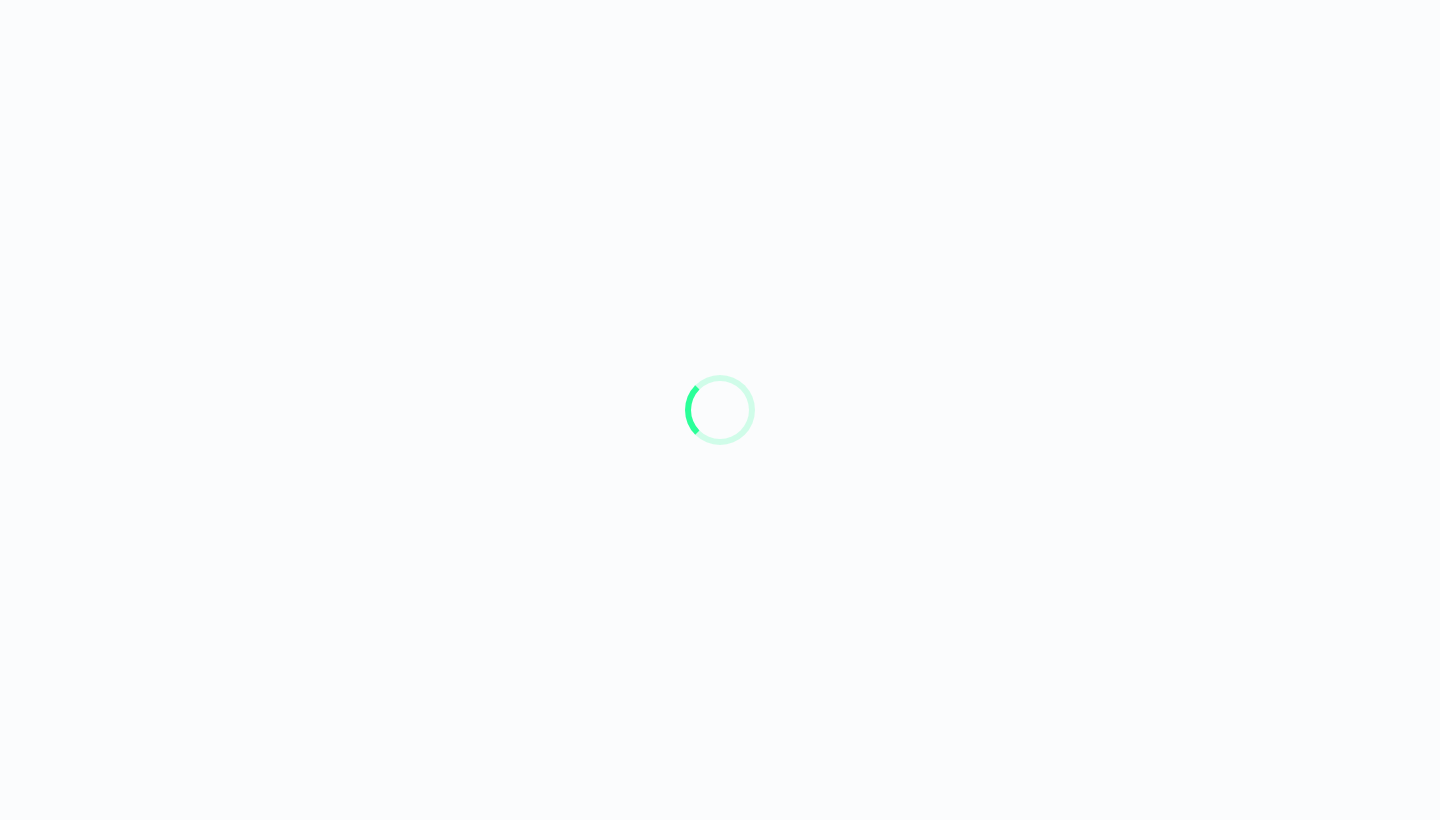 scroll, scrollTop: 0, scrollLeft: 0, axis: both 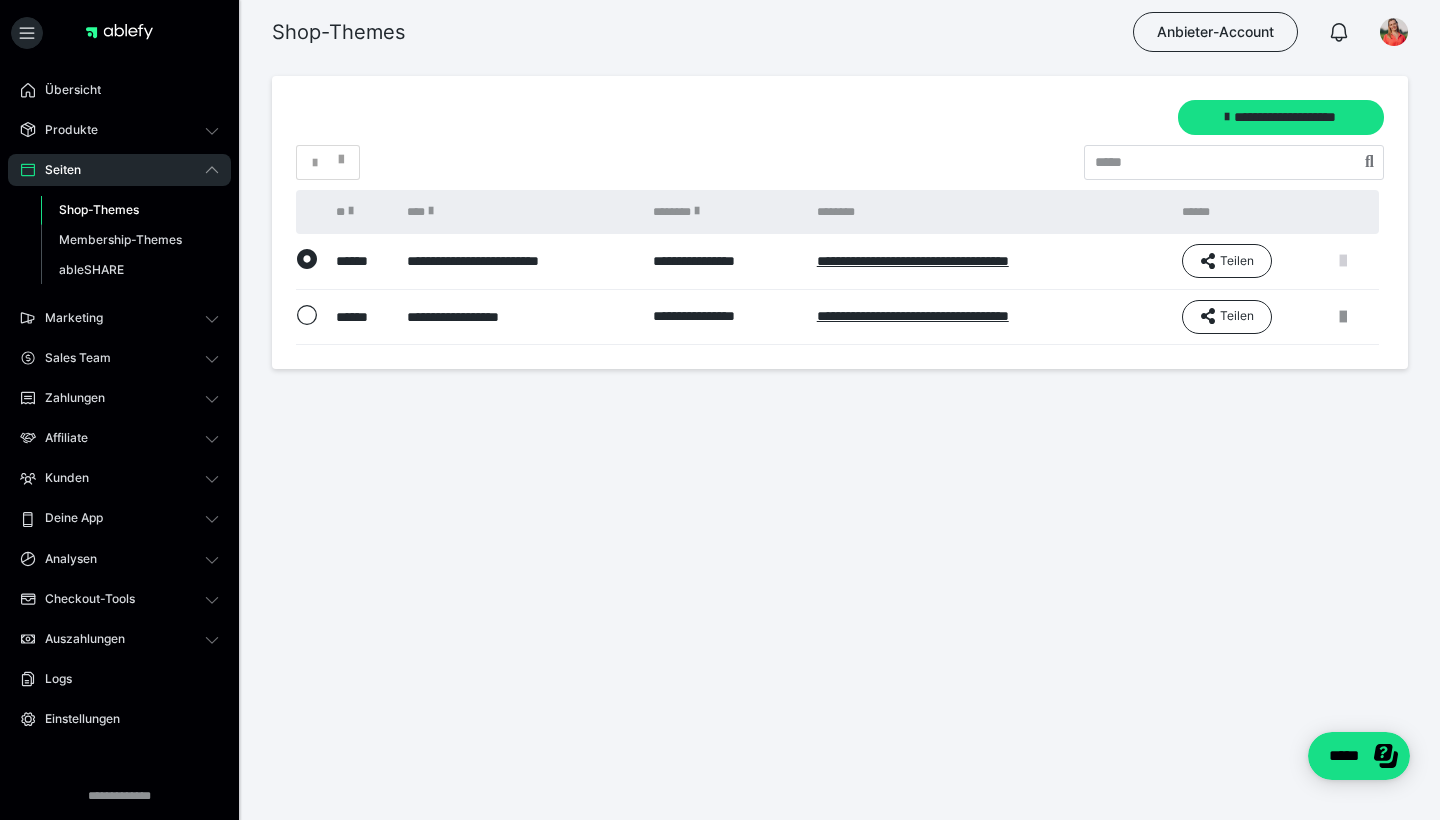click at bounding box center (1343, 261) 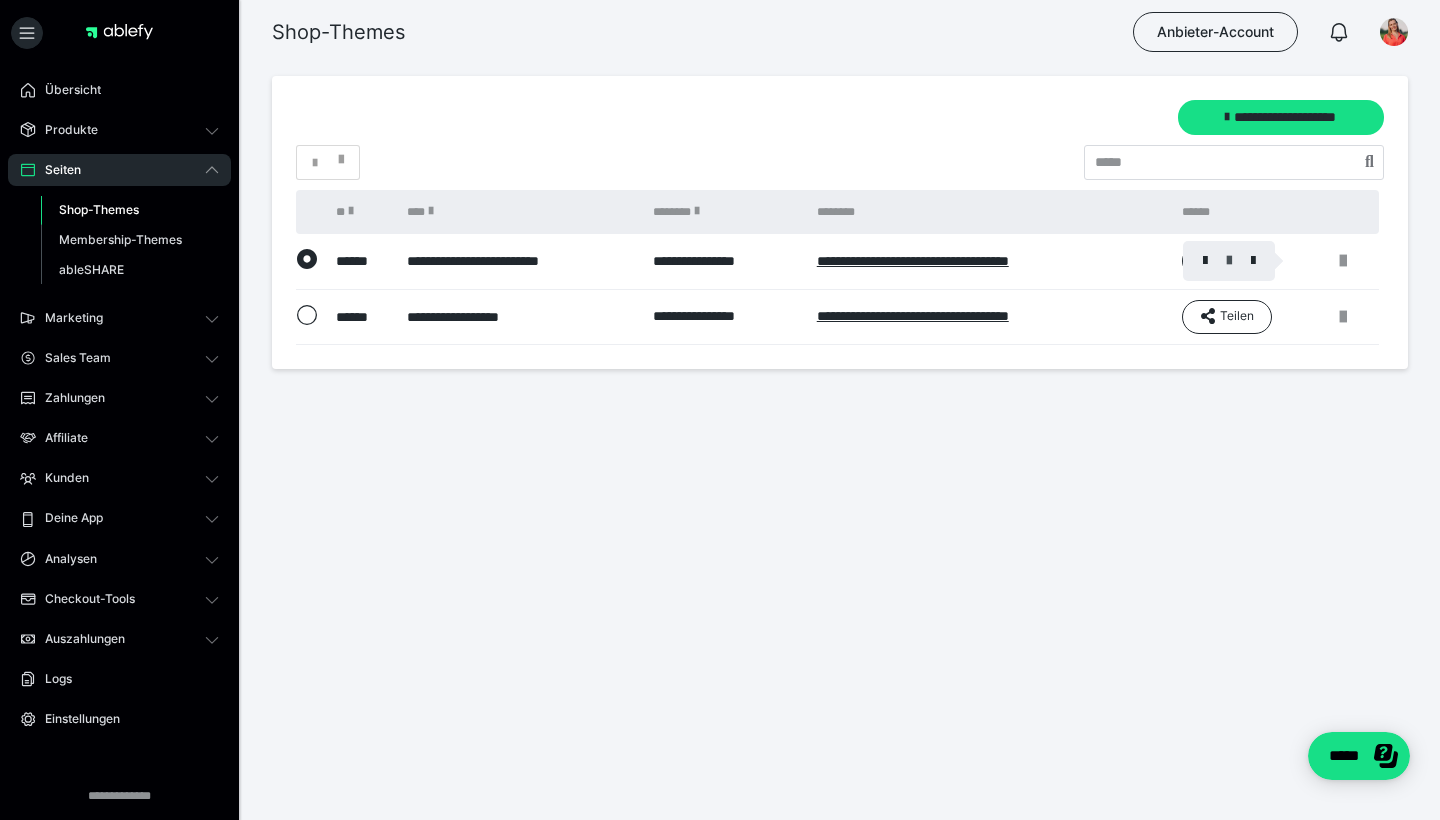 click at bounding box center [1229, 261] 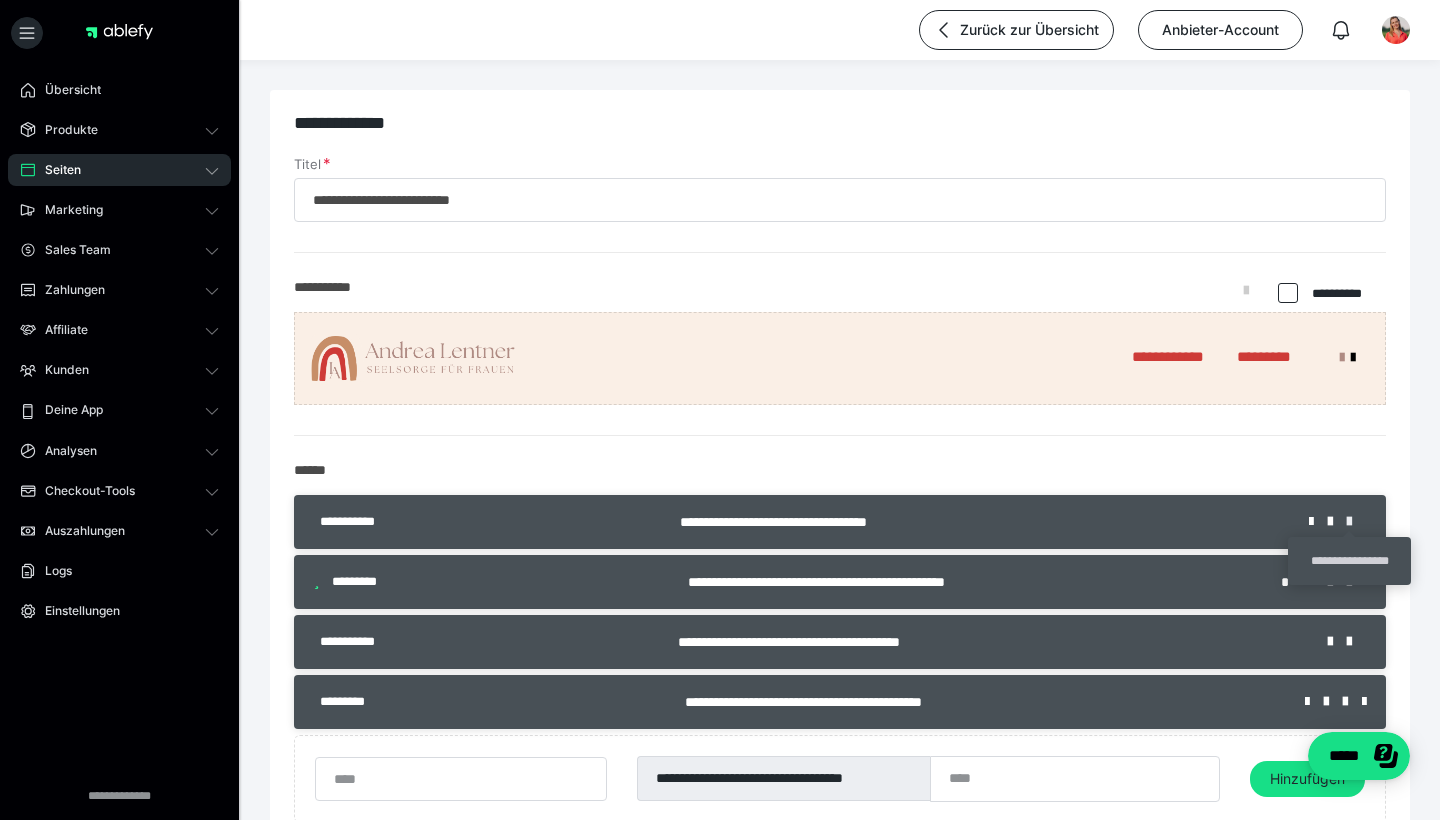 click at bounding box center [1356, 522] 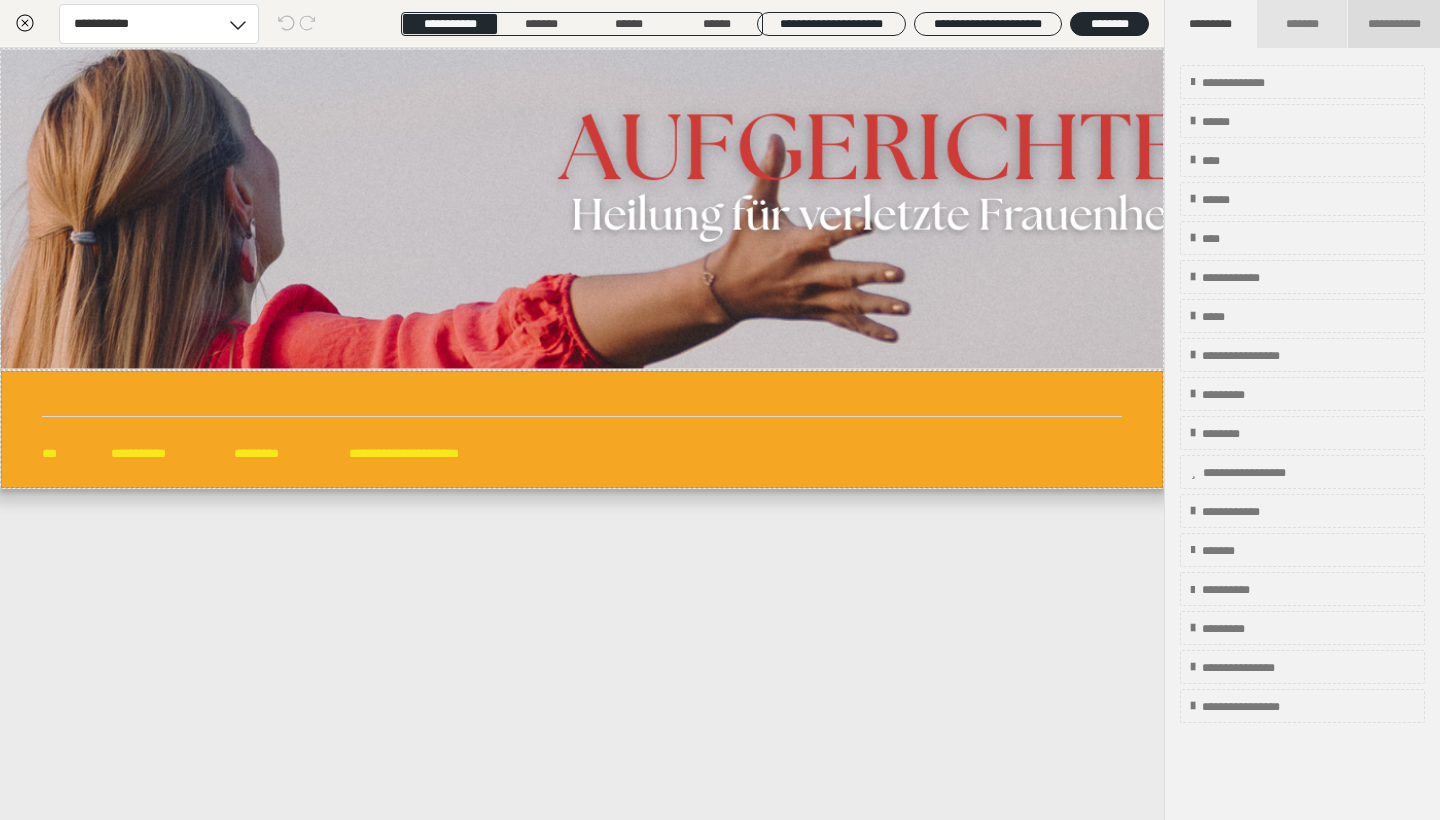 click on "**********" at bounding box center (1394, 24) 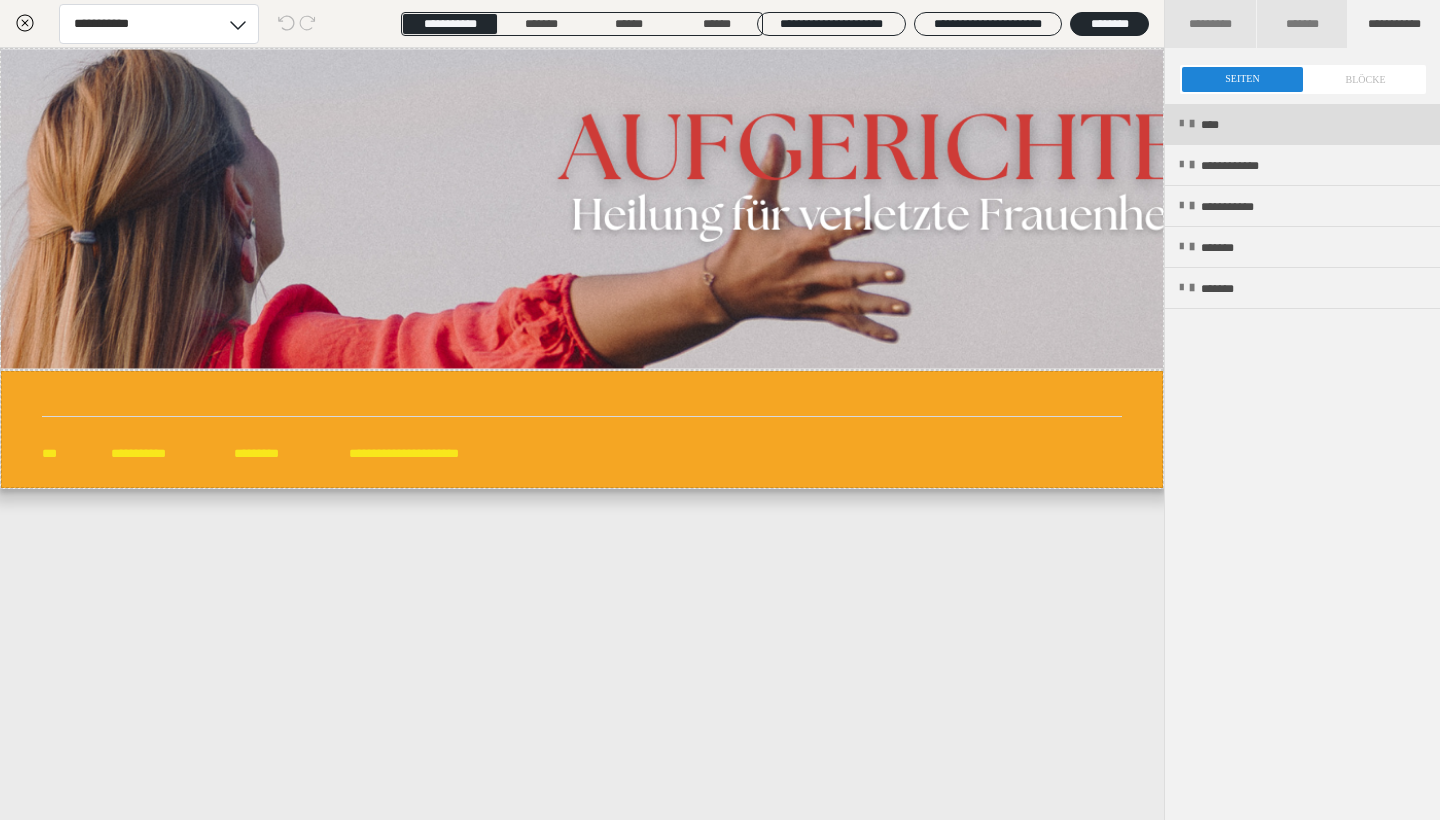 click at bounding box center [1181, 124] 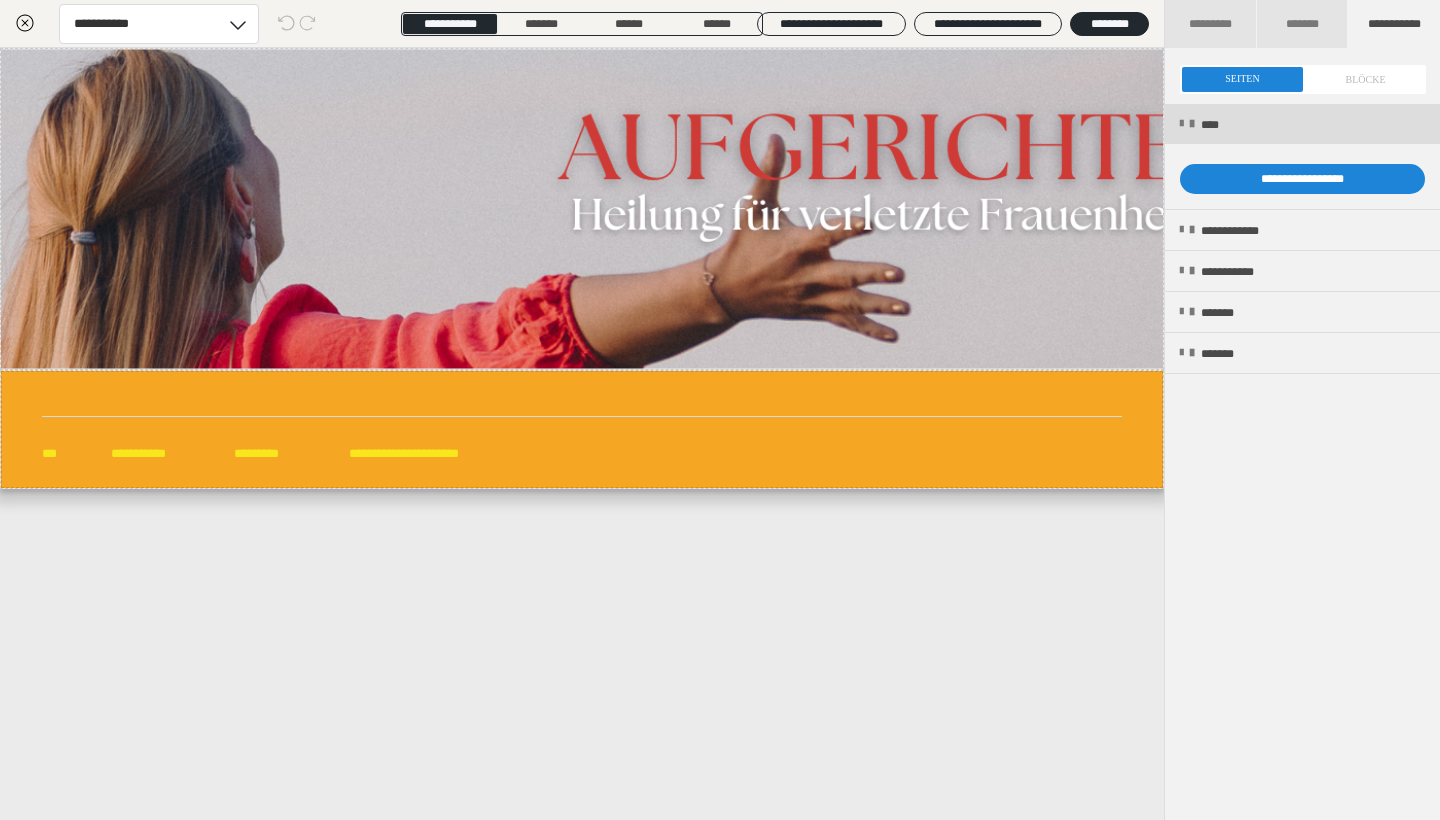 click at bounding box center [1181, 124] 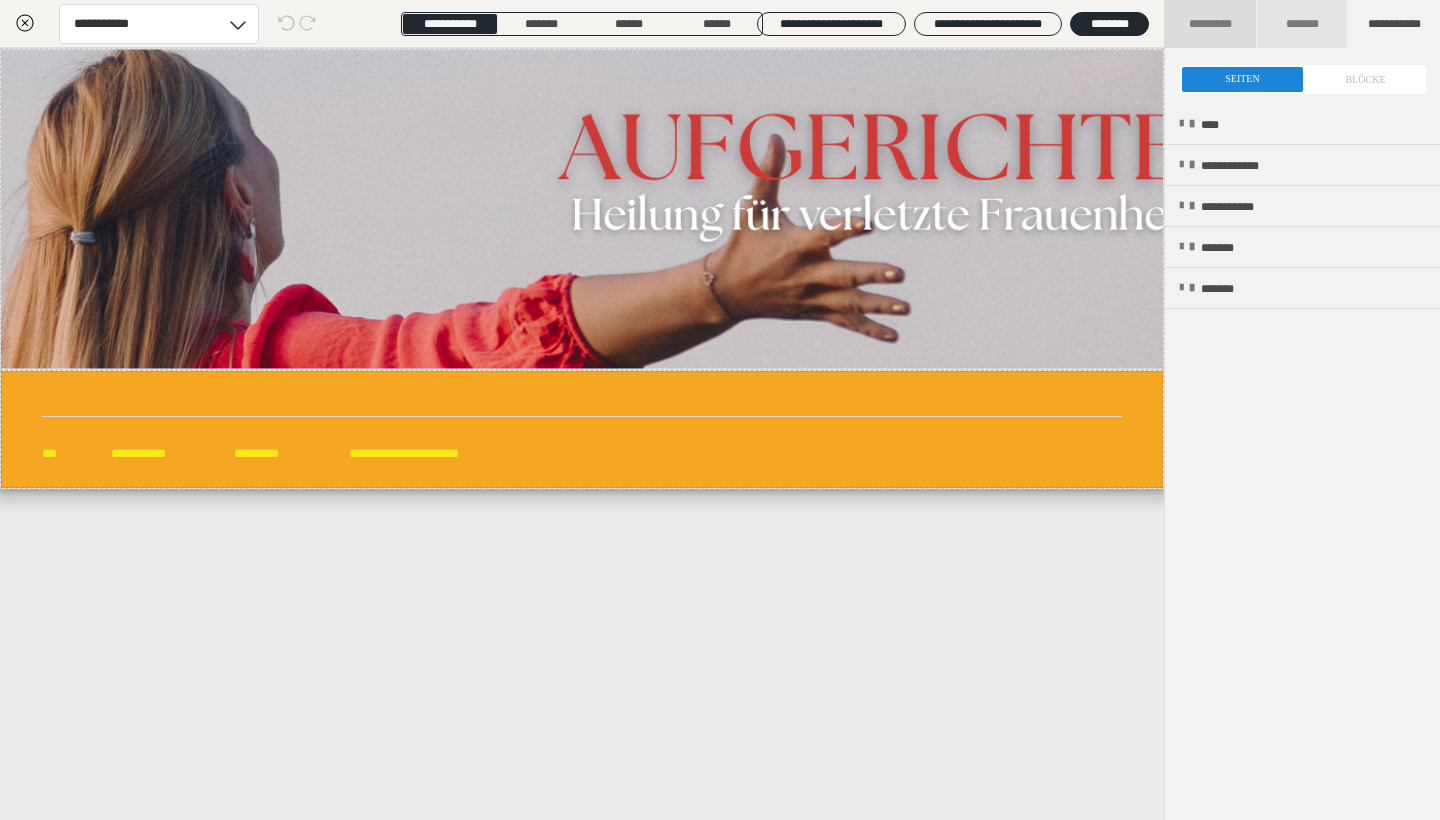 click on "*********" at bounding box center (1210, 24) 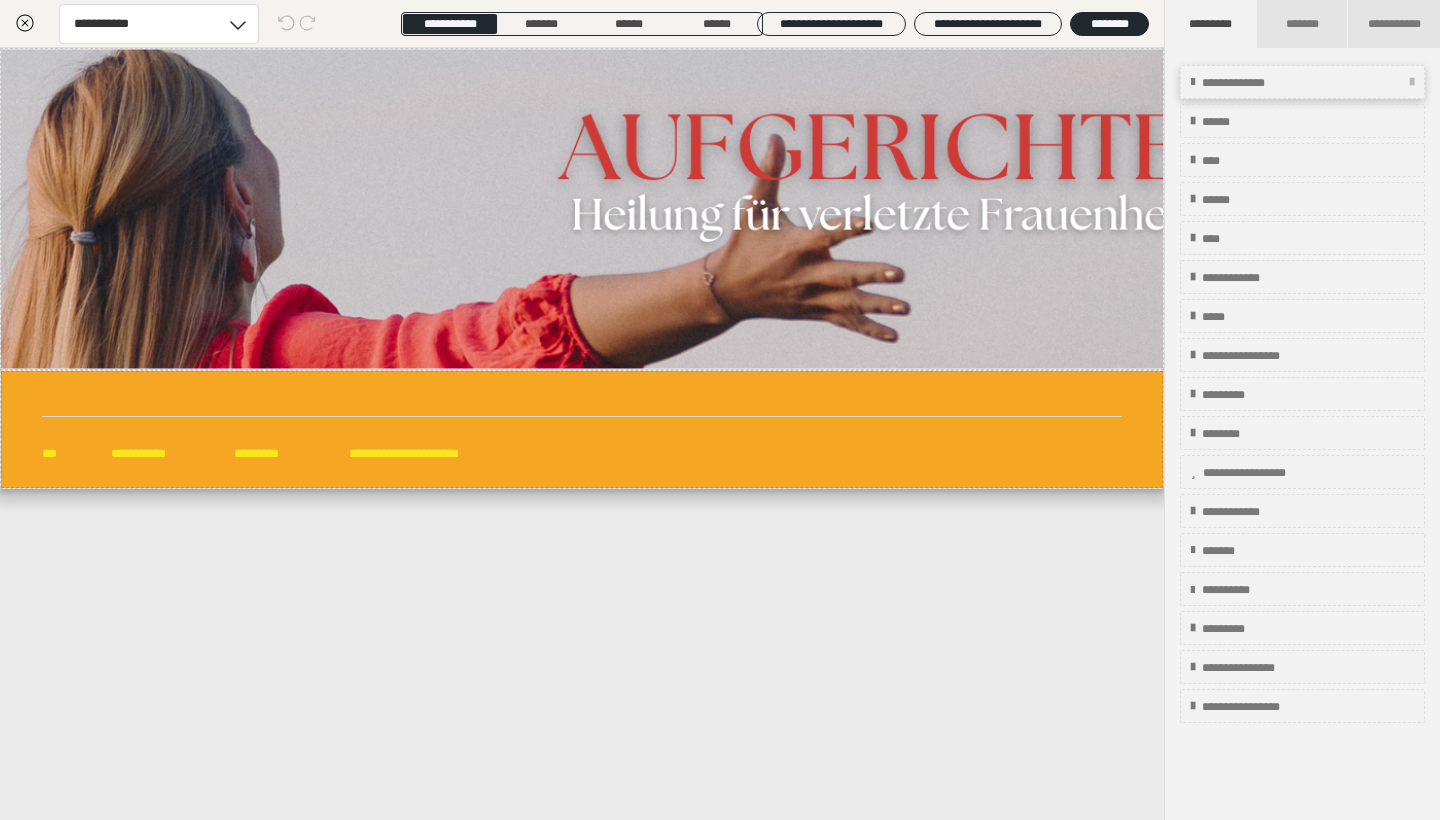 click on "**********" at bounding box center (1302, 82) 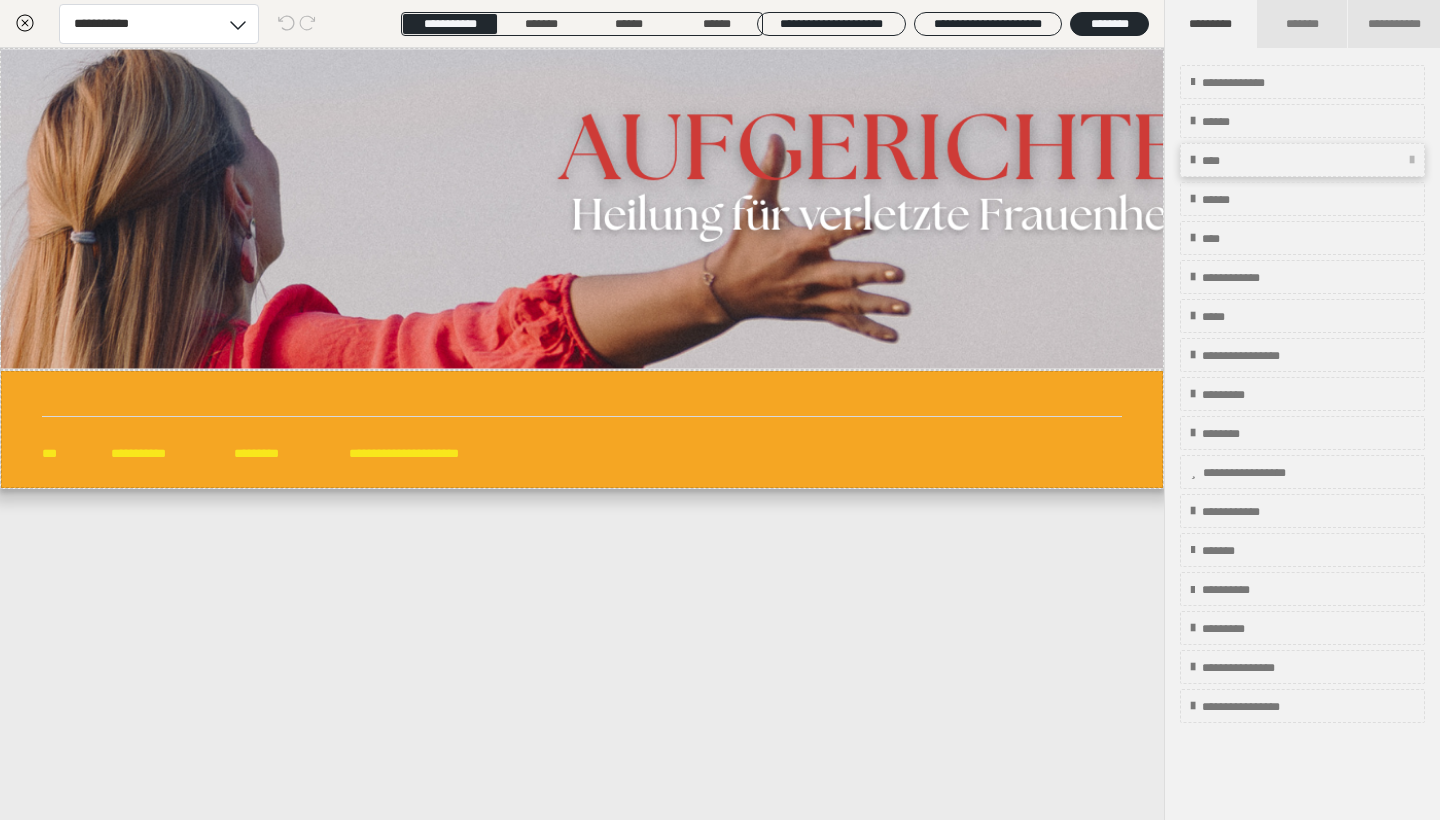 click on "****" at bounding box center (1302, 160) 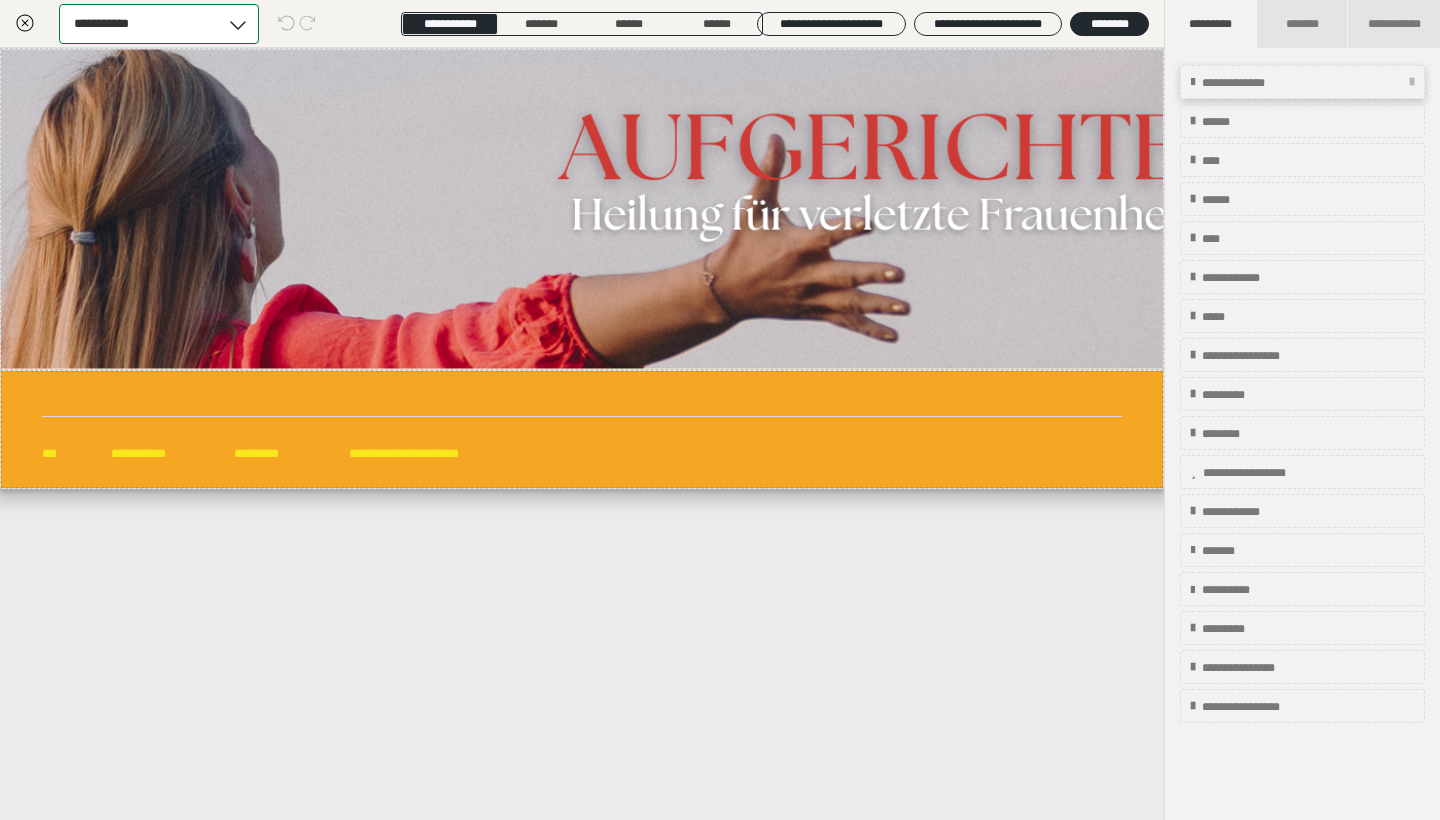 click on "**********" at bounding box center [1255, 83] 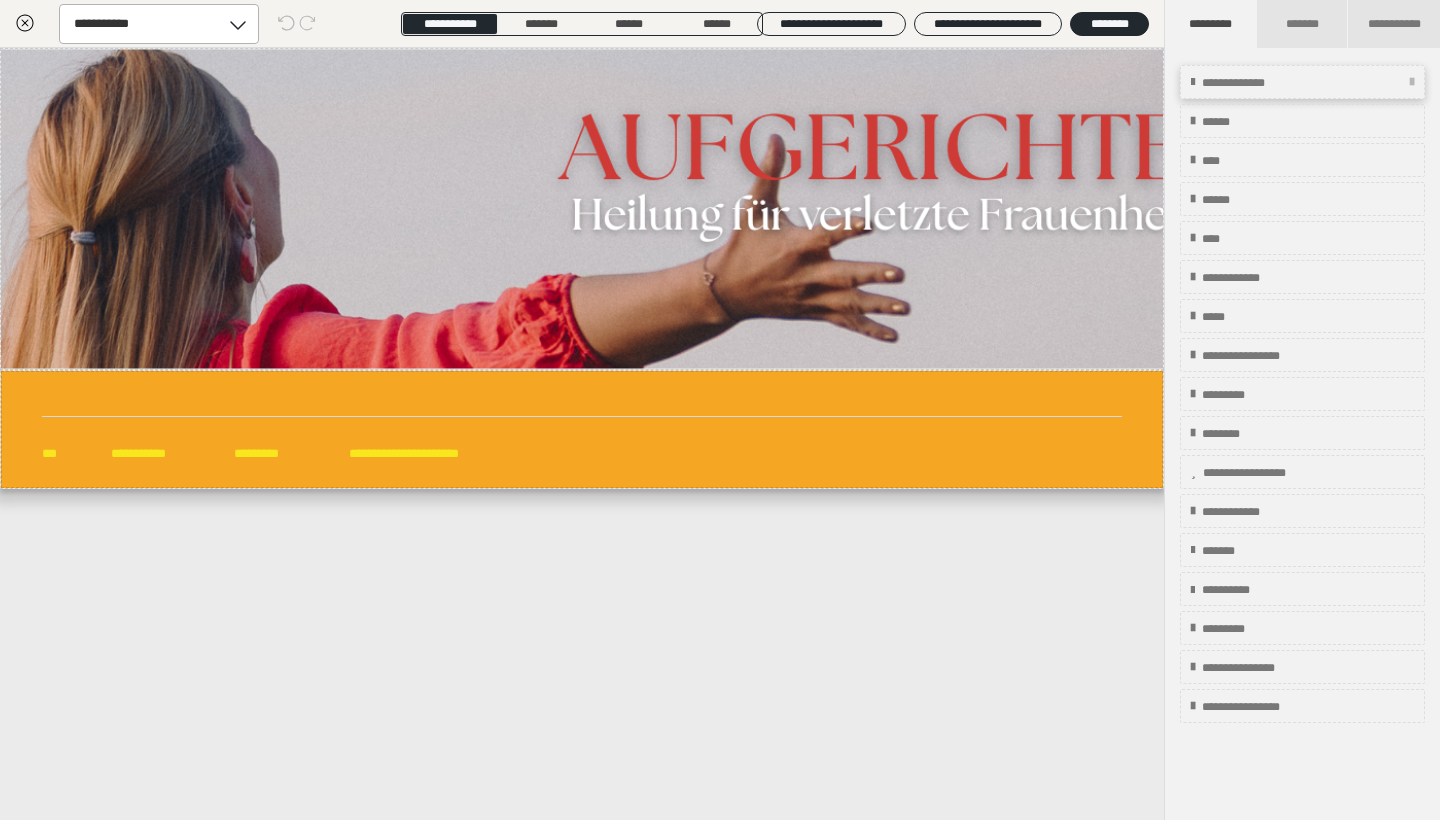 click at bounding box center [1412, 82] 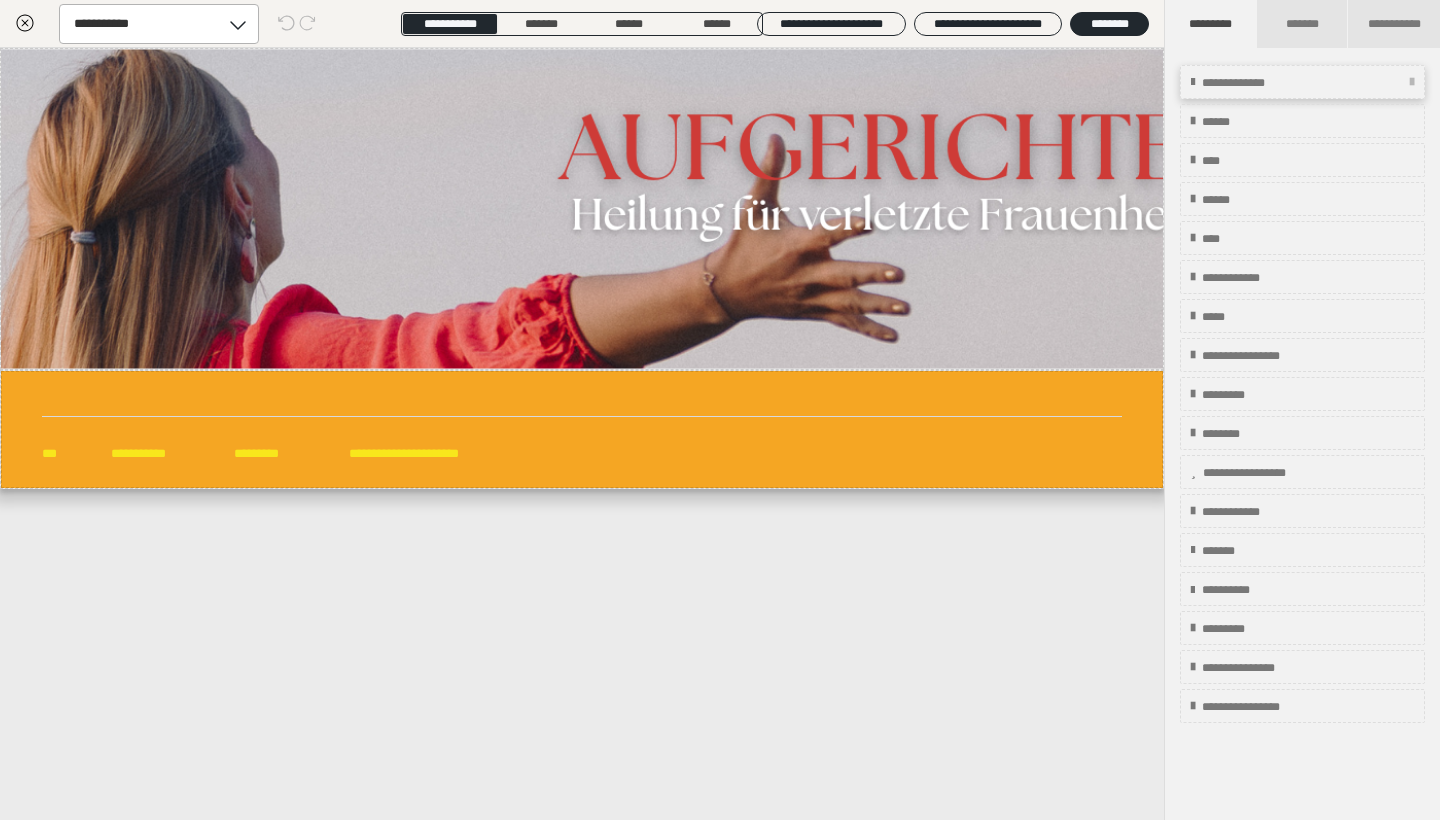 click at bounding box center [1193, 82] 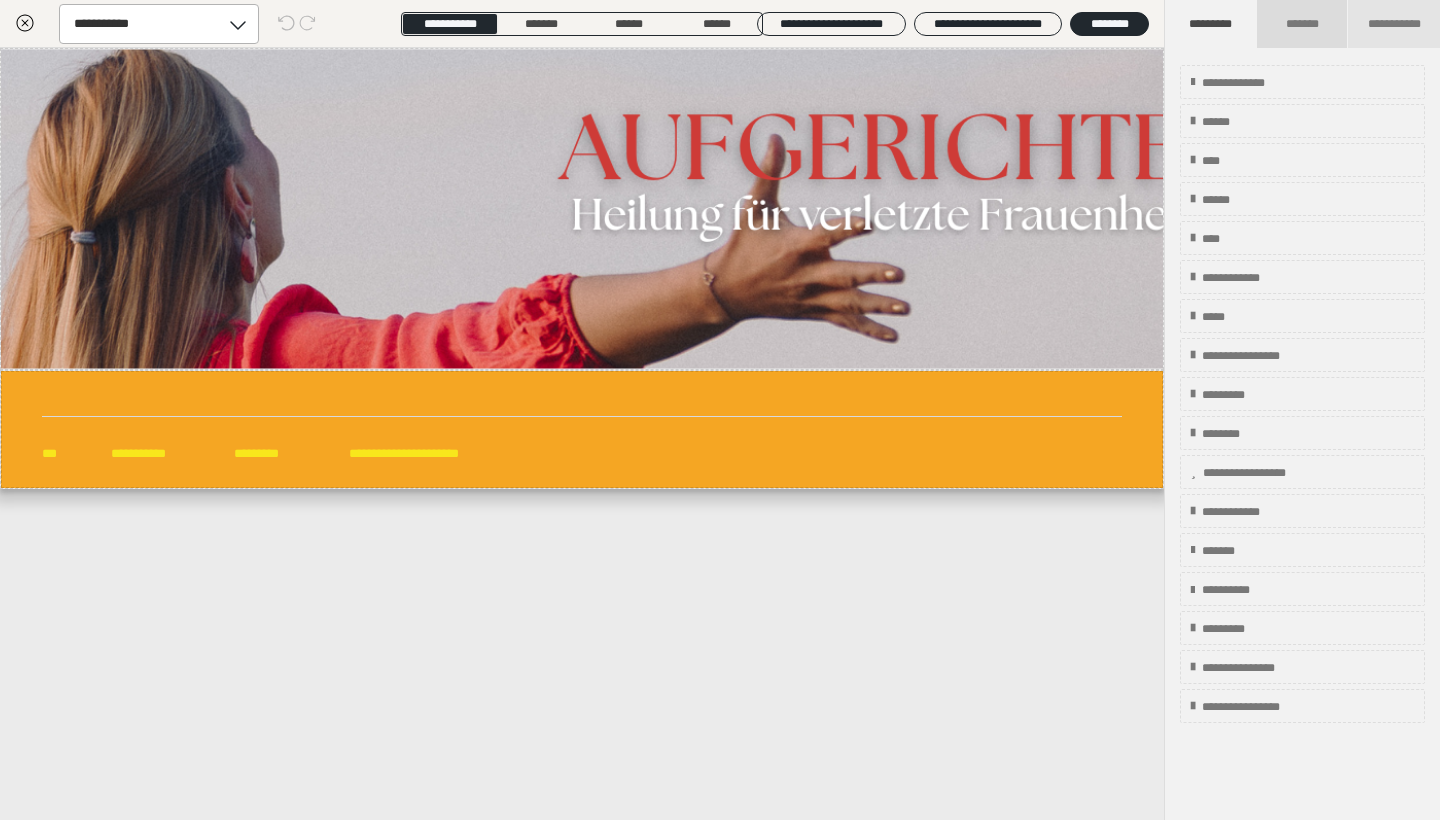 click on "*******" at bounding box center (1303, 24) 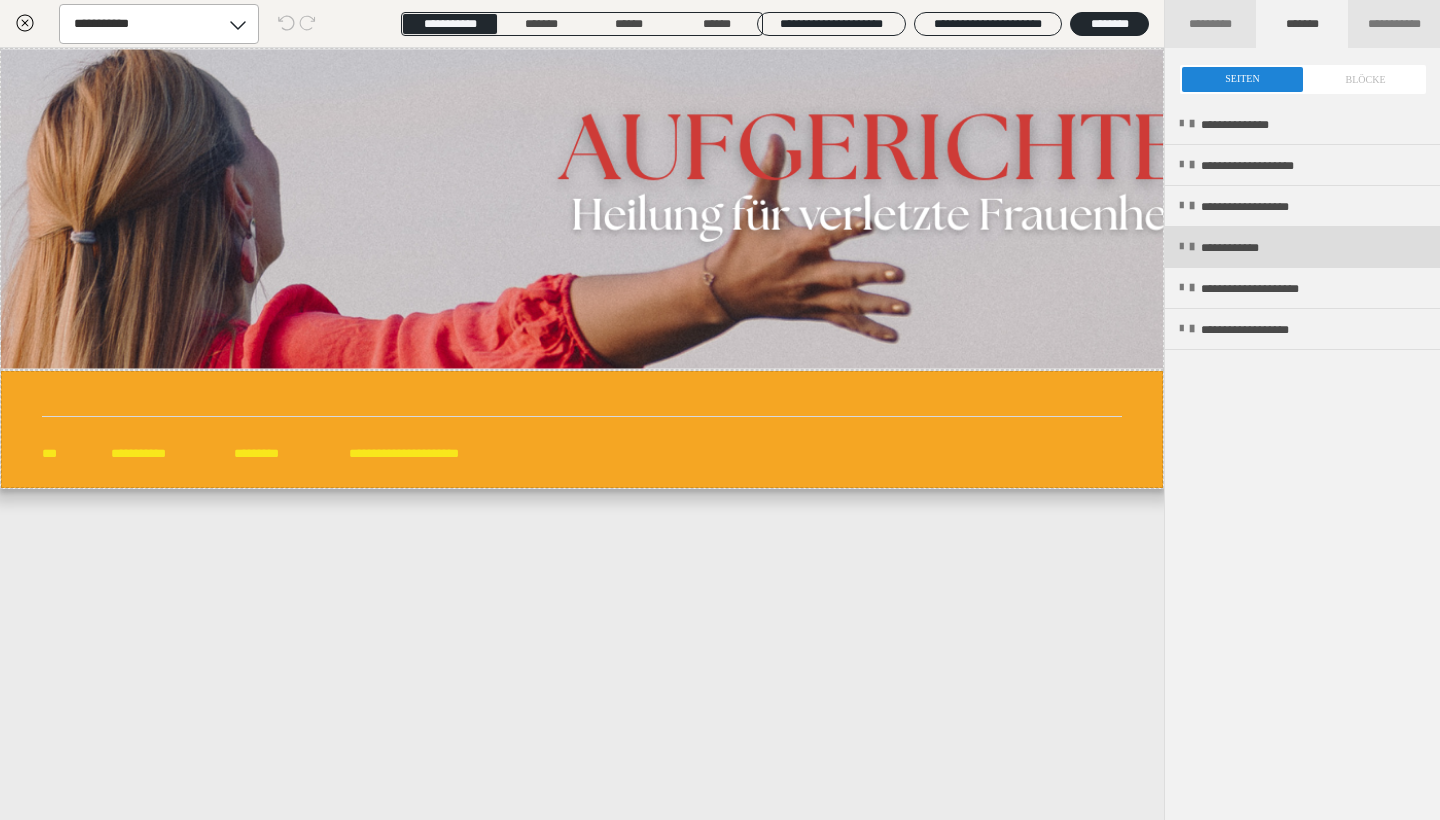 click at bounding box center (1181, 247) 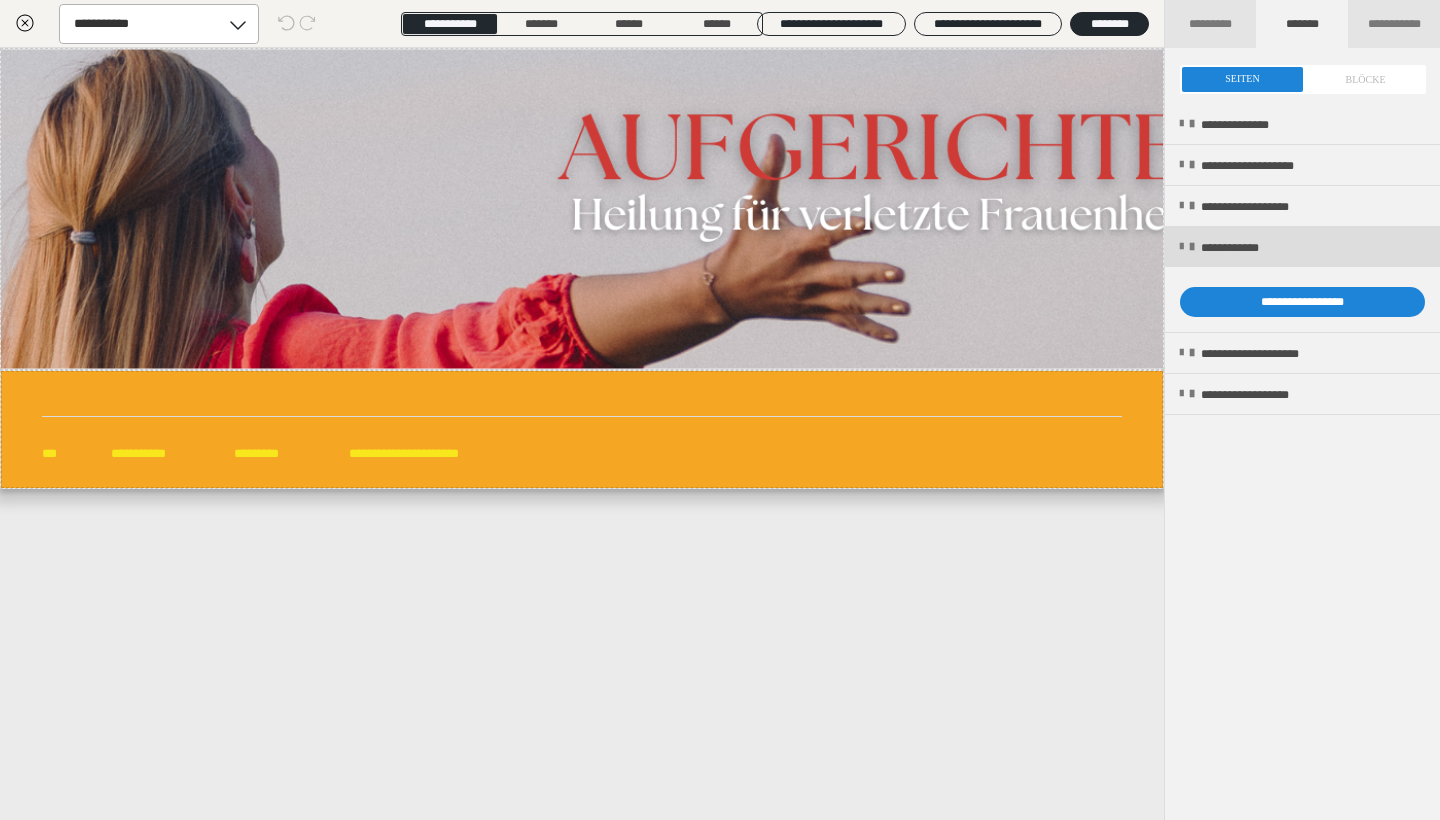 click at bounding box center (1181, 247) 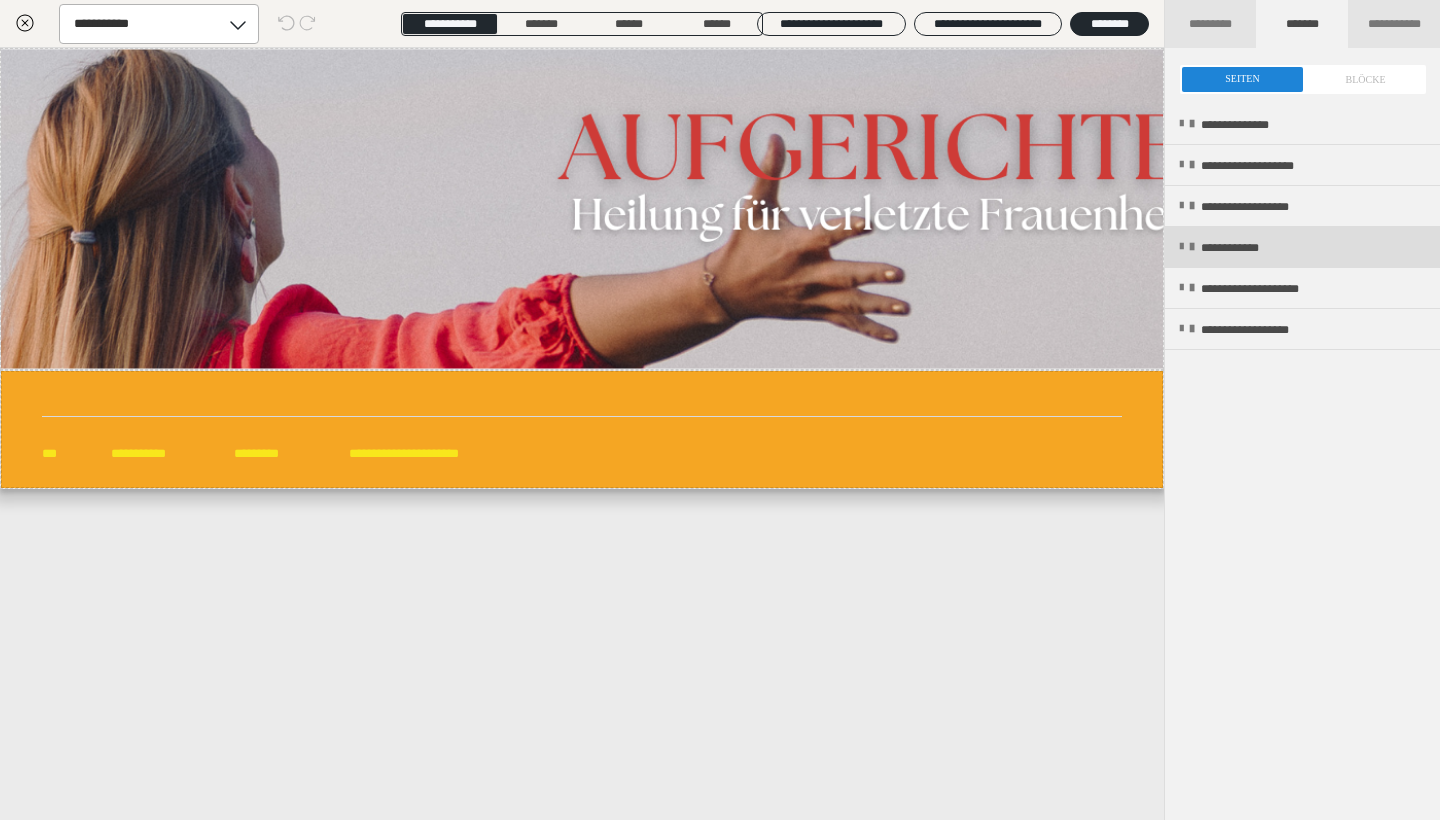 click at bounding box center (1181, 247) 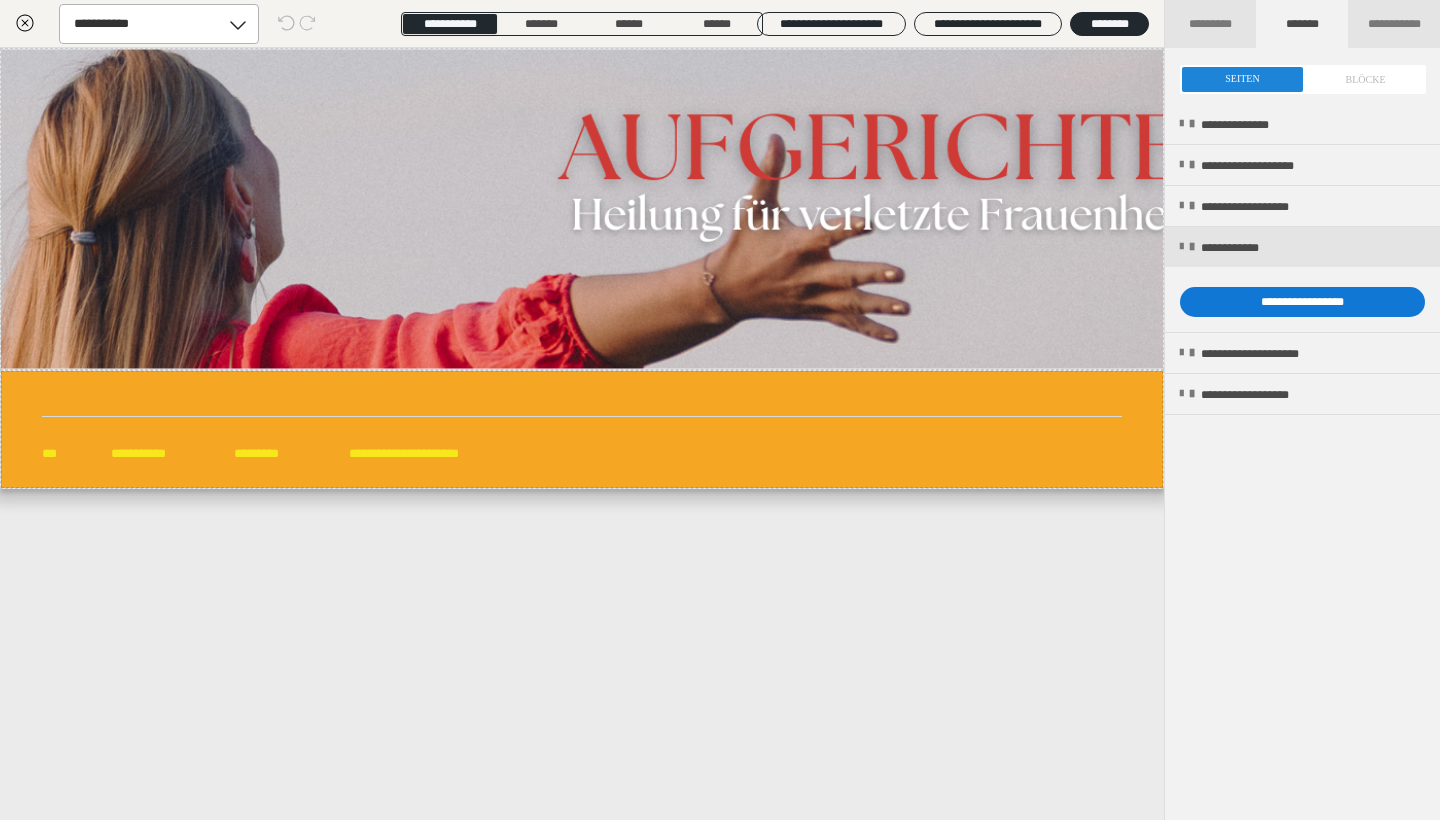click on "**********" at bounding box center (1302, 302) 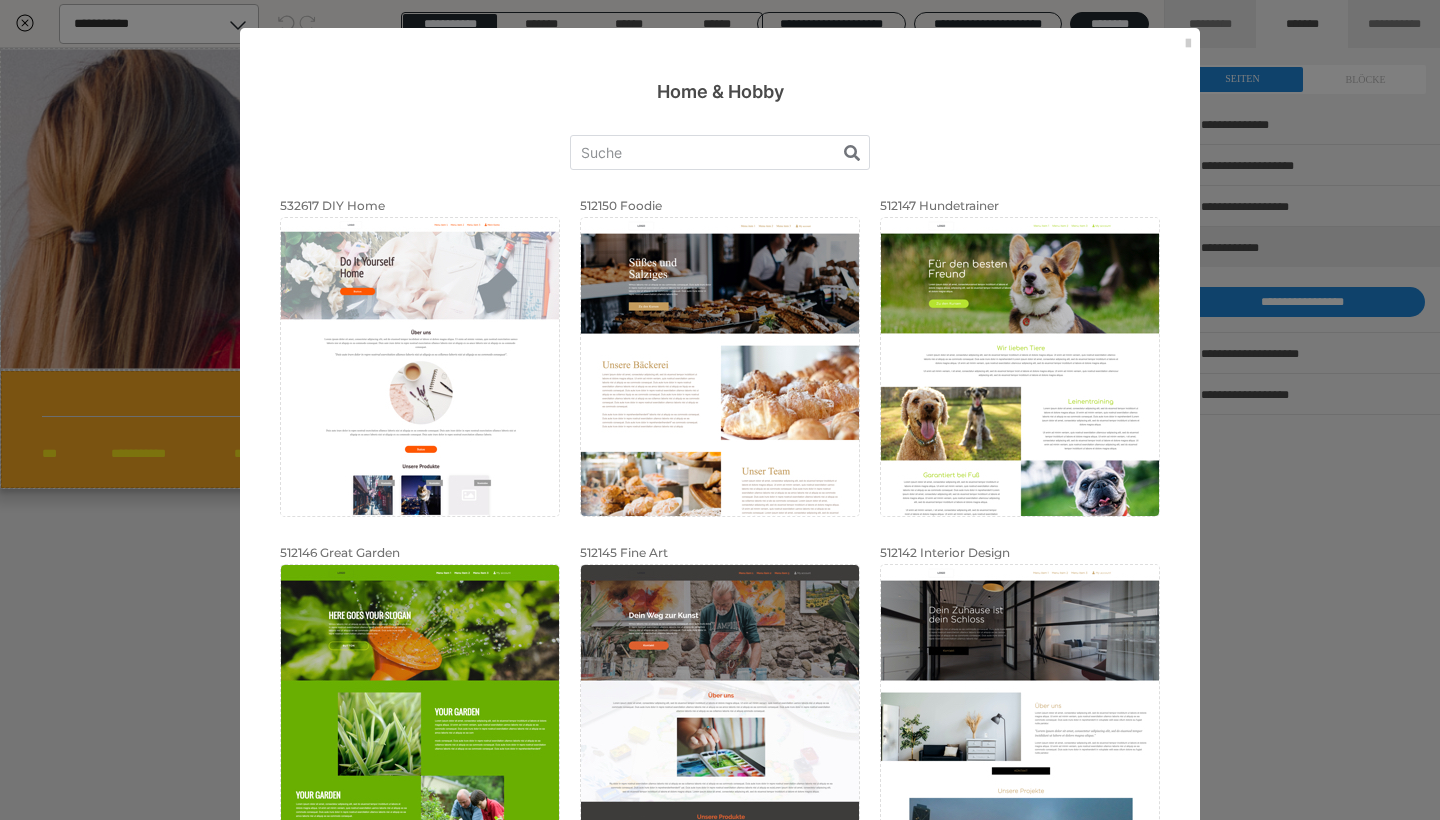 scroll, scrollTop: 0, scrollLeft: 0, axis: both 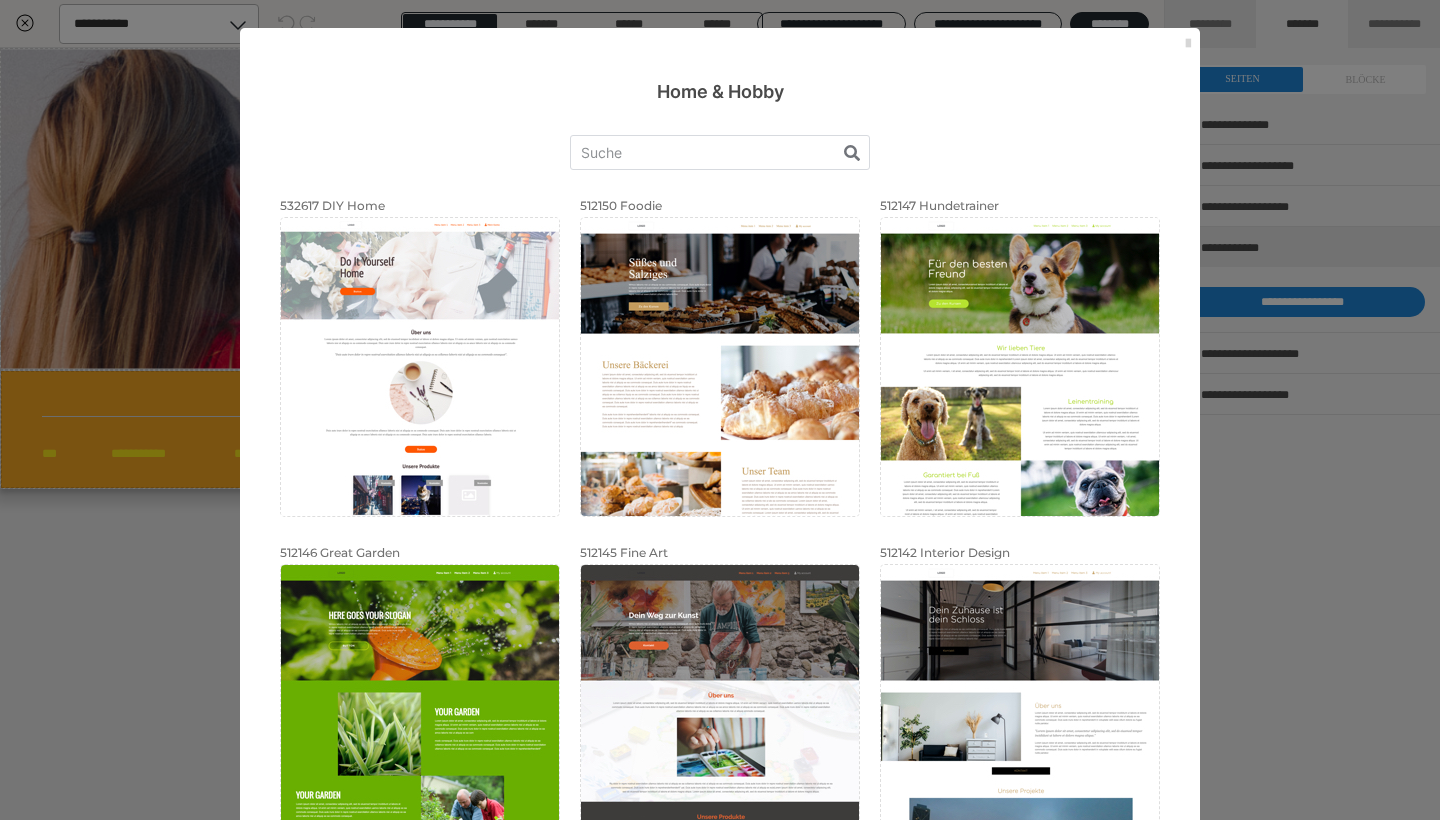 click at bounding box center (1188, 44) 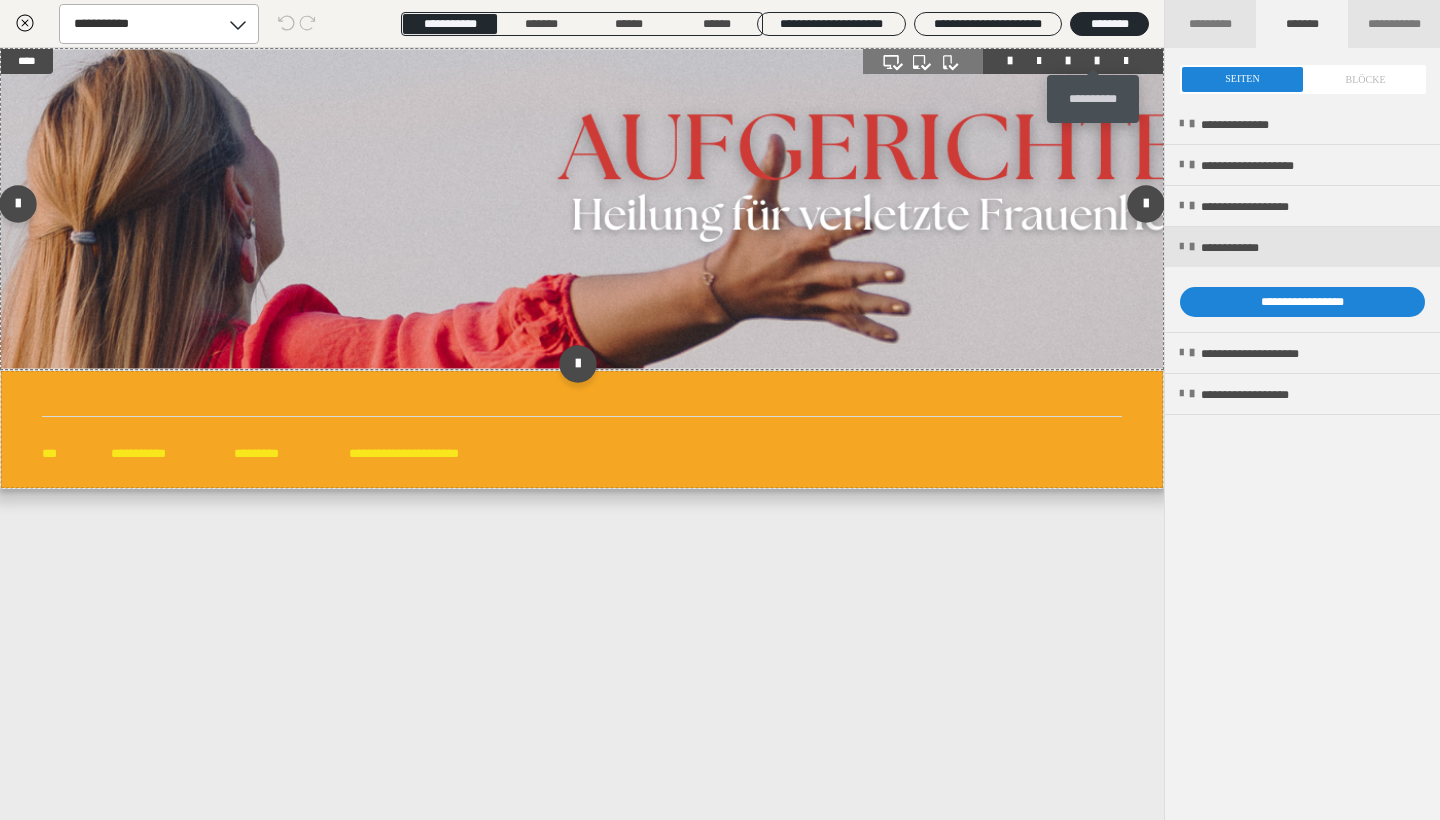 click at bounding box center [1097, 61] 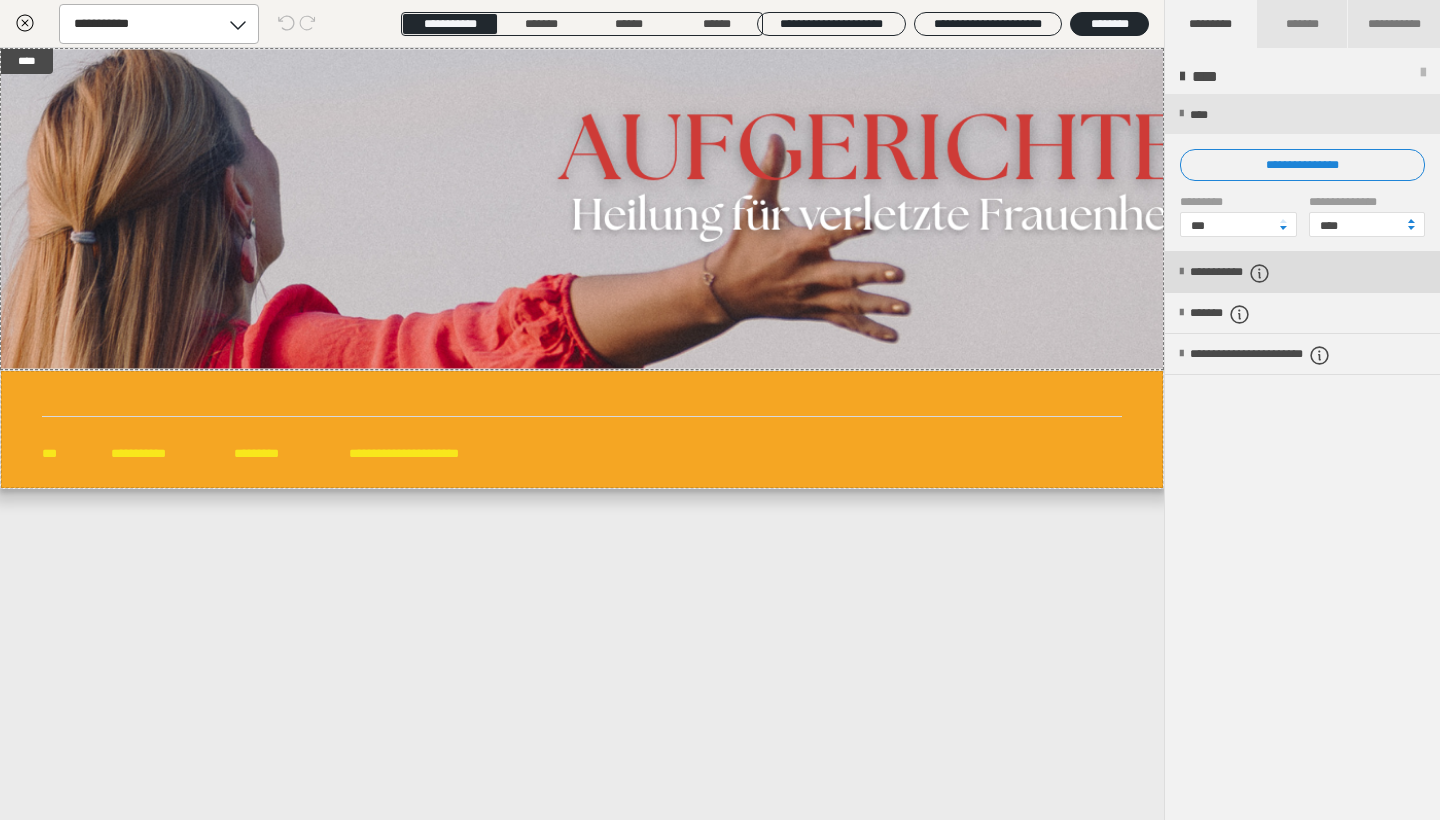 click on "**********" at bounding box center [1254, 273] 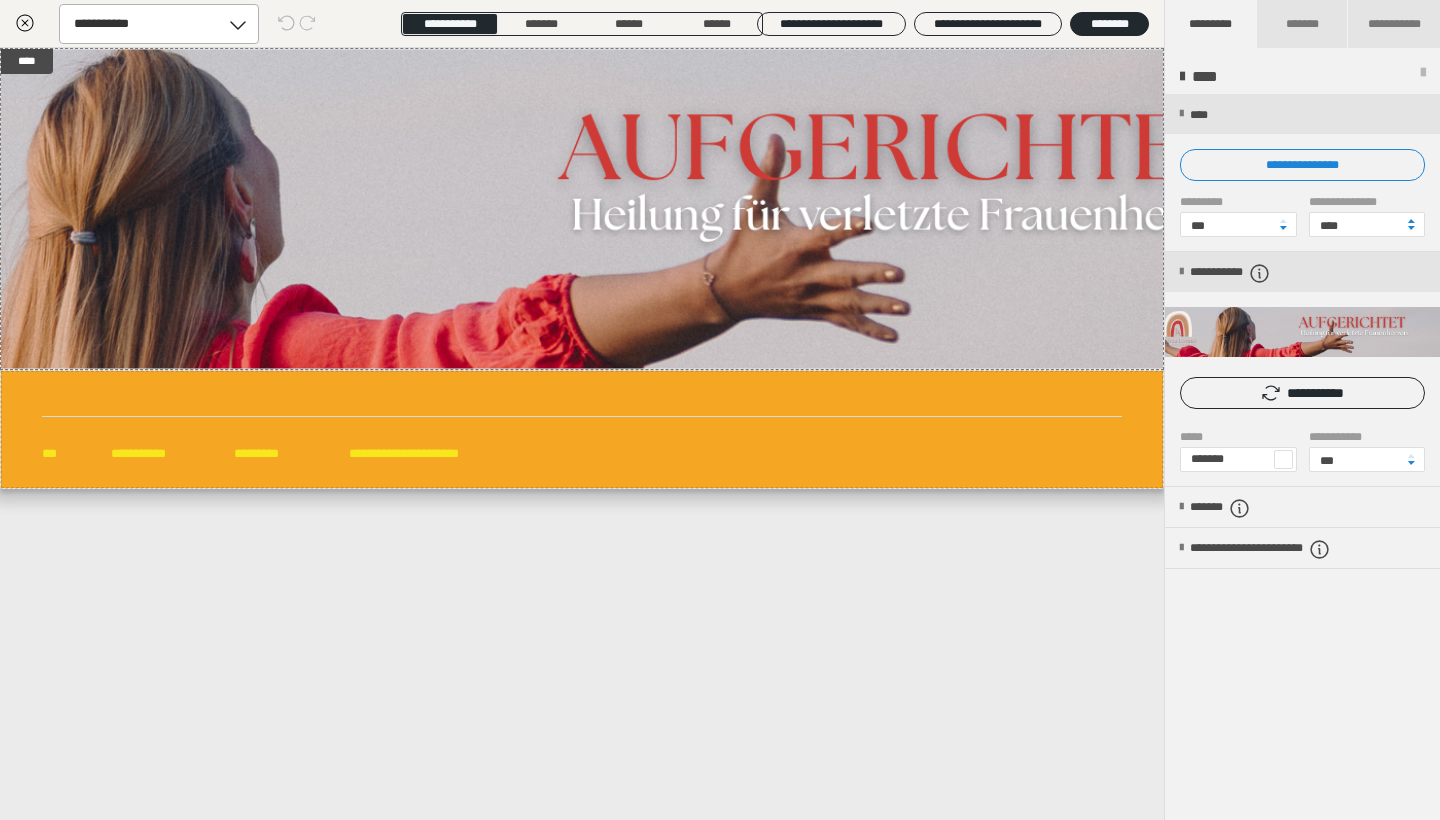 click at bounding box center (1411, 456) 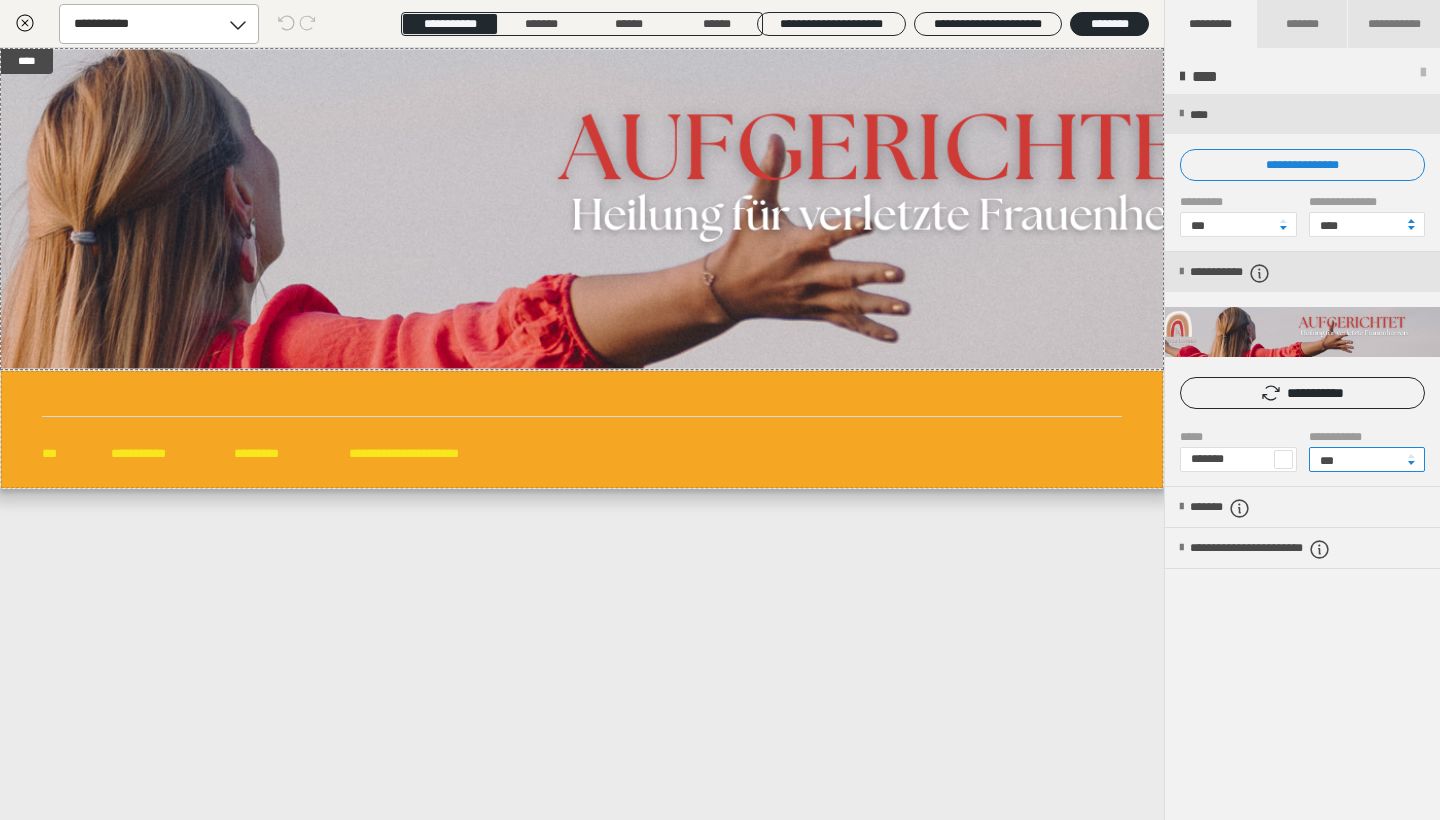 drag, startPoint x: 1392, startPoint y: 460, endPoint x: 1289, endPoint y: 450, distance: 103.4843 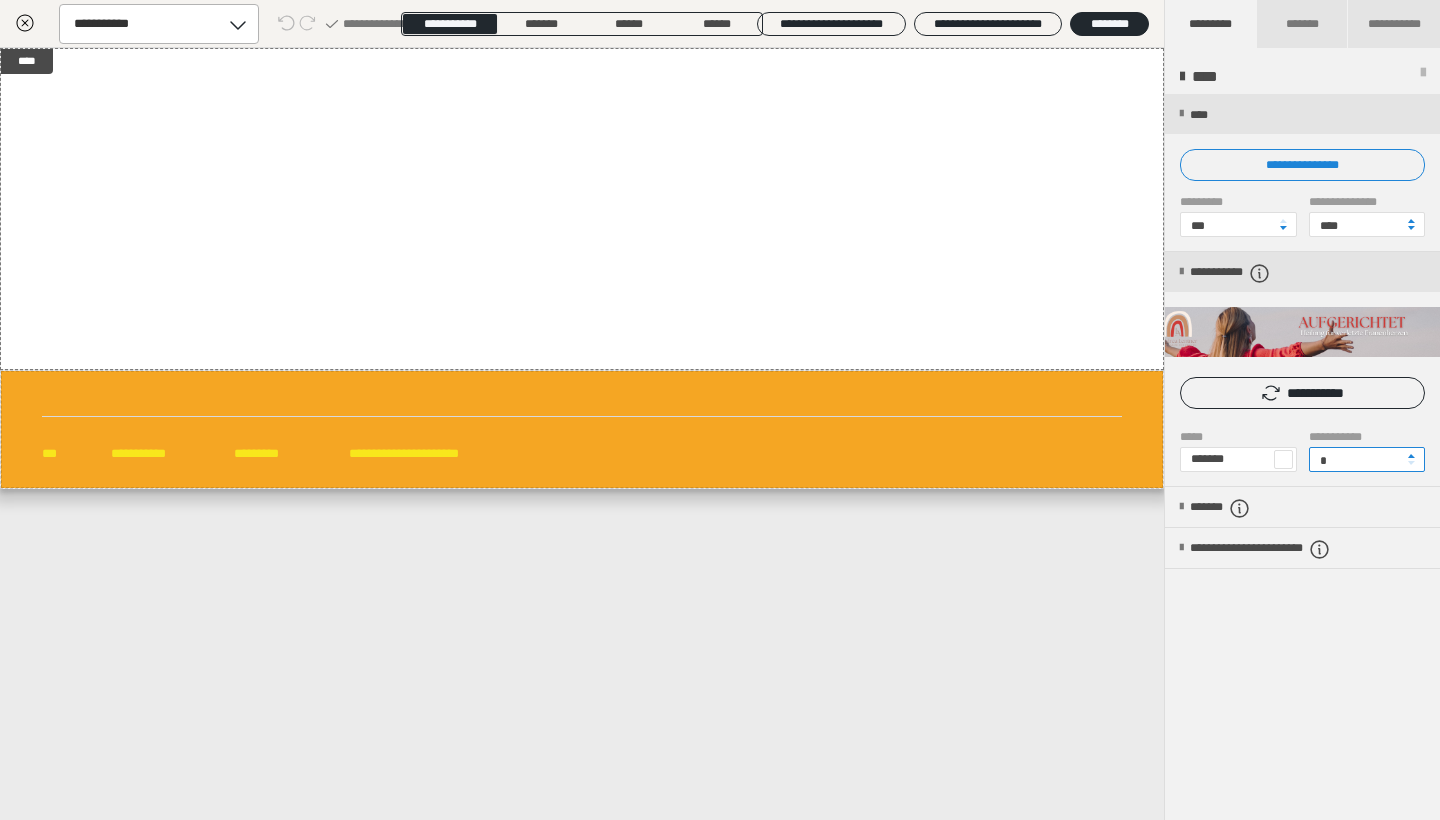 drag, startPoint x: 1335, startPoint y: 458, endPoint x: 1288, endPoint y: 458, distance: 47 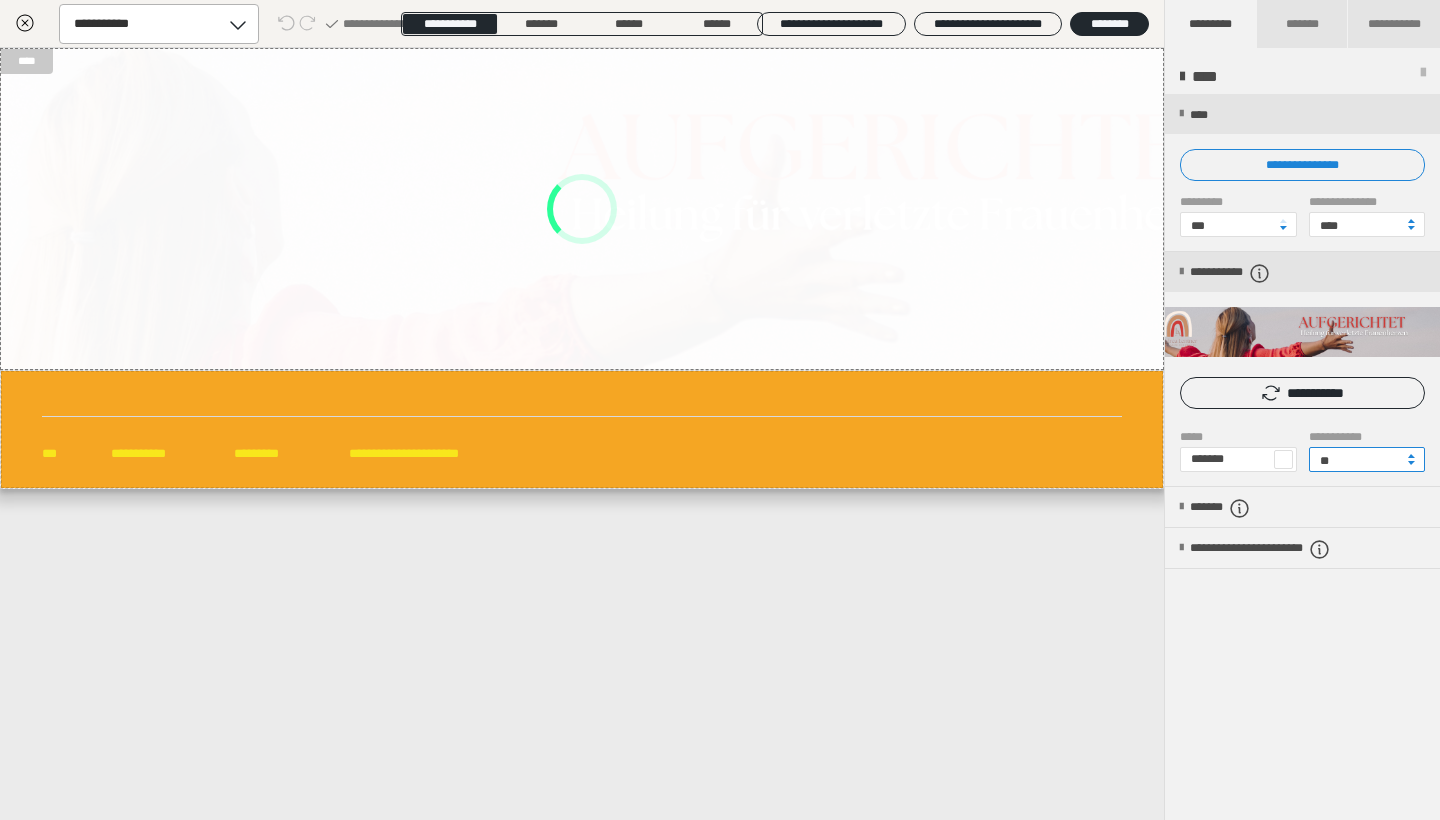 type on "***" 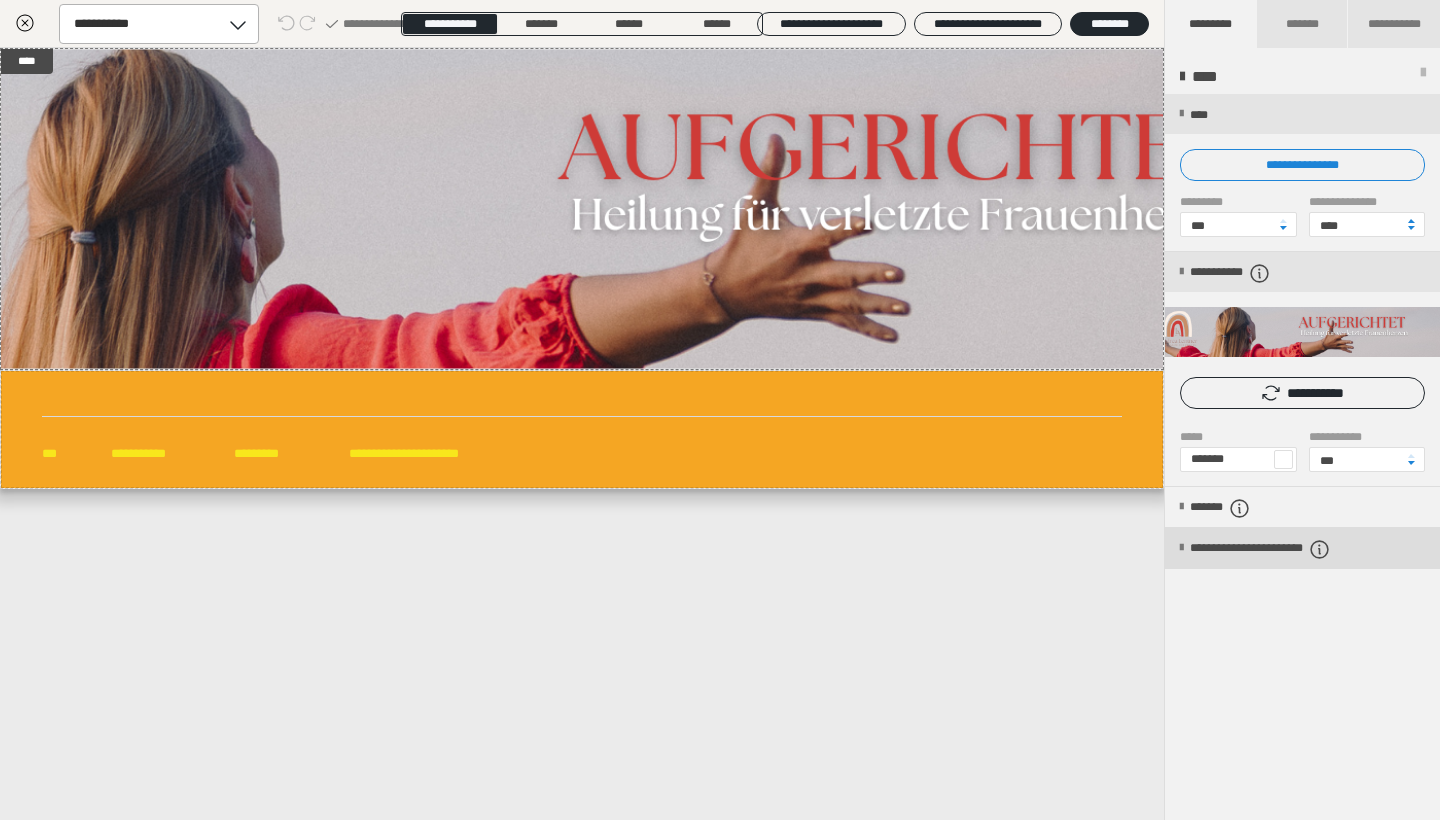 click on "**********" at bounding box center (1302, 548) 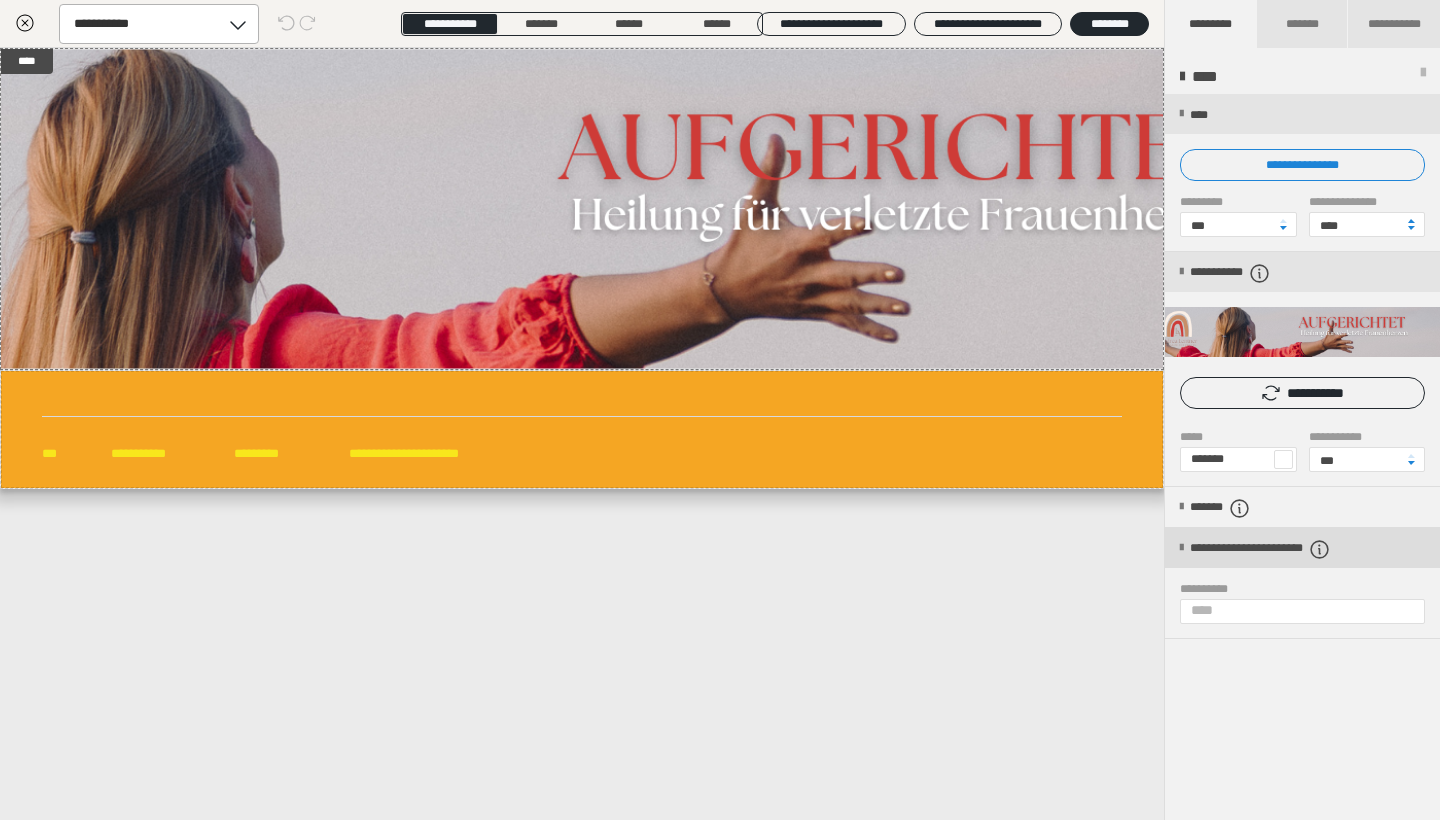 click at bounding box center (1181, 548) 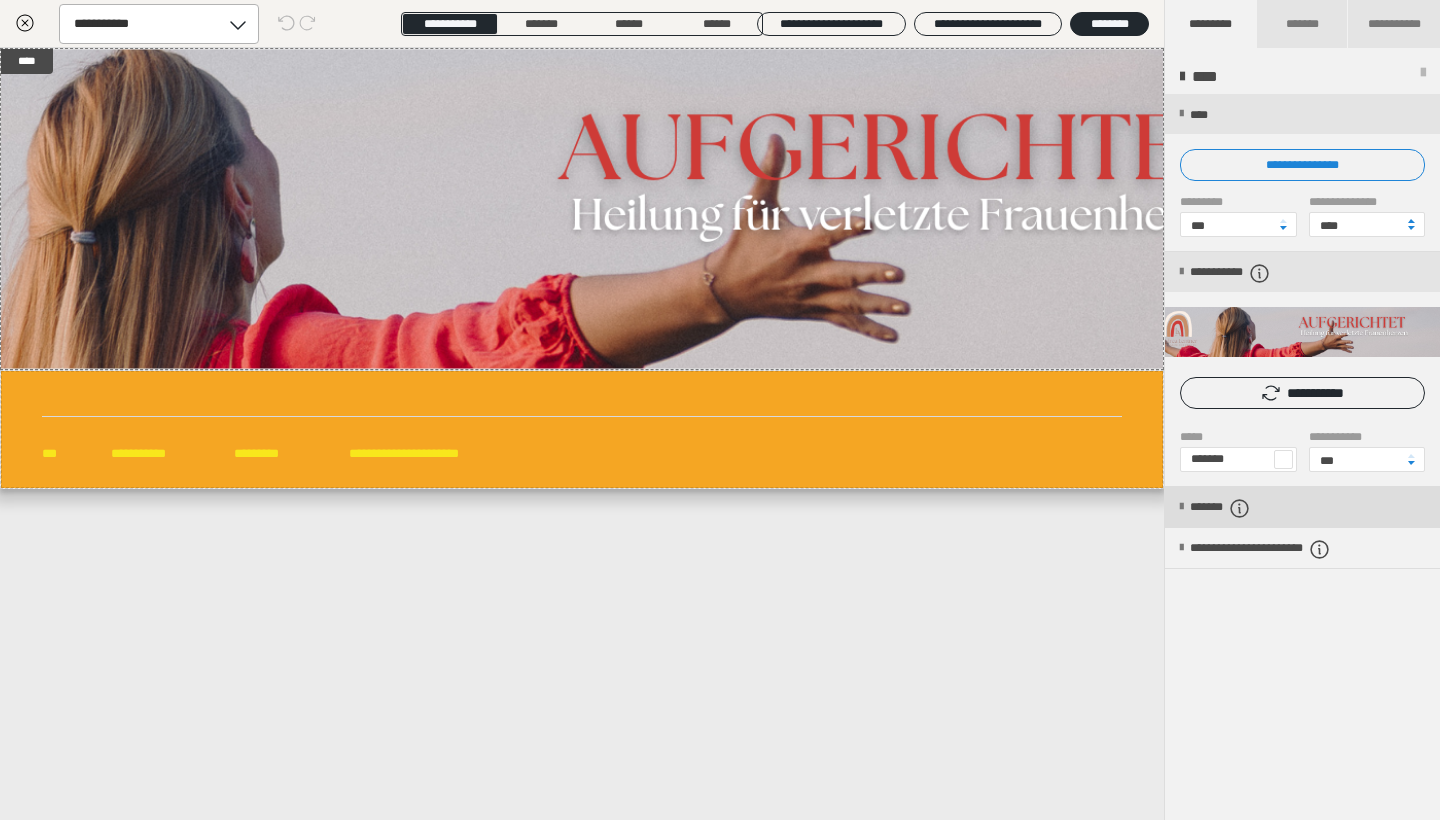 click at bounding box center (1181, 507) 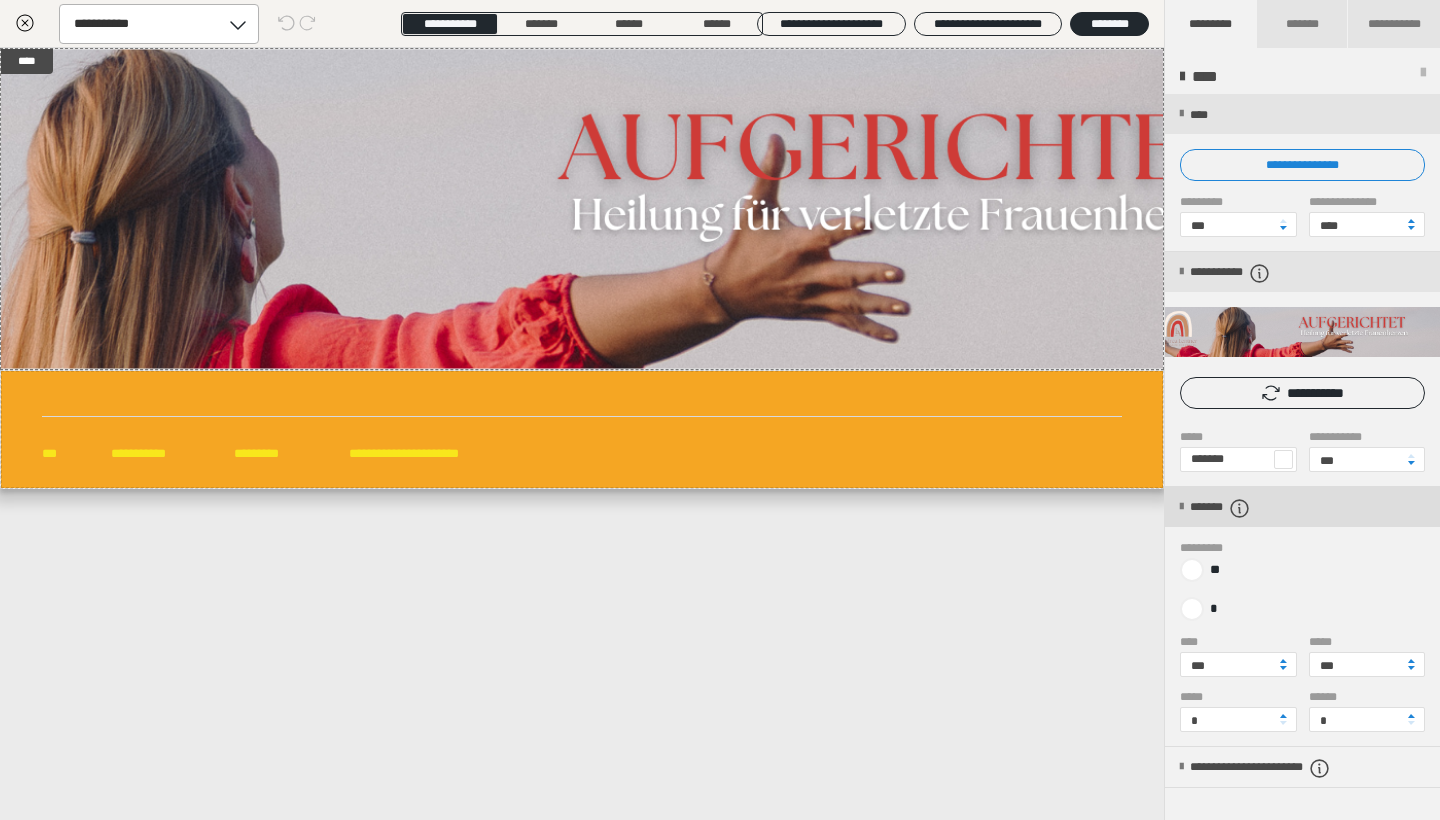 click at bounding box center [1181, 507] 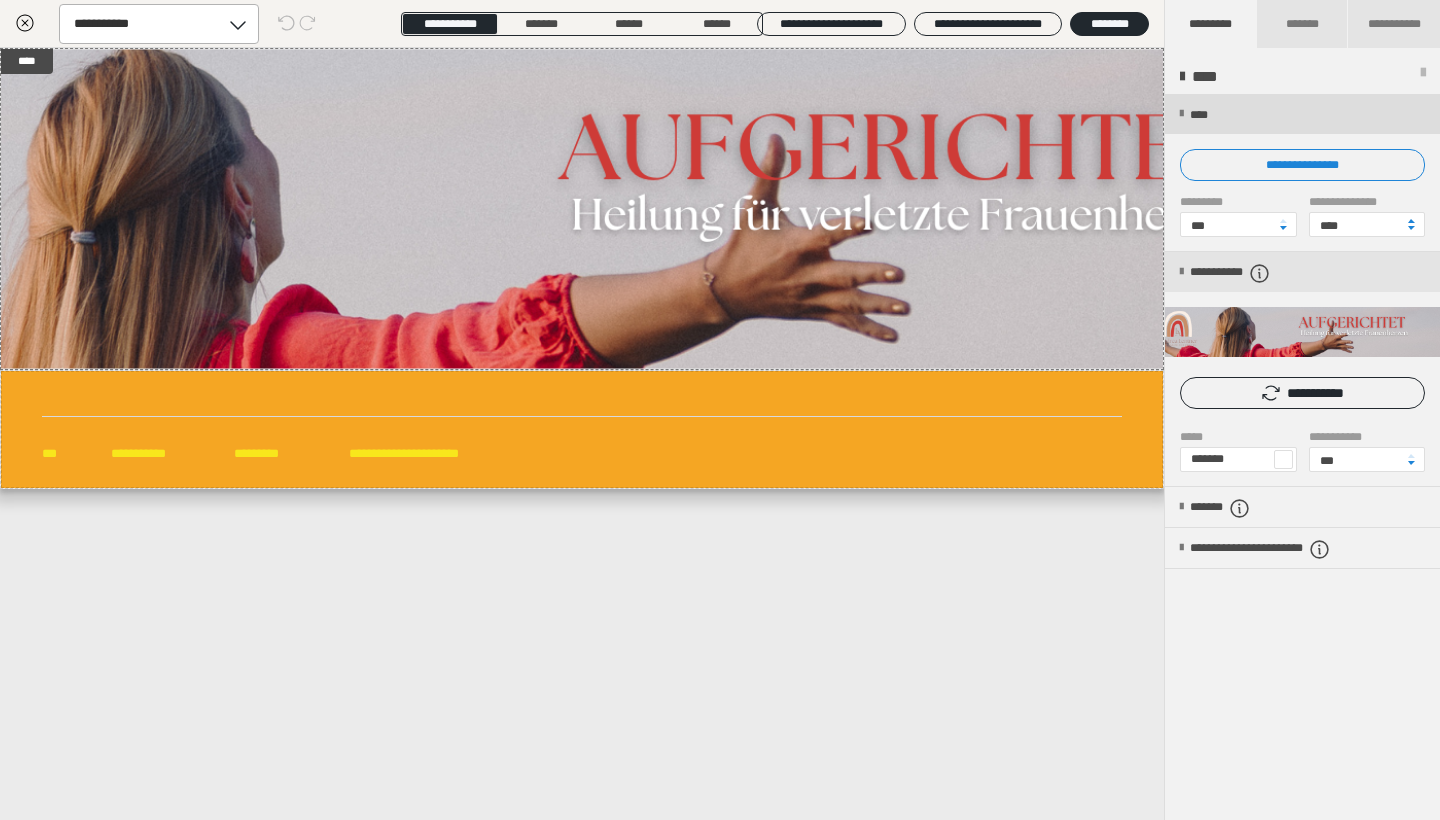 click at bounding box center [1181, 114] 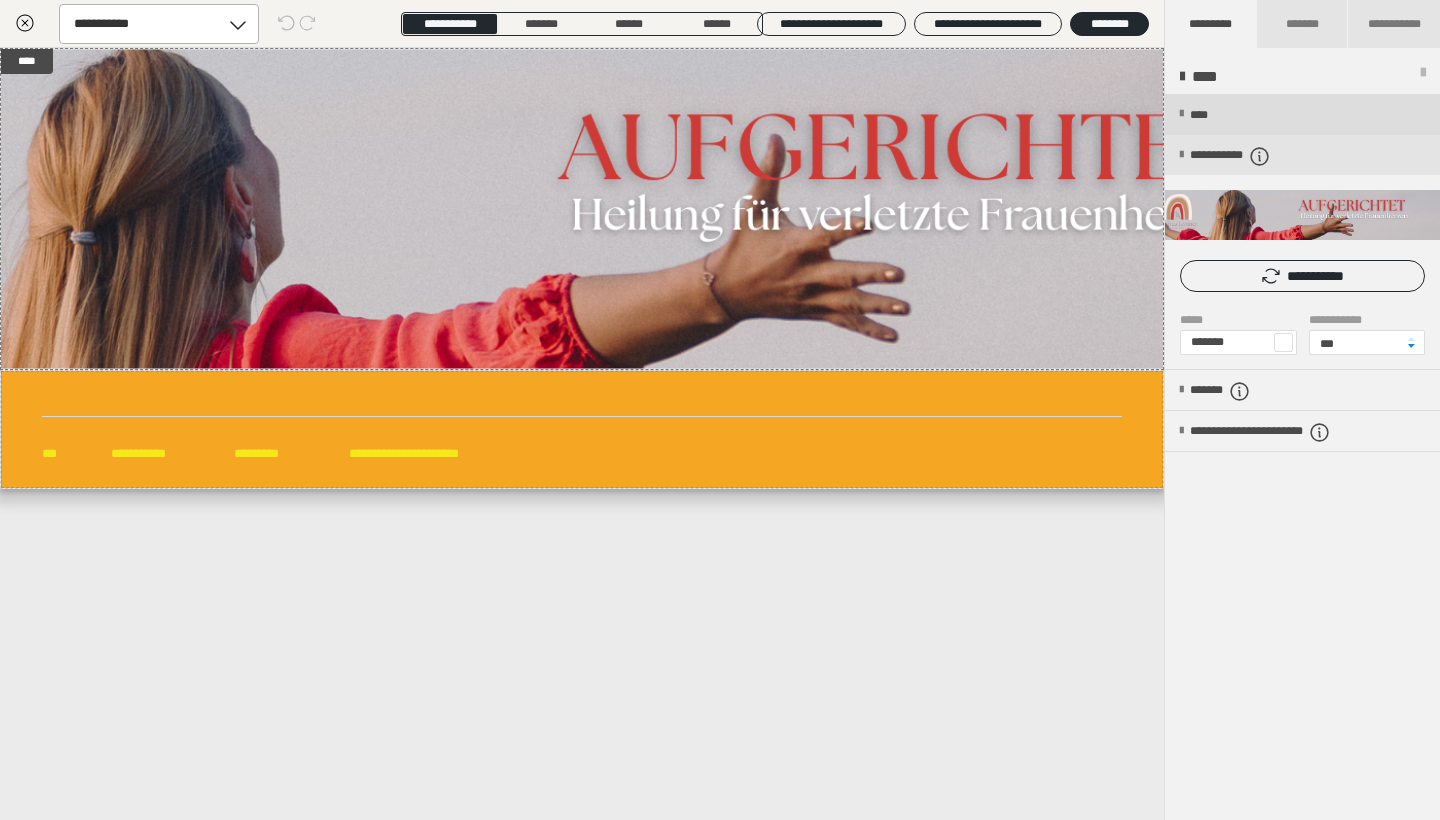 click on "****" at bounding box center [1302, 114] 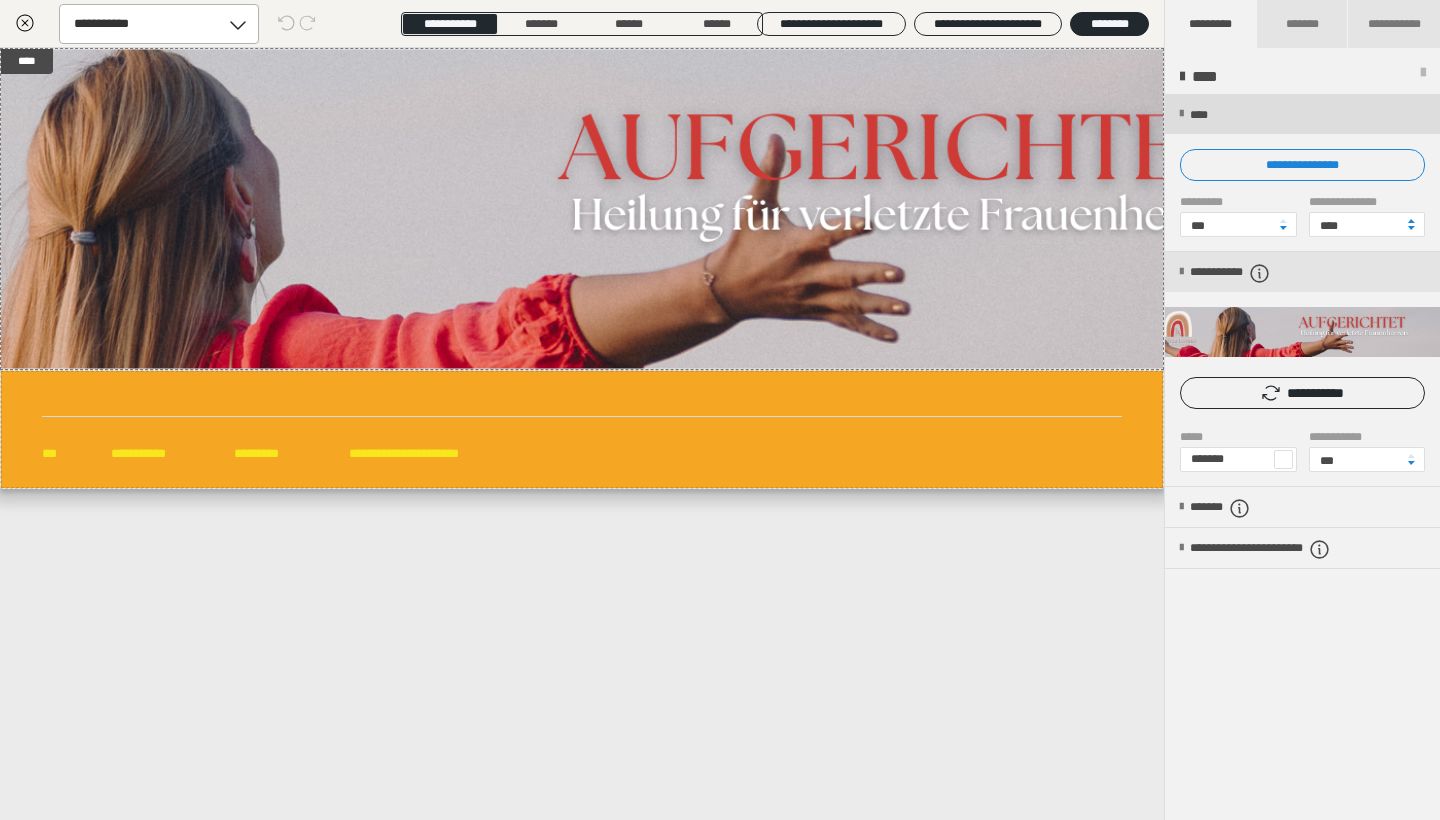 click at bounding box center [1181, 114] 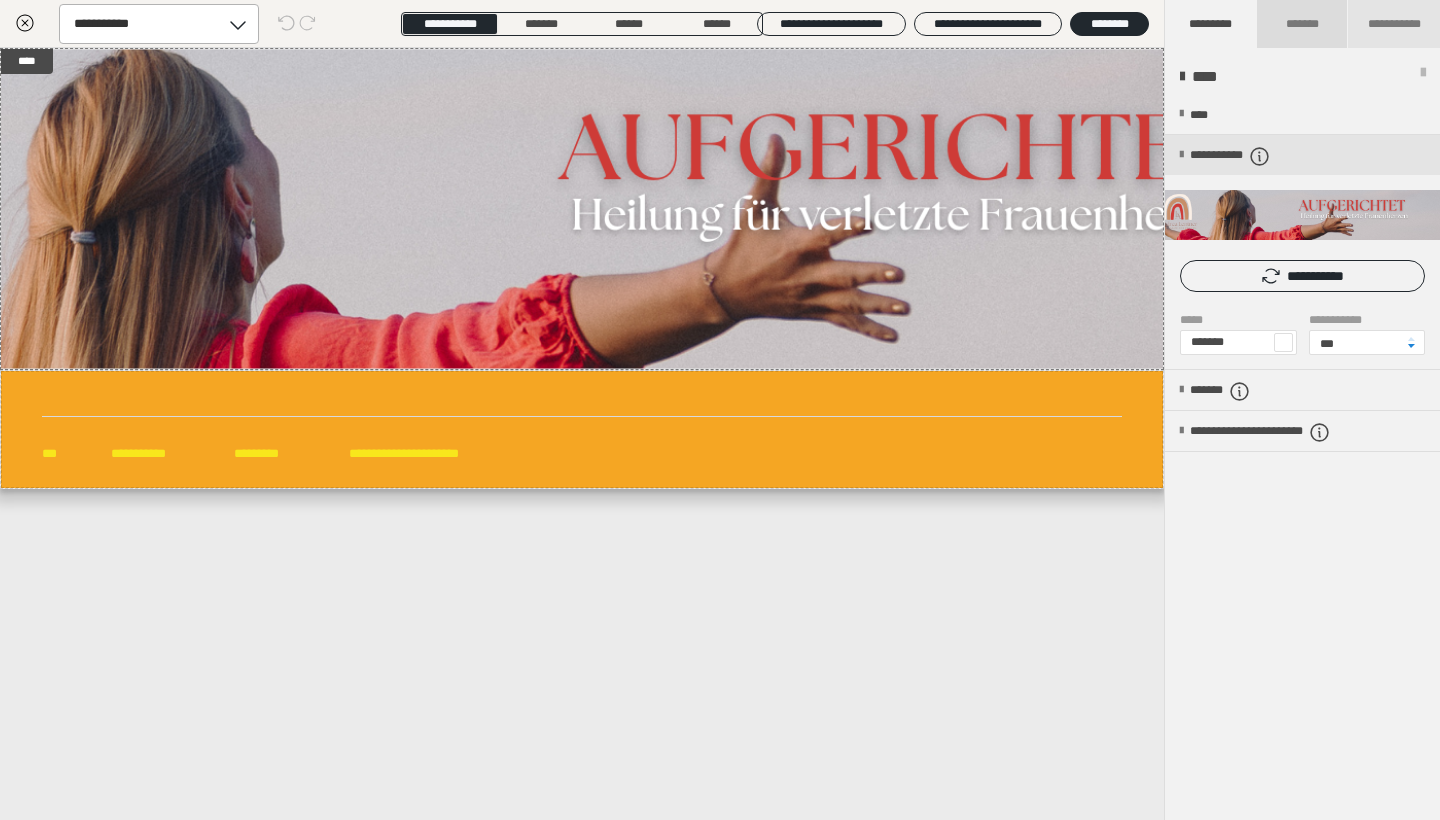 click on "*******" at bounding box center (1303, 24) 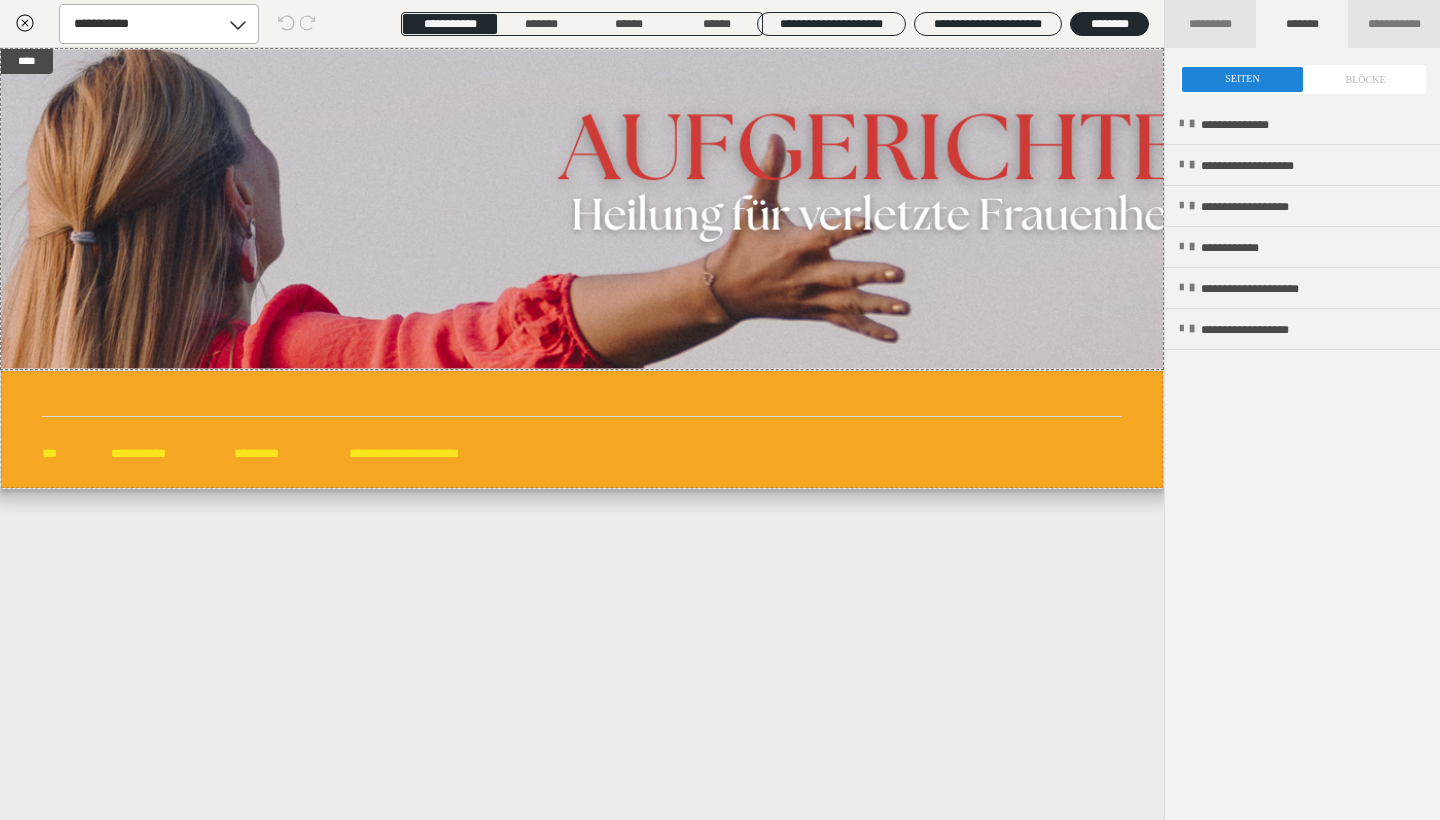 click at bounding box center (1303, 79) 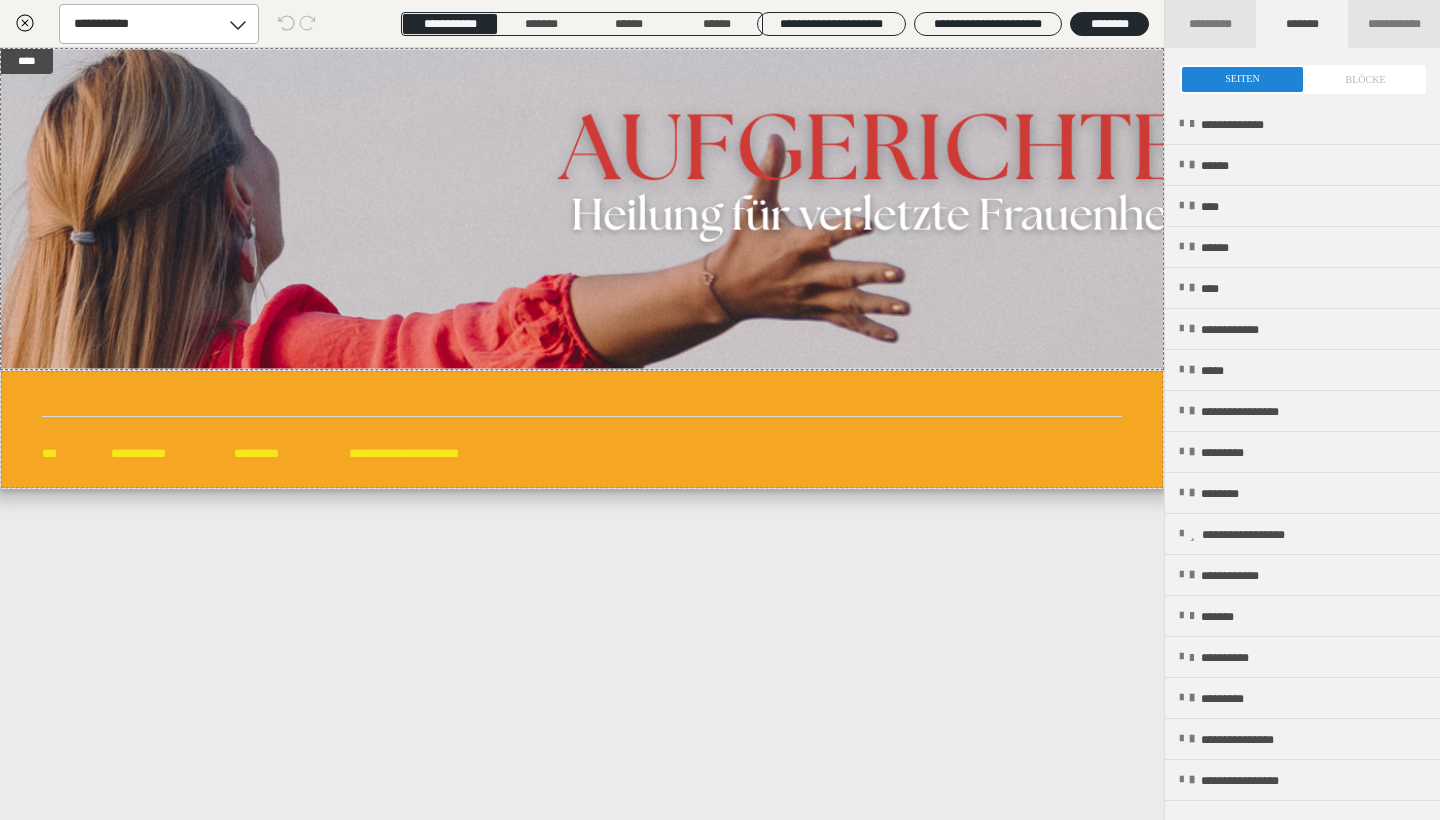 click at bounding box center (1303, 79) 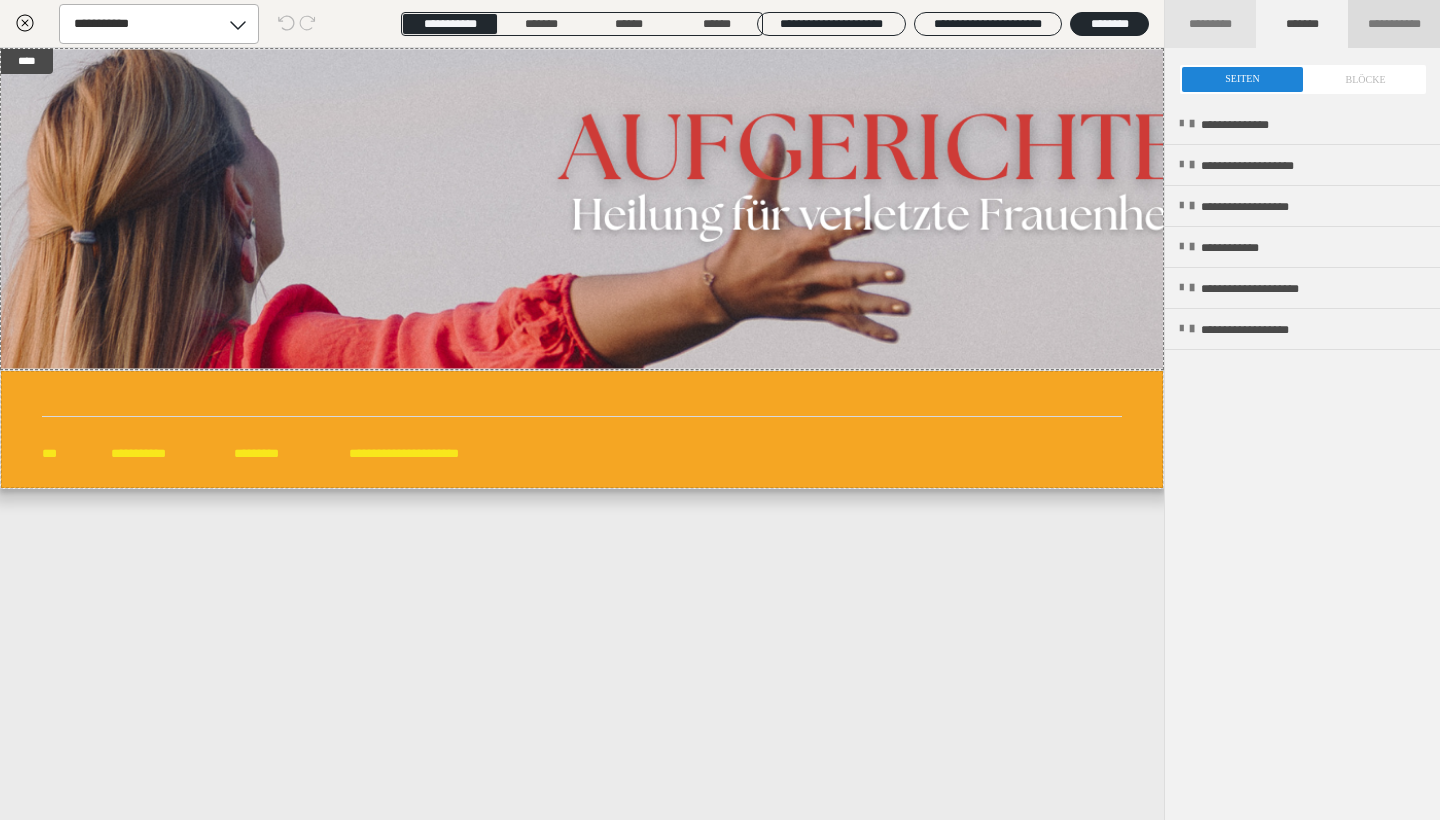 click on "**********" at bounding box center [1394, 24] 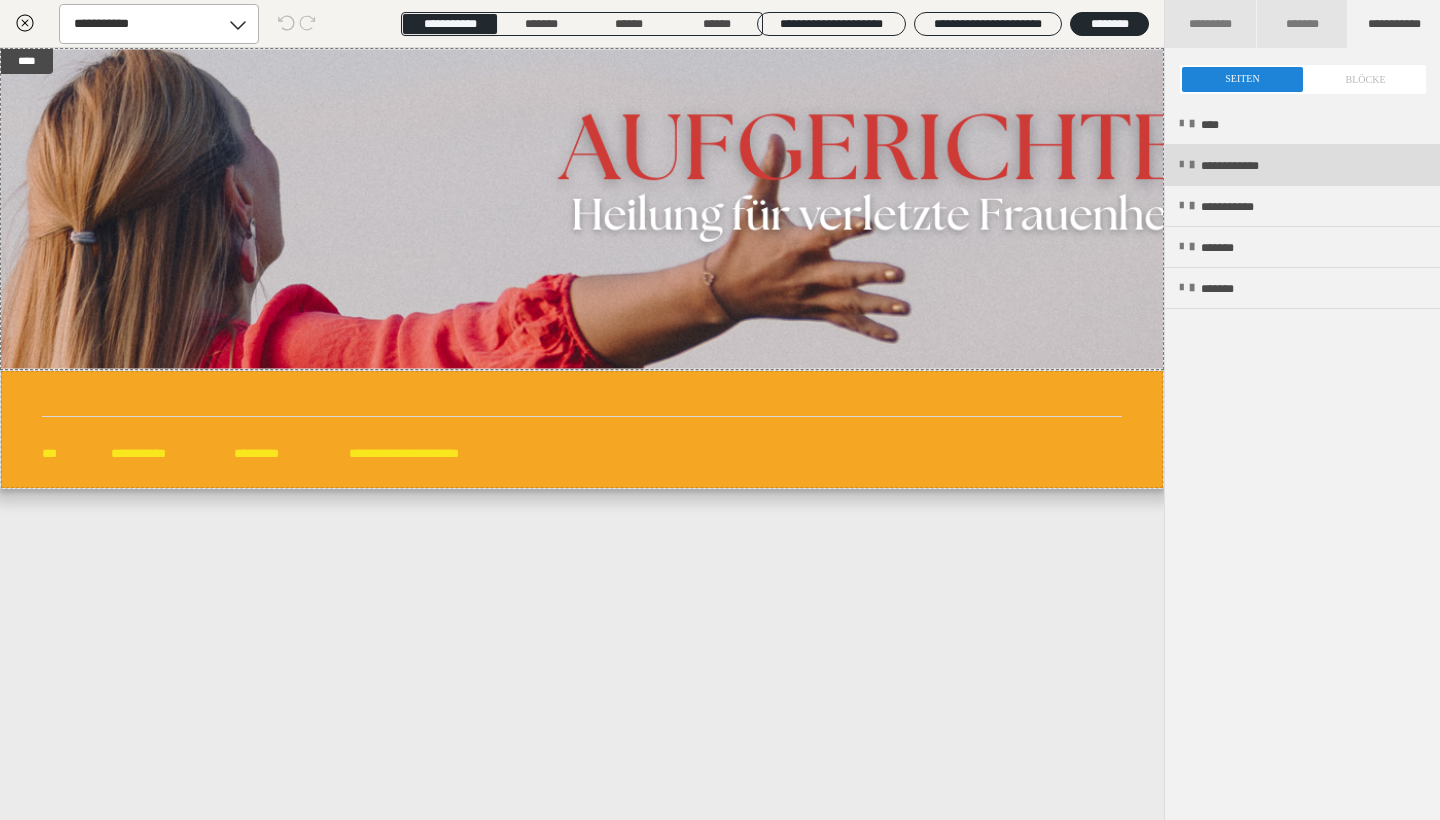 click on "**********" at bounding box center [1302, 165] 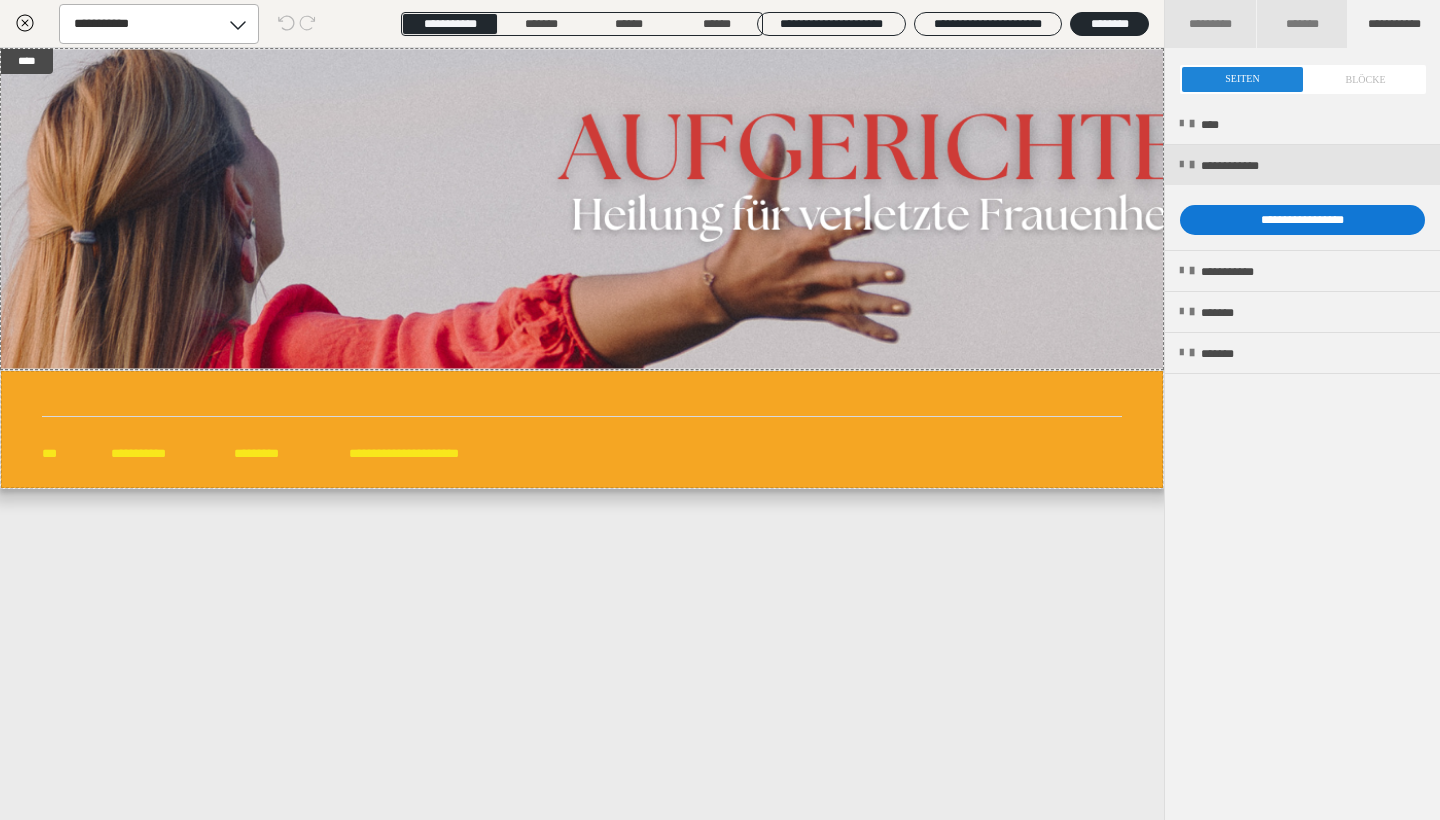 click on "**********" at bounding box center [1302, 220] 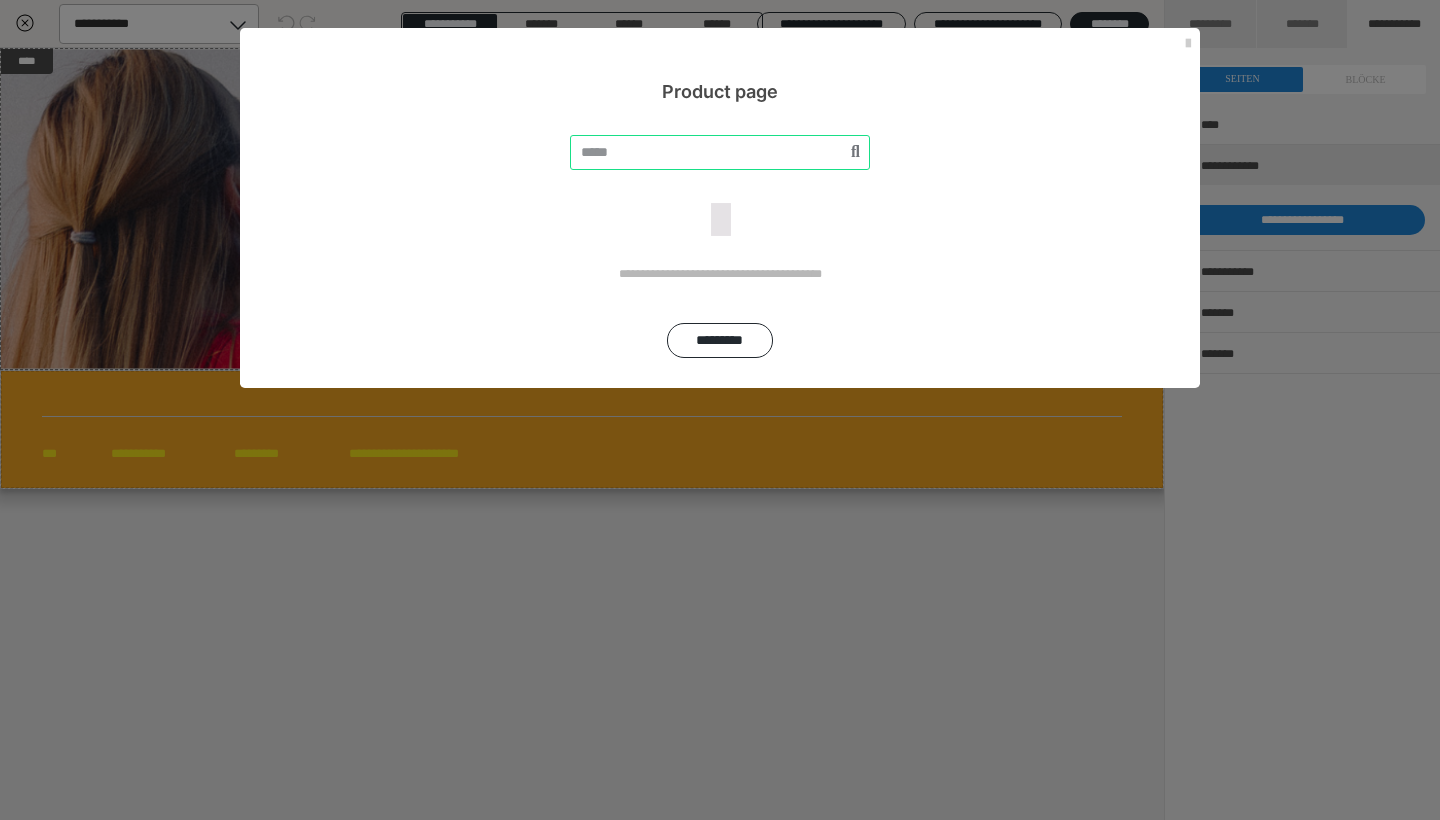click at bounding box center [720, 152] 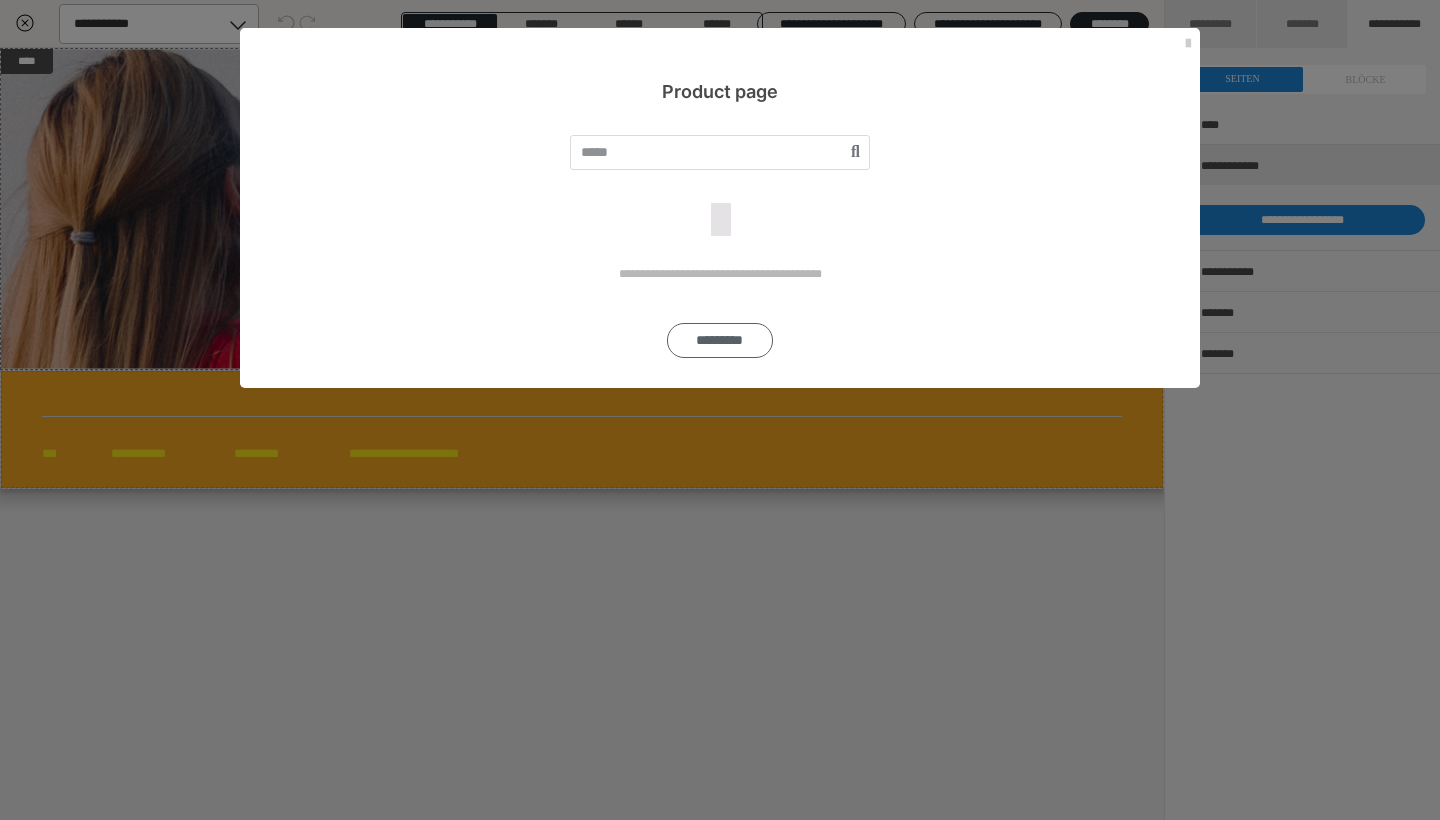 click on "*********" at bounding box center [720, 340] 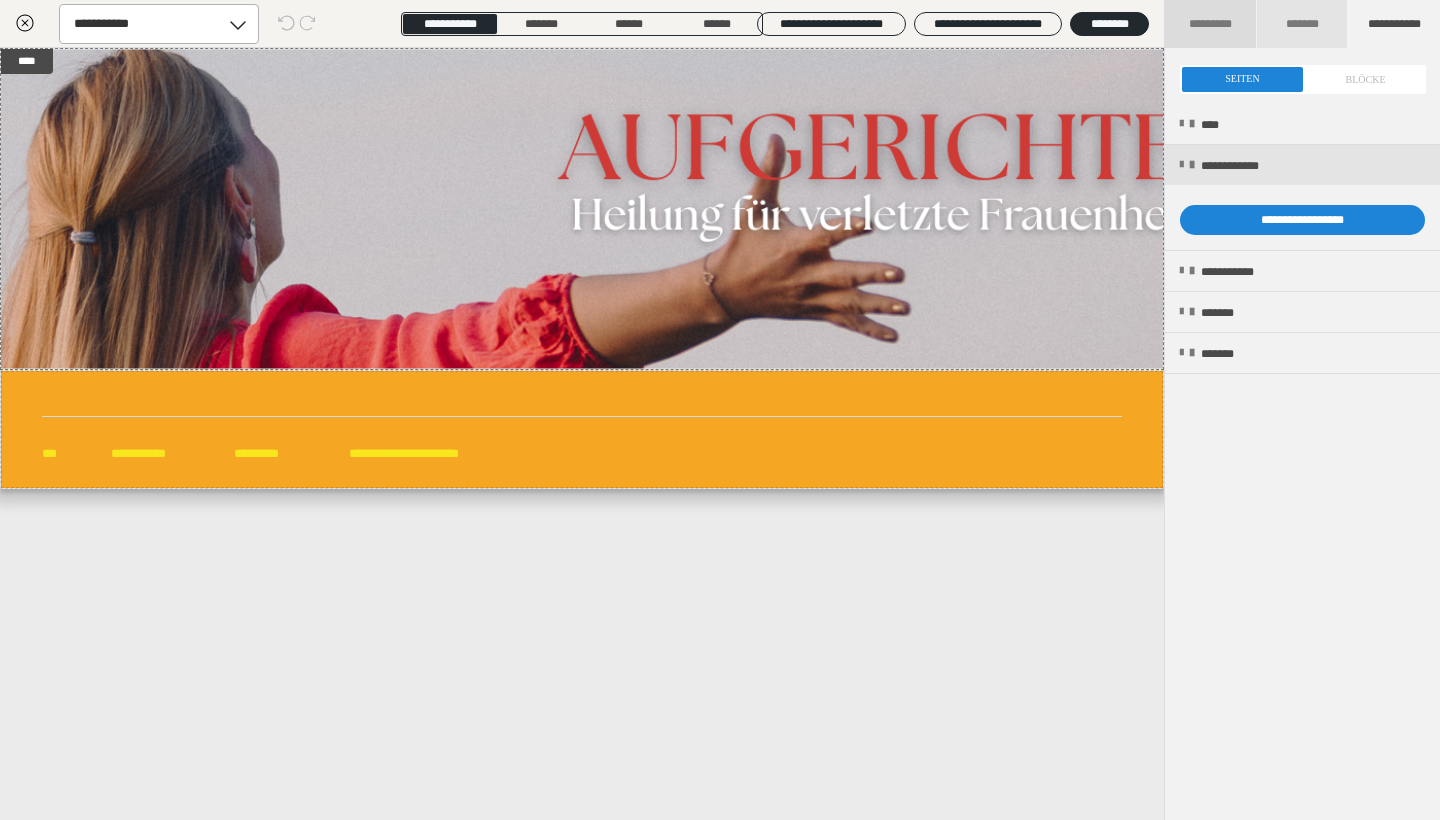 click on "*********" at bounding box center [1210, 24] 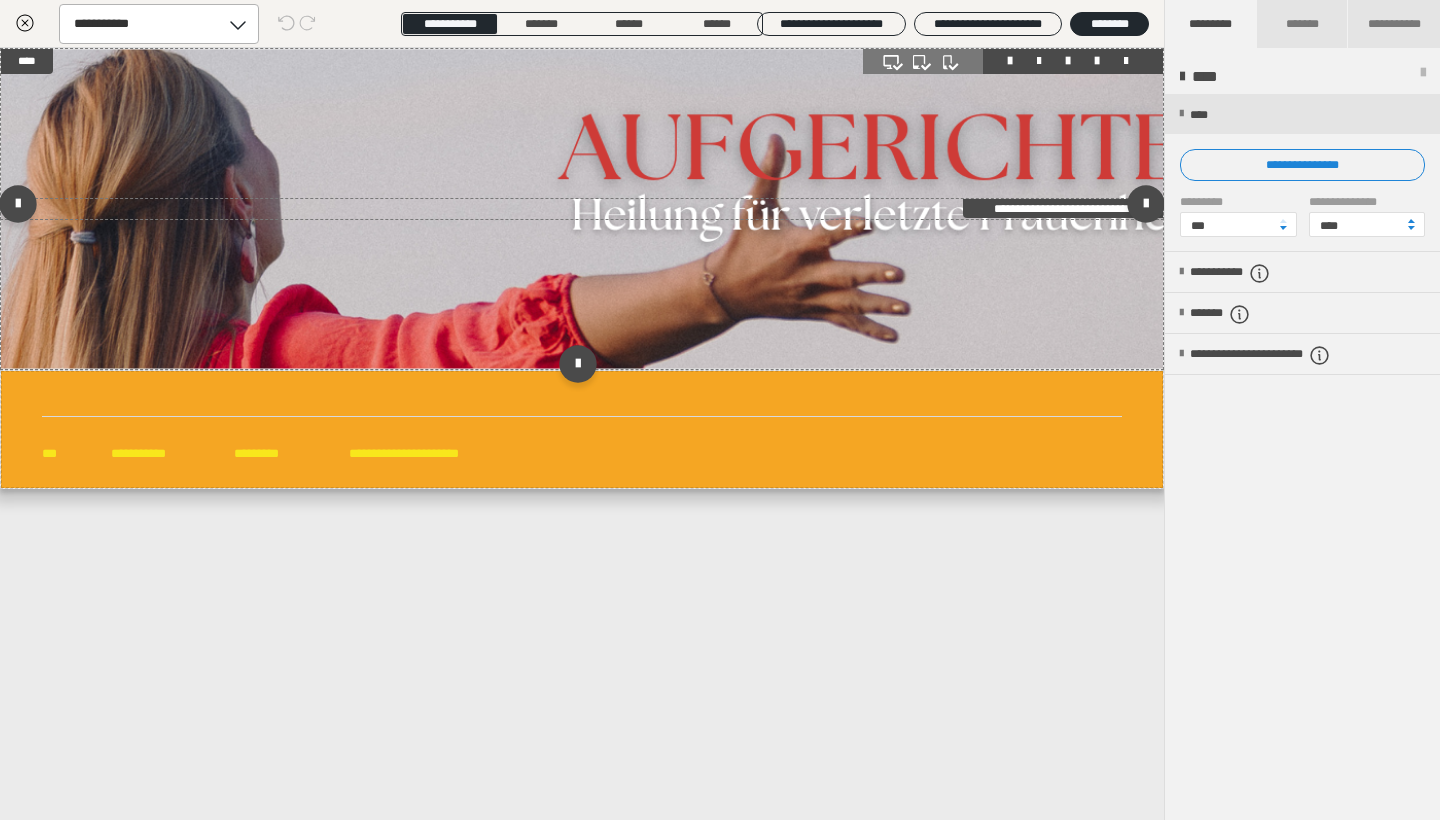 click on "**********" at bounding box center [1063, 208] 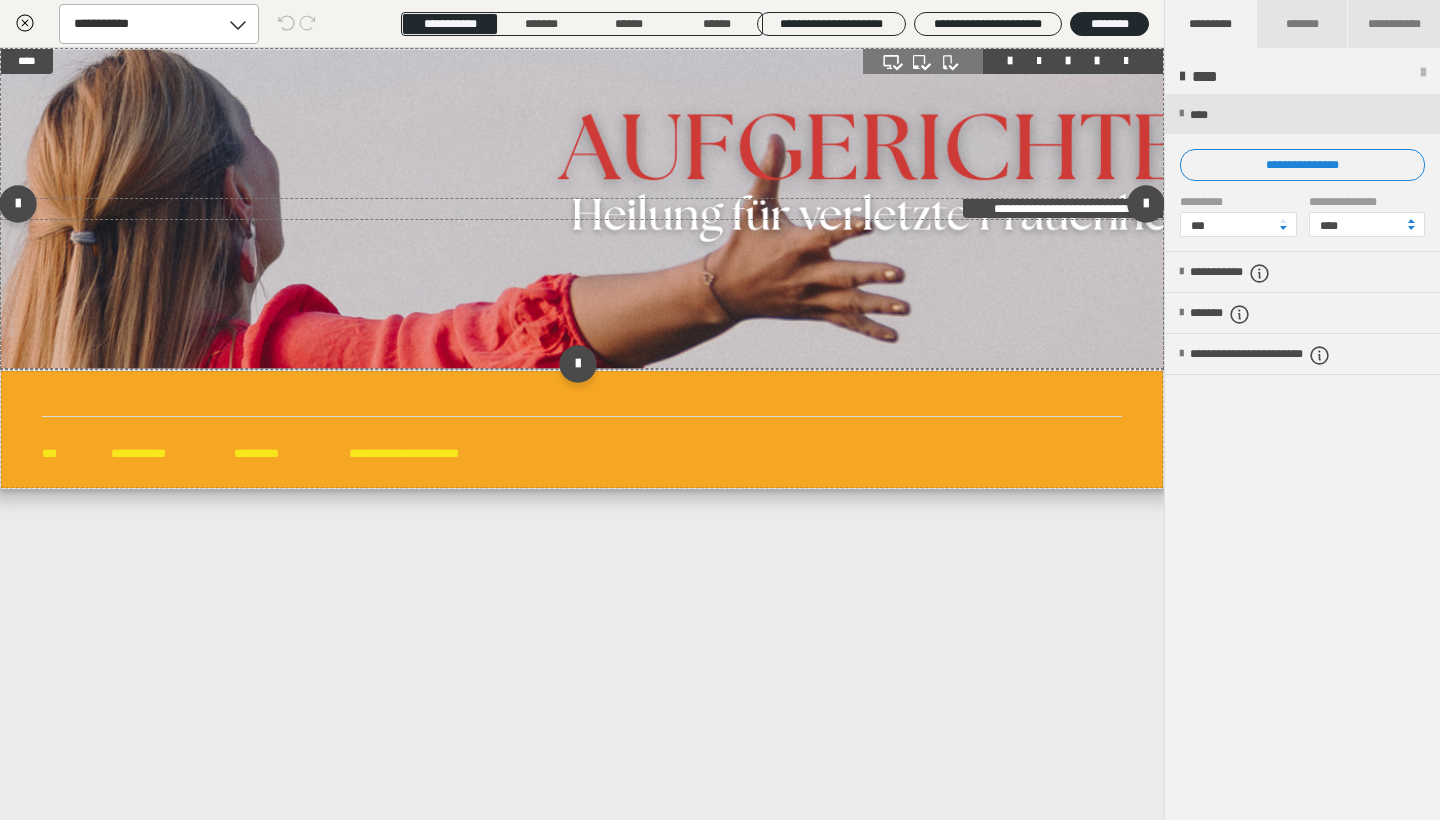 click on "**********" at bounding box center [1063, 208] 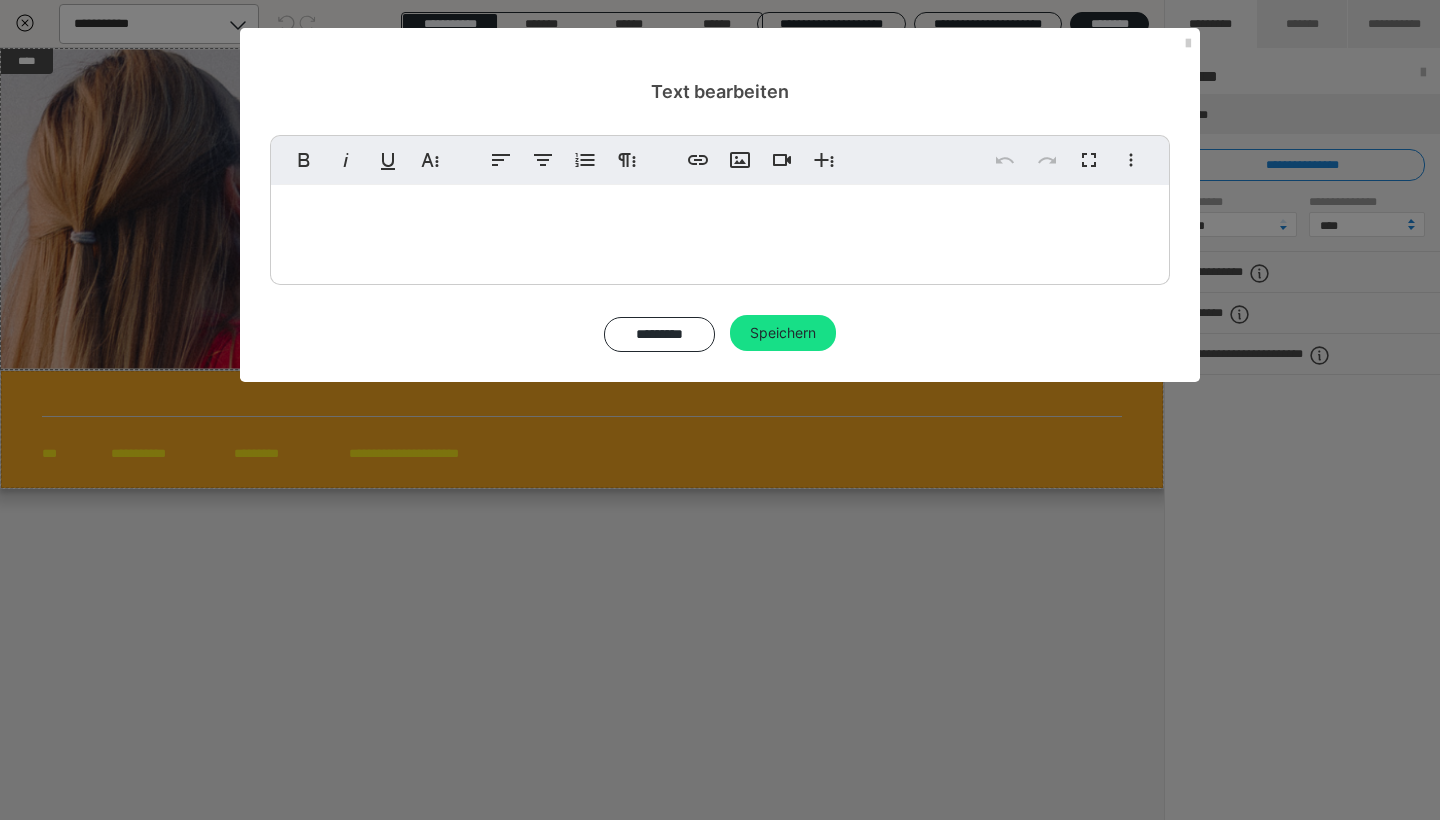 click at bounding box center (720, 230) 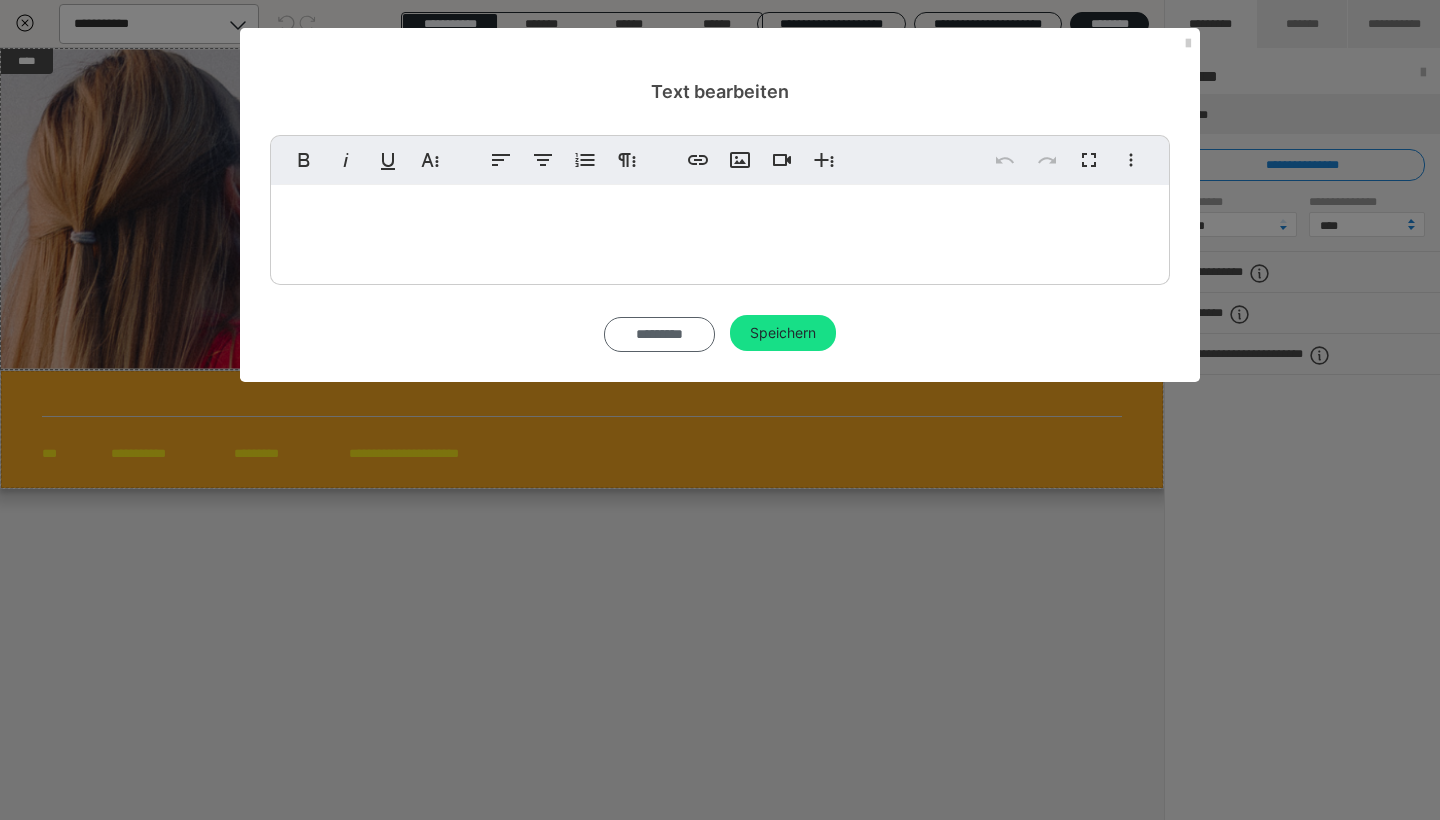 click on "*********" at bounding box center (659, 334) 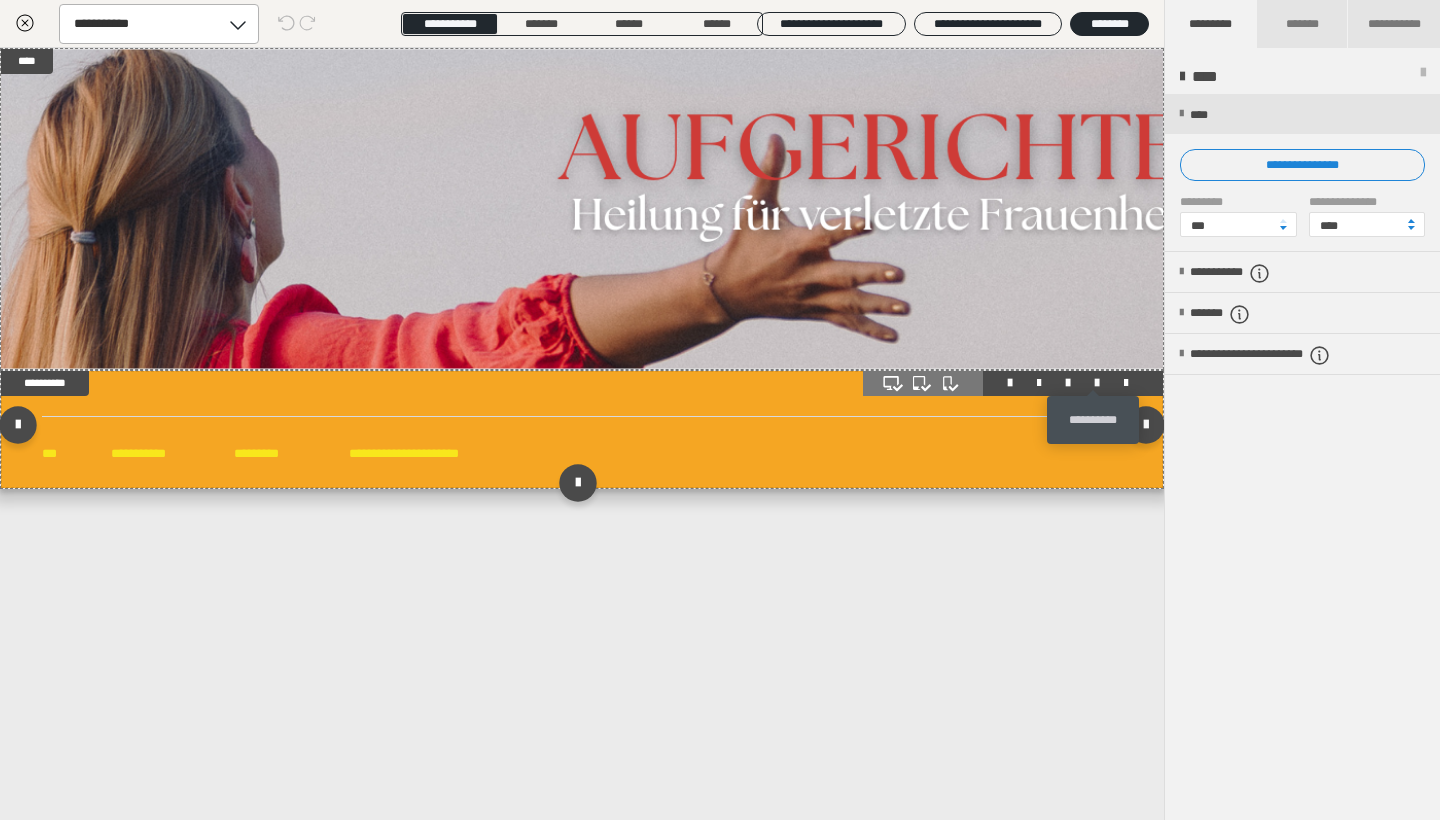 click at bounding box center [1097, 383] 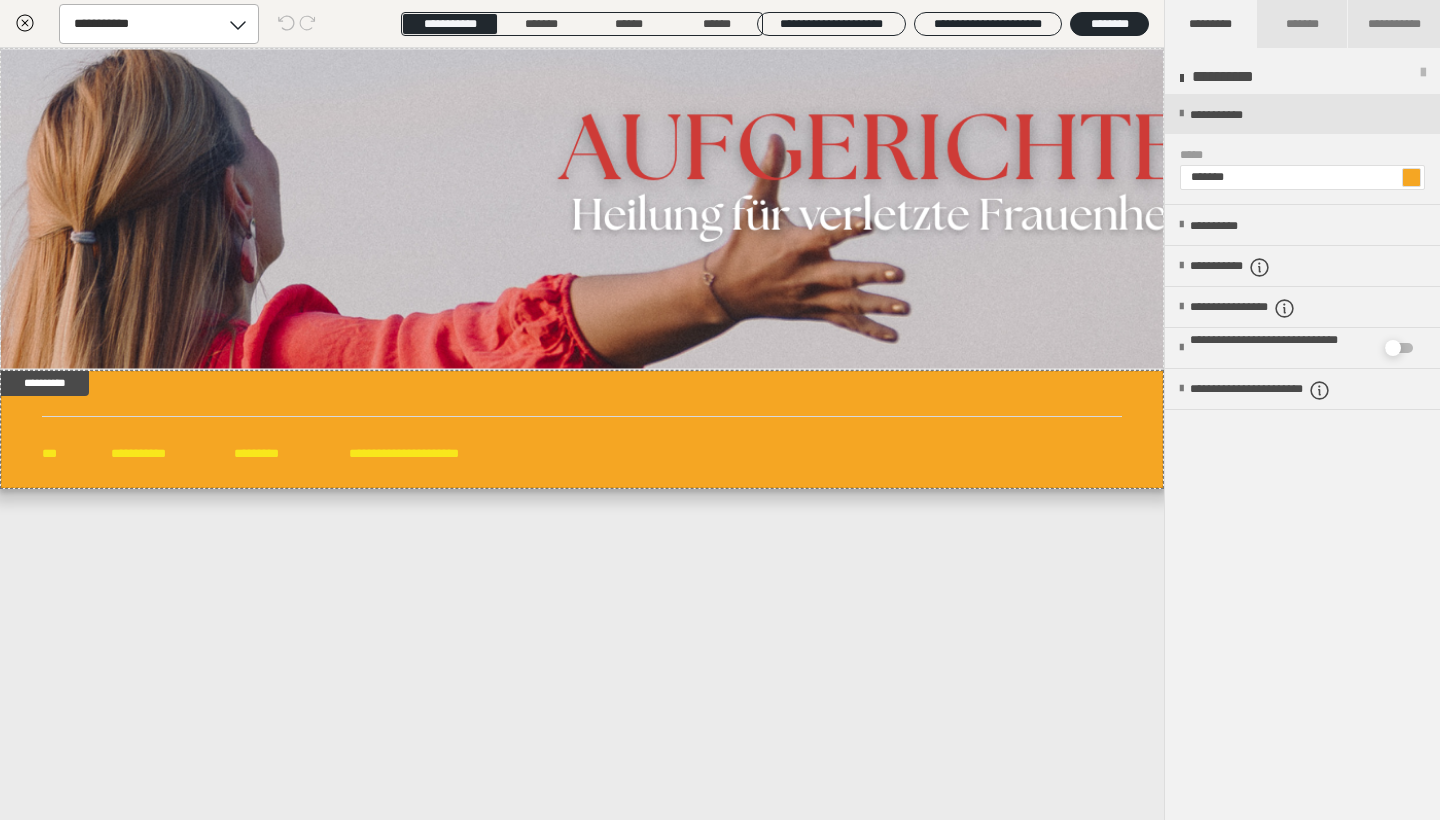 click at bounding box center [1411, 177] 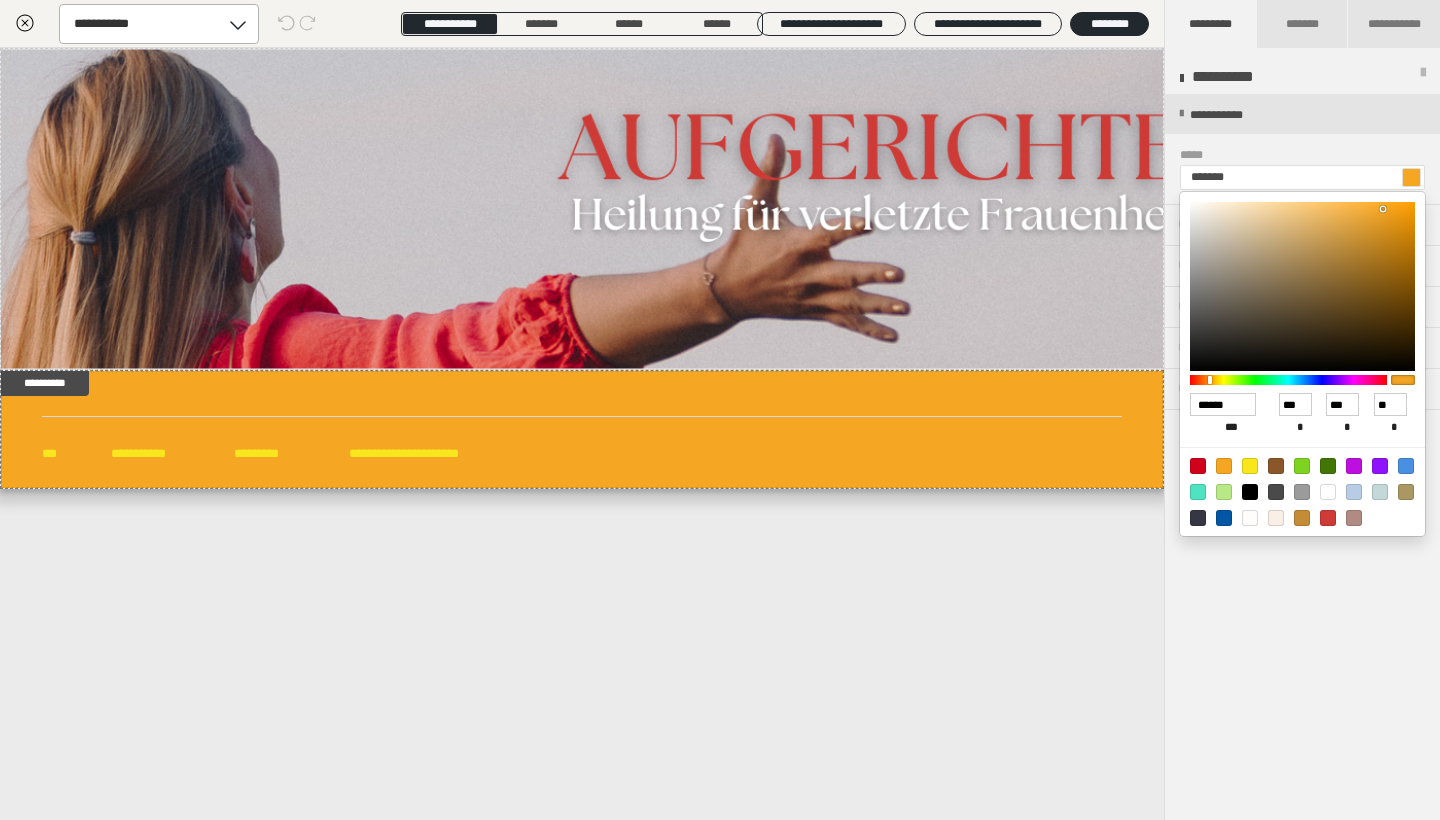 click at bounding box center [1276, 518] 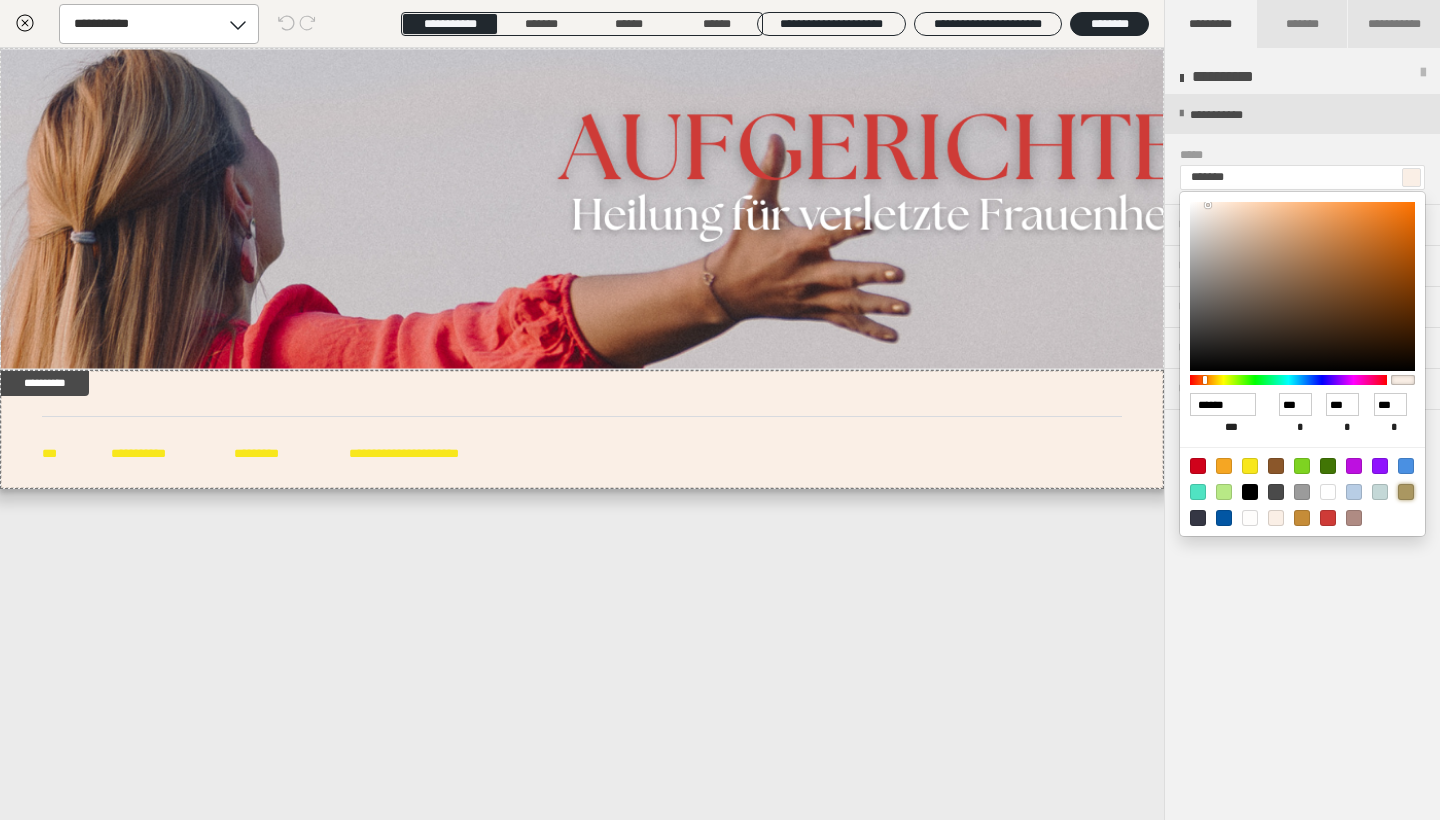 click at bounding box center [1406, 492] 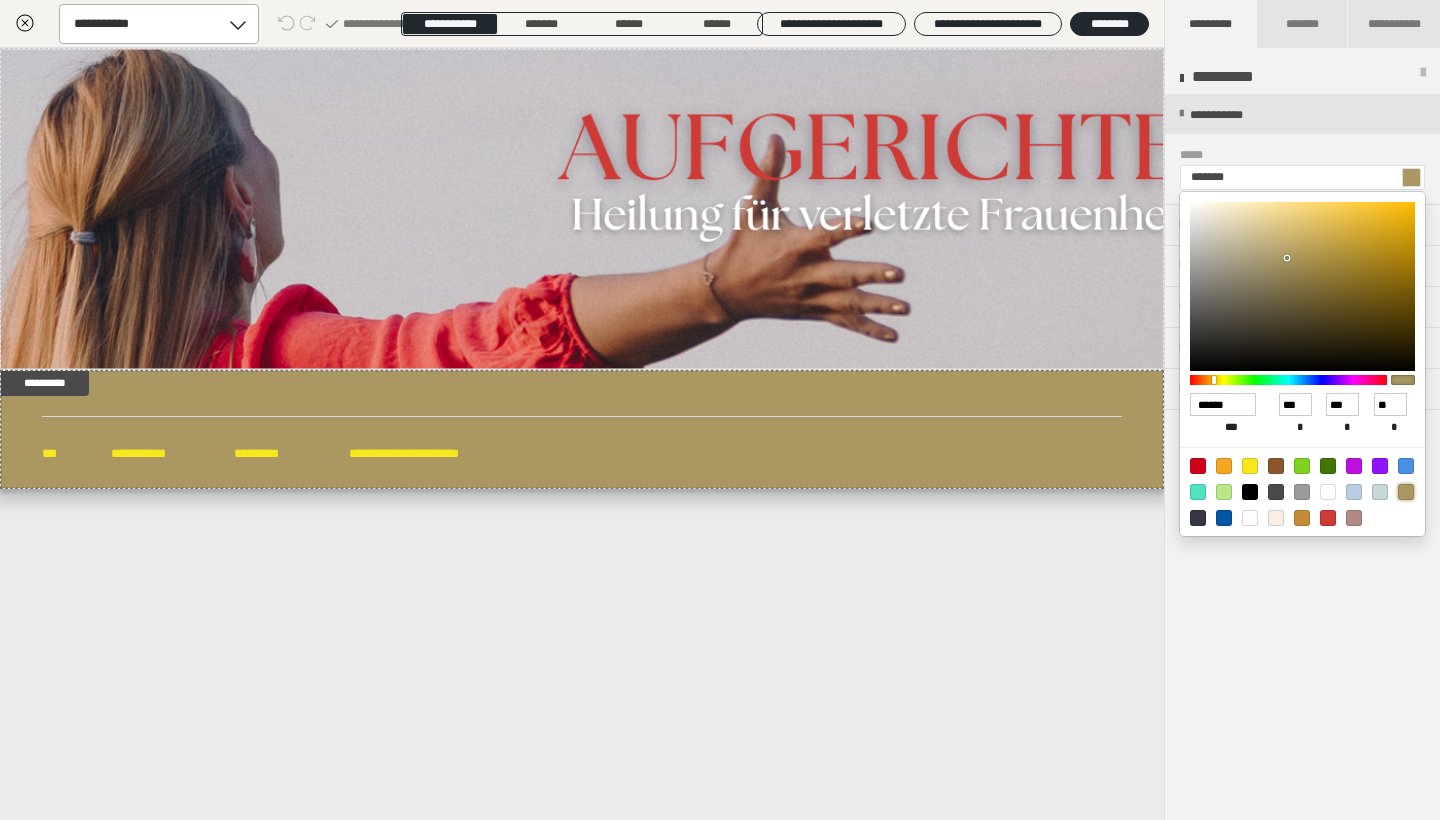 click at bounding box center (1302, 518) 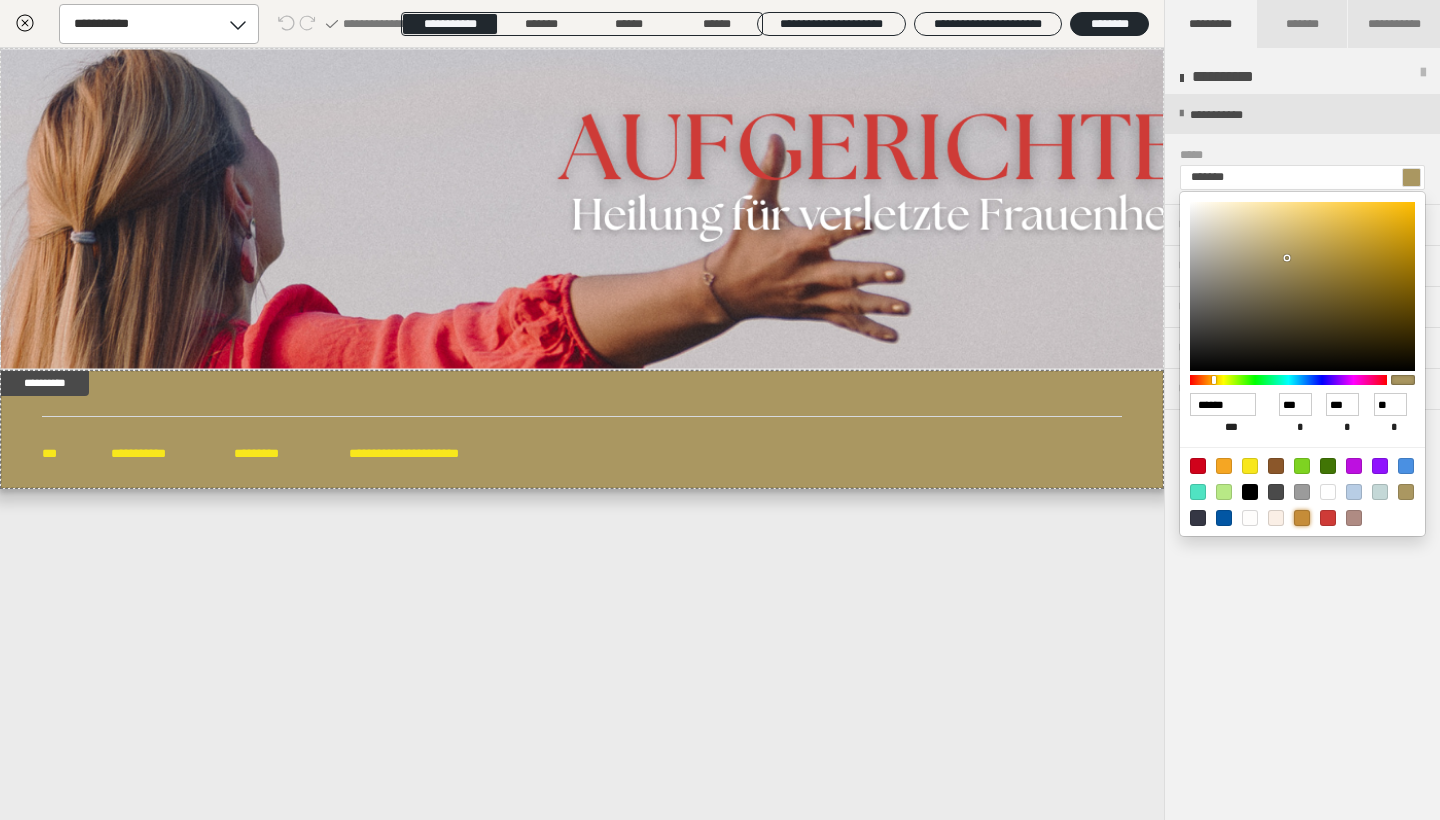 type on "*******" 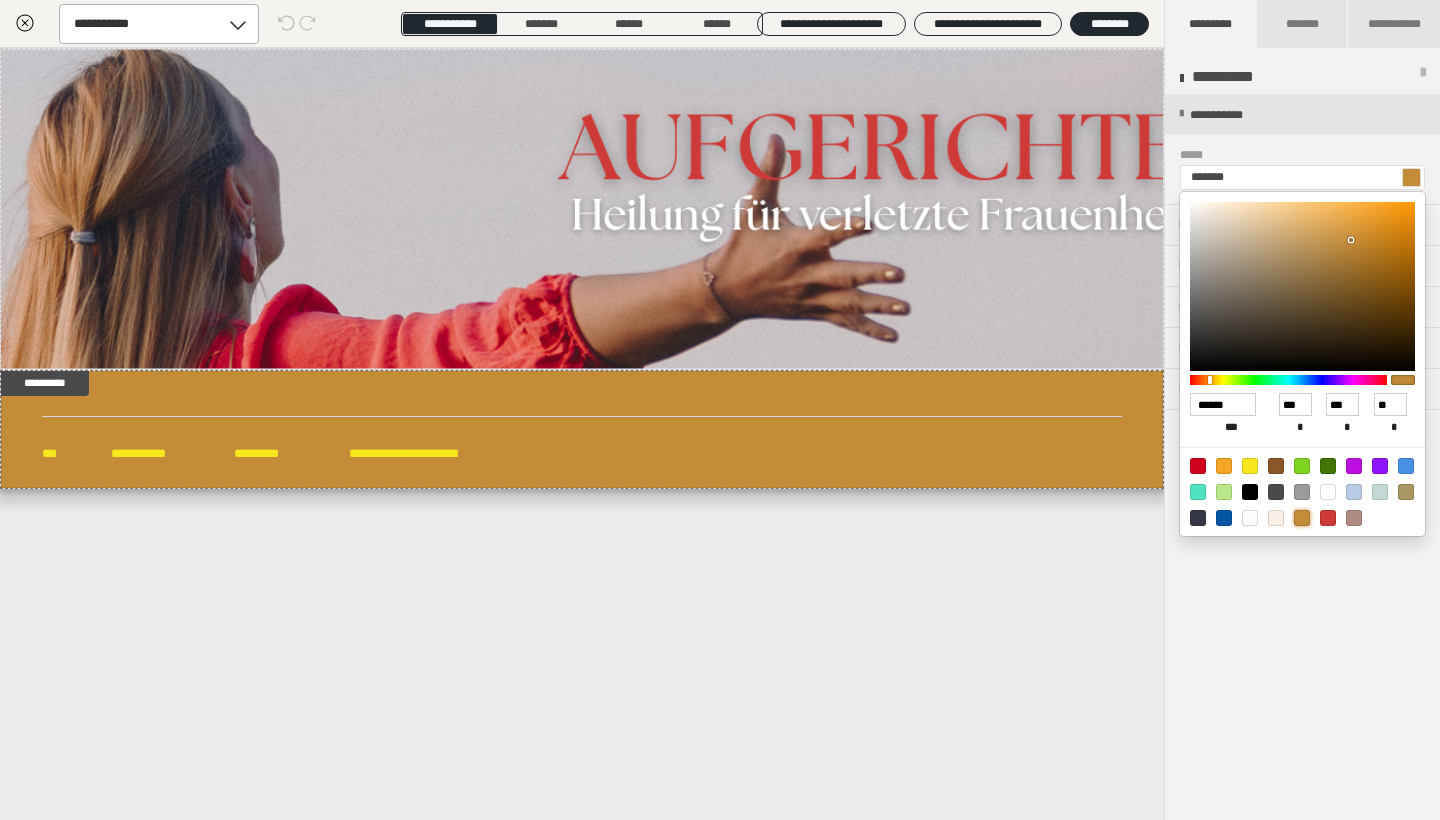 click at bounding box center (720, 410) 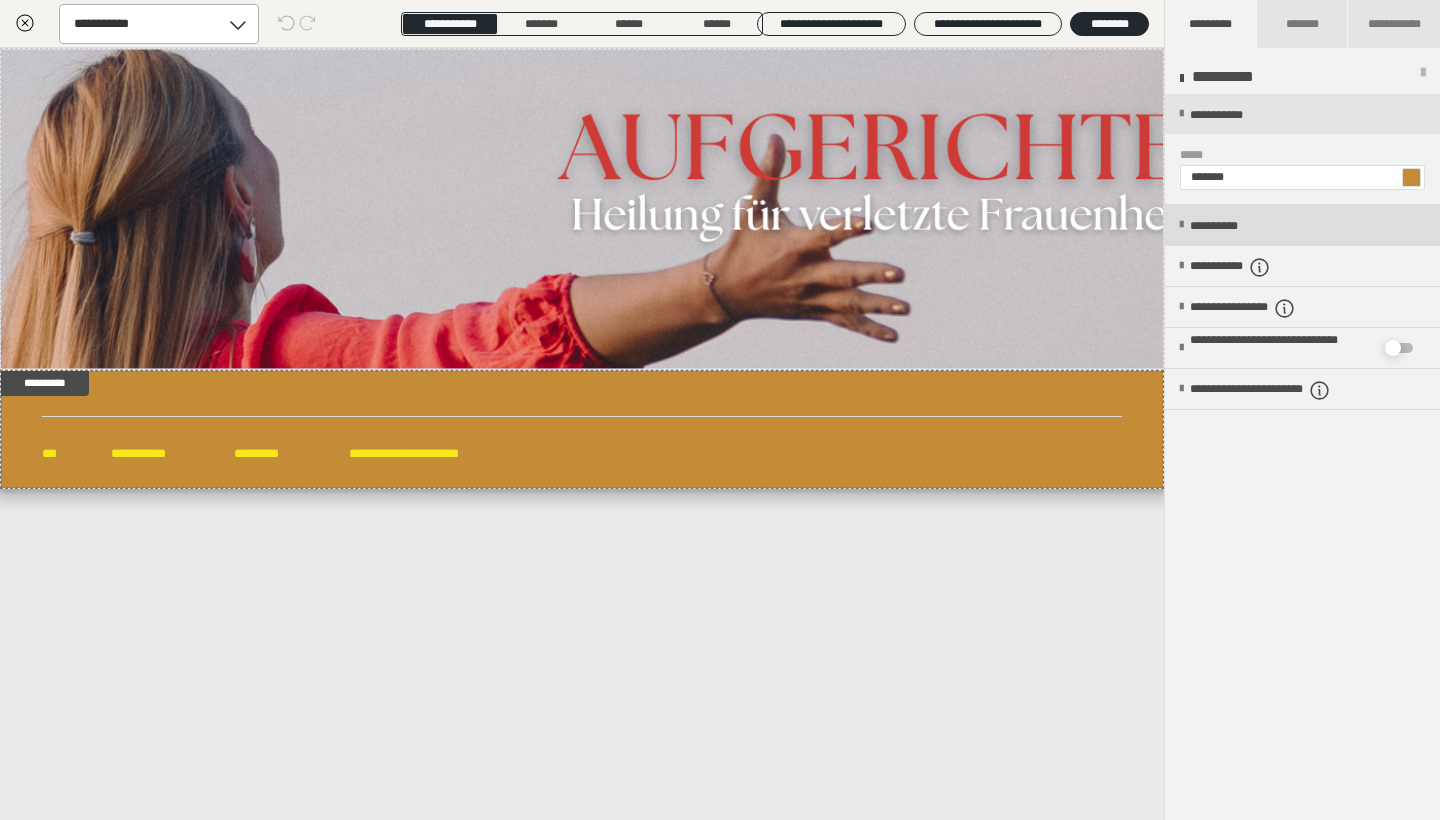 click at bounding box center [1181, 225] 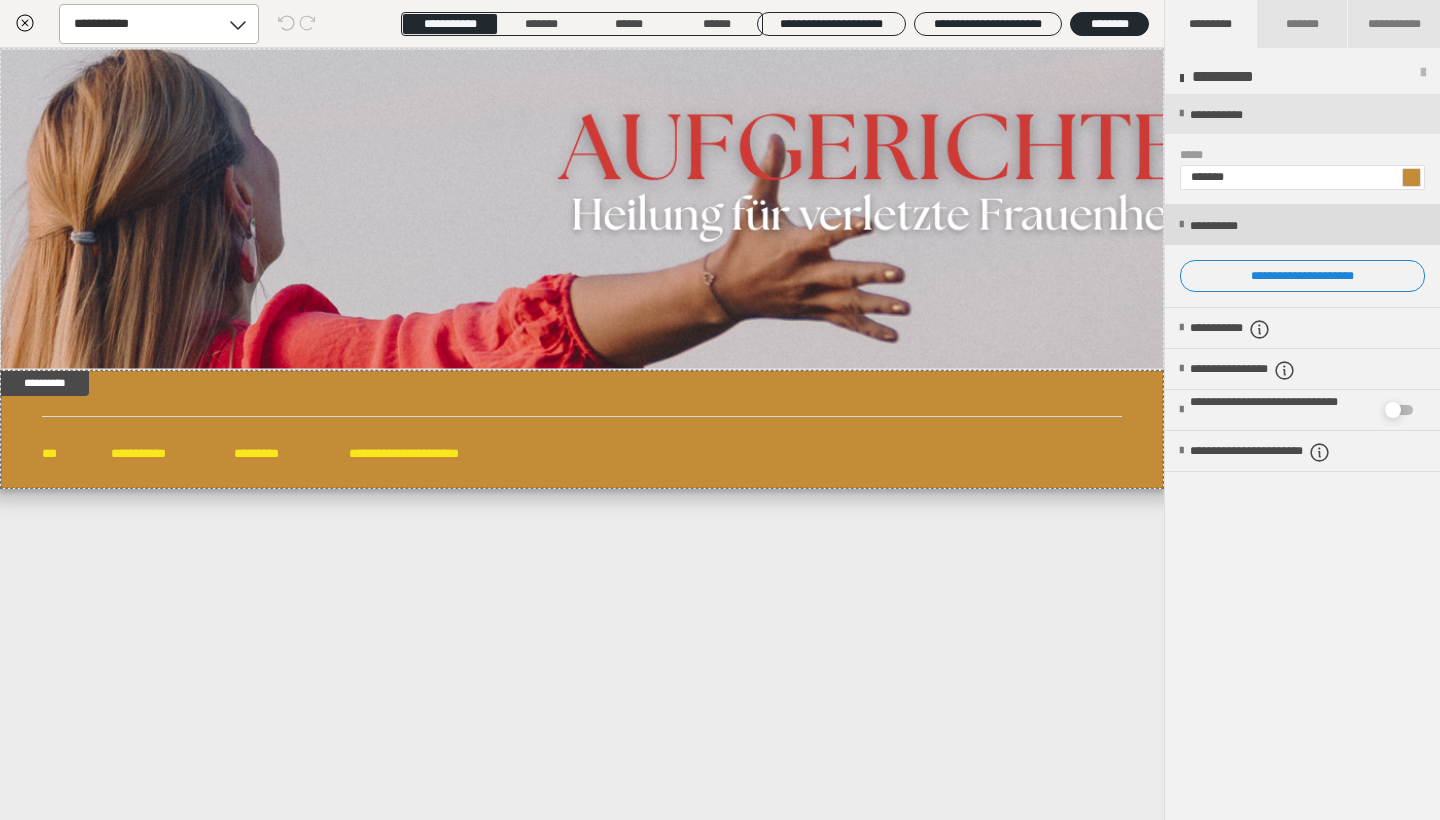 click at bounding box center [1181, 225] 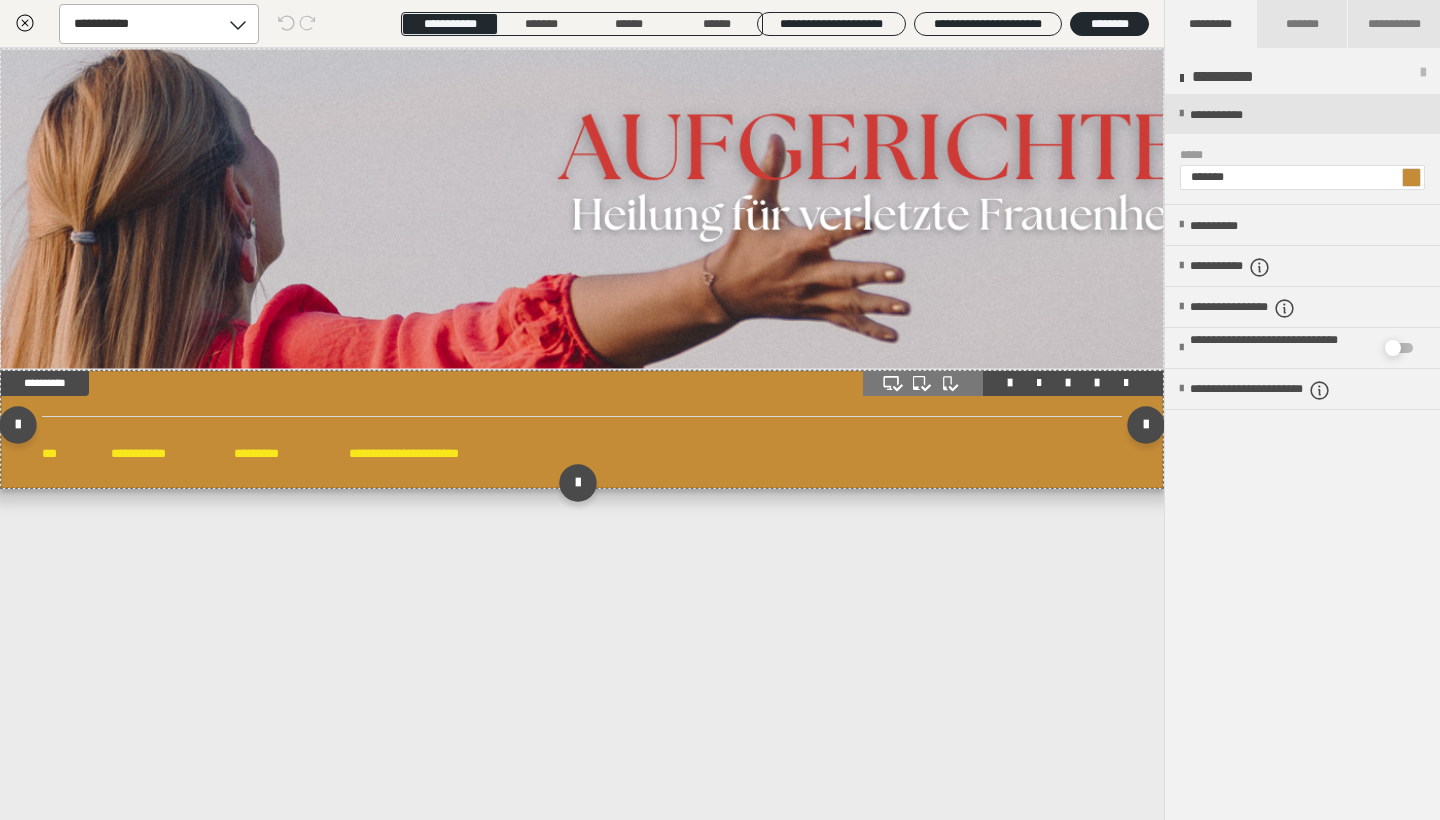click on "**********" at bounding box center [582, 429] 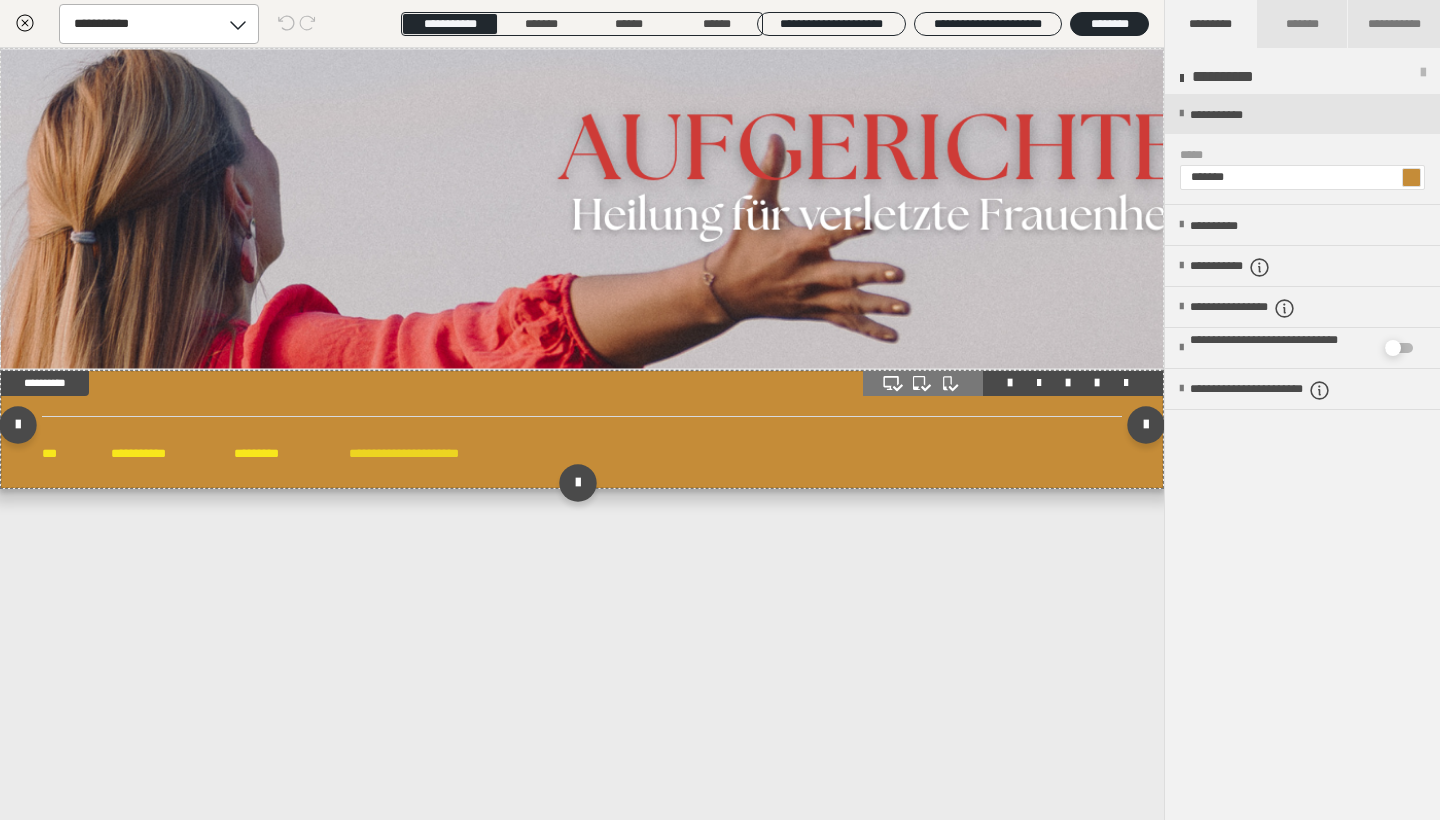 click on "**********" at bounding box center [424, 454] 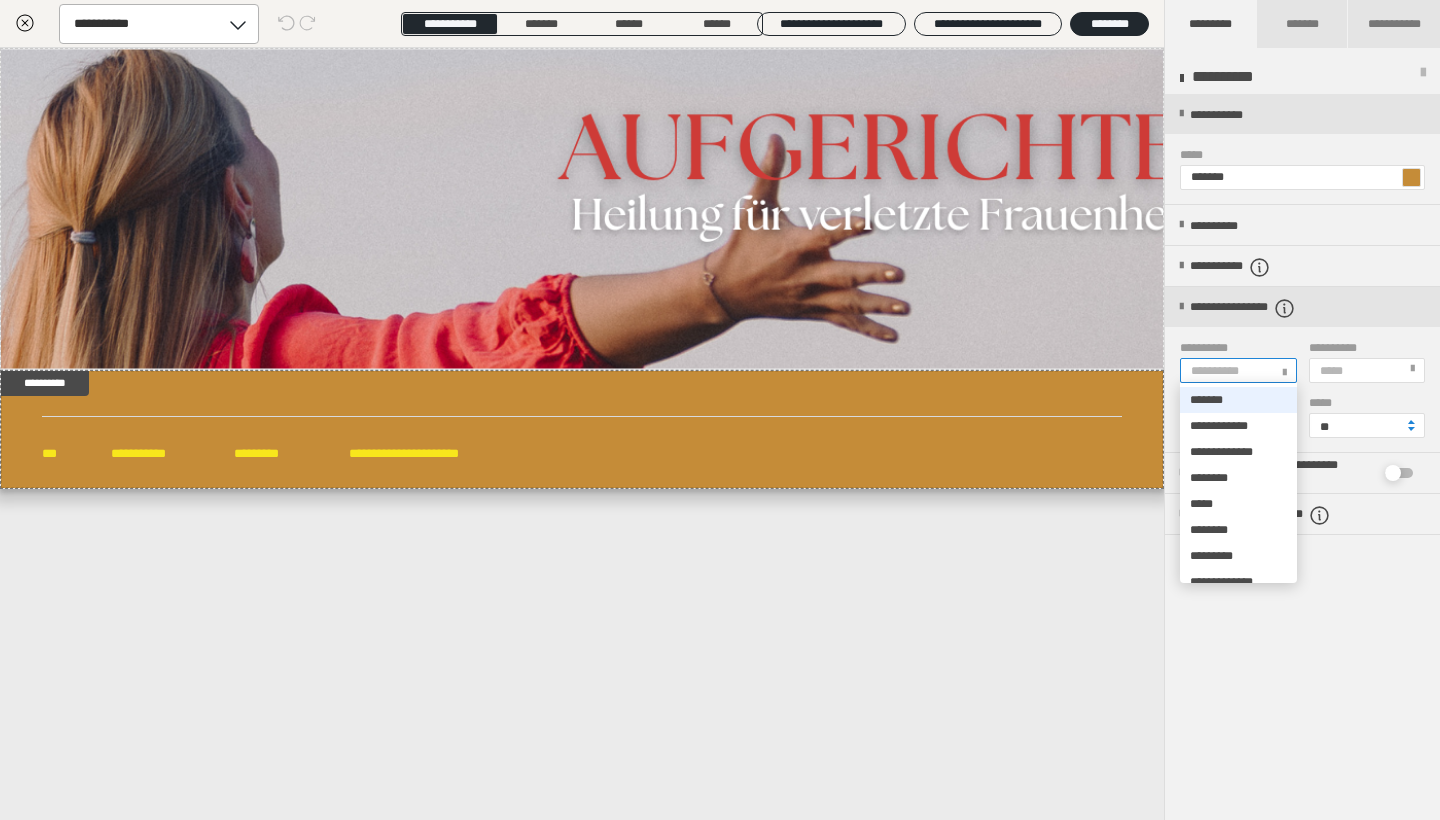 click on "**********" at bounding box center (1237, 370) 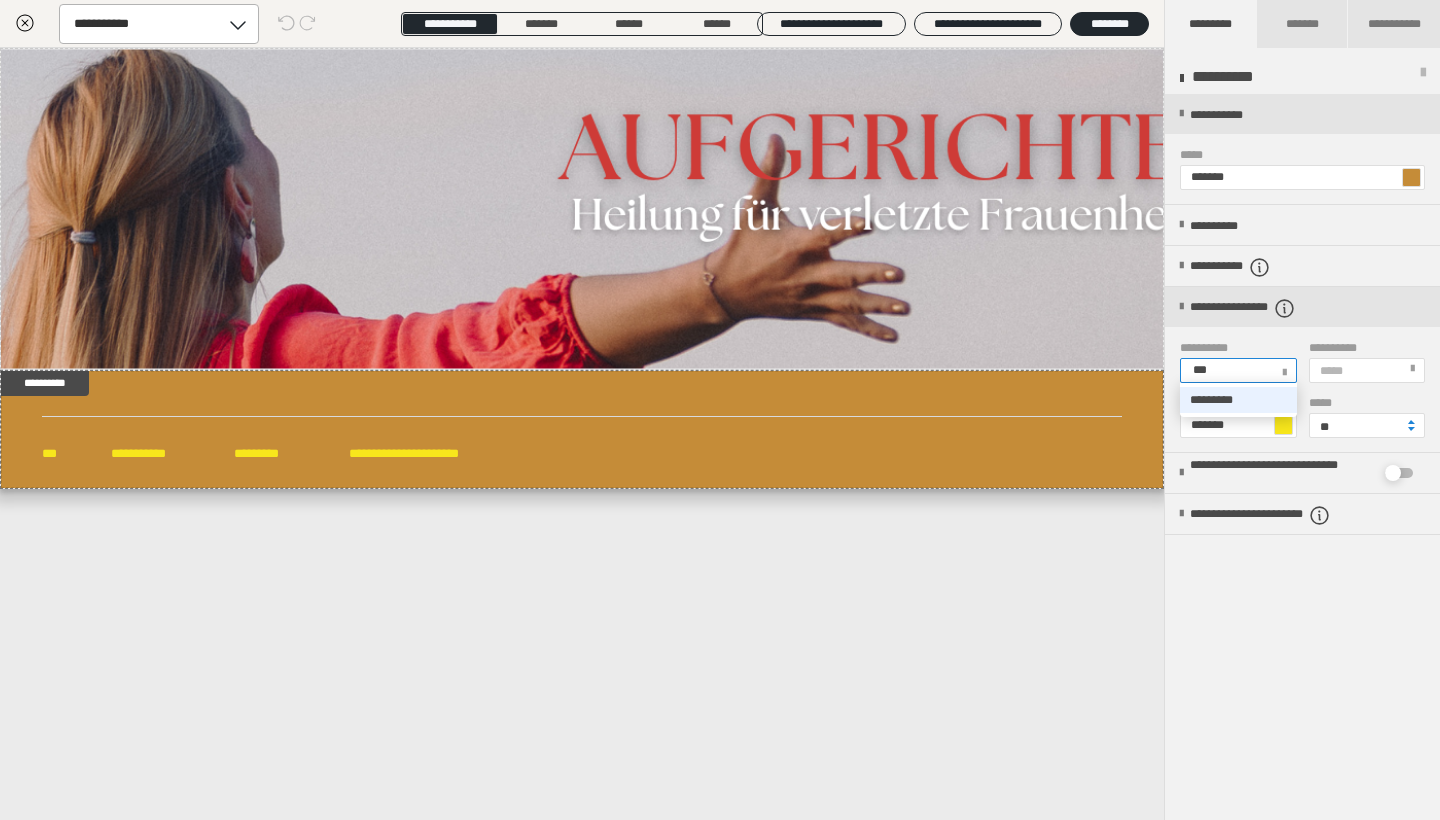 type on "****" 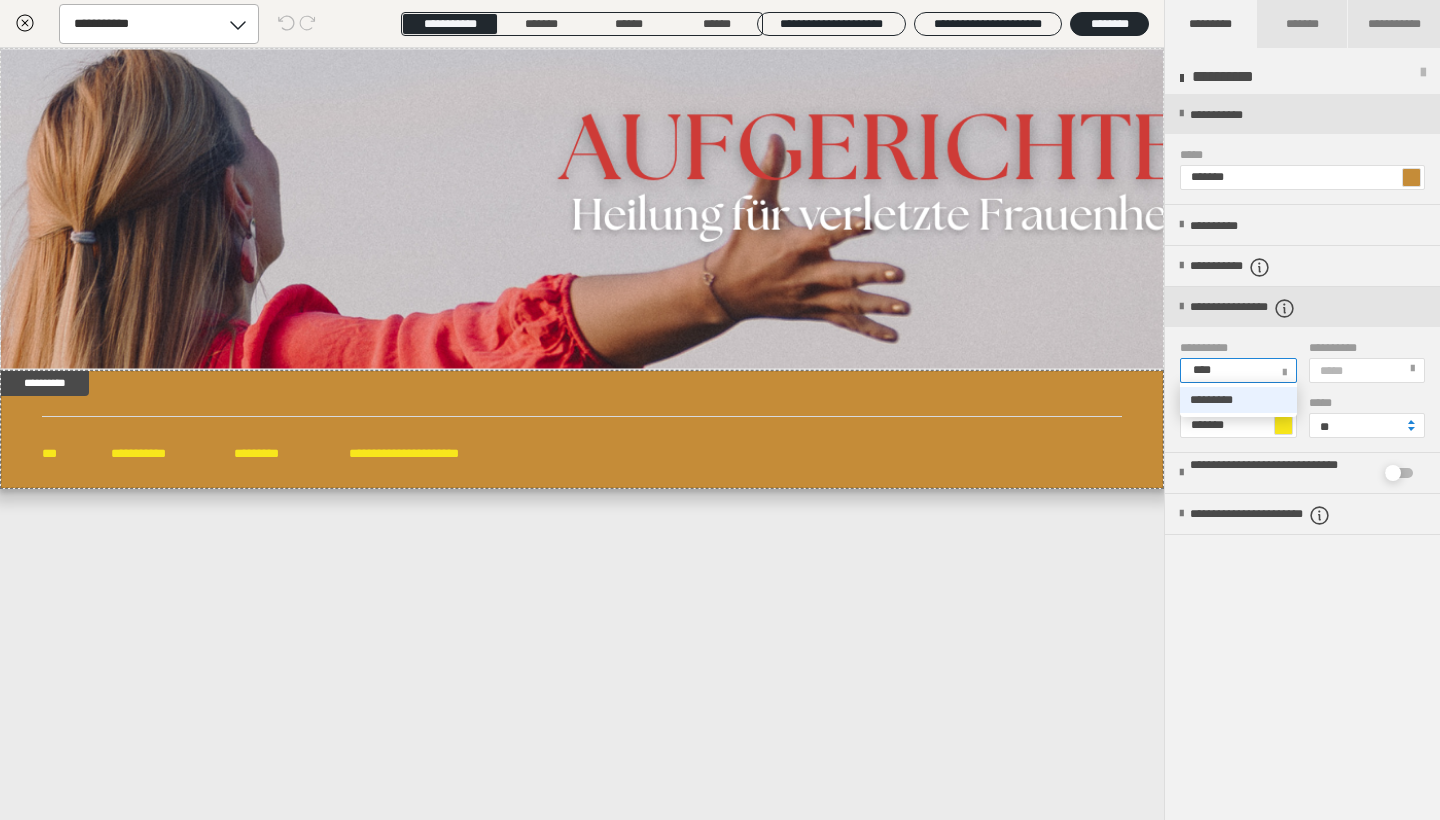 click on "*********" at bounding box center (1238, 400) 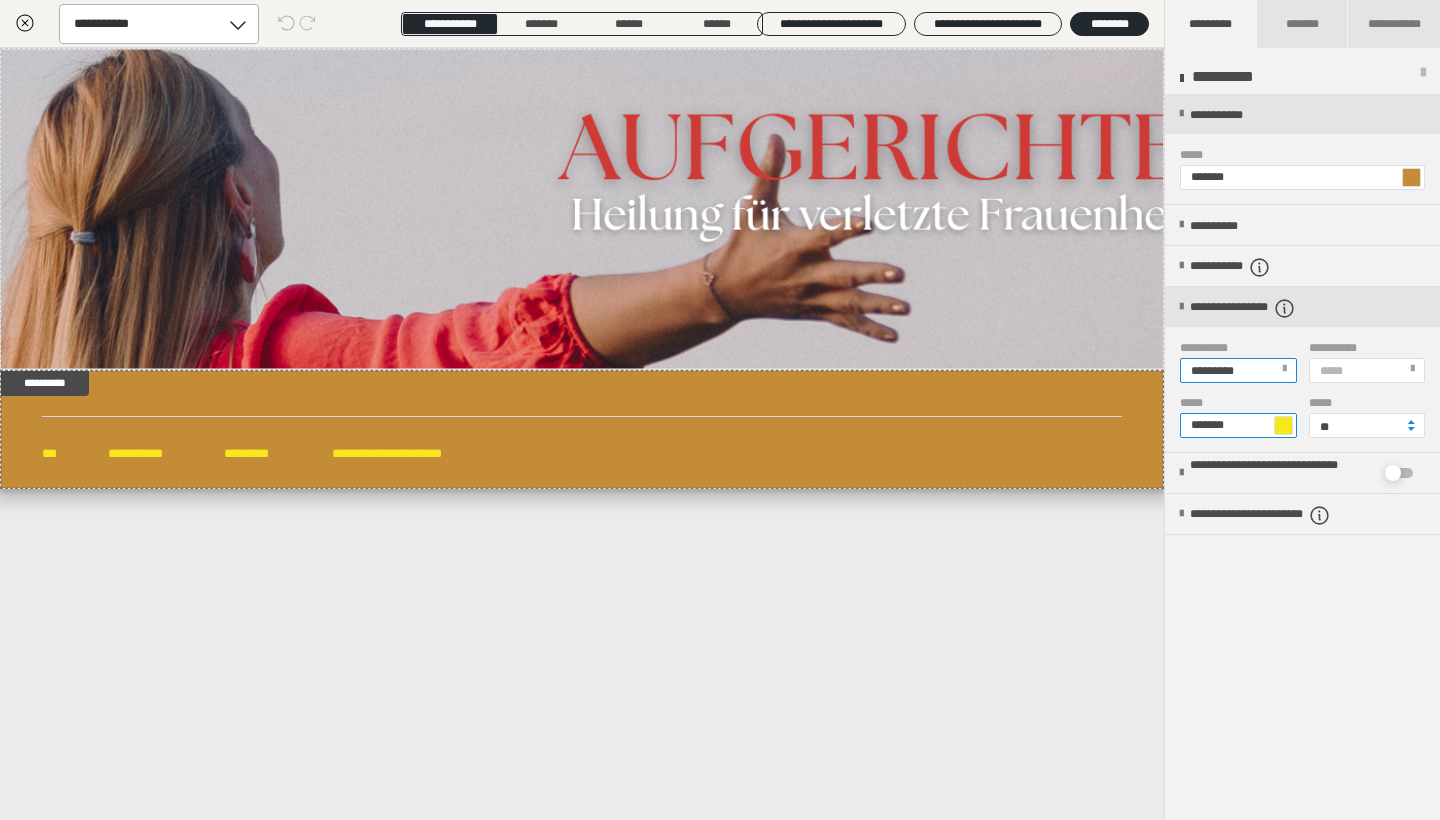 click on "*******" at bounding box center (1238, 425) 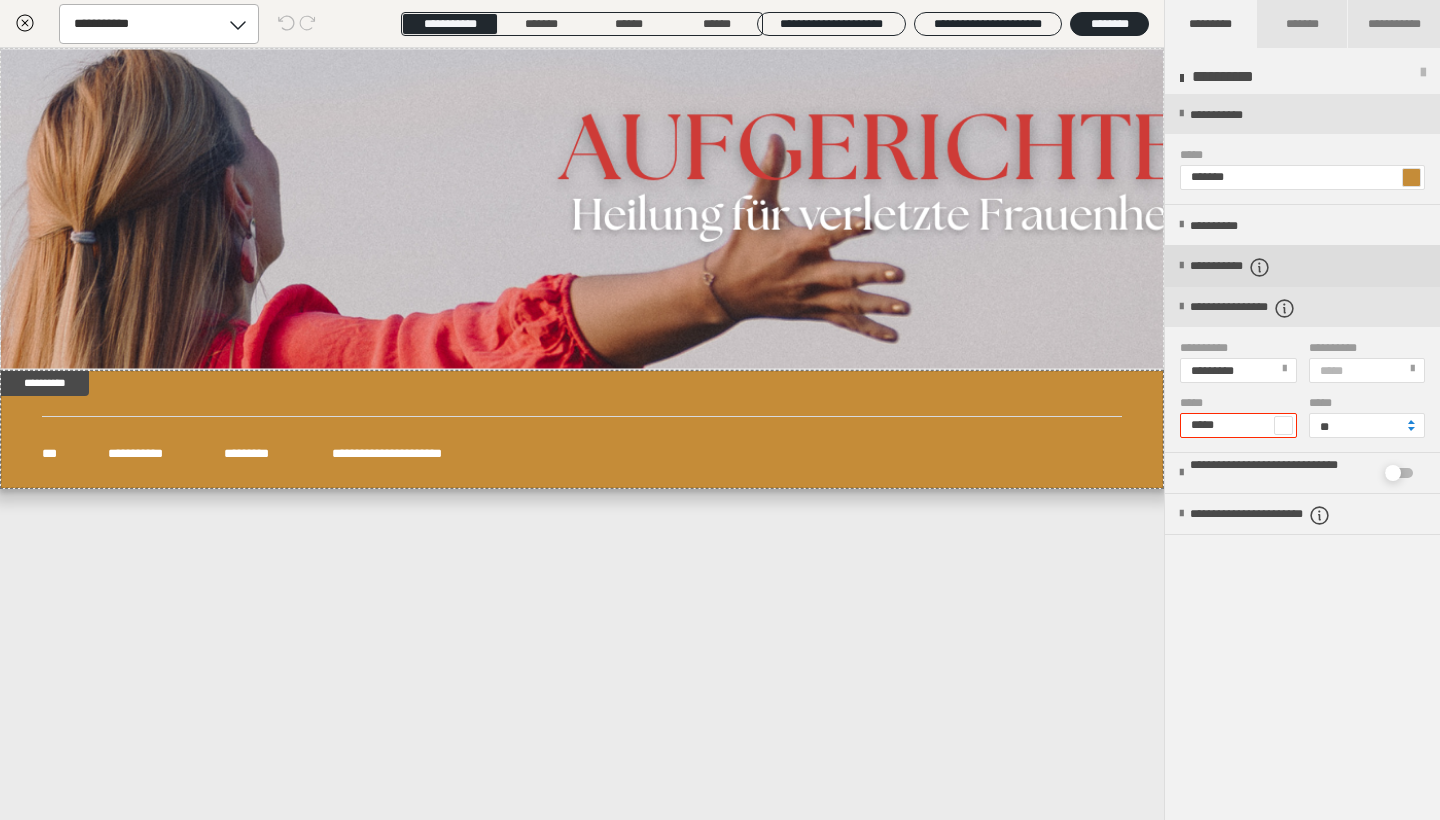 type on "*****" 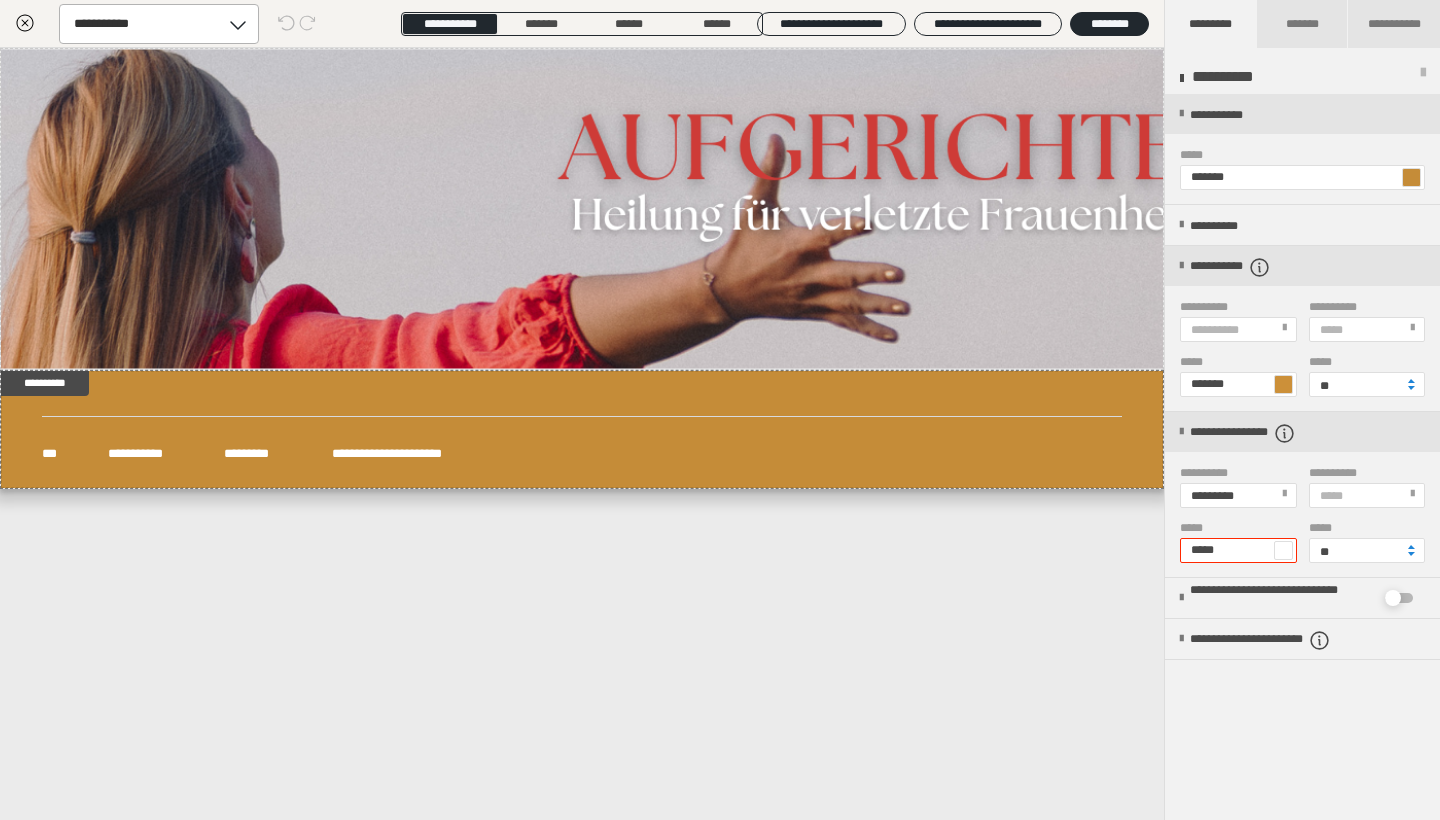 click on "**********" at bounding box center [1219, 330] 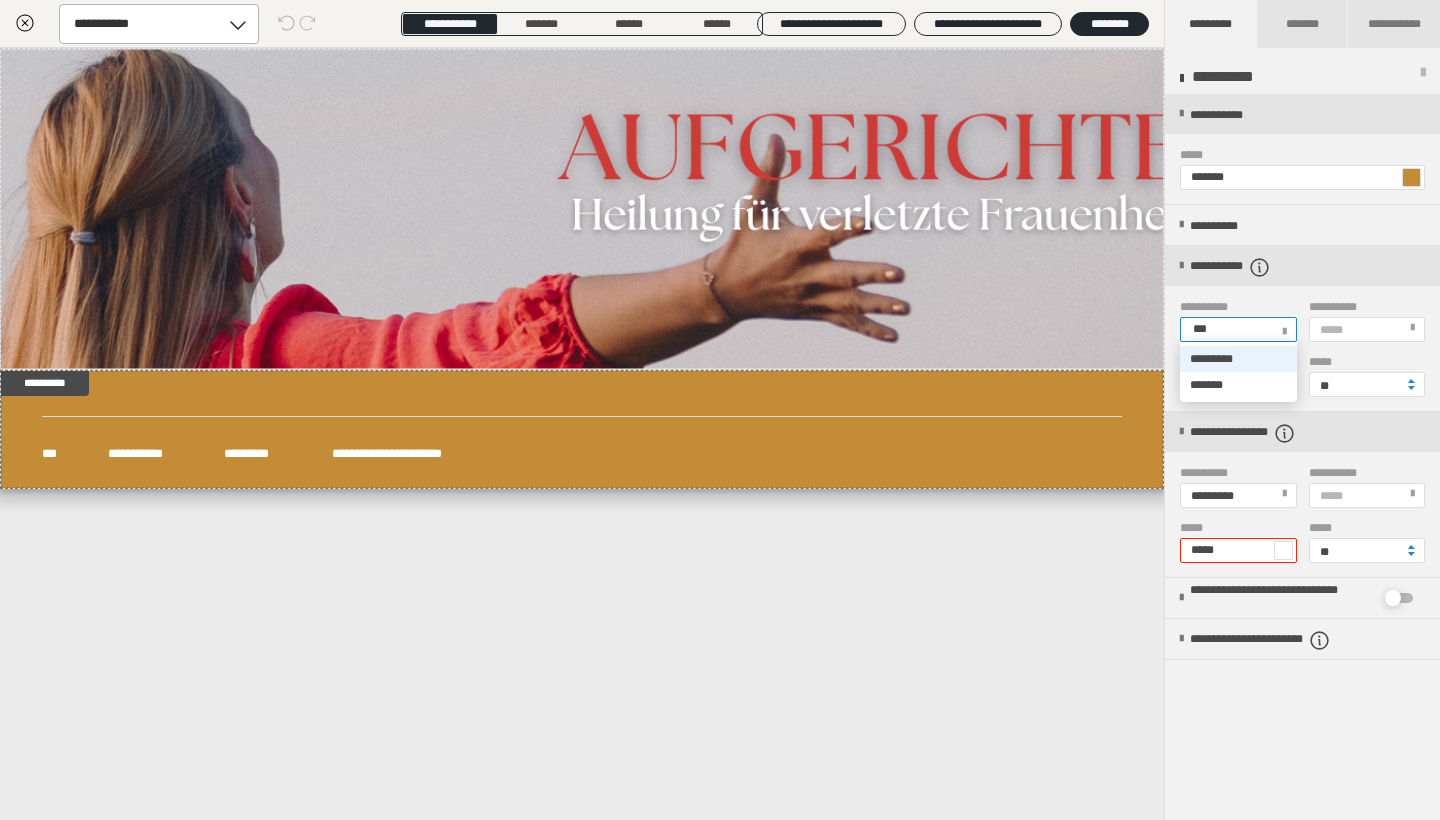 type on "****" 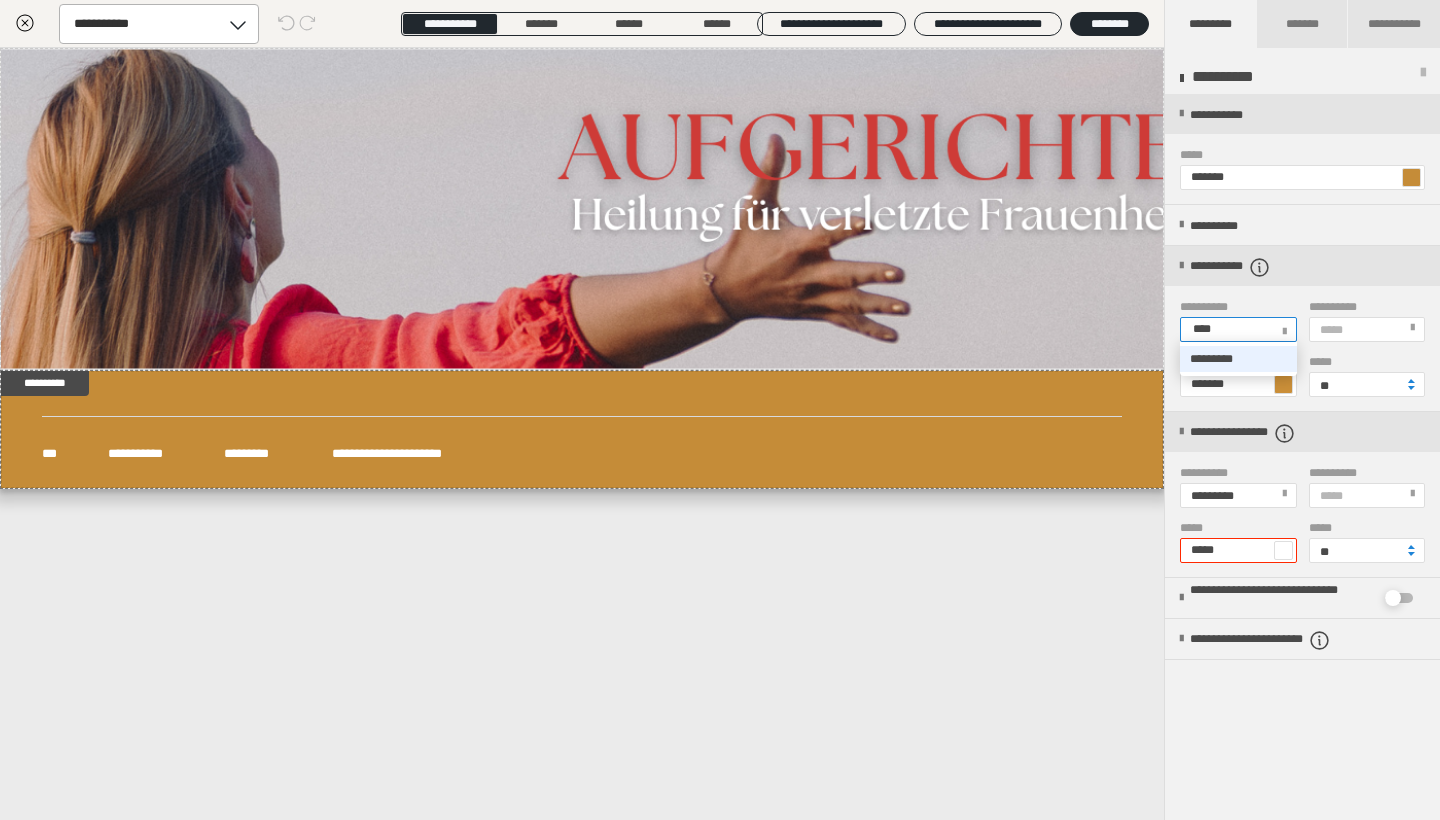 click on "*********" at bounding box center (1211, 359) 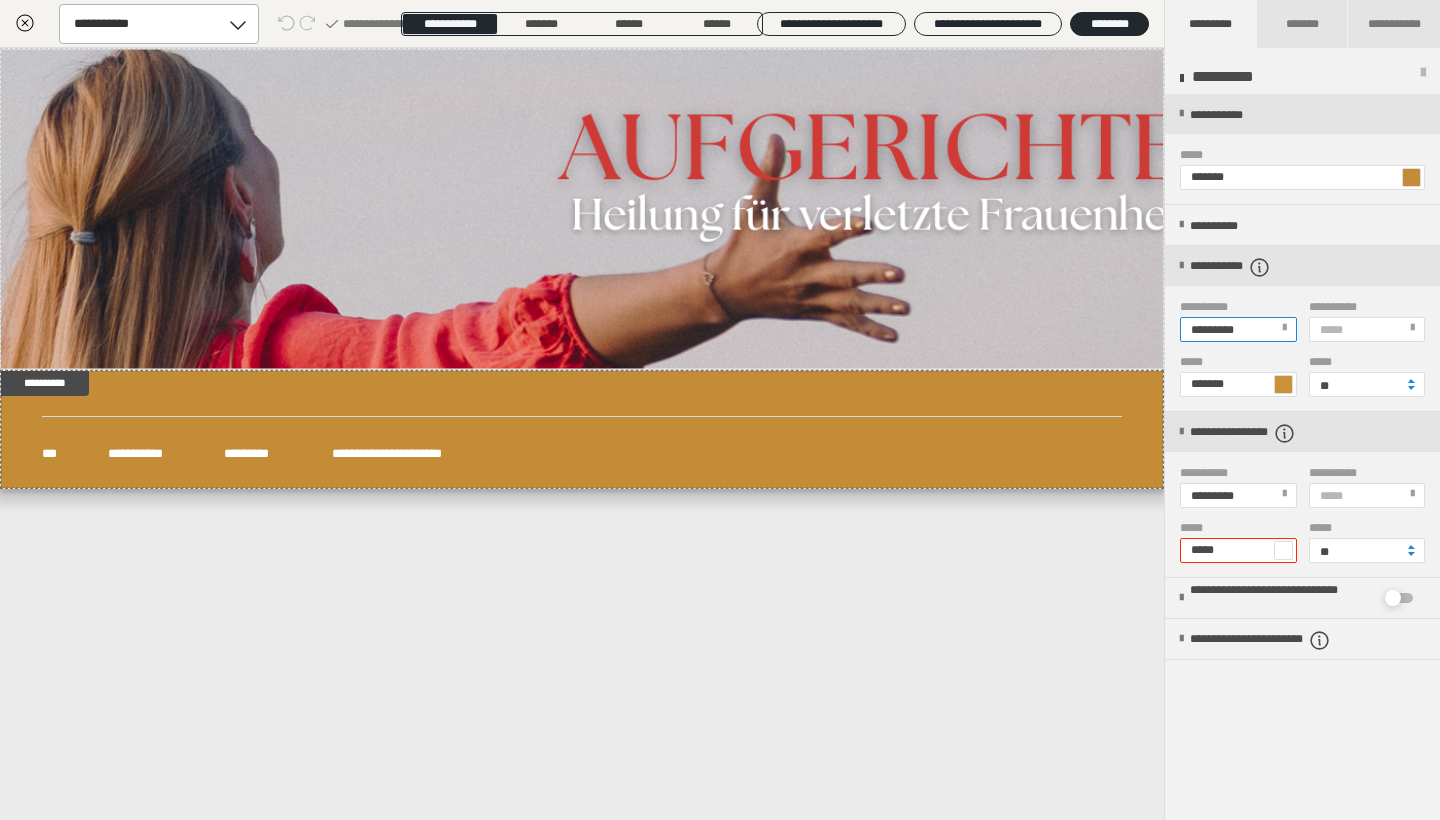 click on "*****" at bounding box center [1334, 330] 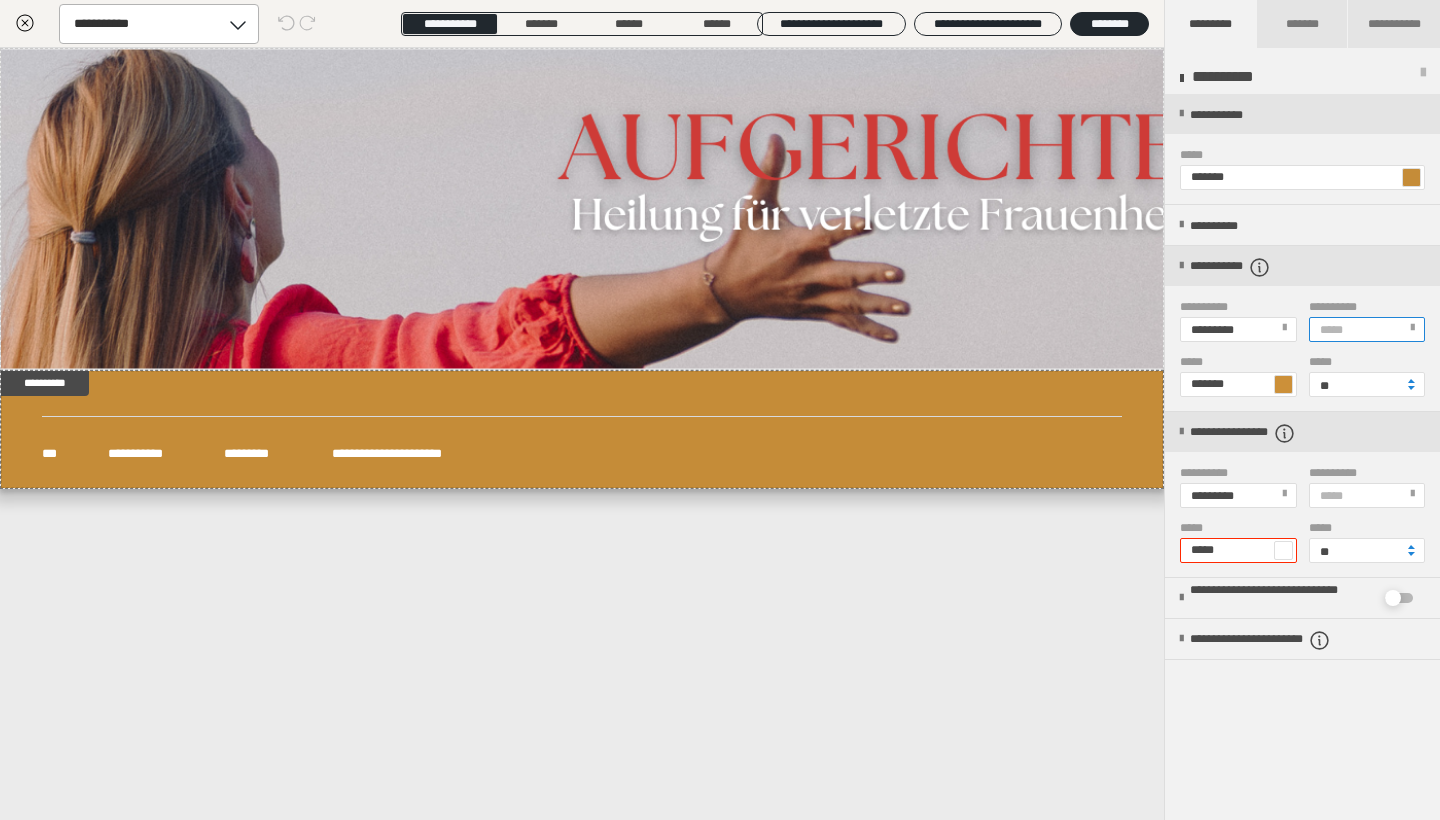 click on "*****" at bounding box center (1334, 330) 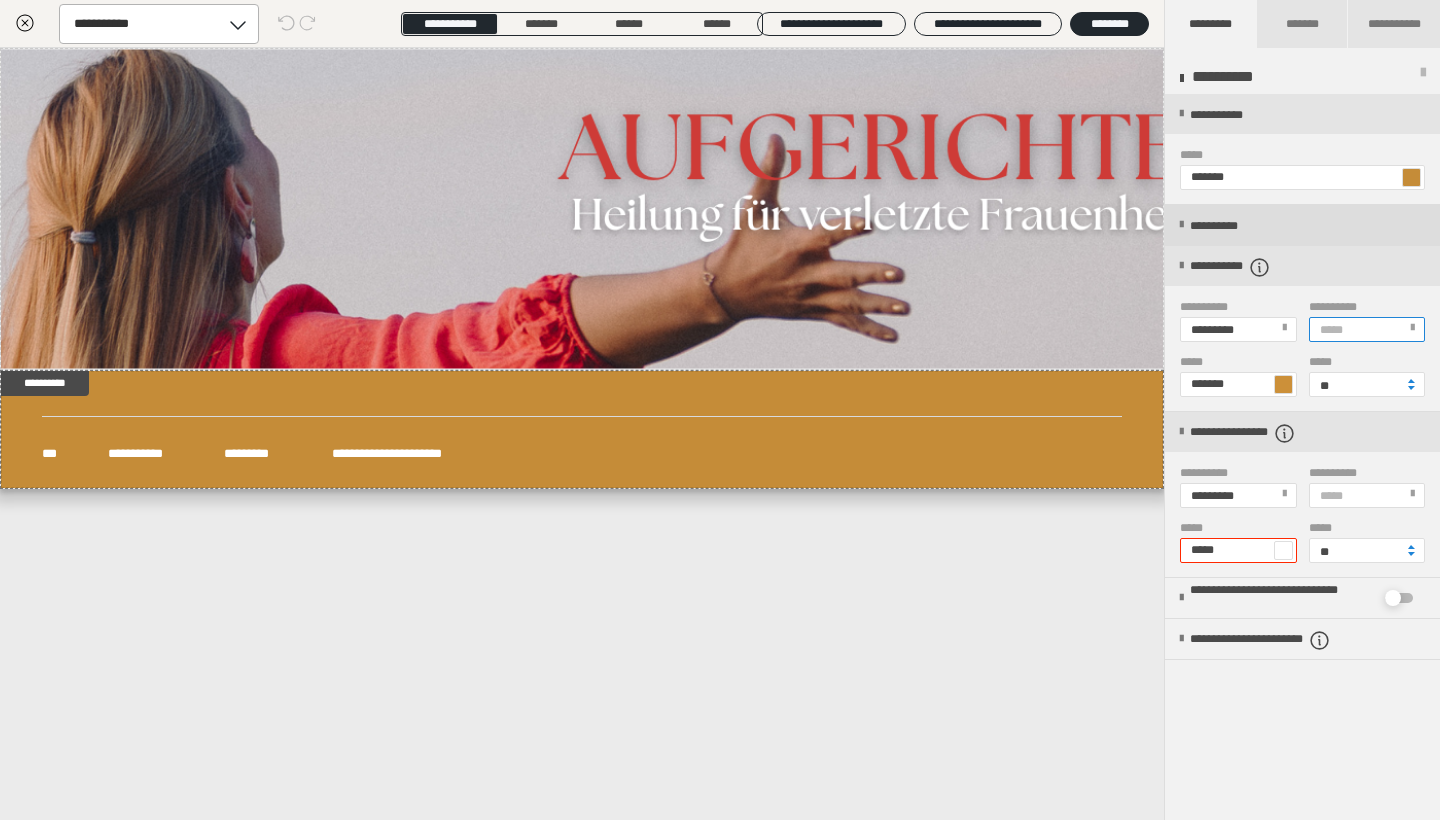 click on "**********" at bounding box center (1235, 226) 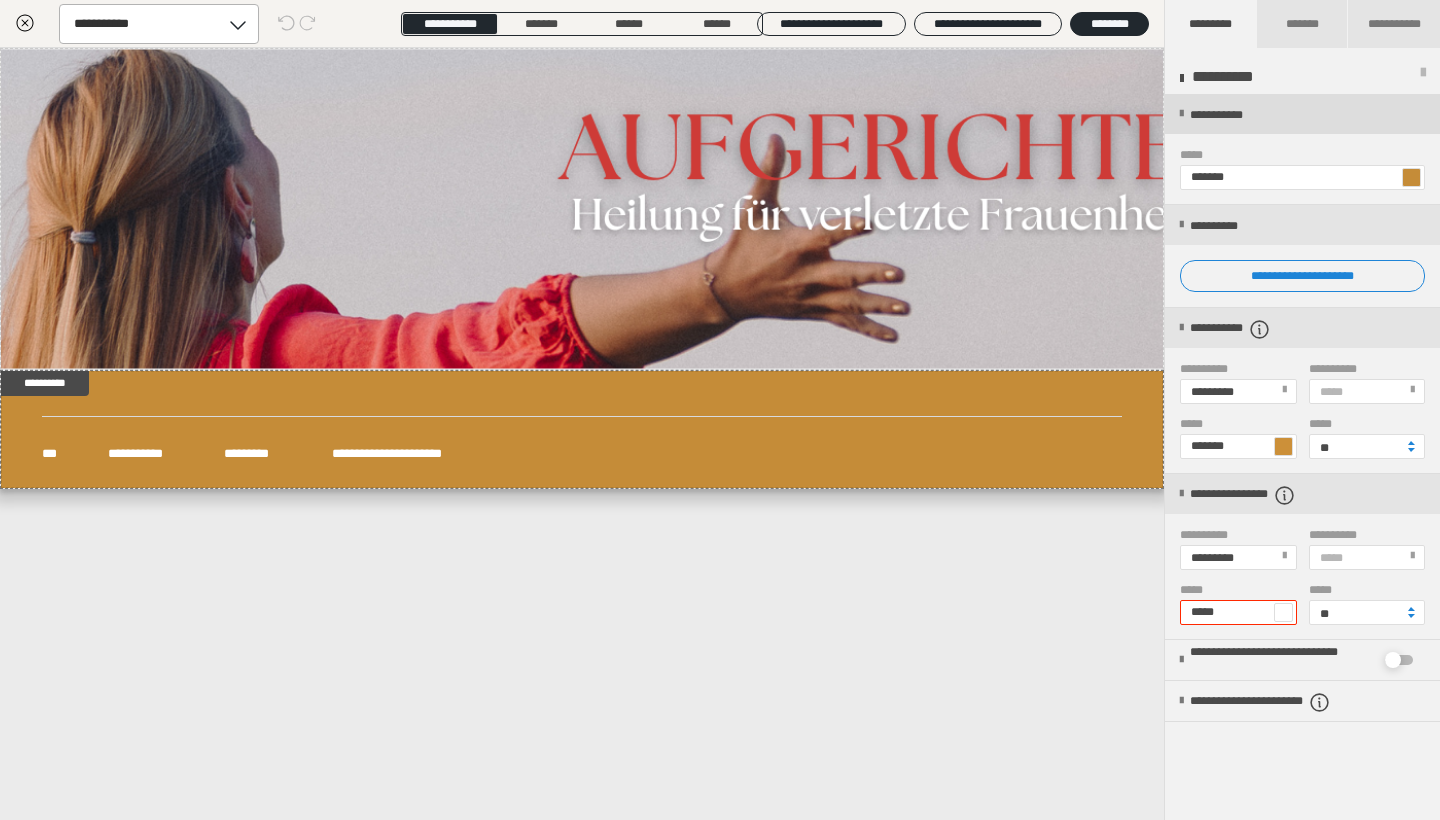 click on "**********" at bounding box center [1237, 115] 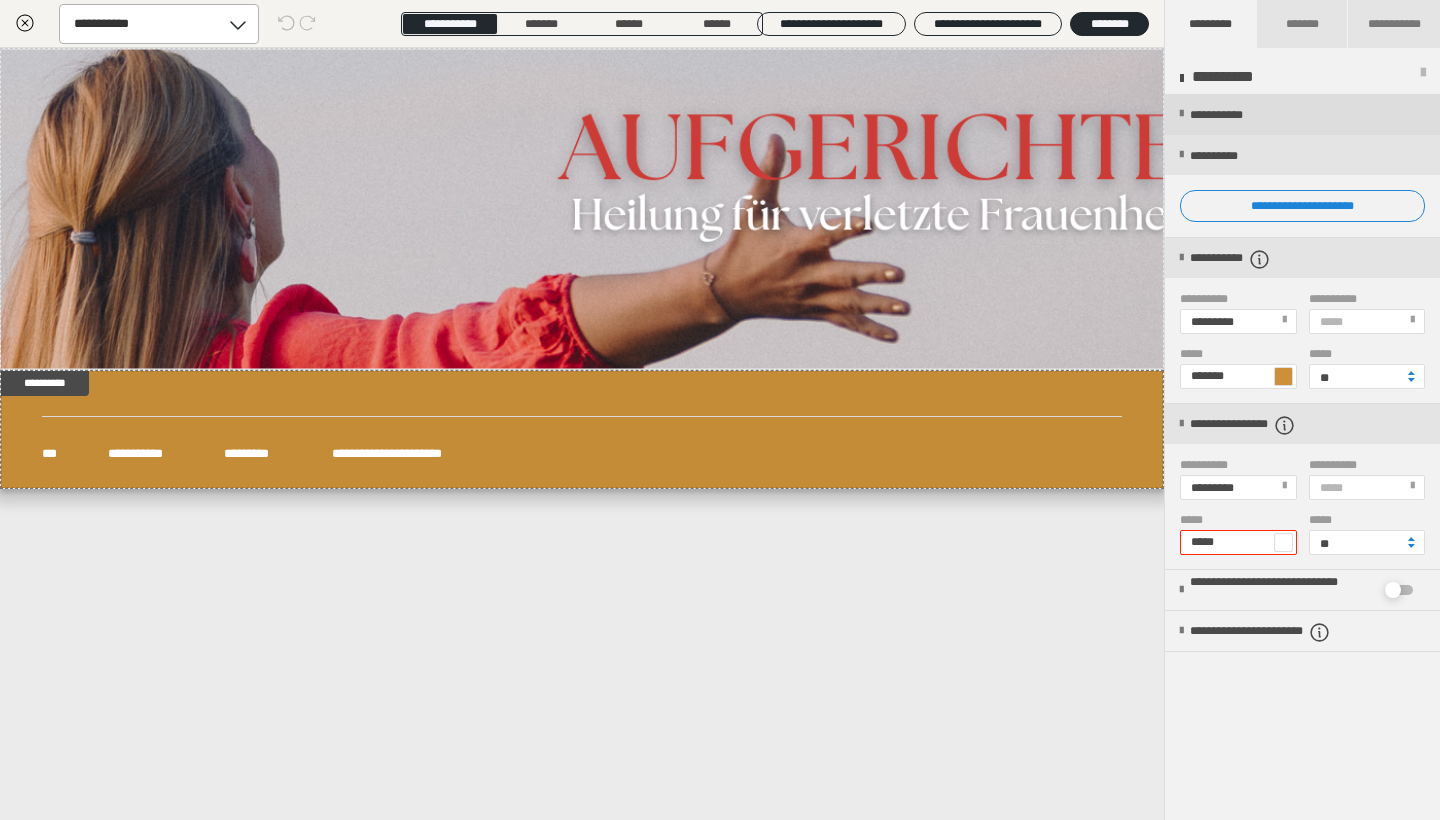 click on "**********" at bounding box center [1237, 115] 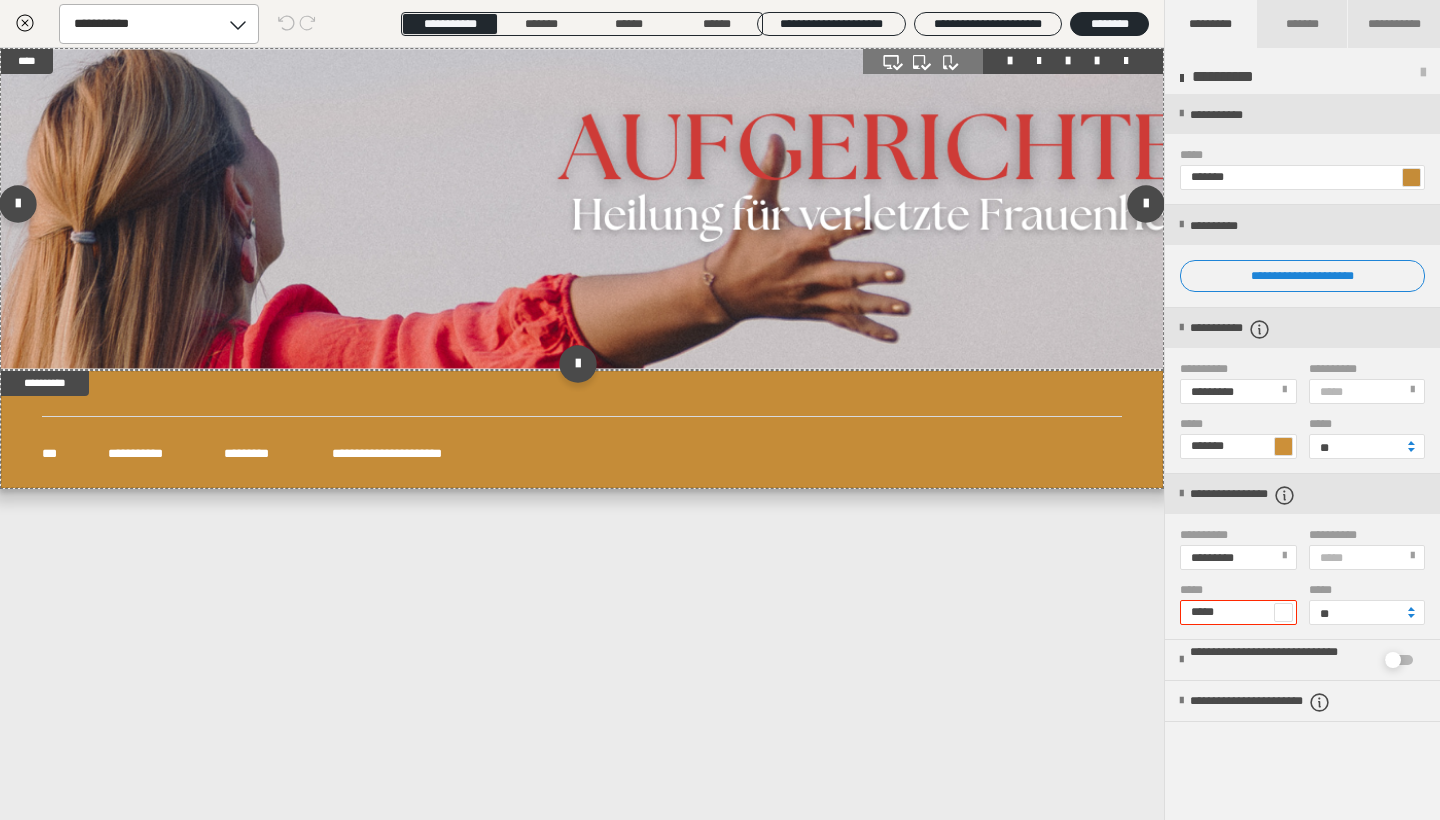 click on "**********" at bounding box center (582, 209) 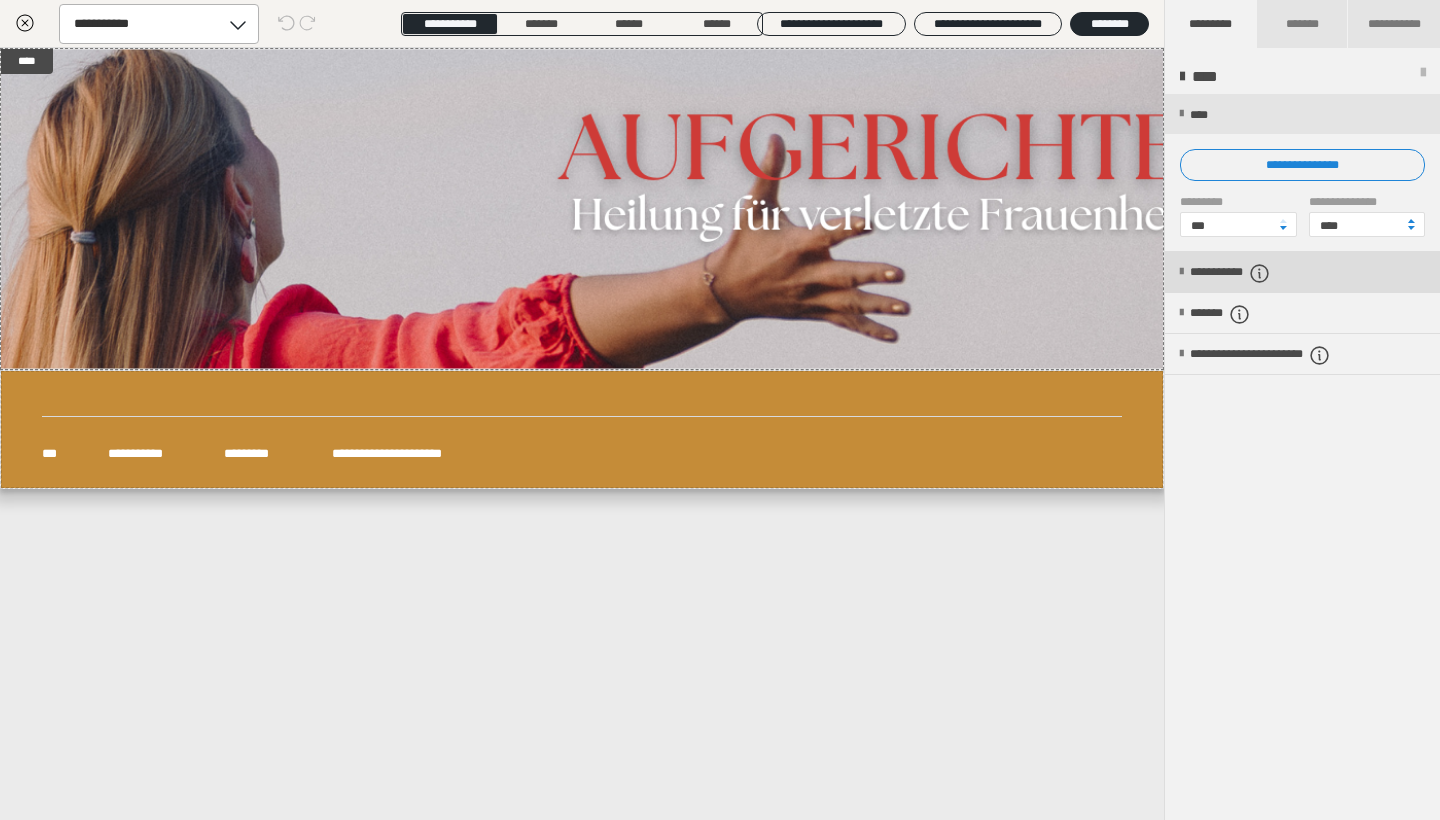 click on "**********" at bounding box center [1302, 272] 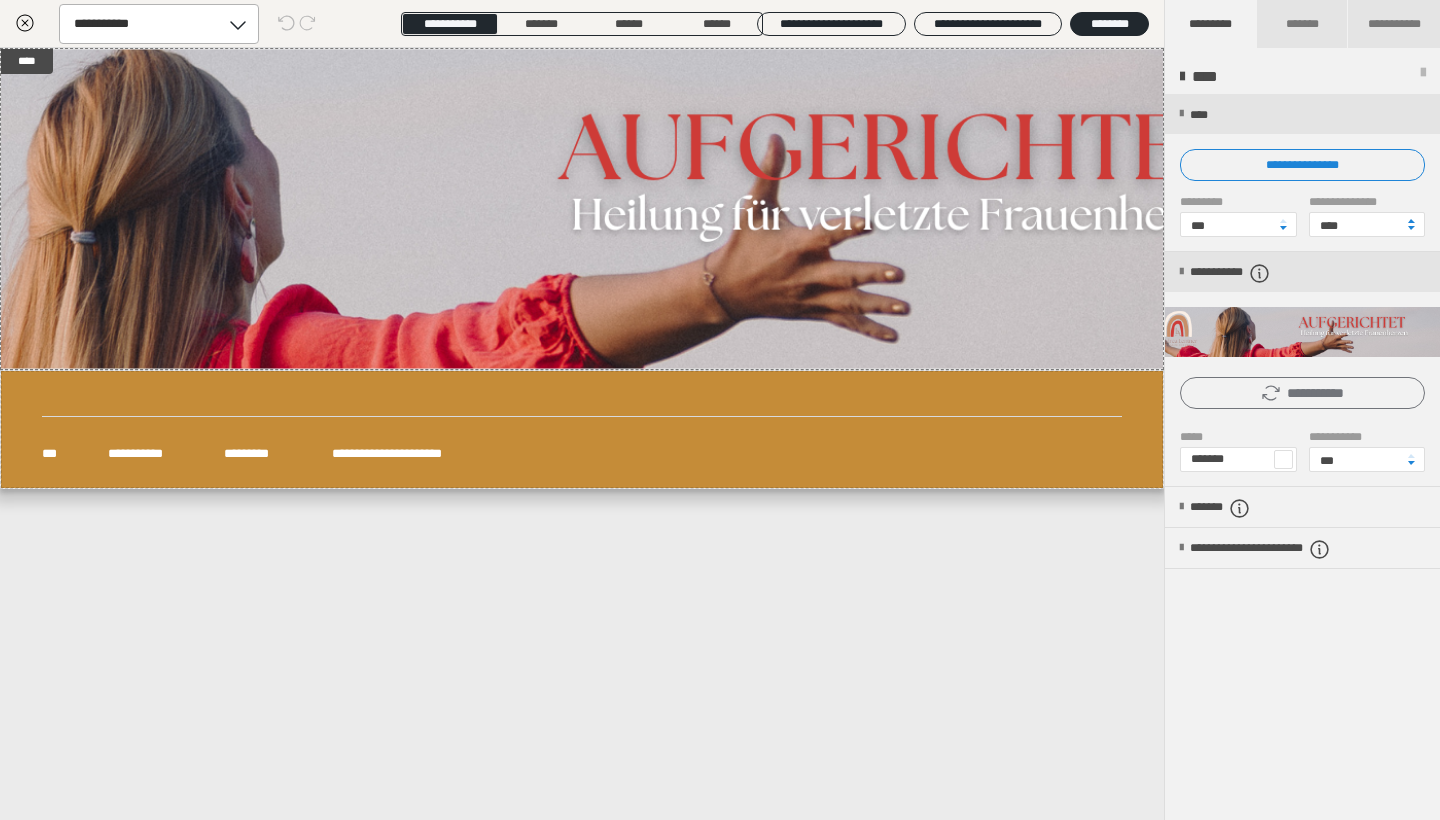 click 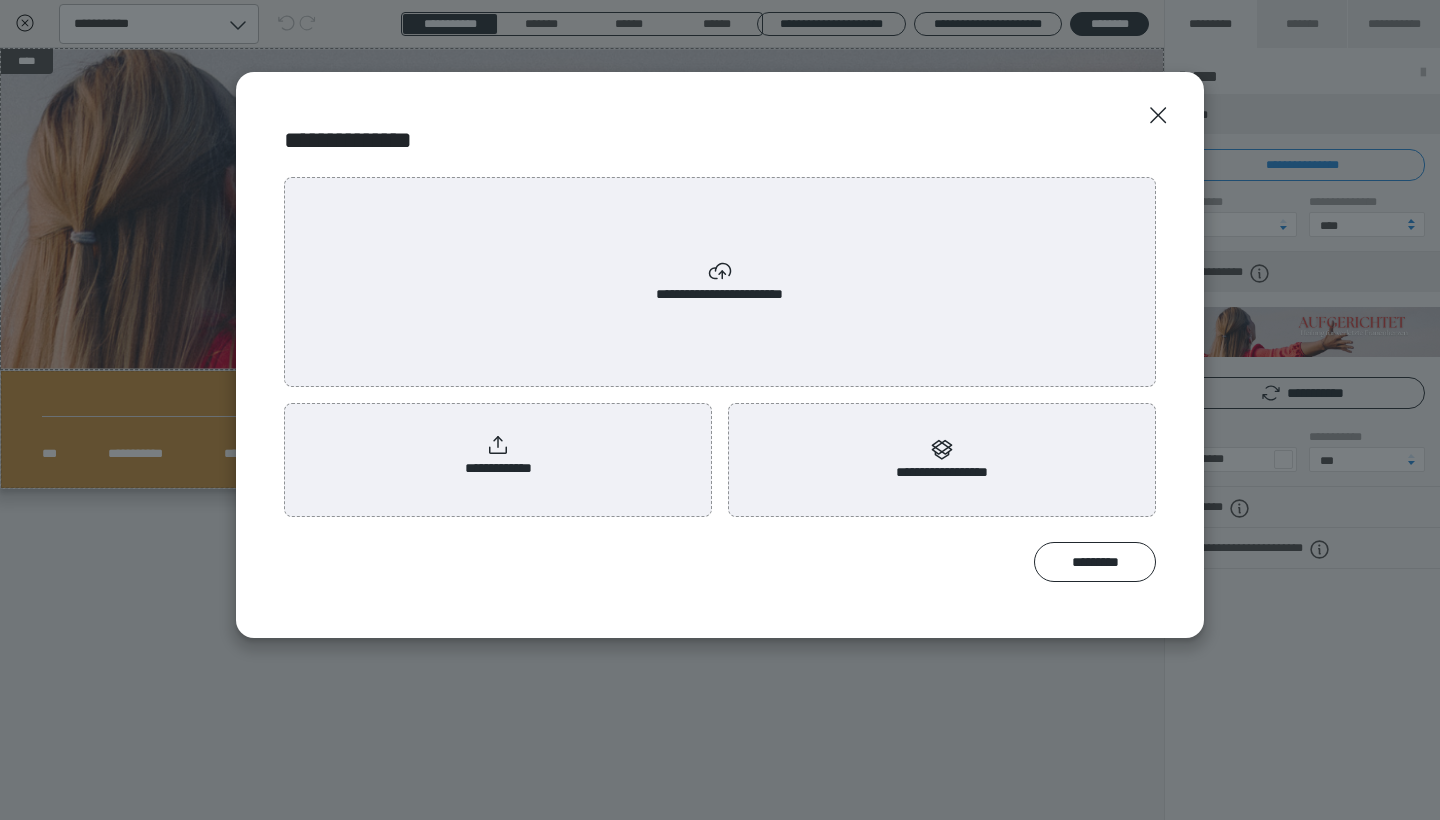 click on "**********" at bounding box center [498, 456] 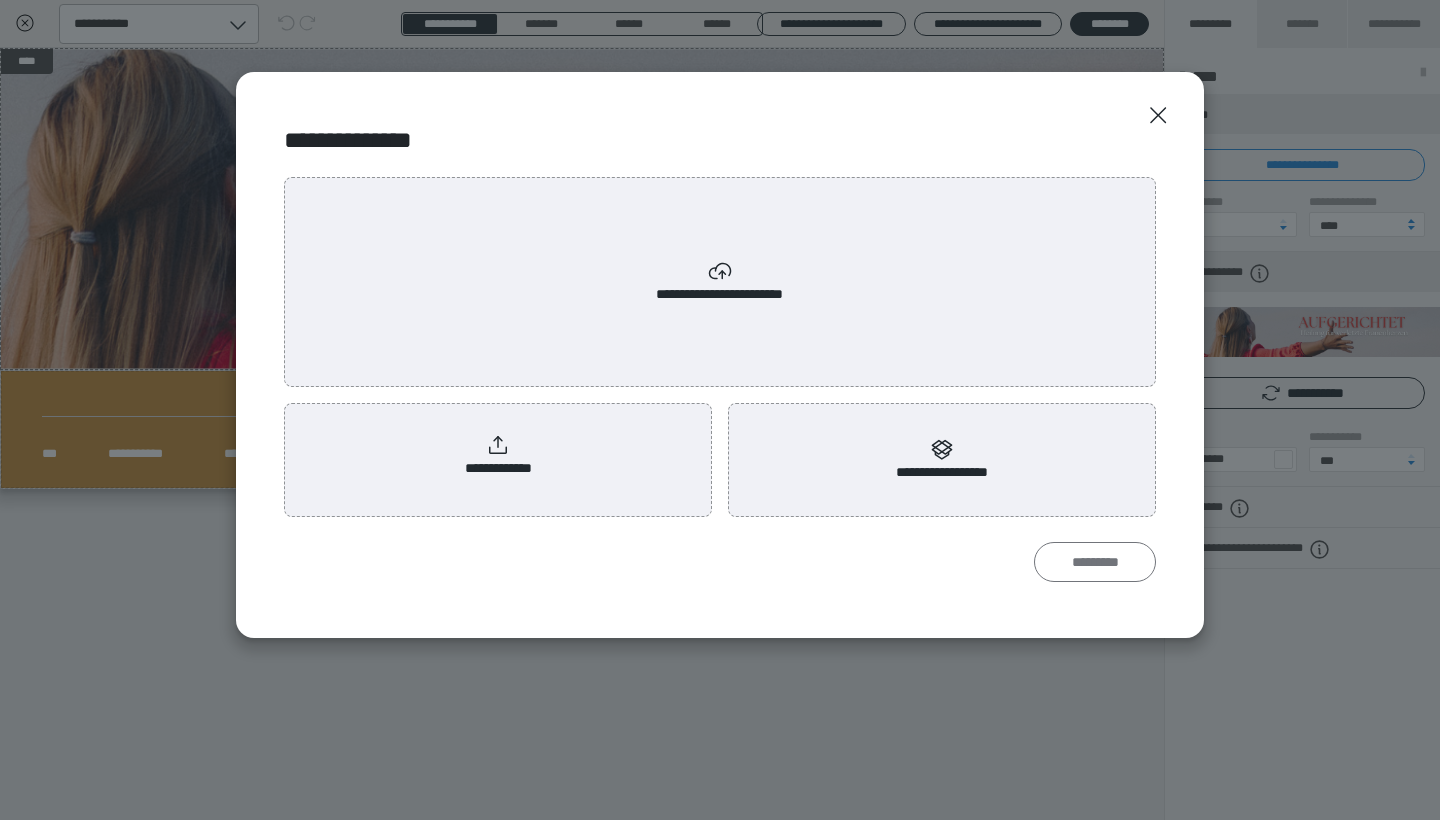 click on "*********" at bounding box center (1095, 562) 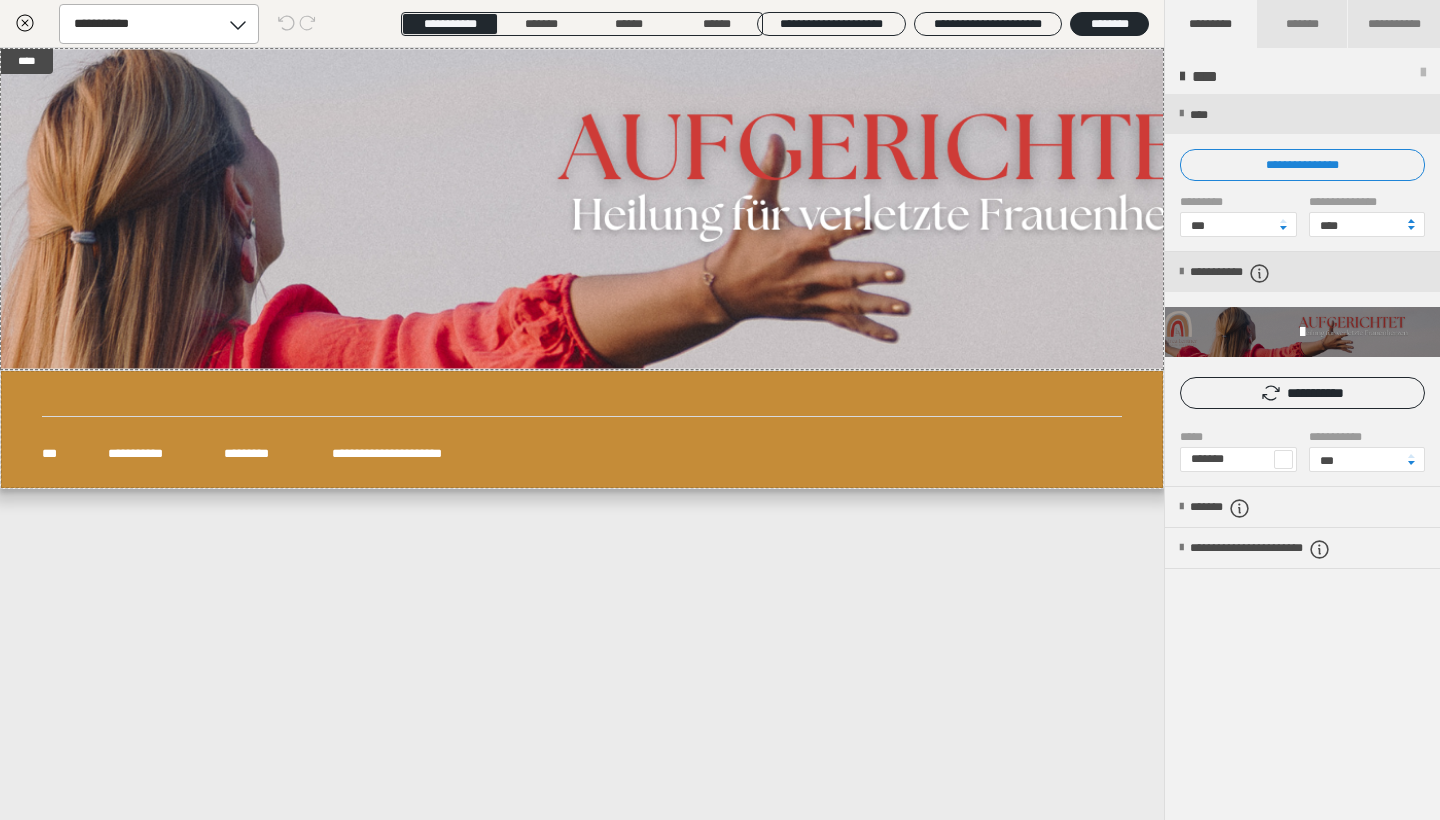 click at bounding box center [1302, 332] 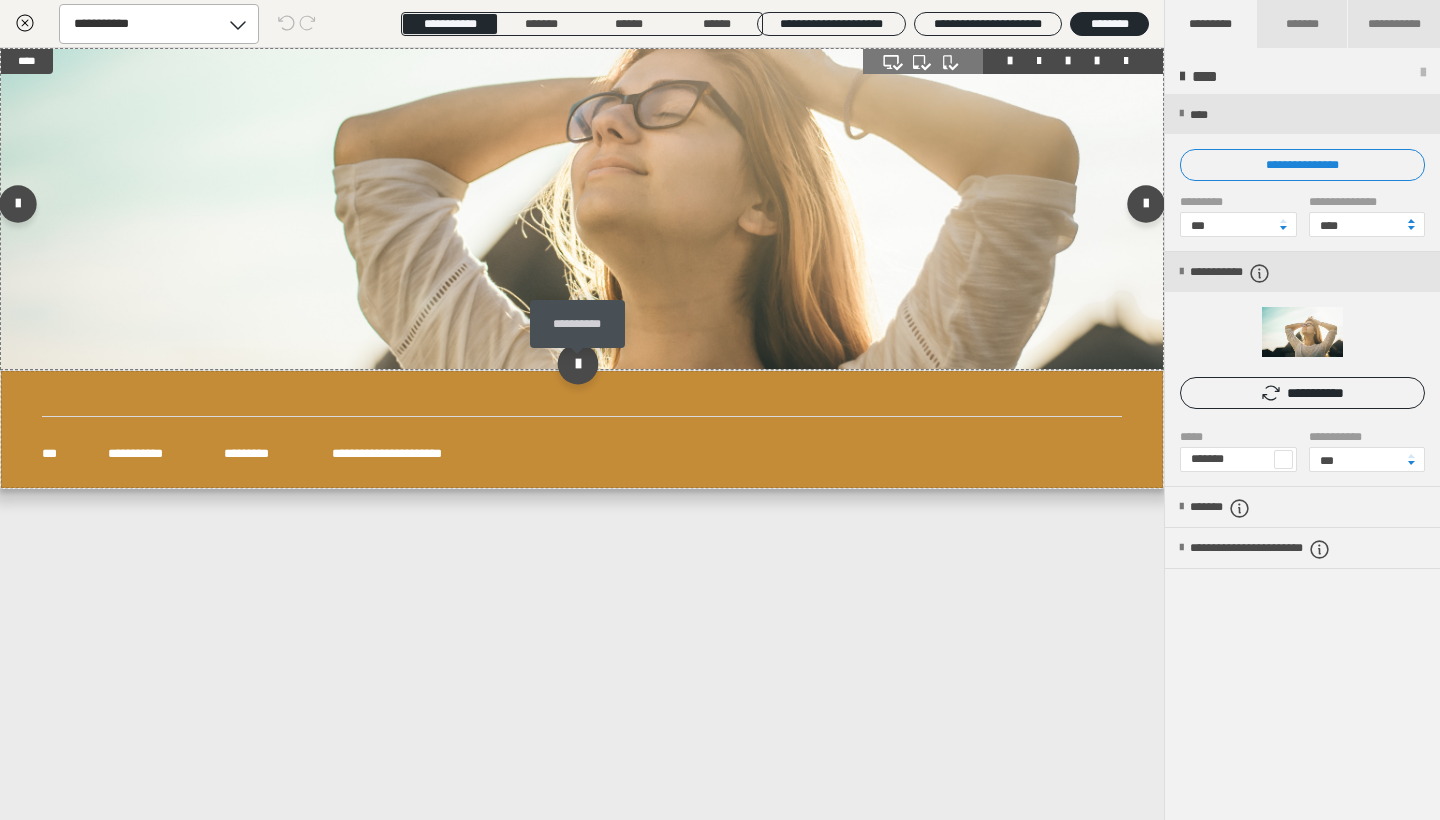 click at bounding box center (577, 364) 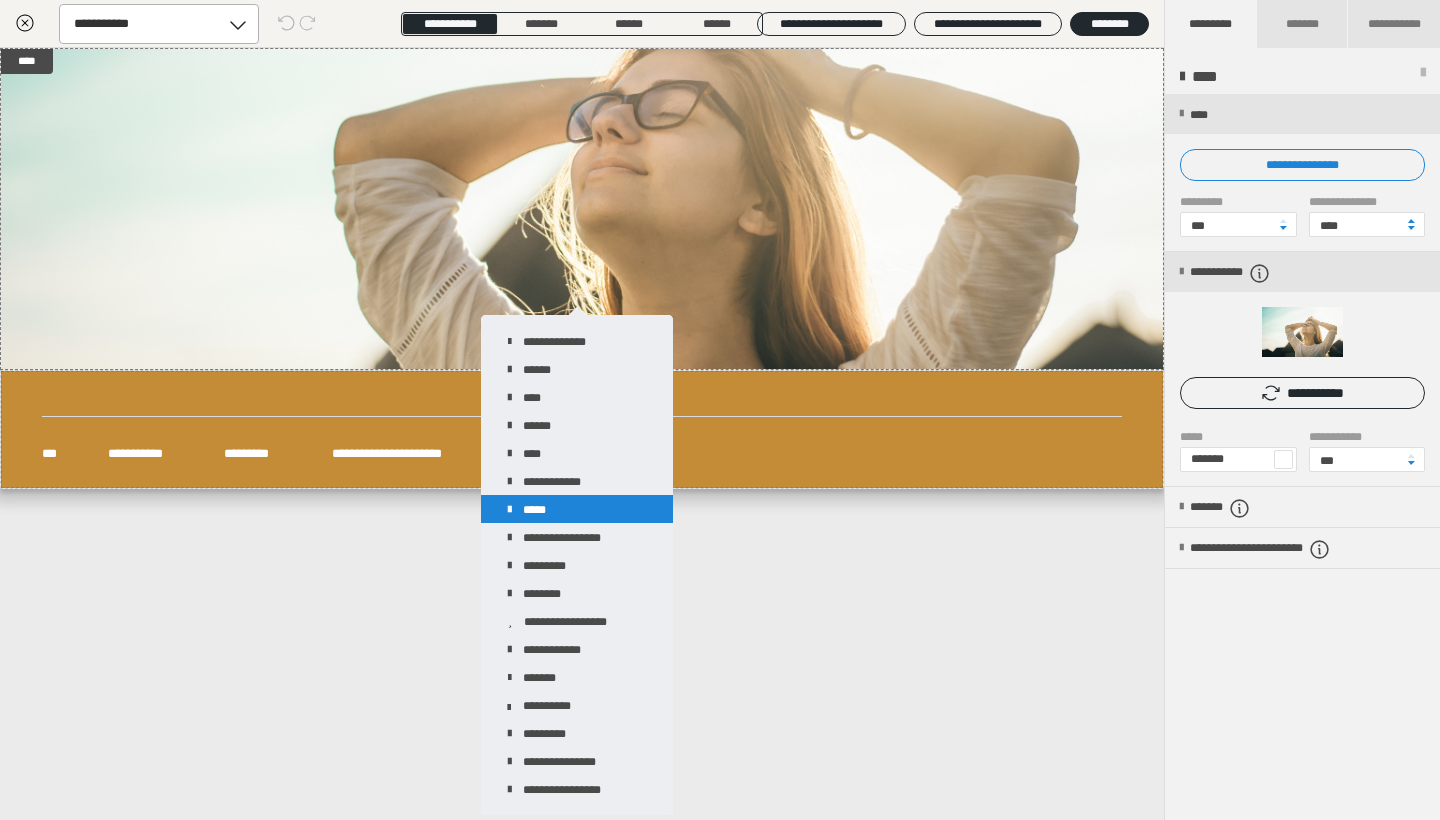 click on "*****" at bounding box center [577, 509] 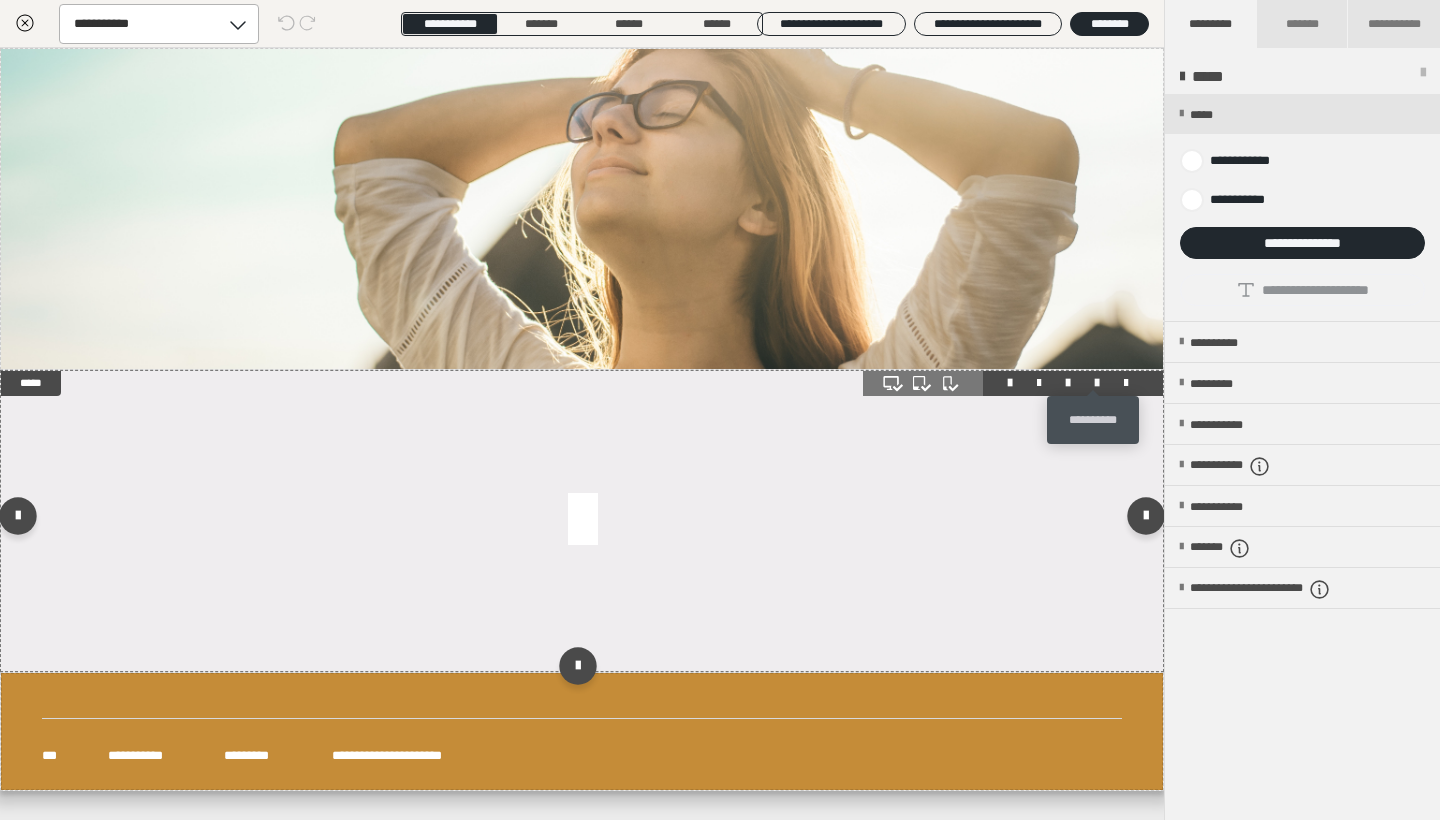 click at bounding box center [1097, 383] 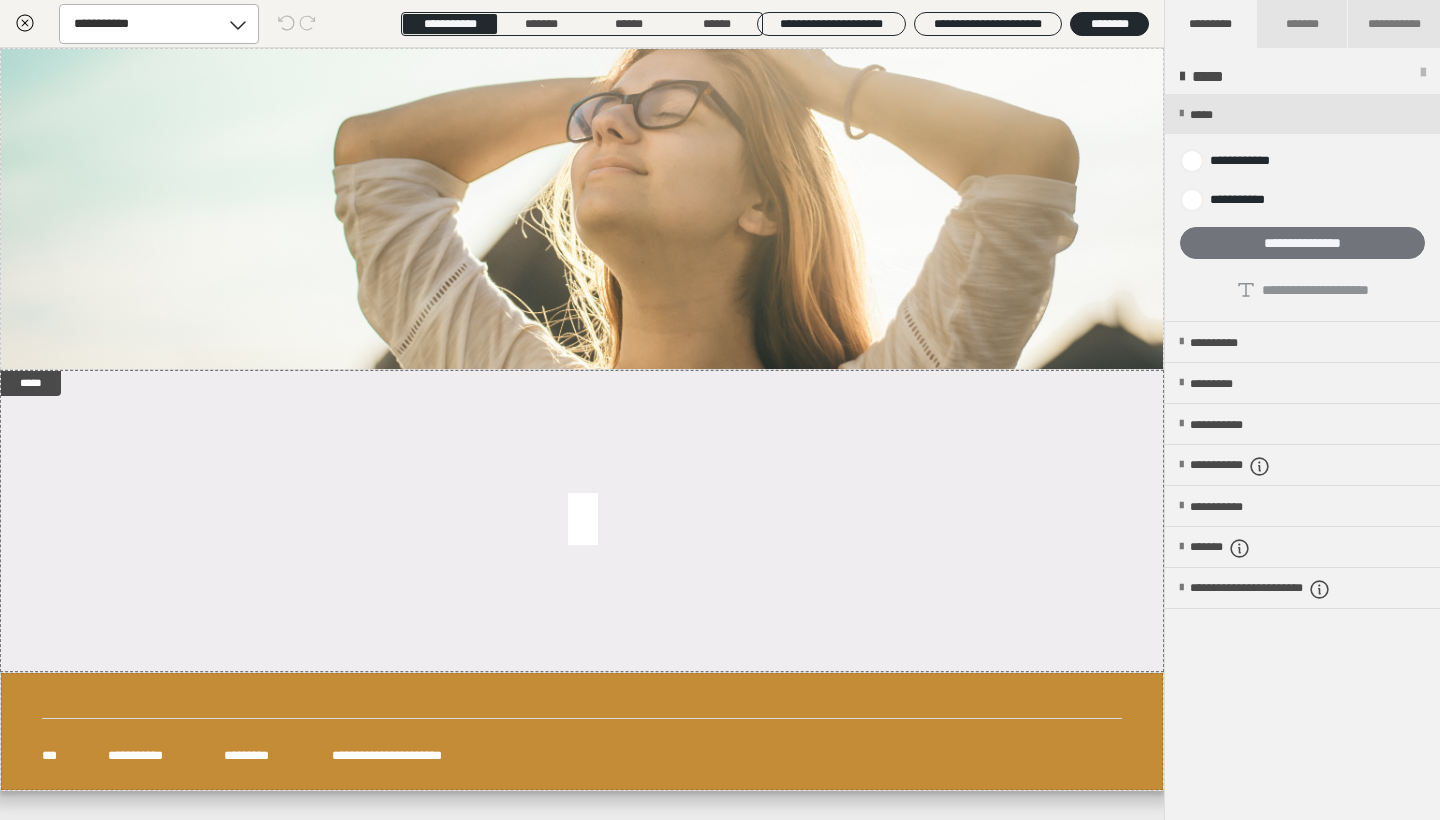 click on "**********" at bounding box center (1302, 243) 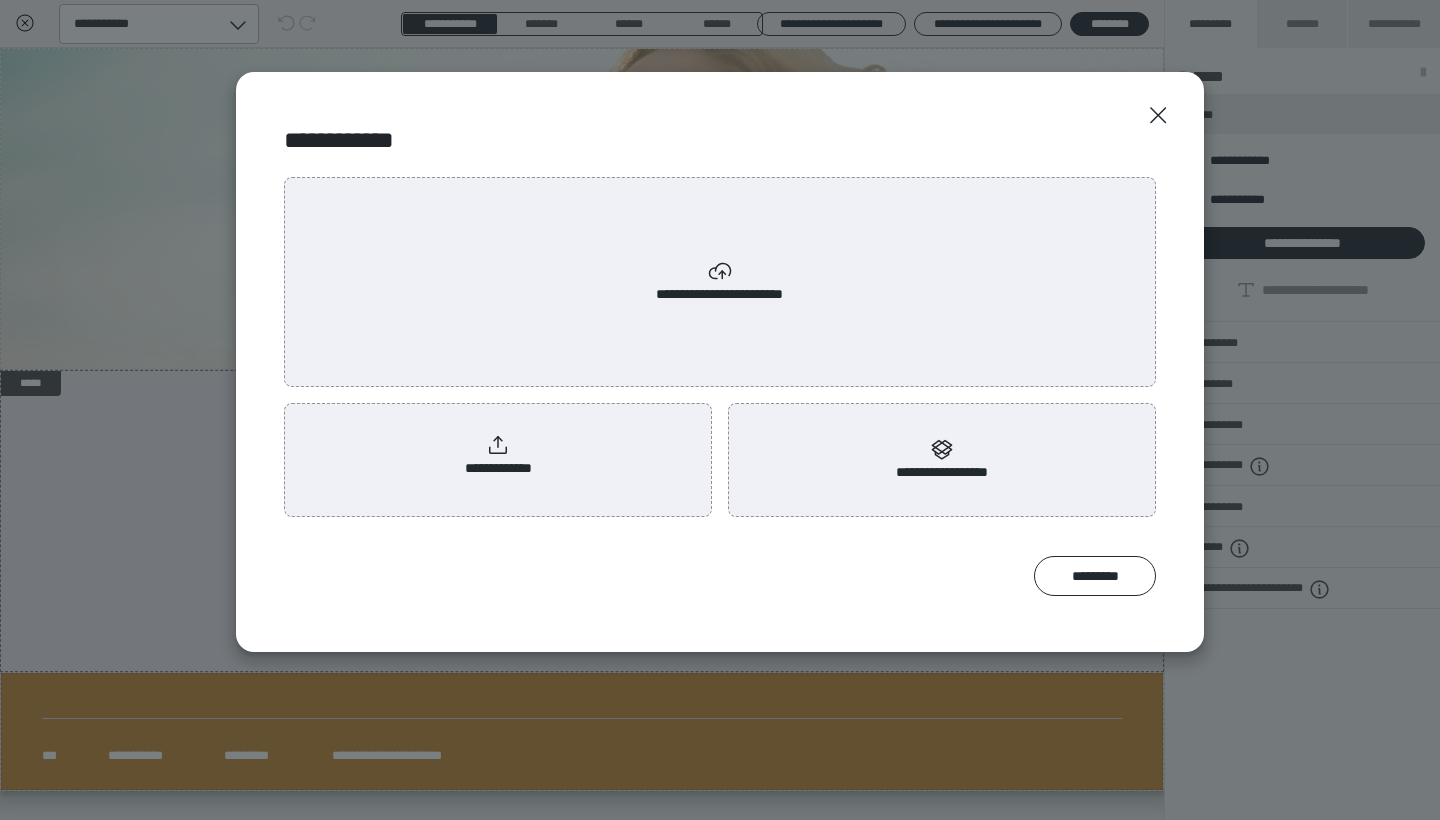 click on "**********" at bounding box center [498, 456] 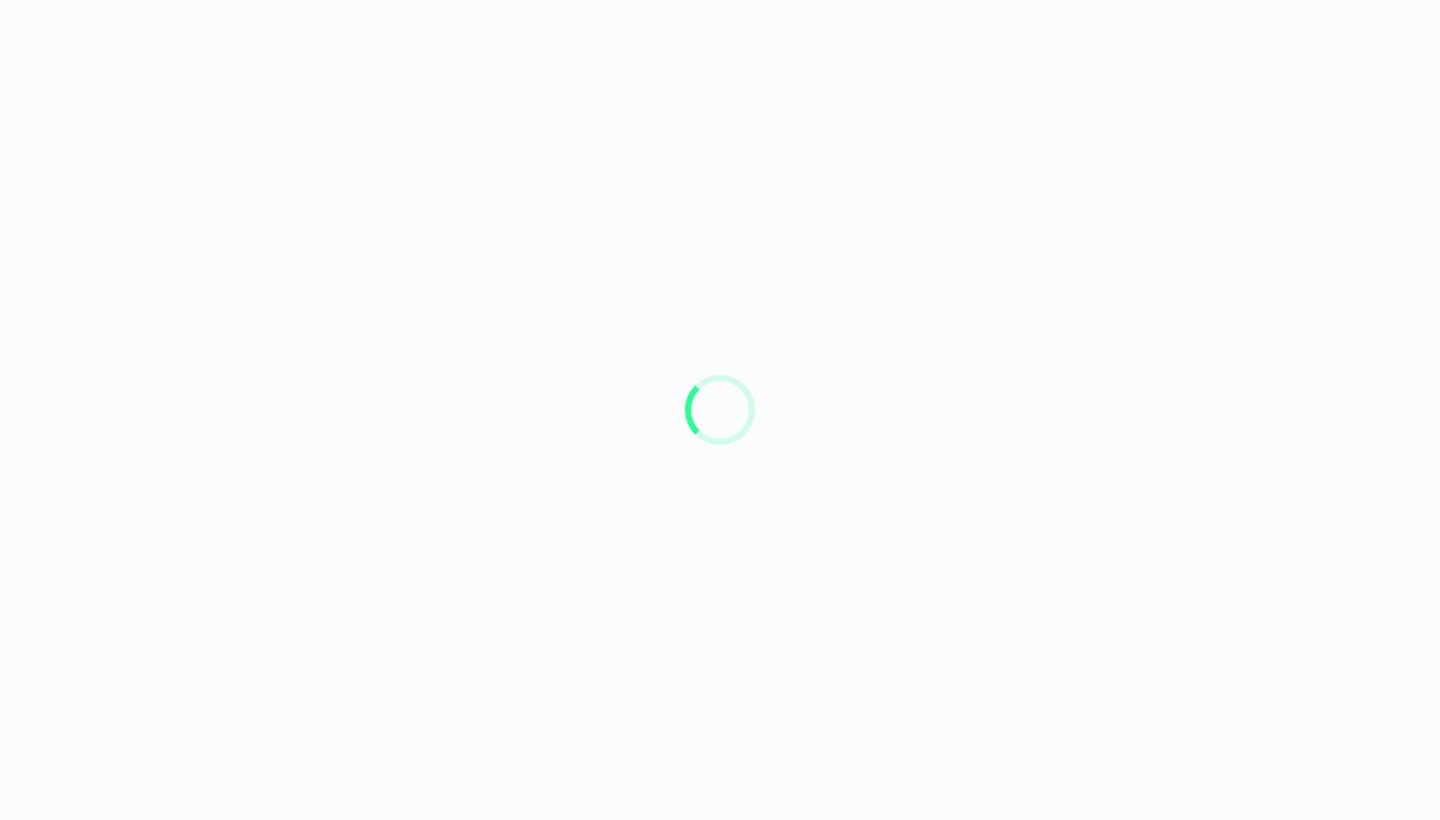 scroll, scrollTop: 0, scrollLeft: 0, axis: both 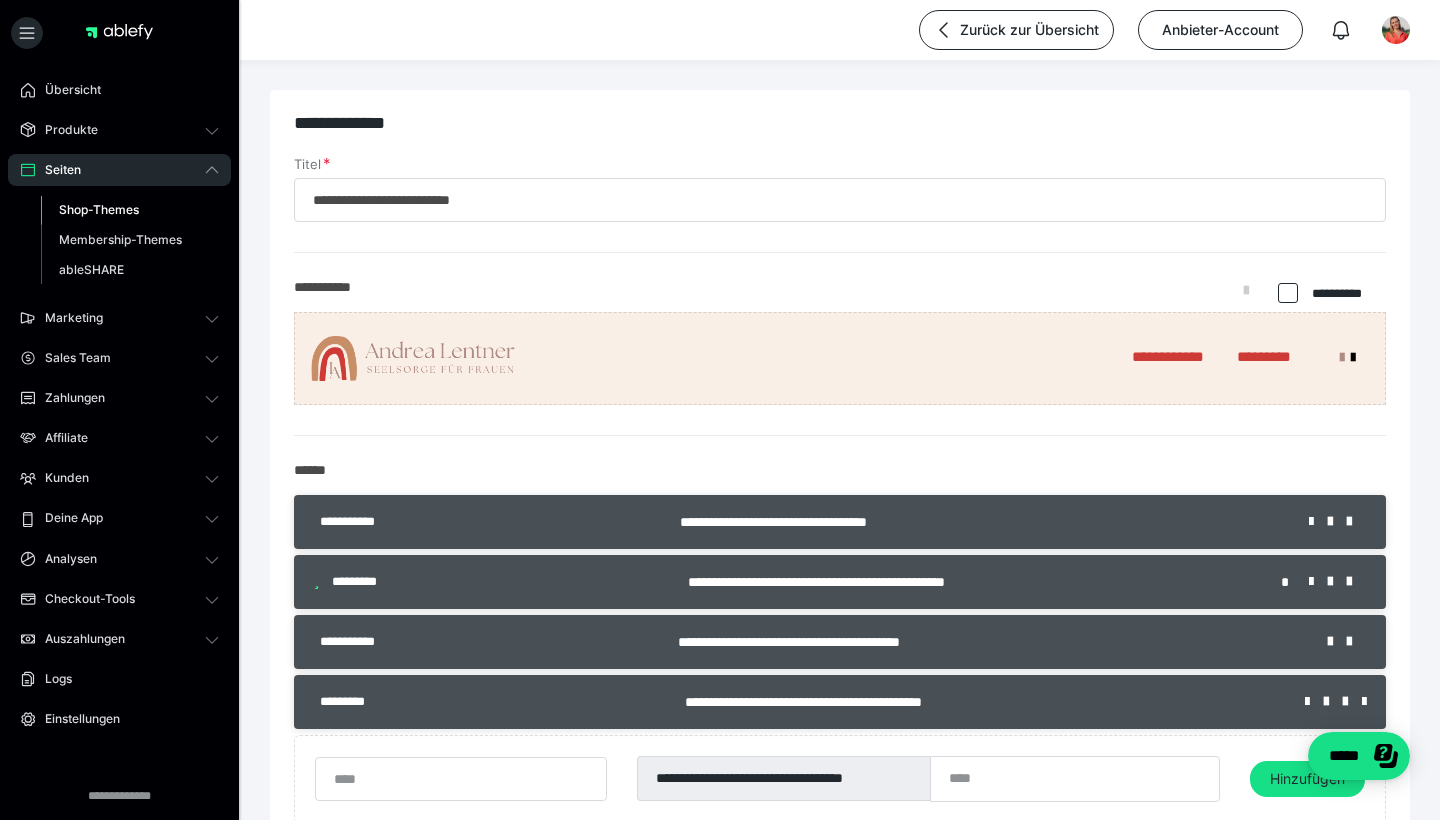 click on "**********" at bounding box center (979, 522) 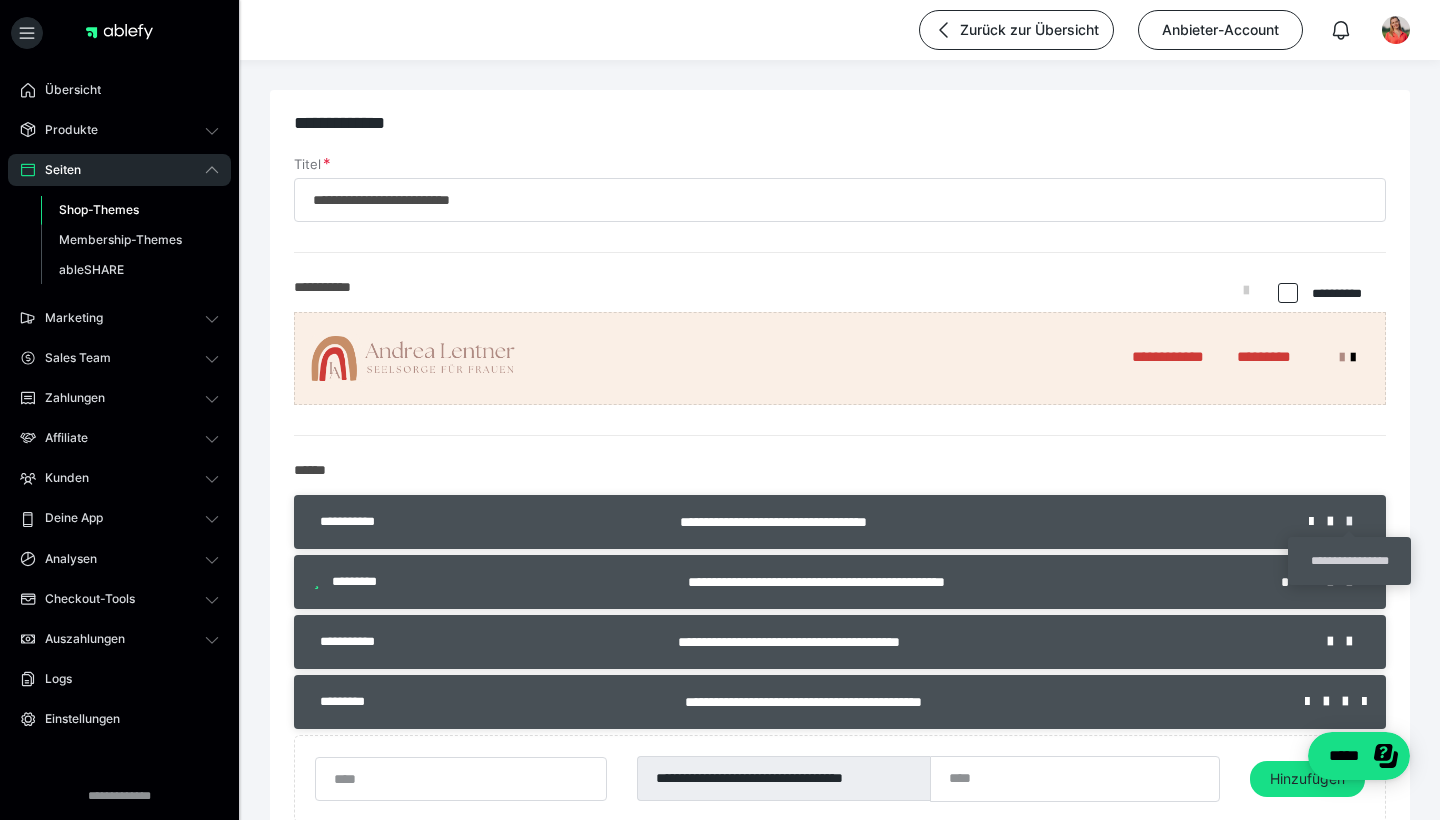 click at bounding box center [1356, 522] 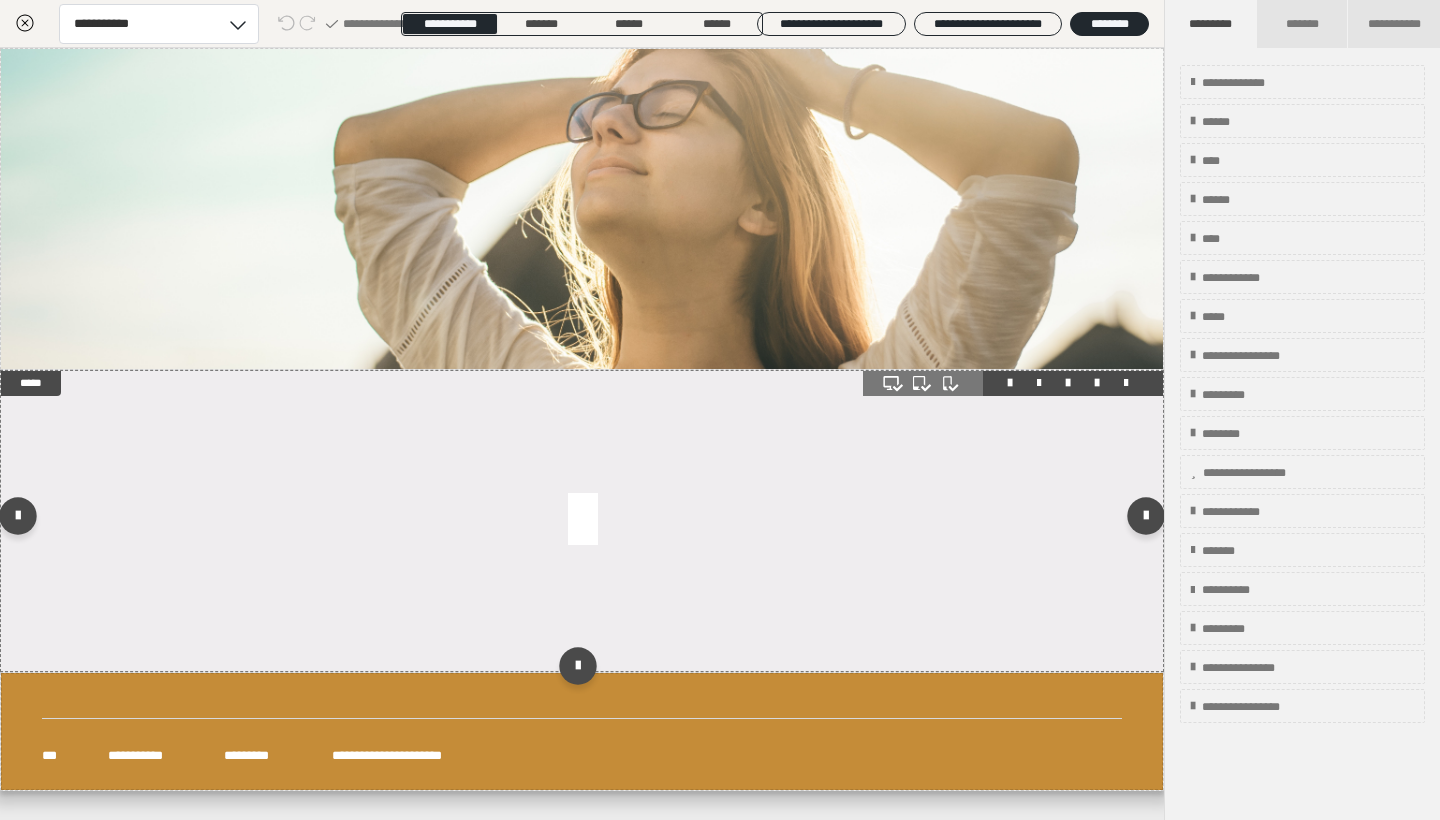 click at bounding box center (582, 521) 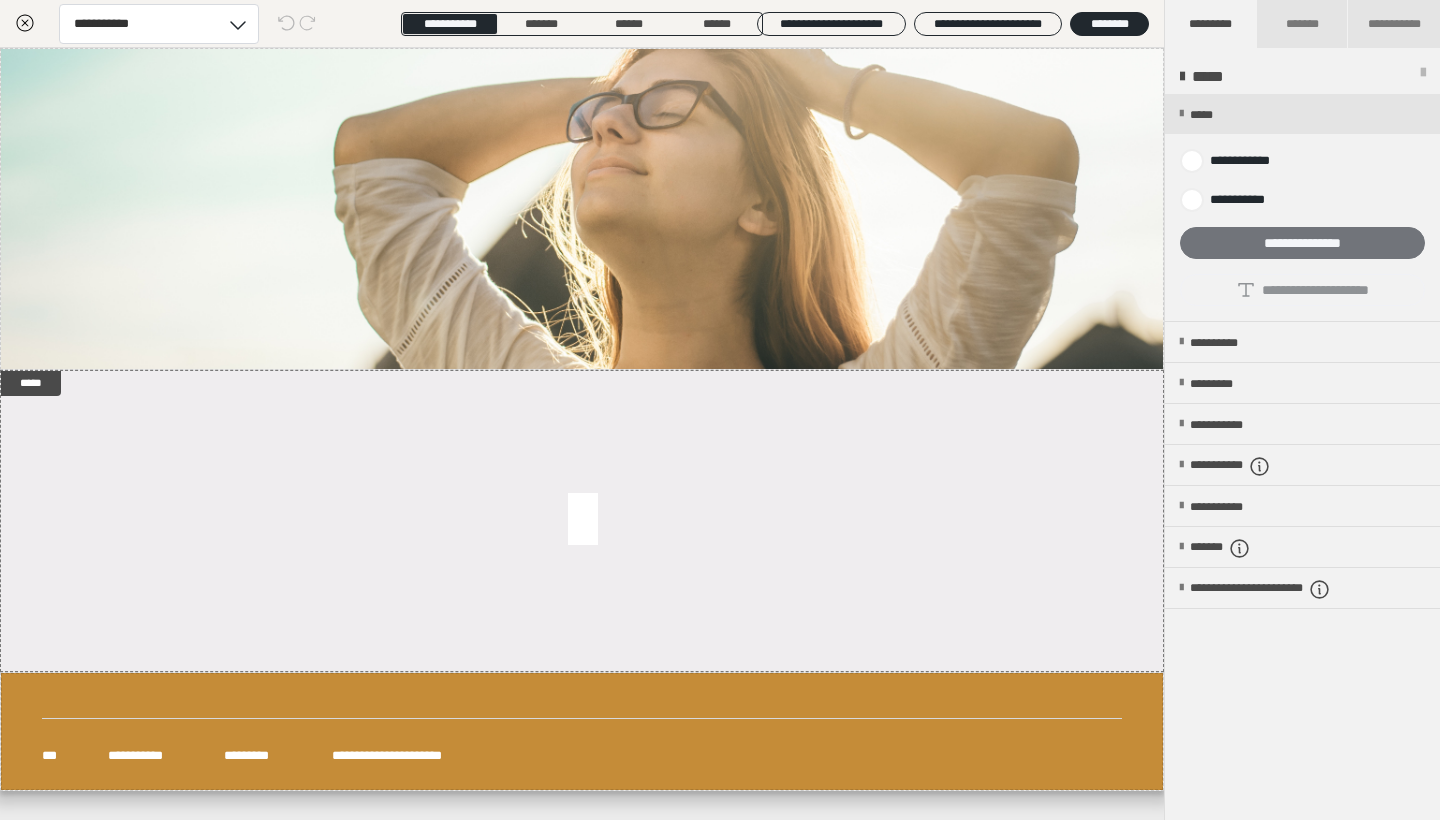 click on "**********" at bounding box center (1302, 243) 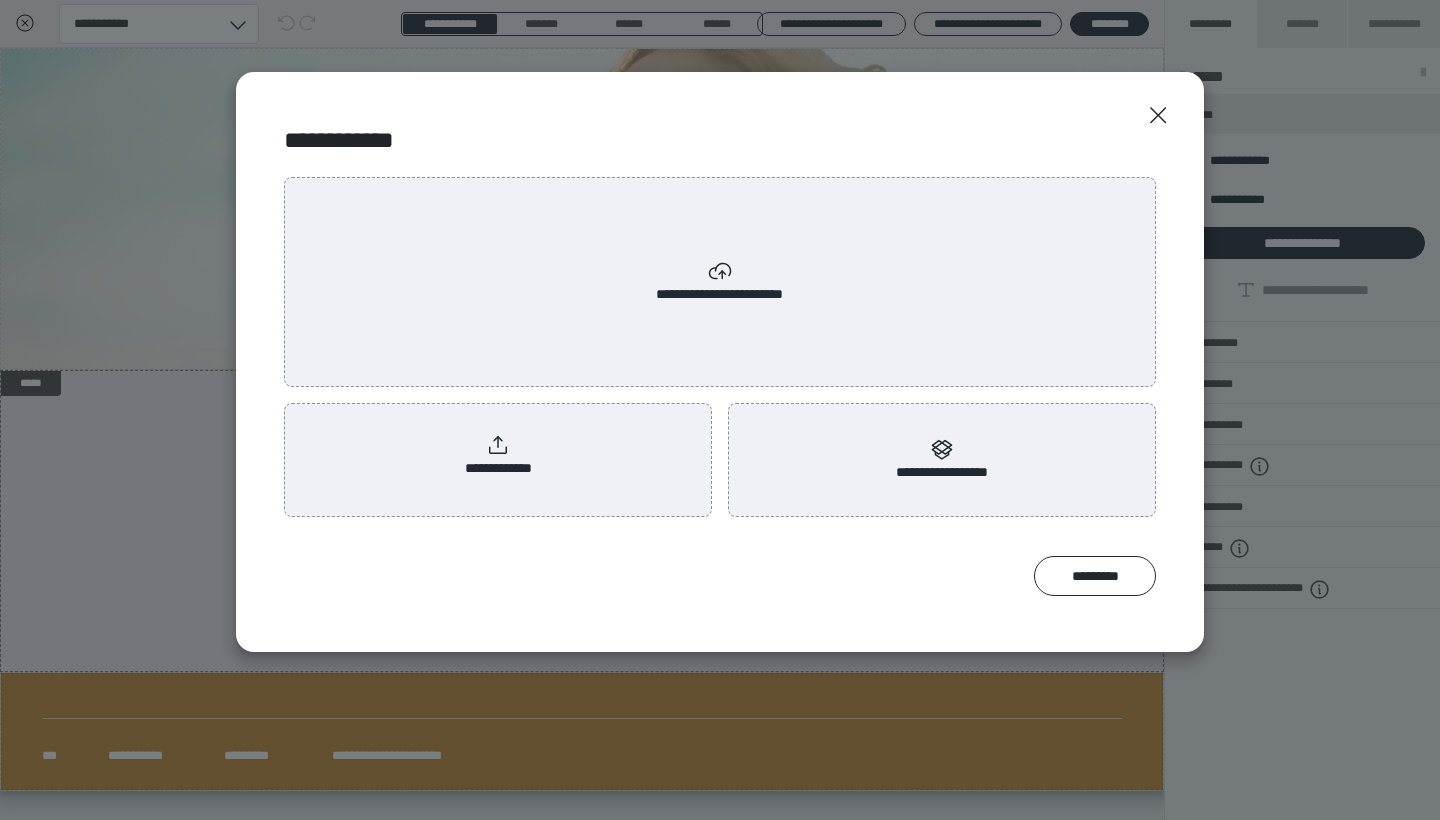 click 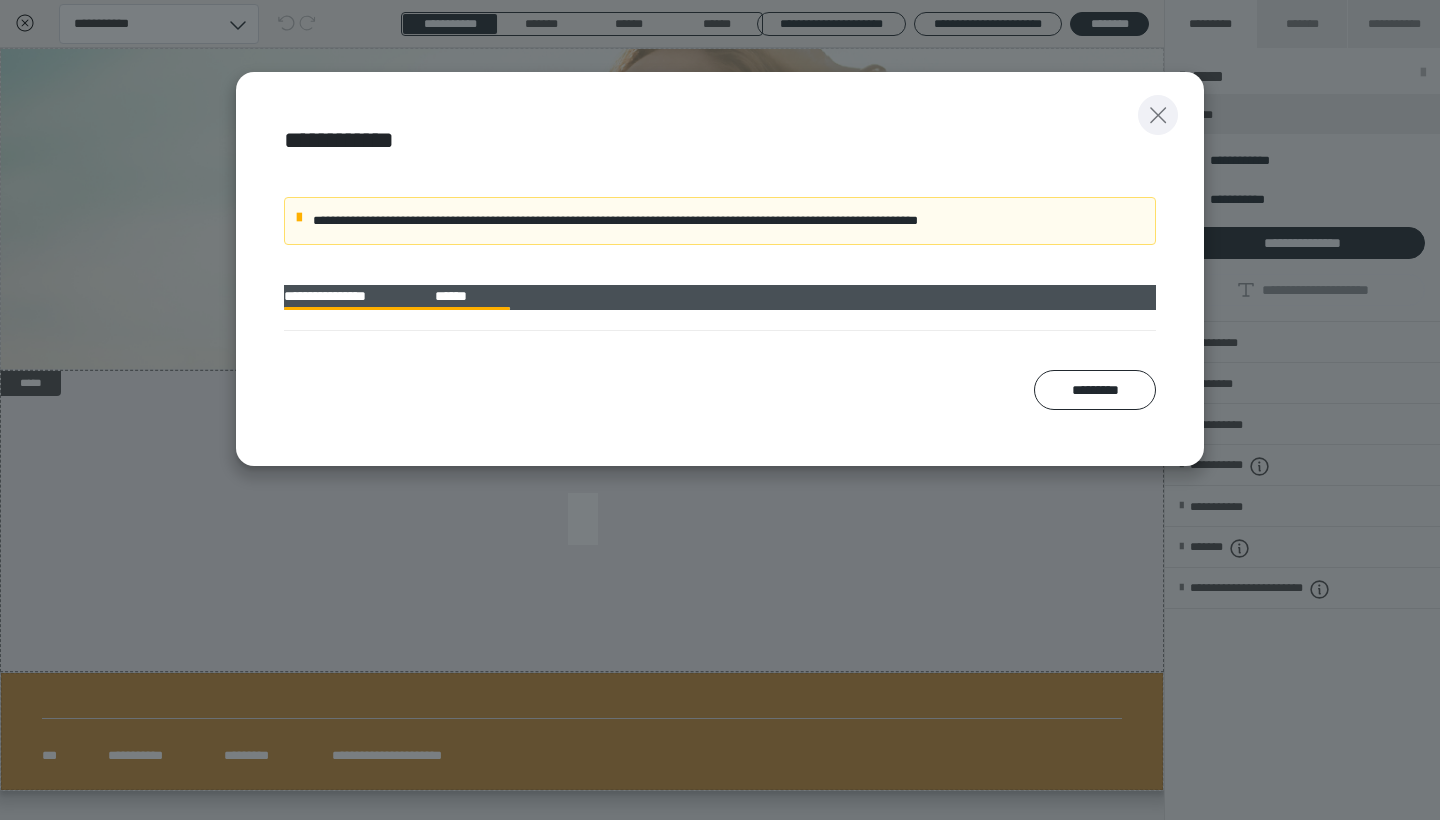 click 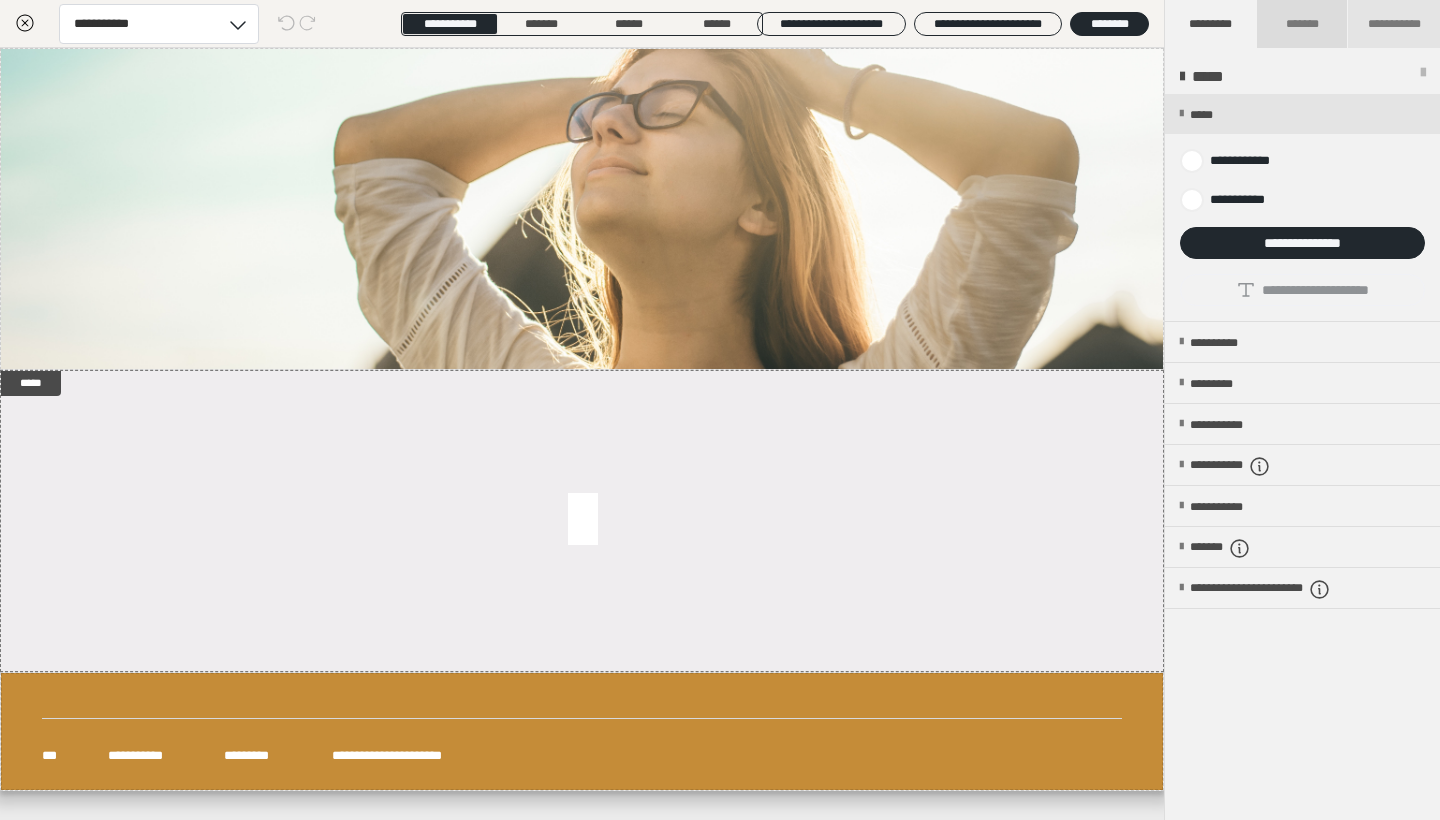 click on "*******" at bounding box center (1301, 24) 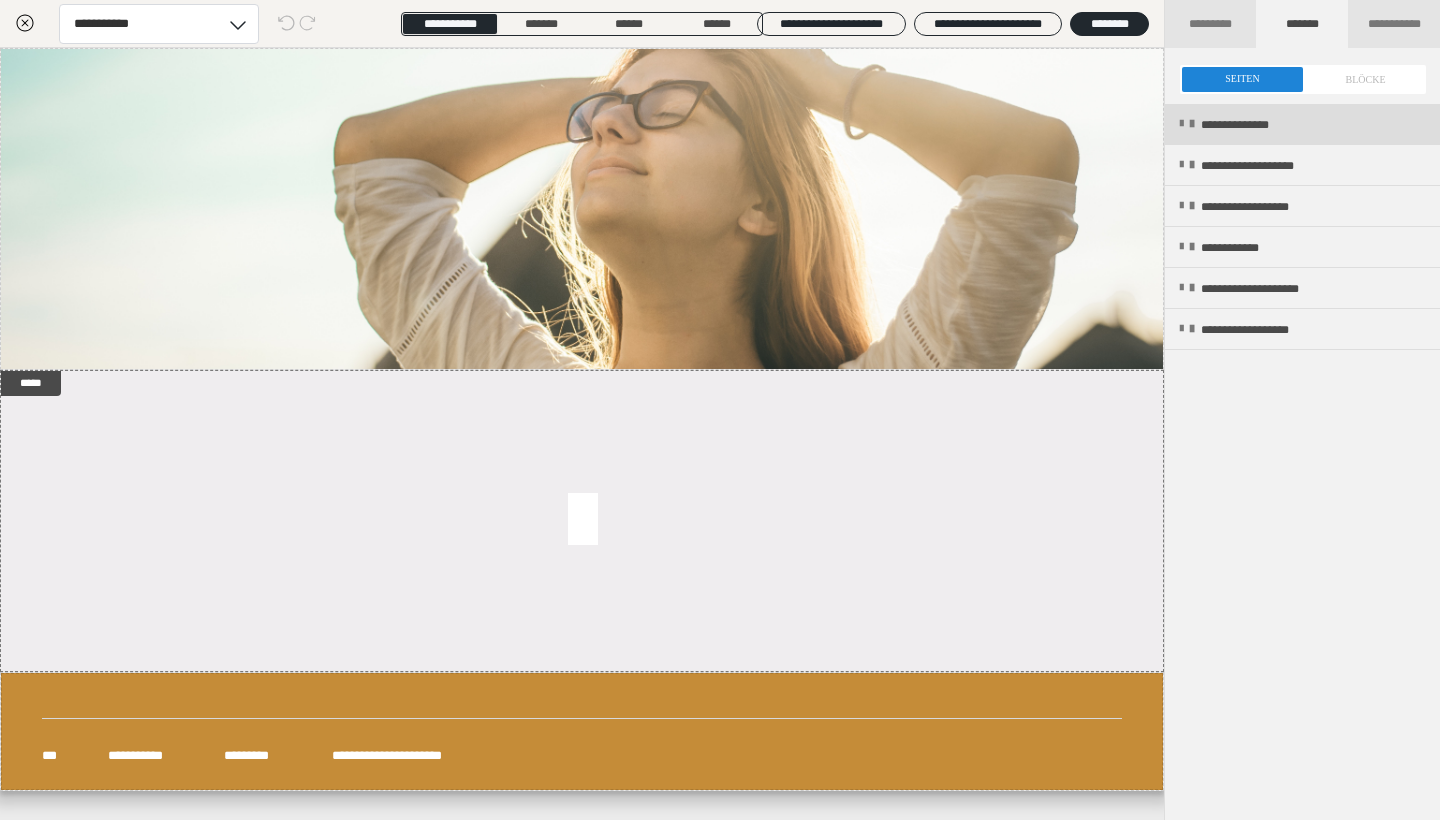 click on "**********" at bounding box center (1302, 124) 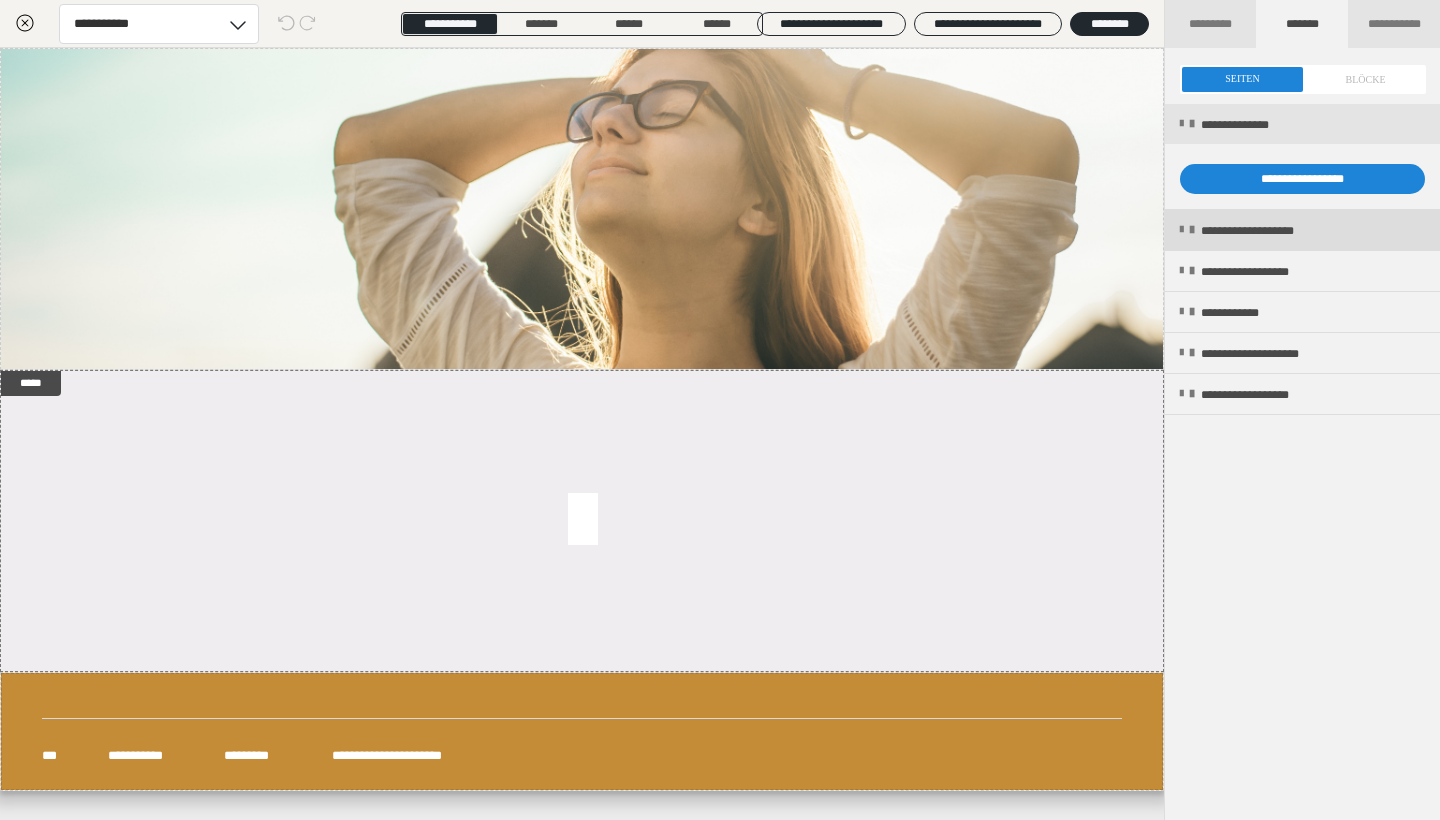 click at bounding box center (1181, 230) 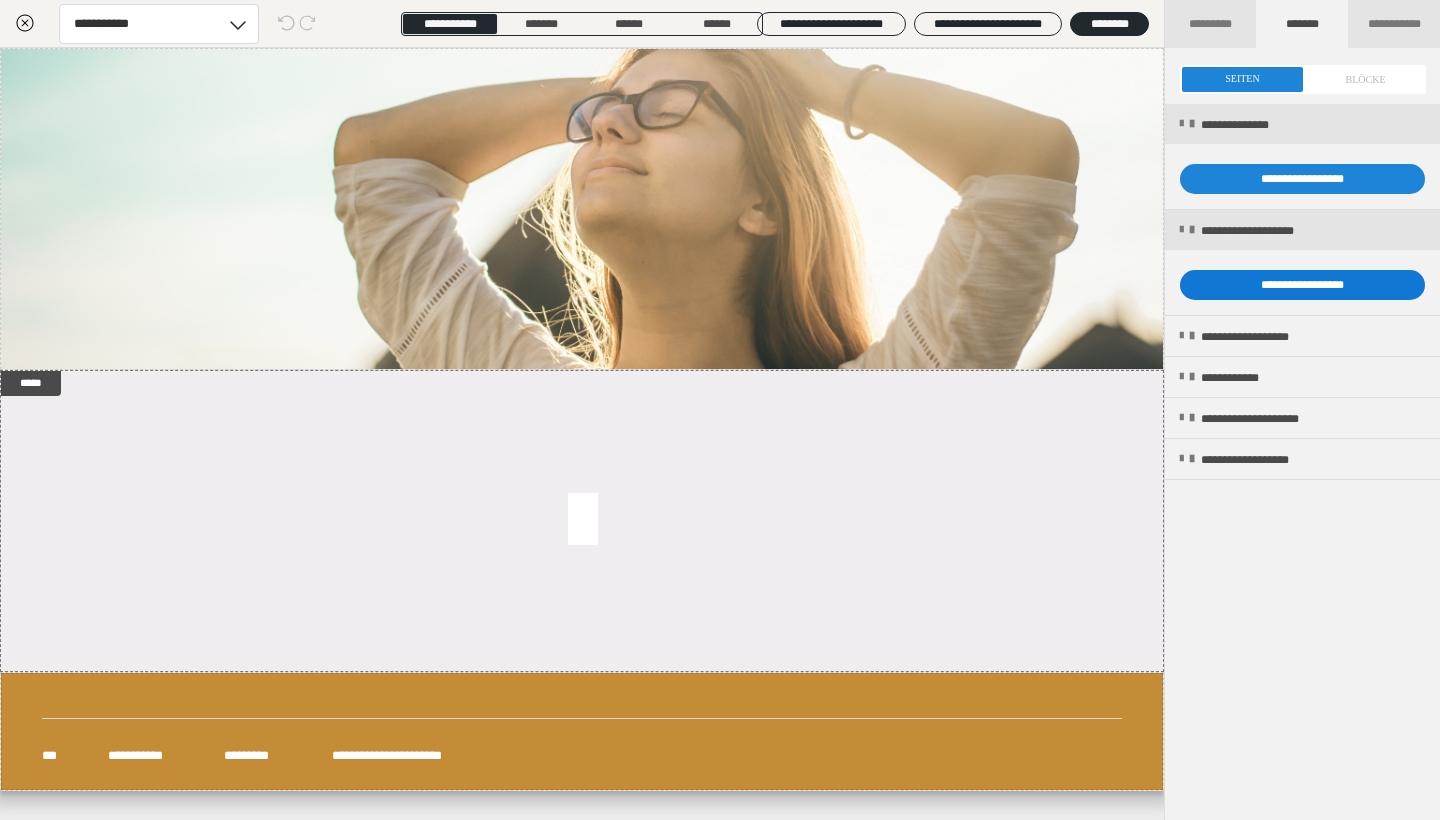 click on "**********" at bounding box center (1302, 285) 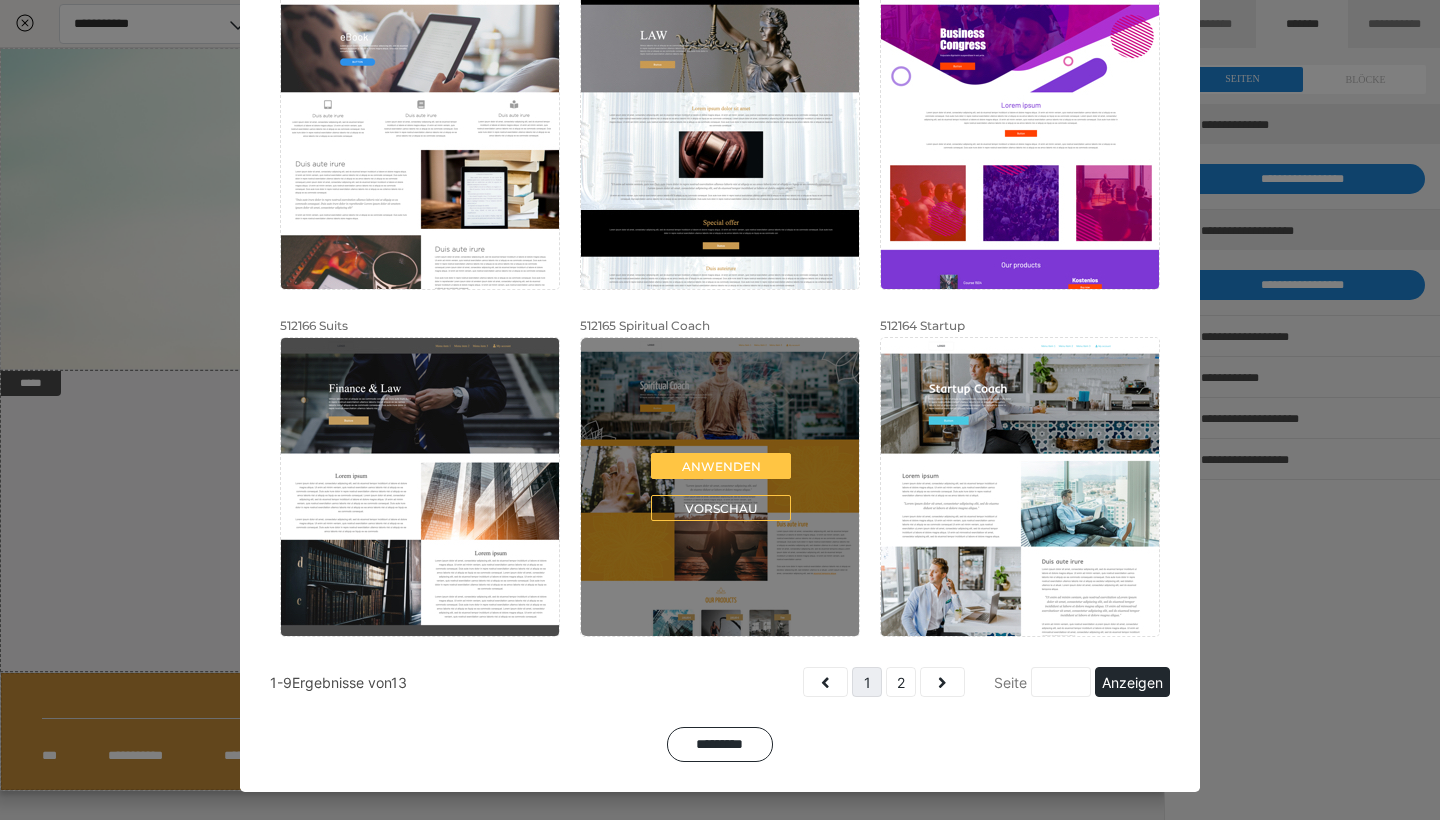 scroll, scrollTop: 574, scrollLeft: 0, axis: vertical 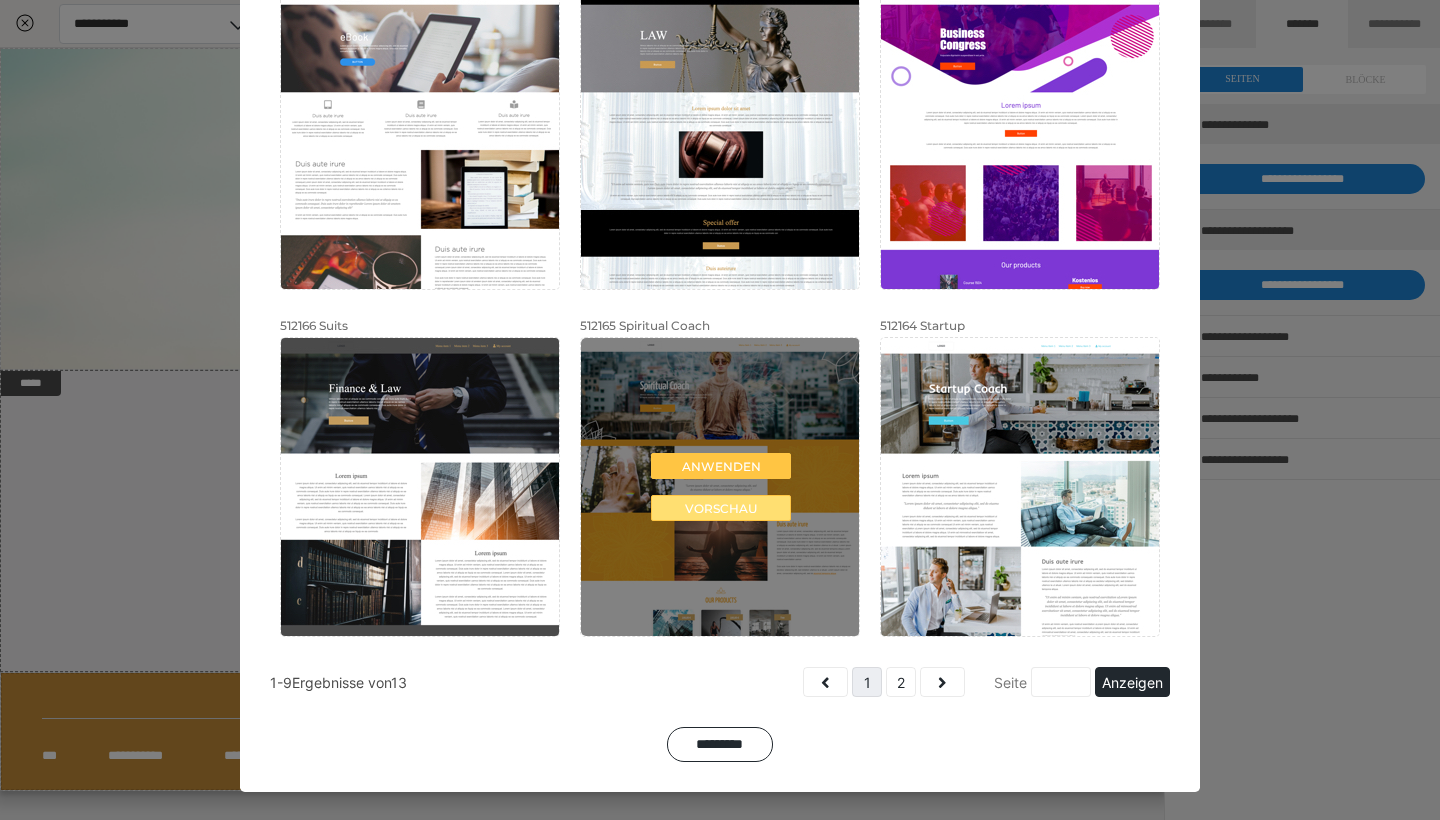 click on "Vorschau" at bounding box center (721, 508) 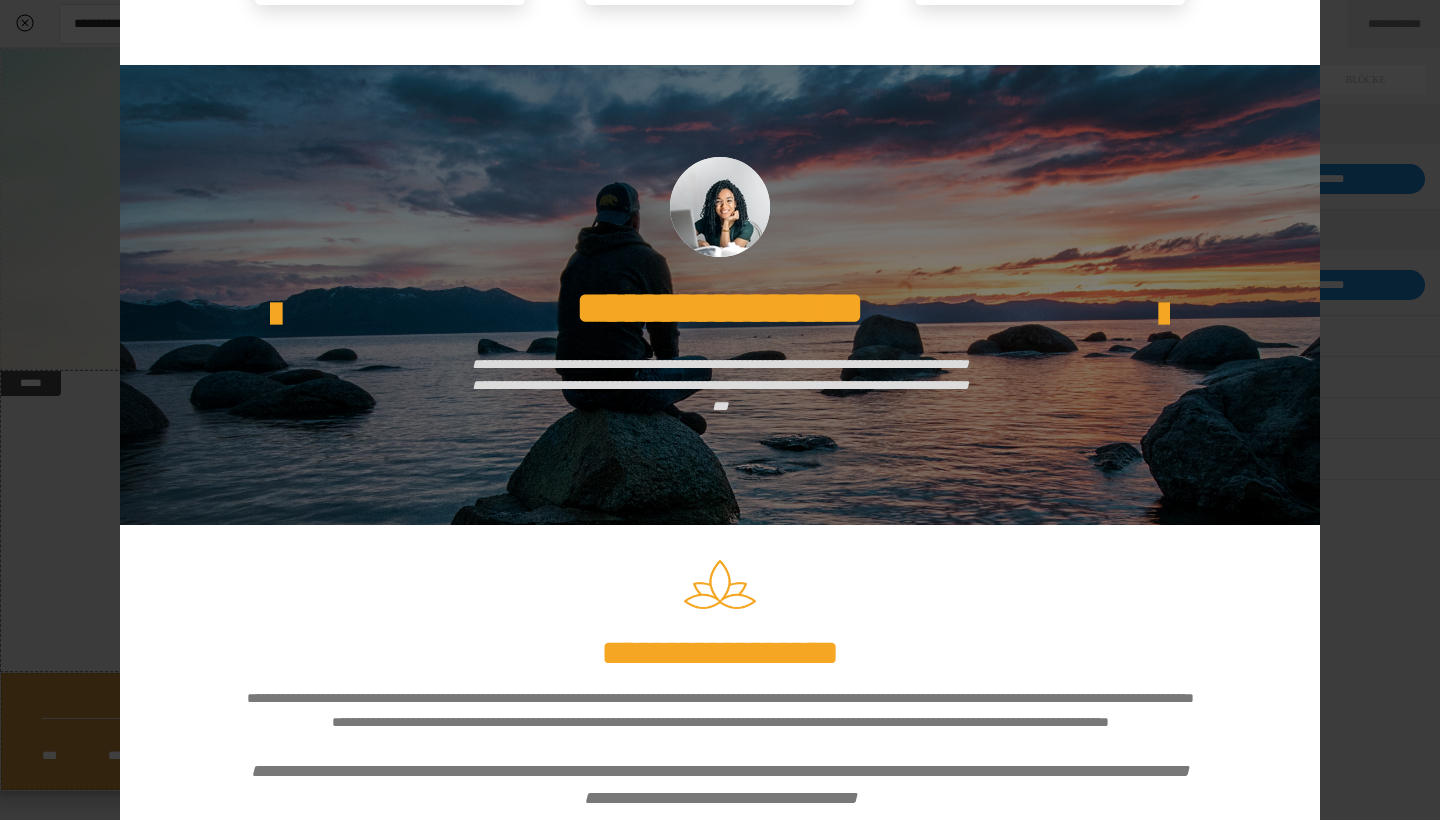 scroll, scrollTop: 2797, scrollLeft: 0, axis: vertical 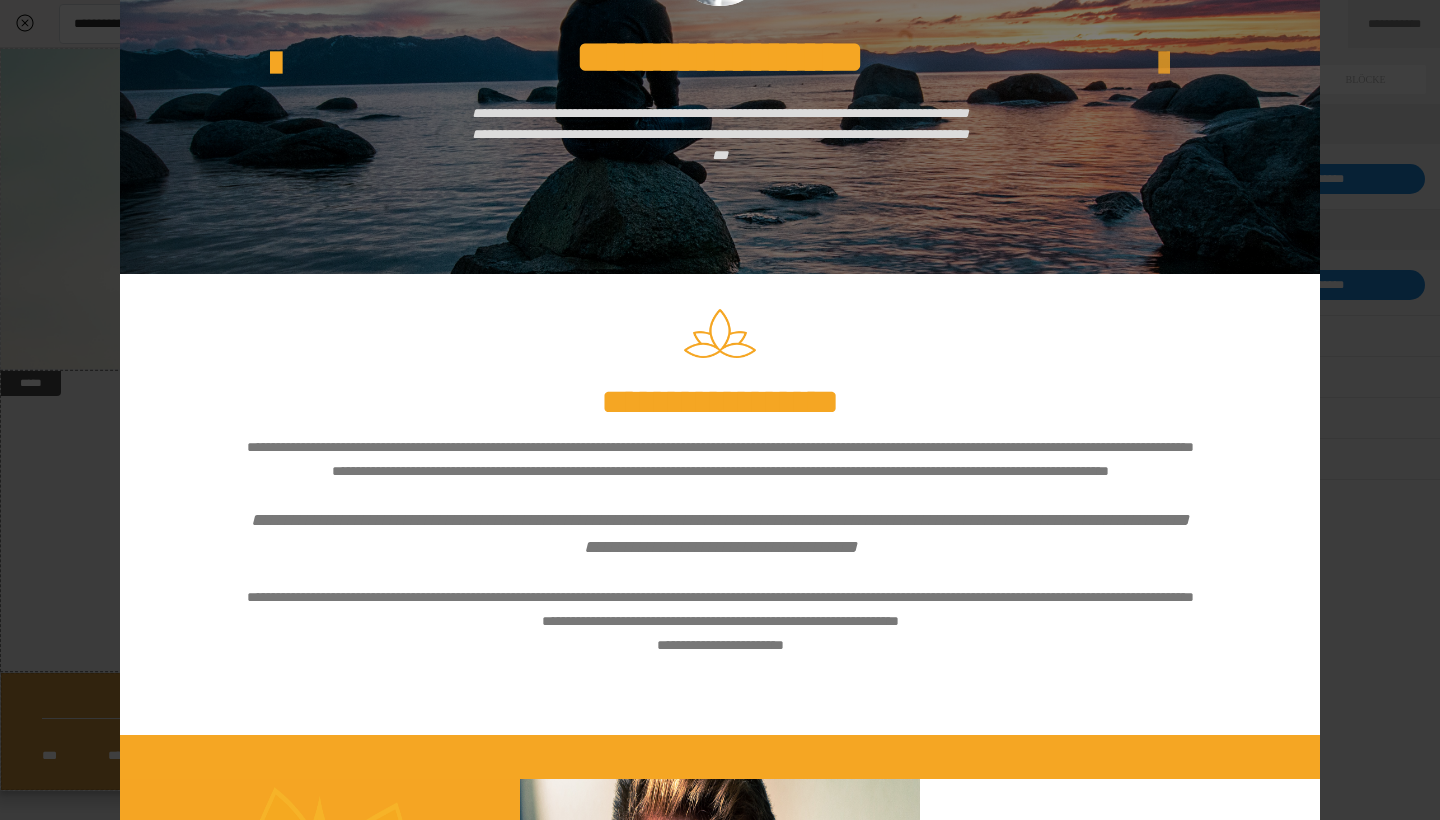 click at bounding box center [1164, 64] 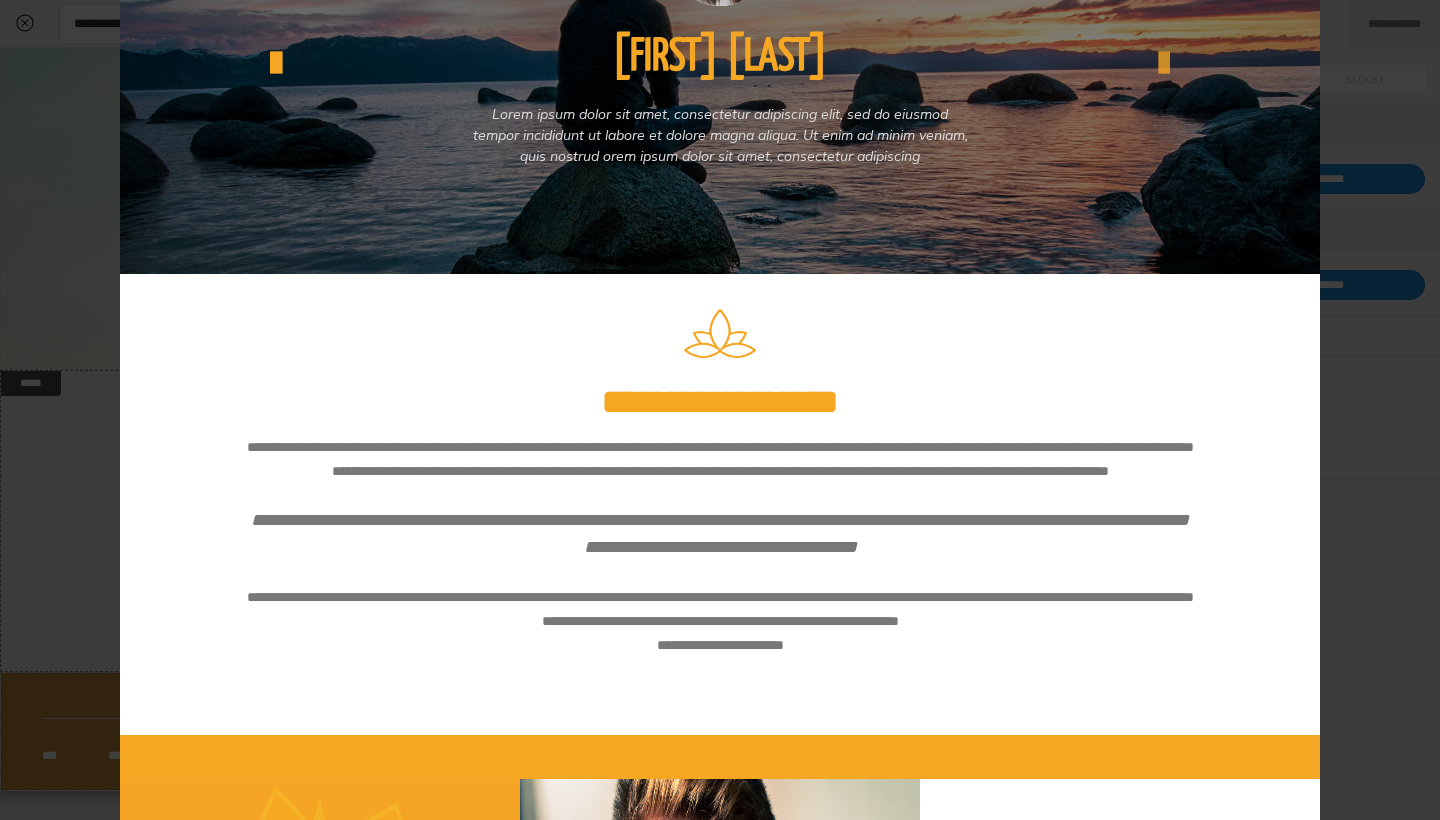 click at bounding box center [1164, 64] 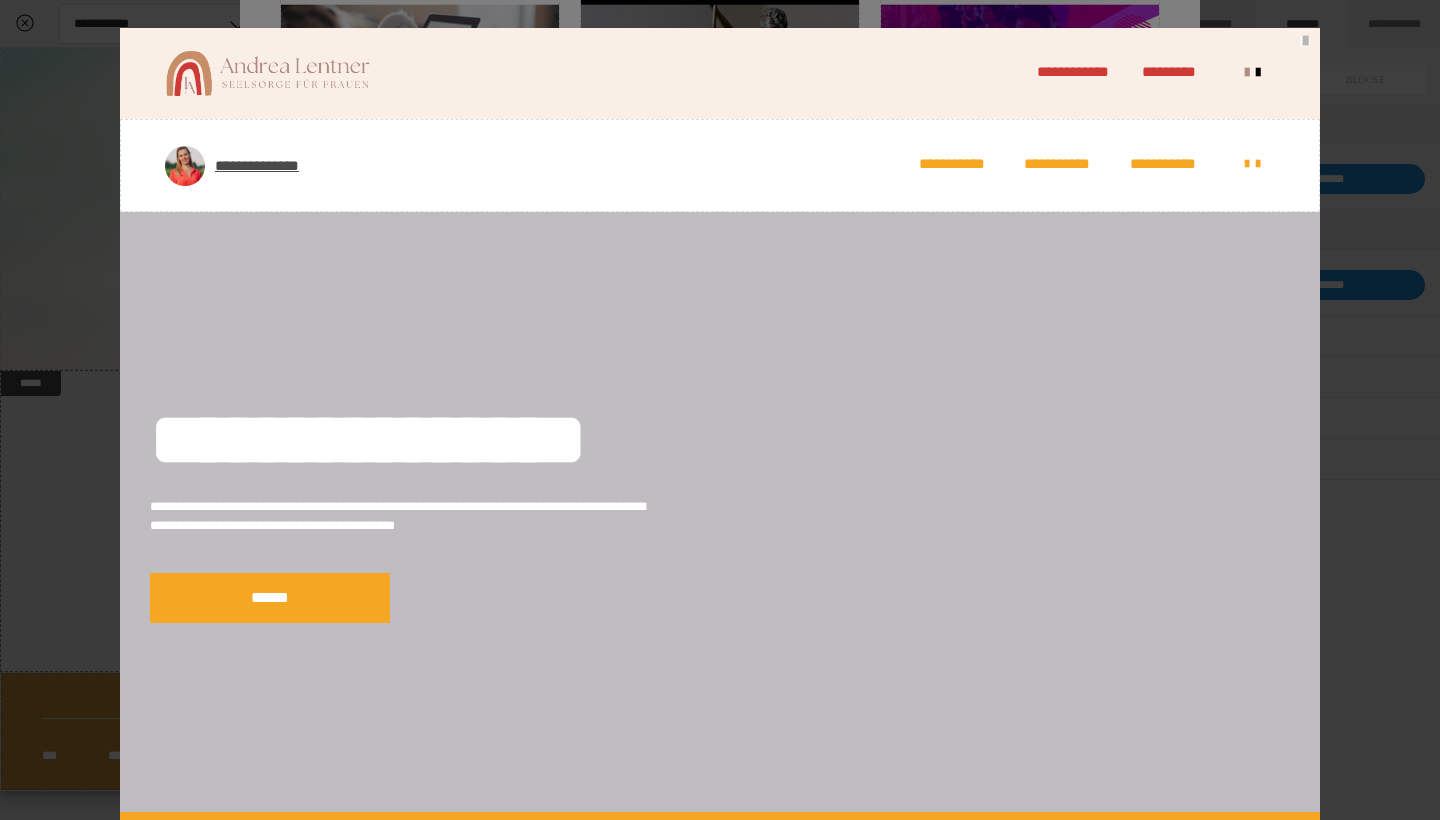 scroll, scrollTop: 0, scrollLeft: 0, axis: both 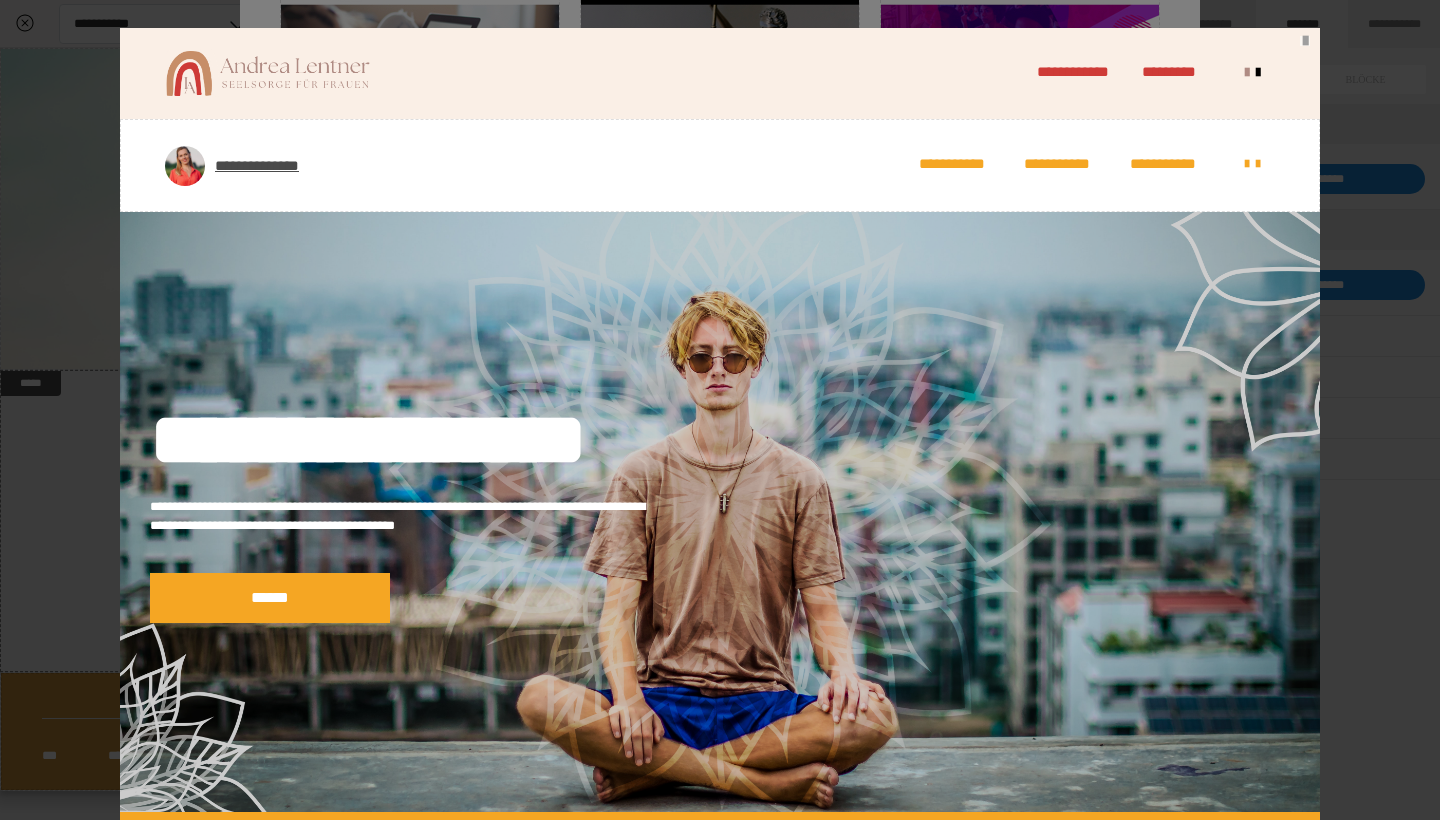 click at bounding box center [1305, 41] 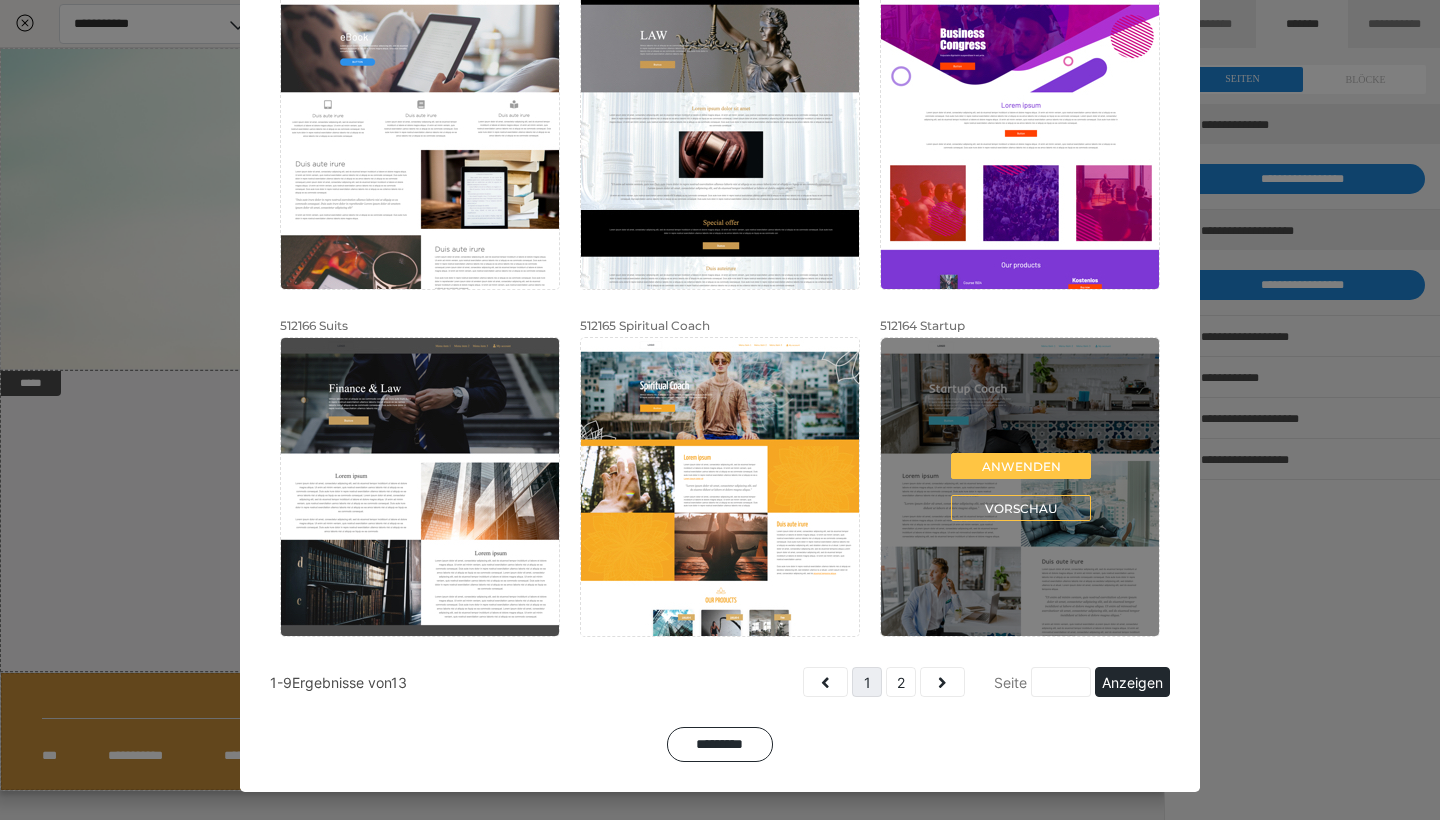 scroll, scrollTop: 574, scrollLeft: 0, axis: vertical 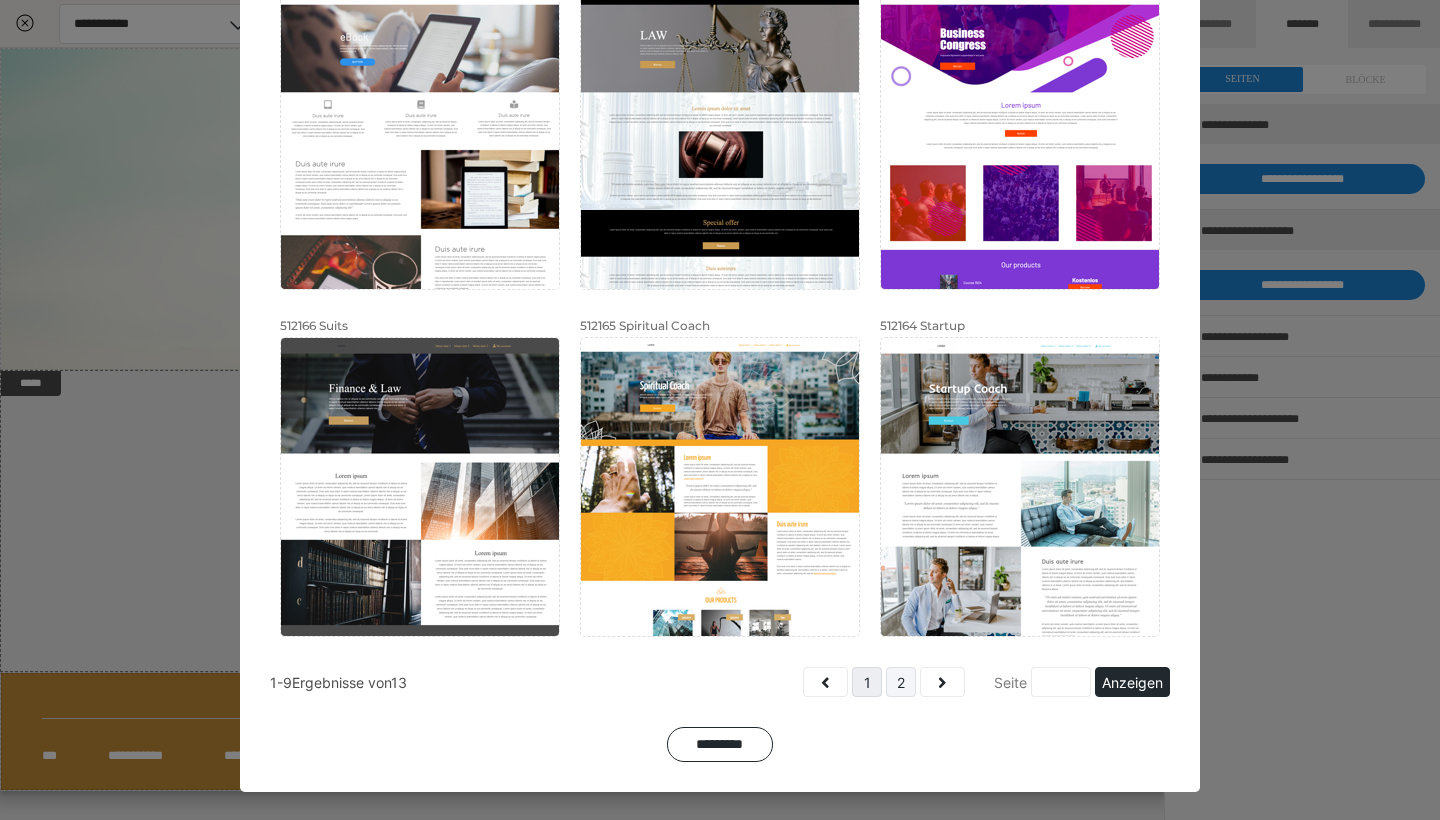 click on "2" at bounding box center [901, 682] 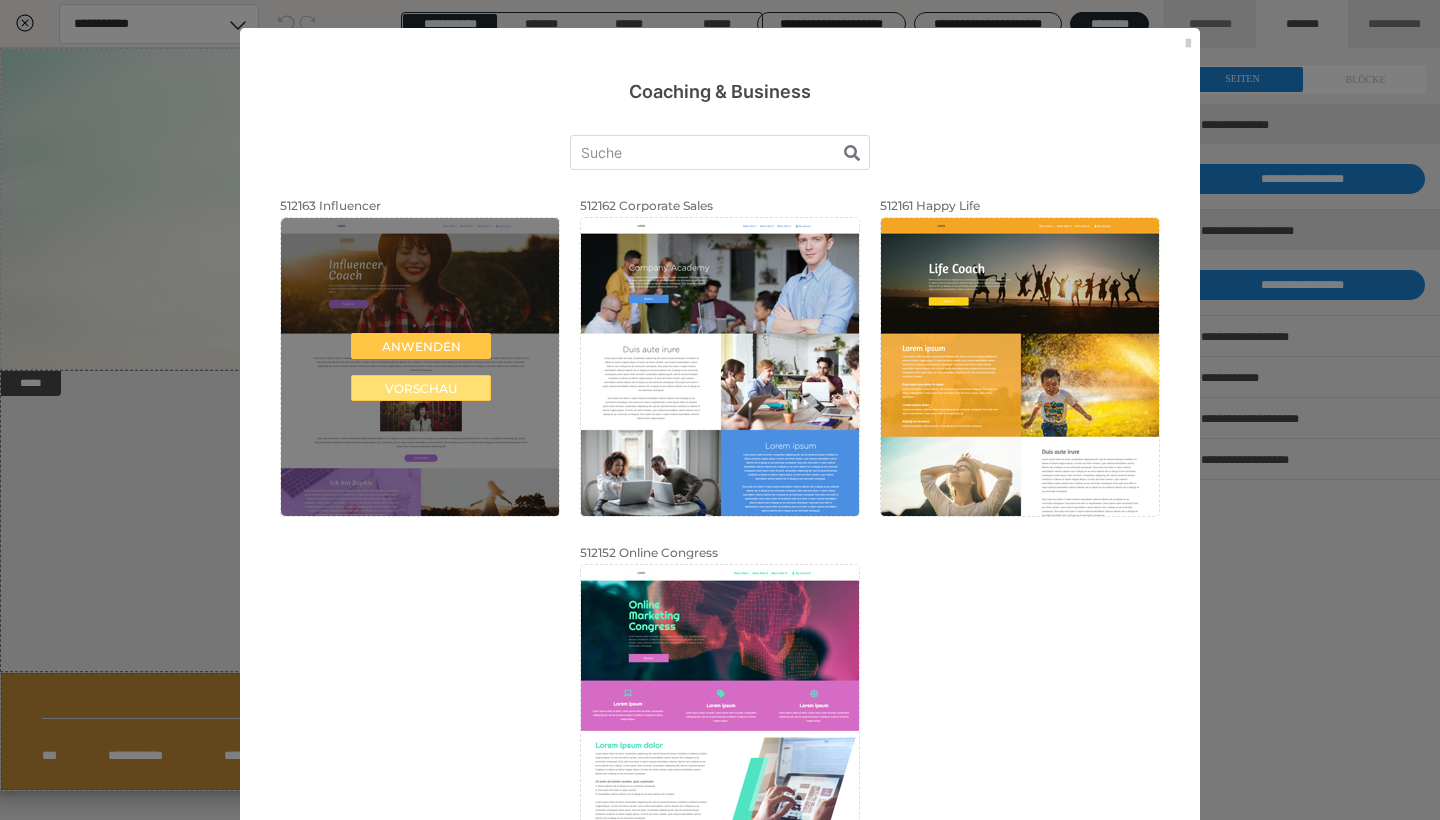 click on "Vorschau" at bounding box center [421, 388] 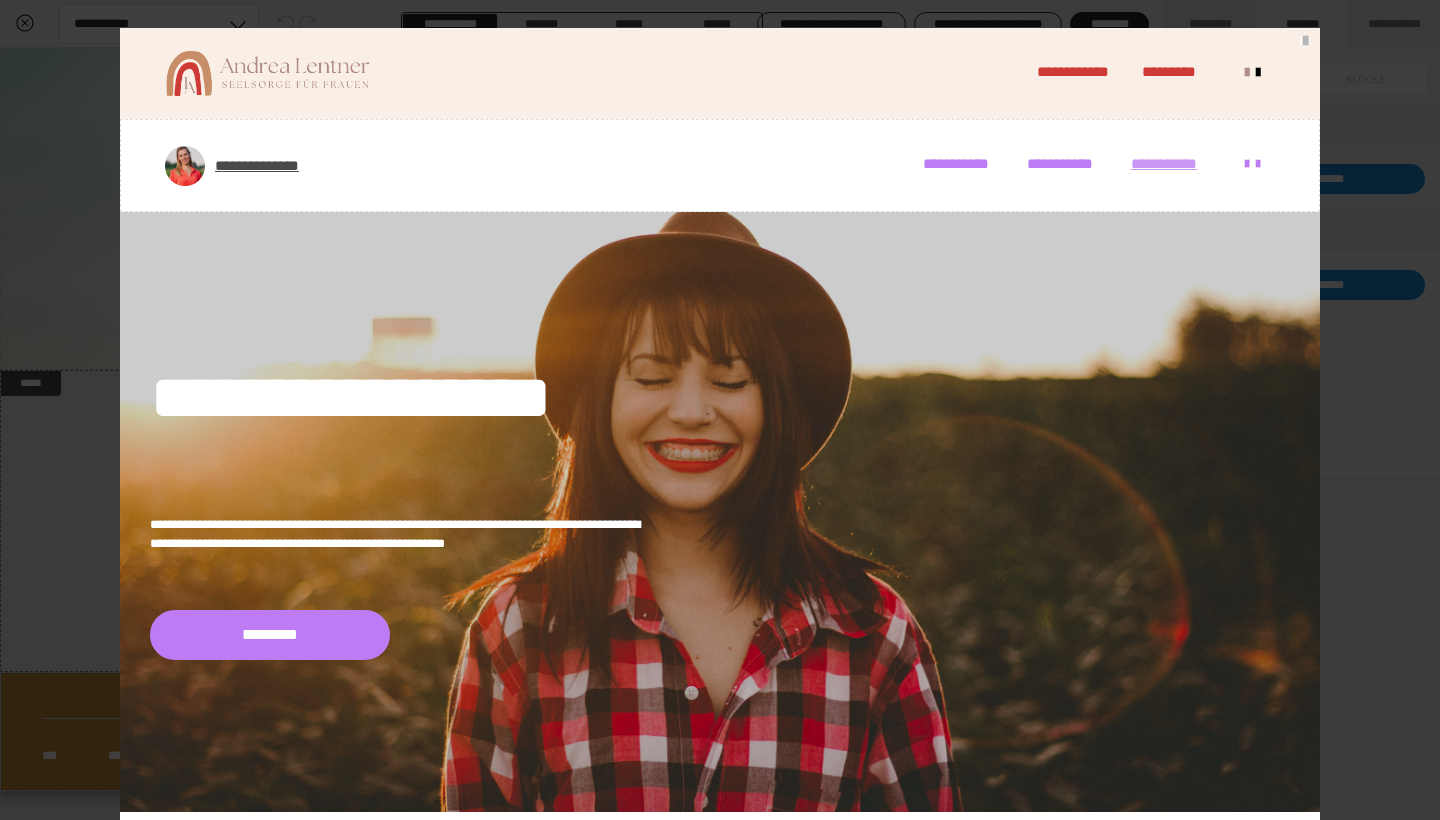 scroll, scrollTop: 0, scrollLeft: 0, axis: both 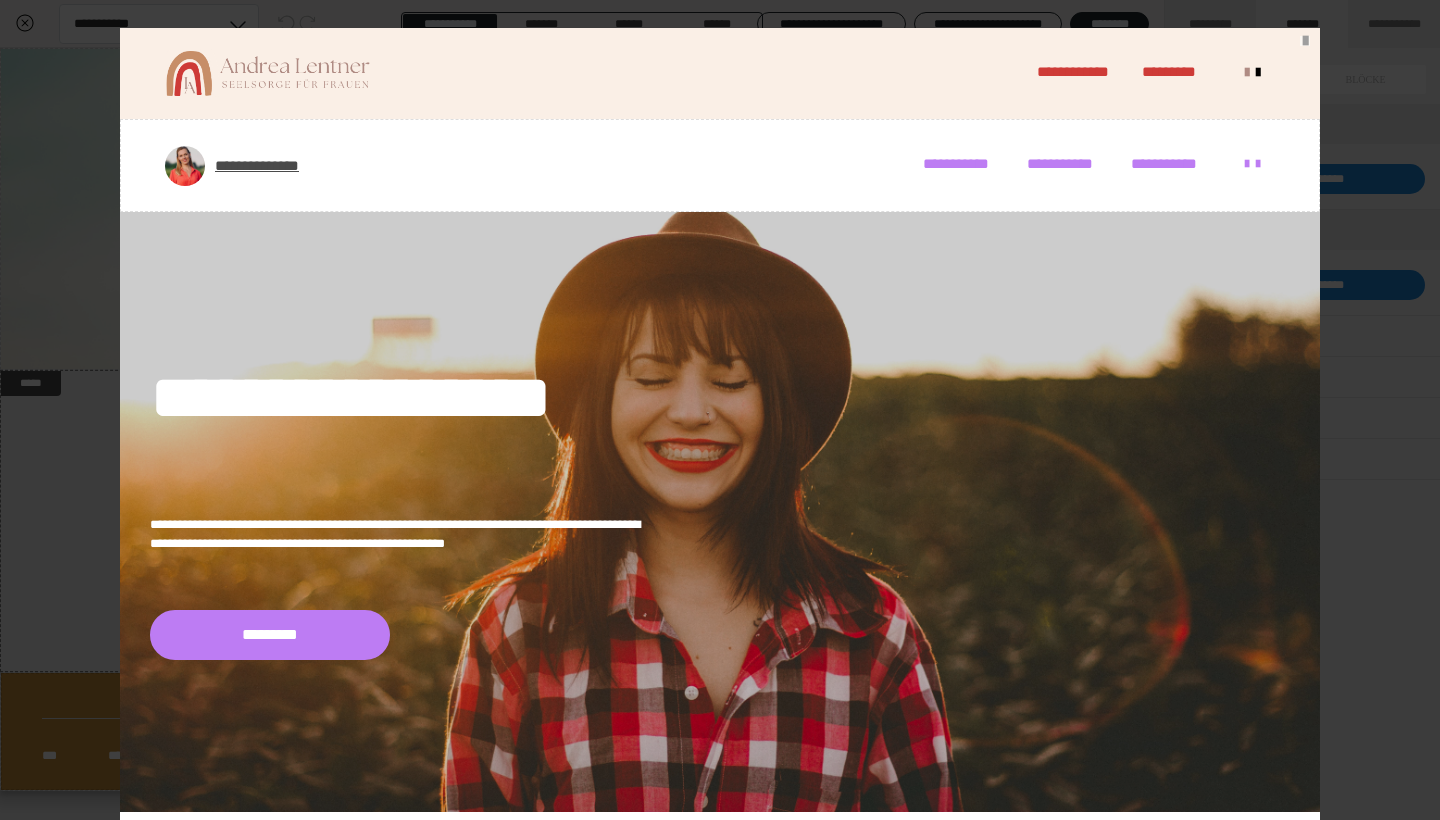 click at bounding box center (1305, 41) 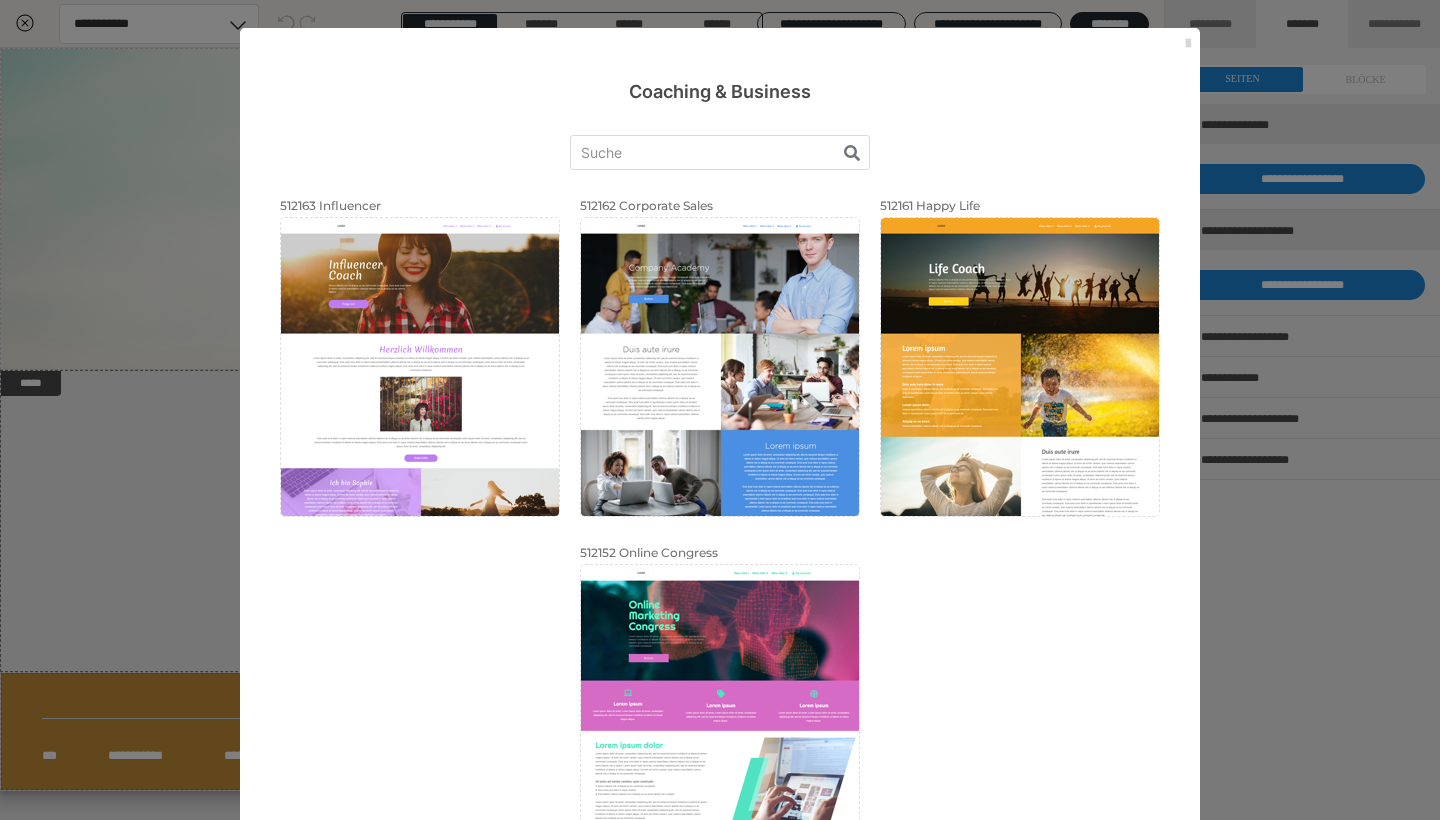 click at bounding box center (1188, 44) 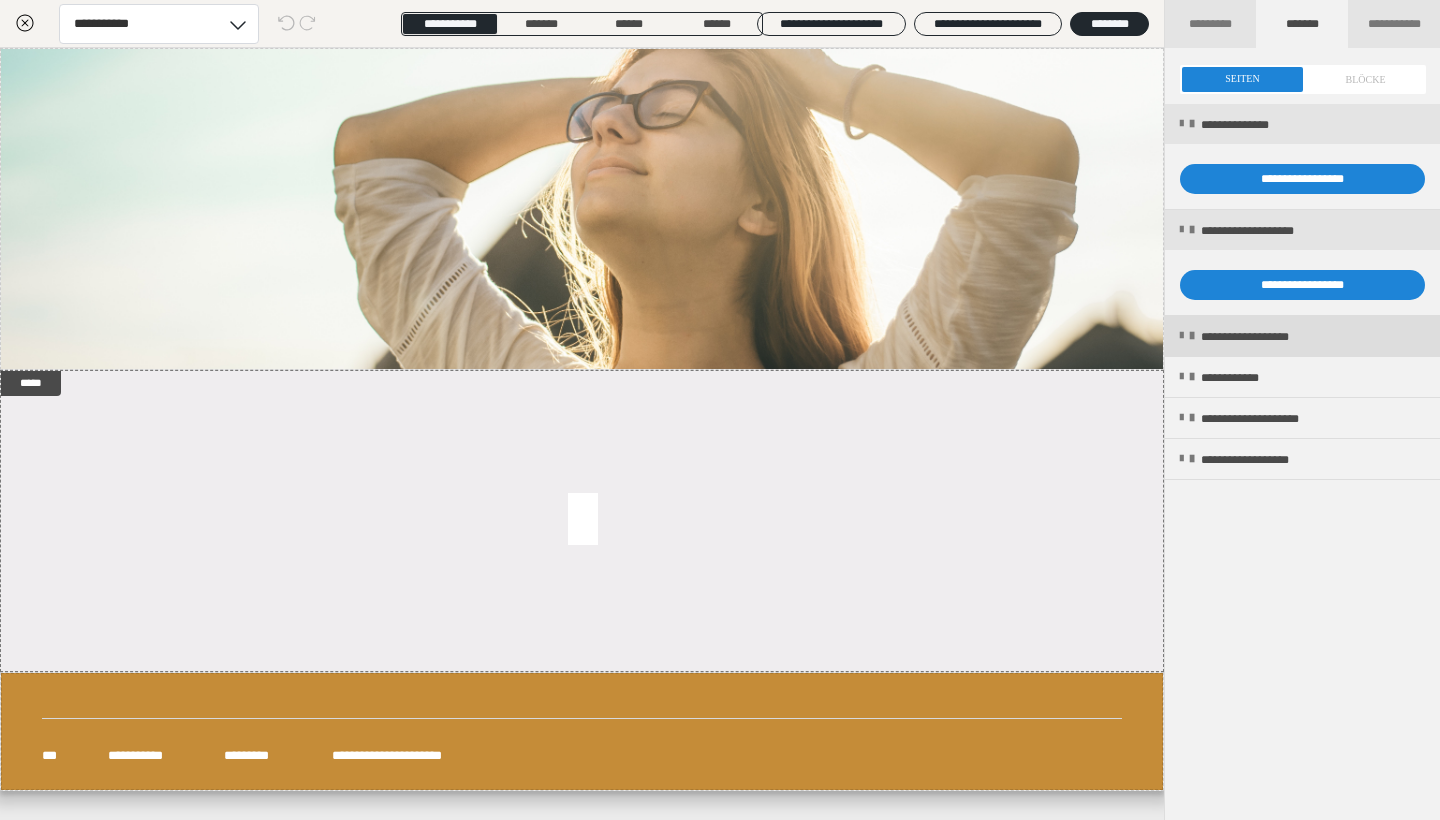 click on "**********" at bounding box center [1302, 336] 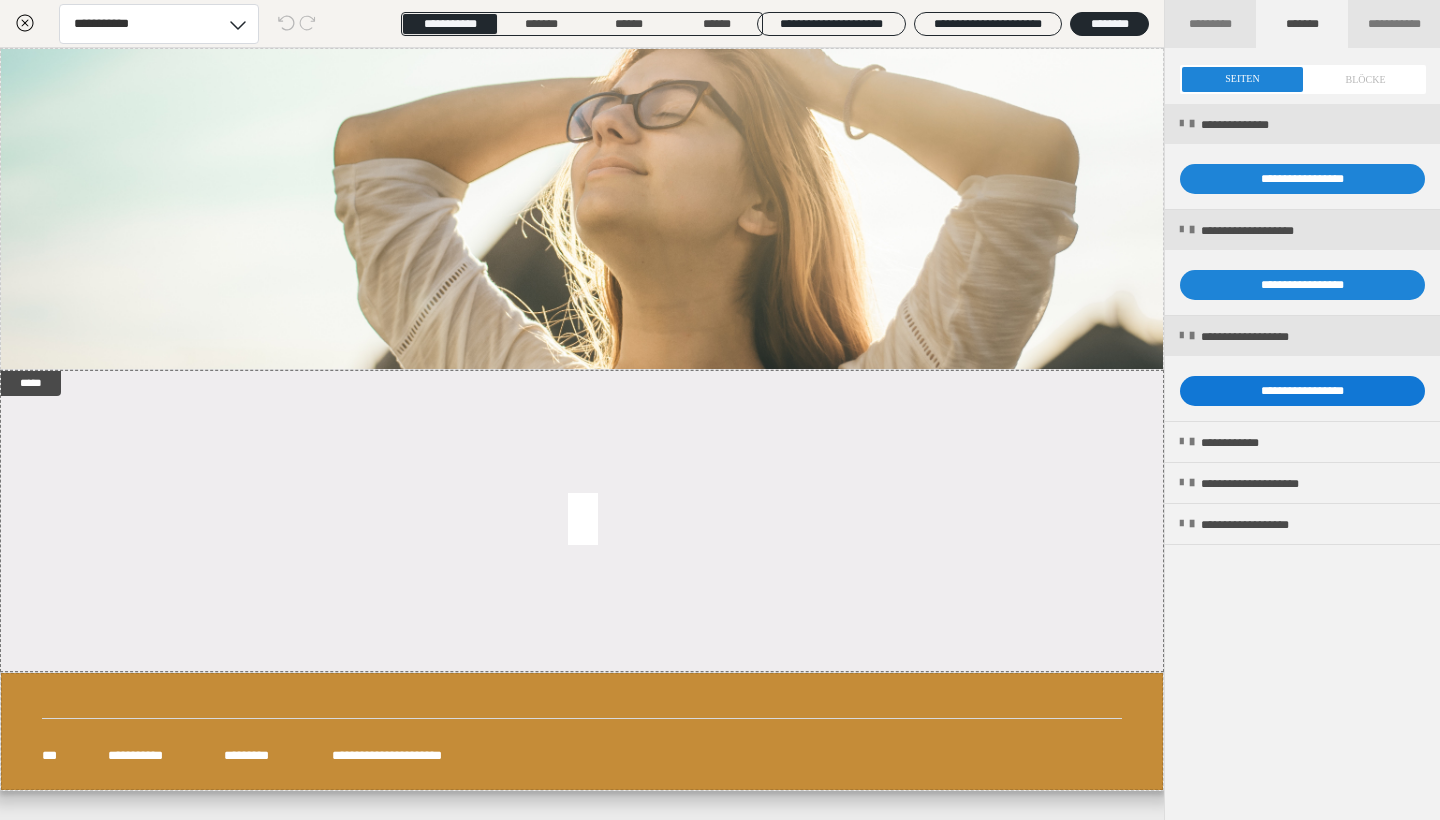 click on "**********" at bounding box center [1302, 391] 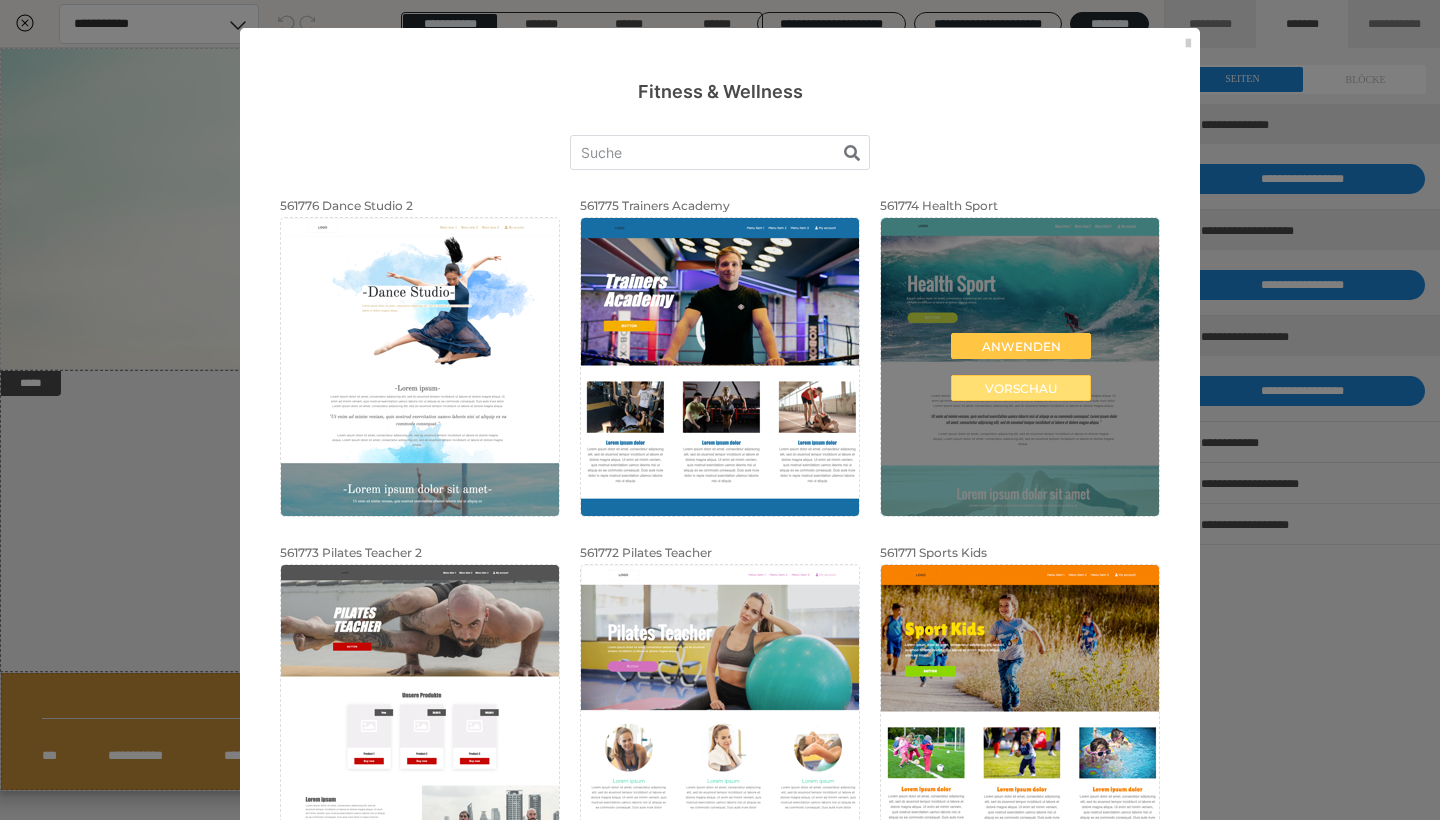 click on "Vorschau" at bounding box center [1021, 388] 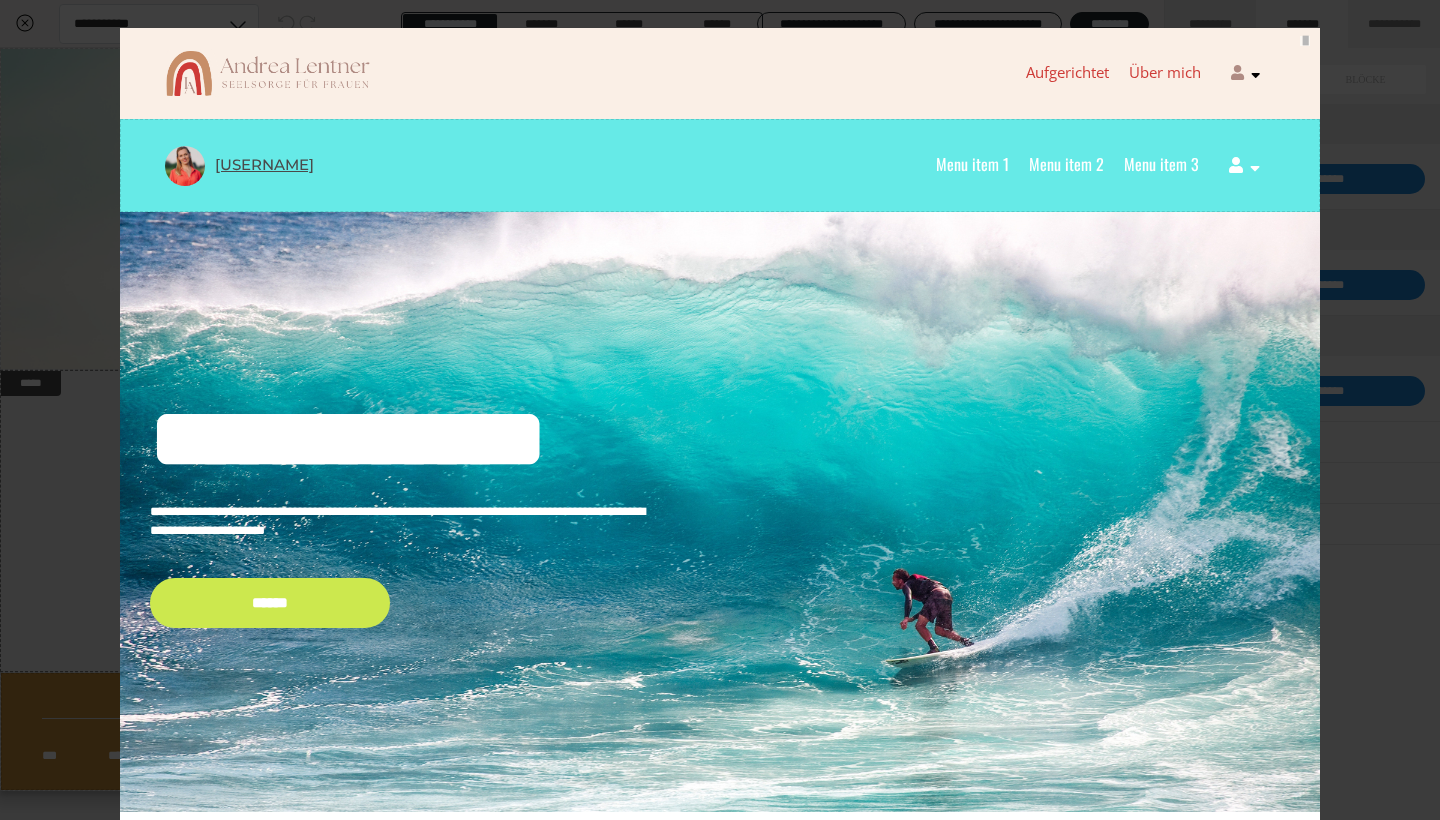 scroll, scrollTop: 0, scrollLeft: 0, axis: both 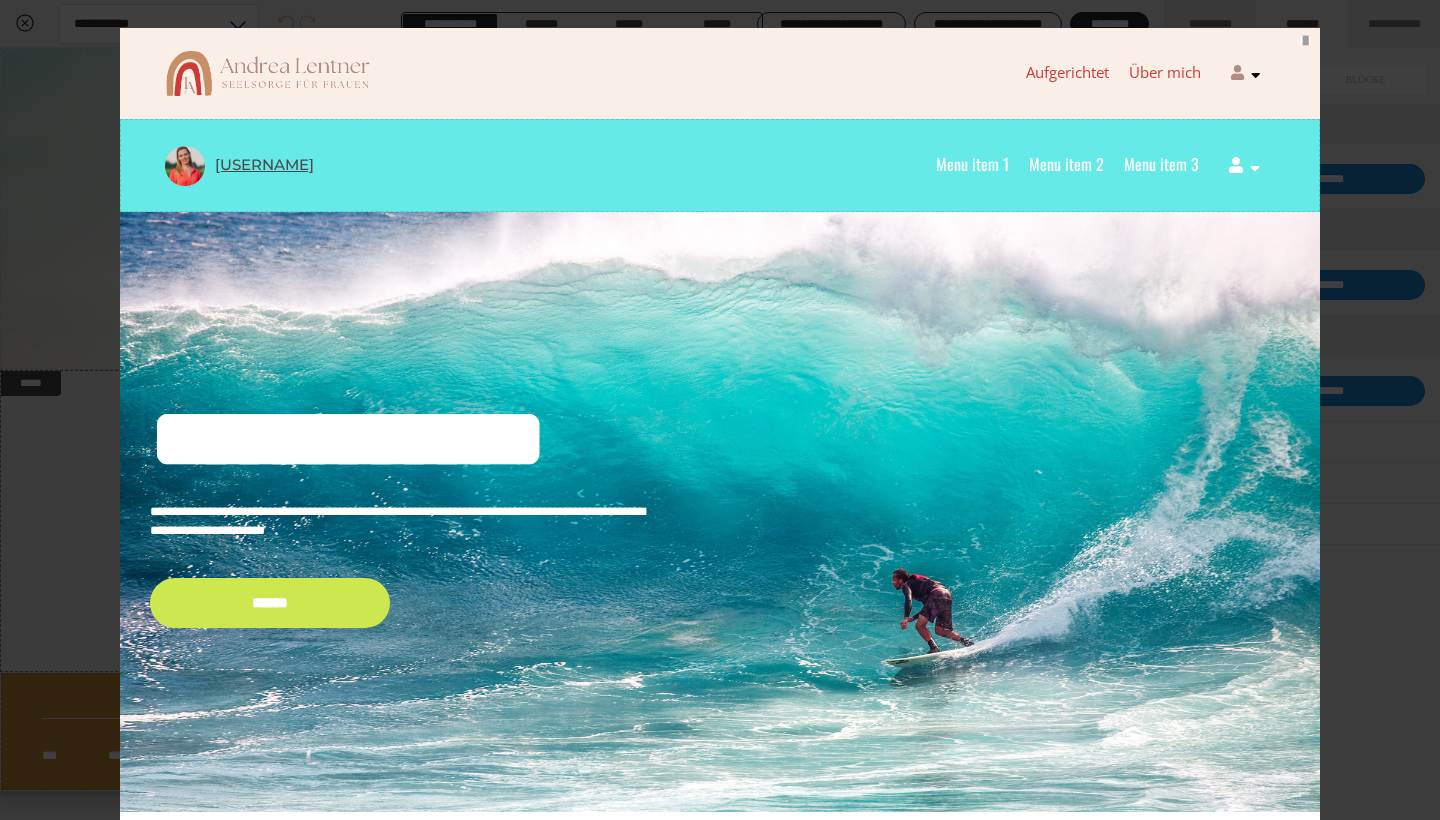 click at bounding box center [1305, 41] 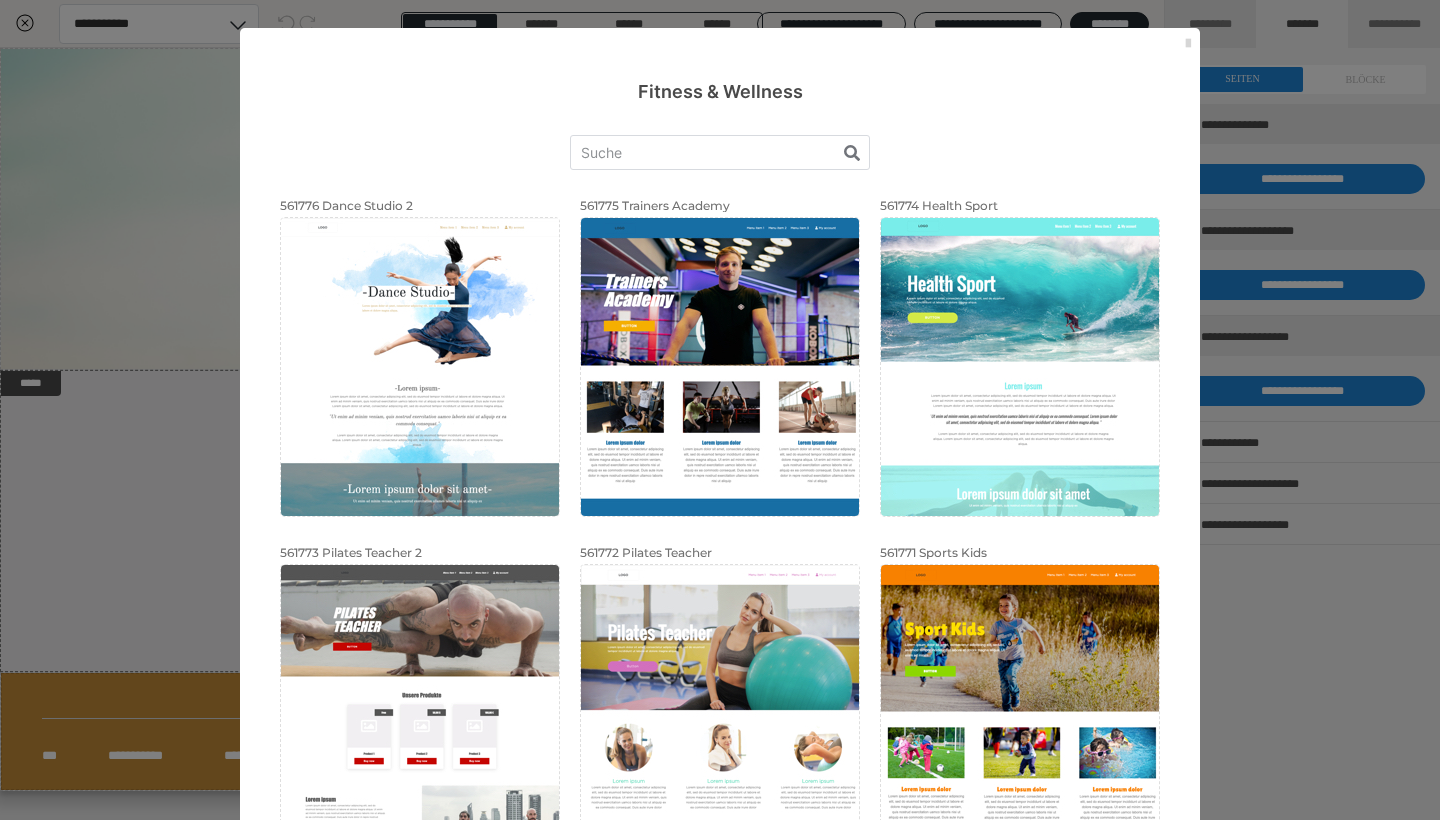 click at bounding box center (1188, 44) 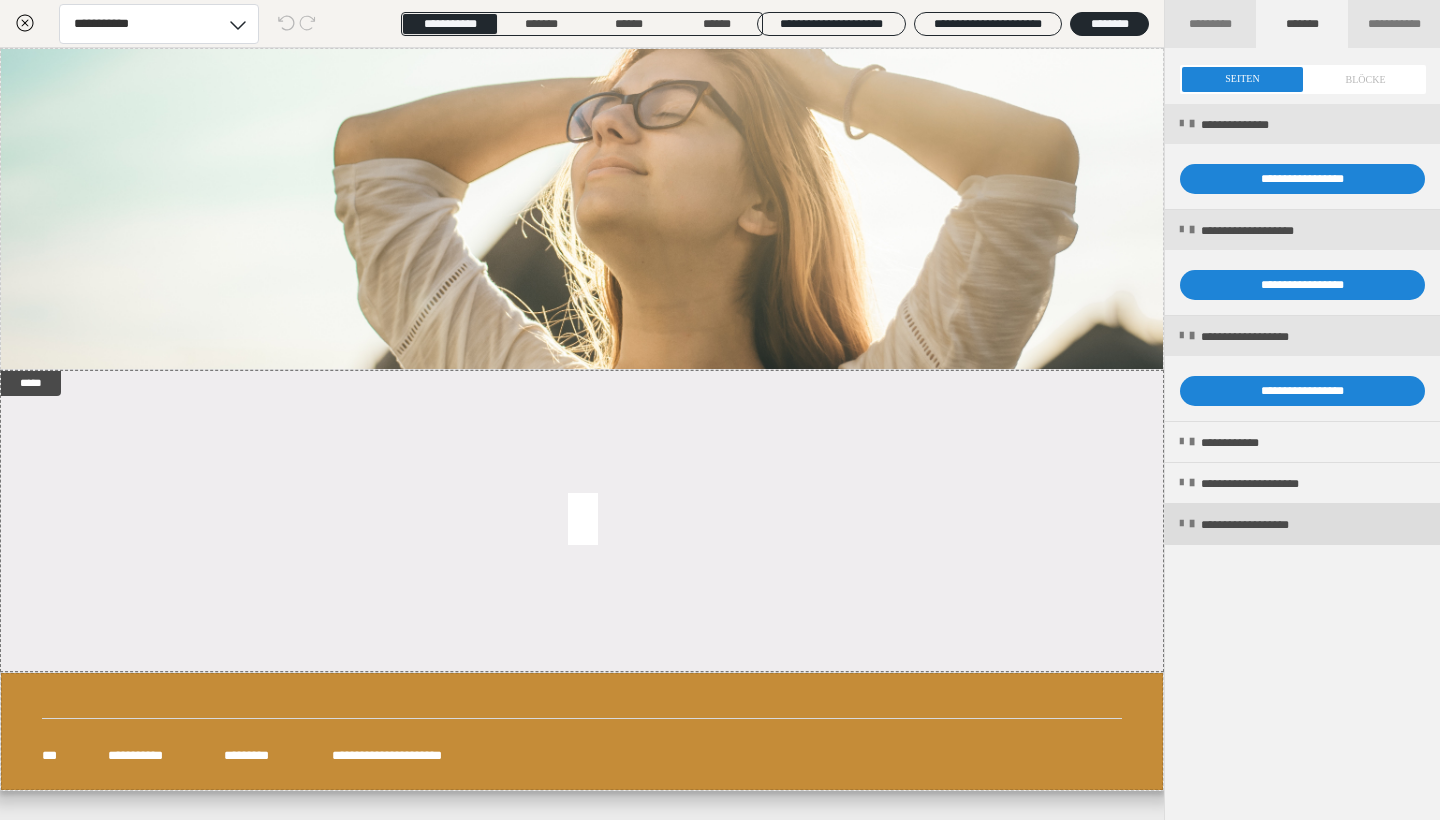 click on "**********" at bounding box center (1302, 524) 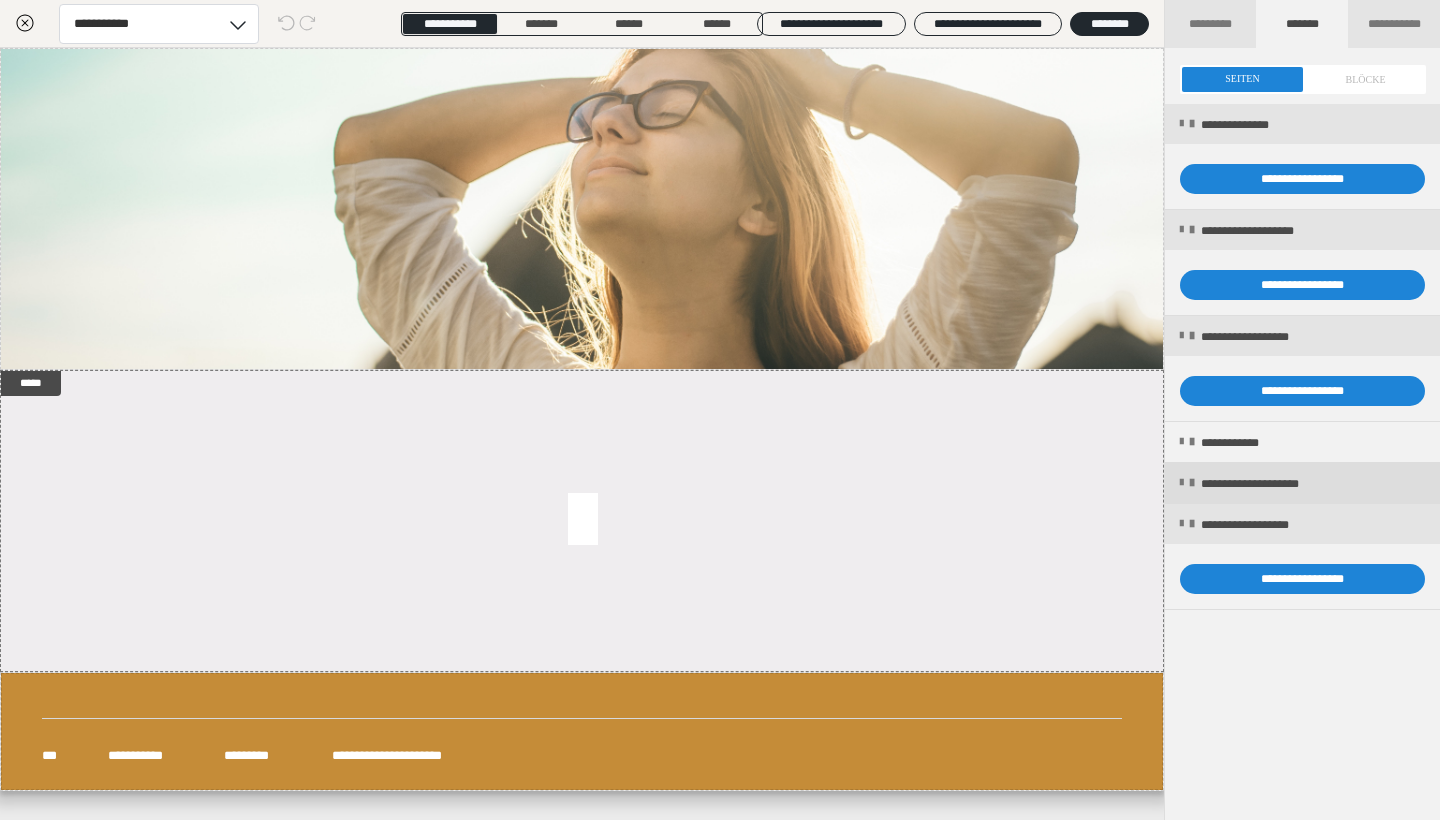 click on "**********" at bounding box center (1302, 483) 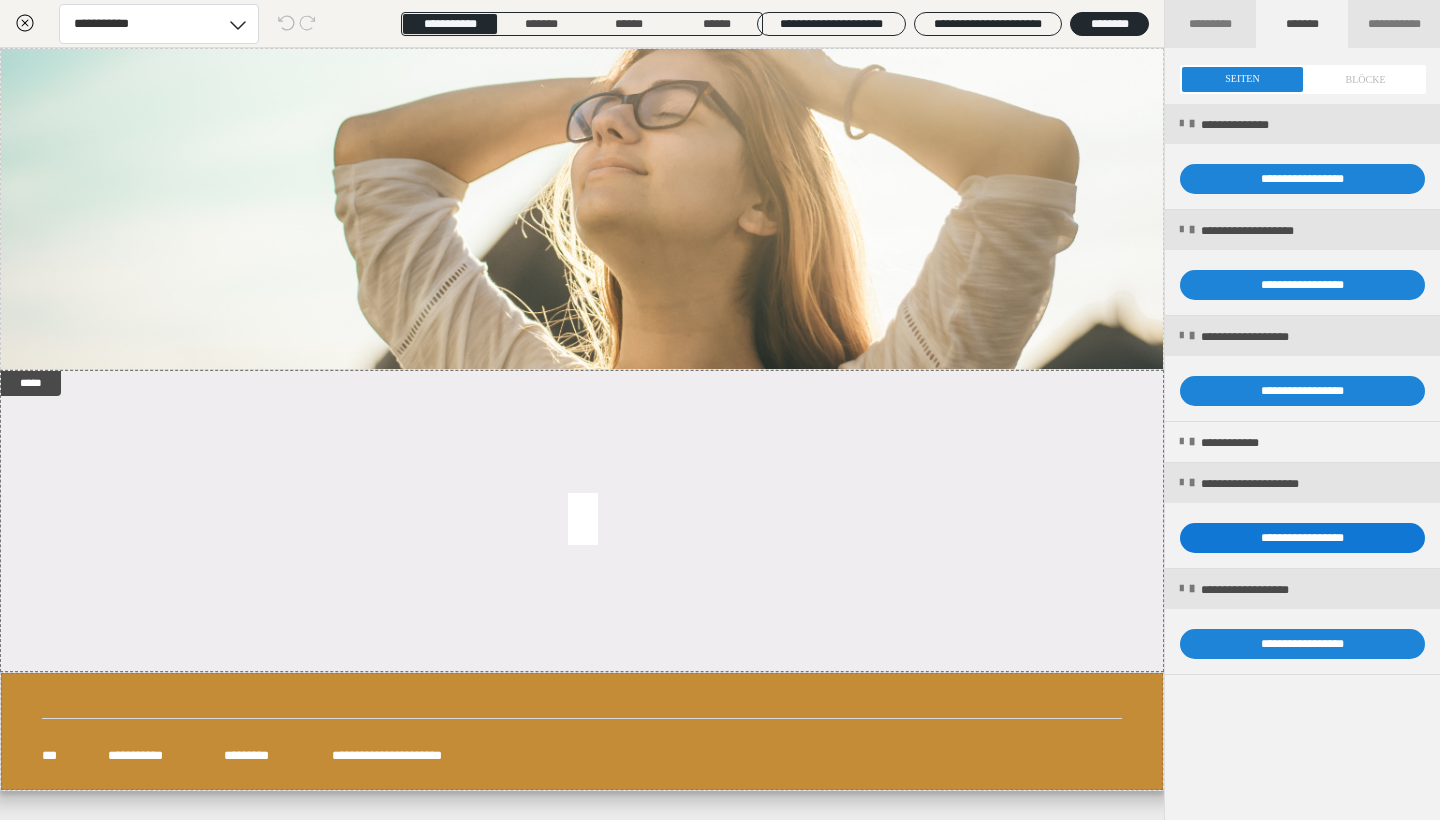 click on "**********" at bounding box center [1302, 538] 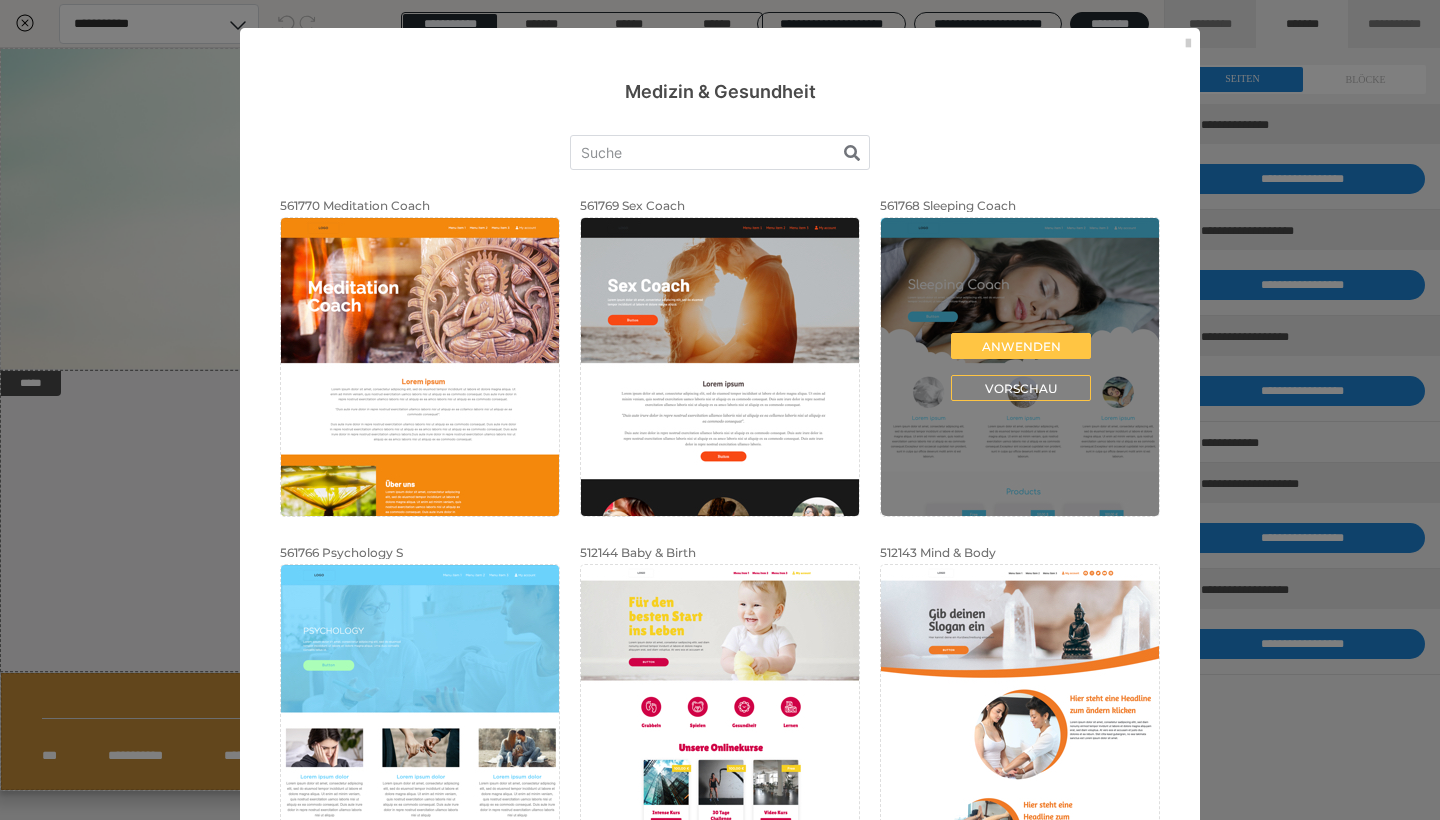 scroll, scrollTop: 0, scrollLeft: 0, axis: both 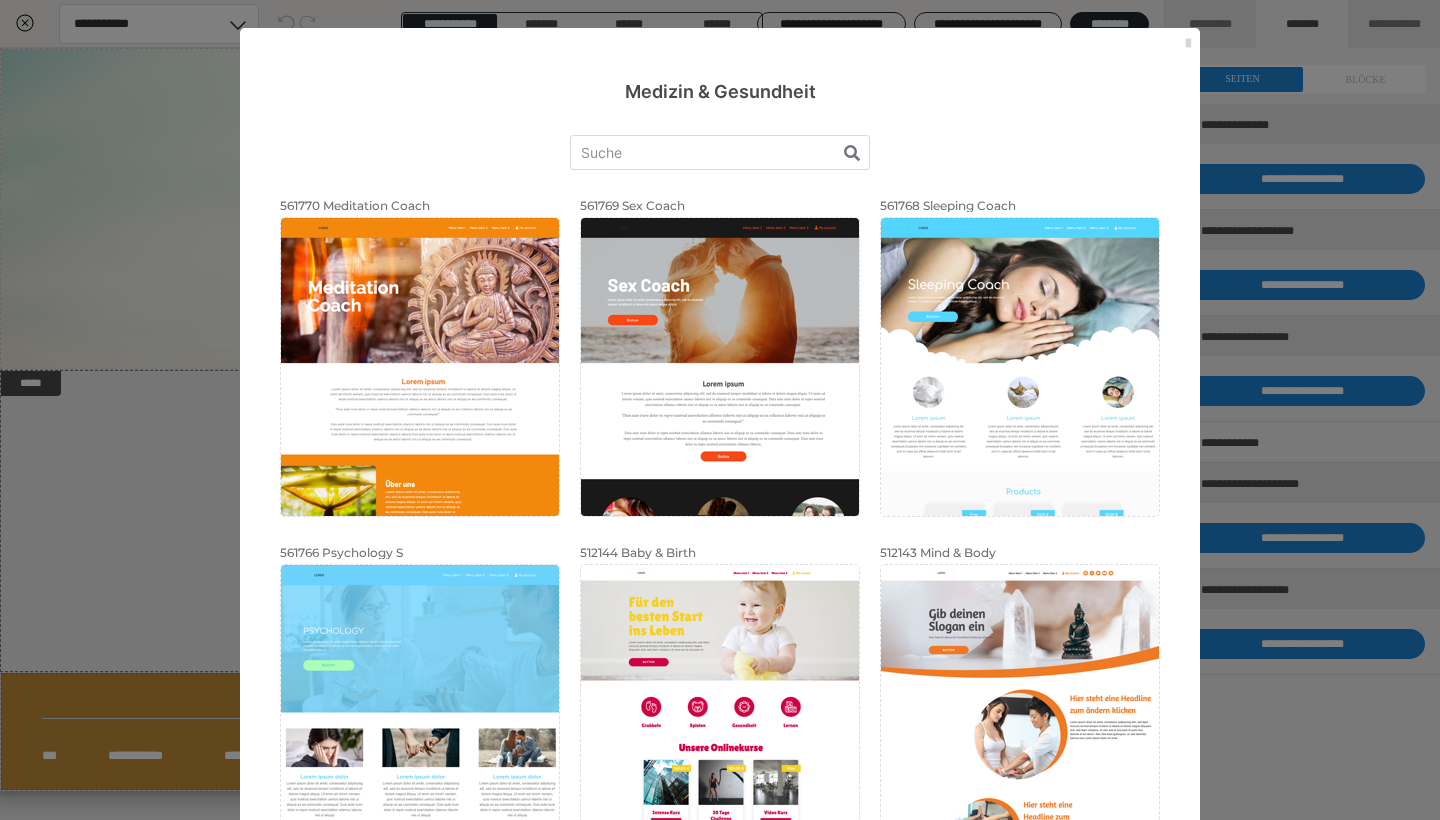 click at bounding box center [1188, 44] 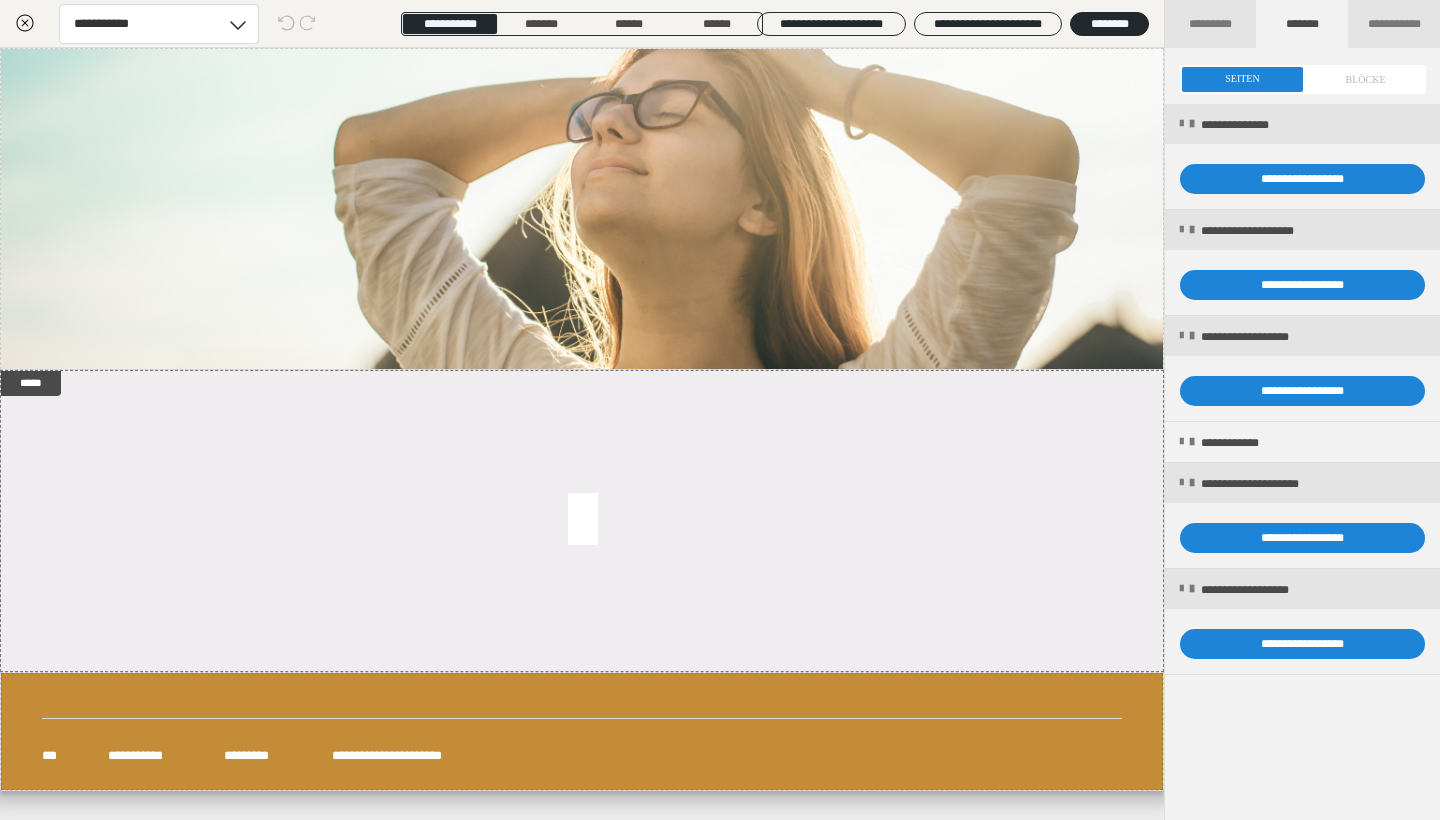 click at bounding box center [1303, 79] 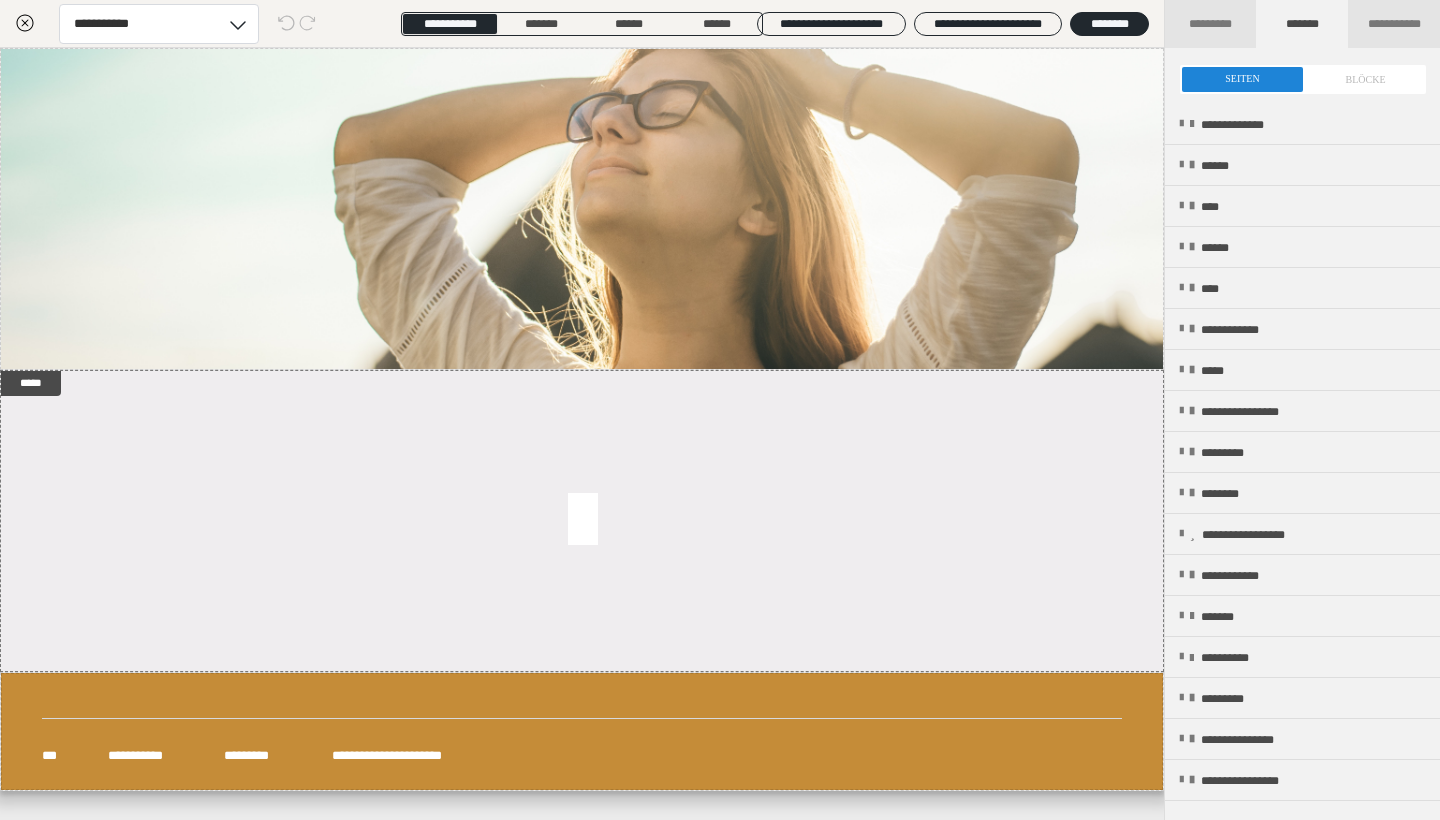 click at bounding box center [1303, 79] 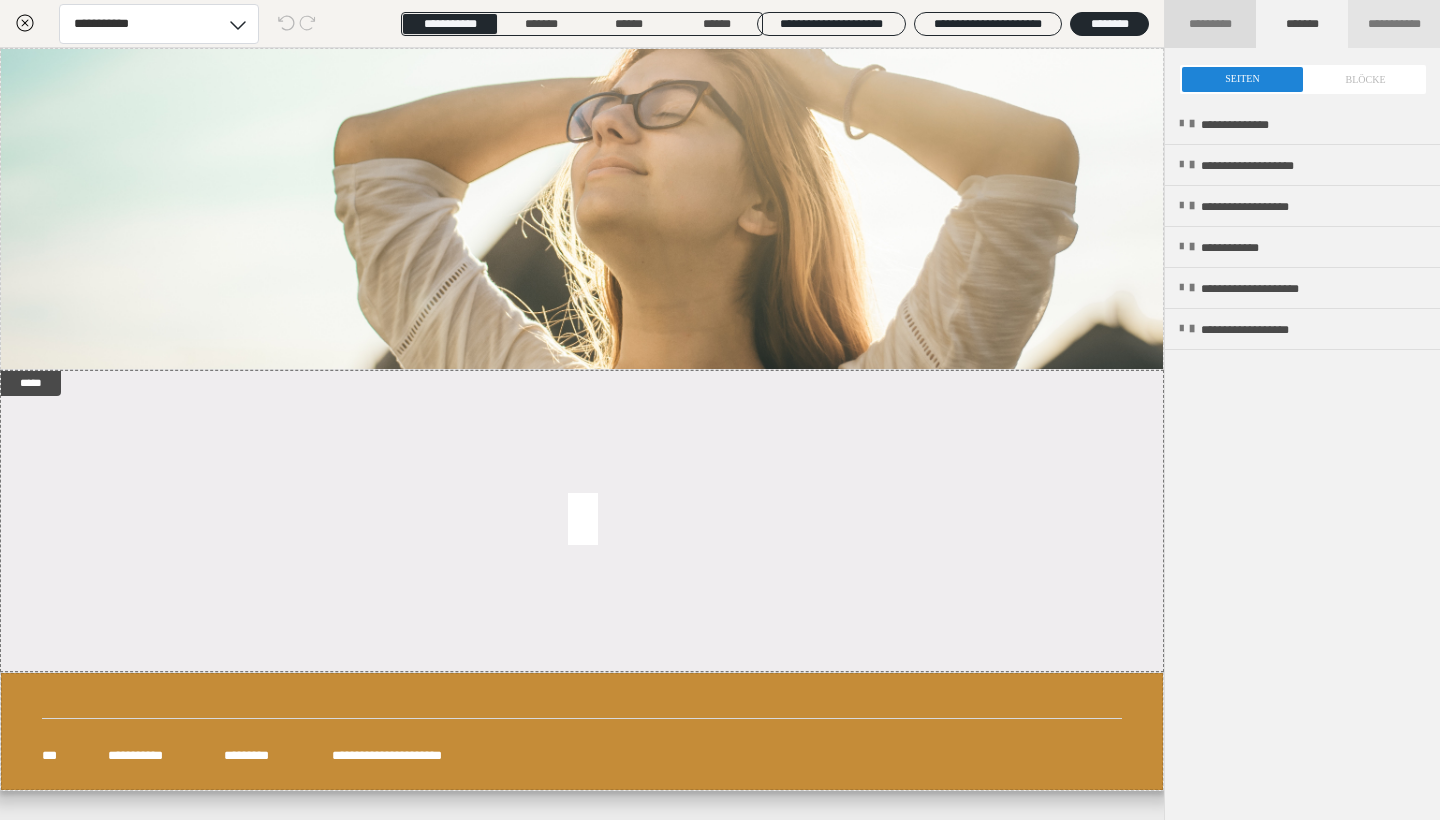 click on "*********" at bounding box center (1211, 24) 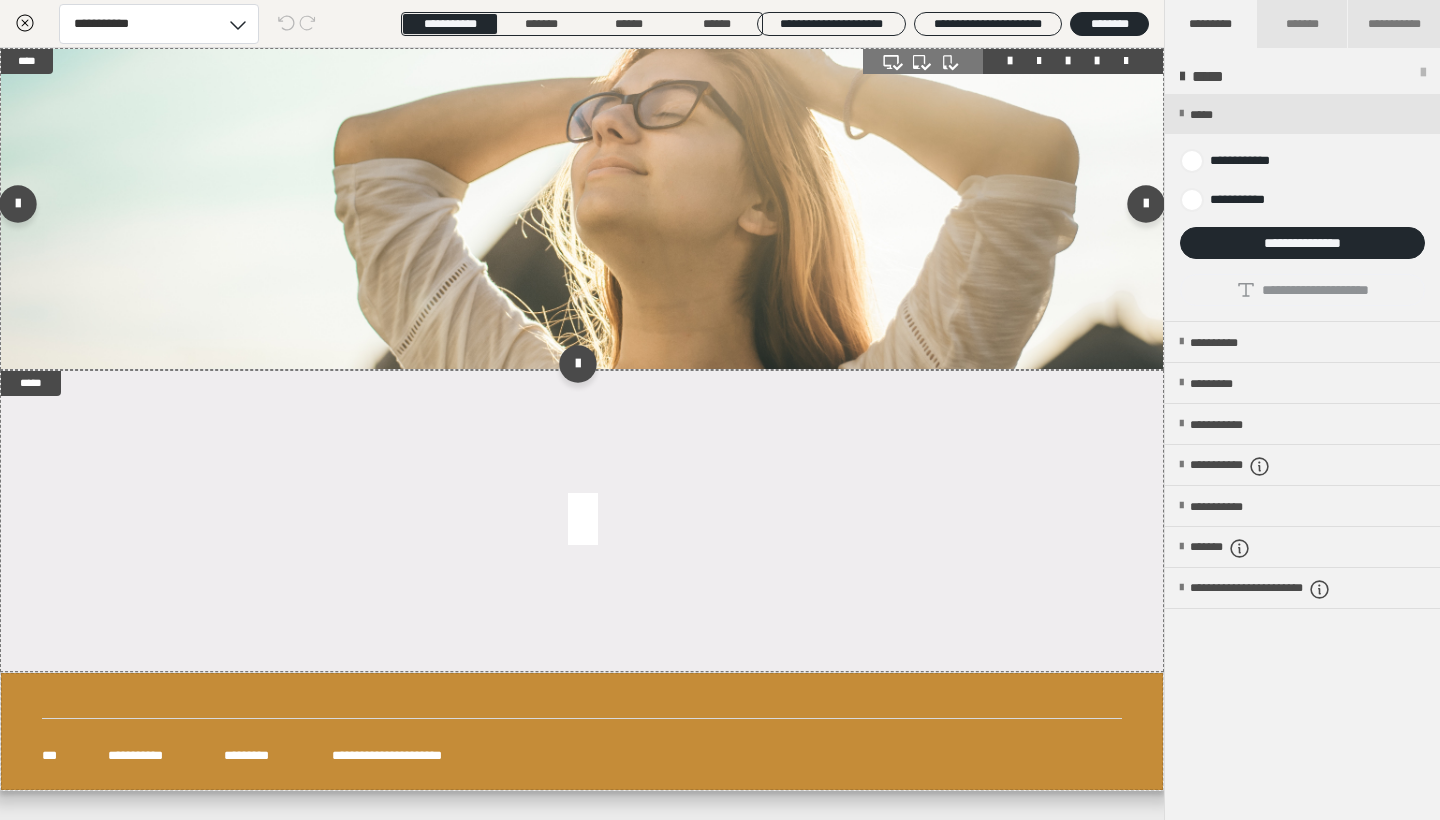 click on "**********" at bounding box center [582, 209] 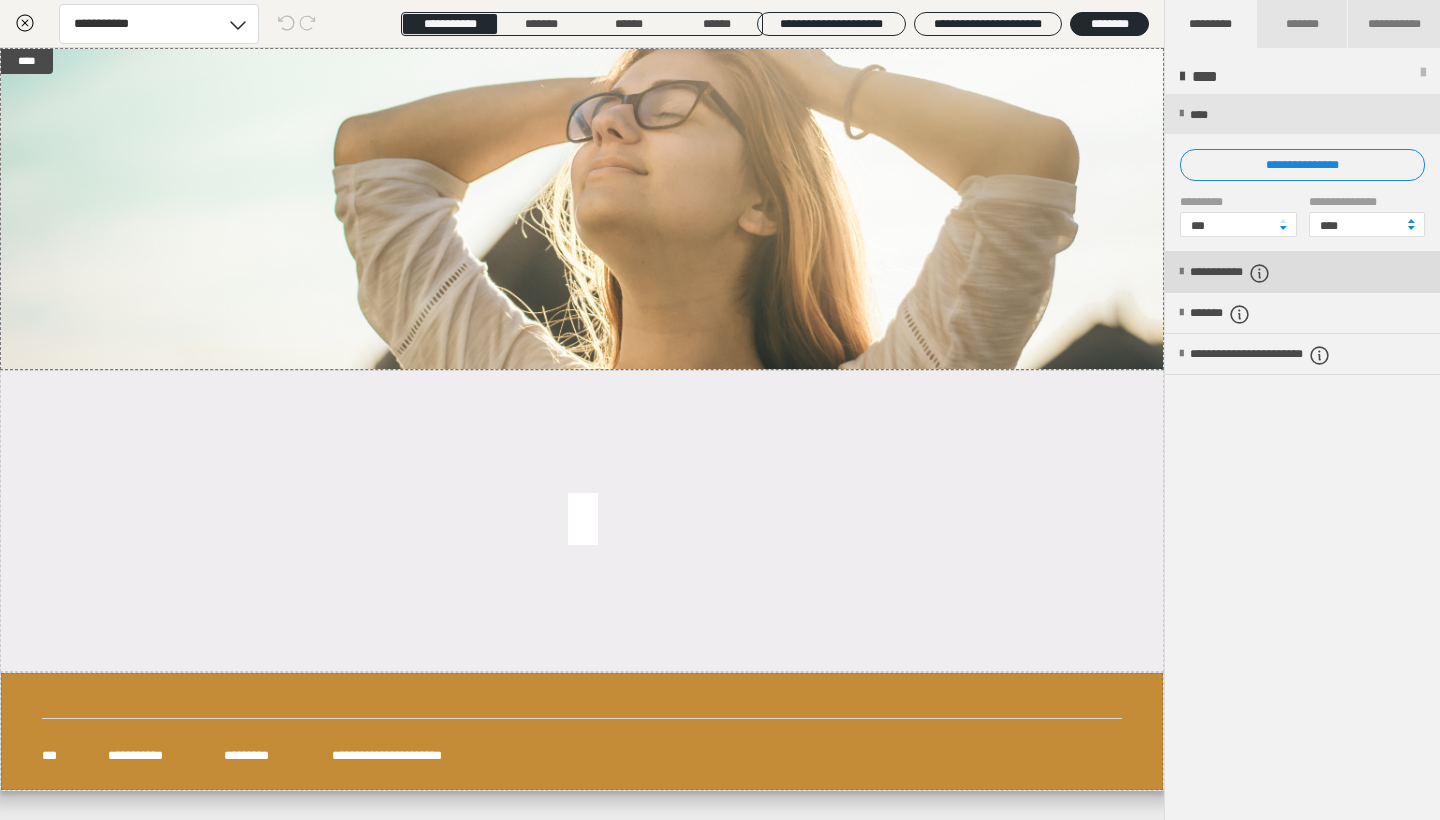 click at bounding box center (1181, 272) 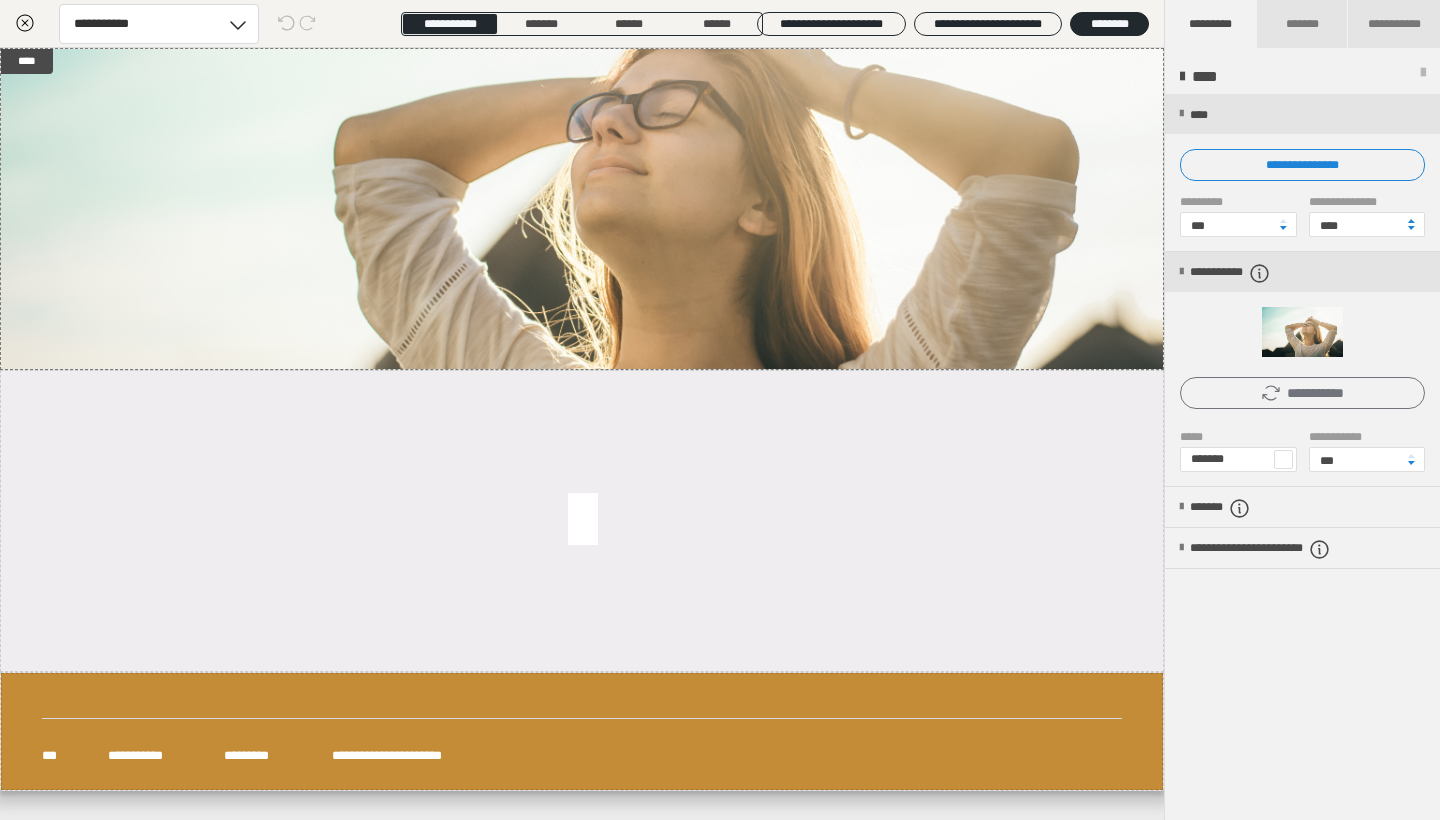 click on "**********" at bounding box center [1302, 393] 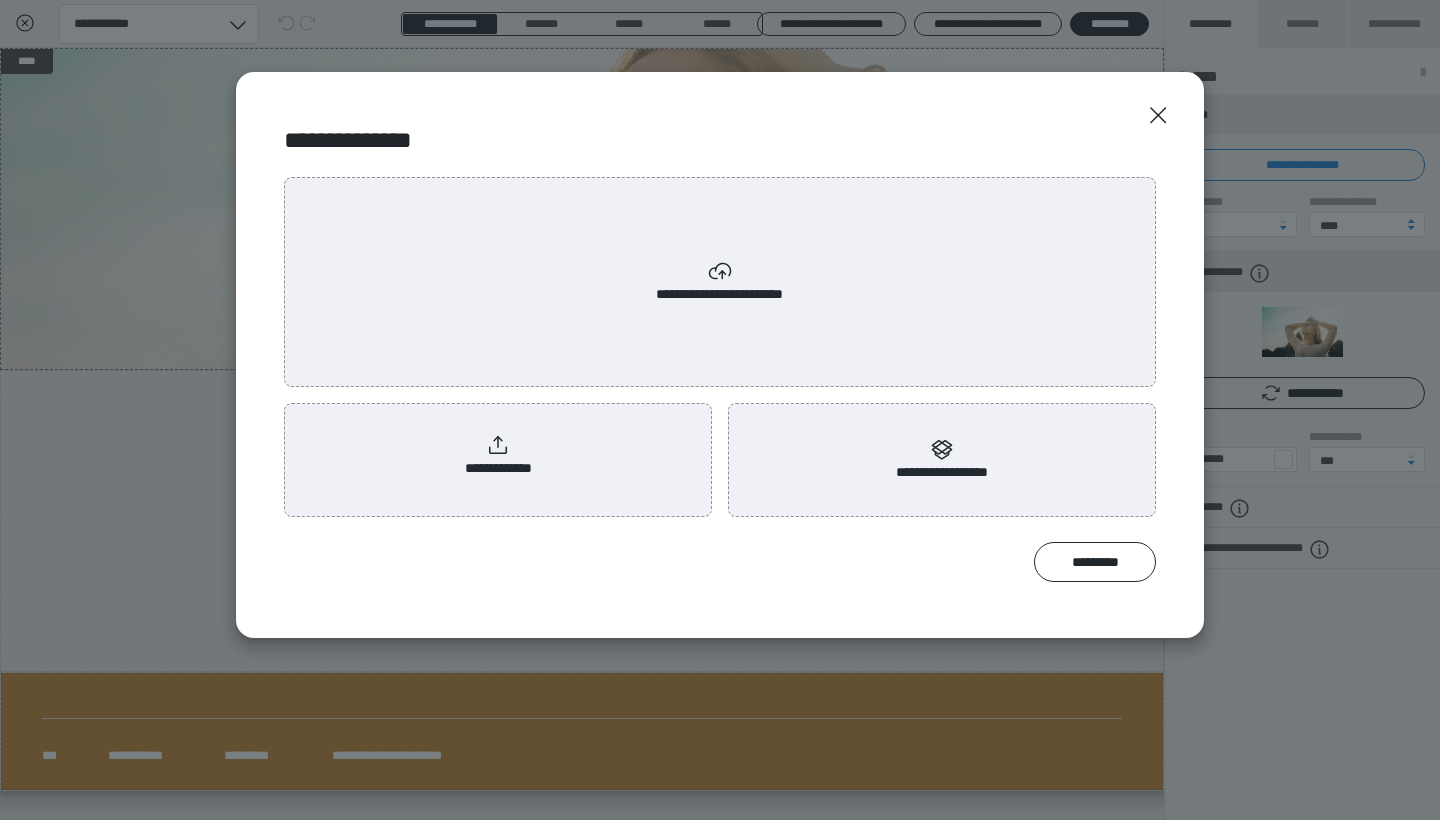 click on "**********" at bounding box center (498, 456) 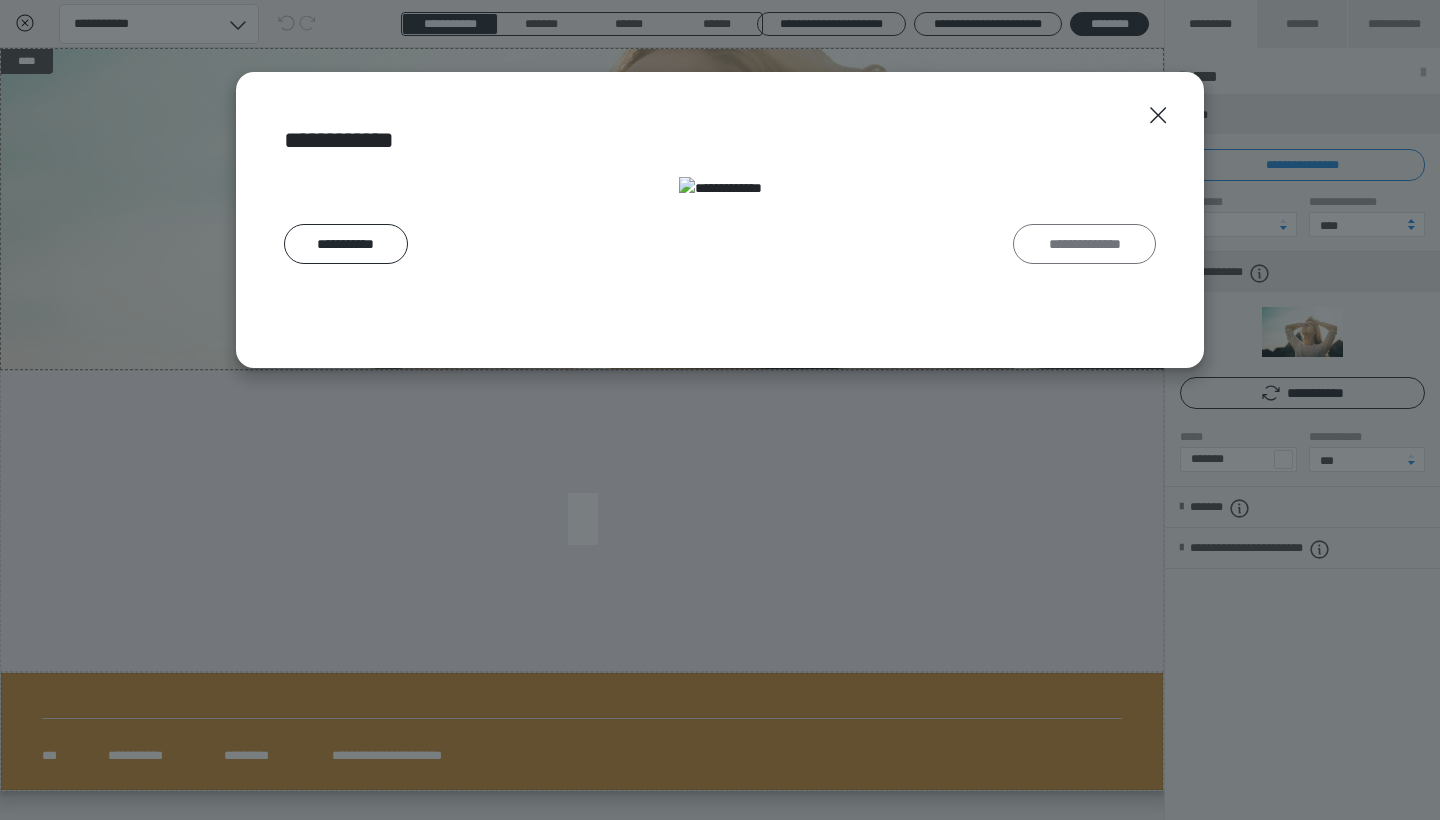 click on "**********" at bounding box center (1084, 244) 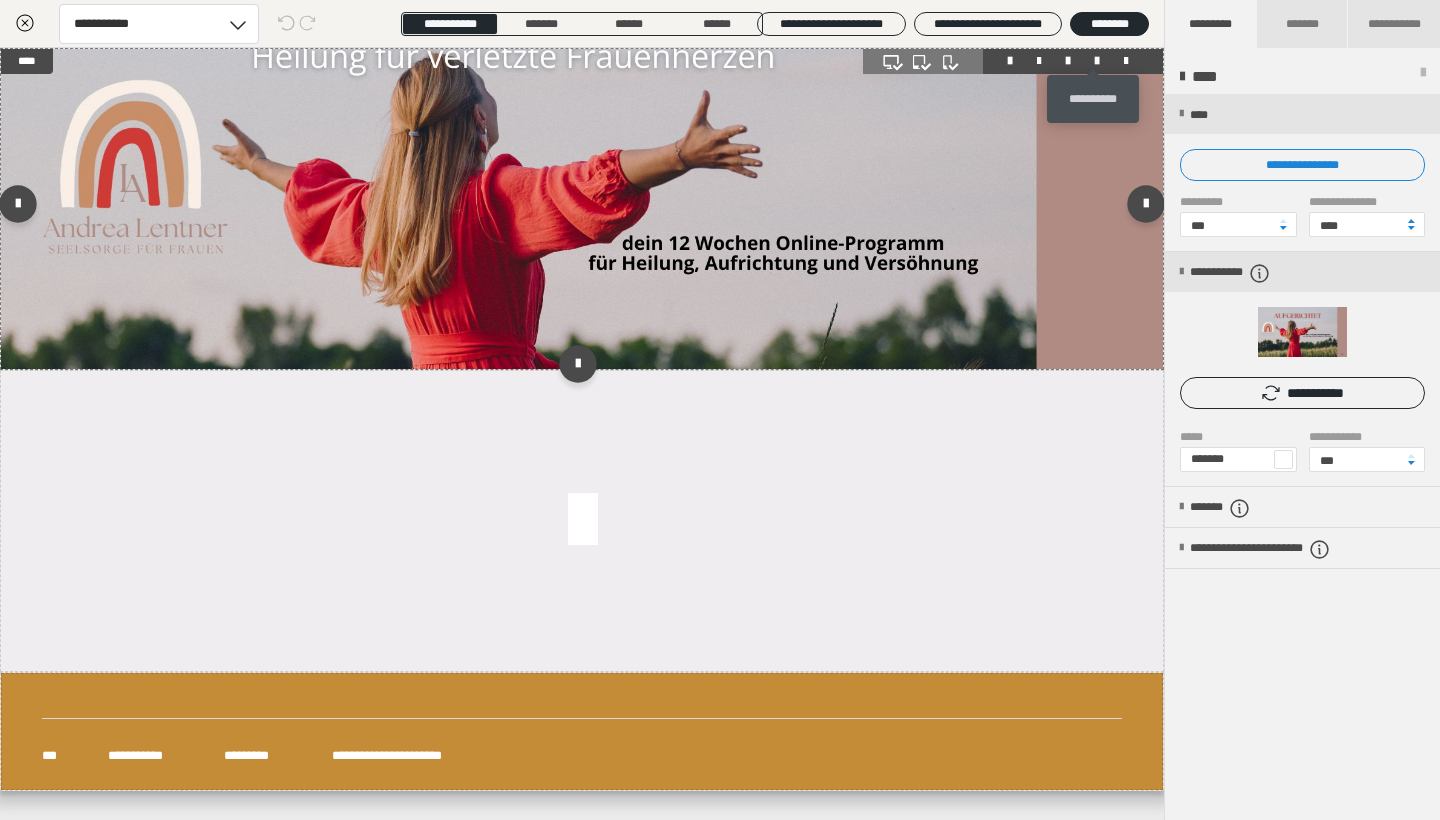 click at bounding box center [1097, 61] 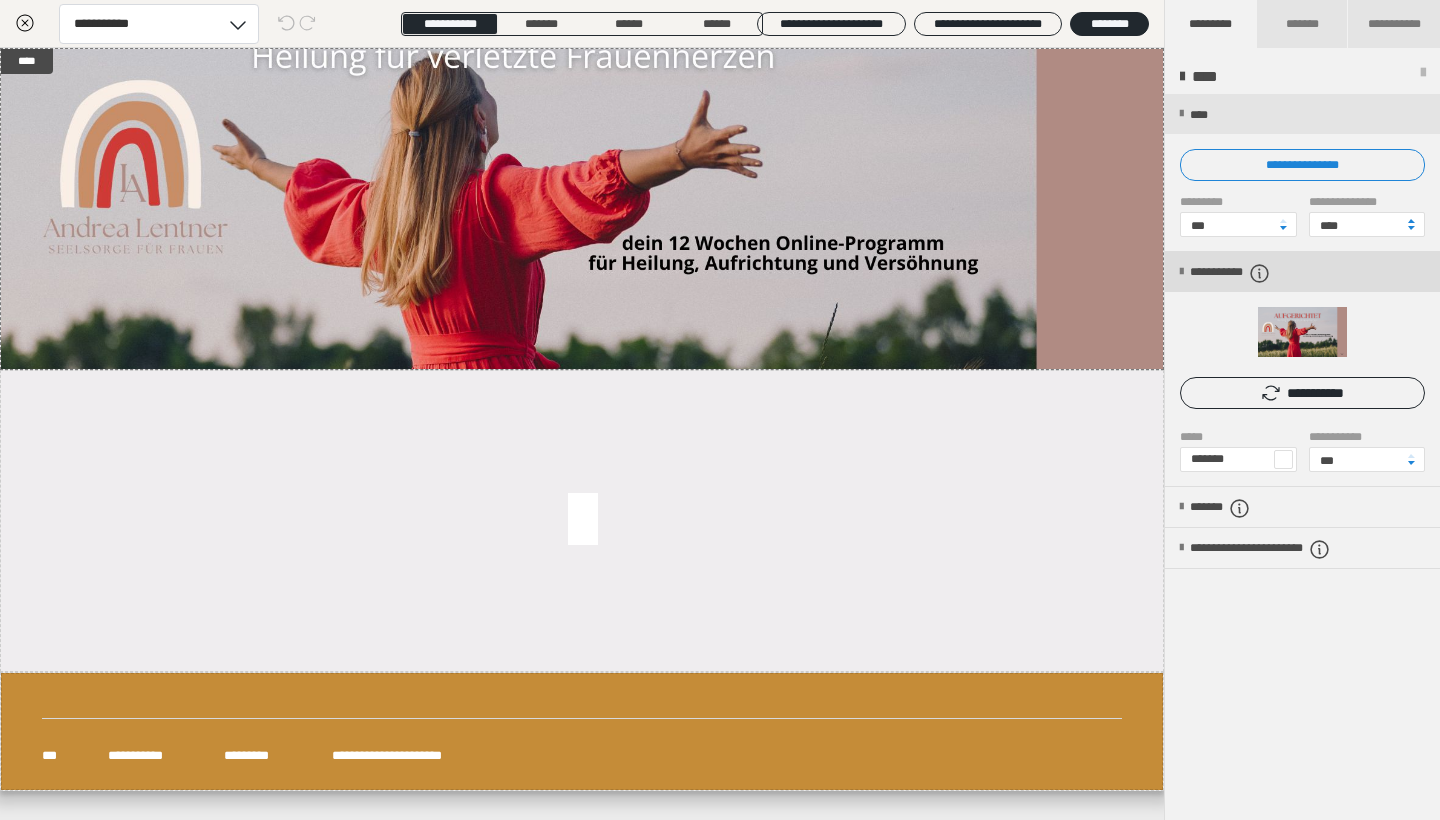 click on "**********" at bounding box center (1302, 272) 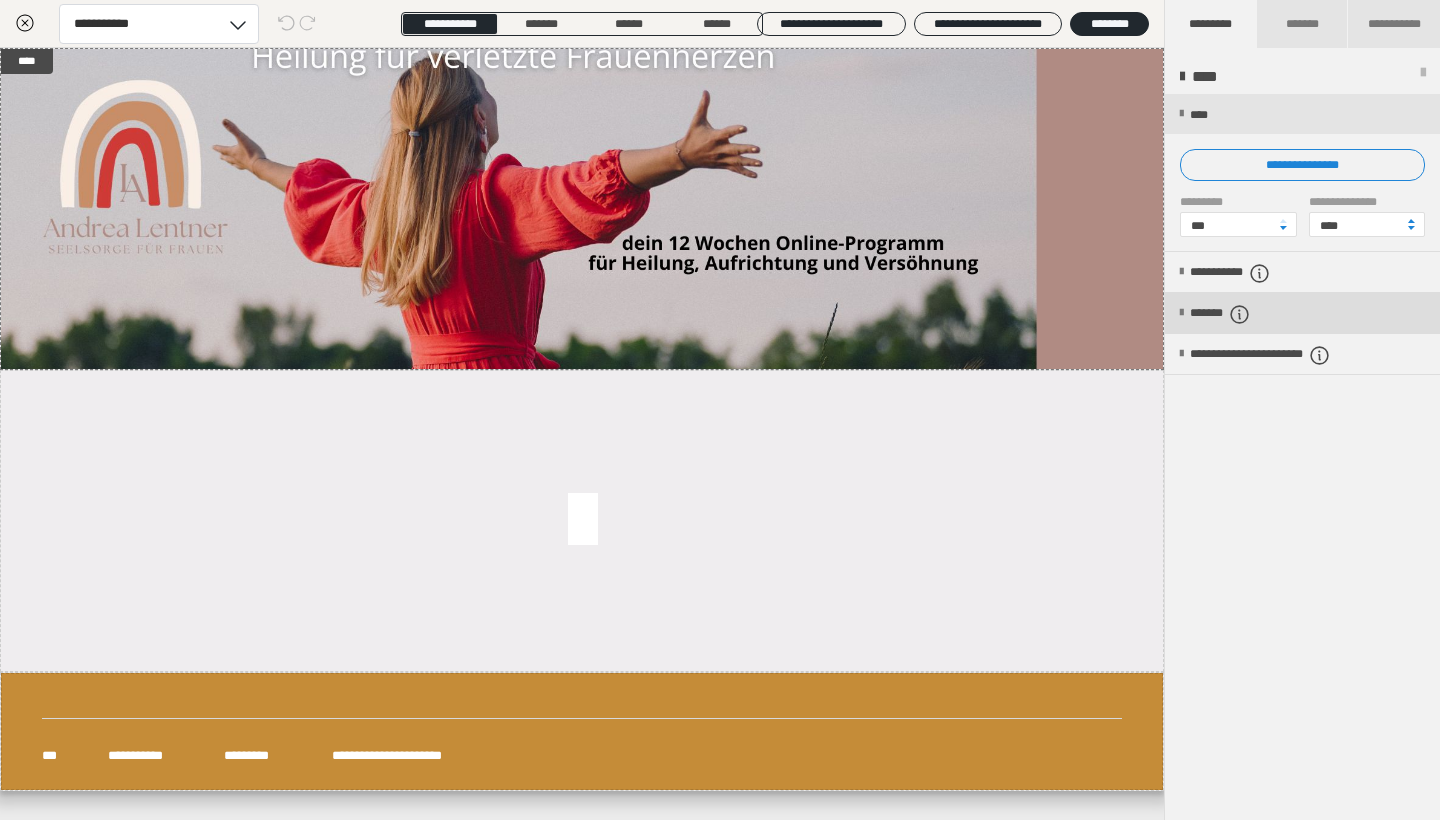 click at bounding box center [1181, 313] 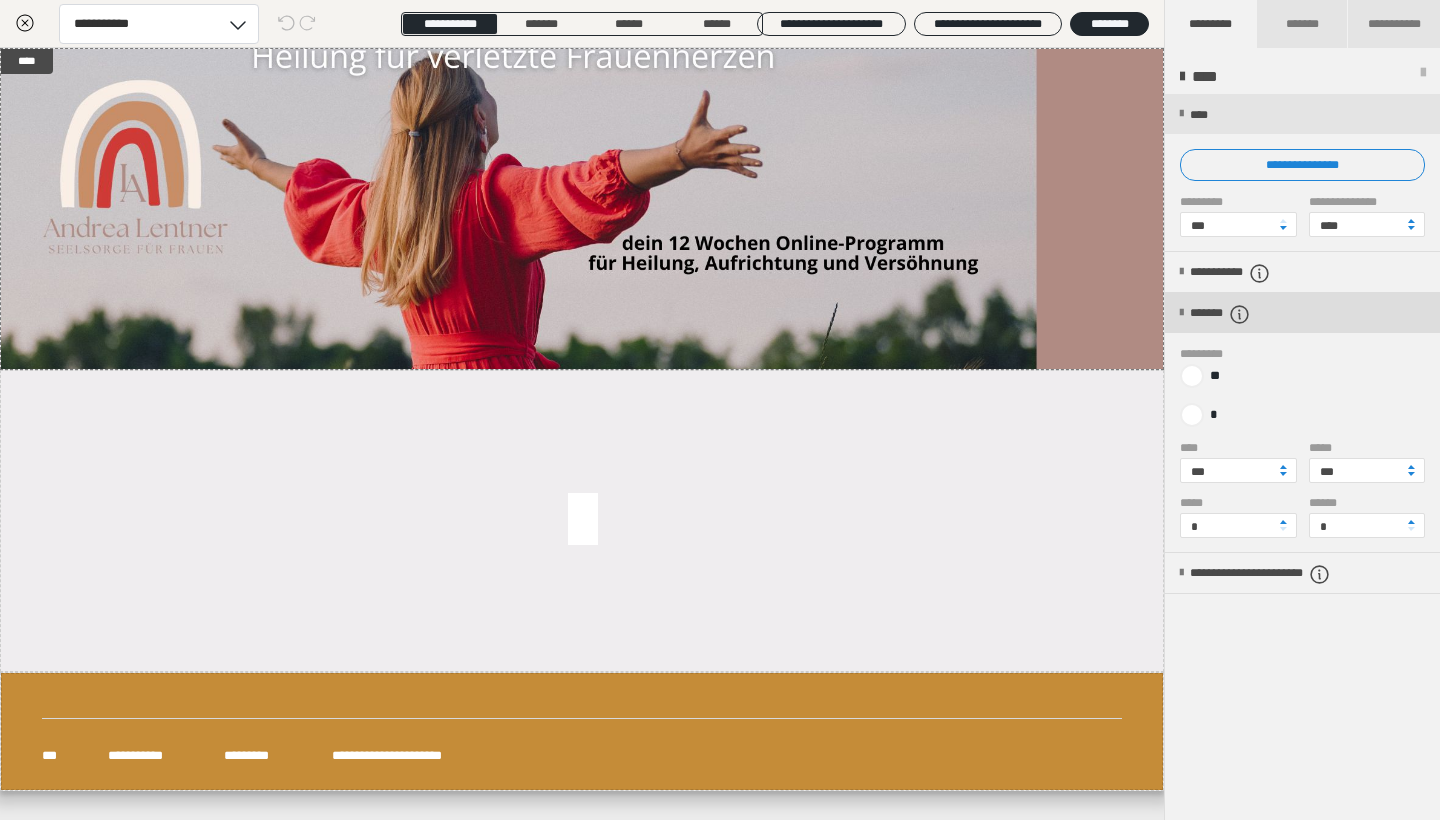 click at bounding box center [1181, 313] 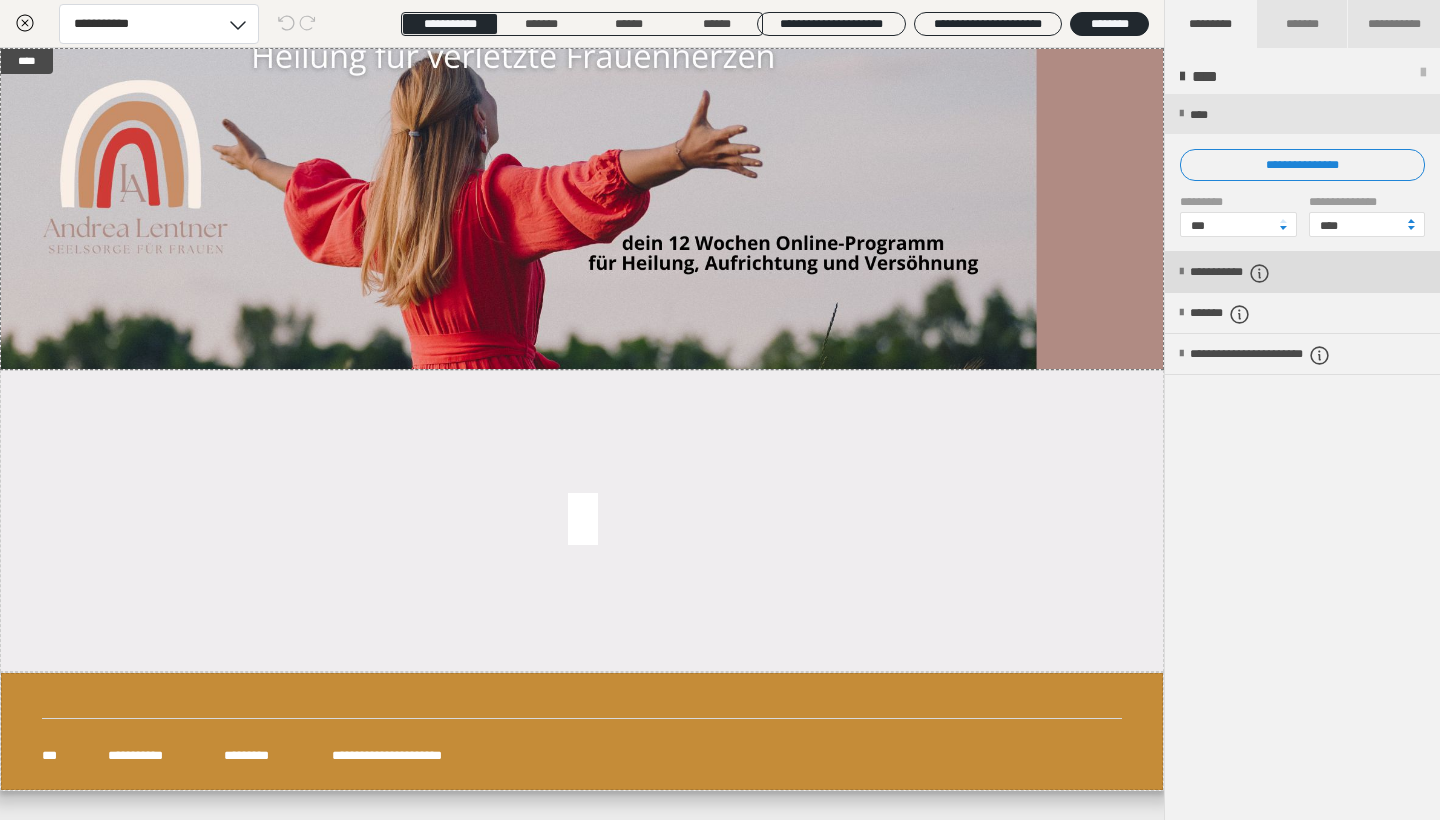 click on "**********" at bounding box center [1302, 272] 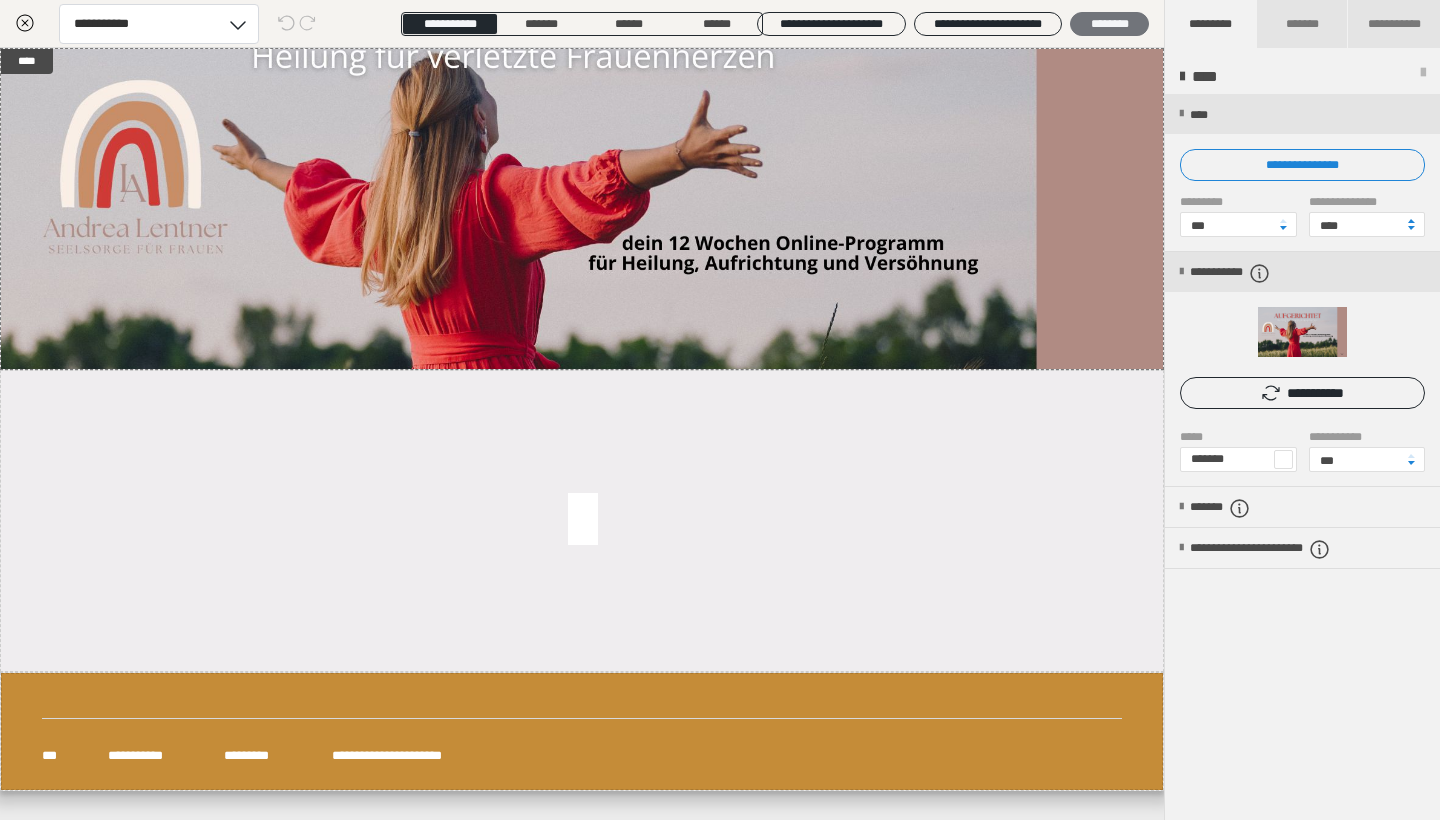 click on "********" at bounding box center [1109, 24] 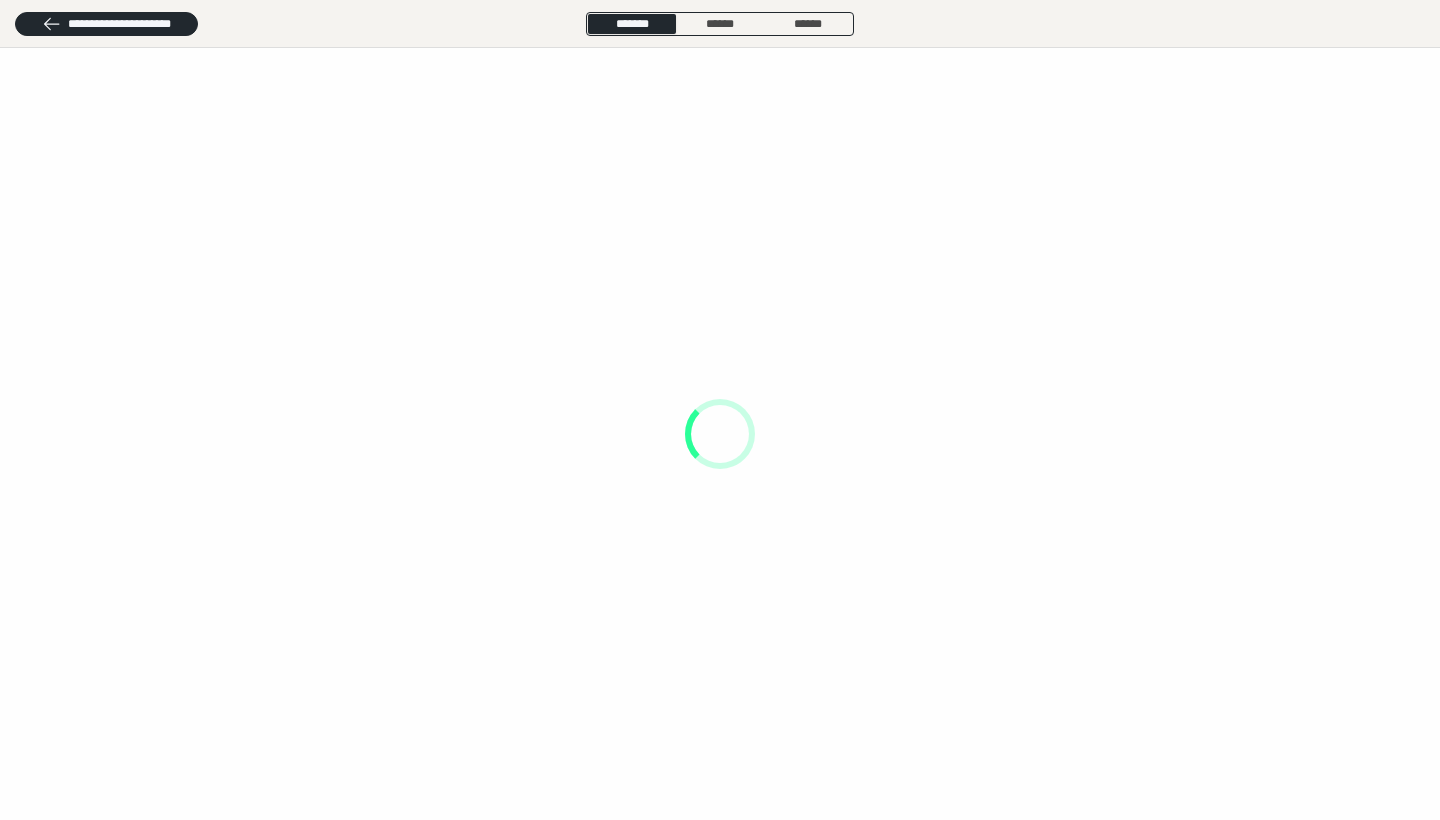 scroll, scrollTop: 0, scrollLeft: 0, axis: both 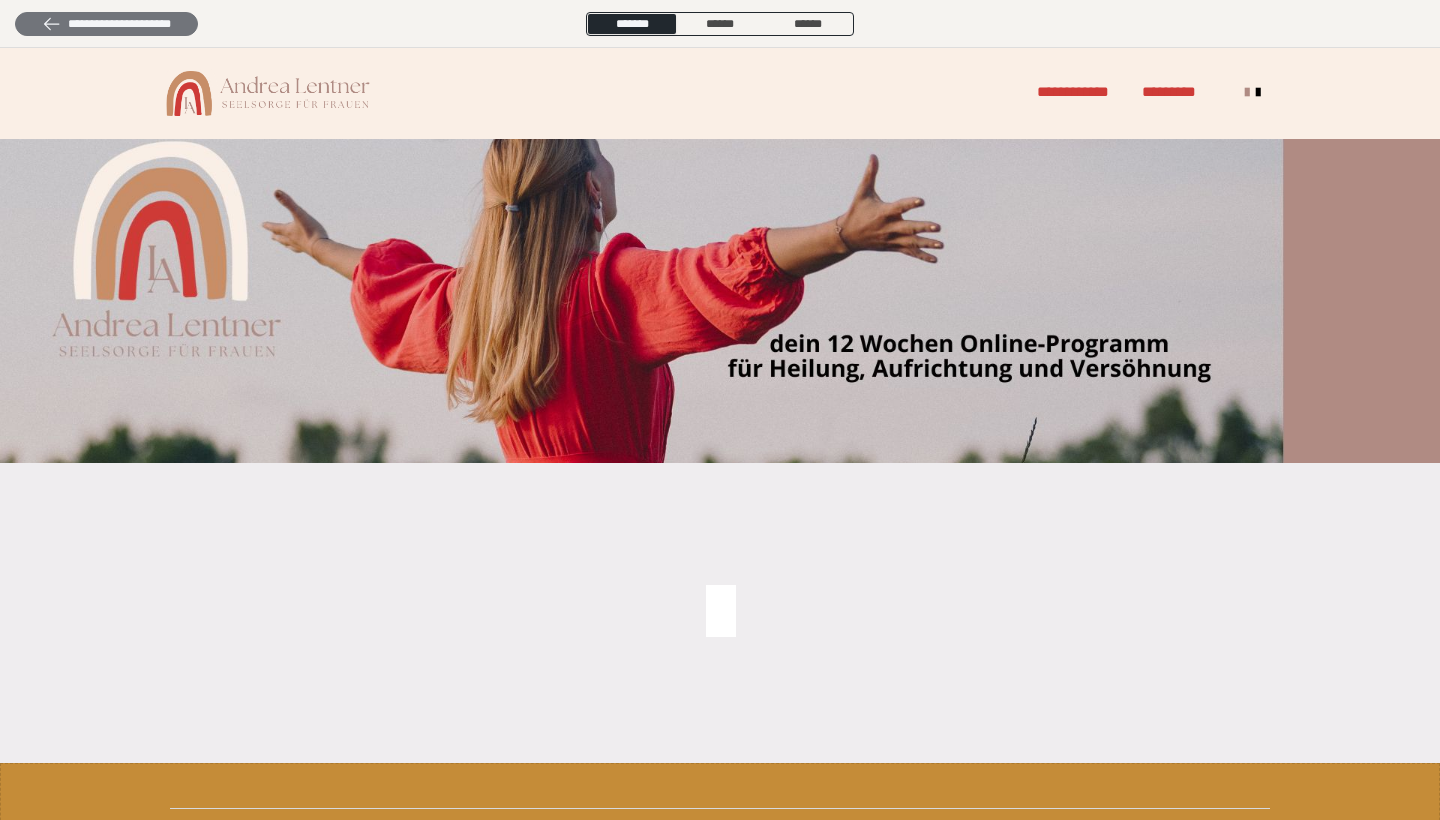 click on "**********" at bounding box center [106, 24] 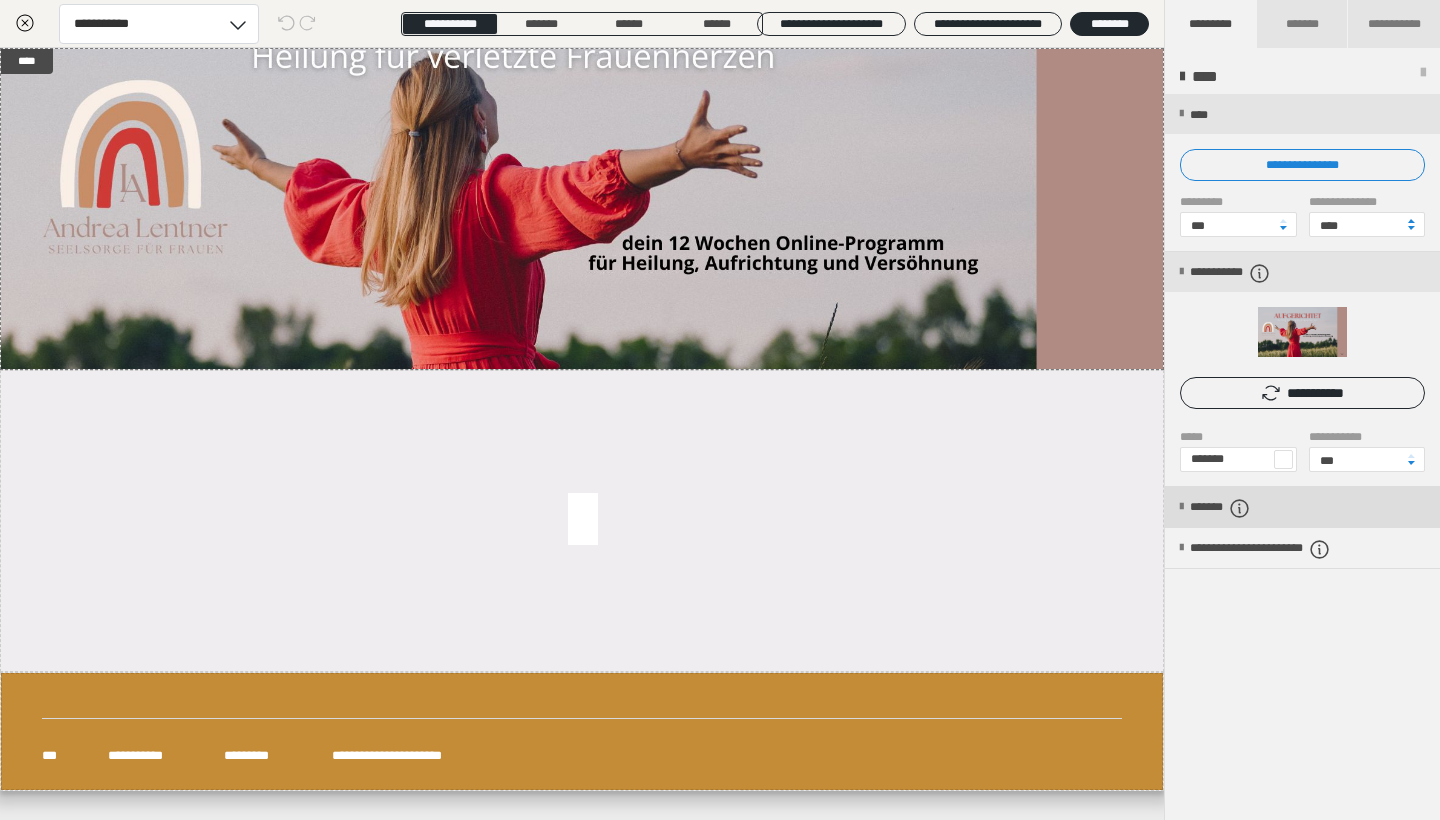 click on "*******" at bounding box center [1237, 508] 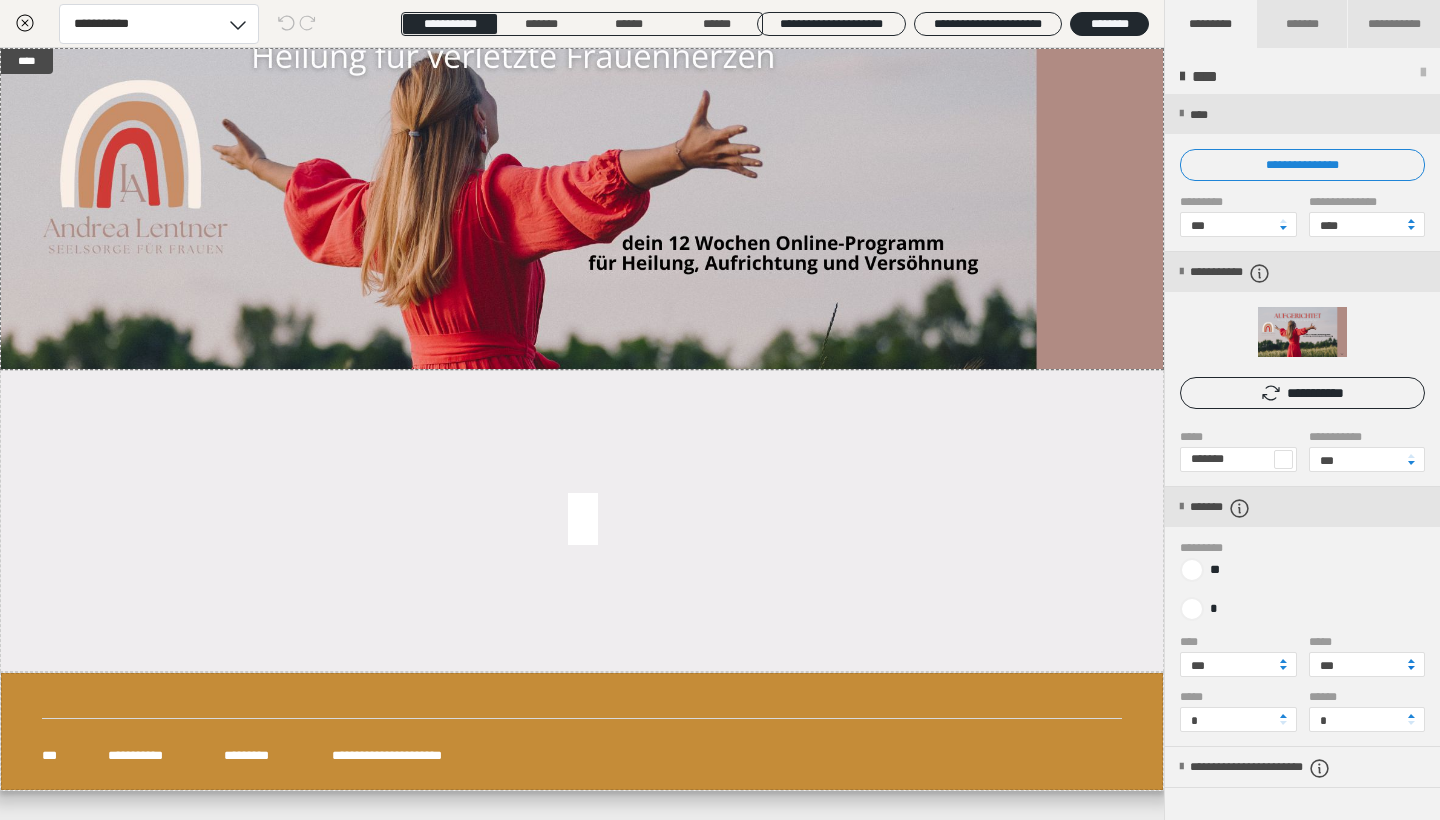 click at bounding box center (1411, 668) 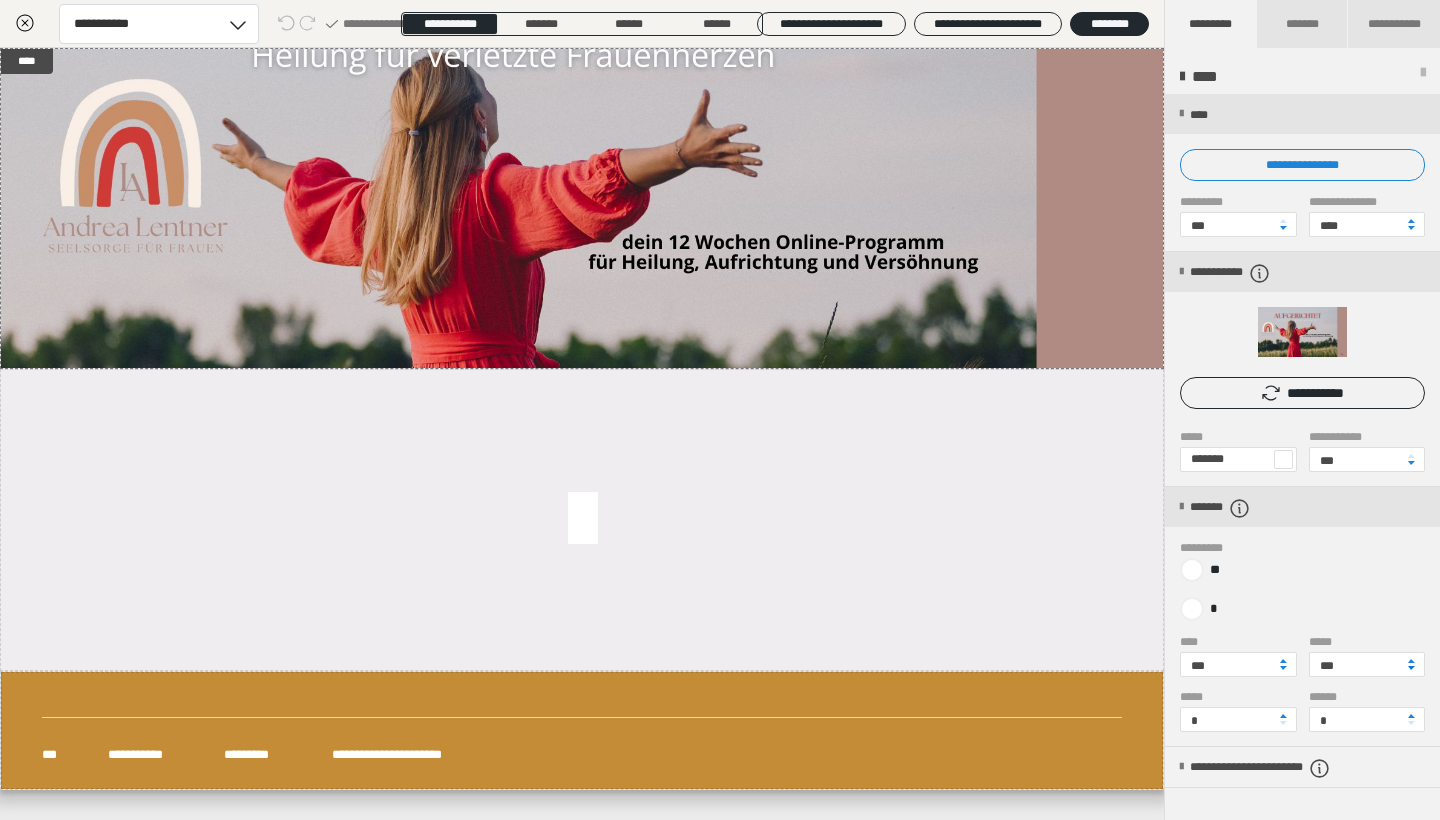 click at bounding box center (1411, 668) 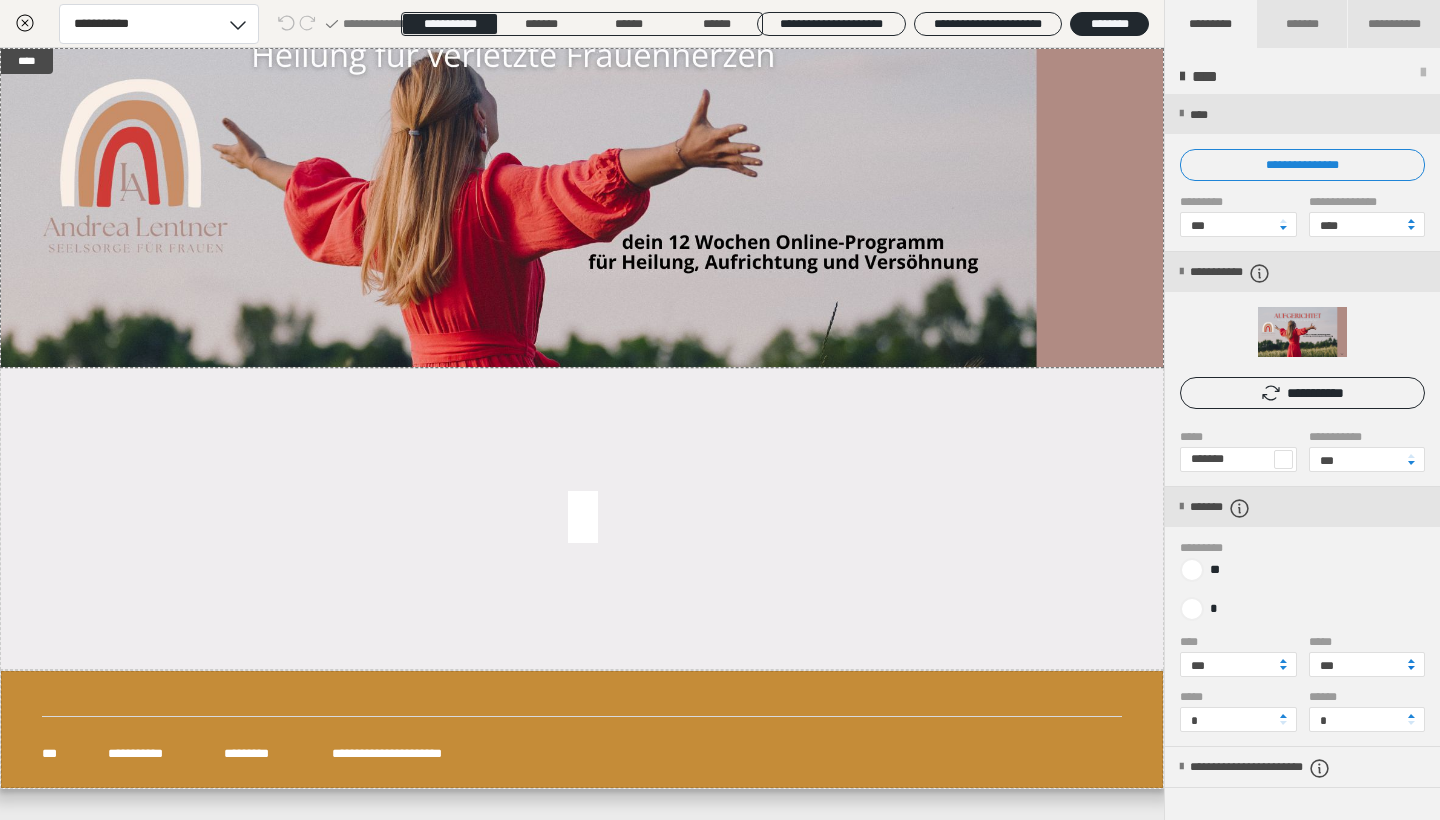 click at bounding box center (1411, 668) 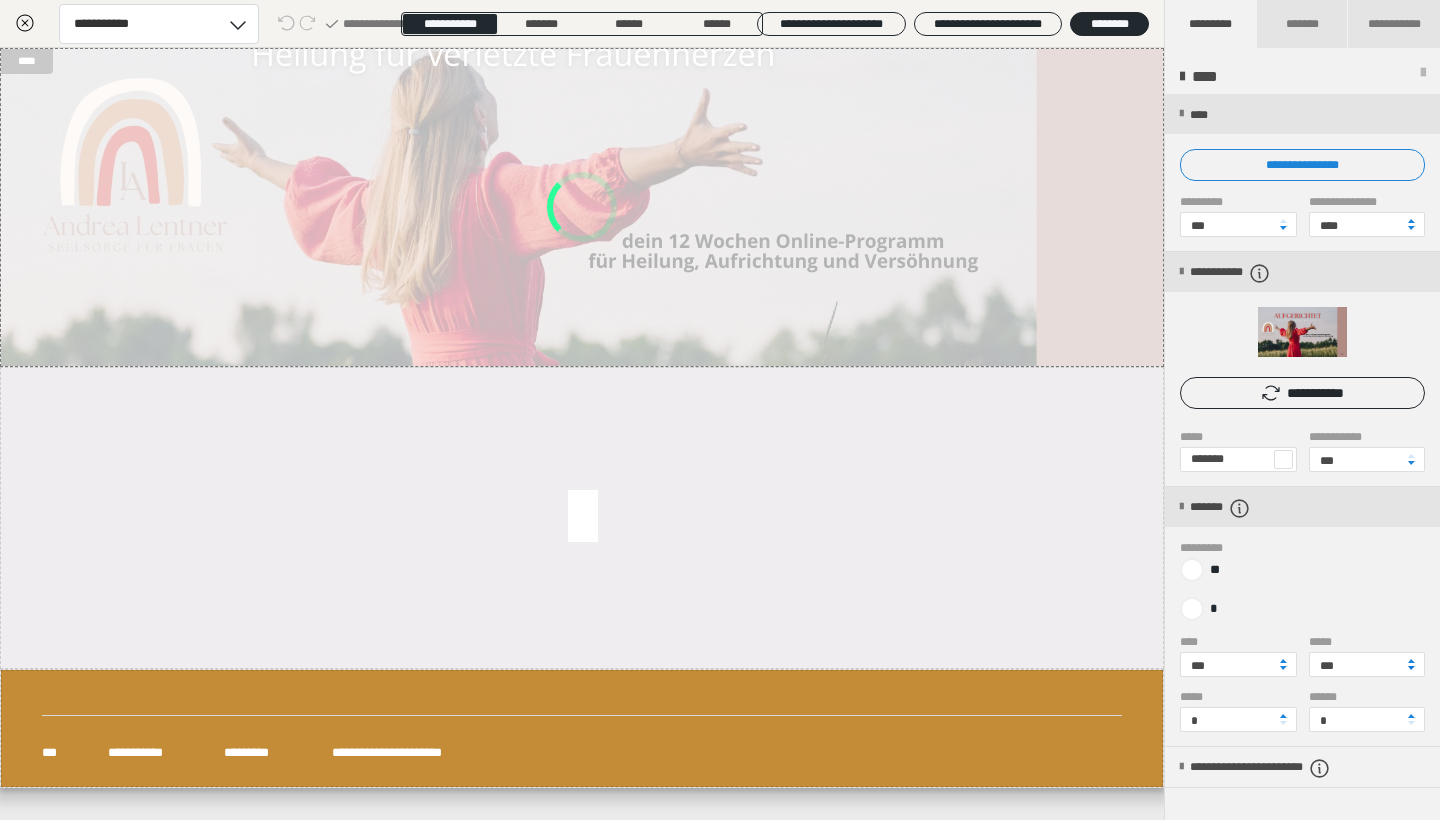 click at bounding box center (1411, 668) 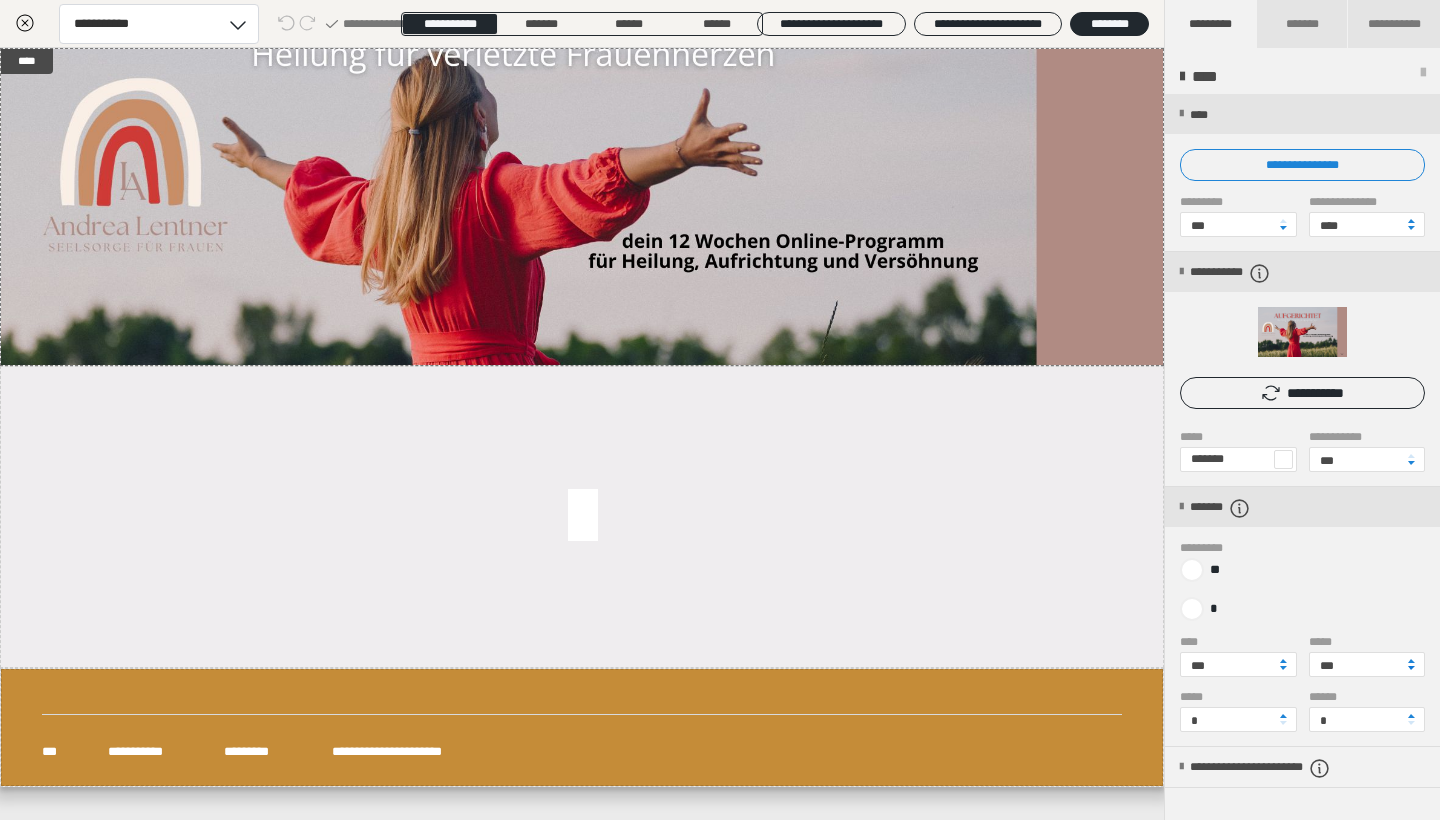 click at bounding box center [1411, 668] 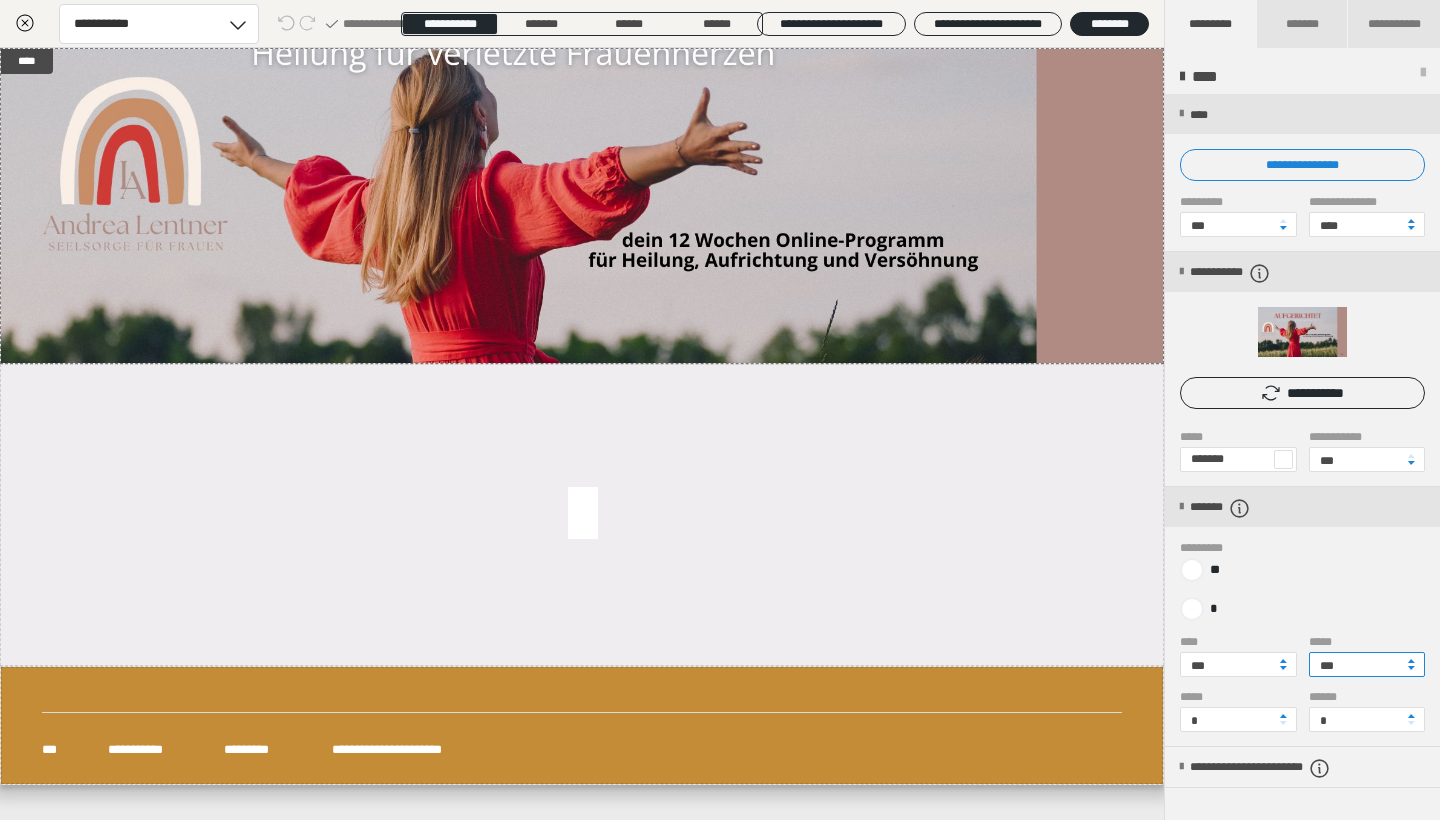 click on "***" at bounding box center [1367, 664] 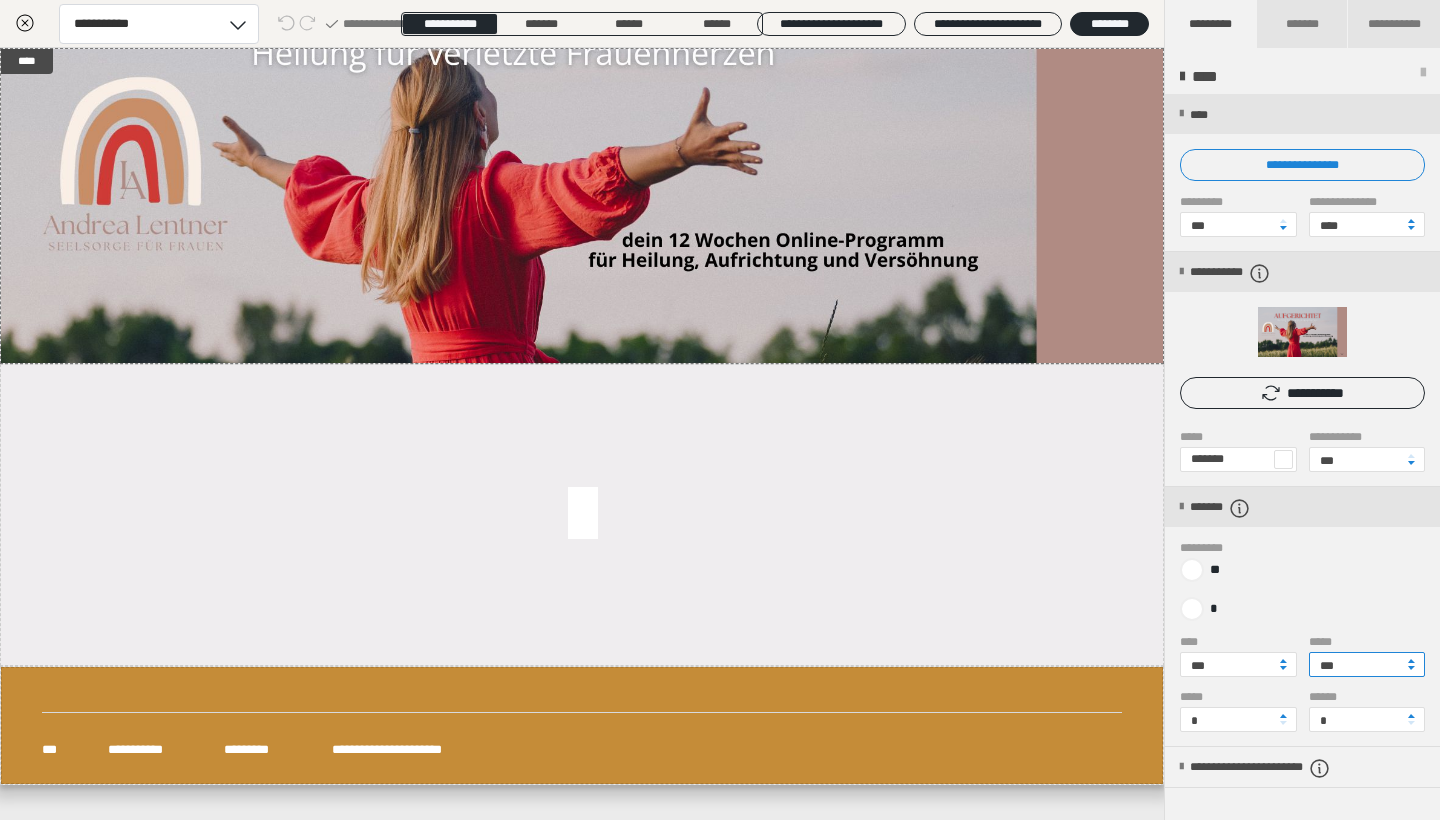 drag, startPoint x: 1374, startPoint y: 665, endPoint x: 1317, endPoint y: 662, distance: 57.07889 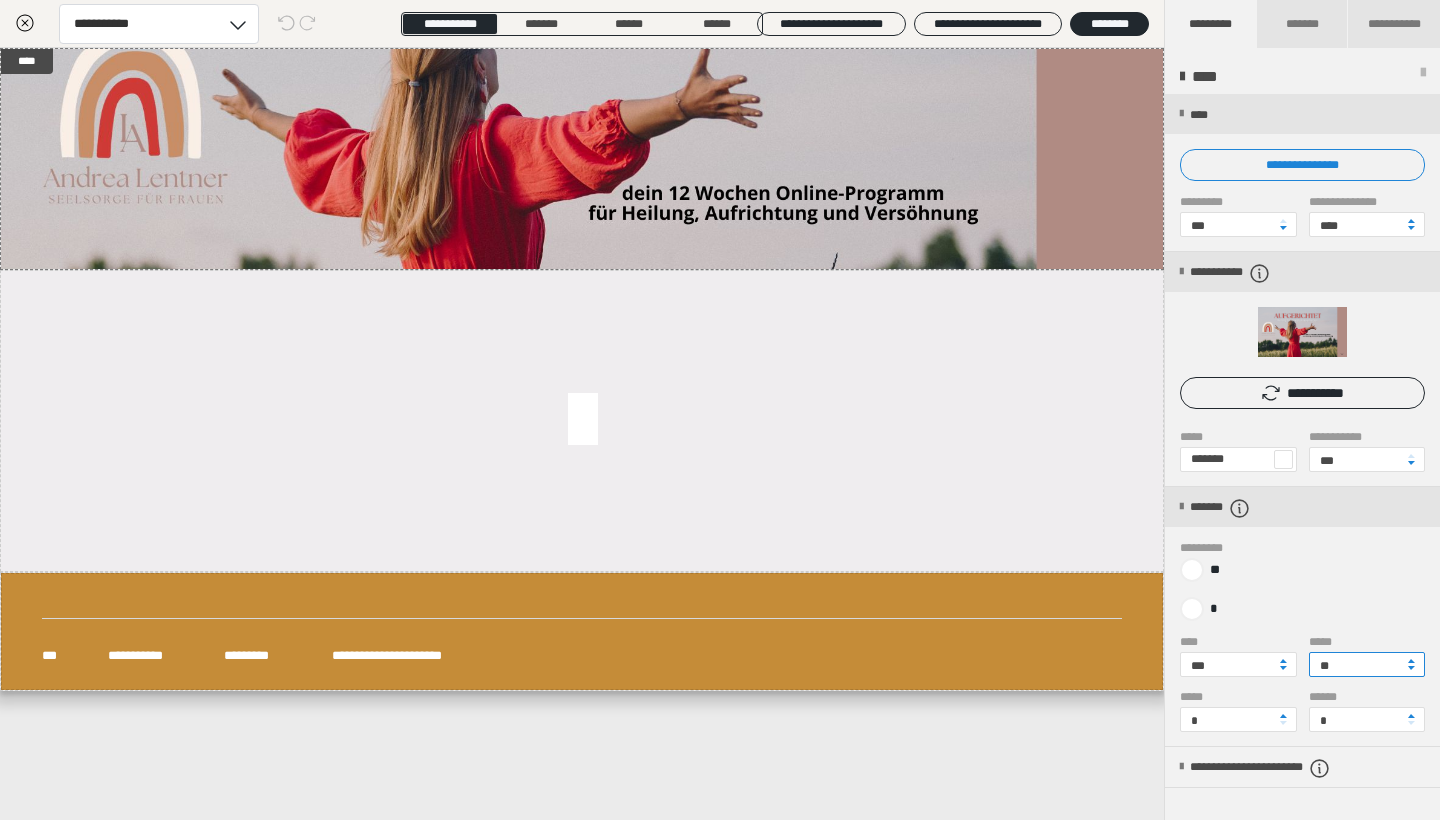 drag, startPoint x: 1346, startPoint y: 663, endPoint x: 1318, endPoint y: 665, distance: 28.071337 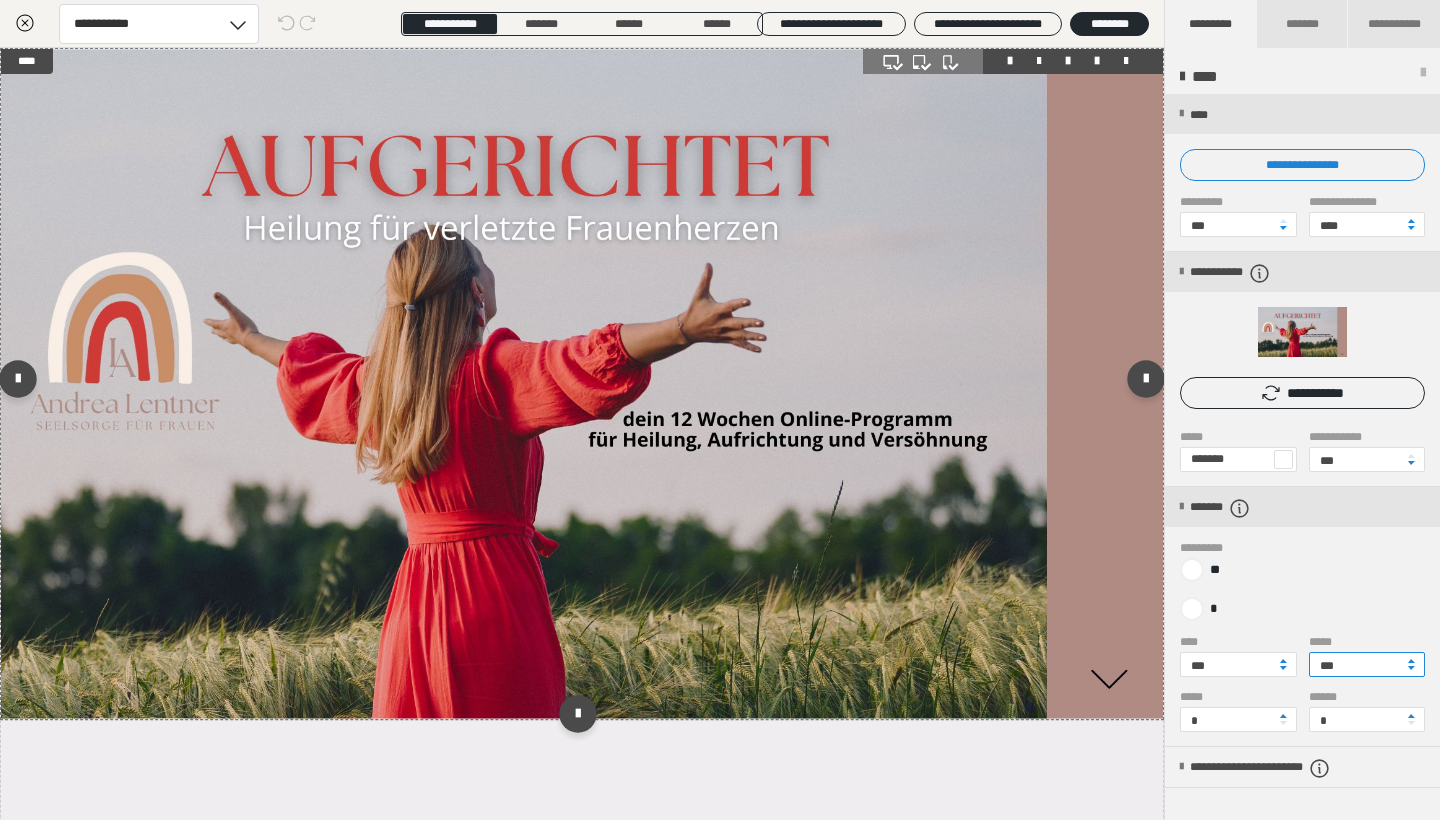 scroll, scrollTop: 0, scrollLeft: 0, axis: both 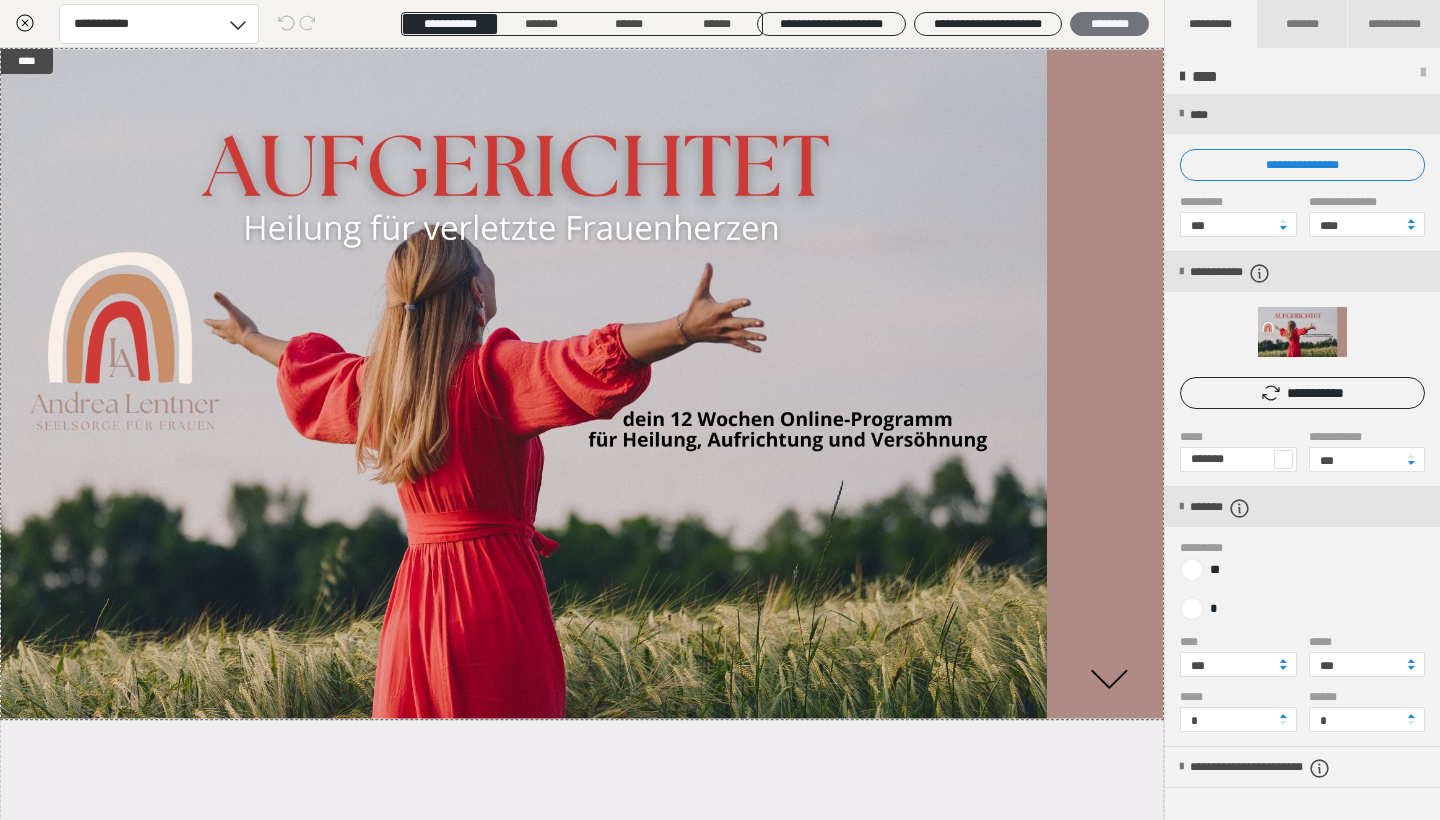 click on "********" at bounding box center [1109, 24] 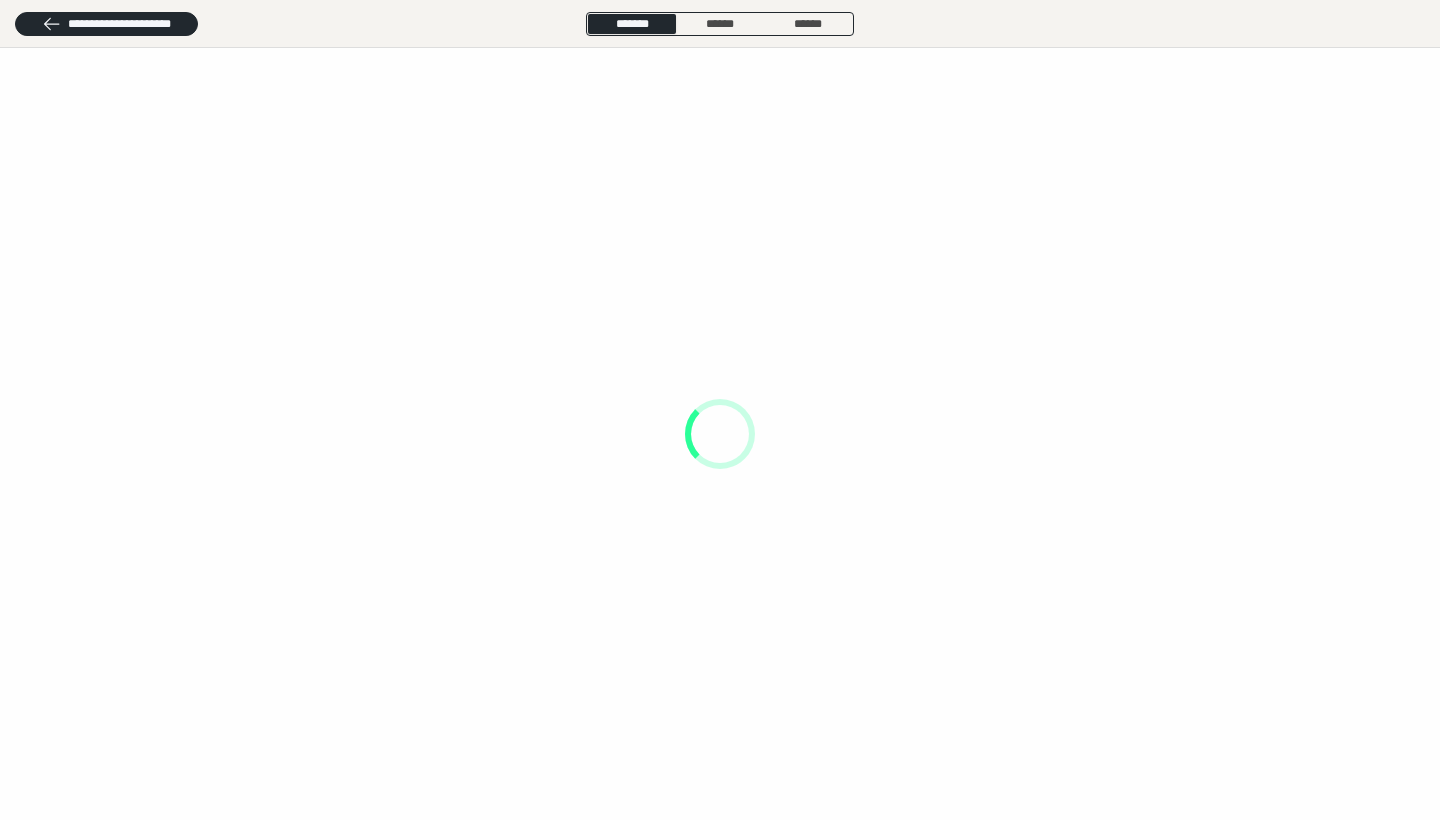 scroll, scrollTop: 0, scrollLeft: 0, axis: both 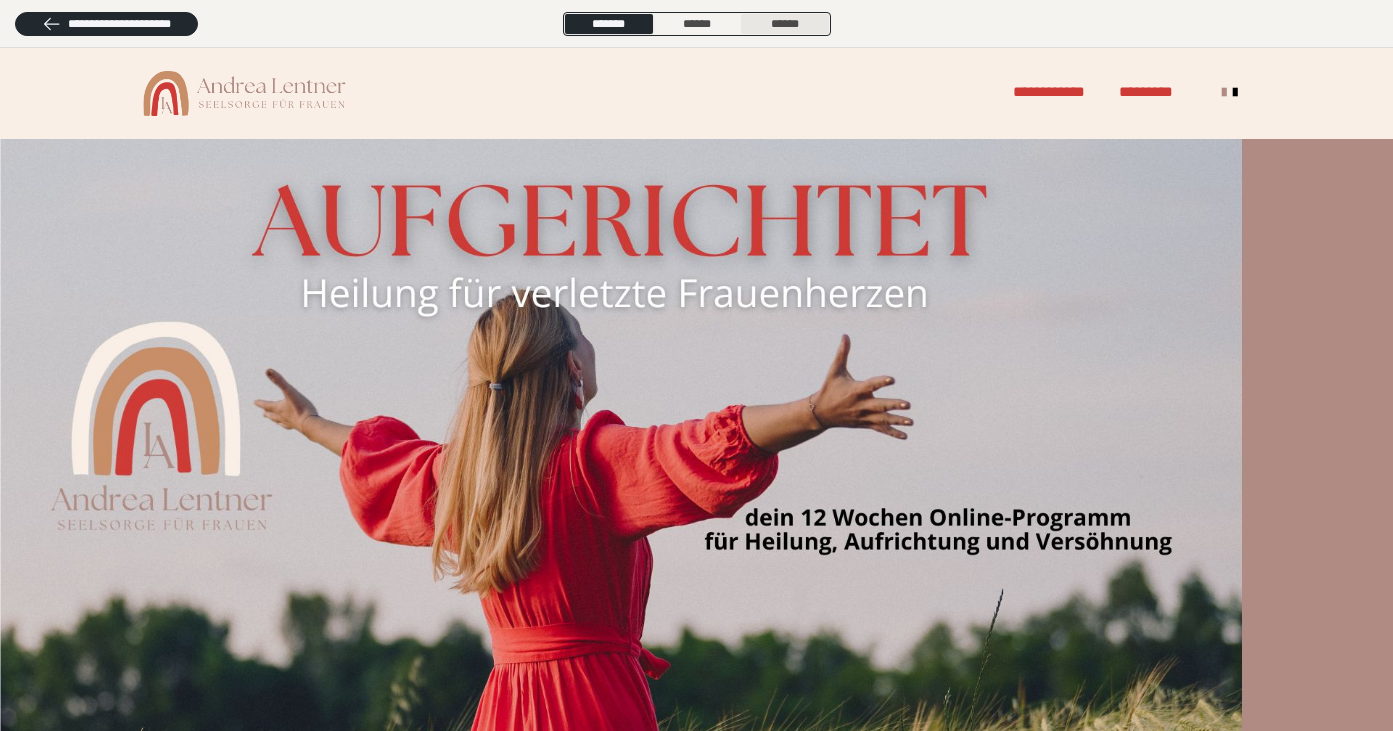 click on "******" at bounding box center (785, 24) 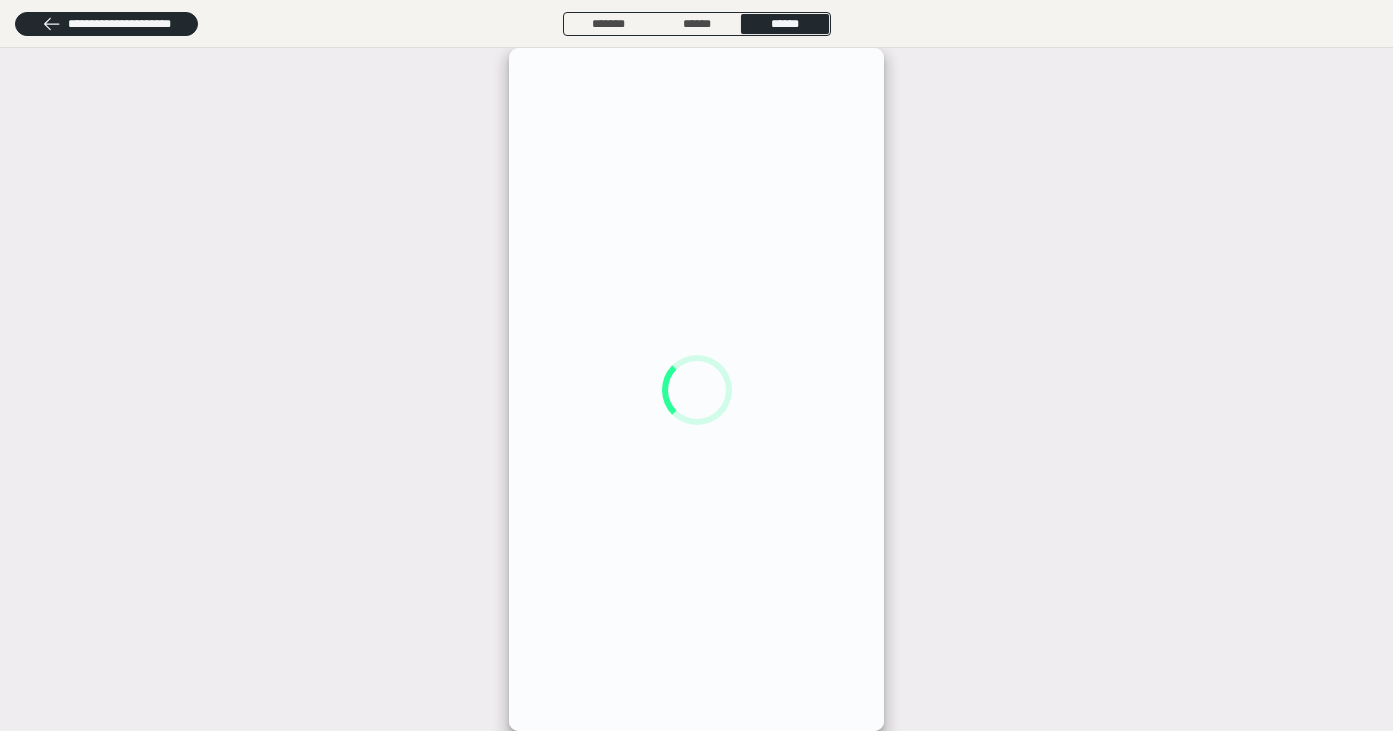 scroll, scrollTop: 0, scrollLeft: 0, axis: both 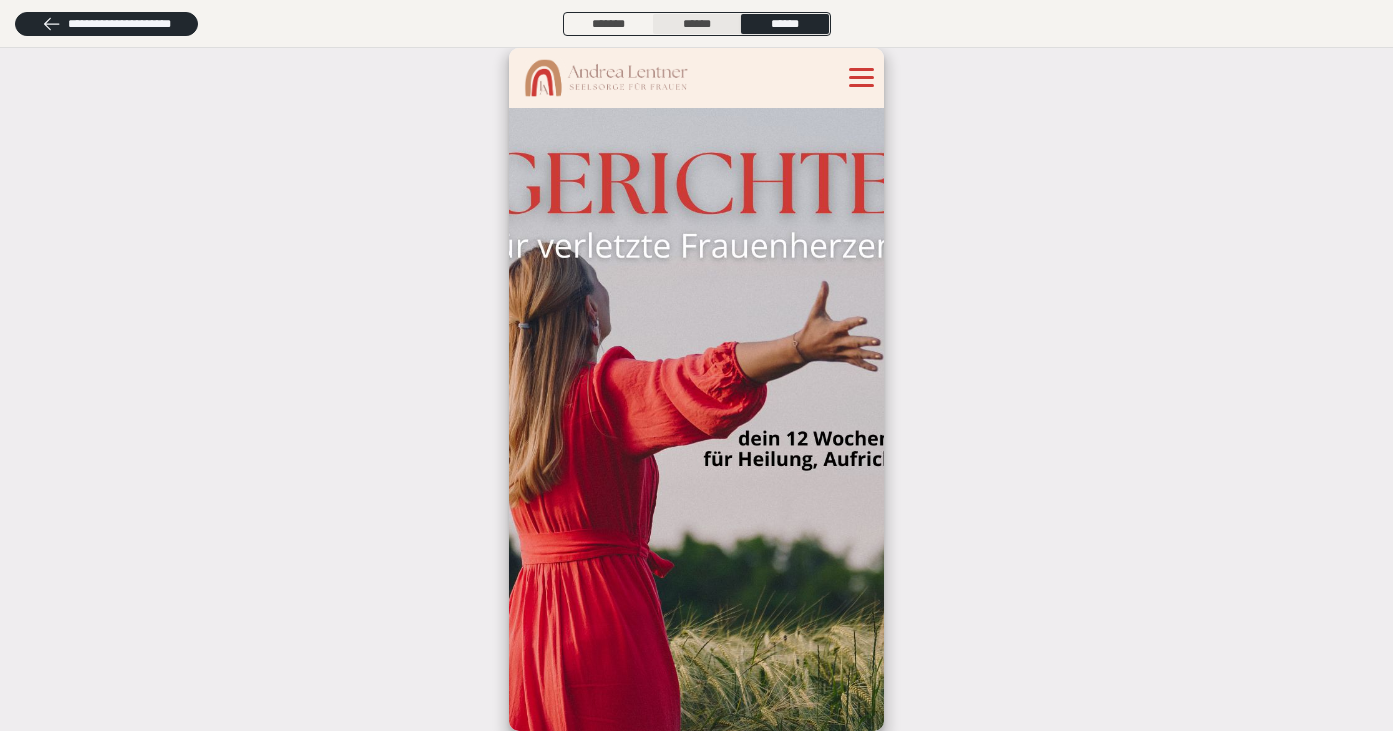 click on "******" at bounding box center [697, 24] 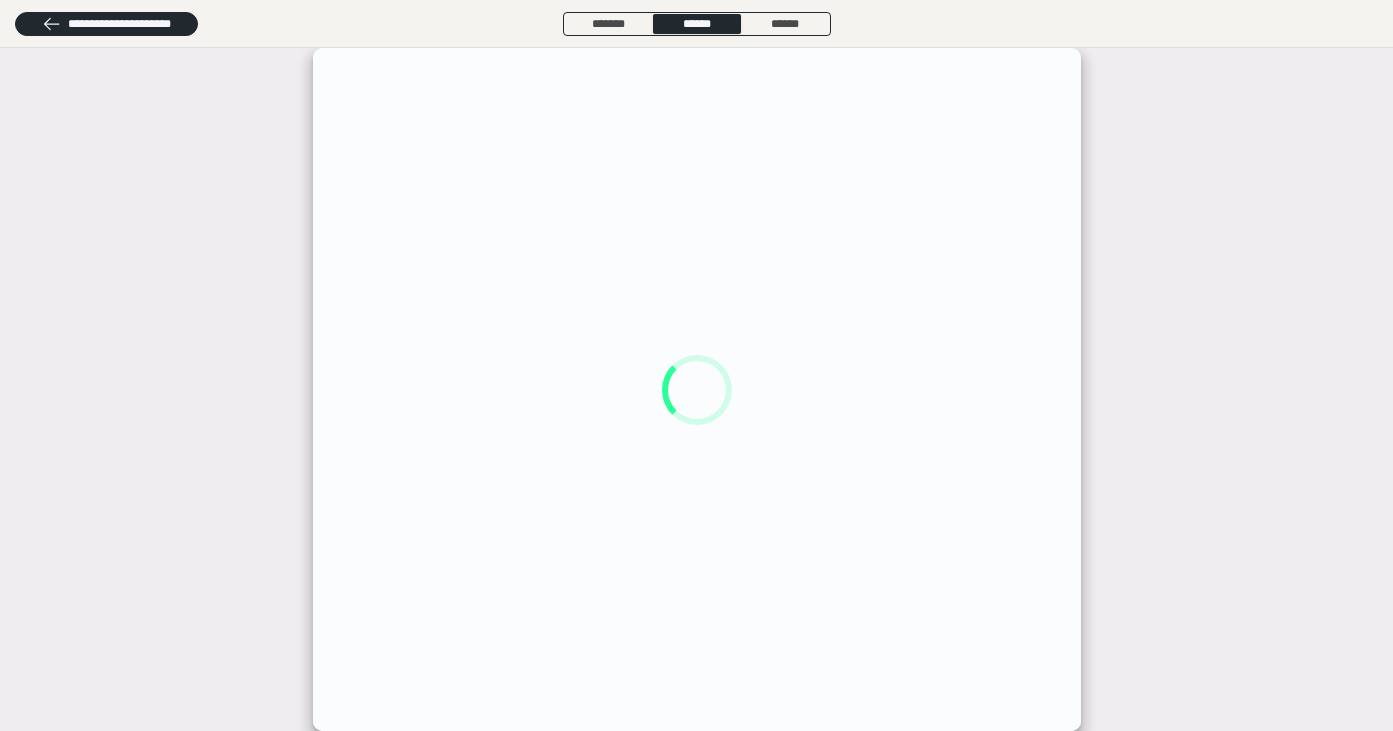 scroll, scrollTop: 0, scrollLeft: 0, axis: both 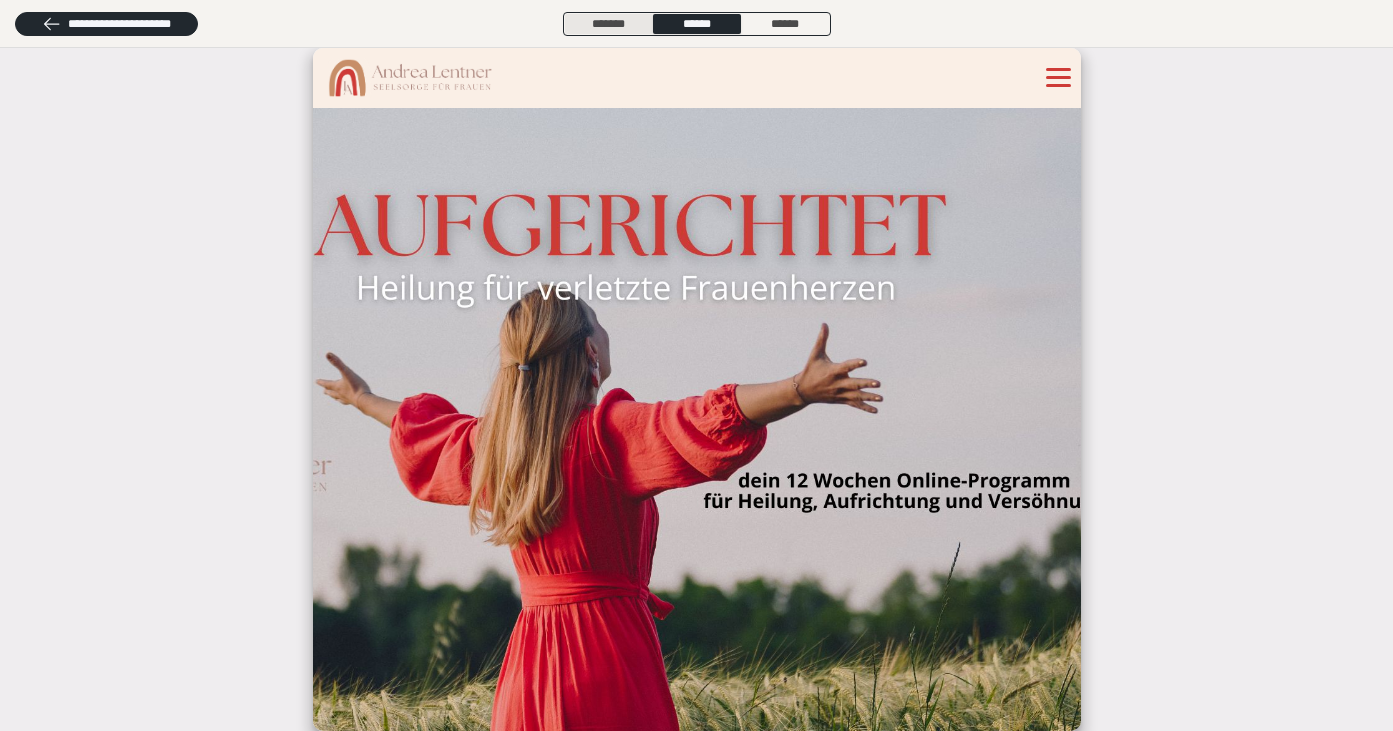 click on "*******" at bounding box center [608, 24] 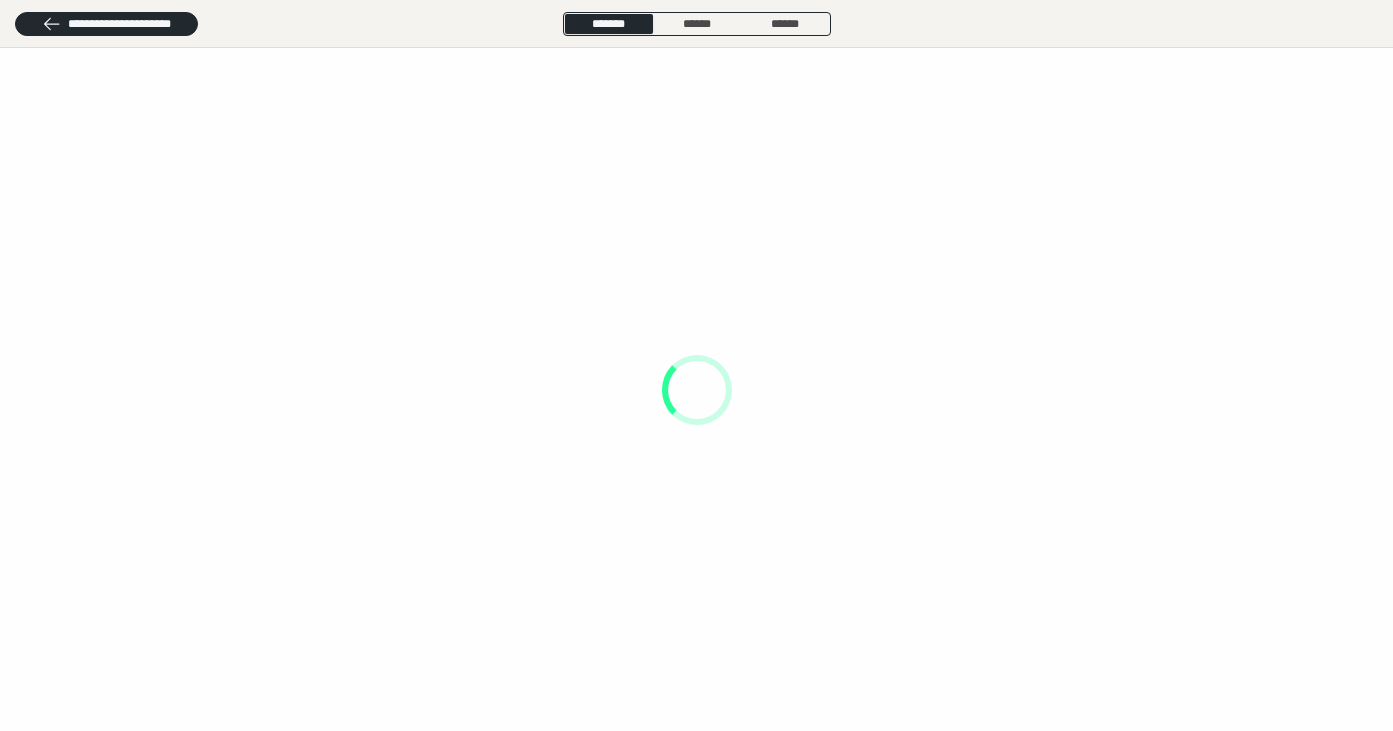 scroll, scrollTop: 0, scrollLeft: 0, axis: both 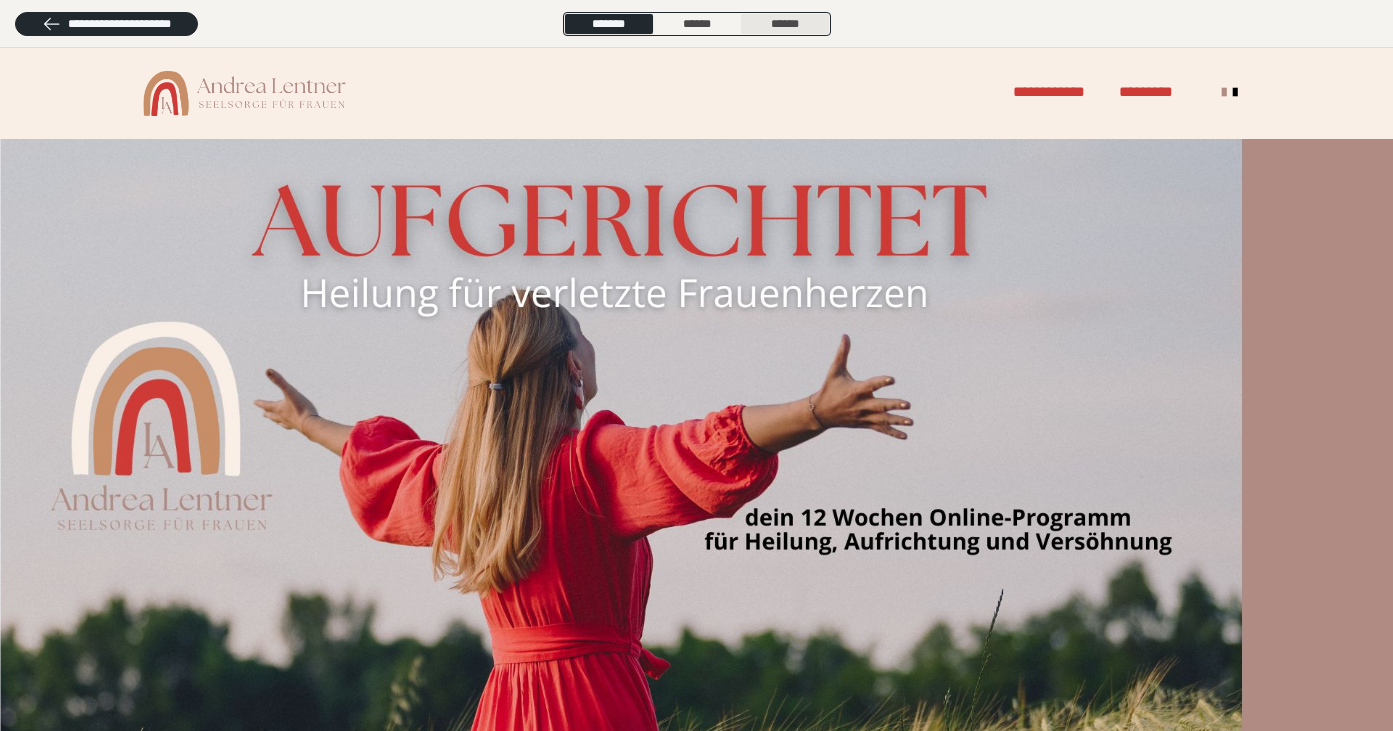 click on "******" at bounding box center (785, 24) 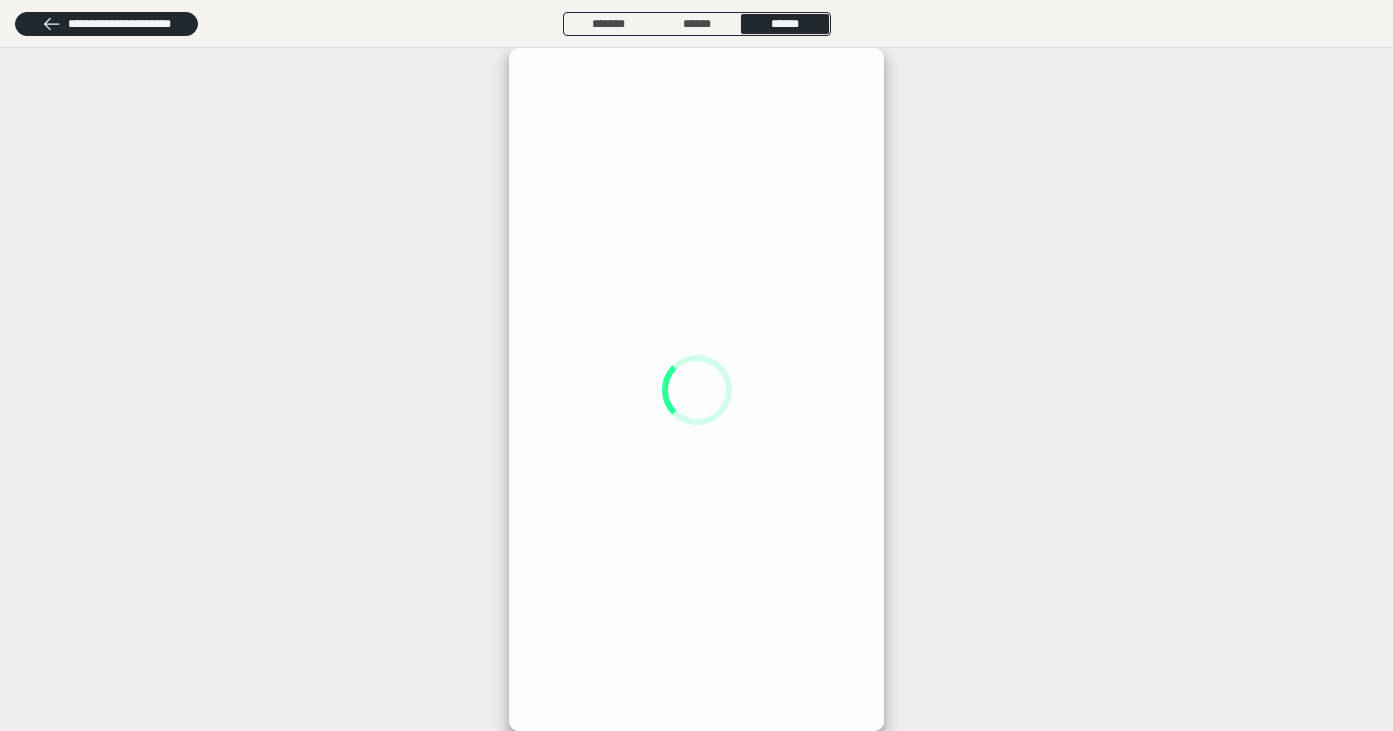 scroll, scrollTop: 0, scrollLeft: 0, axis: both 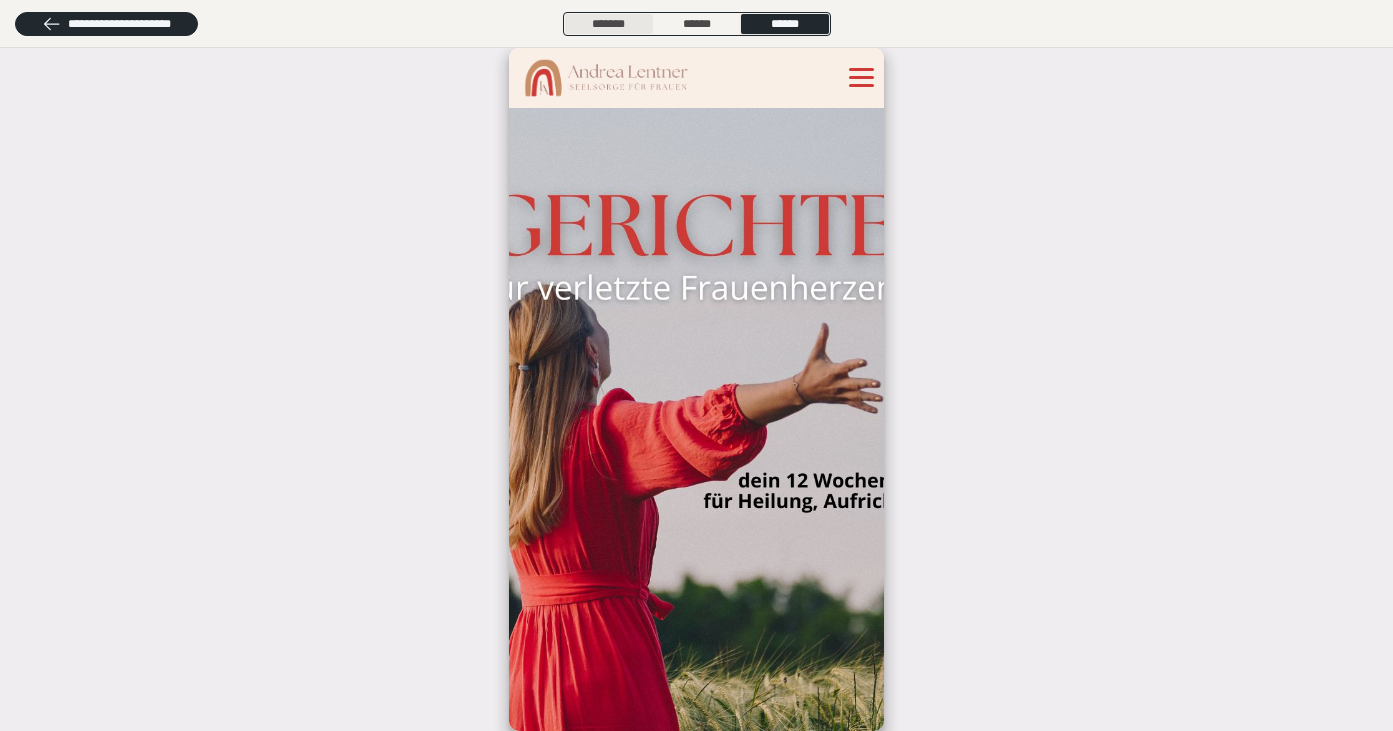 click on "*******" at bounding box center (608, 24) 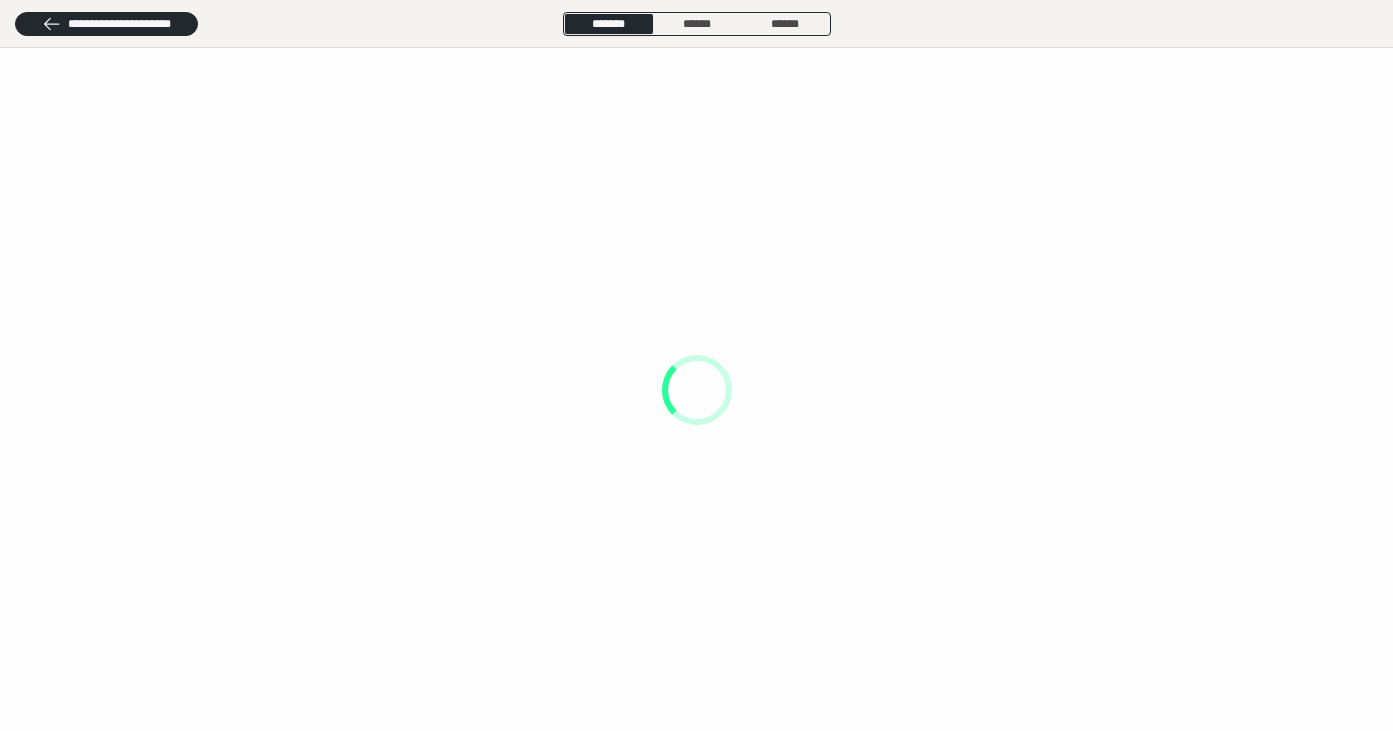 scroll, scrollTop: 0, scrollLeft: 0, axis: both 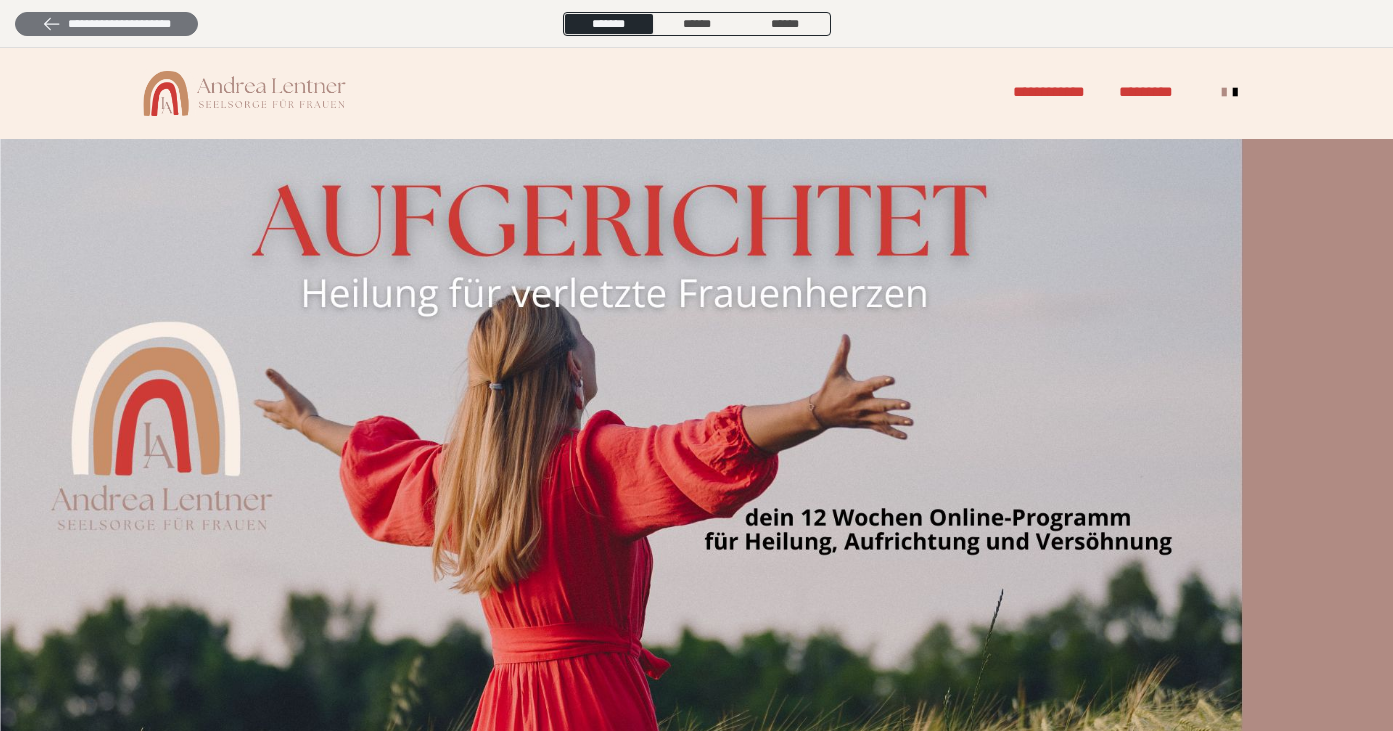 click on "**********" at bounding box center [106, 24] 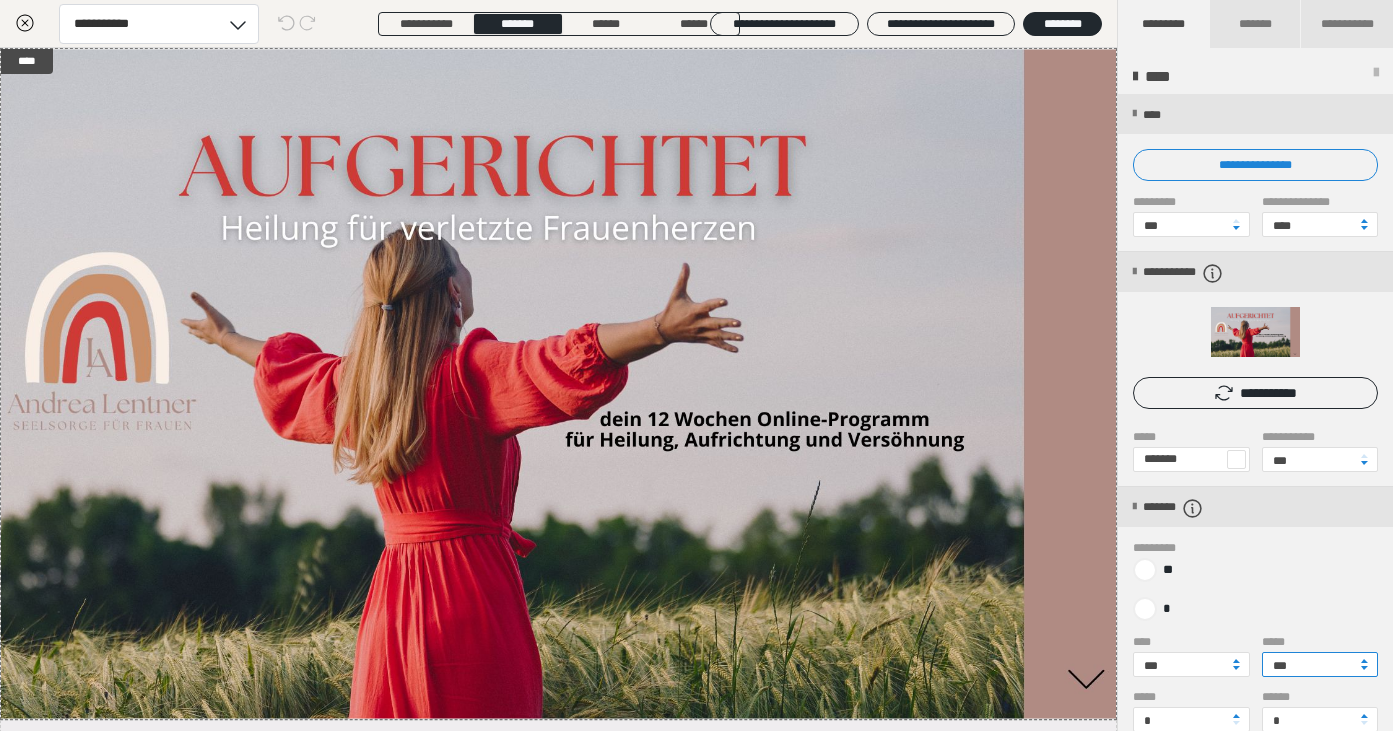 click on "***" at bounding box center [1320, 664] 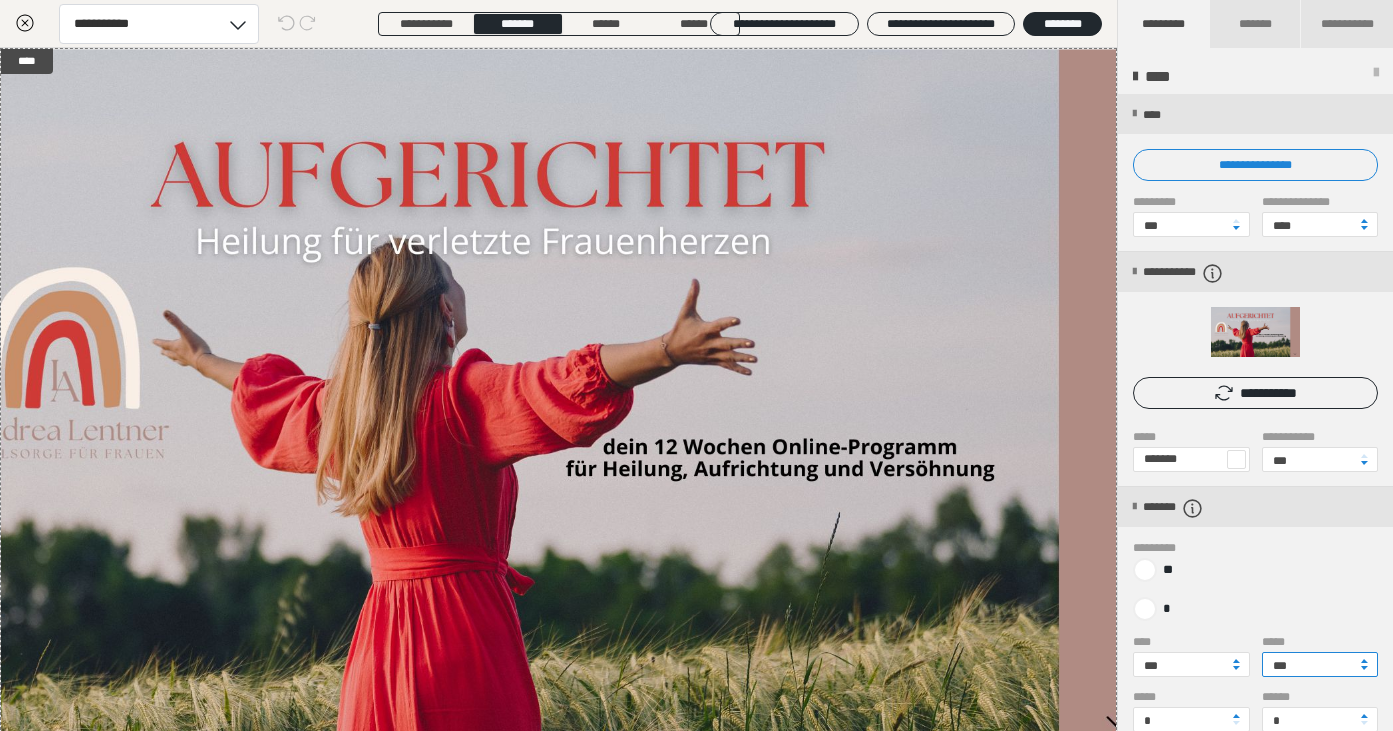 click on "***" at bounding box center [1320, 664] 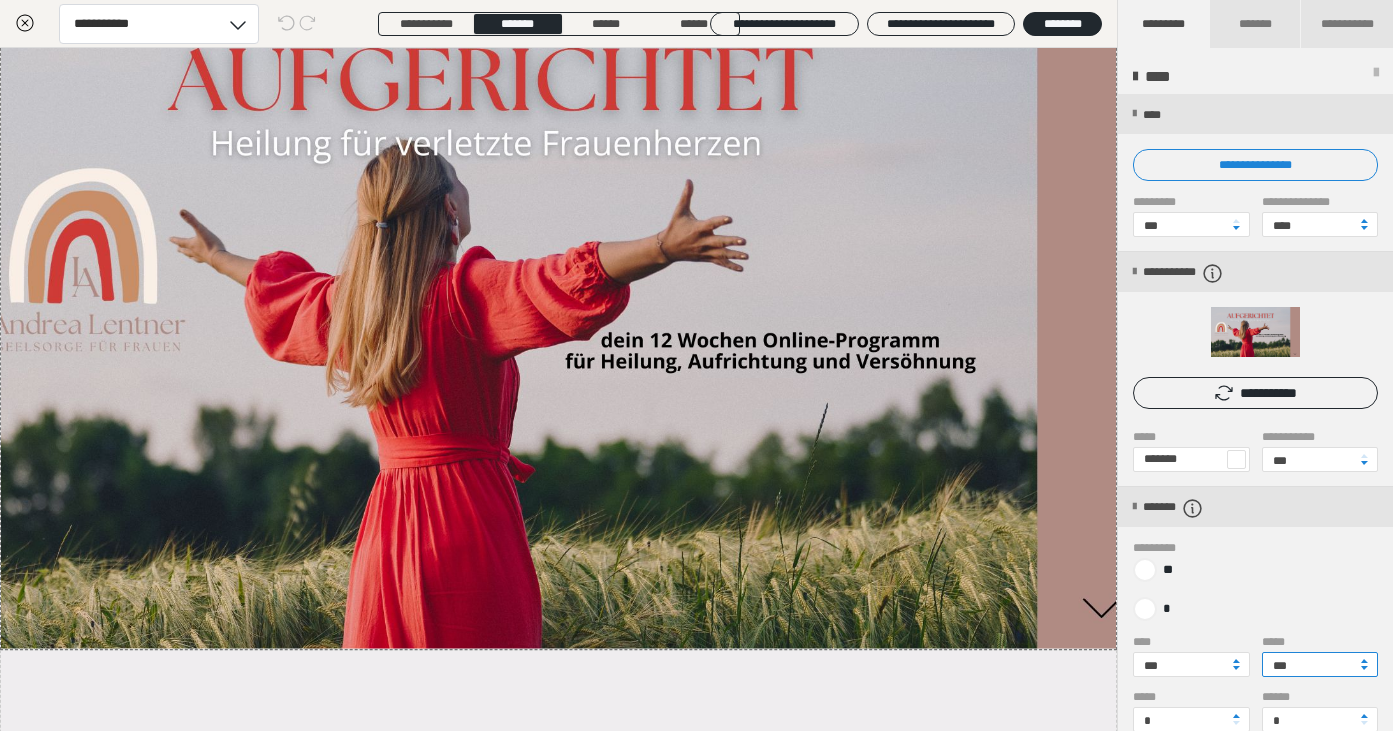 type on "***" 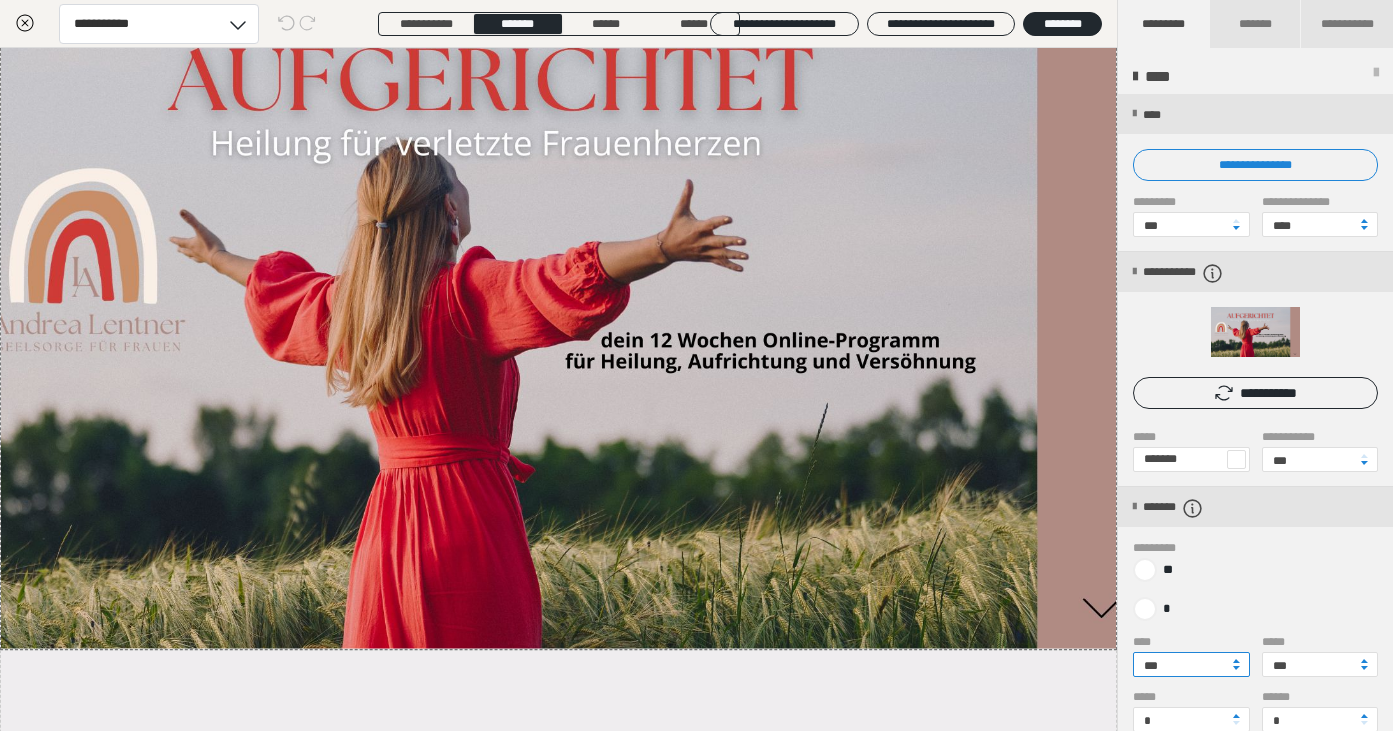 drag, startPoint x: 1173, startPoint y: 667, endPoint x: 1124, endPoint y: 660, distance: 49.497475 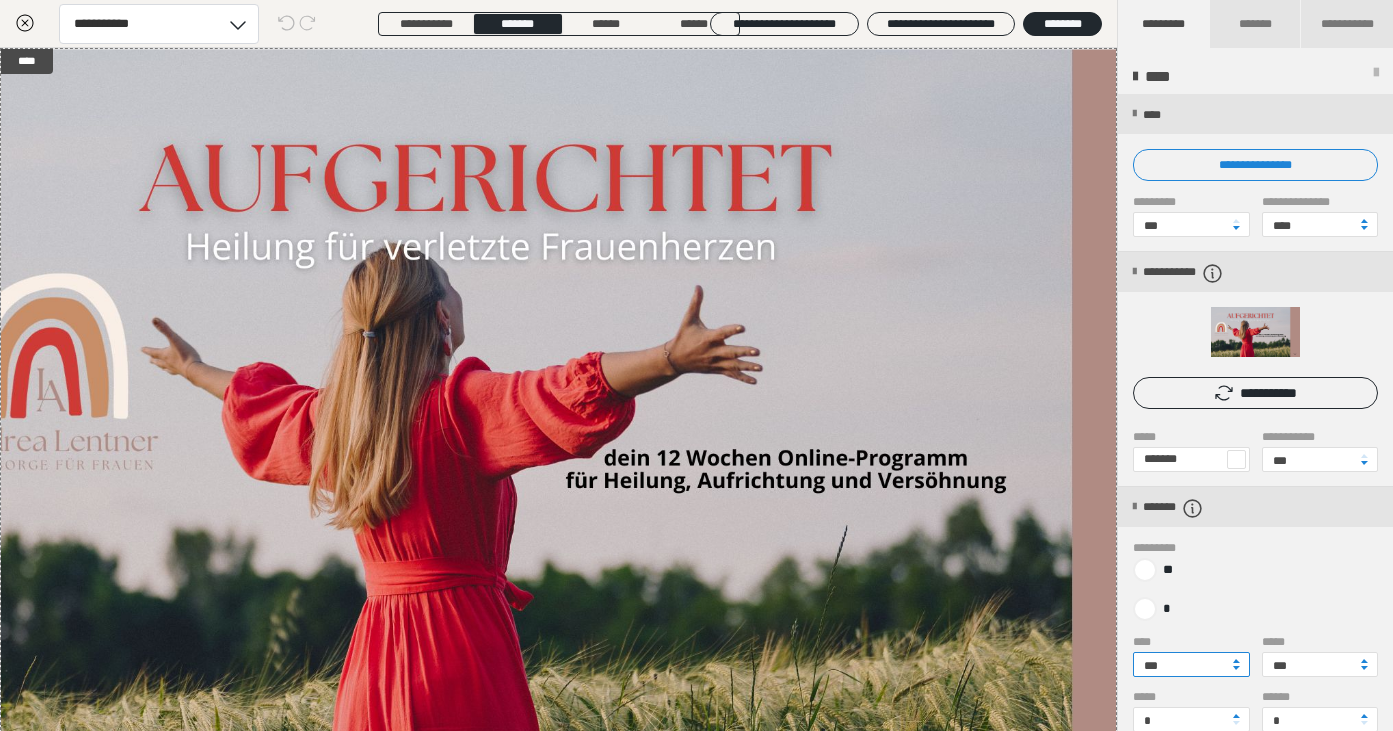 drag, startPoint x: 1190, startPoint y: 661, endPoint x: 1131, endPoint y: 663, distance: 59.03389 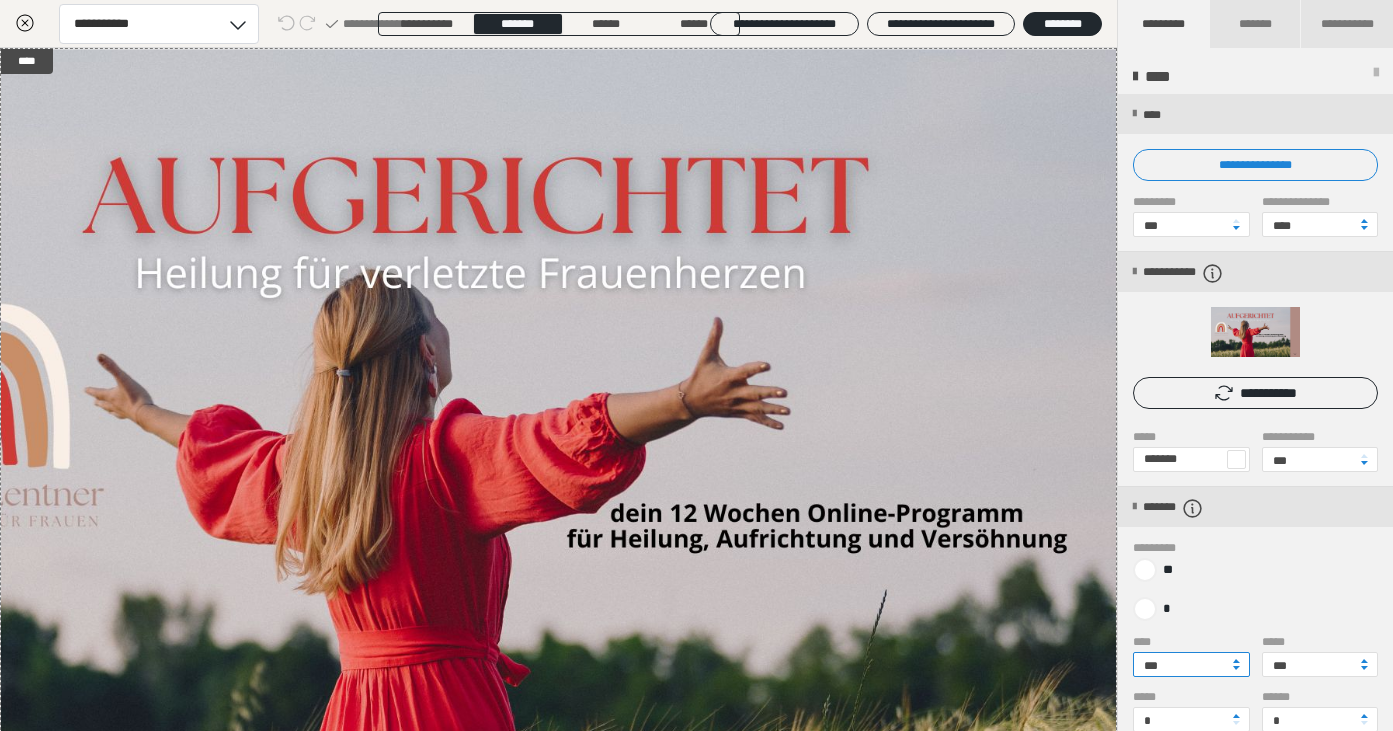 type on "***" 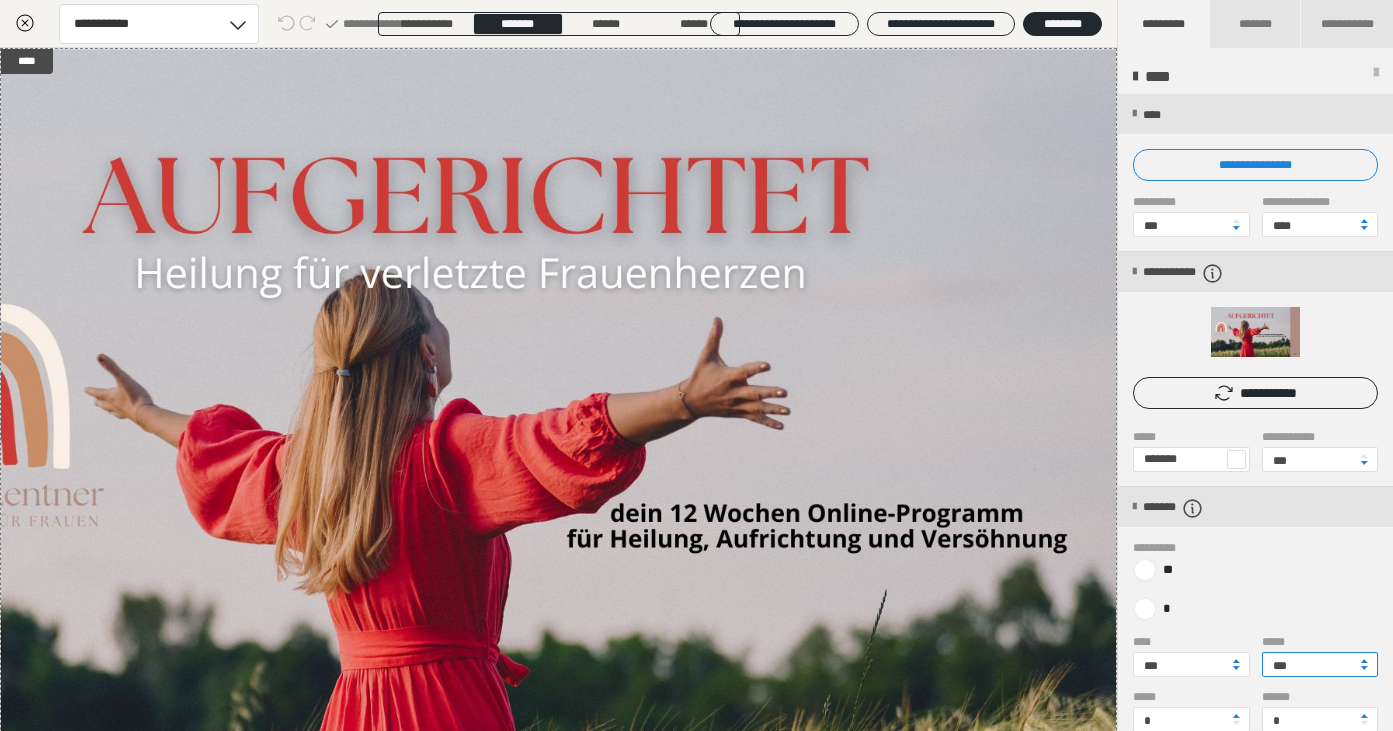 click on "***" at bounding box center [1320, 664] 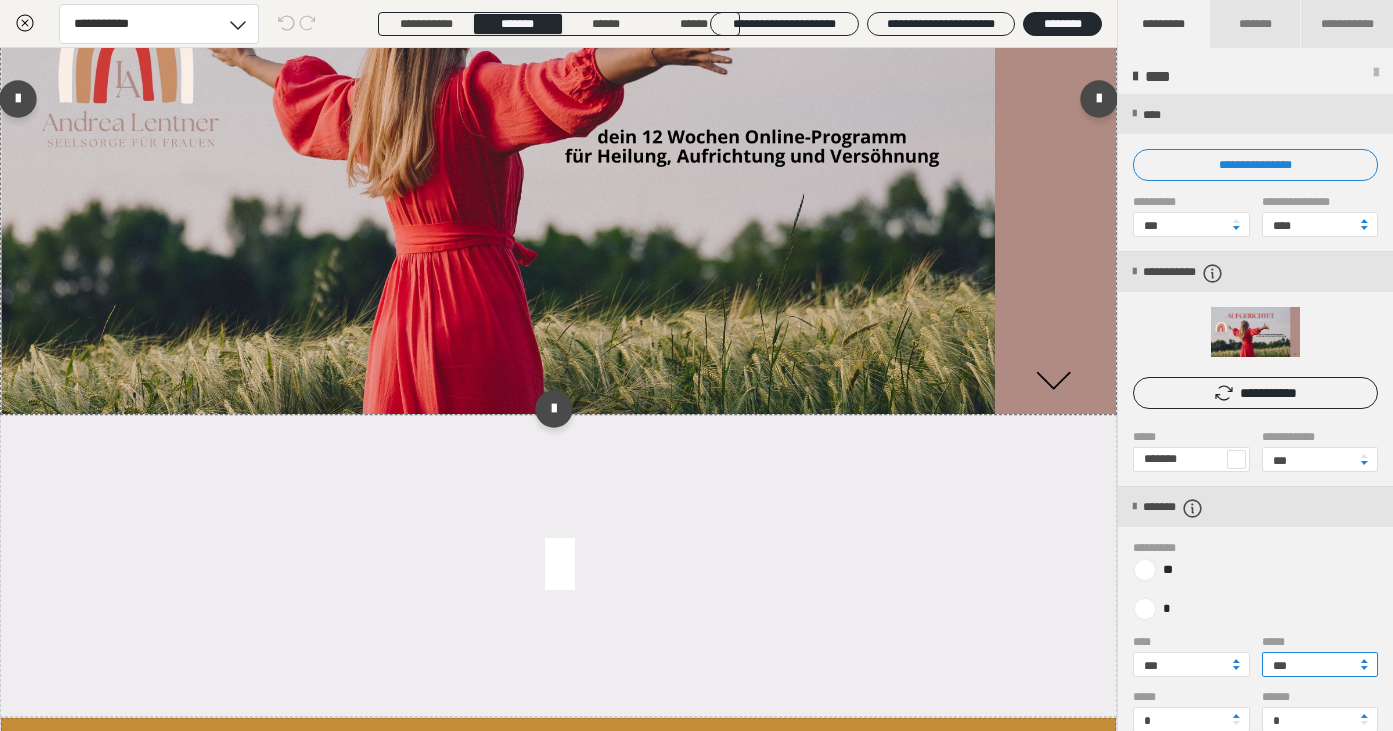 scroll, scrollTop: 260, scrollLeft: 0, axis: vertical 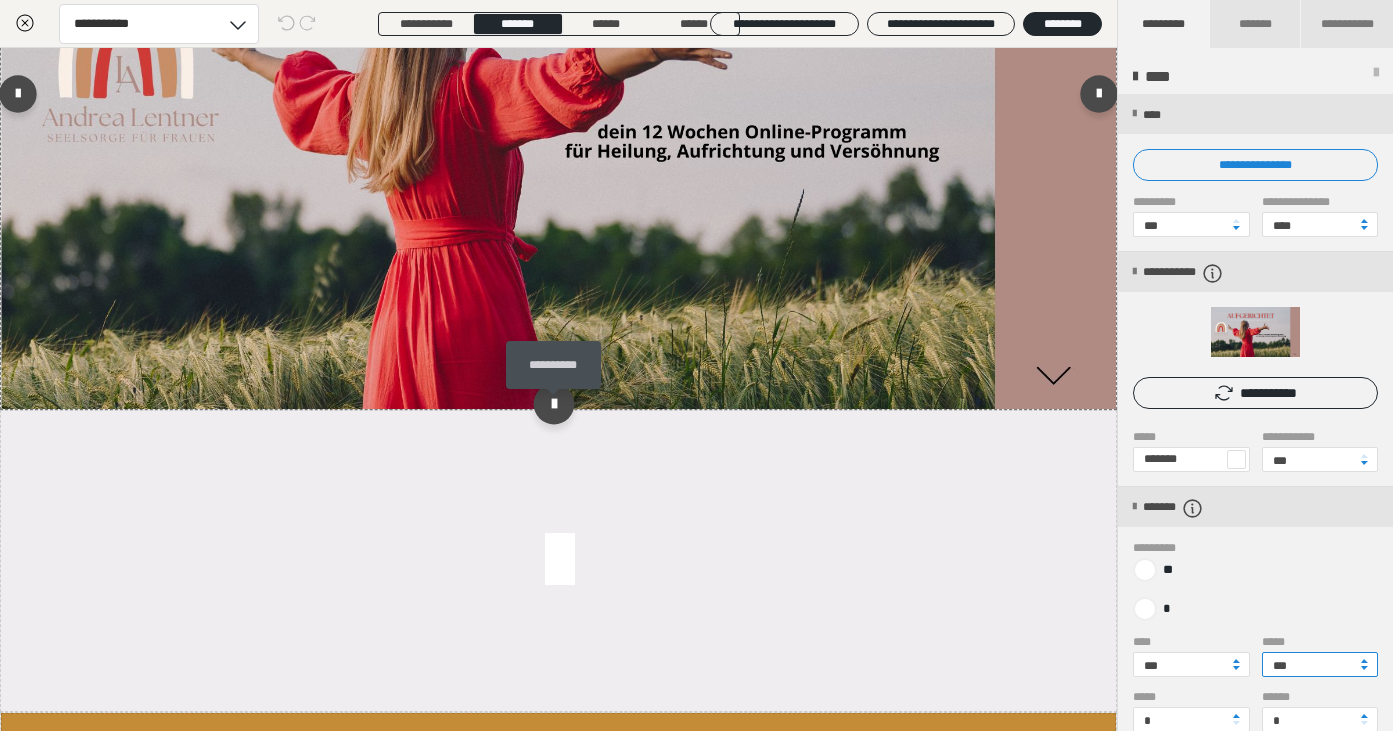 type on "***" 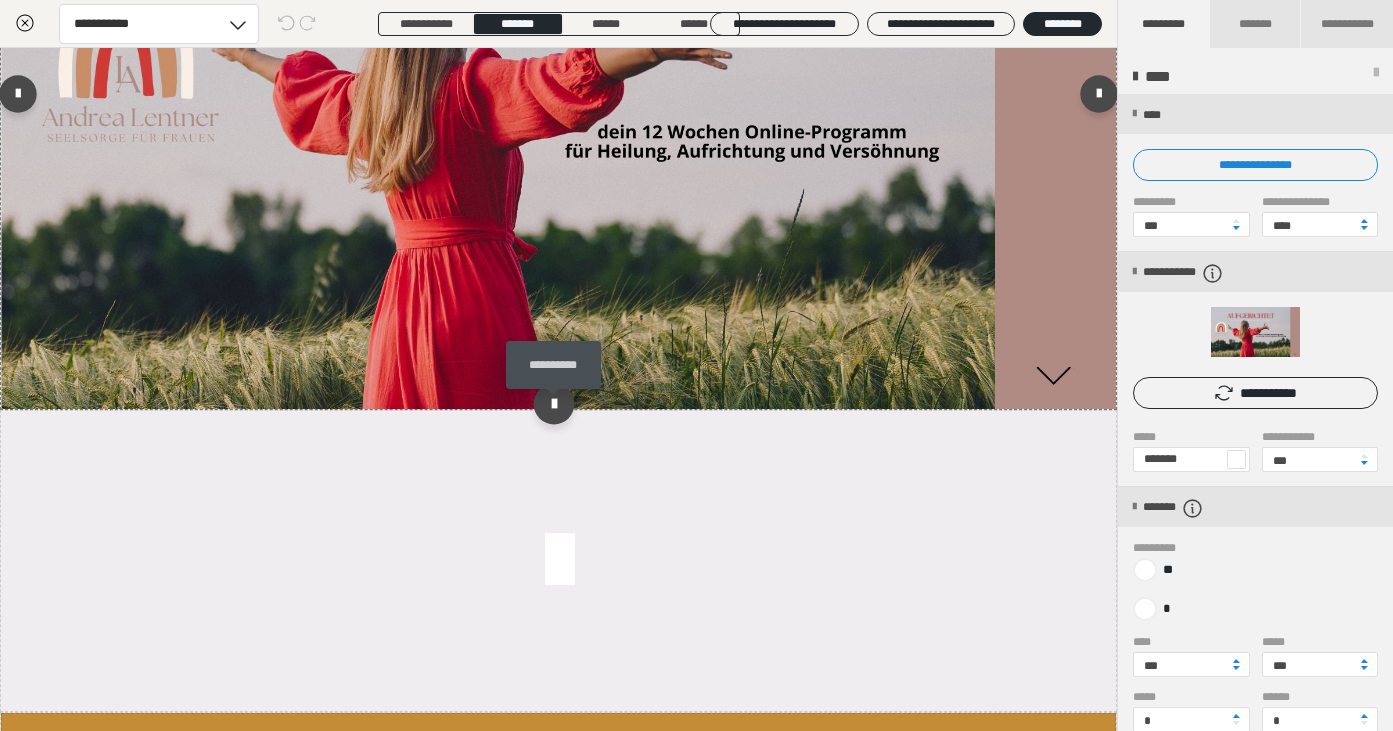 click at bounding box center (554, 404) 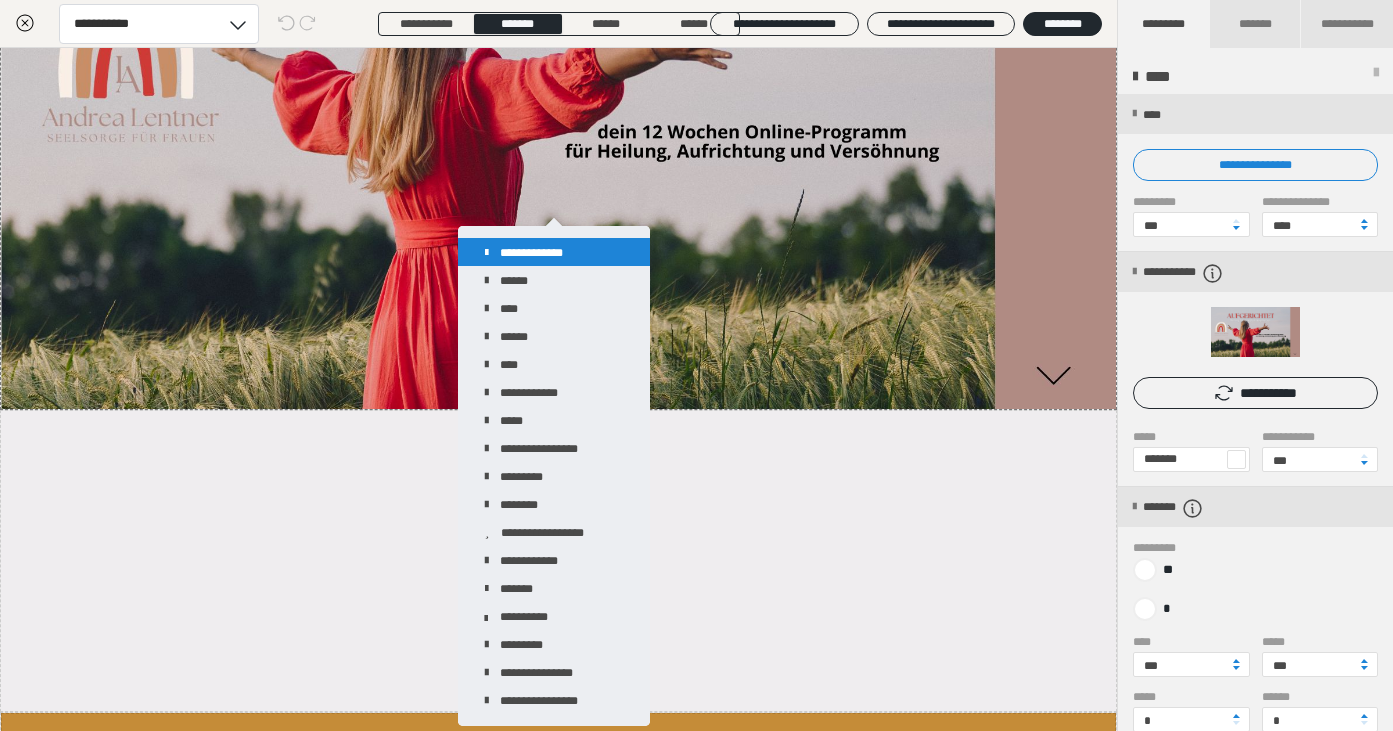 click on "**********" at bounding box center (554, 252) 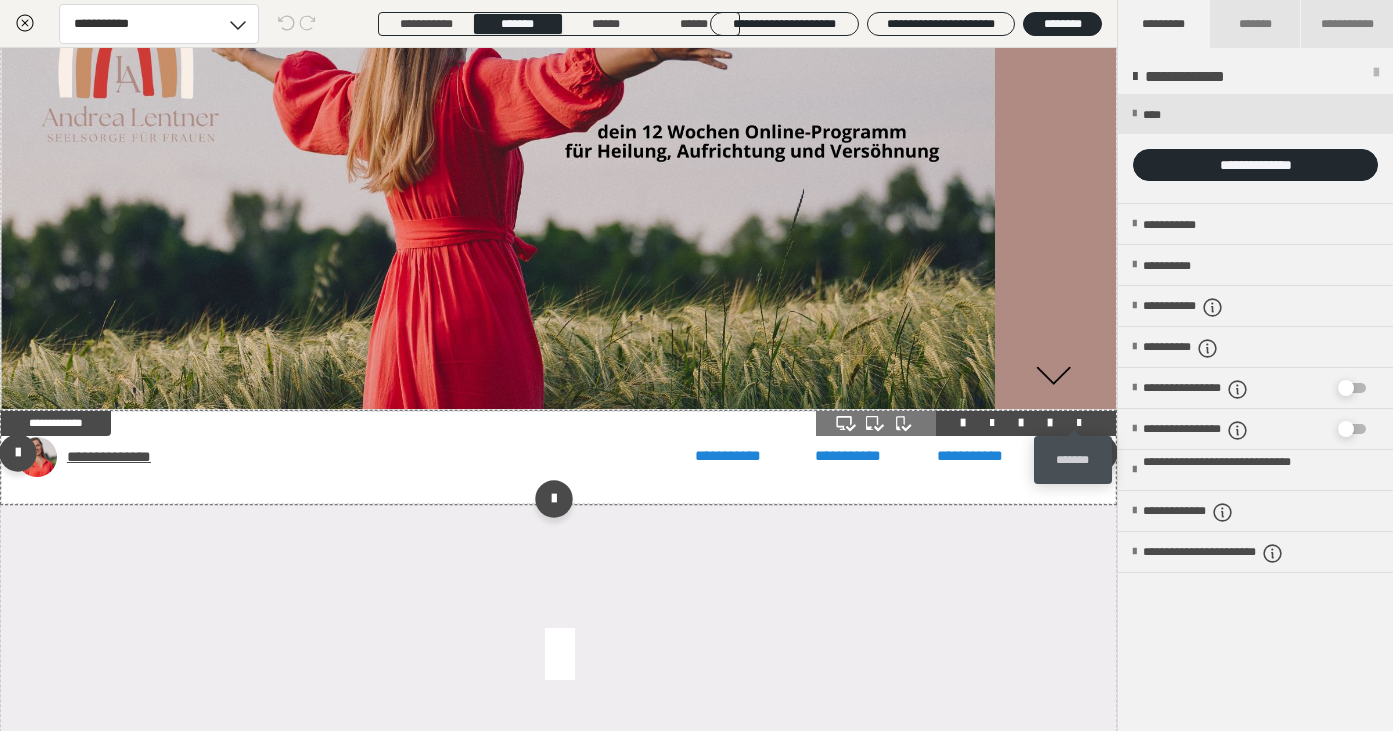 click at bounding box center [1079, 423] 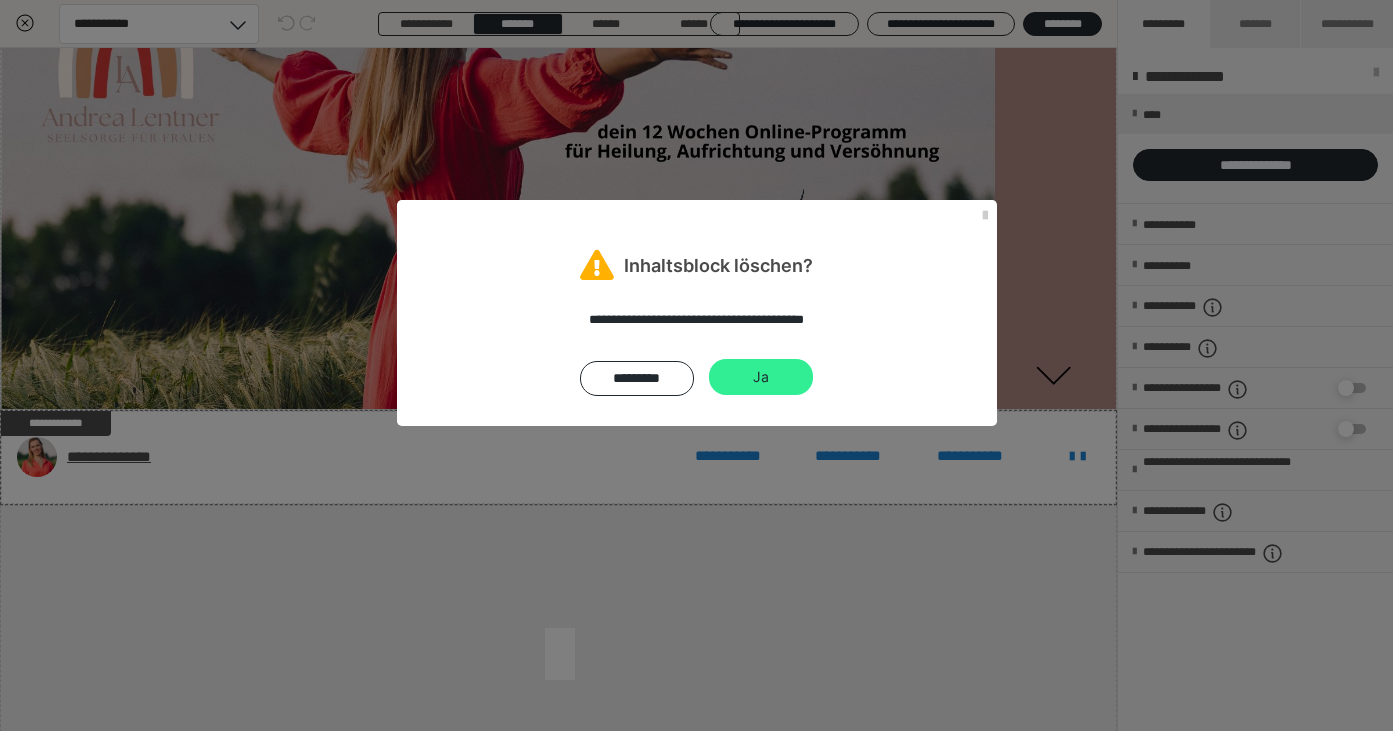 click on "Ja" at bounding box center (761, 377) 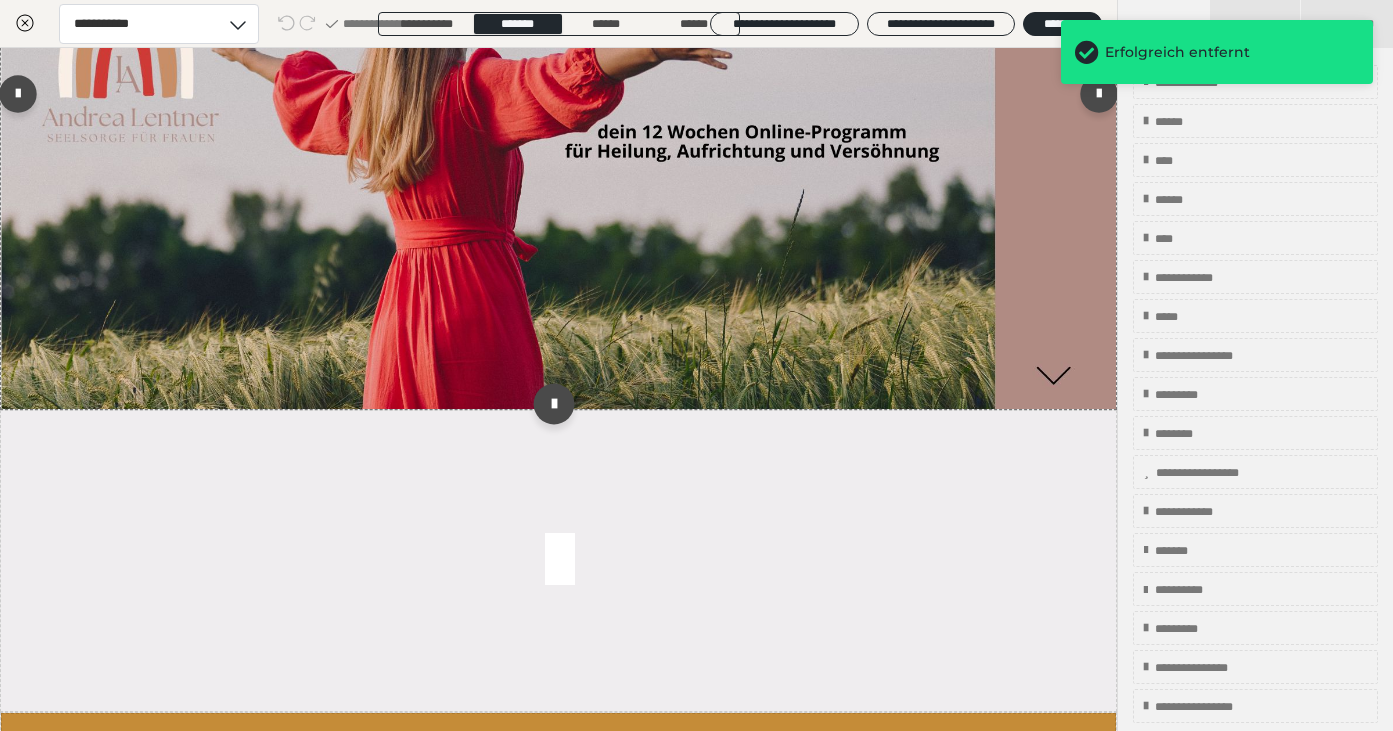 click at bounding box center (554, 404) 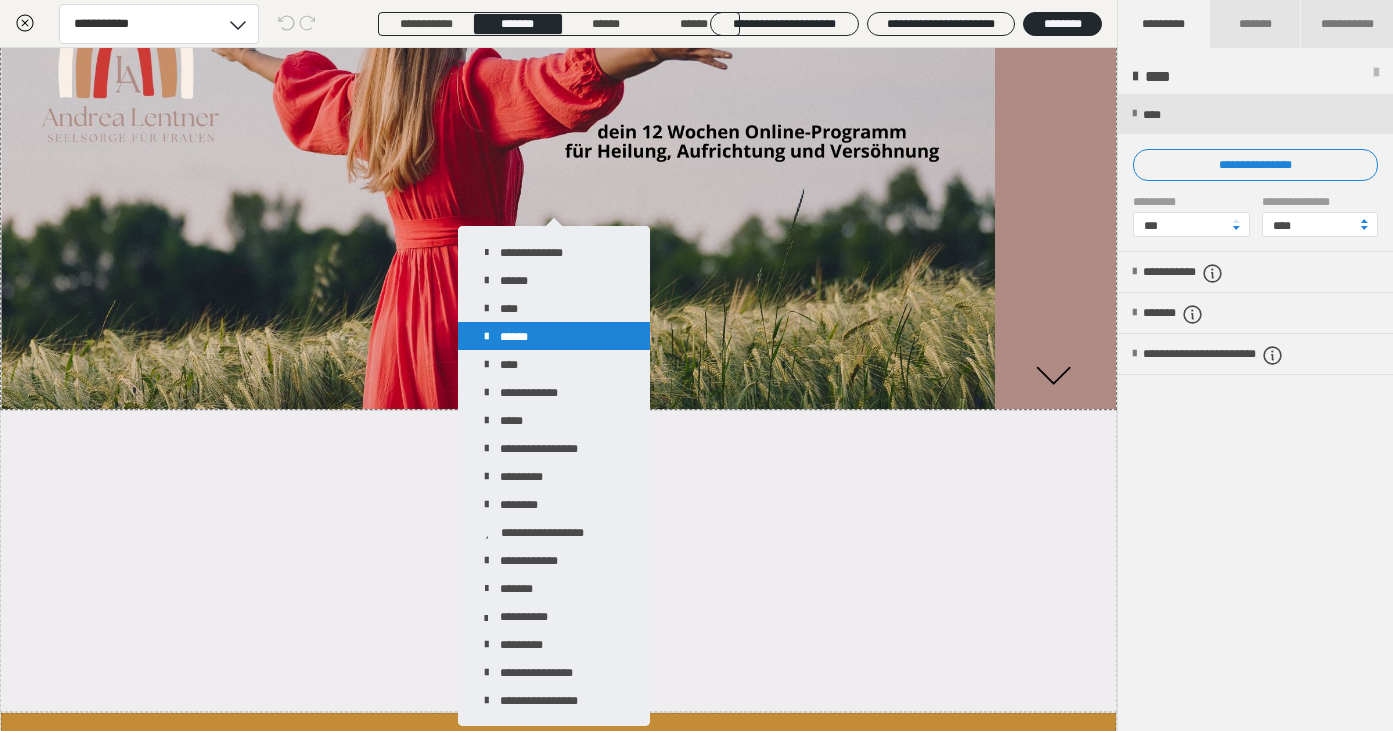 click on "******" at bounding box center (554, 336) 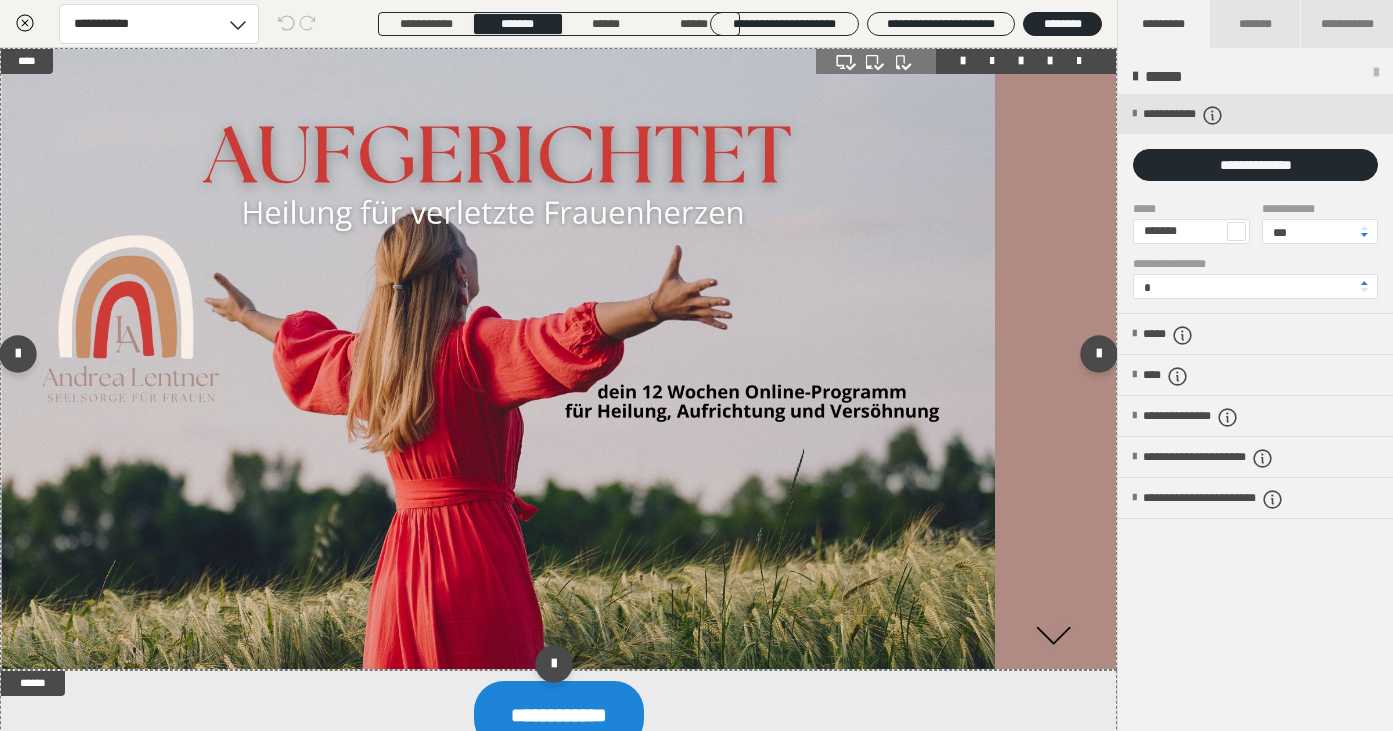 scroll, scrollTop: 0, scrollLeft: 0, axis: both 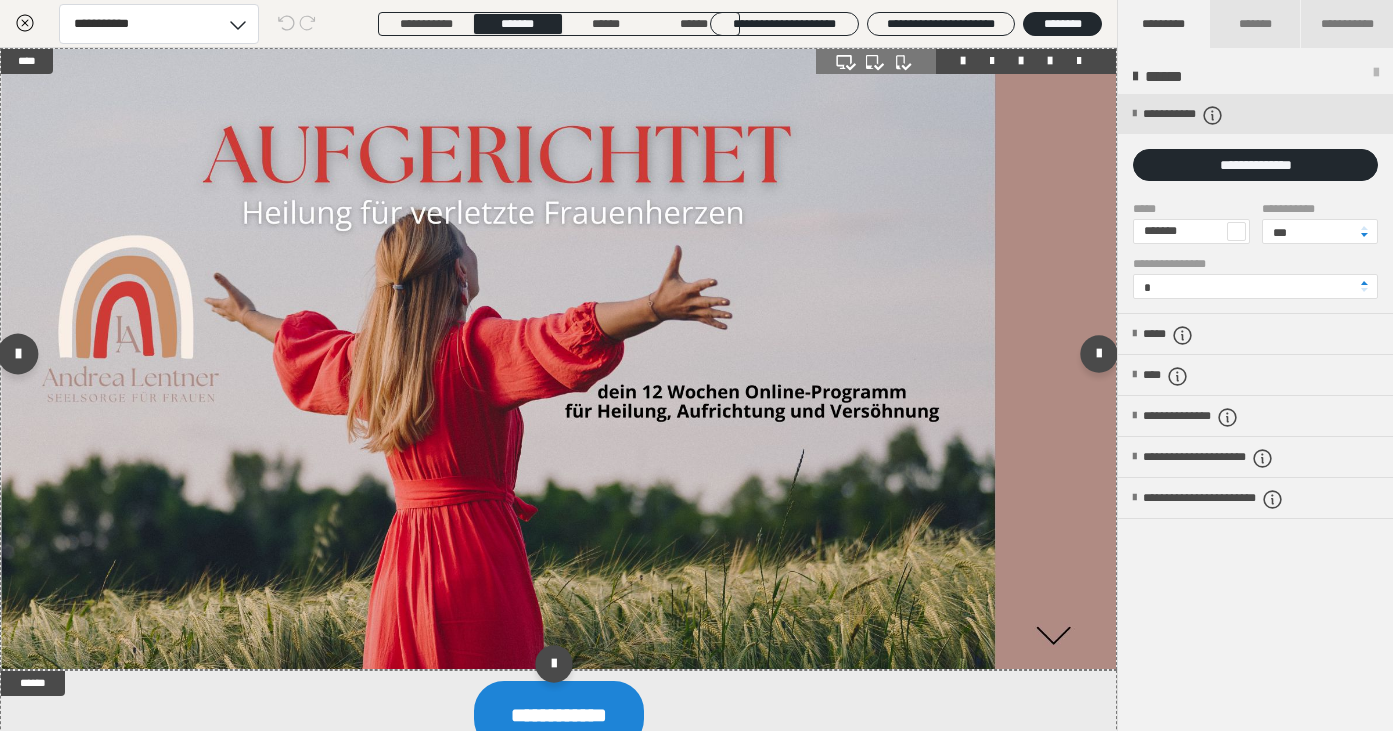 click at bounding box center [18, 354] 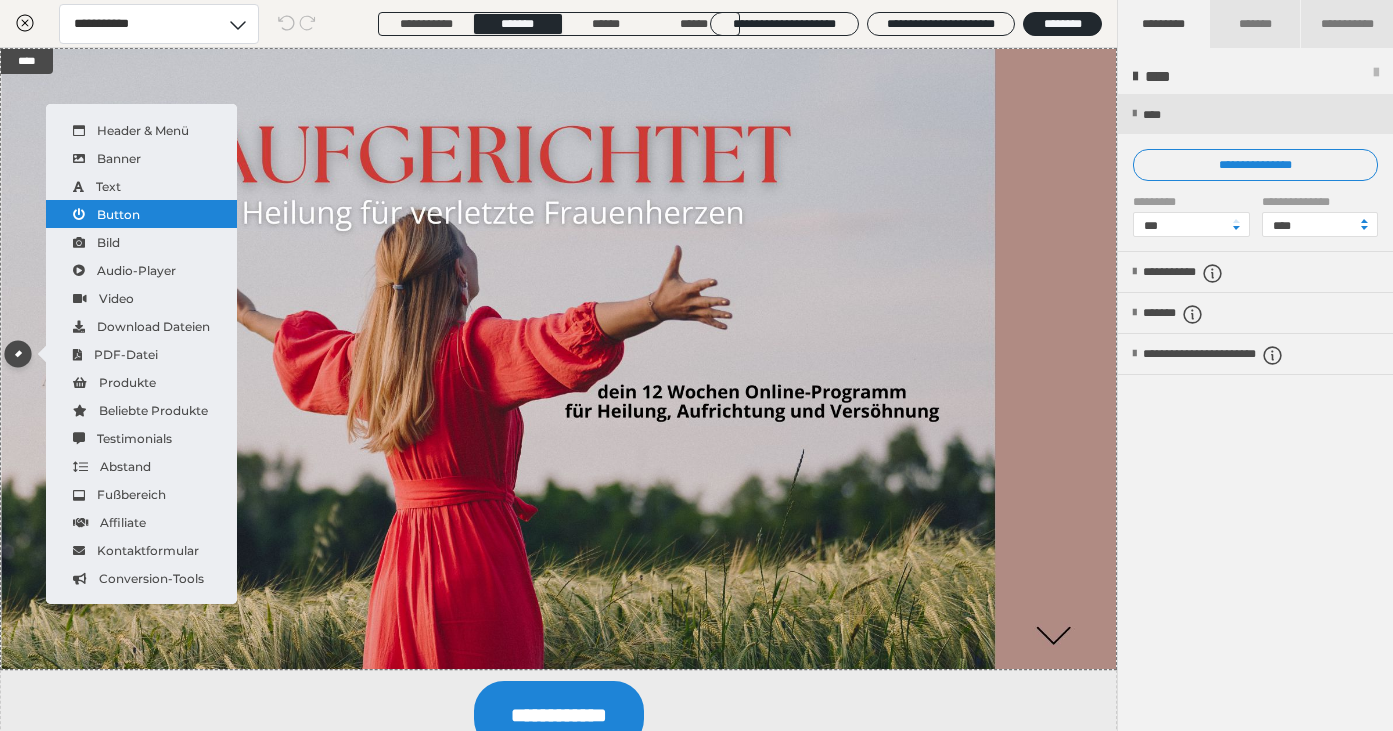 click on "Button" at bounding box center (141, 214) 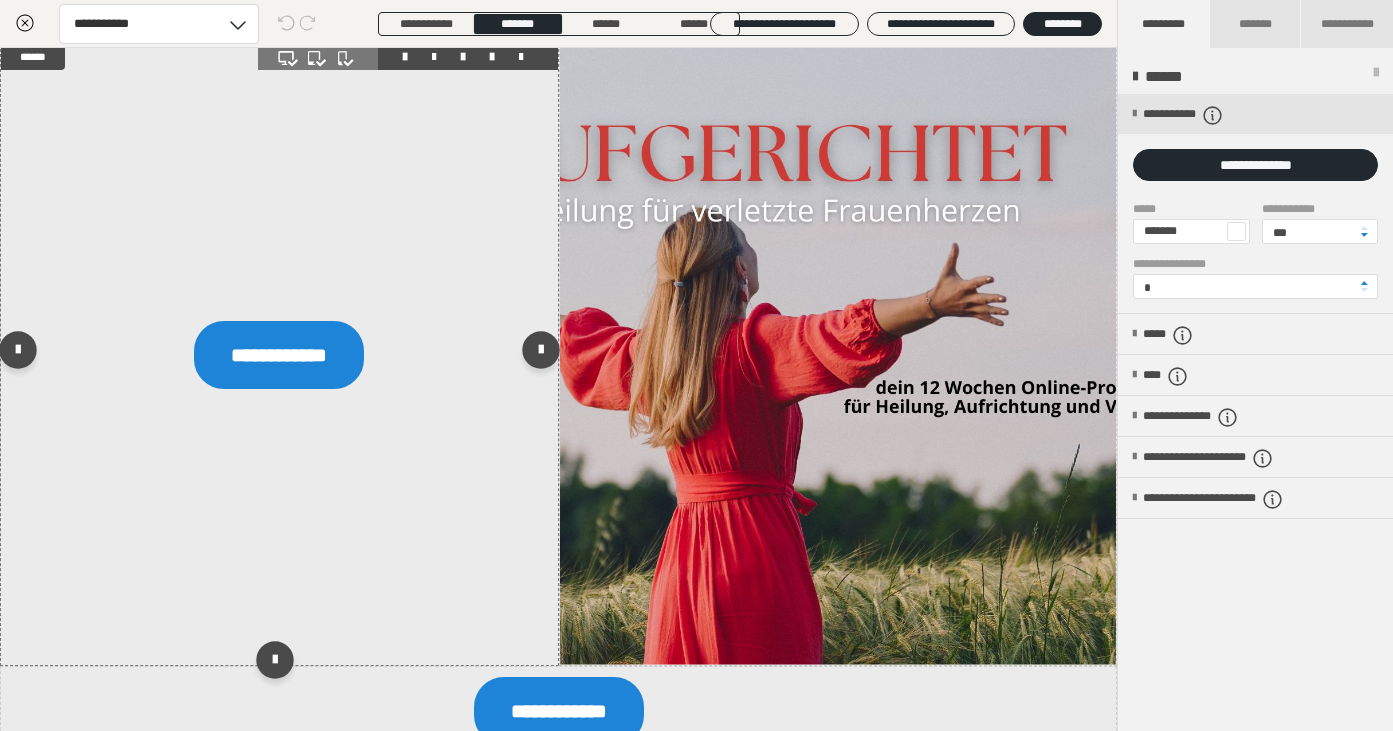 scroll, scrollTop: 0, scrollLeft: 0, axis: both 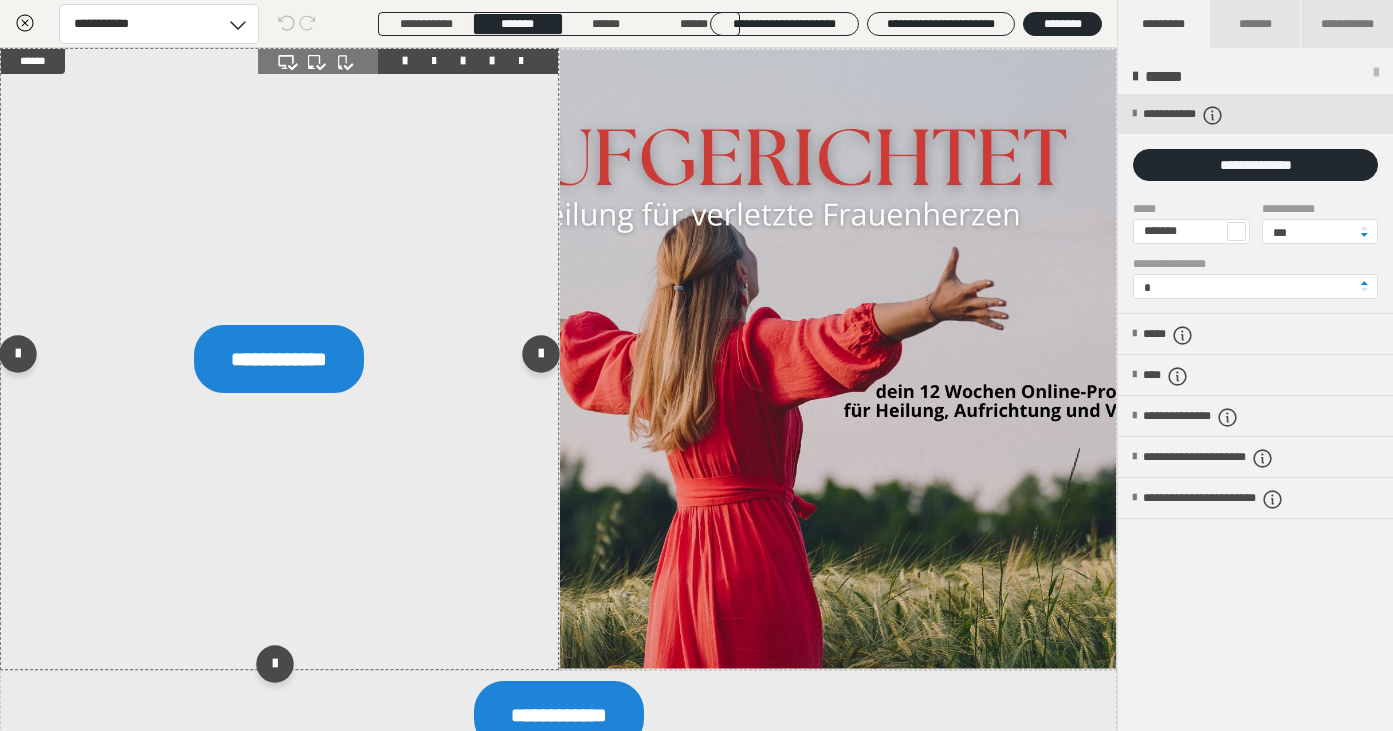 click at bounding box center [492, 61] 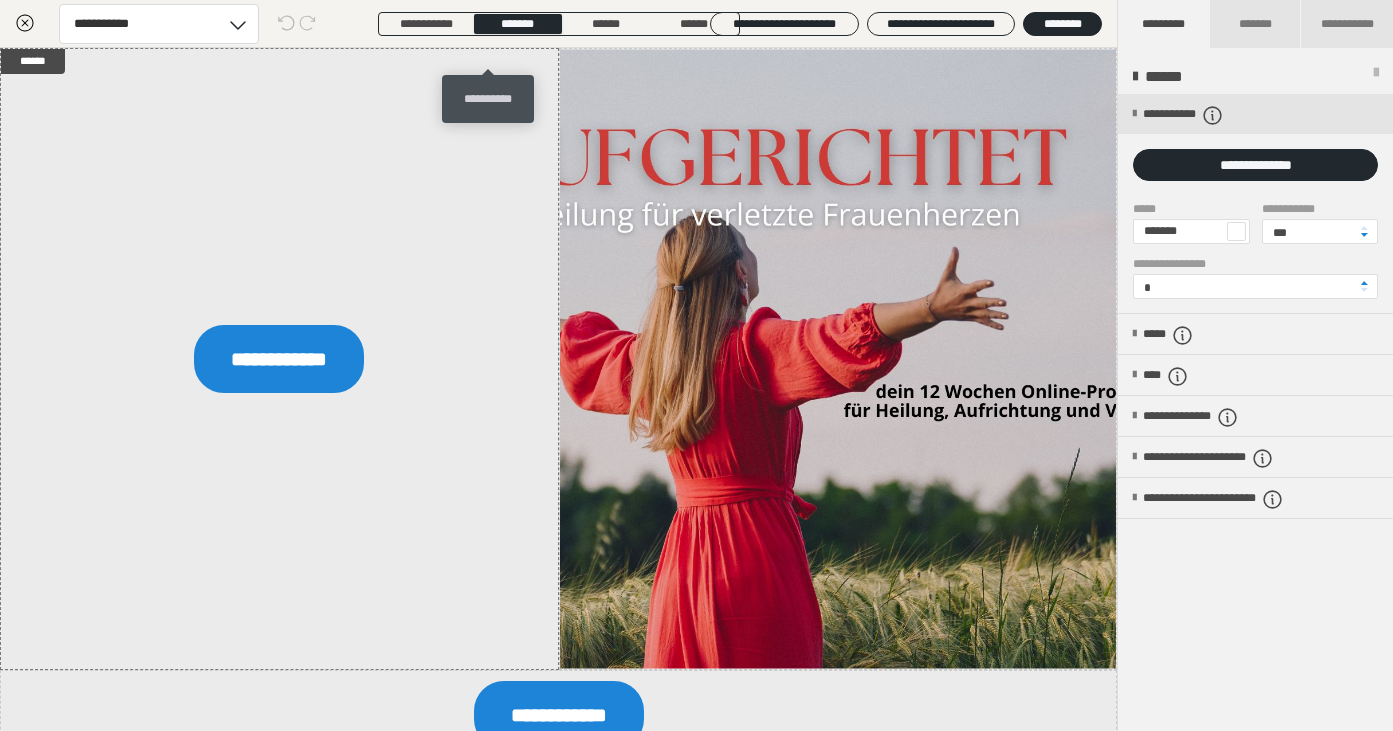 click on "**********" at bounding box center [488, 99] 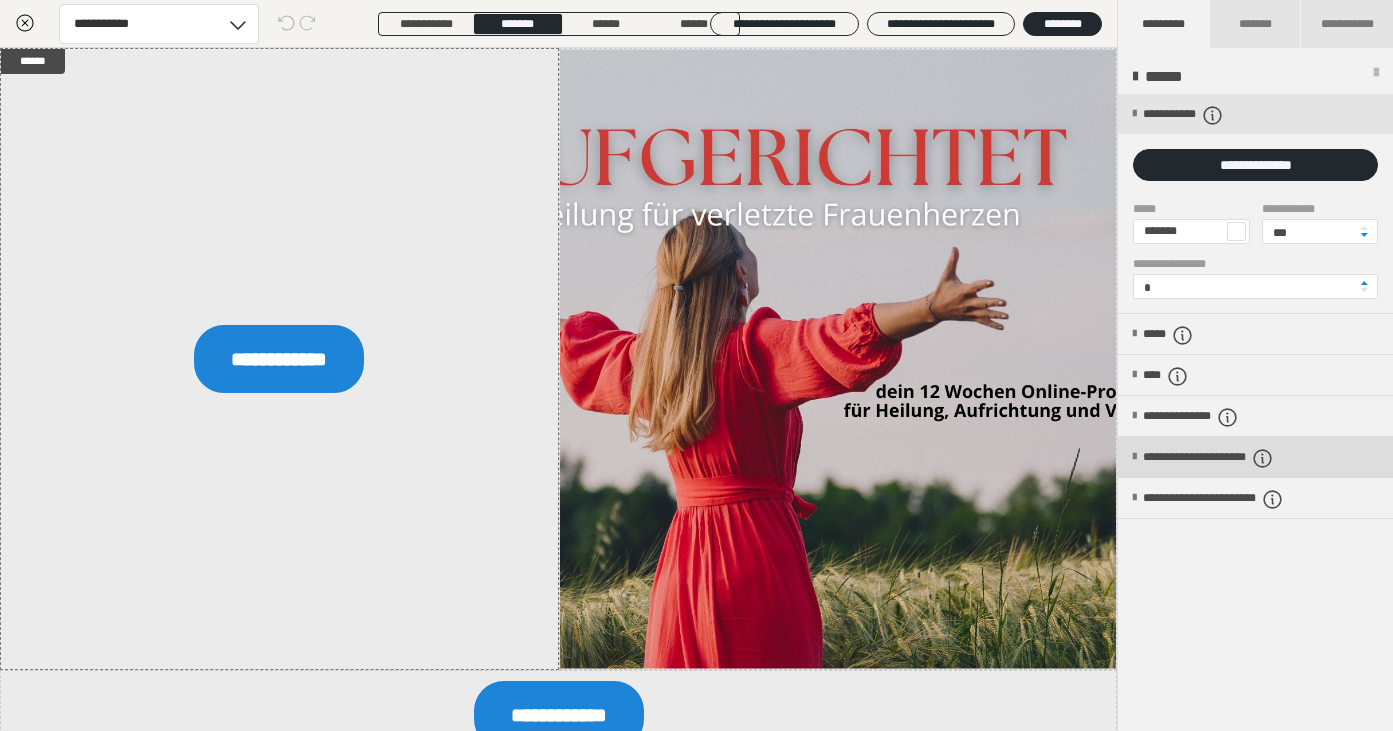 click at bounding box center (1134, 457) 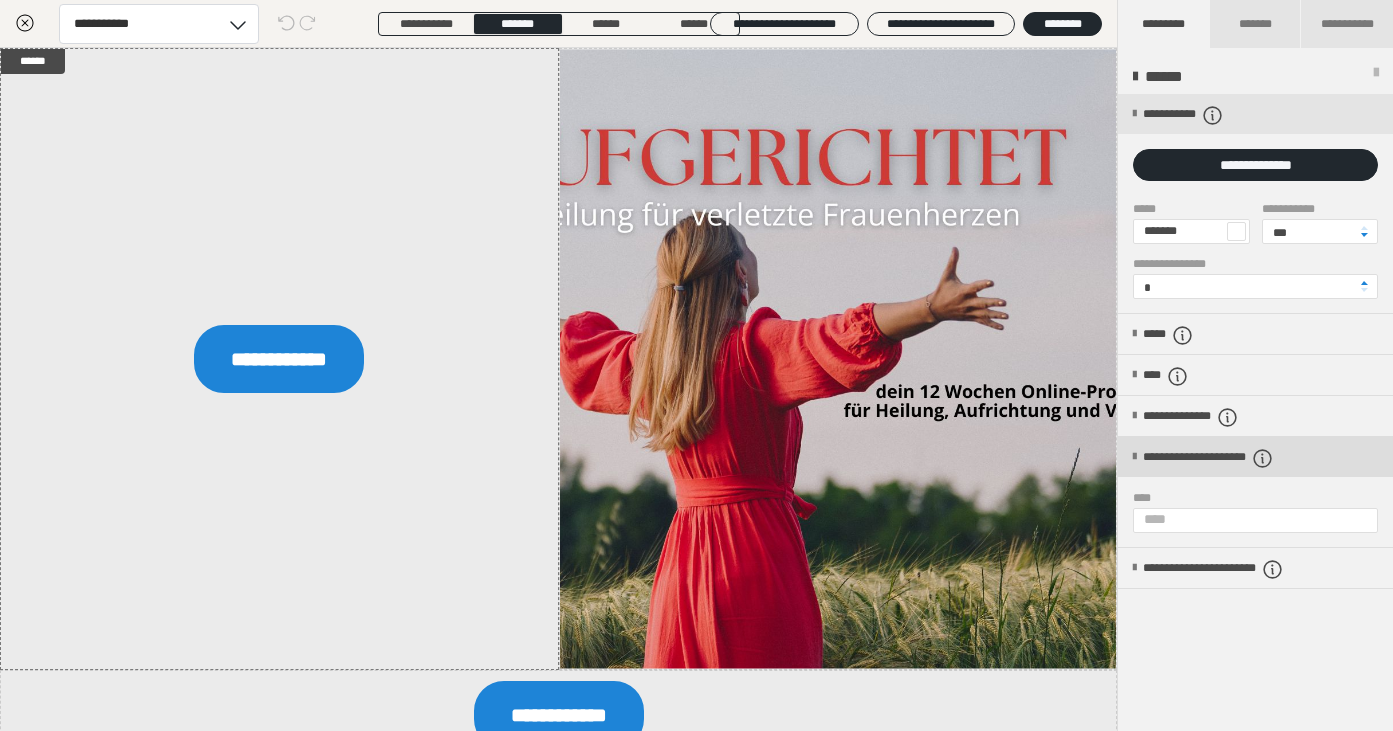 click at bounding box center (1134, 457) 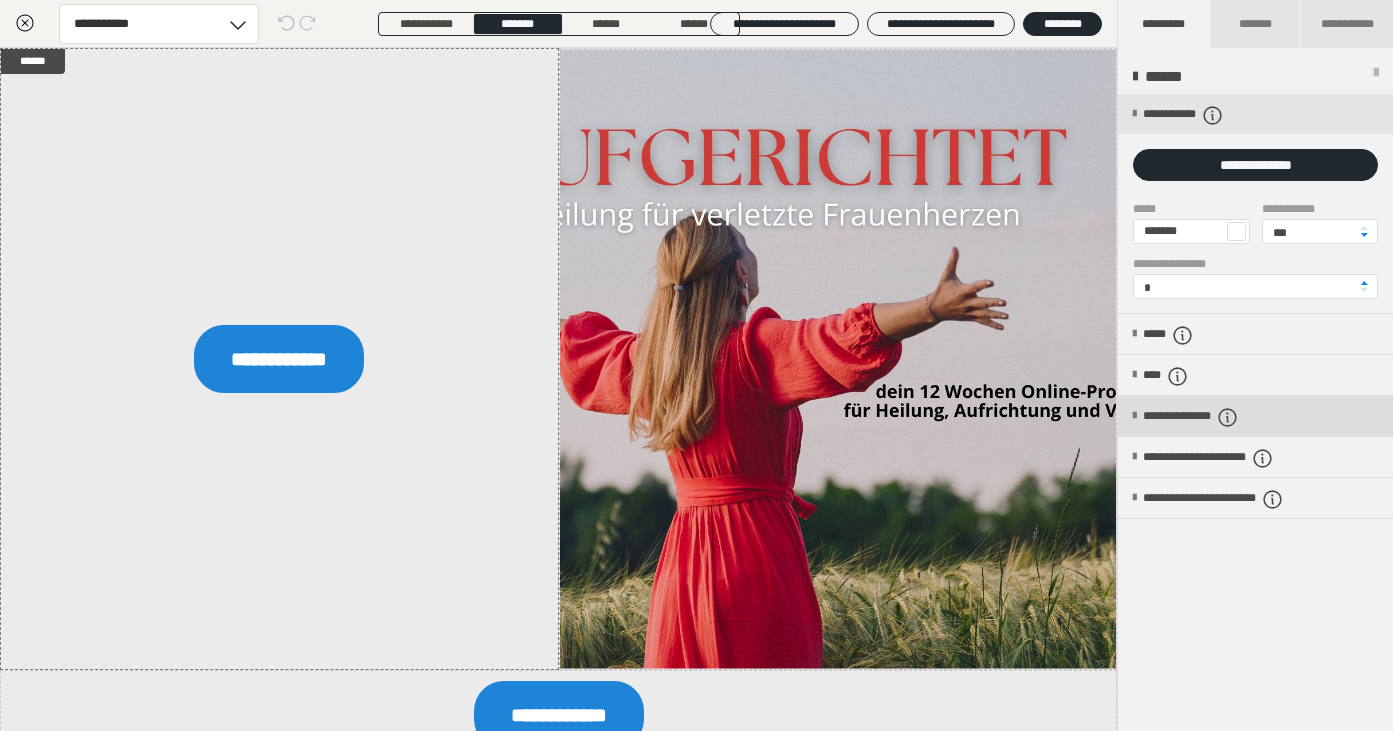 click on "**********" at bounding box center (1255, 416) 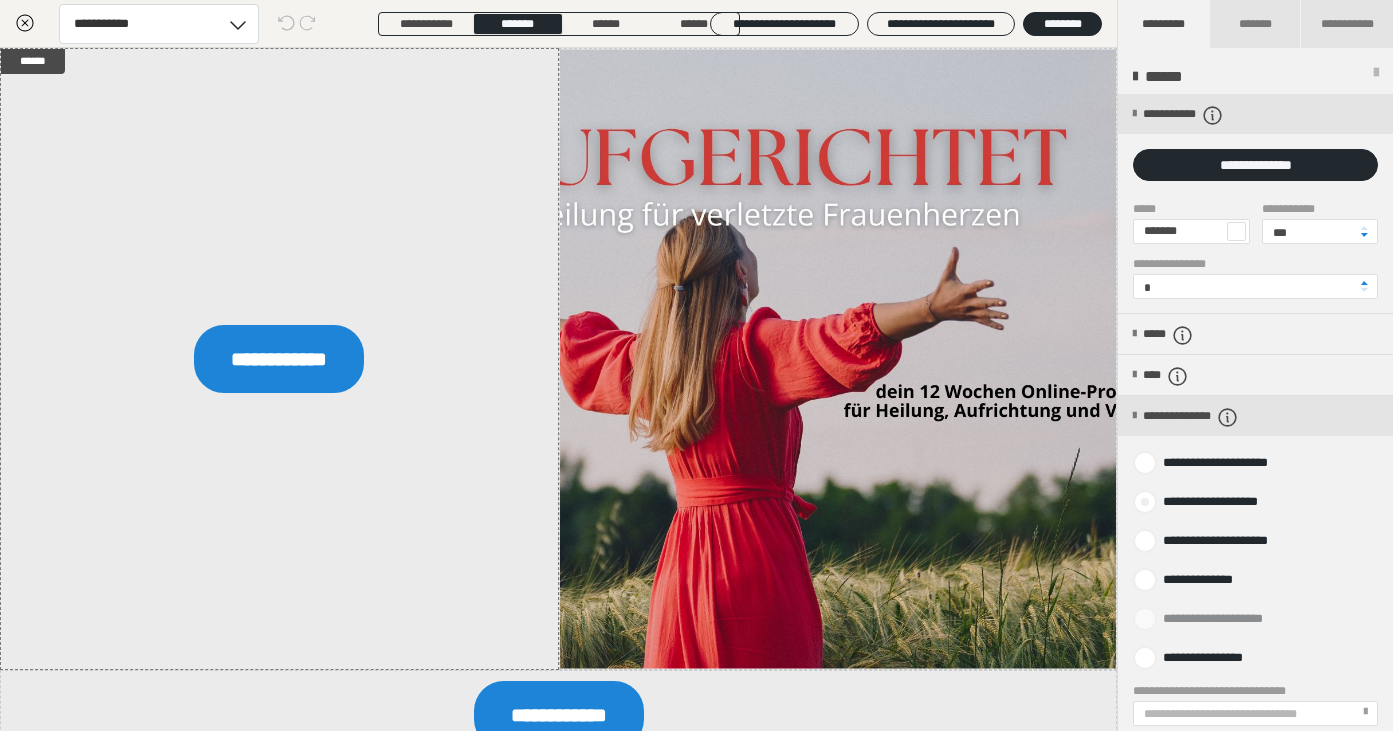 click at bounding box center (1145, 502) 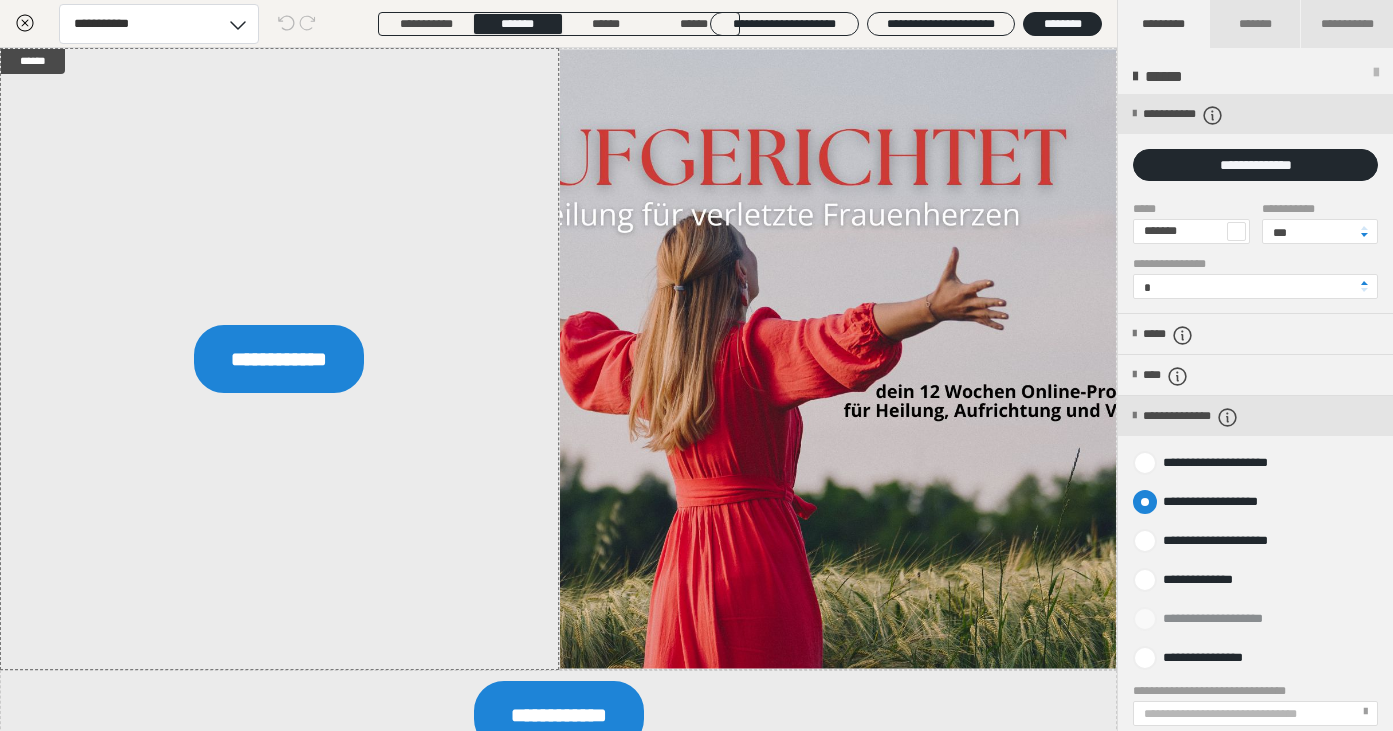 radio on "****" 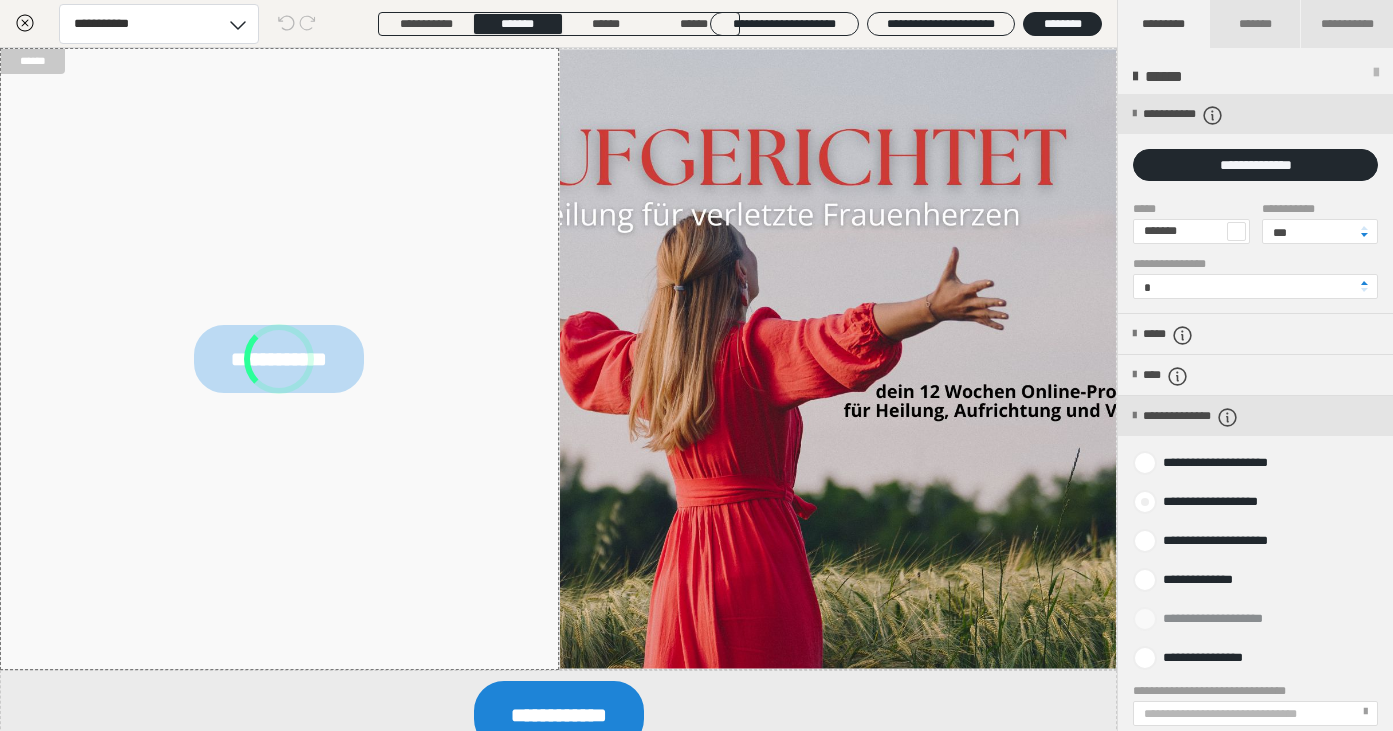 radio on "*****" 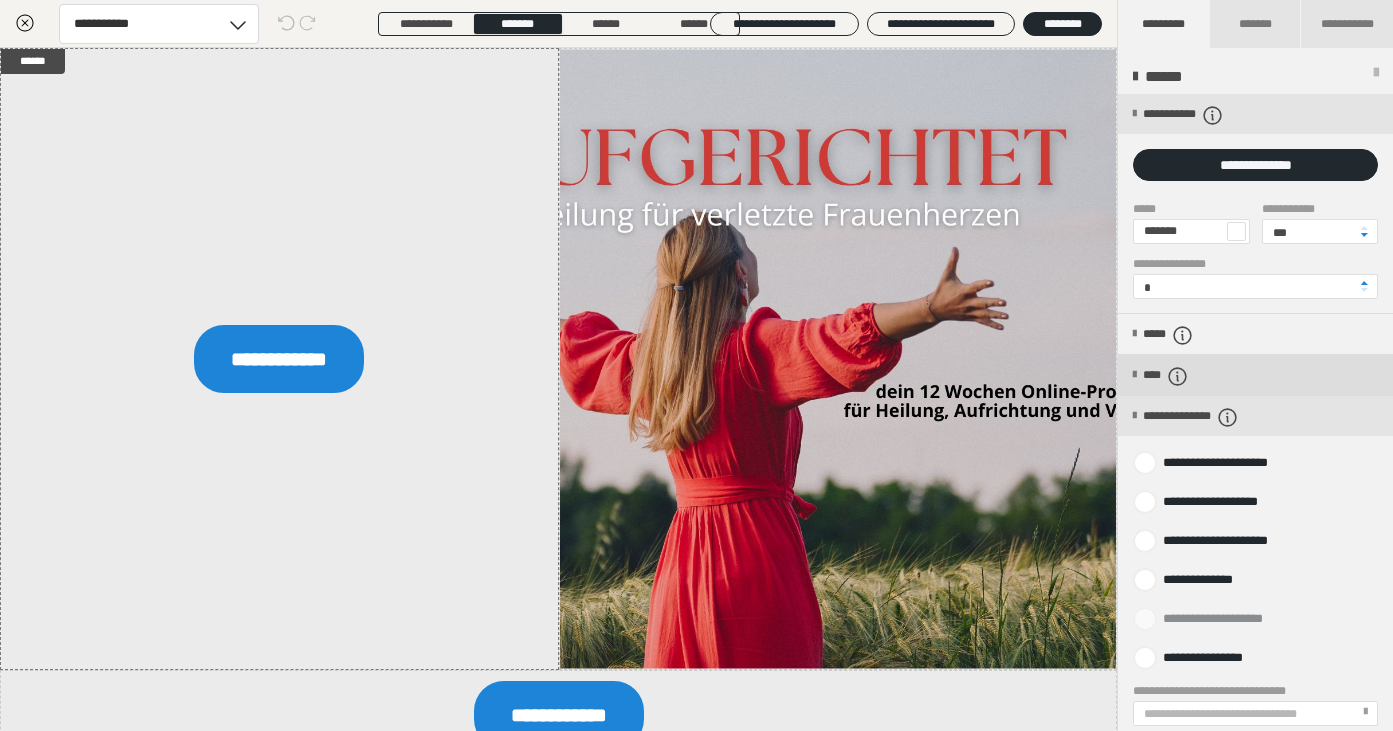 click at bounding box center (1134, 375) 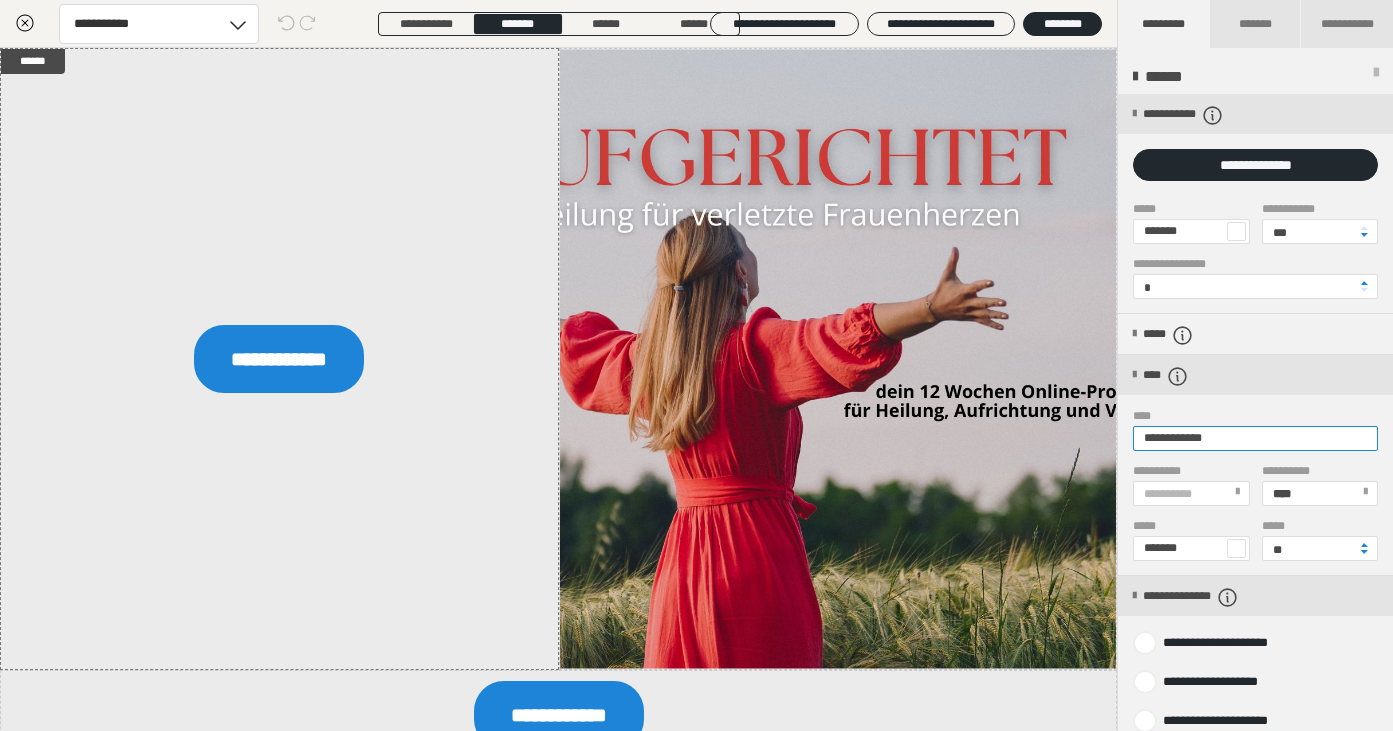 click on "**********" at bounding box center [1255, 438] 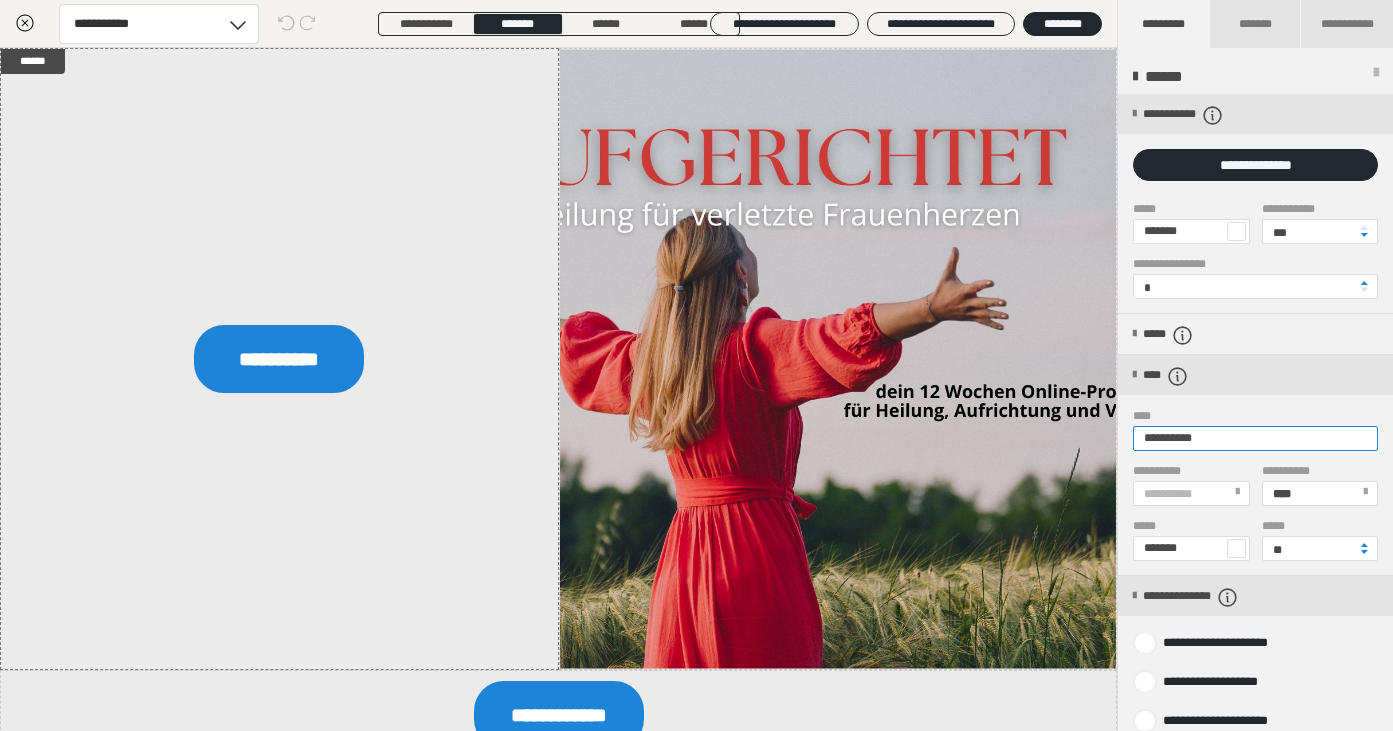 type on "**********" 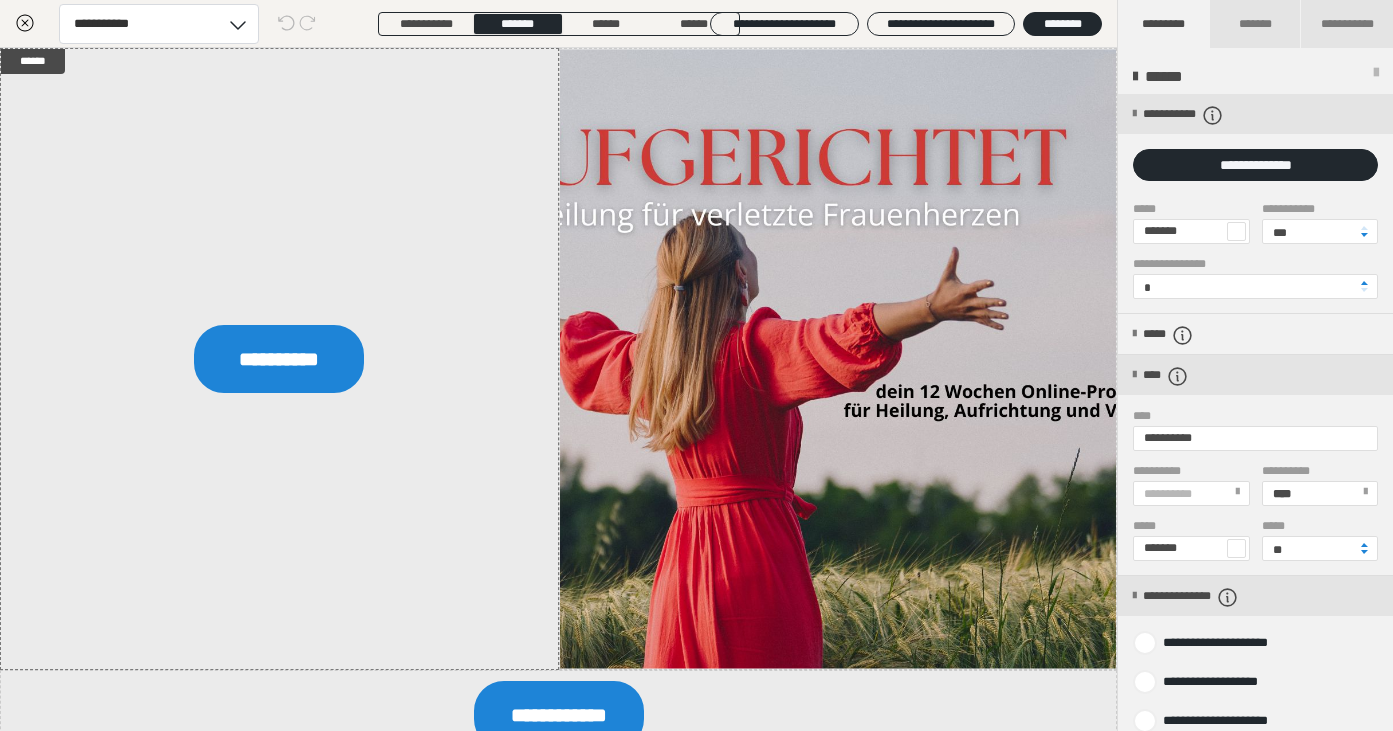 click on "****" at bounding box center [1319, 493] 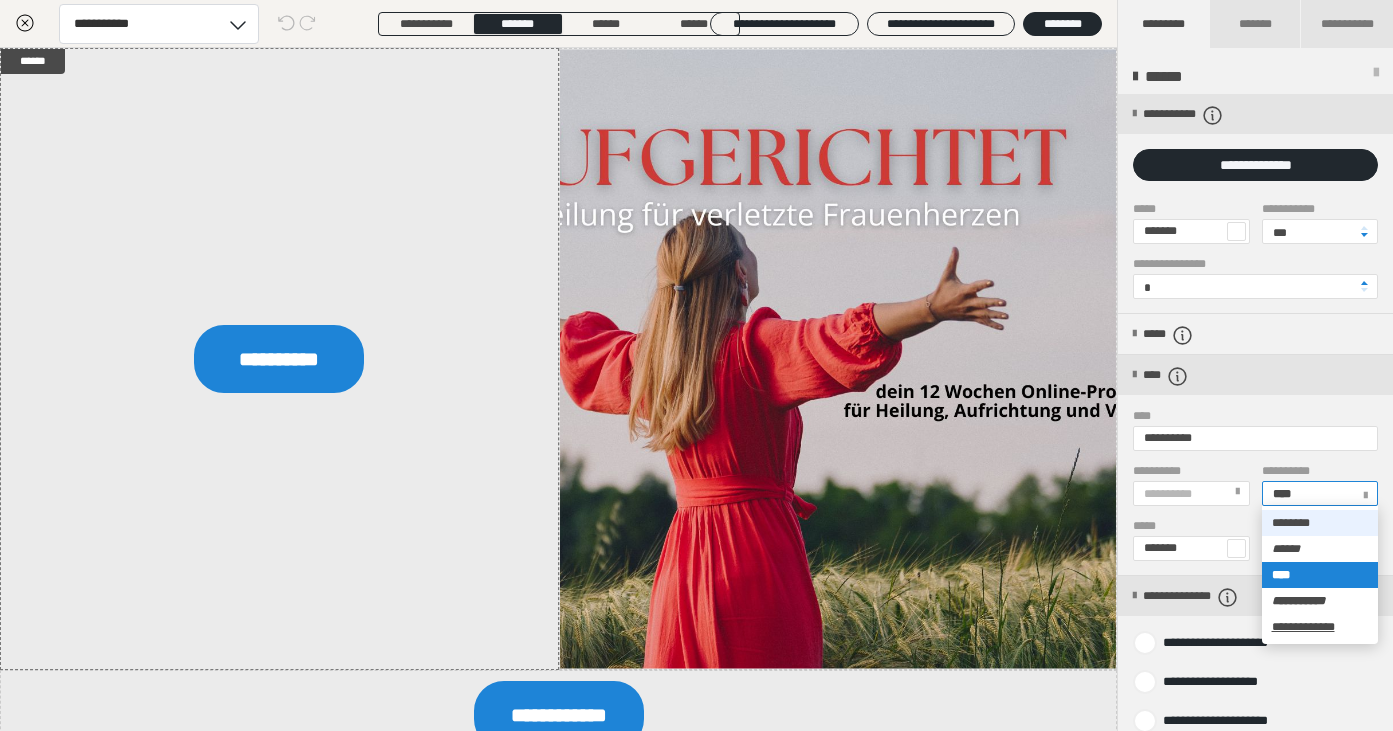click on "********" at bounding box center [1291, 523] 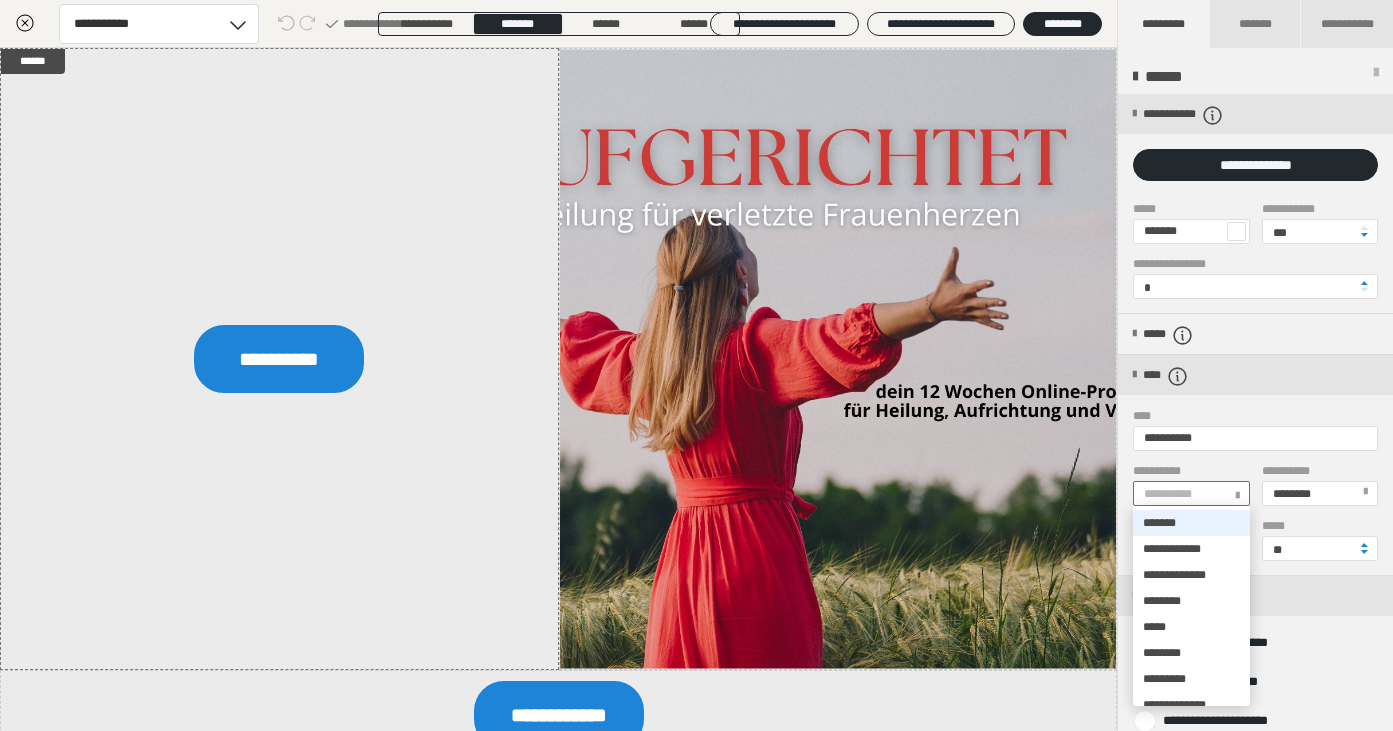 click on "**********" at bounding box center [1190, 493] 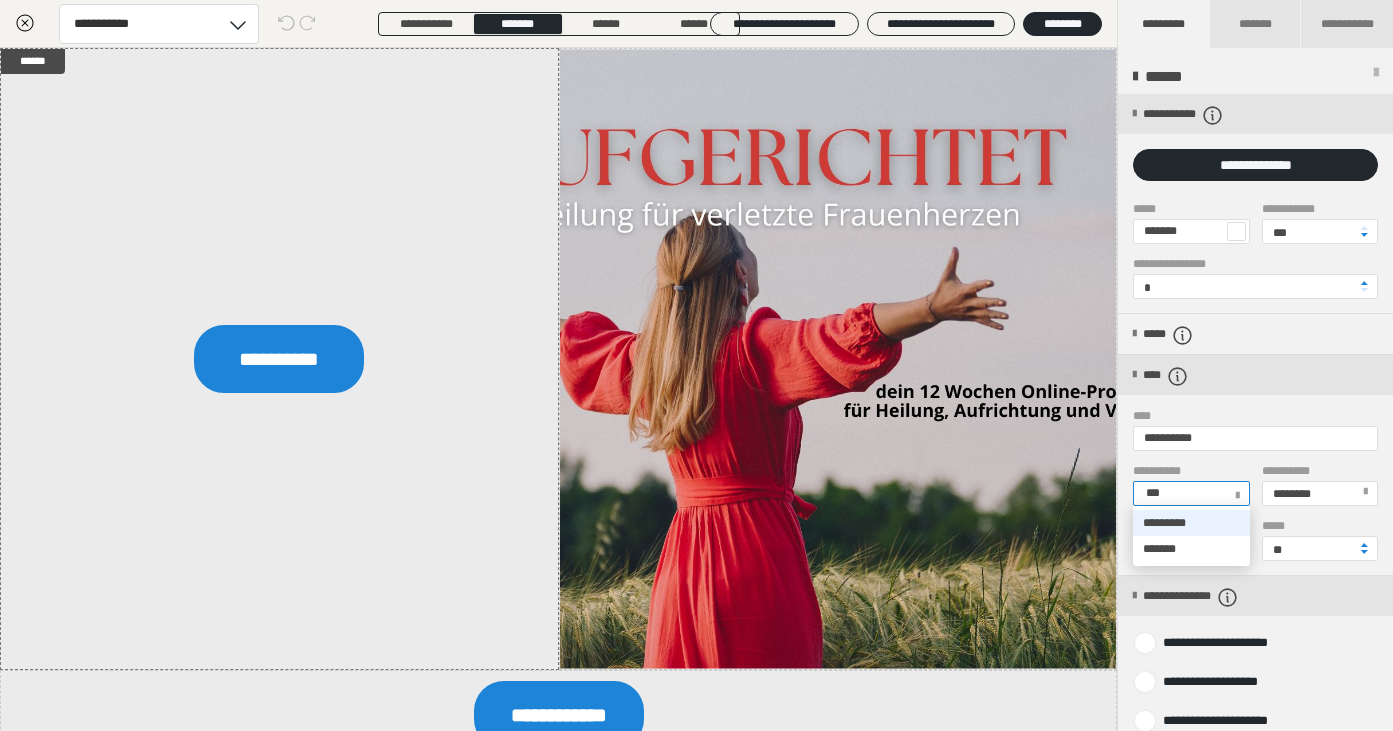 type on "****" 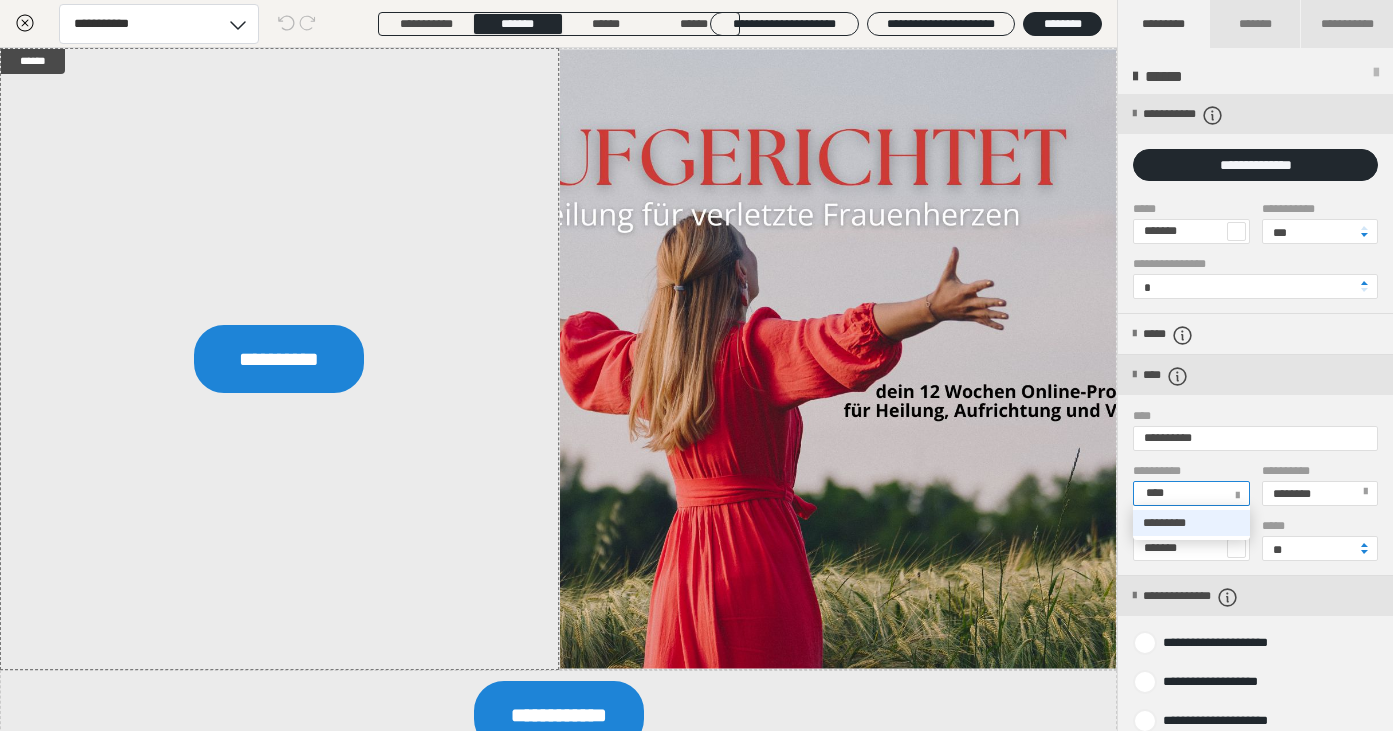 click on "*********" at bounding box center (1191, 523) 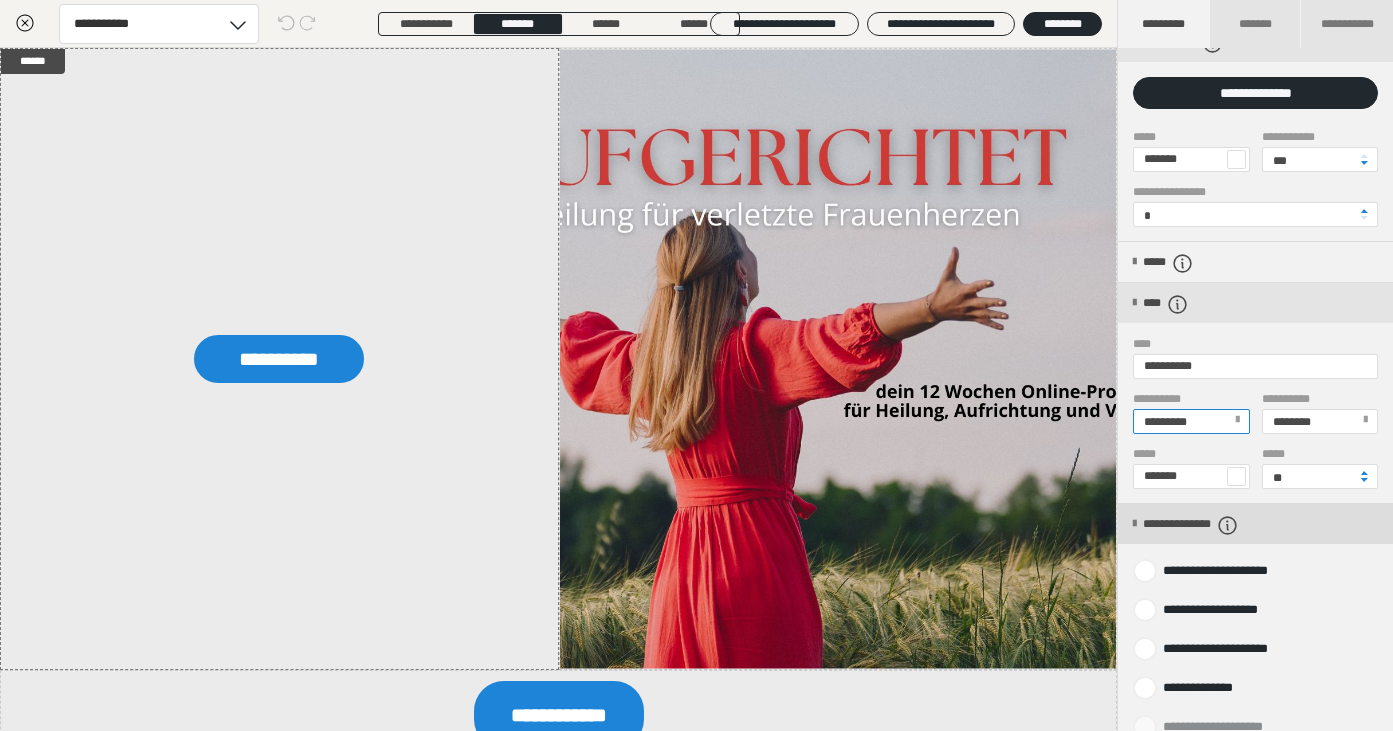 scroll, scrollTop: 71, scrollLeft: 0, axis: vertical 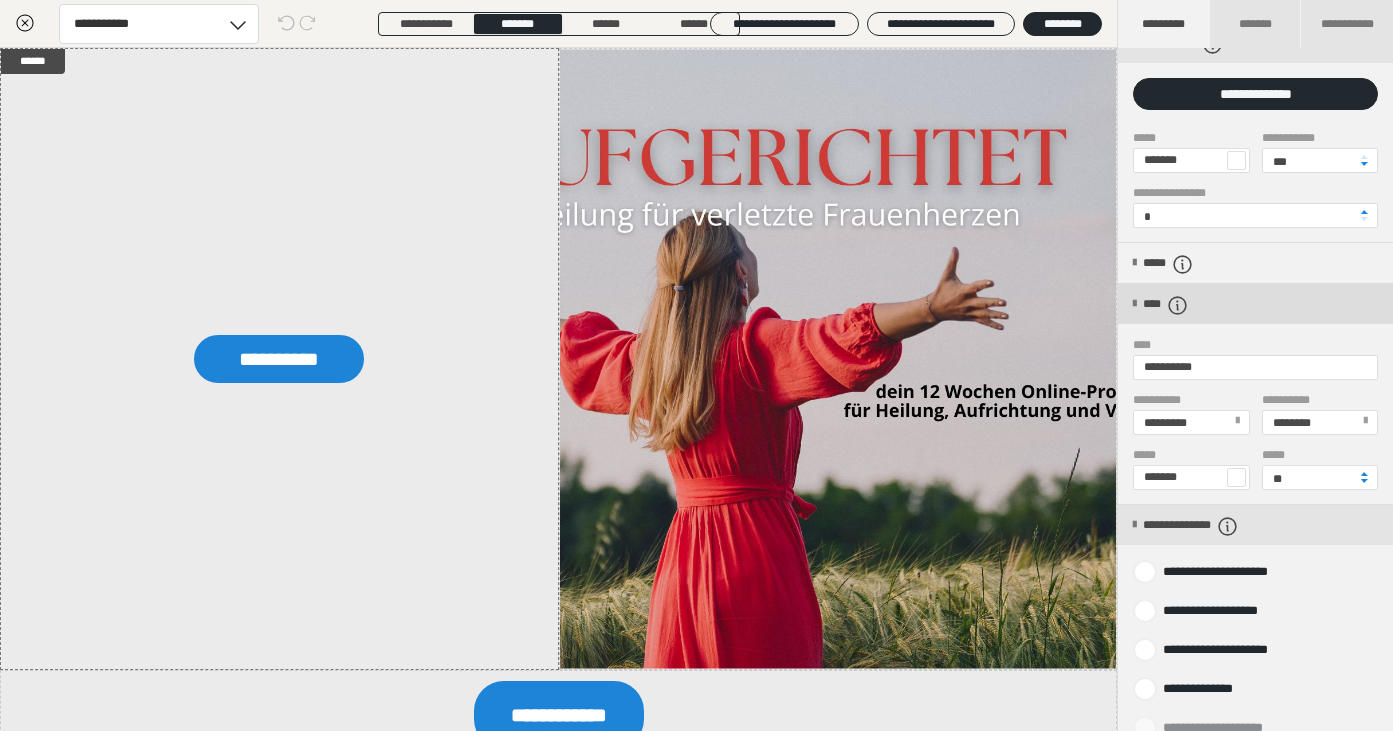 click at bounding box center [1134, 304] 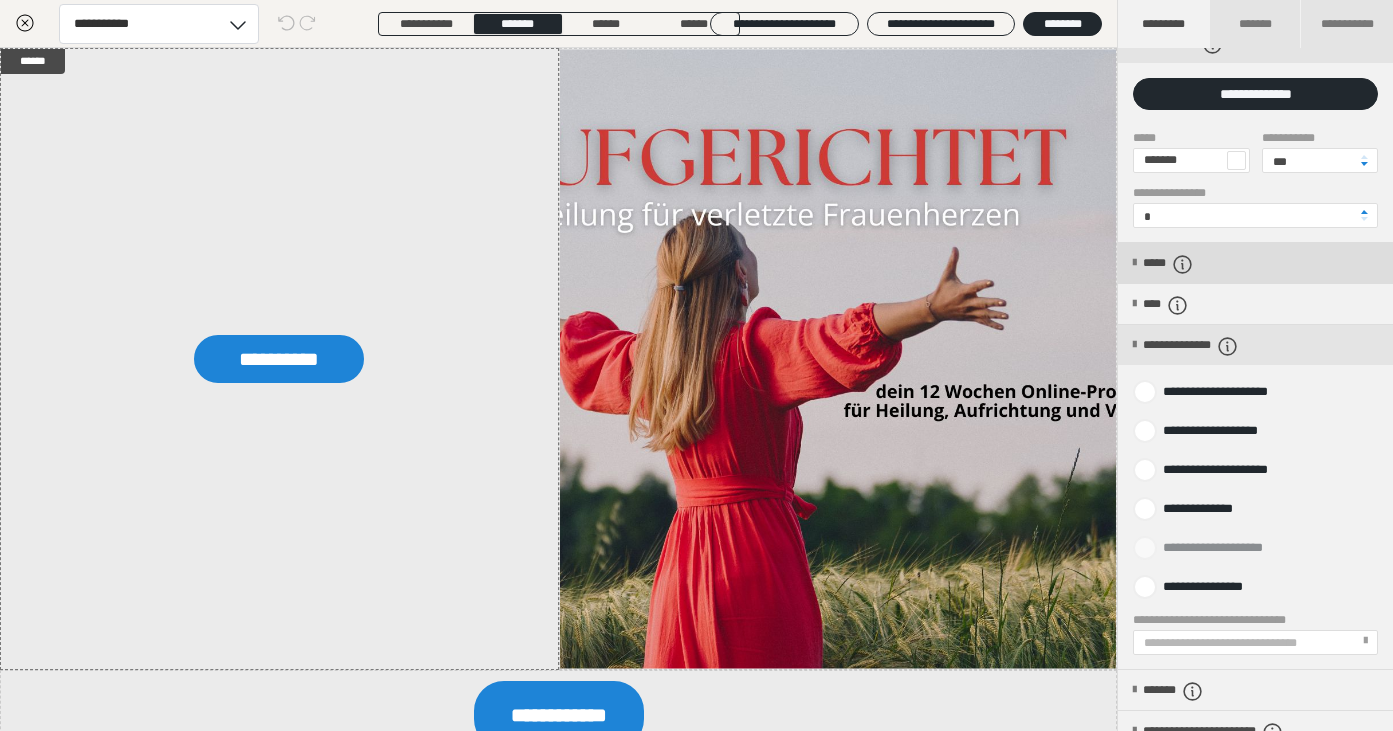 click at bounding box center [1134, 263] 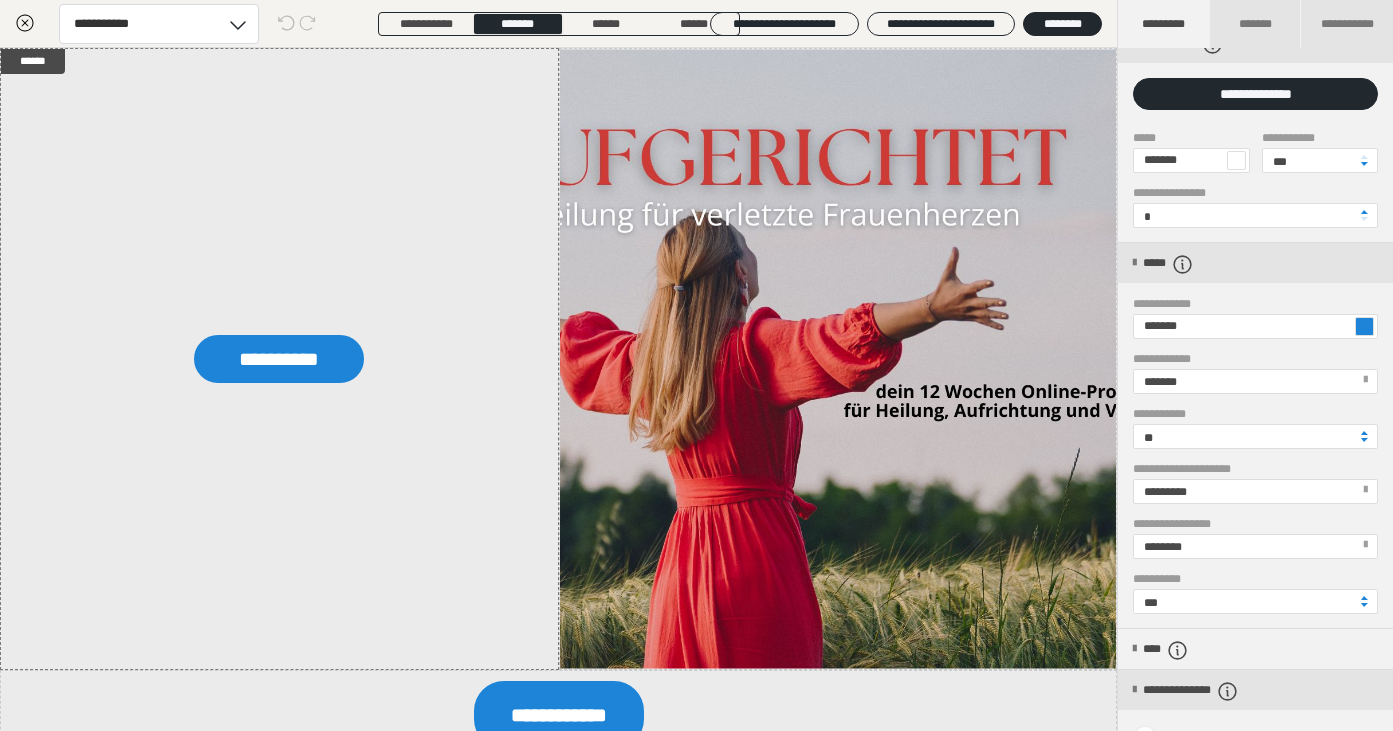 click at bounding box center (1364, 326) 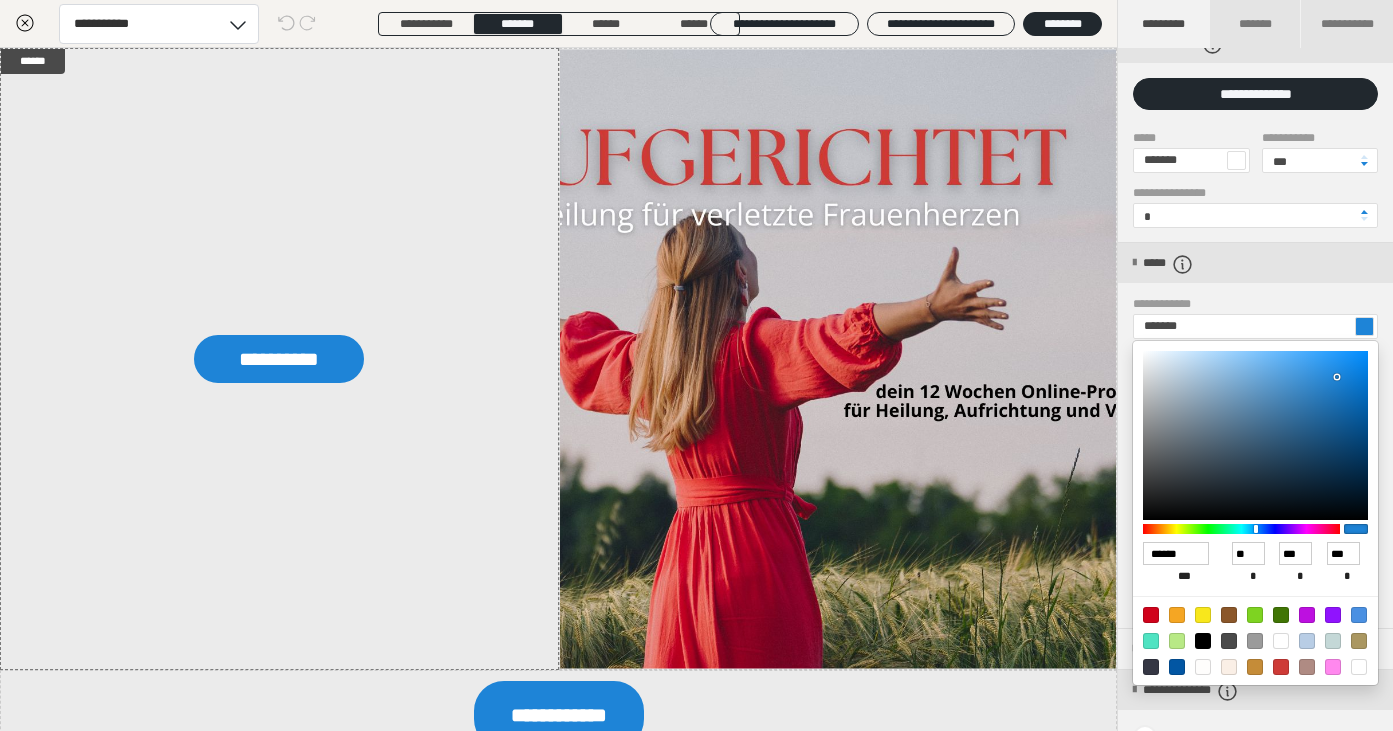 click at bounding box center [1281, 667] 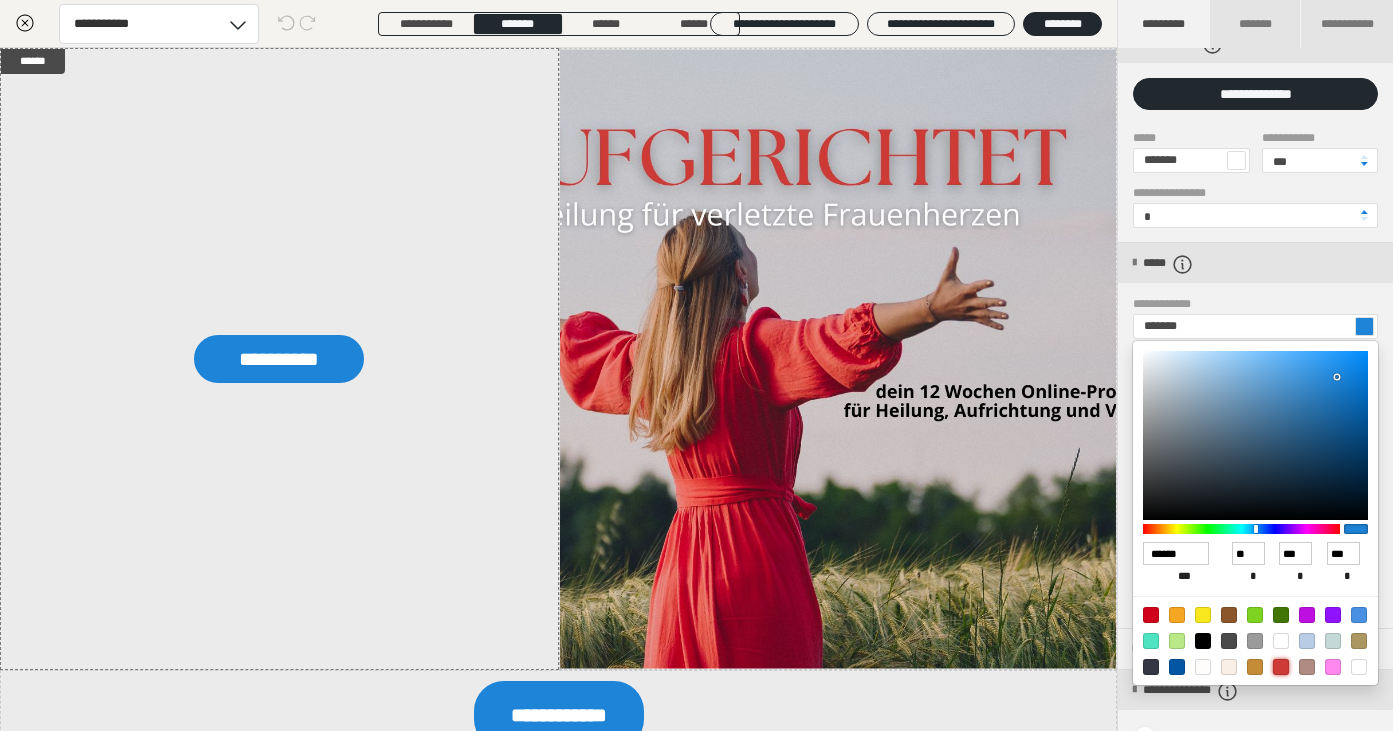 type on "*******" 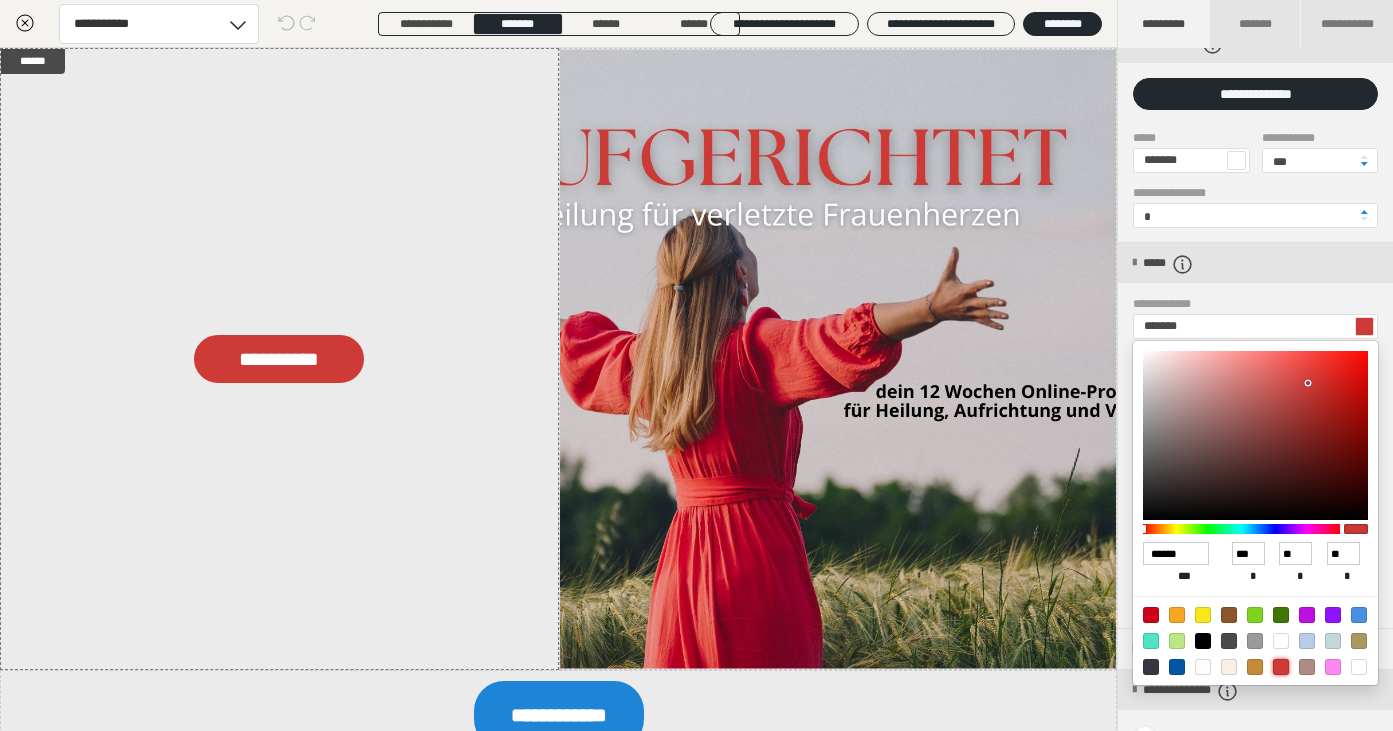 click at bounding box center [1307, 667] 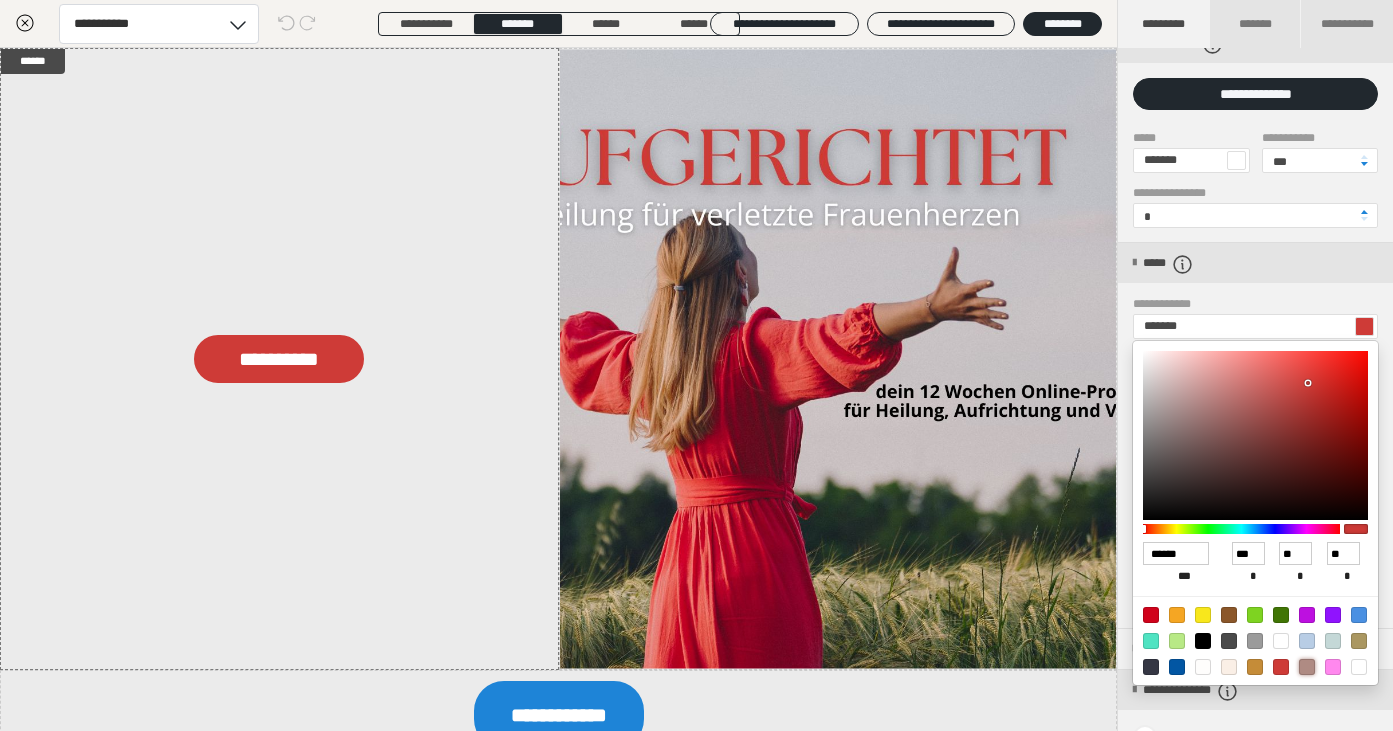 type on "*******" 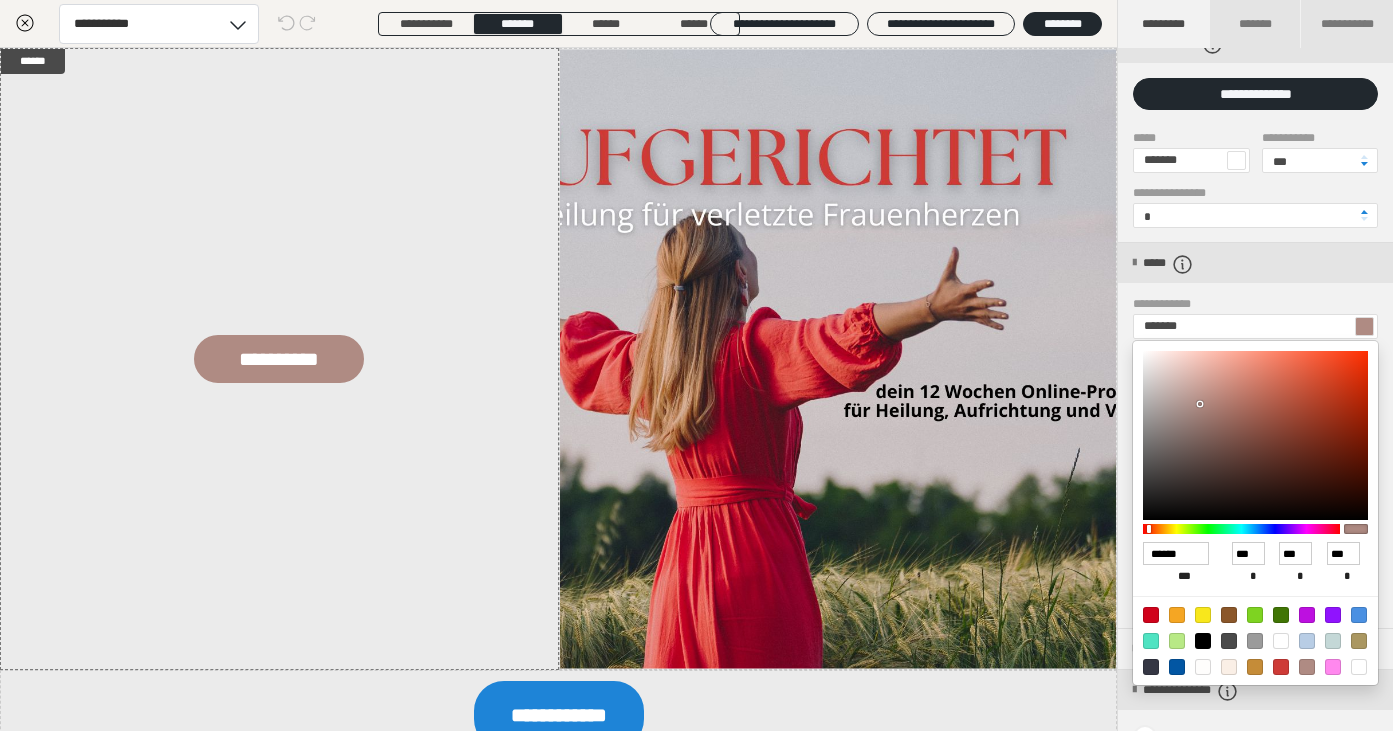 click at bounding box center (696, 365) 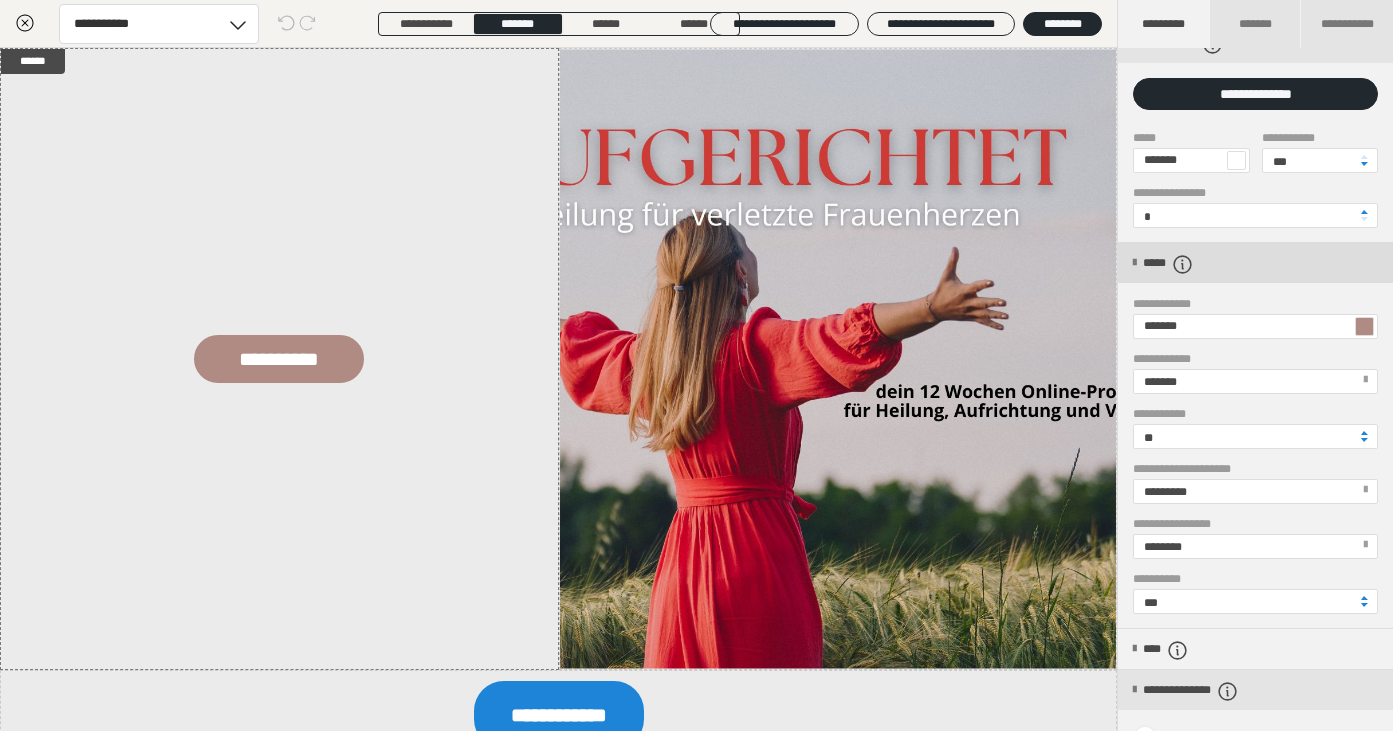 click on "*****" at bounding box center (1255, 263) 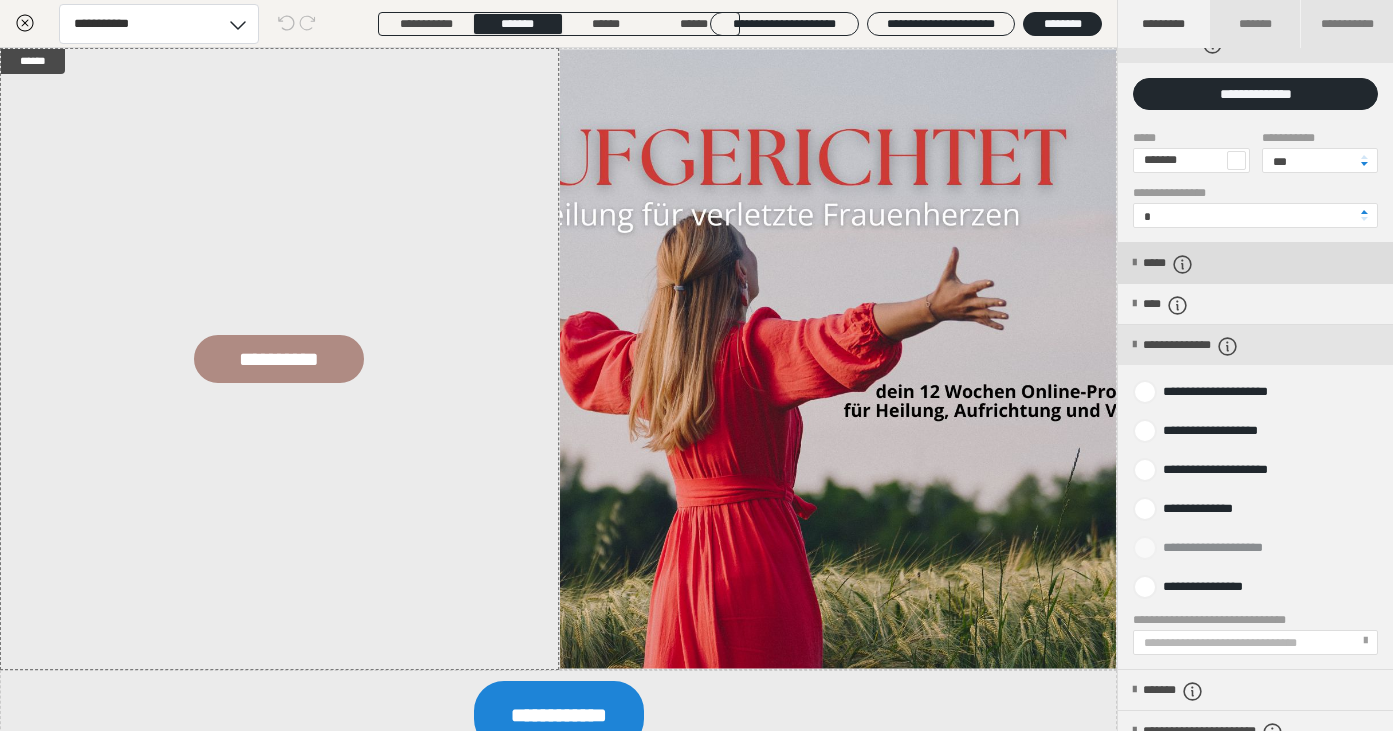 click on "*****" at bounding box center [1255, 263] 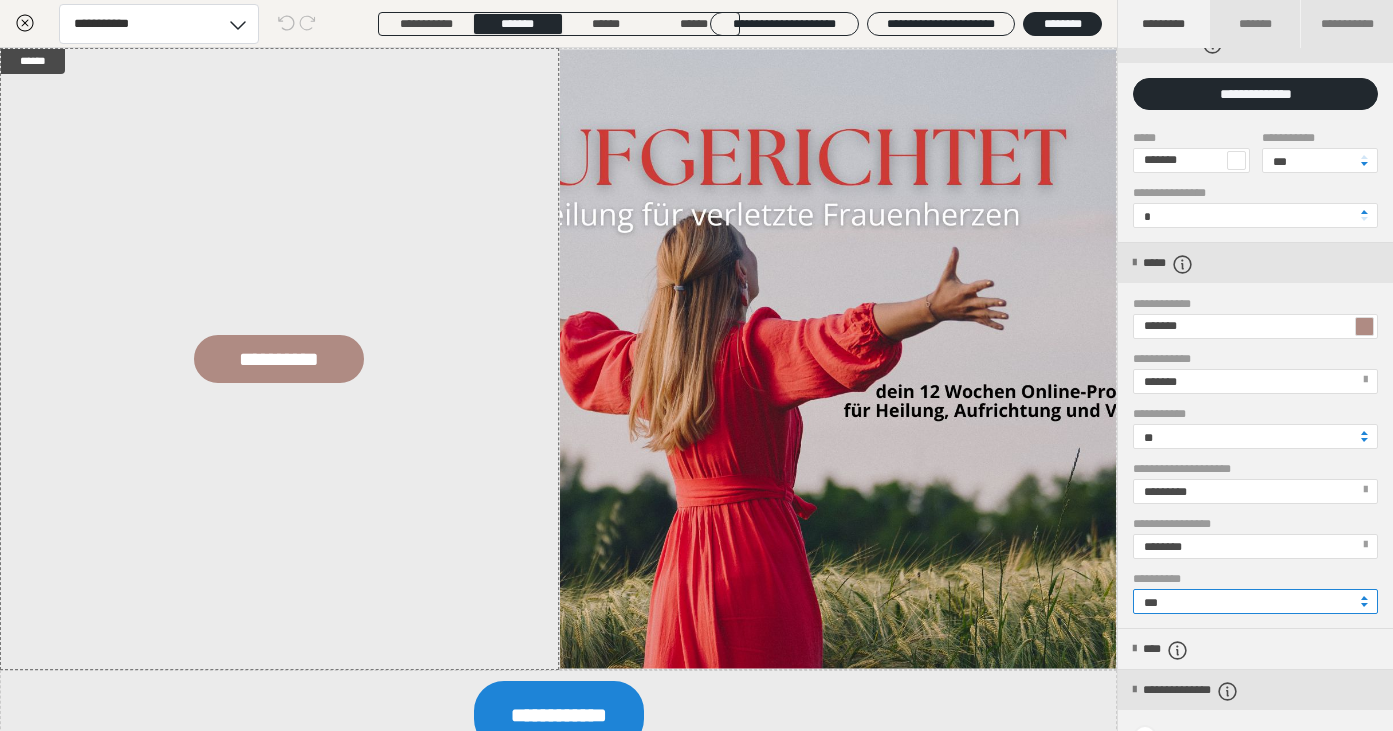 click on "***" at bounding box center [1255, 601] 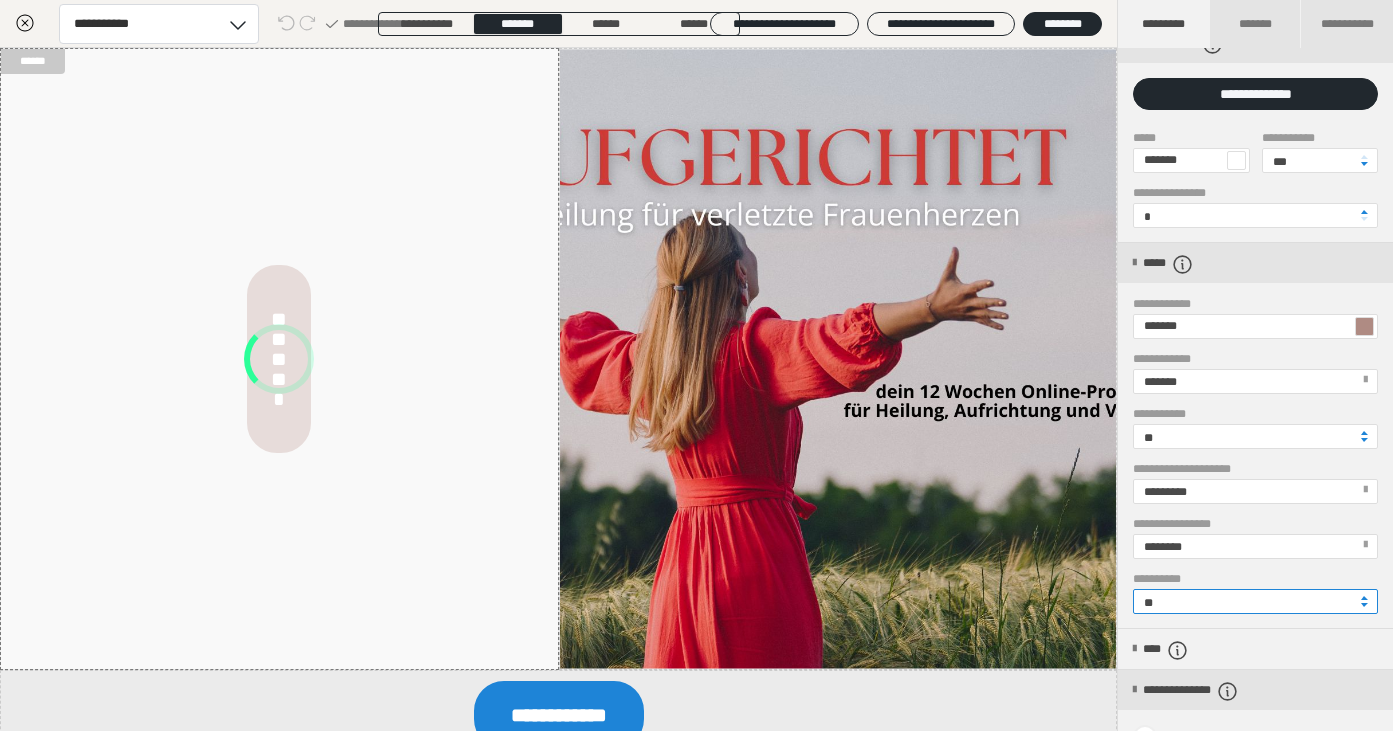 type on "***" 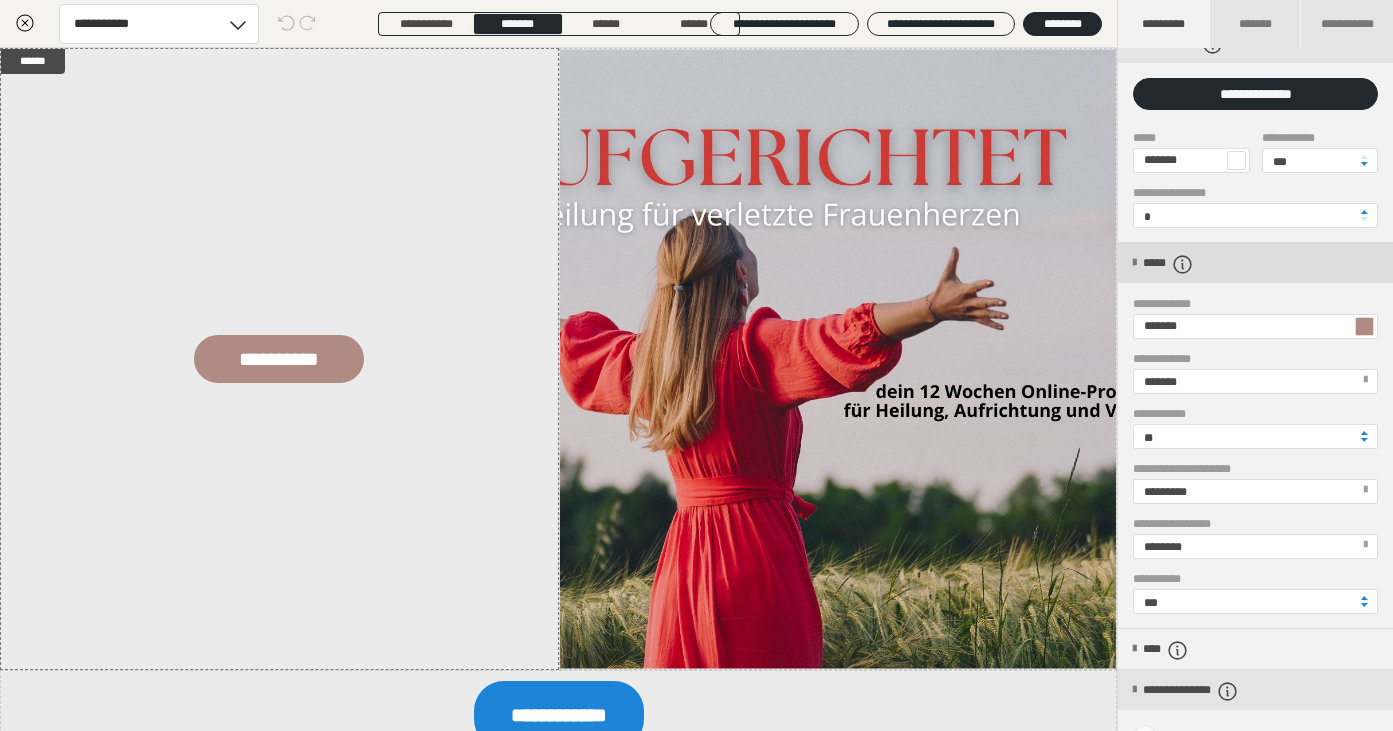 click at bounding box center (1134, 263) 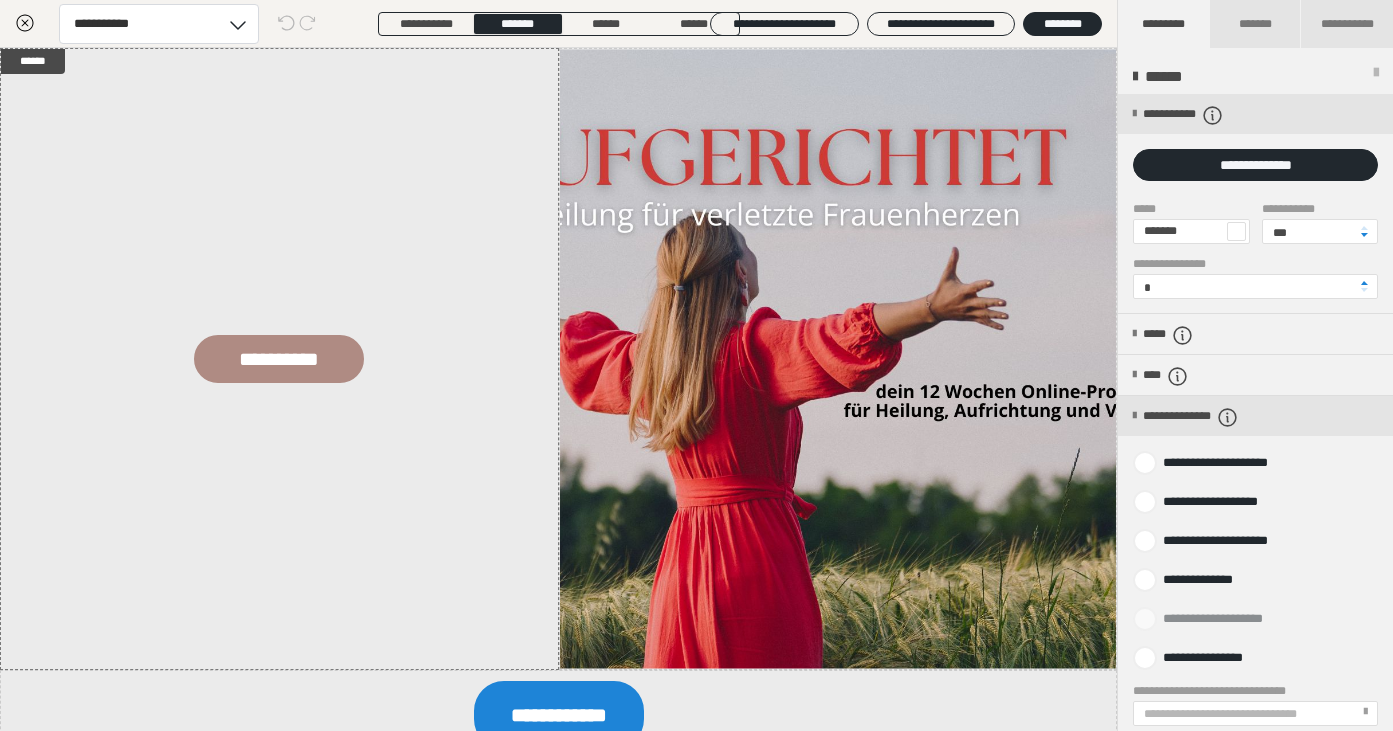 scroll, scrollTop: 0, scrollLeft: 0, axis: both 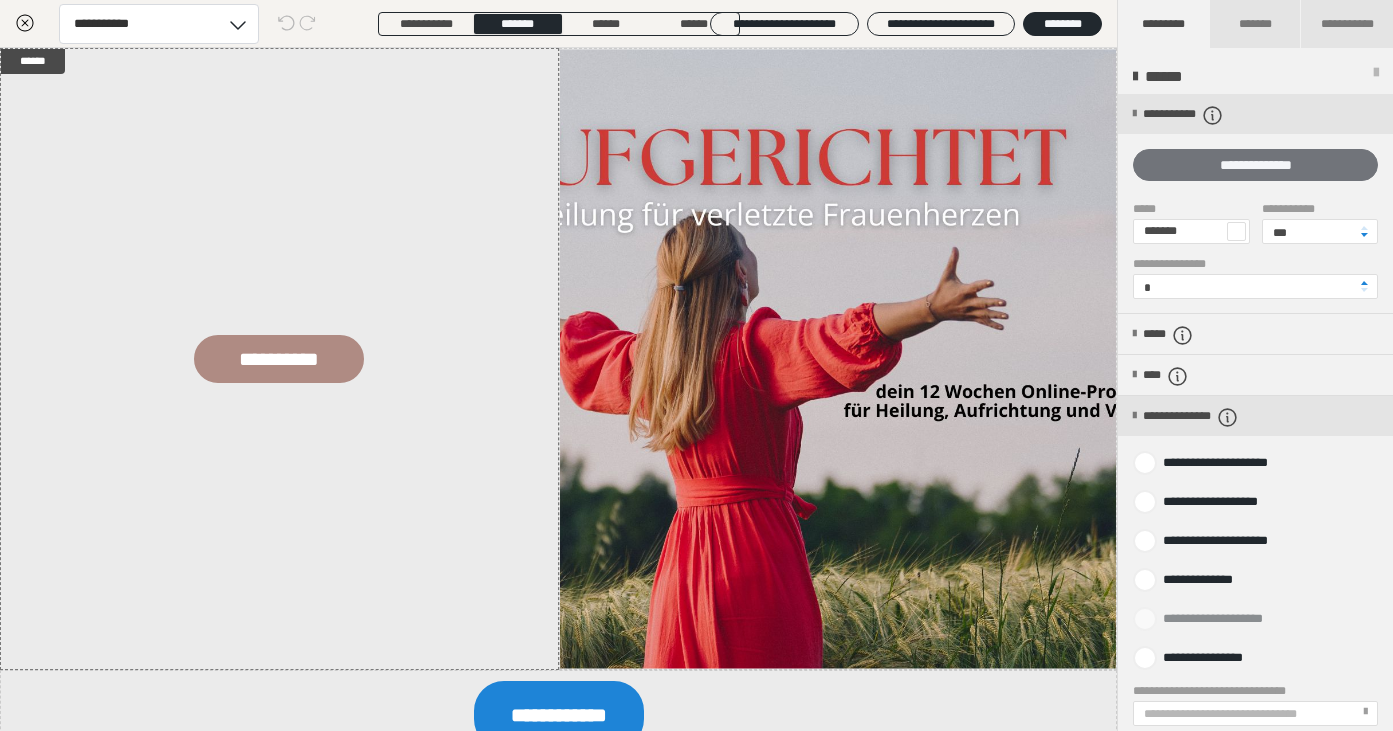click on "**********" at bounding box center (1255, 165) 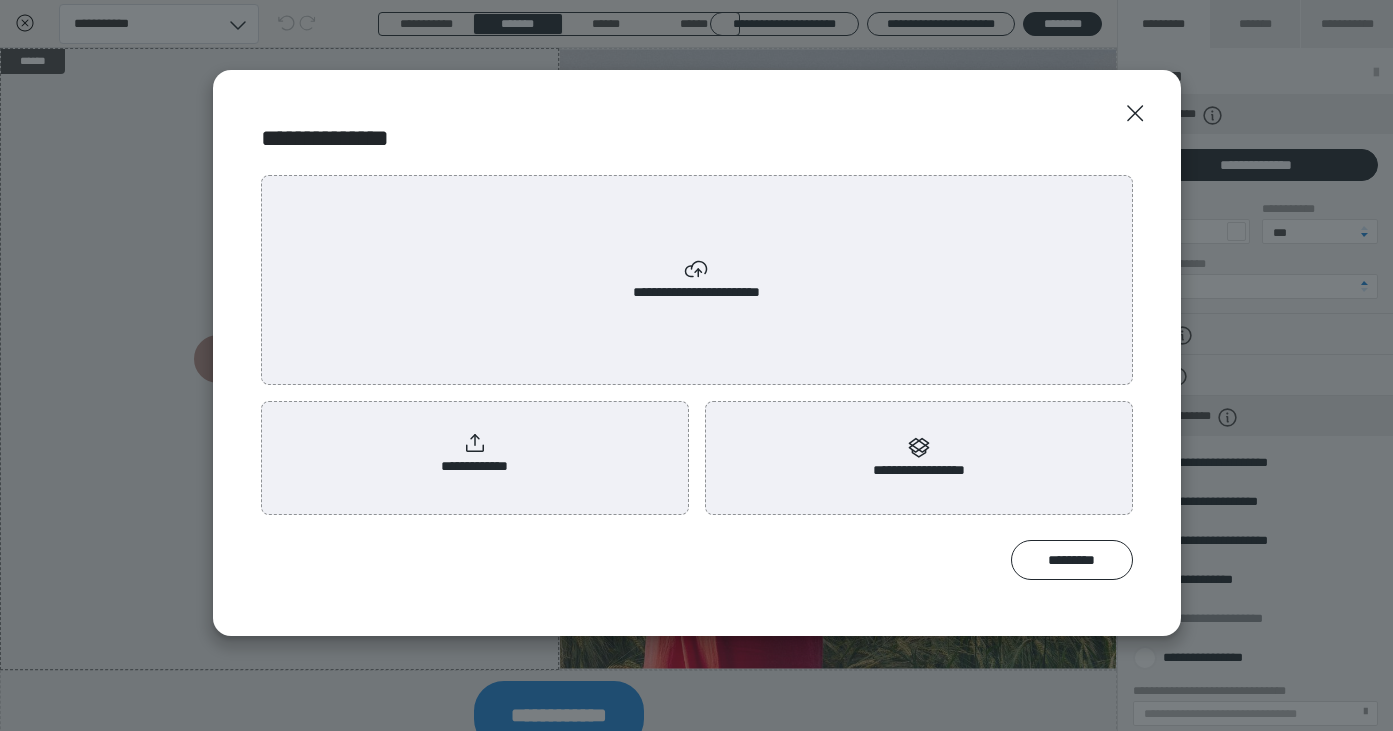 click on "**********" at bounding box center [697, 280] 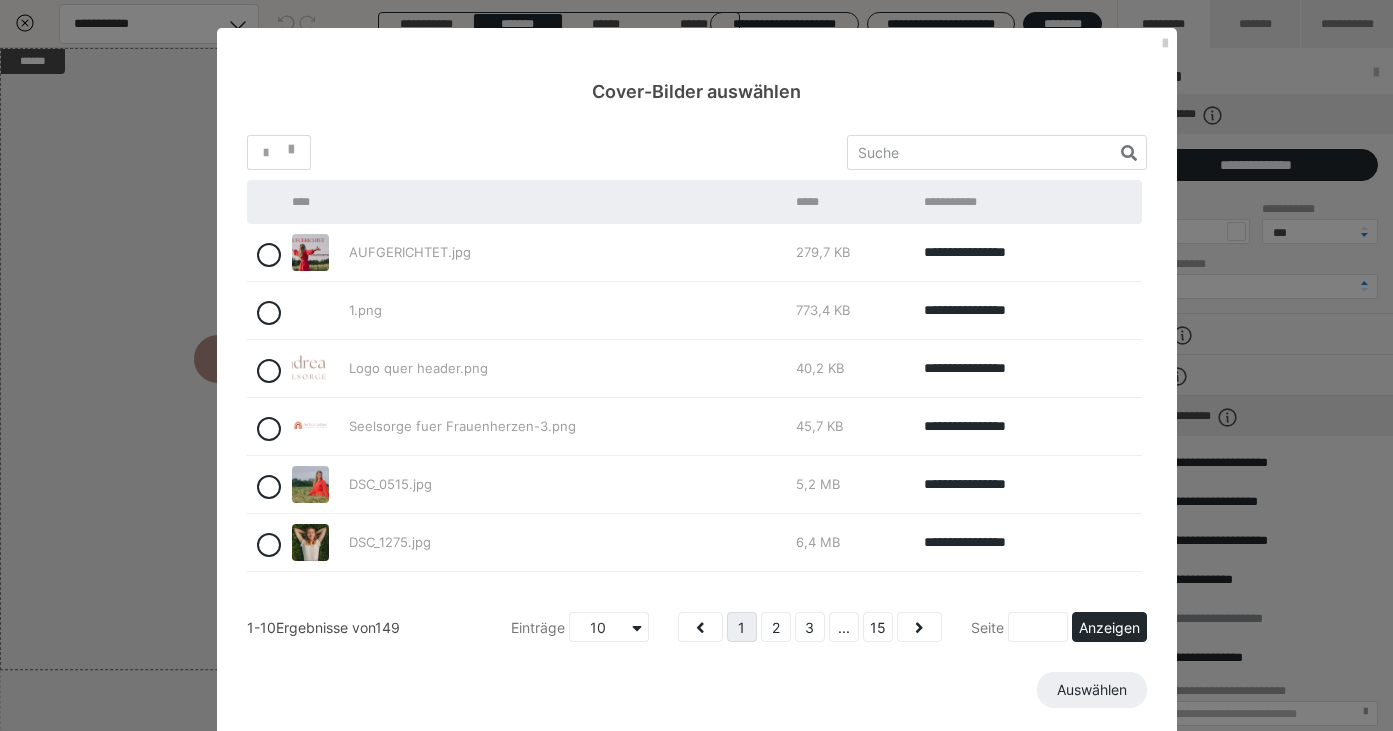 click on "AUFGERICHTET.jpg" at bounding box center [410, 252] 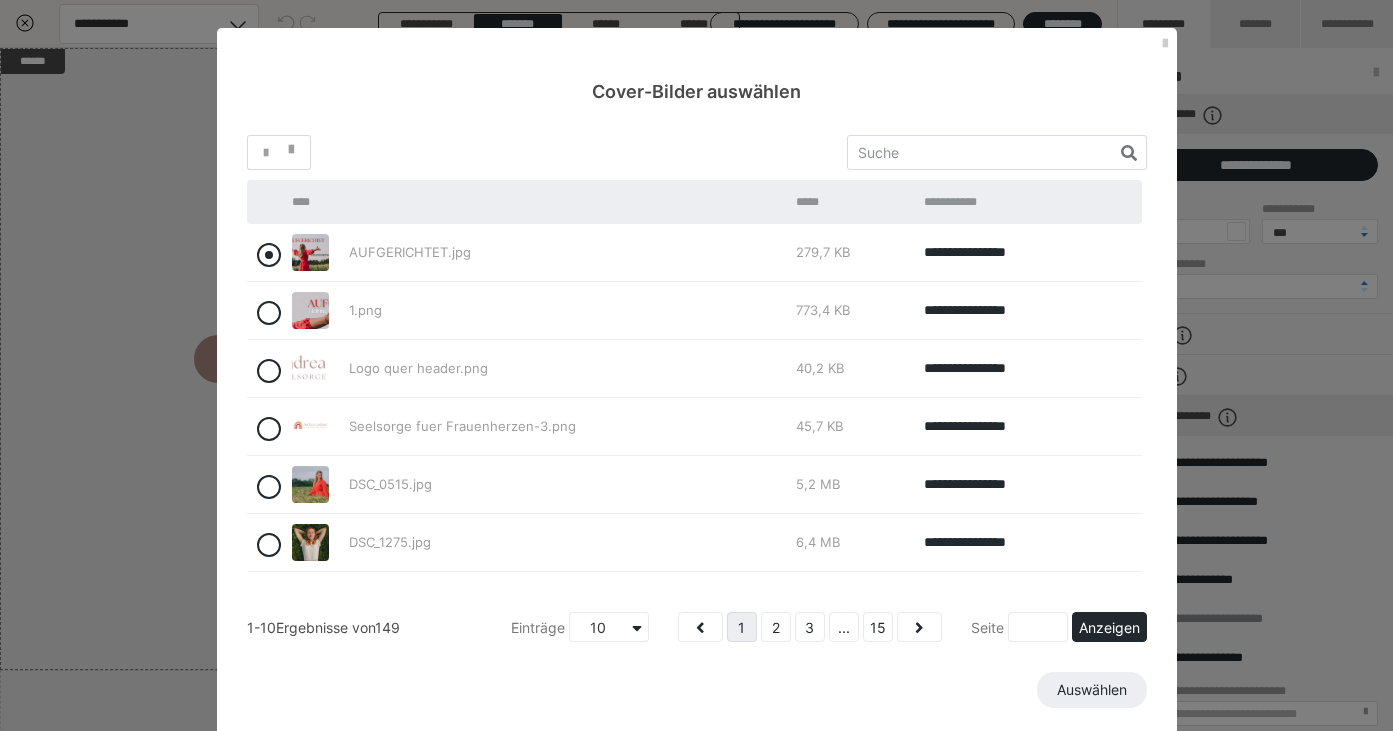 click at bounding box center [269, 255] 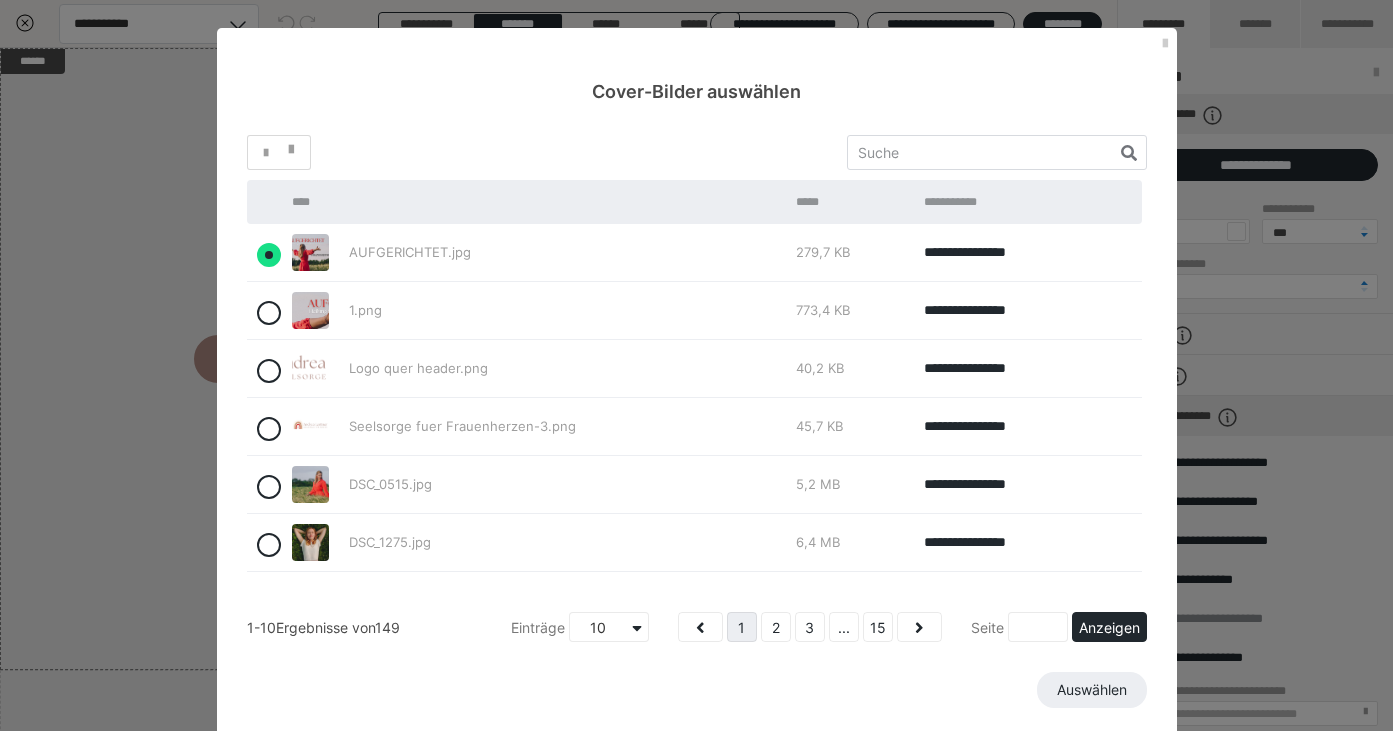 radio on "true" 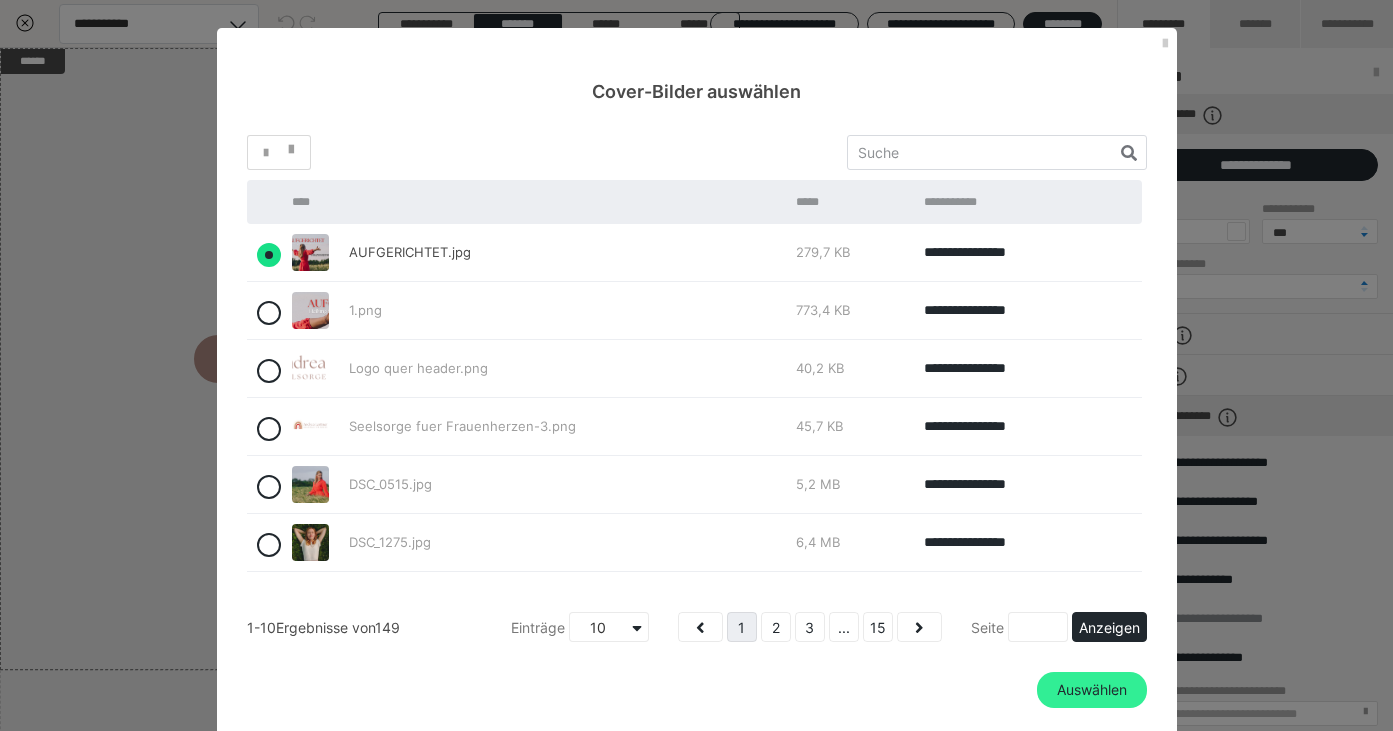 click on "Auswählen" at bounding box center (1092, 690) 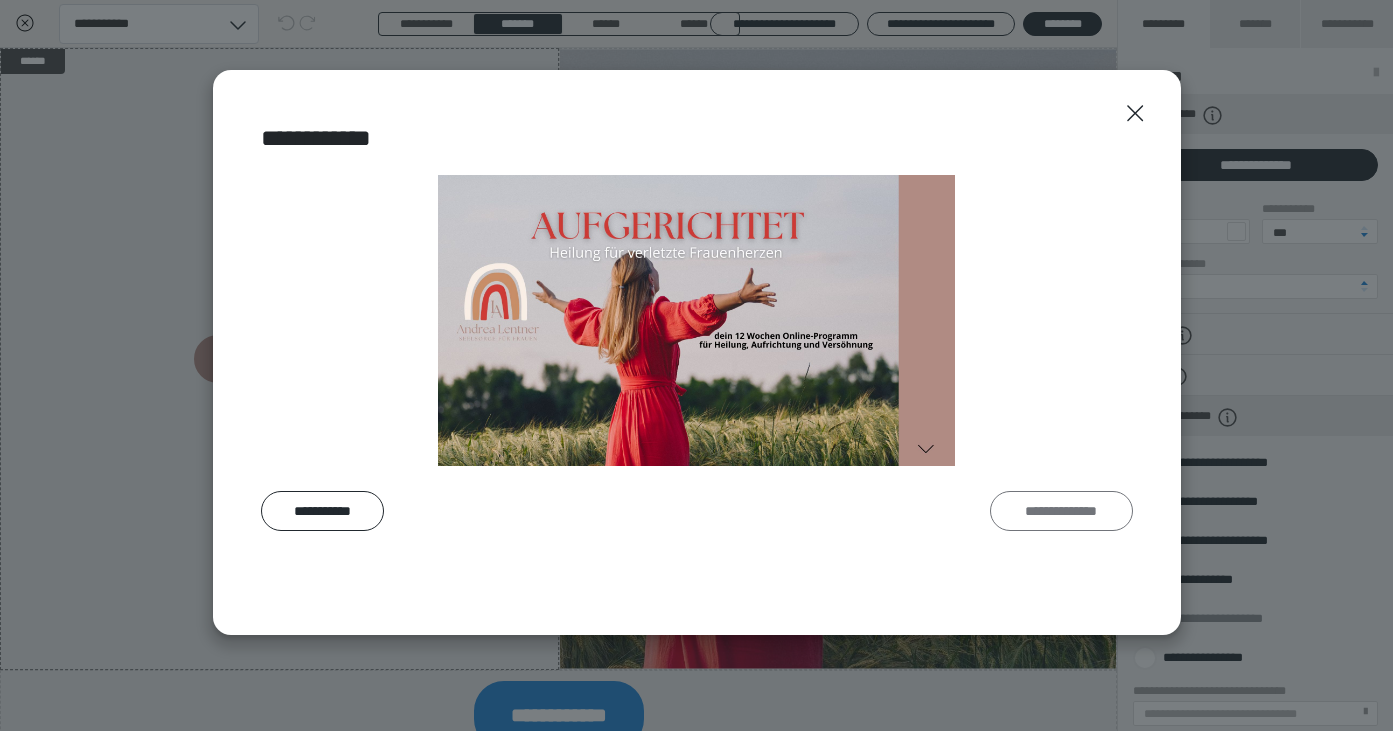 click on "**********" at bounding box center (1061, 511) 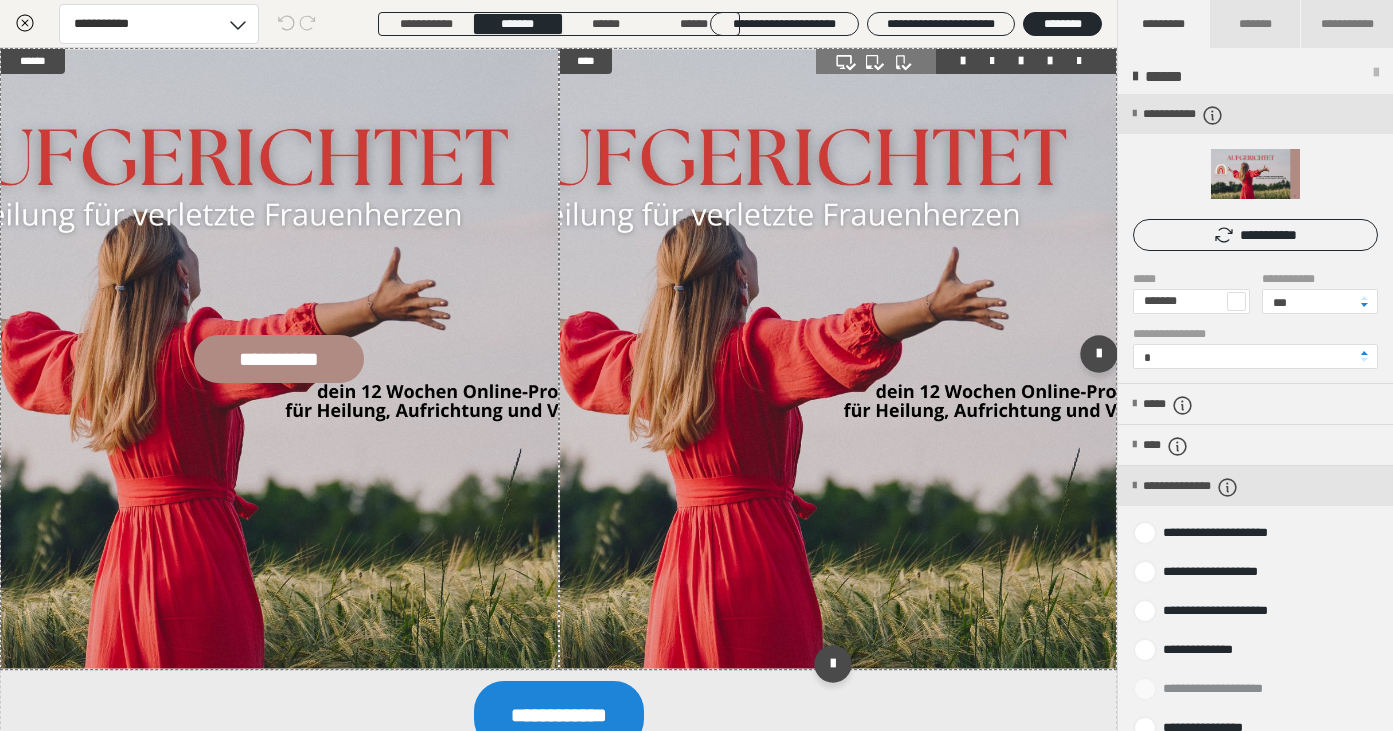 click on "**********" at bounding box center [838, 359] 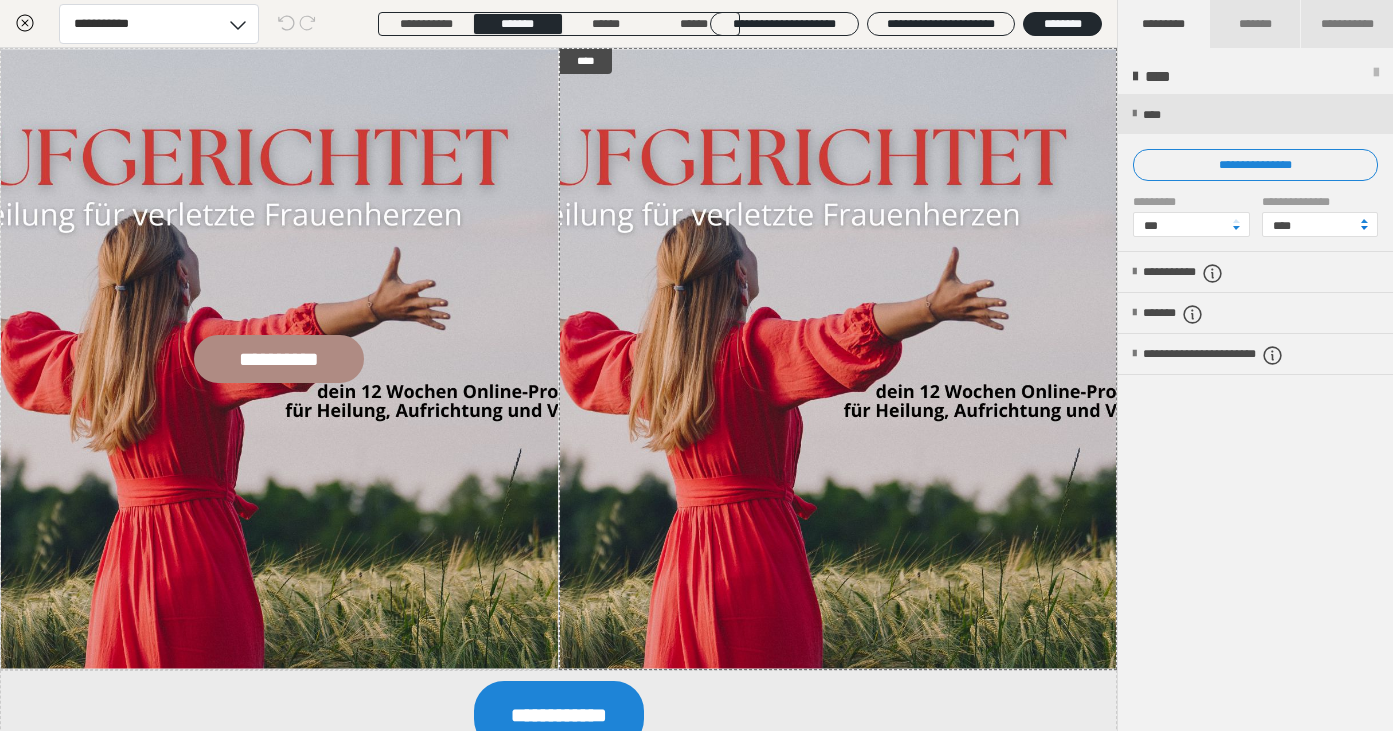 click at bounding box center [1364, 228] 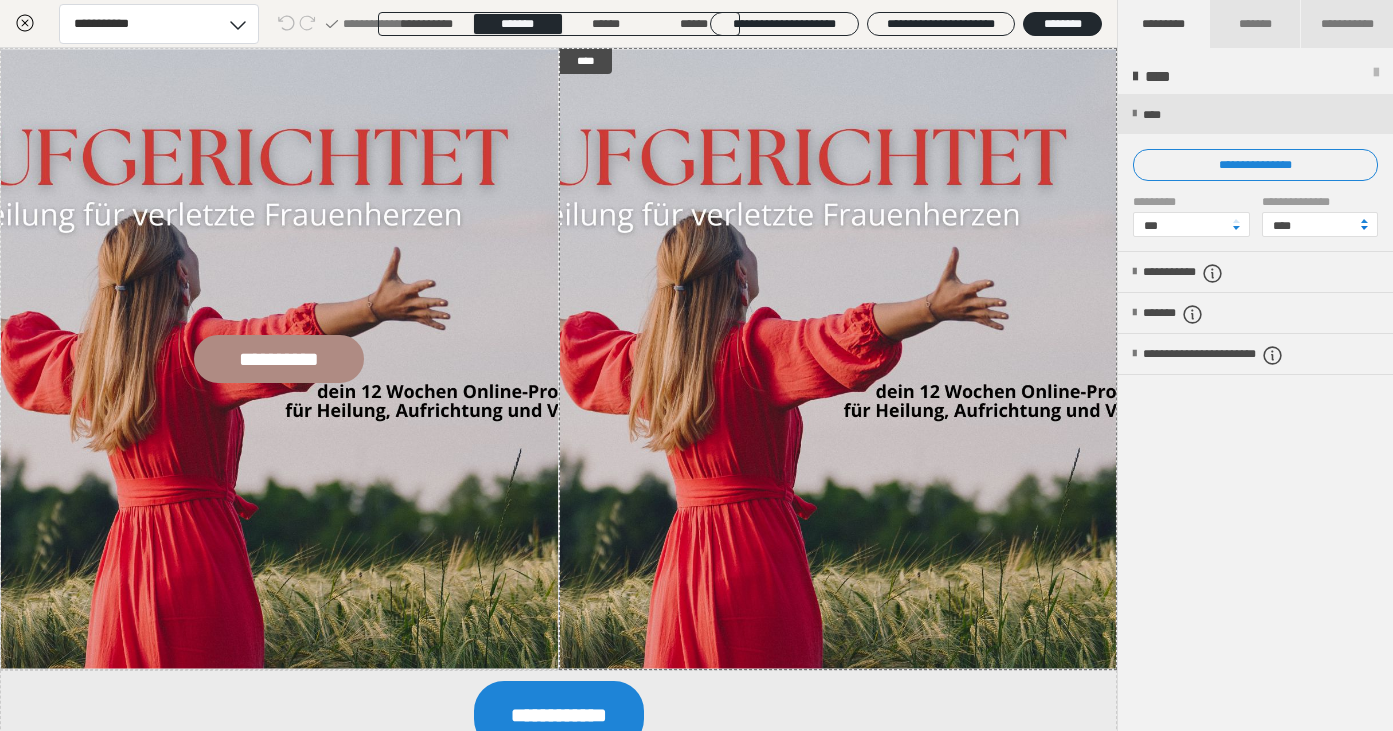 click at bounding box center [1364, 228] 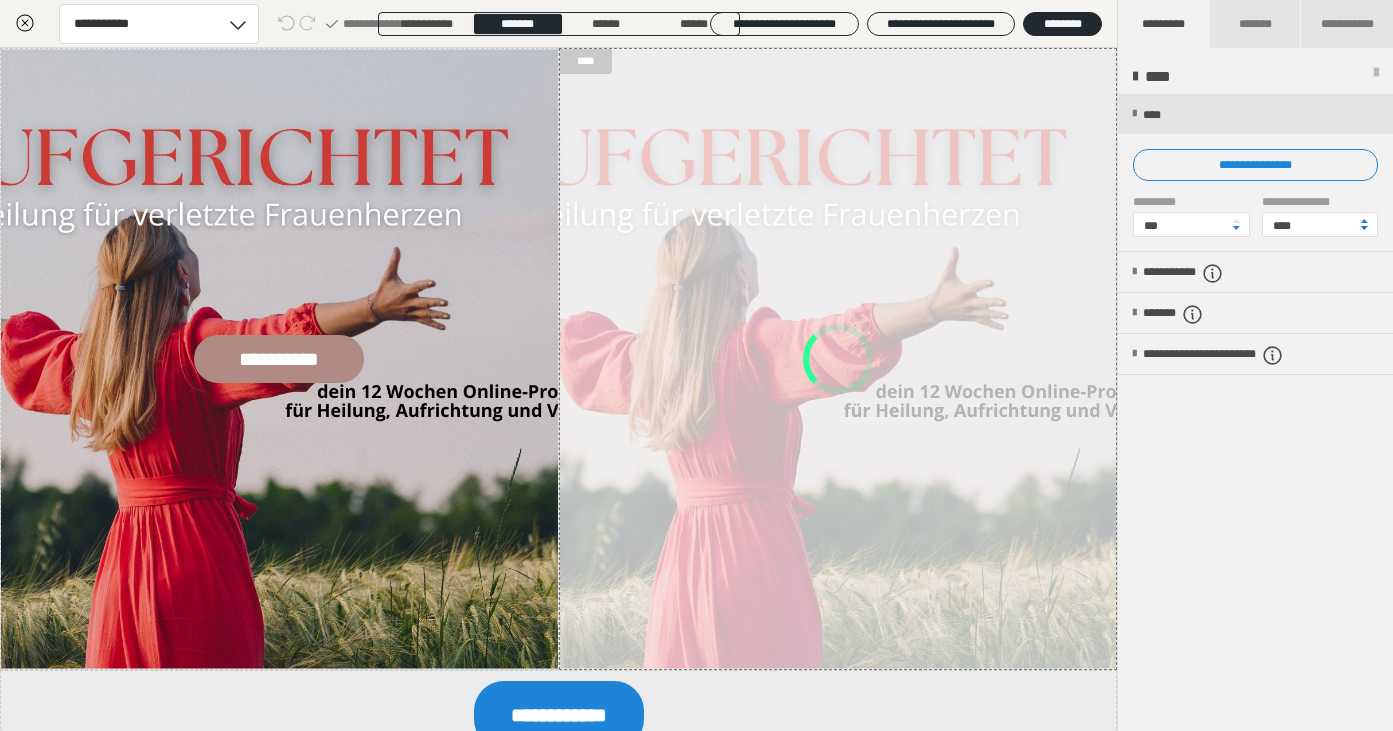 click at bounding box center (1364, 228) 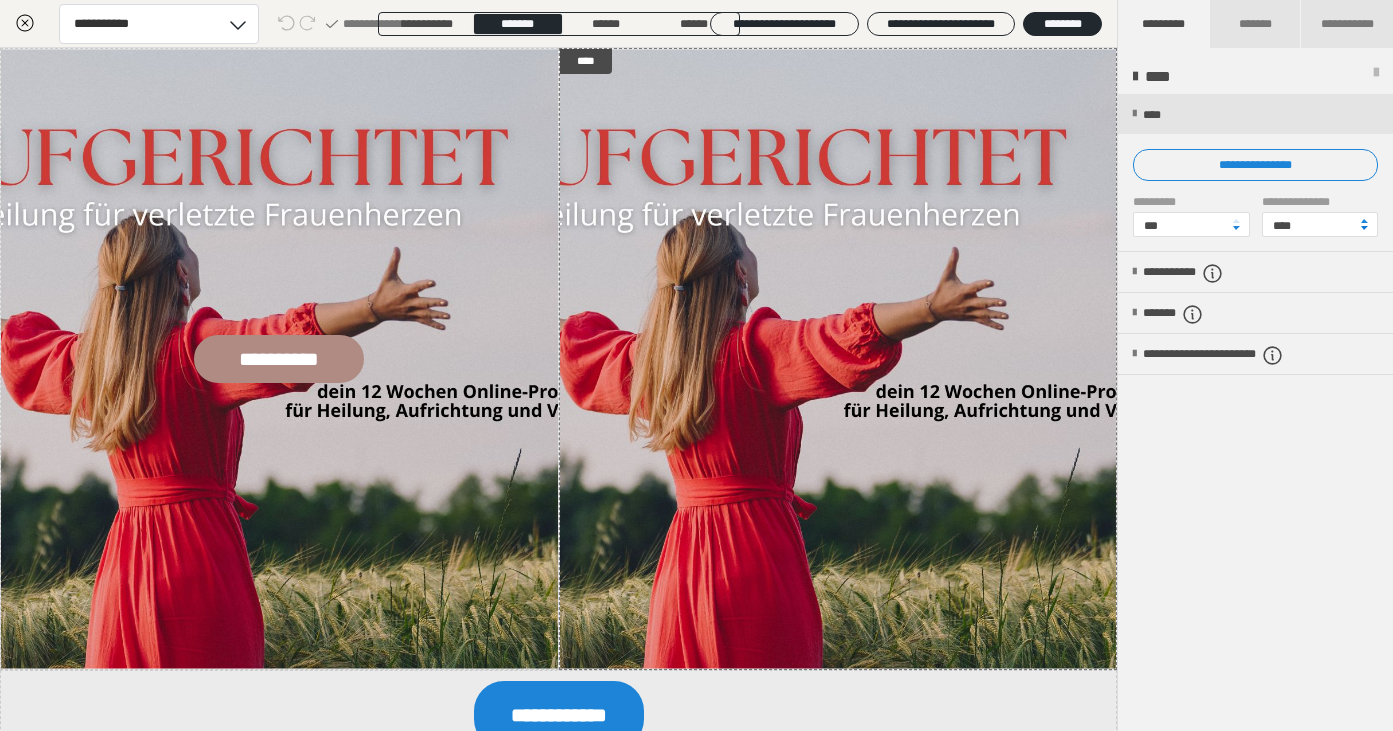 click at bounding box center [1364, 228] 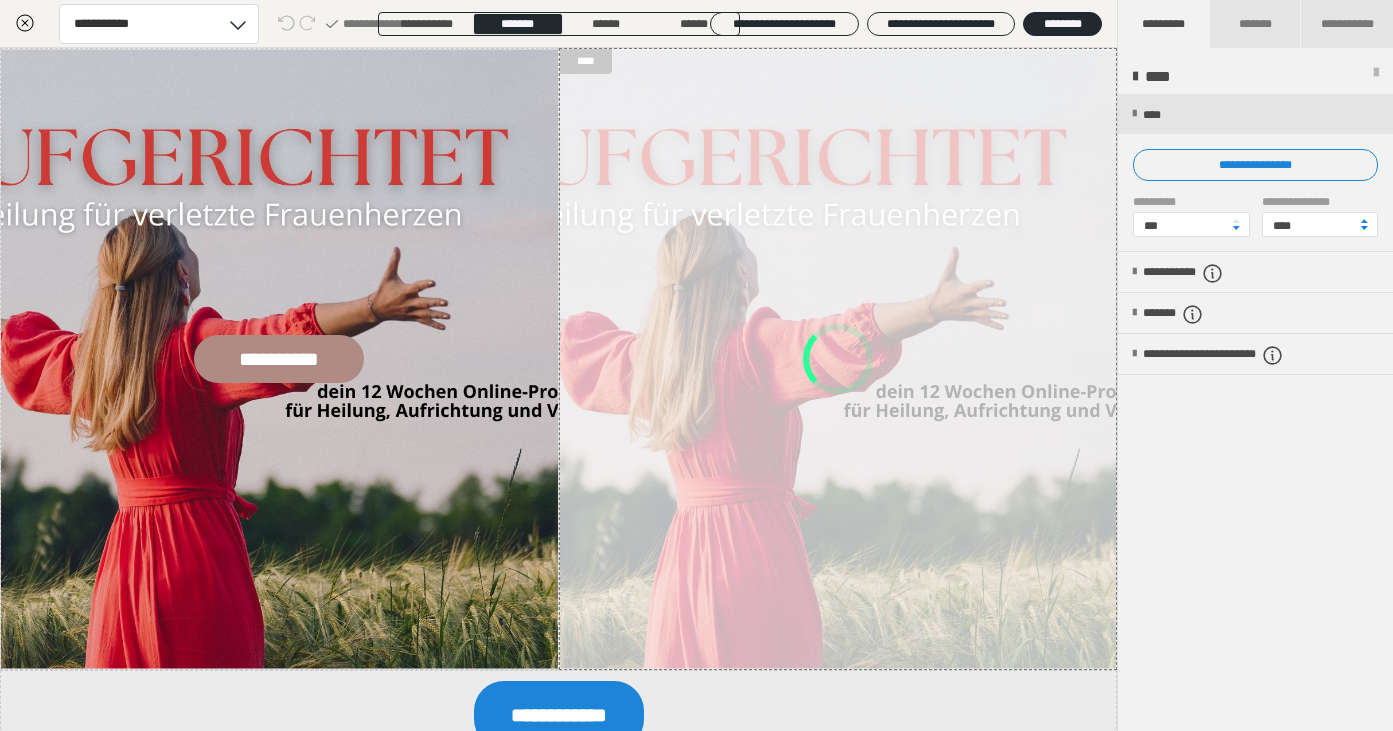 click at bounding box center (1364, 228) 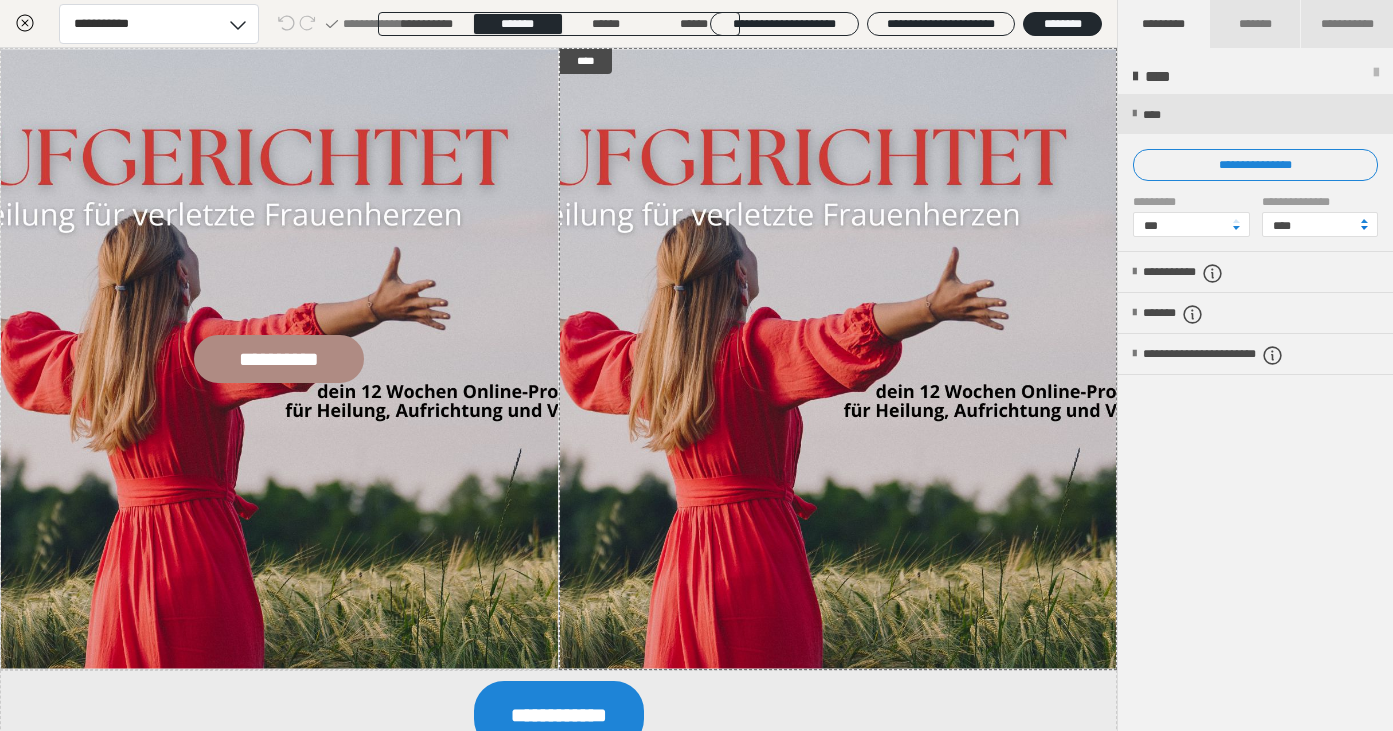 click at bounding box center (1364, 228) 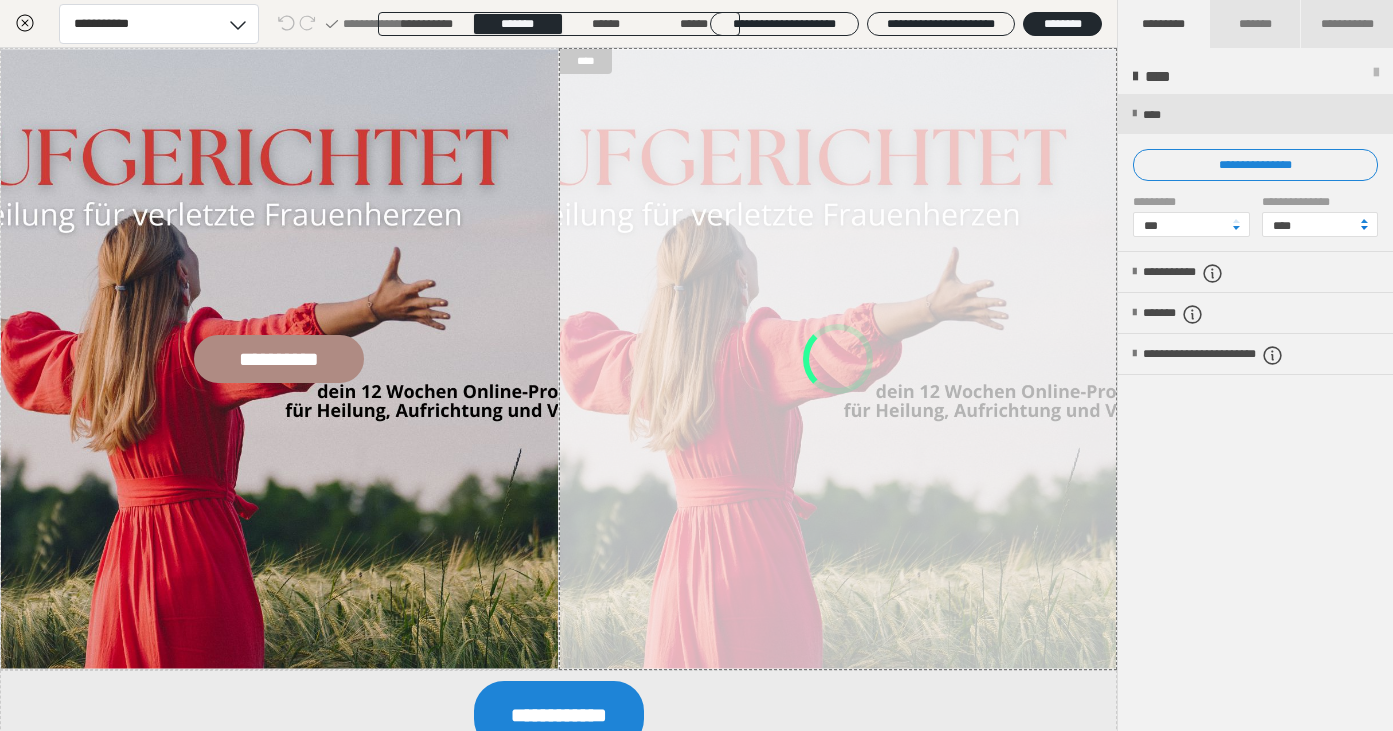 click at bounding box center (1364, 228) 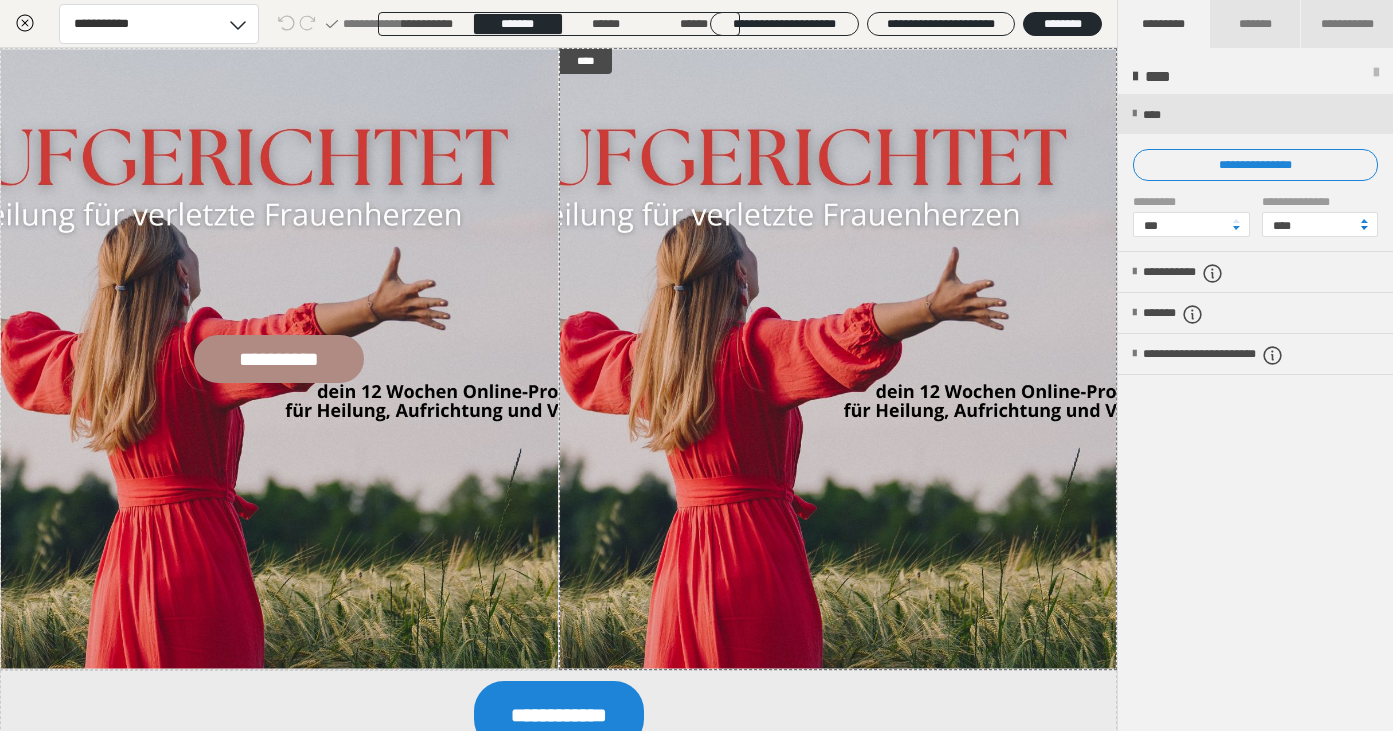 click at bounding box center [1364, 228] 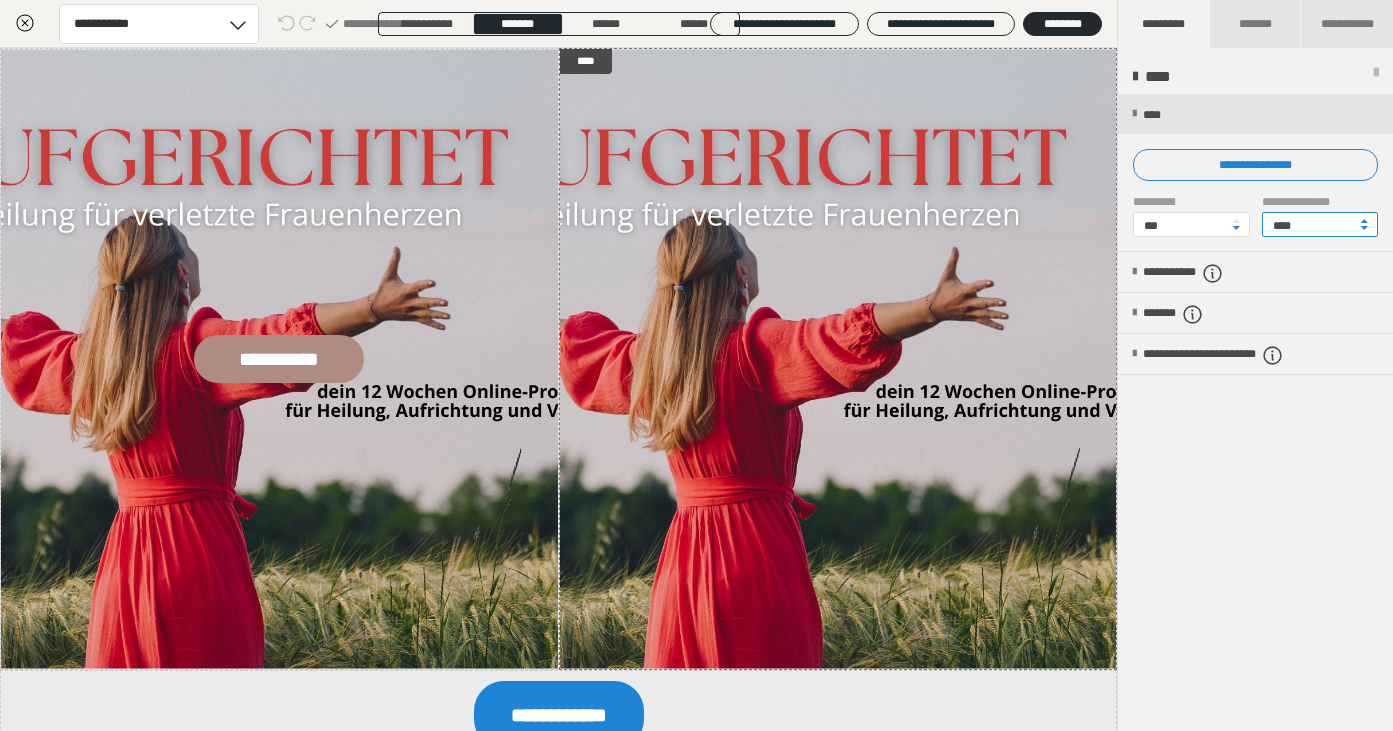 drag, startPoint x: 1334, startPoint y: 219, endPoint x: 1225, endPoint y: 222, distance: 109.041275 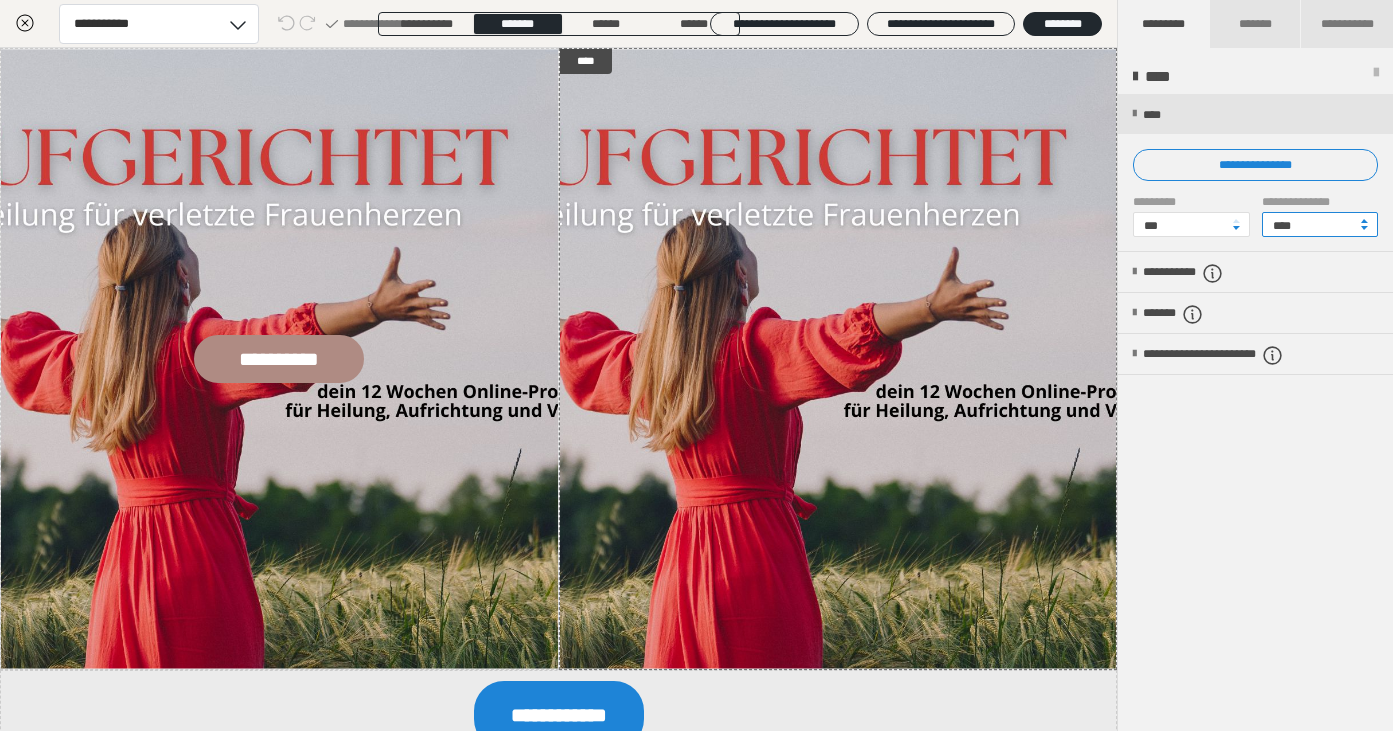 type on "****" 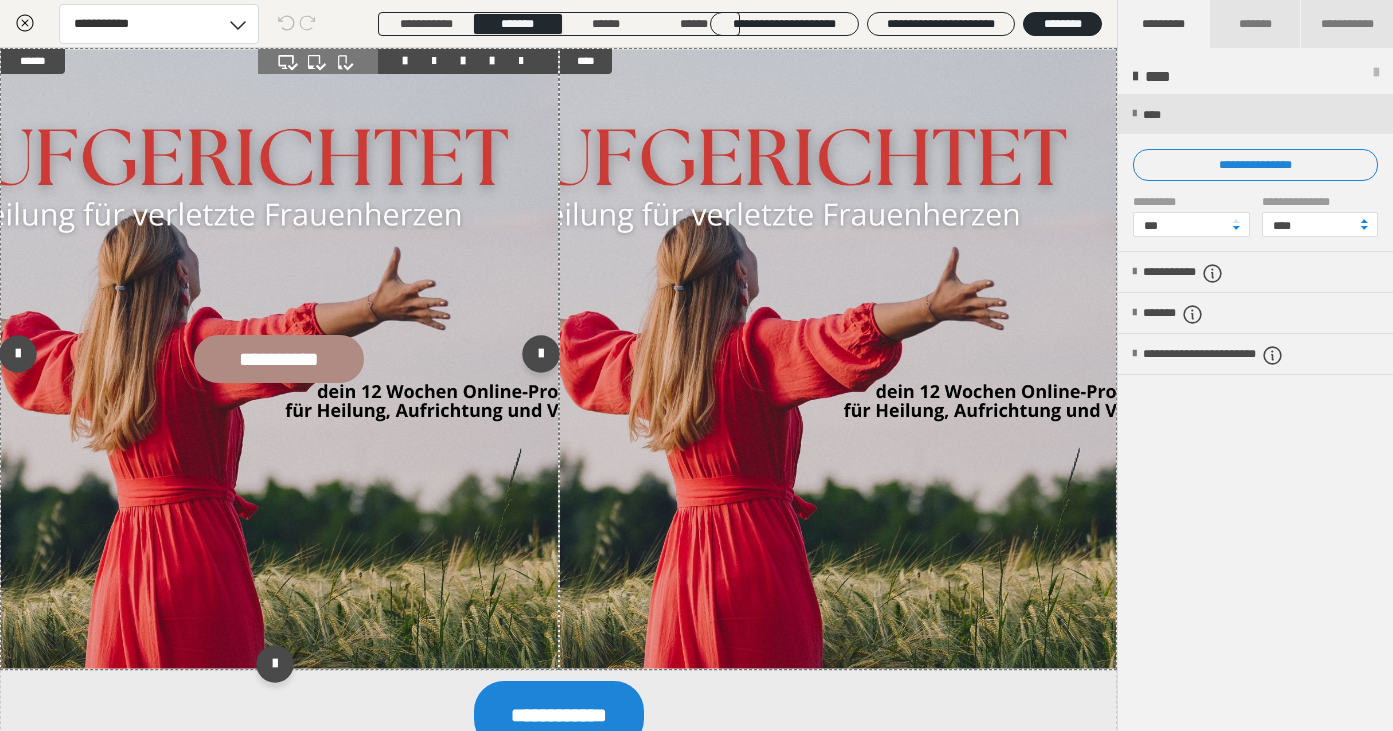 click at bounding box center (279, 359) 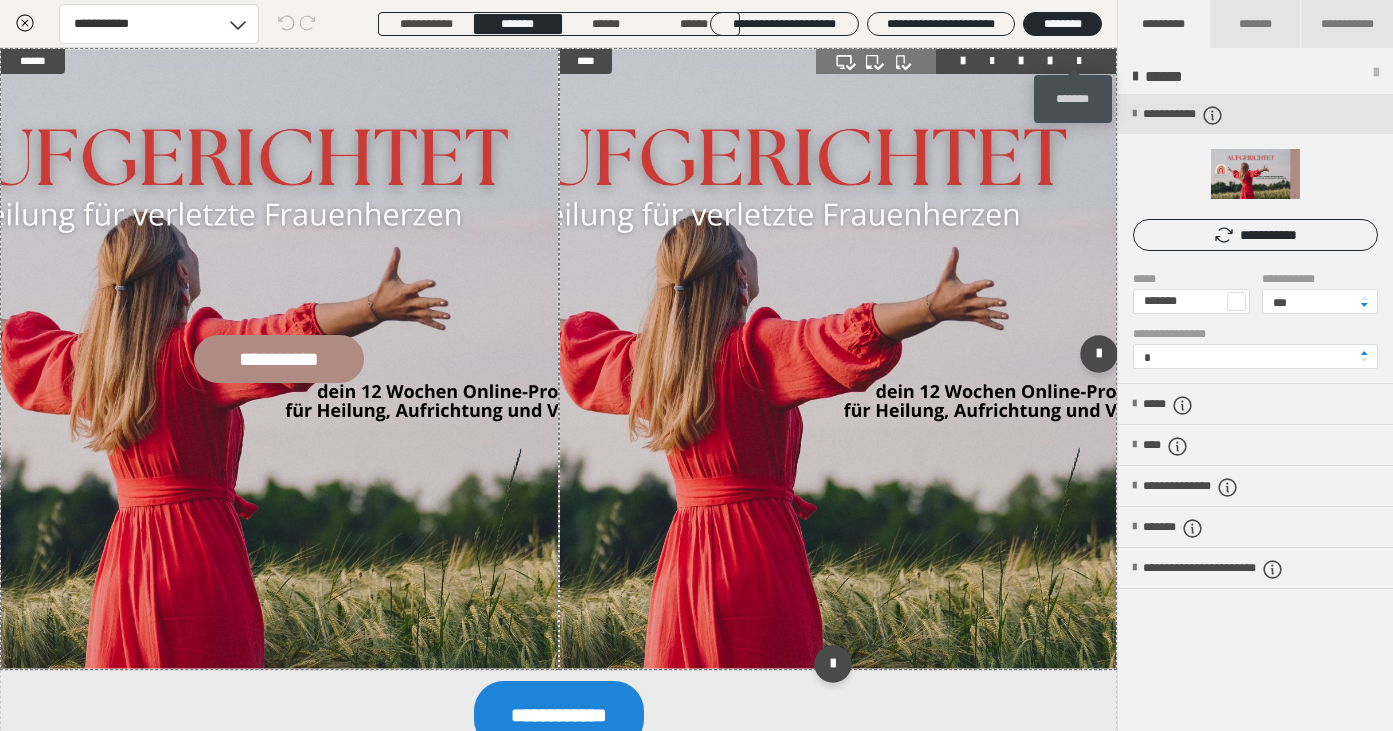 click at bounding box center (1079, 61) 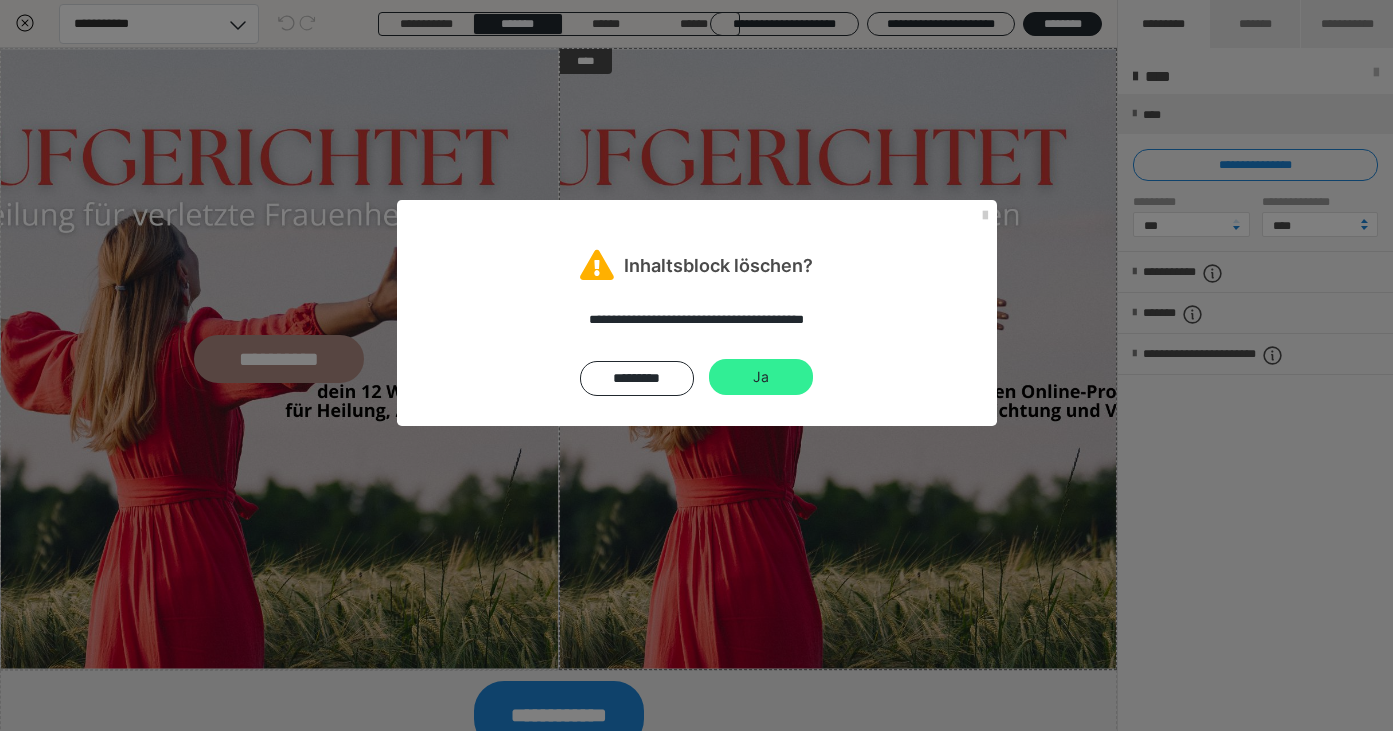 click on "Ja" at bounding box center (761, 377) 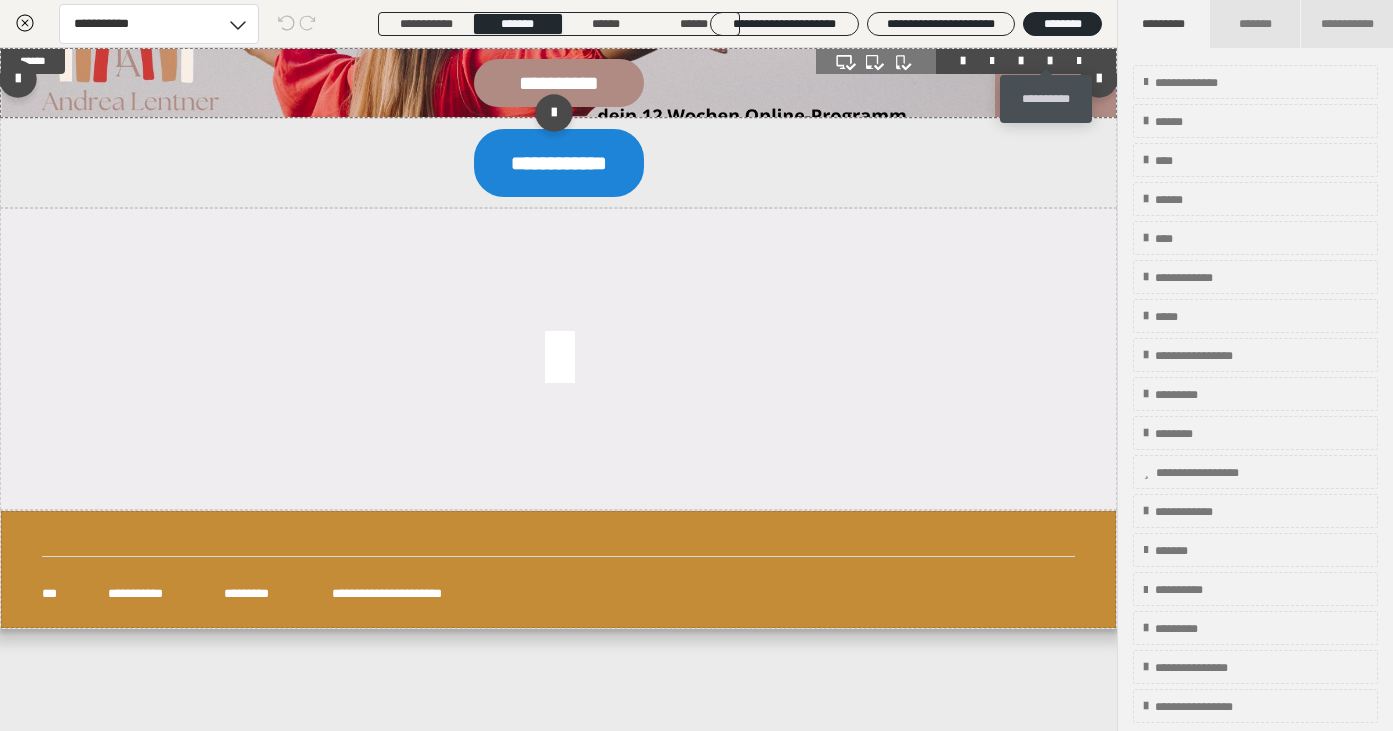 click at bounding box center (1050, 61) 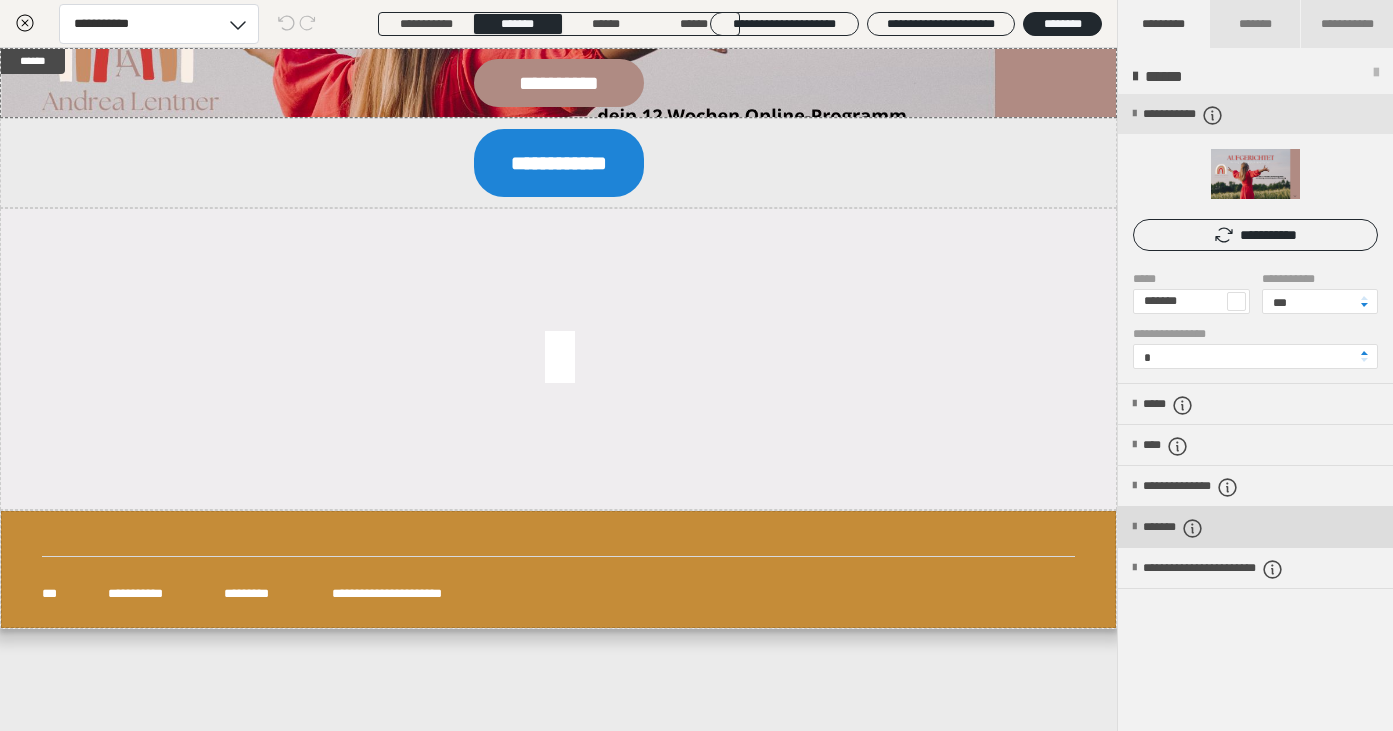 click on "*******" at bounding box center (1255, 527) 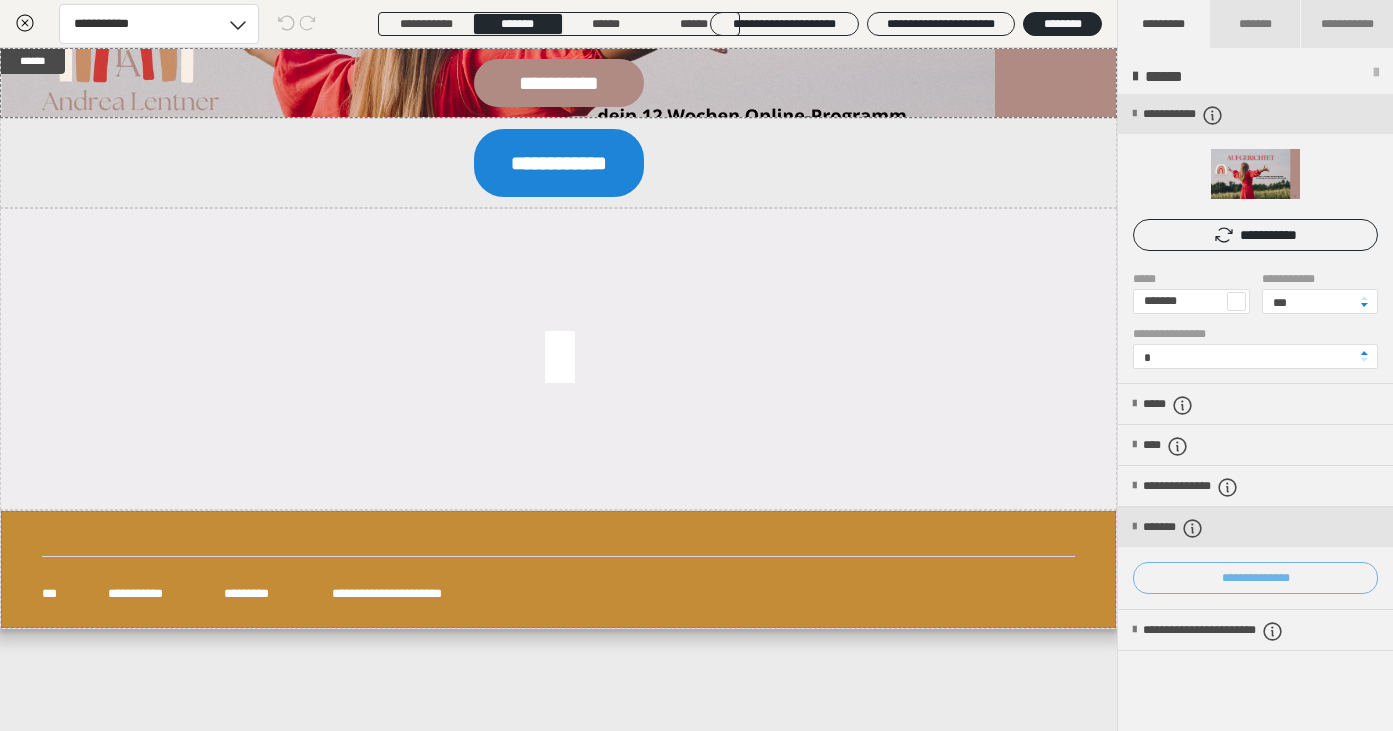 click on "**********" at bounding box center [1255, 578] 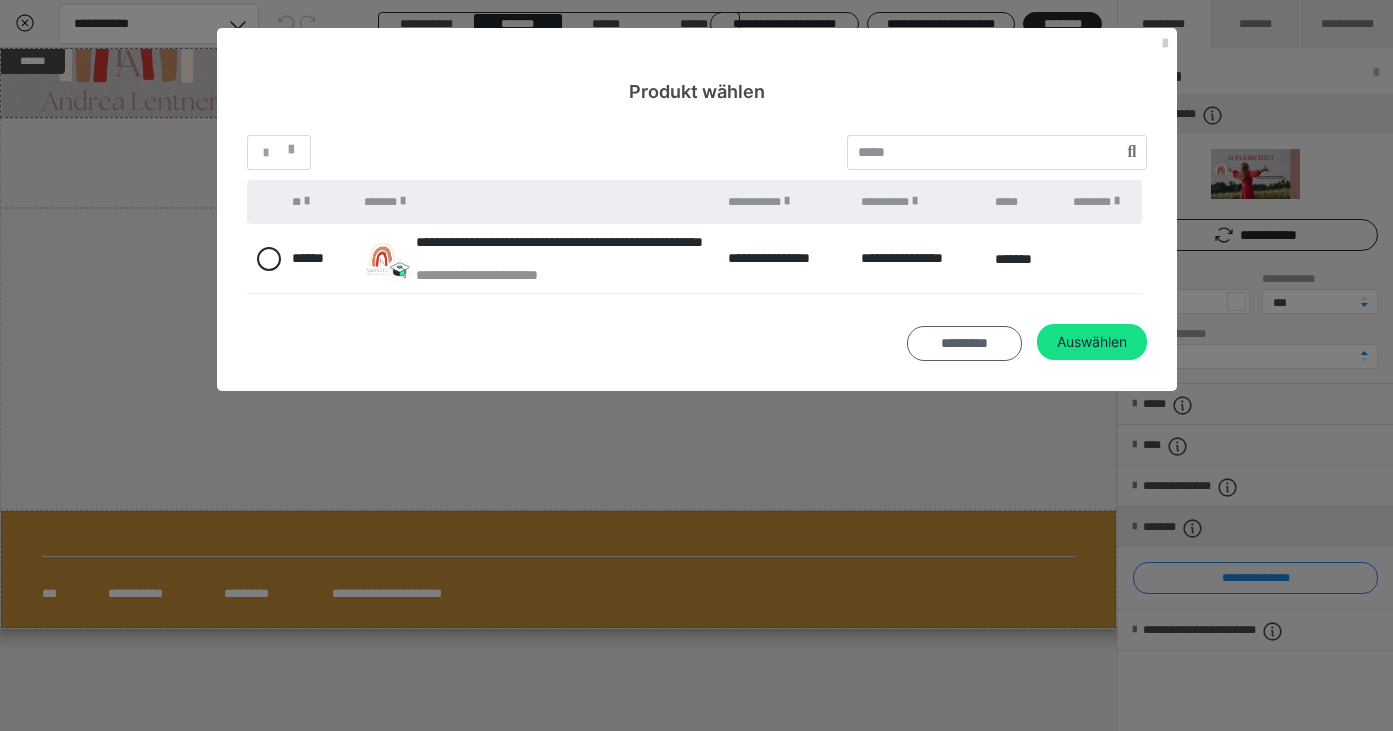 click on "*********" at bounding box center [964, 343] 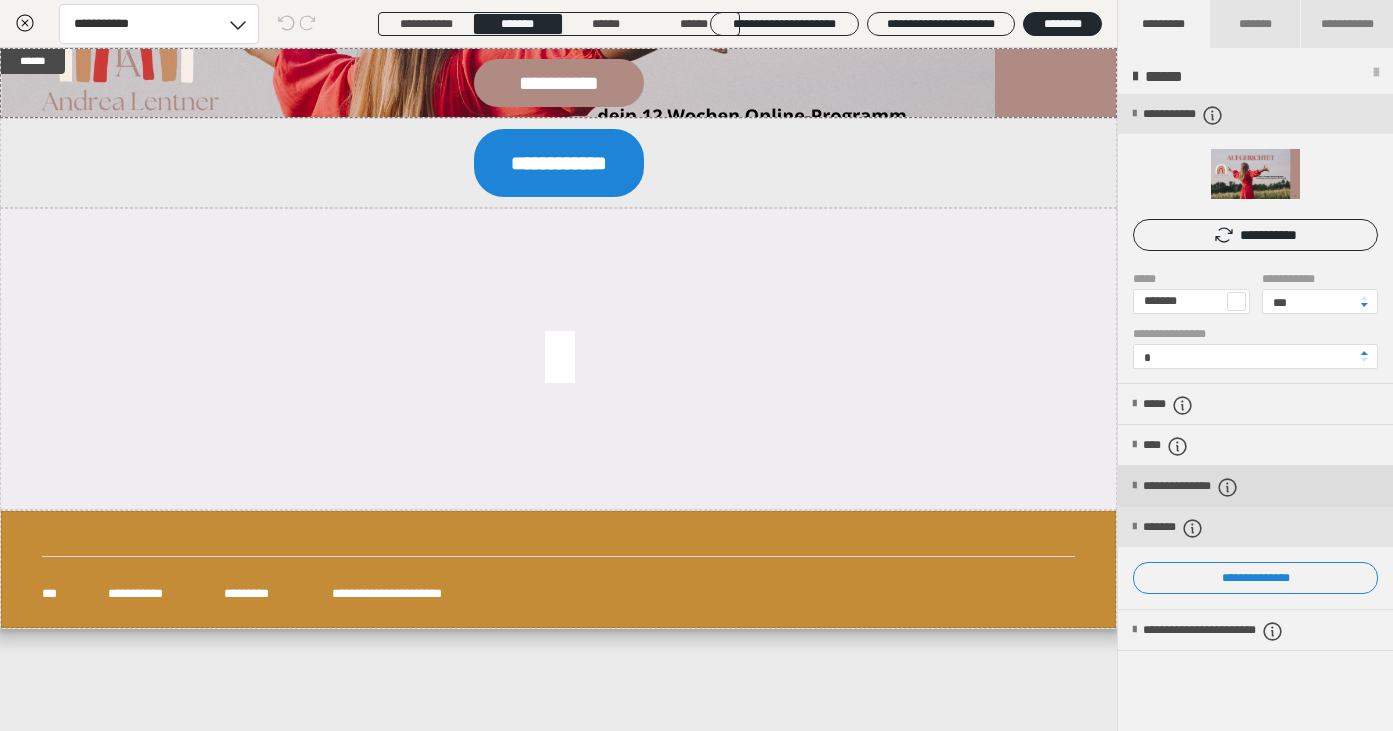 click on "**********" at bounding box center [1255, 486] 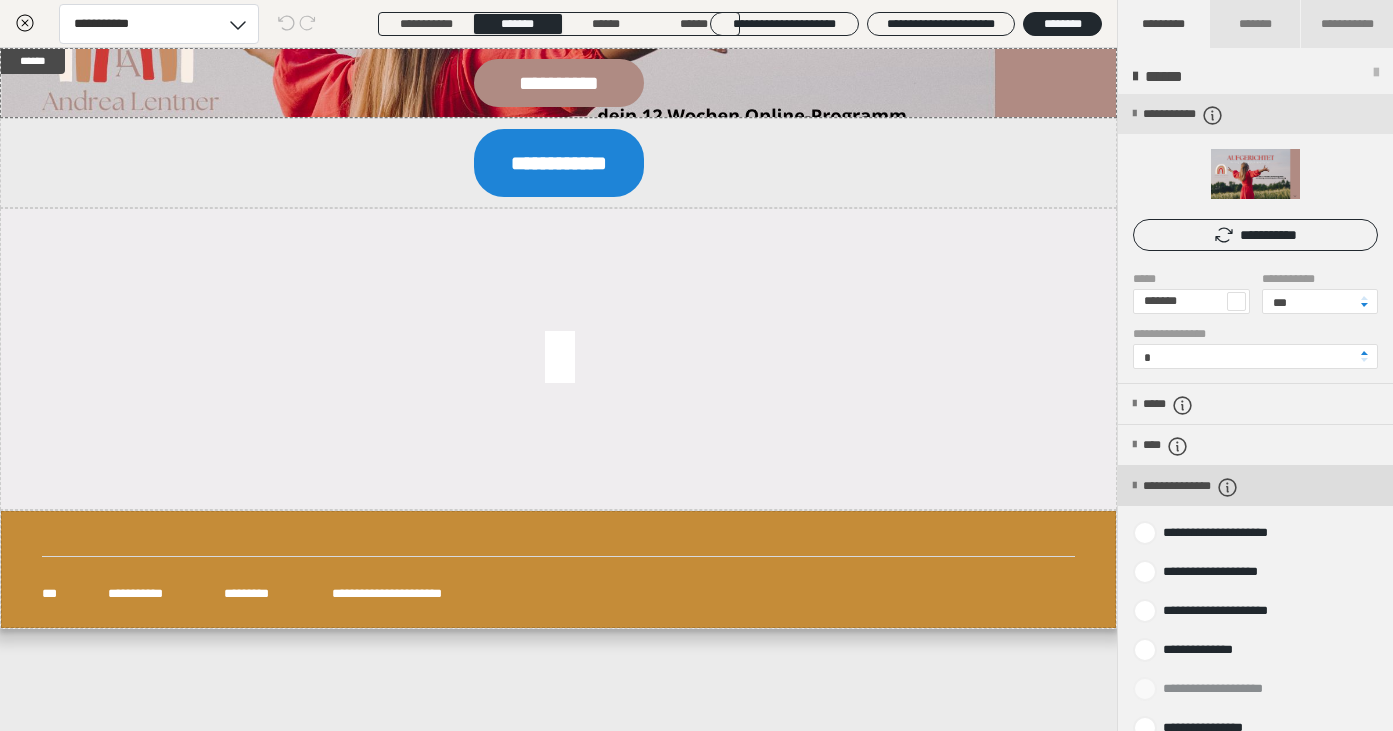 click on "**********" at bounding box center (1255, 486) 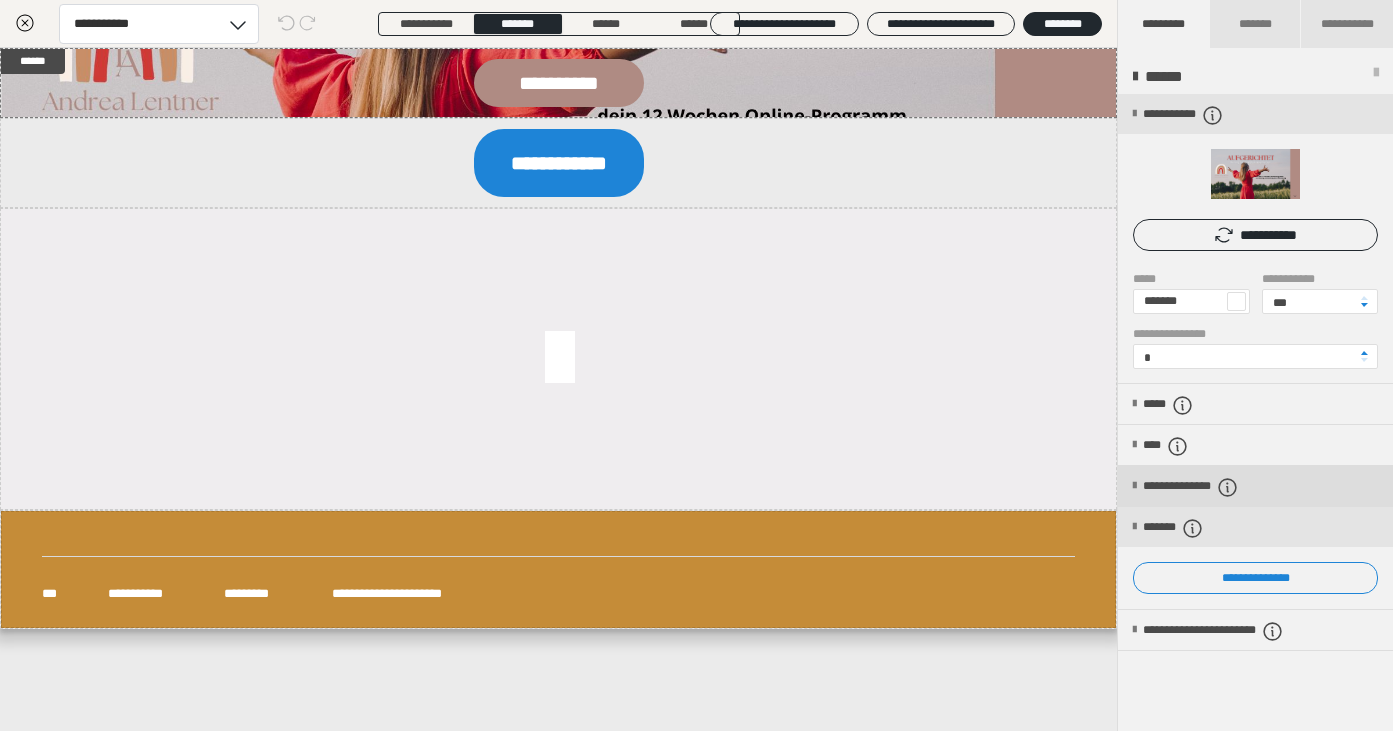 click on "**********" at bounding box center (1255, 486) 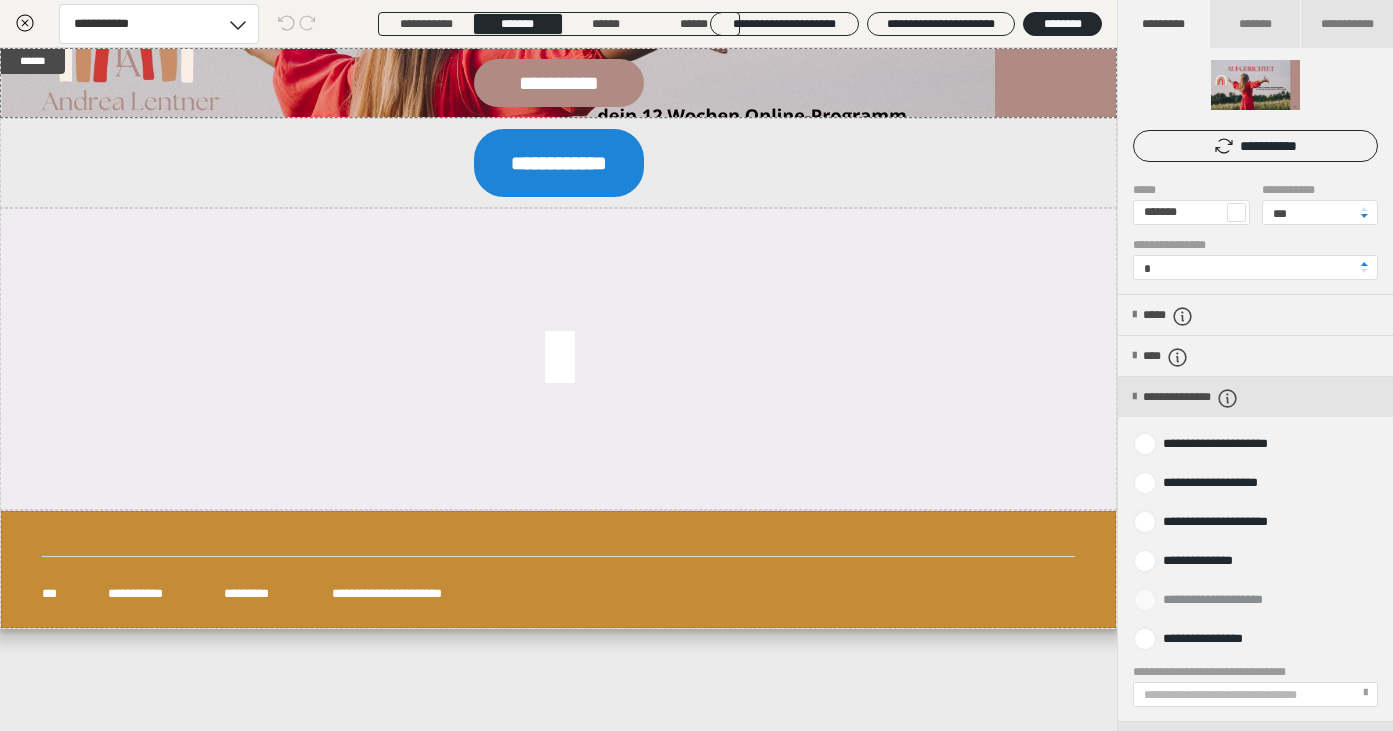 scroll, scrollTop: 93, scrollLeft: 0, axis: vertical 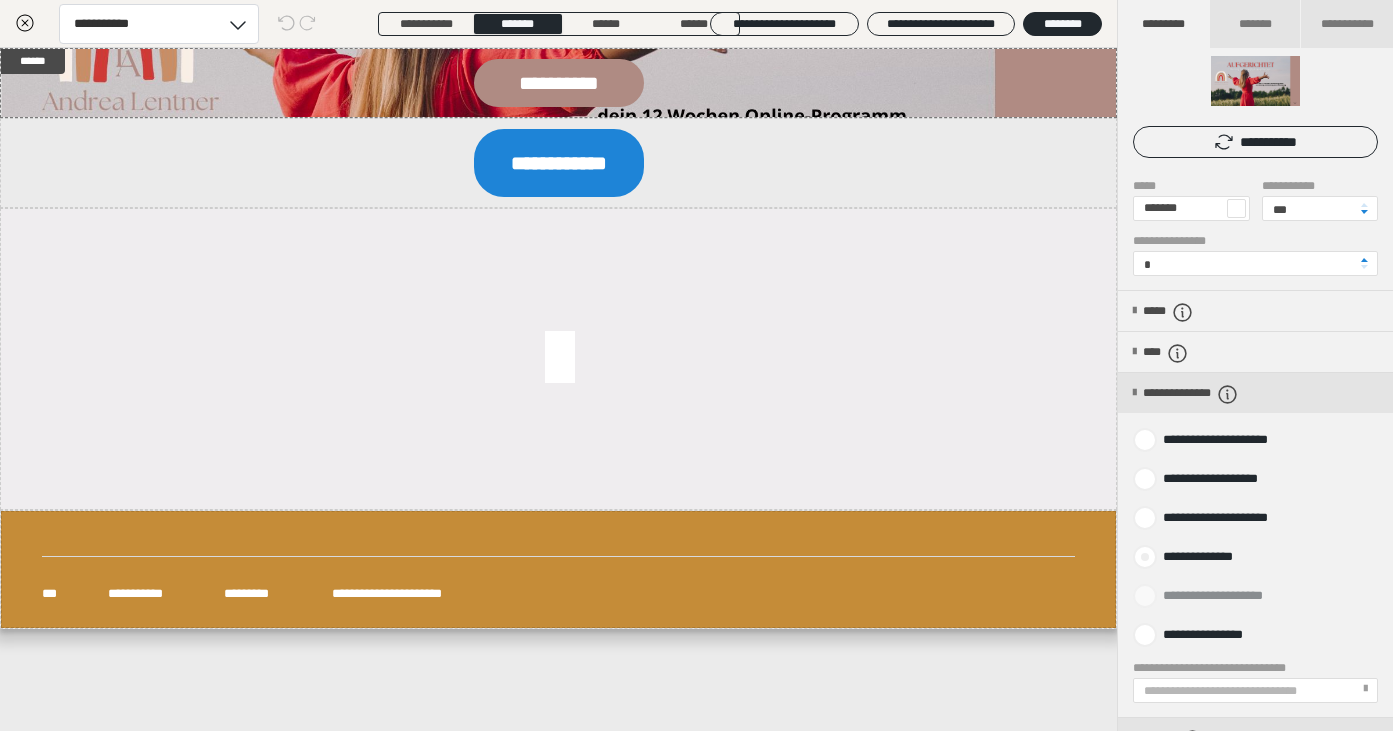 click at bounding box center [1145, 557] 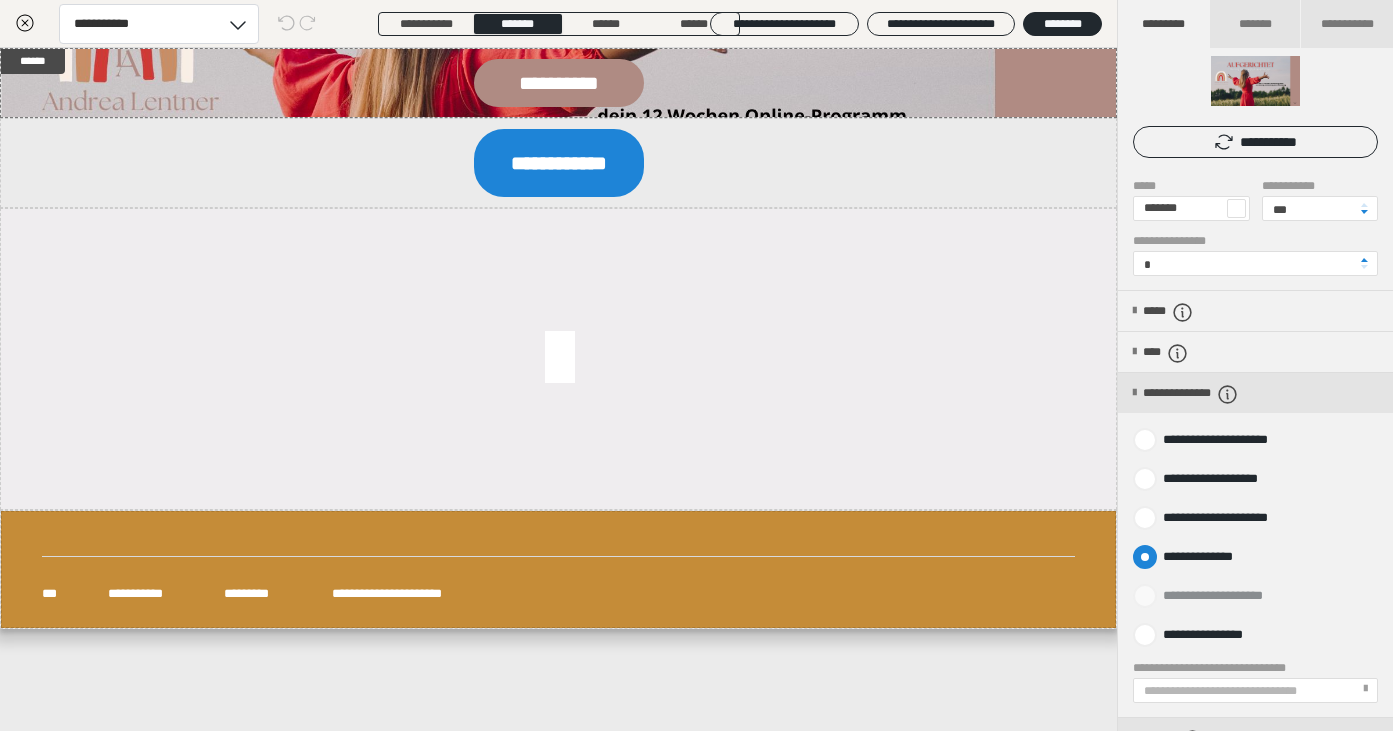 radio on "****" 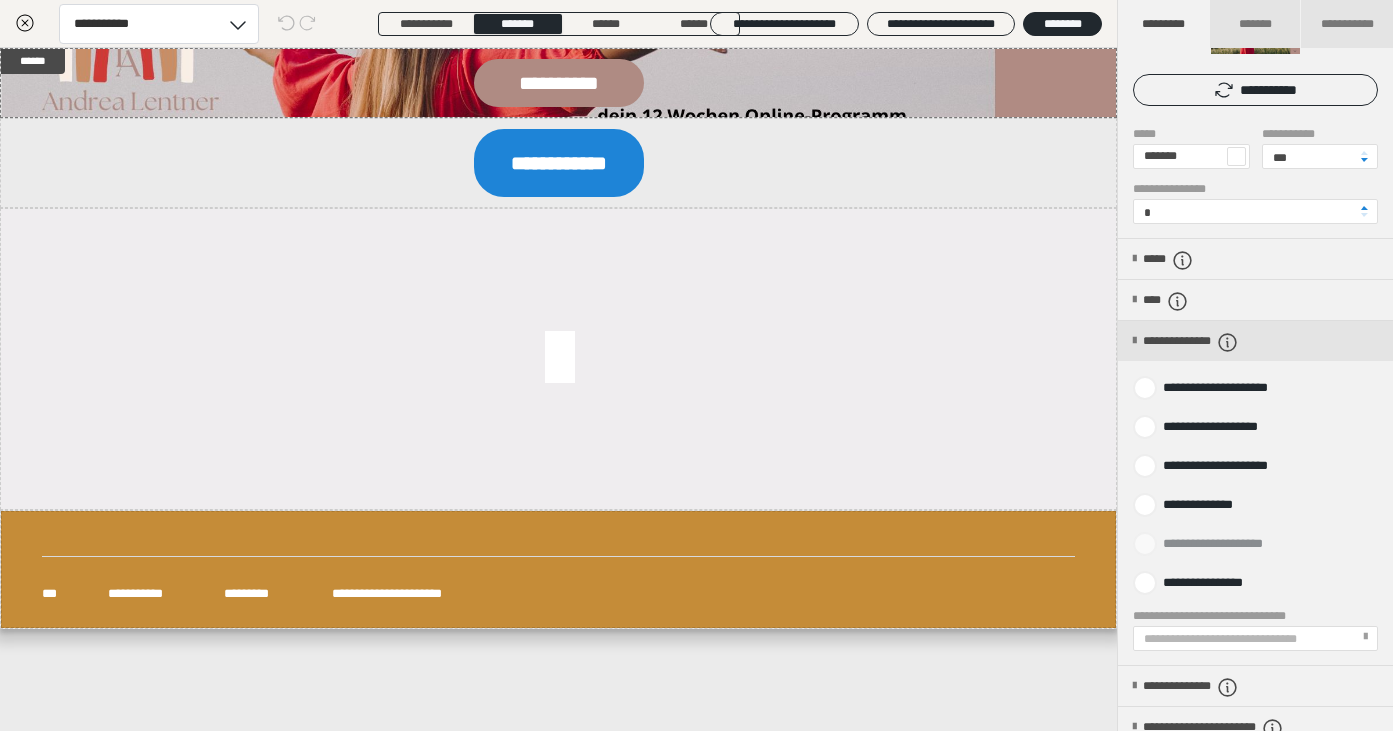 scroll, scrollTop: 168, scrollLeft: 0, axis: vertical 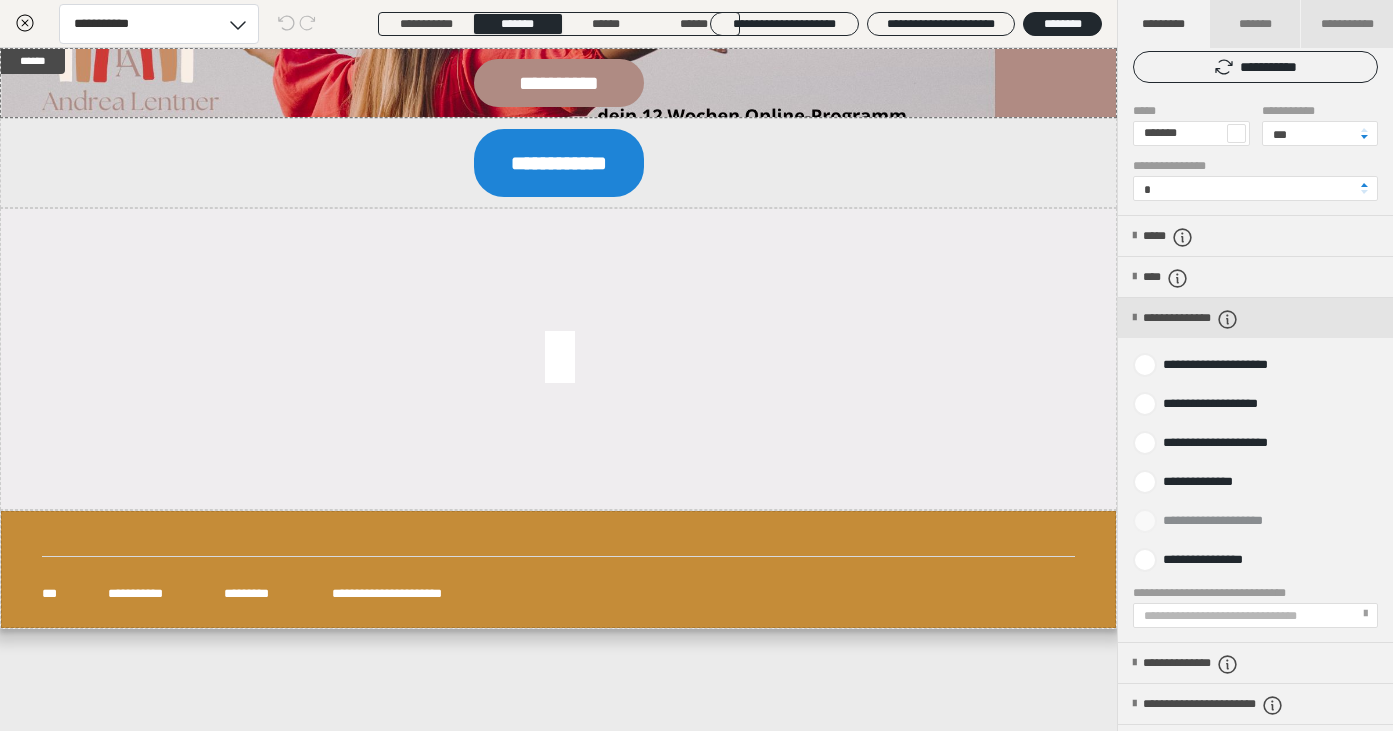 click on "**********" at bounding box center (1245, 616) 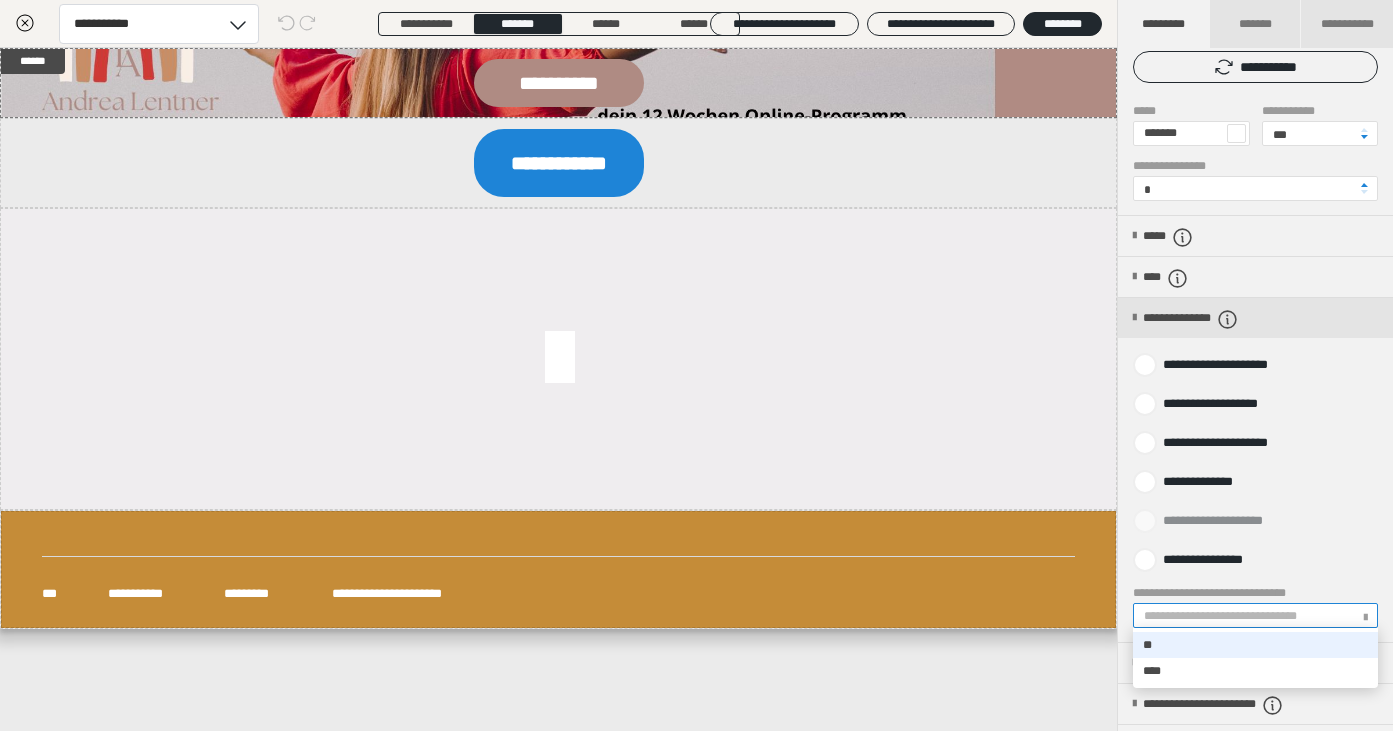 click on "**" at bounding box center [1255, 645] 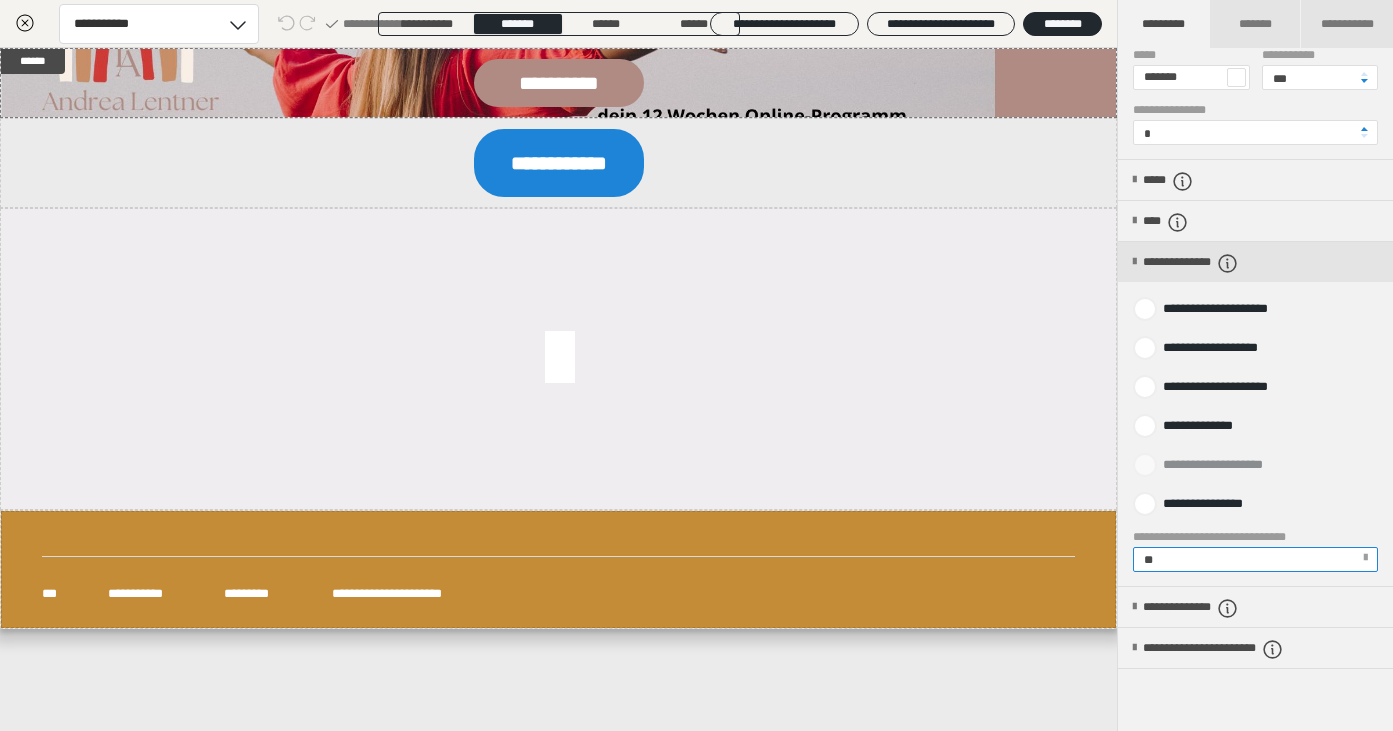 scroll, scrollTop: 227, scrollLeft: 0, axis: vertical 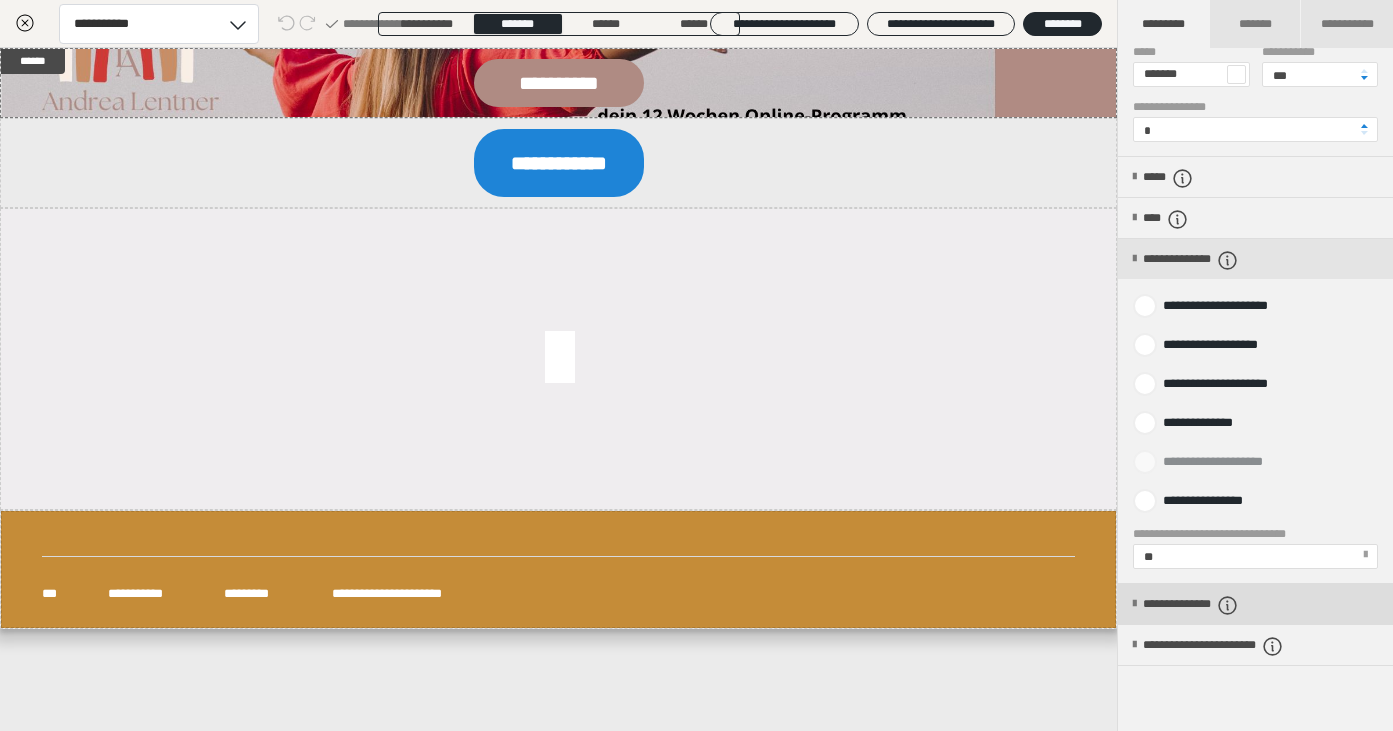 click on "**********" at bounding box center [1217, 605] 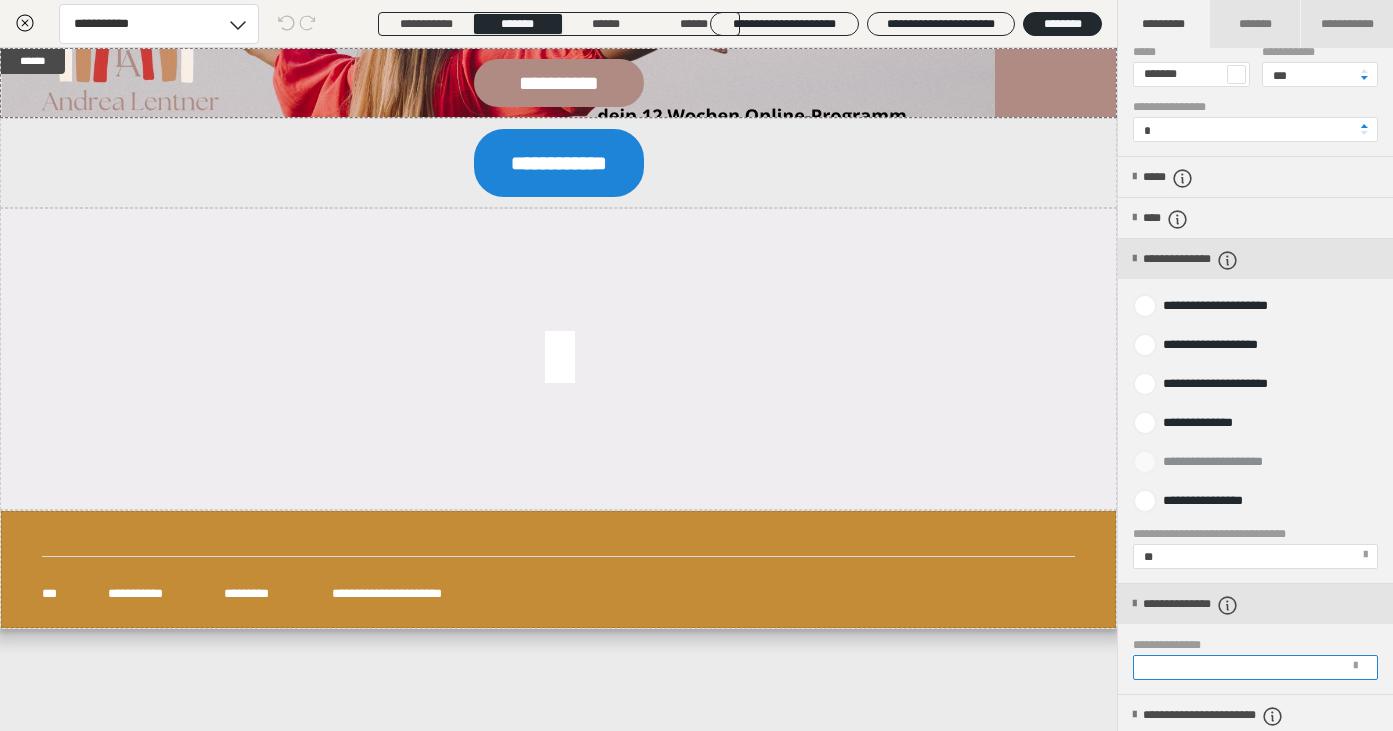 click on "**********" at bounding box center (1255, 667) 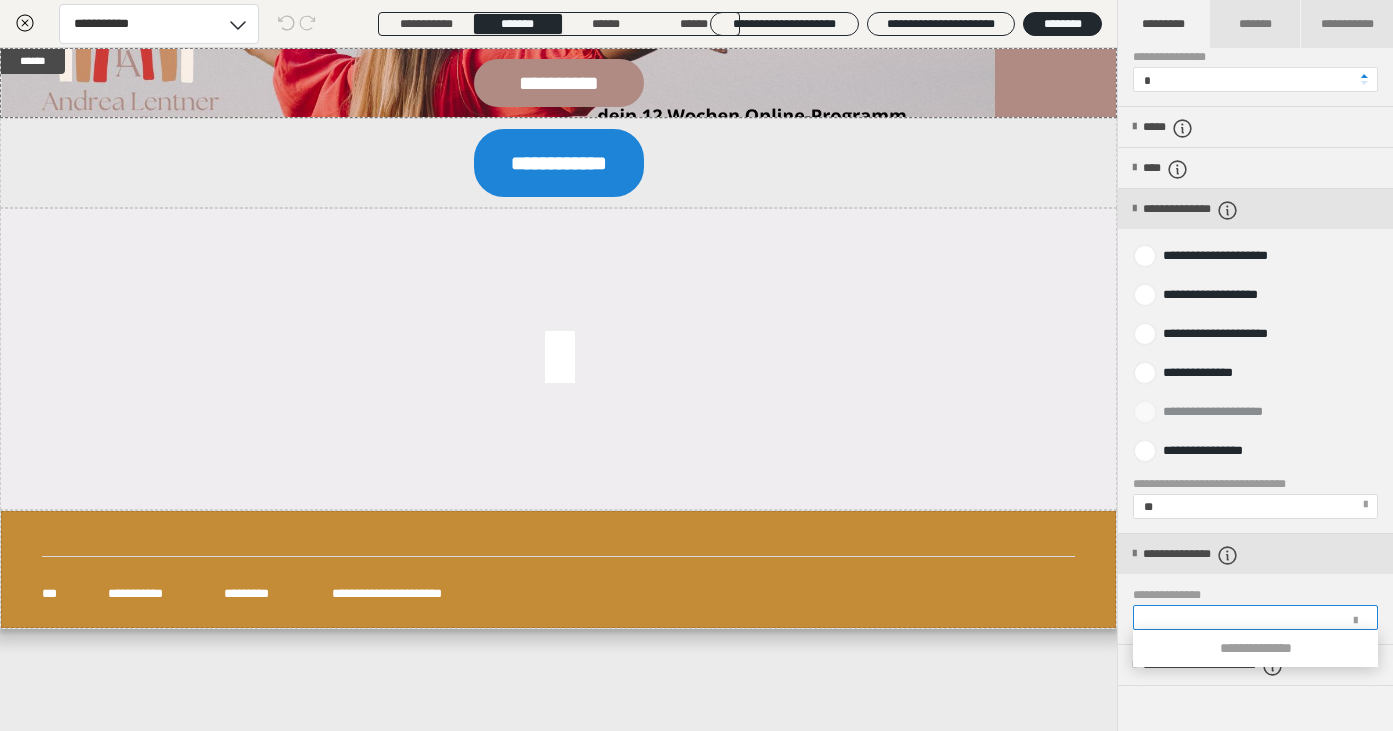 scroll, scrollTop: 291, scrollLeft: 0, axis: vertical 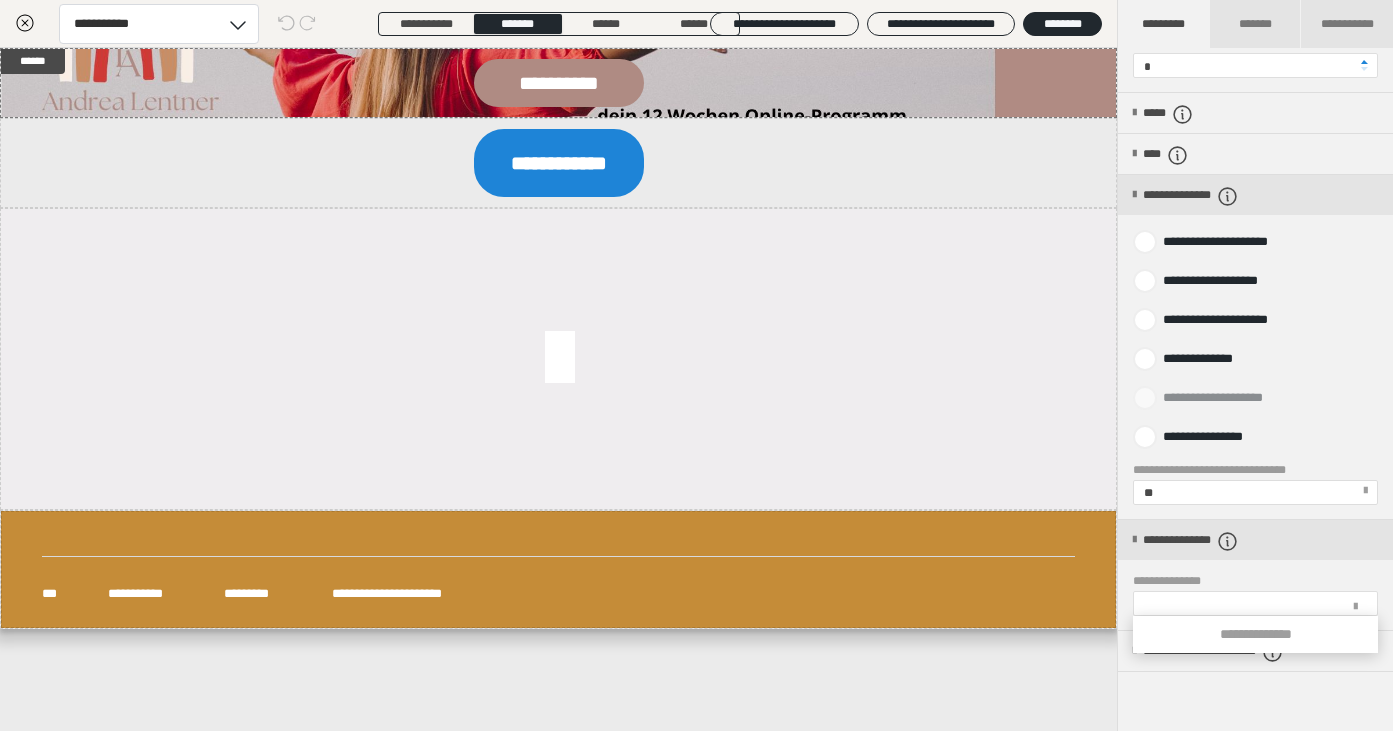 click on "**********" at bounding box center [1255, 595] 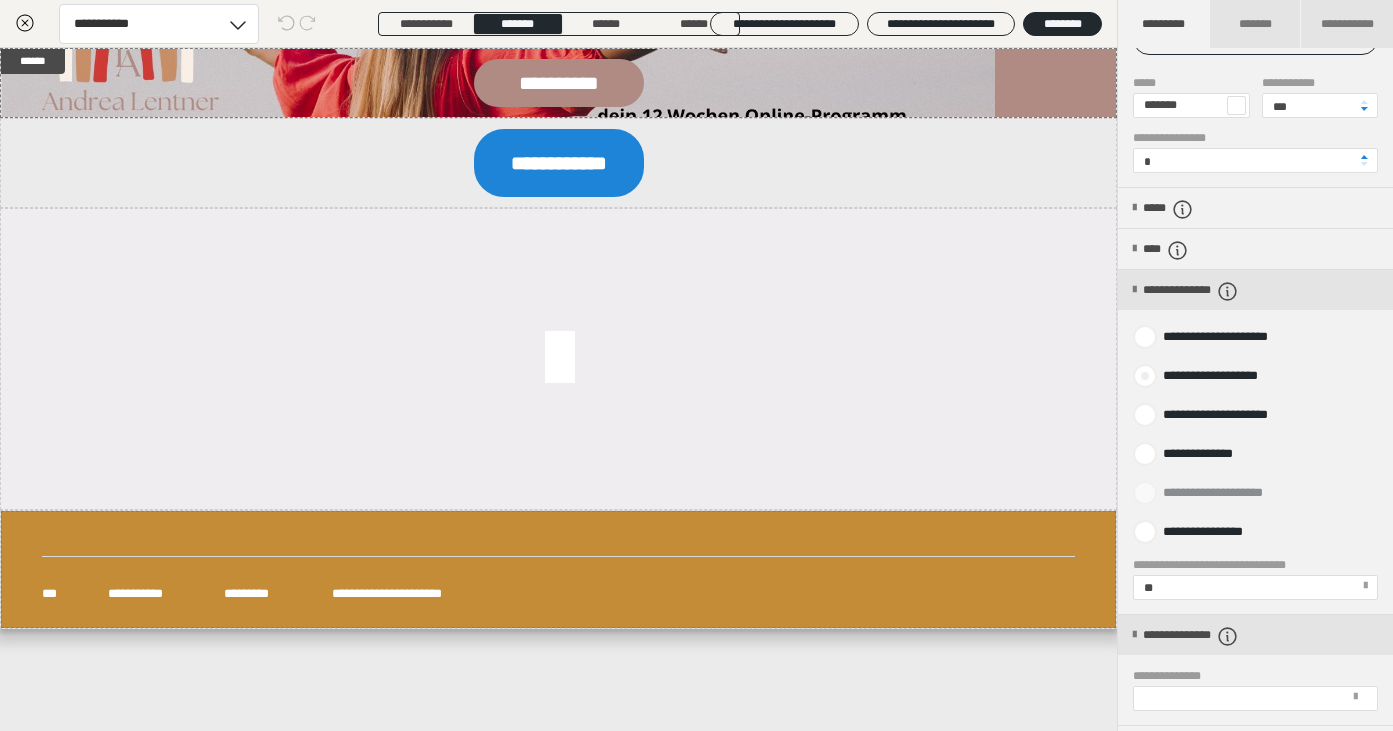 scroll, scrollTop: 192, scrollLeft: 0, axis: vertical 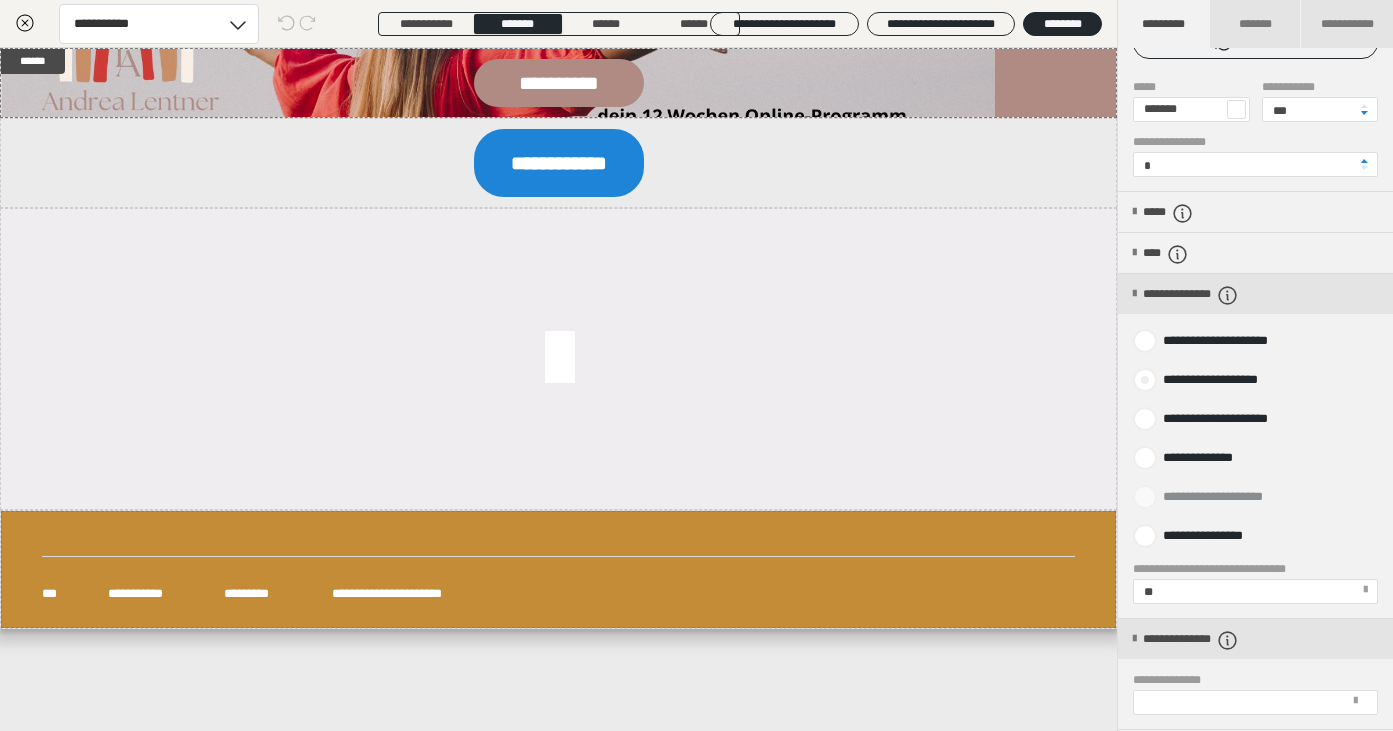 click at bounding box center (1145, 380) 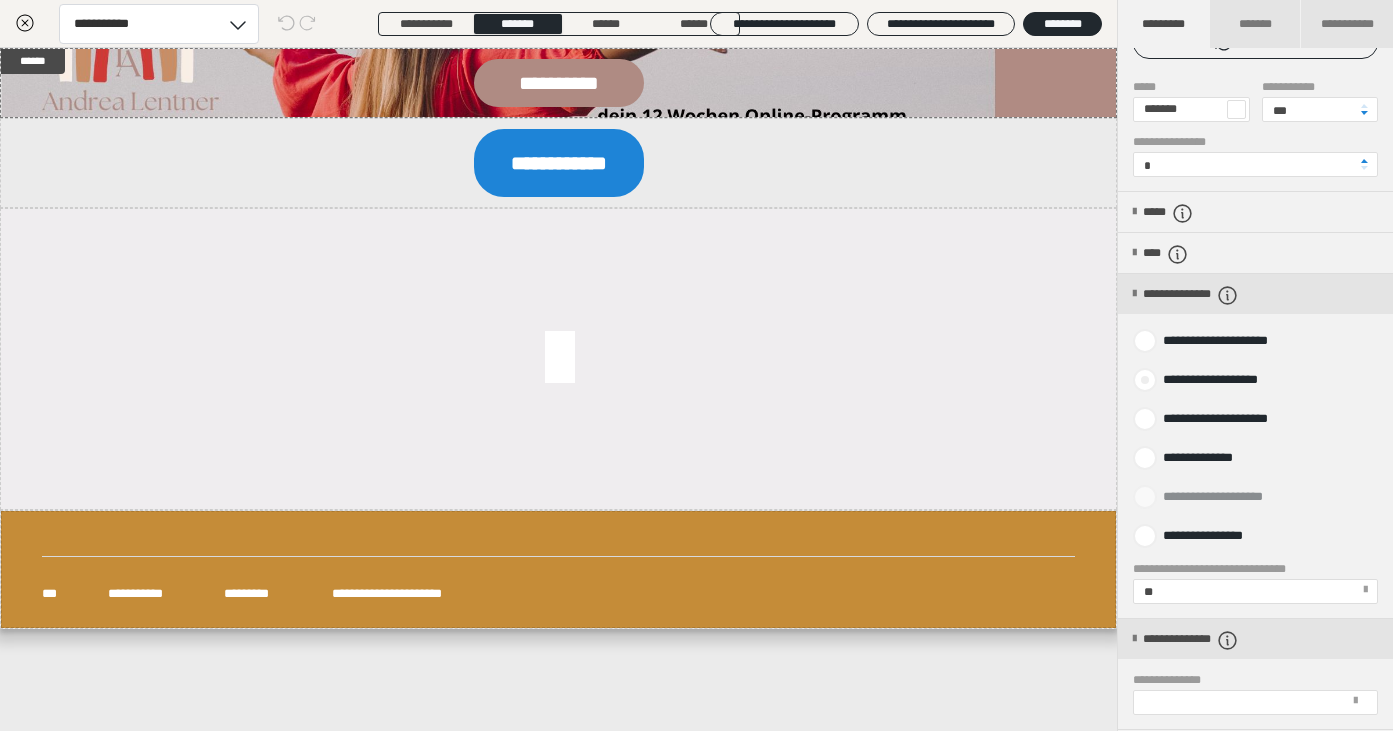 radio on "****" 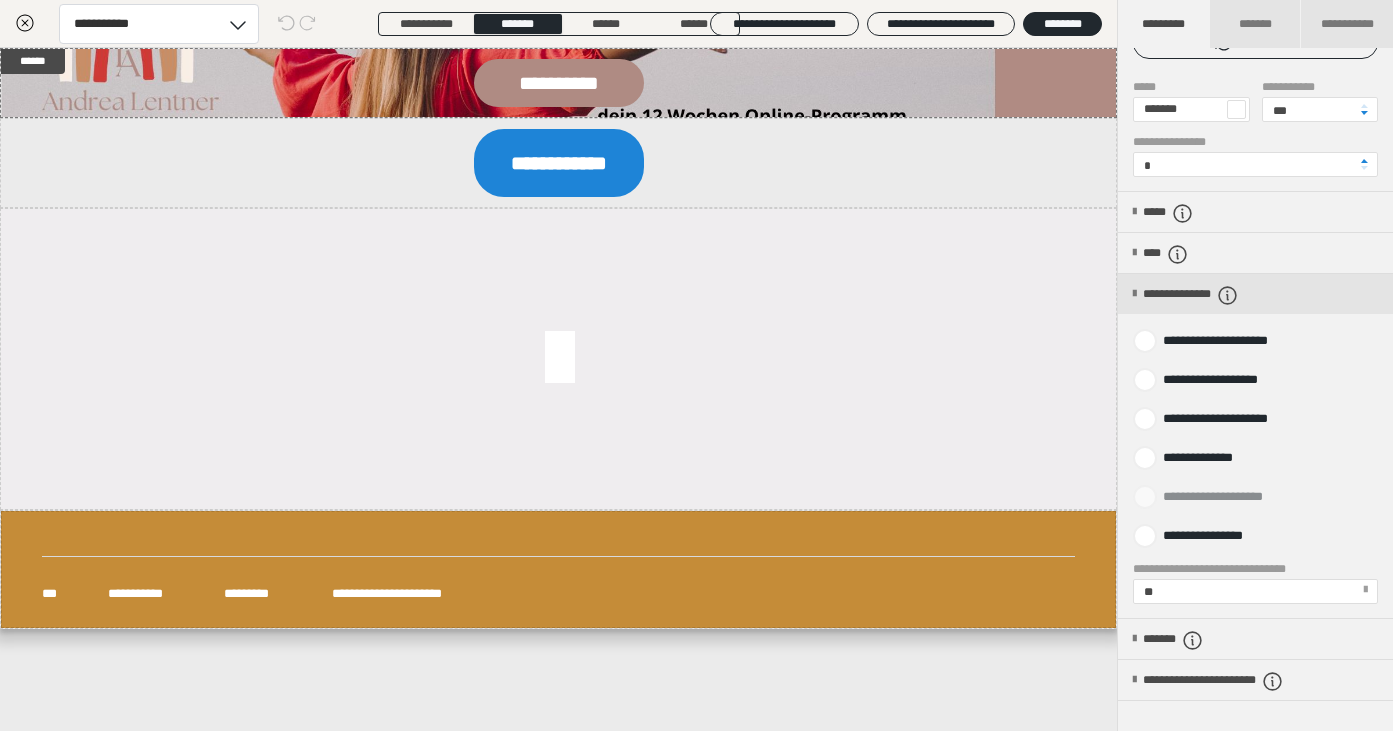 click on "**" at bounding box center (1254, 591) 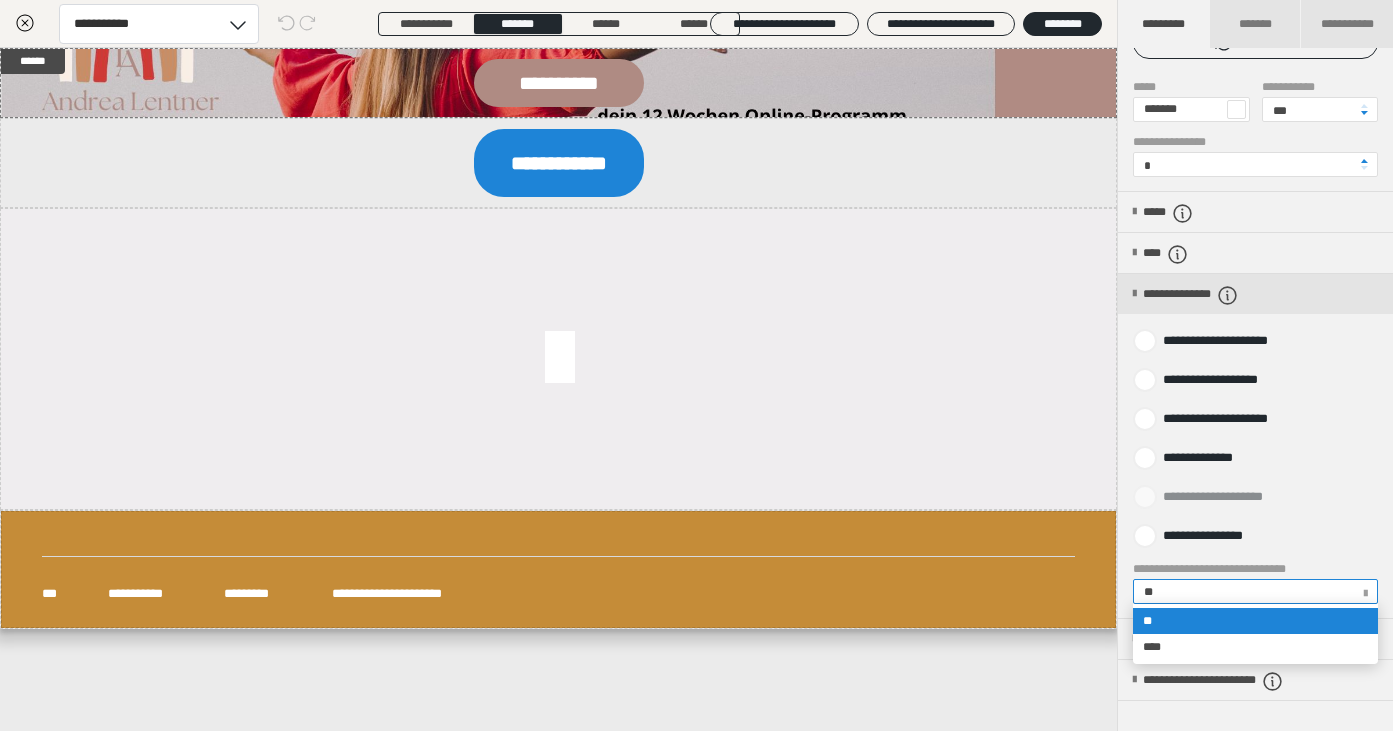 click on "**" at bounding box center (1254, 591) 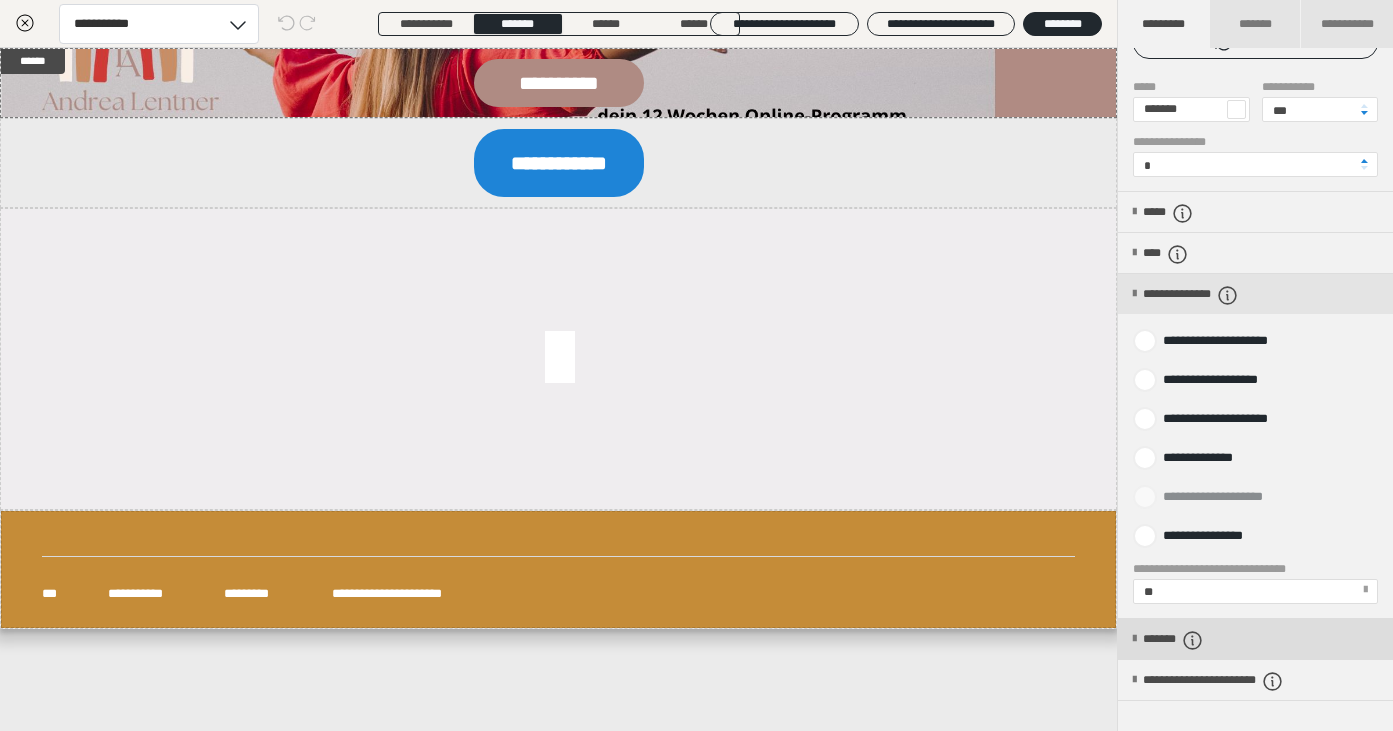 click on "*******" at bounding box center (1191, 640) 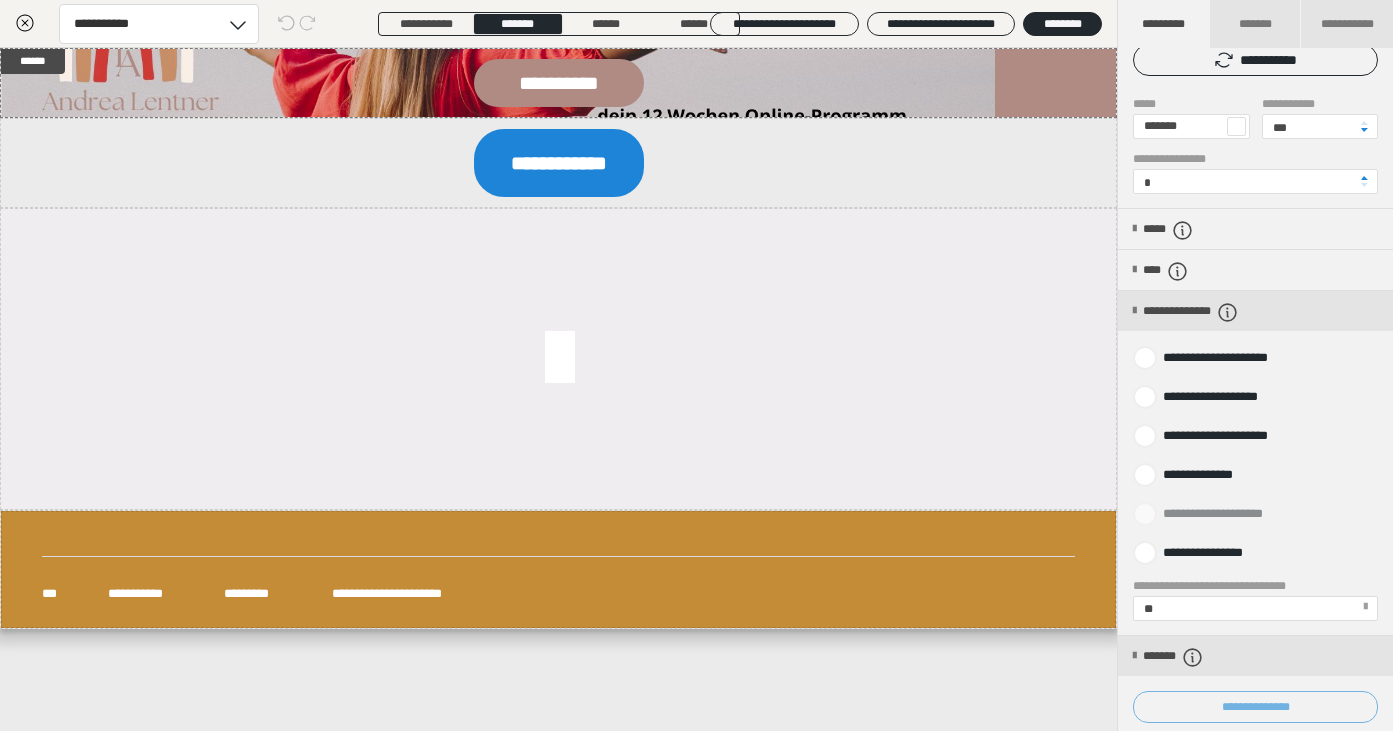 scroll, scrollTop: 174, scrollLeft: 0, axis: vertical 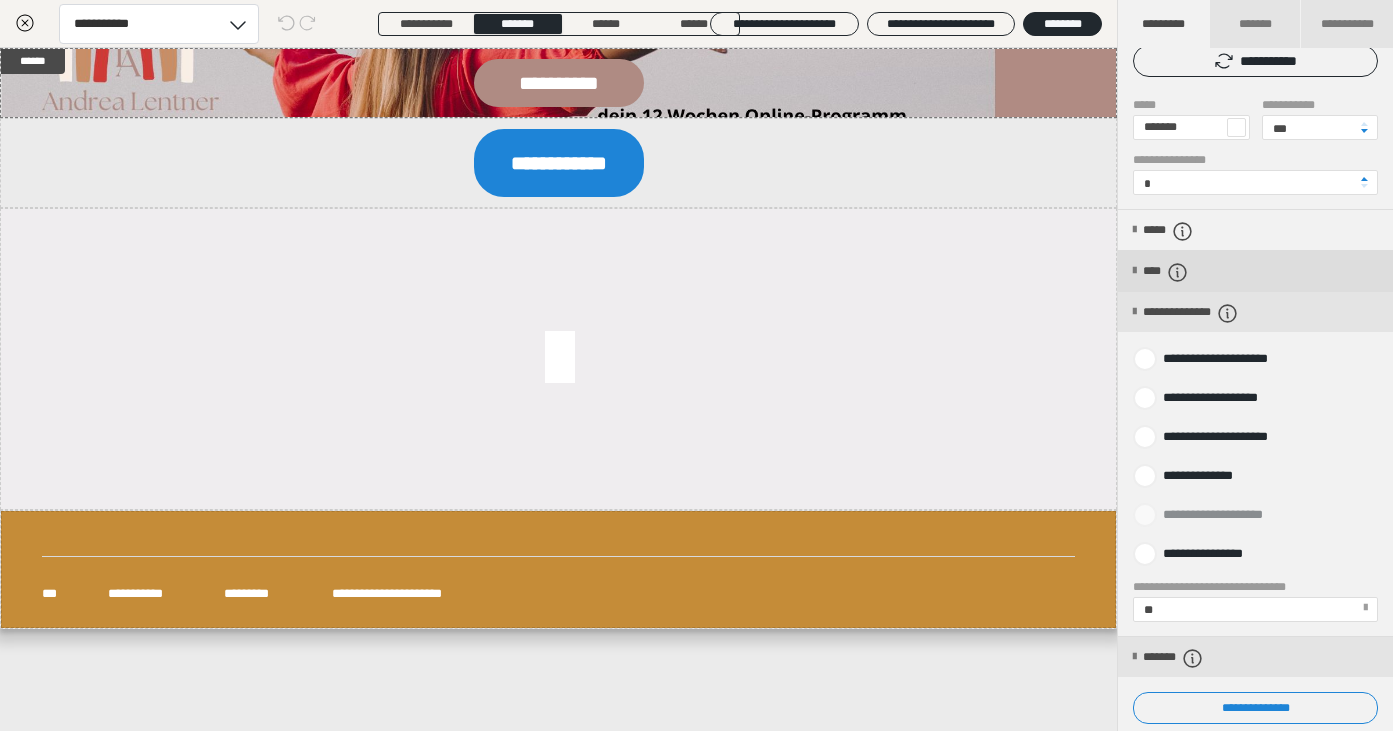click on "****" at bounding box center [1255, 271] 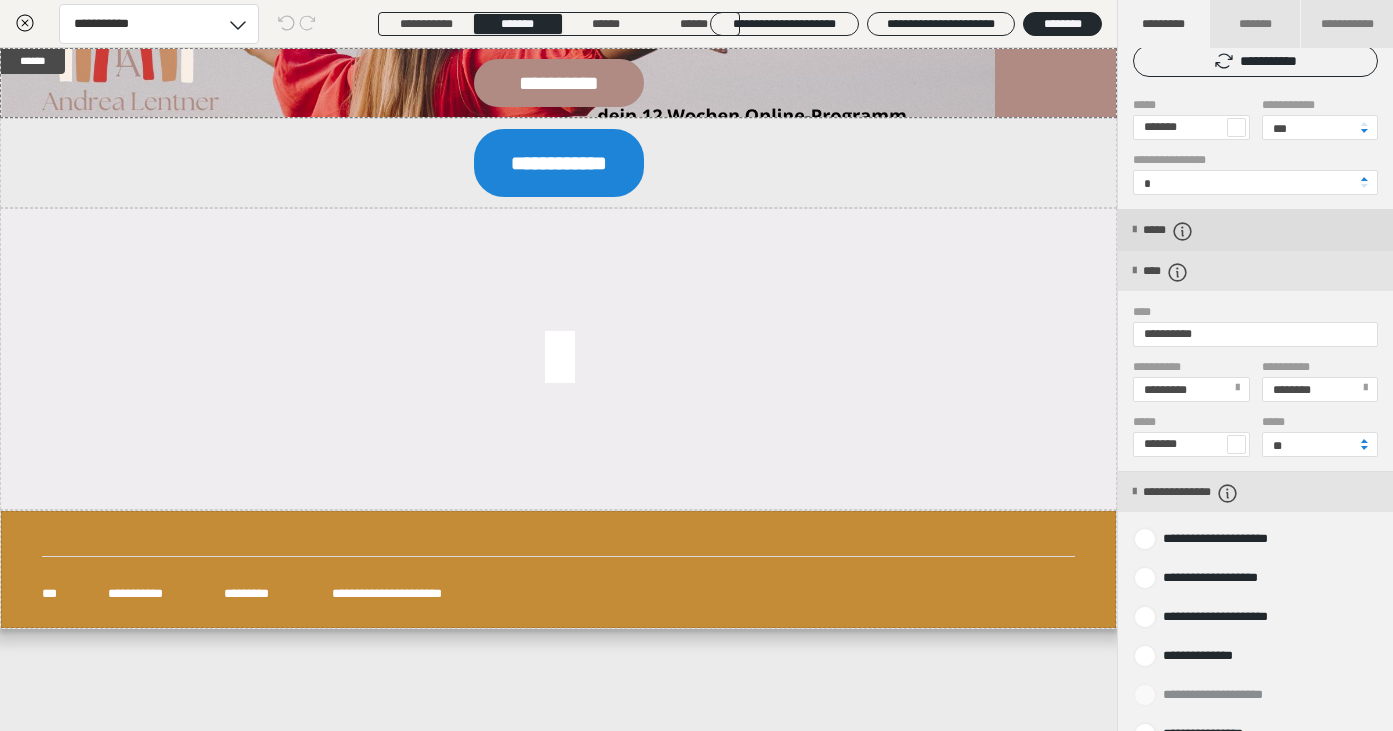 click at bounding box center [1134, 230] 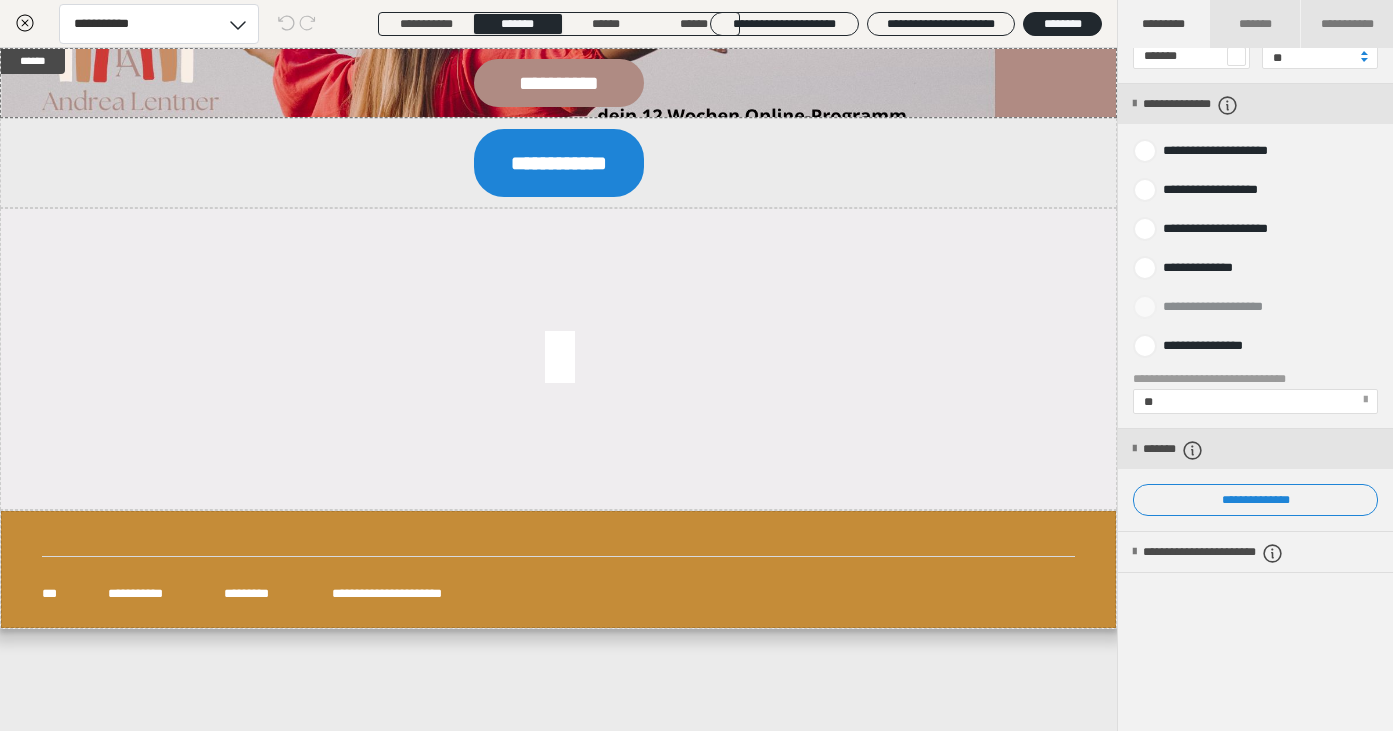 scroll, scrollTop: 750, scrollLeft: 0, axis: vertical 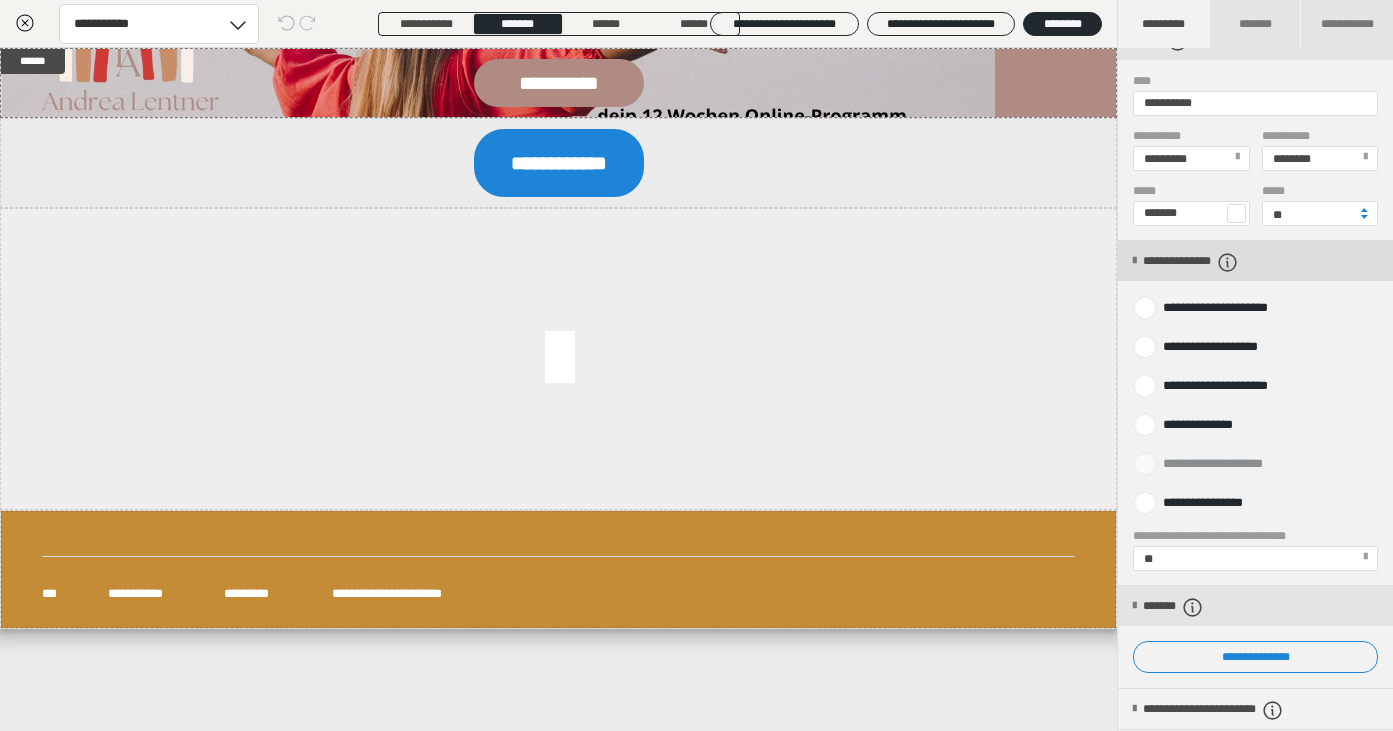 click at bounding box center [1134, 261] 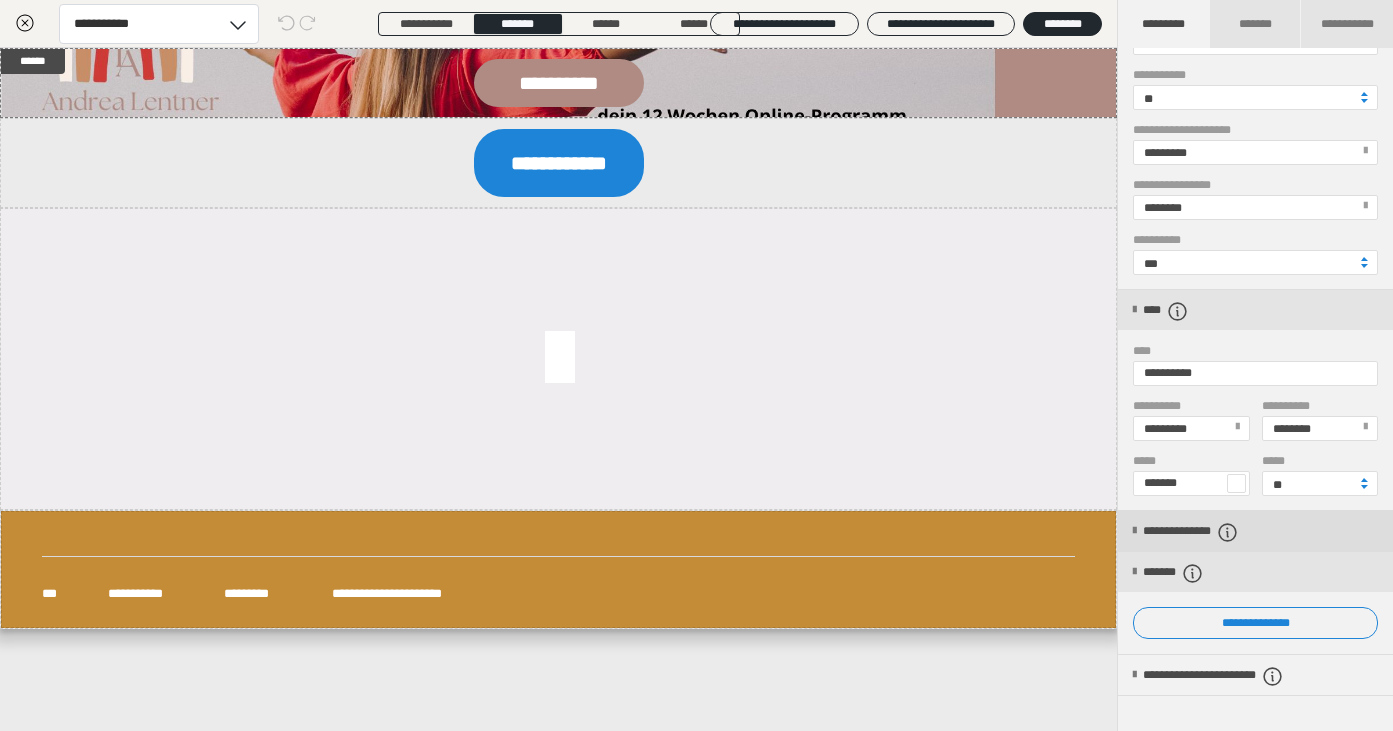 scroll, scrollTop: 452, scrollLeft: 0, axis: vertical 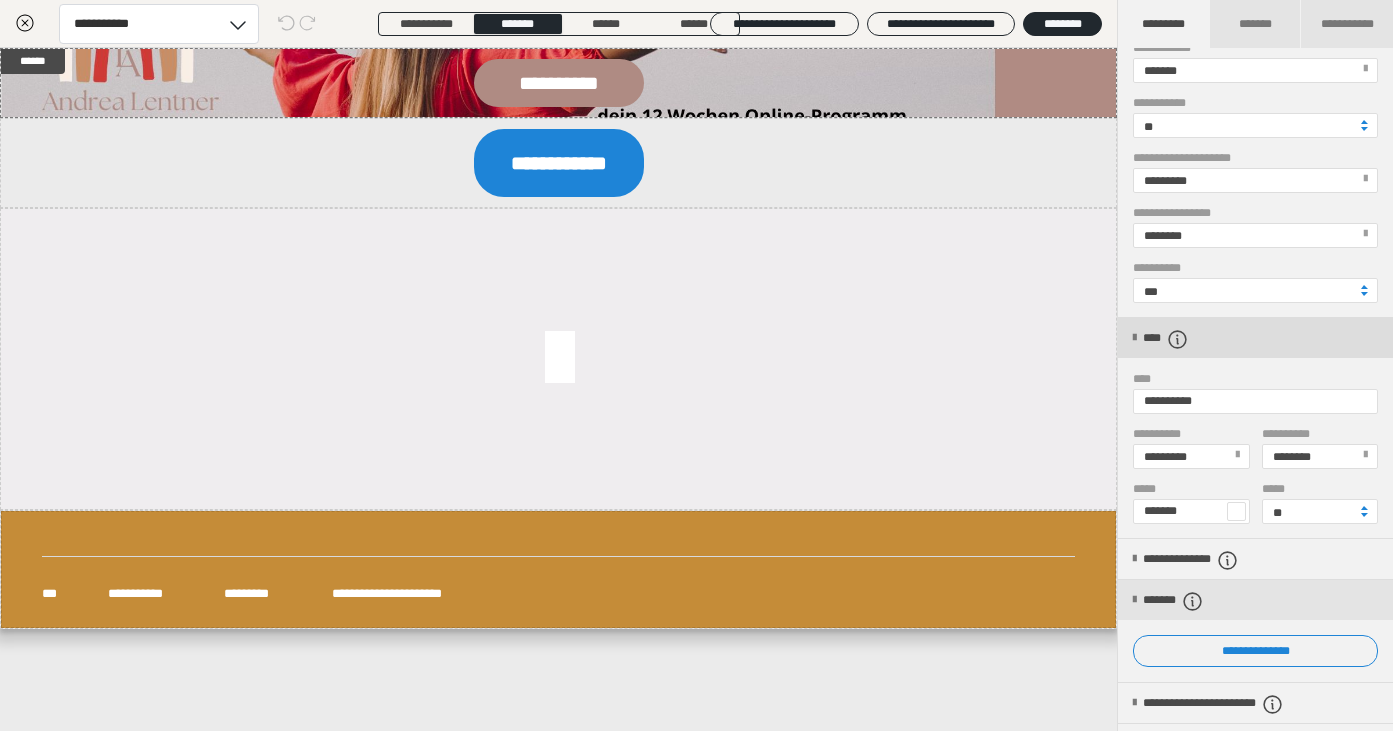 click on "****" at bounding box center (1255, 338) 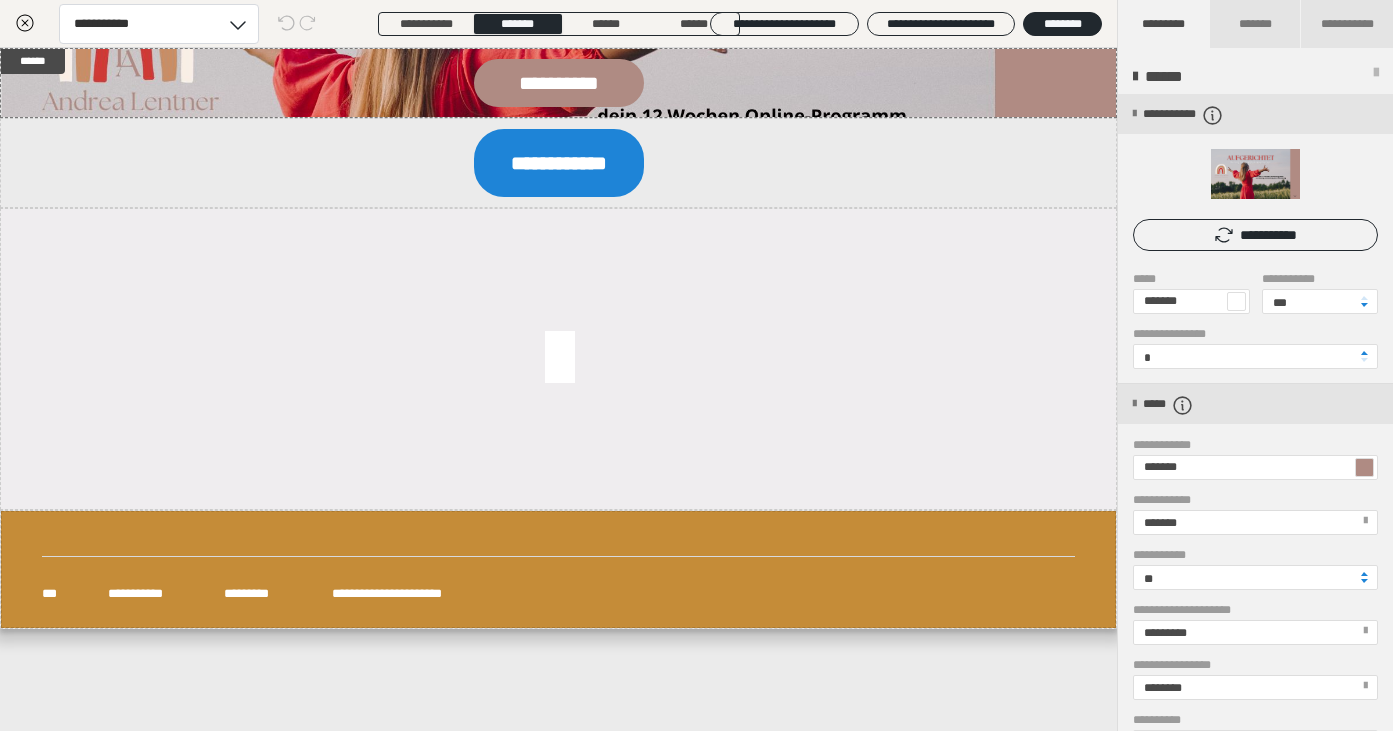 scroll, scrollTop: 0, scrollLeft: 0, axis: both 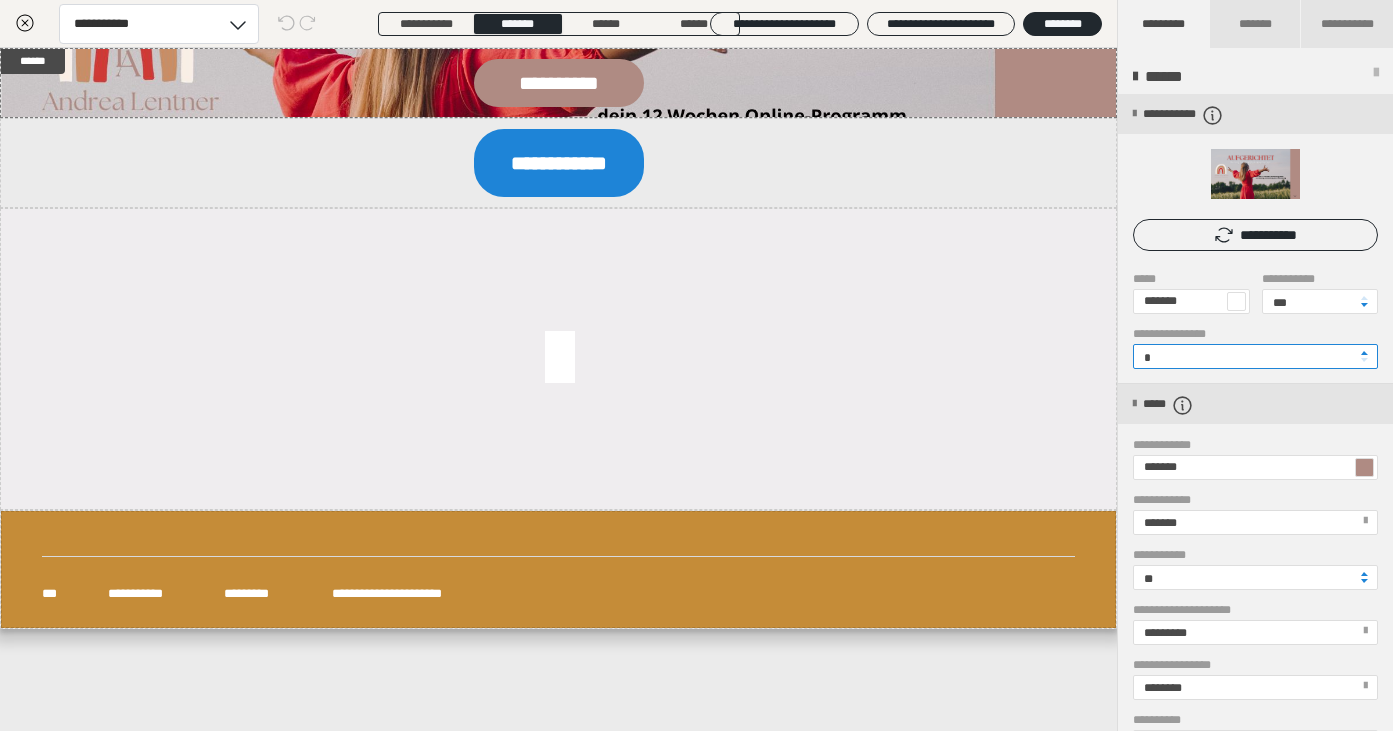 drag, startPoint x: 1187, startPoint y: 354, endPoint x: 1134, endPoint y: 349, distance: 53.235325 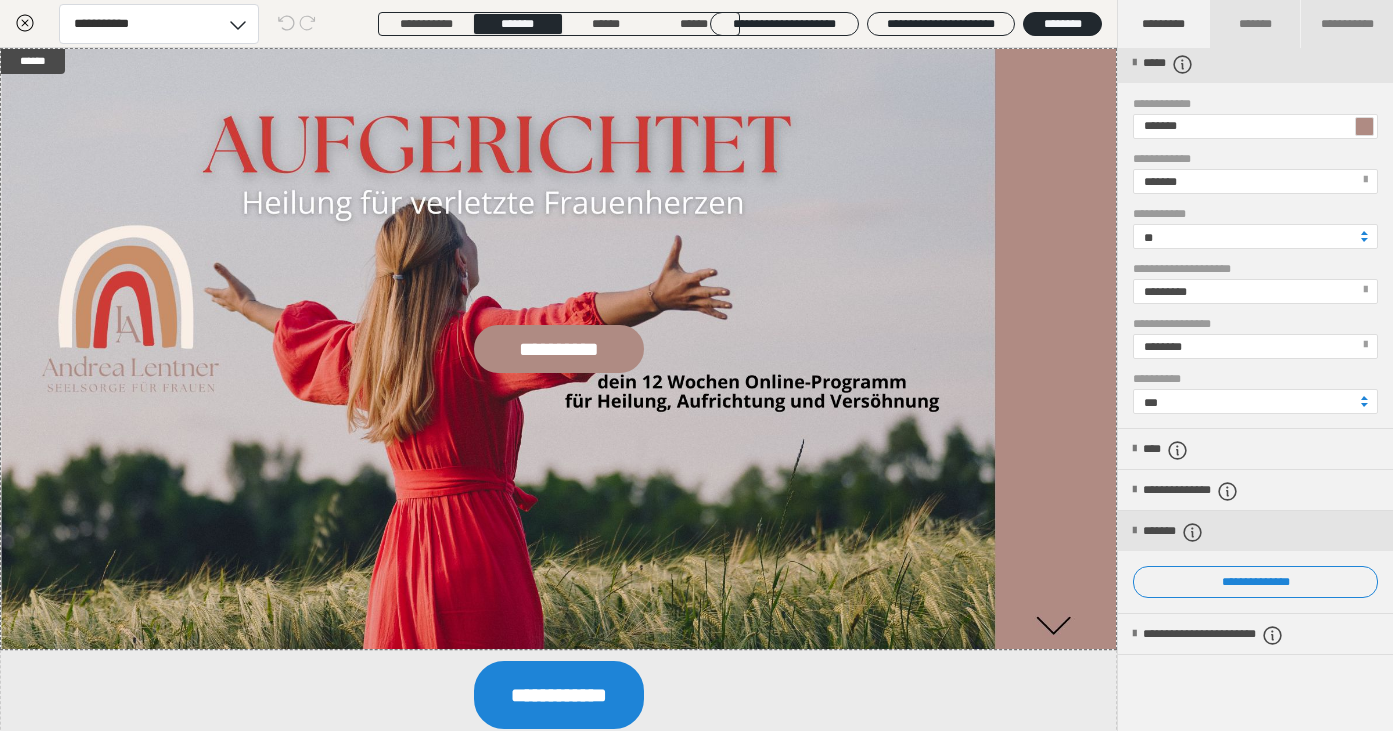 scroll, scrollTop: 333, scrollLeft: 0, axis: vertical 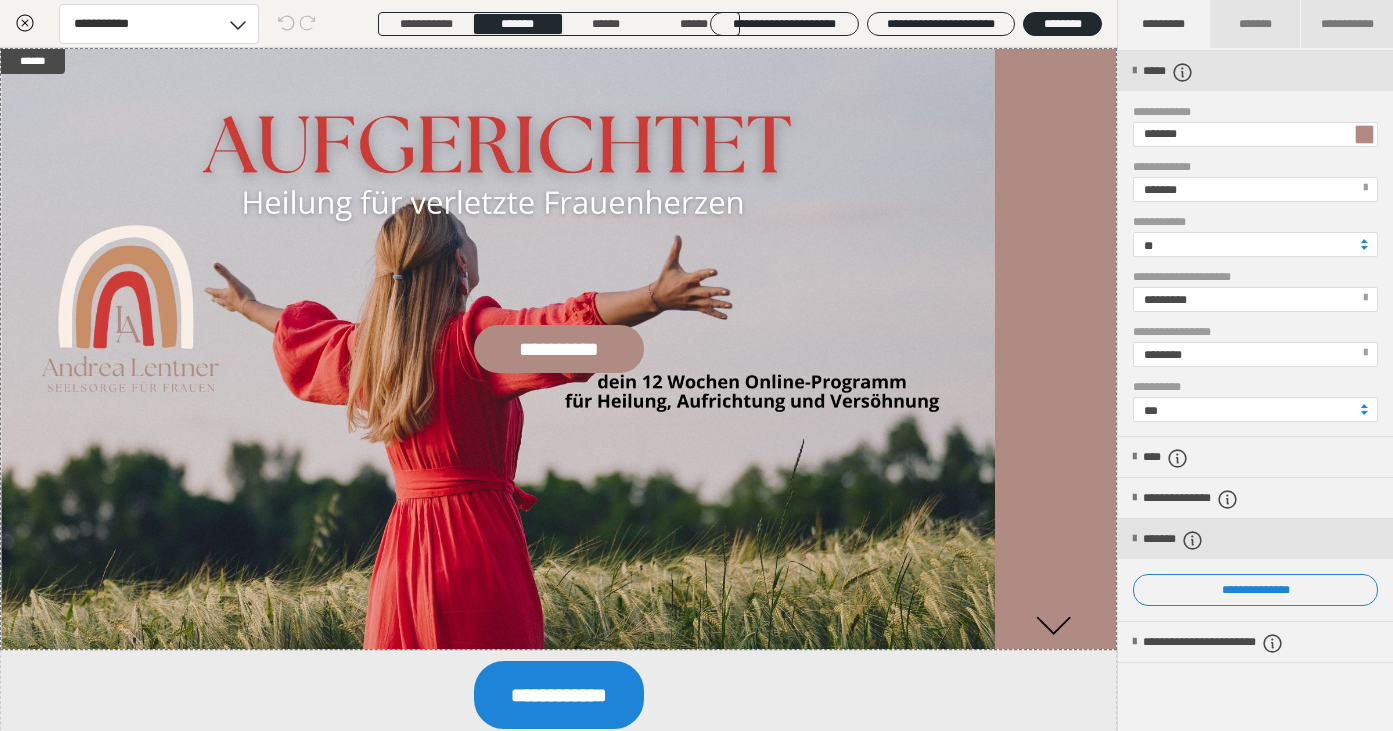 type on "***" 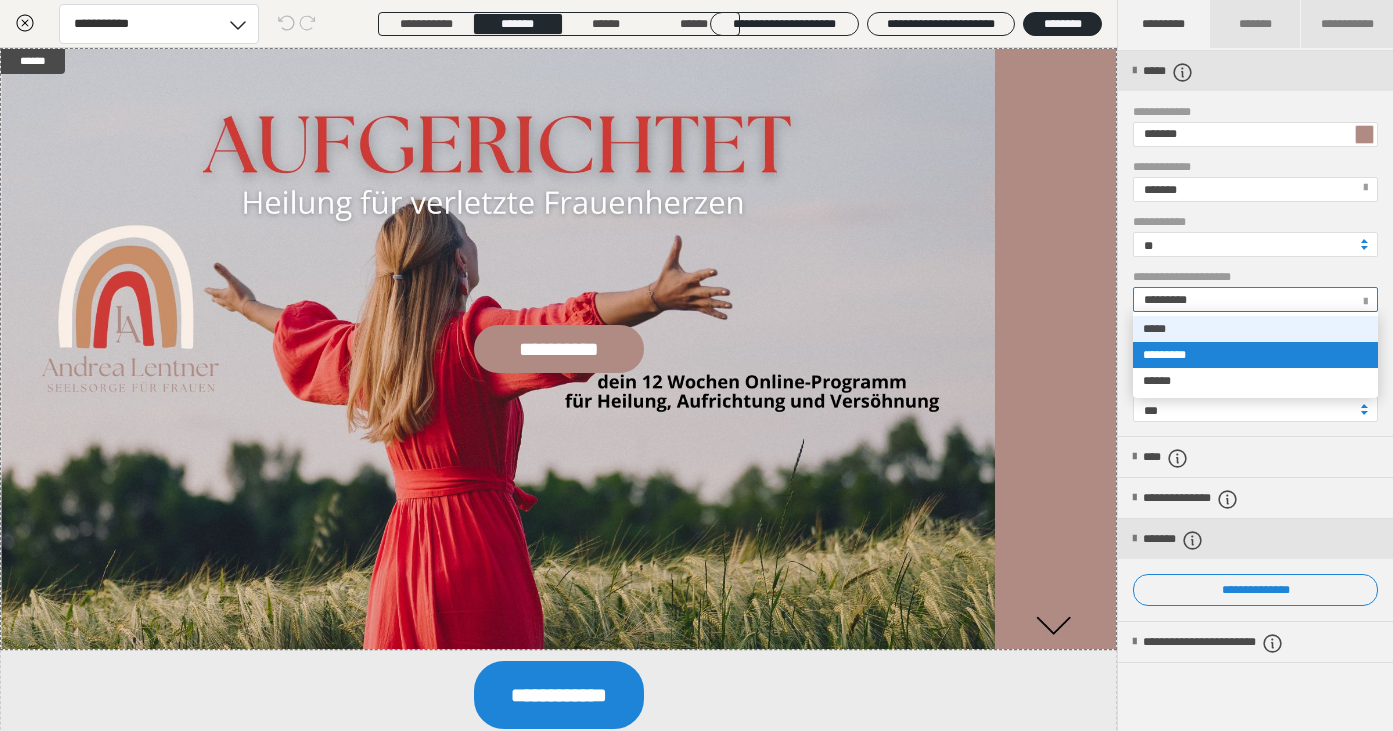 click on "*****" at bounding box center (1255, 329) 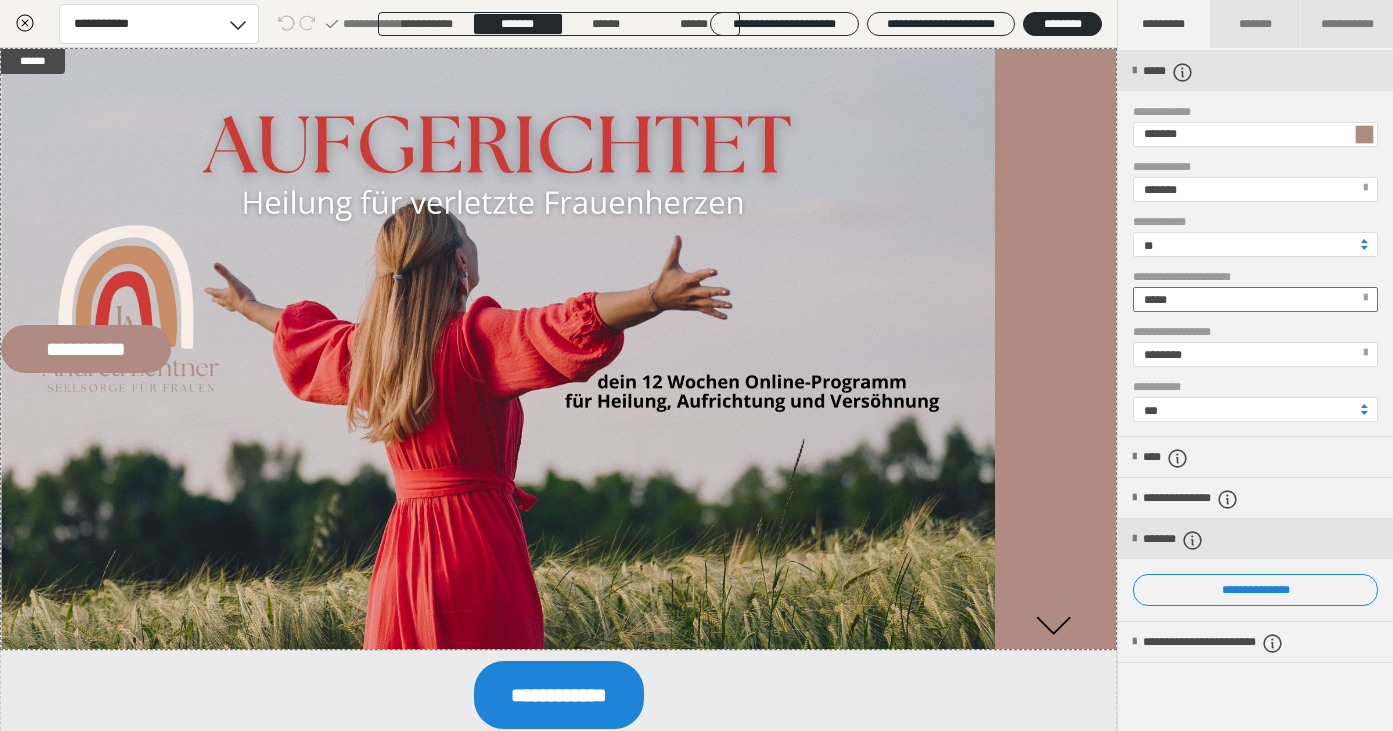 click on "*****" at bounding box center [1254, 299] 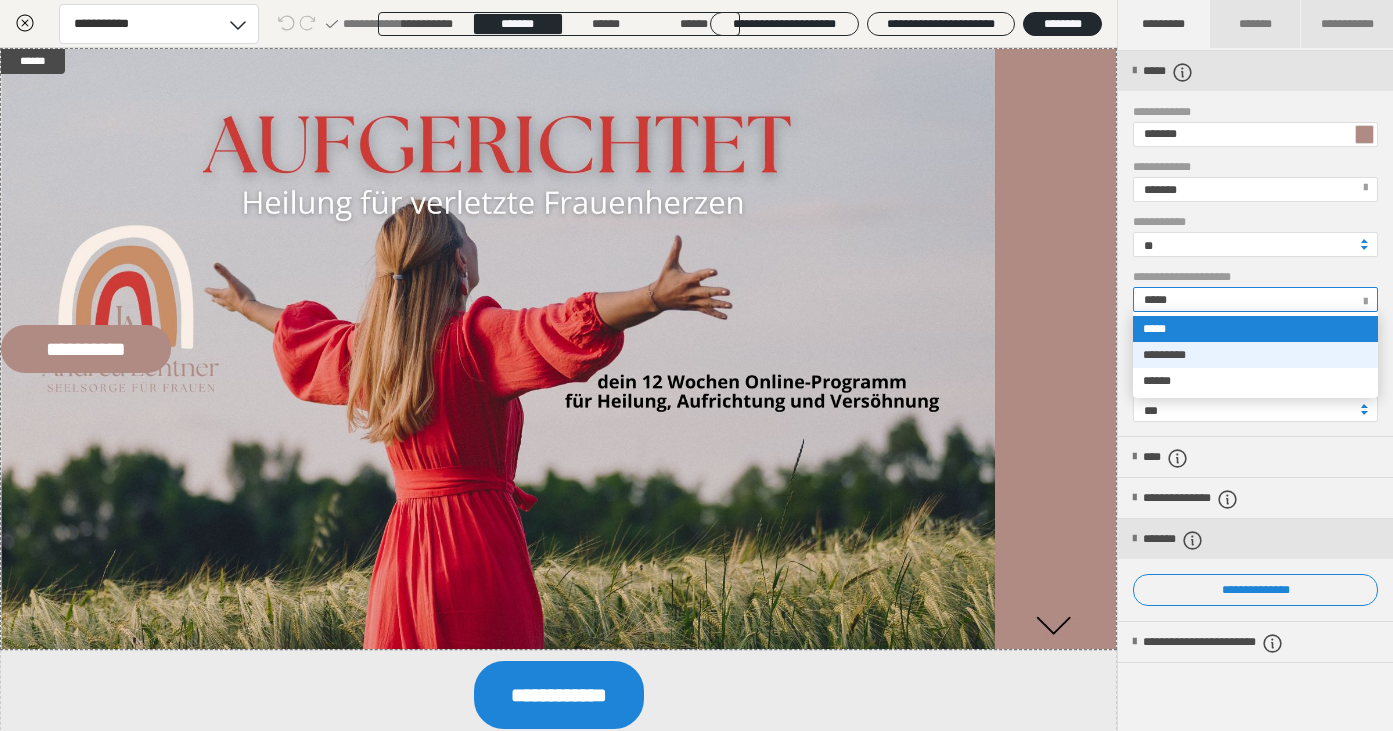 click on "*********" at bounding box center [1255, 355] 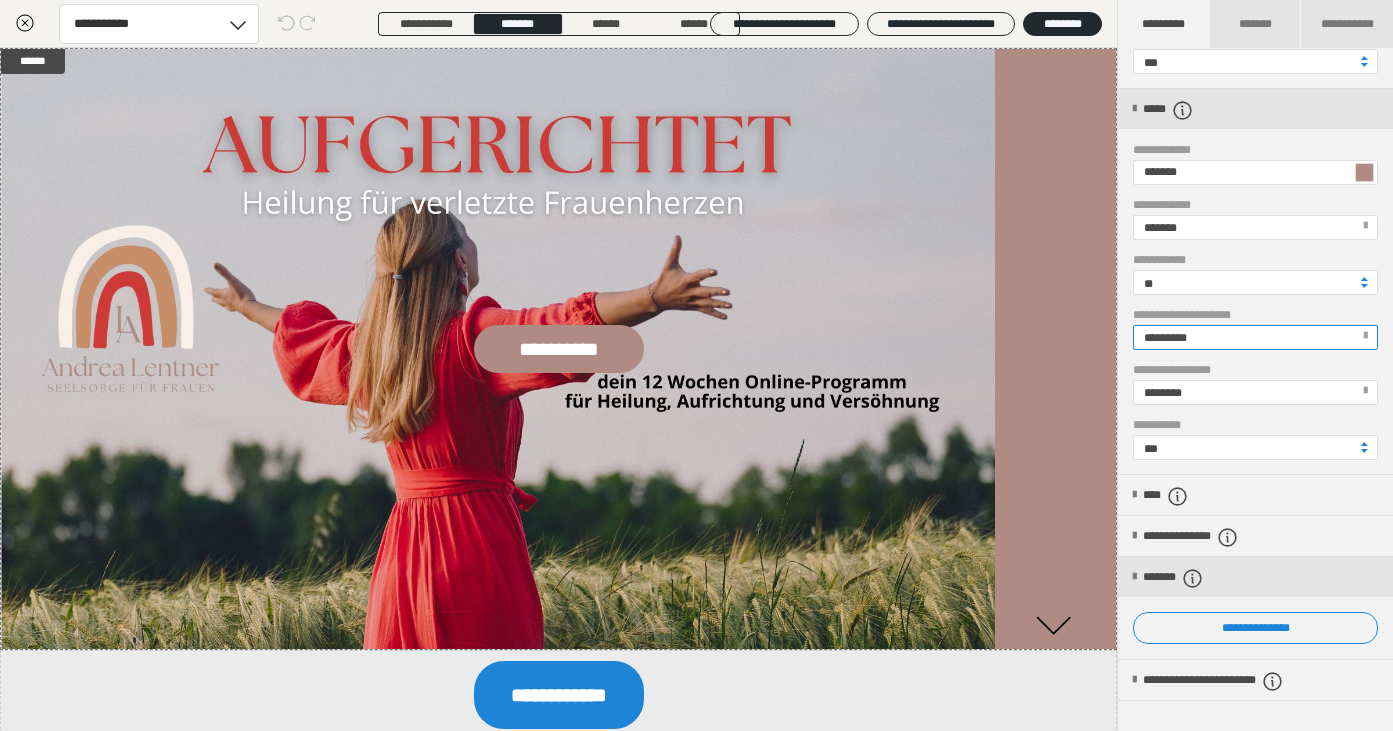 scroll, scrollTop: 289, scrollLeft: 0, axis: vertical 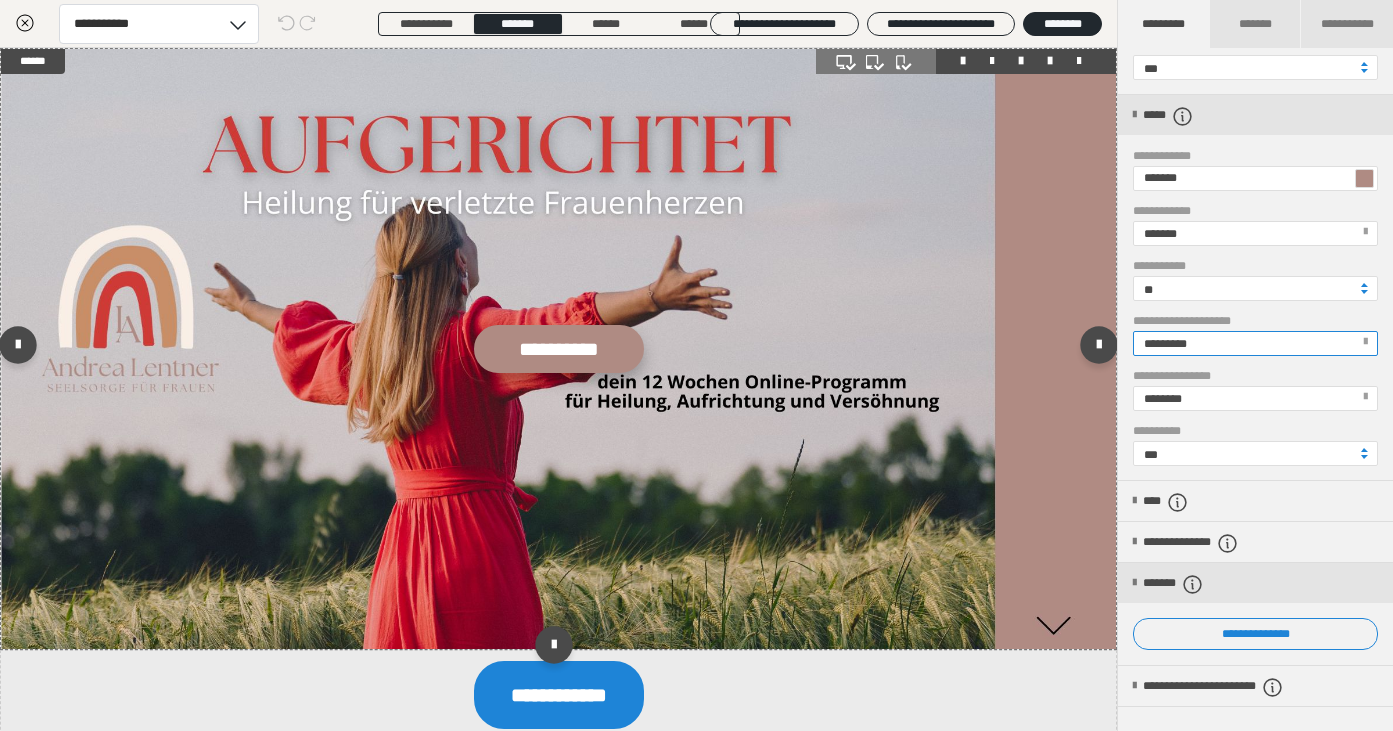 click on "**********" at bounding box center [559, 349] 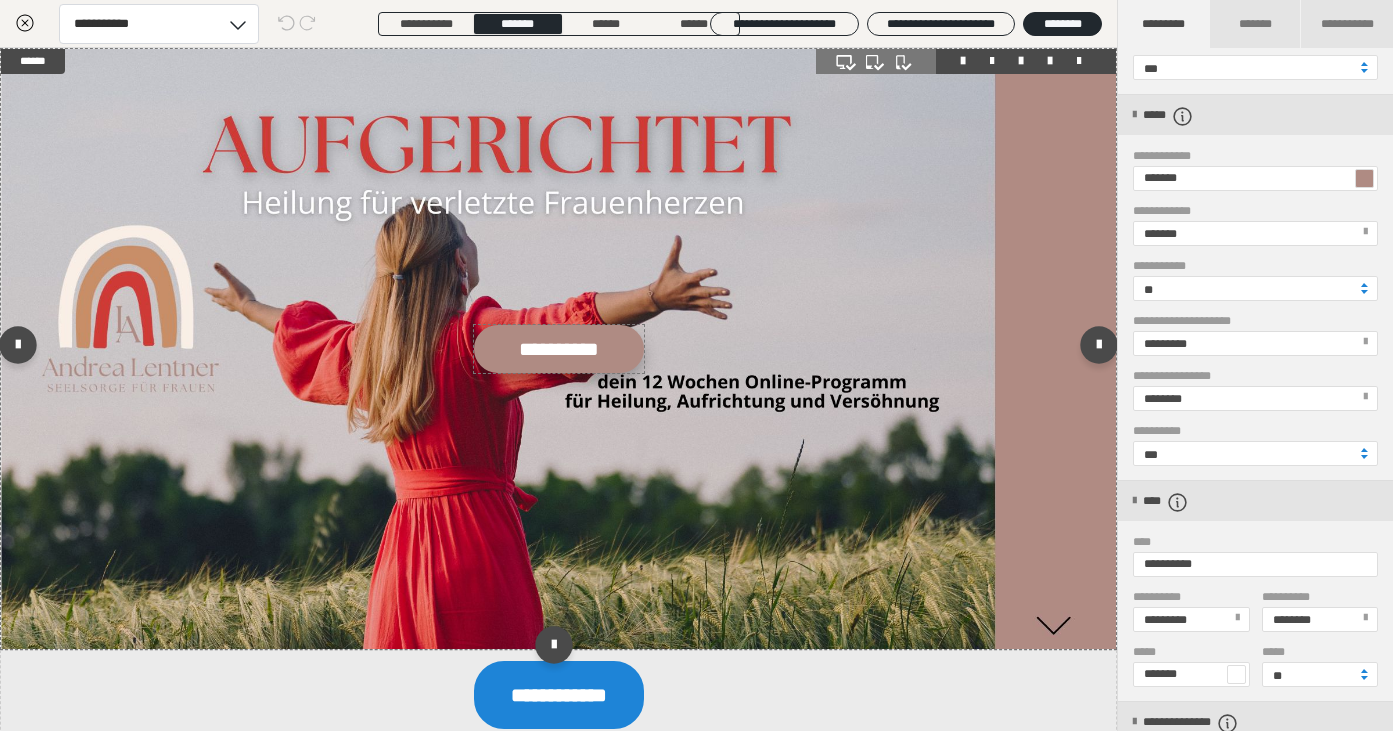 scroll, scrollTop: 172, scrollLeft: 0, axis: vertical 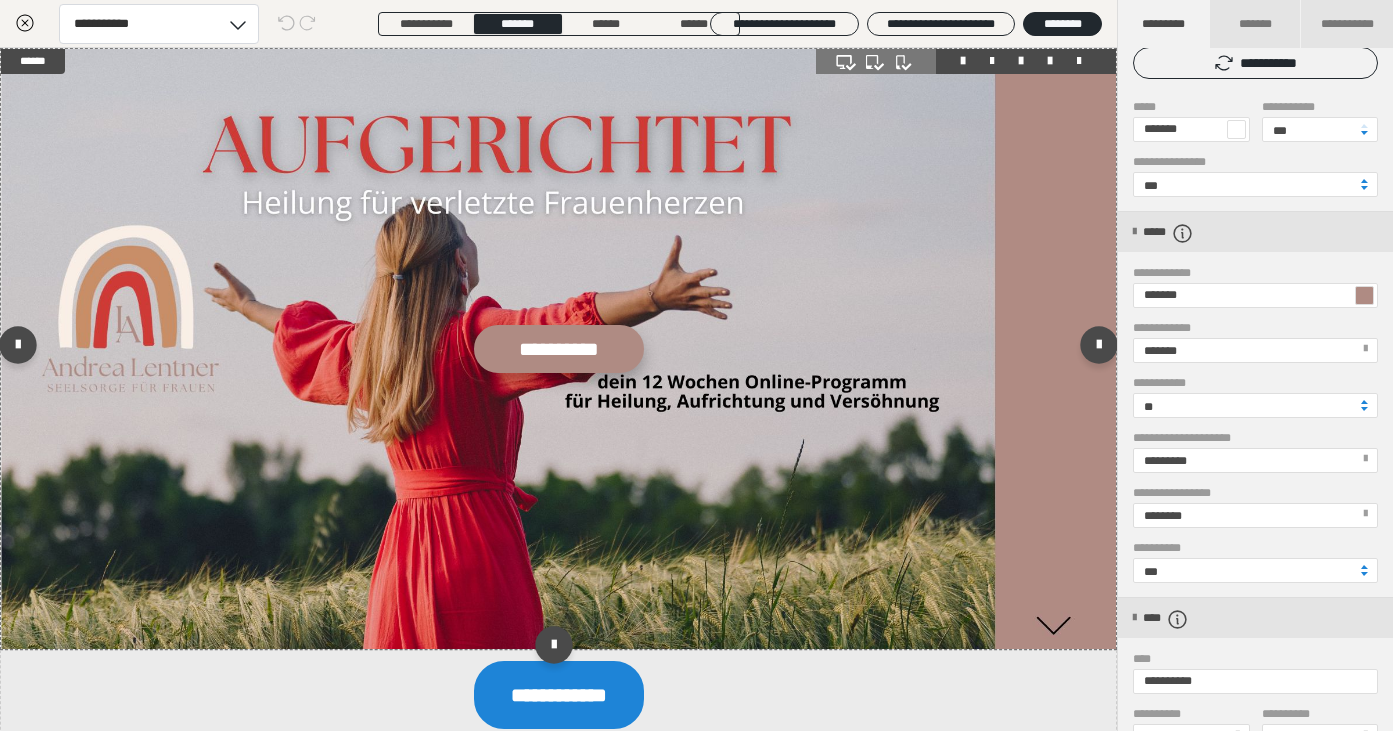 click on "**********" at bounding box center [559, 349] 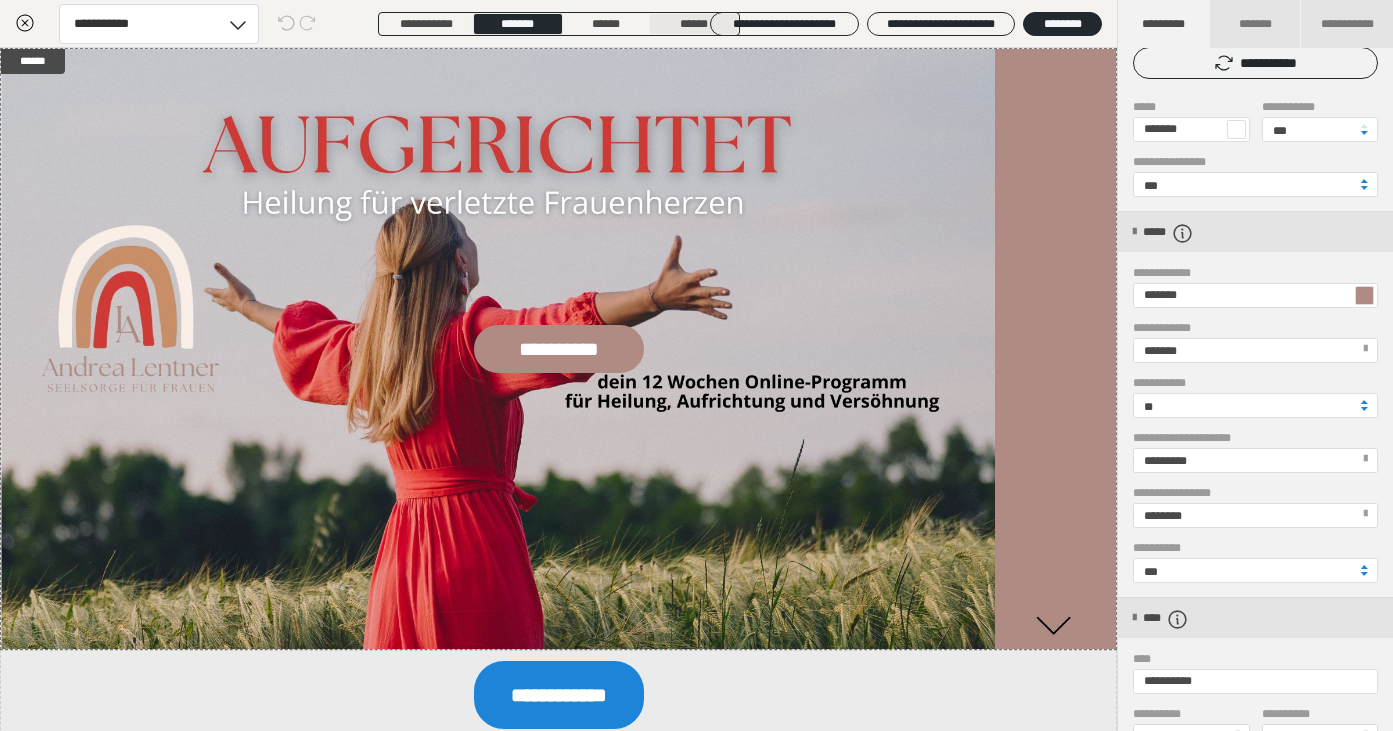 click on "******" at bounding box center [694, 24] 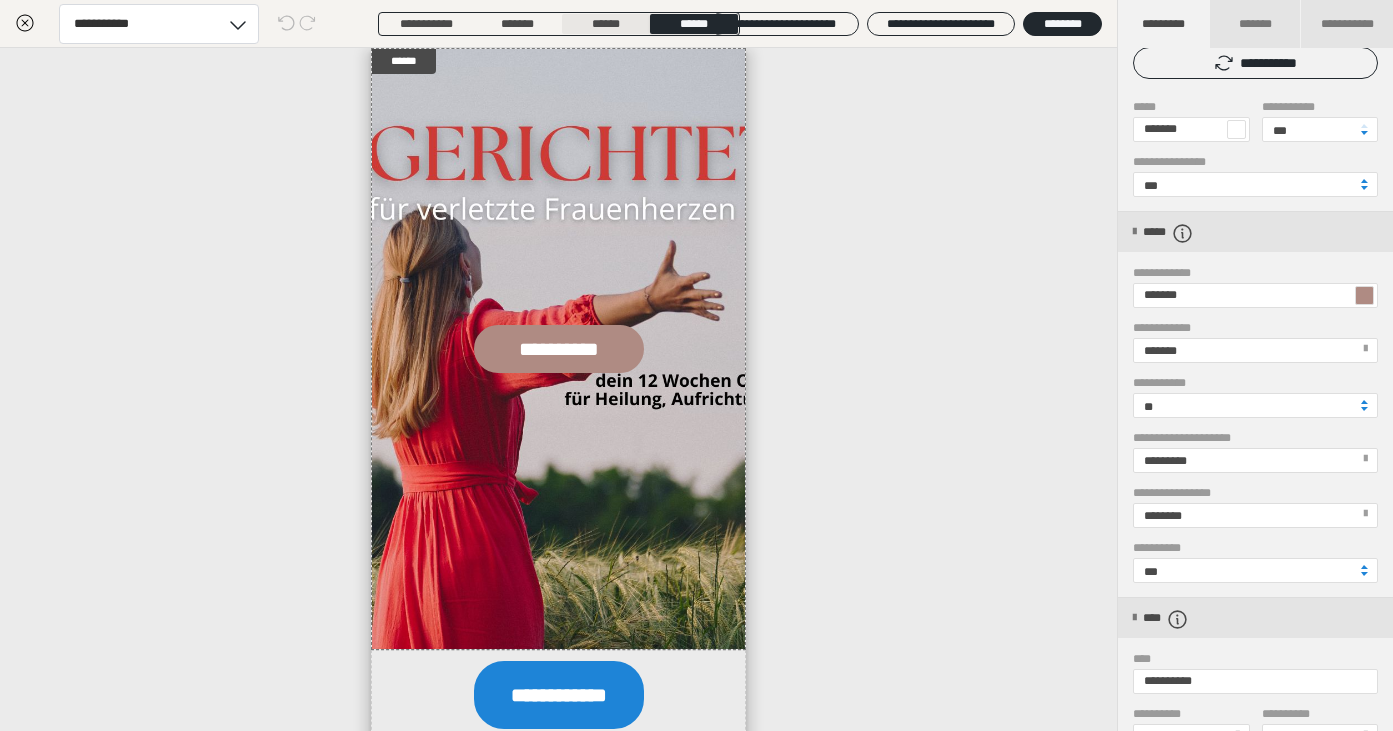 click on "******" at bounding box center (606, 24) 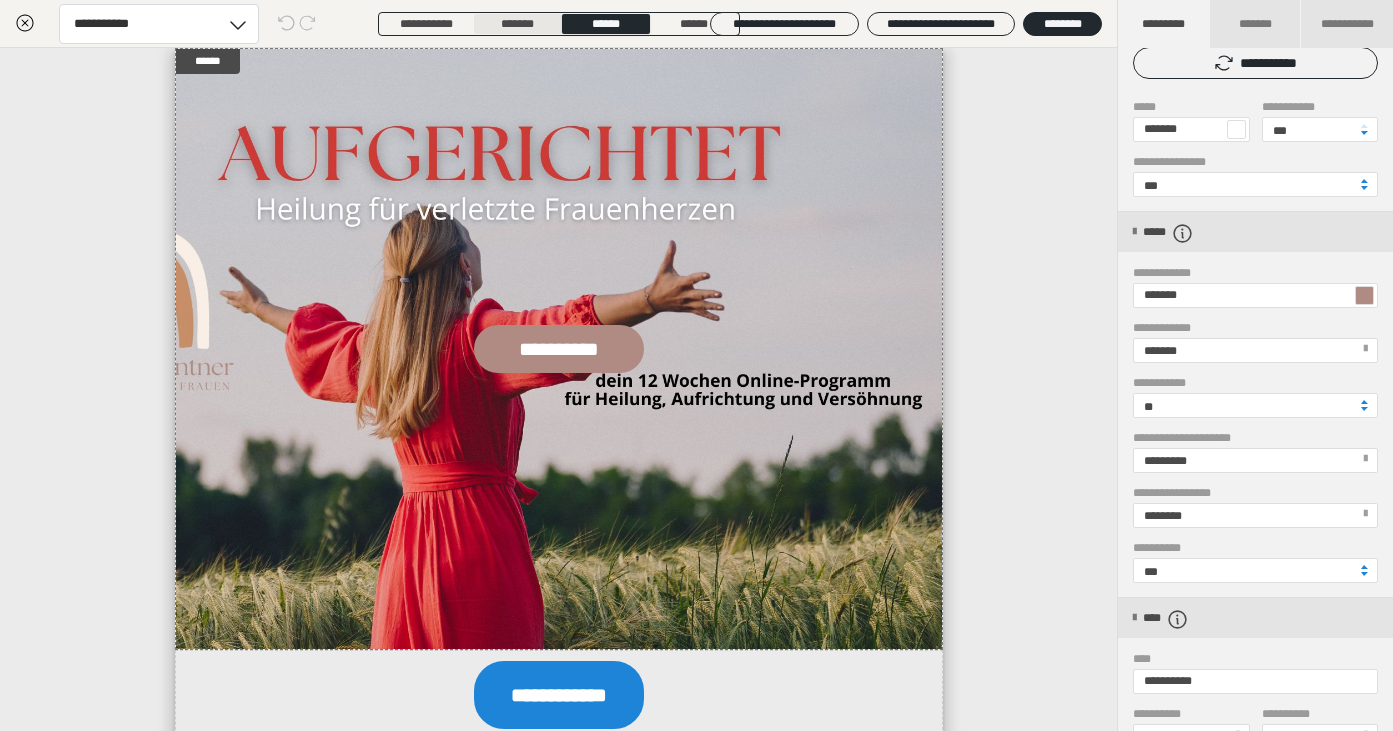 click on "*******" at bounding box center (518, 24) 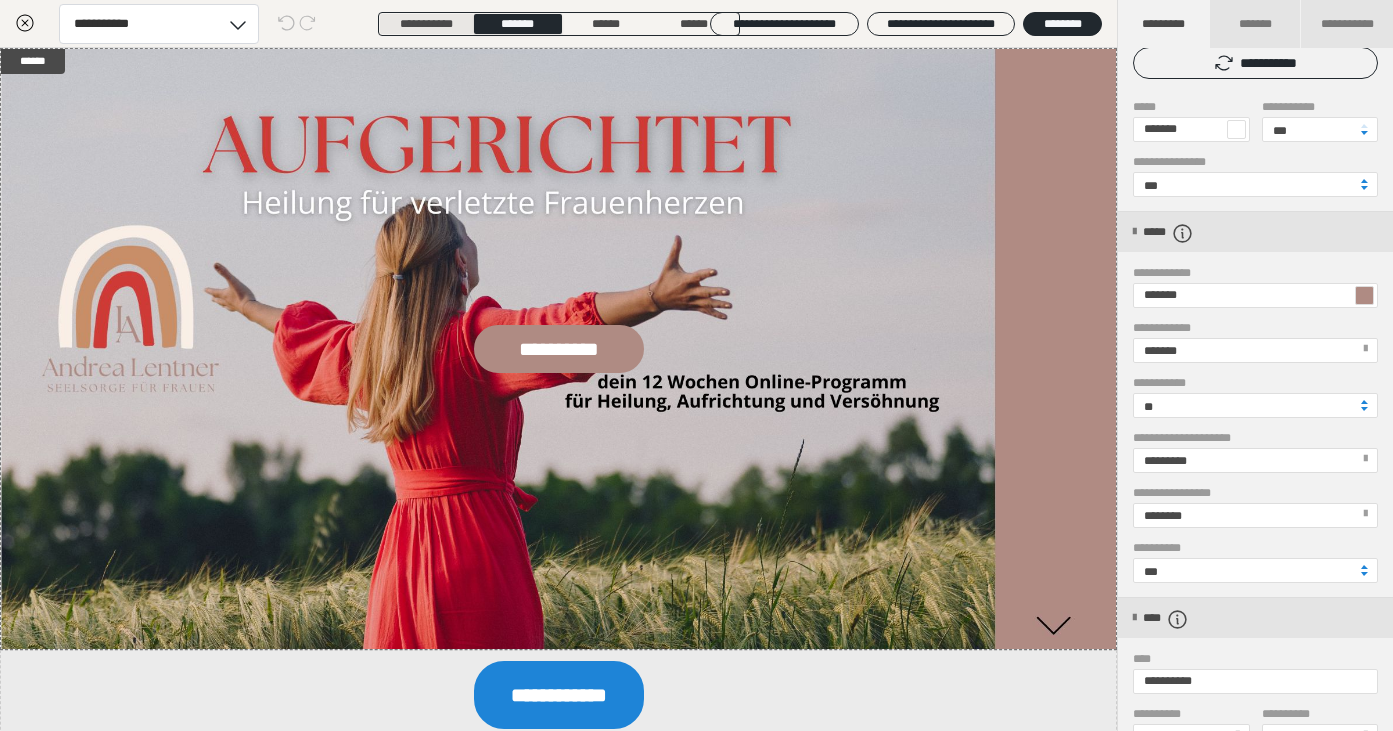 click on "**********" at bounding box center (426, 24) 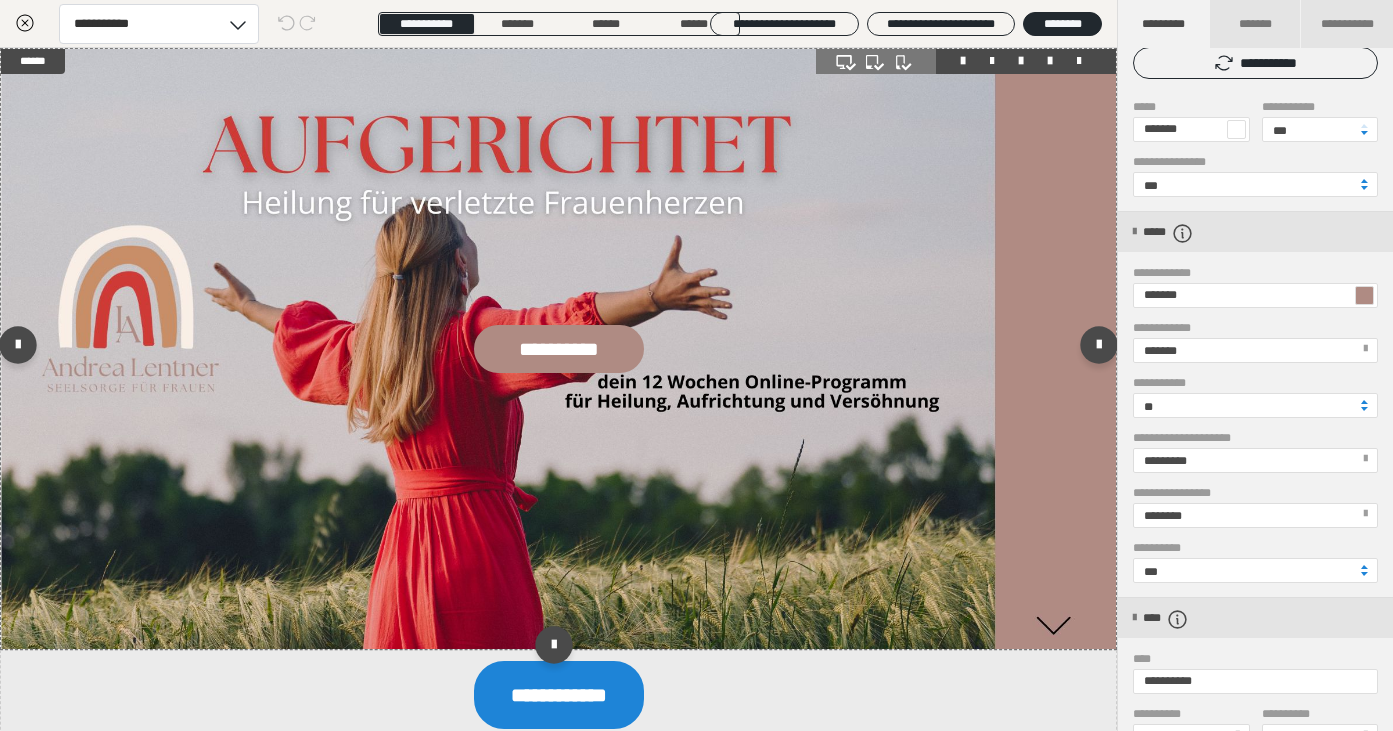 click at bounding box center [558, 349] 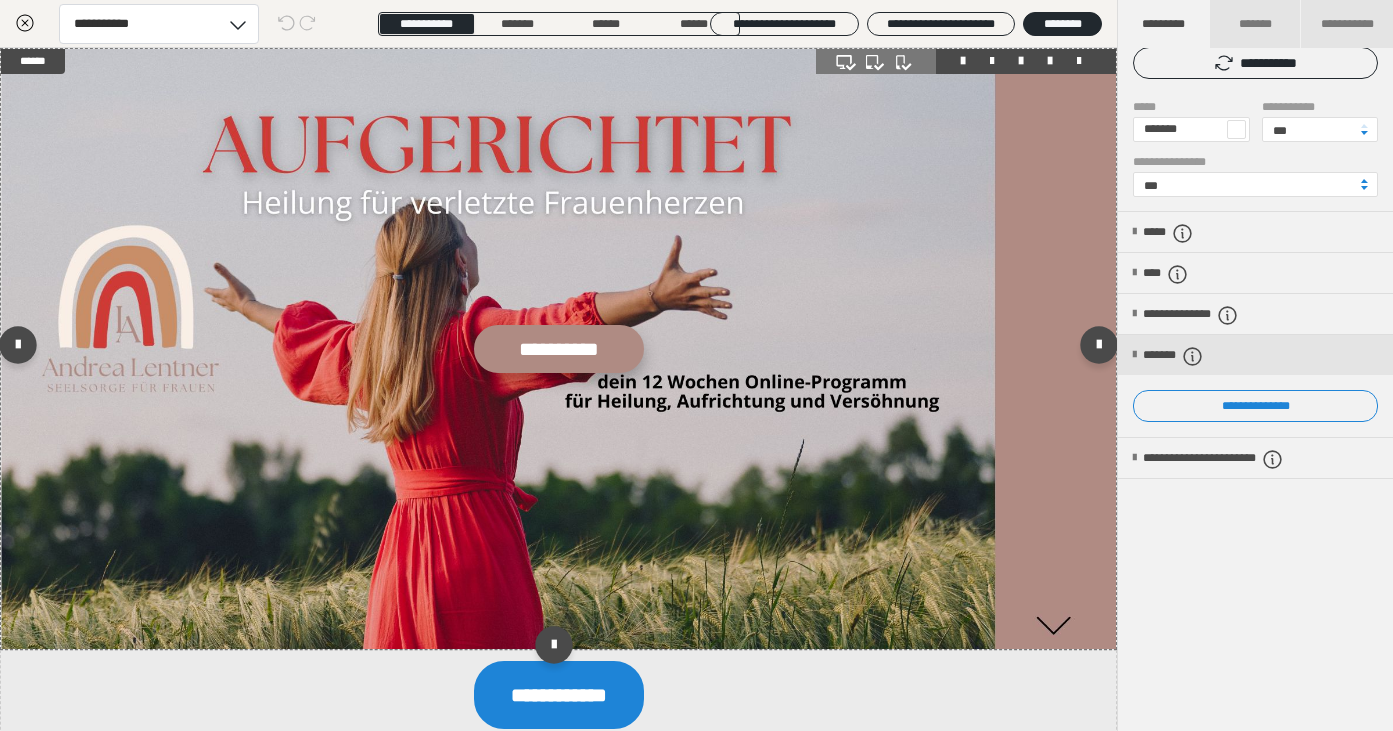 click on "**********" at bounding box center (559, 349) 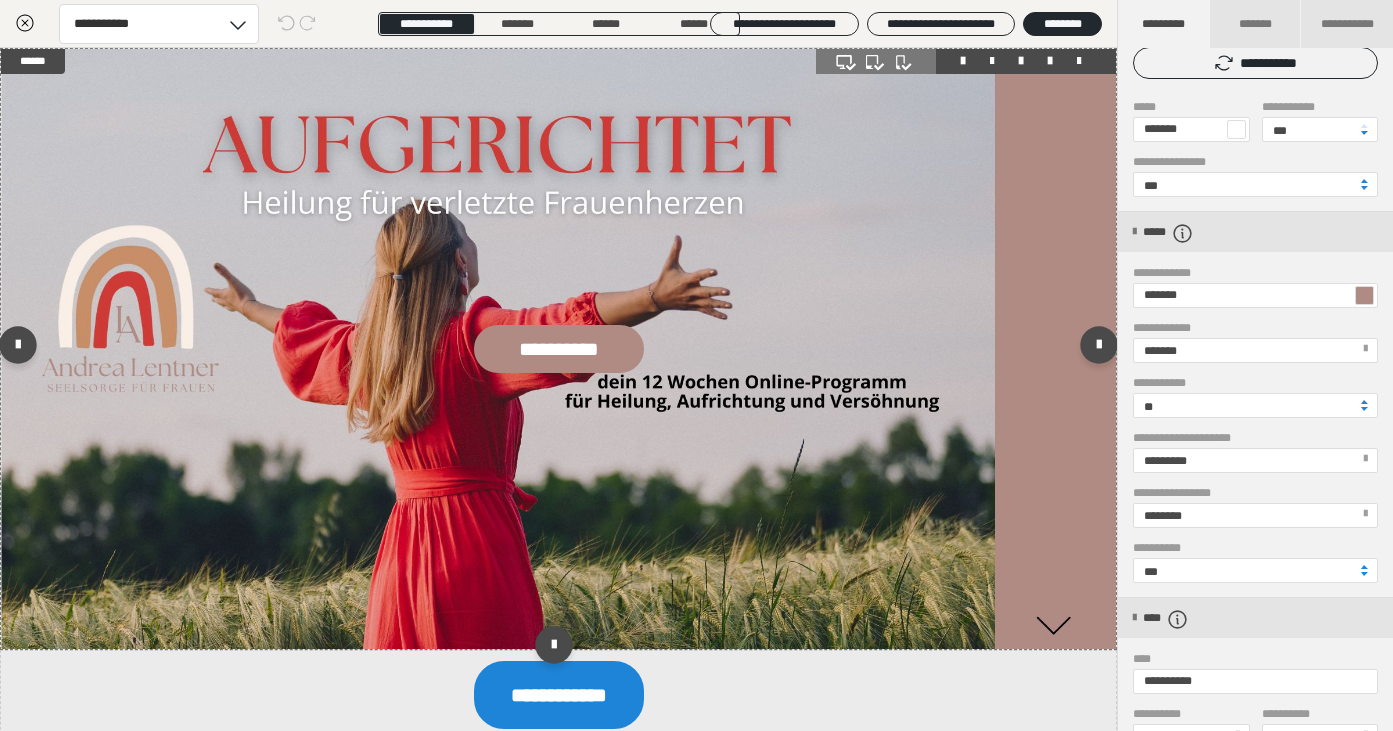 click at bounding box center (558, 349) 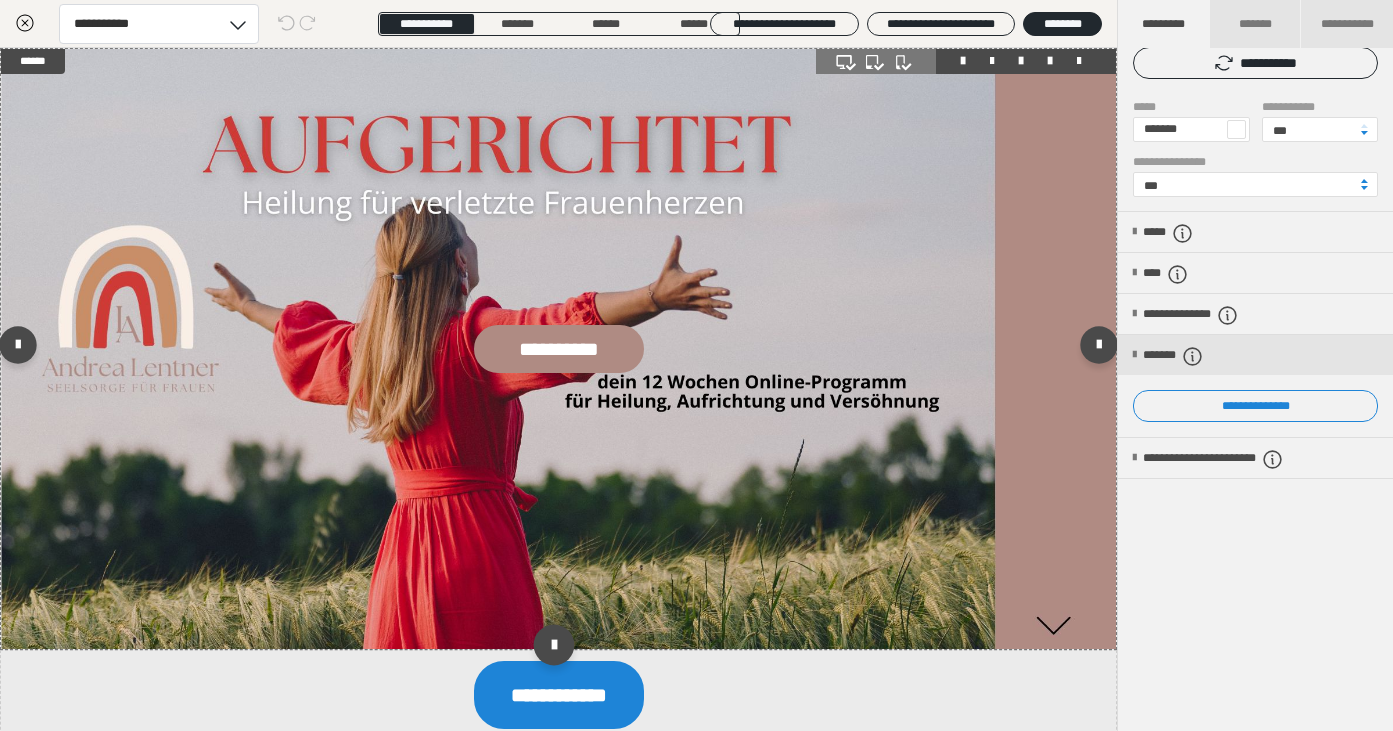 click at bounding box center [554, 644] 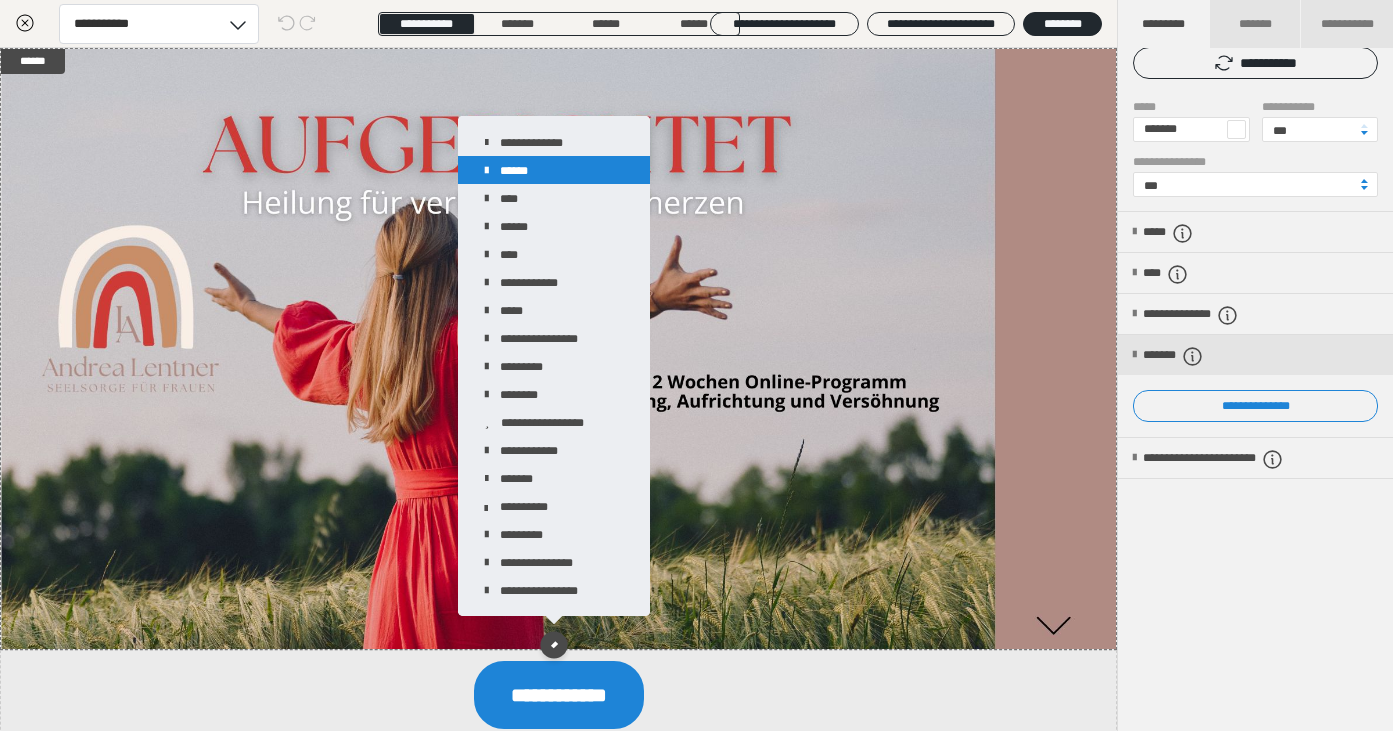 click on "******" at bounding box center (554, 170) 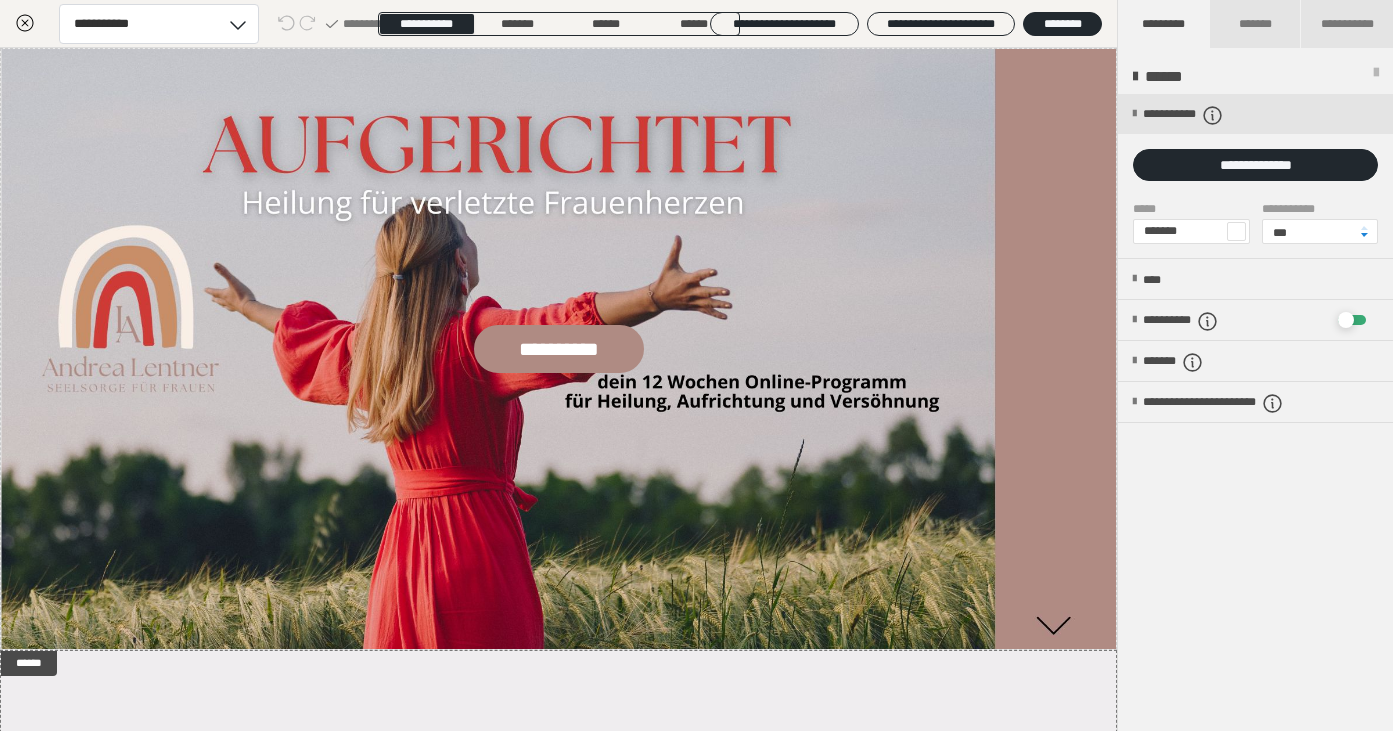 scroll, scrollTop: 0, scrollLeft: 0, axis: both 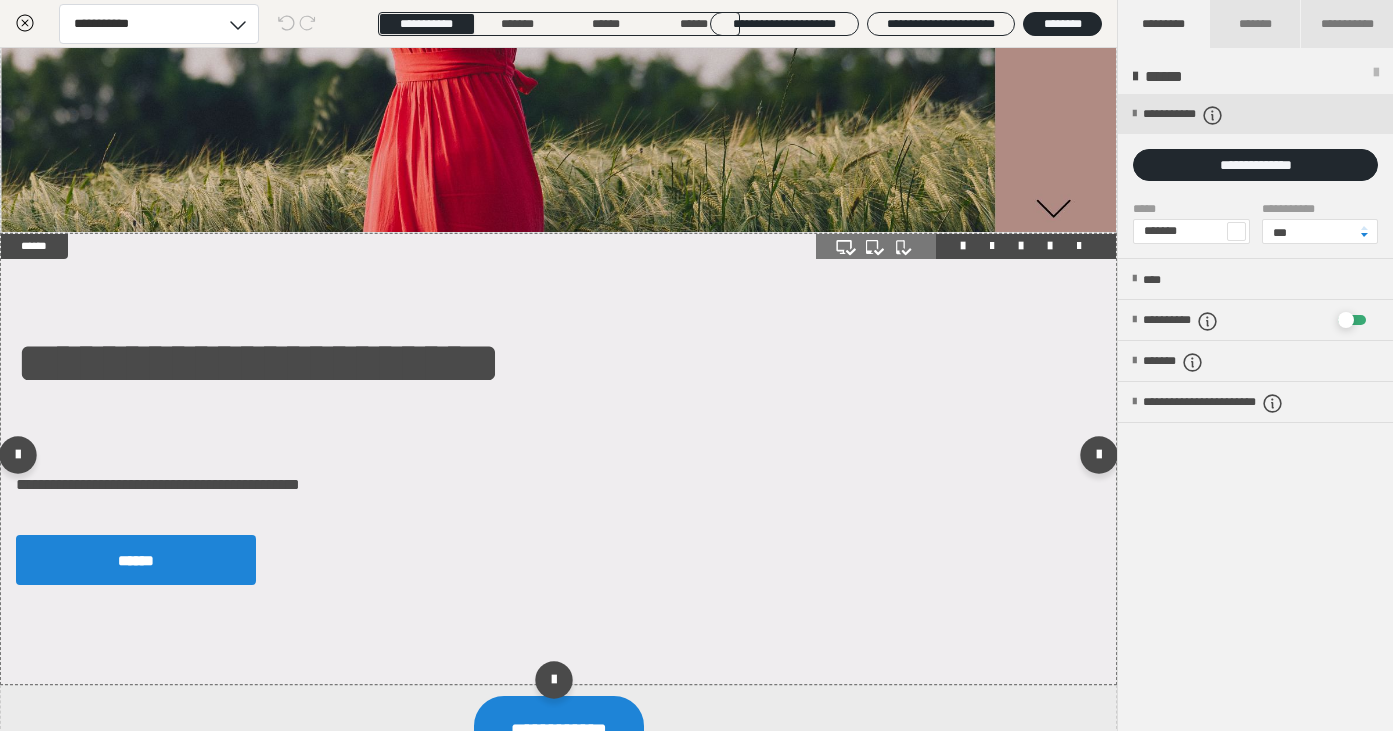 click on "**********" at bounding box center [558, 459] 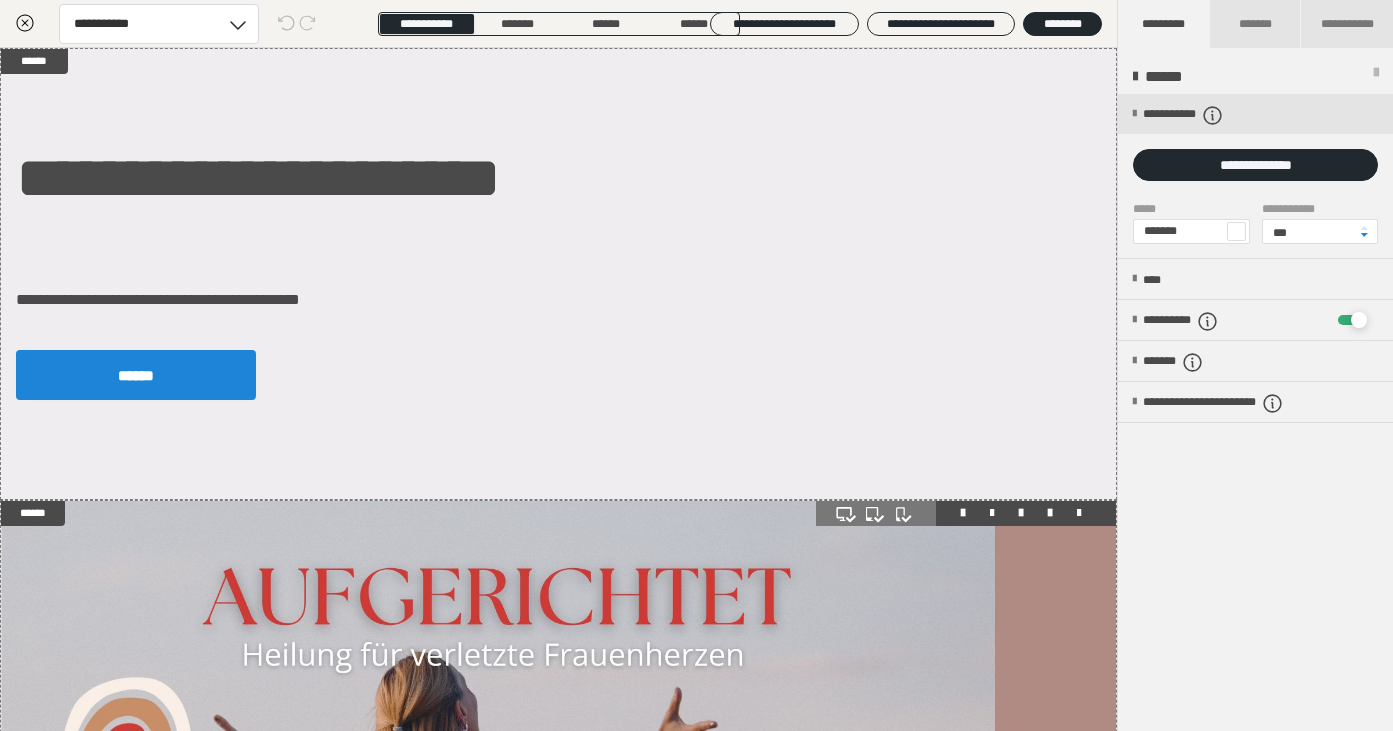 scroll, scrollTop: 0, scrollLeft: 0, axis: both 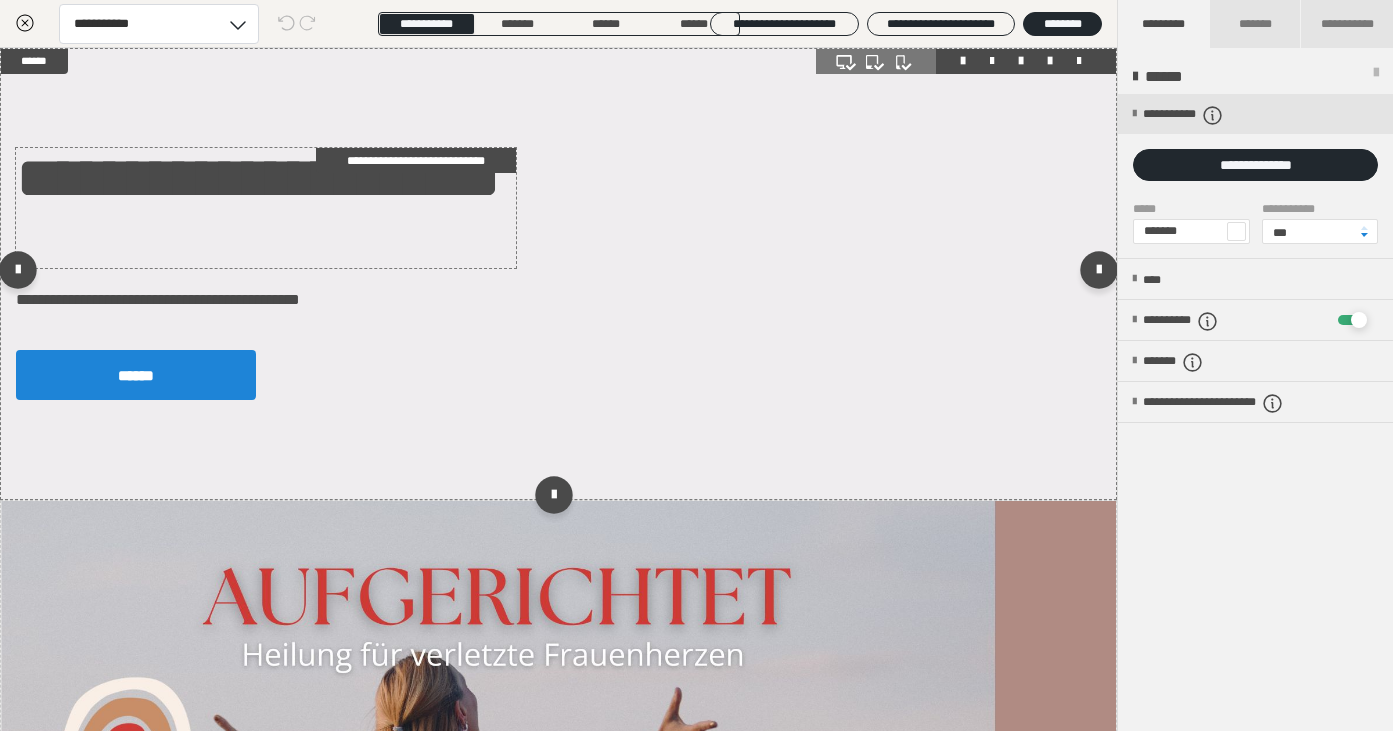 click on "**********" at bounding box center (266, 208) 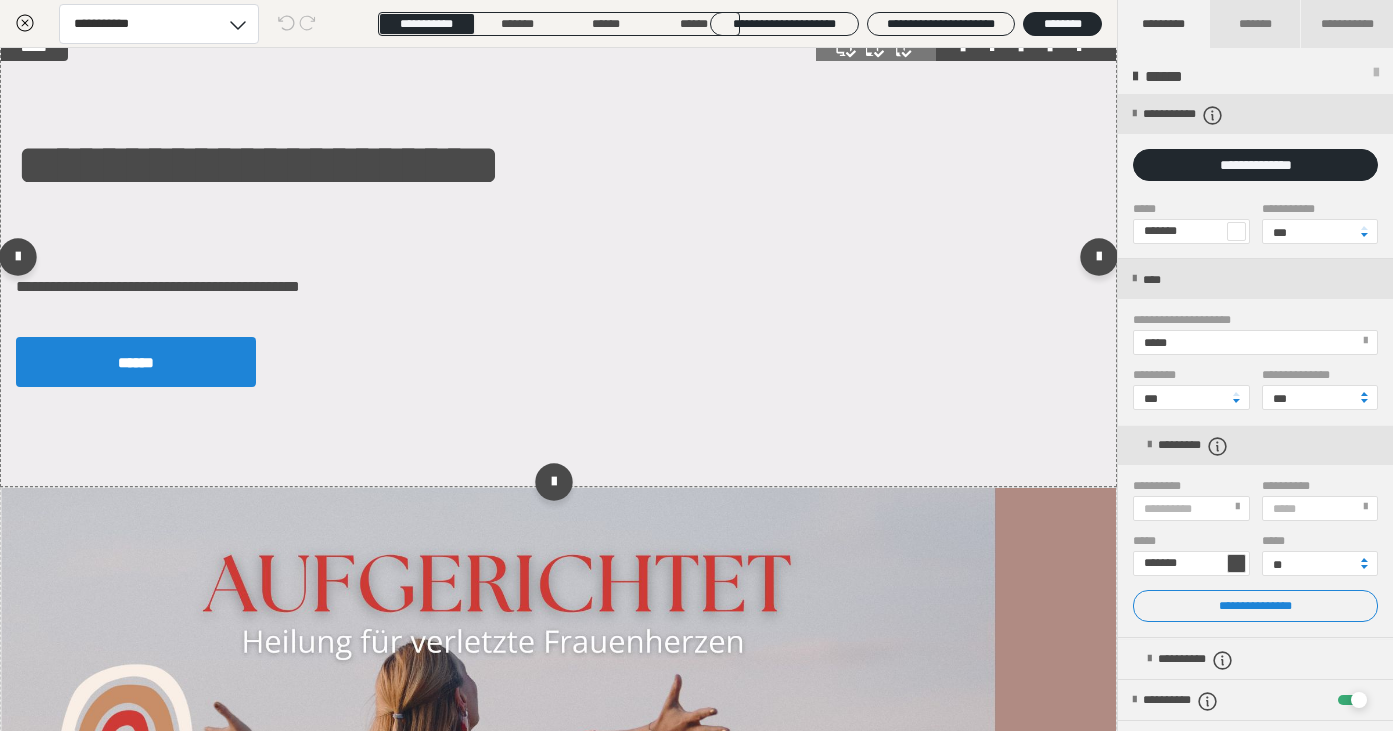 scroll, scrollTop: 15, scrollLeft: 0, axis: vertical 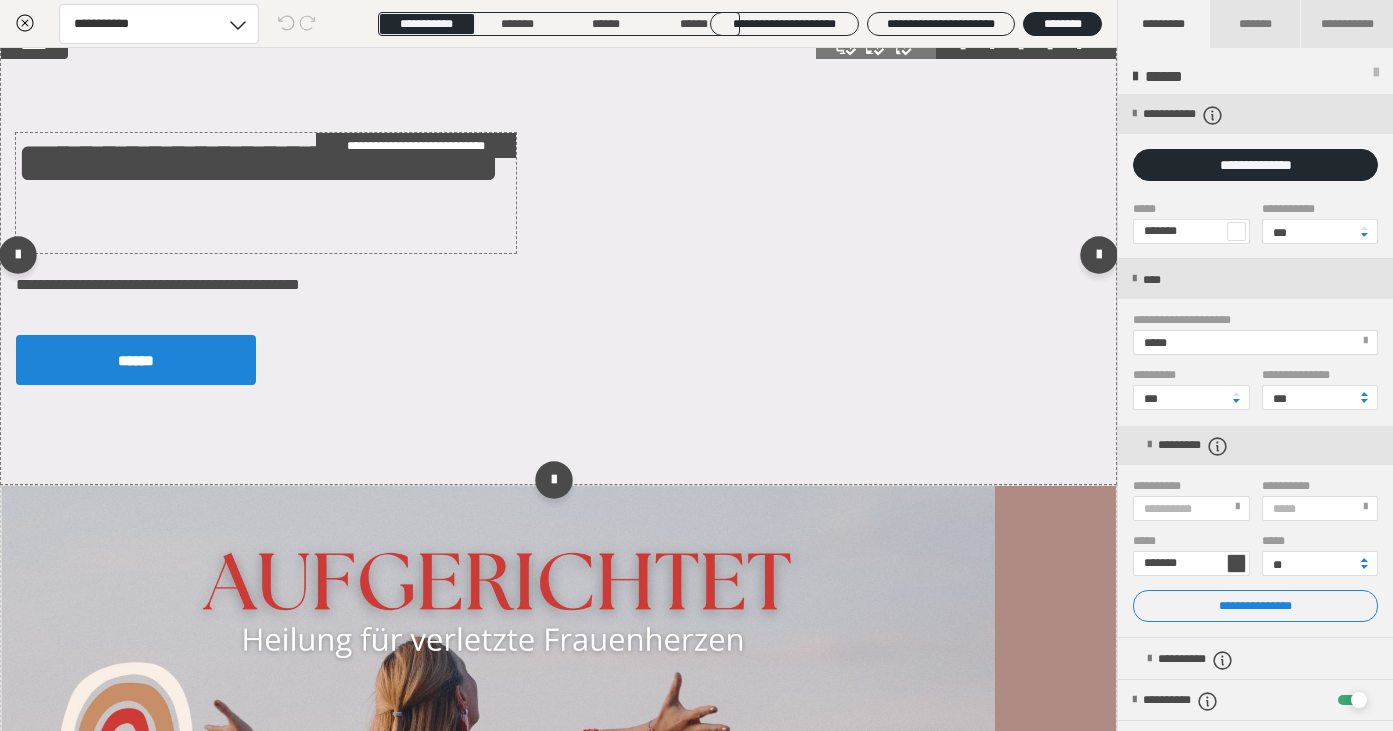 click on "**********" at bounding box center (266, 193) 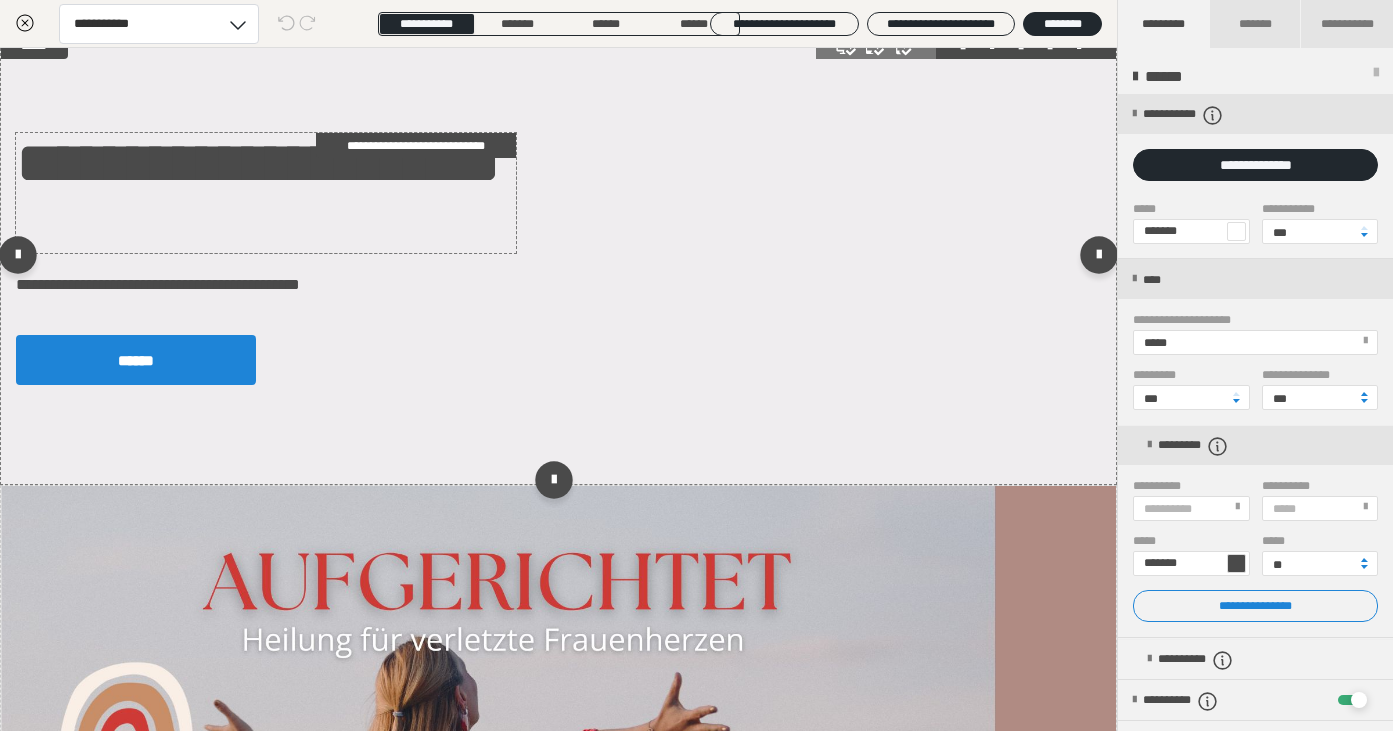click on "**********" at bounding box center [266, 193] 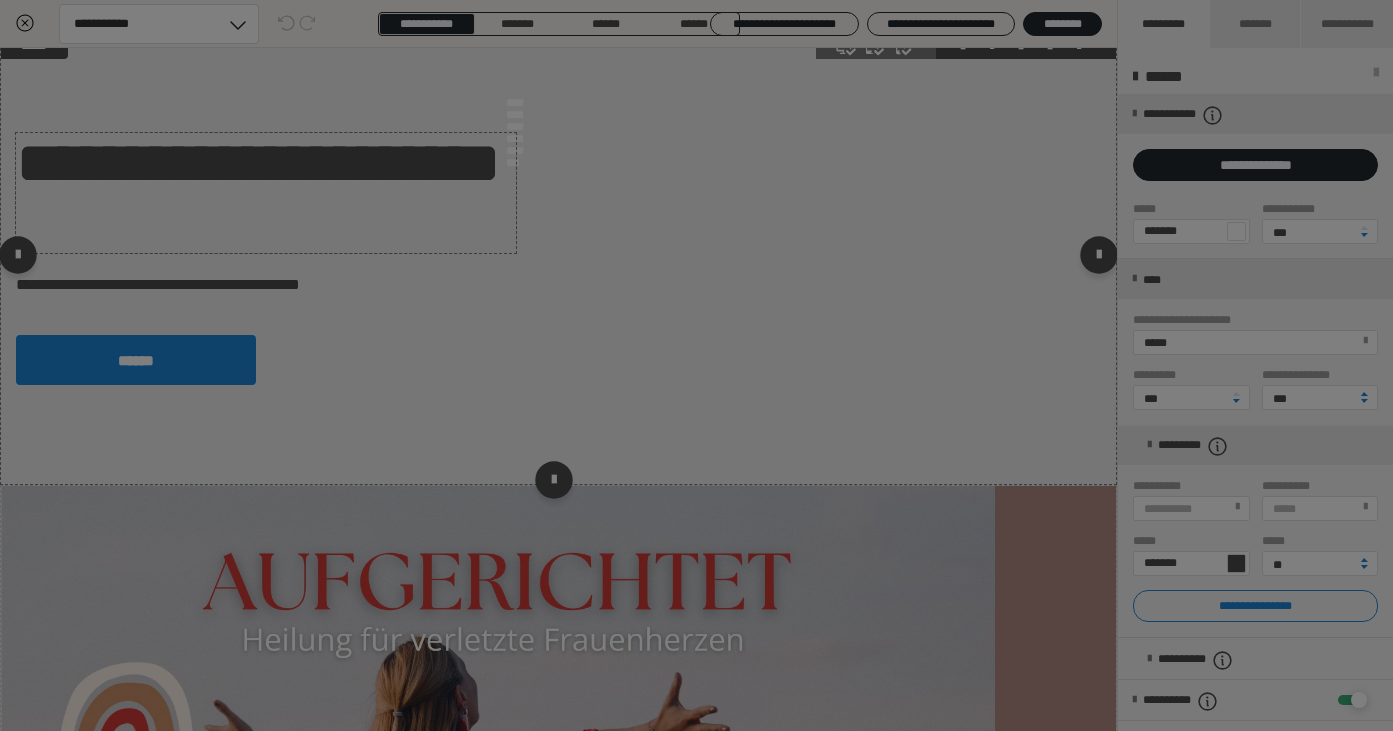click on "**********" at bounding box center (697, 178) 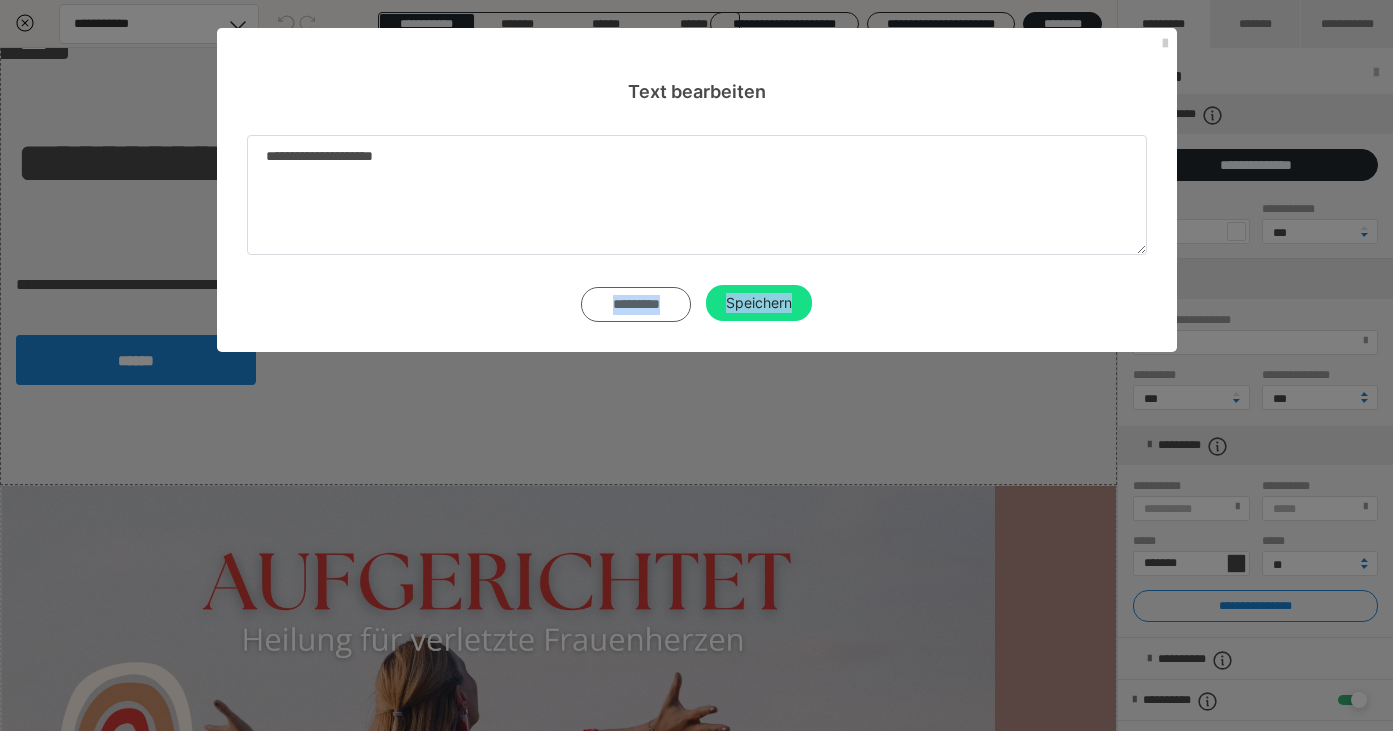 click on "*********" at bounding box center (636, 304) 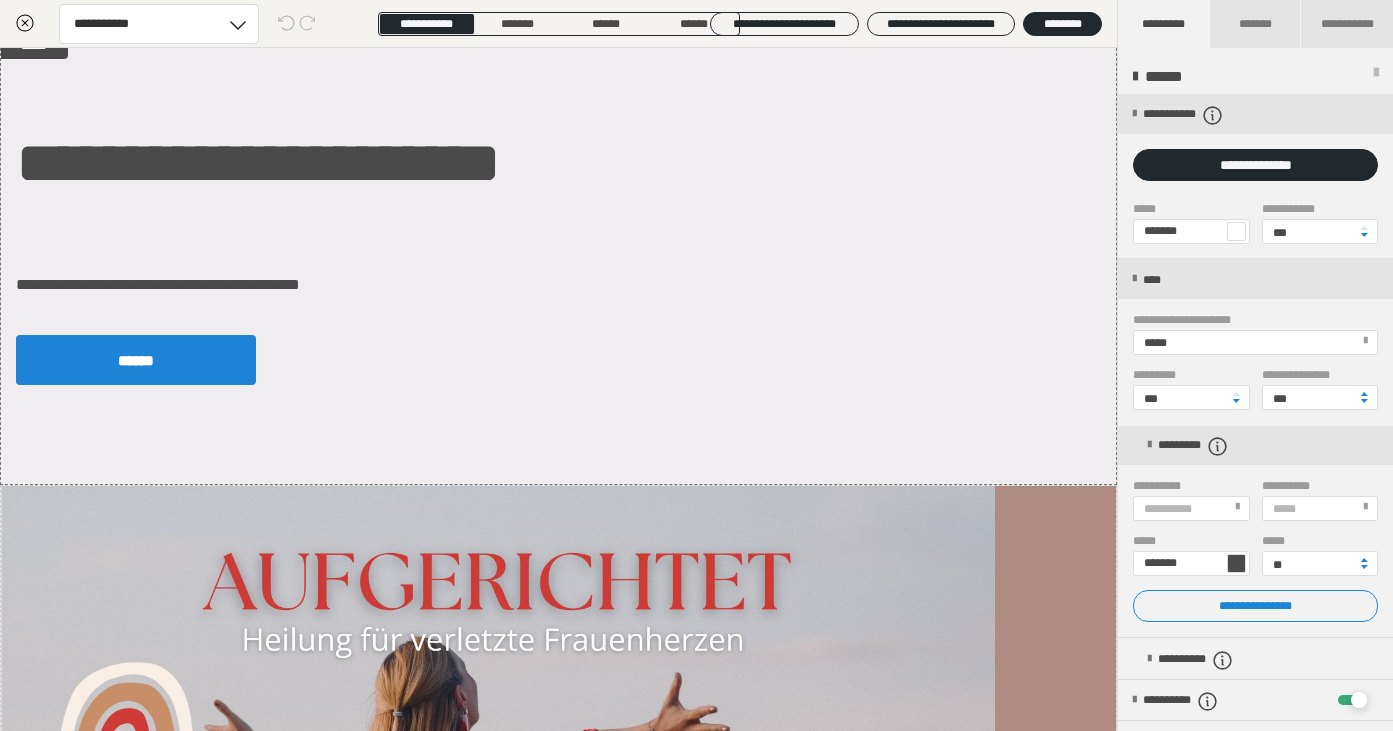 scroll, scrollTop: 19, scrollLeft: 0, axis: vertical 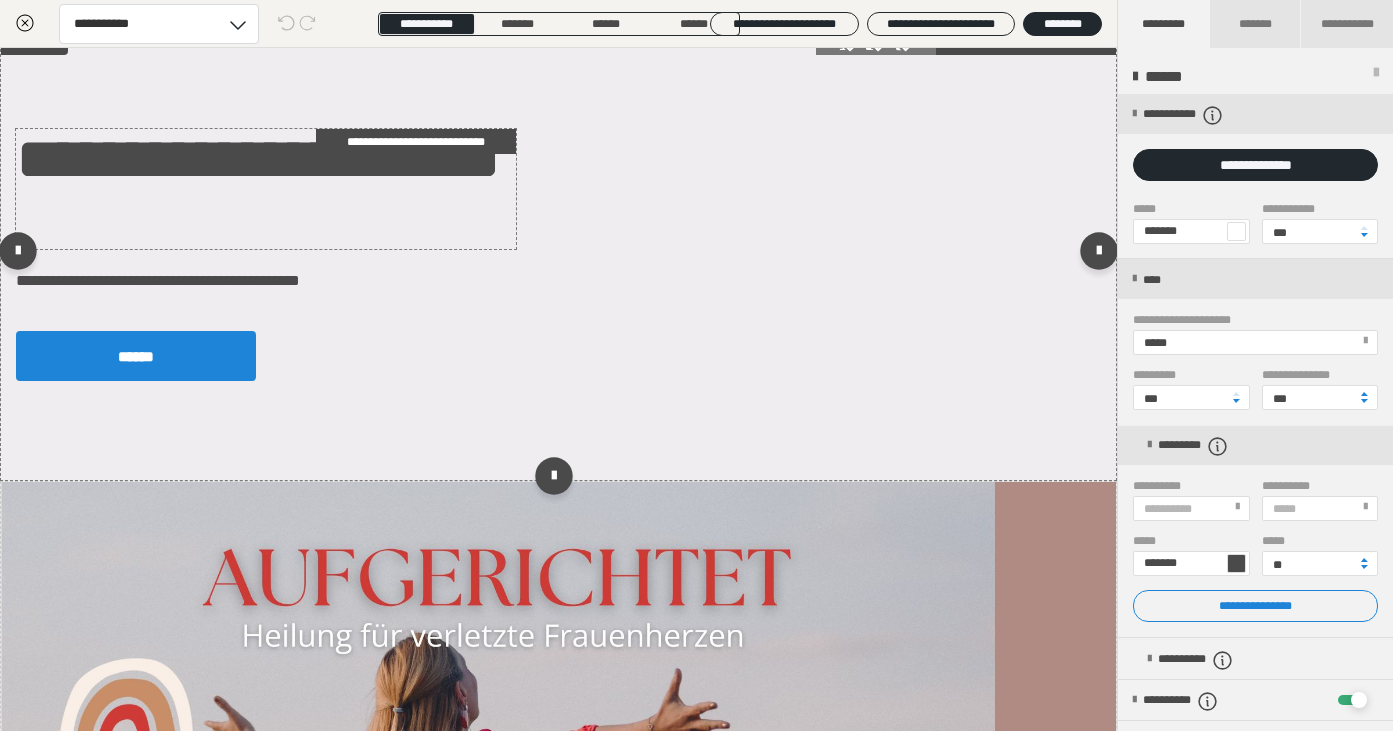 click on "**********" at bounding box center (266, 189) 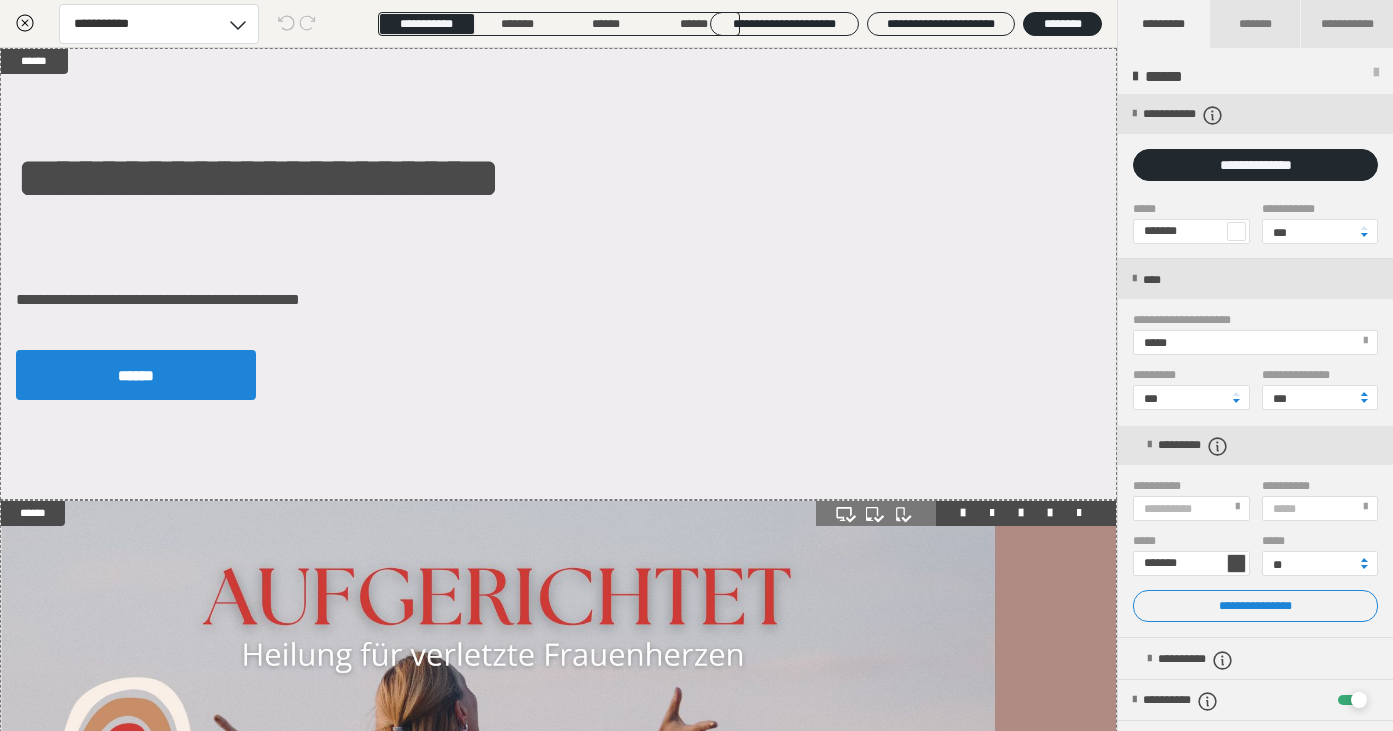 scroll, scrollTop: 0, scrollLeft: 0, axis: both 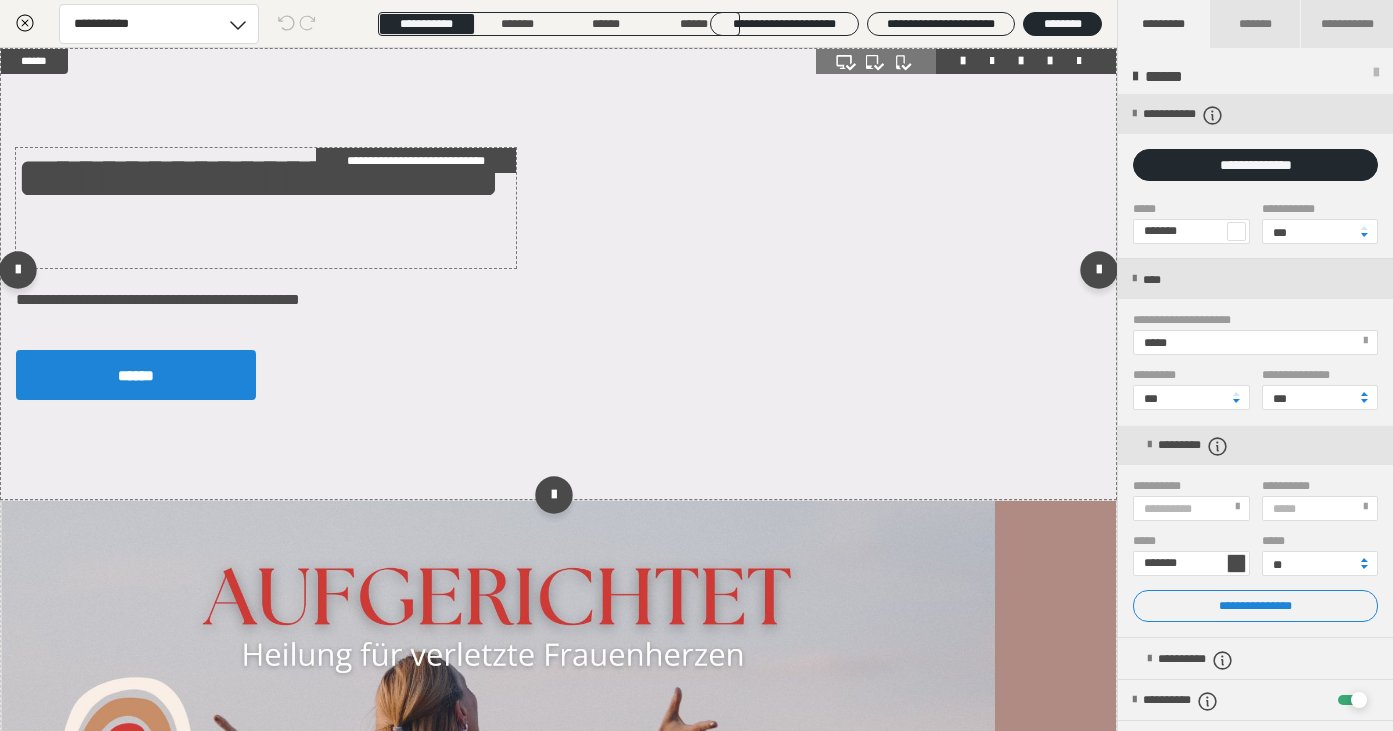 click on "**********" at bounding box center (266, 208) 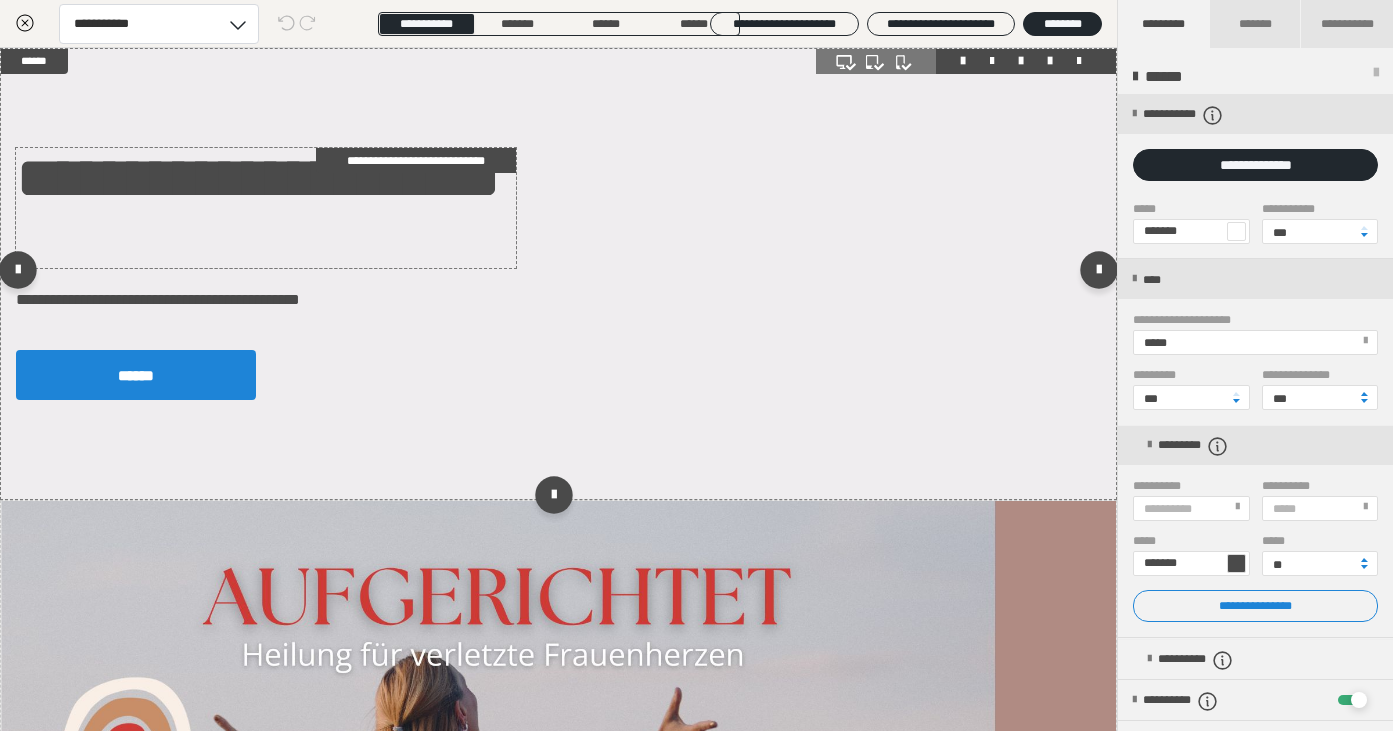 click on "********* Speichern" at bounding box center [697, 253] 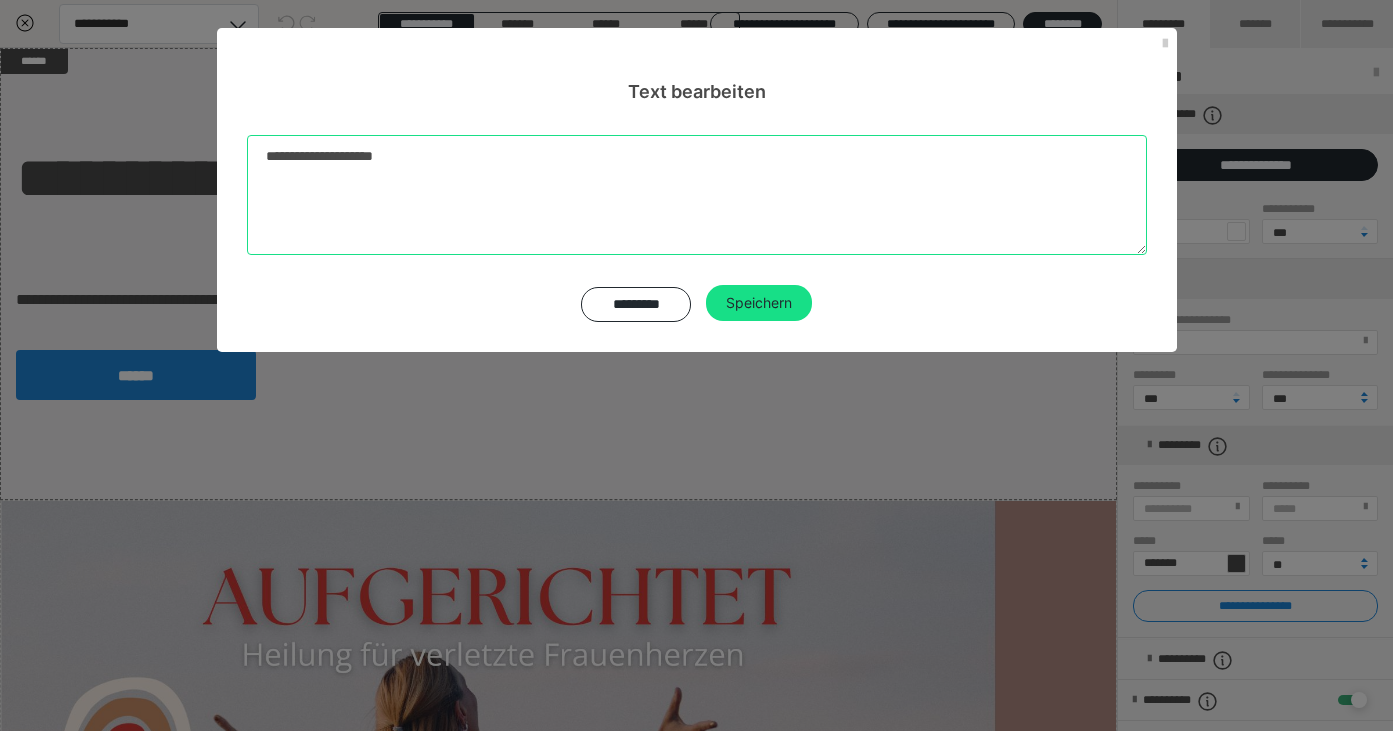 click on "**********" at bounding box center [697, 195] 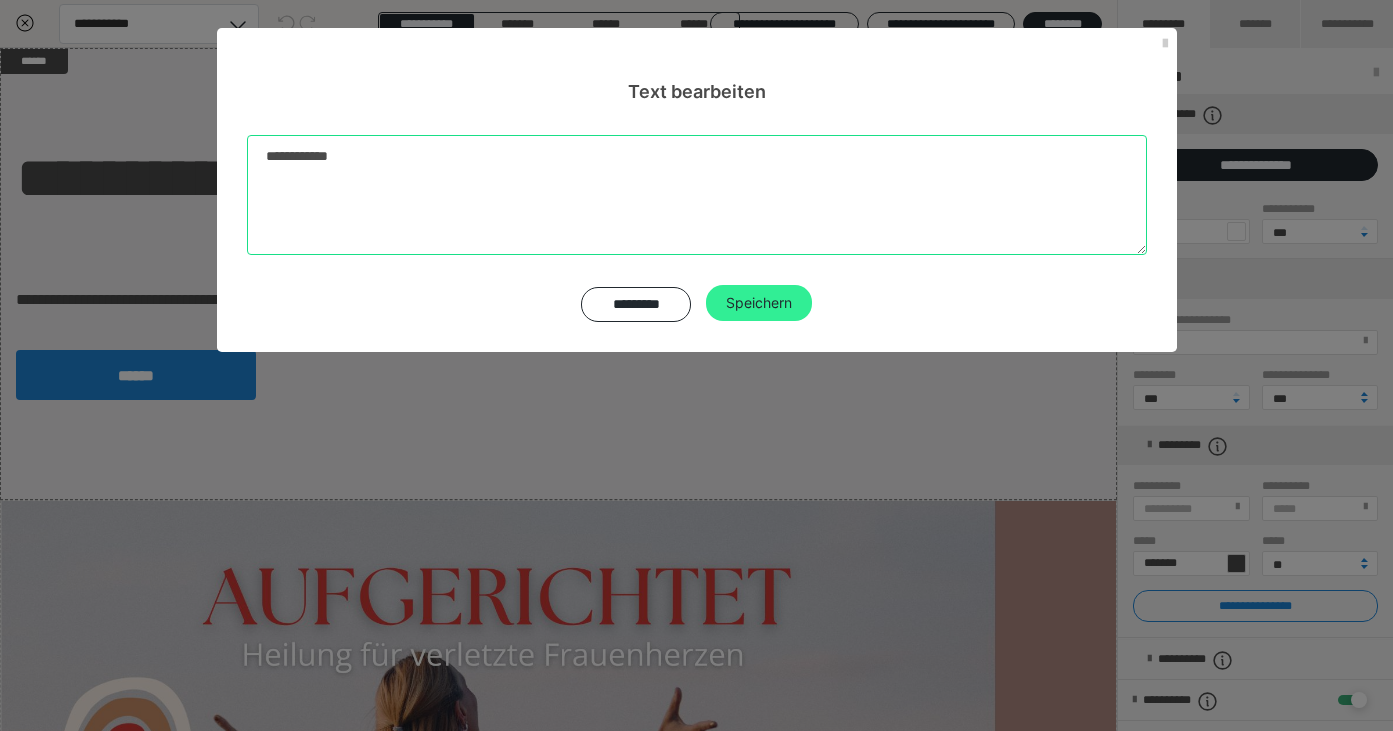 type on "**********" 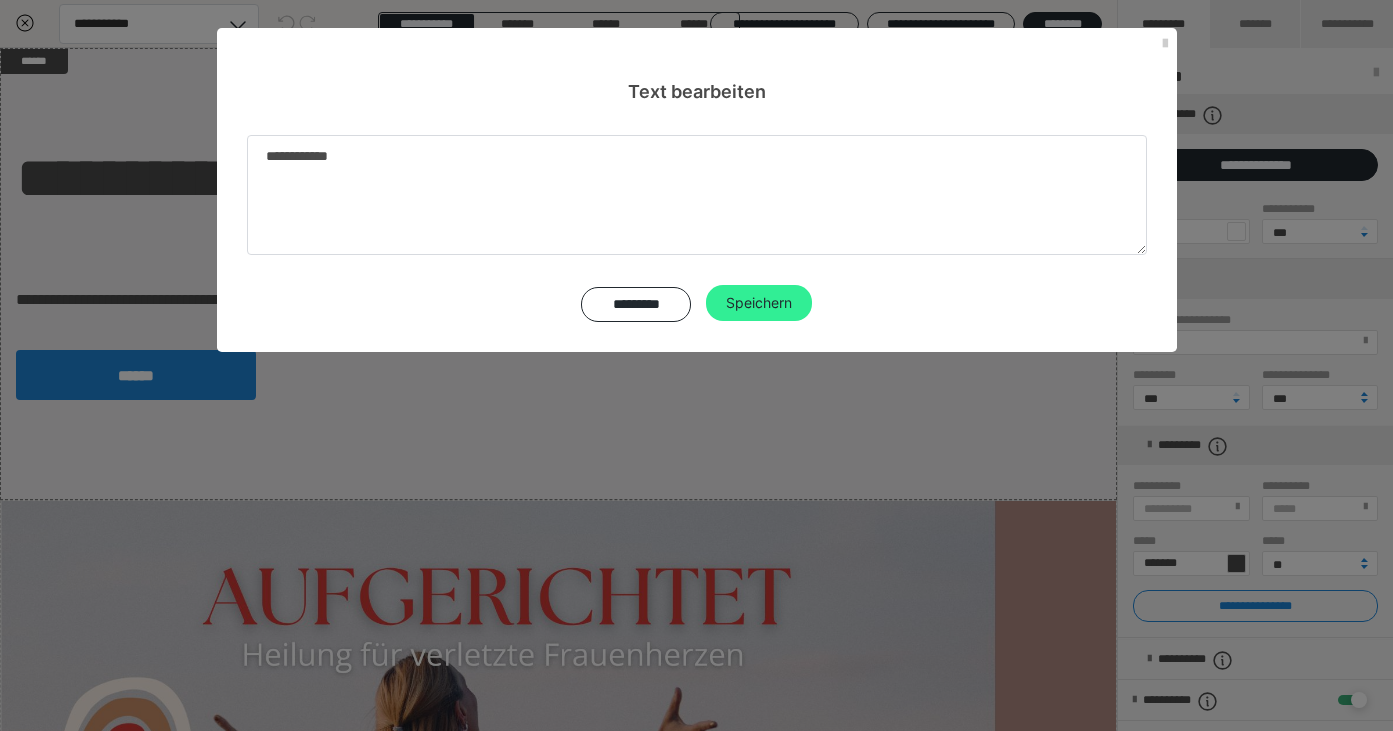 click on "Speichern" at bounding box center (759, 303) 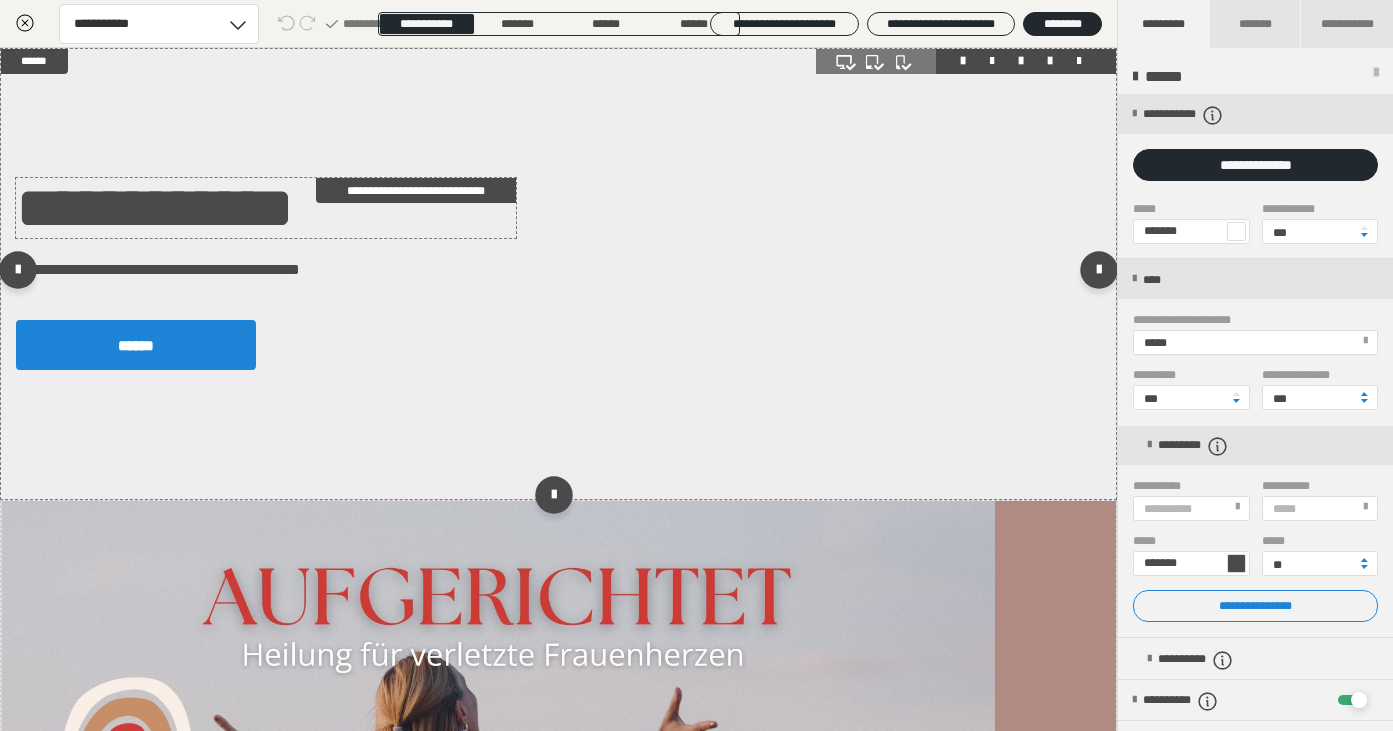 click on "**********" at bounding box center [266, 208] 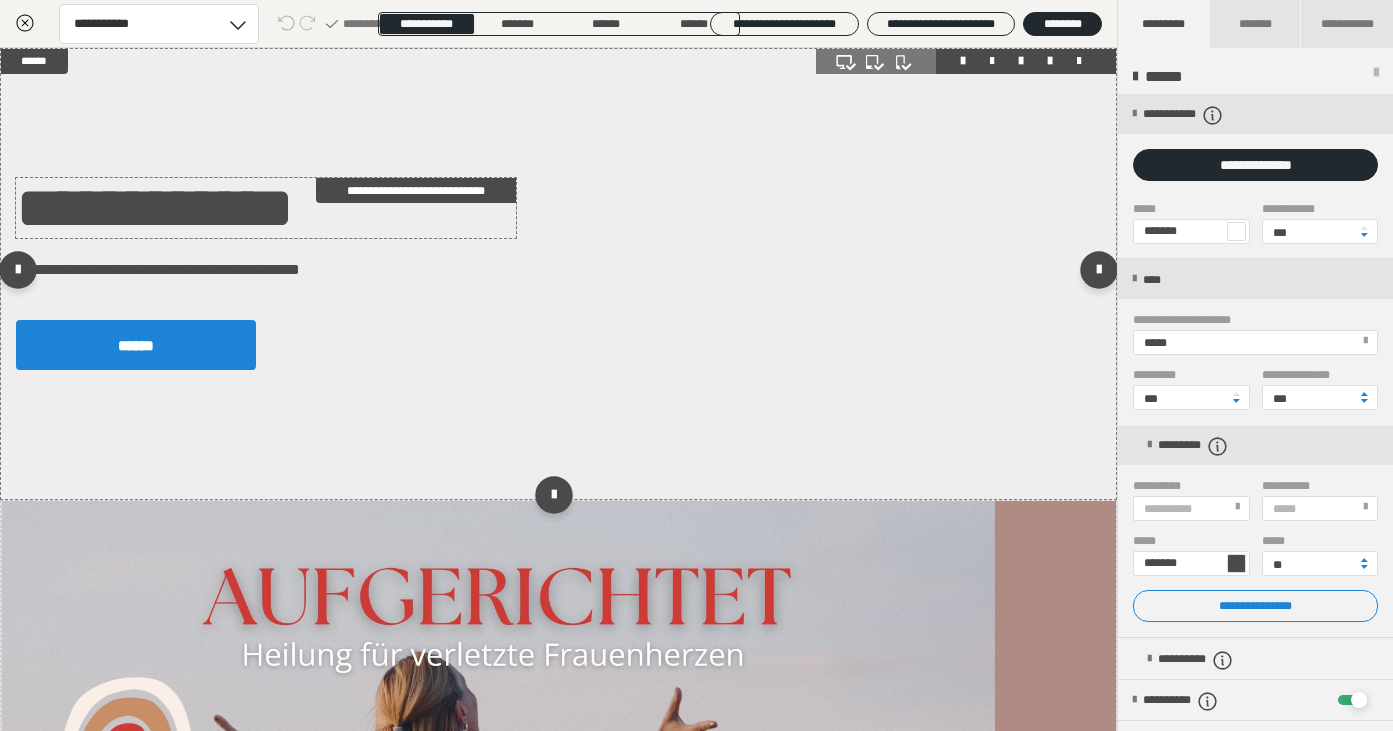 click on "**********" at bounding box center (266, 208) 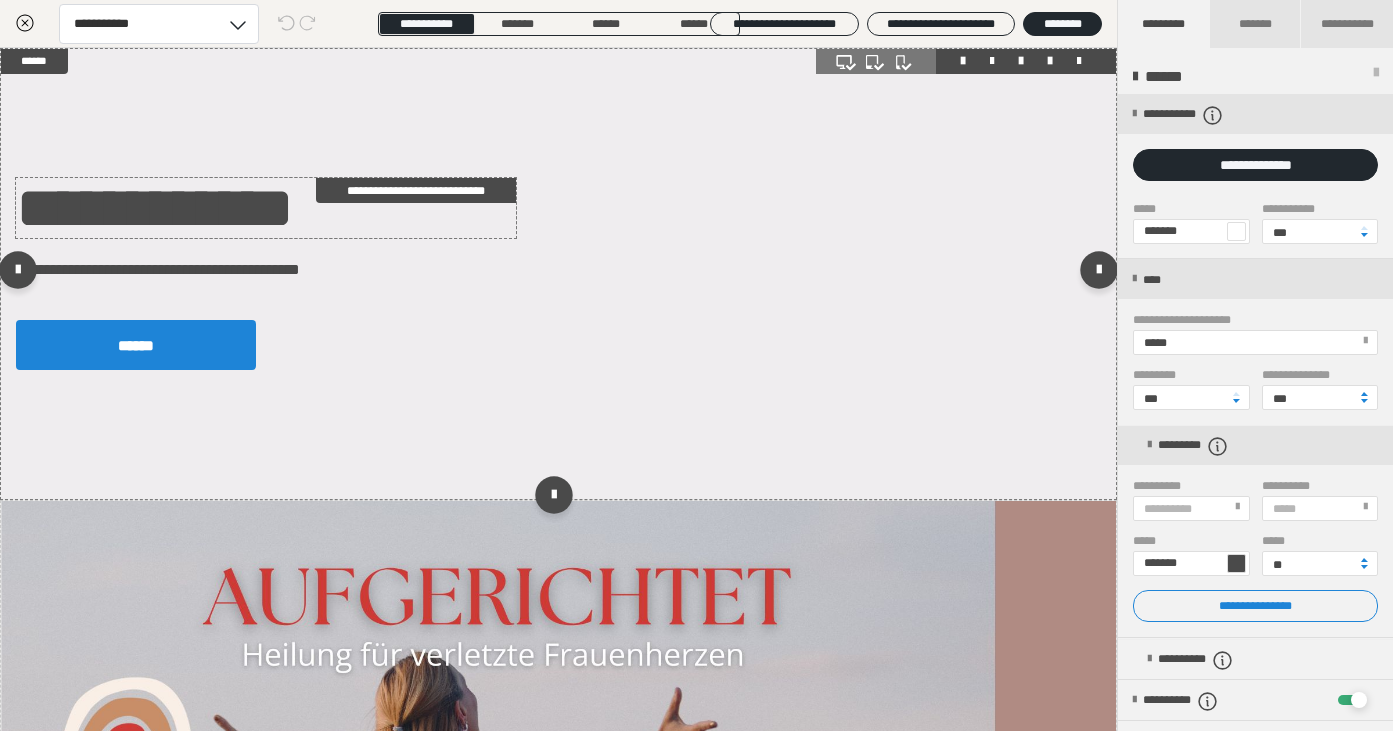 click on "**********" at bounding box center (697, 178) 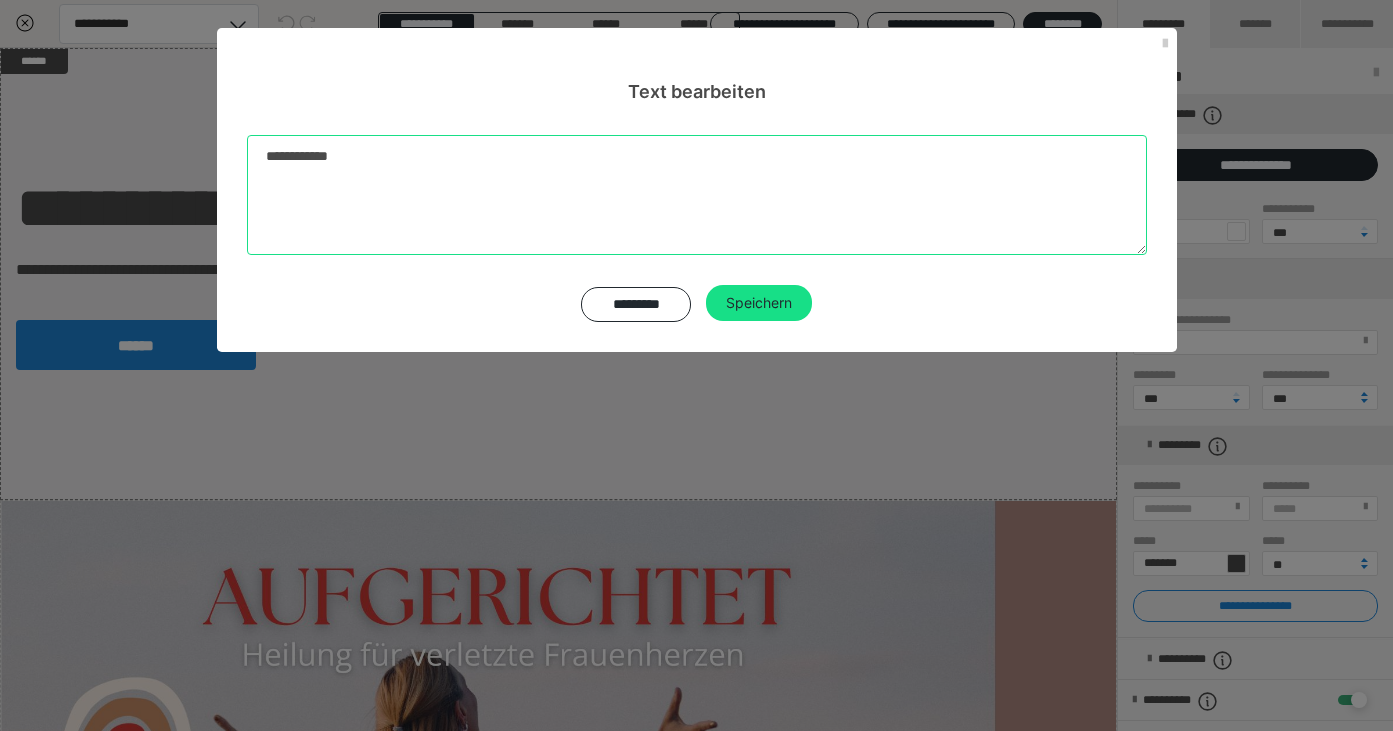 click on "**********" at bounding box center [697, 195] 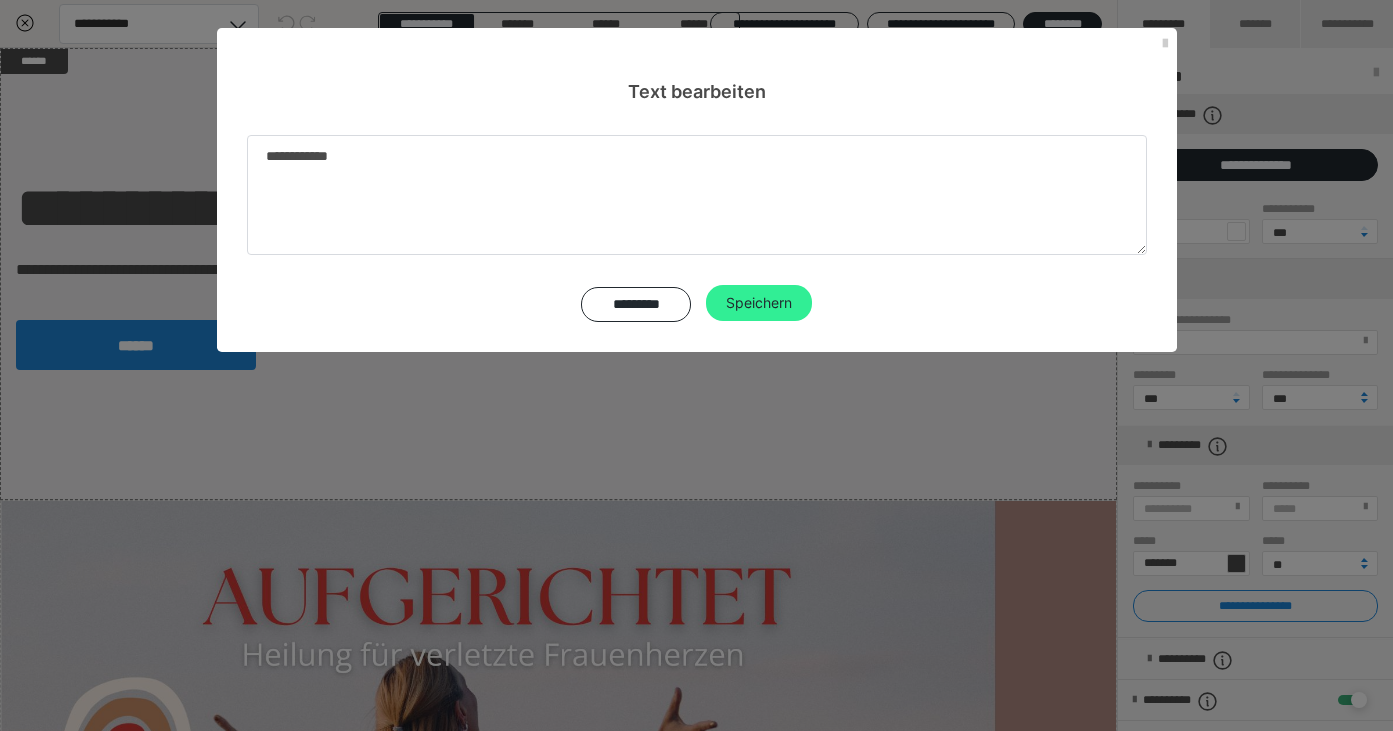 click on "Speichern" at bounding box center [759, 303] 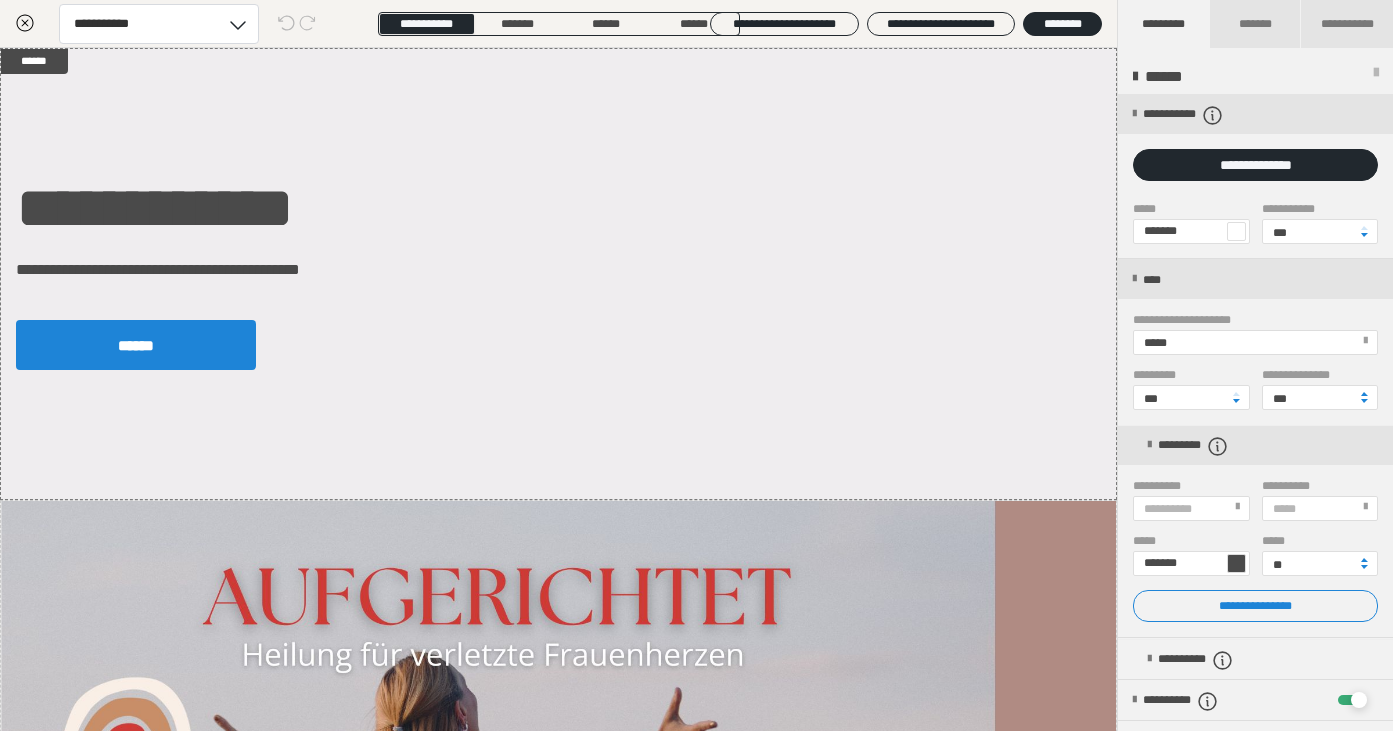 click on "**********" at bounding box center (1190, 508) 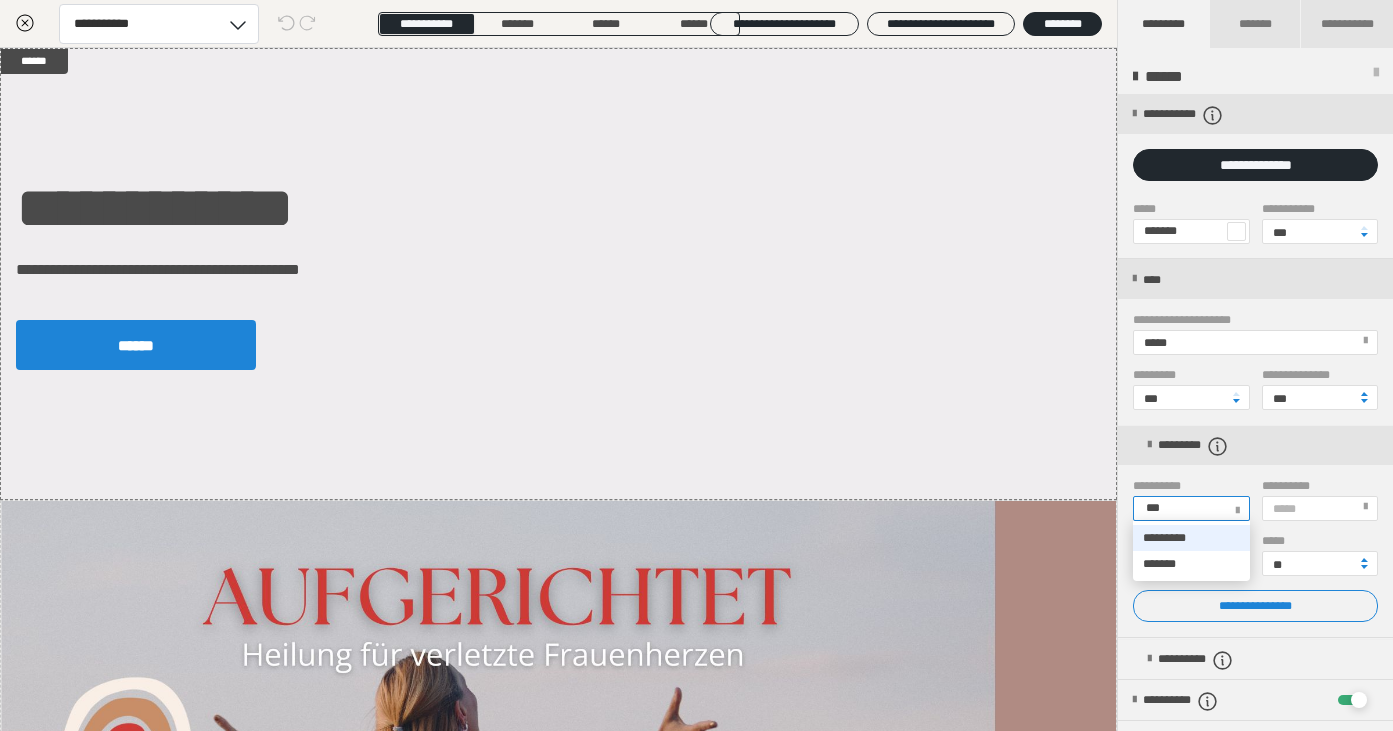 type on "****" 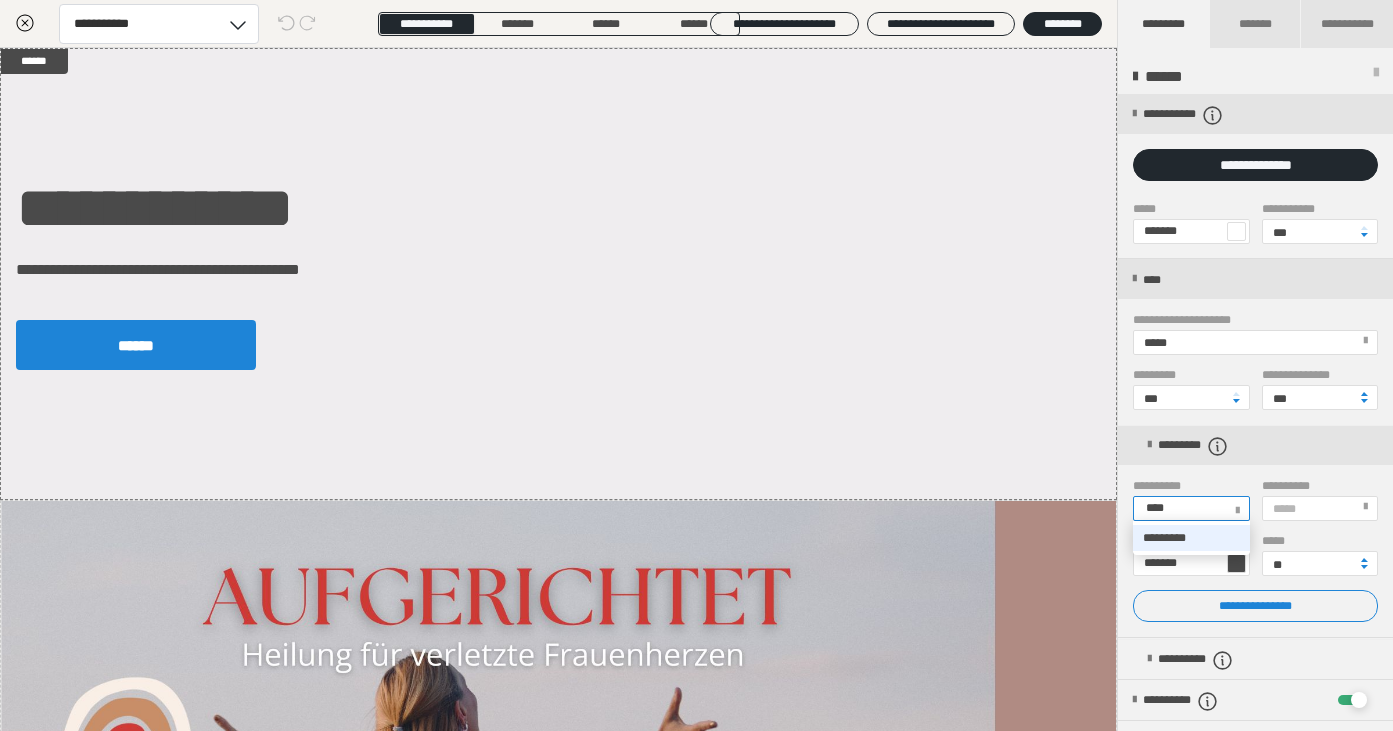 click on "*********" at bounding box center (1164, 538) 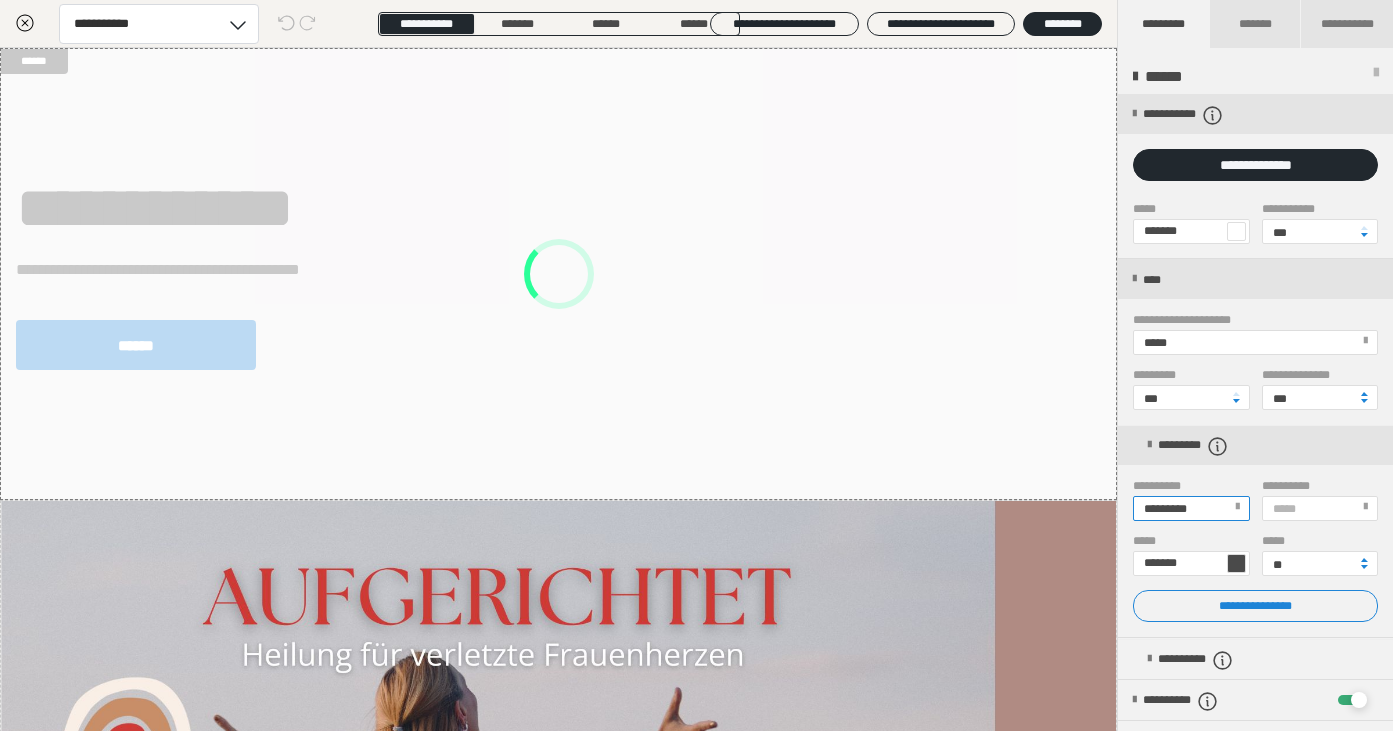 type 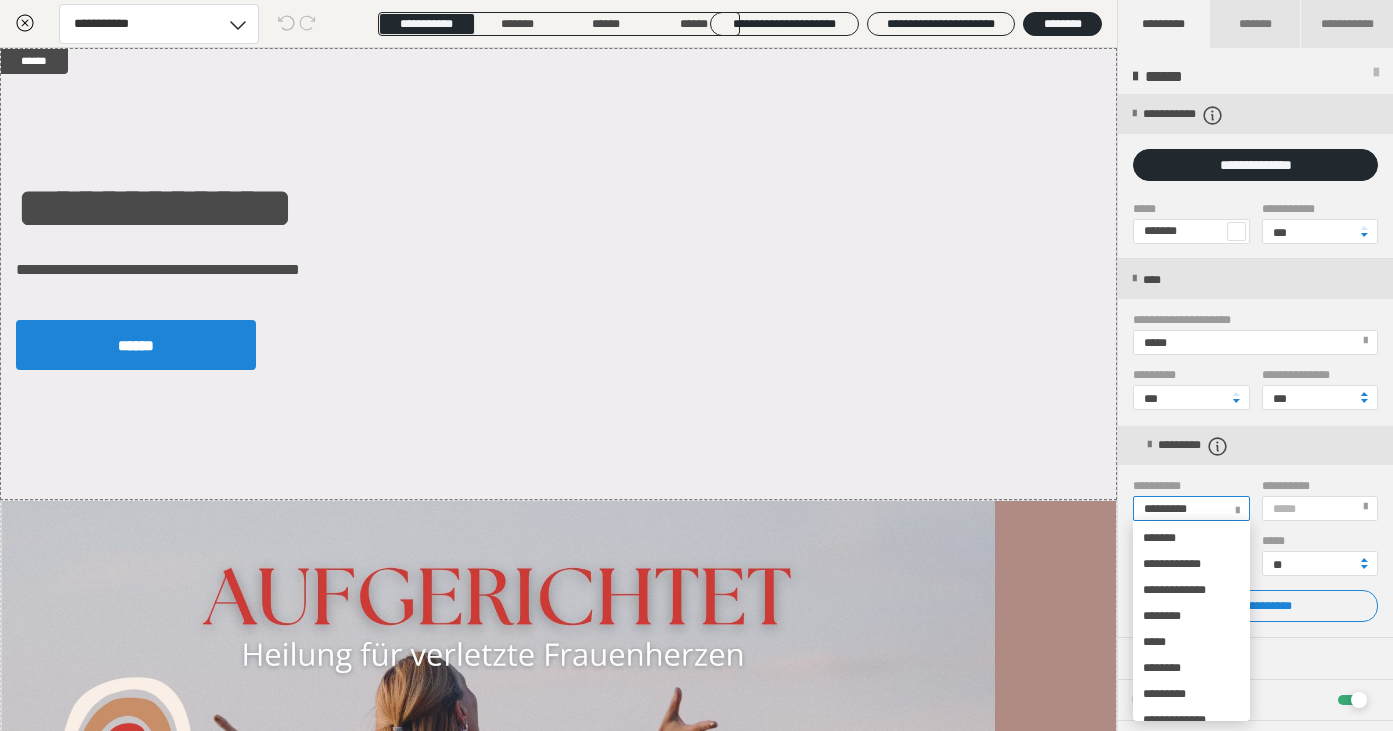 click on "*********" at bounding box center [1165, 509] 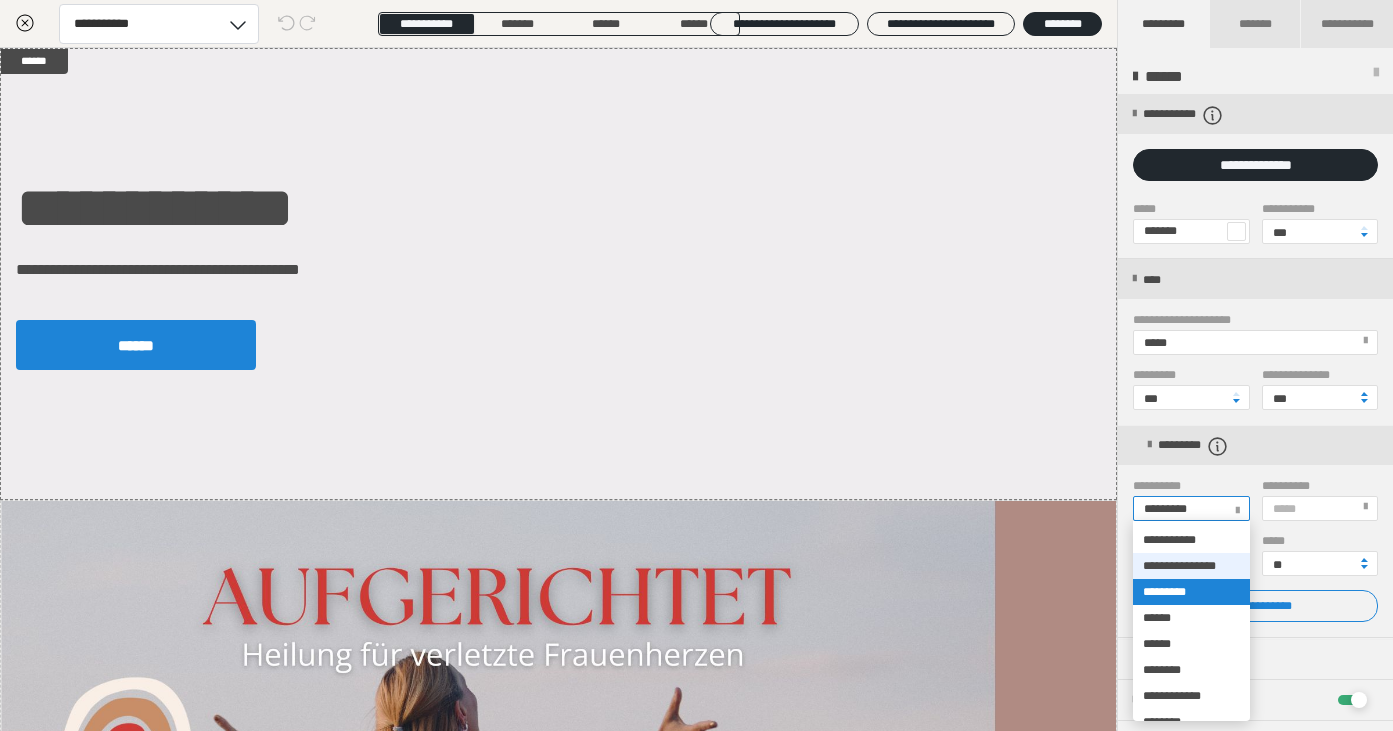 click on "**********" at bounding box center (1179, 566) 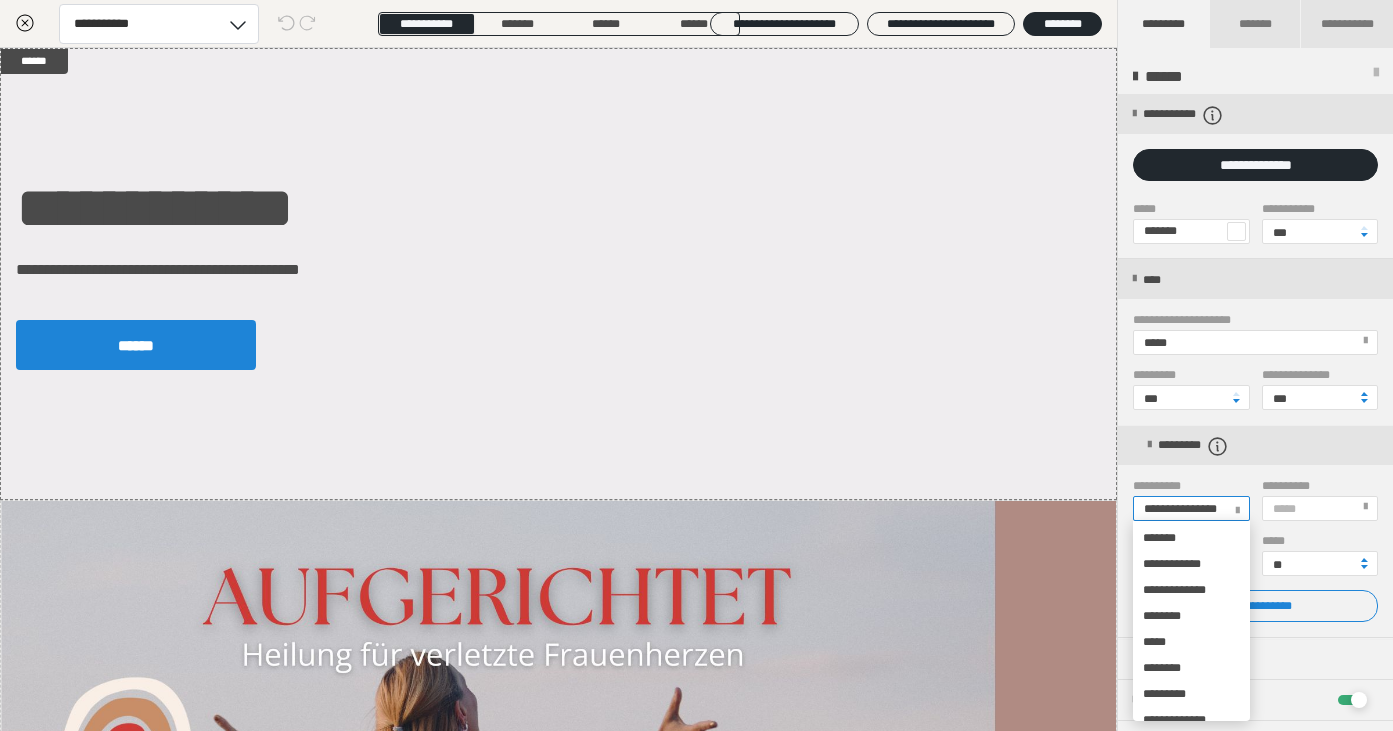 click on "**********" at bounding box center [1190, 508] 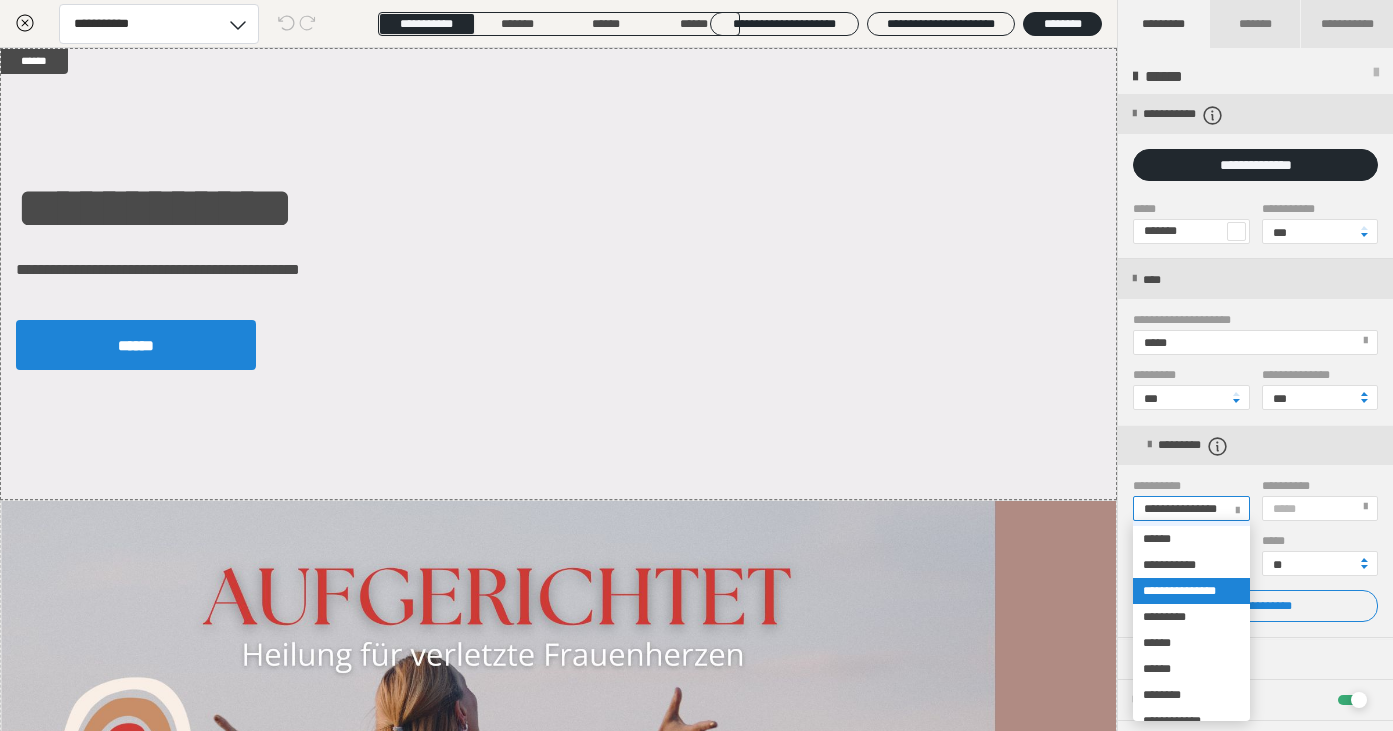 click on "**********" at bounding box center (1191, 513) 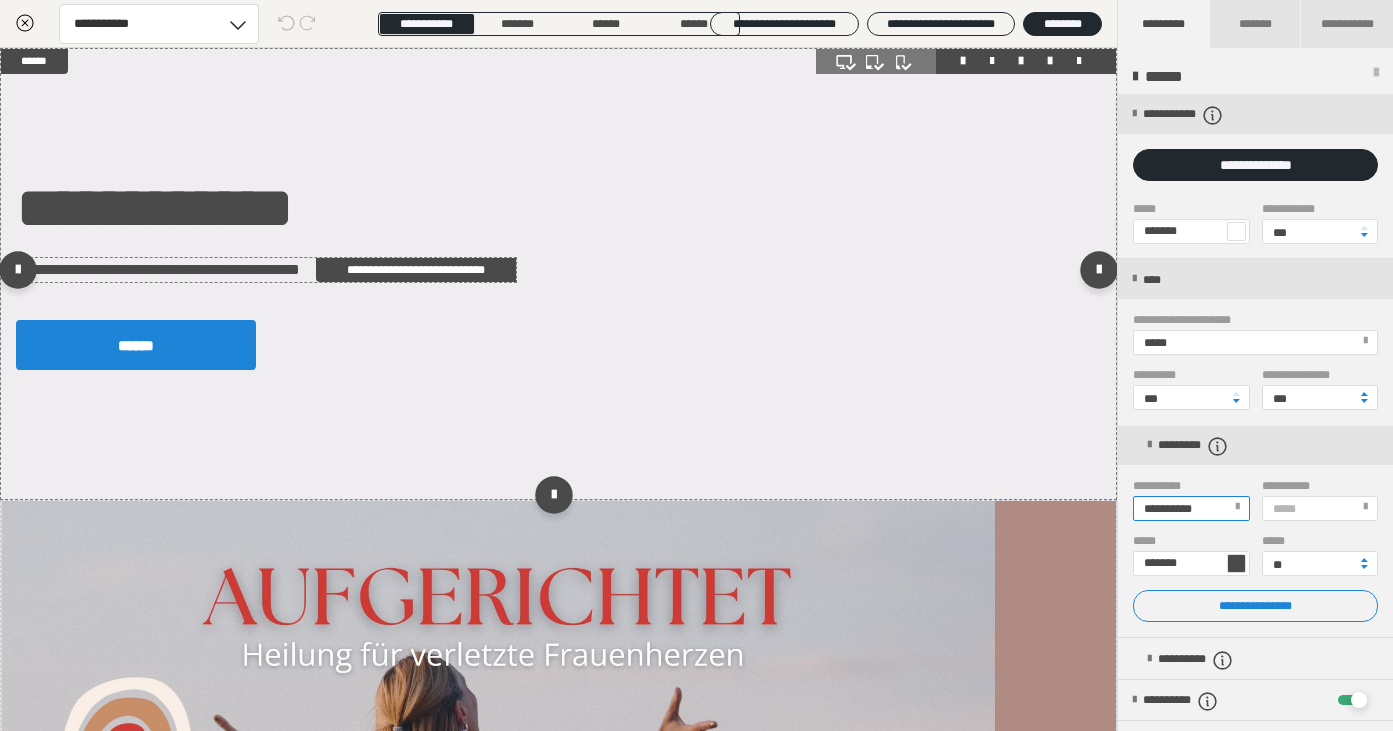 click on "**********" at bounding box center [266, 270] 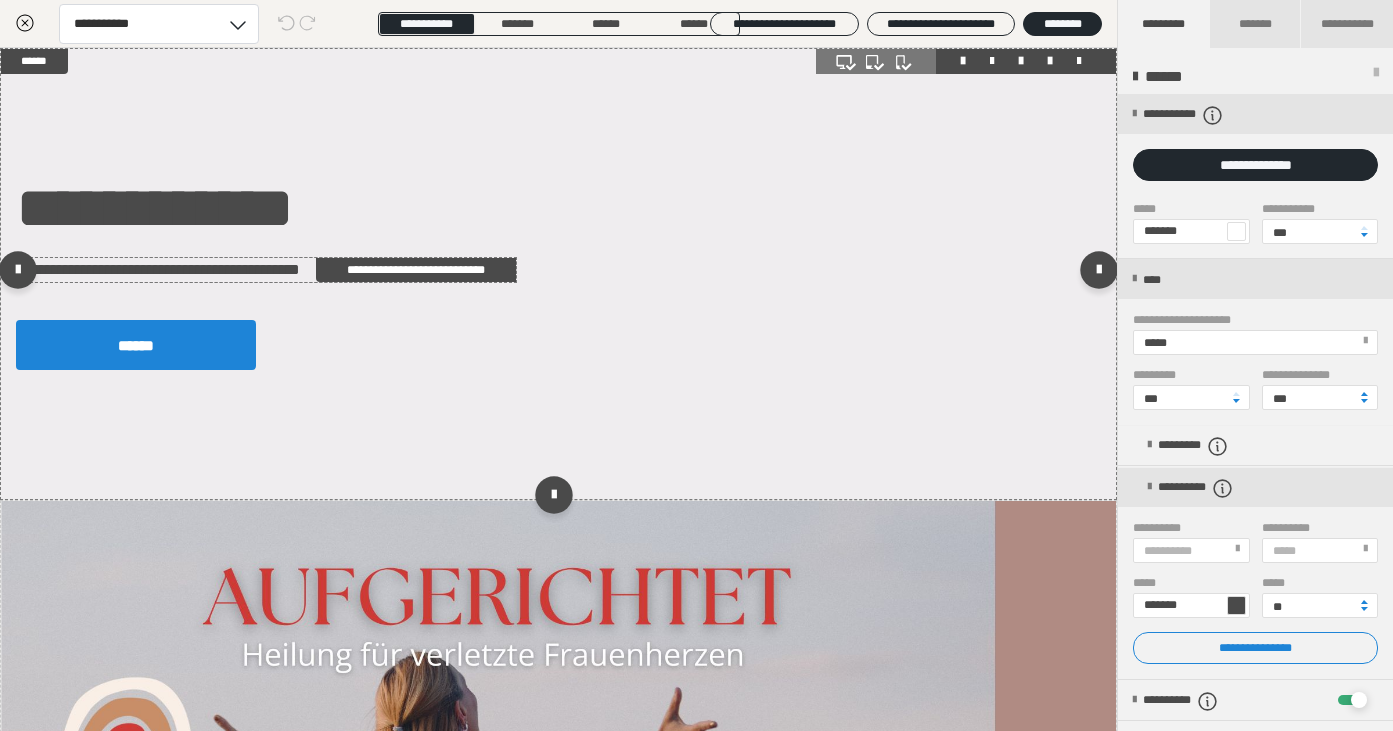 click on "**********" at bounding box center (266, 270) 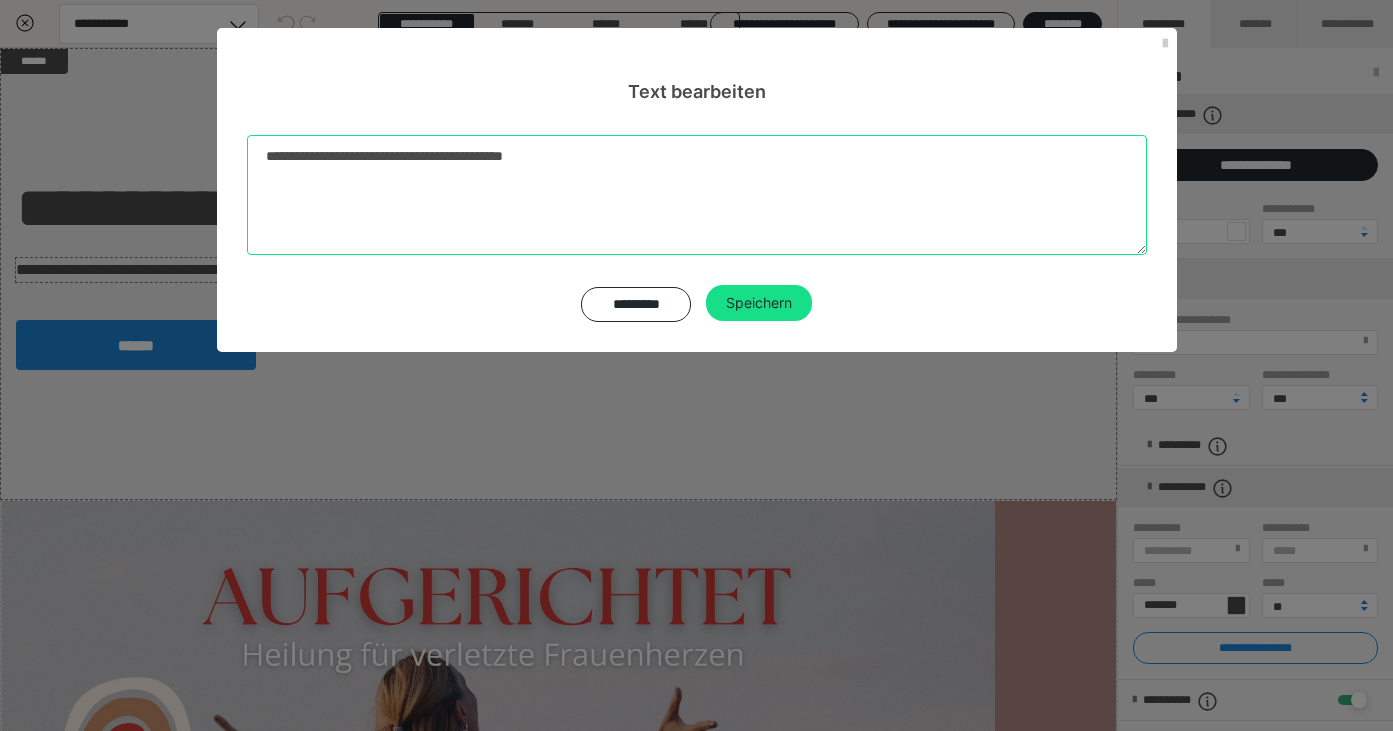 click on "**********" at bounding box center [697, 195] 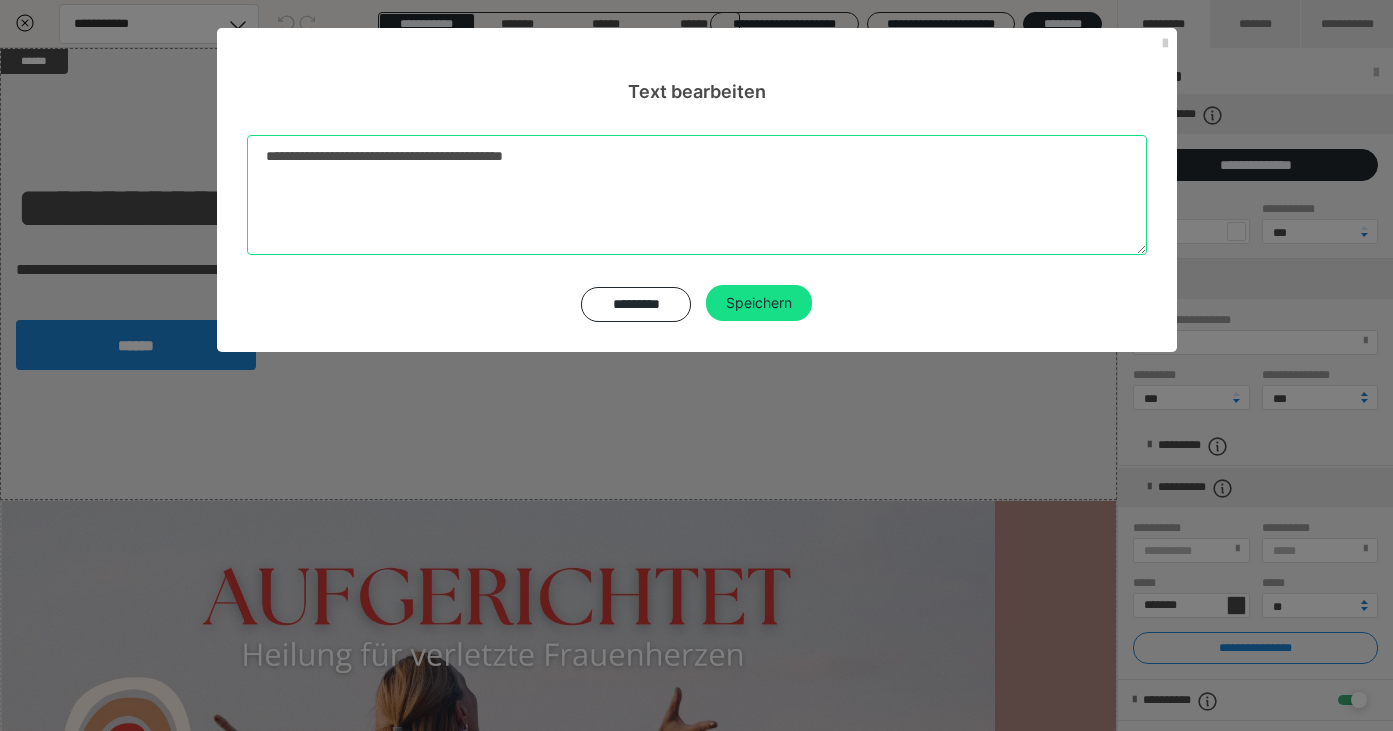 click on "**********" at bounding box center (697, 195) 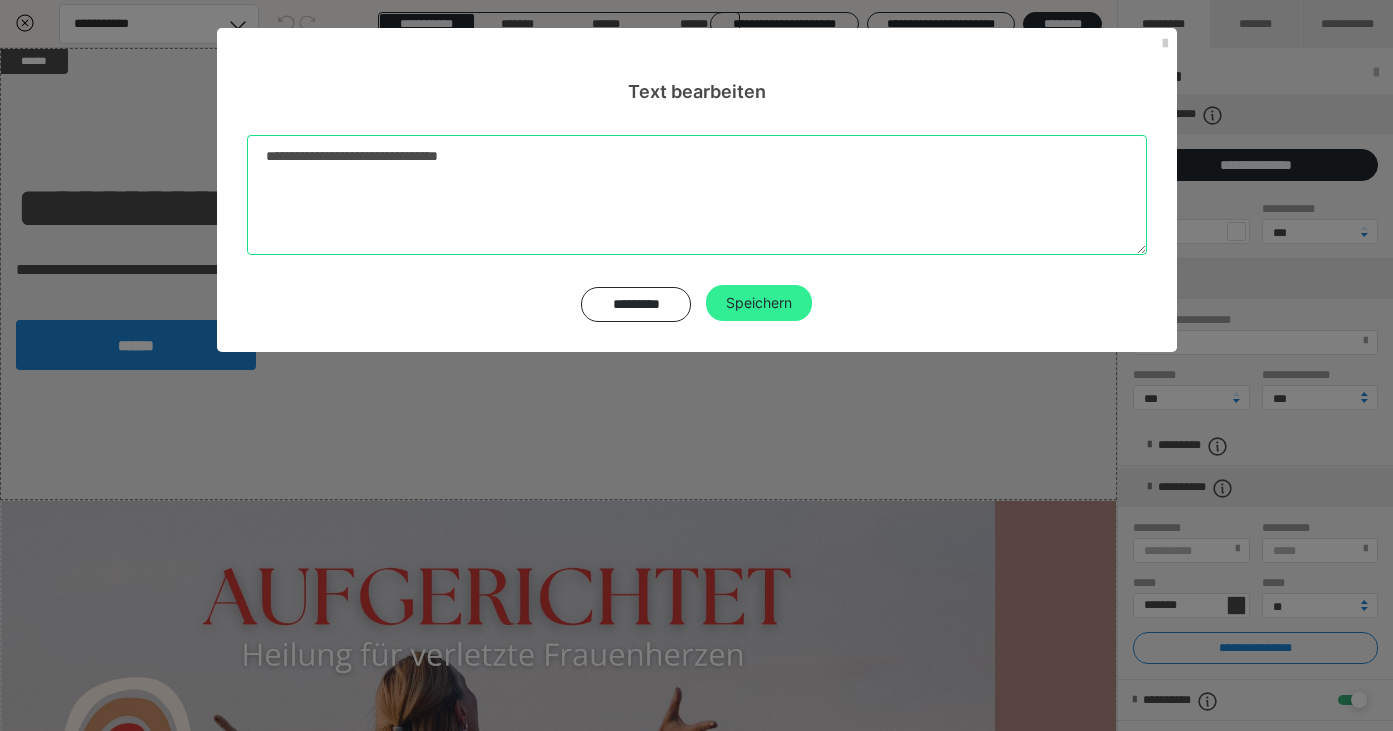 type on "**********" 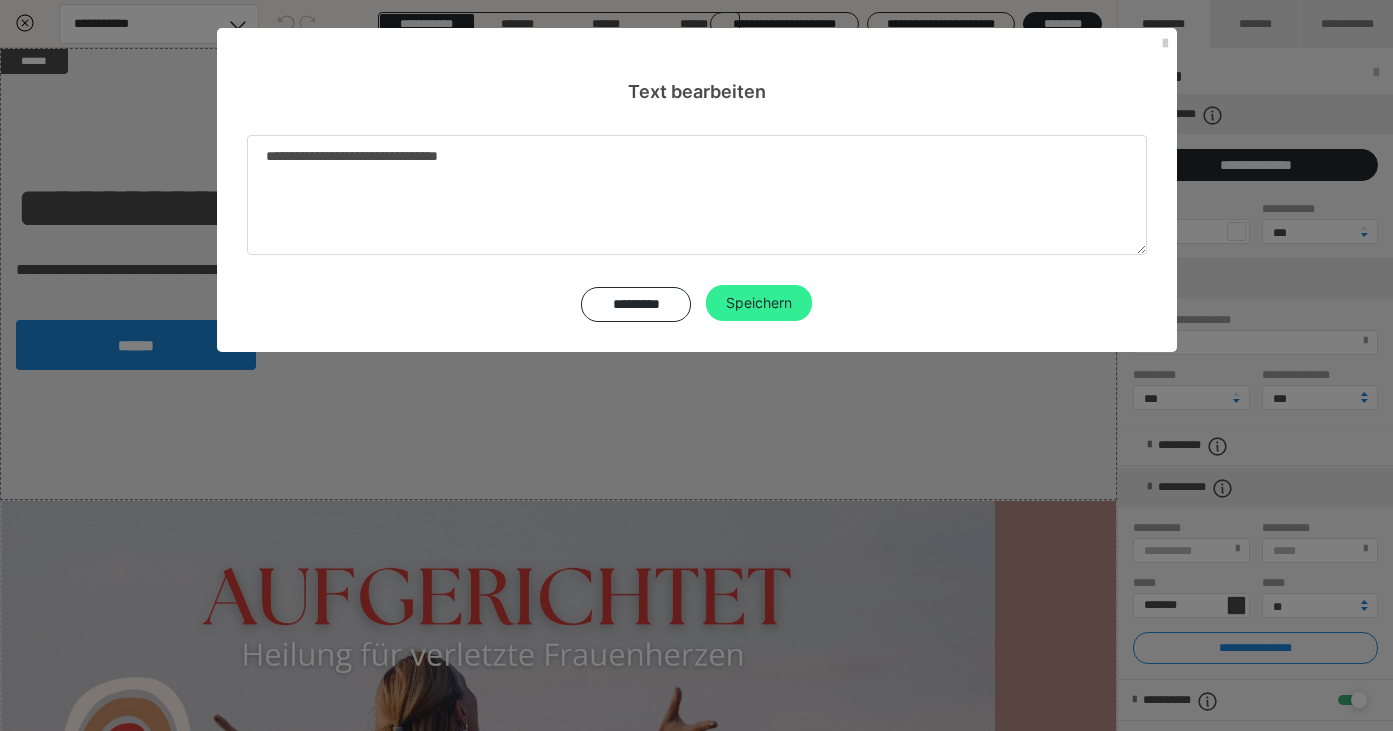 click on "Speichern" at bounding box center (759, 303) 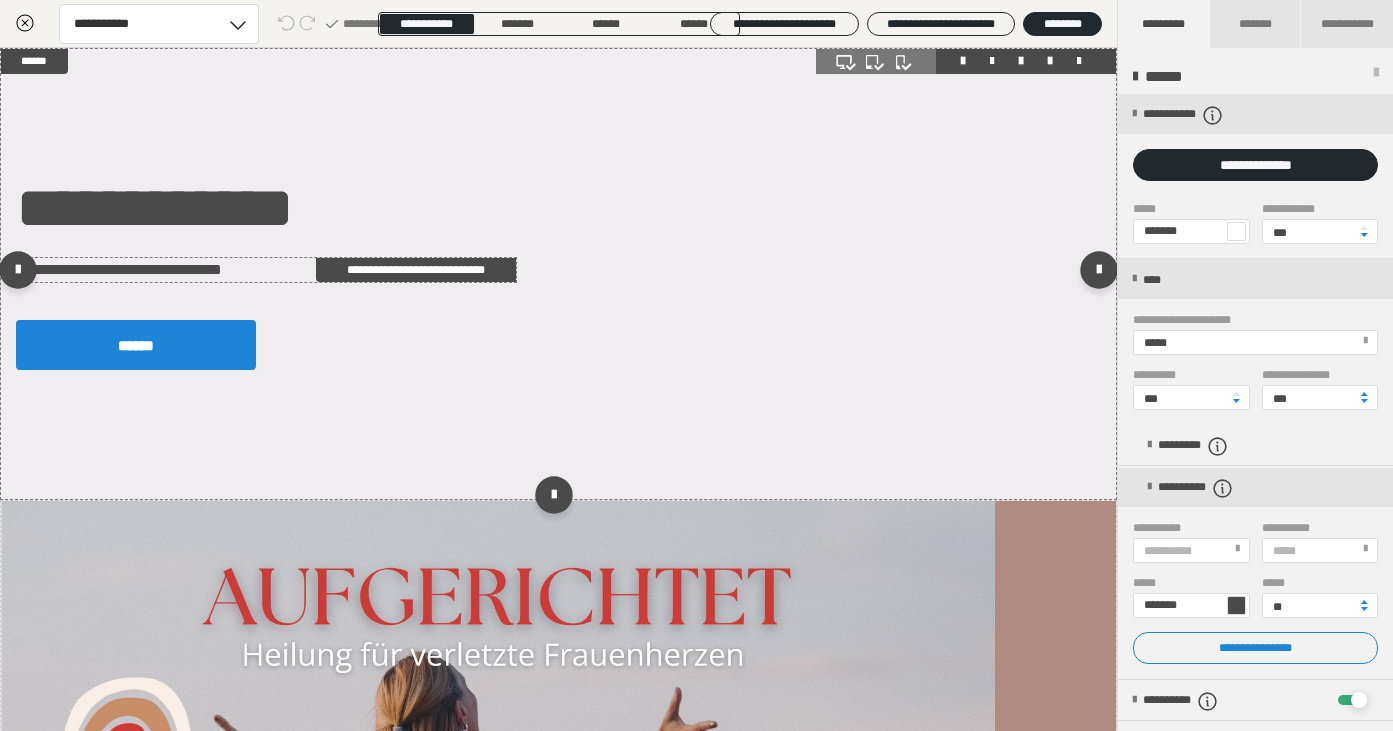 click on "**********" at bounding box center (266, 270) 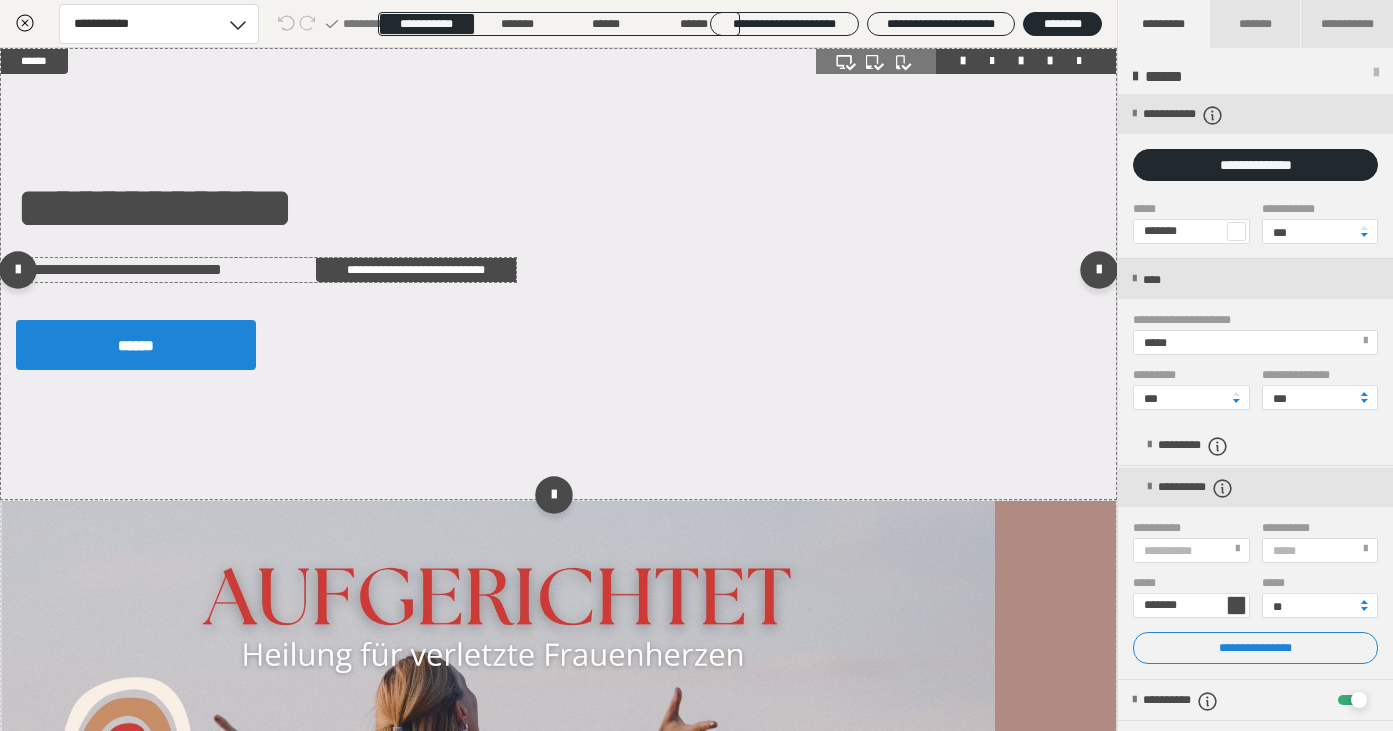 click on "**********" at bounding box center [266, 270] 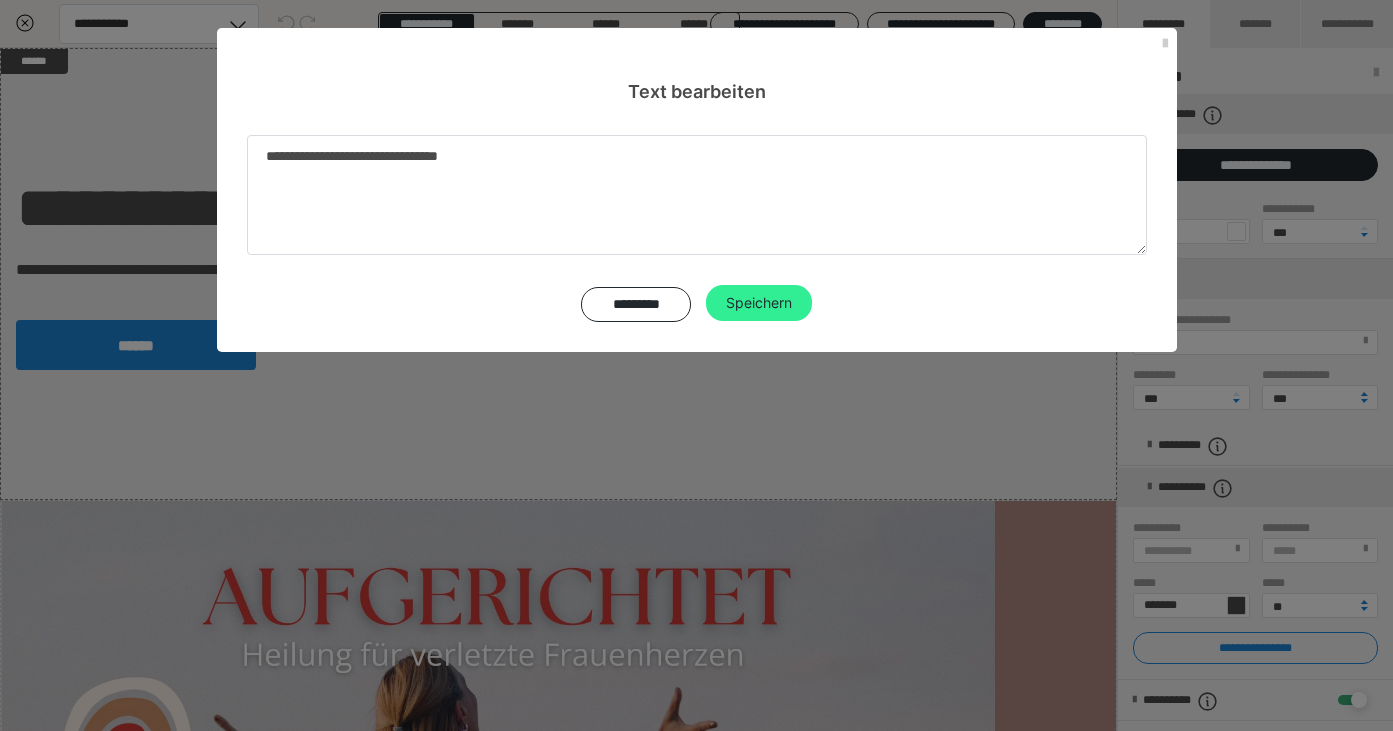 click on "Speichern" at bounding box center [759, 303] 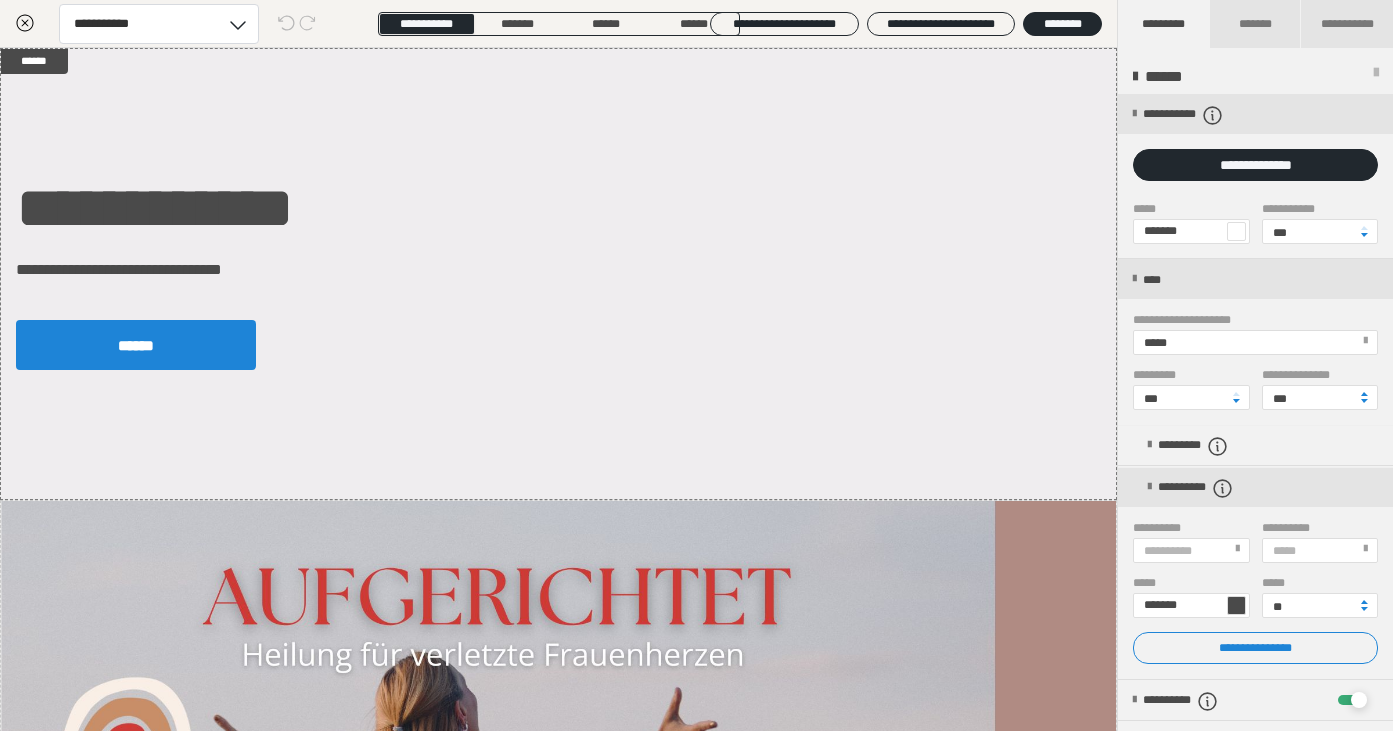 click on "**********" at bounding box center (1172, 551) 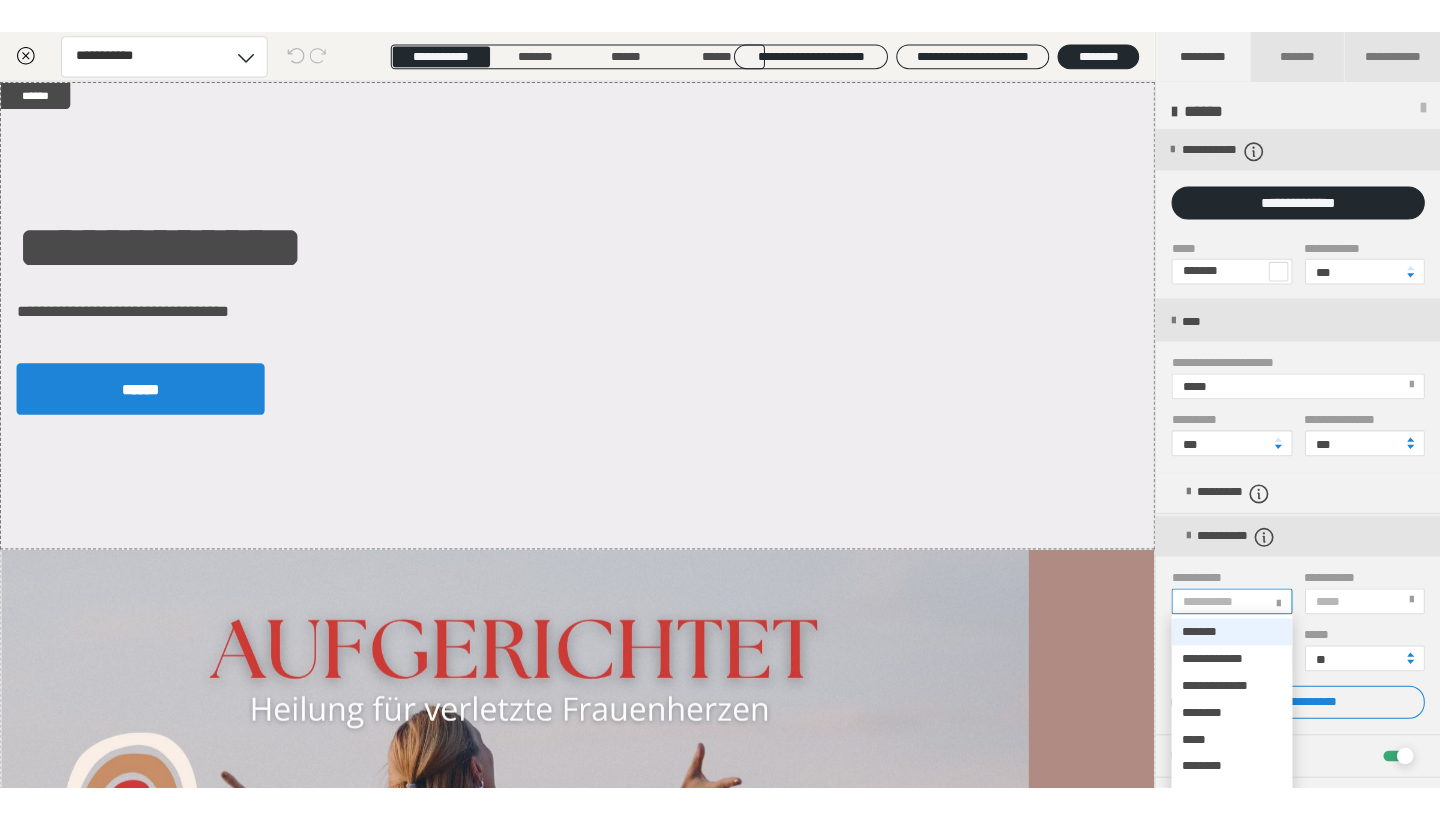 scroll, scrollTop: 40, scrollLeft: 0, axis: vertical 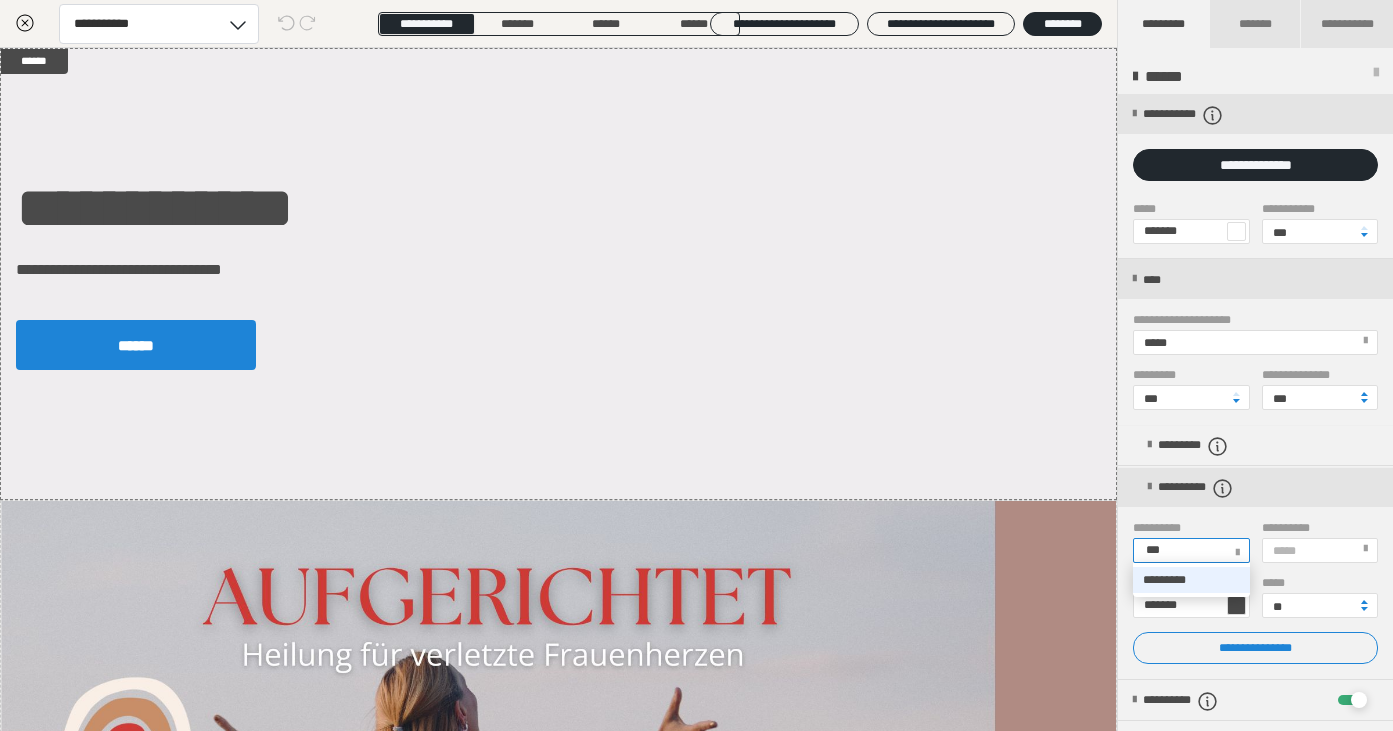 type on "****" 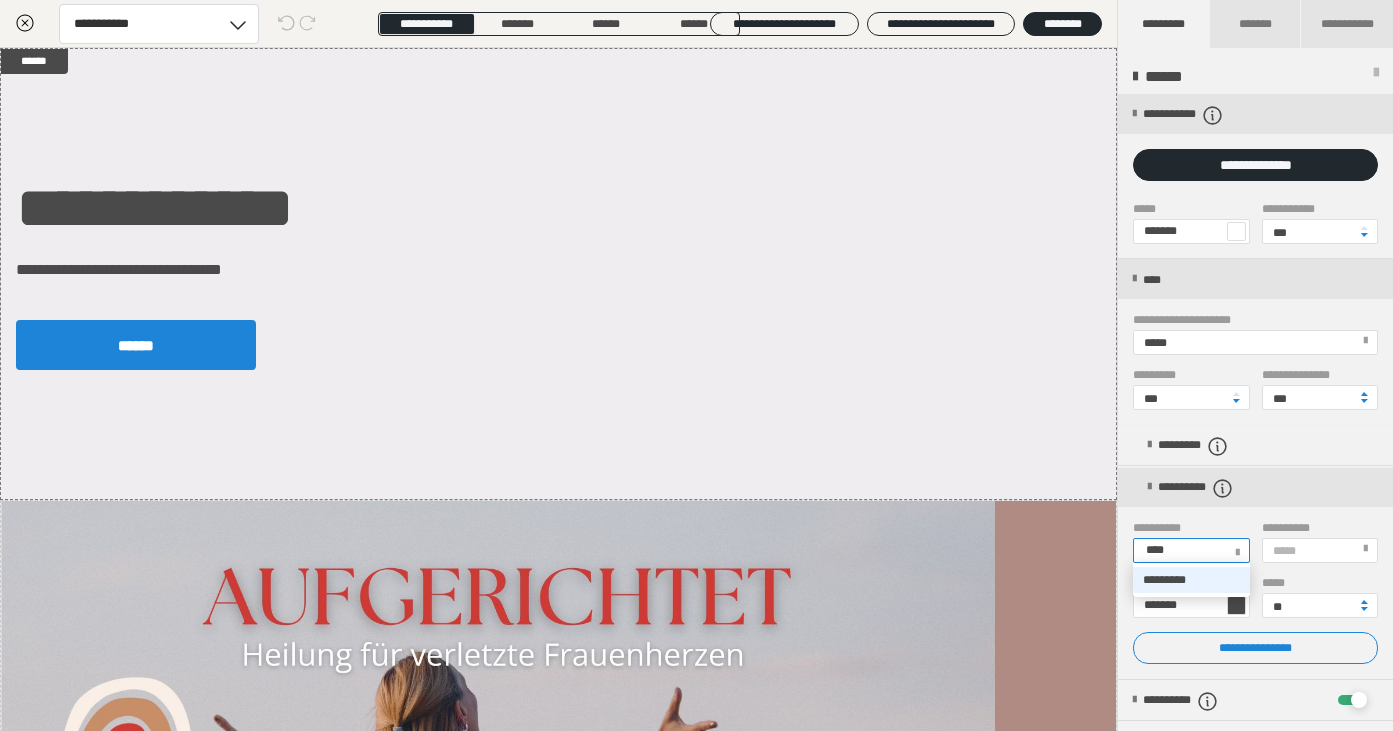 click on "*********" at bounding box center (1164, 580) 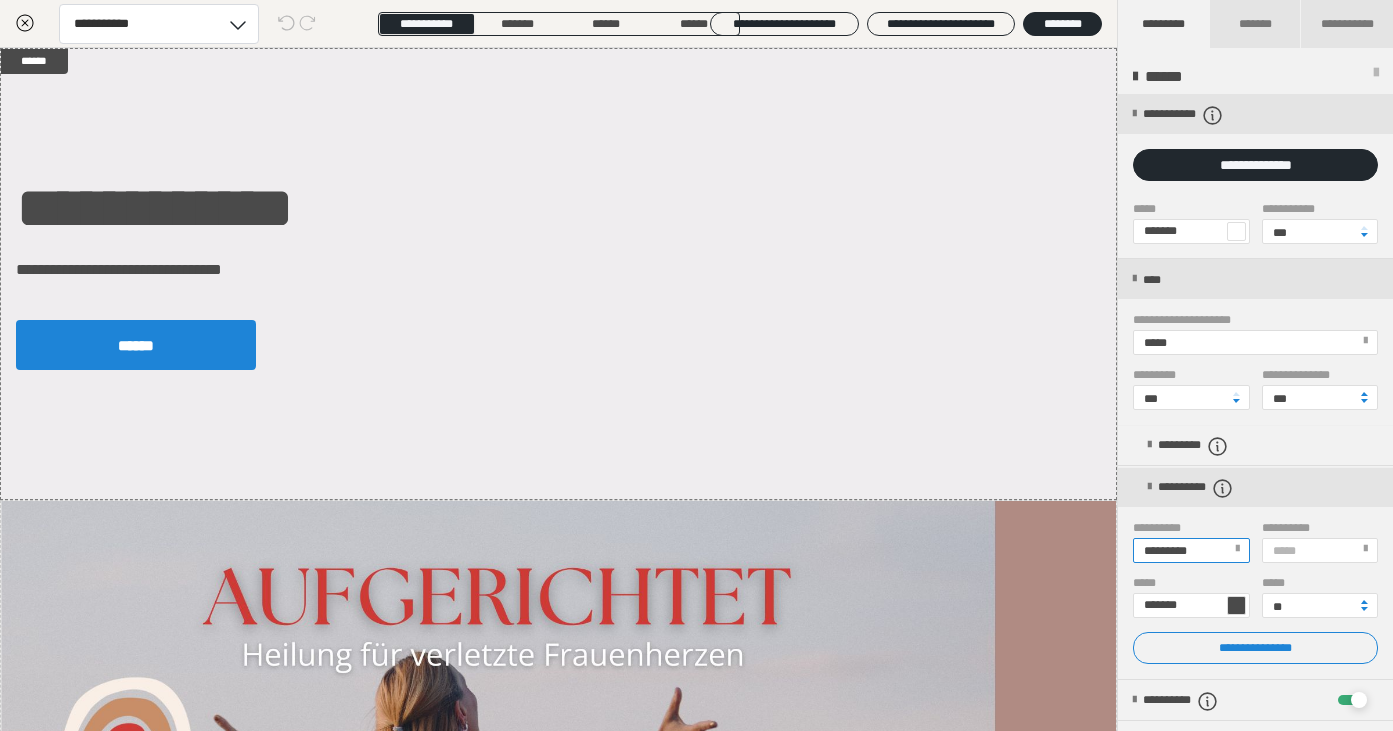 click at bounding box center [1236, 605] 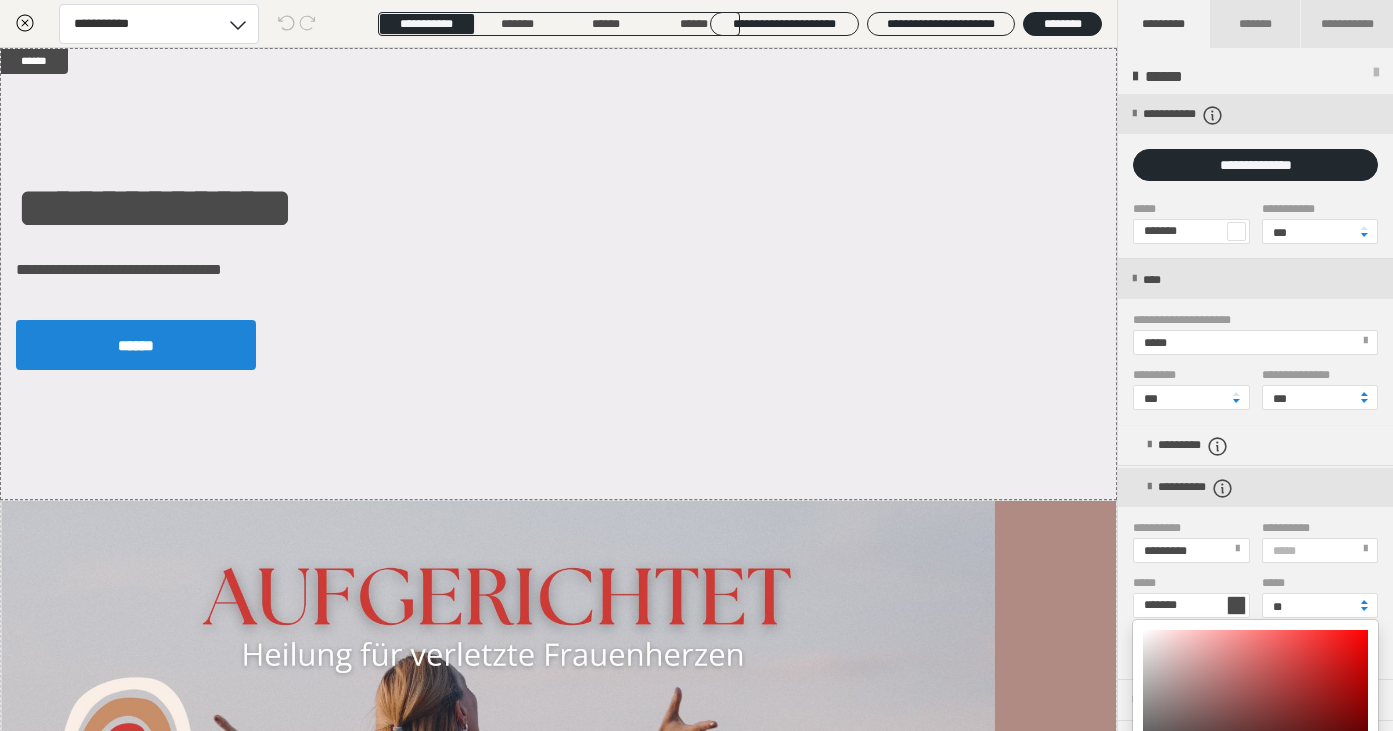 click at bounding box center (696, 365) 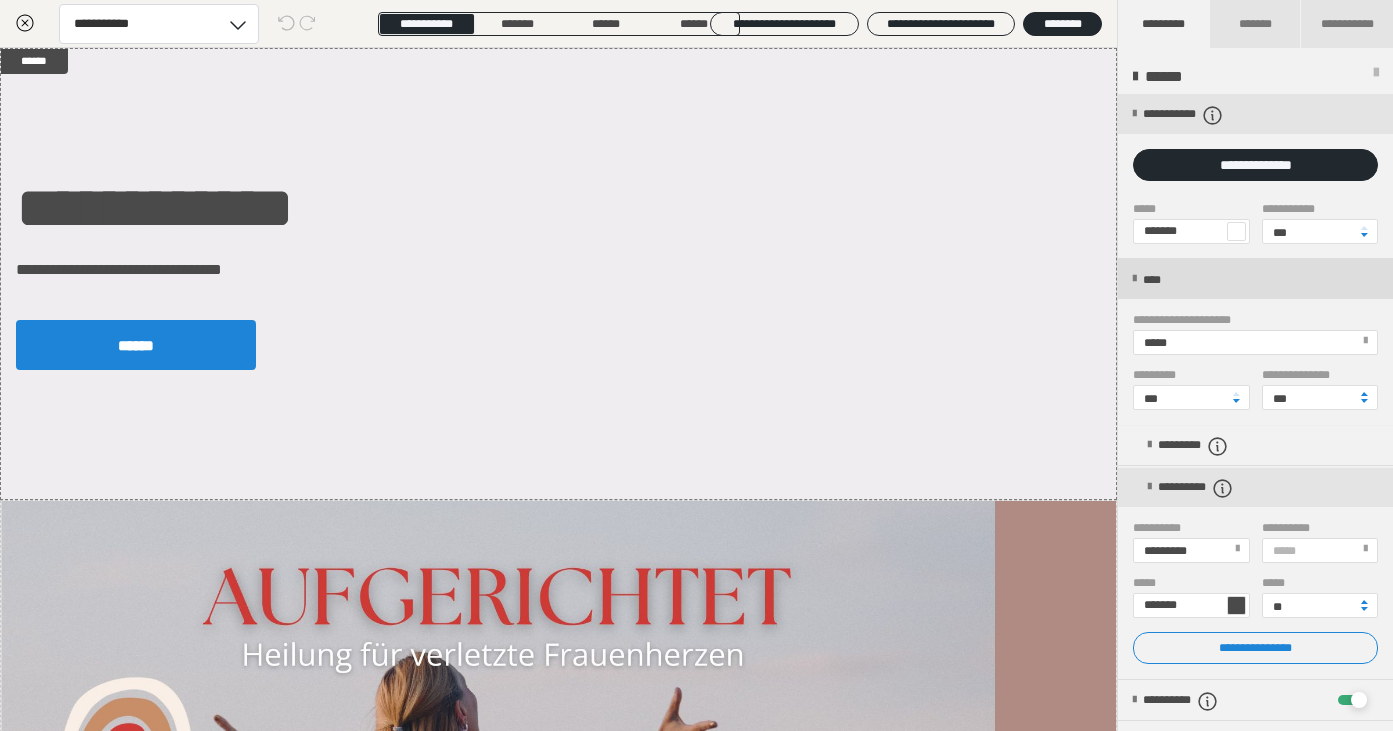 click at bounding box center [1134, 279] 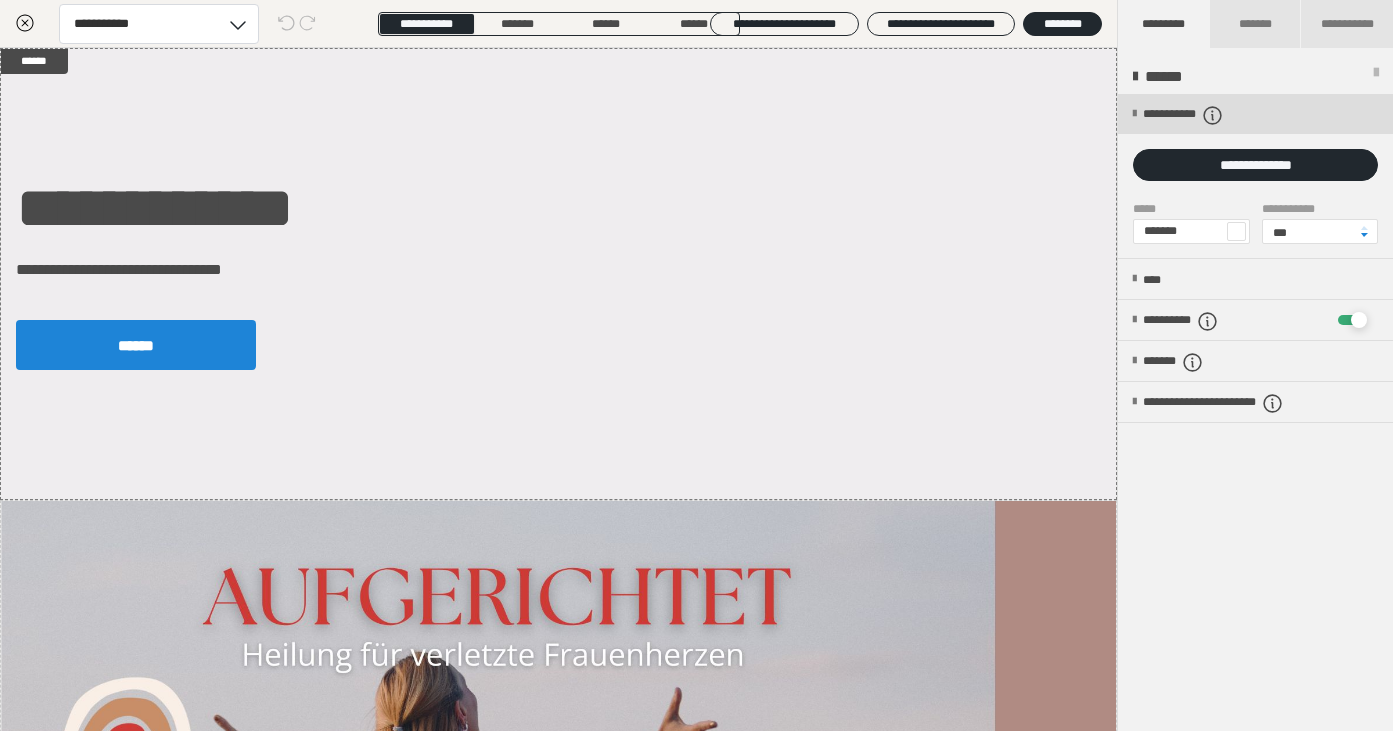 click on "**********" at bounding box center (1255, 114) 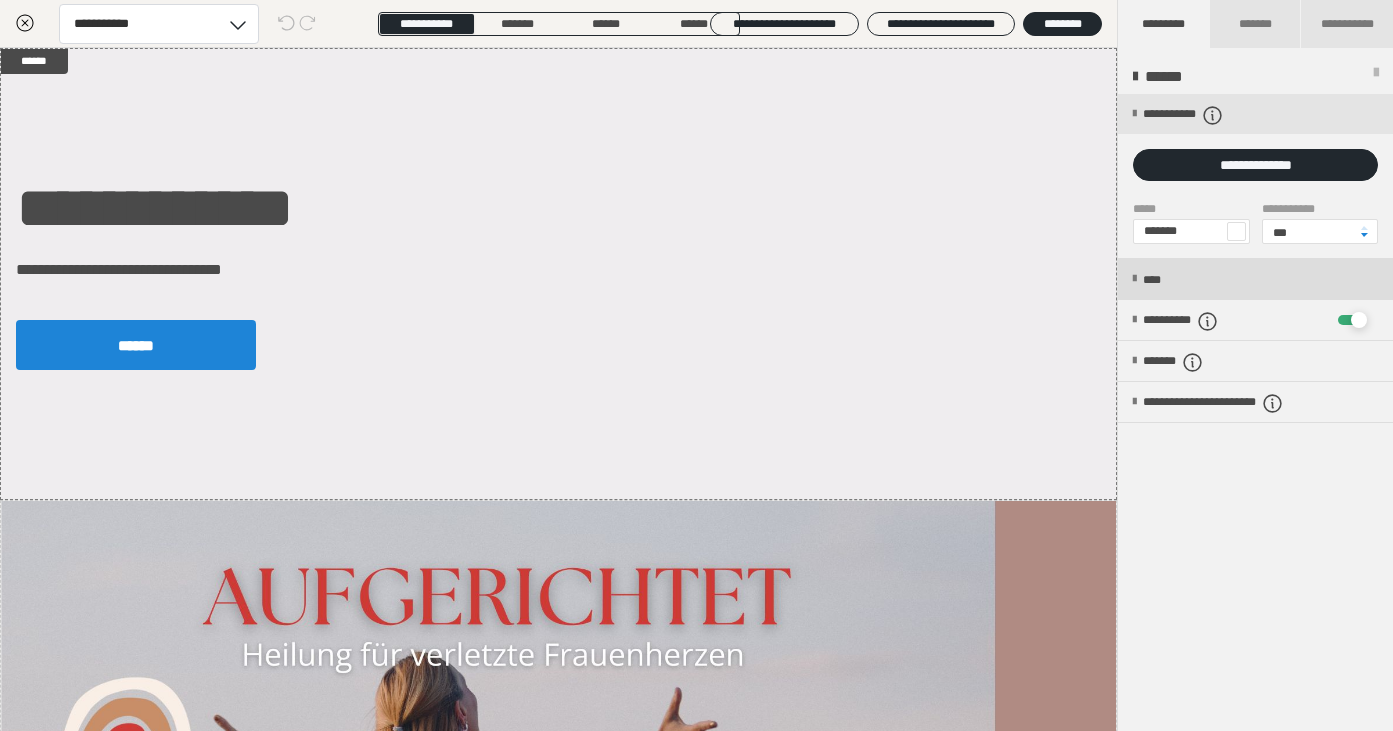 click on "****" at bounding box center [1255, 279] 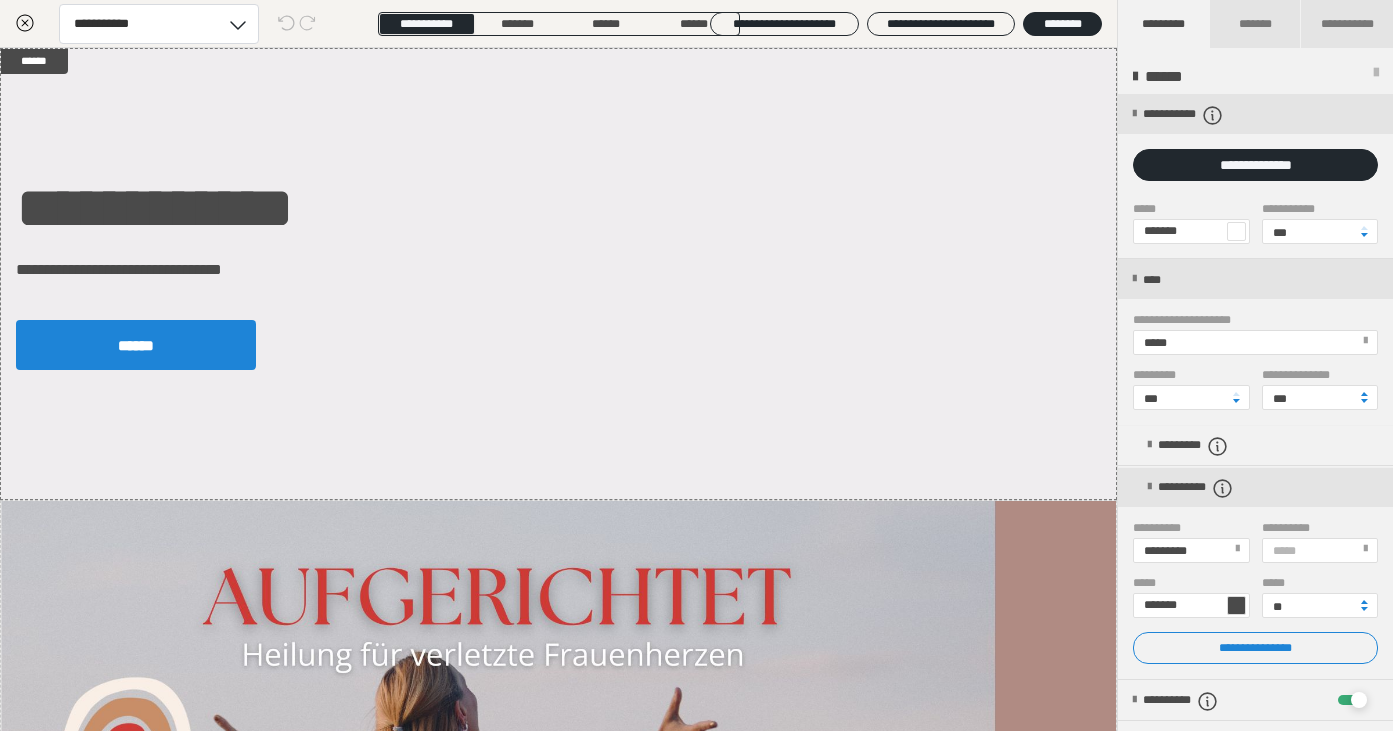 click at bounding box center [1236, 605] 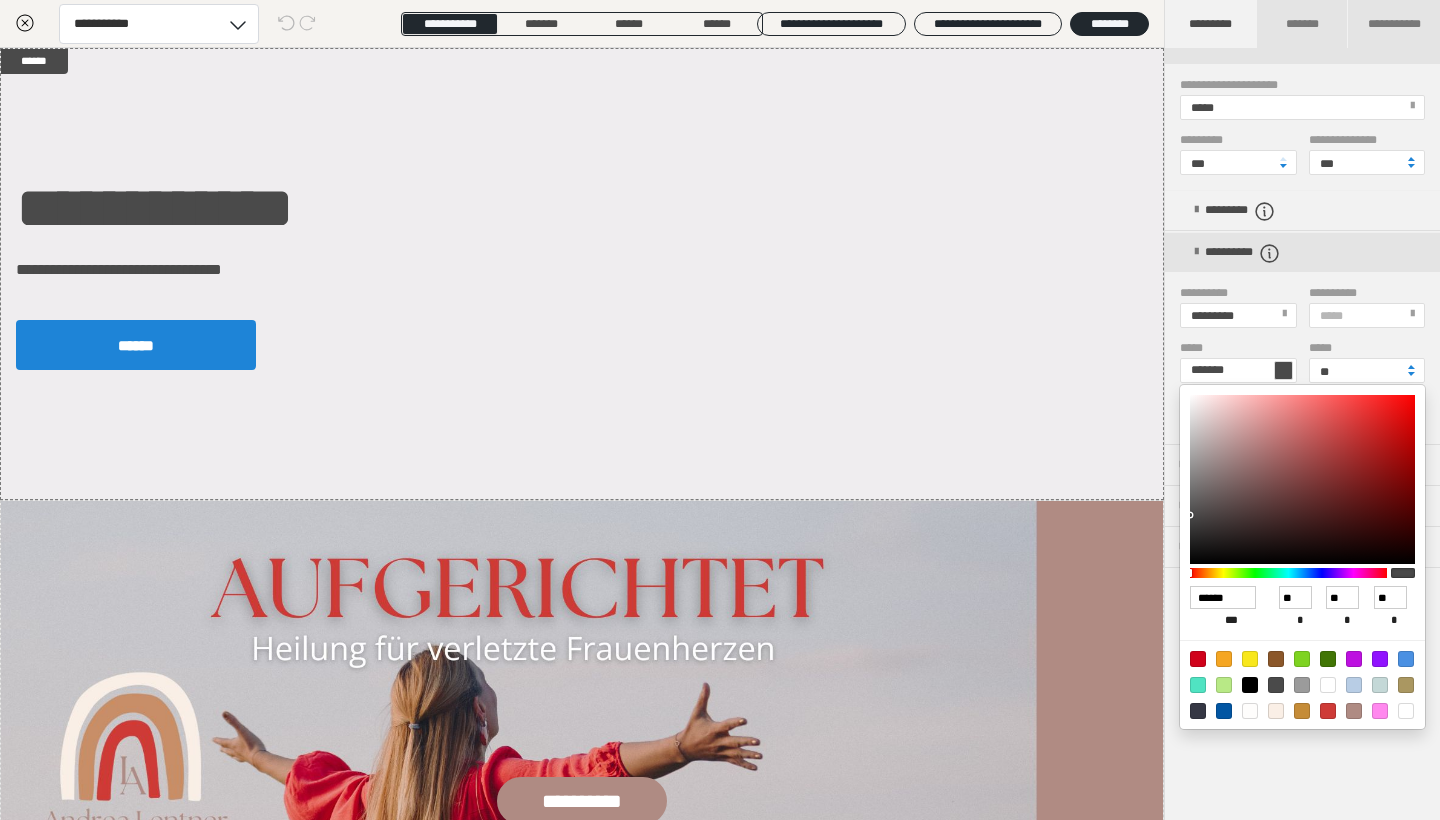 scroll, scrollTop: 235, scrollLeft: 0, axis: vertical 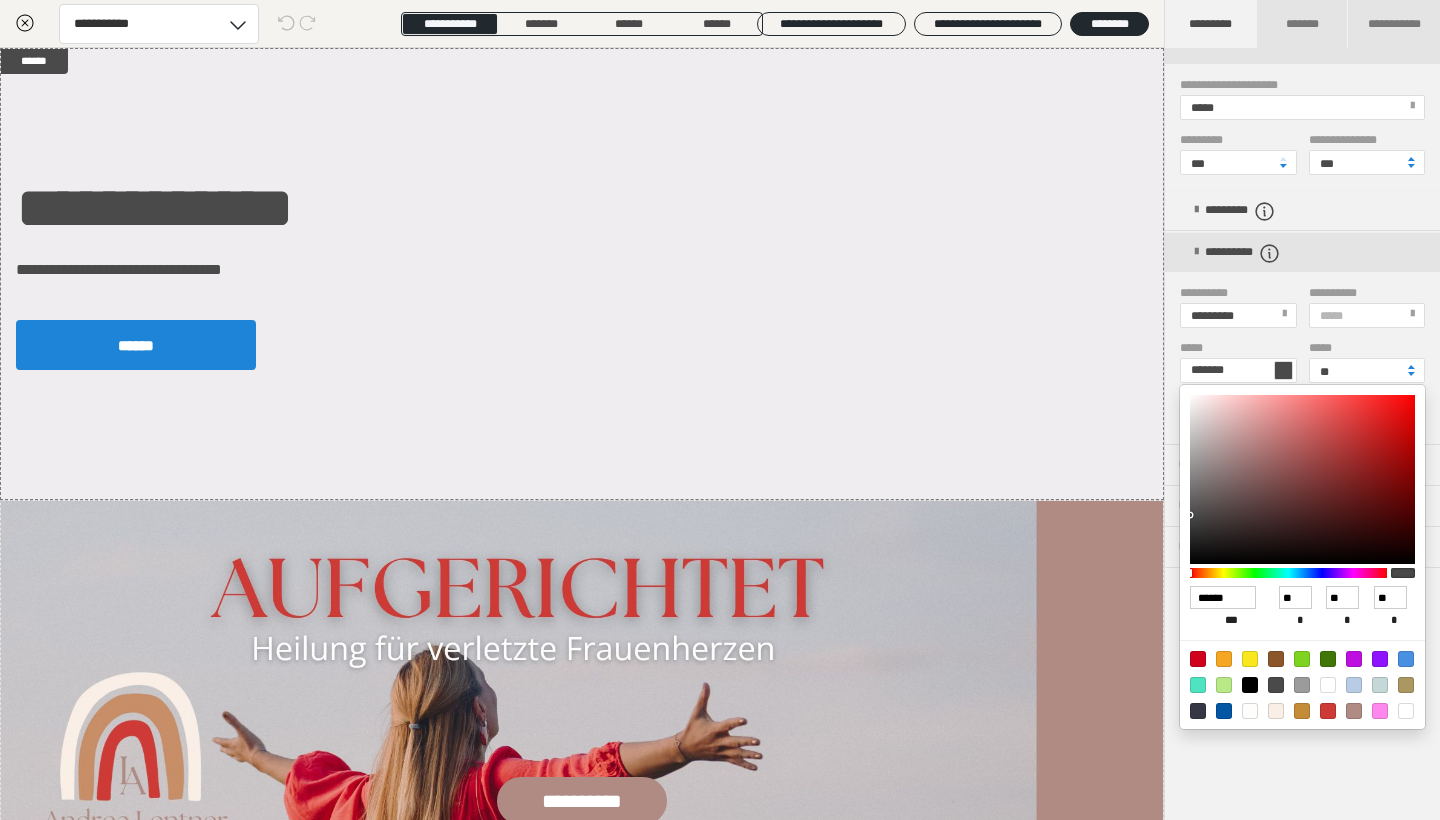 click at bounding box center (1250, 711) 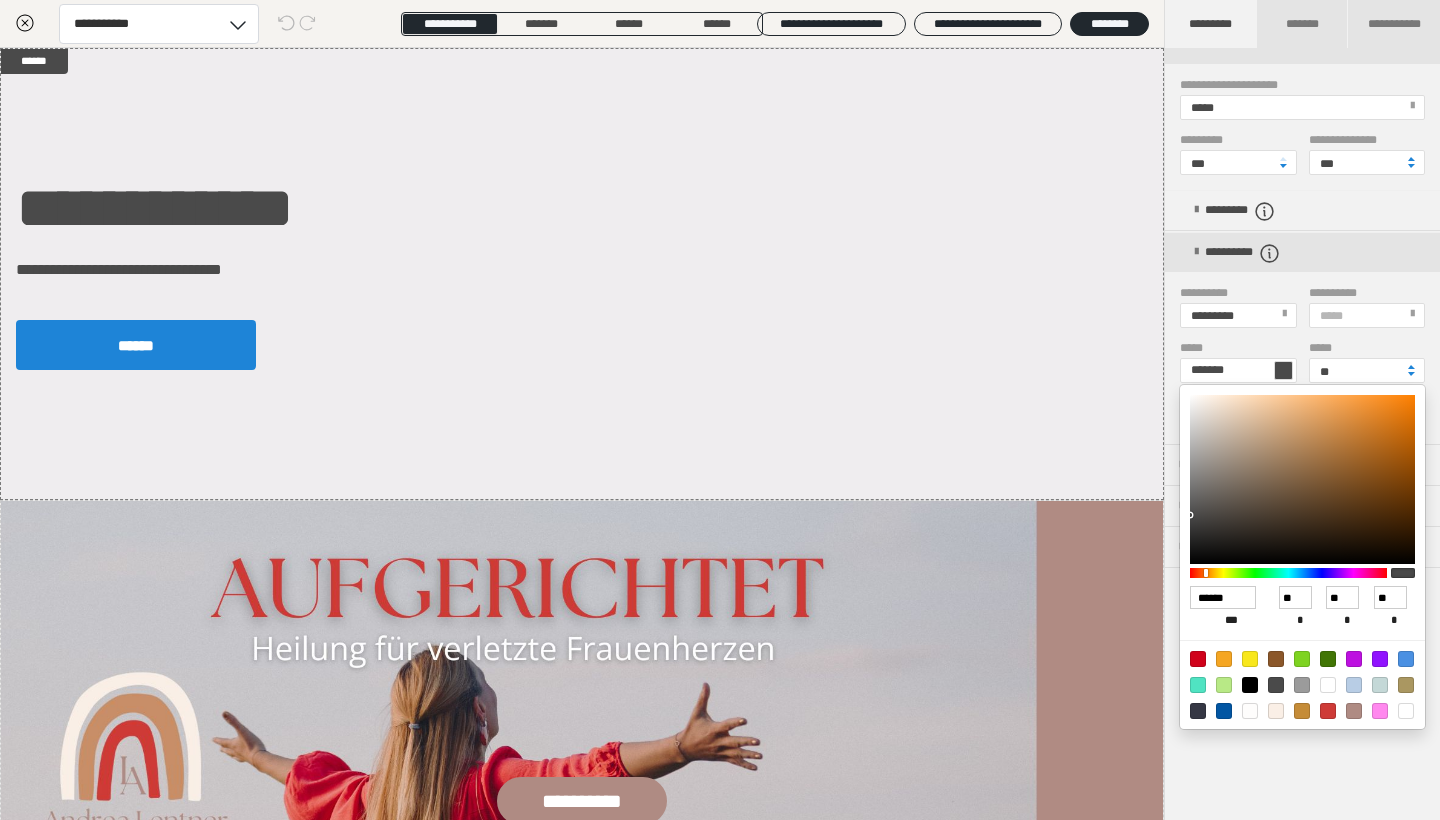 type on "*******" 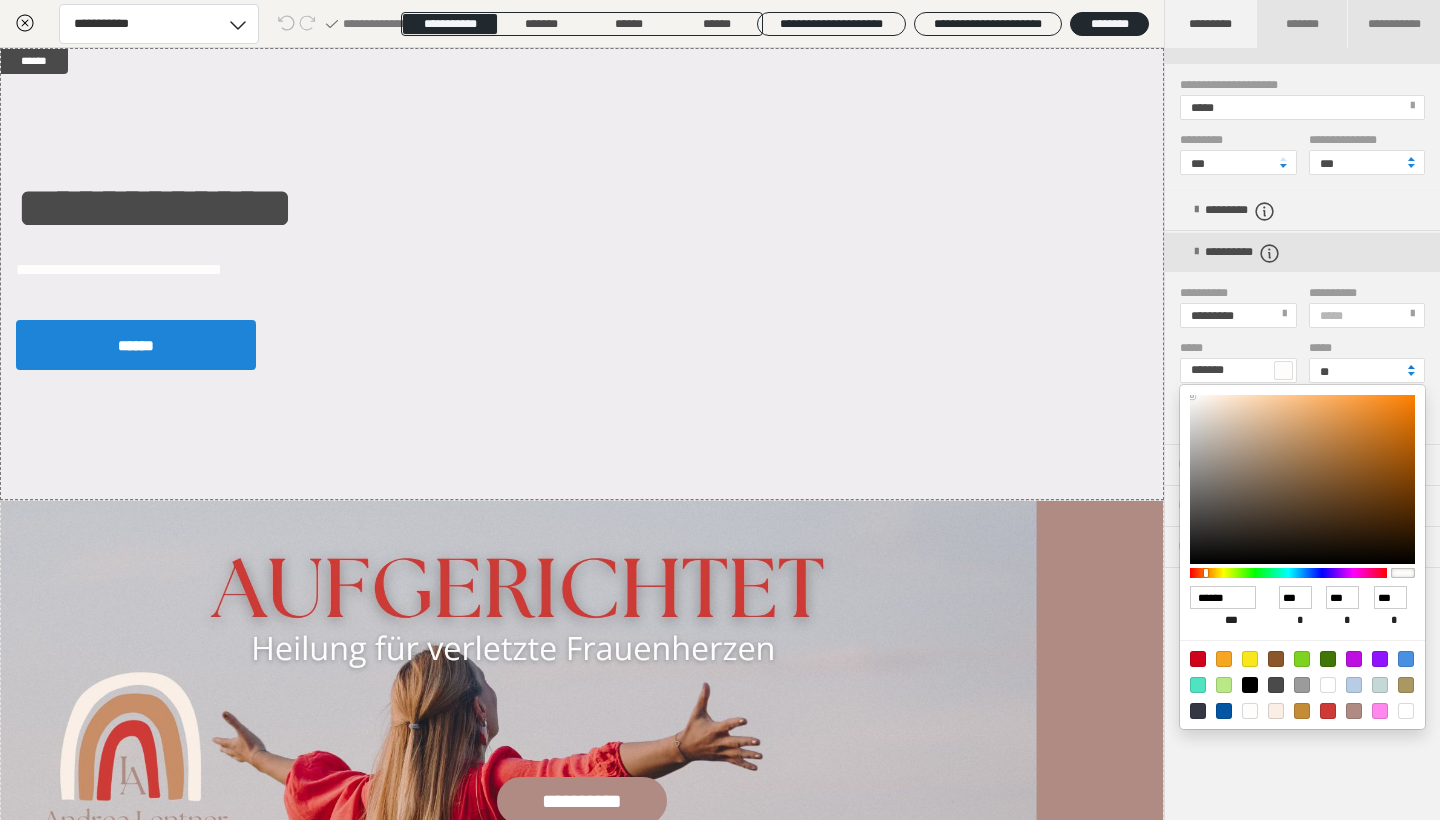 click at bounding box center [1411, 367] 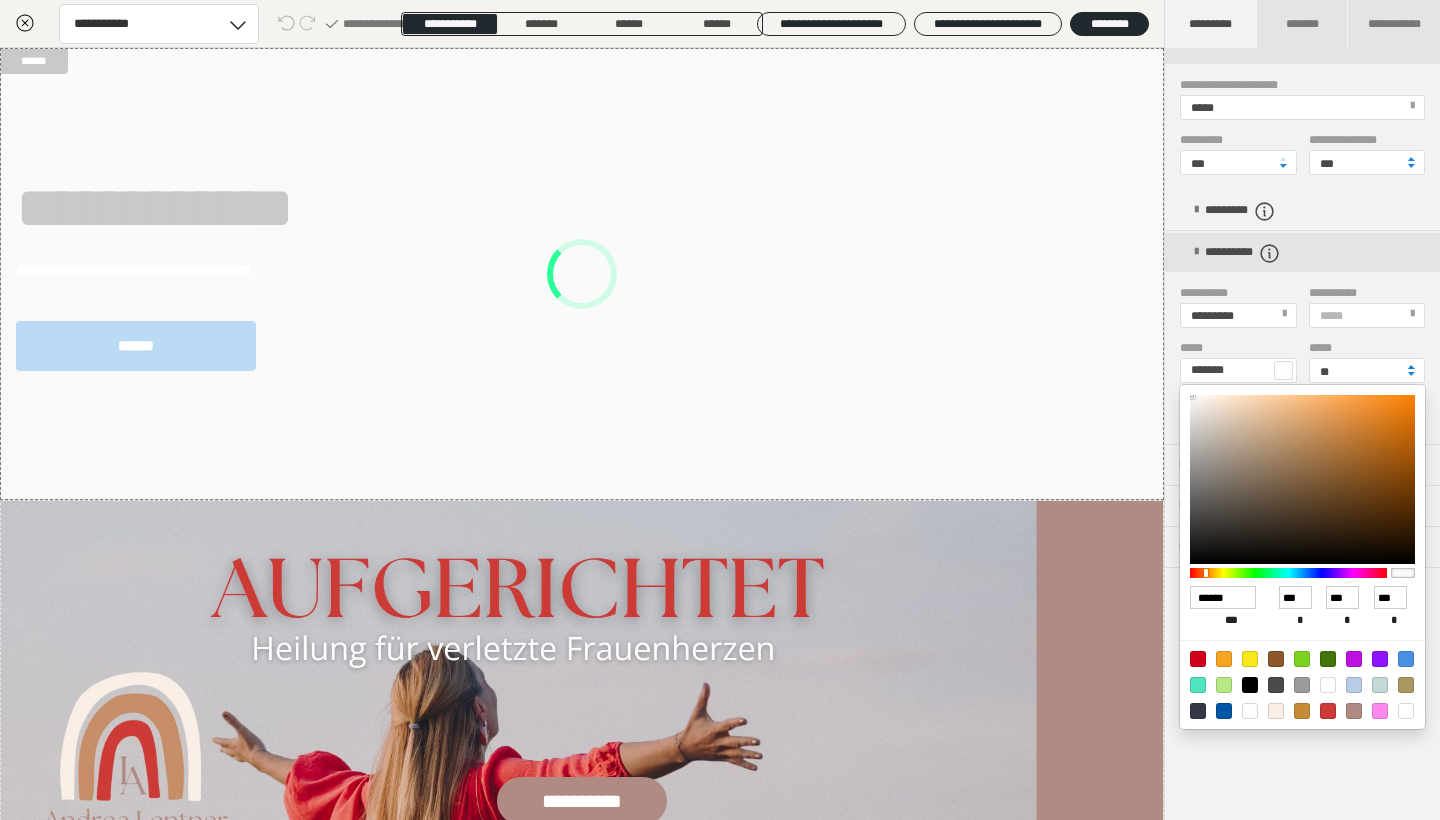 click at bounding box center [1411, 367] 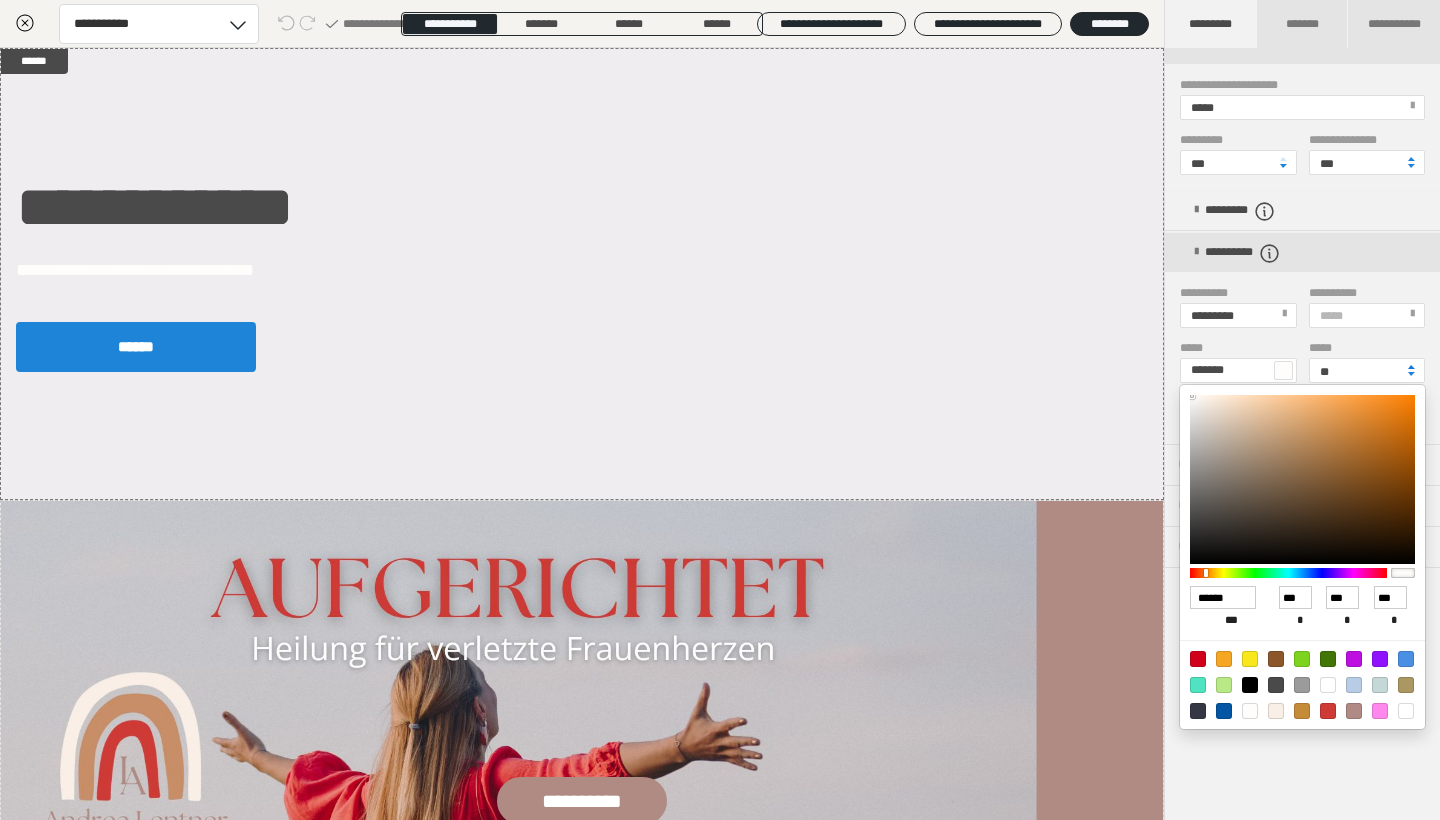 click at bounding box center (1411, 367) 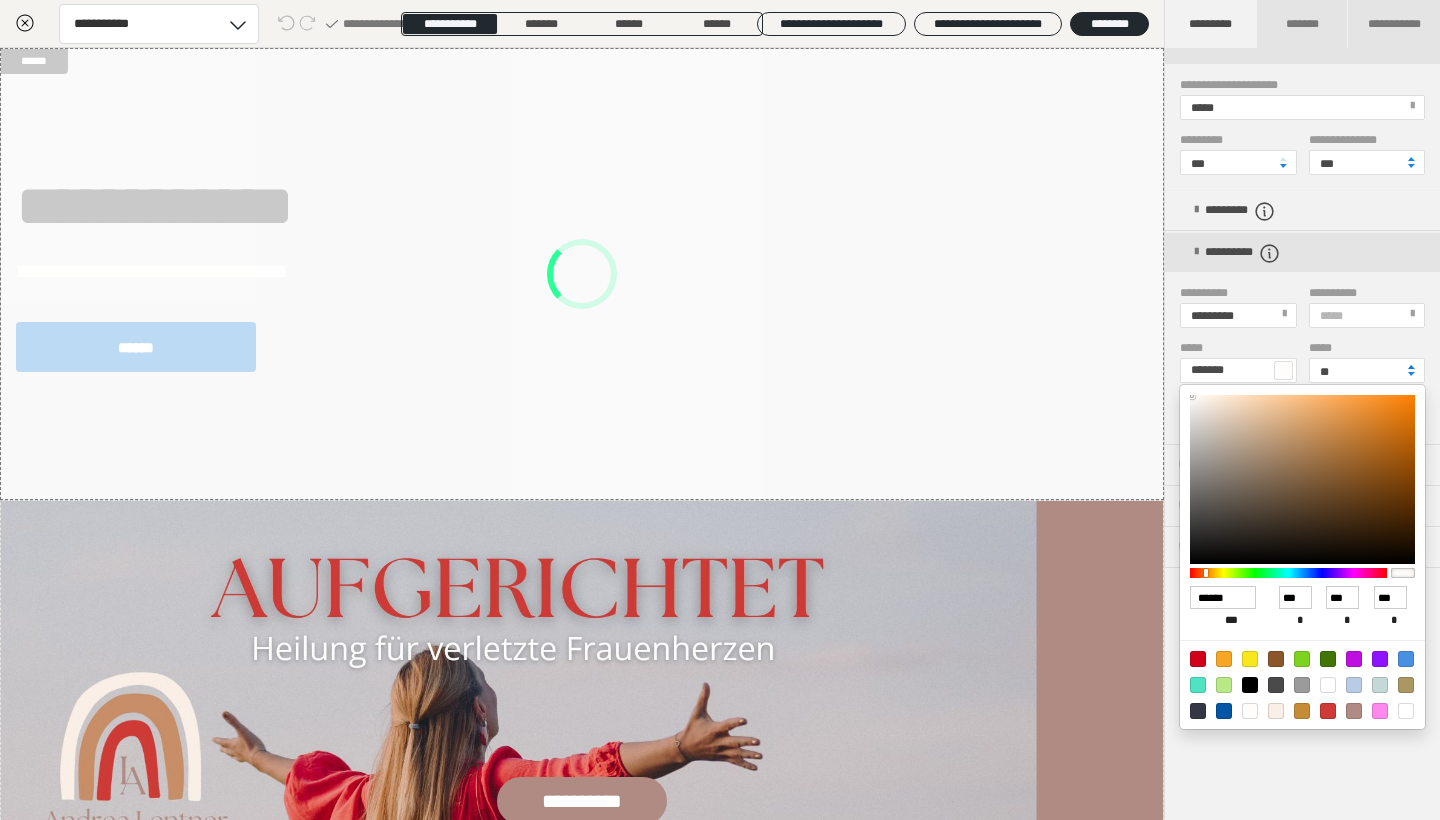 click at bounding box center [1411, 367] 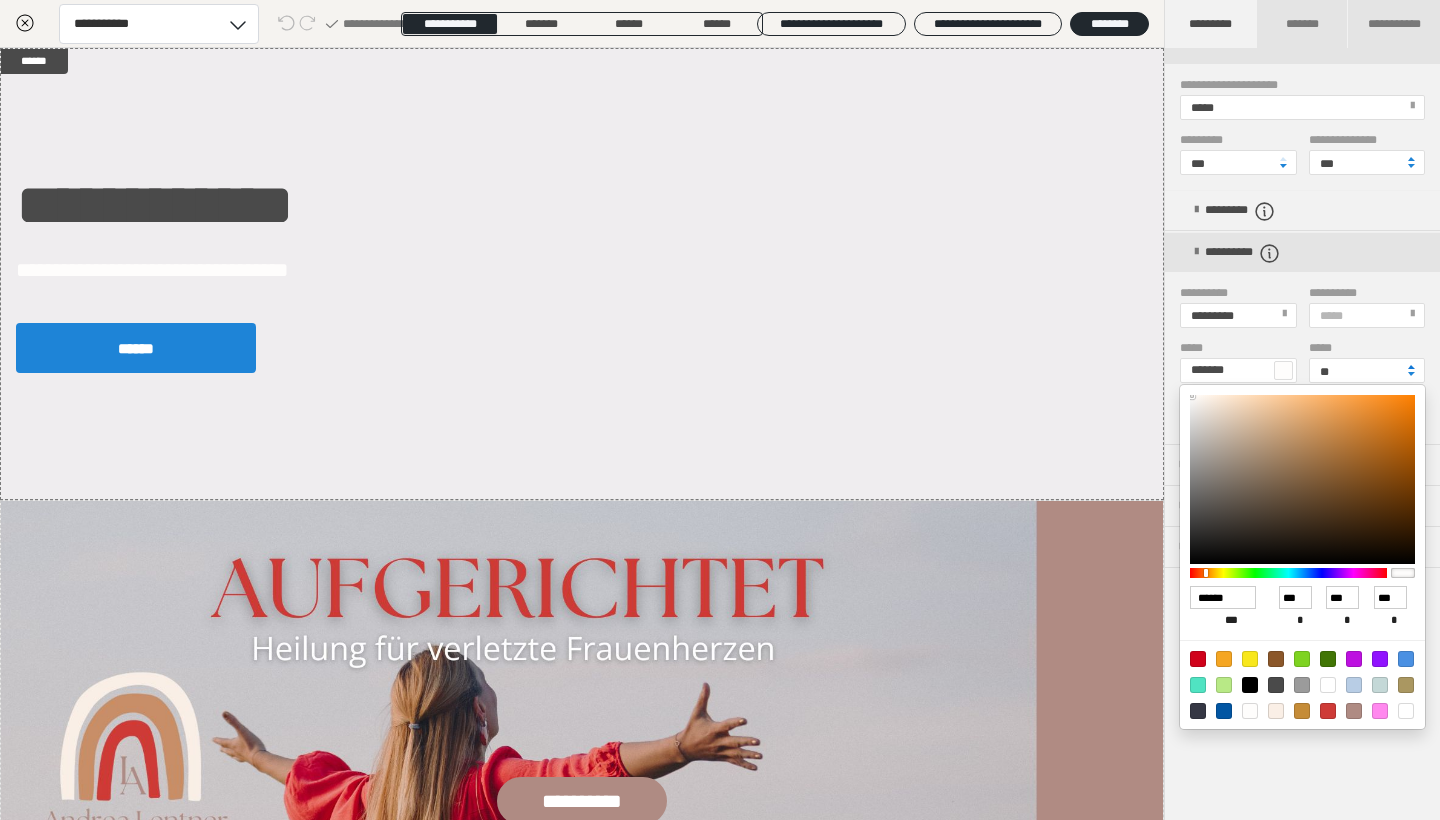 click at bounding box center [1411, 367] 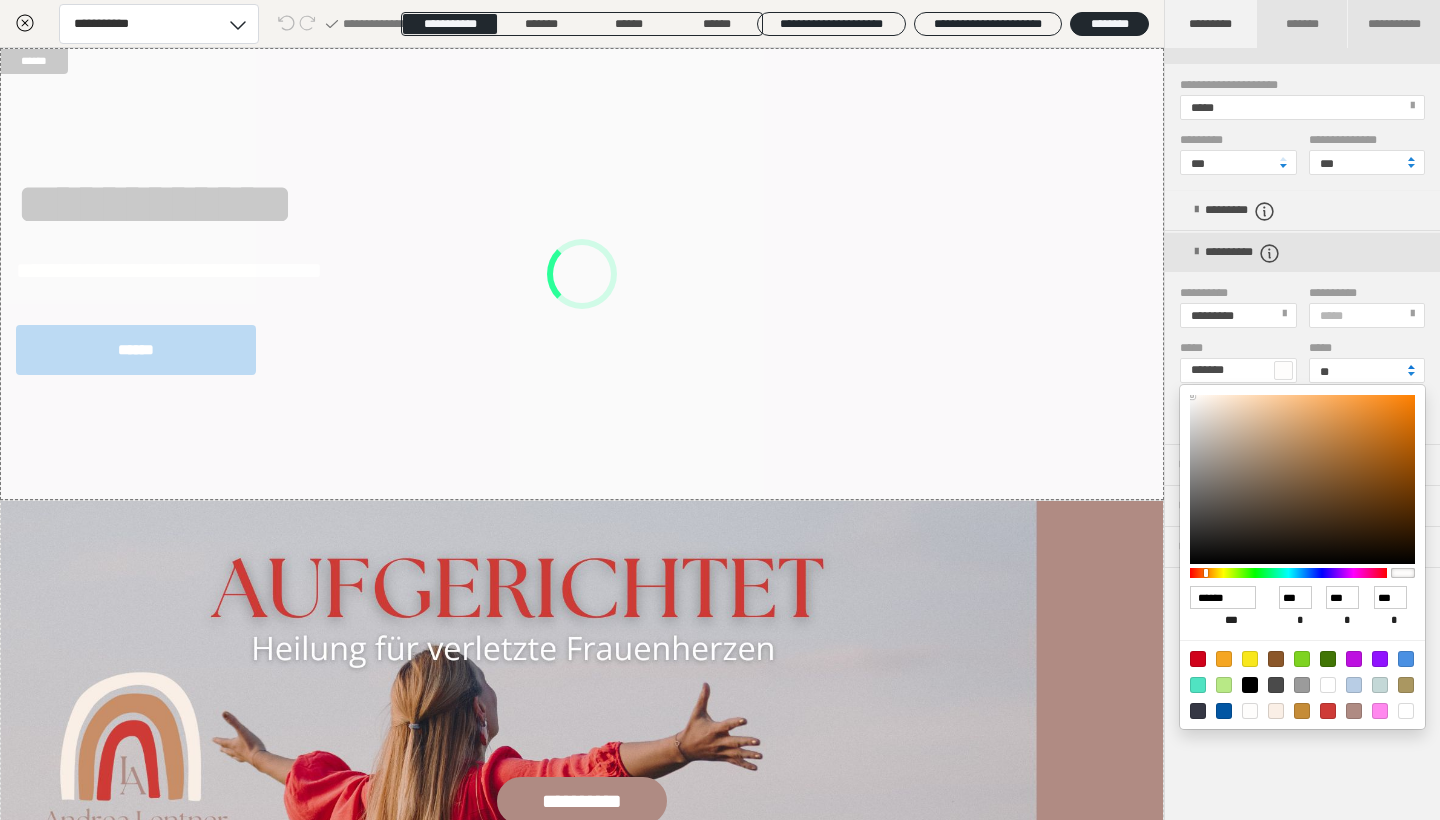 click at bounding box center [1411, 367] 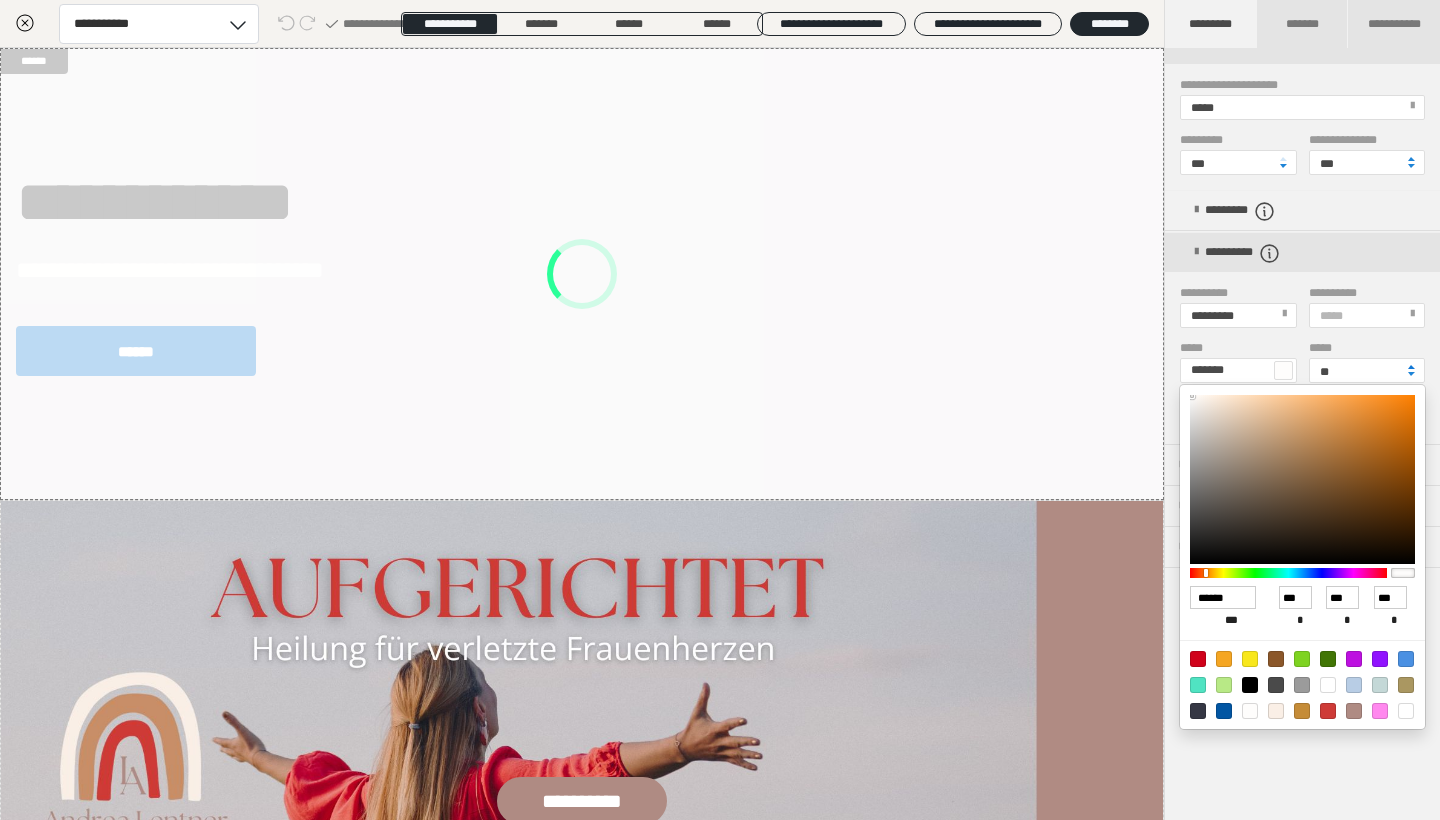 click at bounding box center [1411, 367] 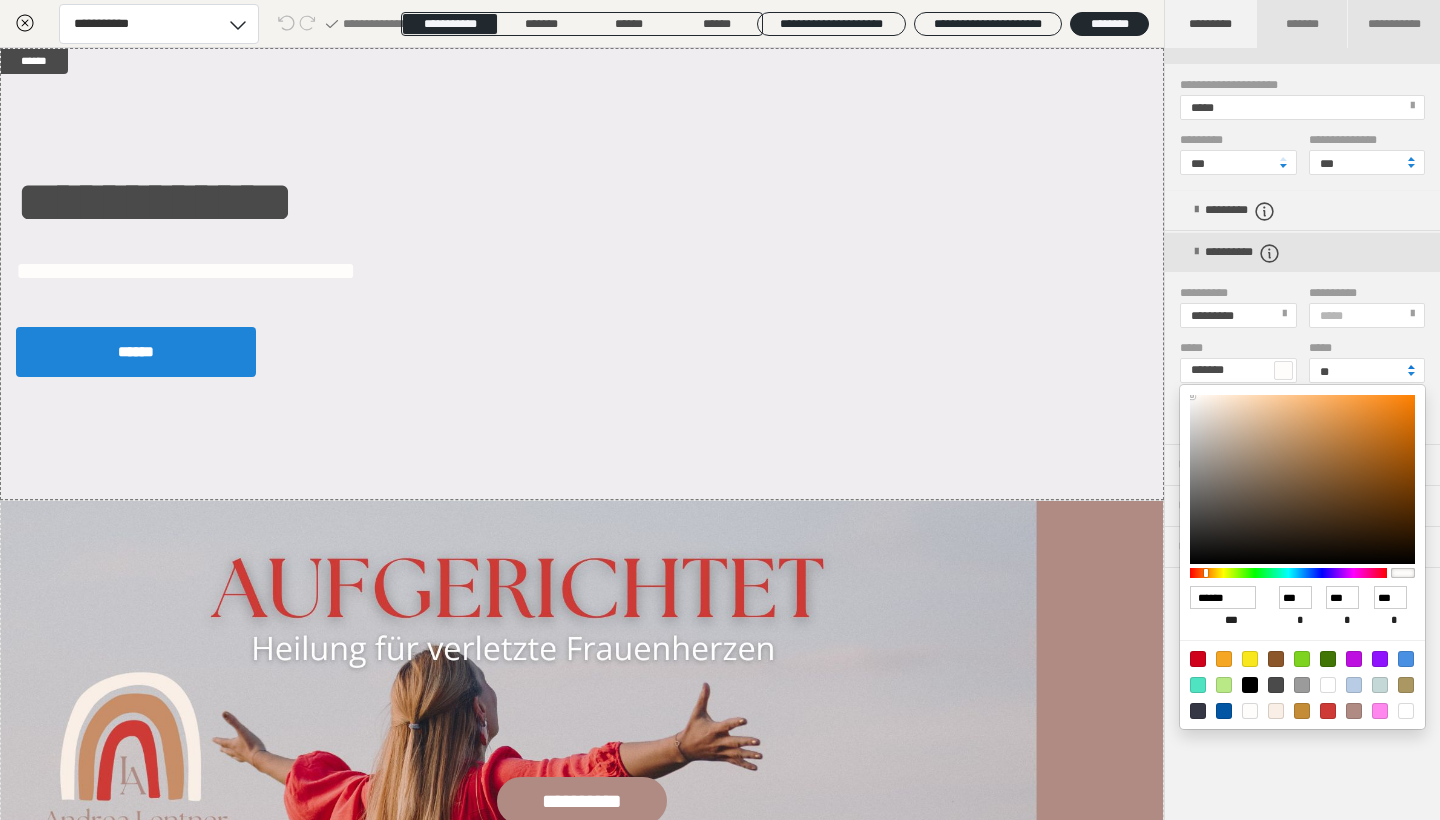 click at bounding box center (1411, 367) 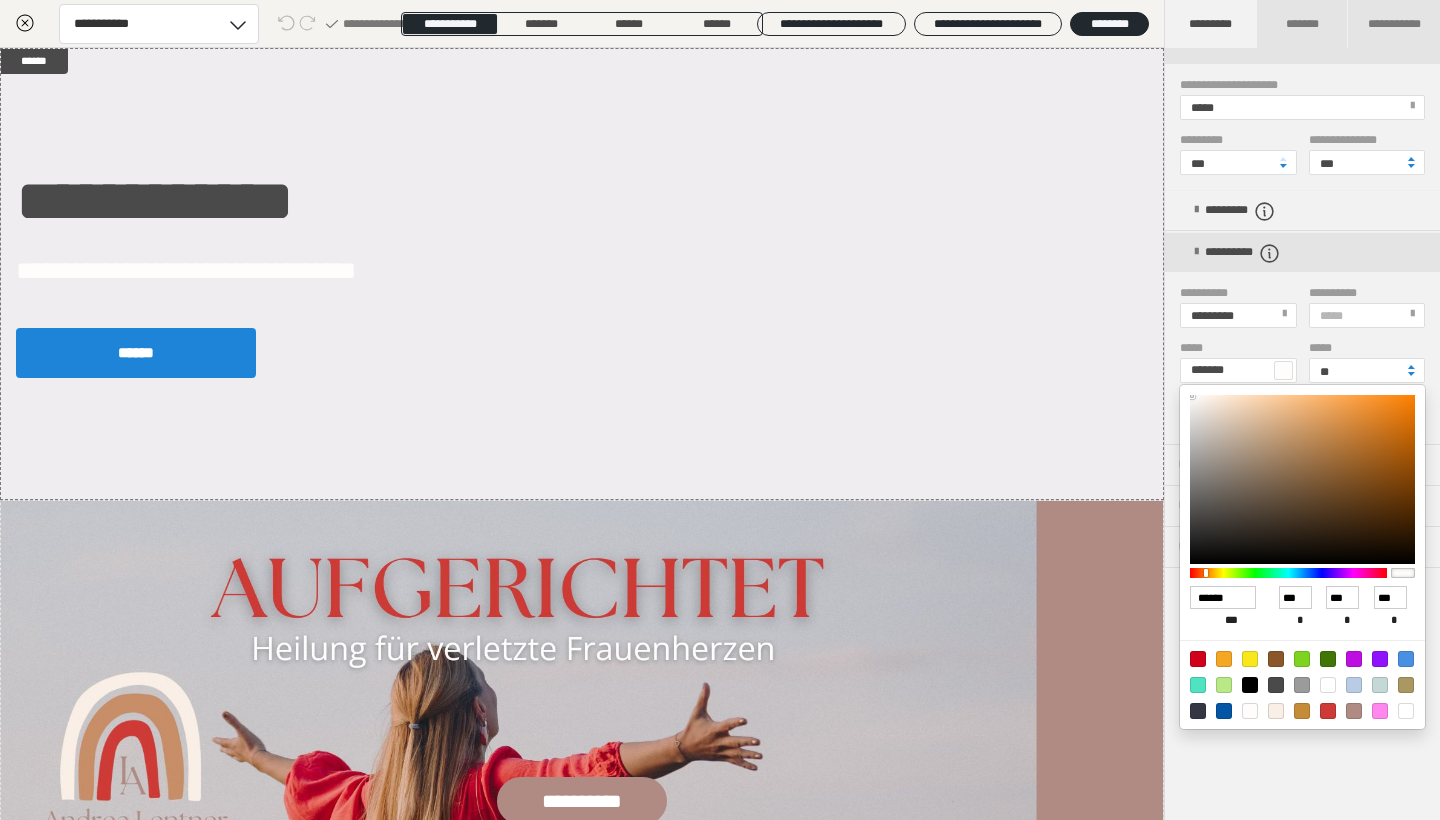 click at bounding box center [720, 410] 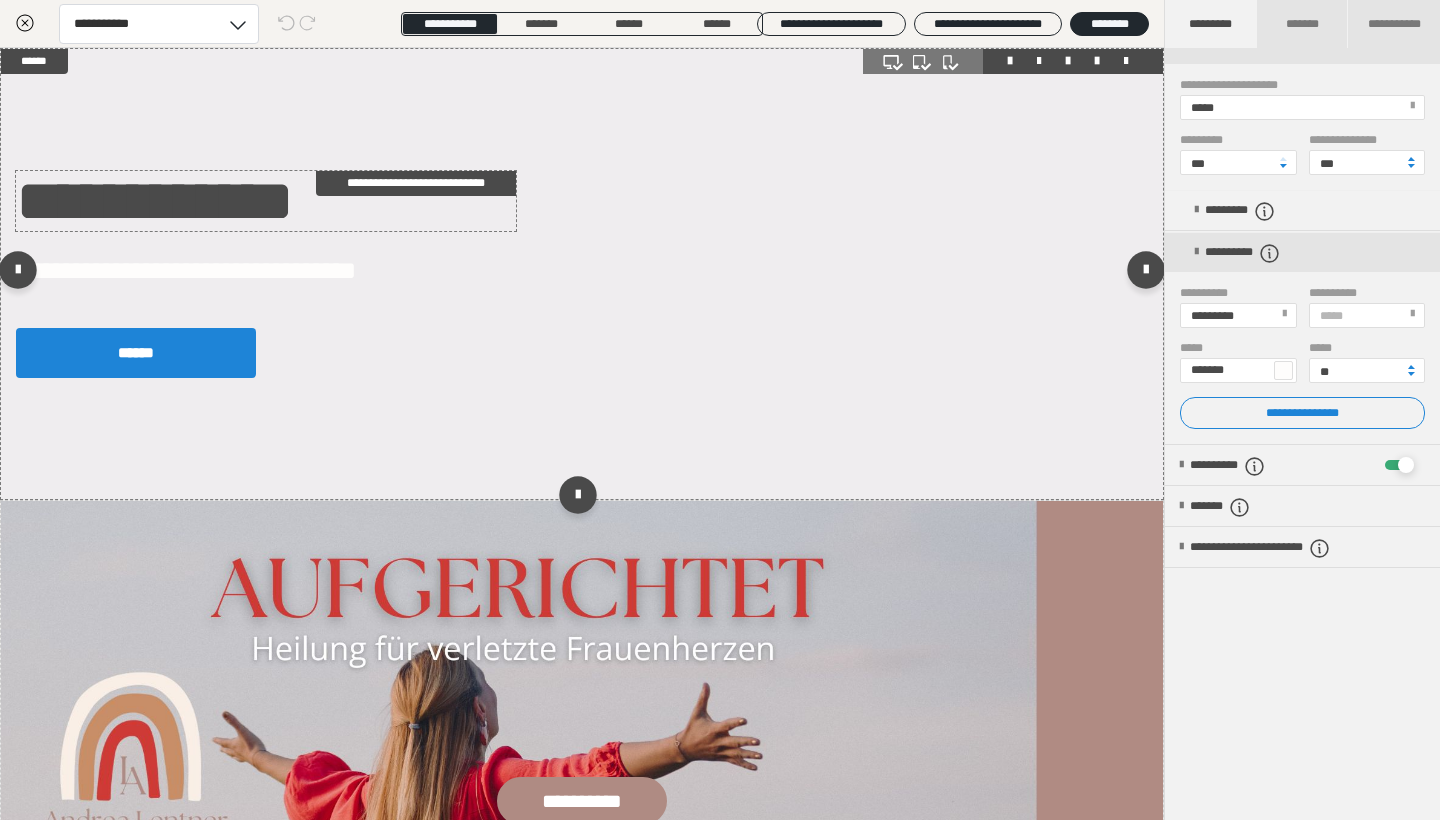 click on "**********" at bounding box center (266, 201) 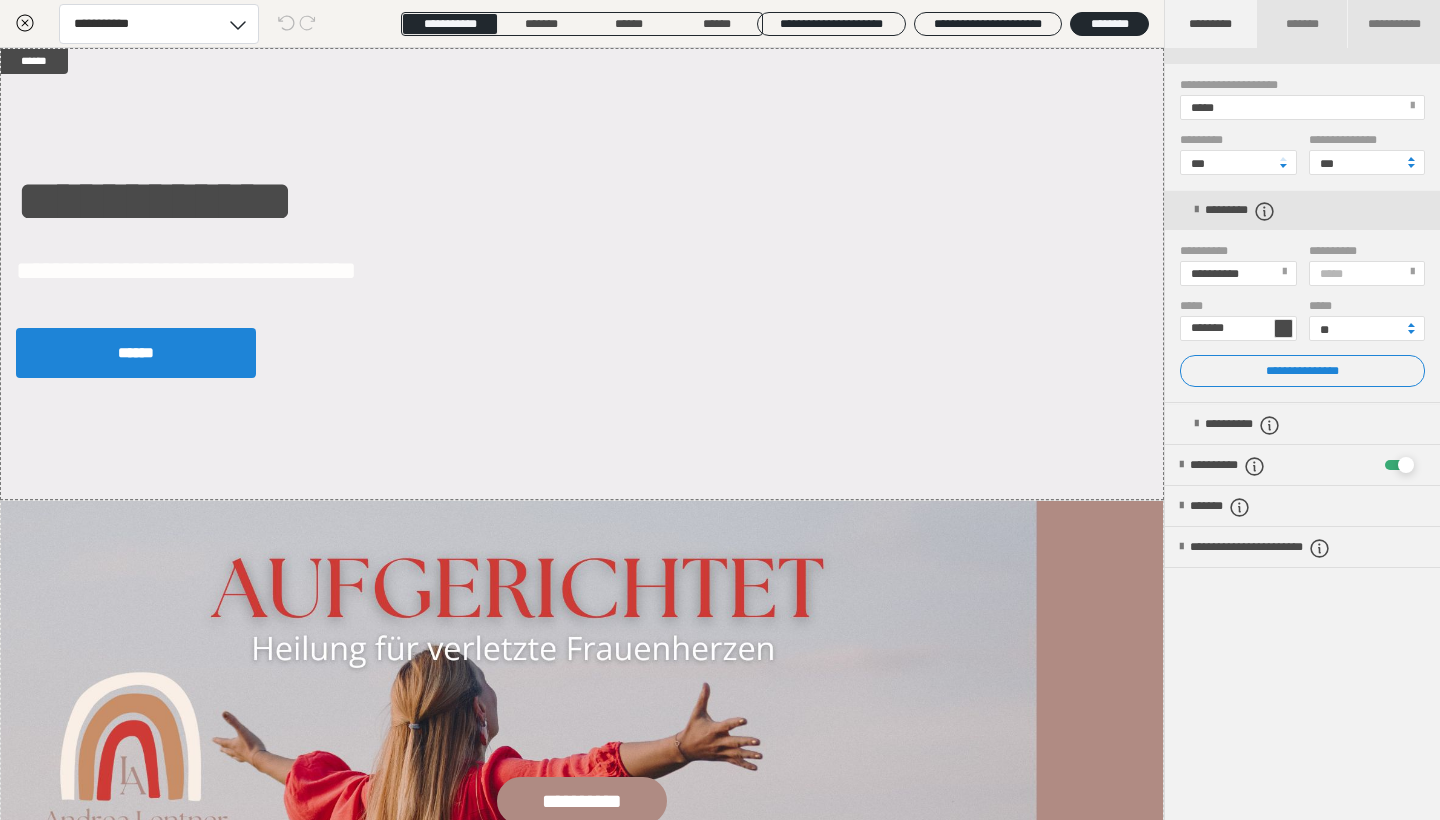 click at bounding box center (1283, 328) 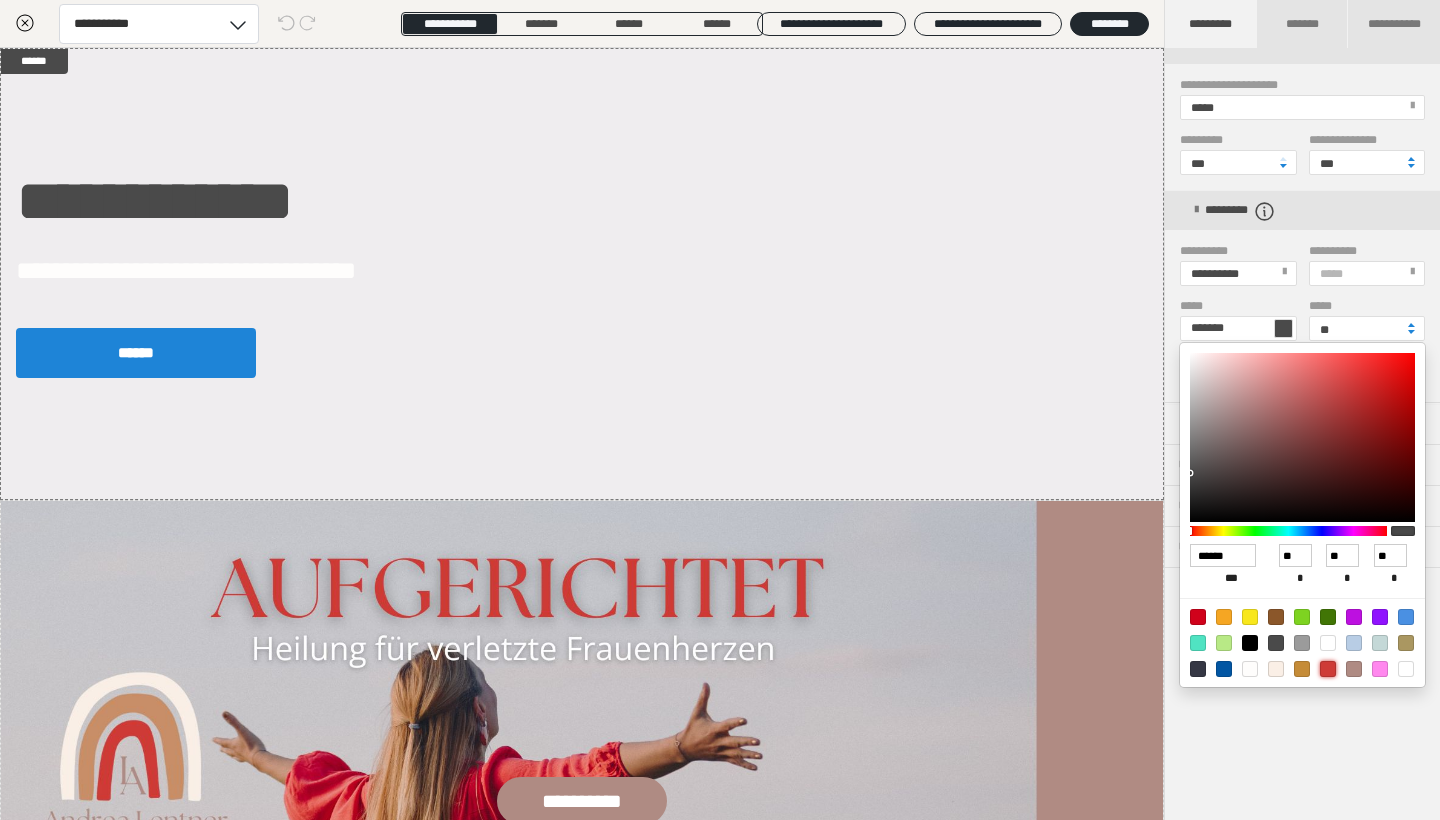 click at bounding box center [1328, 669] 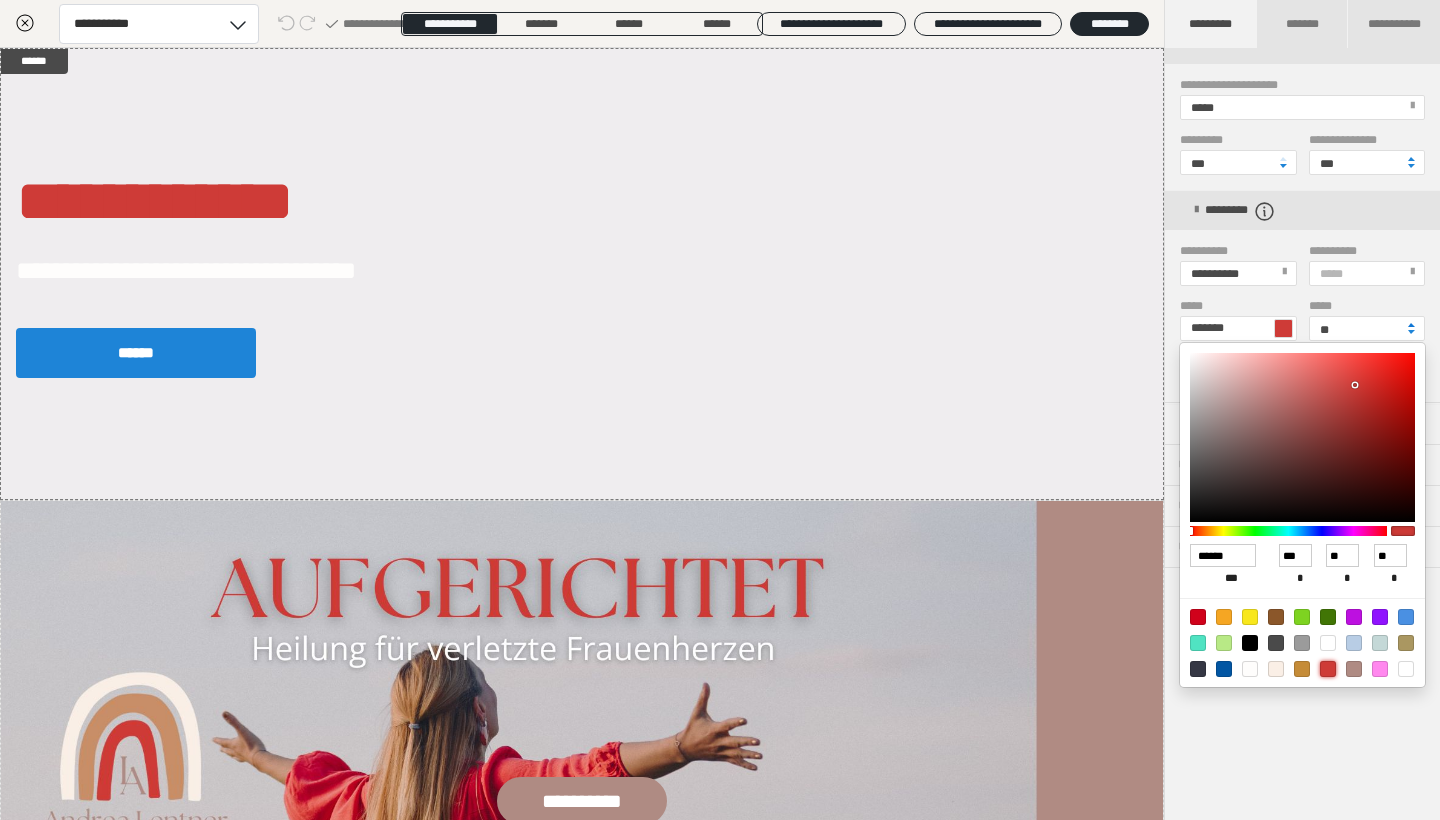 click at bounding box center (1411, 325) 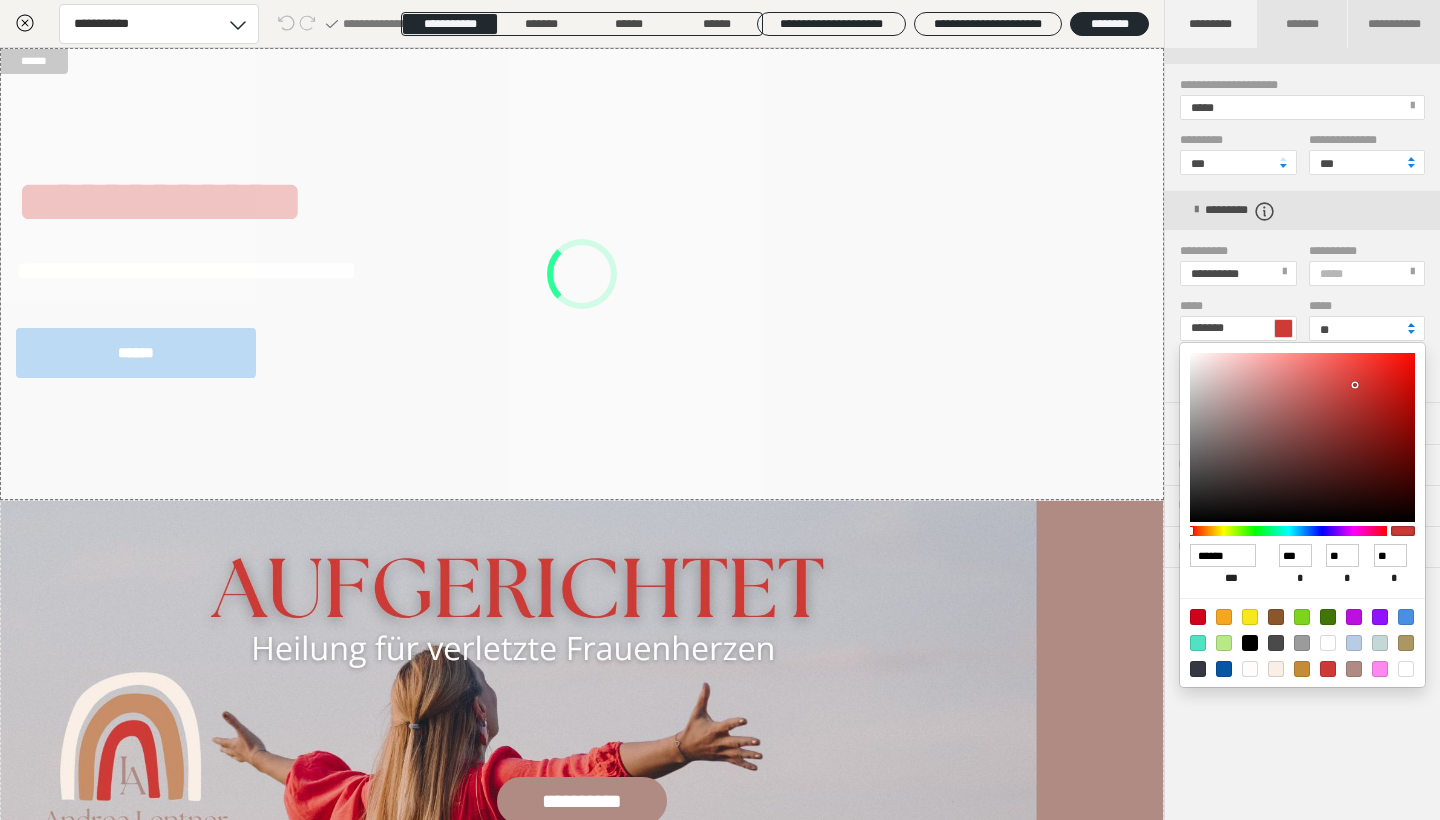 click at bounding box center (1411, 325) 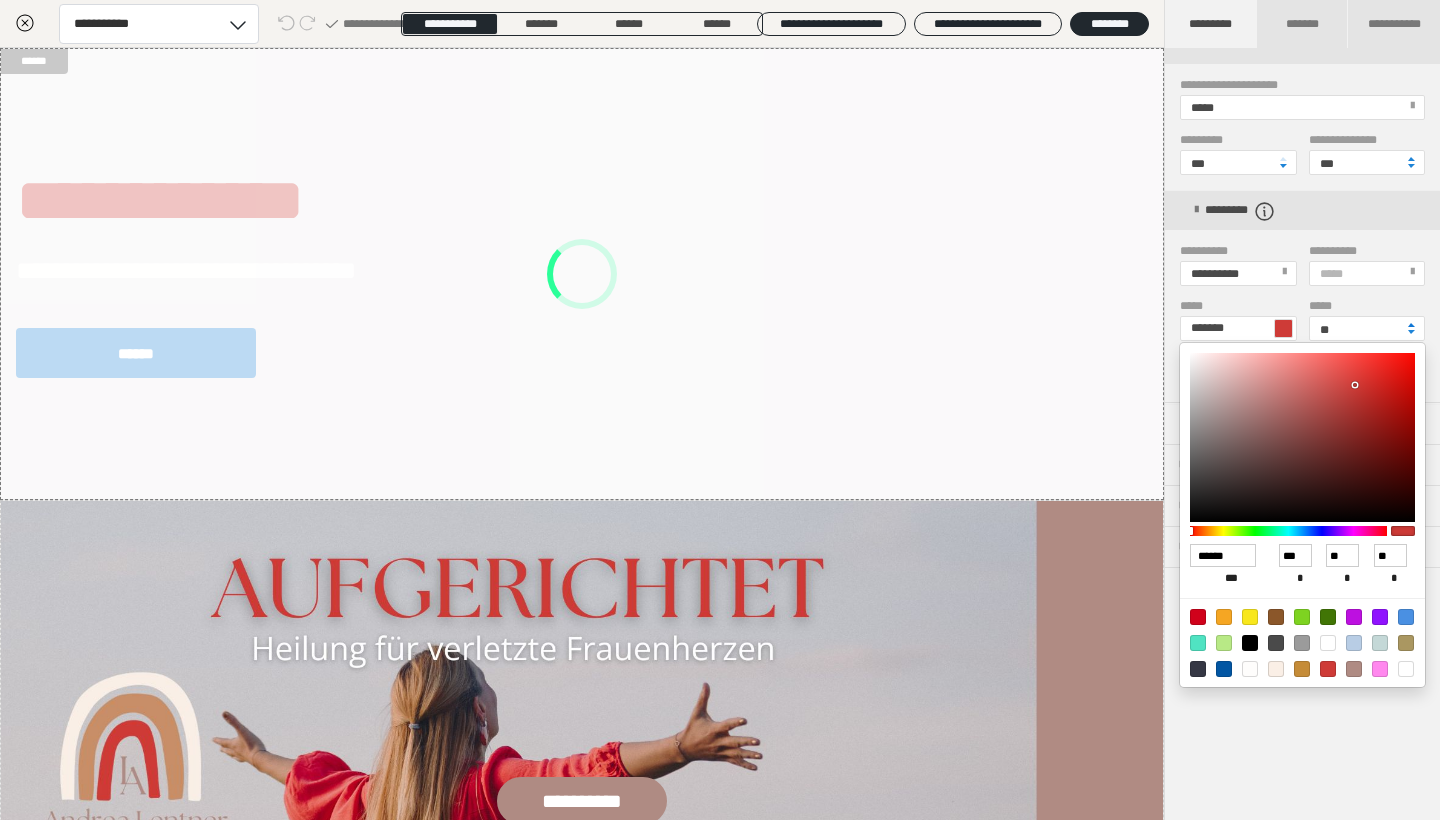 click at bounding box center [1411, 325] 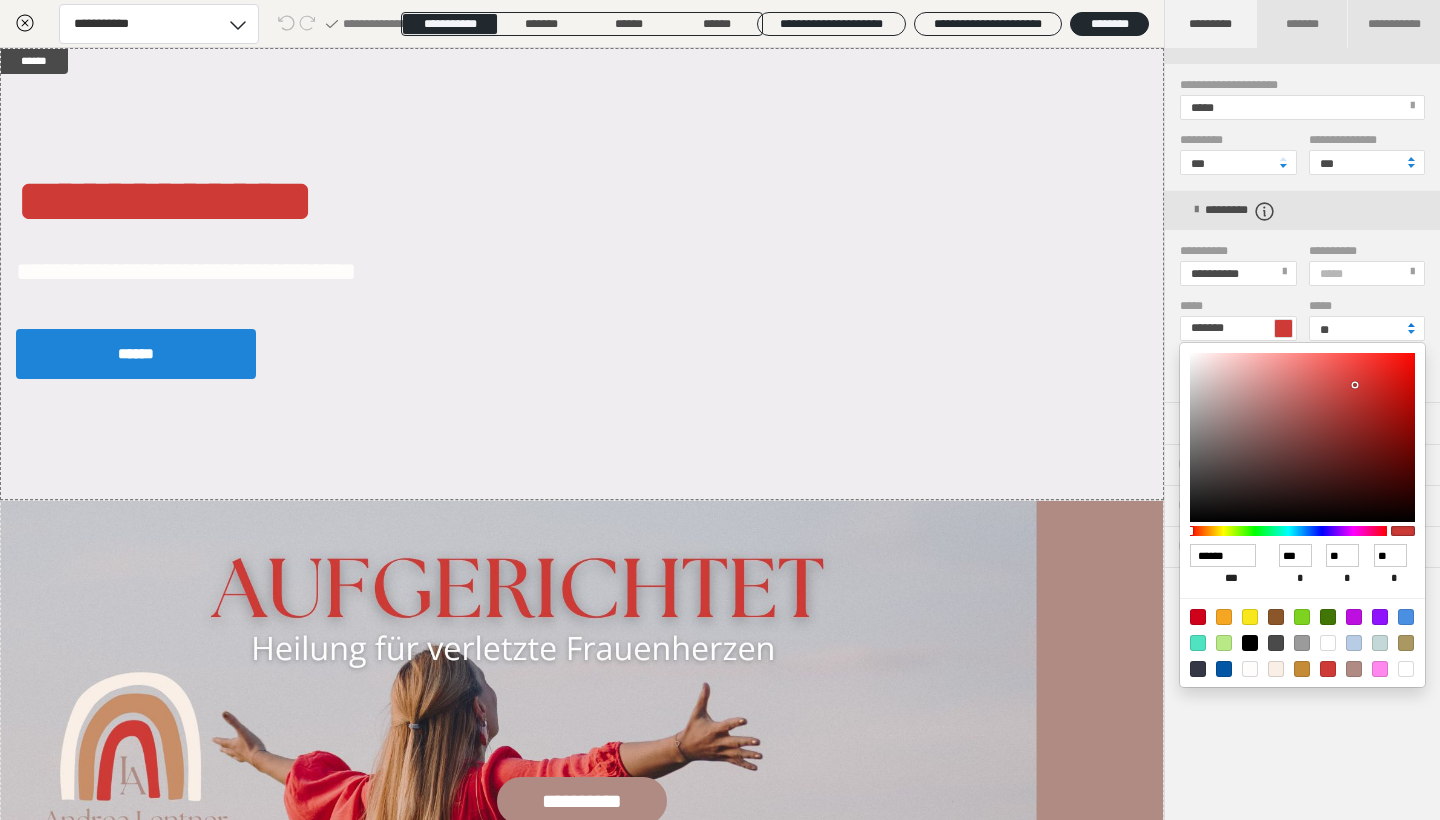 click at bounding box center (1411, 325) 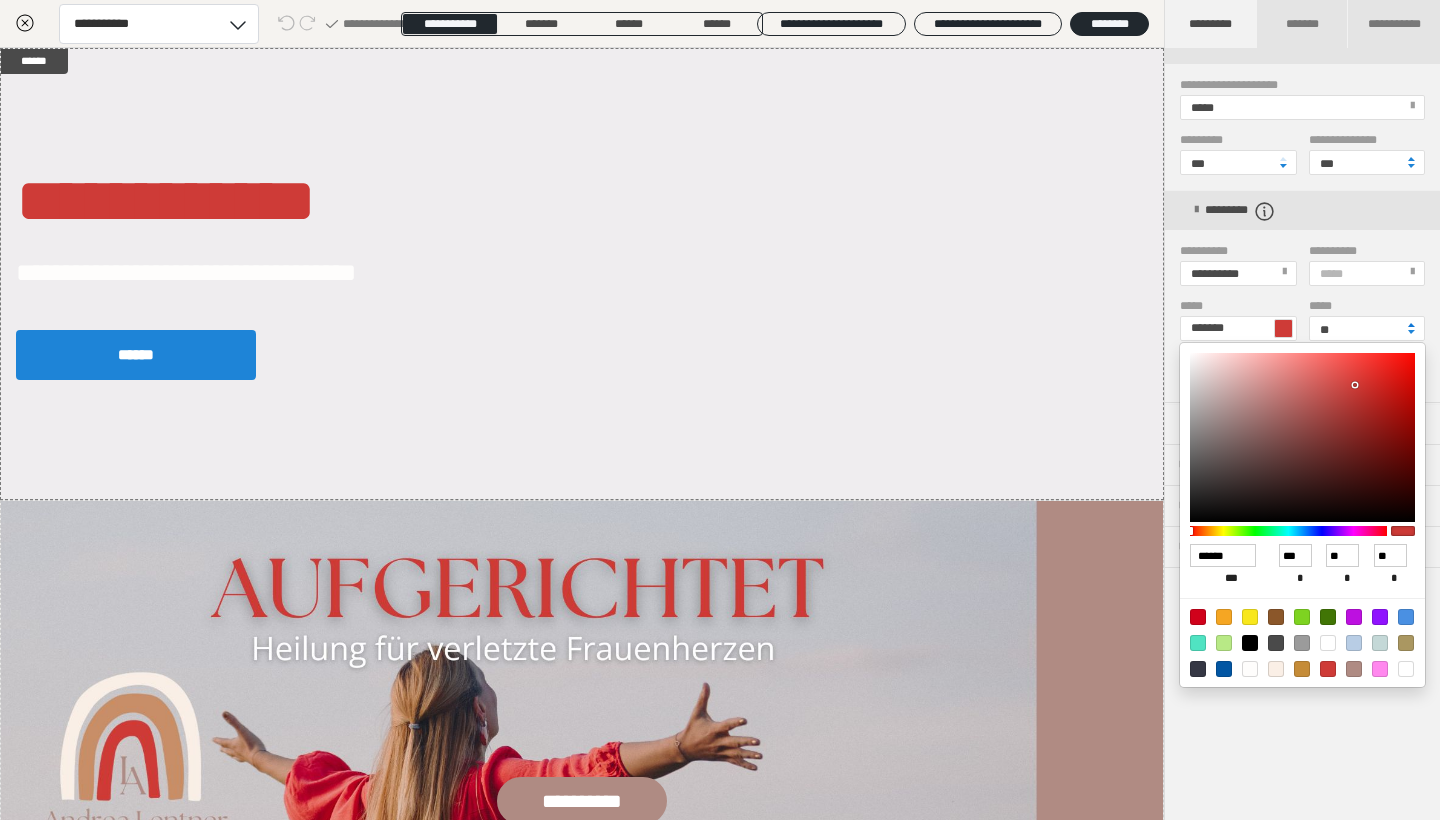 click at bounding box center (1411, 325) 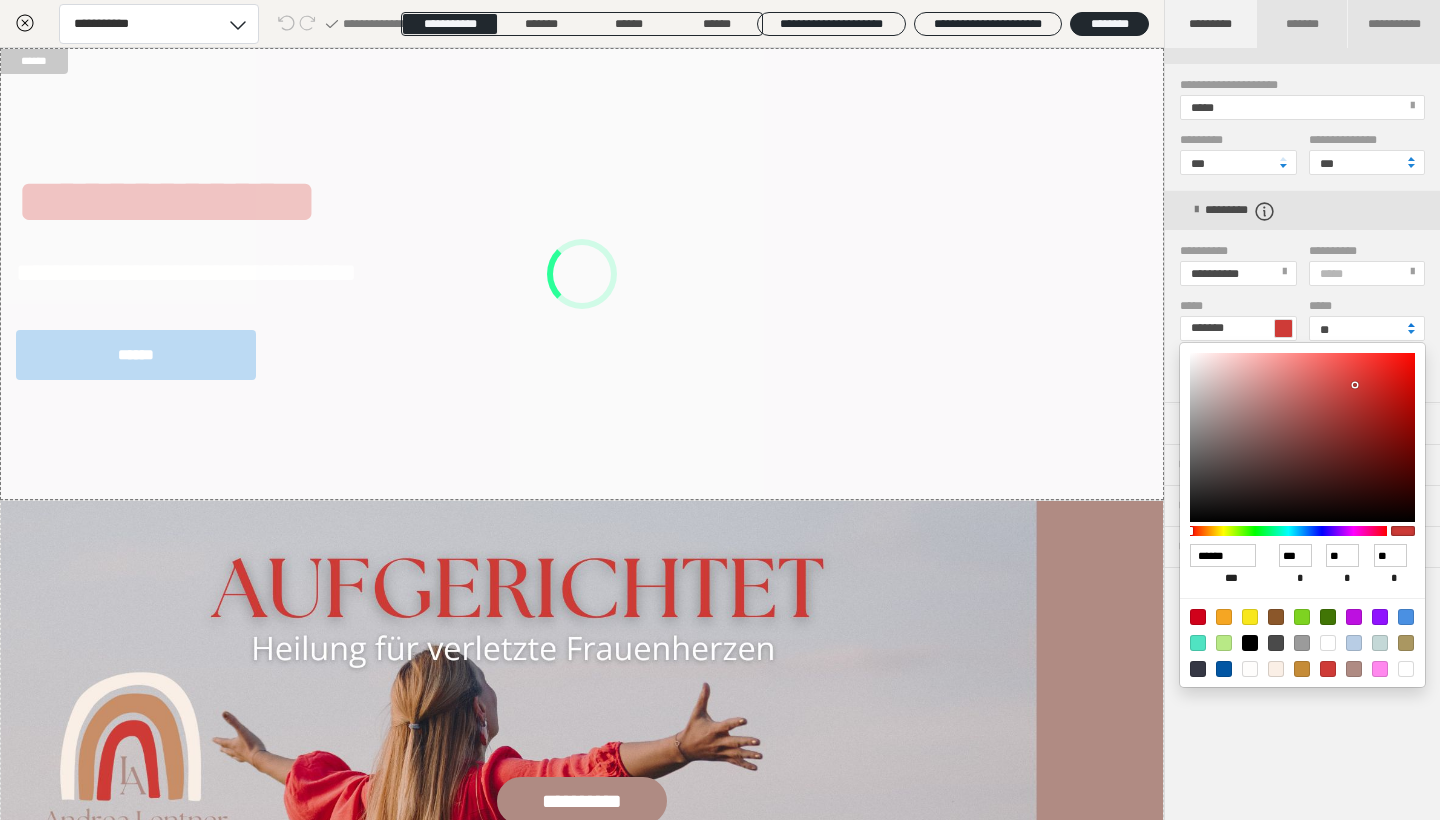 click at bounding box center [1411, 325] 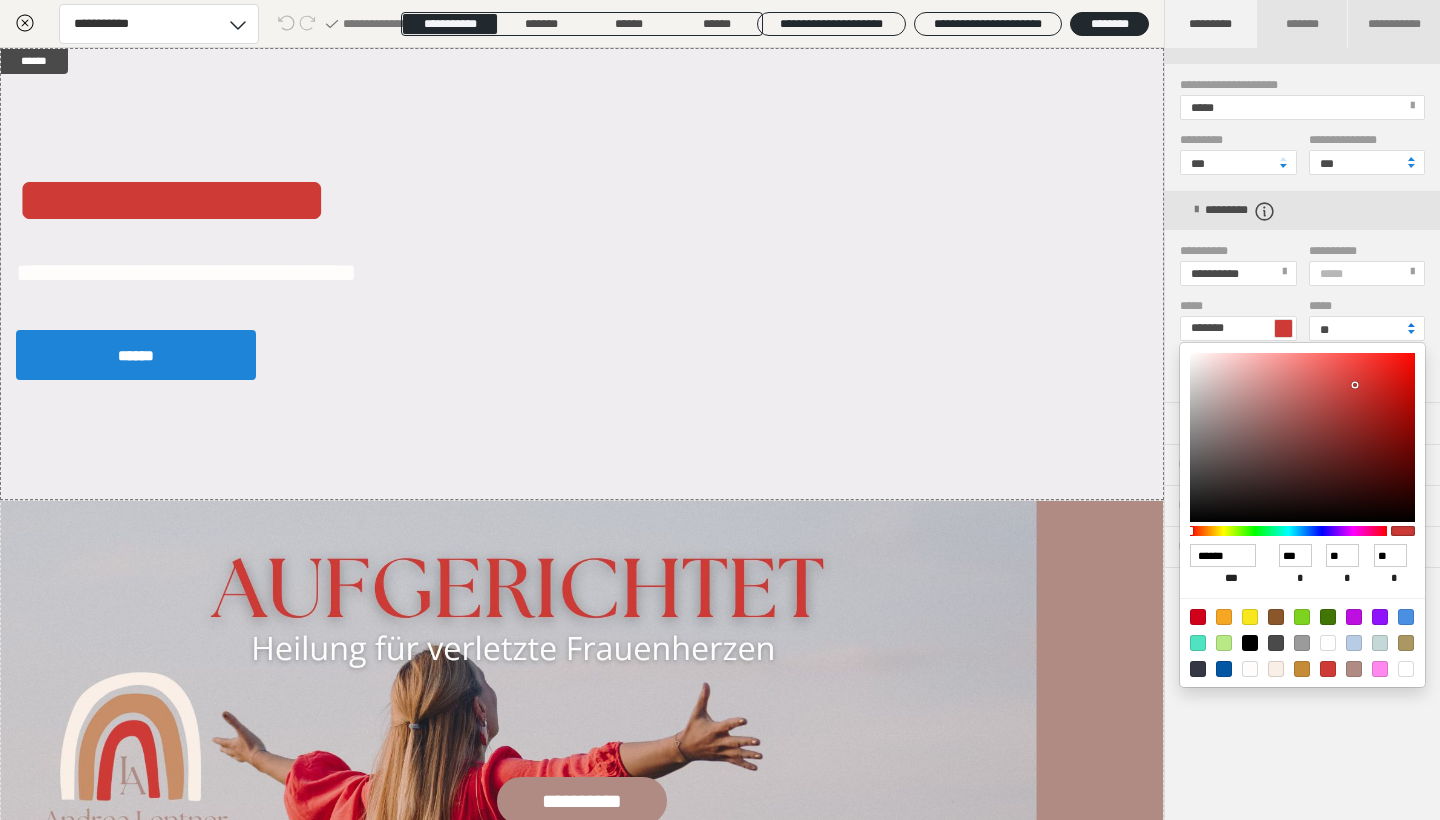 click at bounding box center [1411, 325] 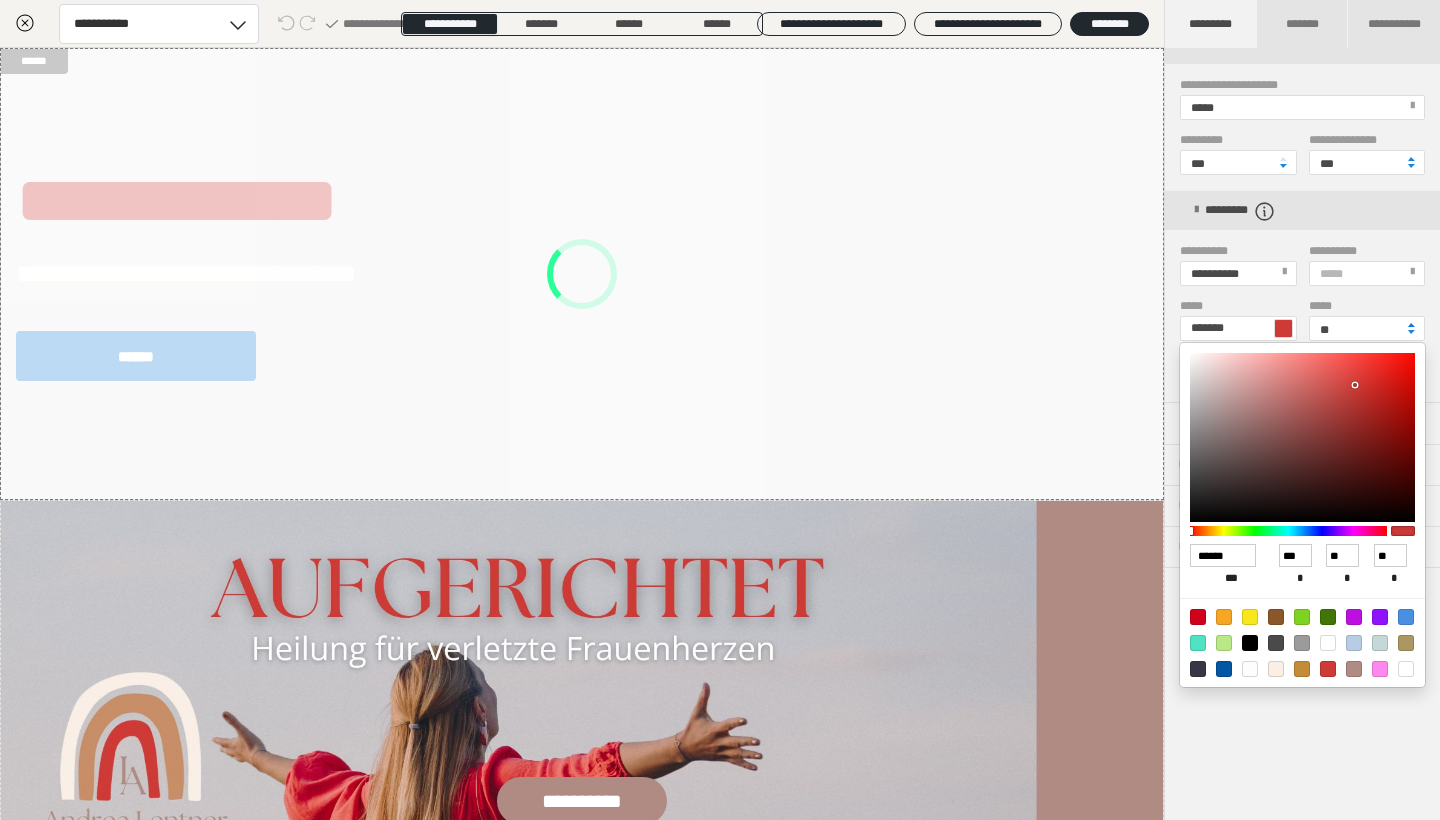 type on "**" 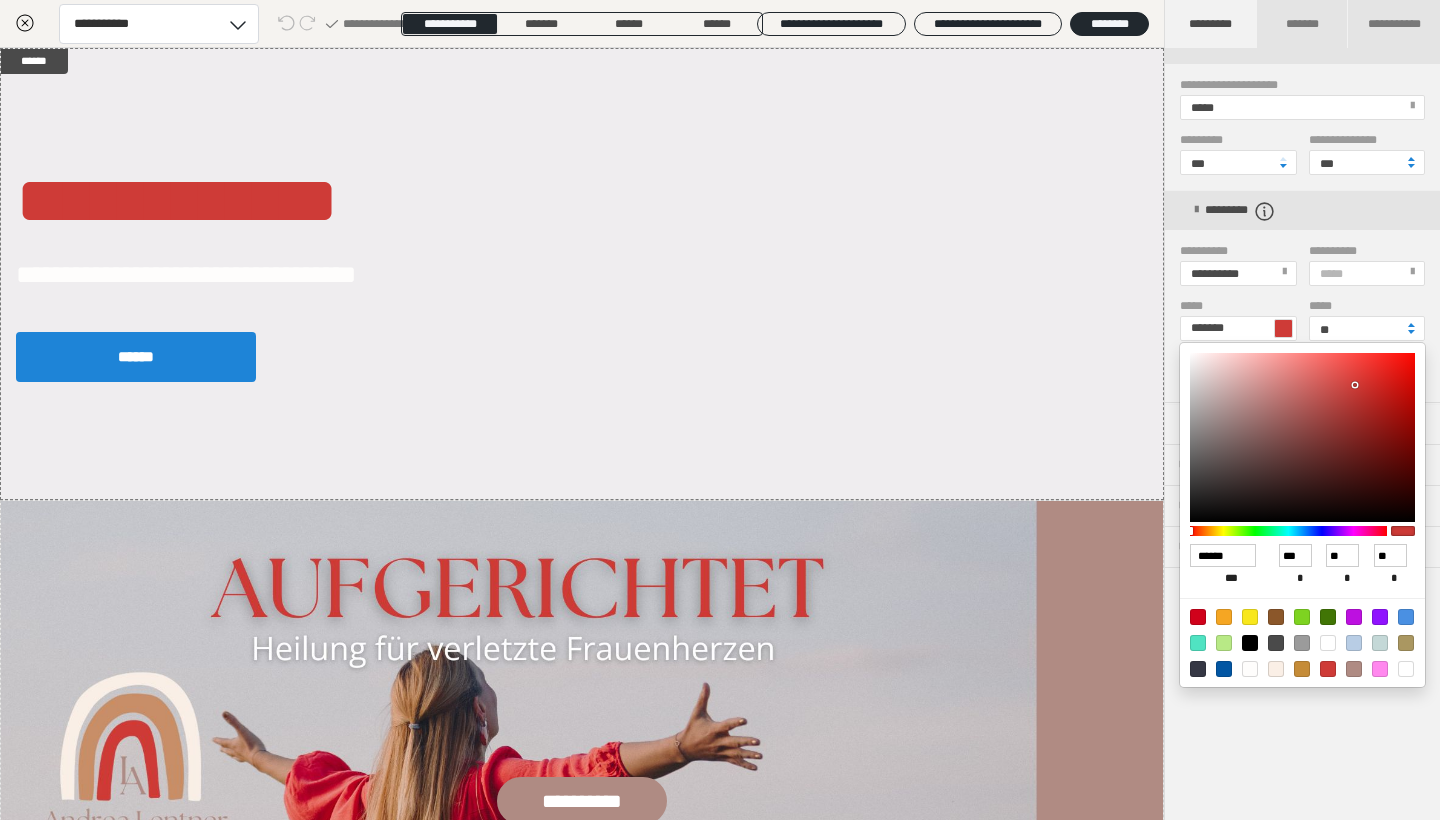 click at bounding box center [720, 410] 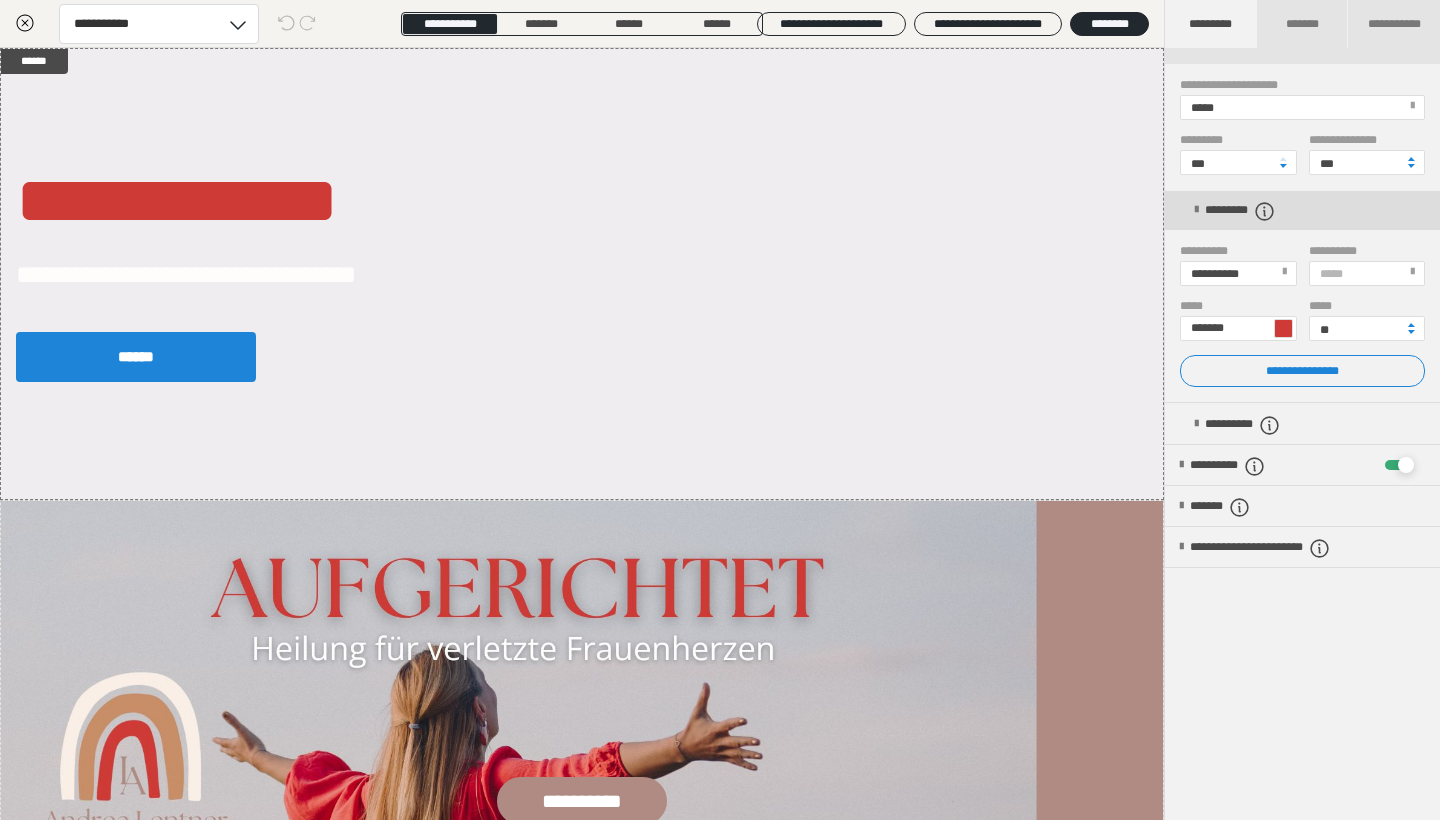 click at bounding box center (1196, 210) 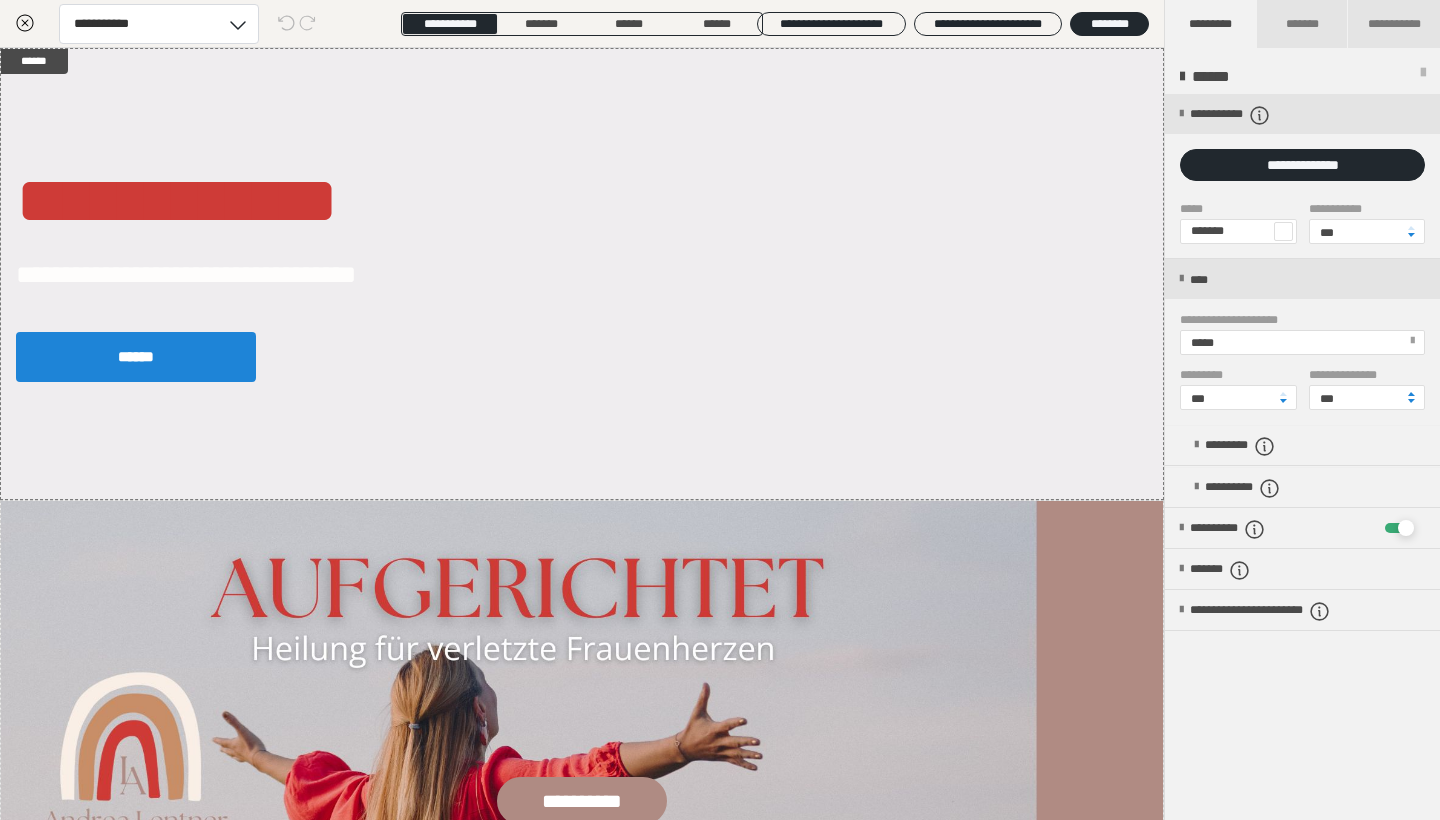 scroll, scrollTop: 0, scrollLeft: 0, axis: both 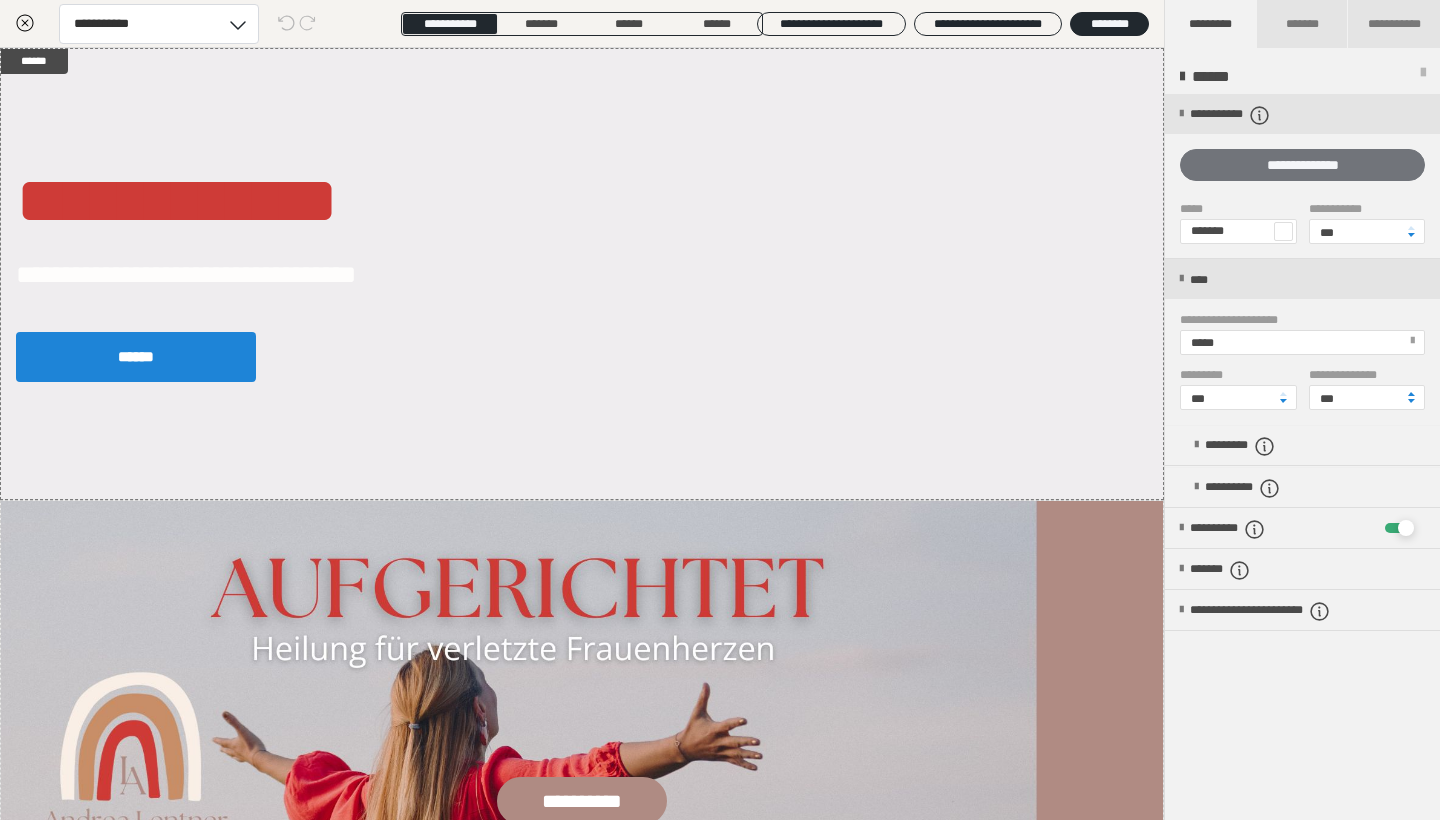 click on "**********" at bounding box center [1302, 165] 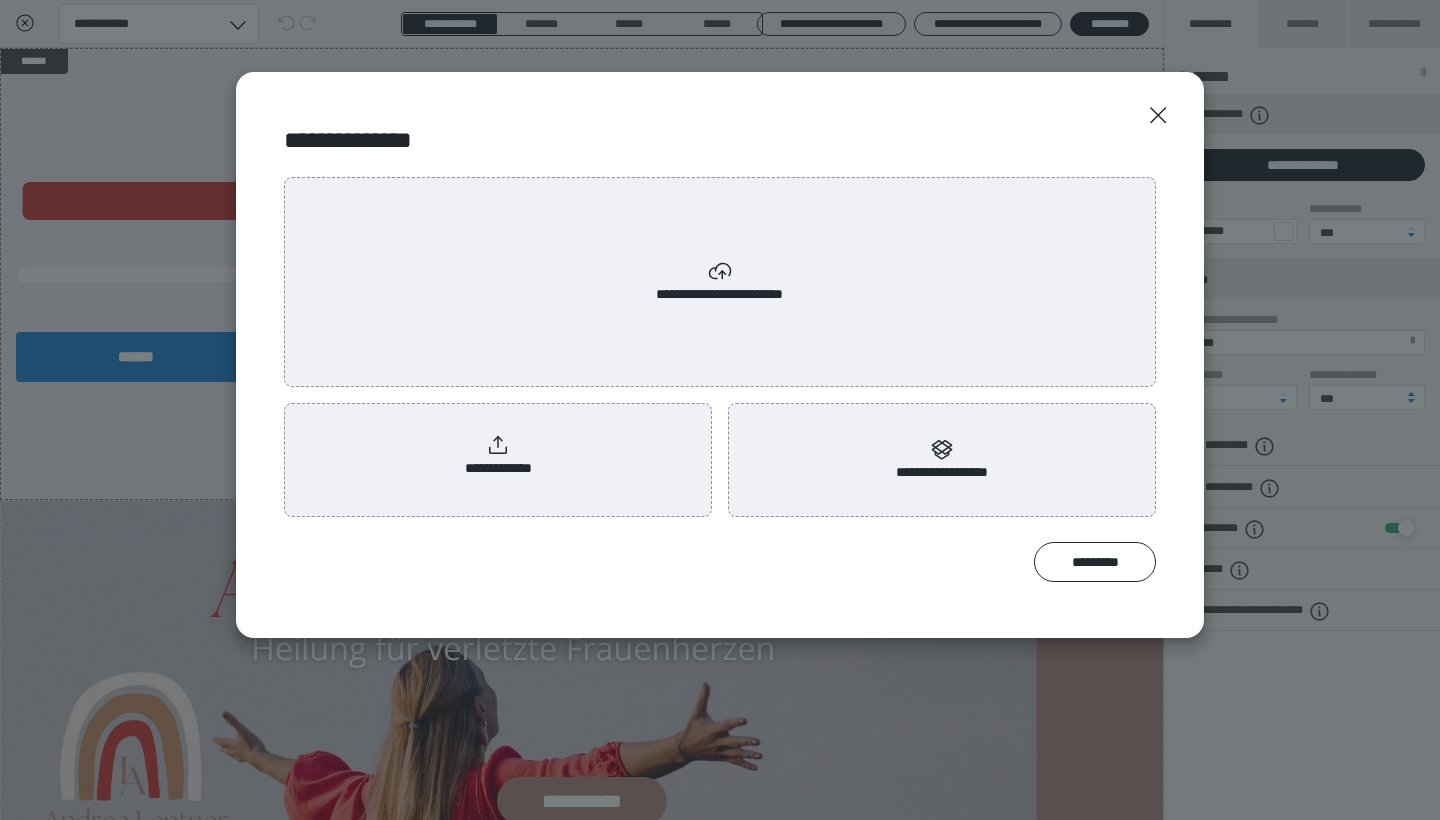 click on "**********" at bounding box center [720, 282] 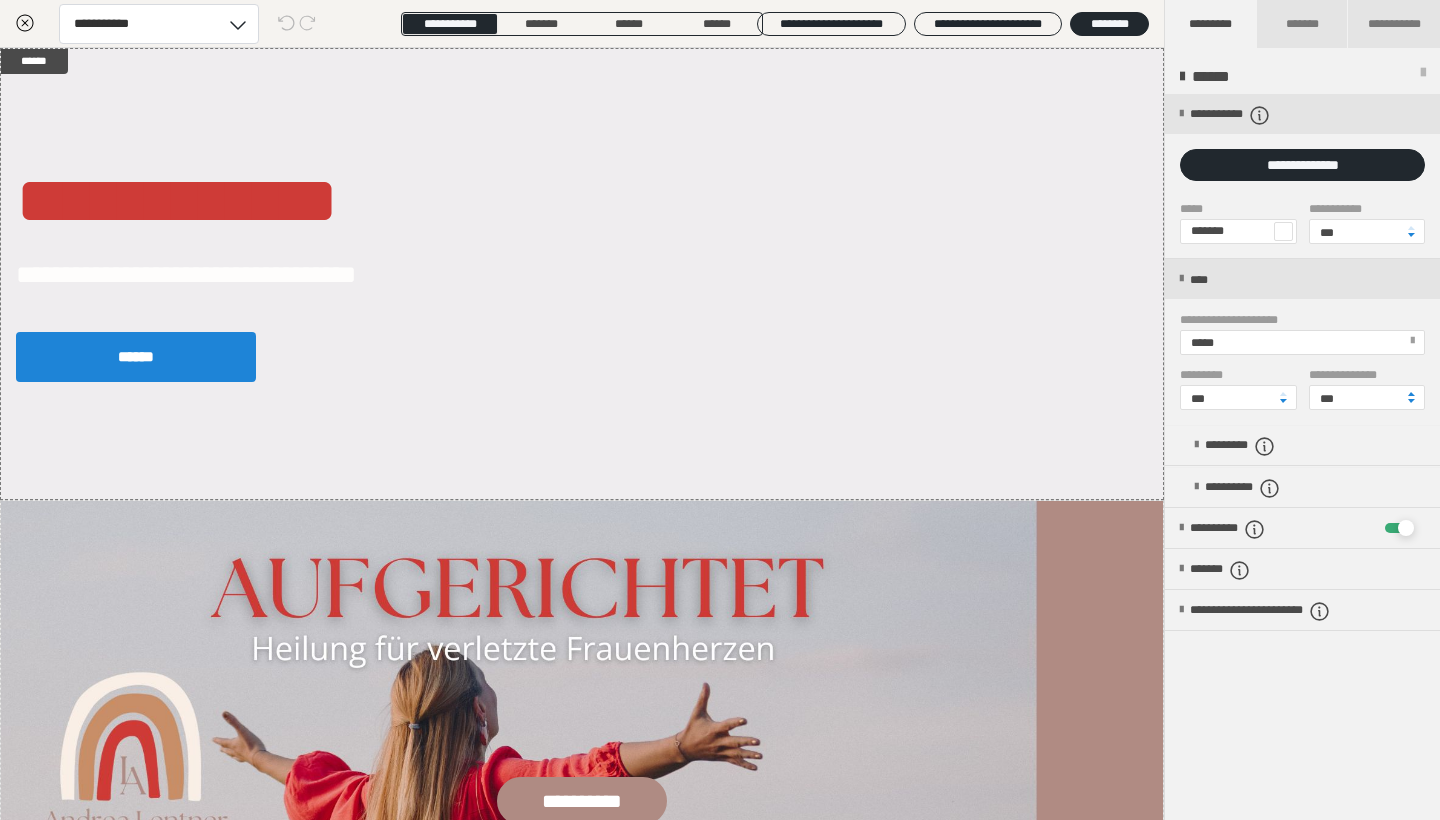 scroll, scrollTop: 0, scrollLeft: 0, axis: both 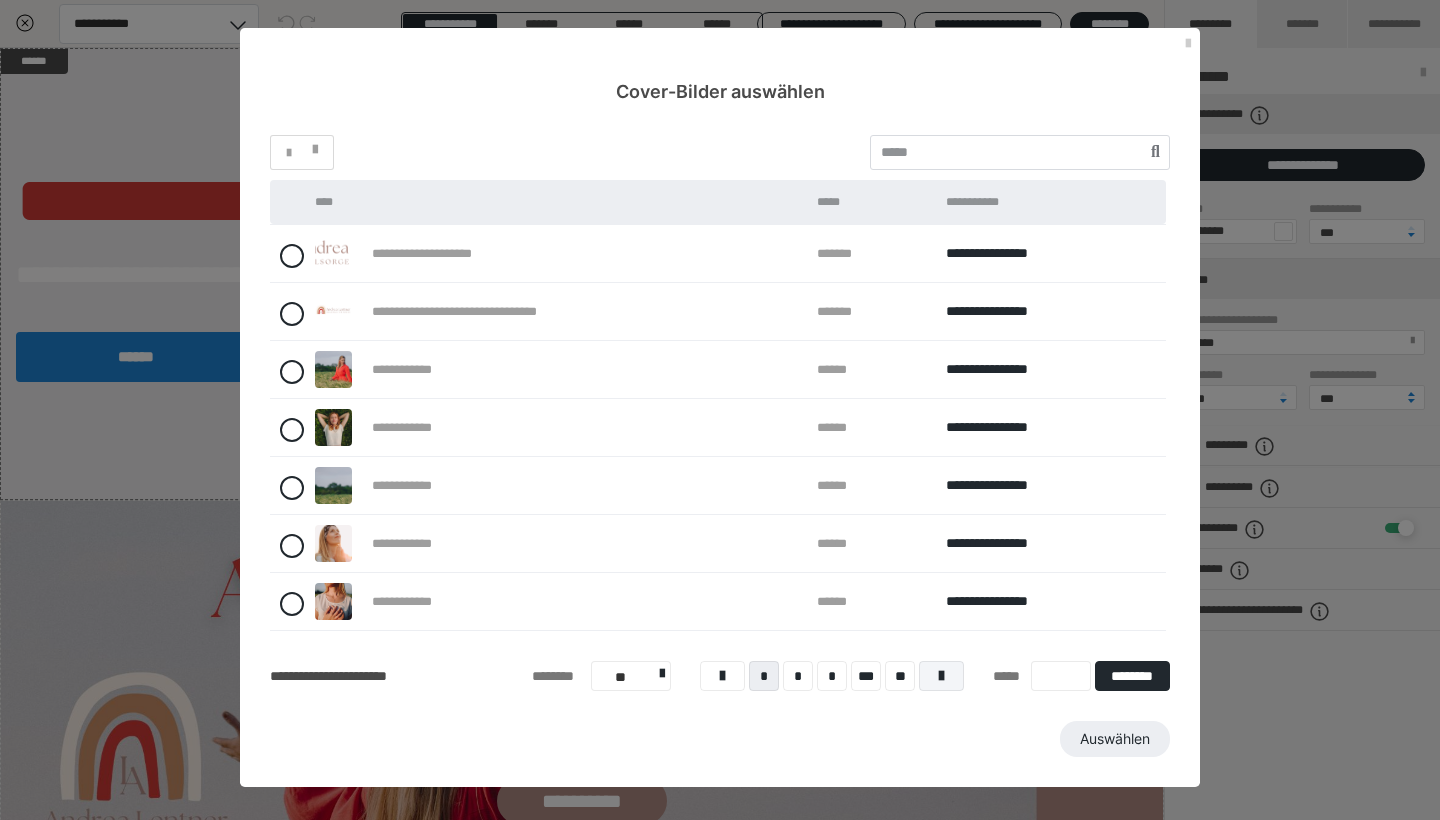 click at bounding box center [941, 676] 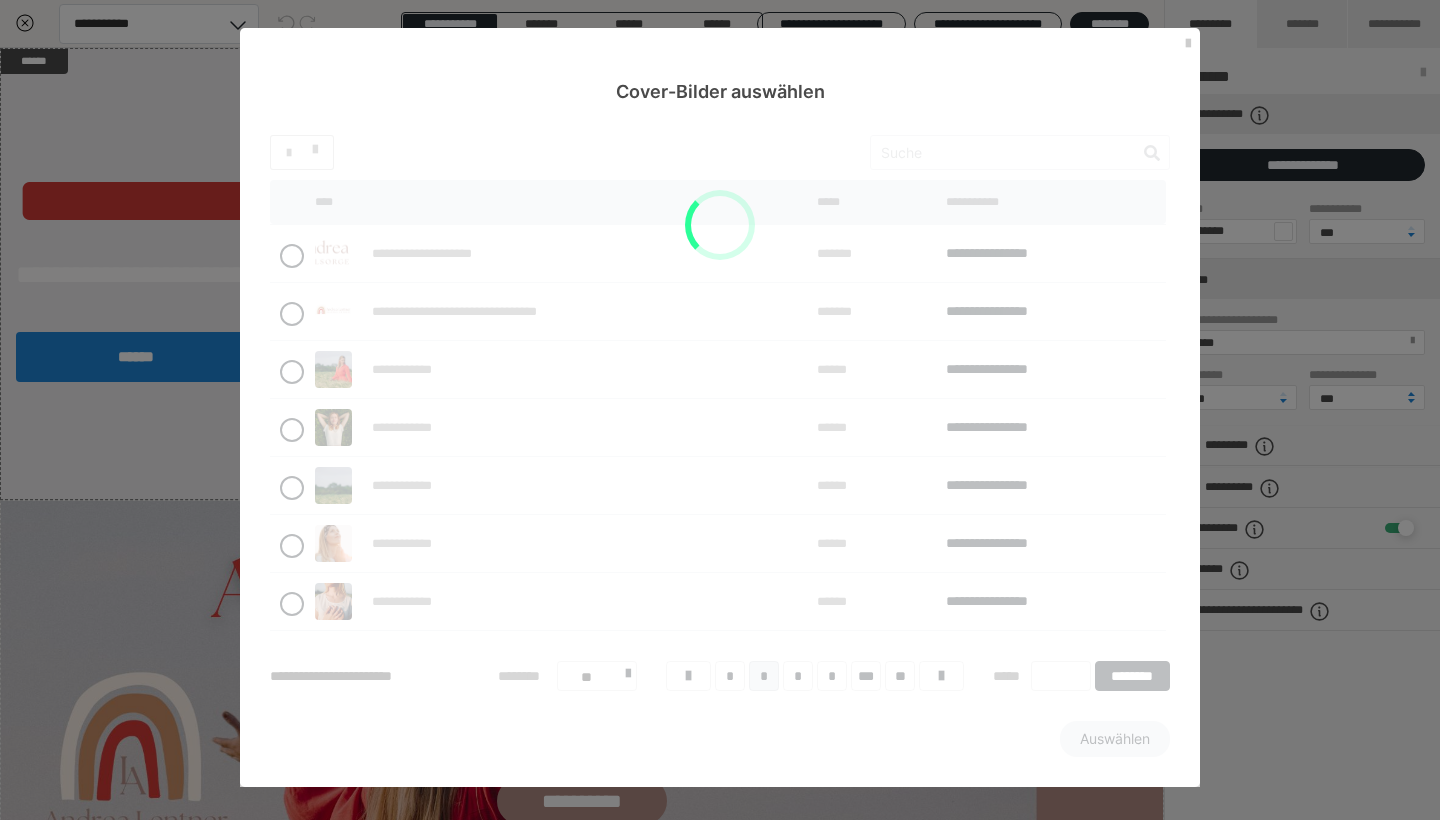 scroll, scrollTop: 77, scrollLeft: 0, axis: vertical 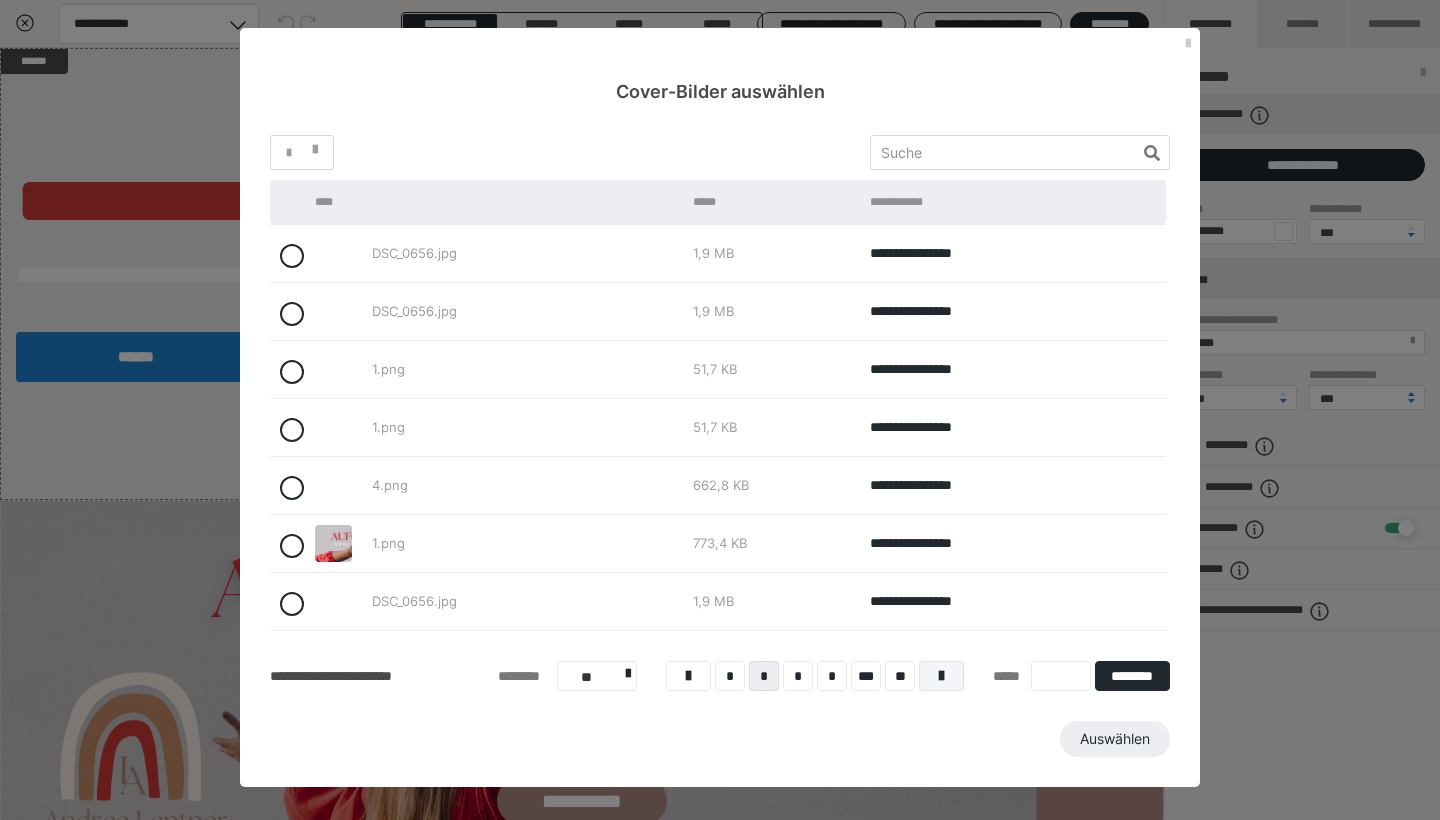 click at bounding box center [941, 676] 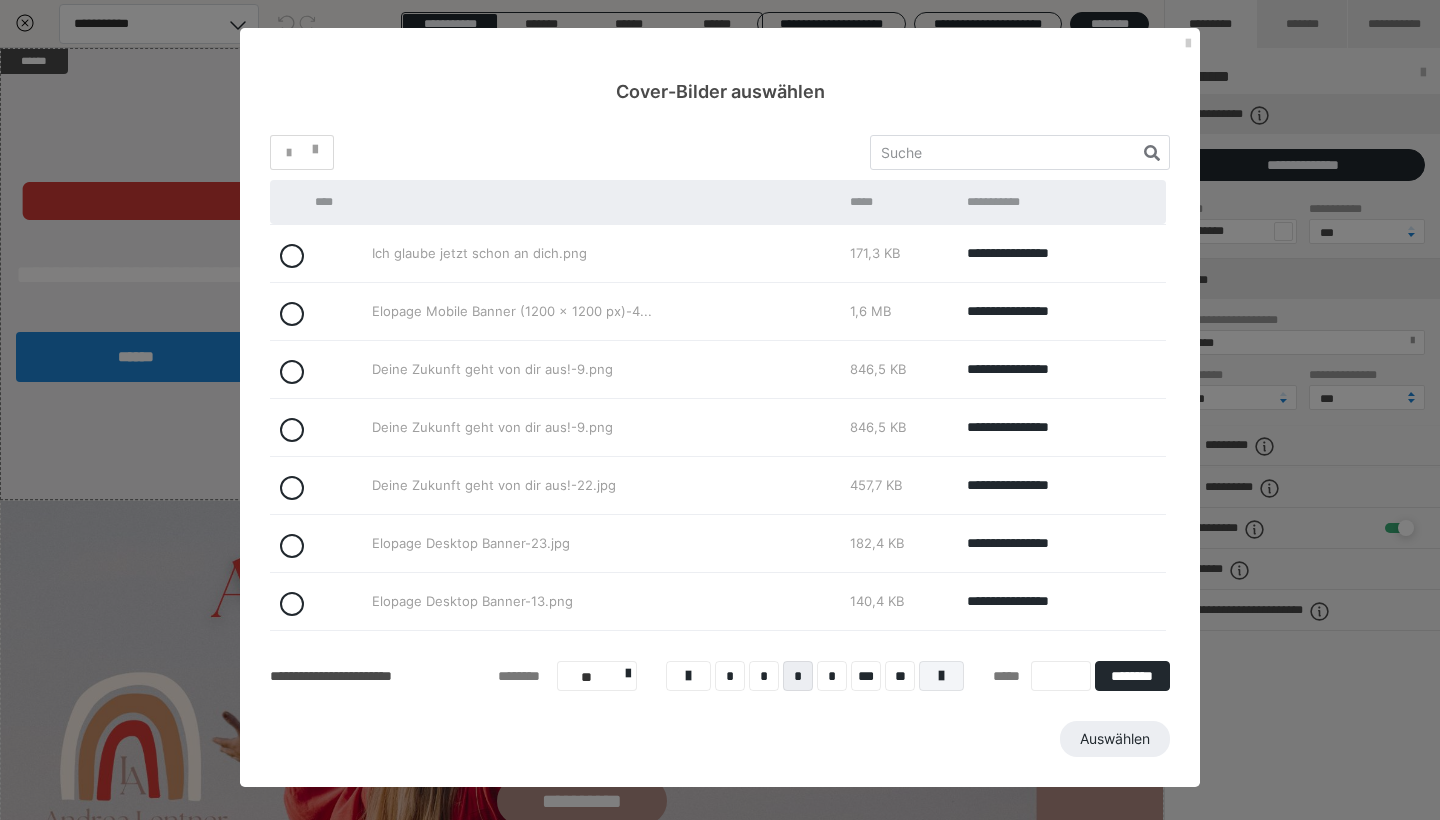click at bounding box center [941, 676] 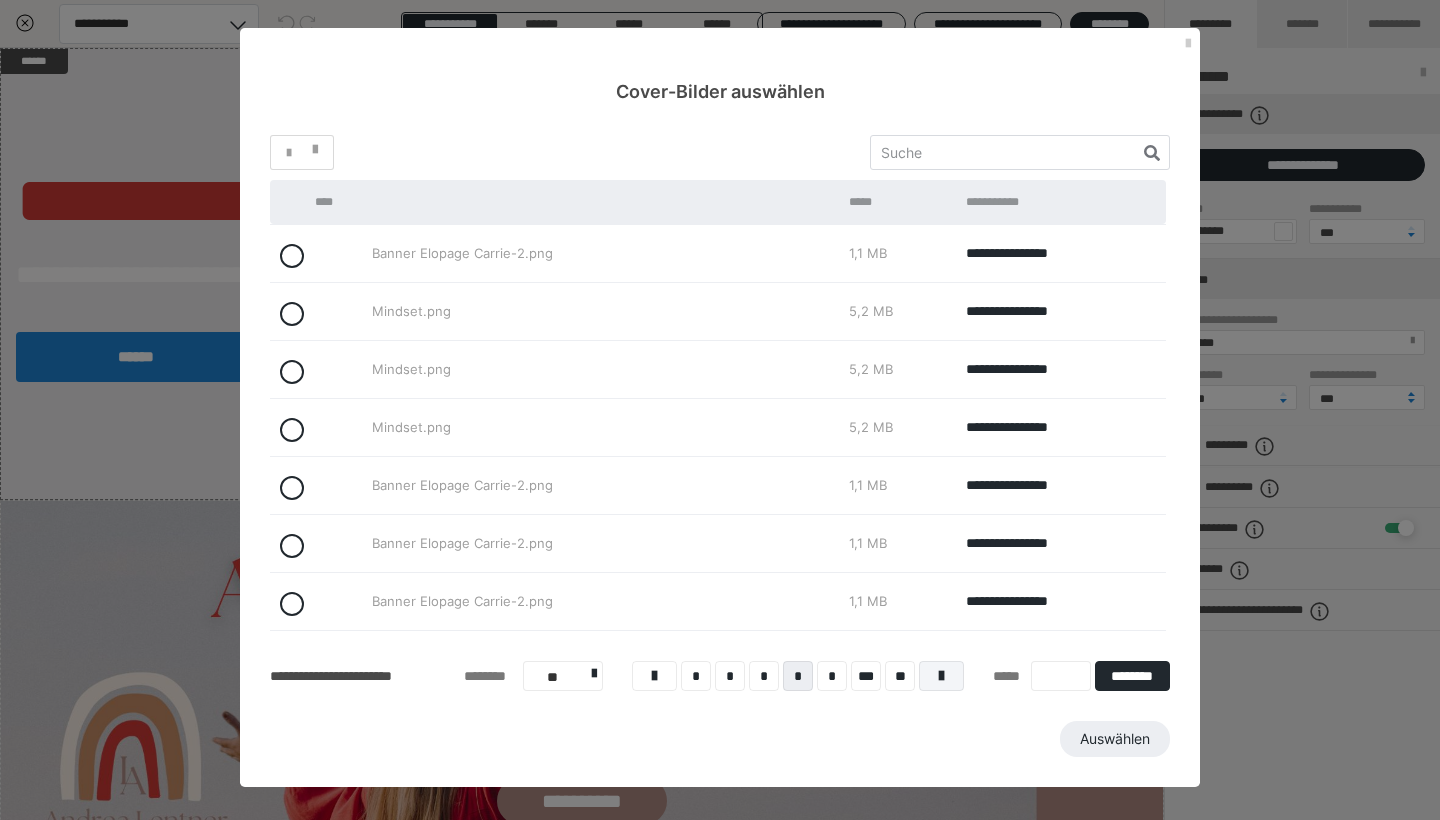 click at bounding box center [941, 676] 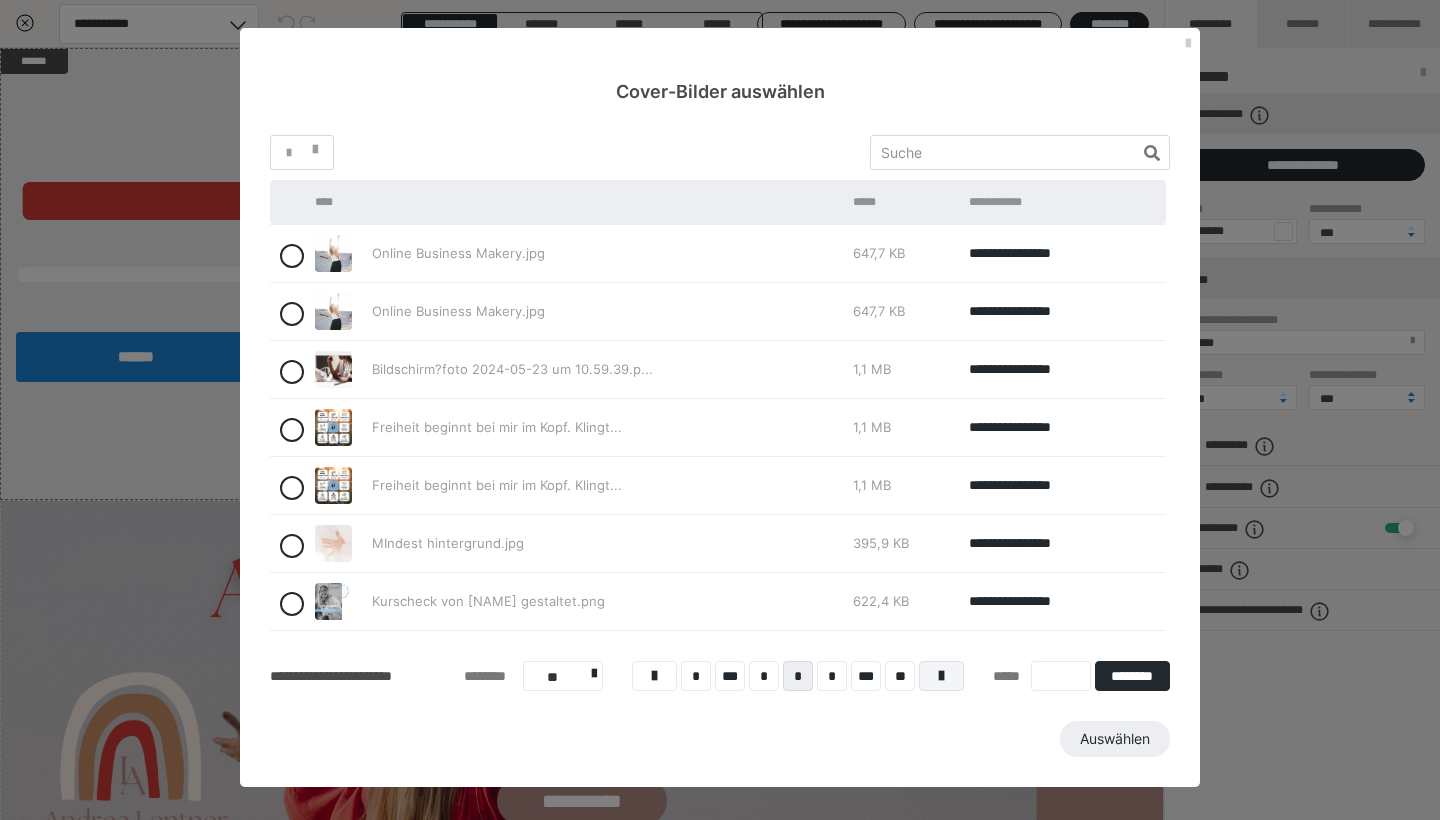 click at bounding box center (941, 676) 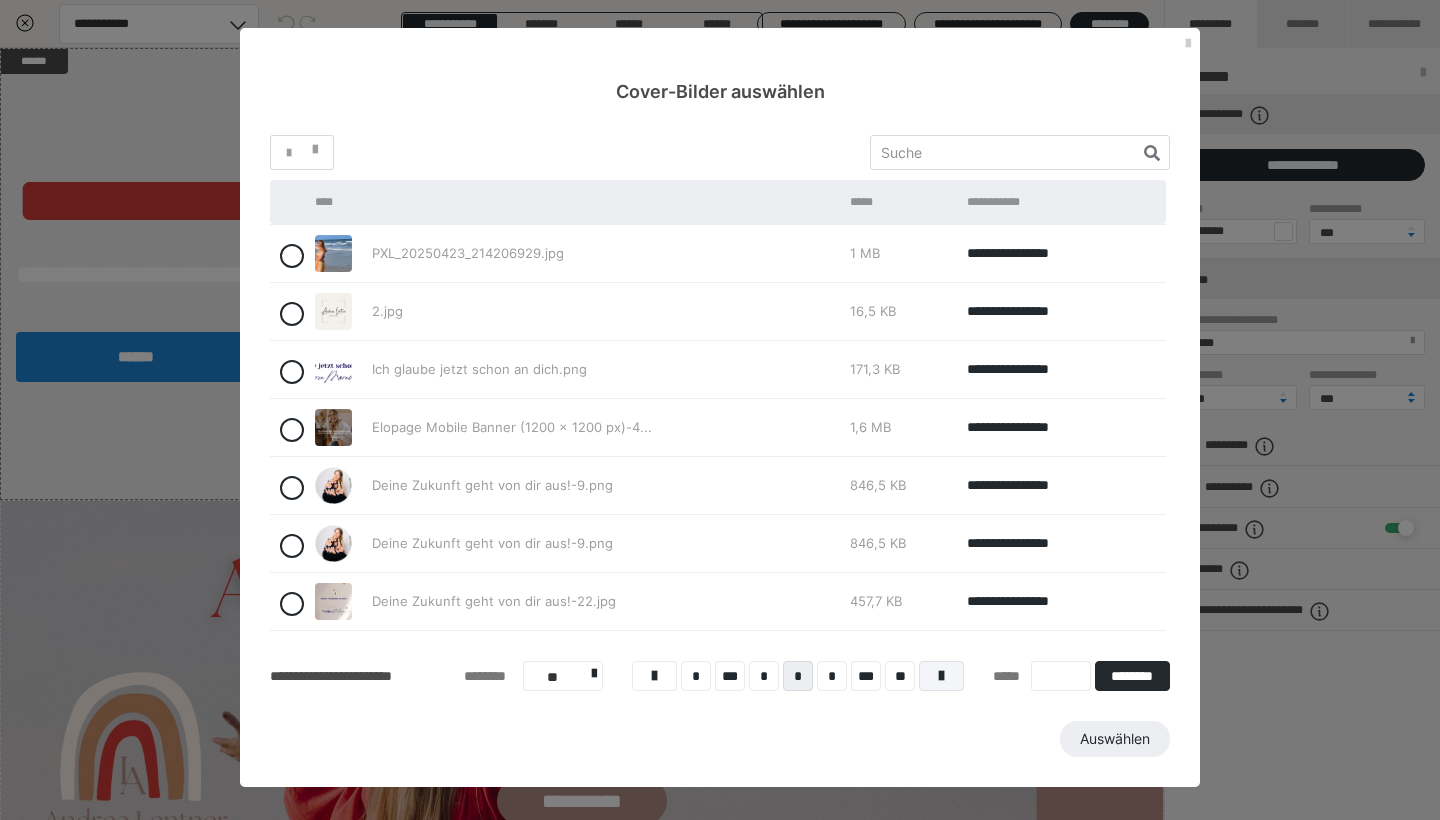 click at bounding box center (941, 676) 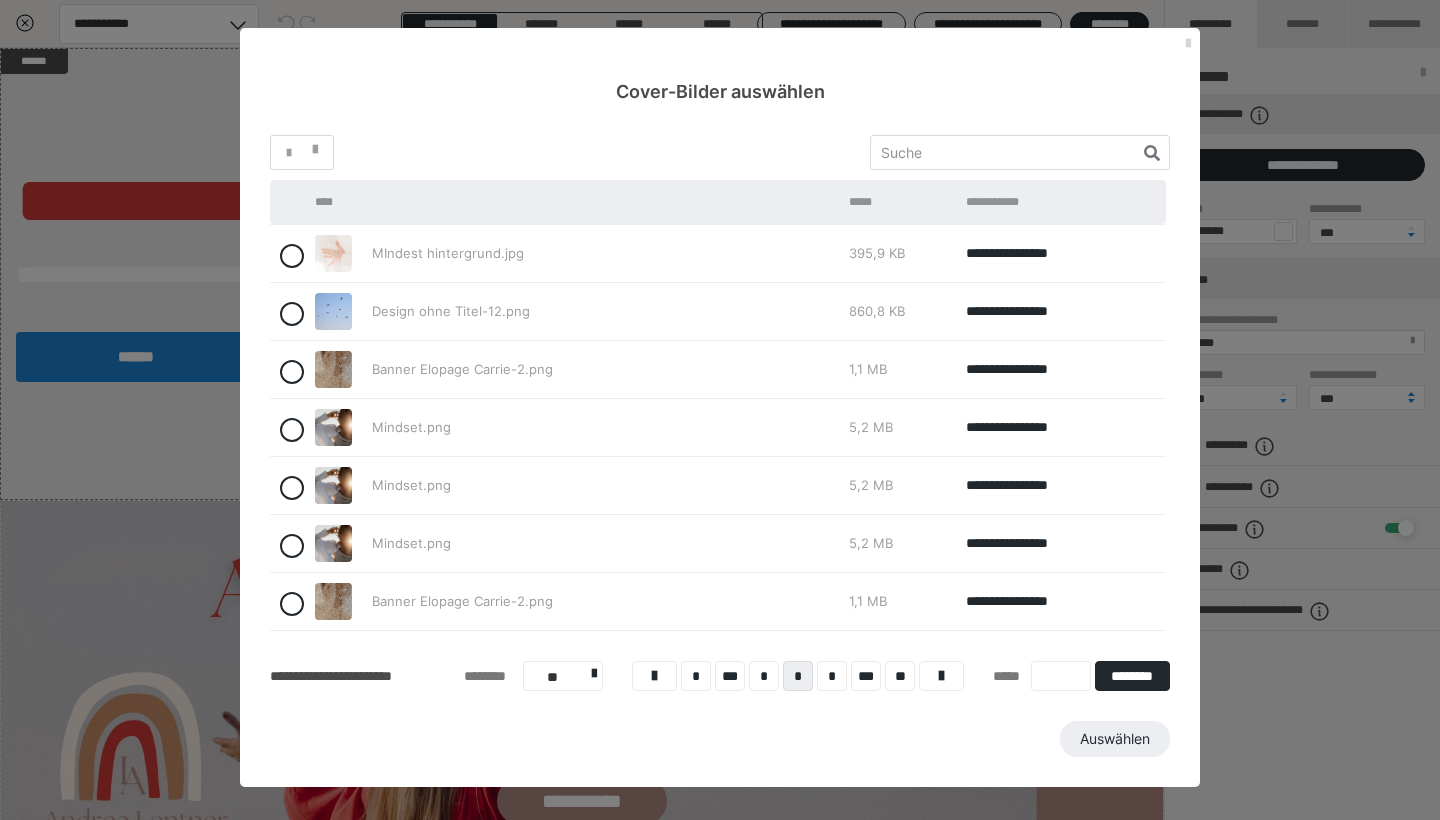 click at bounding box center (1188, 44) 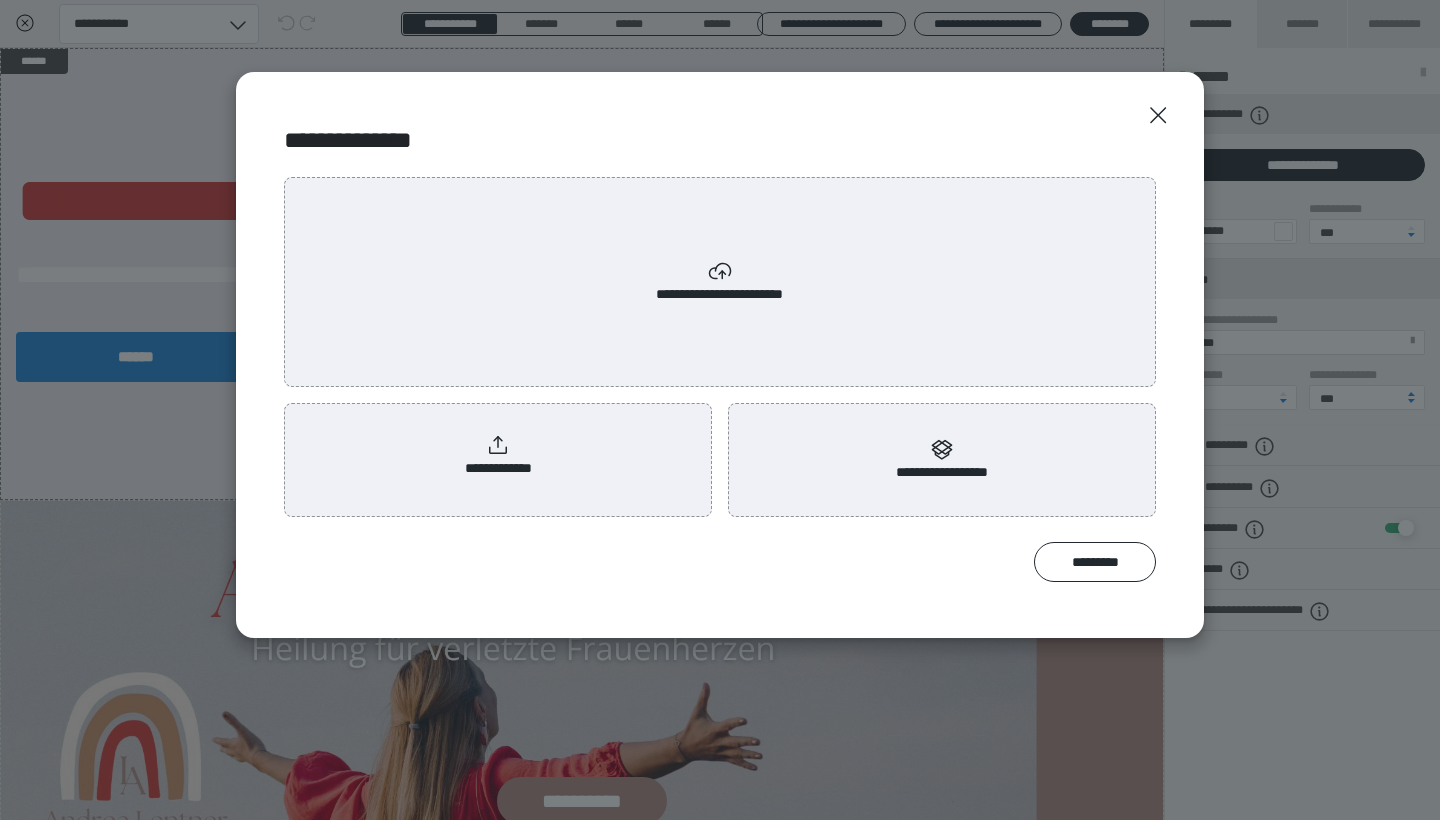 click on "**********" at bounding box center [498, 456] 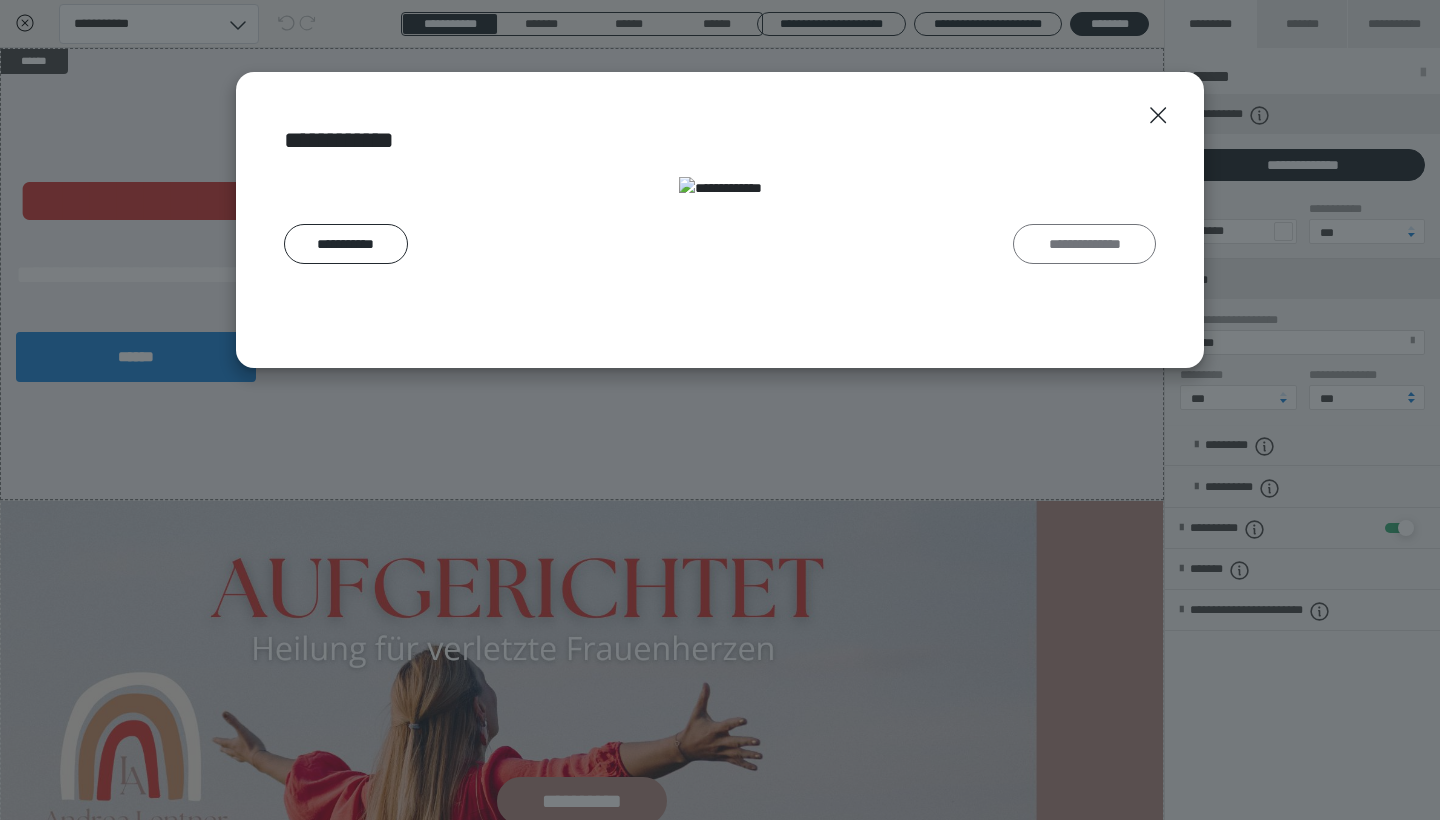 click on "**********" at bounding box center (1084, 244) 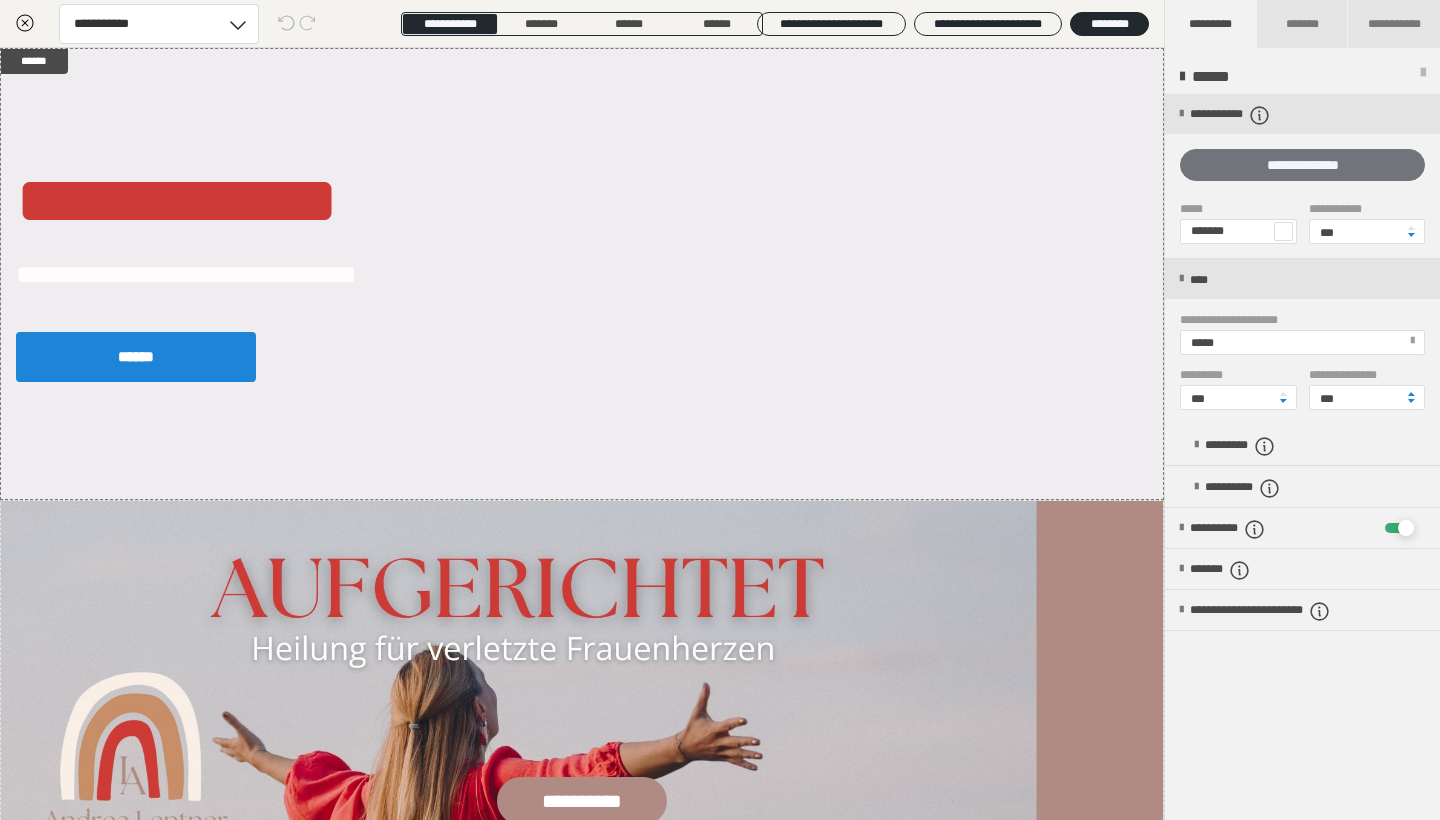 click on "**********" at bounding box center (1302, 165) 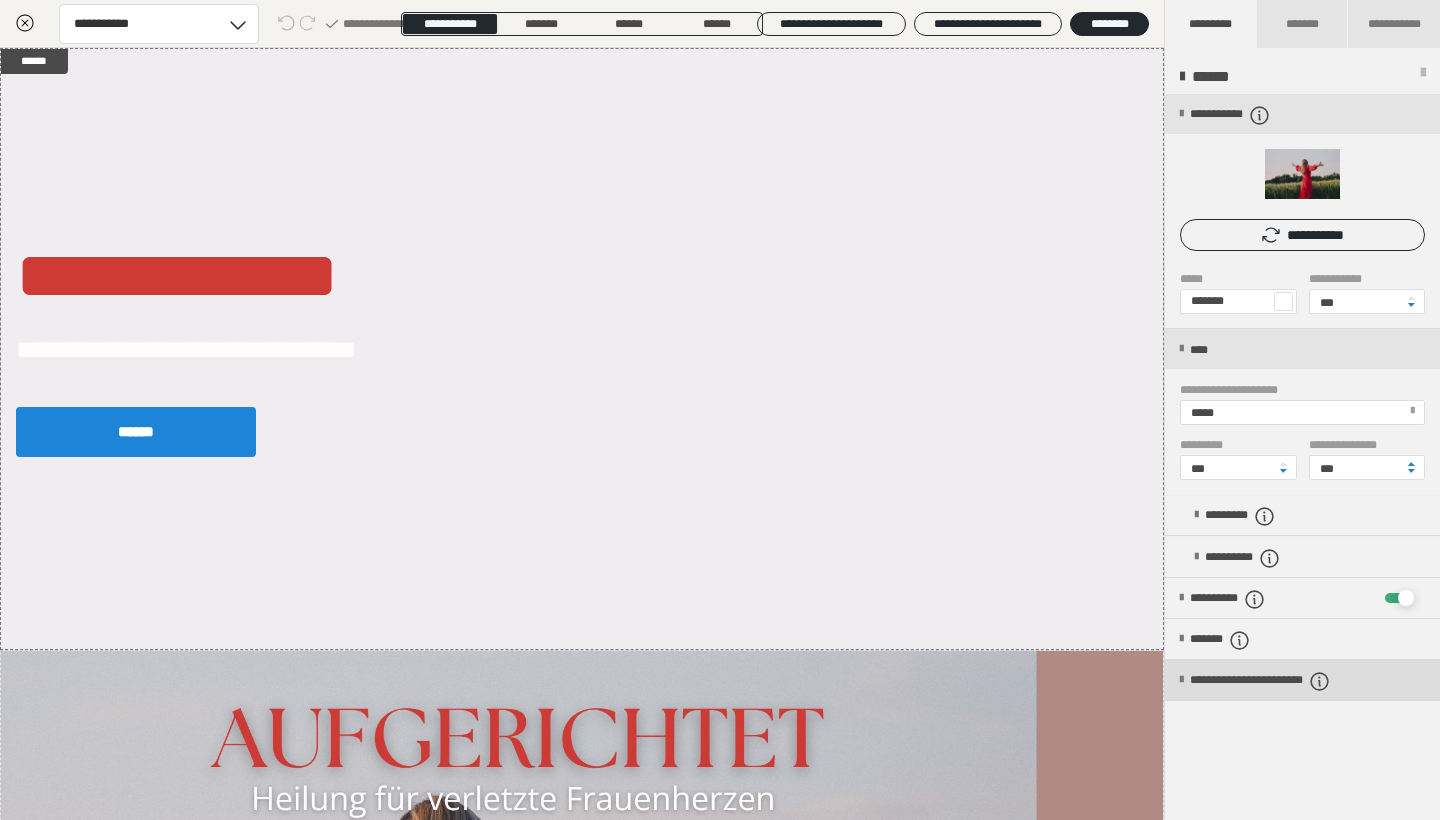 click at bounding box center (1181, 680) 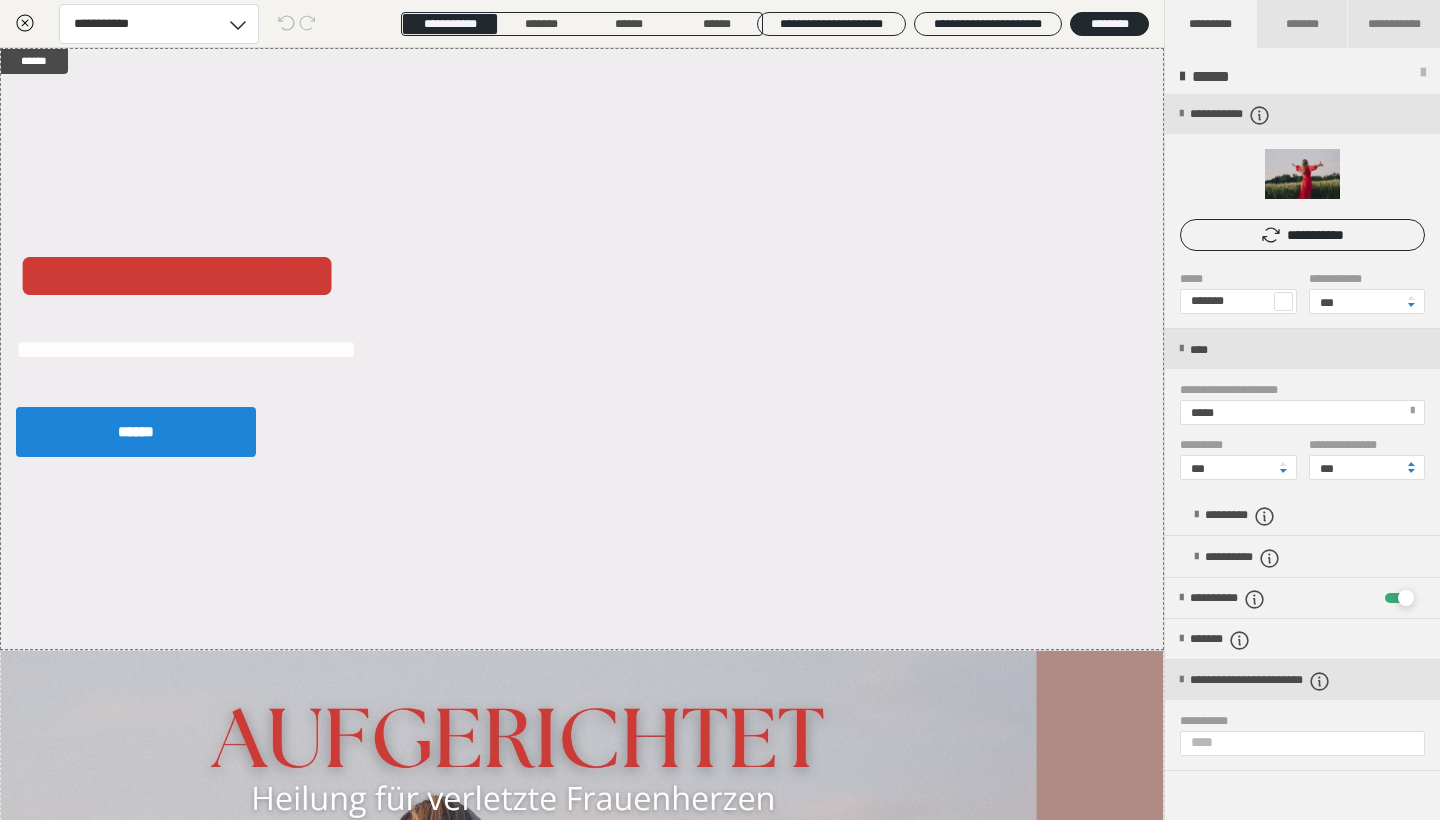 scroll, scrollTop: 38, scrollLeft: 0, axis: vertical 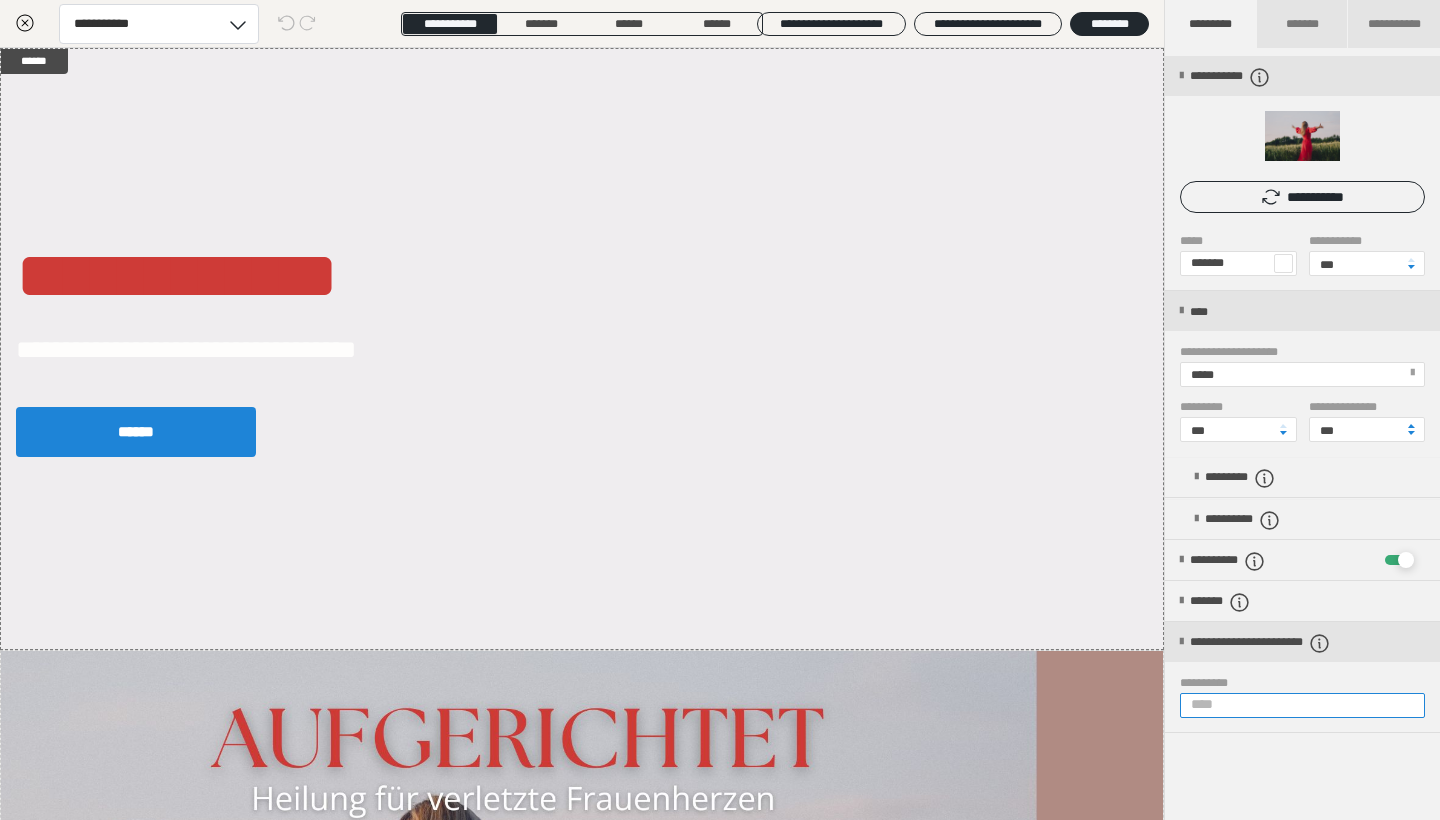click on "**********" at bounding box center [1302, 705] 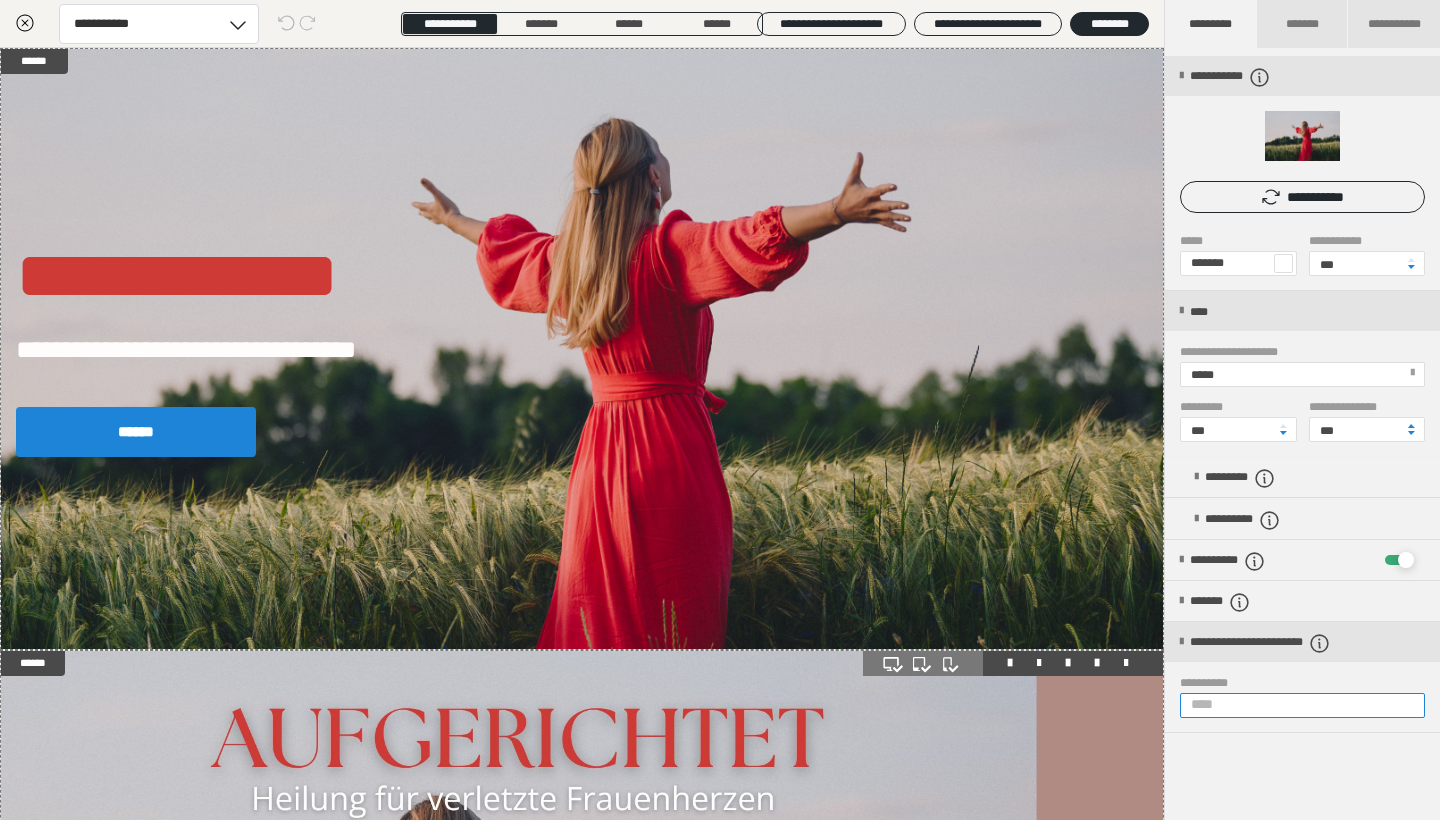 scroll, scrollTop: 0, scrollLeft: 0, axis: both 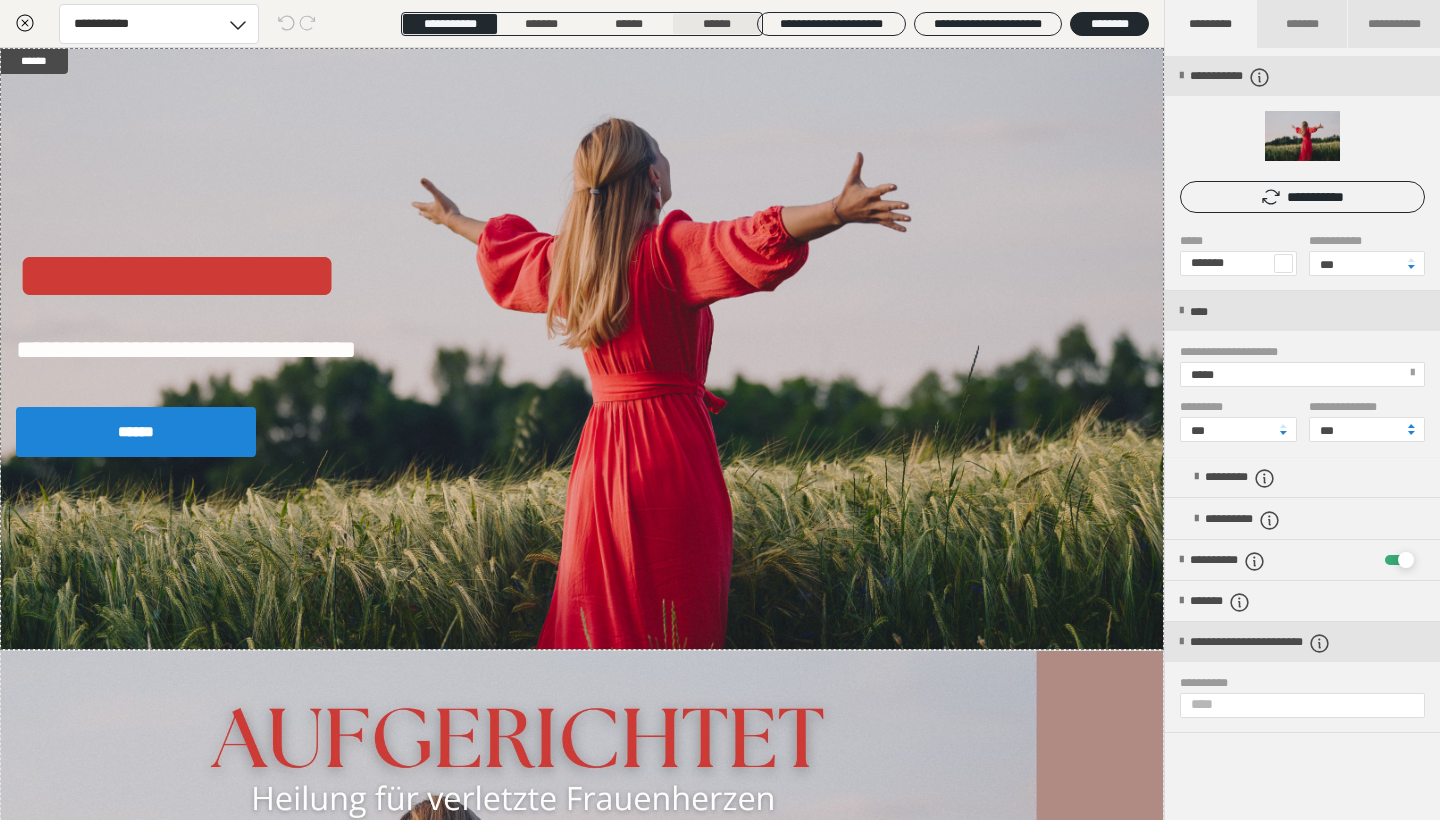 click on "******" at bounding box center (717, 24) 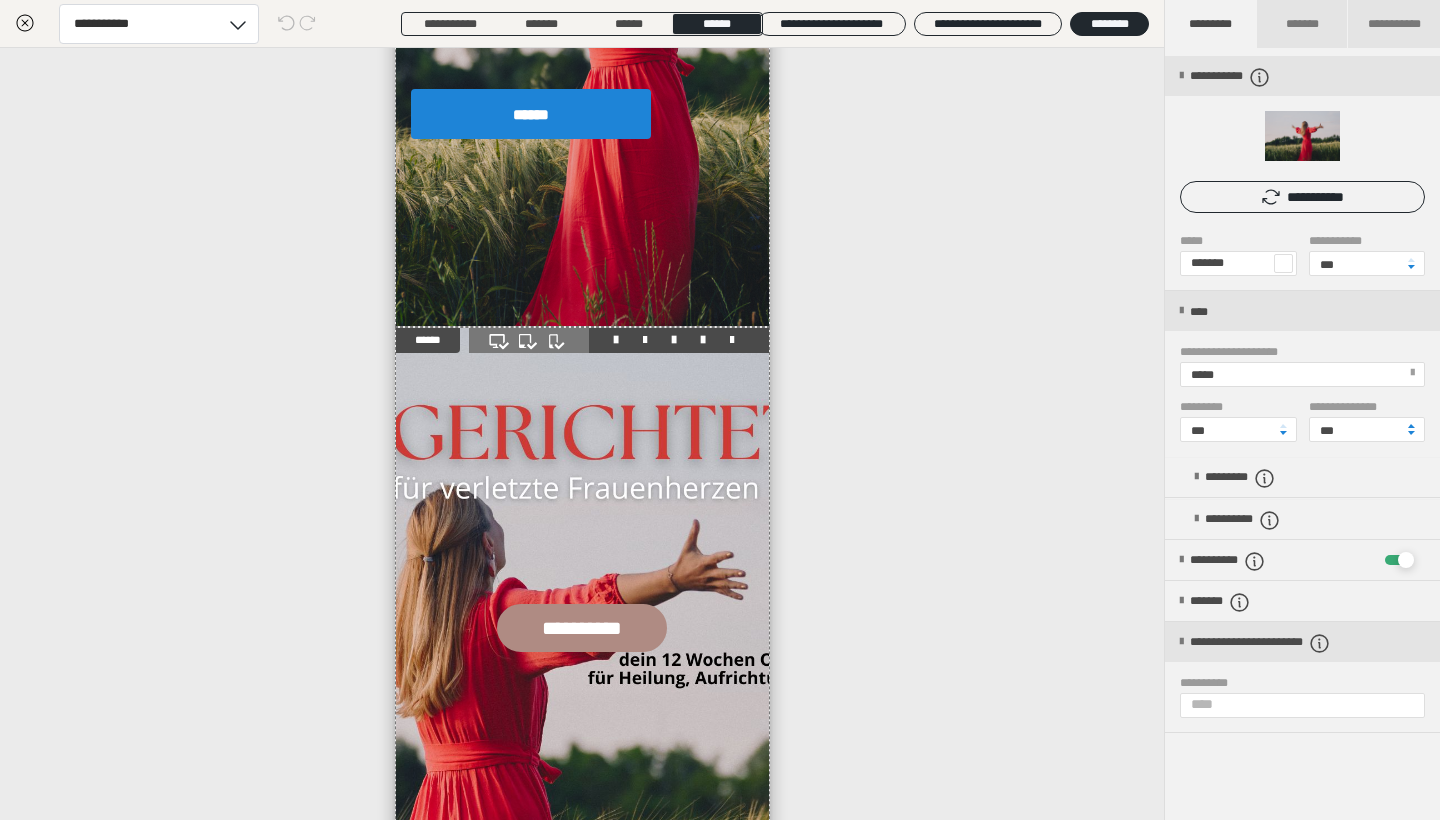 scroll, scrollTop: 198, scrollLeft: 0, axis: vertical 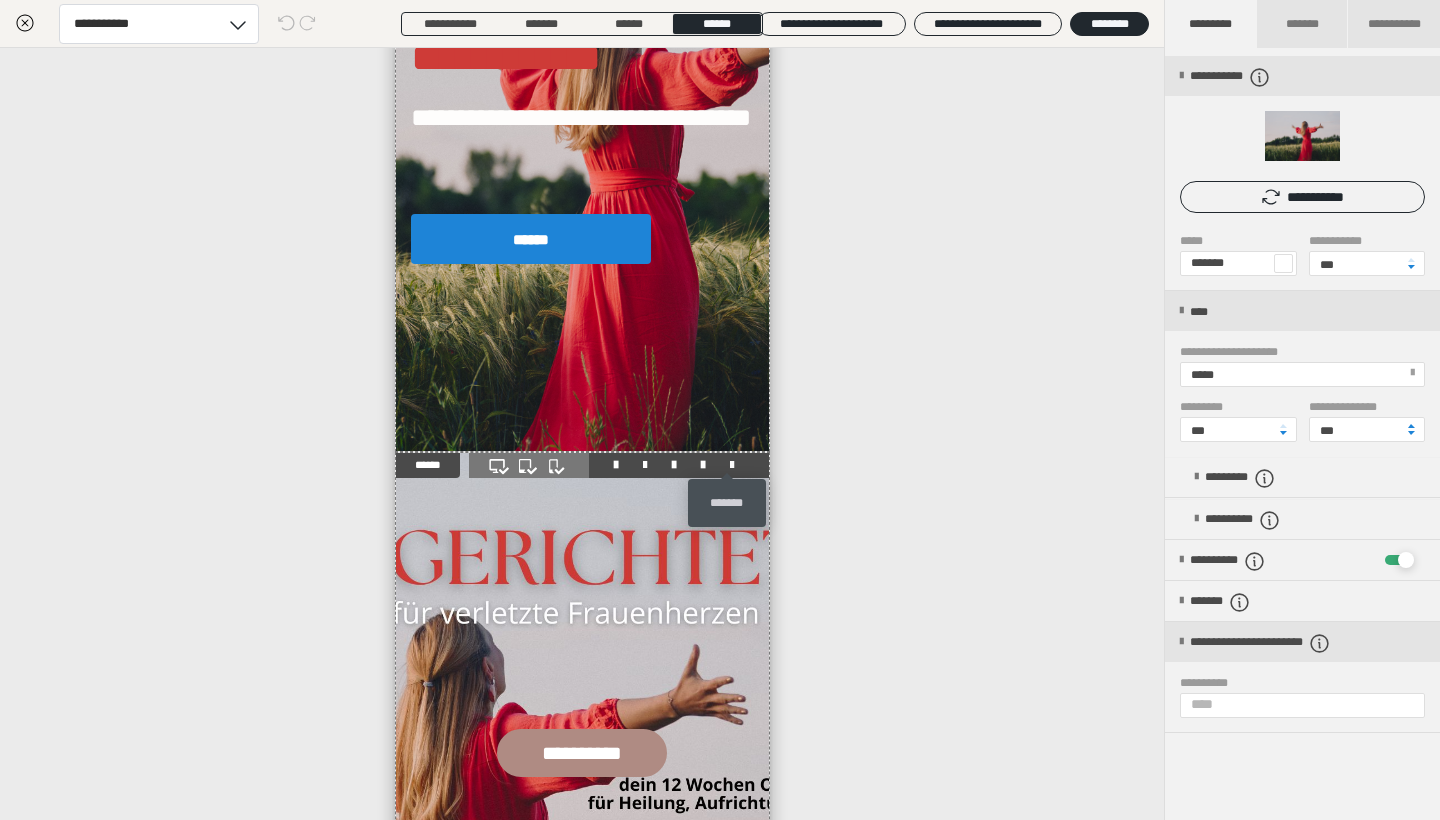 click at bounding box center [732, 465] 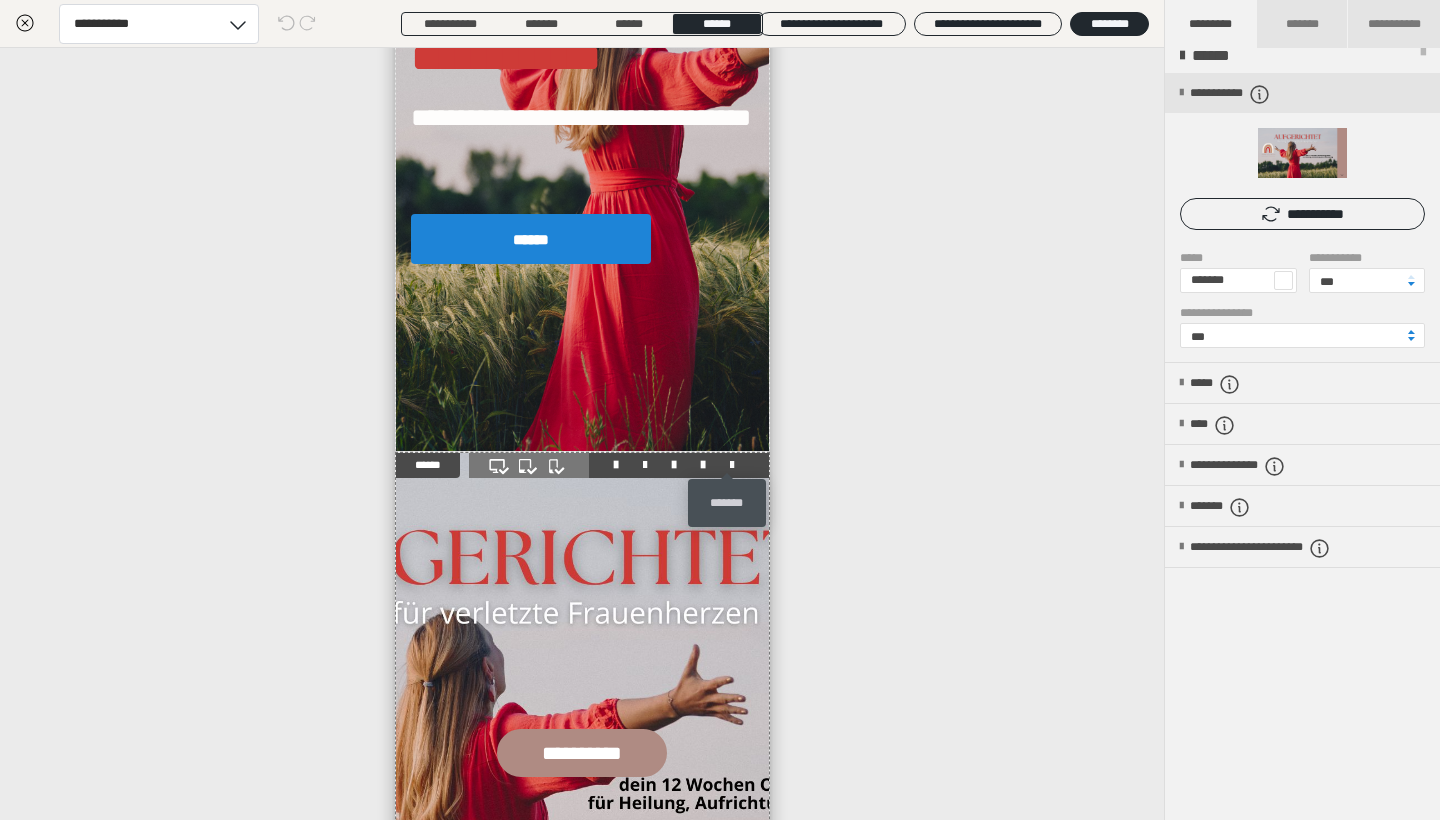 scroll, scrollTop: 0, scrollLeft: 0, axis: both 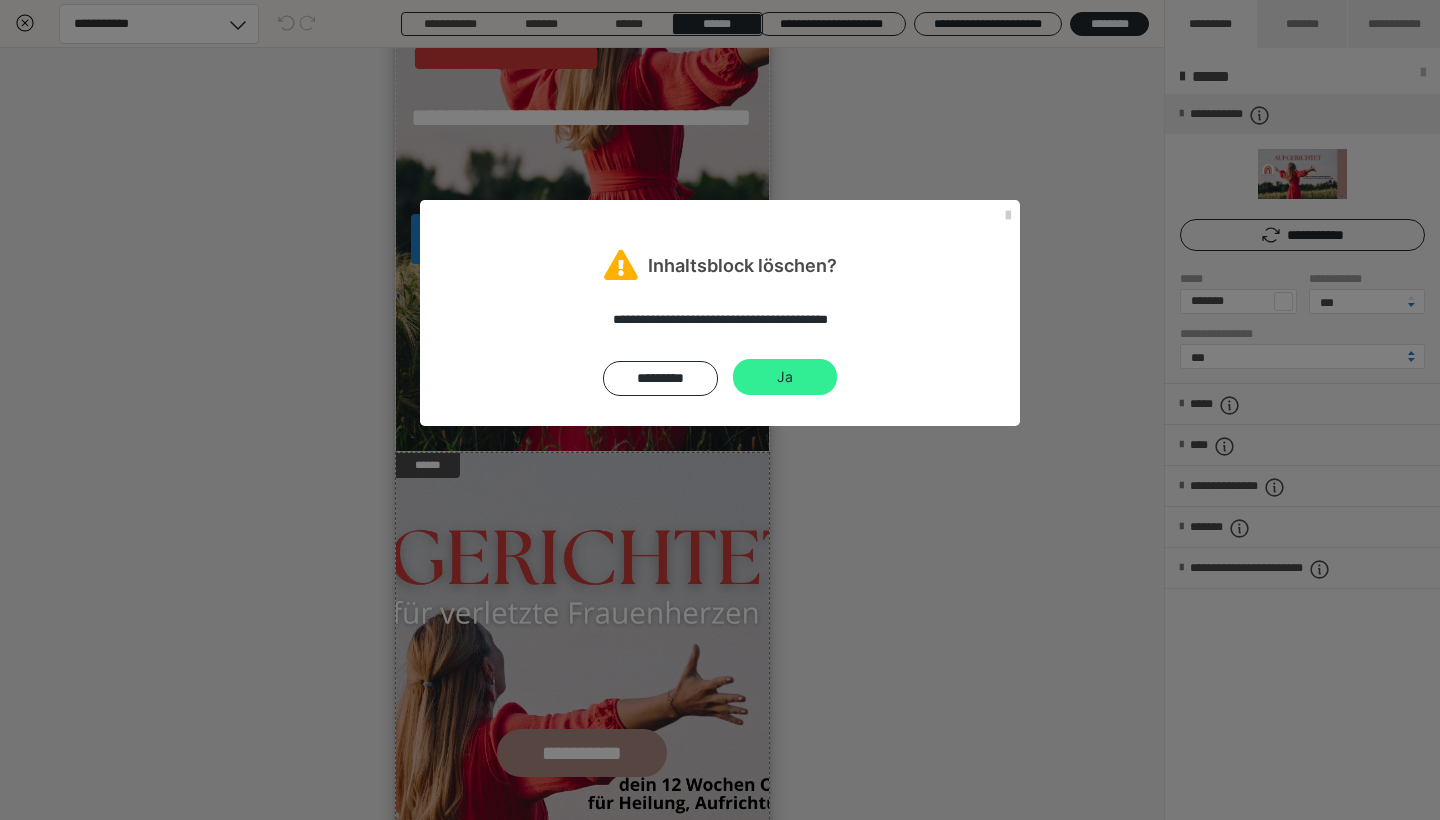 click on "Ja" at bounding box center (785, 377) 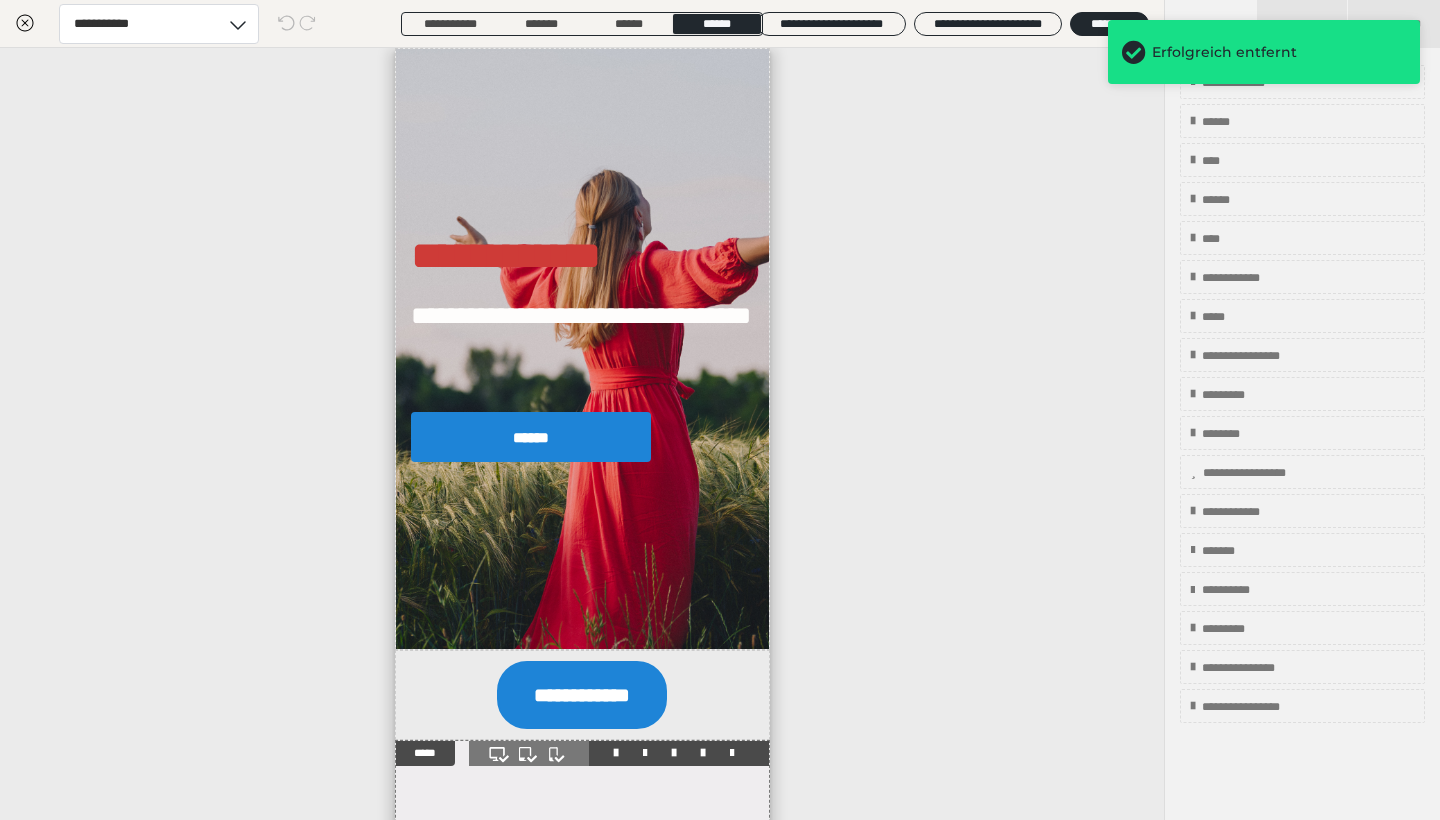 scroll, scrollTop: 0, scrollLeft: 0, axis: both 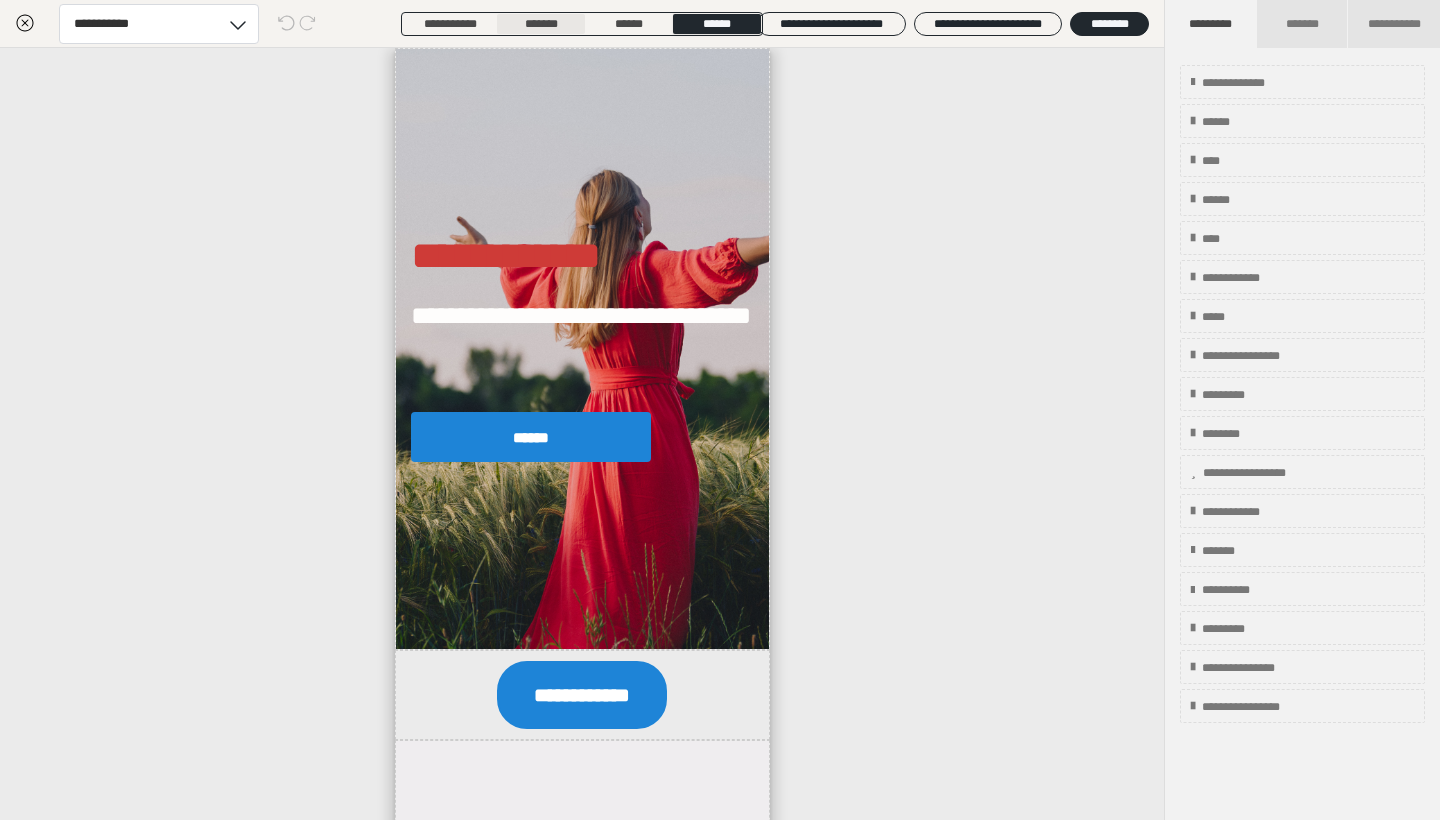 click on "*******" at bounding box center (541, 24) 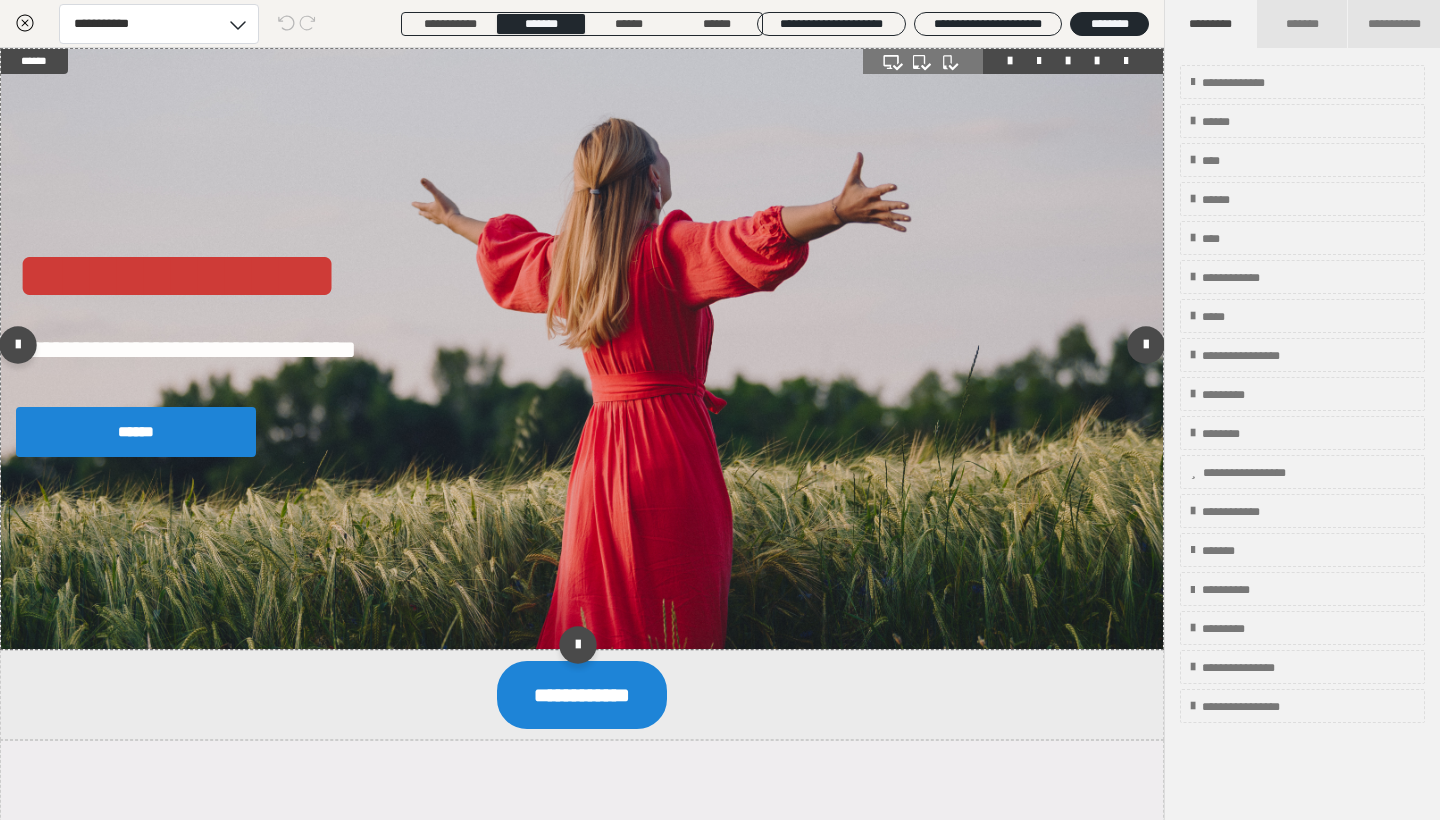click at bounding box center (582, 349) 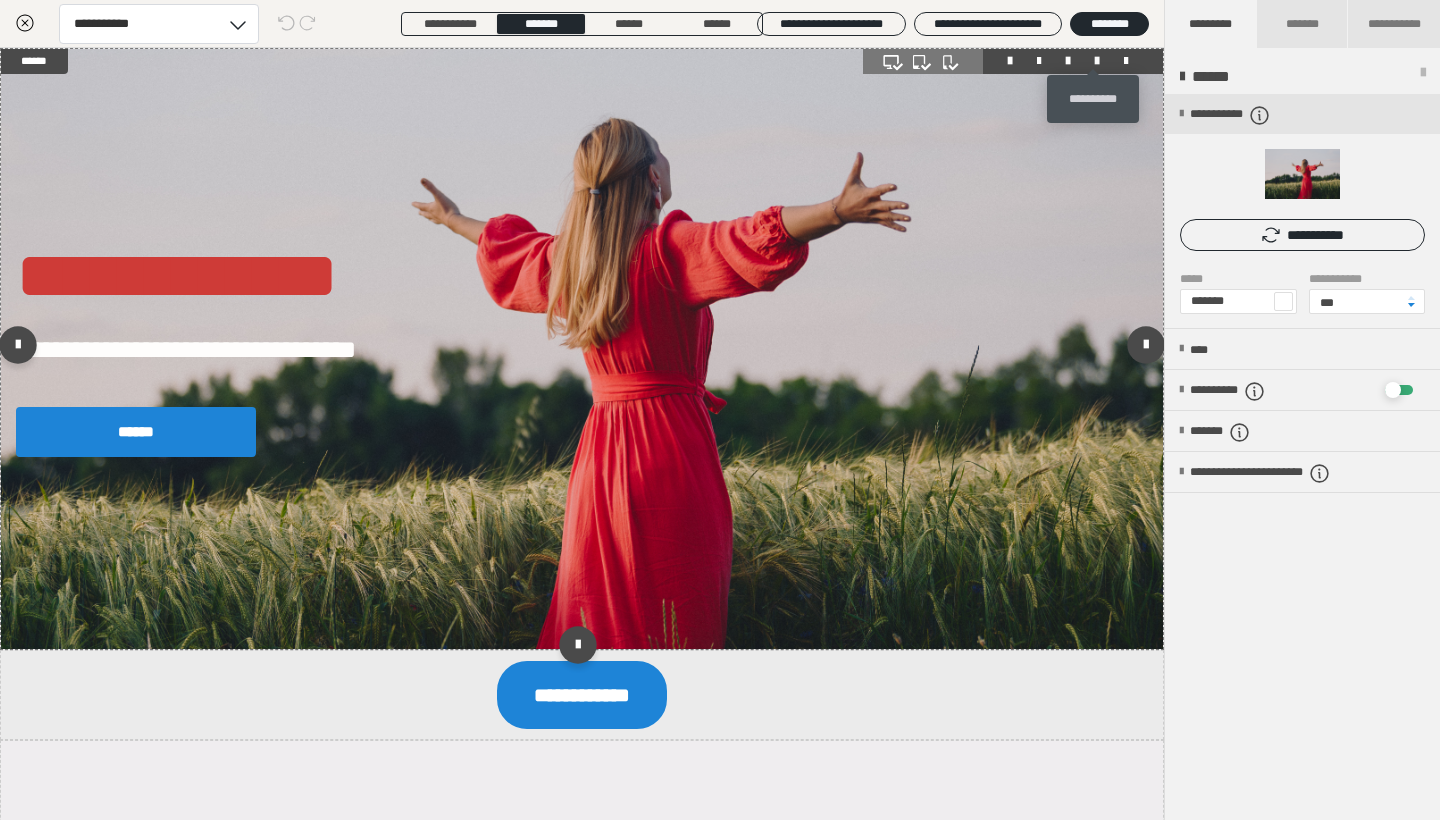 click at bounding box center [1097, 61] 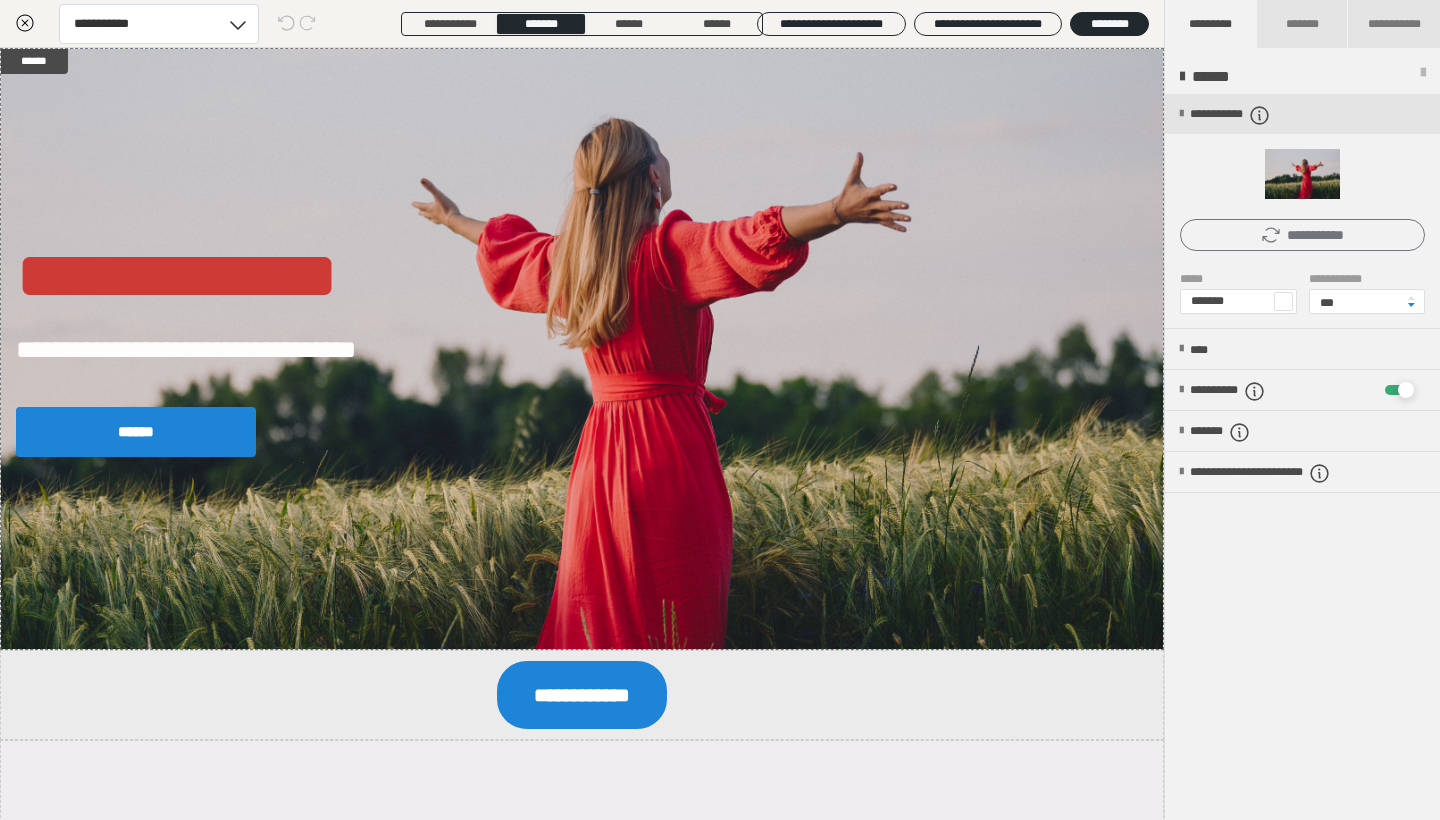 click on "**********" at bounding box center [1302, 235] 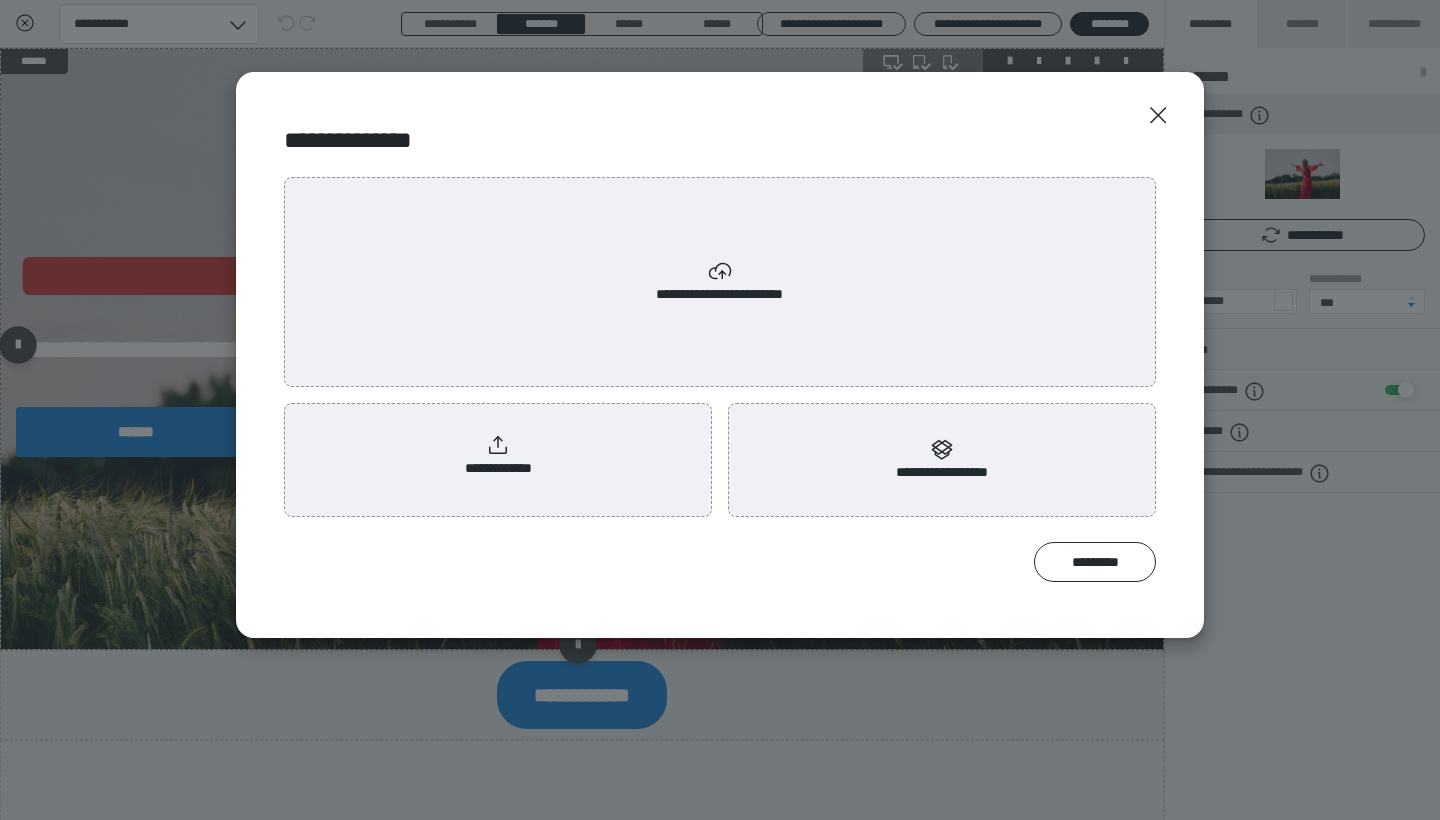 click on "*********" at bounding box center (1095, 562) 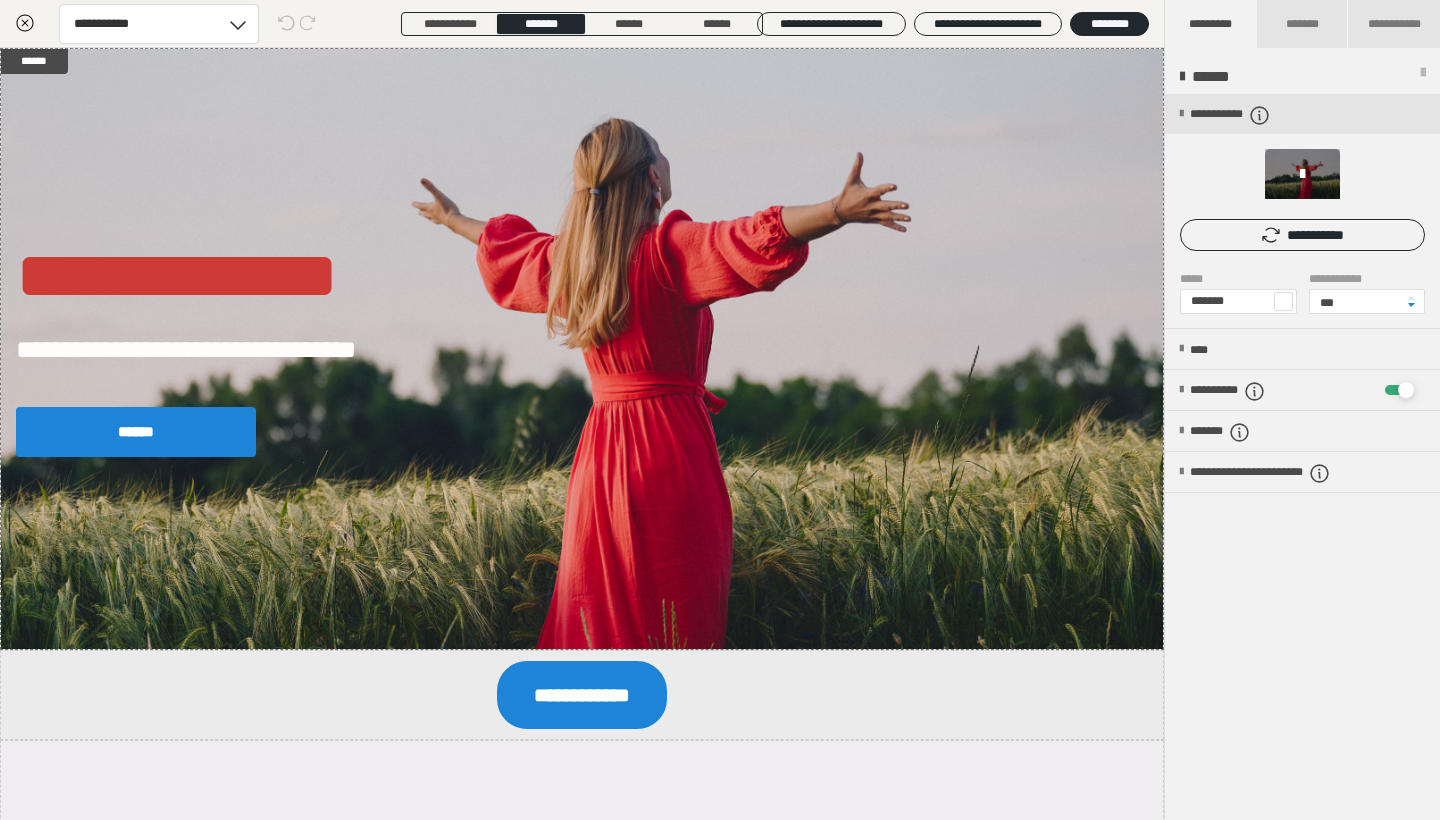 click at bounding box center [1302, 174] 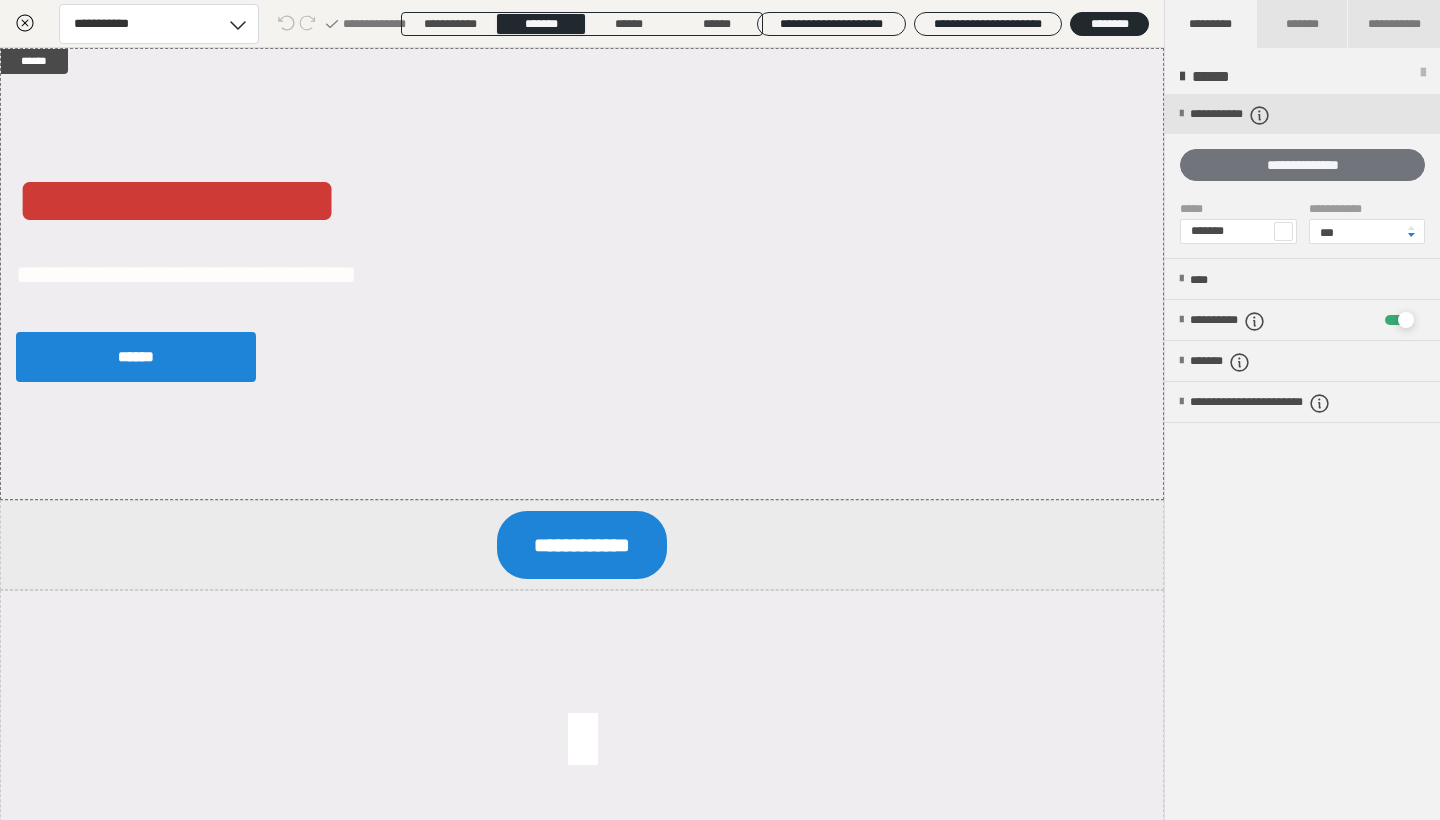click on "**********" at bounding box center [1302, 165] 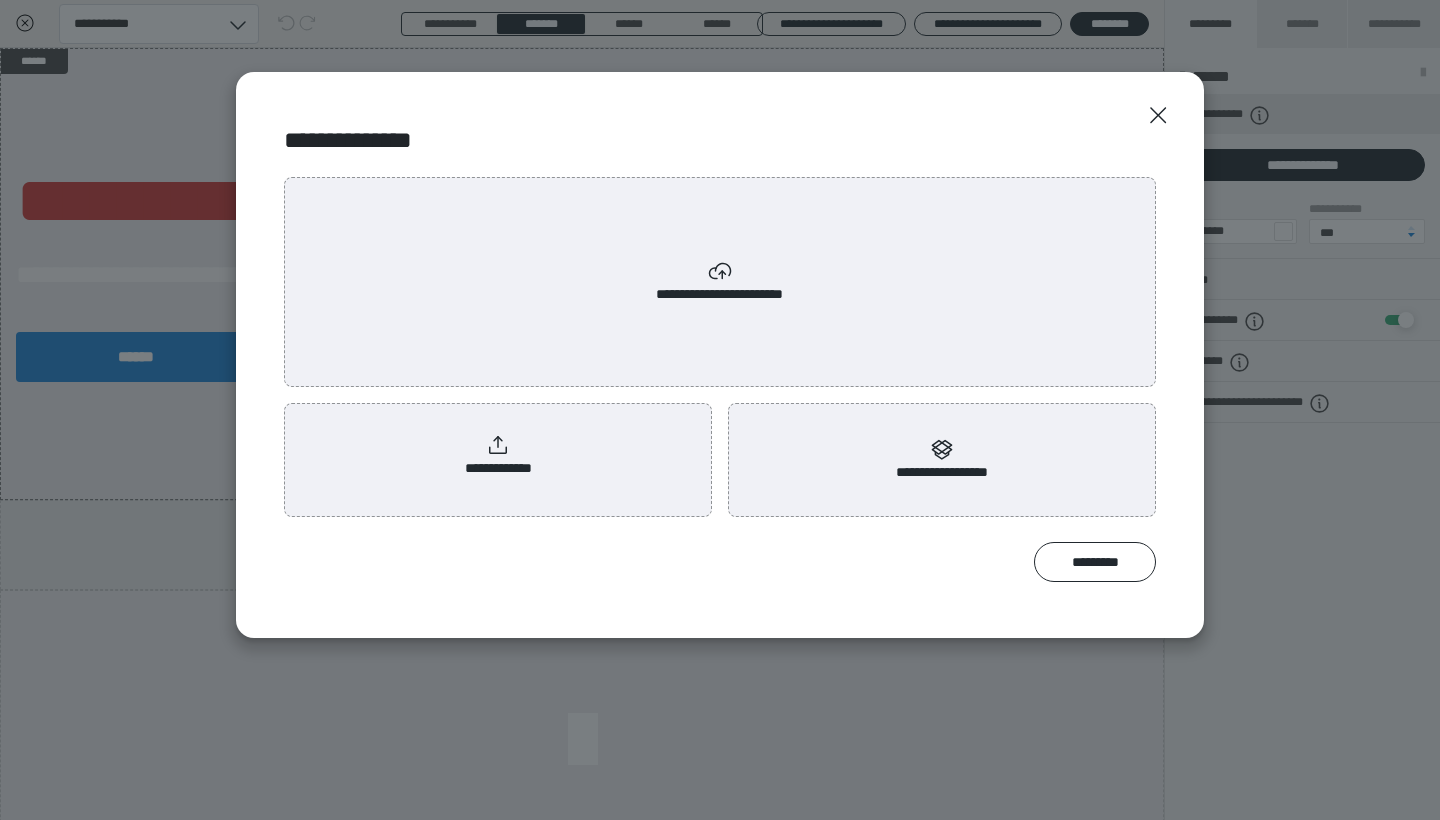 click on "**********" at bounding box center (720, 282) 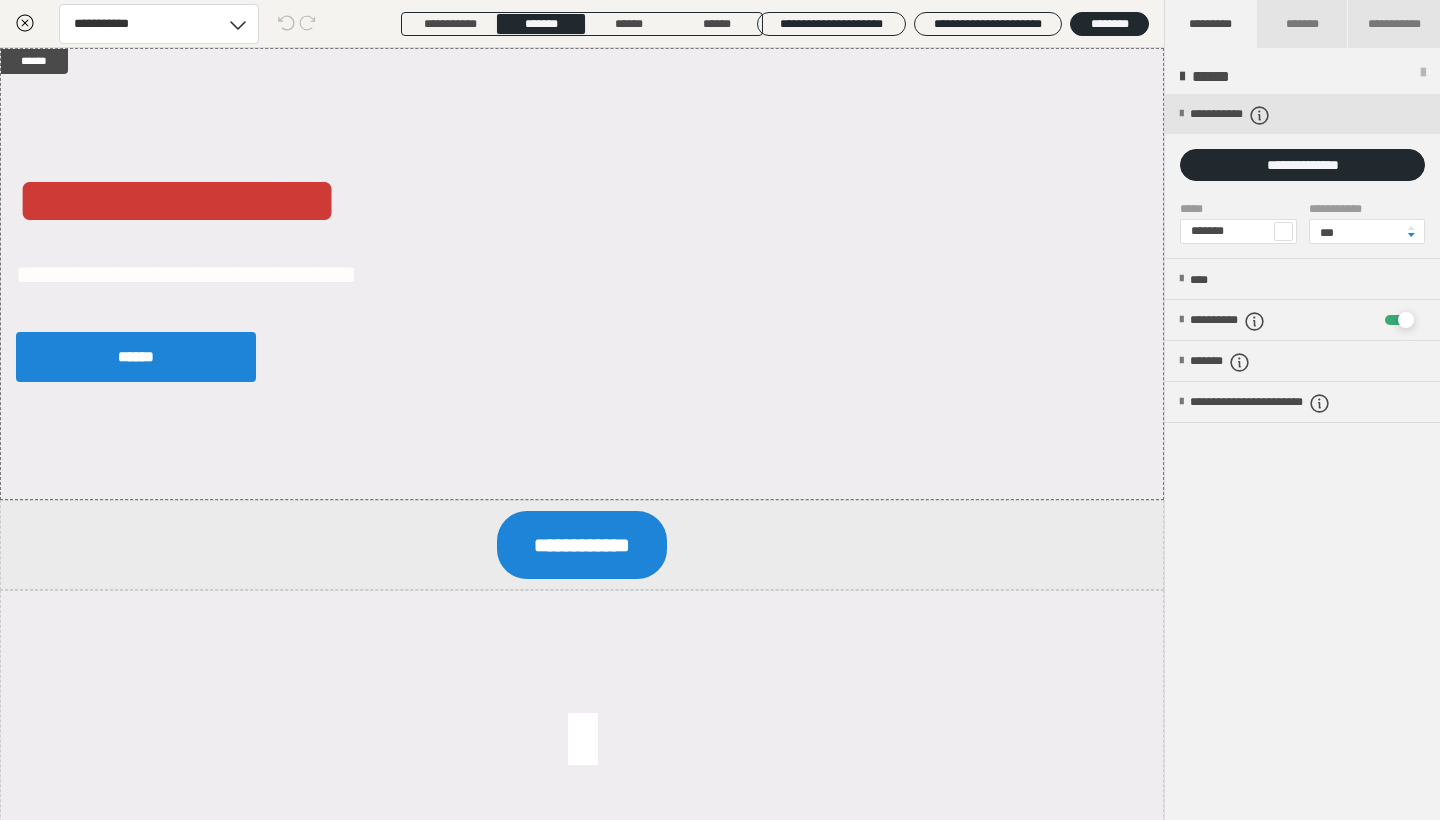 scroll, scrollTop: 0, scrollLeft: 0, axis: both 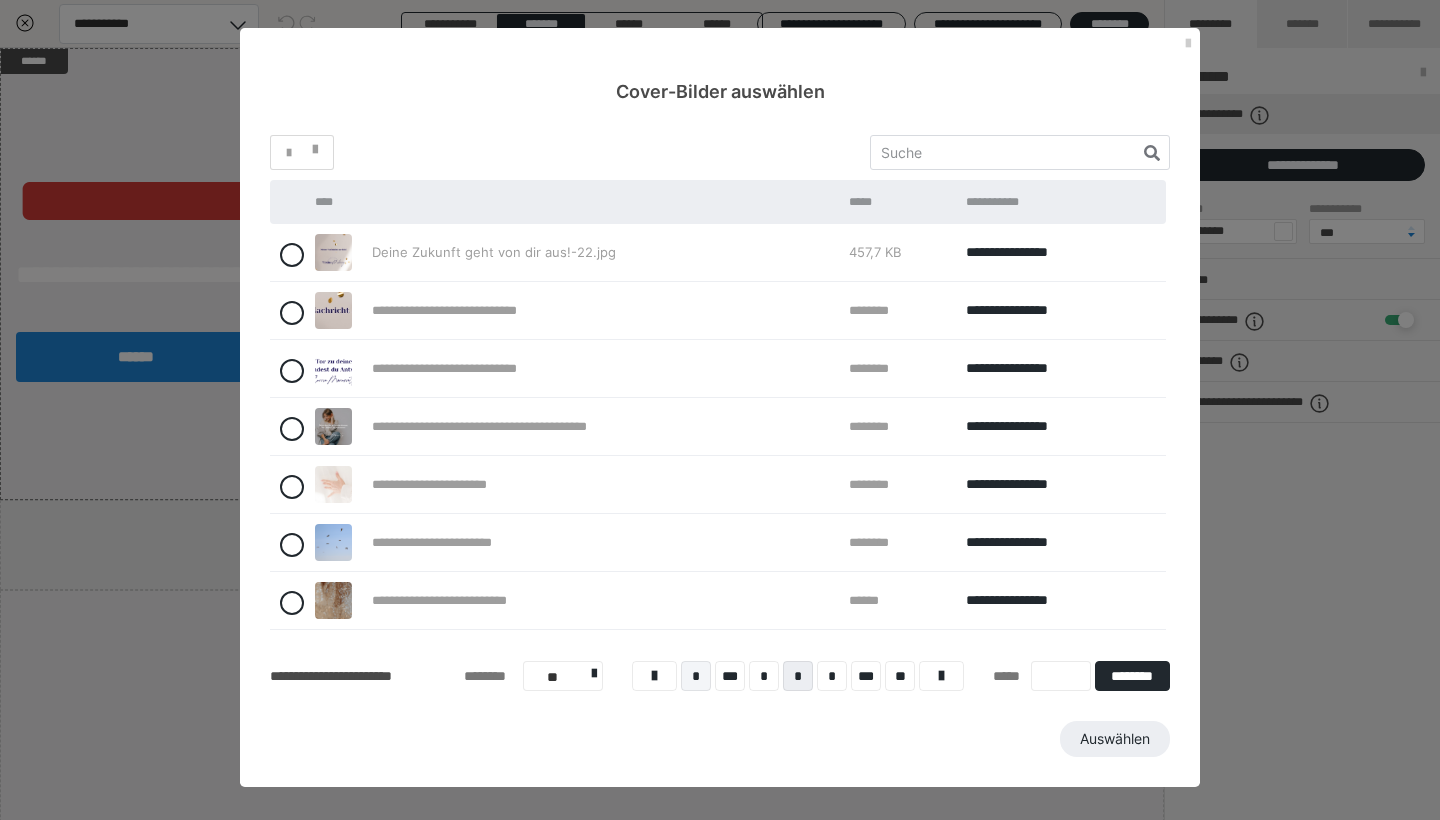 click on "*" at bounding box center (696, 676) 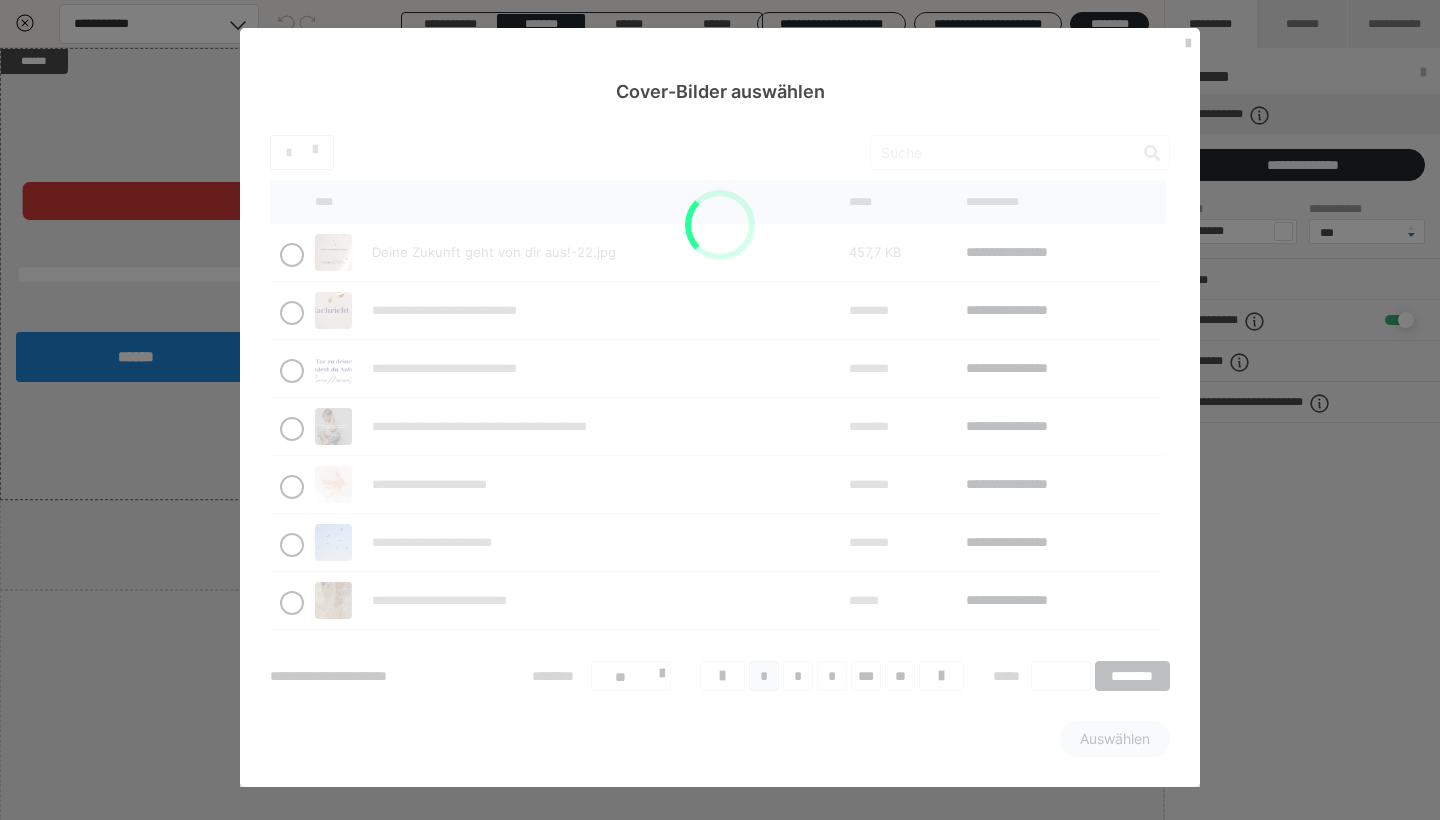 scroll, scrollTop: 77, scrollLeft: 0, axis: vertical 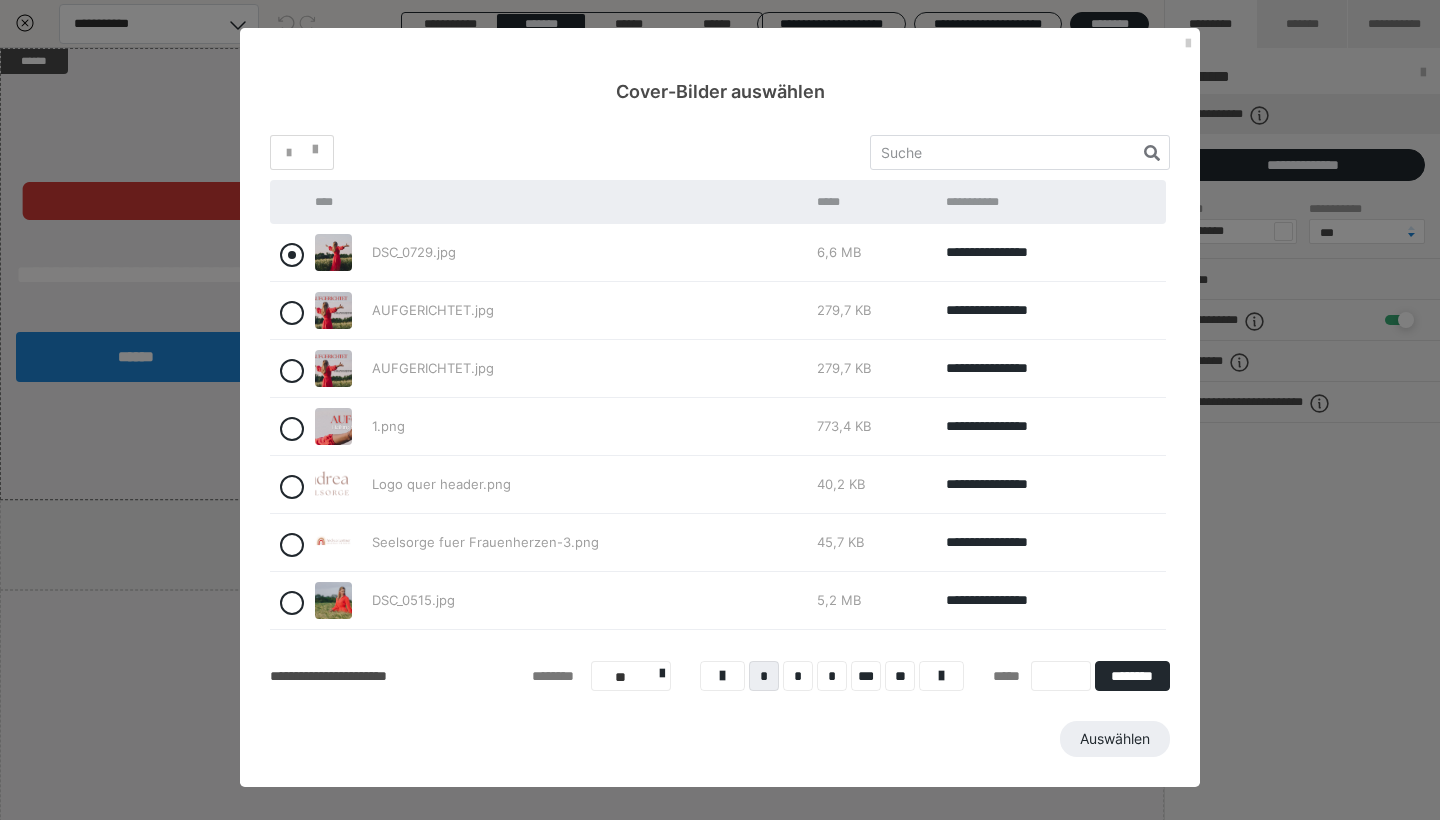 click at bounding box center [292, 255] 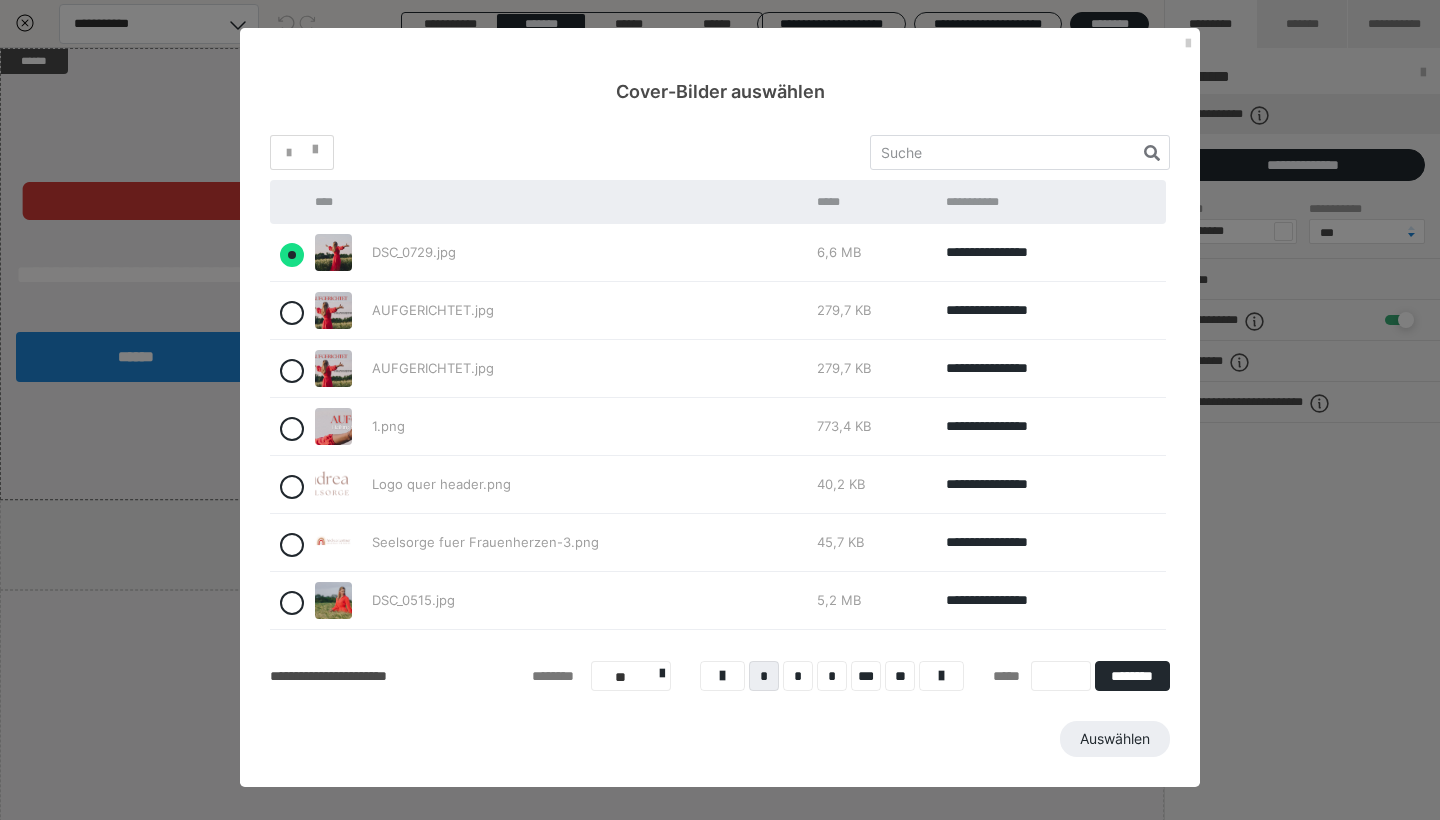 radio on "true" 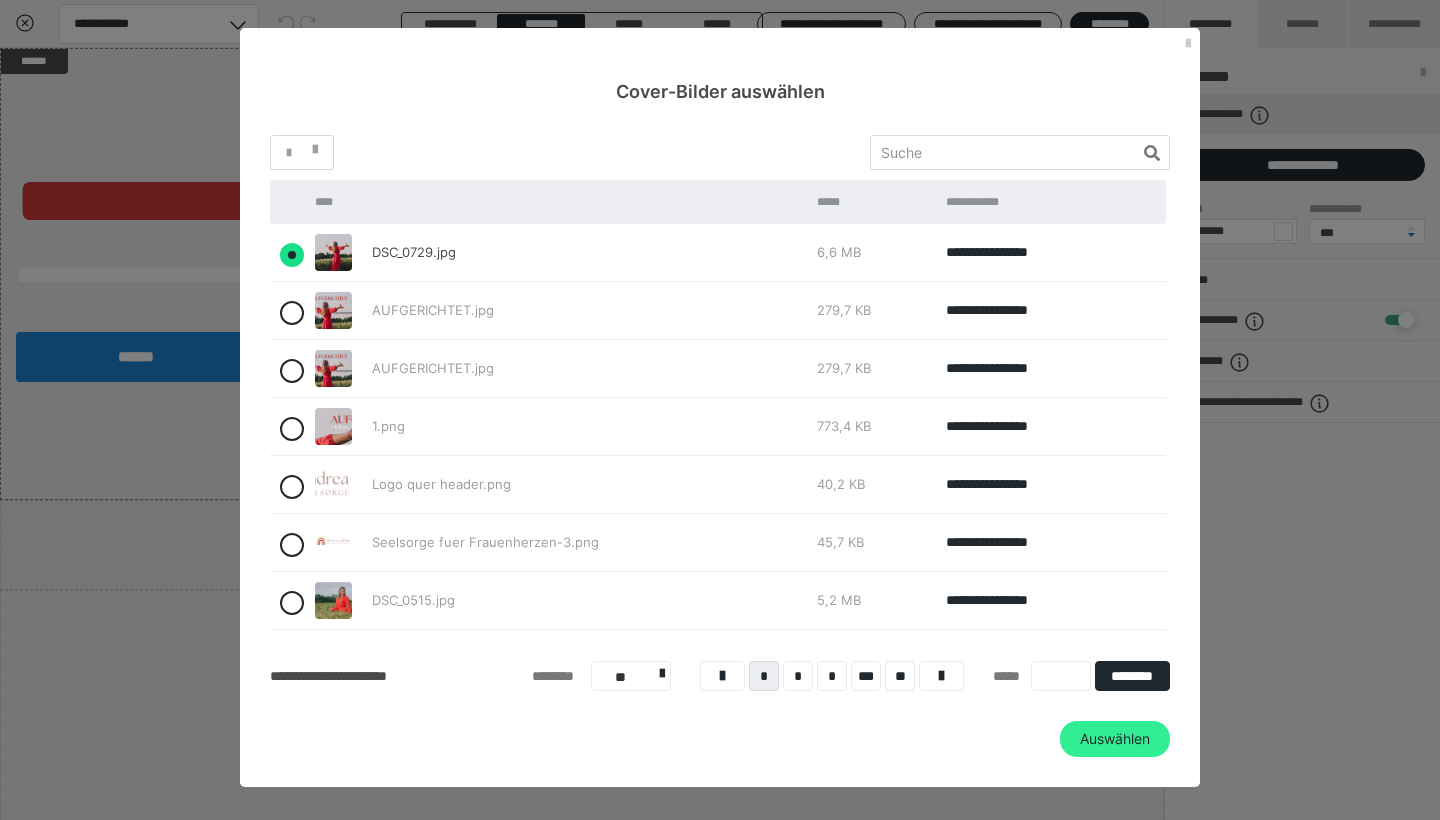 click on "Auswählen" at bounding box center (1115, 739) 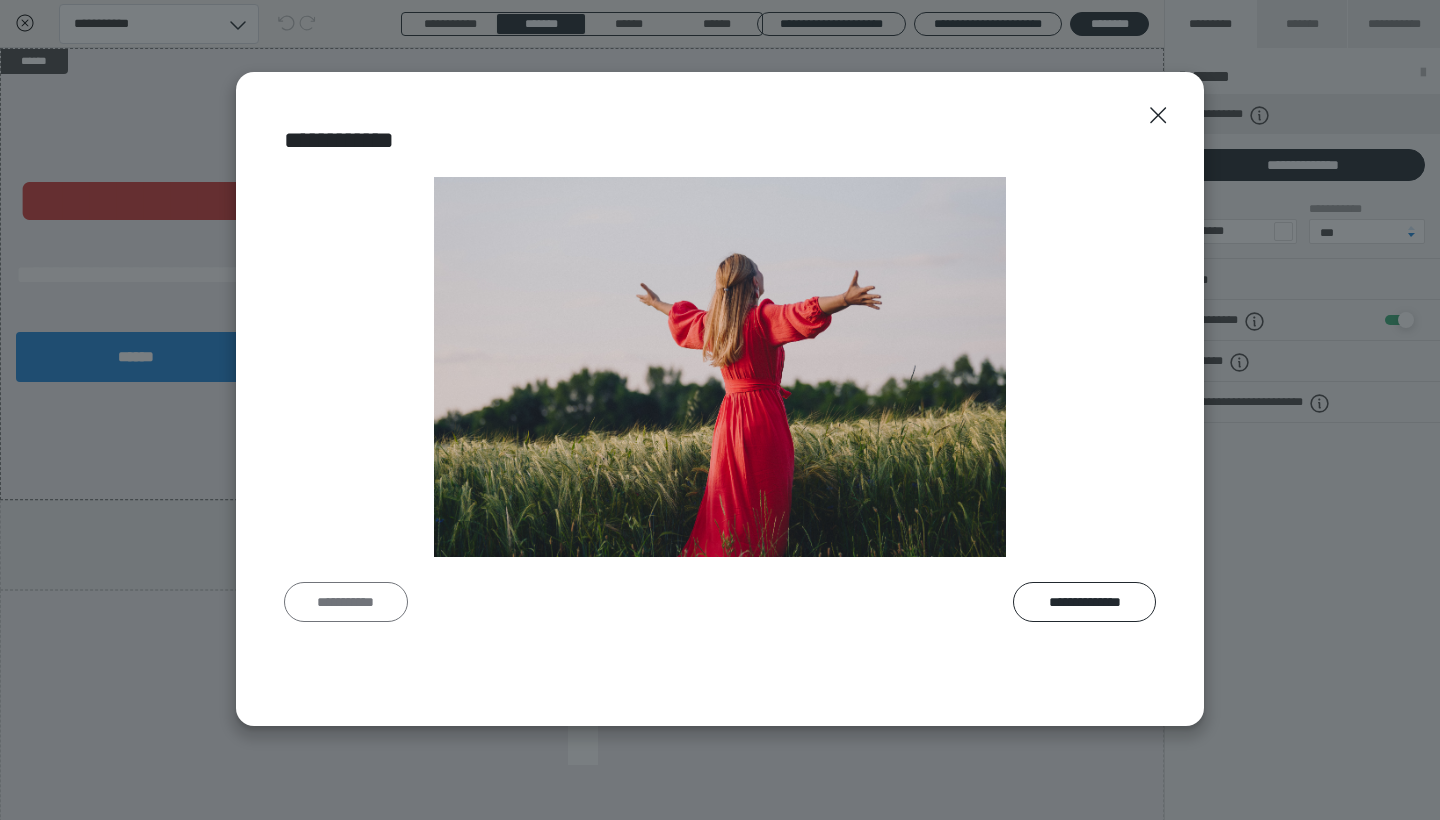 click on "**********" at bounding box center (346, 602) 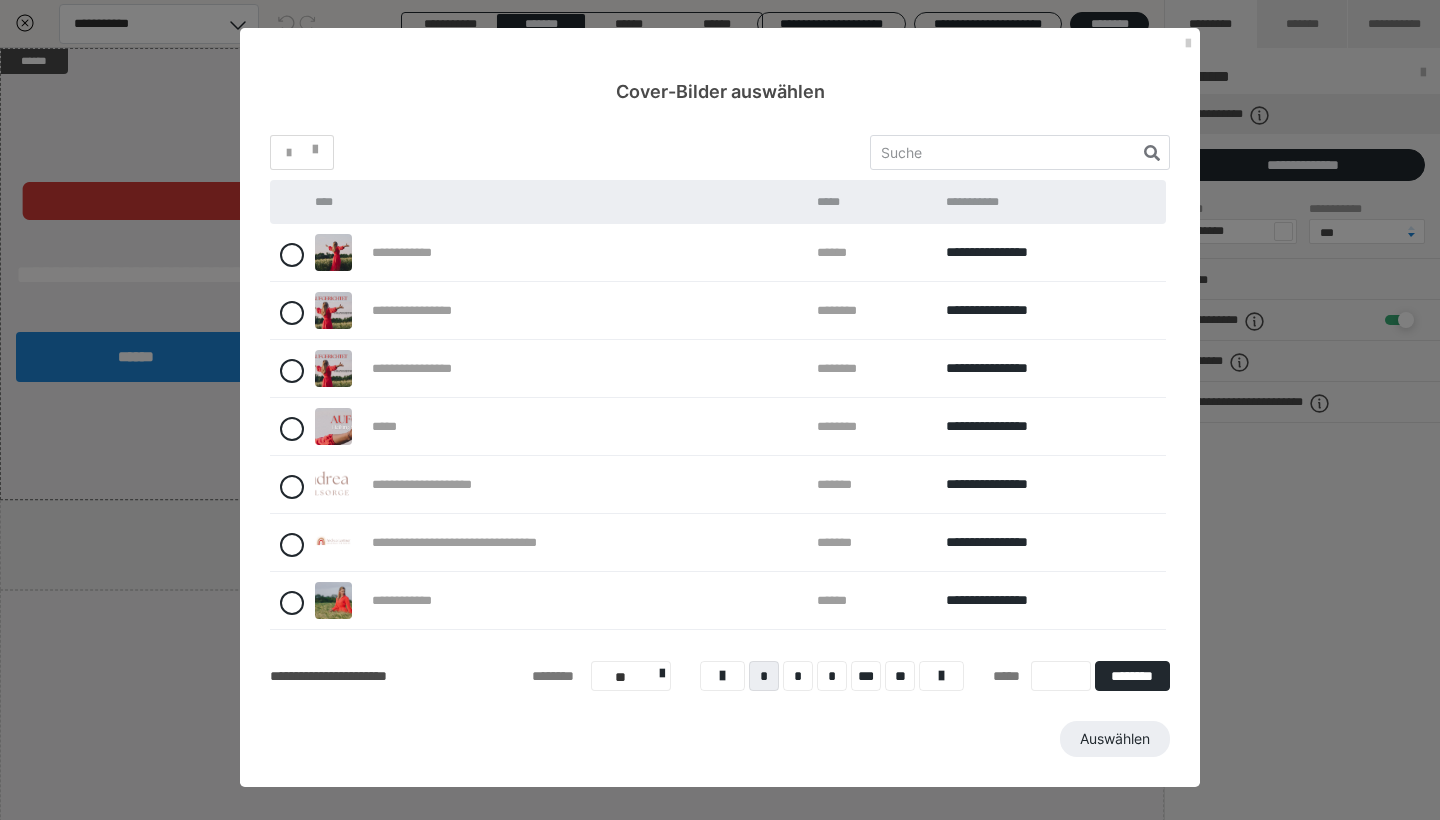 click on "Auswählen" at bounding box center (720, 739) 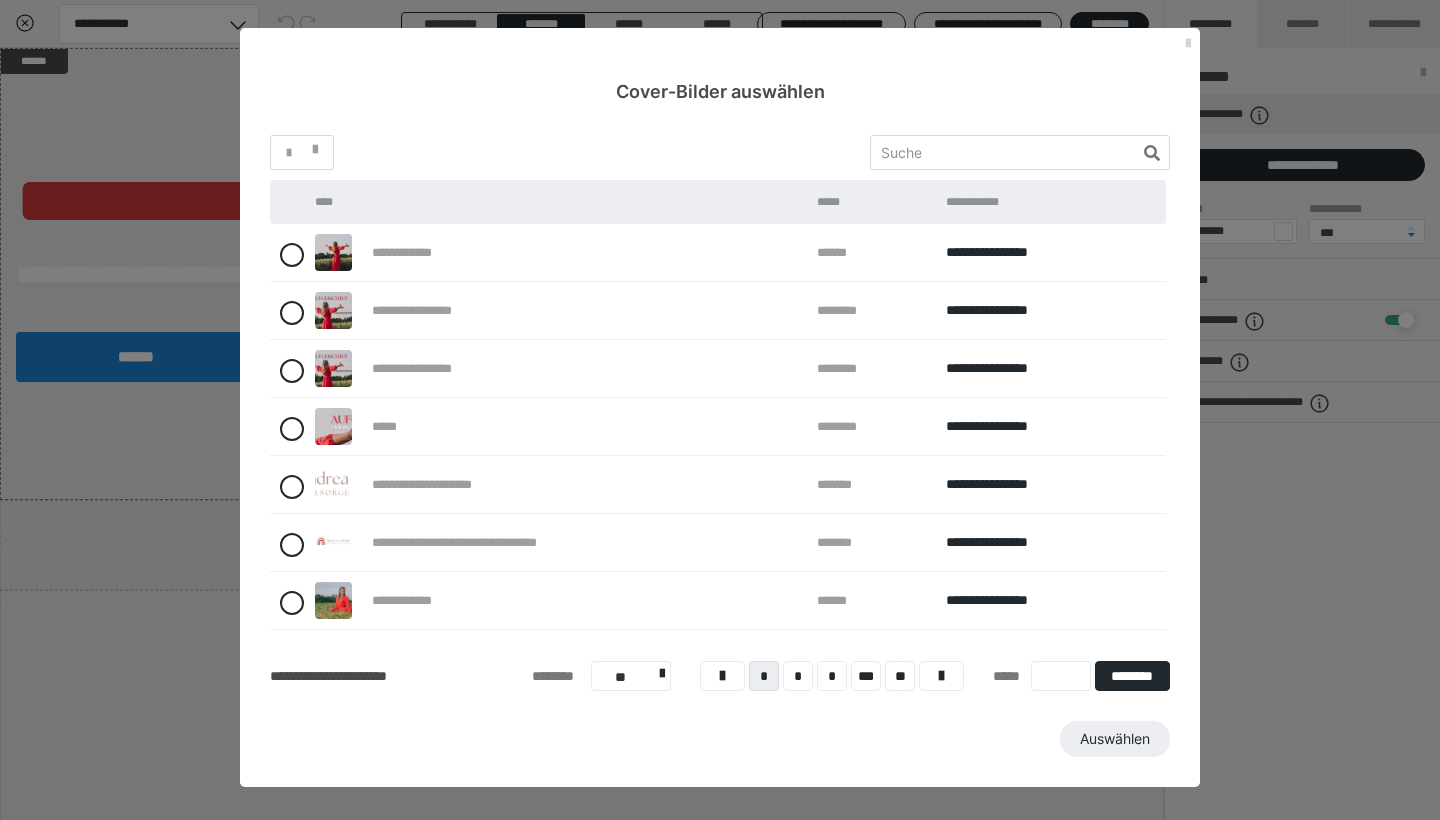 click at bounding box center [1188, 44] 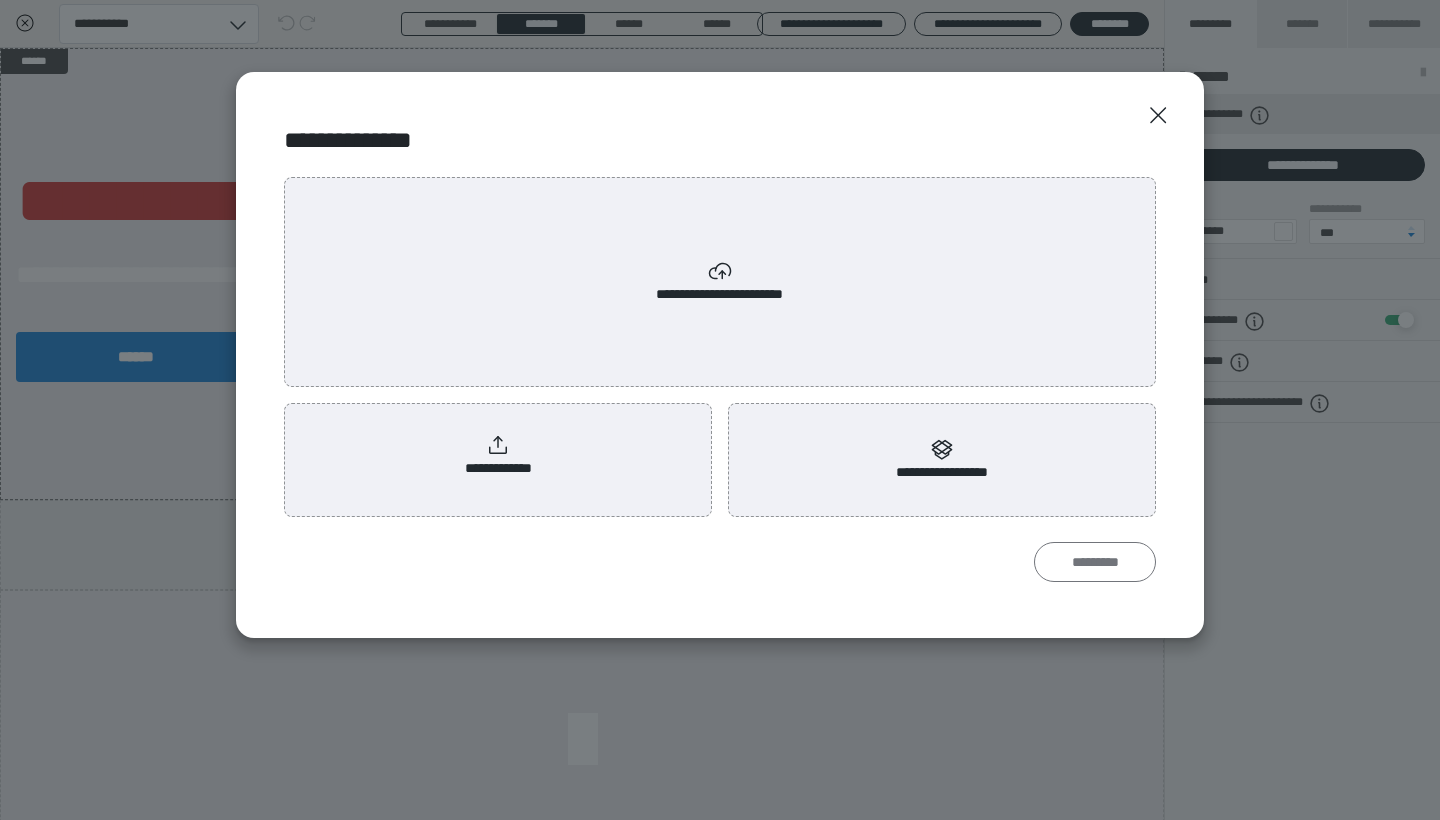 click on "*********" at bounding box center (1095, 562) 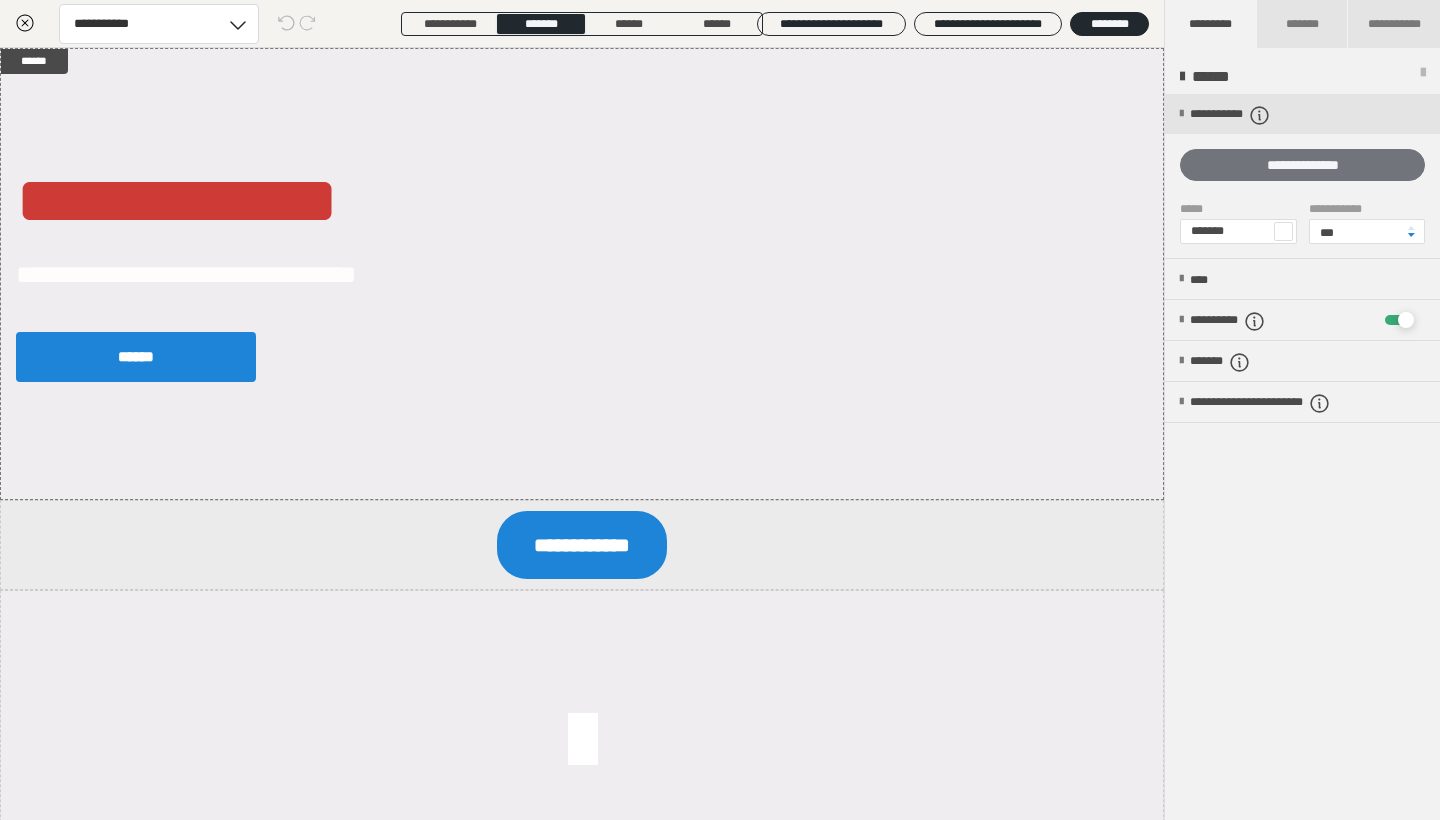 click on "**********" at bounding box center (1302, 165) 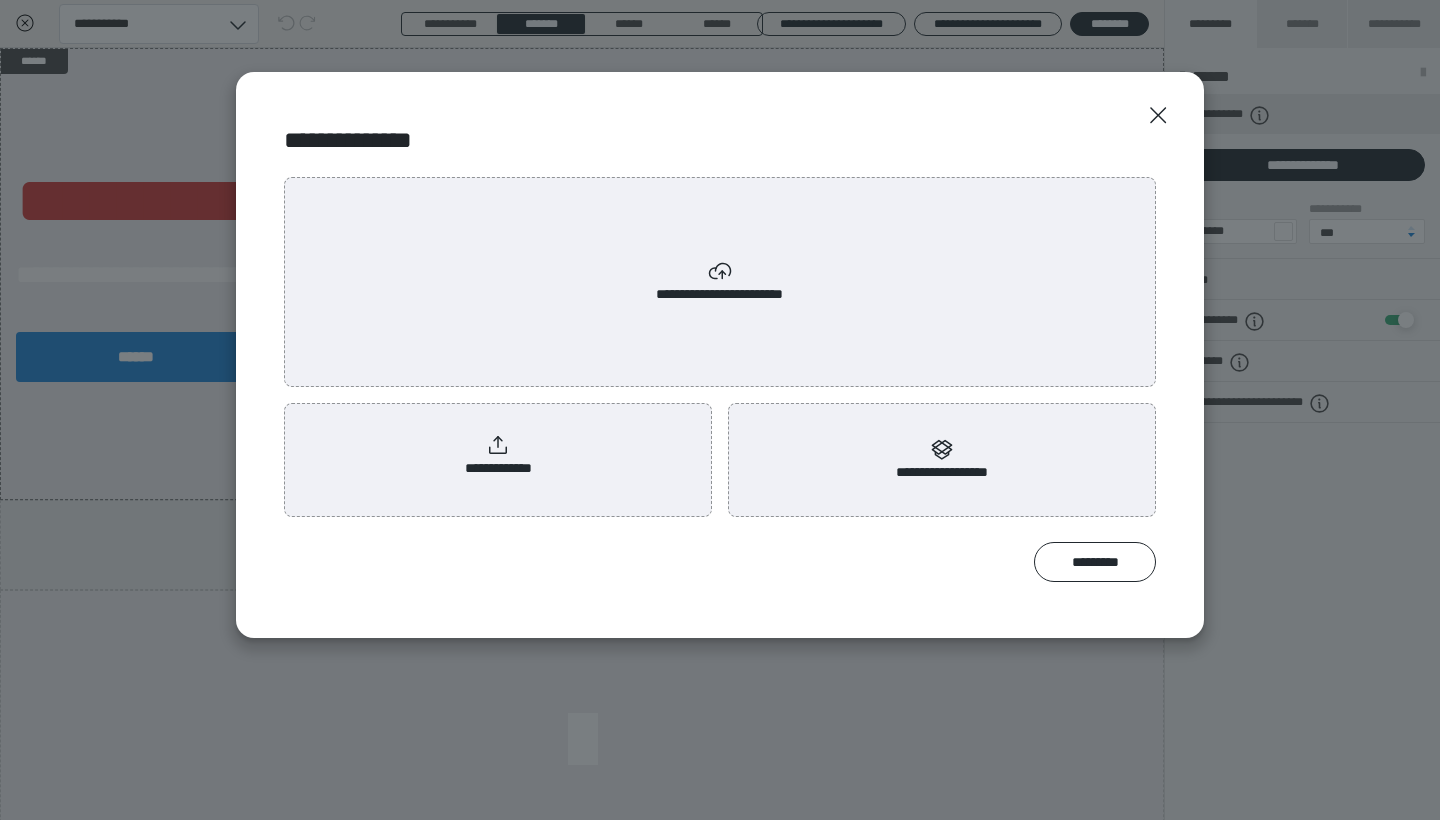 click on "**********" at bounding box center [498, 456] 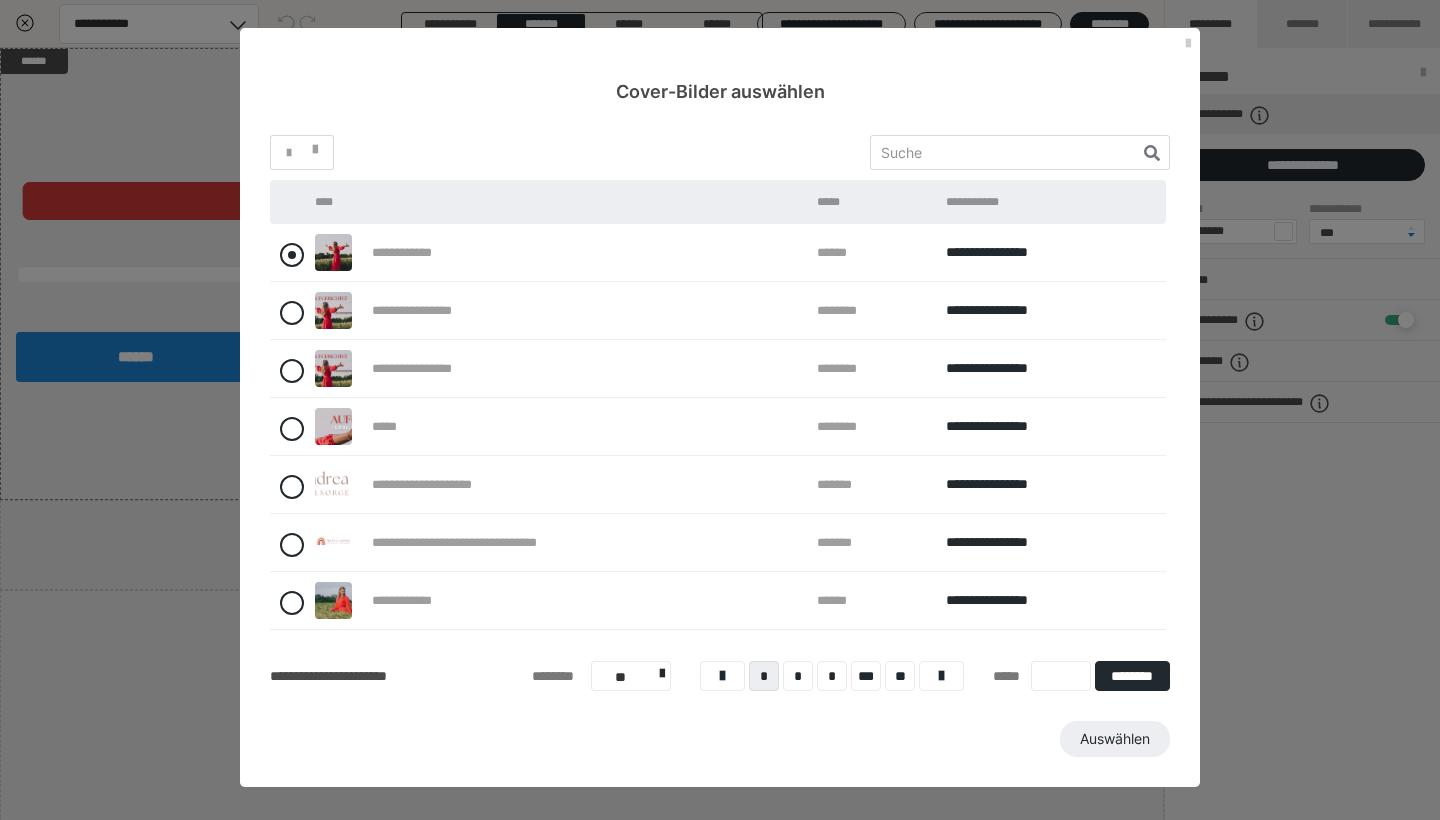 click at bounding box center (292, 255) 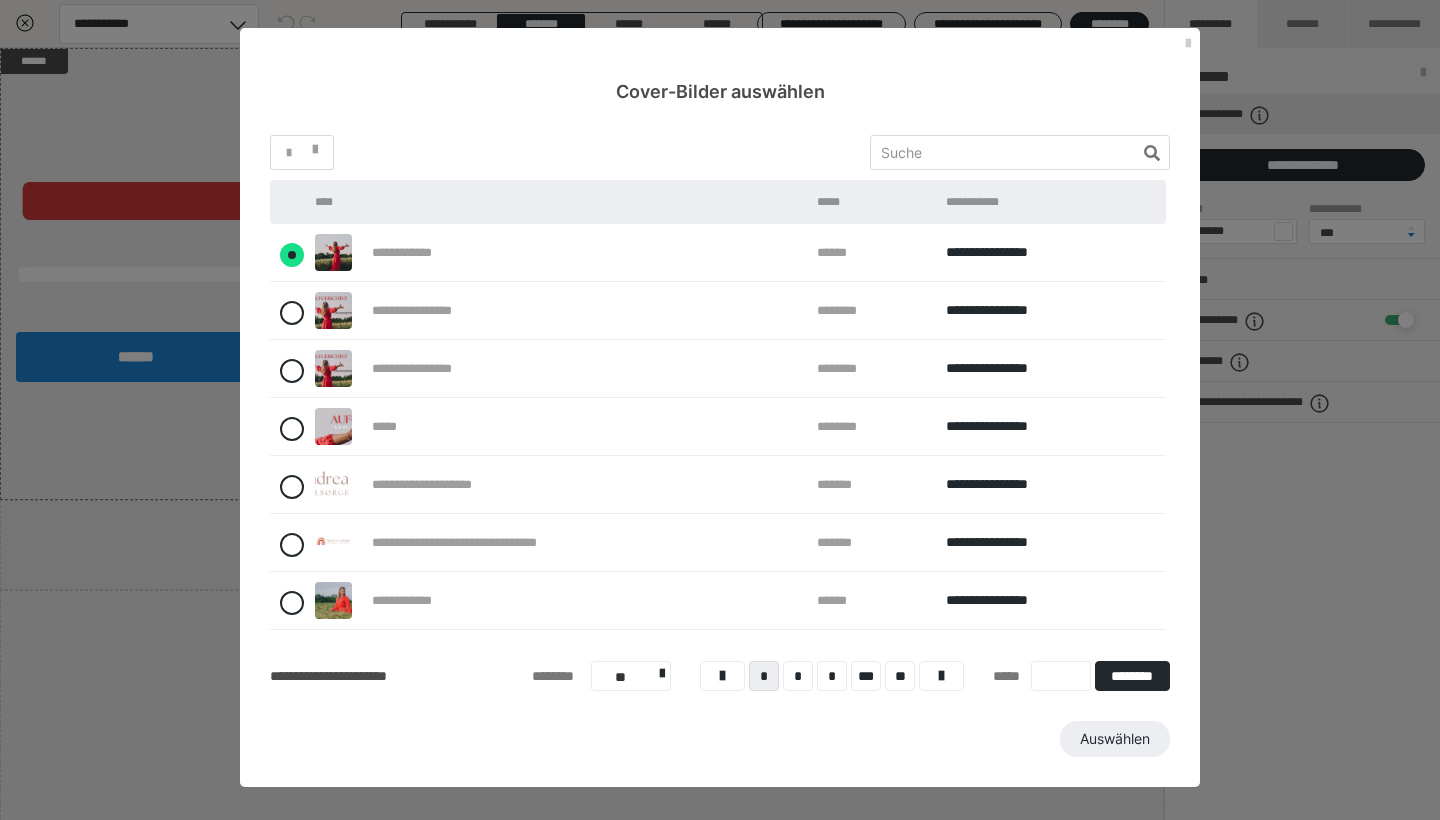 radio on "****" 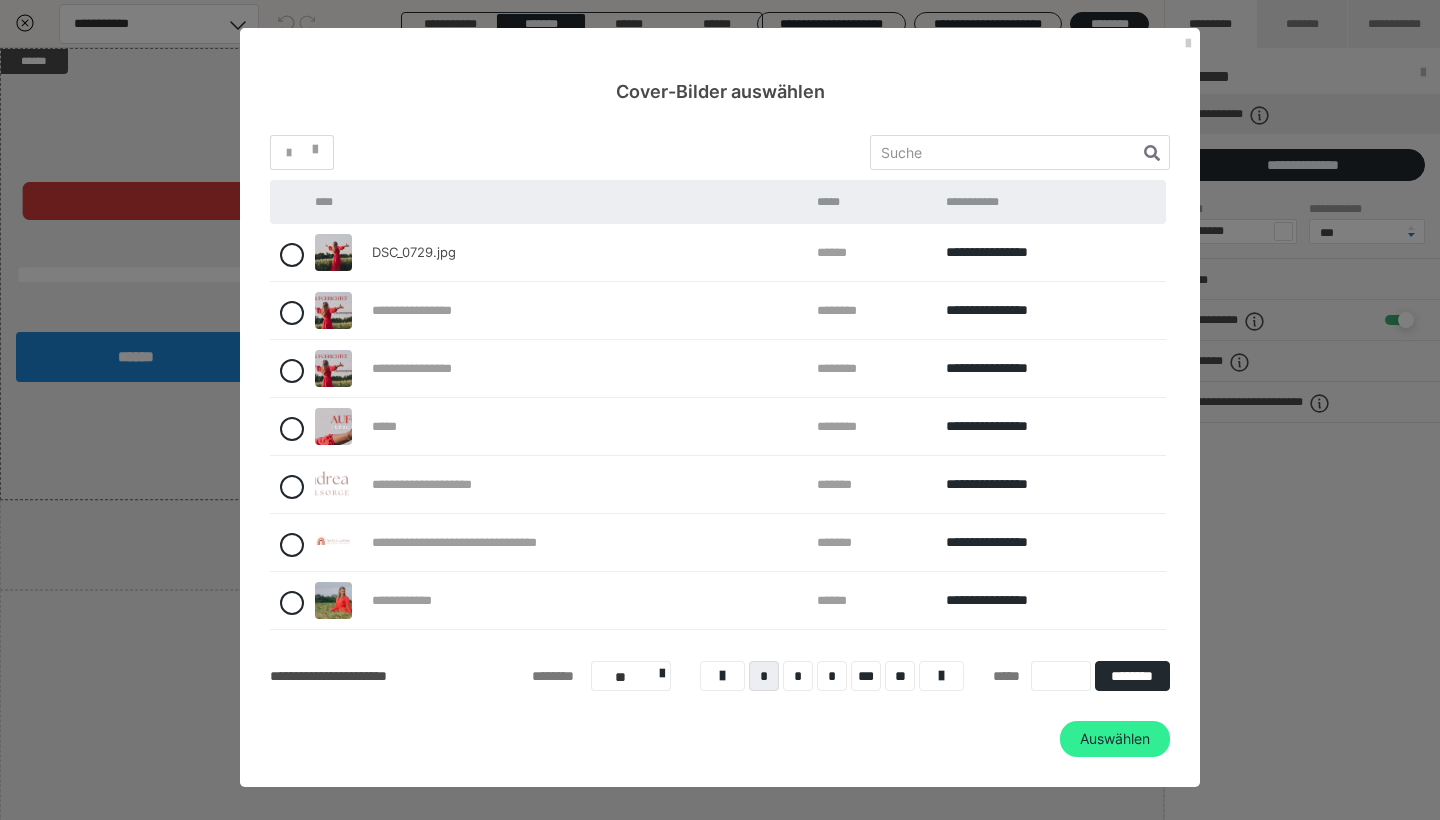 click on "Auswählen" at bounding box center (1115, 739) 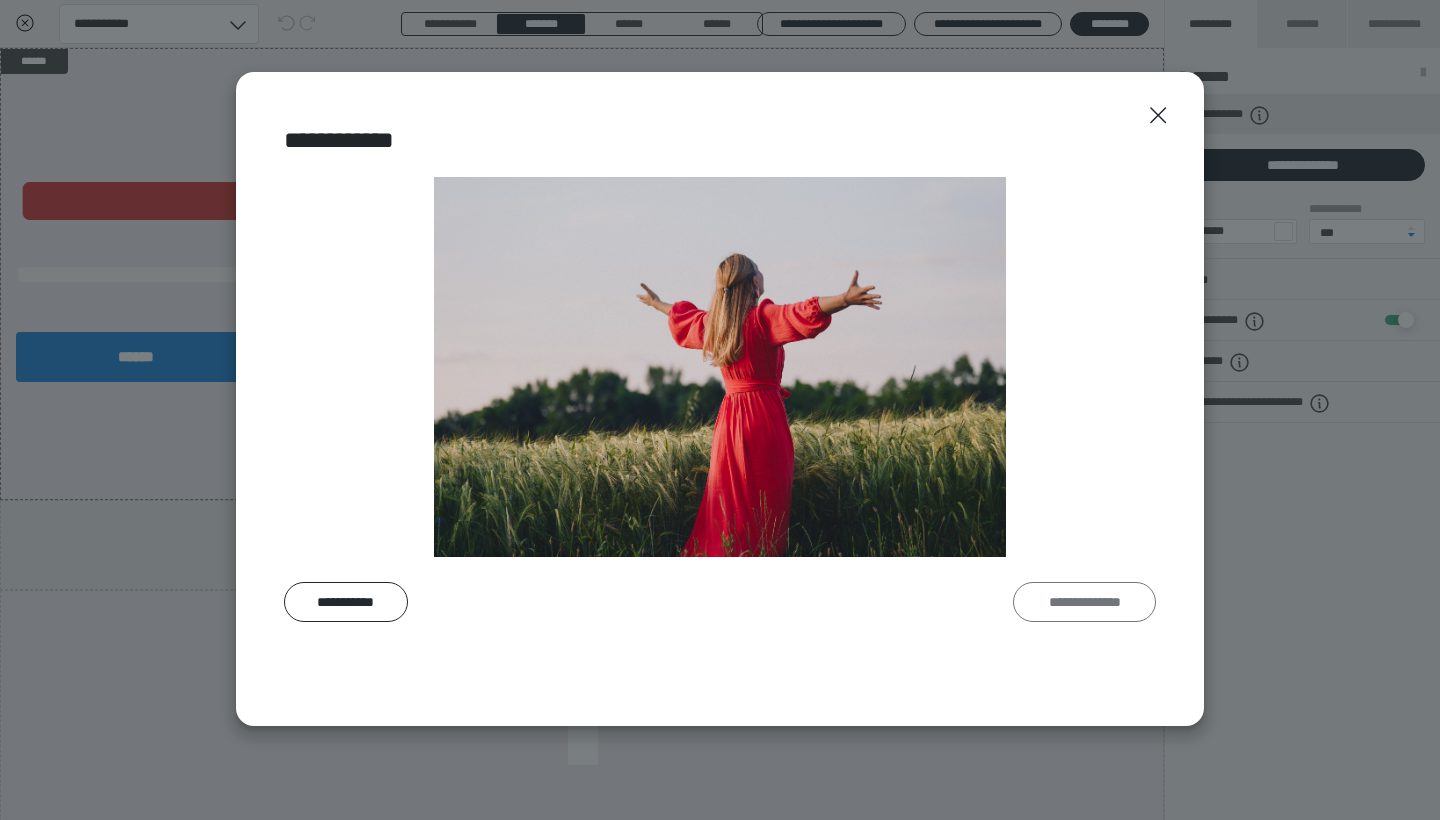 click on "**********" at bounding box center [1084, 602] 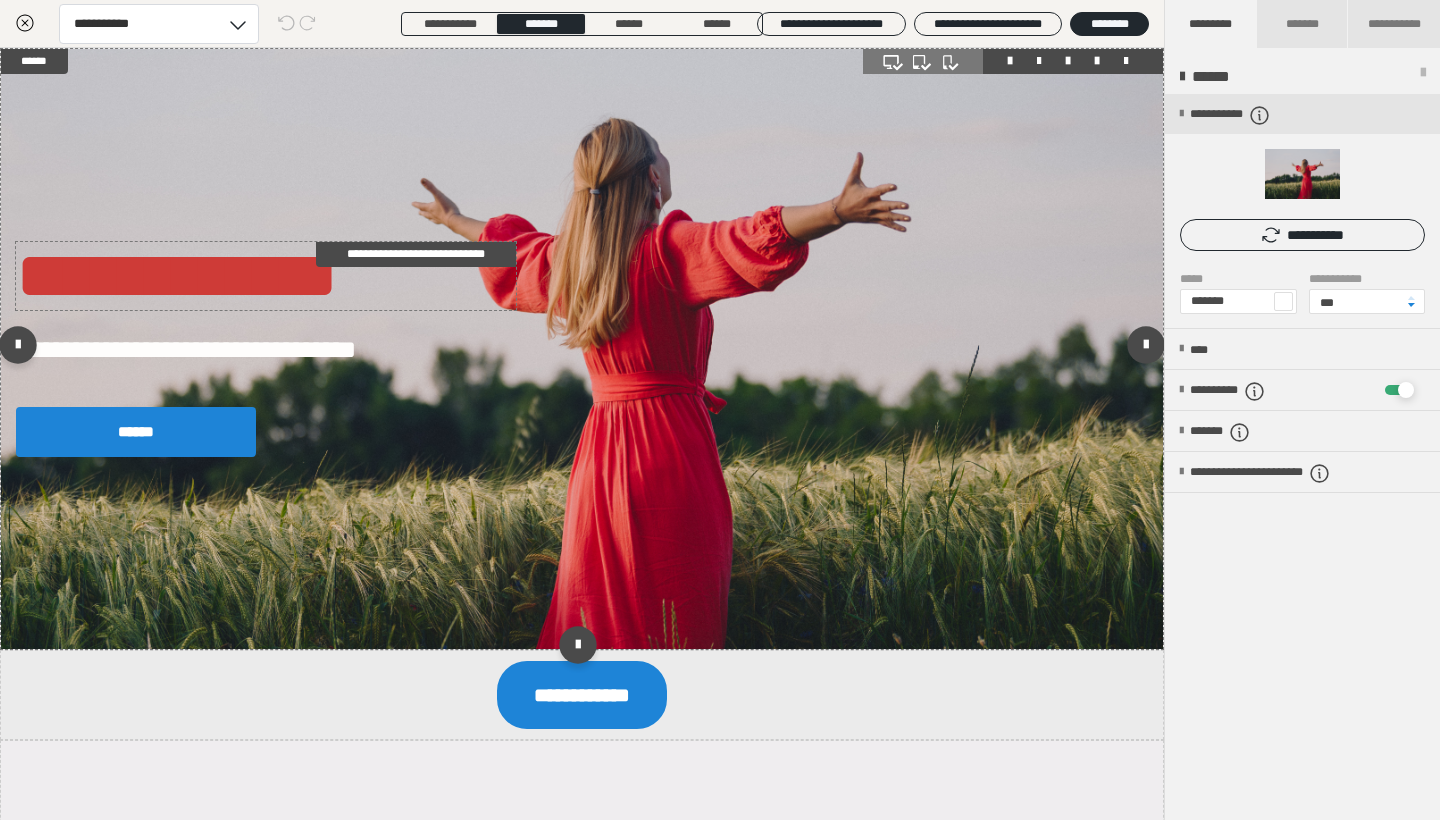 click on "**********" at bounding box center [266, 276] 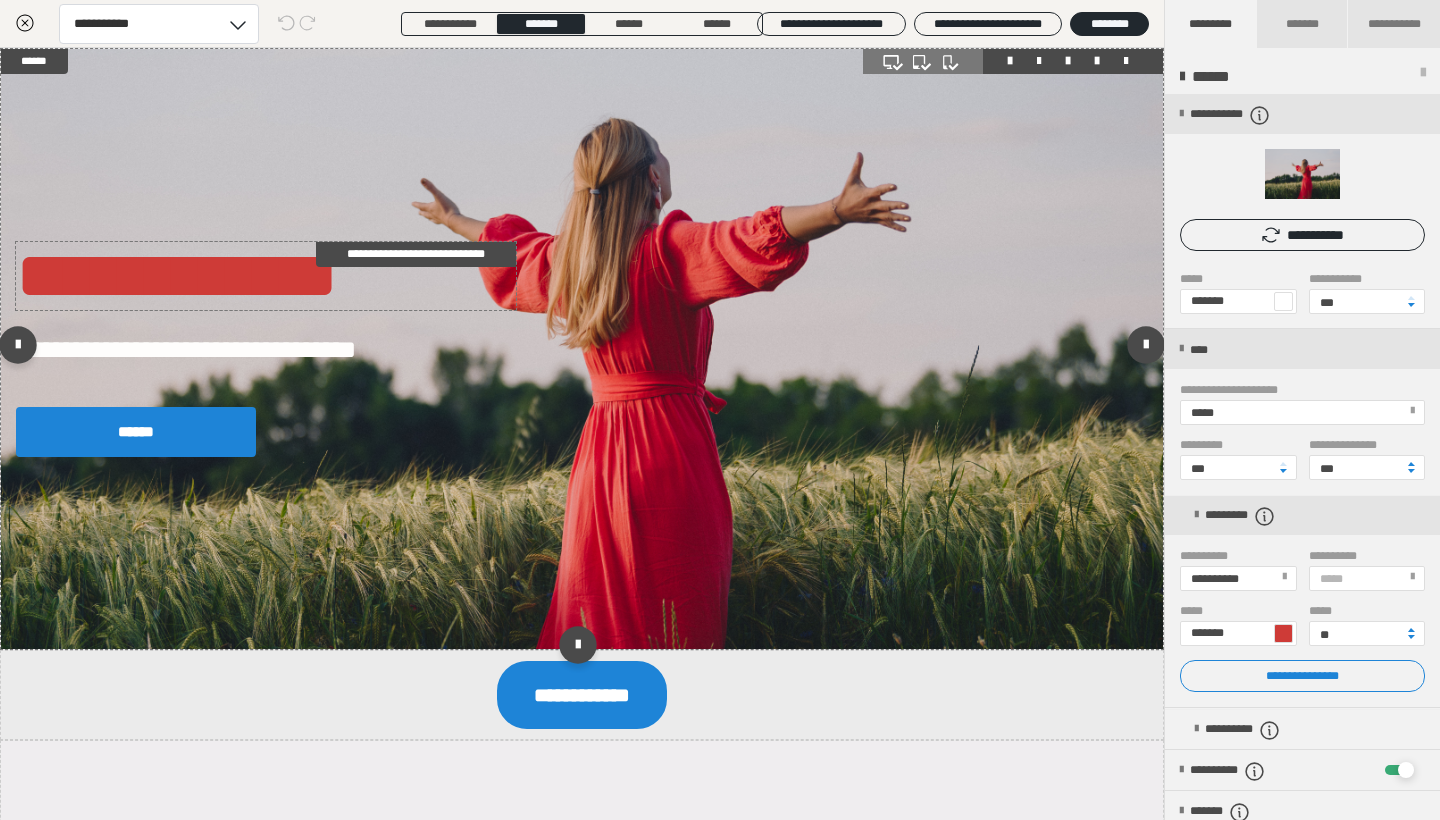 click on "**********" at bounding box center (266, 276) 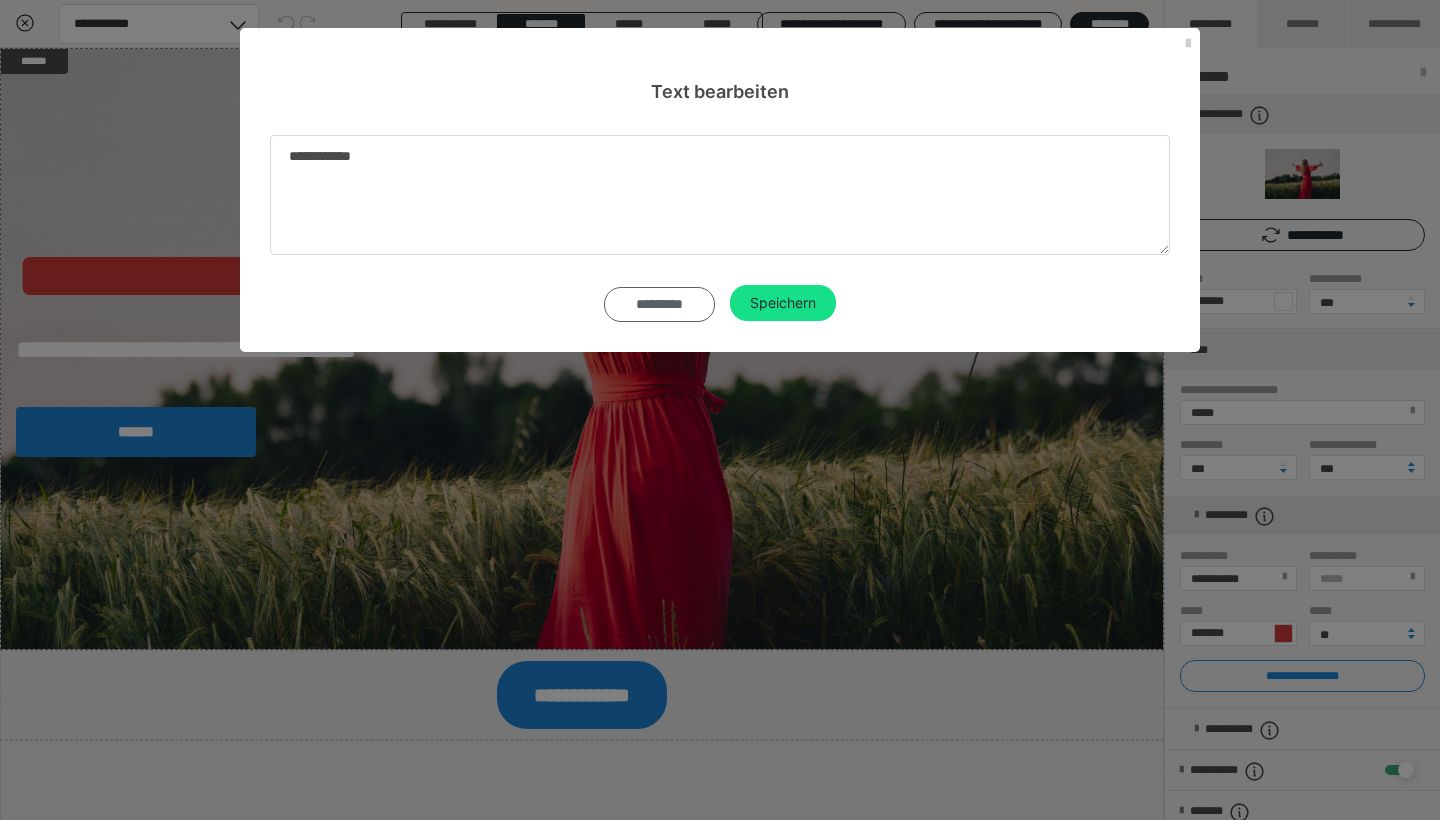 click on "*********" at bounding box center [659, 304] 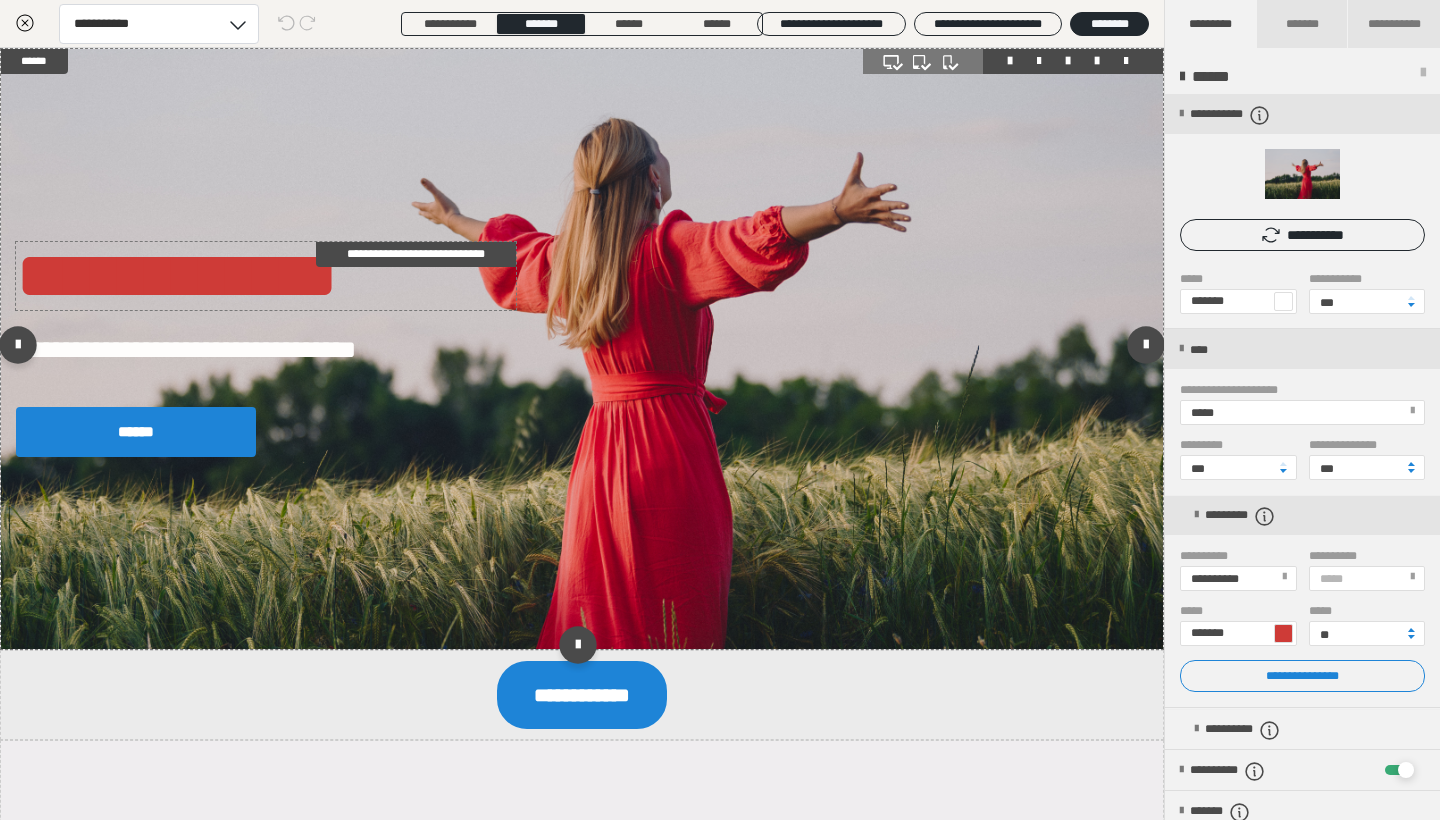 click on "**********" at bounding box center (266, 276) 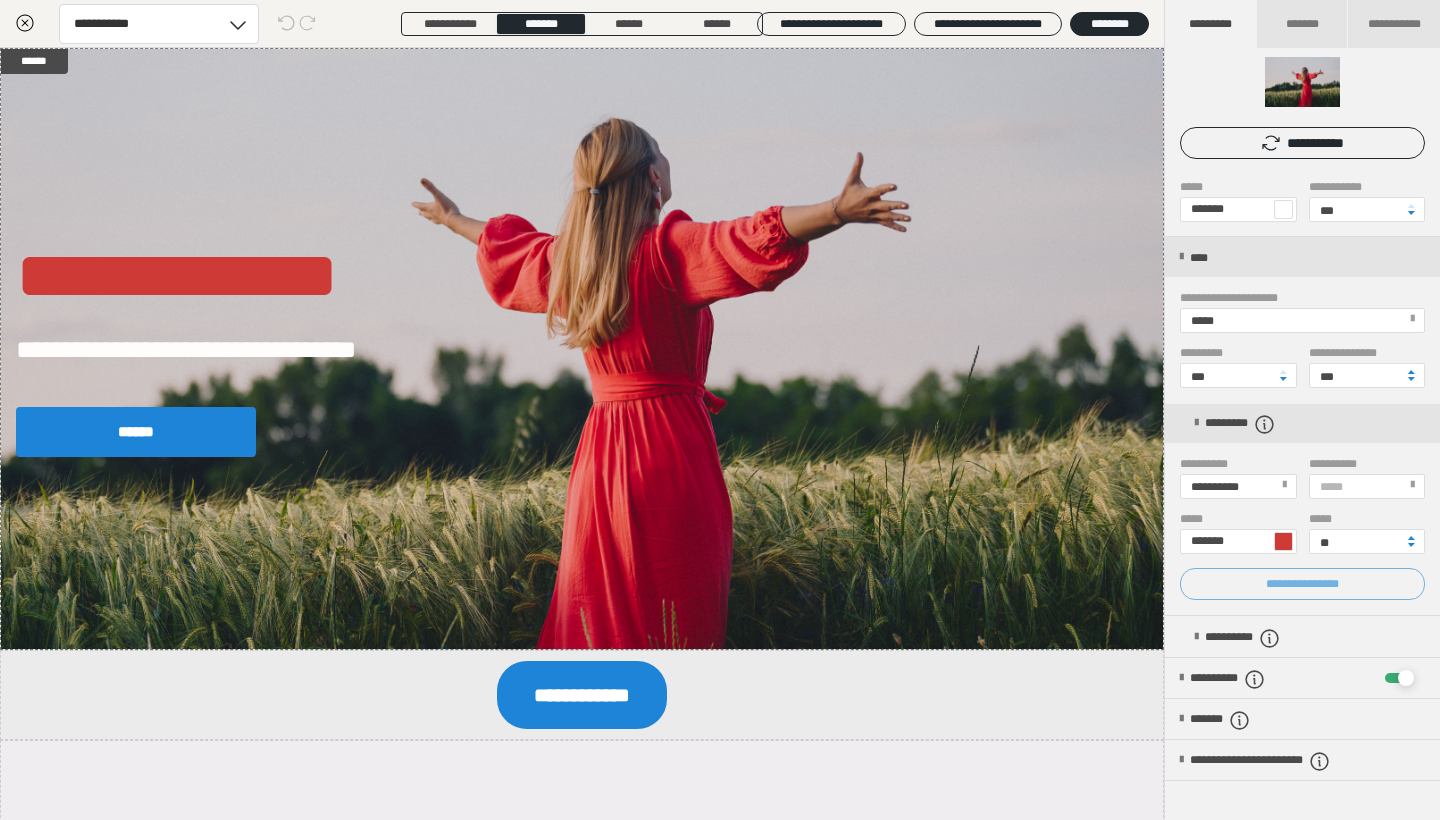 scroll, scrollTop: 103, scrollLeft: 0, axis: vertical 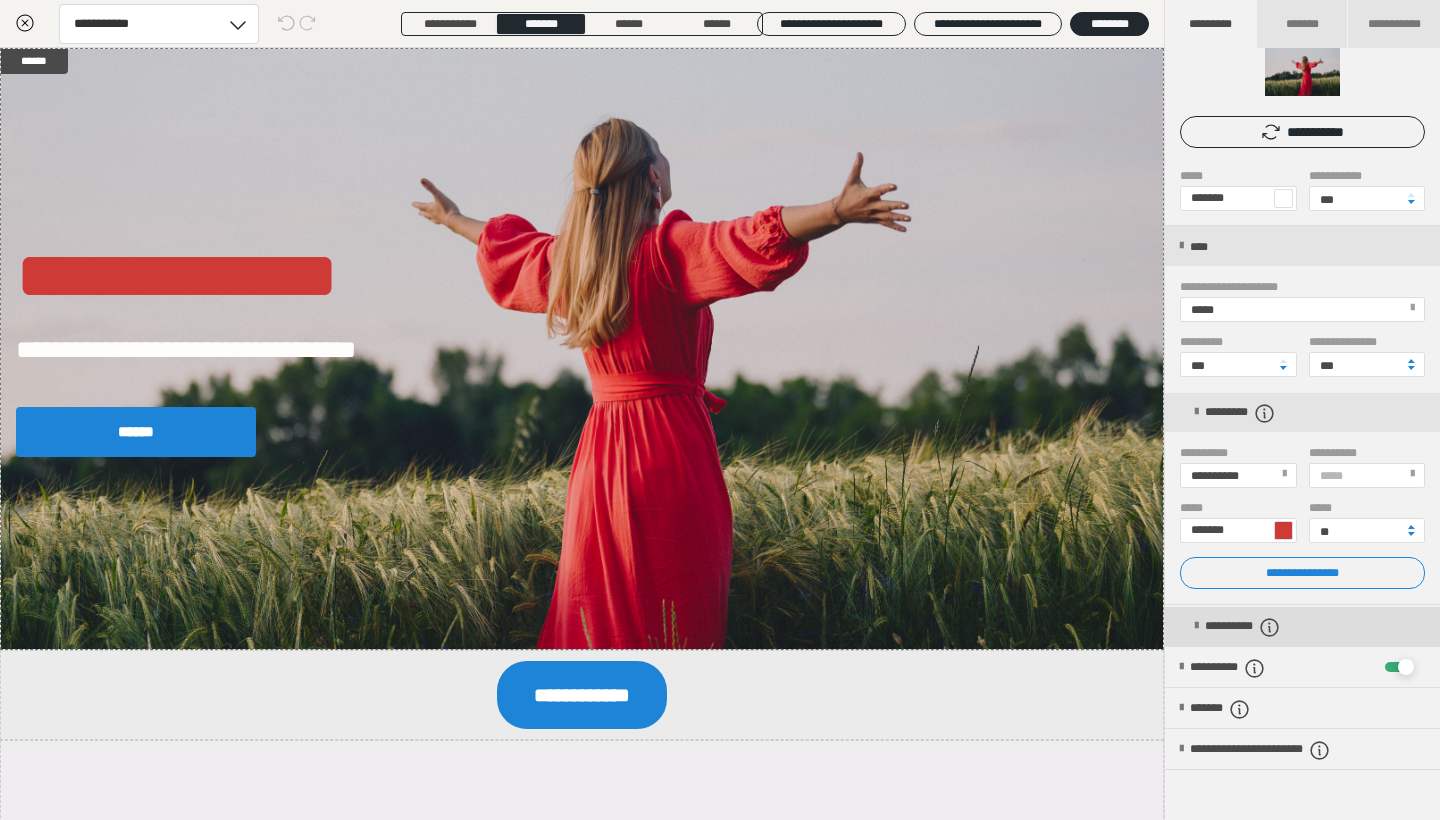 click on "**********" at bounding box center [1302, 626] 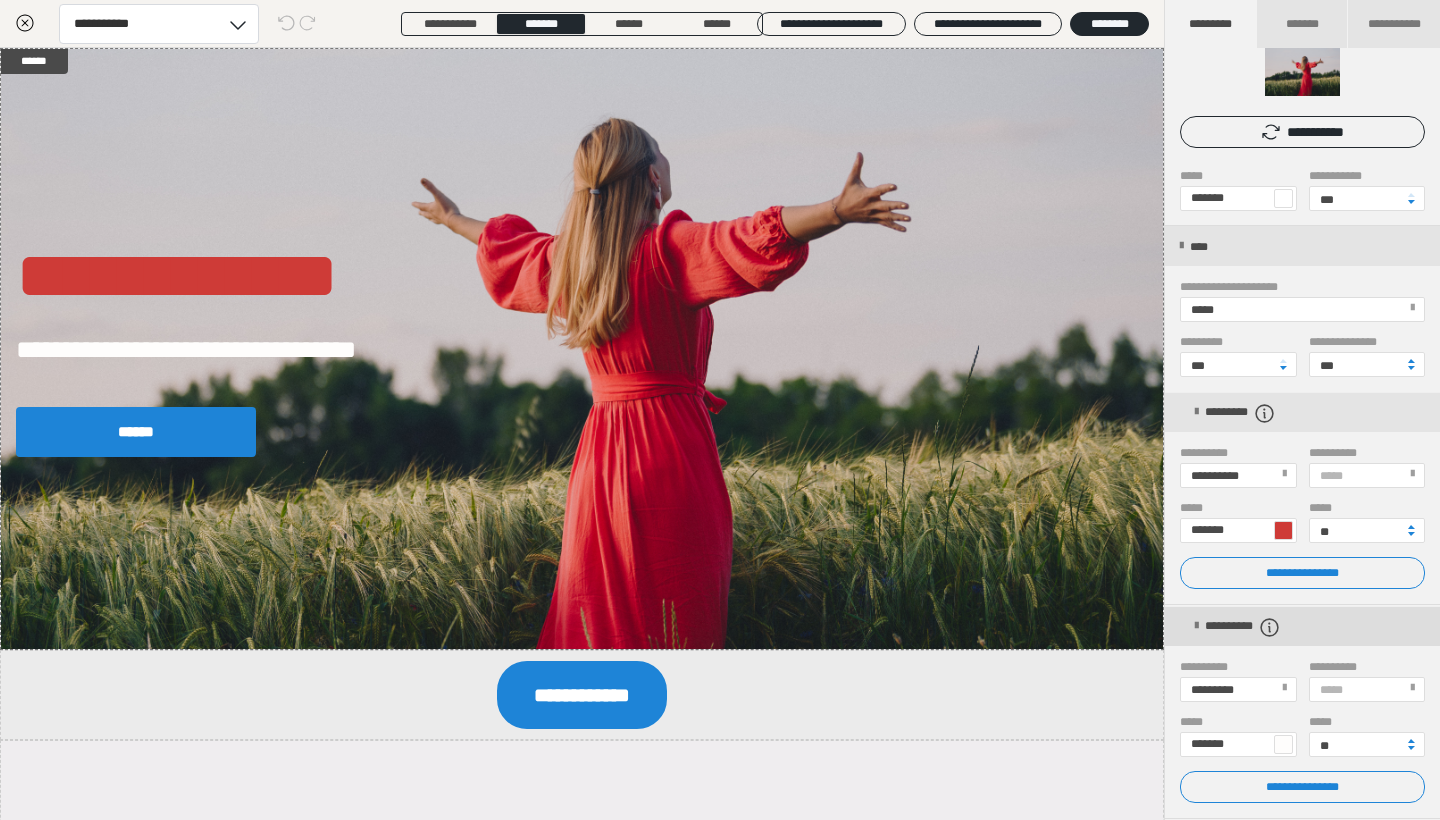 click at bounding box center (1196, 626) 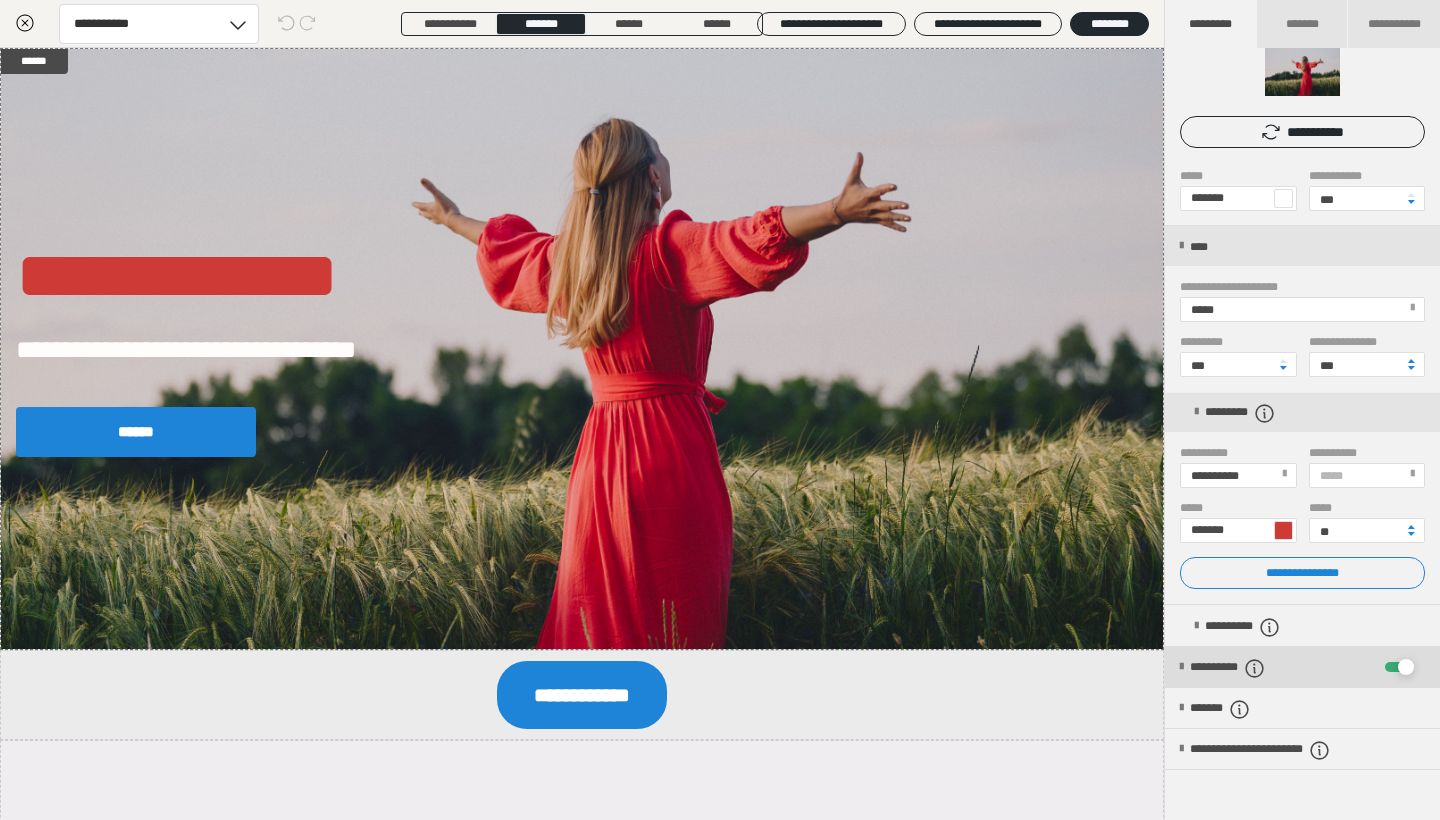 click at bounding box center (1181, 667) 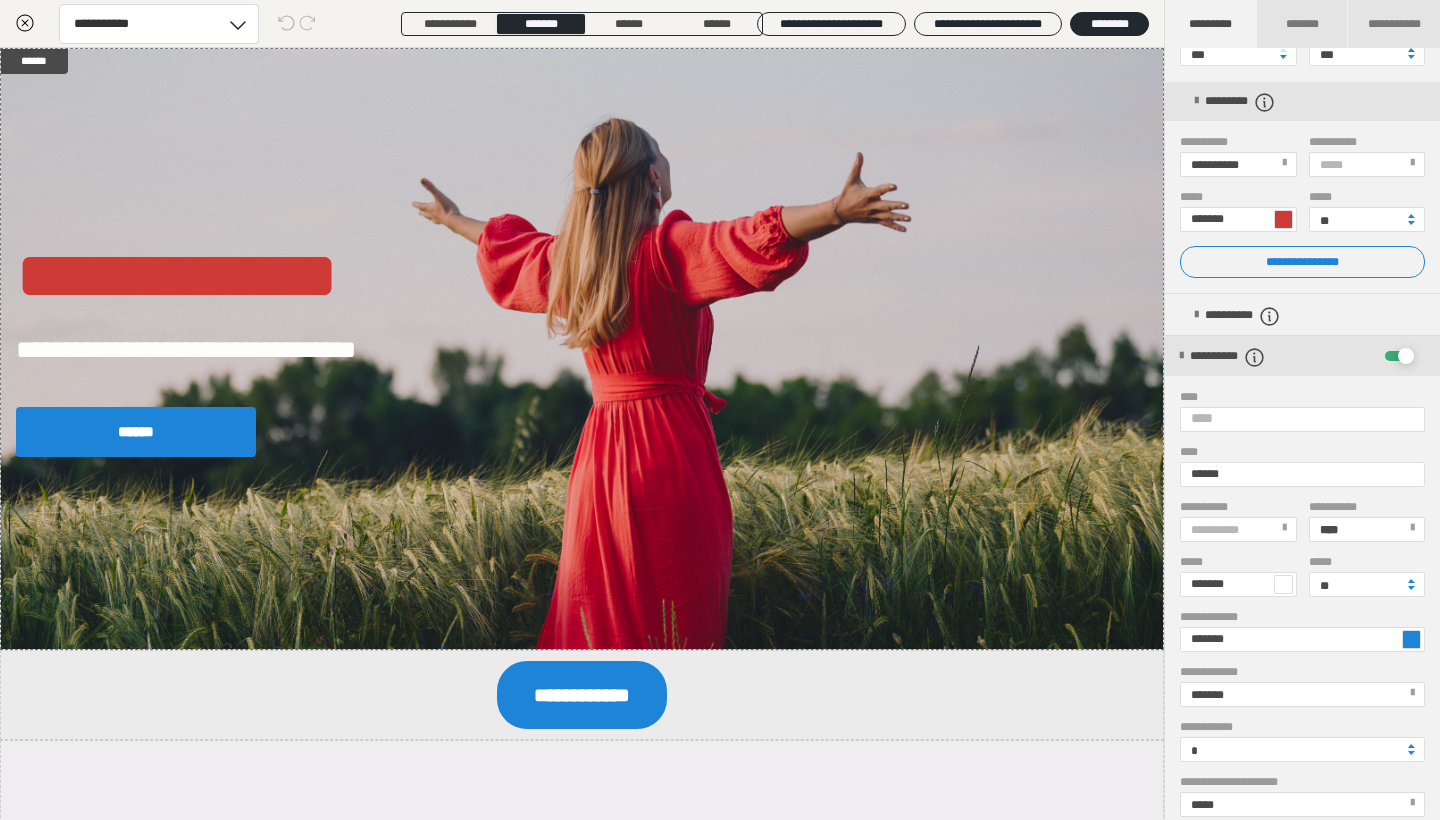 scroll, scrollTop: 415, scrollLeft: 0, axis: vertical 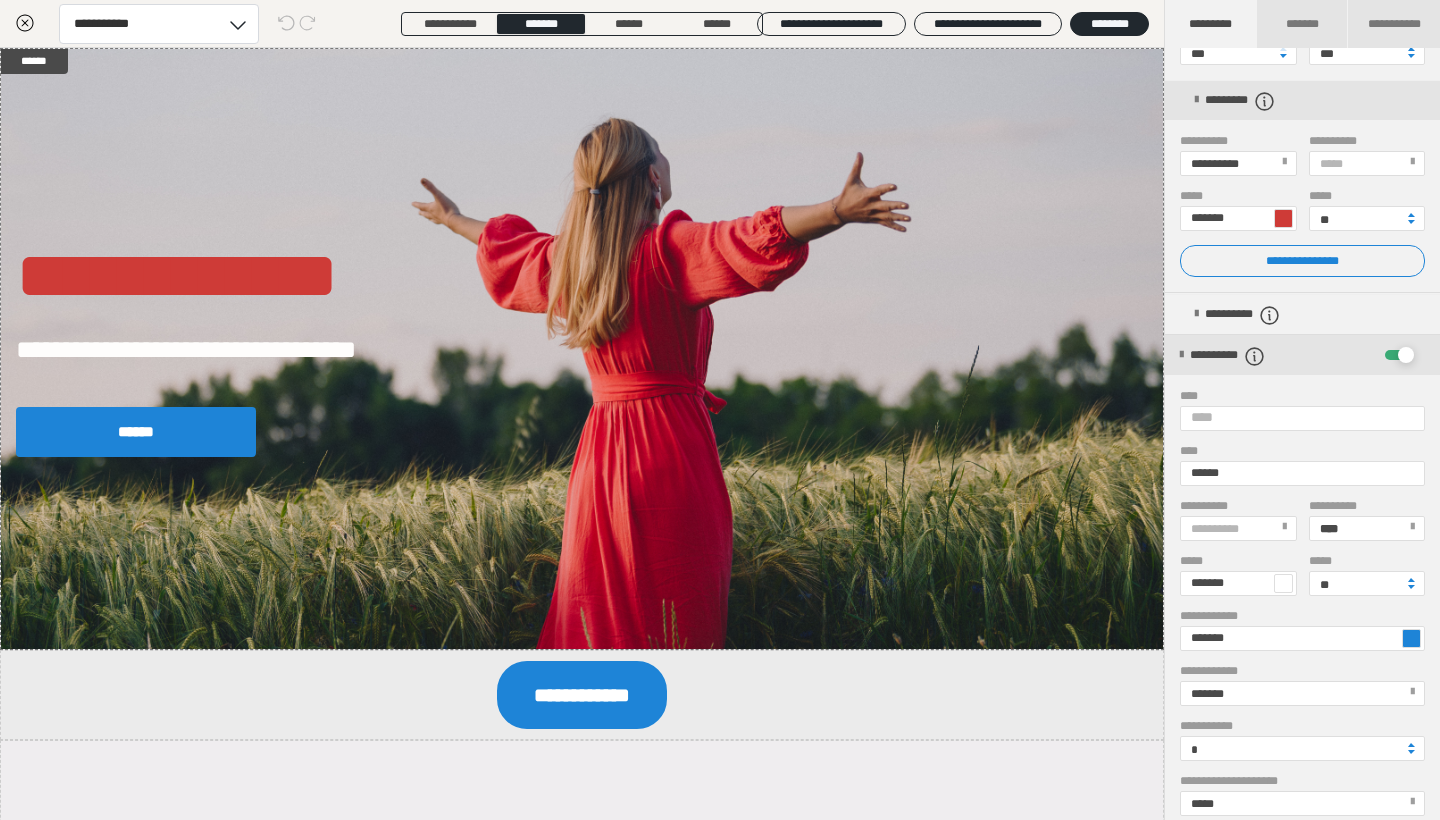 click at bounding box center (1411, 638) 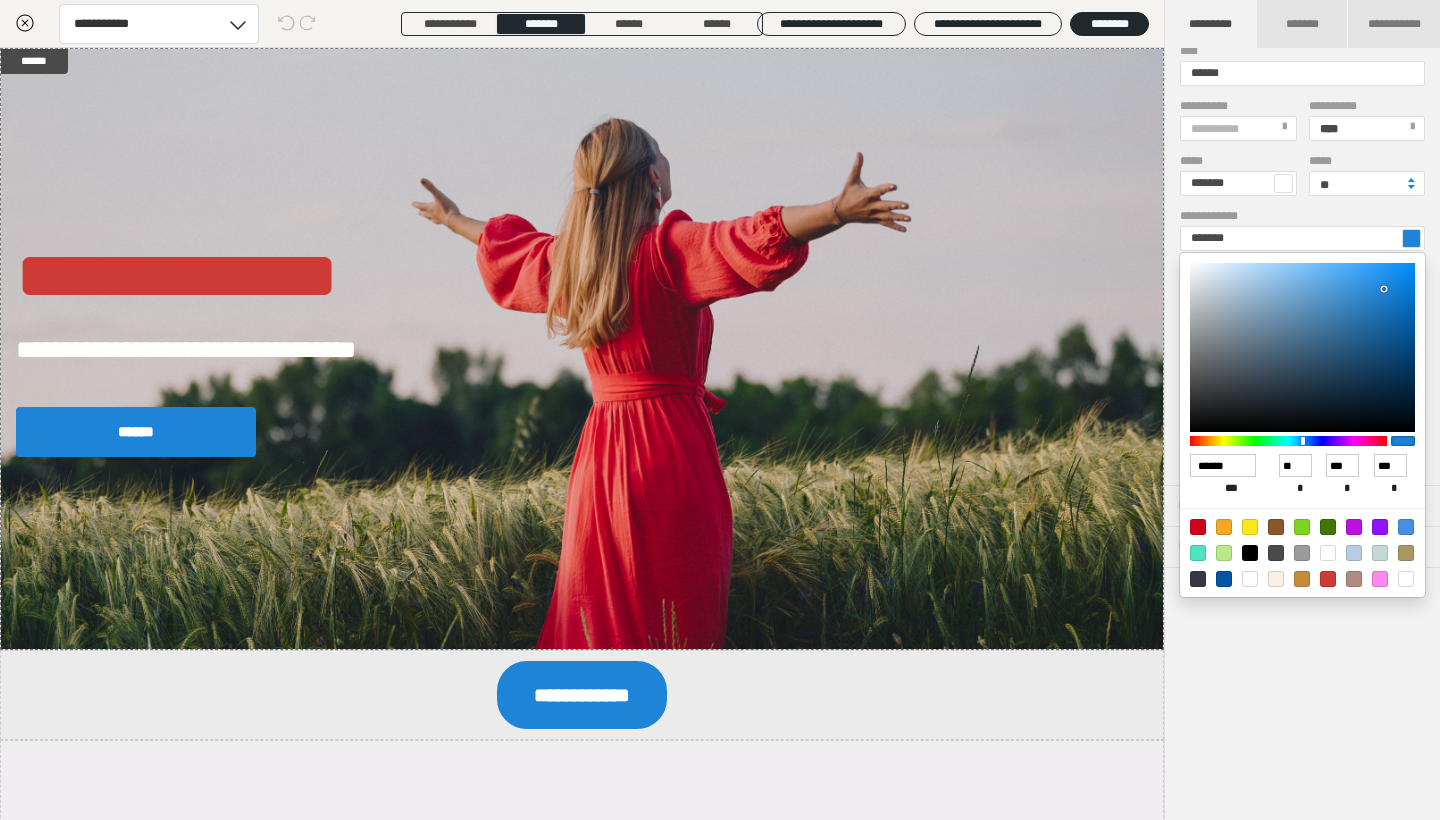 scroll, scrollTop: 815, scrollLeft: 0, axis: vertical 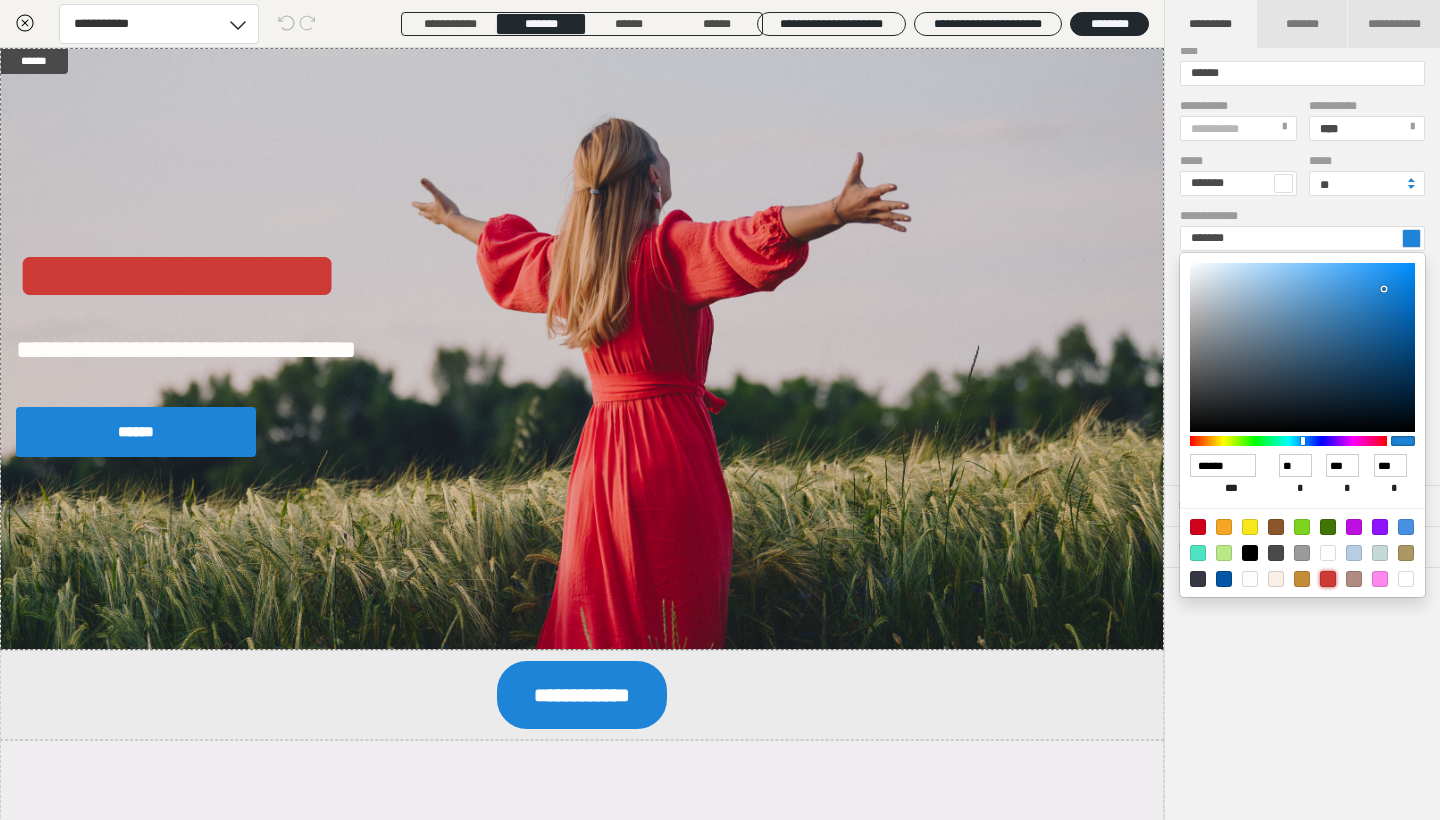 type on "*******" 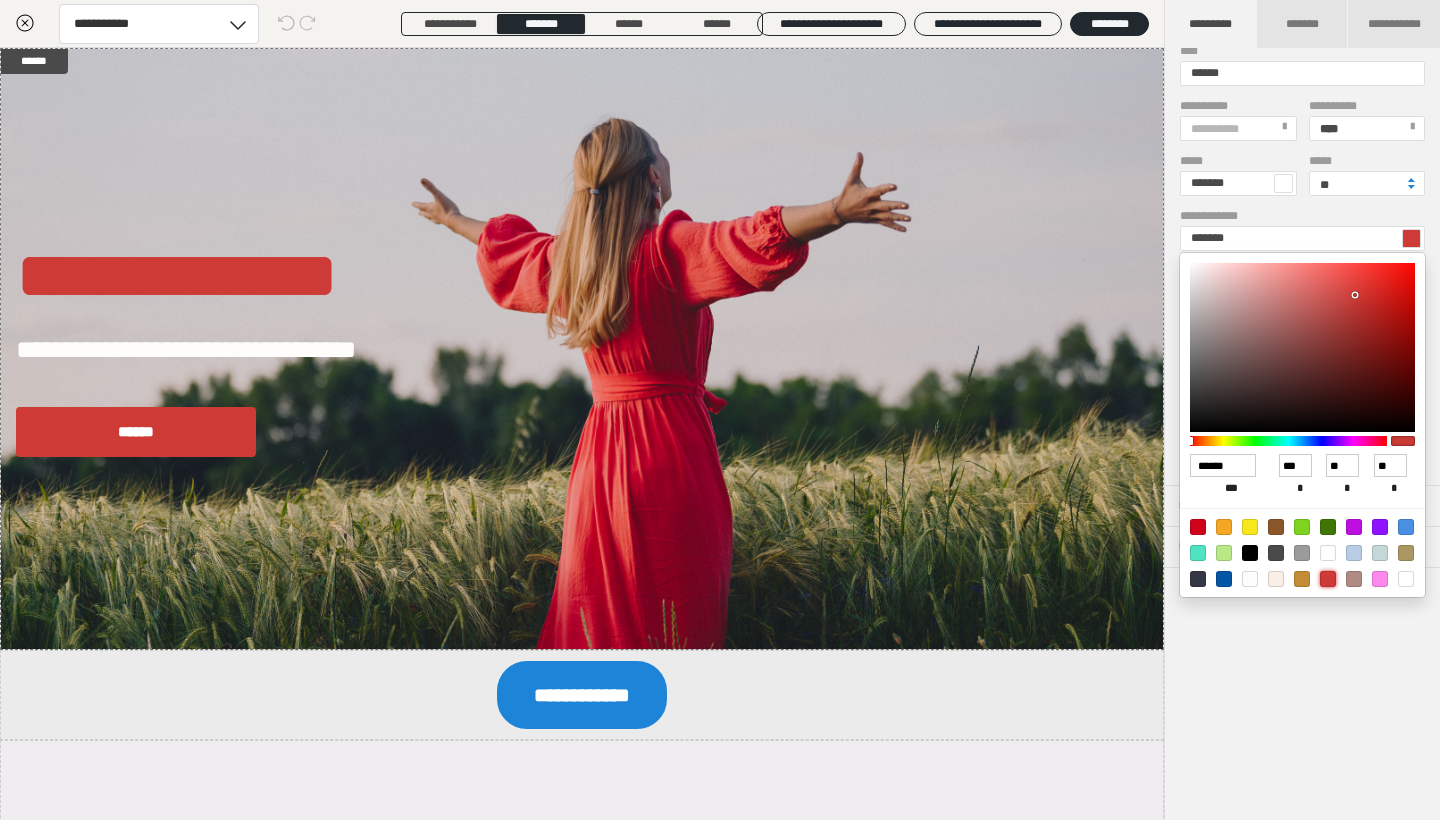 click at bounding box center [720, 410] 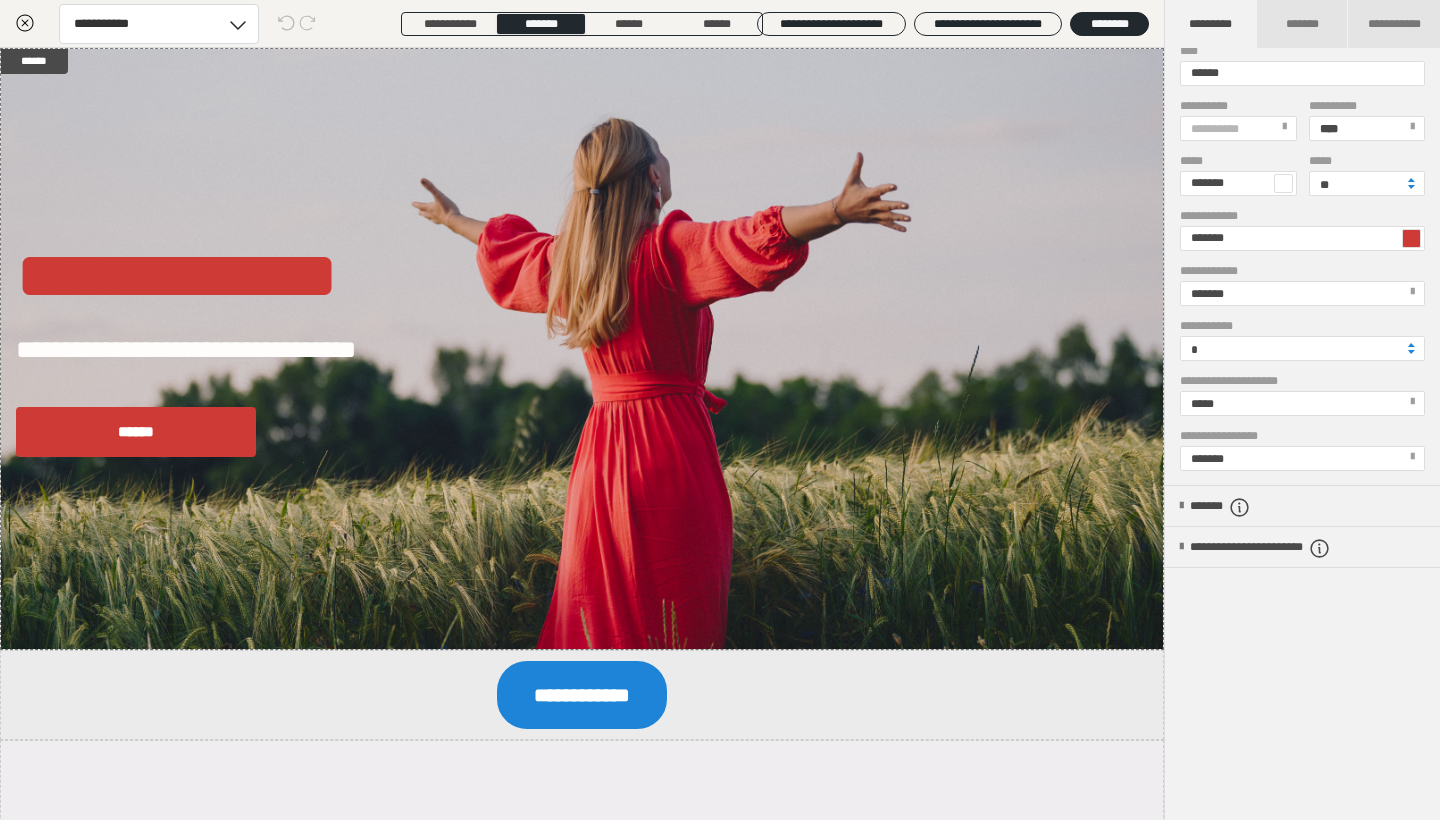 click on "**********" at bounding box center (1237, 128) 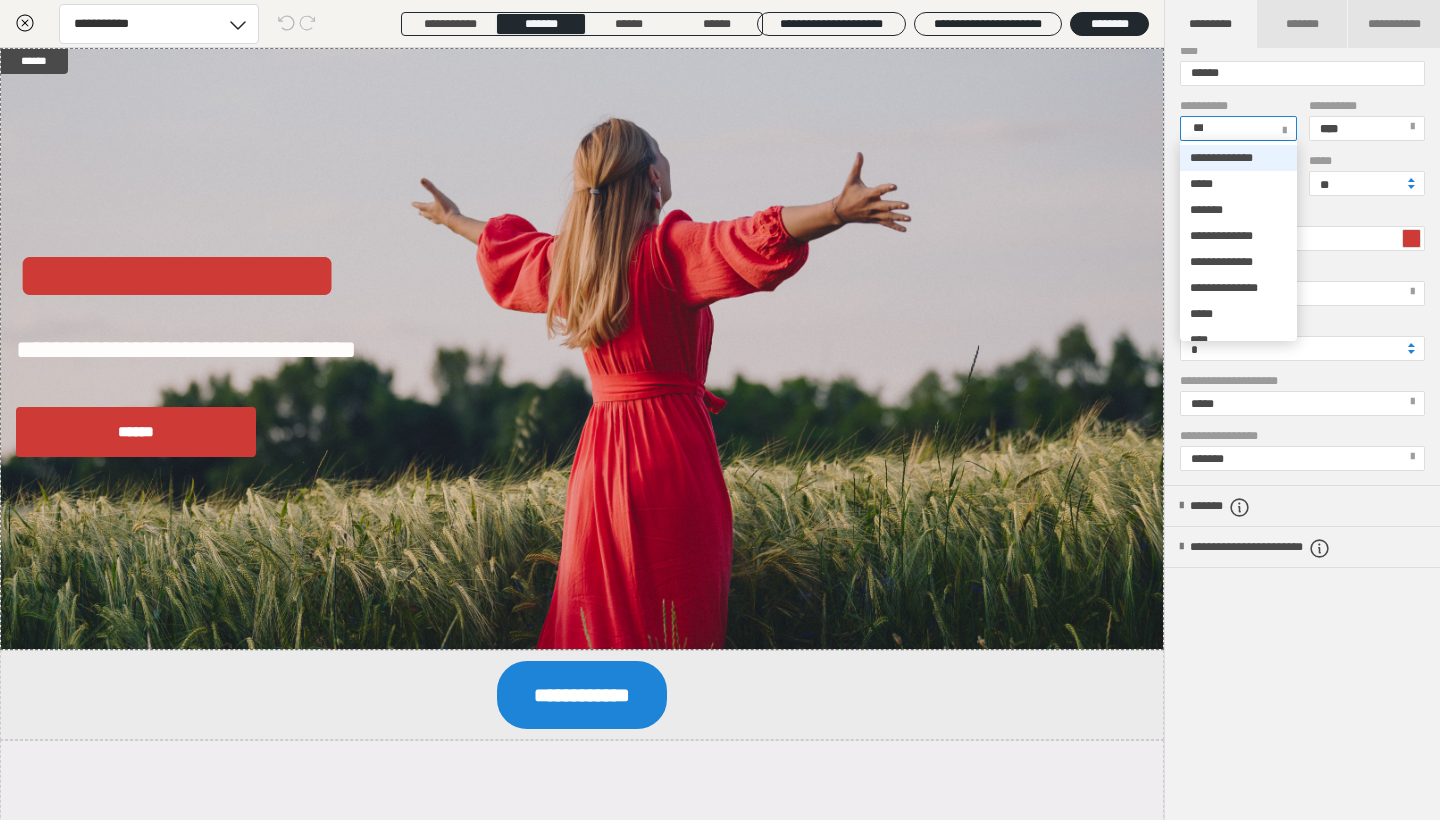 type on "****" 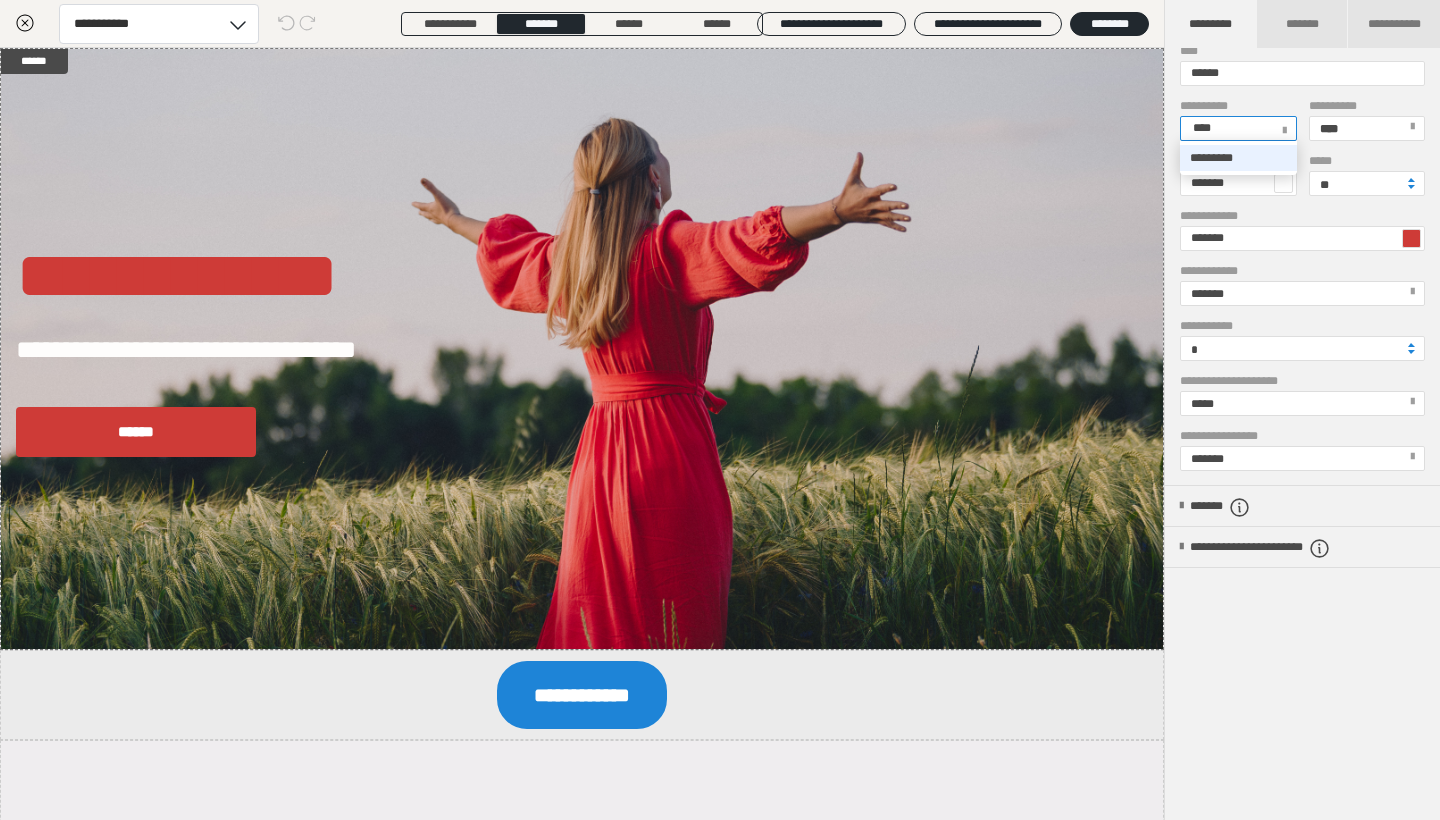 click on "*********" at bounding box center (1238, 158) 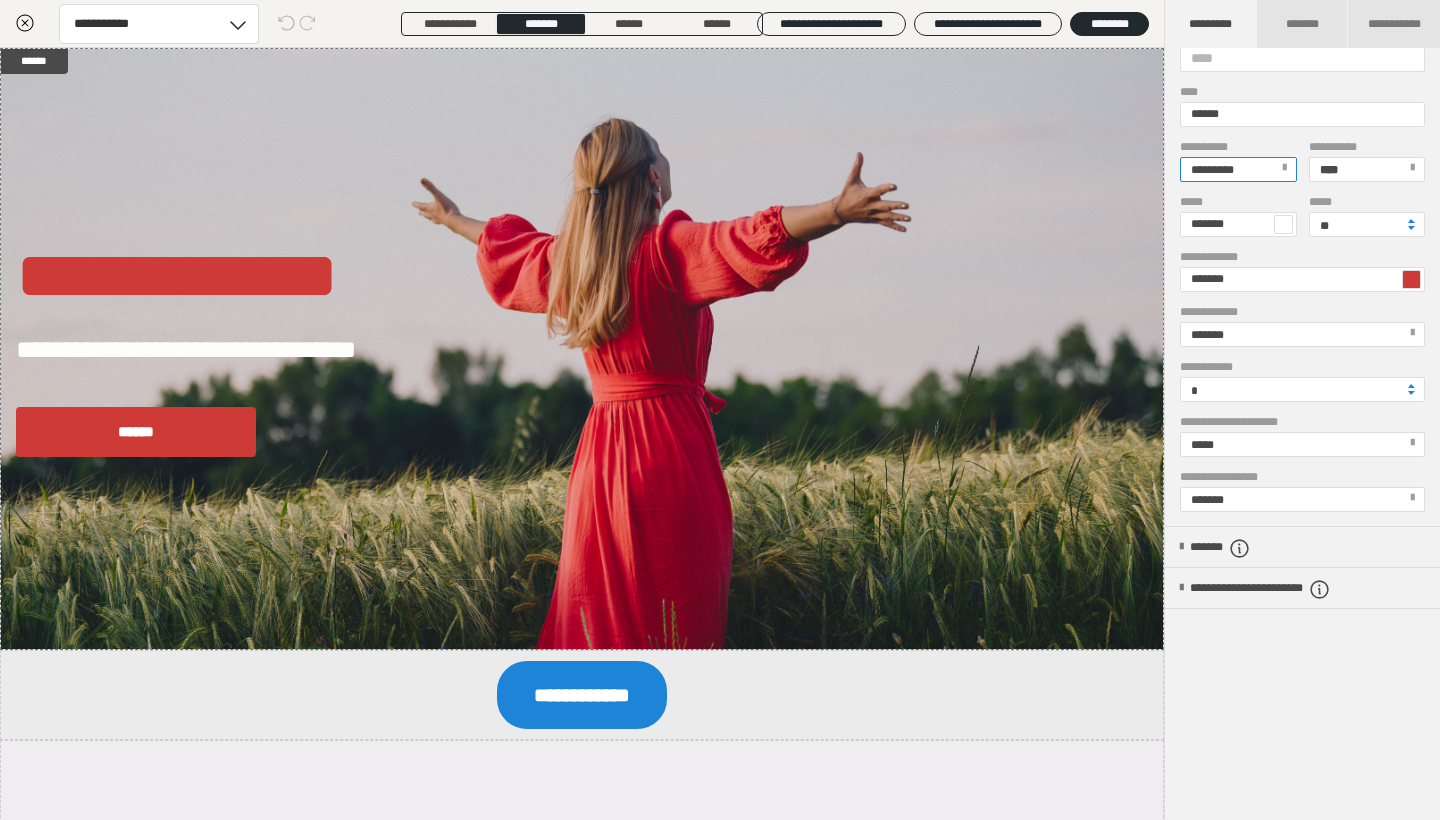 scroll, scrollTop: 768, scrollLeft: 0, axis: vertical 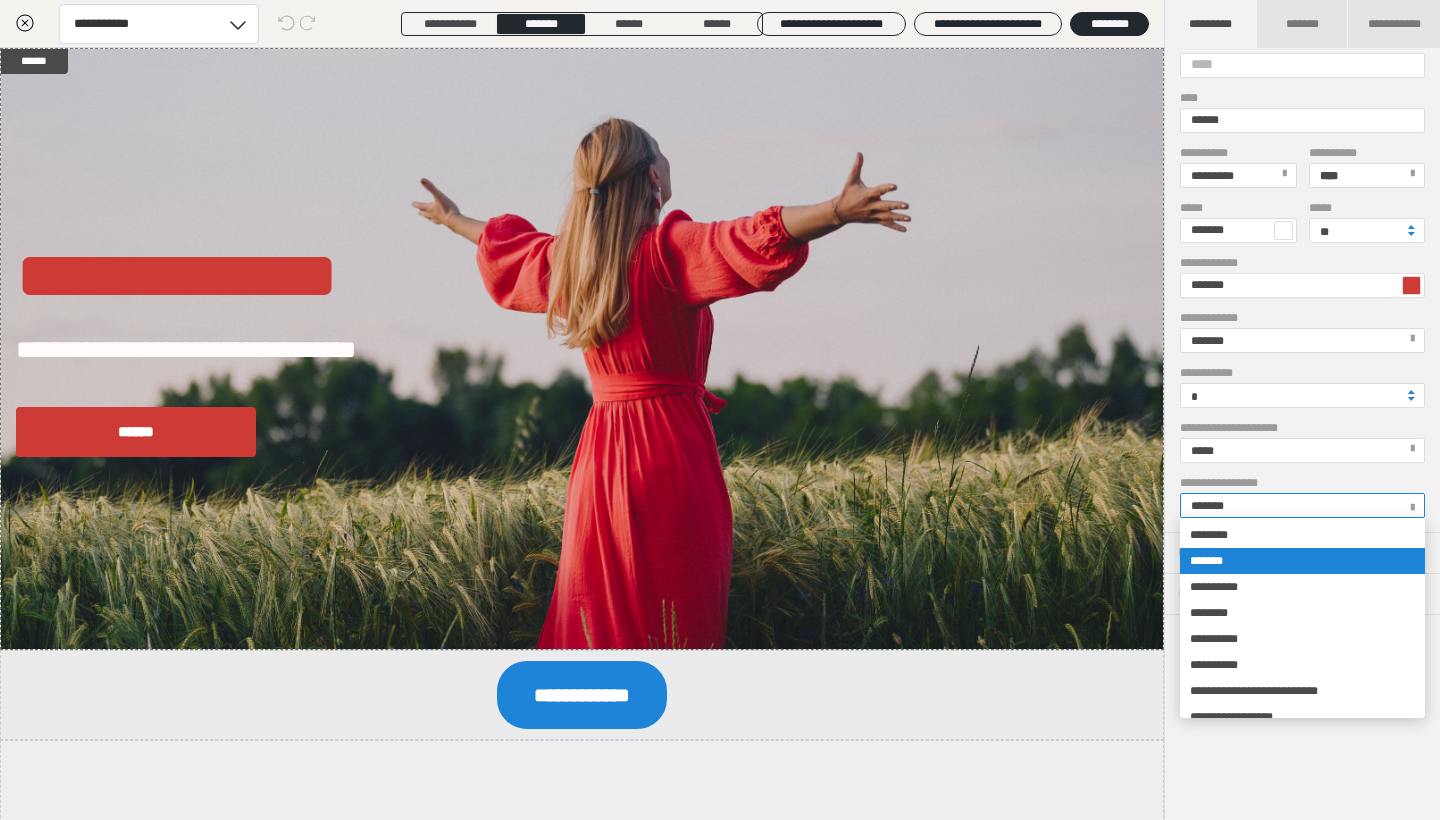 click on "*******" at bounding box center [1301, 505] 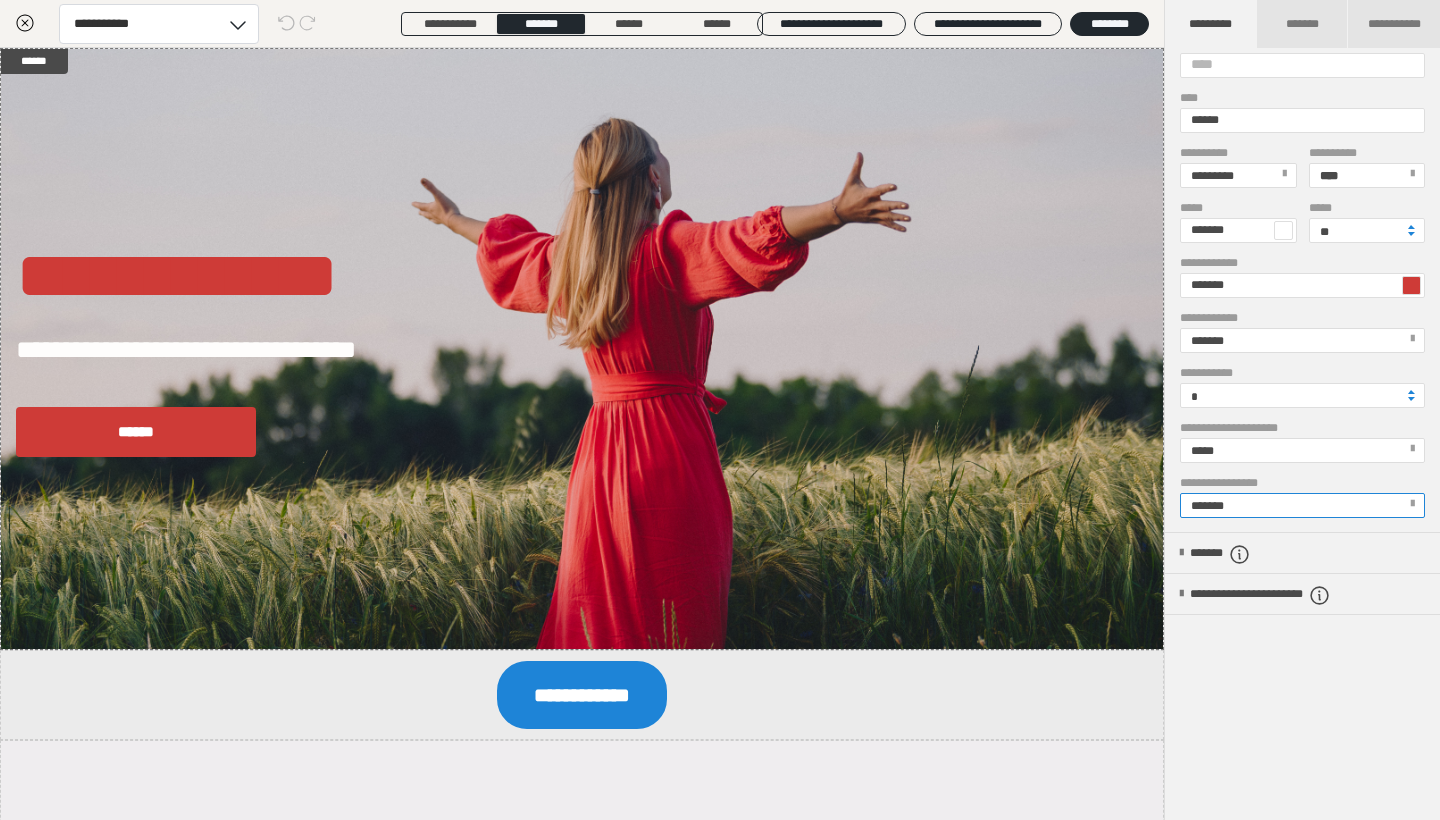 click on "*******" at bounding box center (1301, 505) 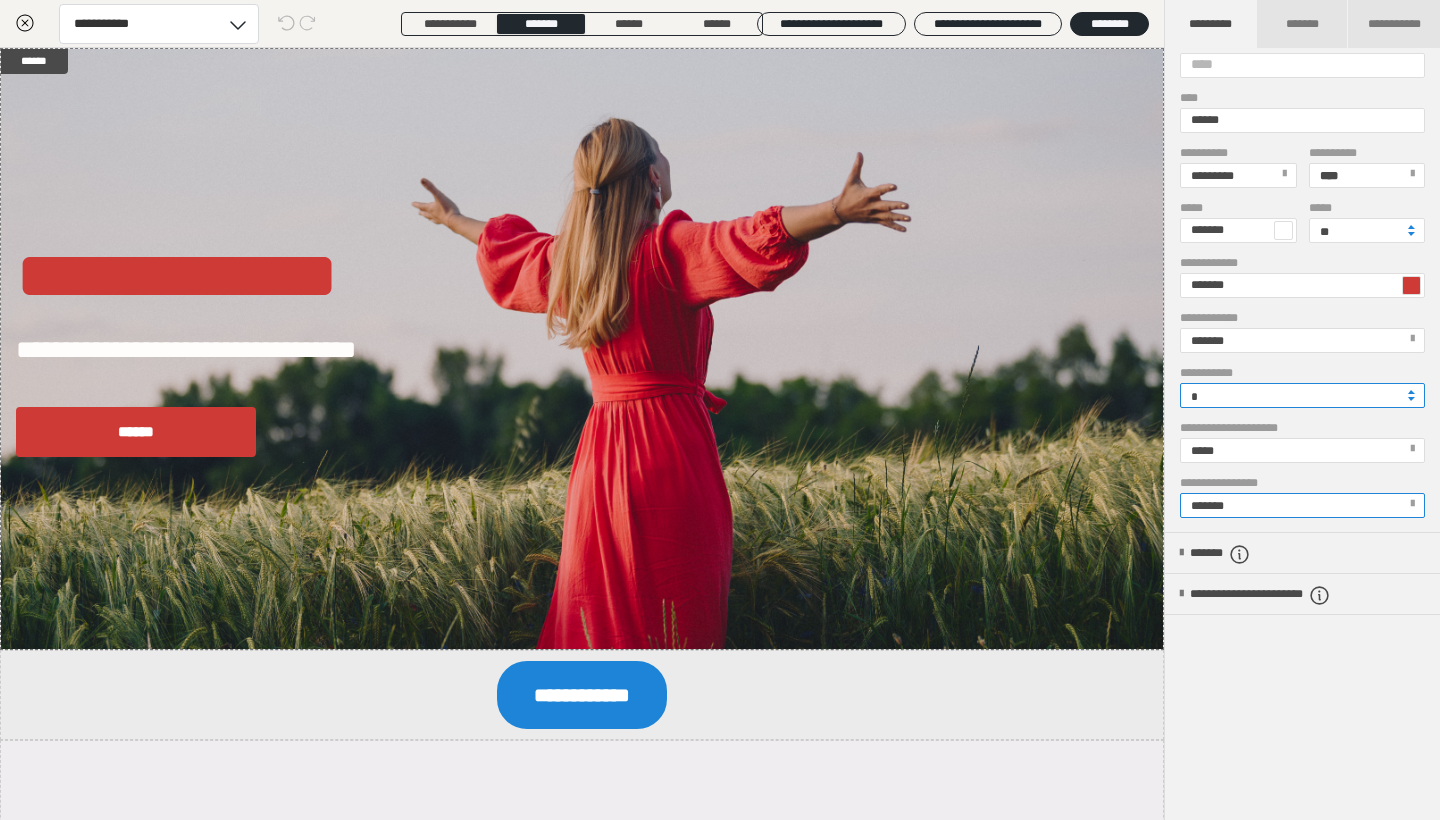 click on "*" at bounding box center [1302, 395] 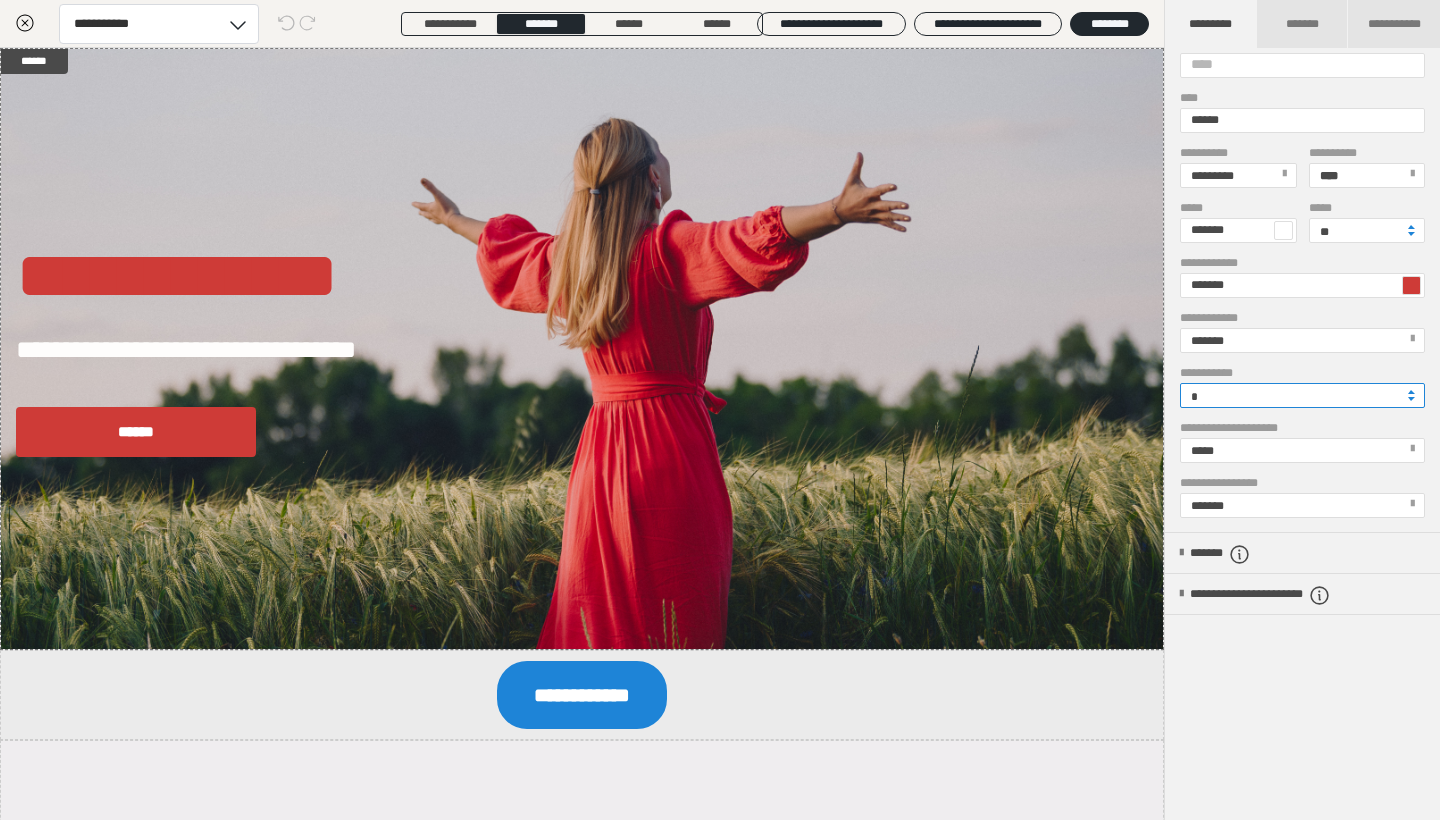 click on "*" at bounding box center (1302, 395) 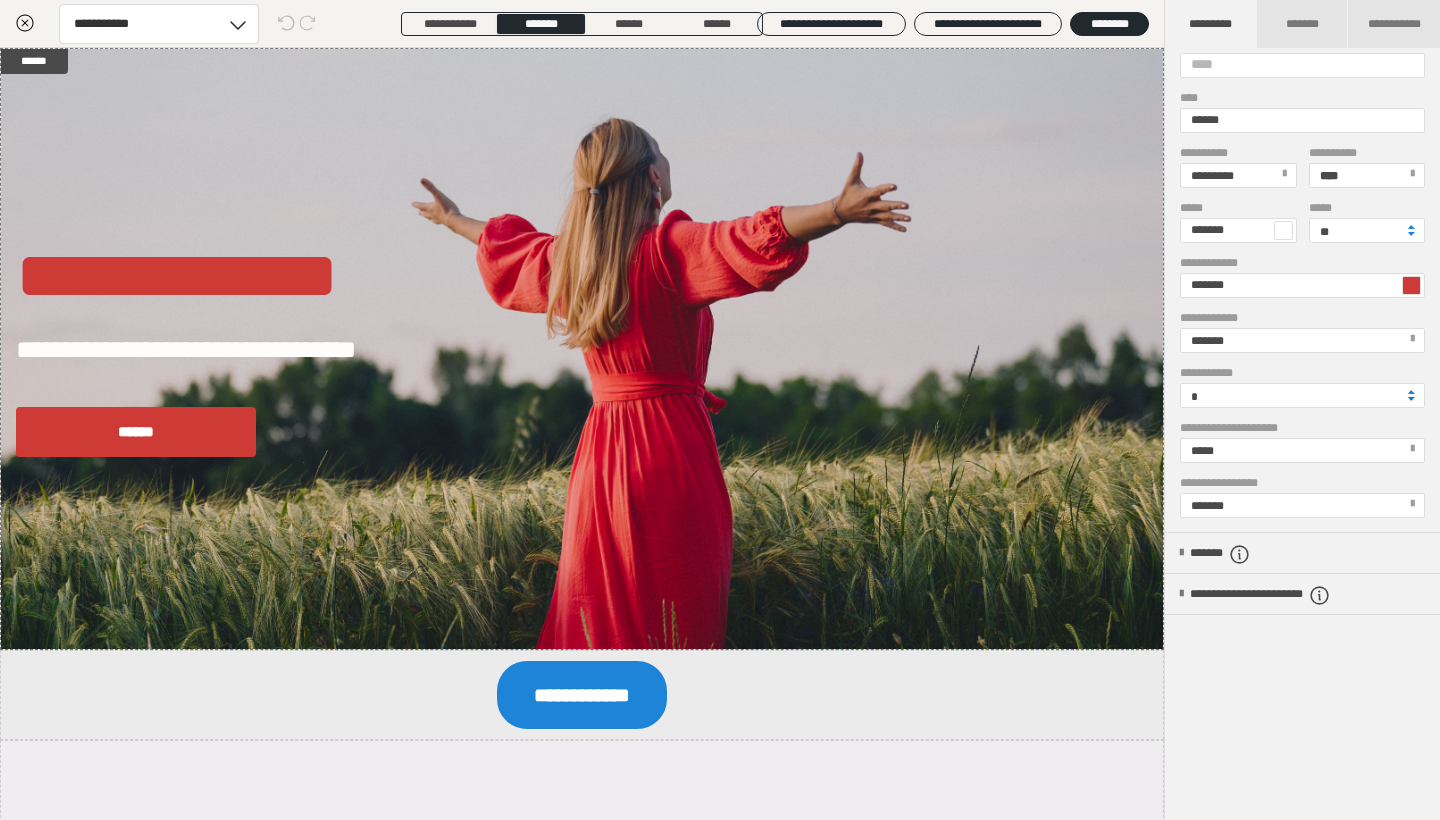 click at bounding box center (1411, 399) 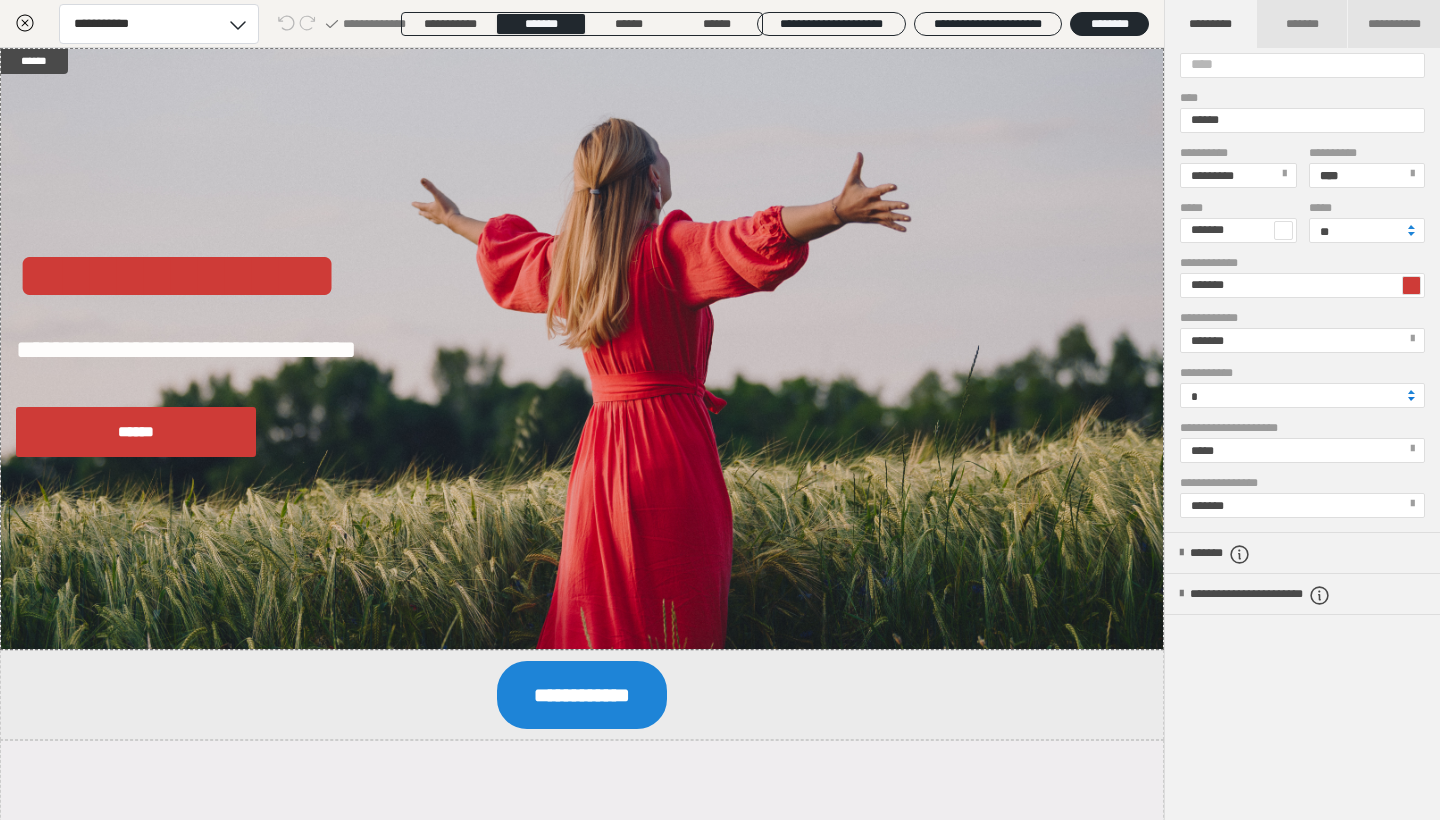 click at bounding box center [1411, 399] 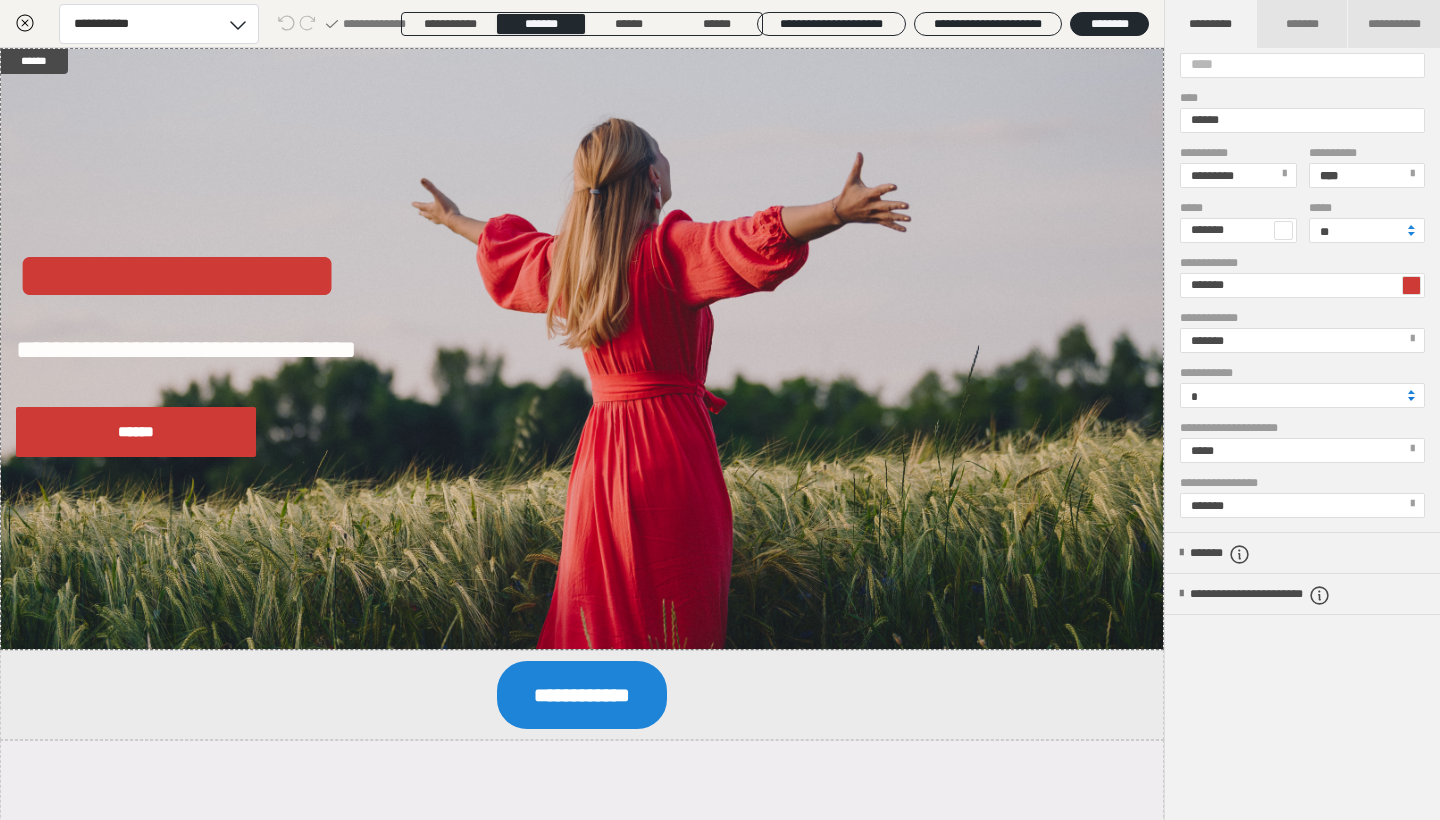 click at bounding box center (1411, 399) 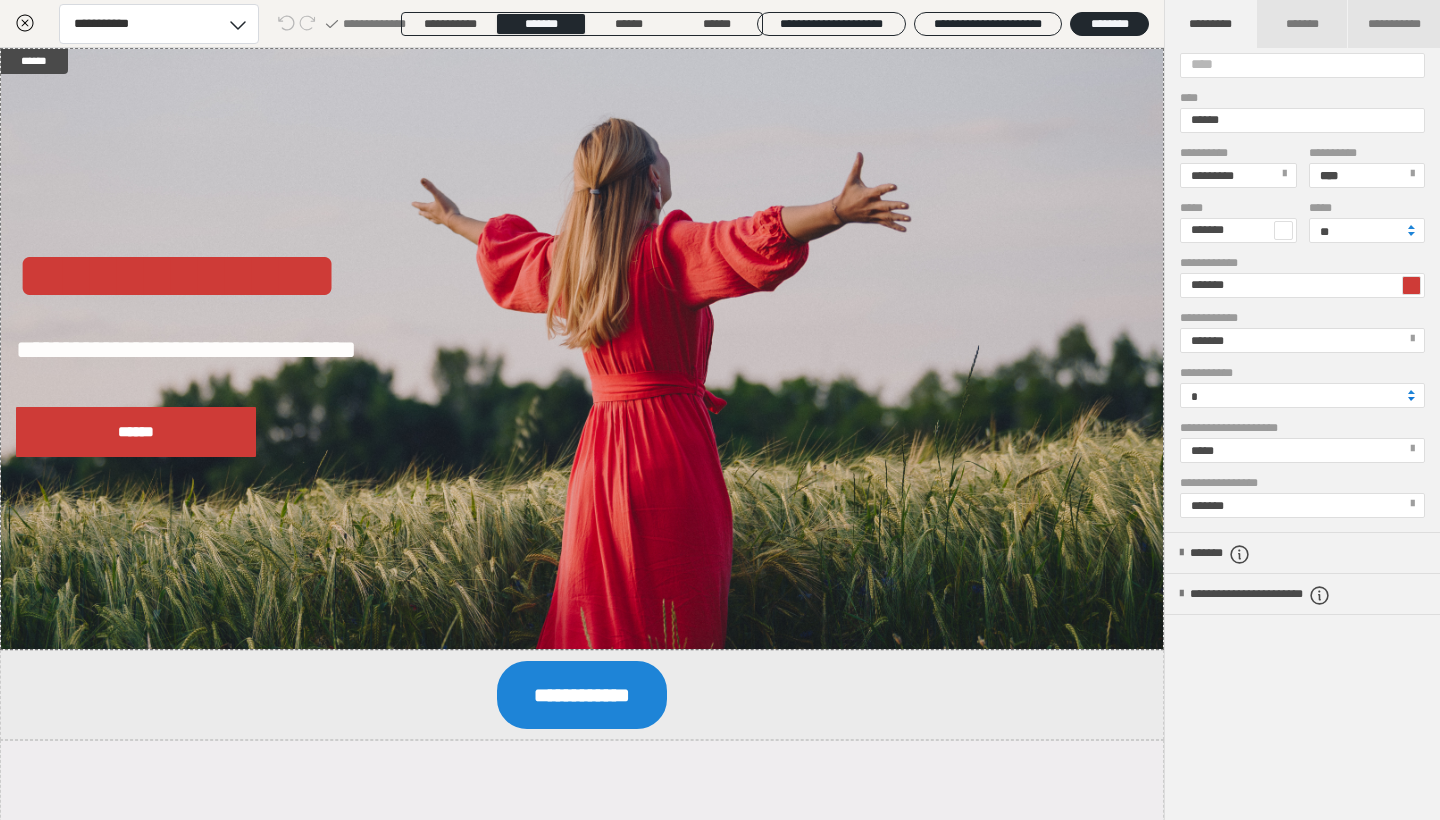 click at bounding box center (1411, 399) 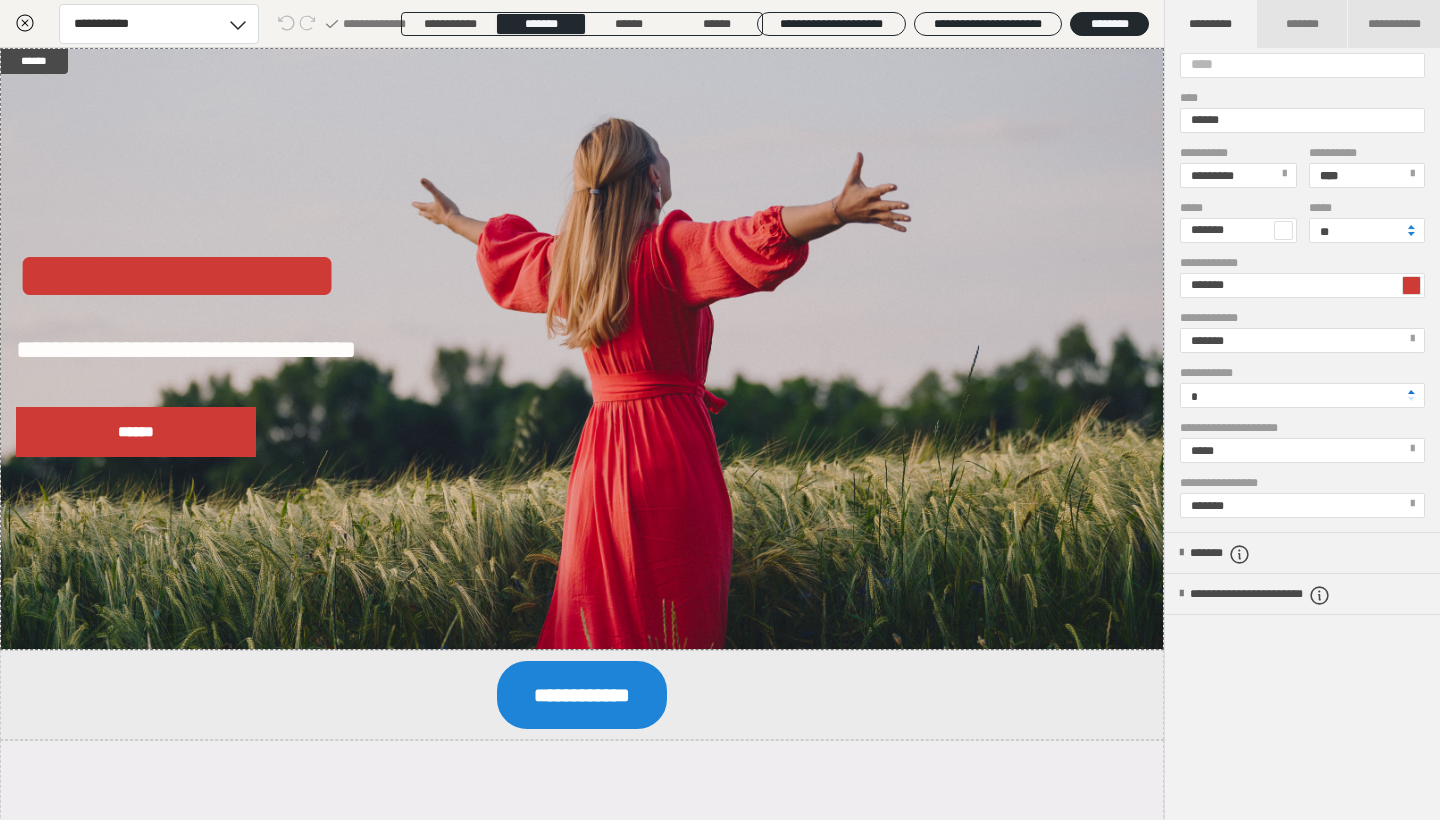 click at bounding box center [1411, 392] 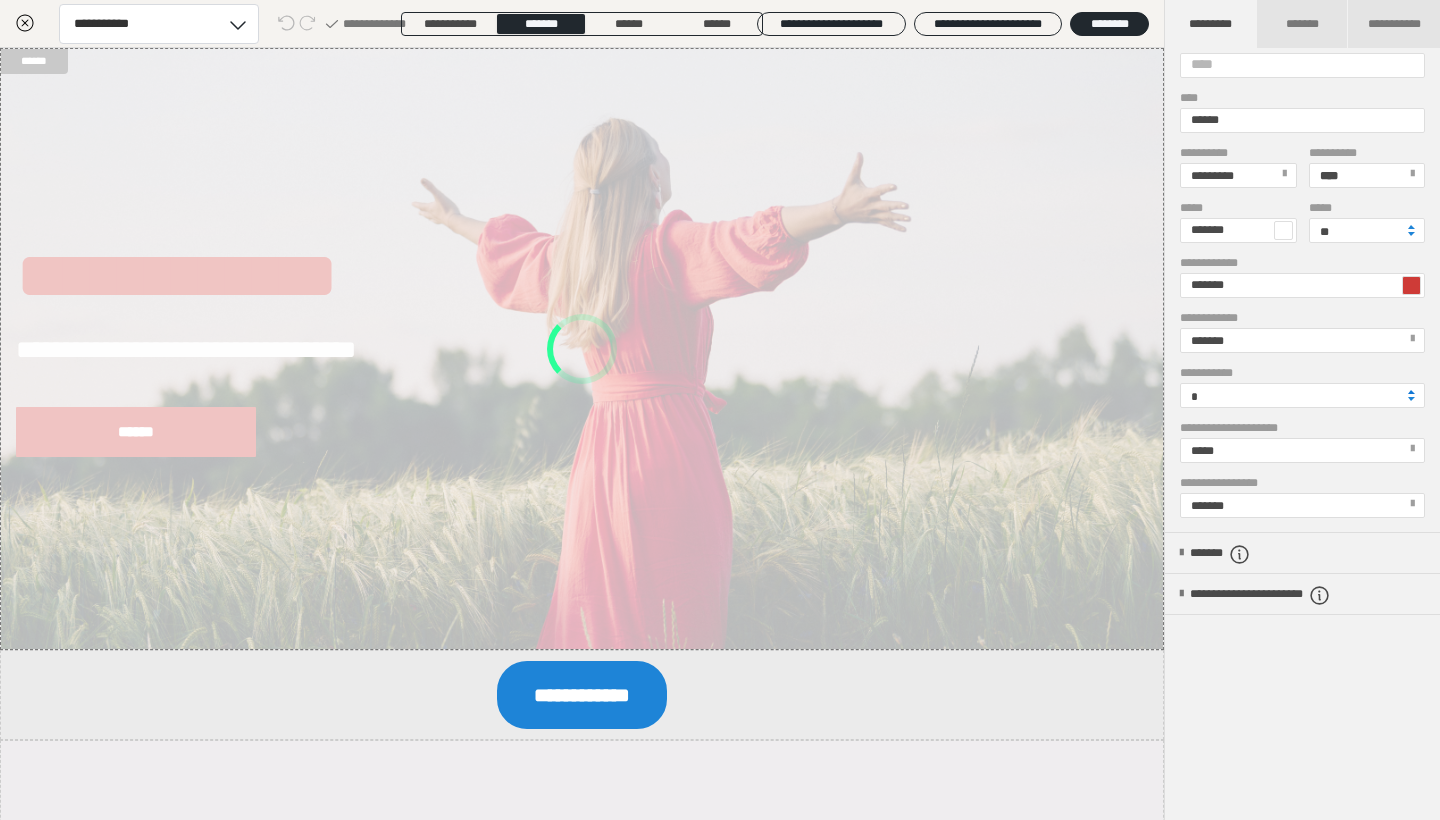 click at bounding box center (1411, 392) 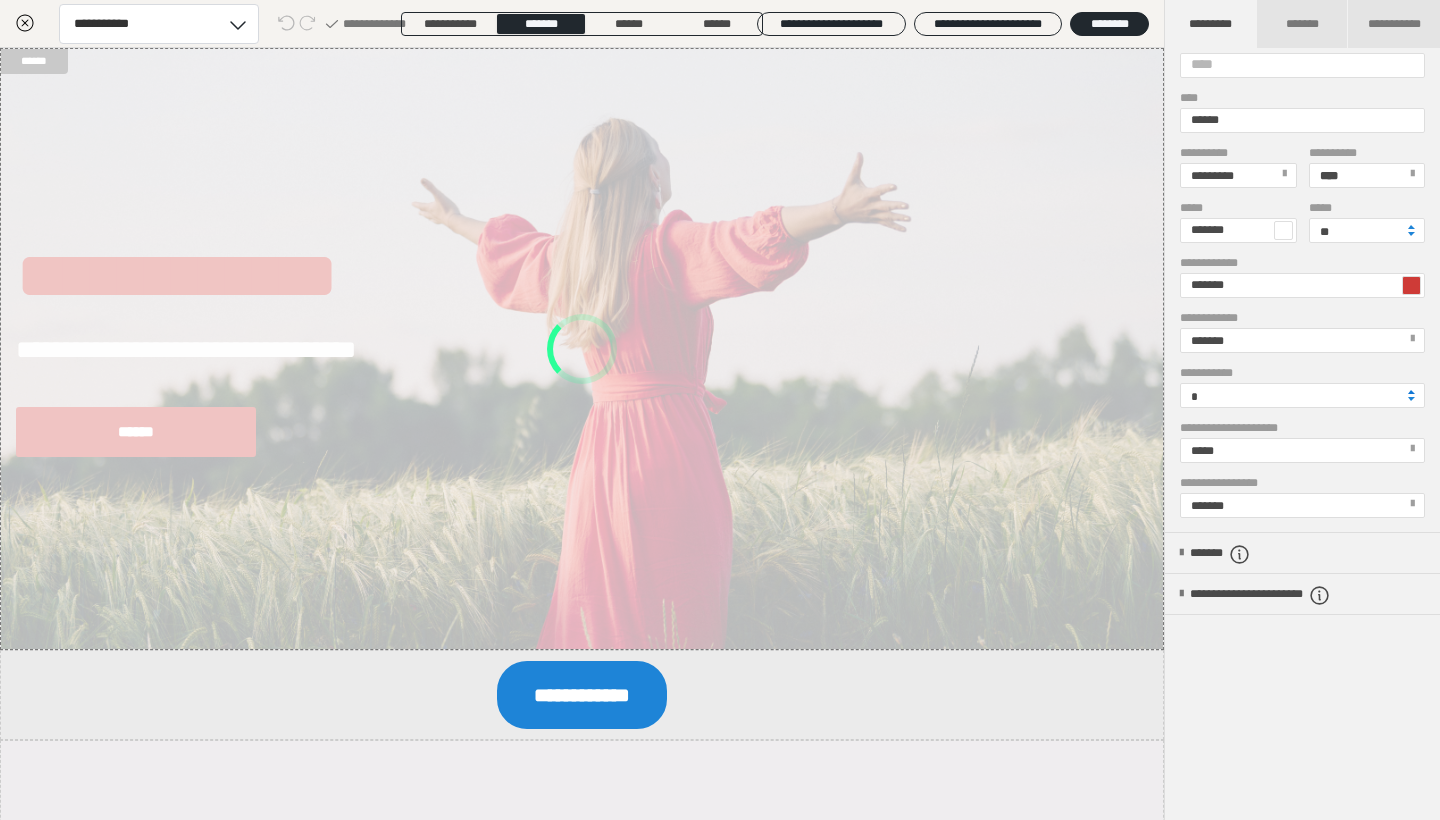 click at bounding box center [1411, 392] 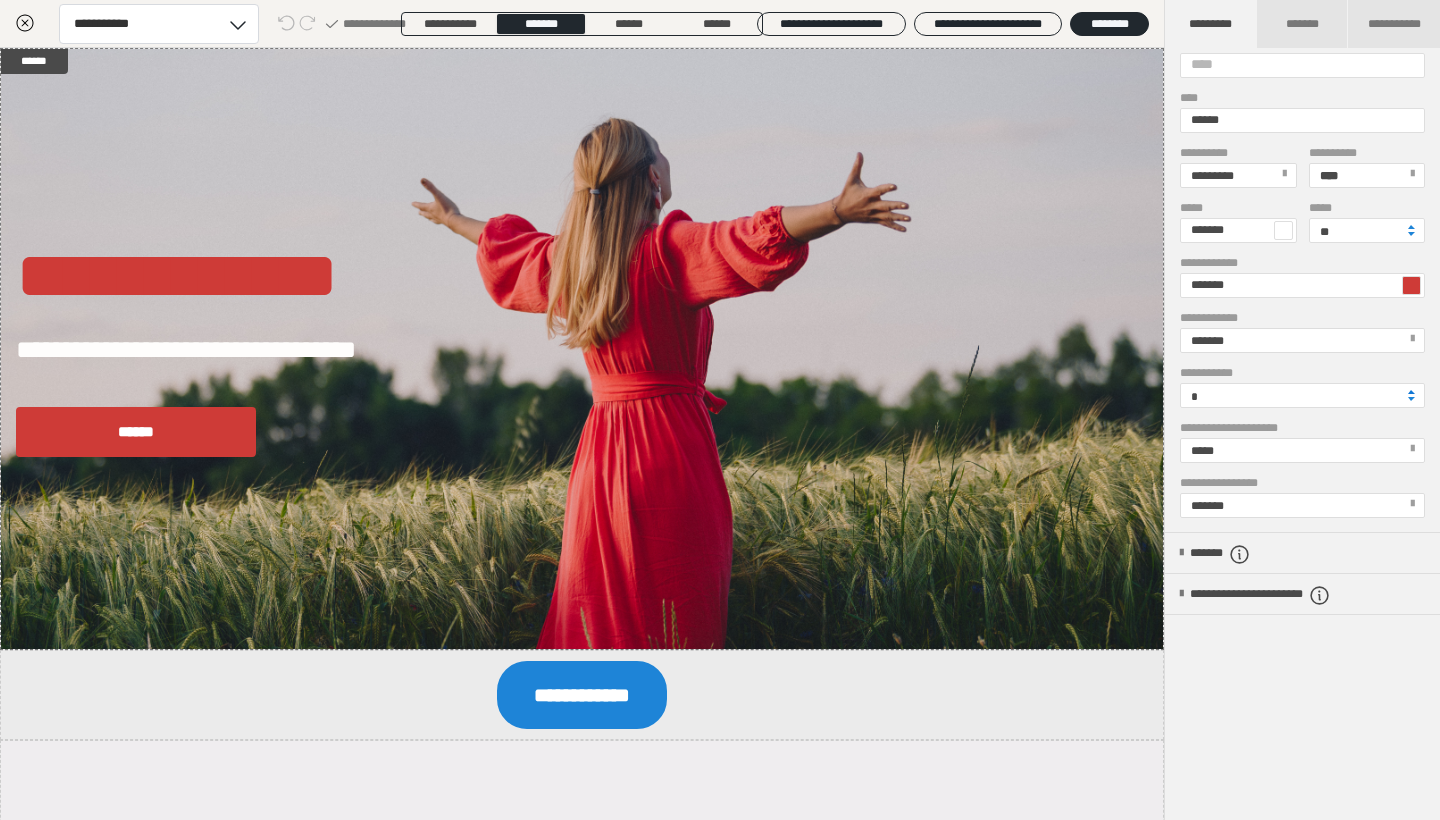 click at bounding box center [1411, 392] 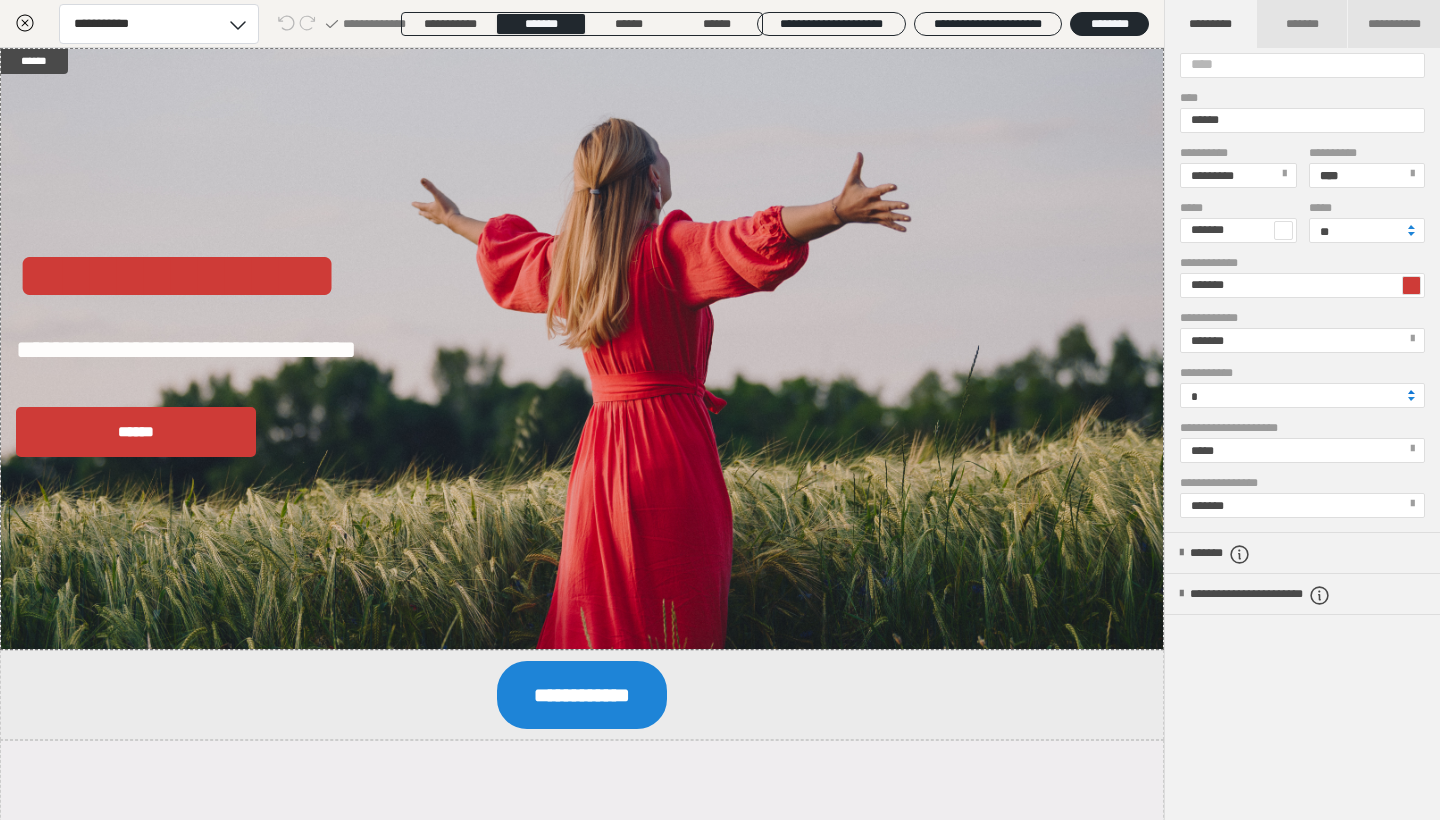 click at bounding box center (1411, 392) 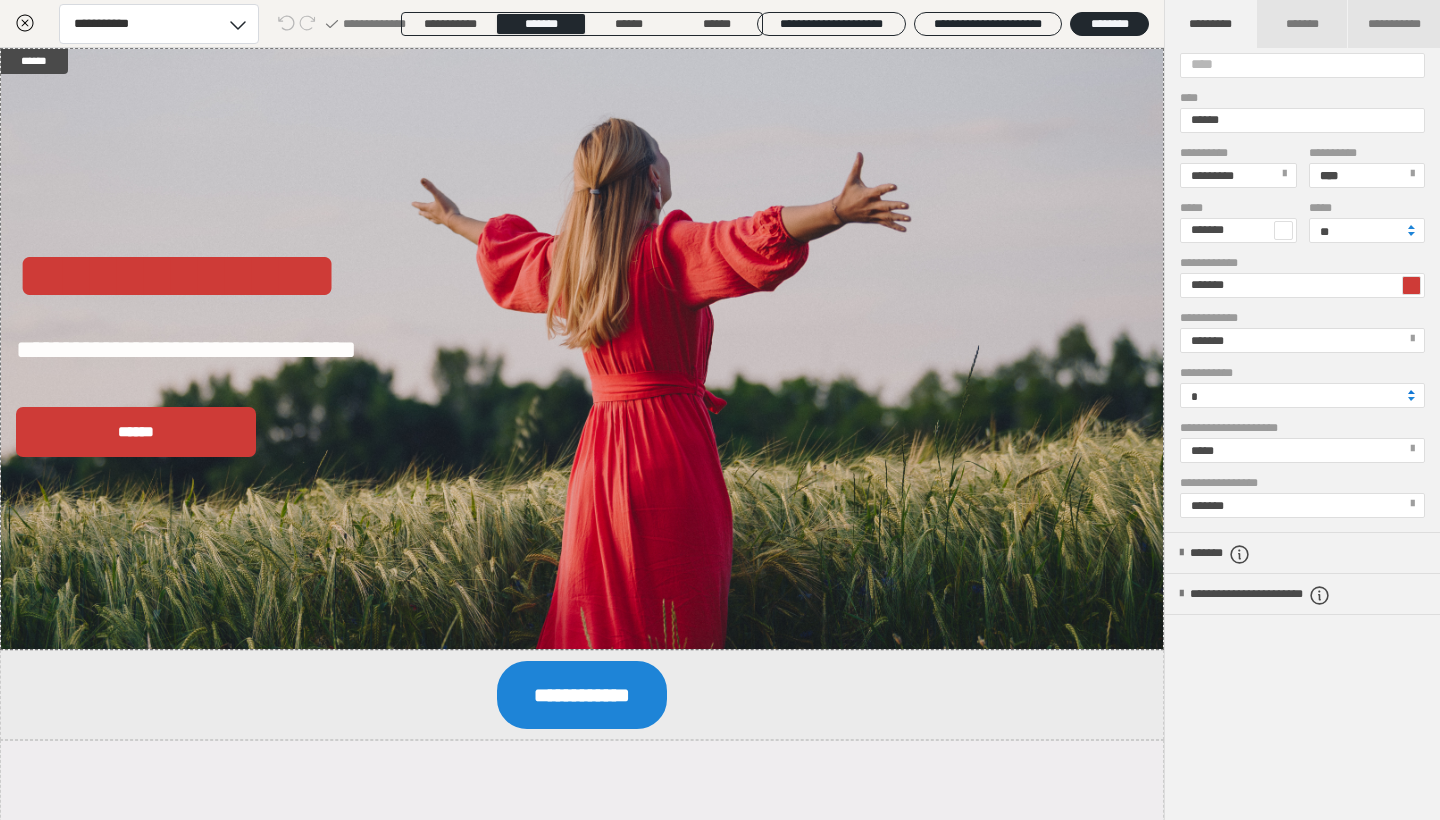 click at bounding box center (1411, 392) 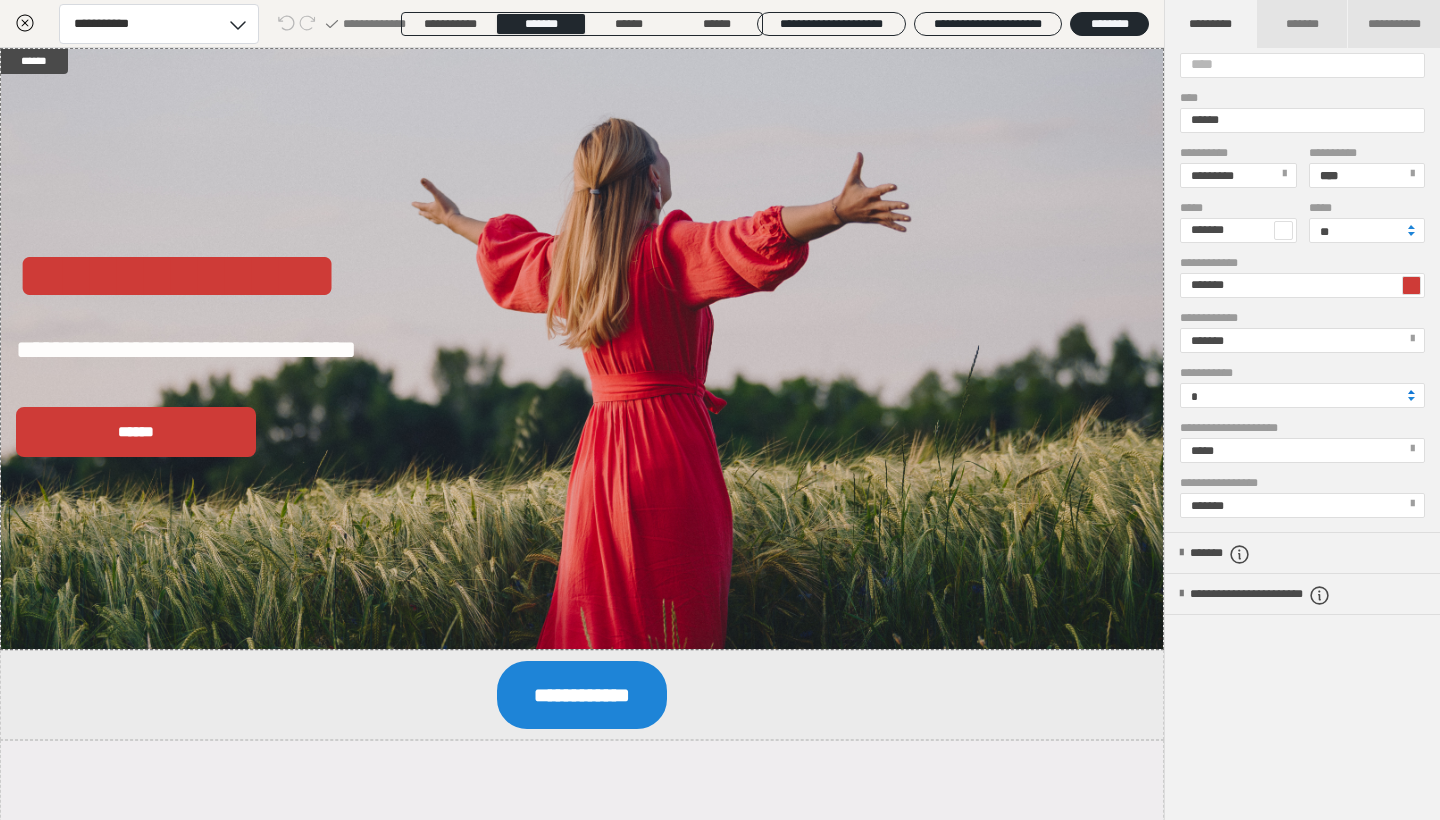 click at bounding box center (1411, 392) 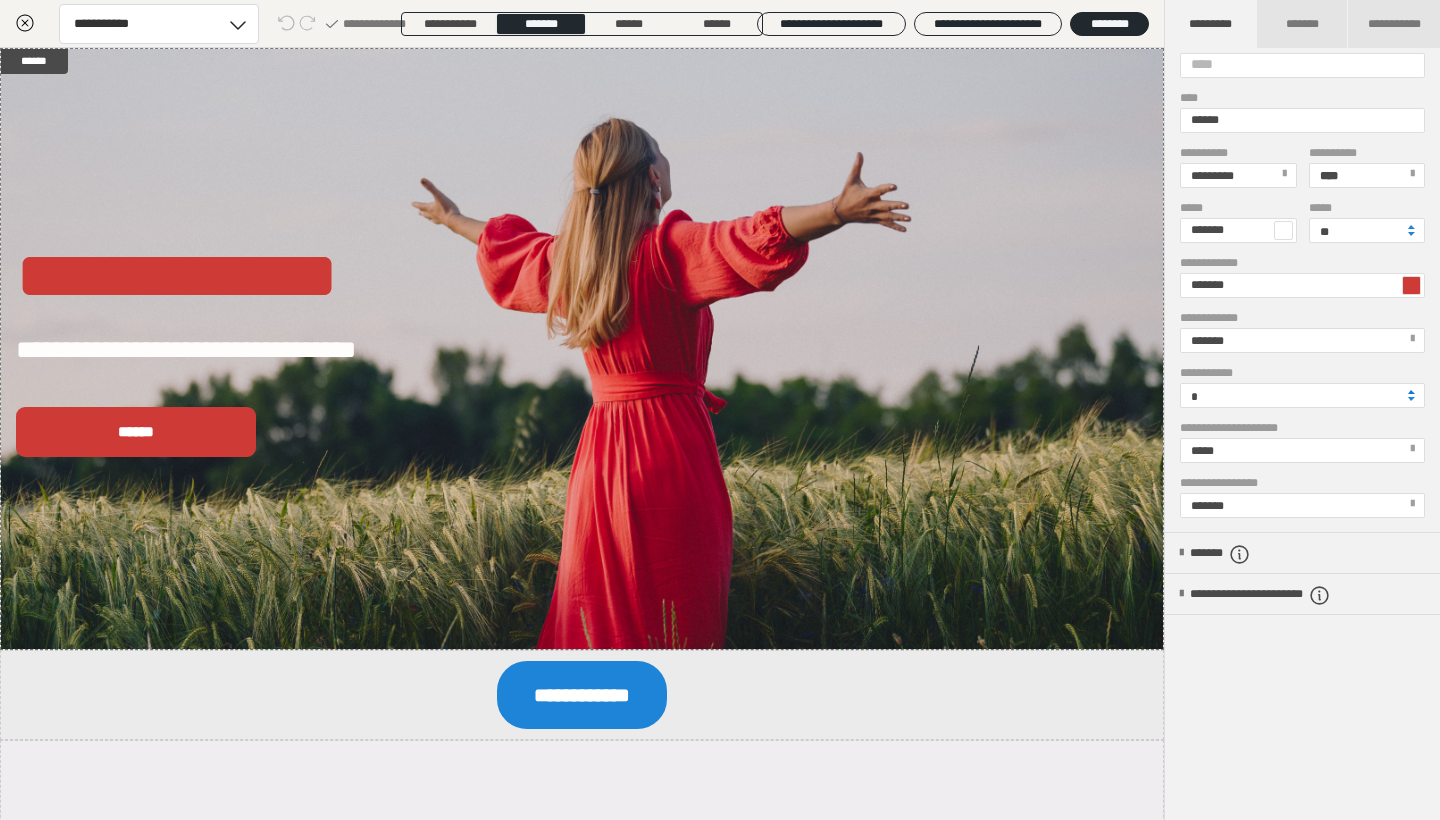 click at bounding box center [1411, 392] 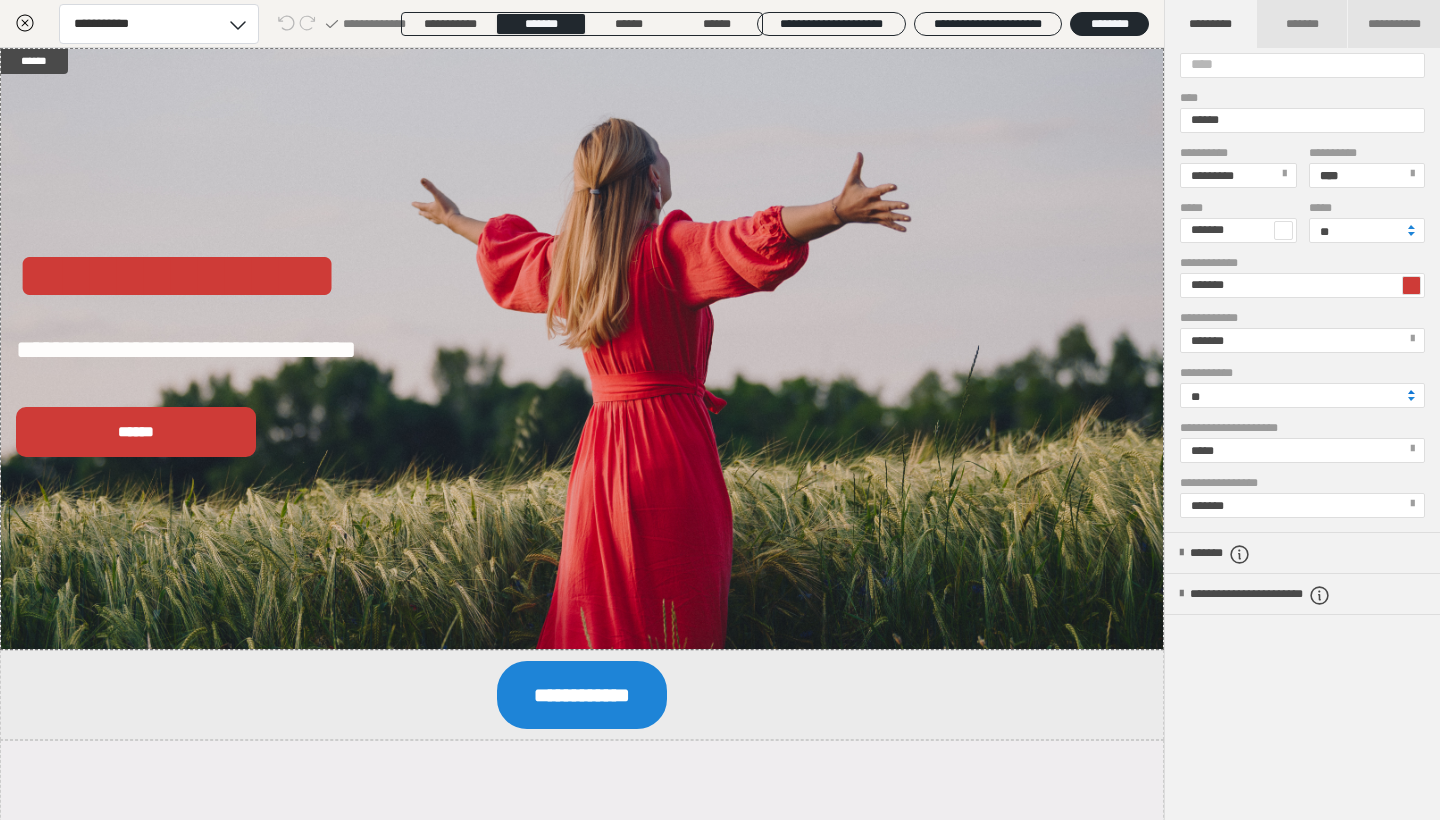 click at bounding box center (1411, 392) 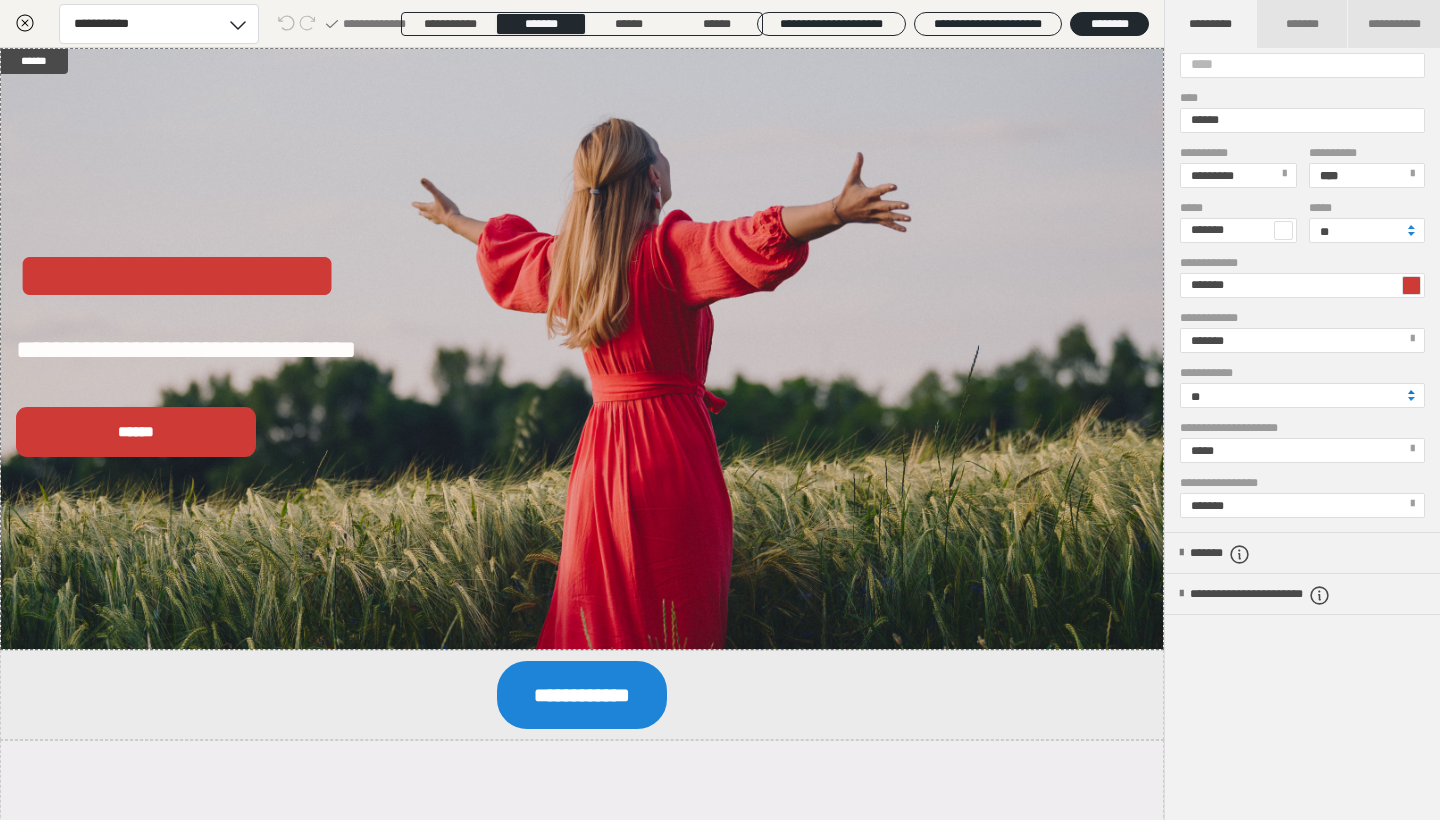 click at bounding box center (1411, 392) 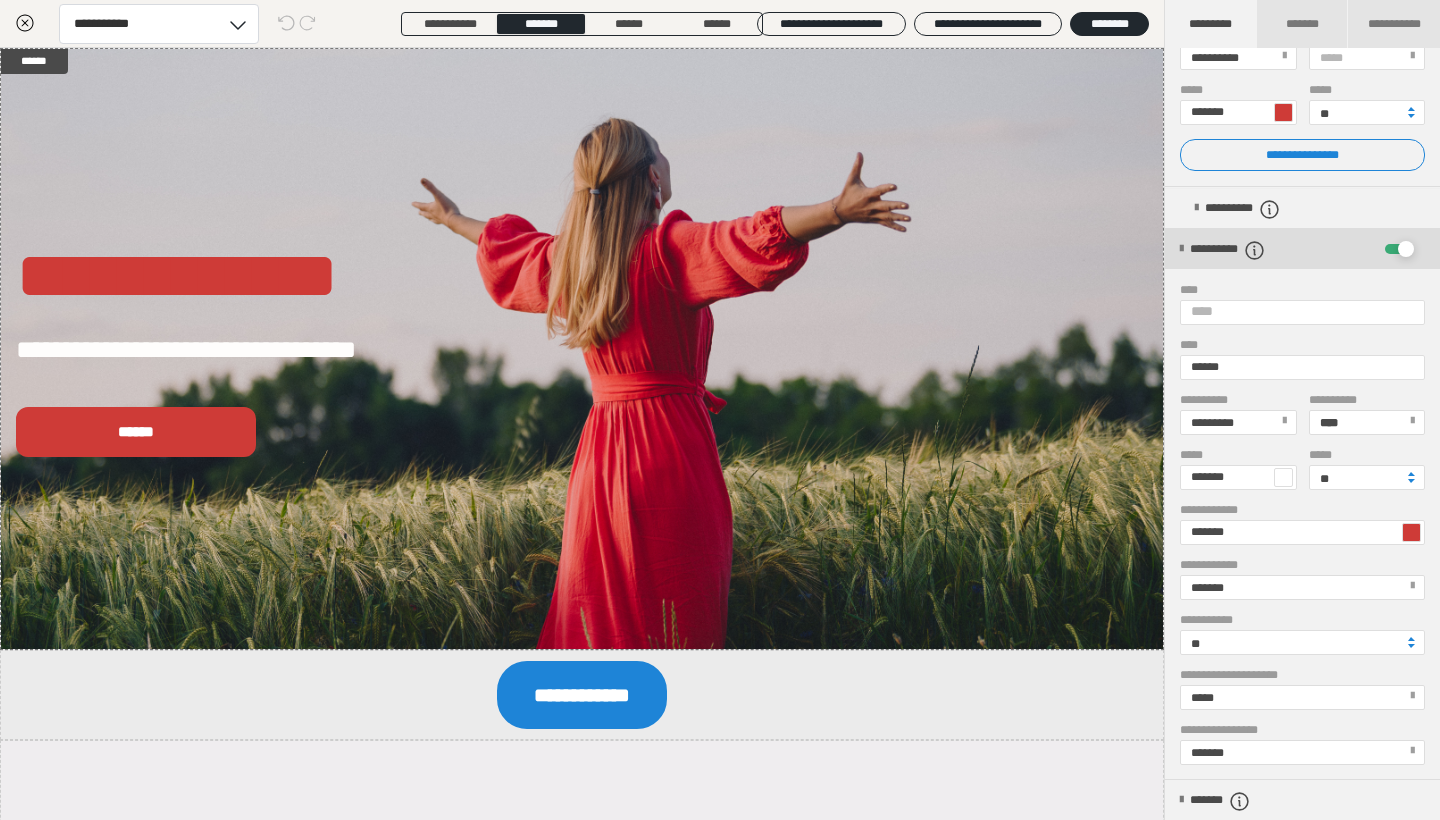click at bounding box center (1181, 249) 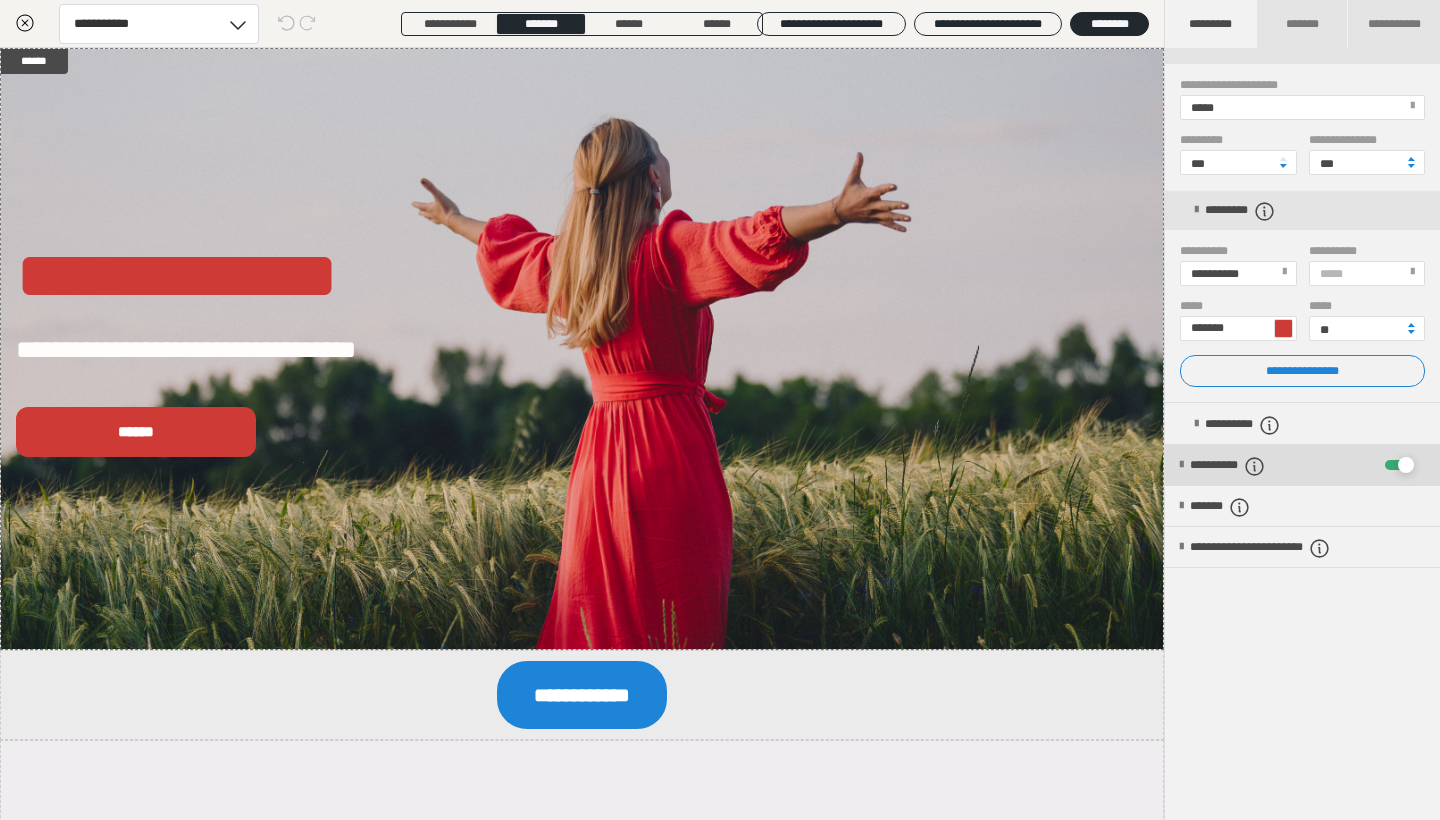 scroll, scrollTop: 305, scrollLeft: 0, axis: vertical 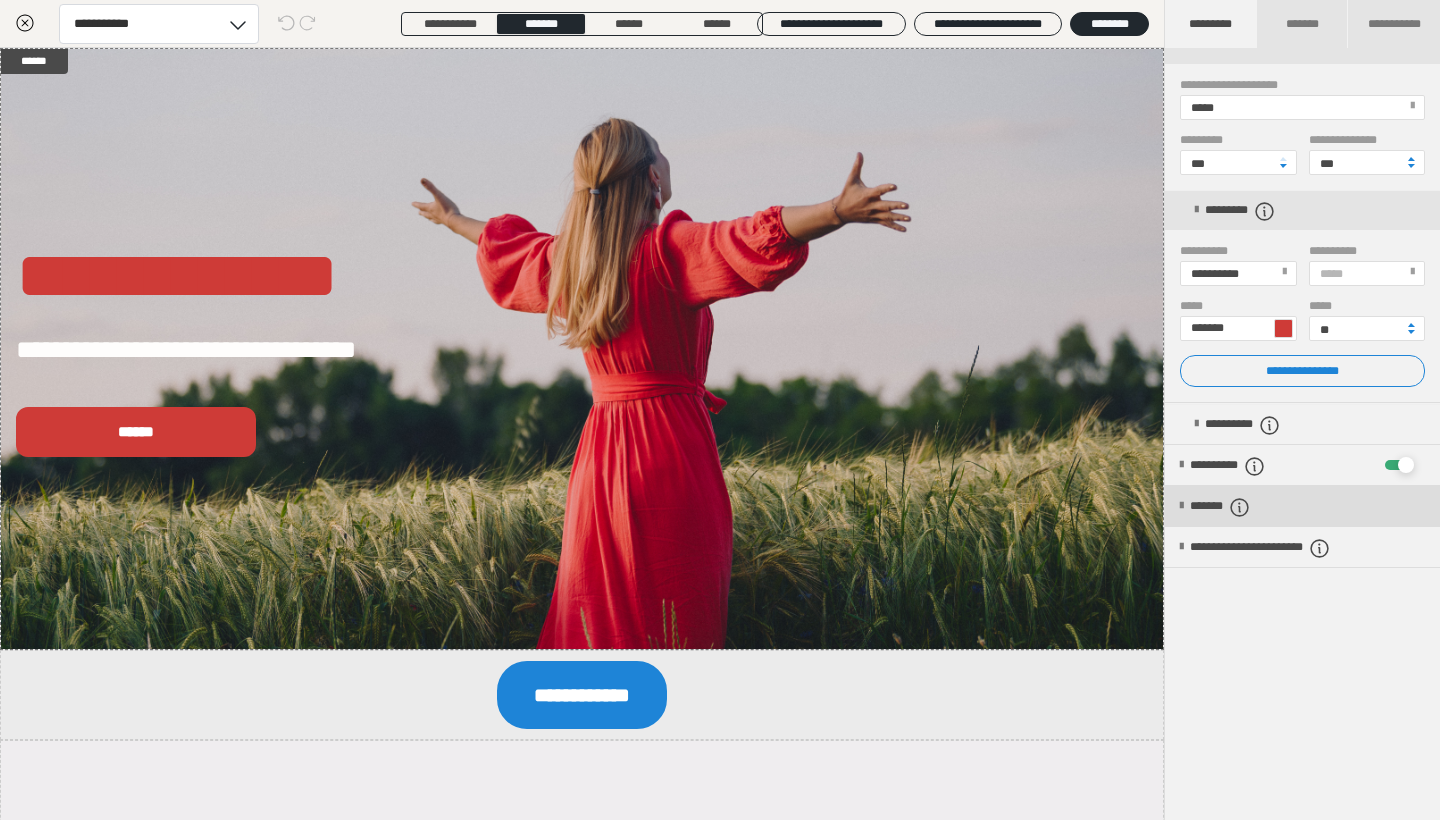 click at bounding box center (1181, 506) 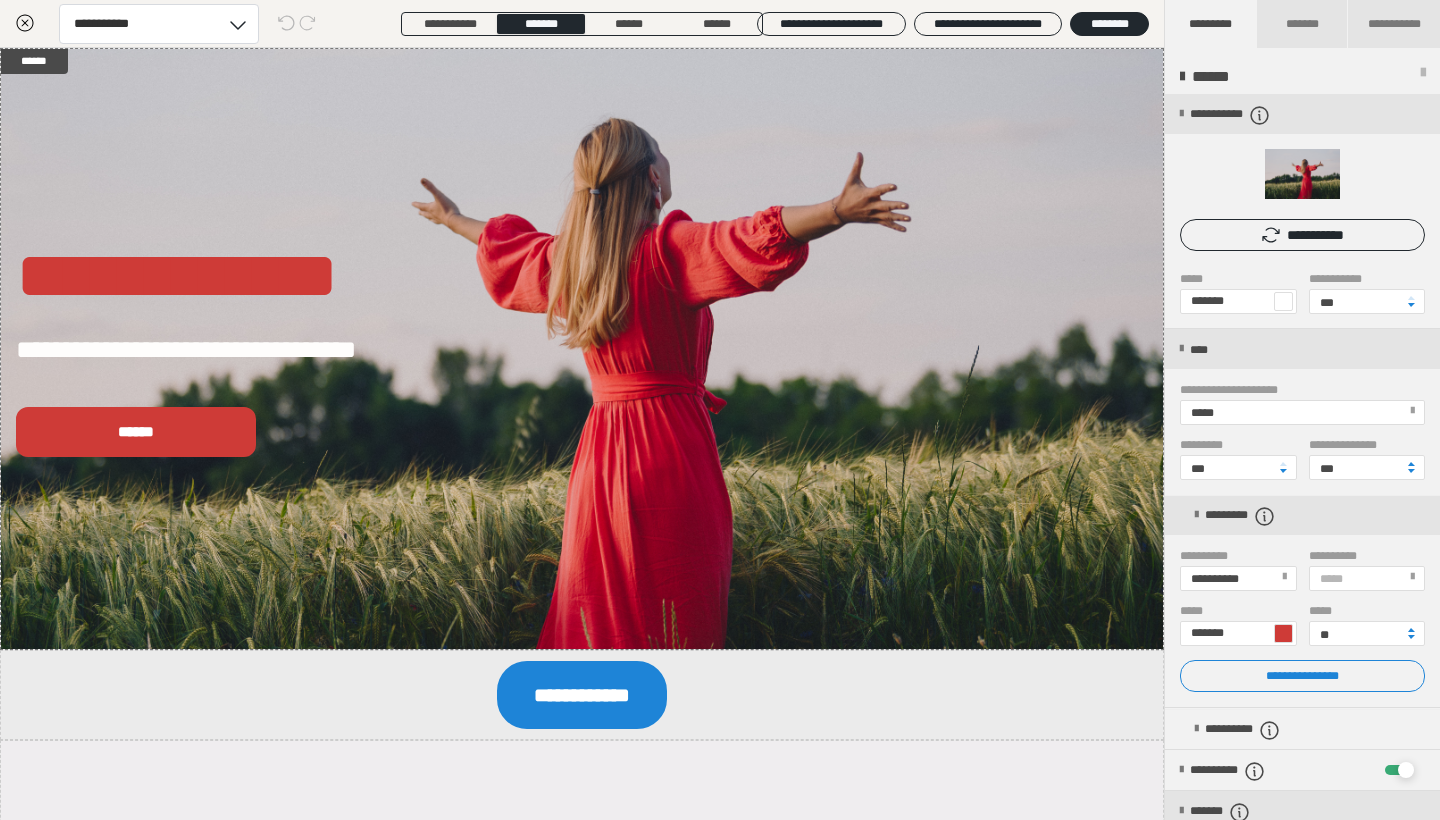 scroll, scrollTop: 0, scrollLeft: 0, axis: both 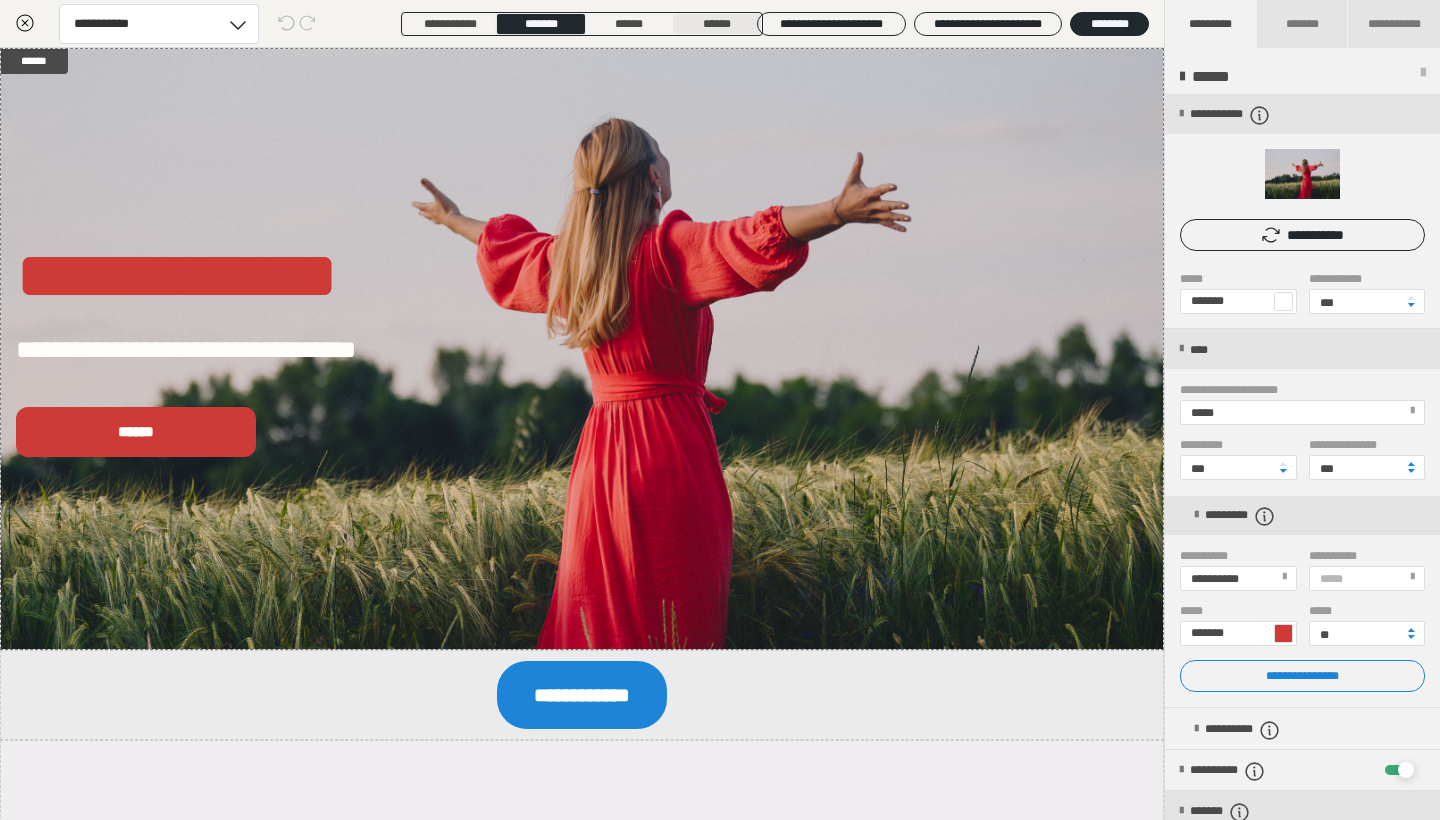 click on "******" at bounding box center (717, 24) 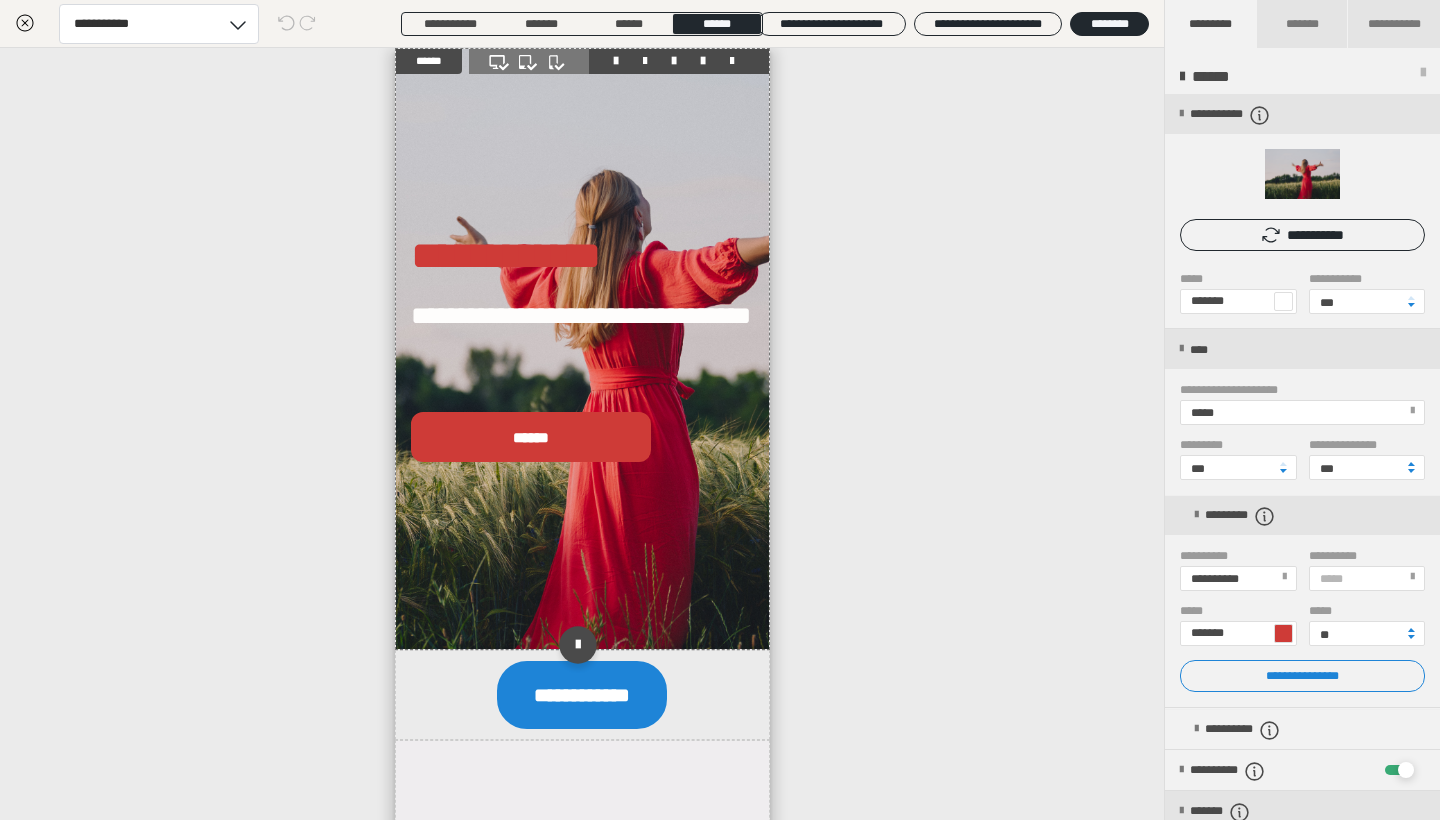 scroll, scrollTop: 0, scrollLeft: 0, axis: both 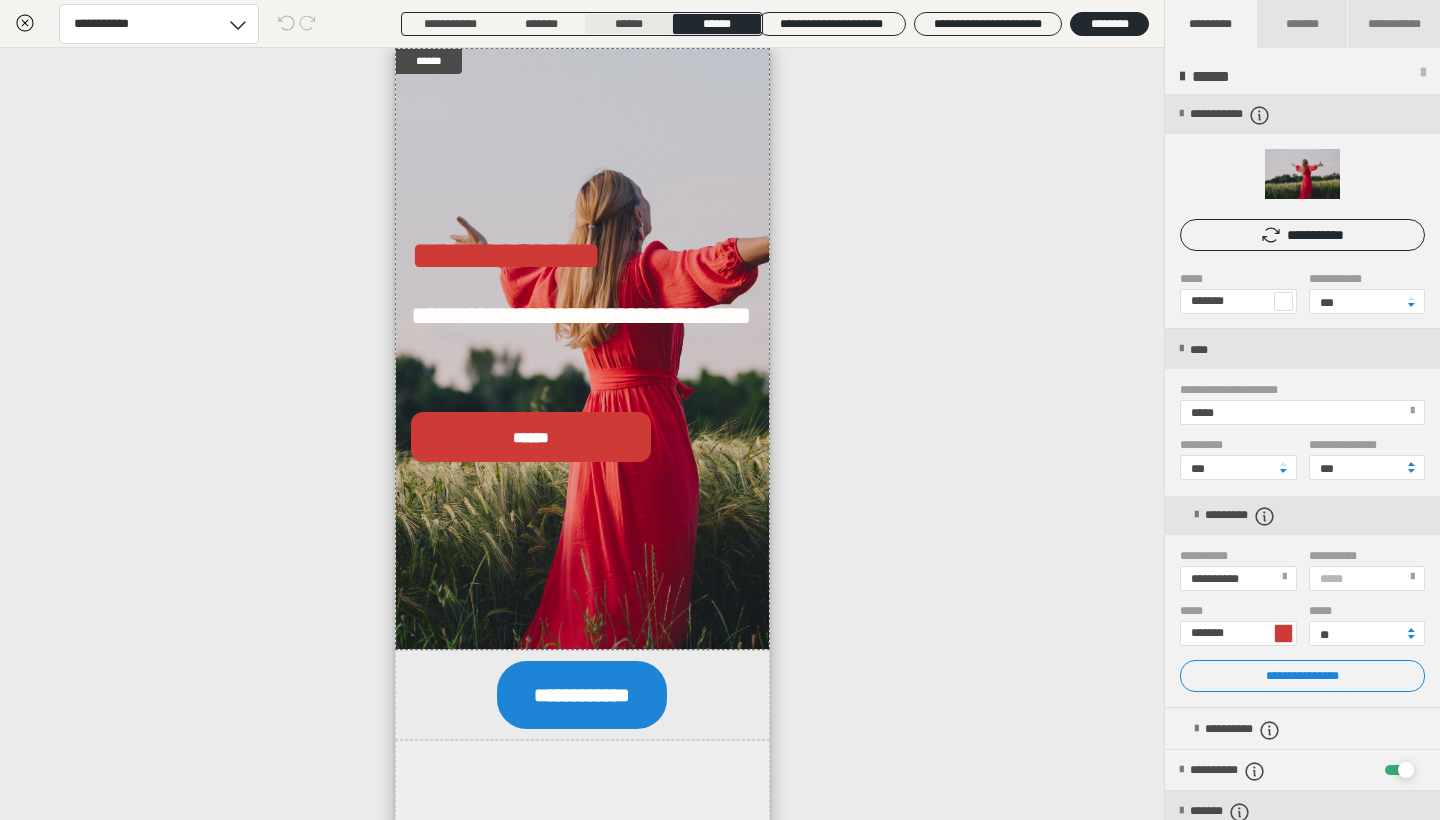 click on "******" at bounding box center [629, 24] 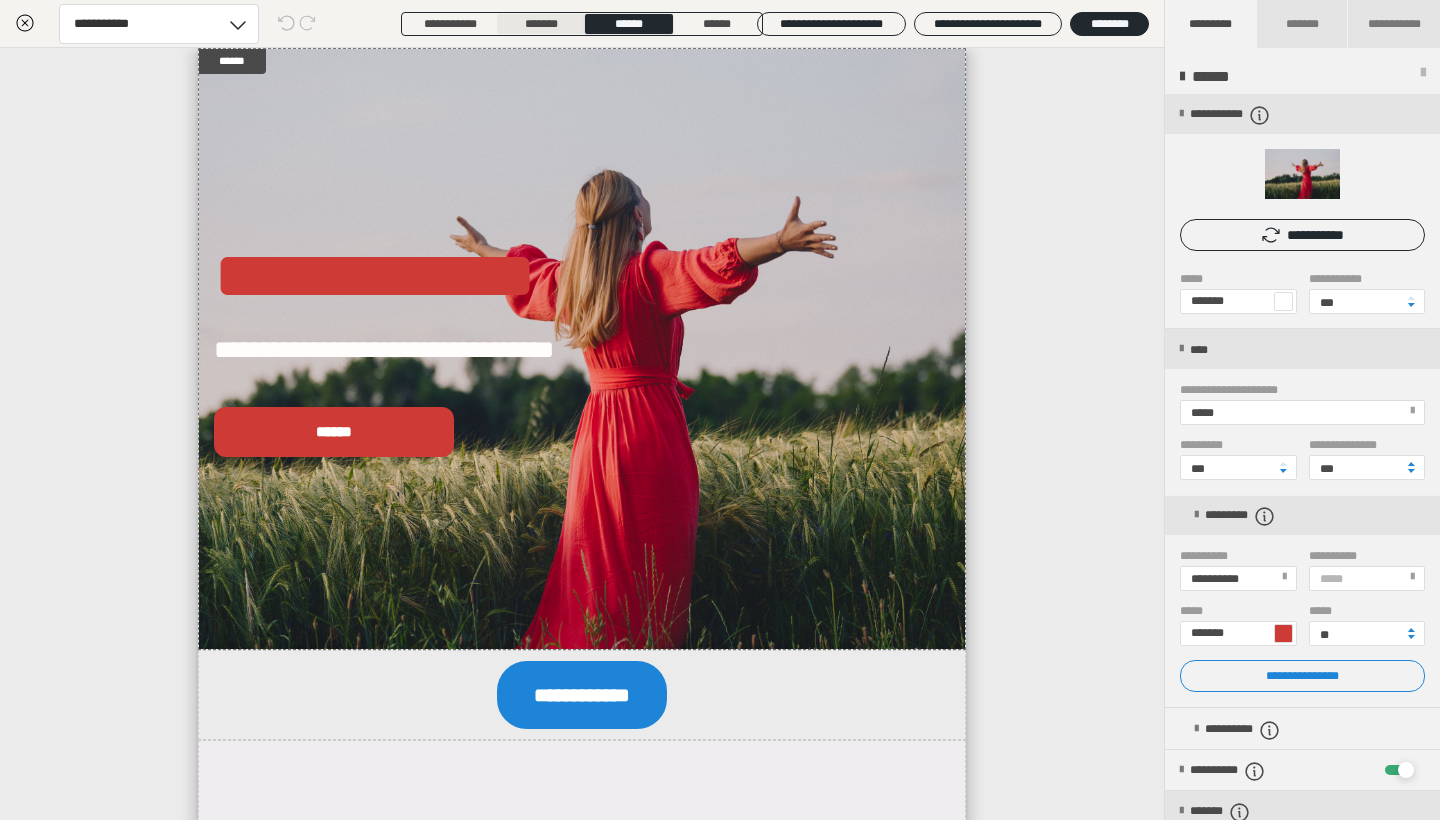 click on "*******" at bounding box center (541, 24) 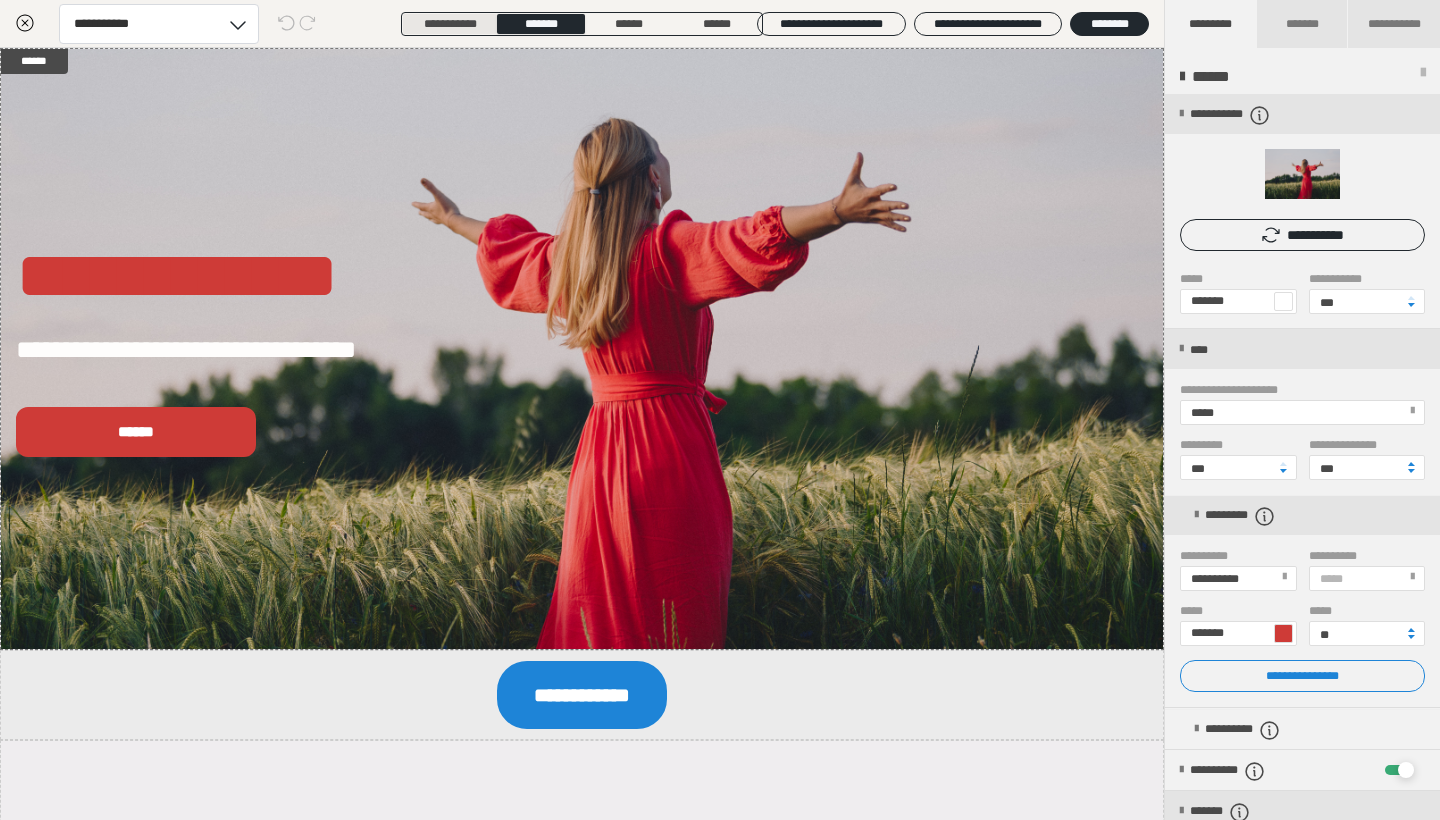 click on "**********" at bounding box center [450, 24] 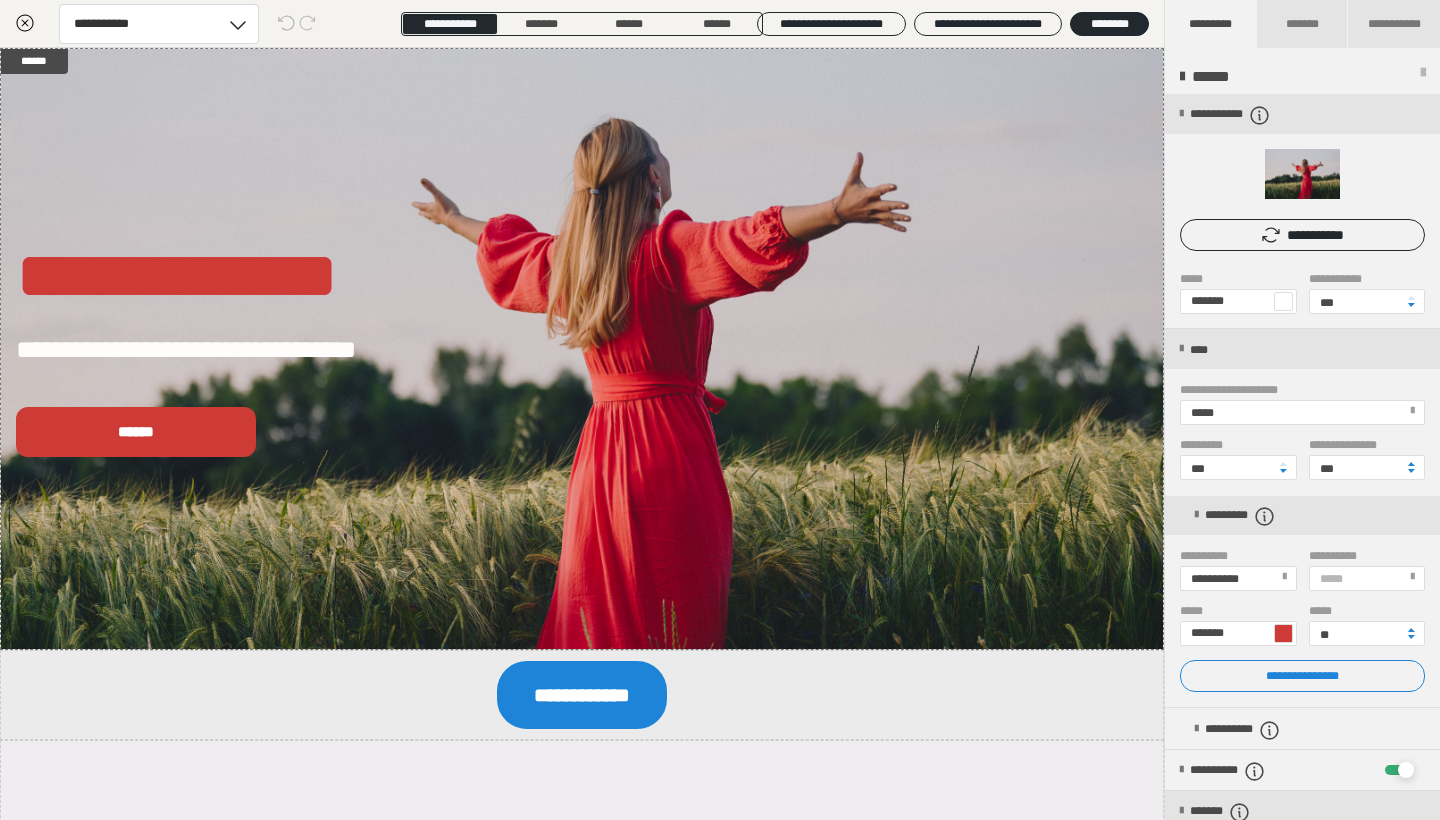 click 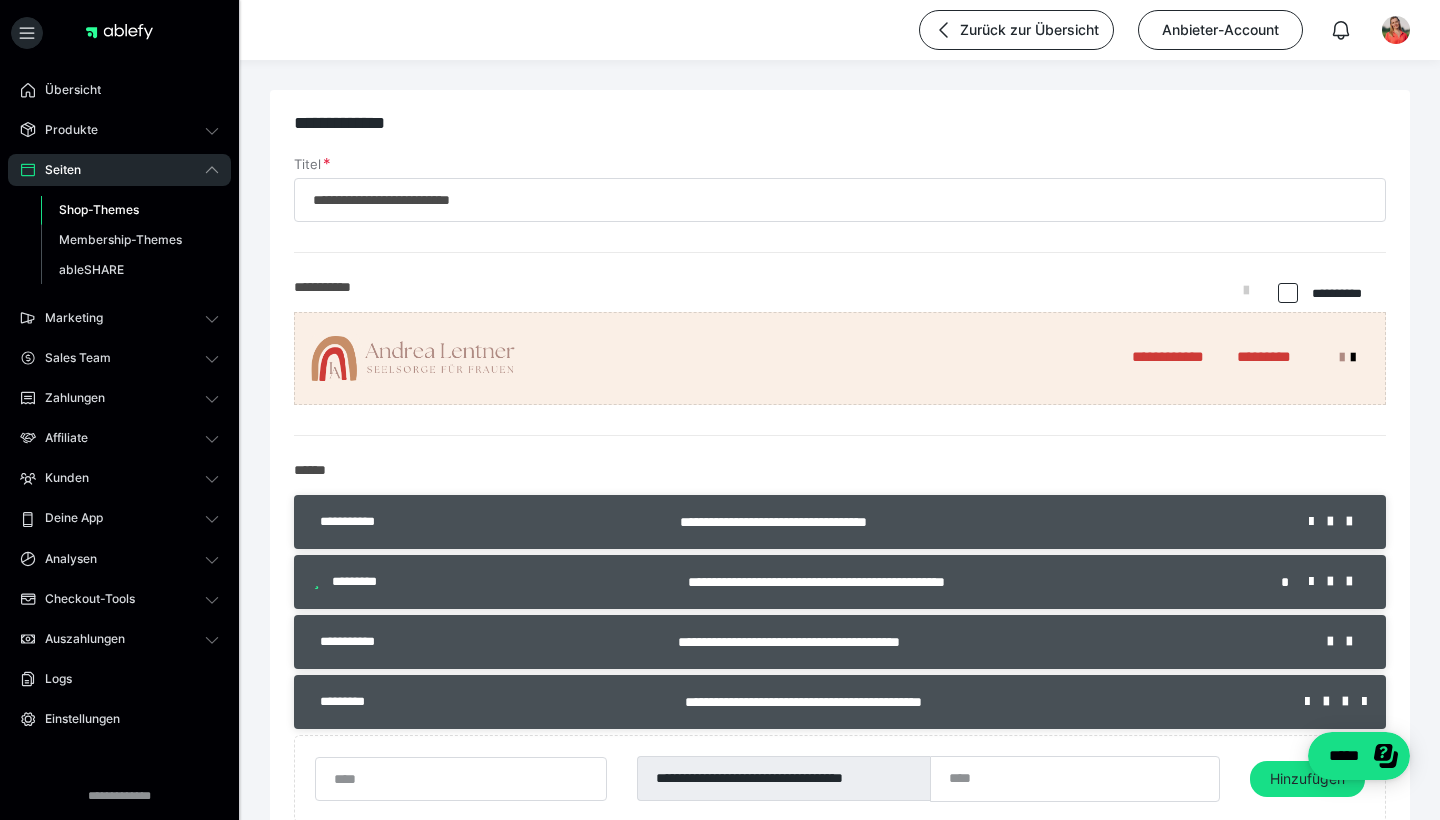 click at bounding box center [414, 359] 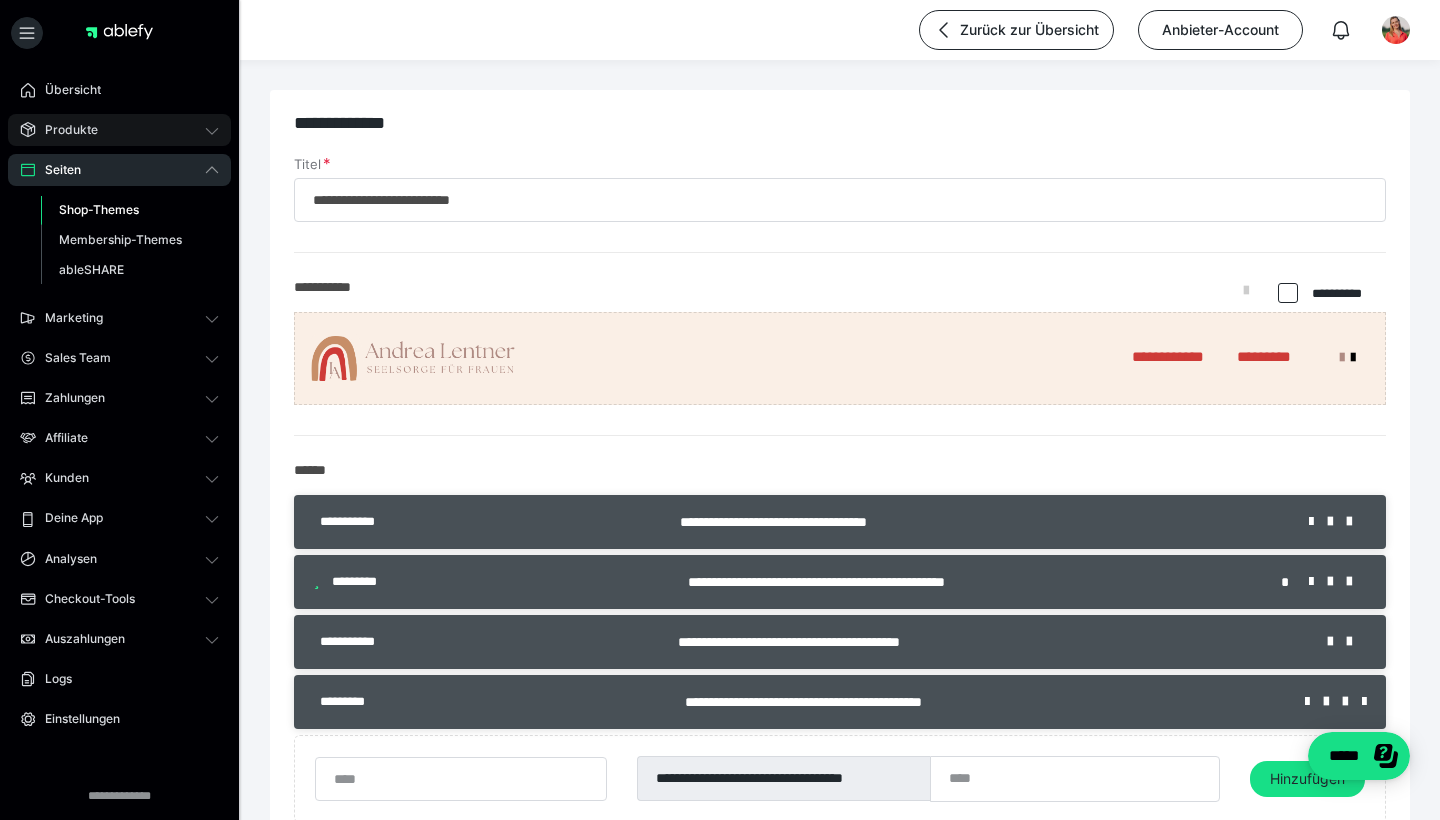 click on "Produkte" at bounding box center [64, 130] 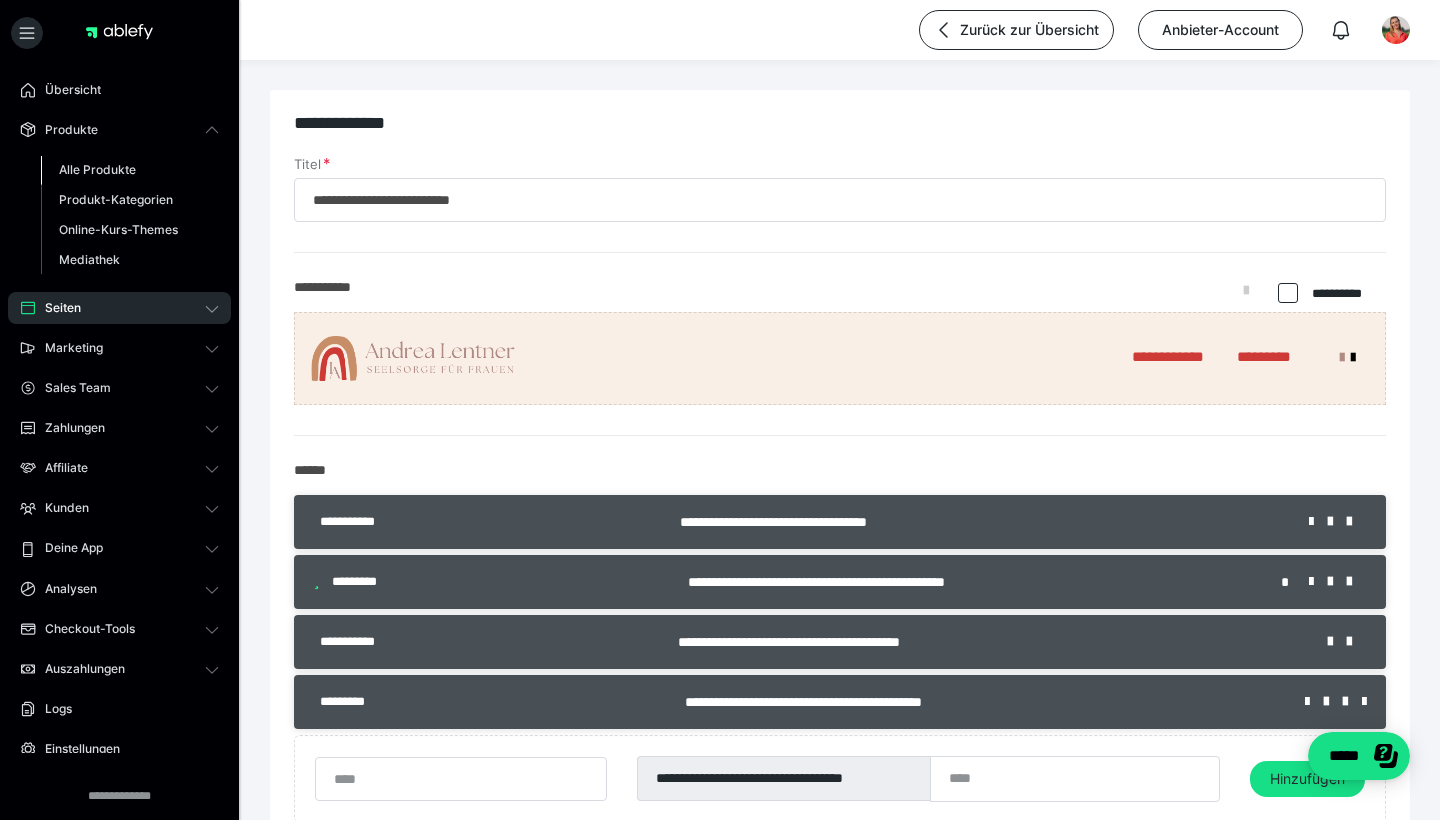 click on "Alle Produkte" at bounding box center [97, 169] 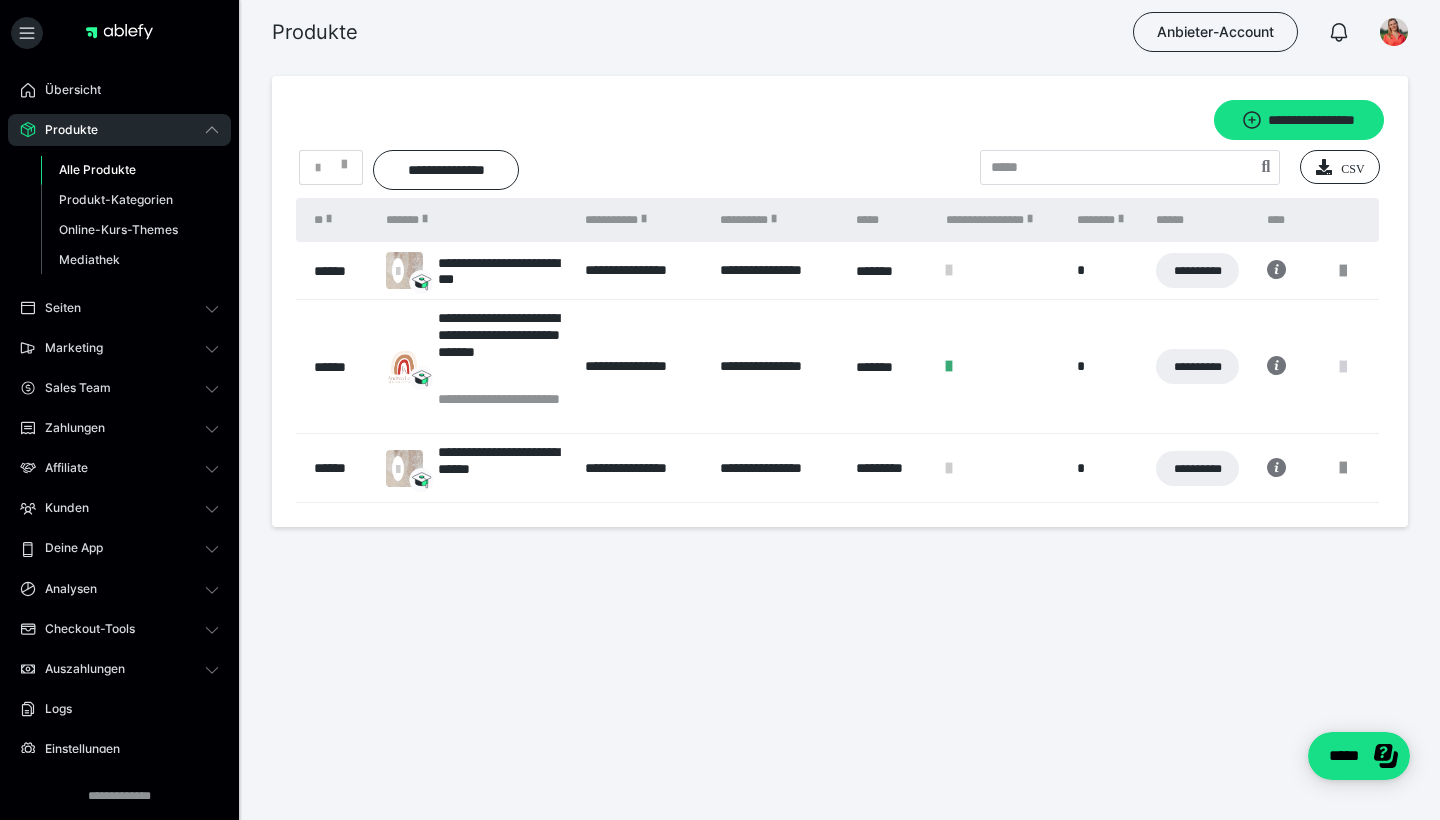 click at bounding box center [1343, 367] 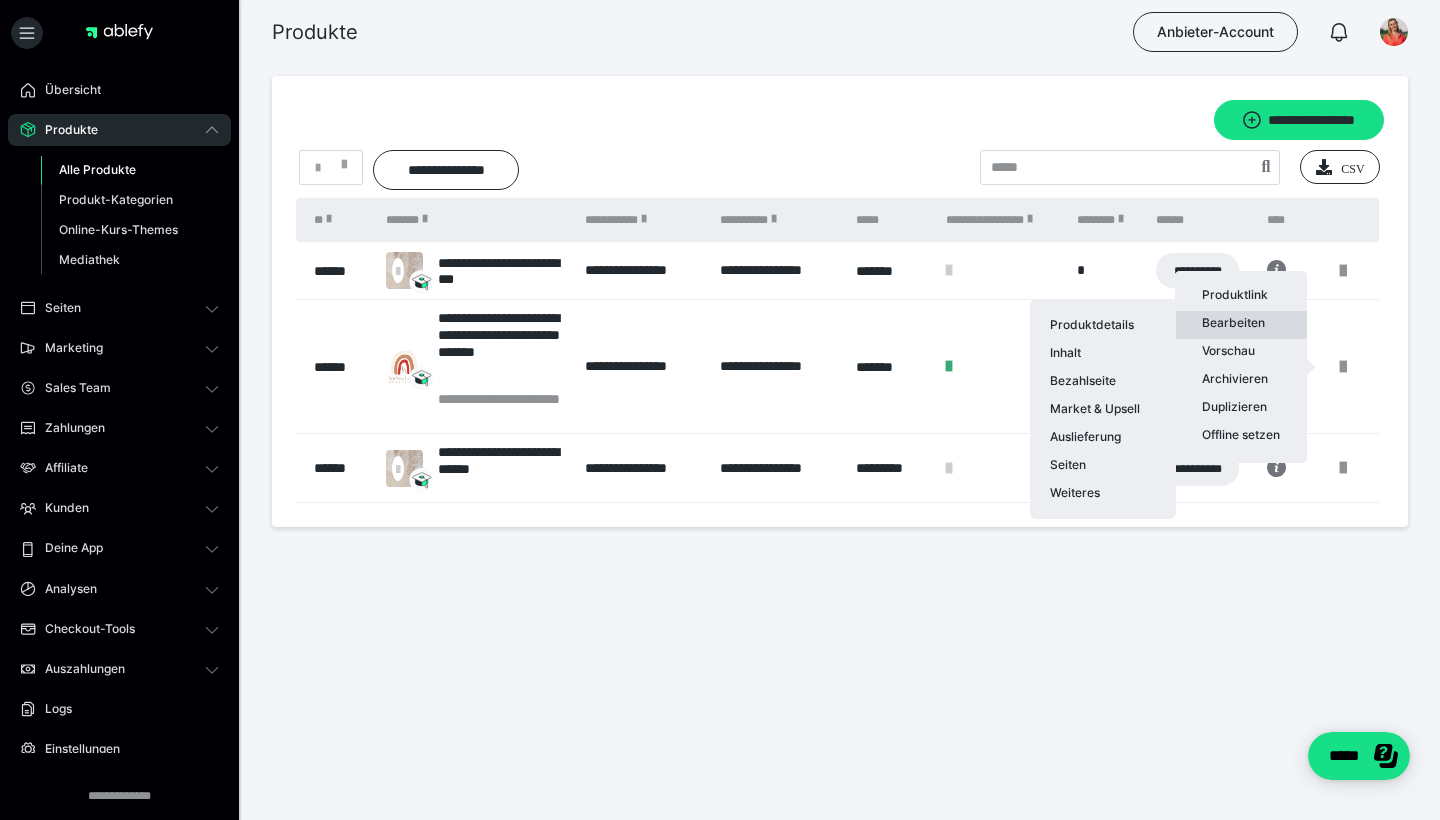 click on "Bearbeiten Produktdetails Inhalt Bezahlseite Market & Upsell Auslieferung Seiten Weiteres" at bounding box center [1241, 325] 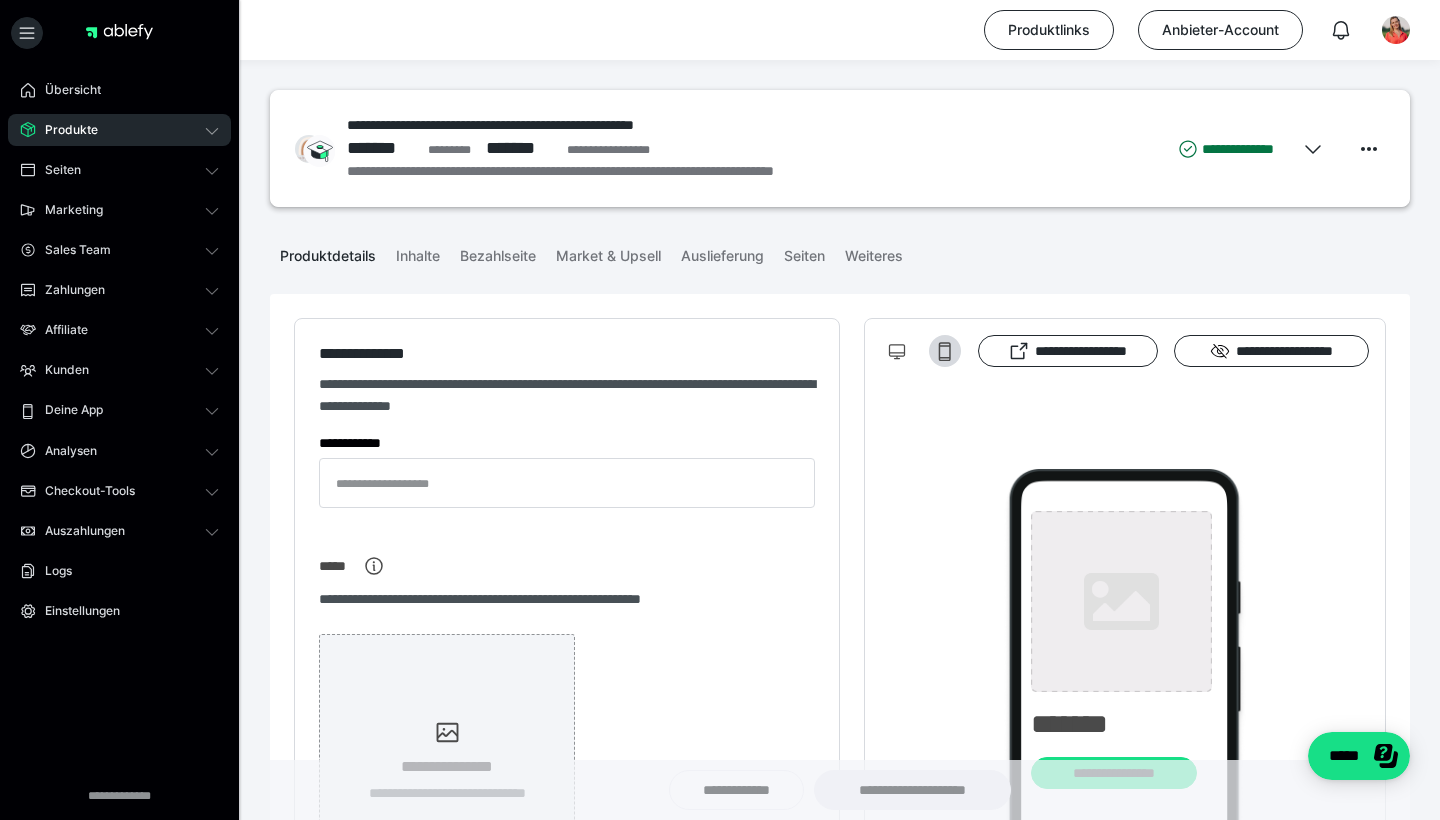 type on "**********" 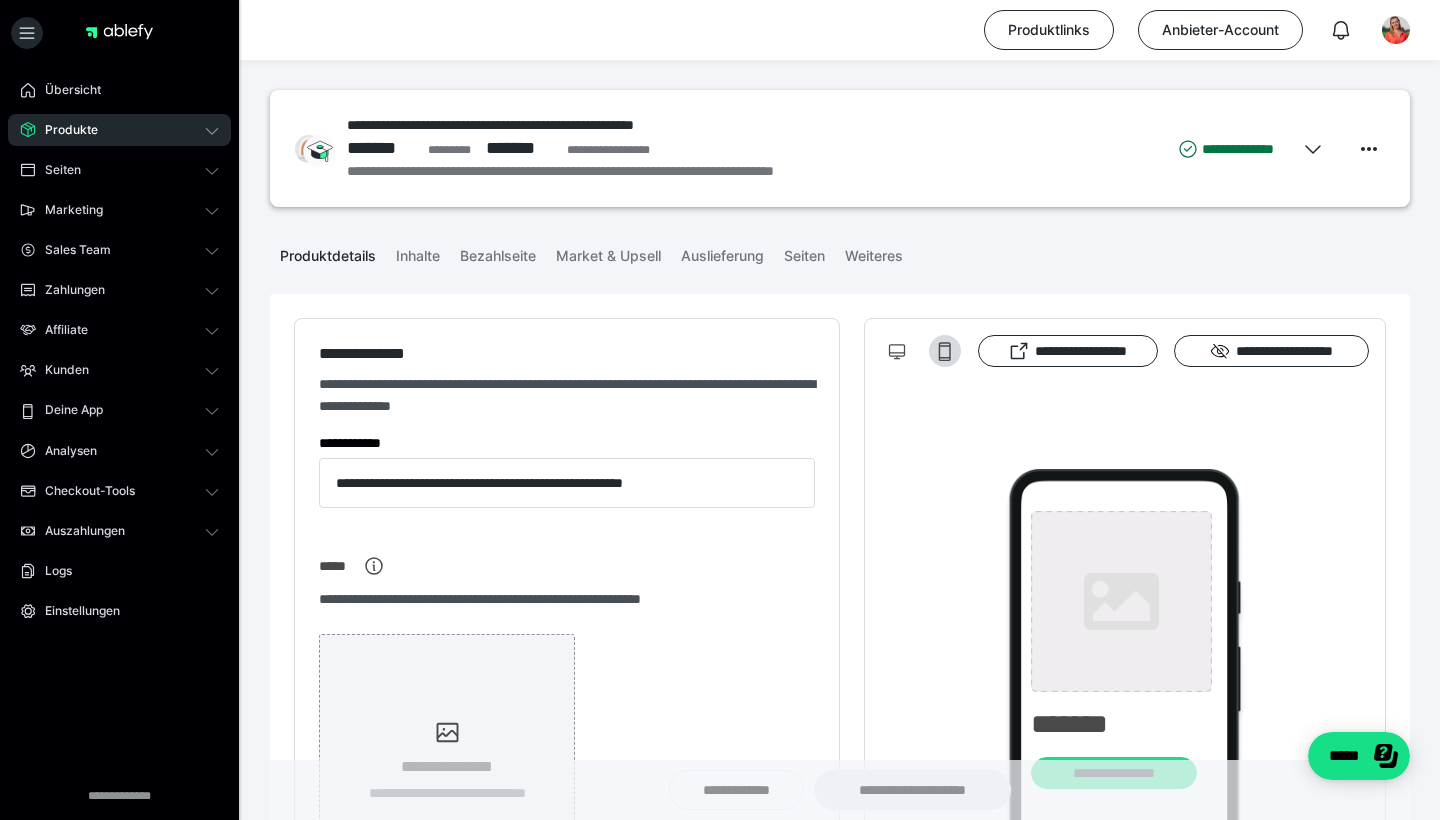 type on "**********" 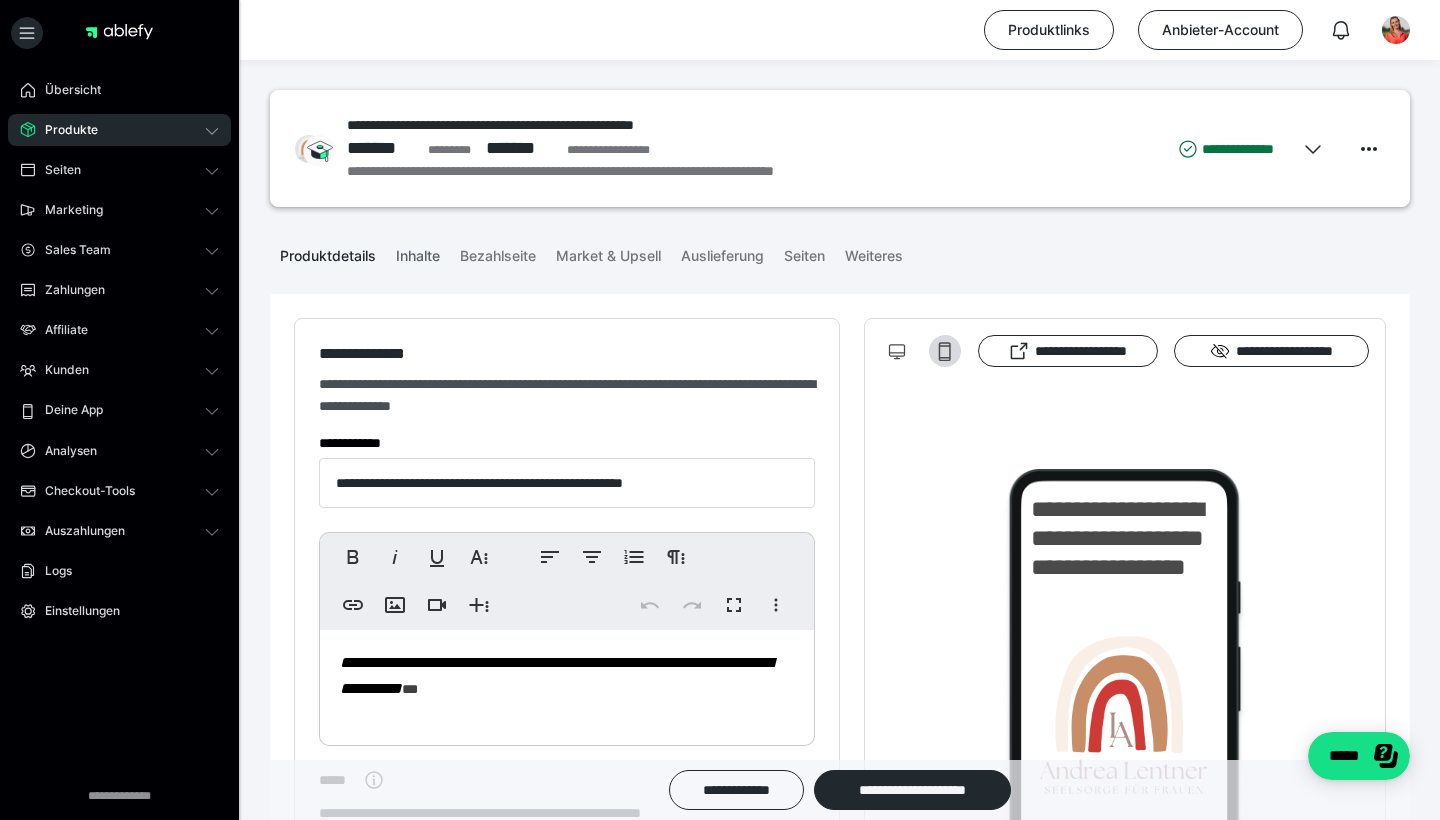 click on "Inhalte" at bounding box center [418, 252] 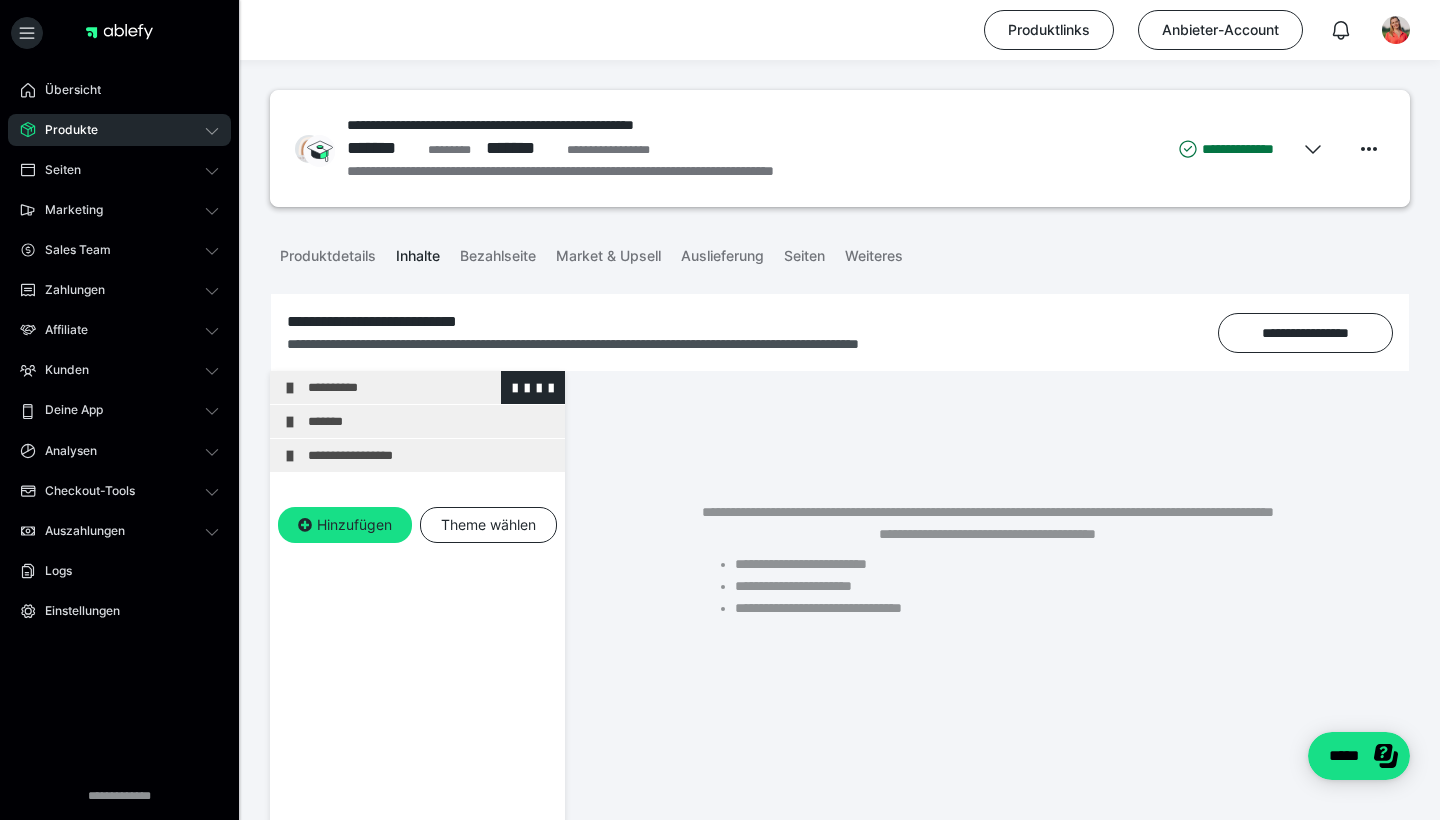 click at bounding box center [290, 388] 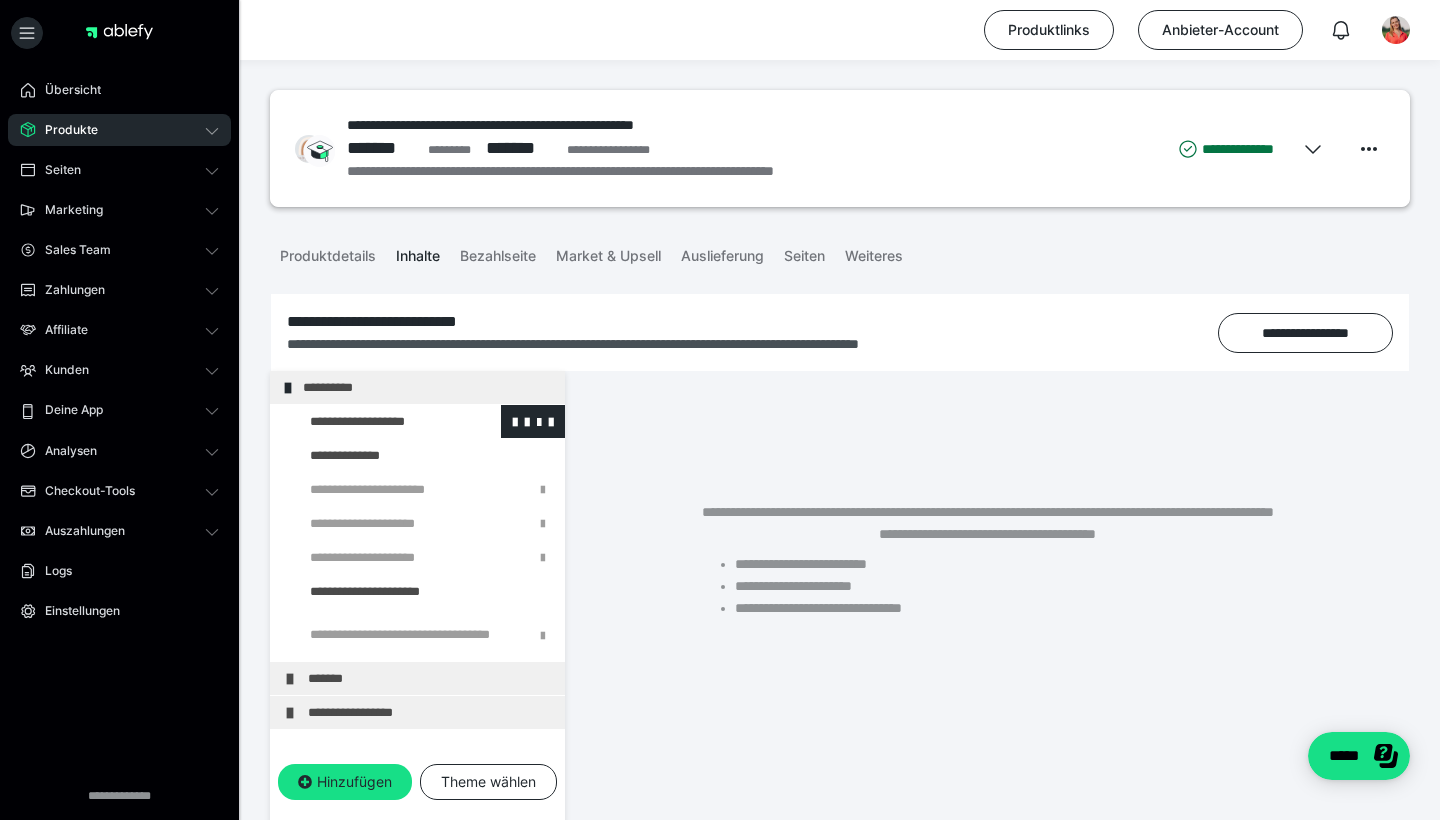 click at bounding box center [375, 421] 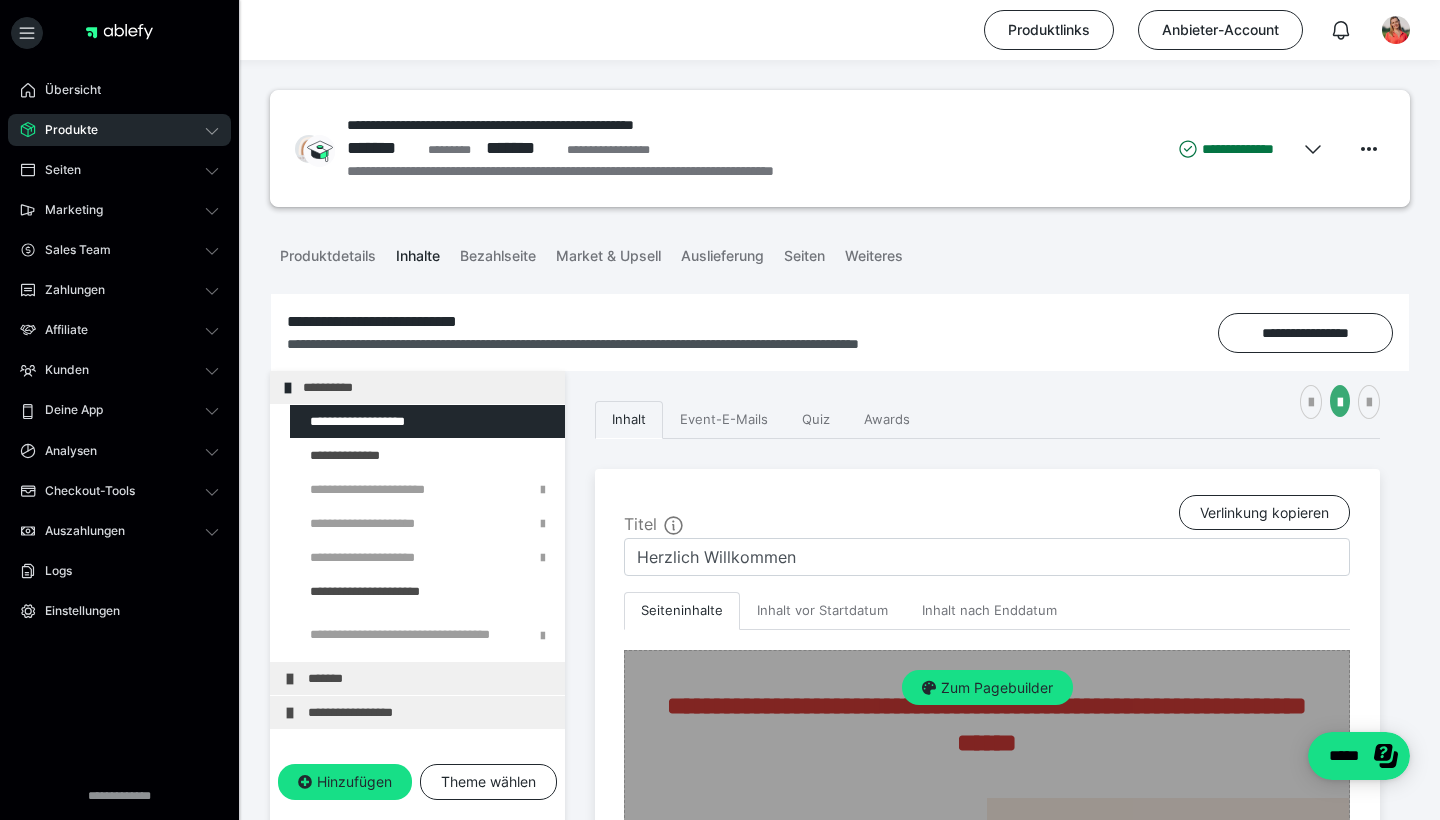 scroll, scrollTop: 0, scrollLeft: 0, axis: both 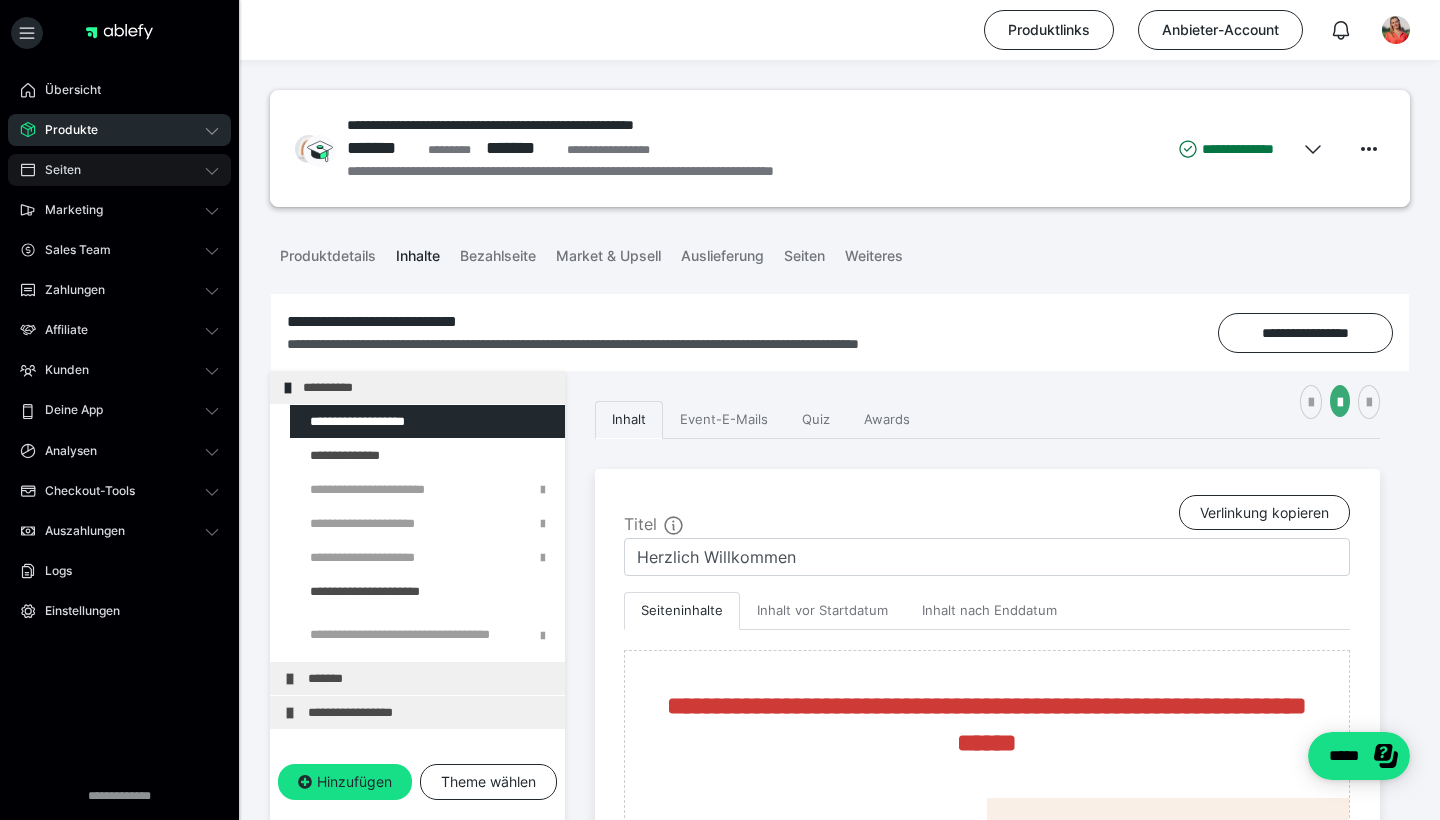 click on "Seiten" at bounding box center (119, 170) 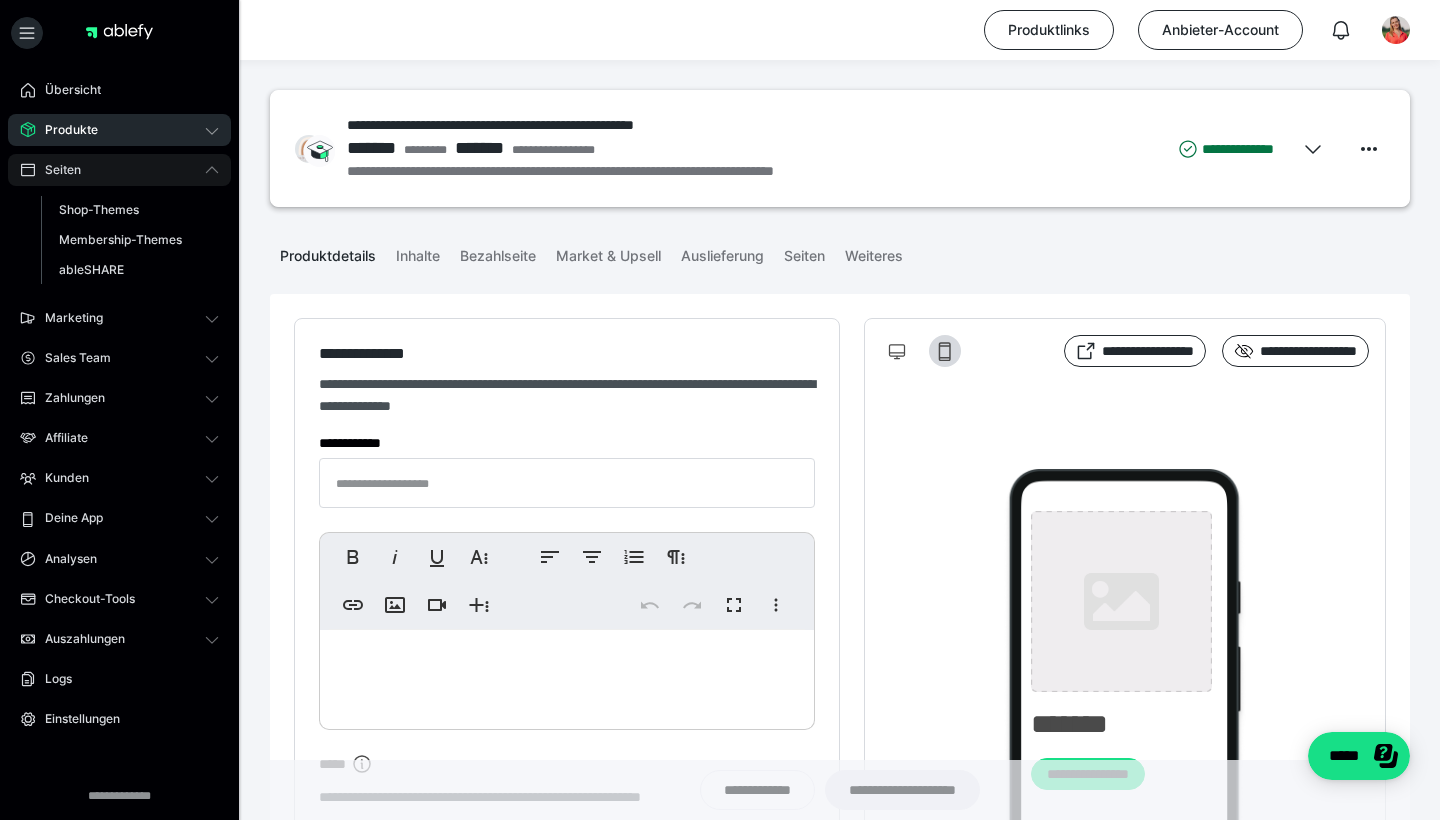type on "**********" 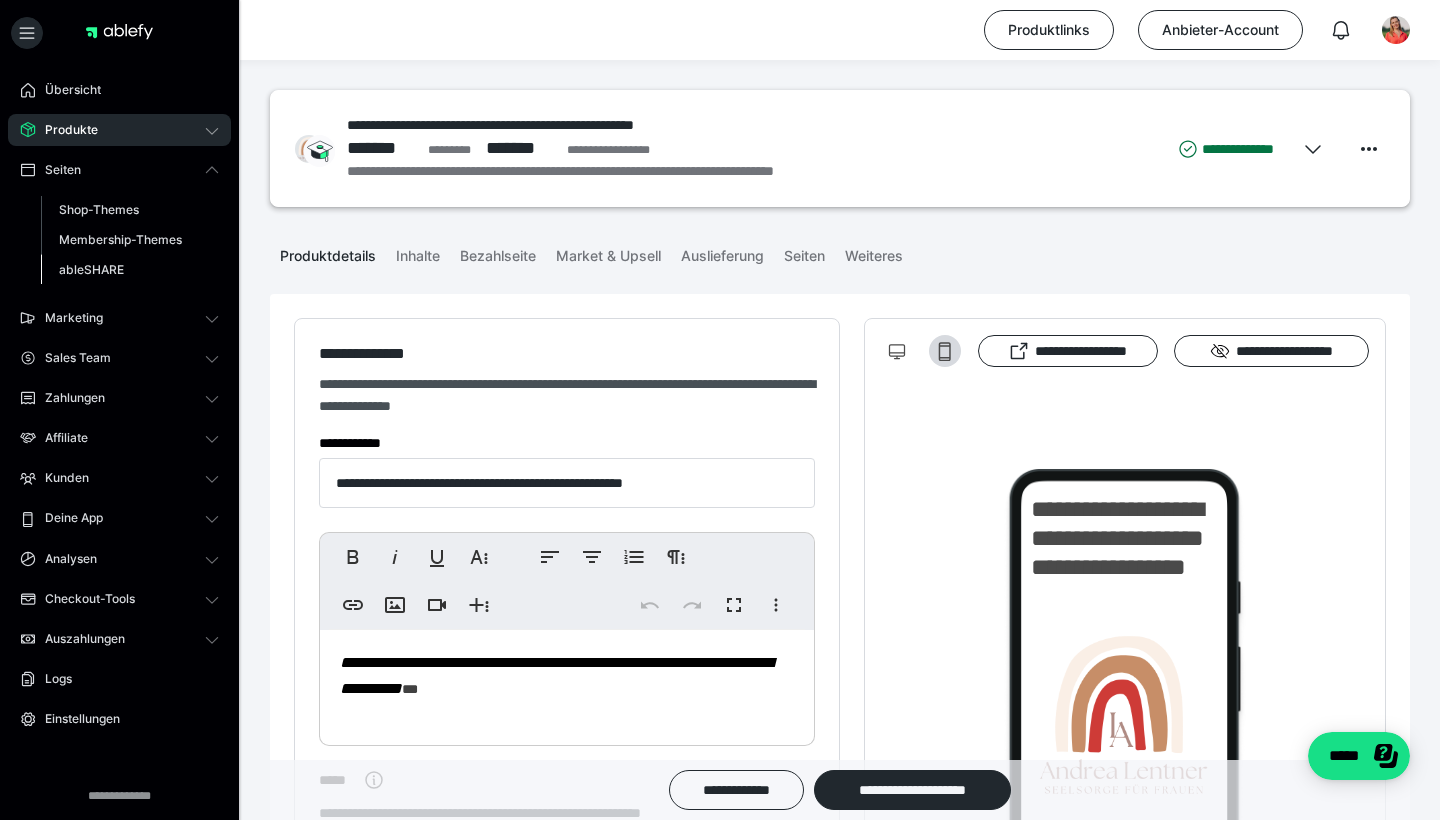 scroll, scrollTop: 0, scrollLeft: 0, axis: both 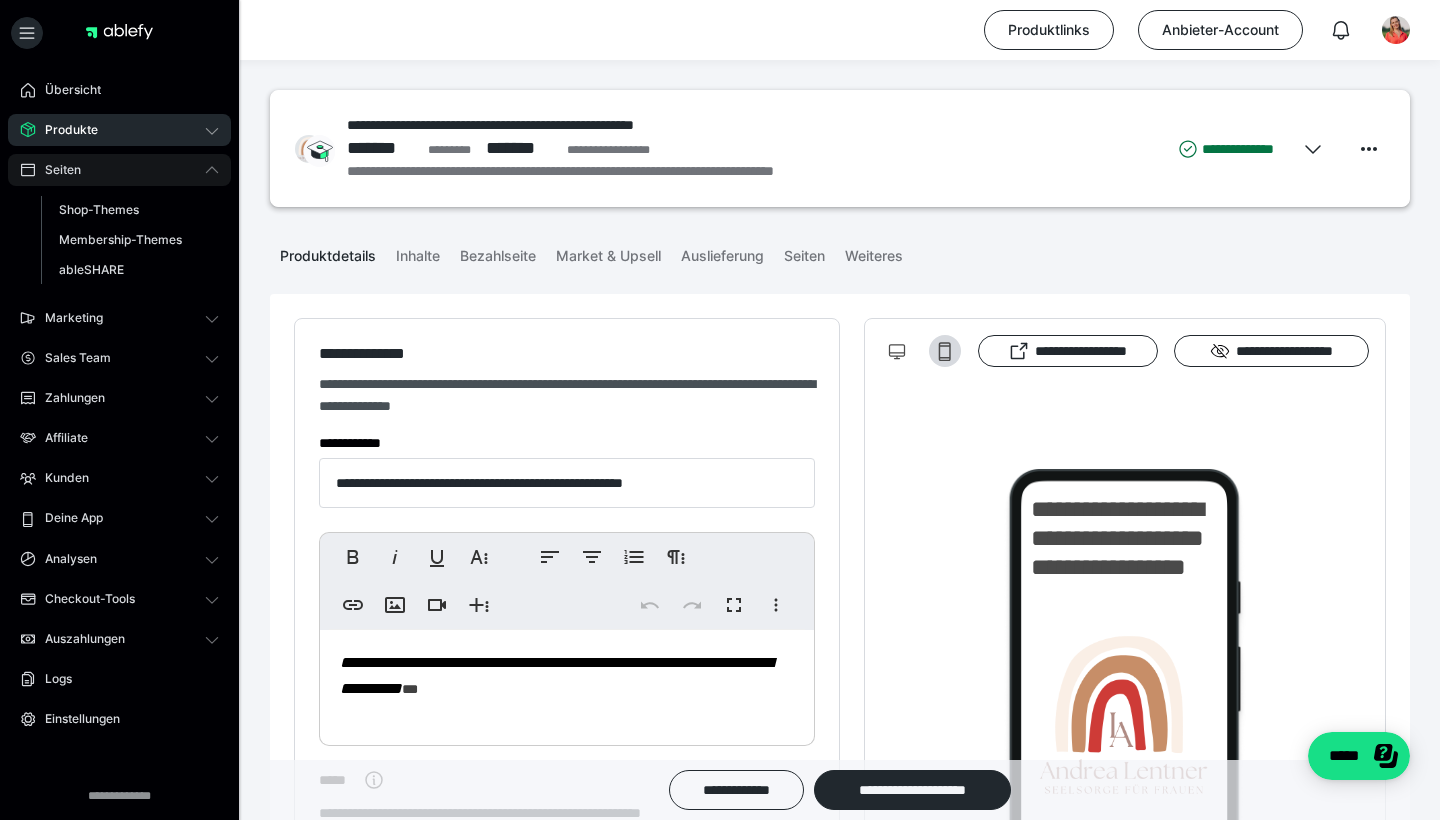 click on "Seiten" at bounding box center [119, 170] 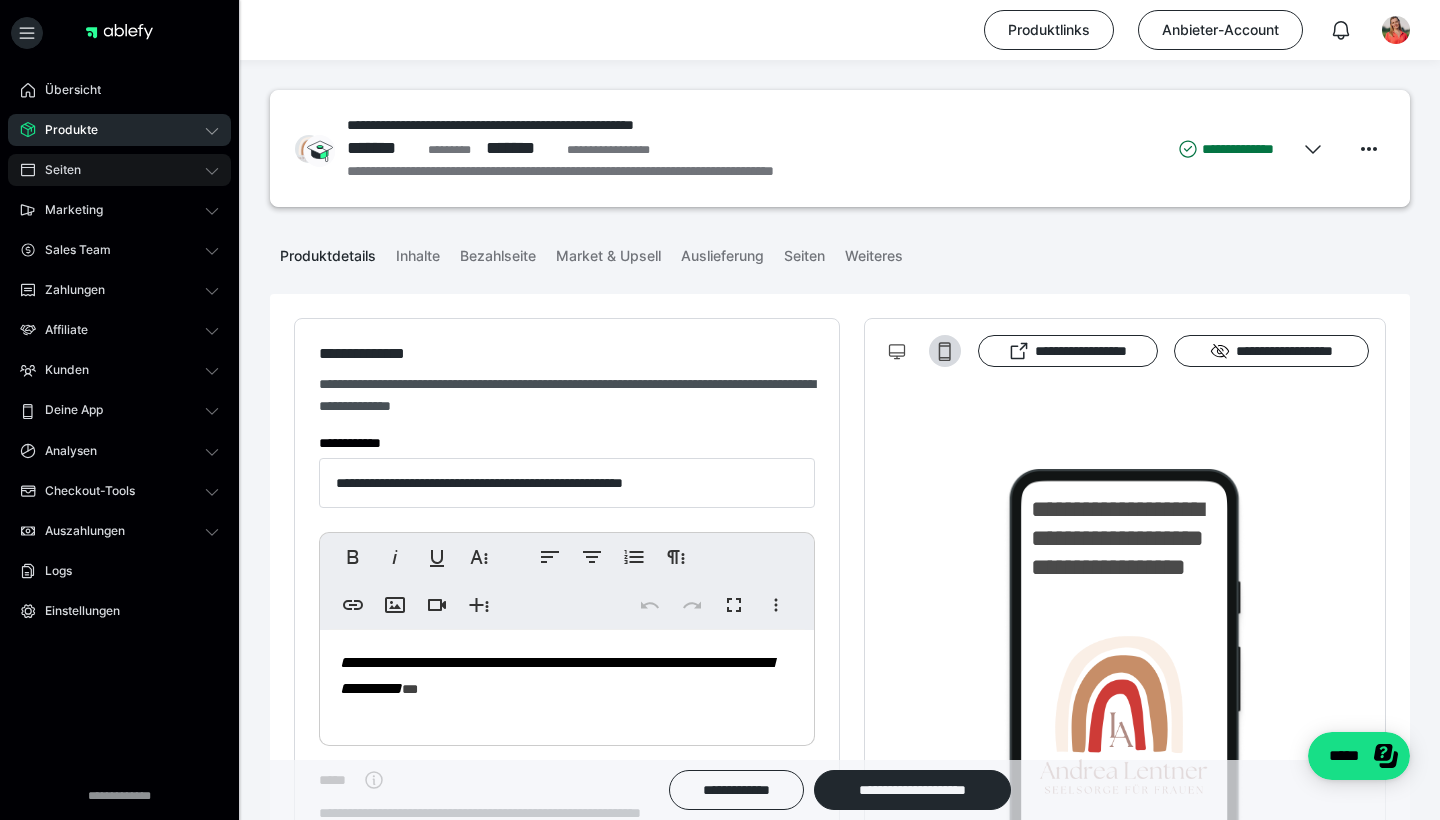 click on "Seiten" at bounding box center (119, 170) 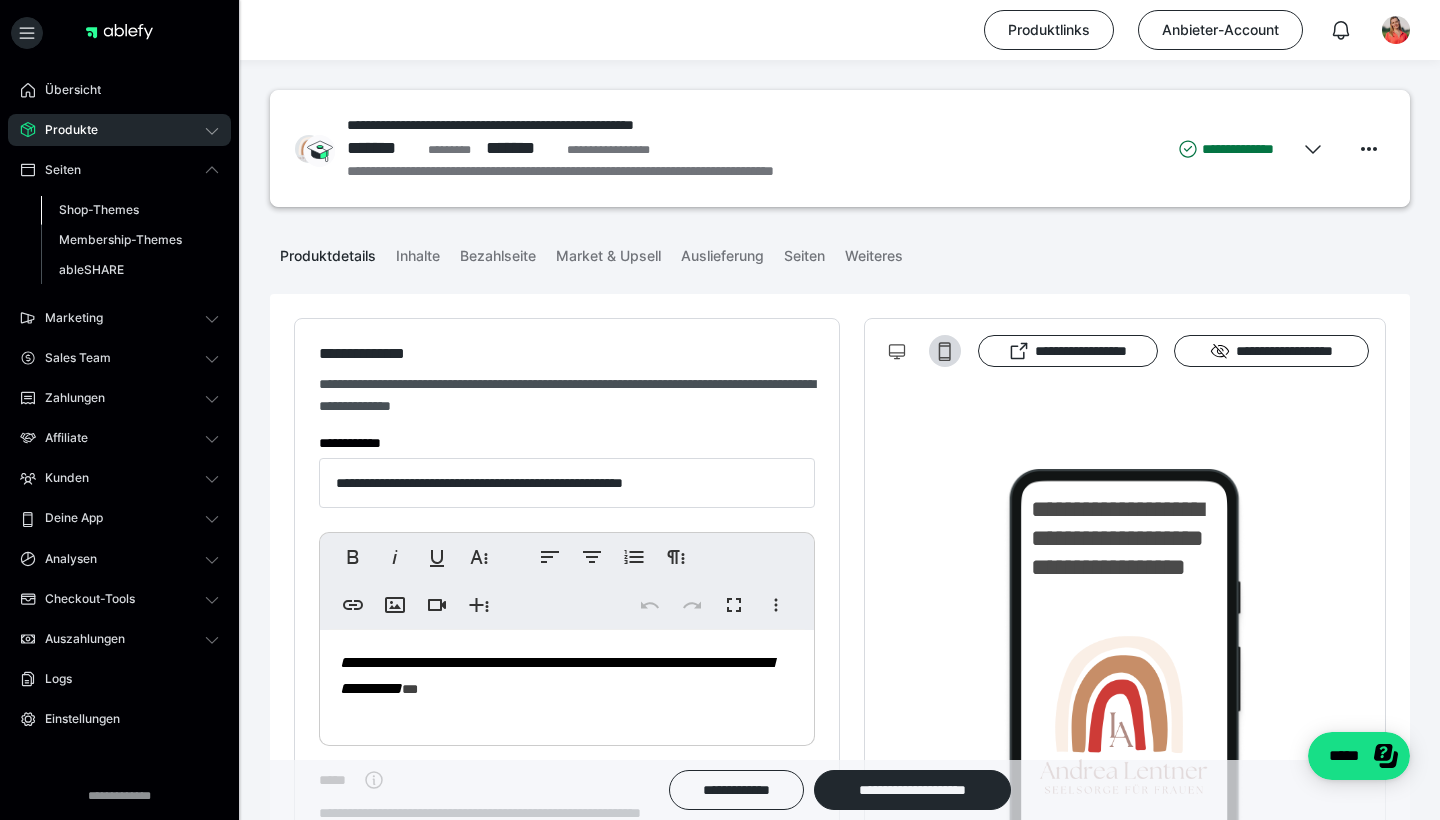 click on "Shop-Themes" at bounding box center (99, 209) 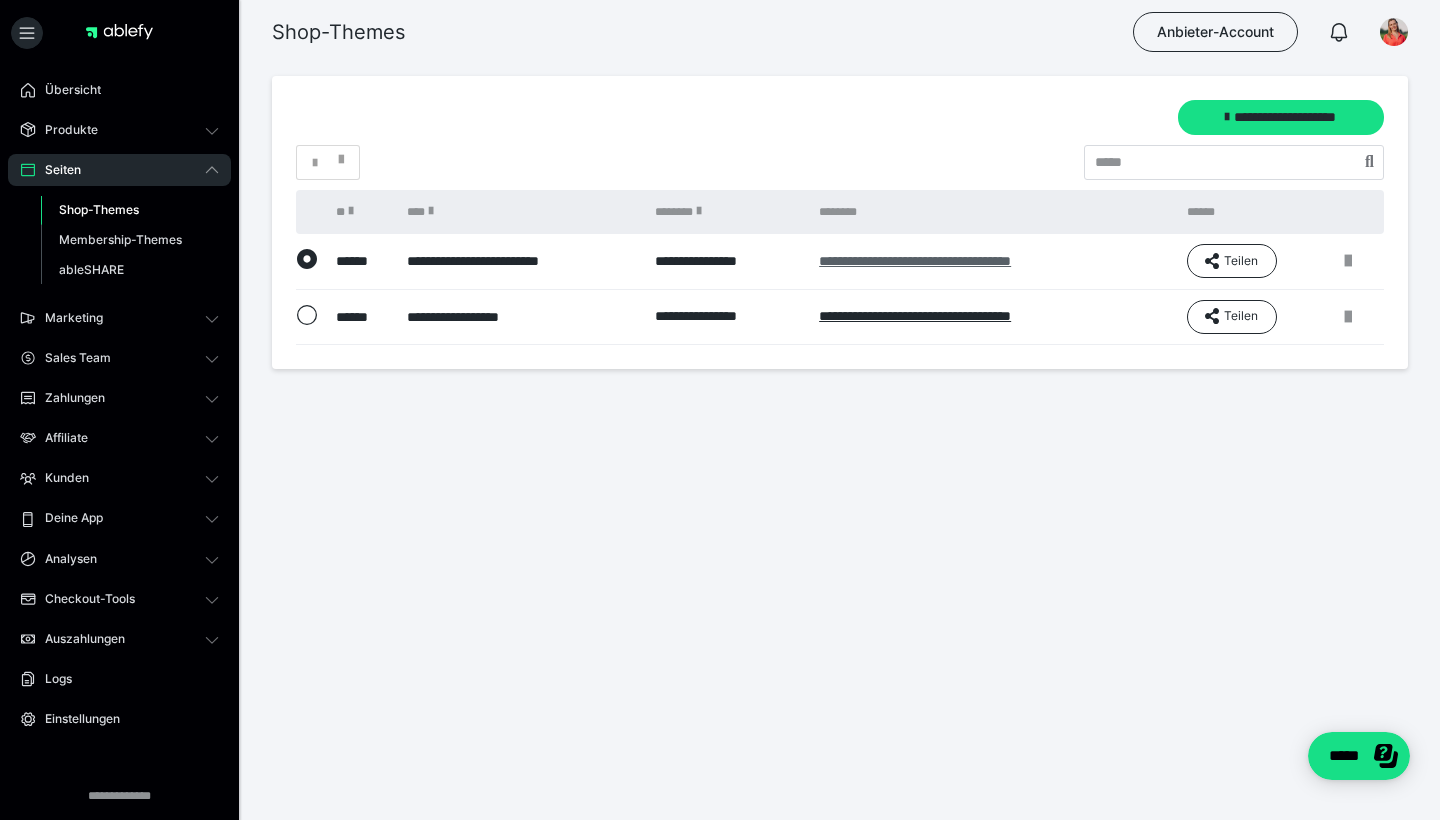 click on "**********" at bounding box center (915, 261) 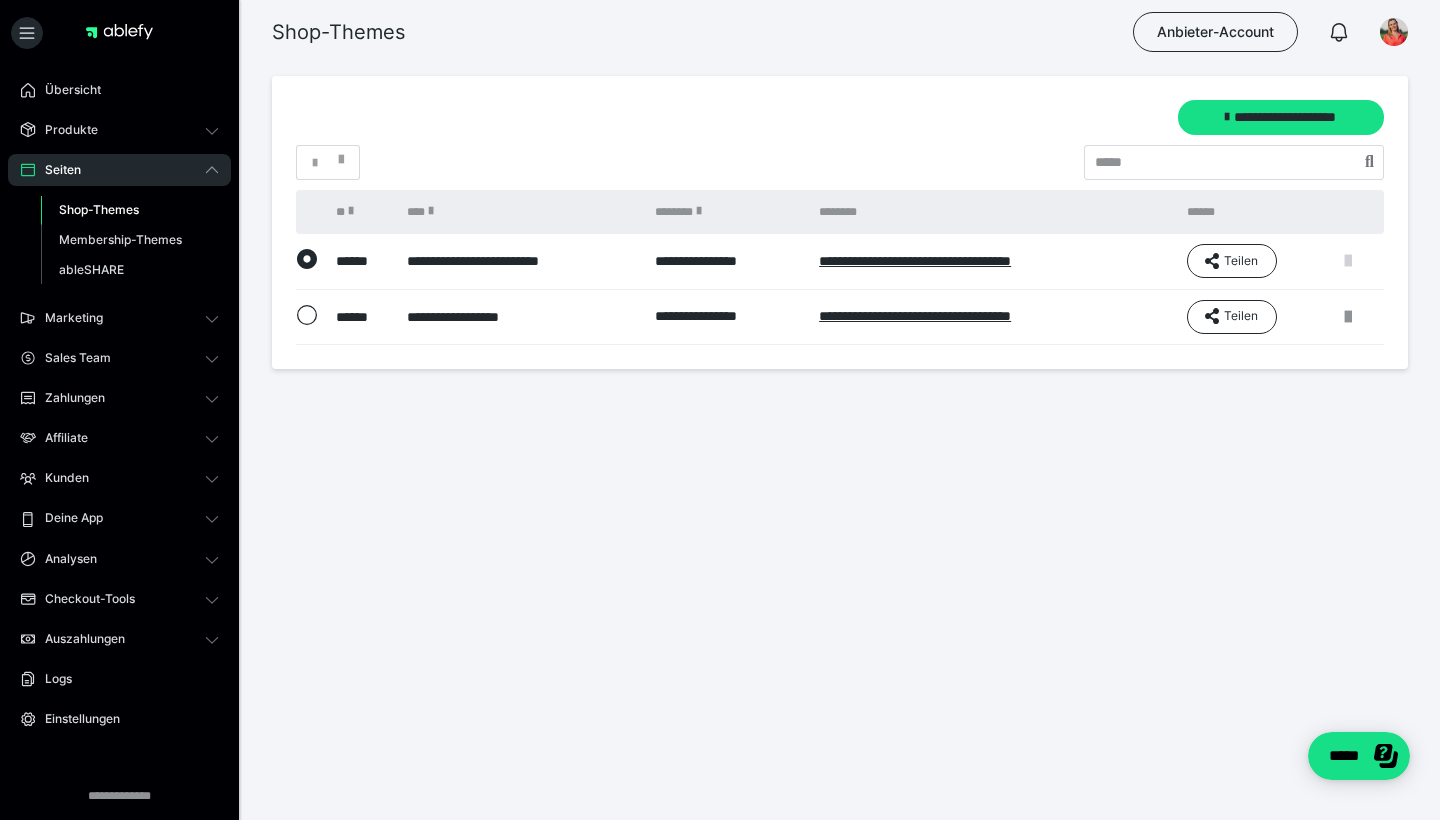 click at bounding box center (1348, 261) 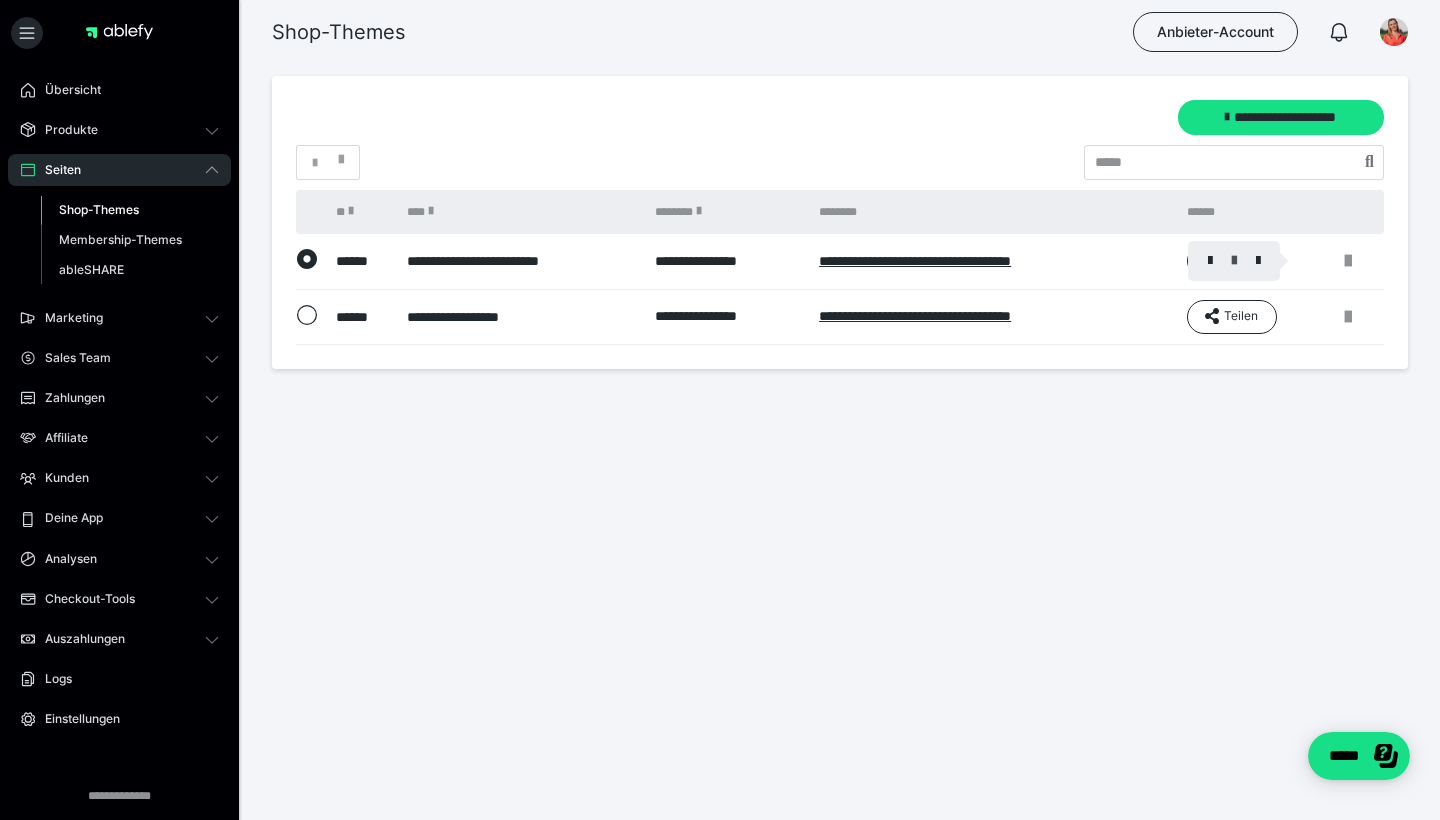 click at bounding box center (1234, 261) 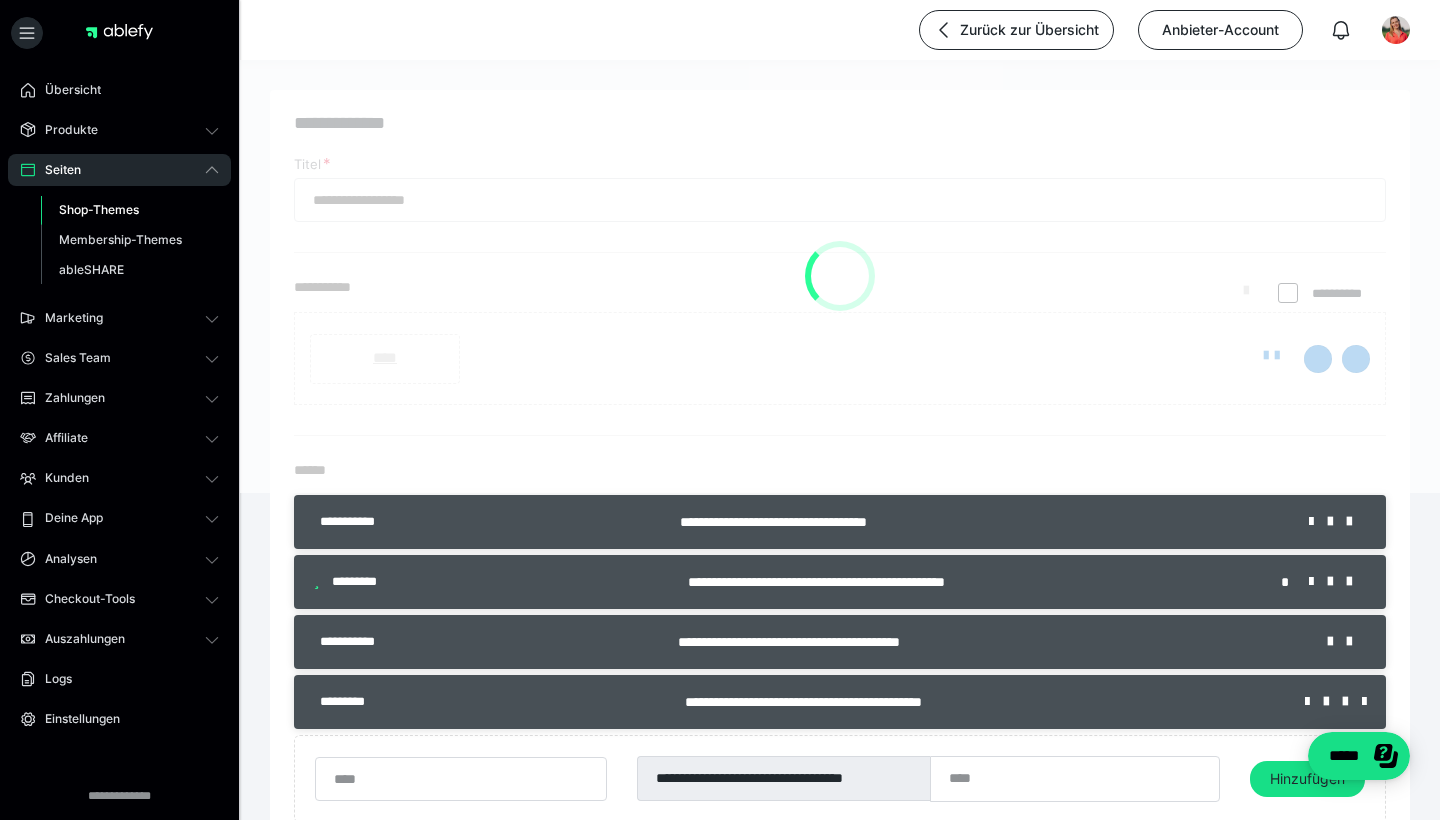 type on "**********" 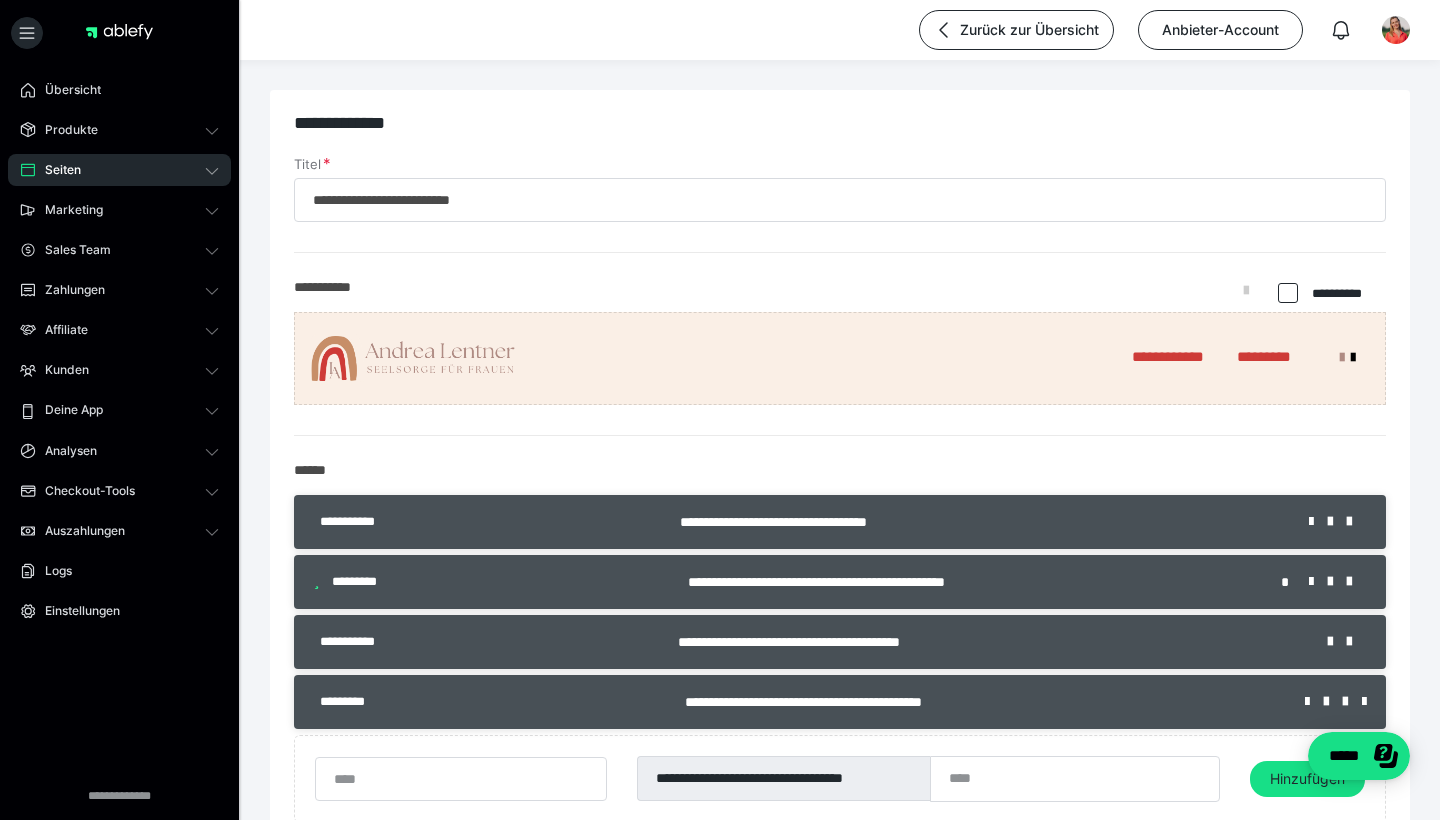 click on "**********" at bounding box center [979, 522] 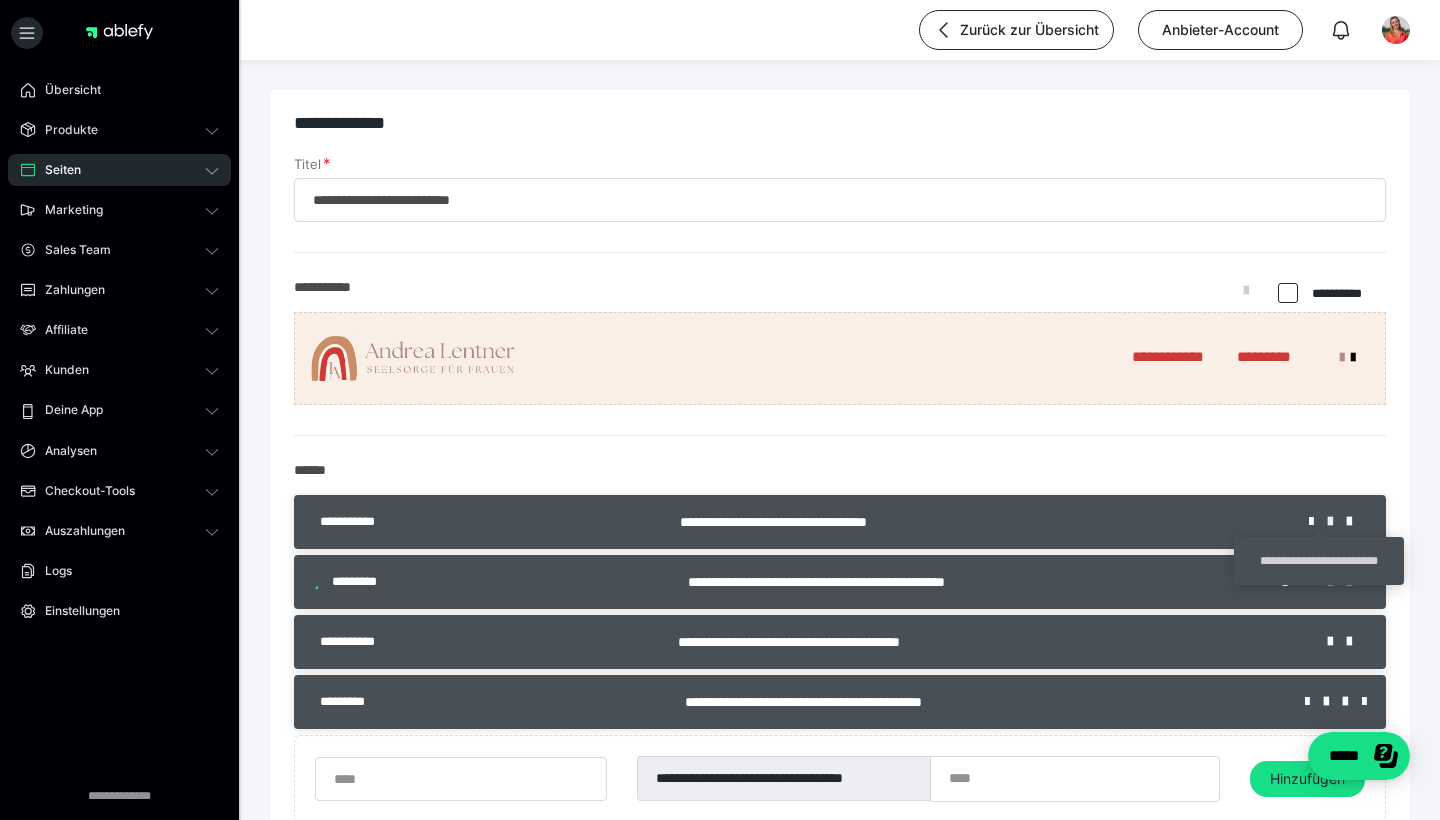 click at bounding box center (1337, 522) 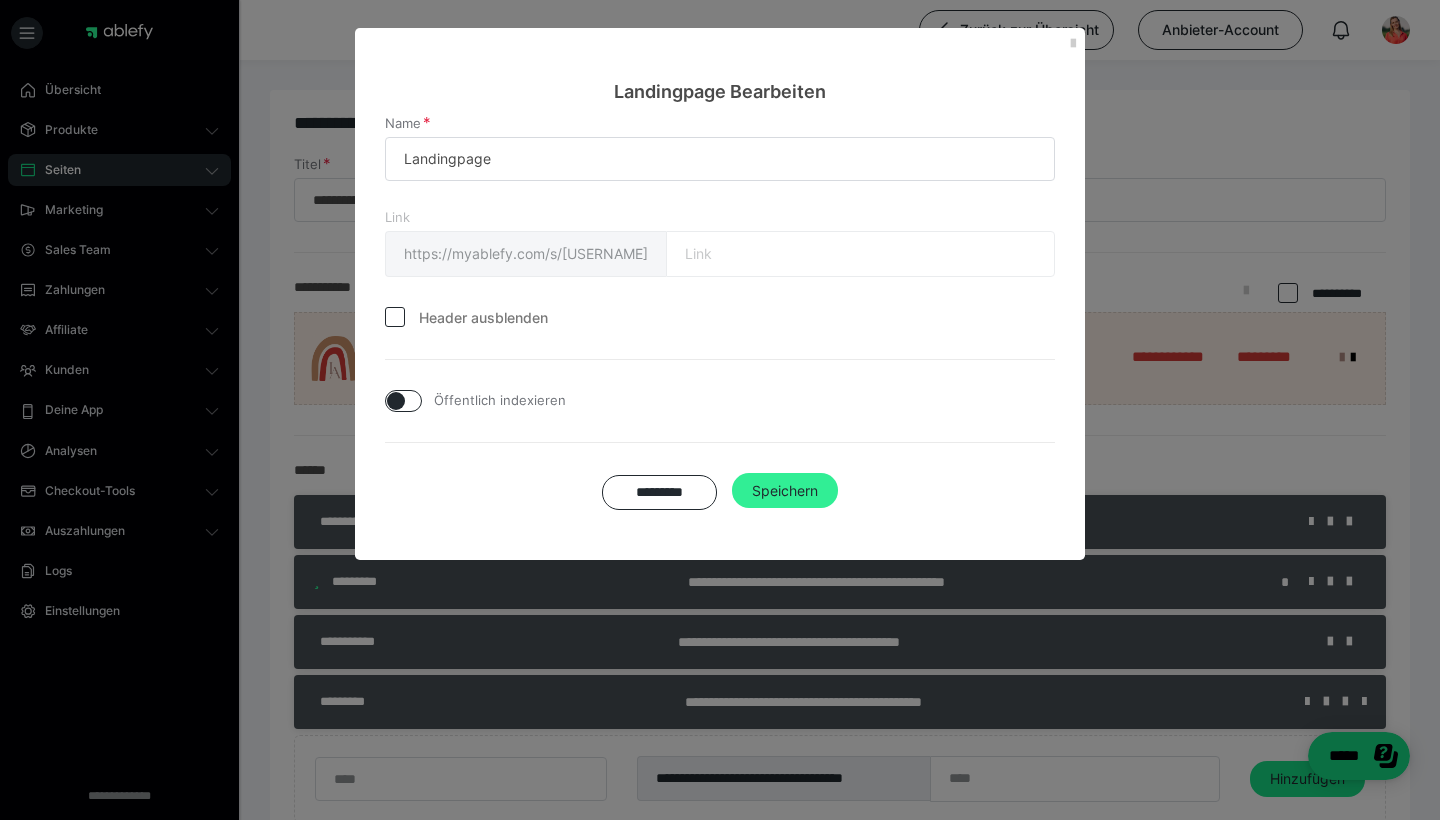 click on "Speichern" at bounding box center (785, 491) 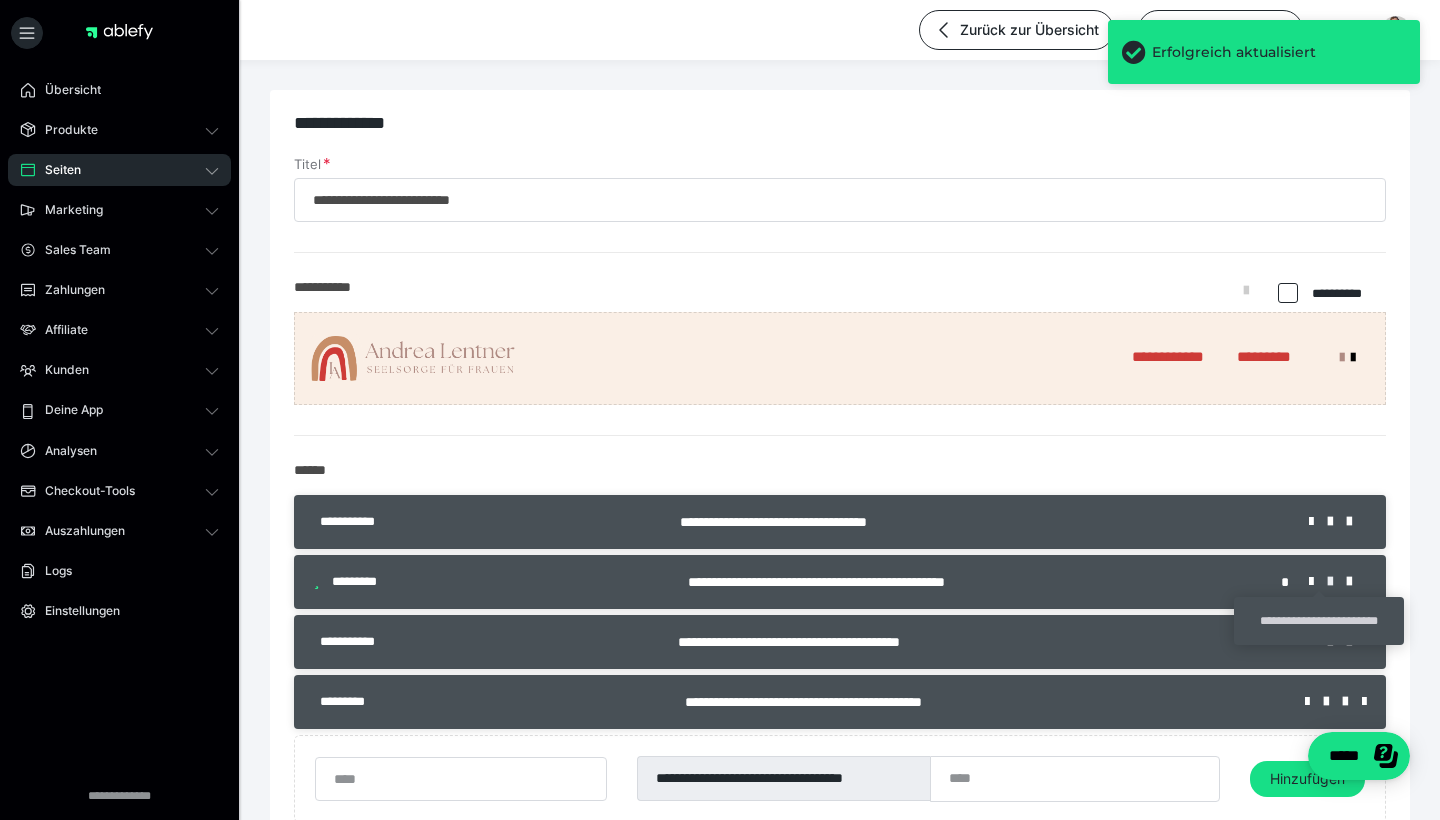 click at bounding box center (1337, 582) 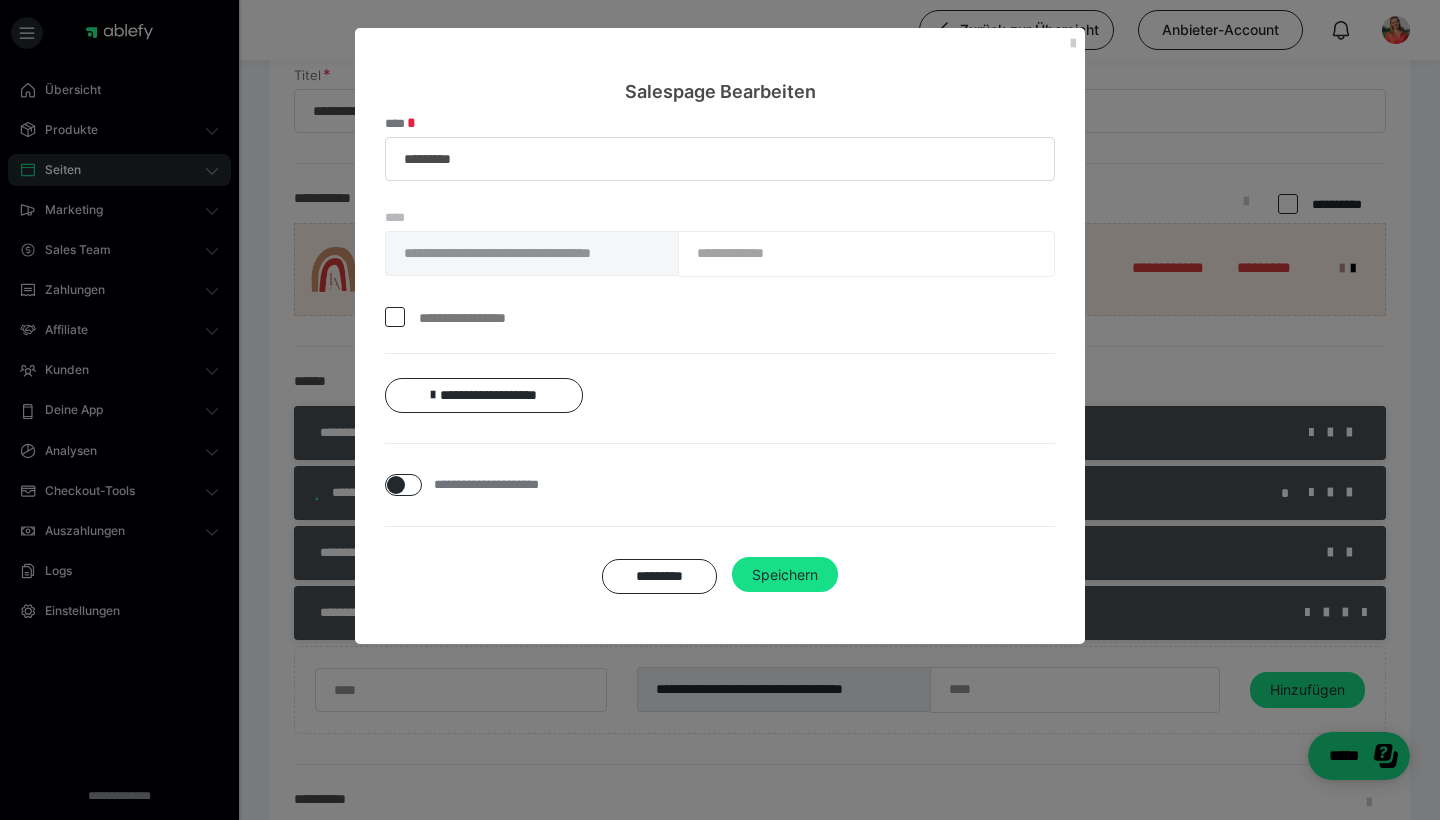 scroll, scrollTop: 95, scrollLeft: 0, axis: vertical 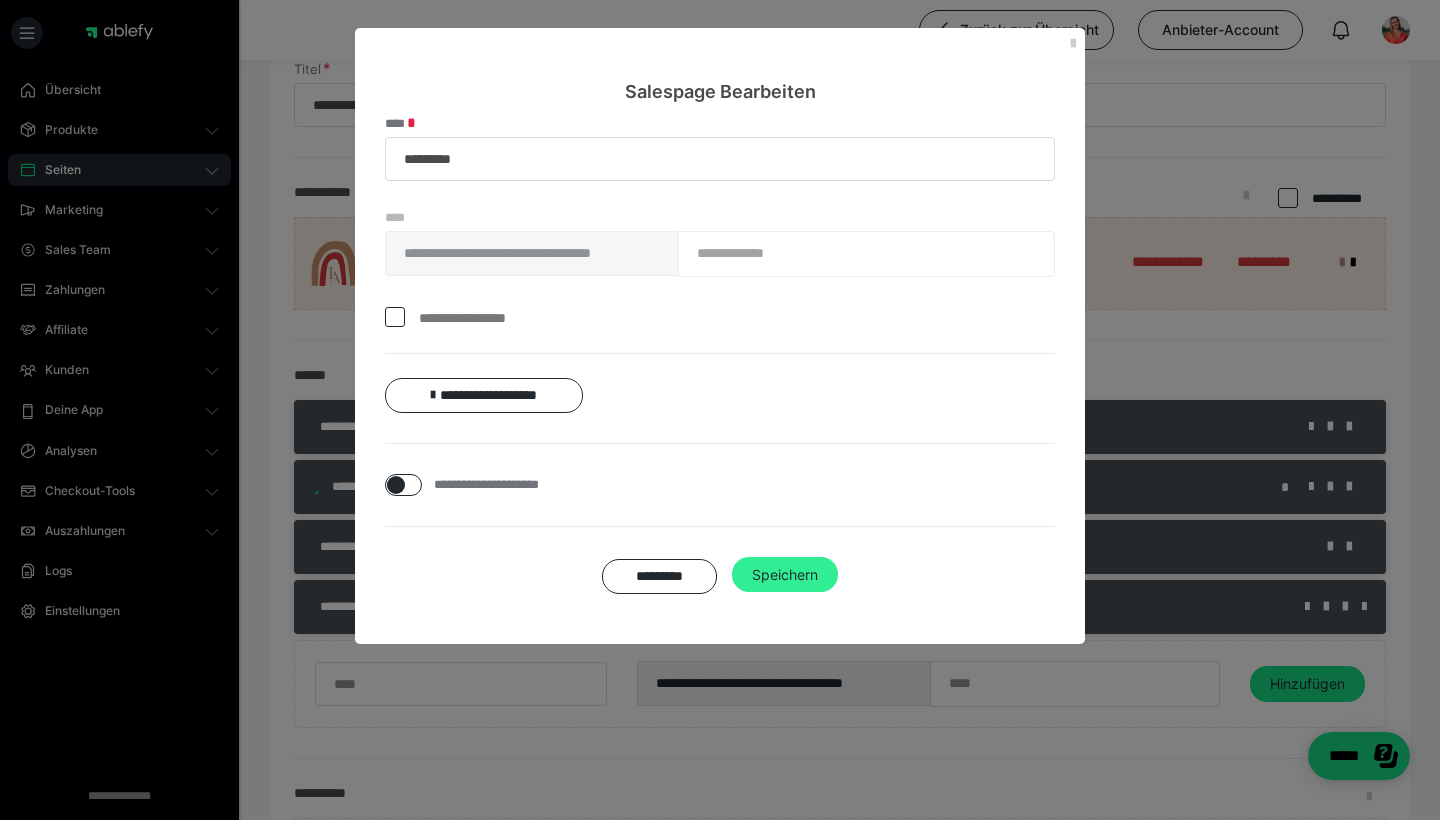 click on "Speichern" at bounding box center [785, 575] 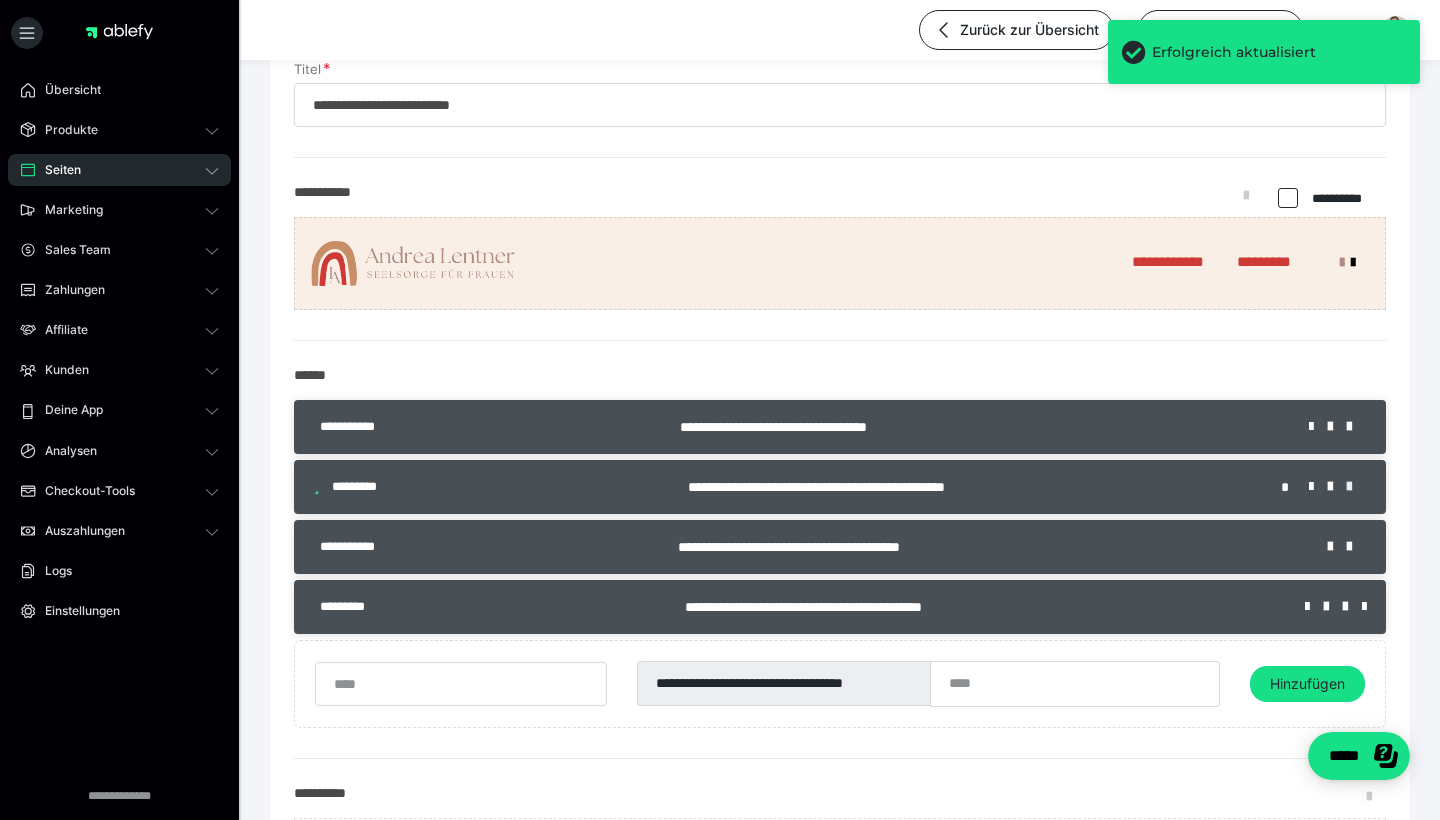 click at bounding box center [1356, 487] 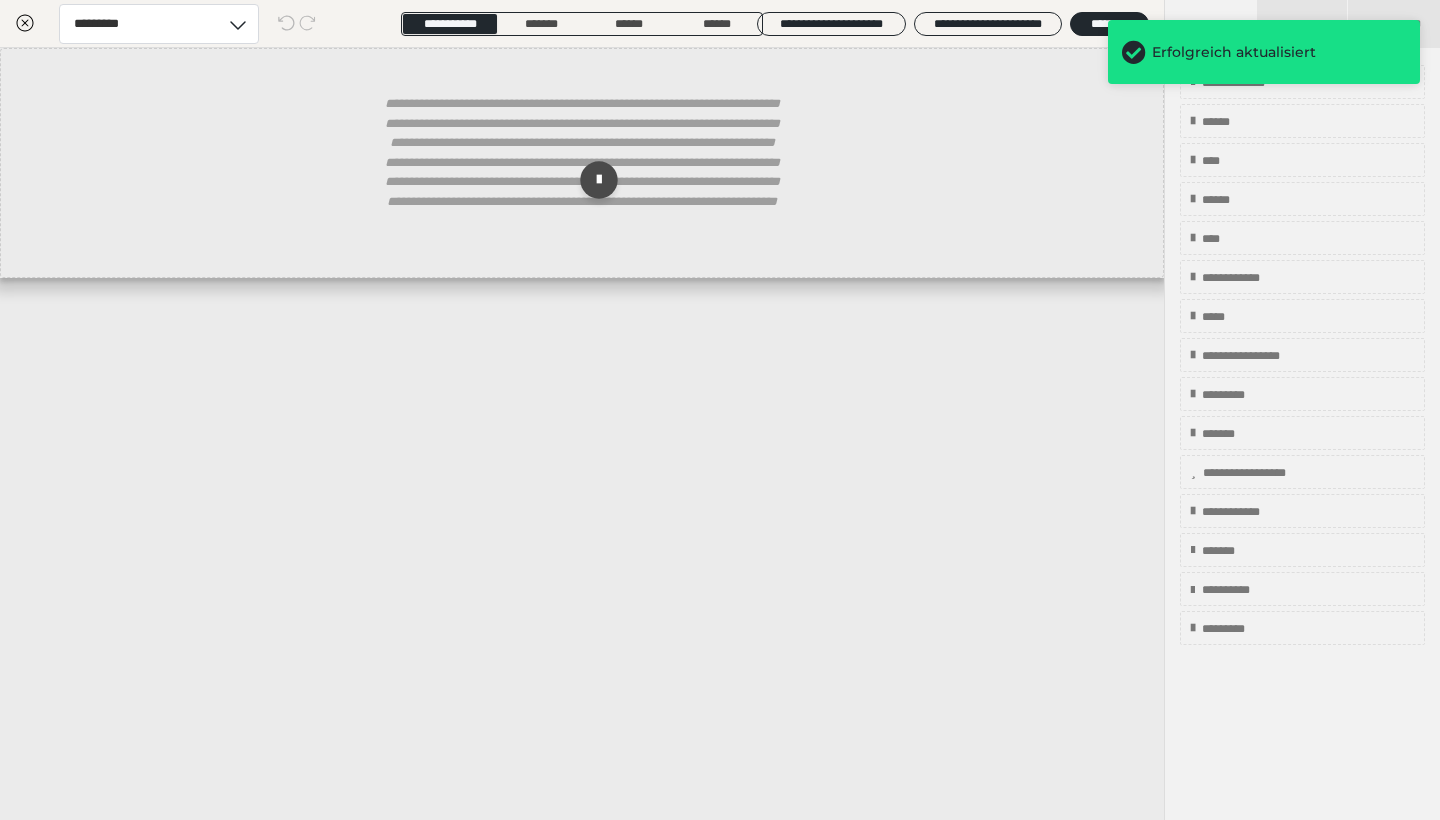 click 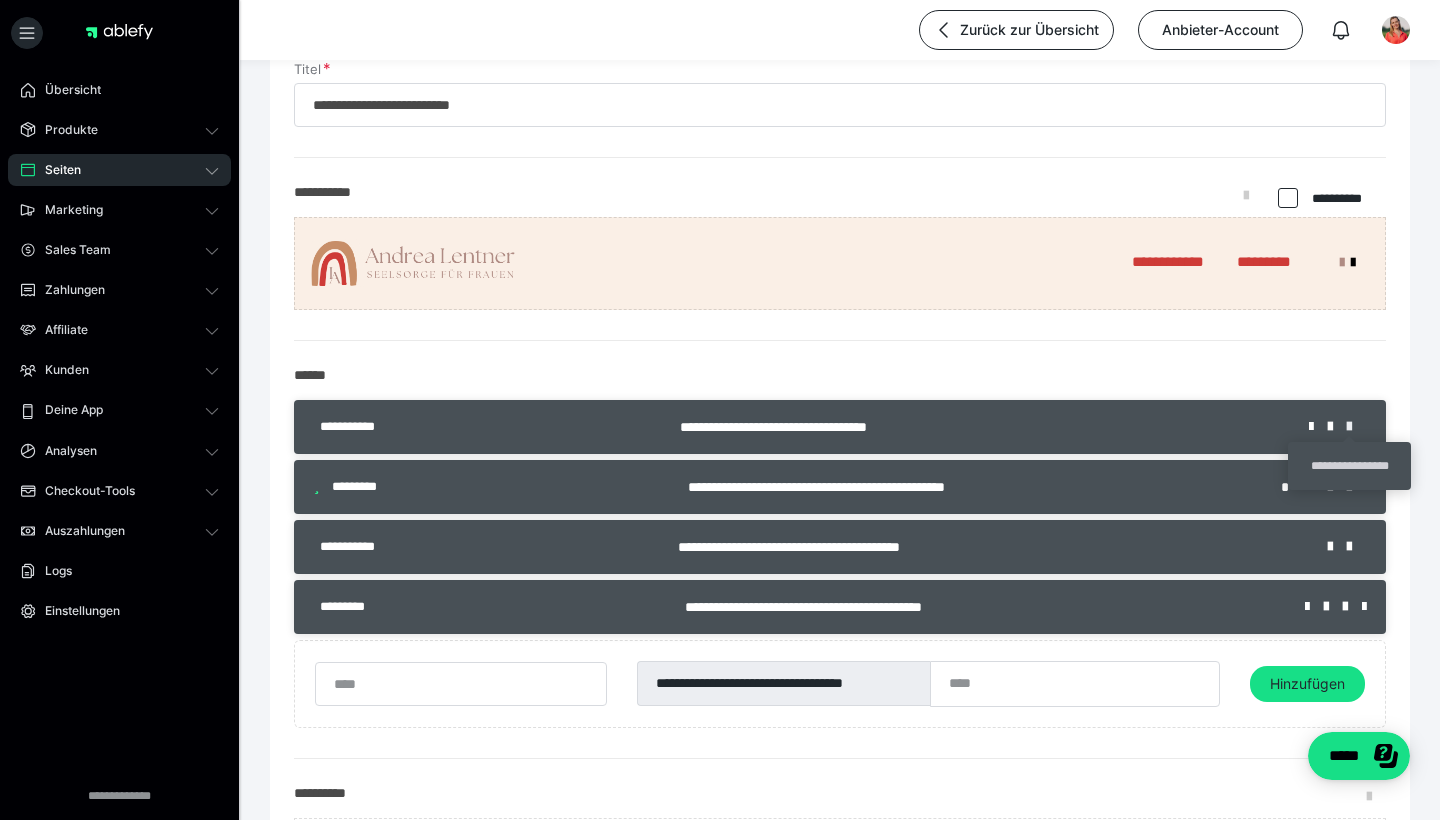 click at bounding box center [1356, 427] 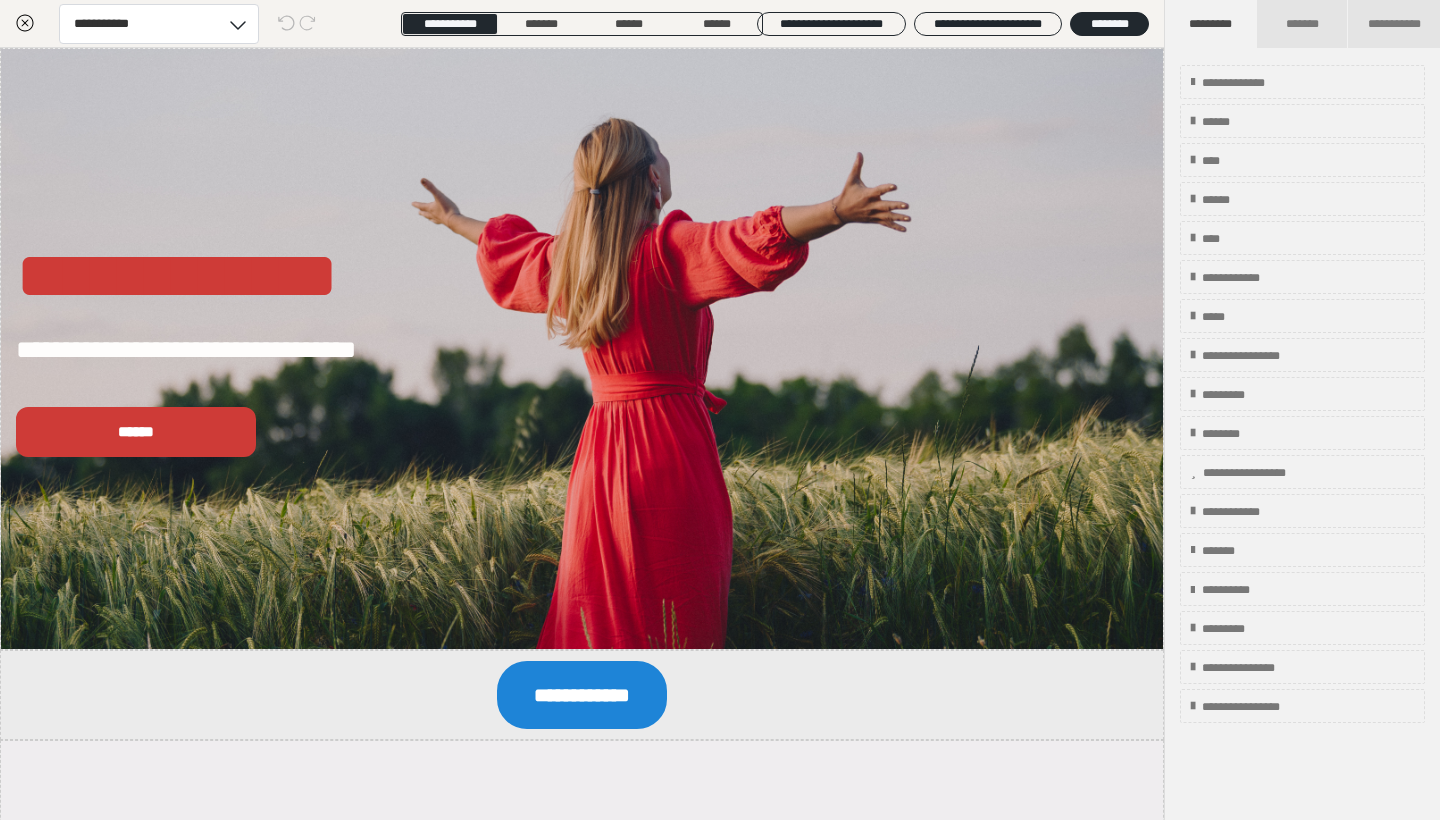 click 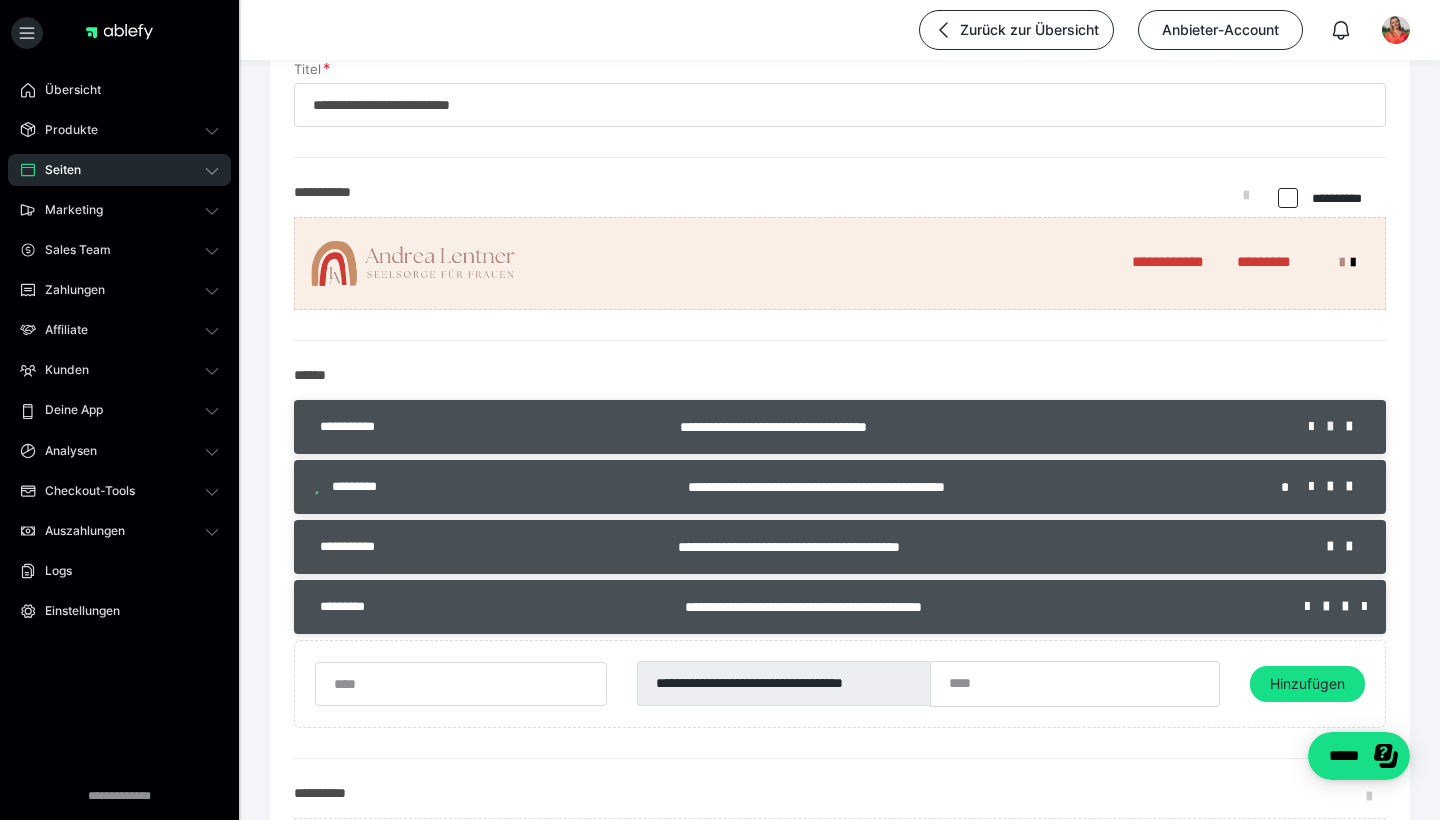 click at bounding box center [1337, 427] 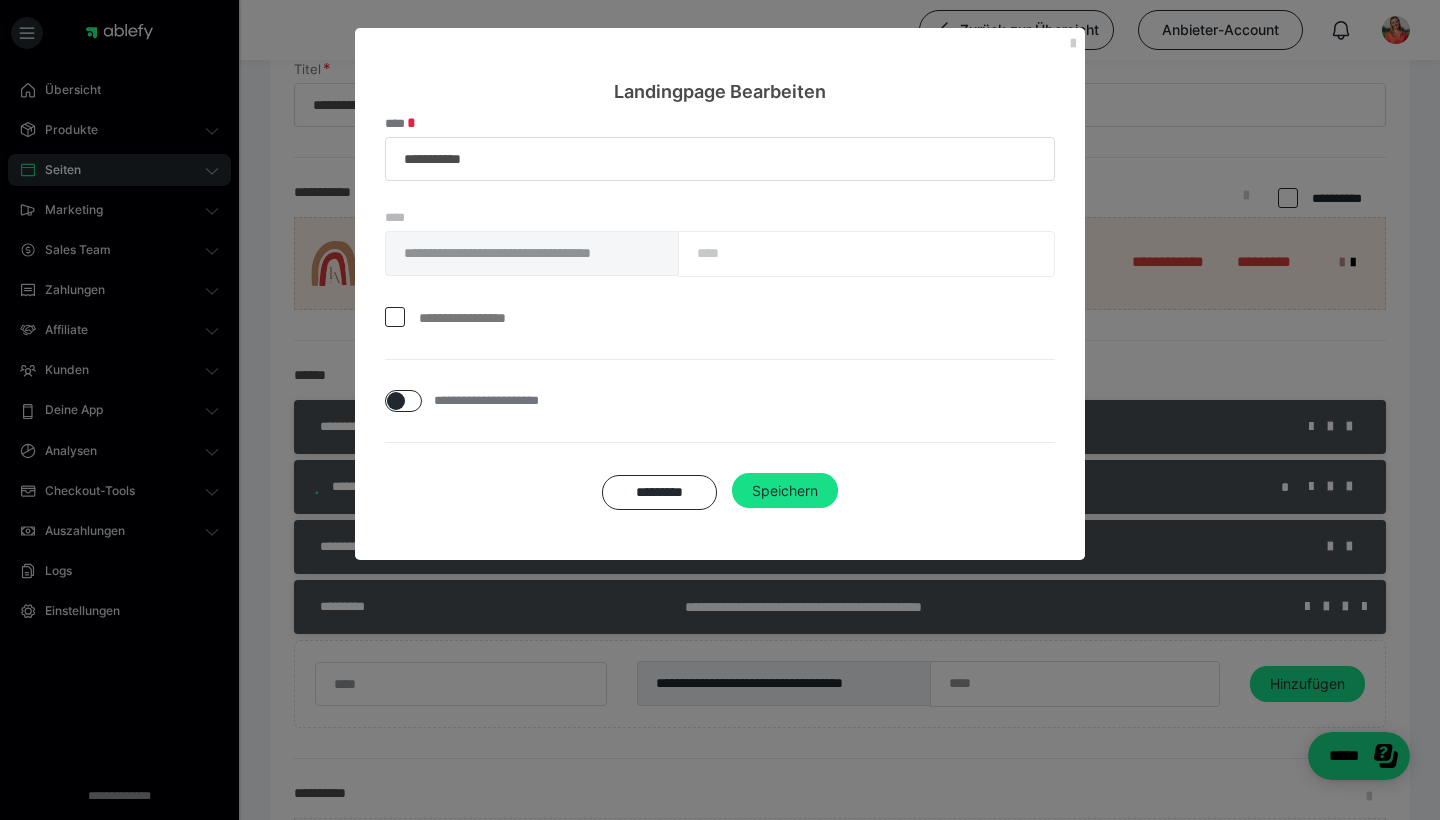 click on "**********" at bounding box center (720, 222) 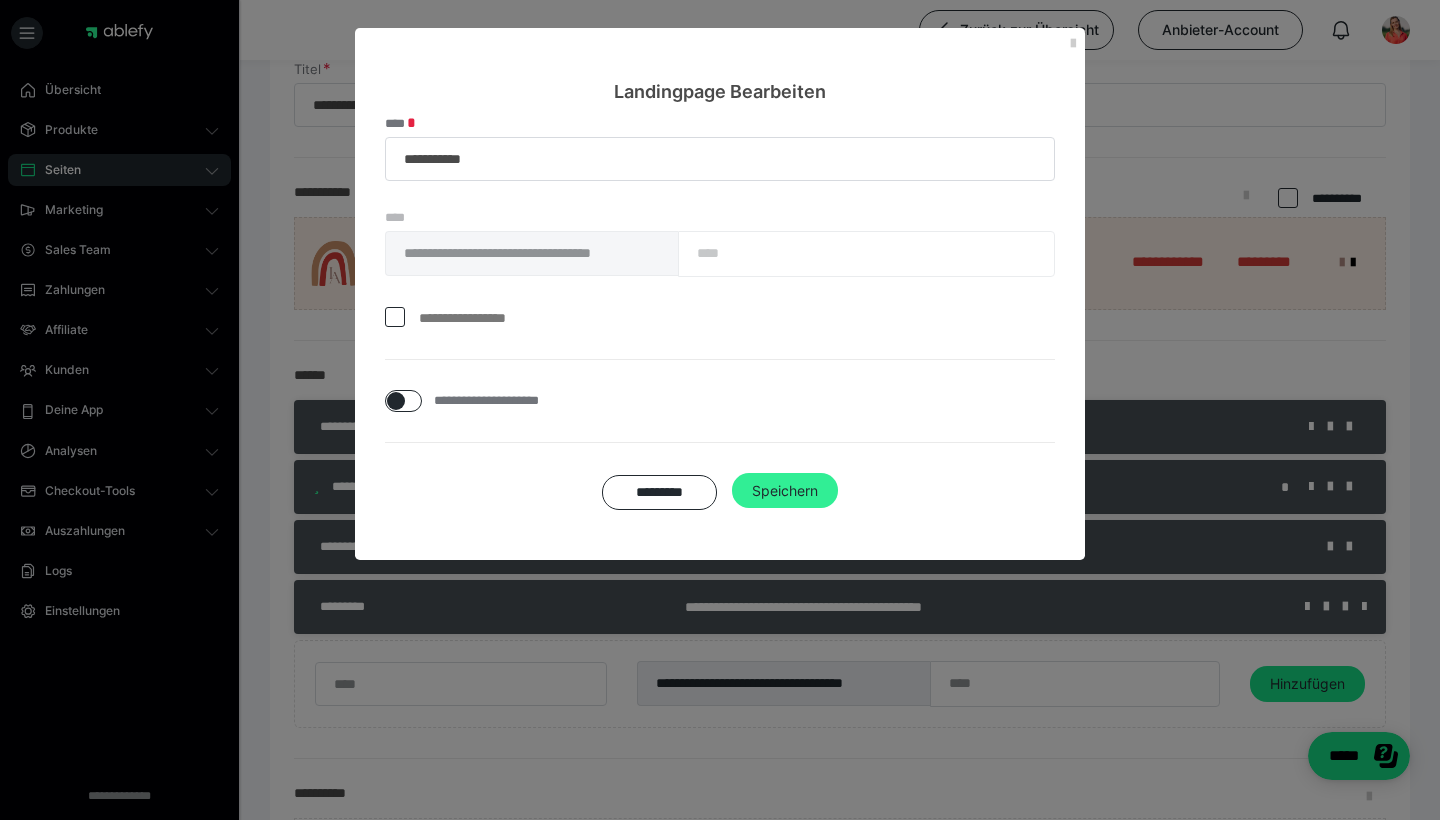 click on "Speichern" at bounding box center (785, 491) 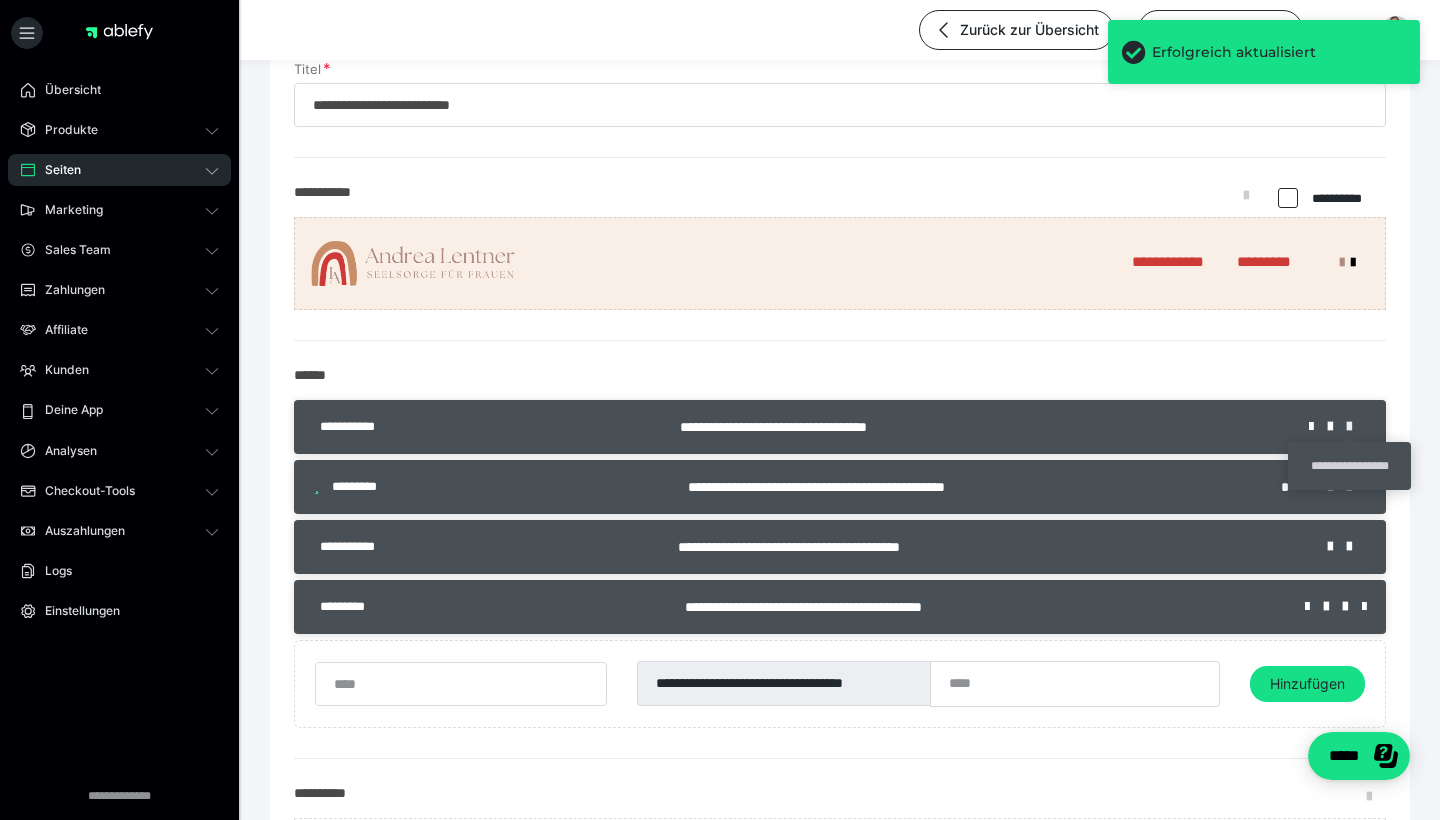 click at bounding box center (1356, 427) 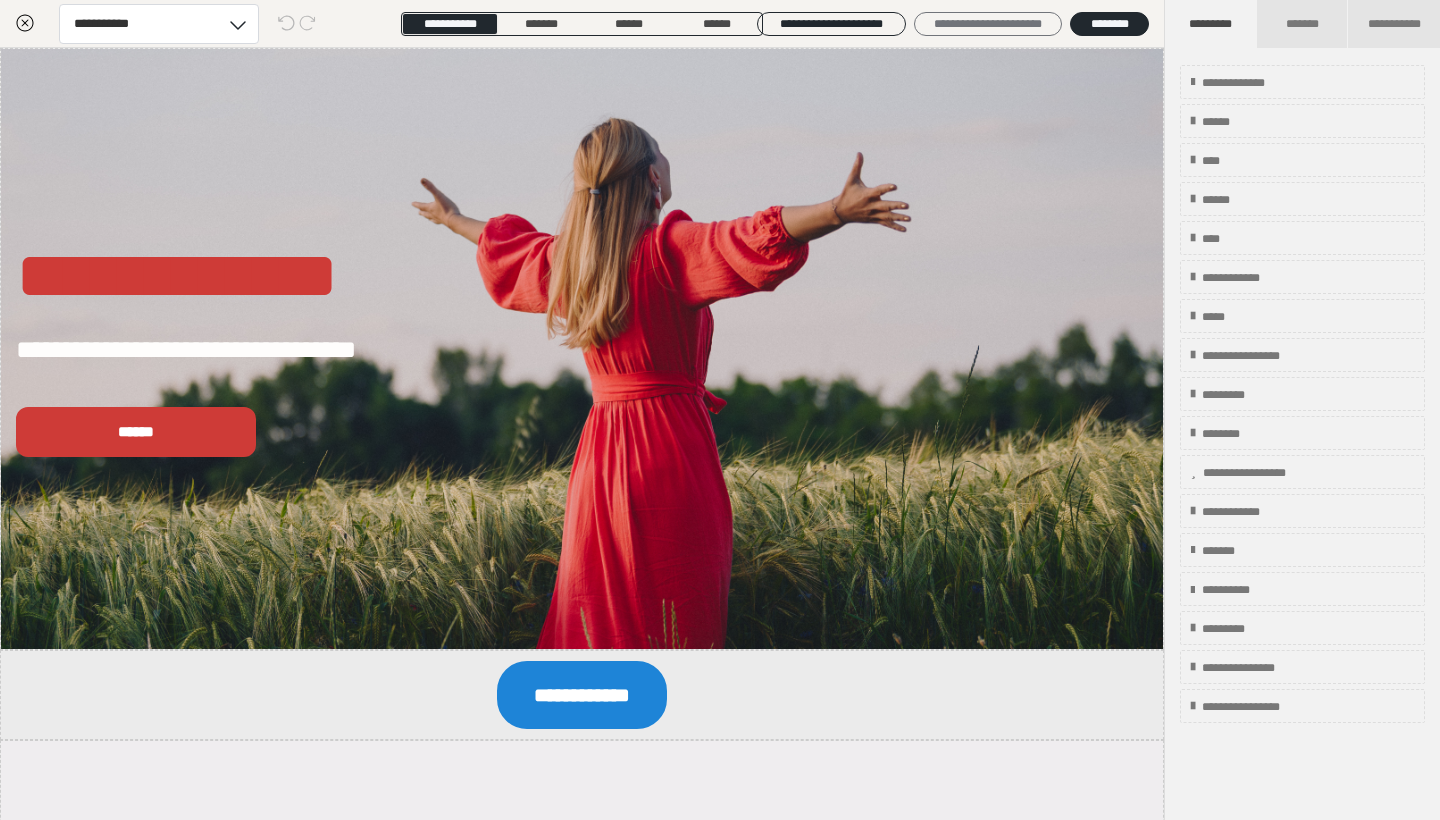 click on "**********" at bounding box center [988, 24] 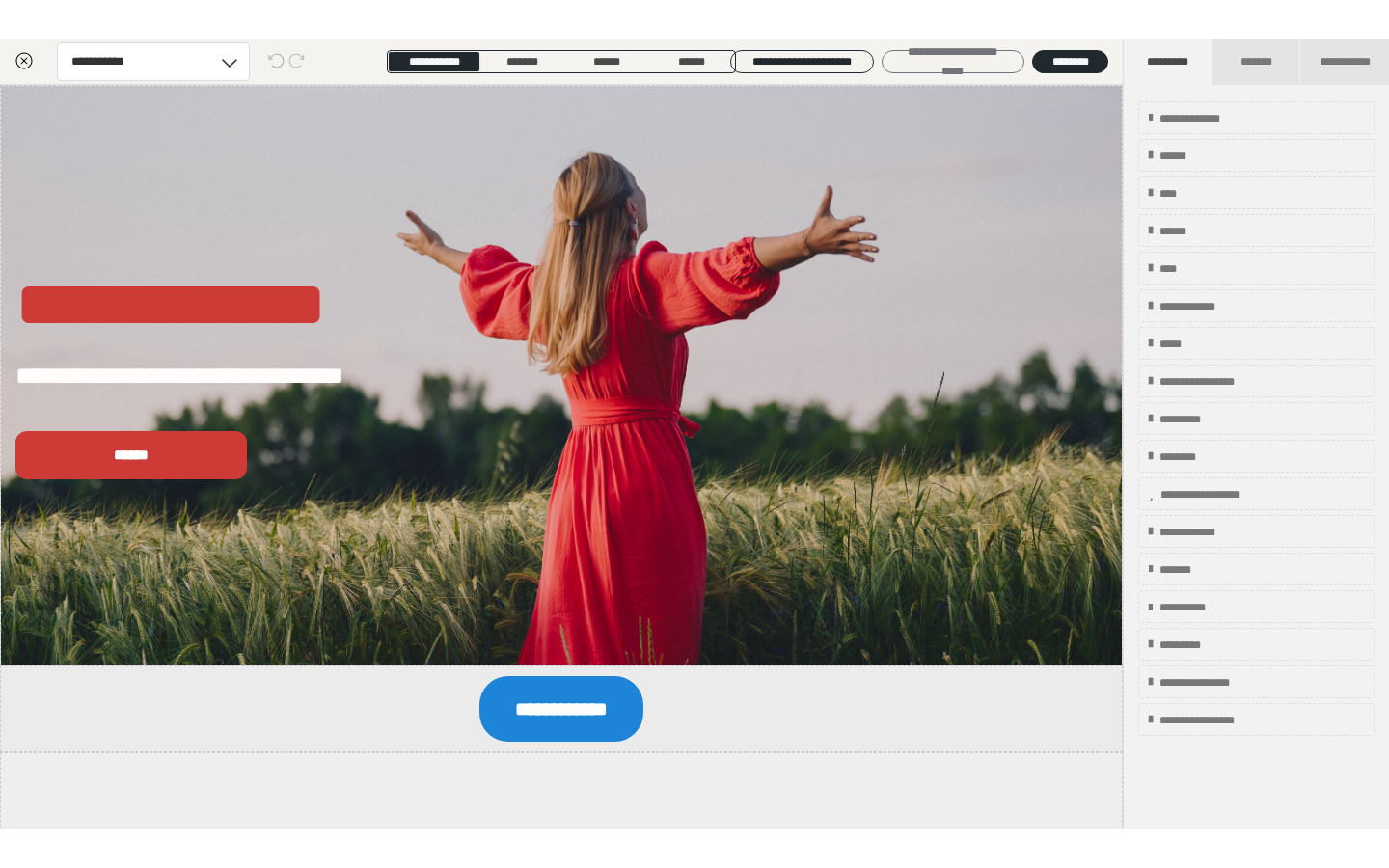 scroll, scrollTop: 0, scrollLeft: 0, axis: both 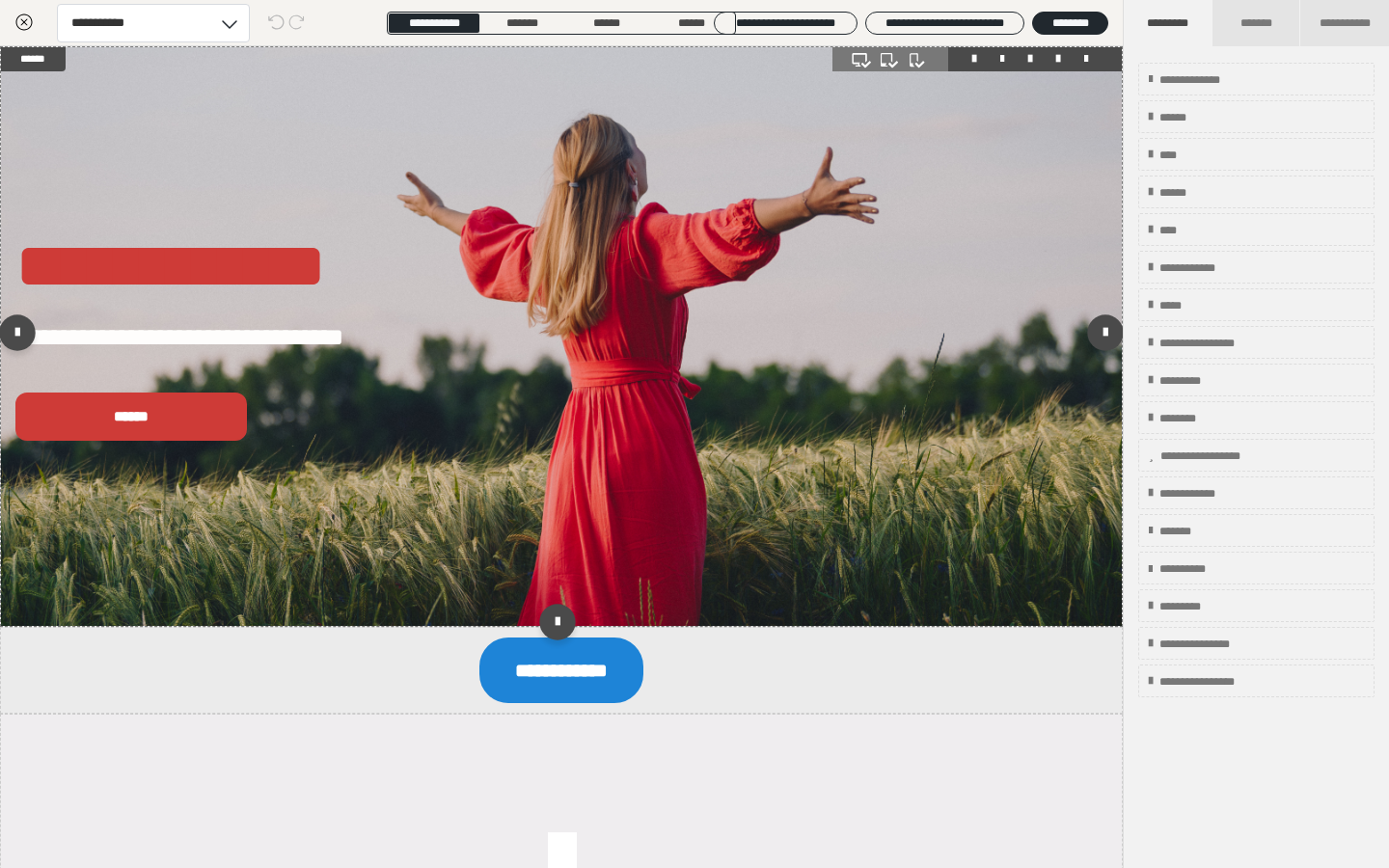 click at bounding box center (974, 59) 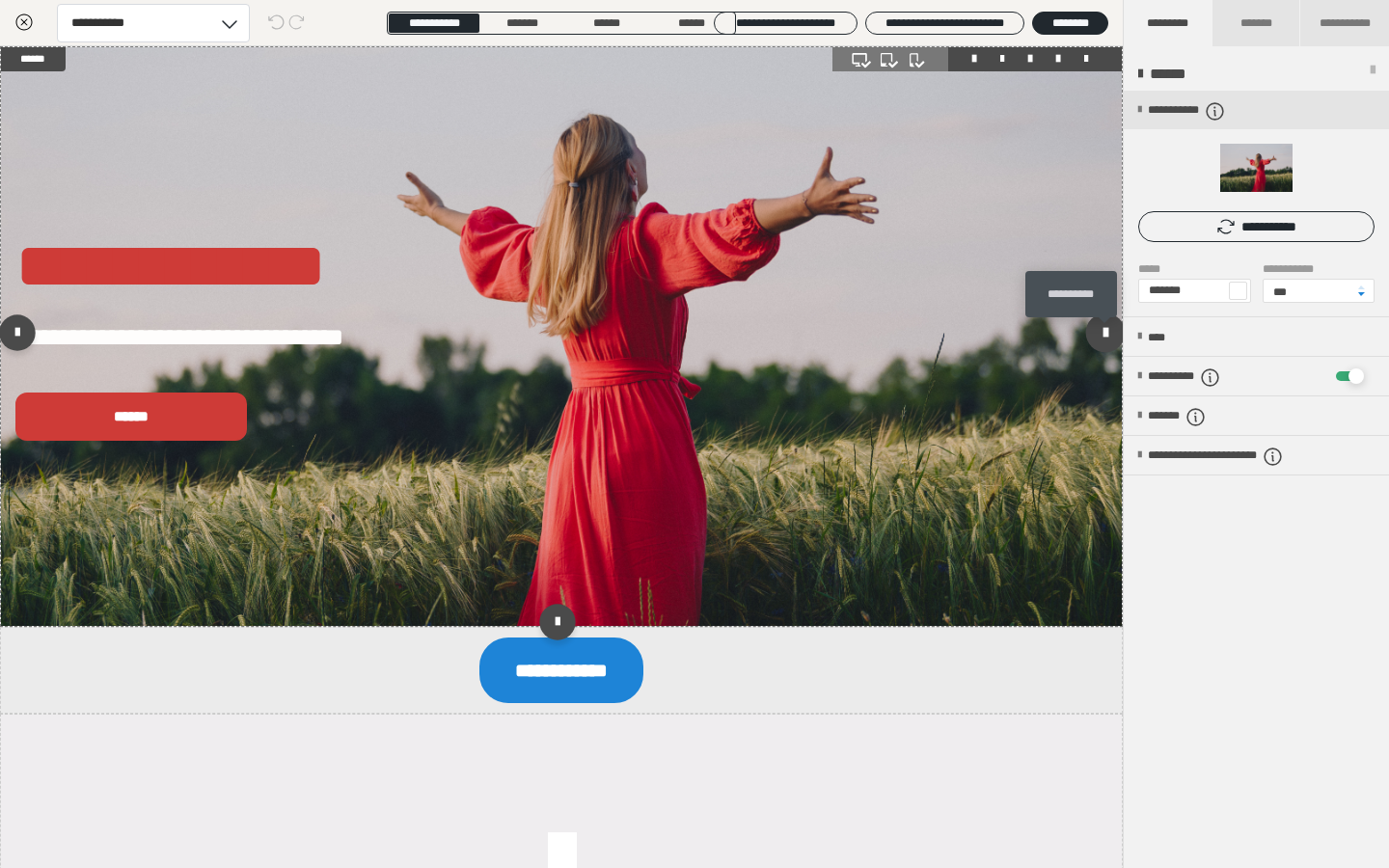 click at bounding box center [1105, 332] 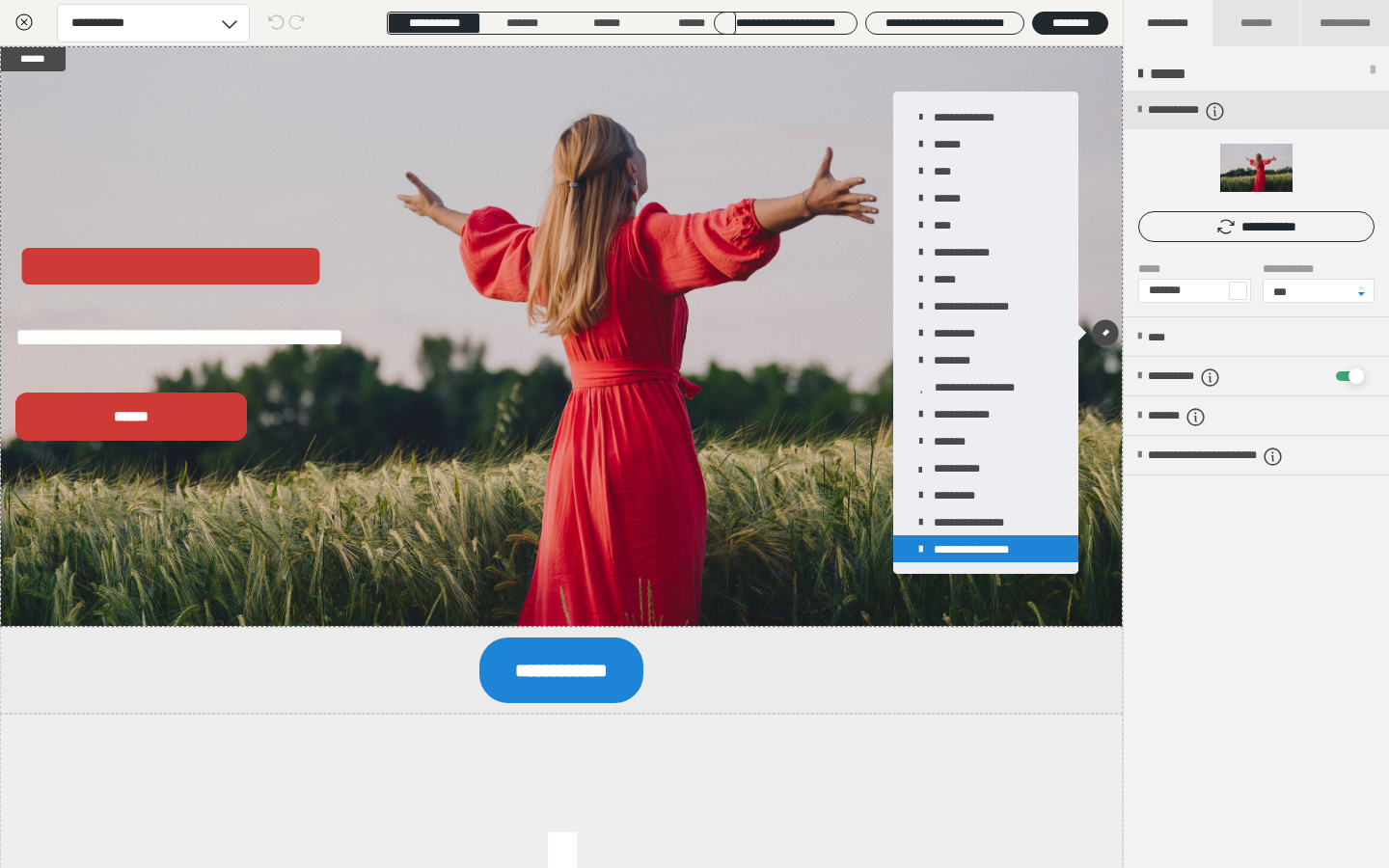 click on "**********" at bounding box center [986, 549] 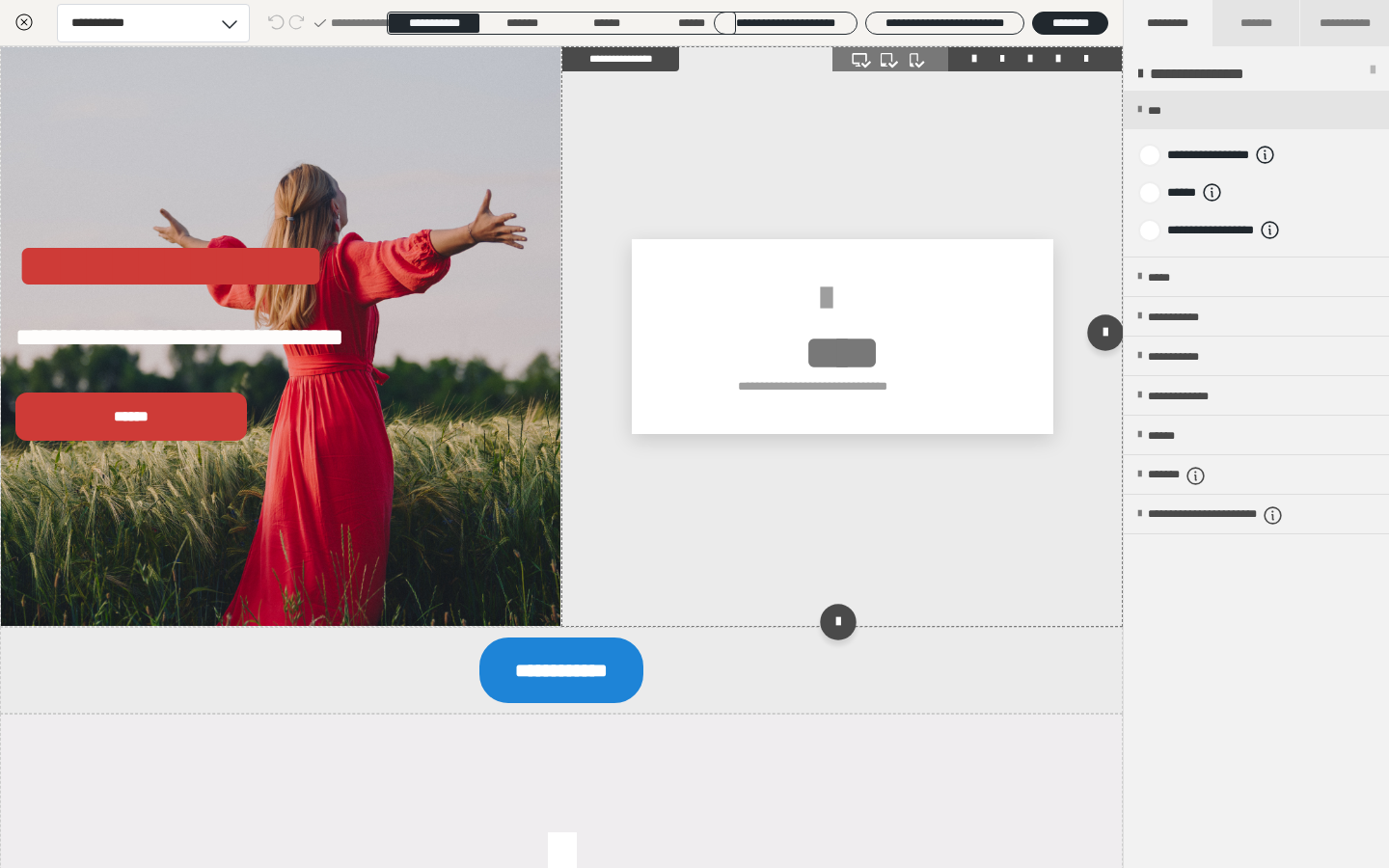 click on "*" at bounding box center (880, 352) 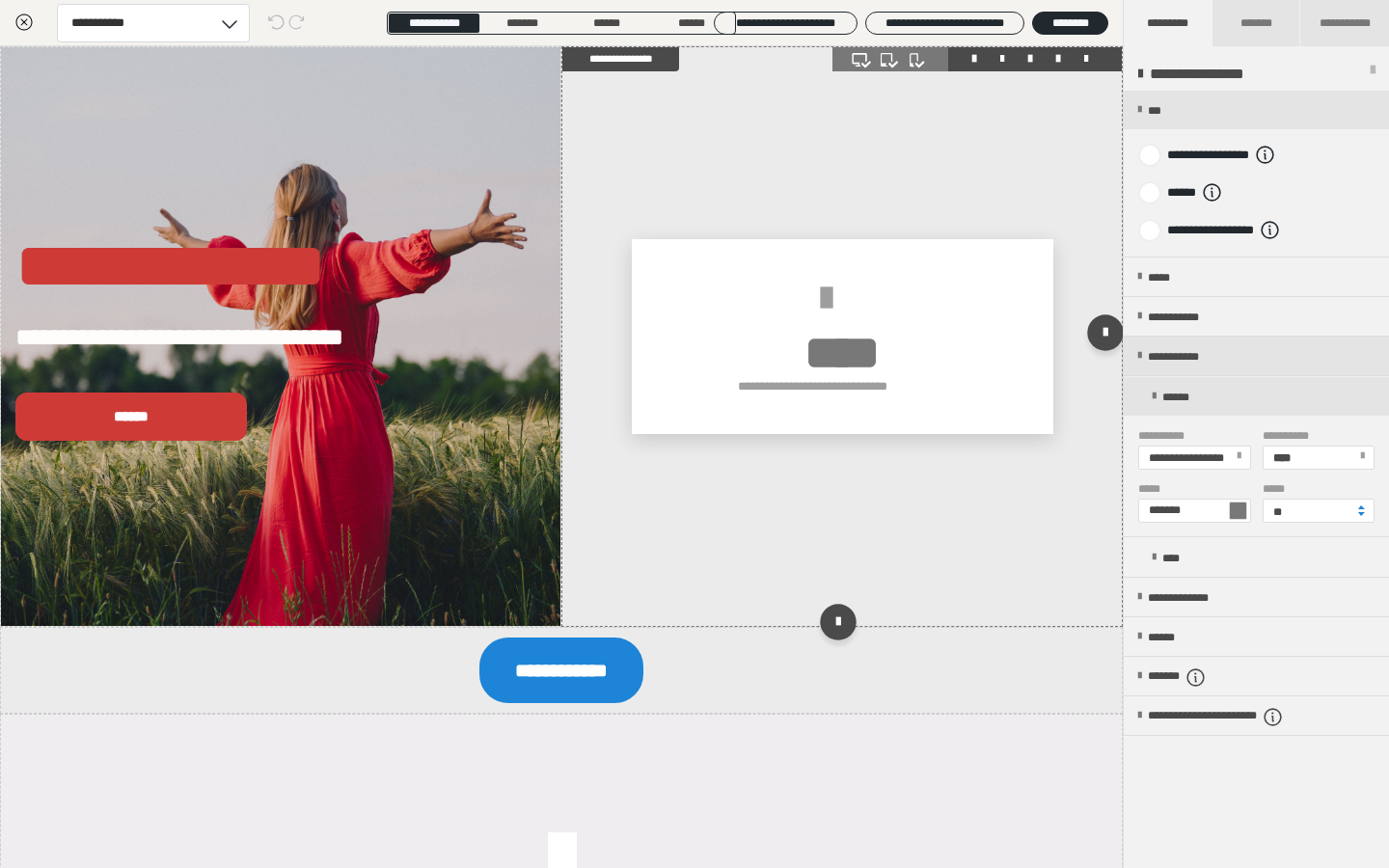 click at bounding box center (1086, 59) 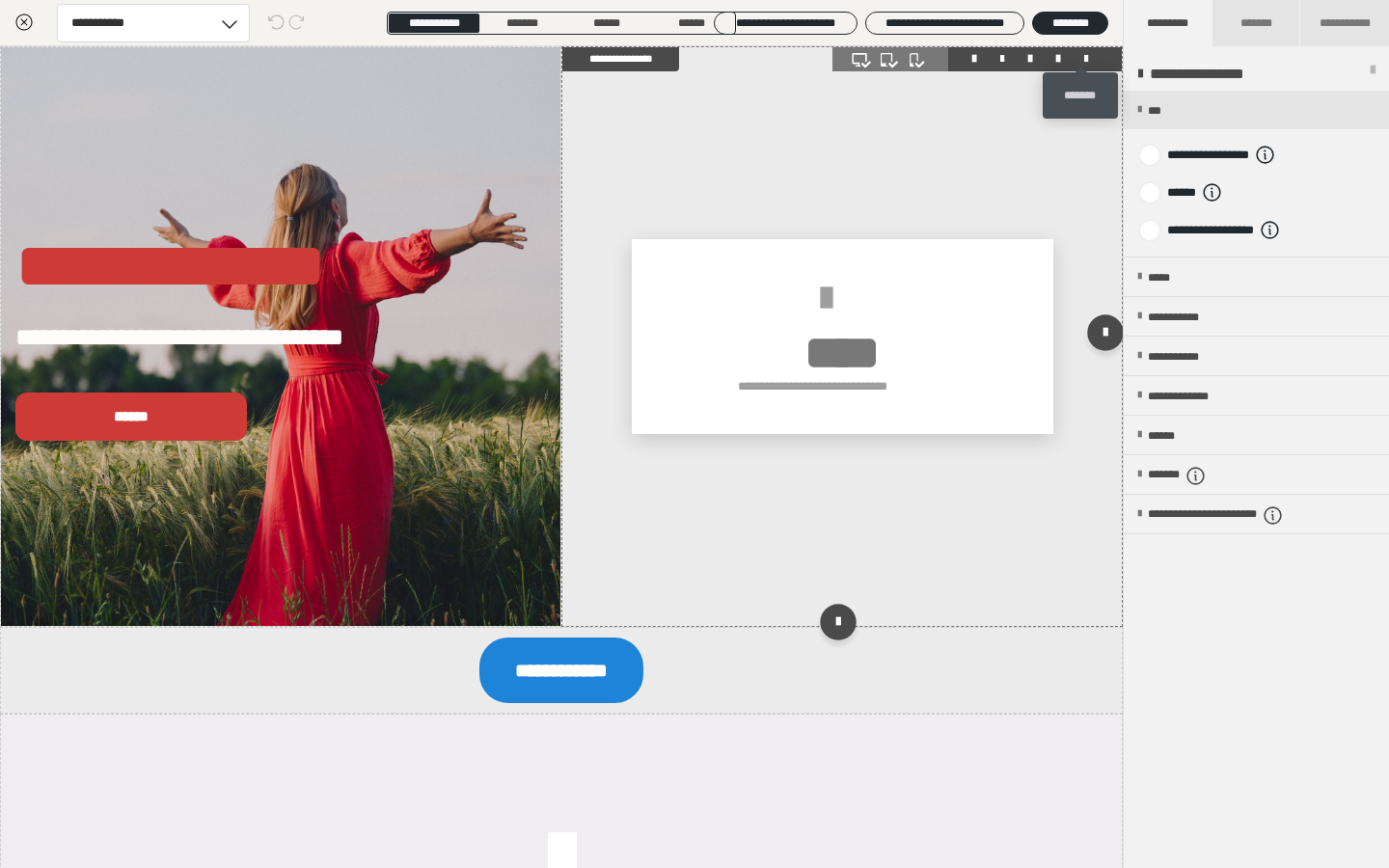 click at bounding box center [1086, 59] 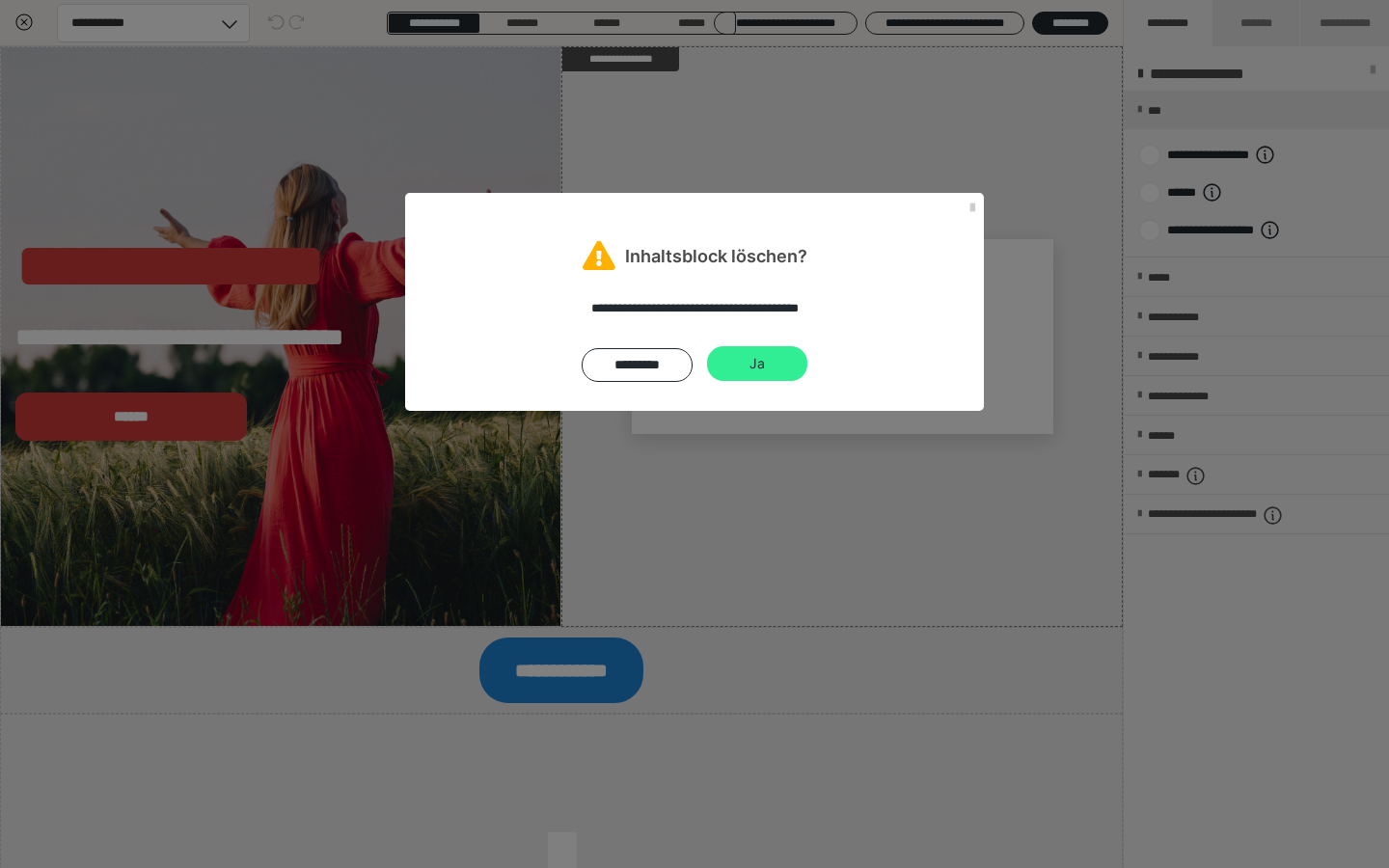 click on "Ja" at bounding box center [757, 364] 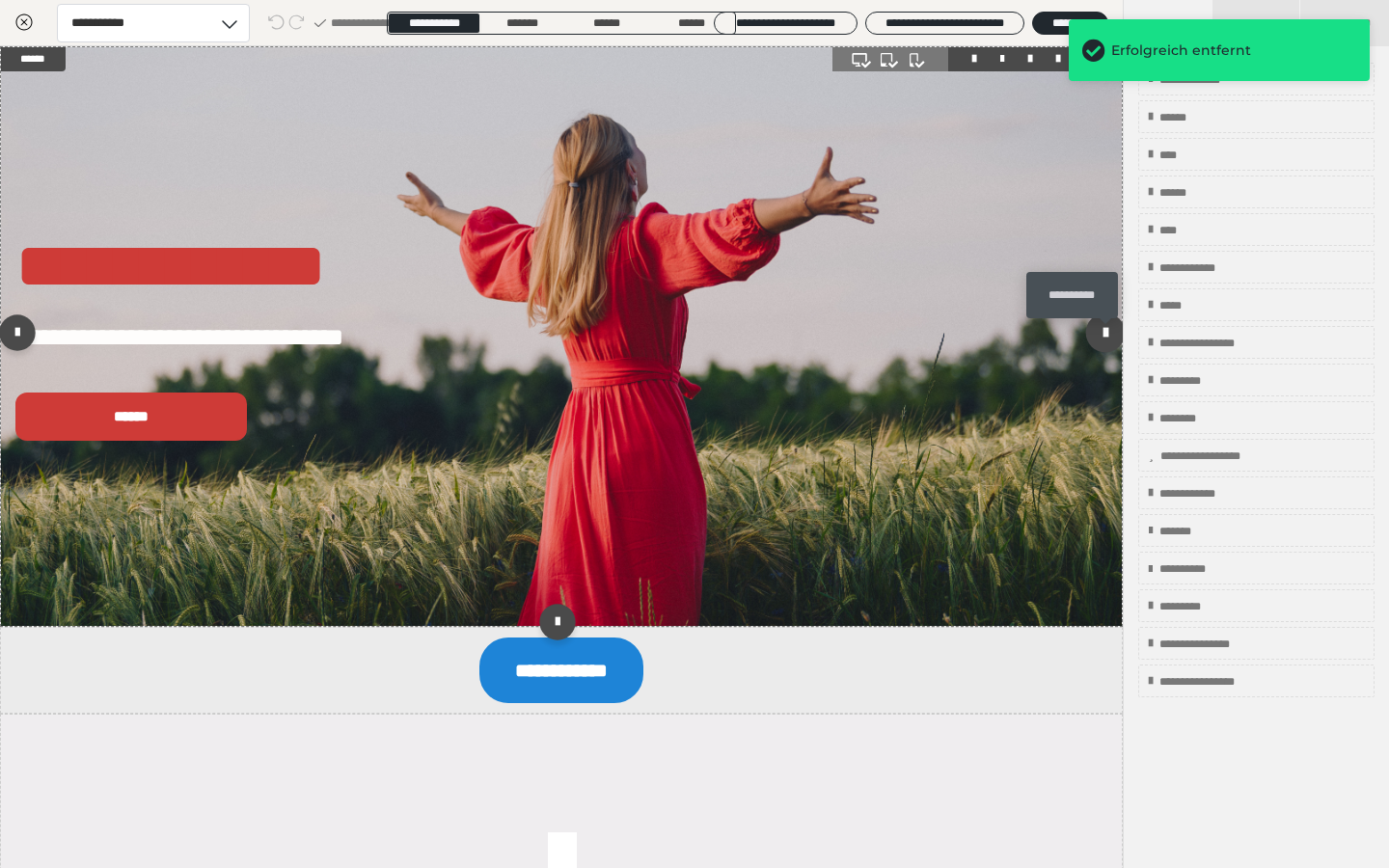 click at bounding box center (1105, 332) 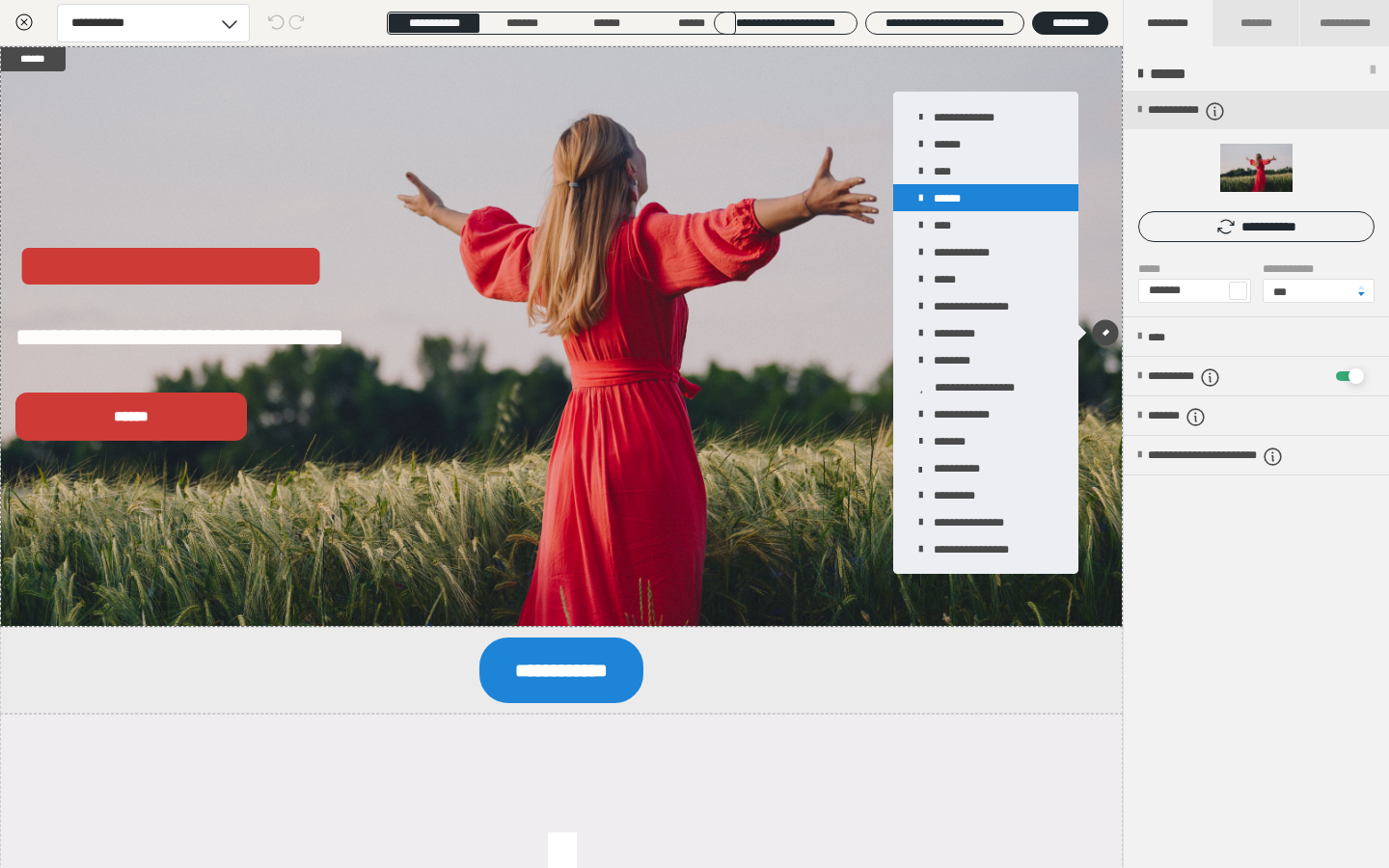 click on "******" at bounding box center (986, 198) 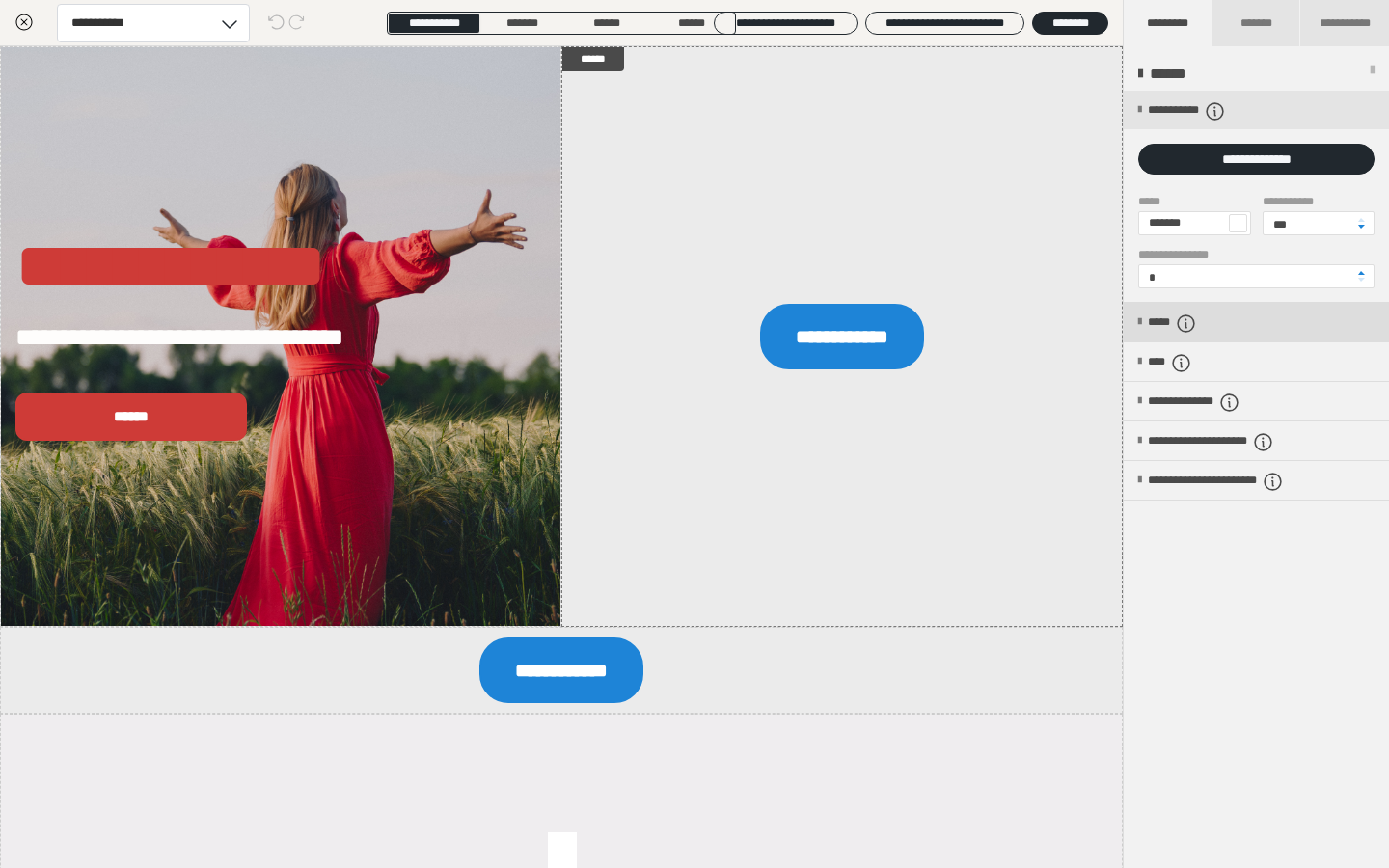 click on "*****" at bounding box center (1256, 322) 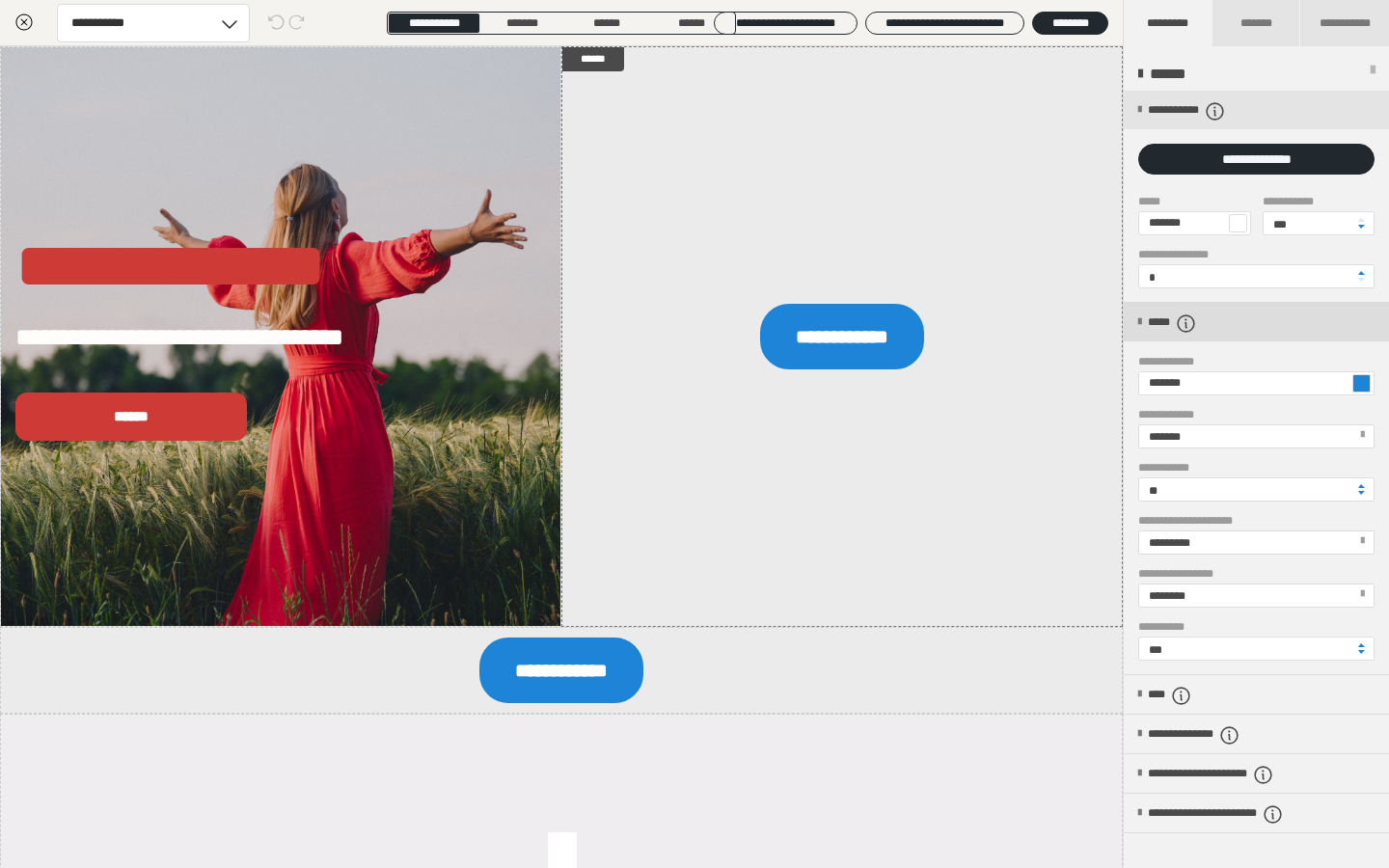 click at bounding box center (1139, 322) 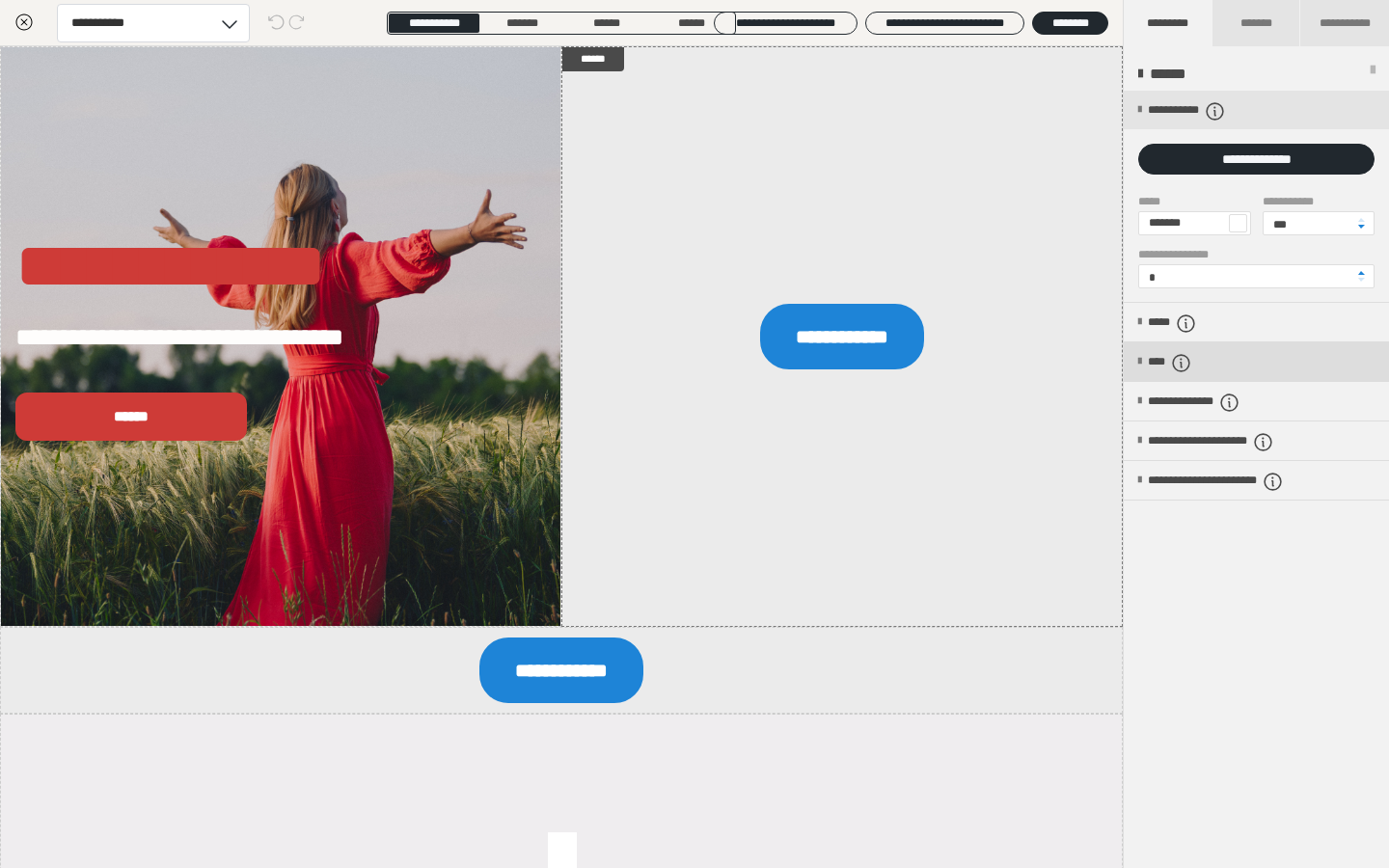 click on "****" at bounding box center [1256, 362] 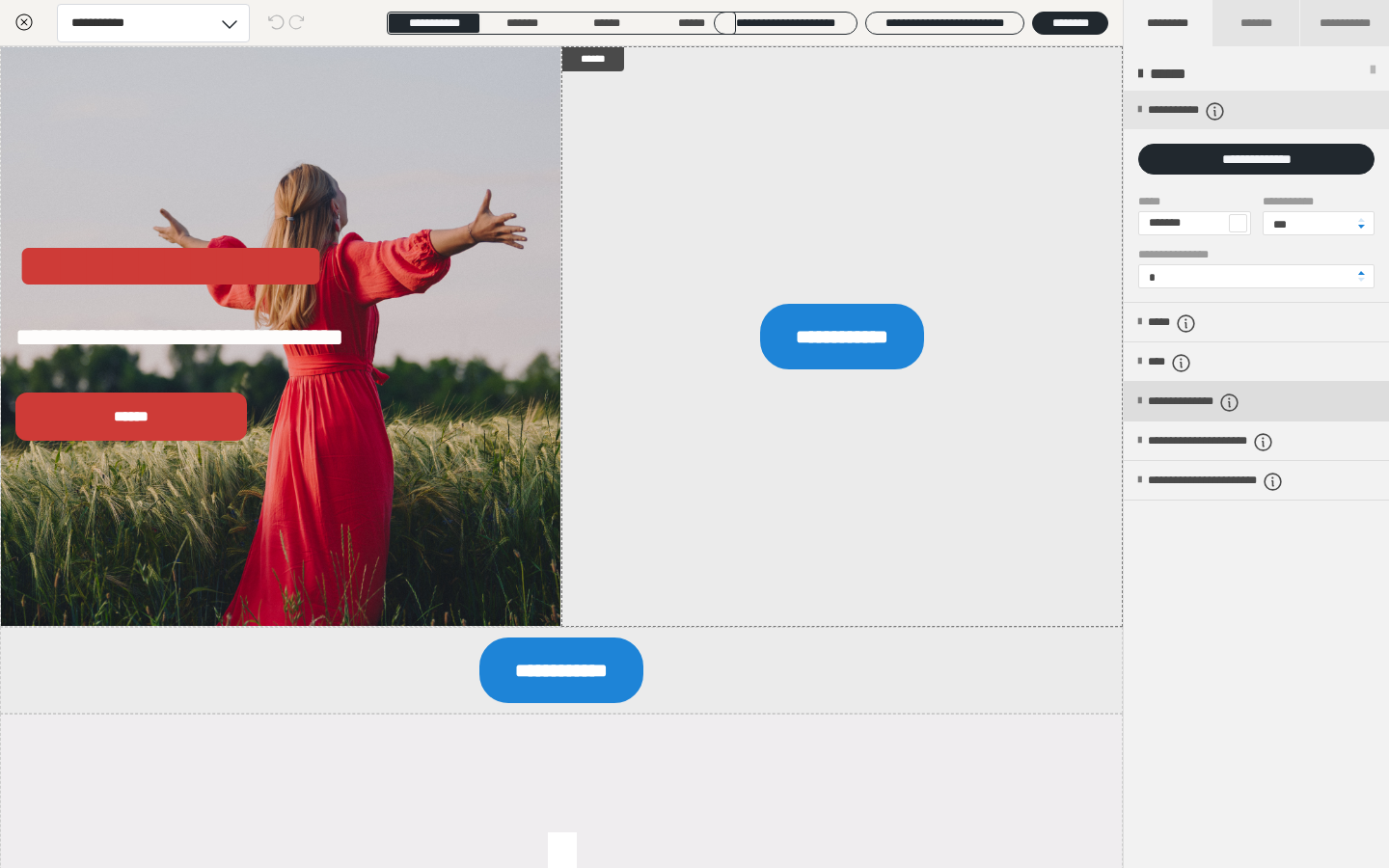 click on "**********" at bounding box center [1256, 401] 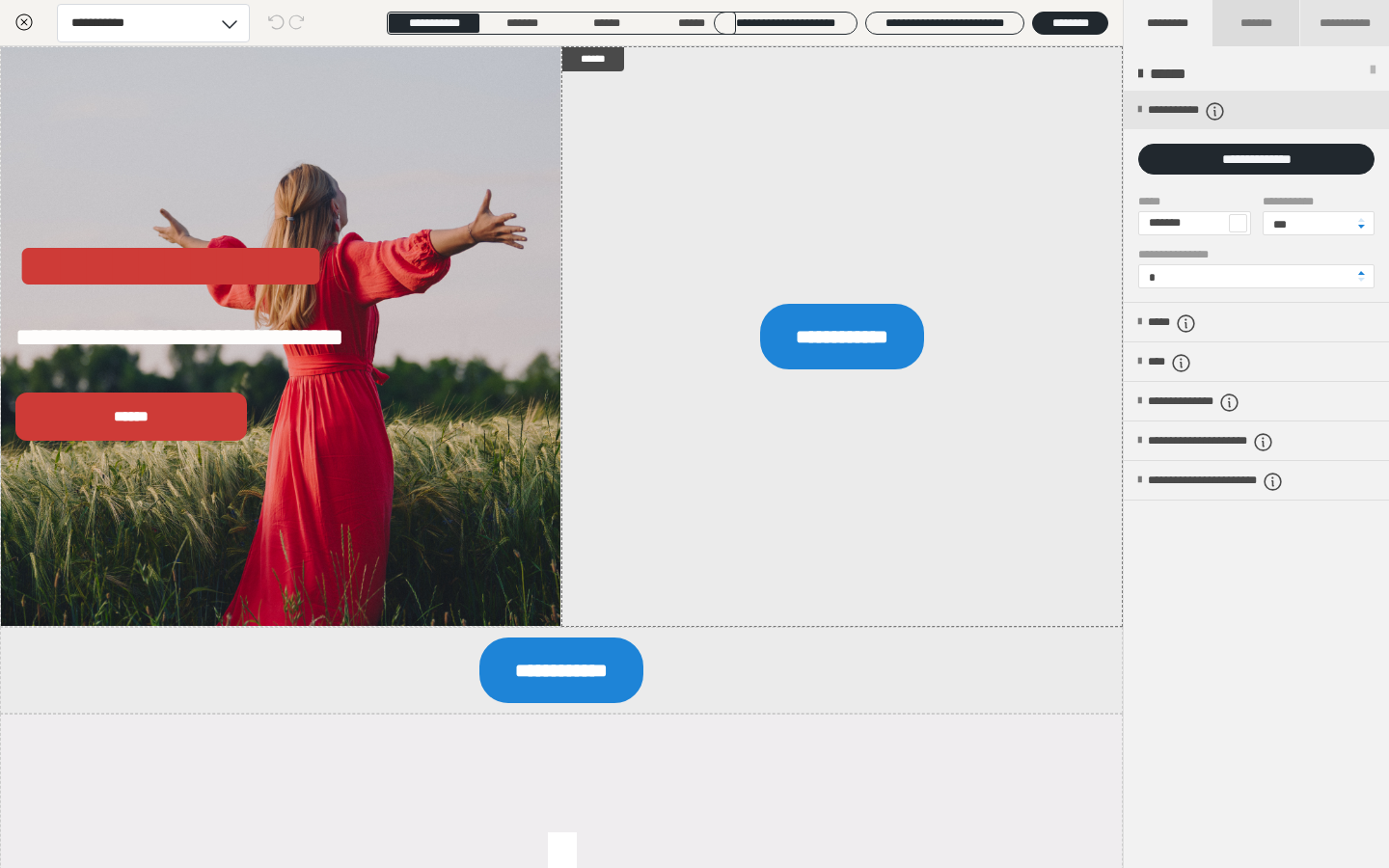 click on "*******" at bounding box center [1255, 23] 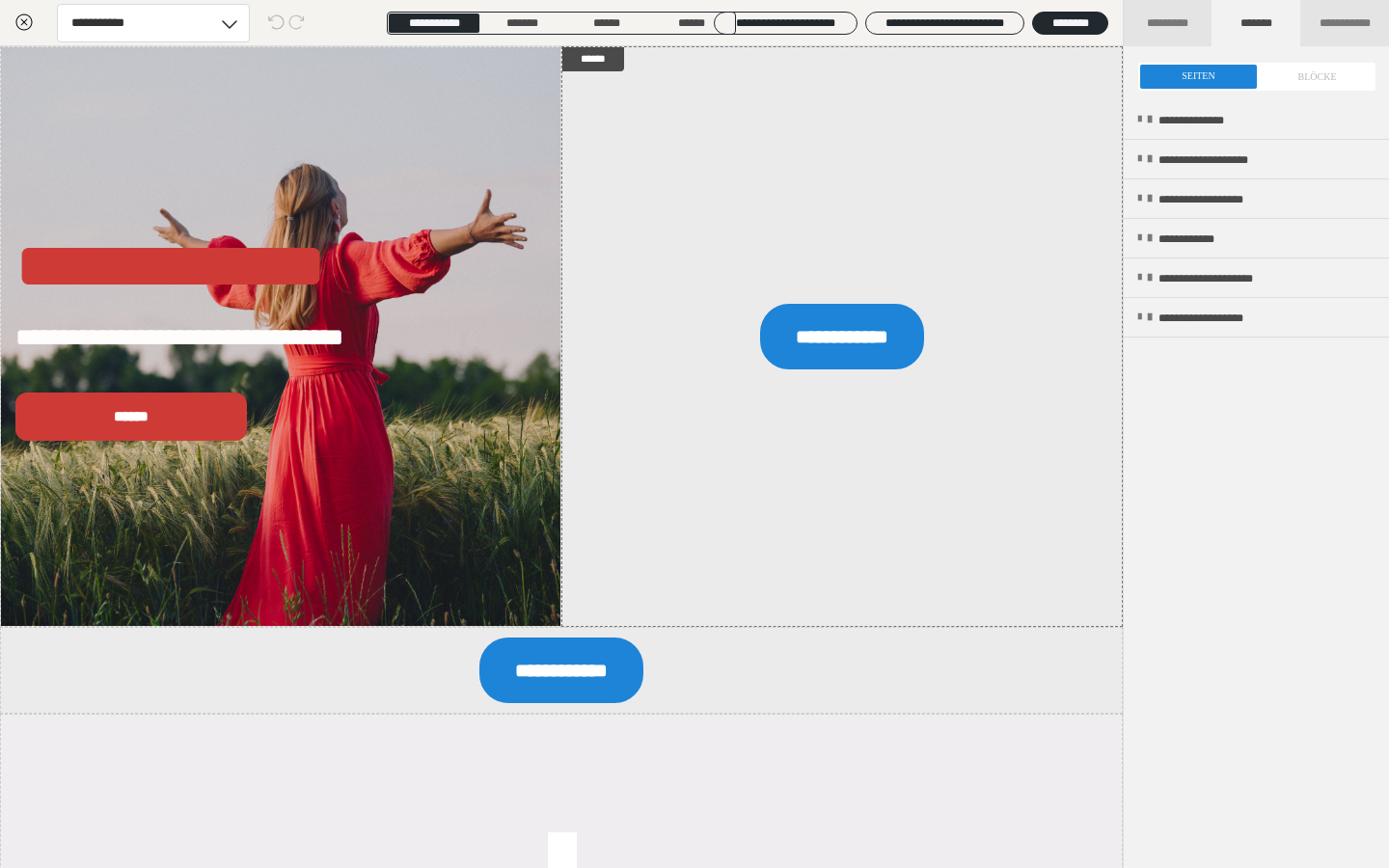 click on "*******" at bounding box center (1255, 23) 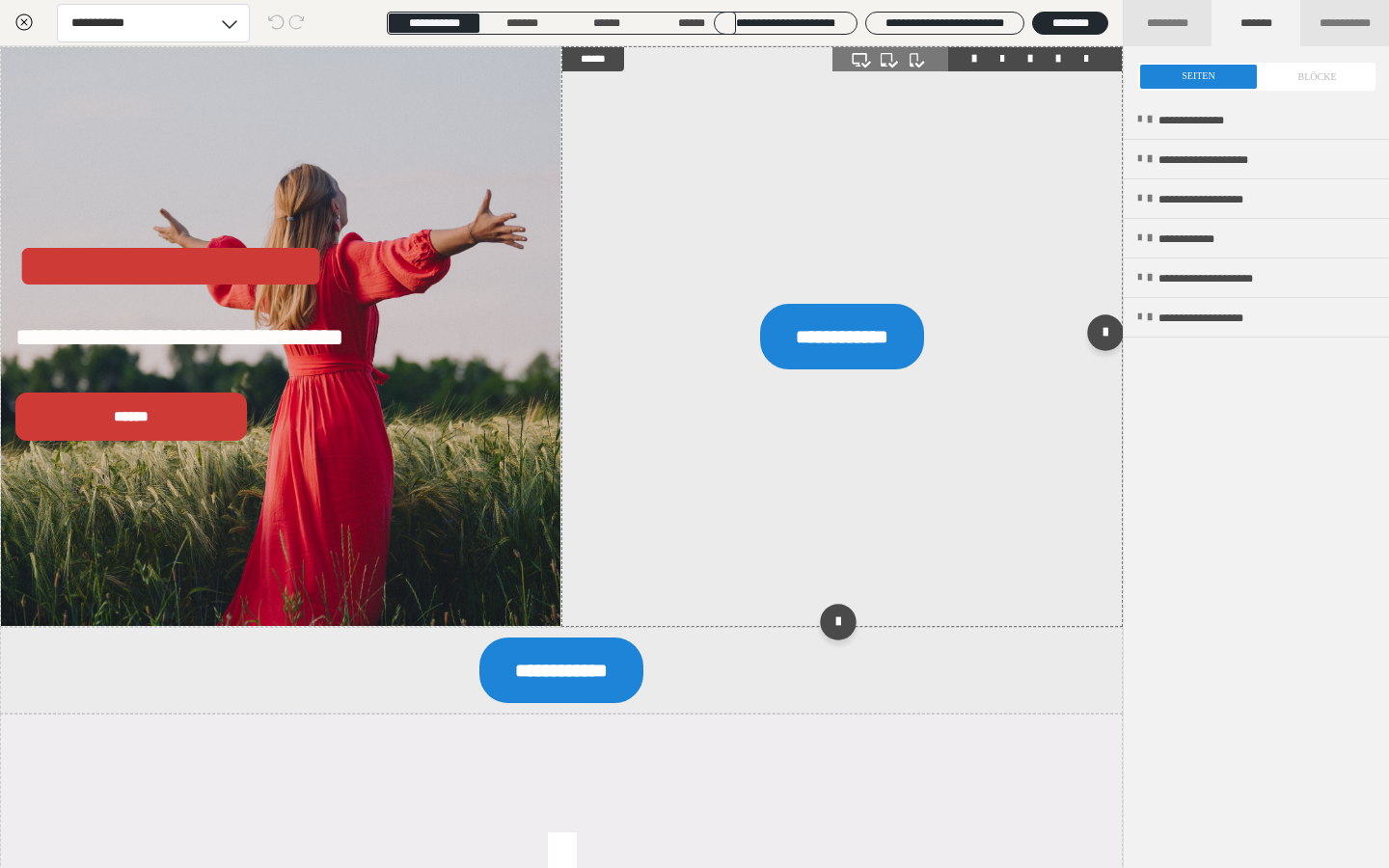 click at bounding box center [1086, 59] 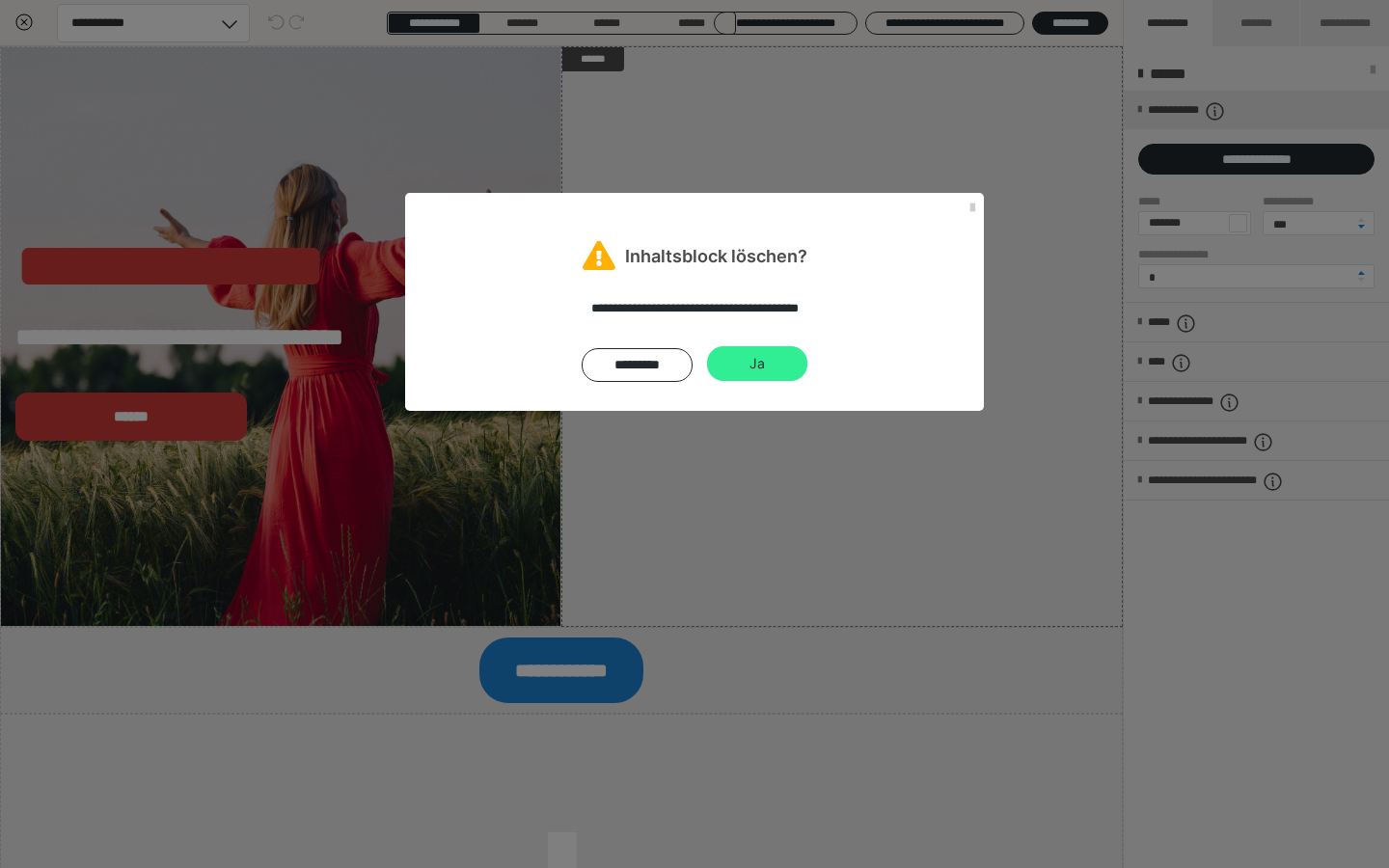 click on "Ja" at bounding box center [757, 364] 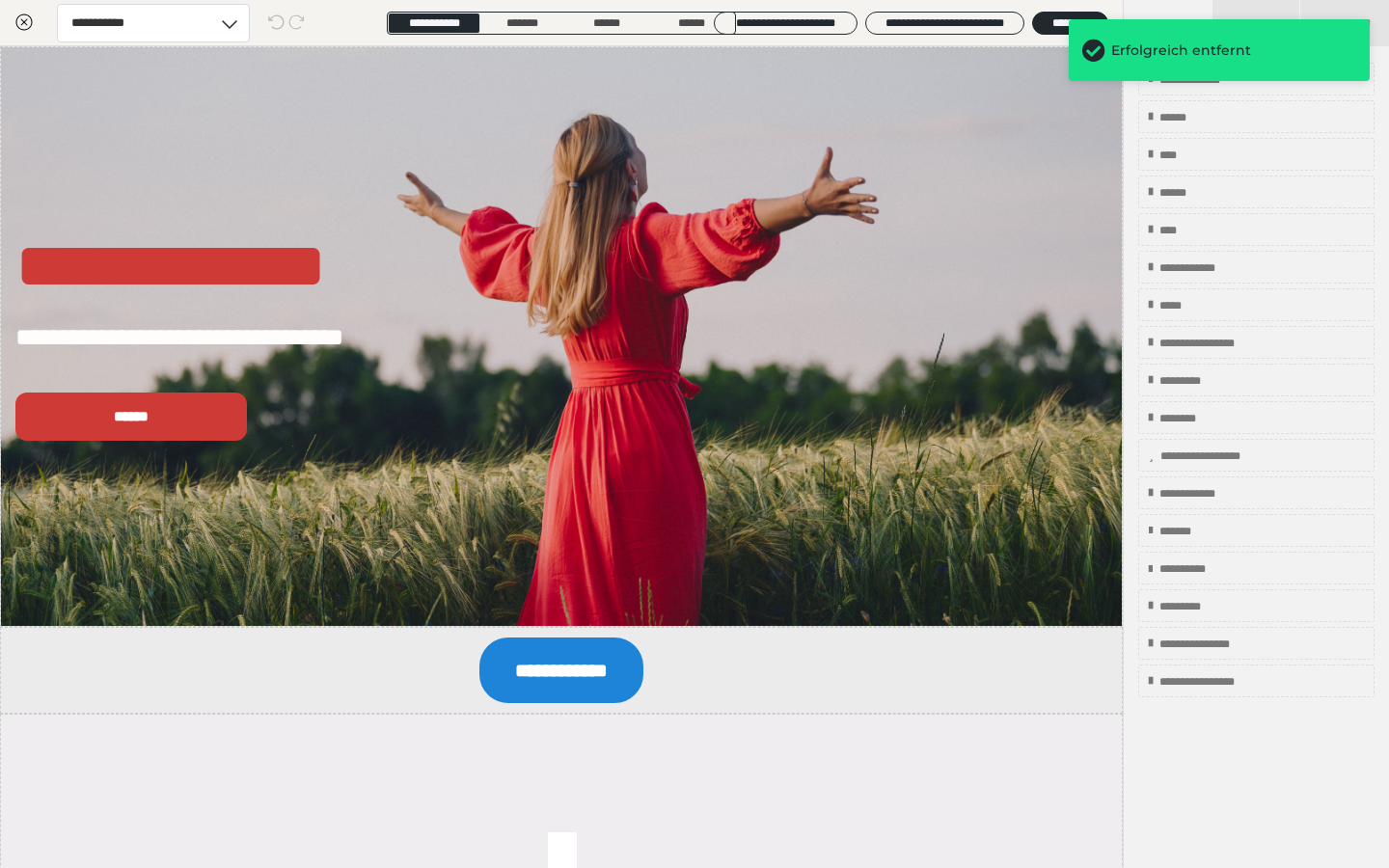 scroll, scrollTop: 0, scrollLeft: 0, axis: both 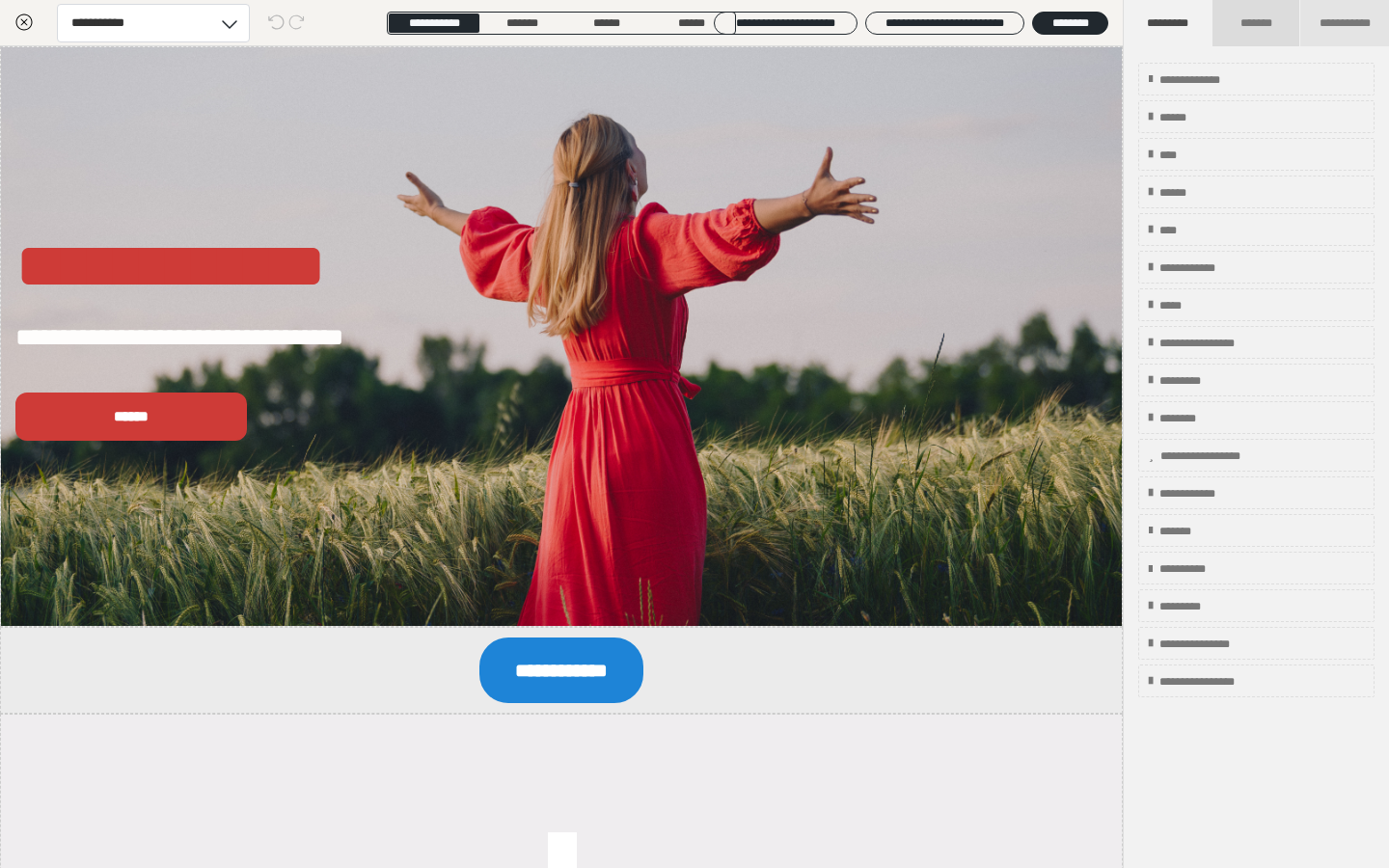 click on "*******" at bounding box center (1255, 23) 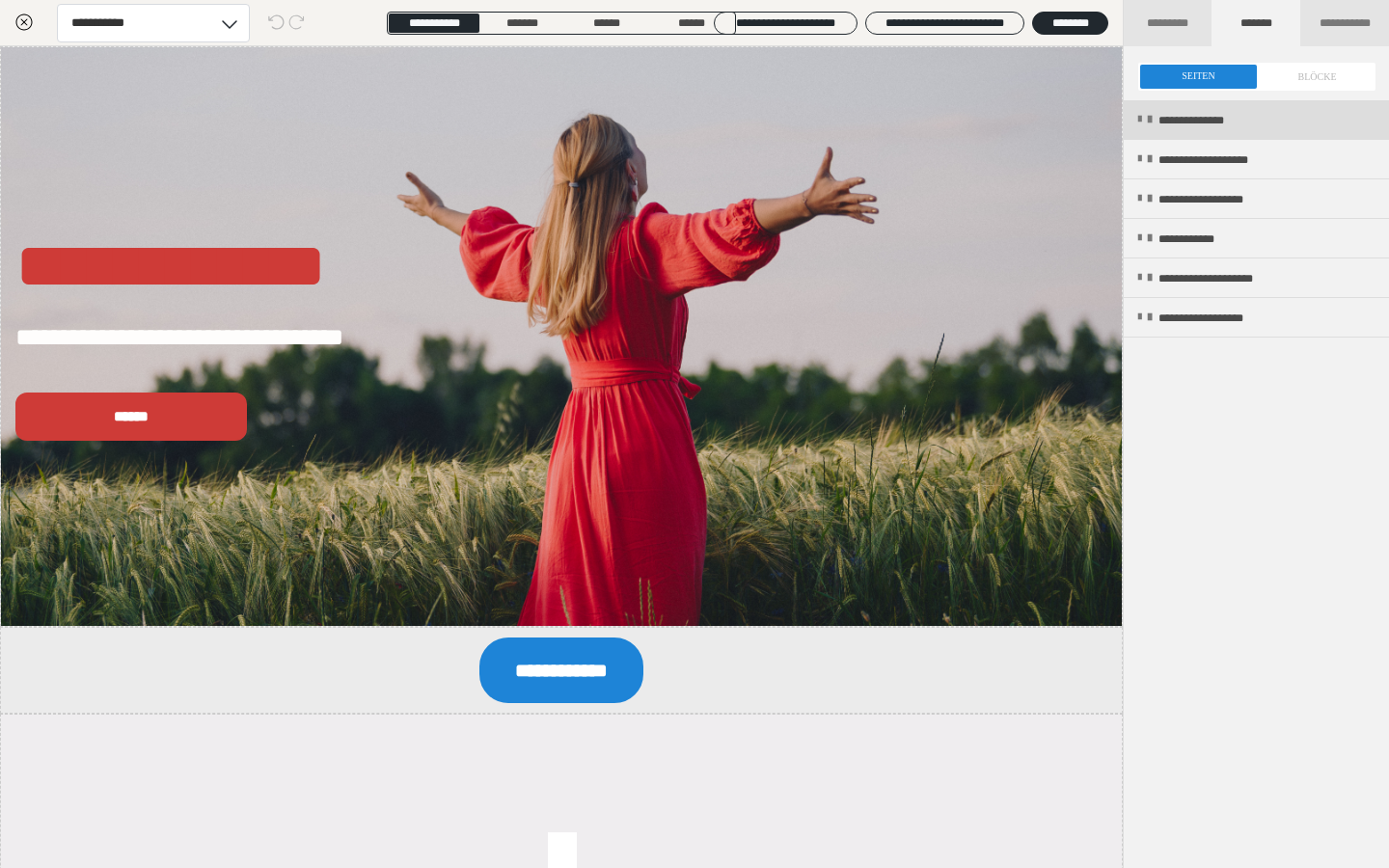 click on "**********" at bounding box center [1256, 120] 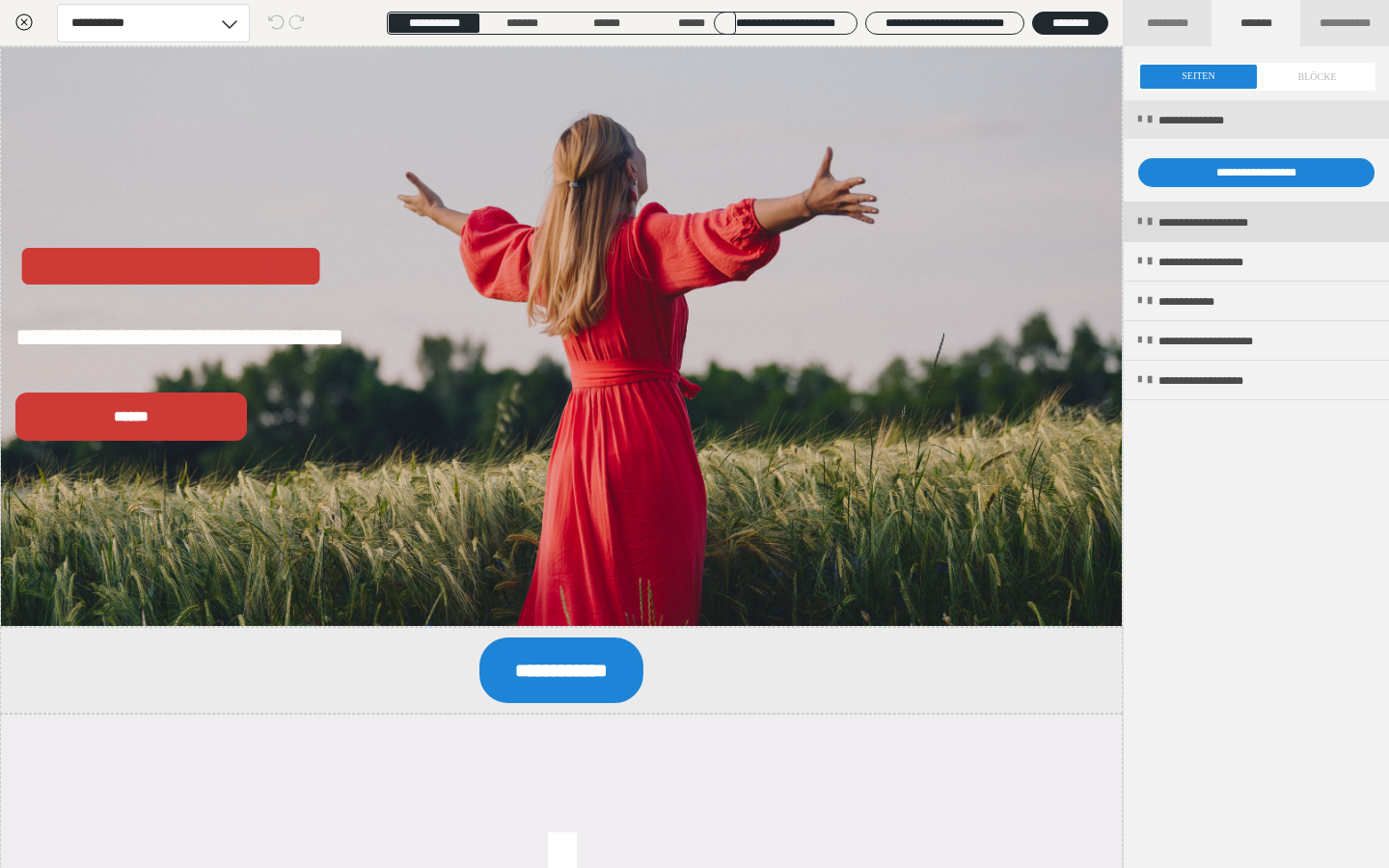 click on "**********" at bounding box center (1256, 222) 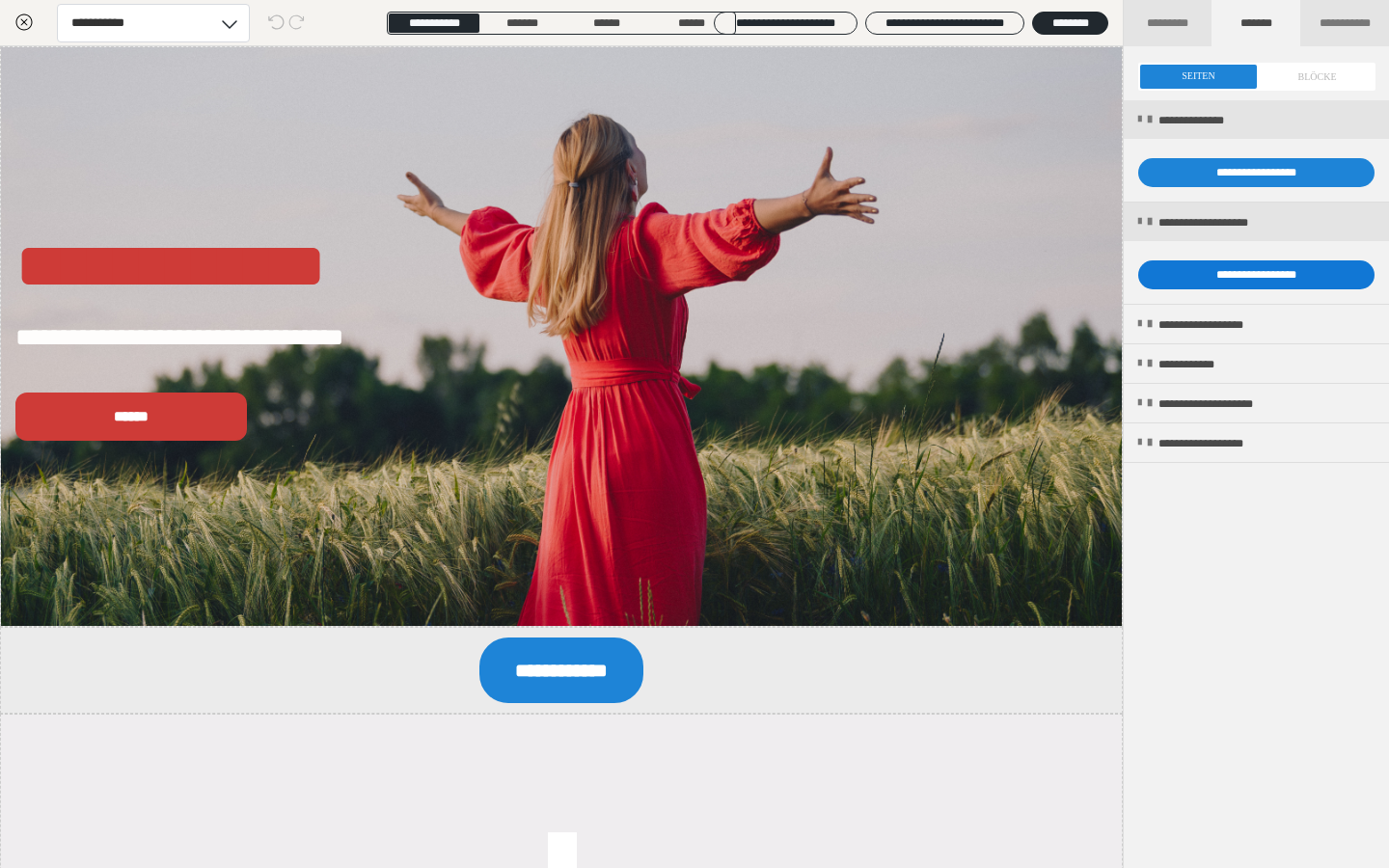 click on "**********" at bounding box center [1256, 275] 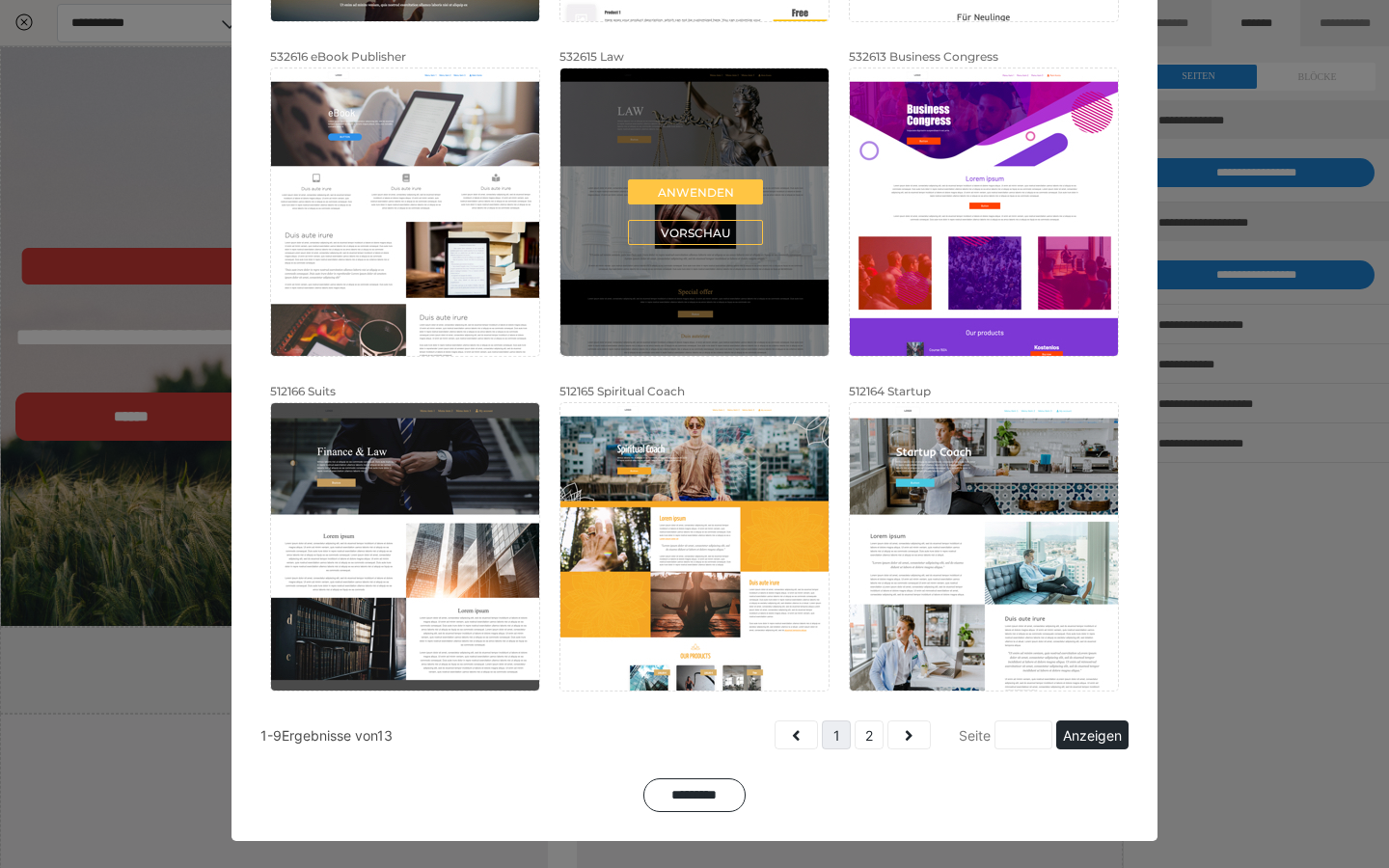 scroll, scrollTop: 476, scrollLeft: 0, axis: vertical 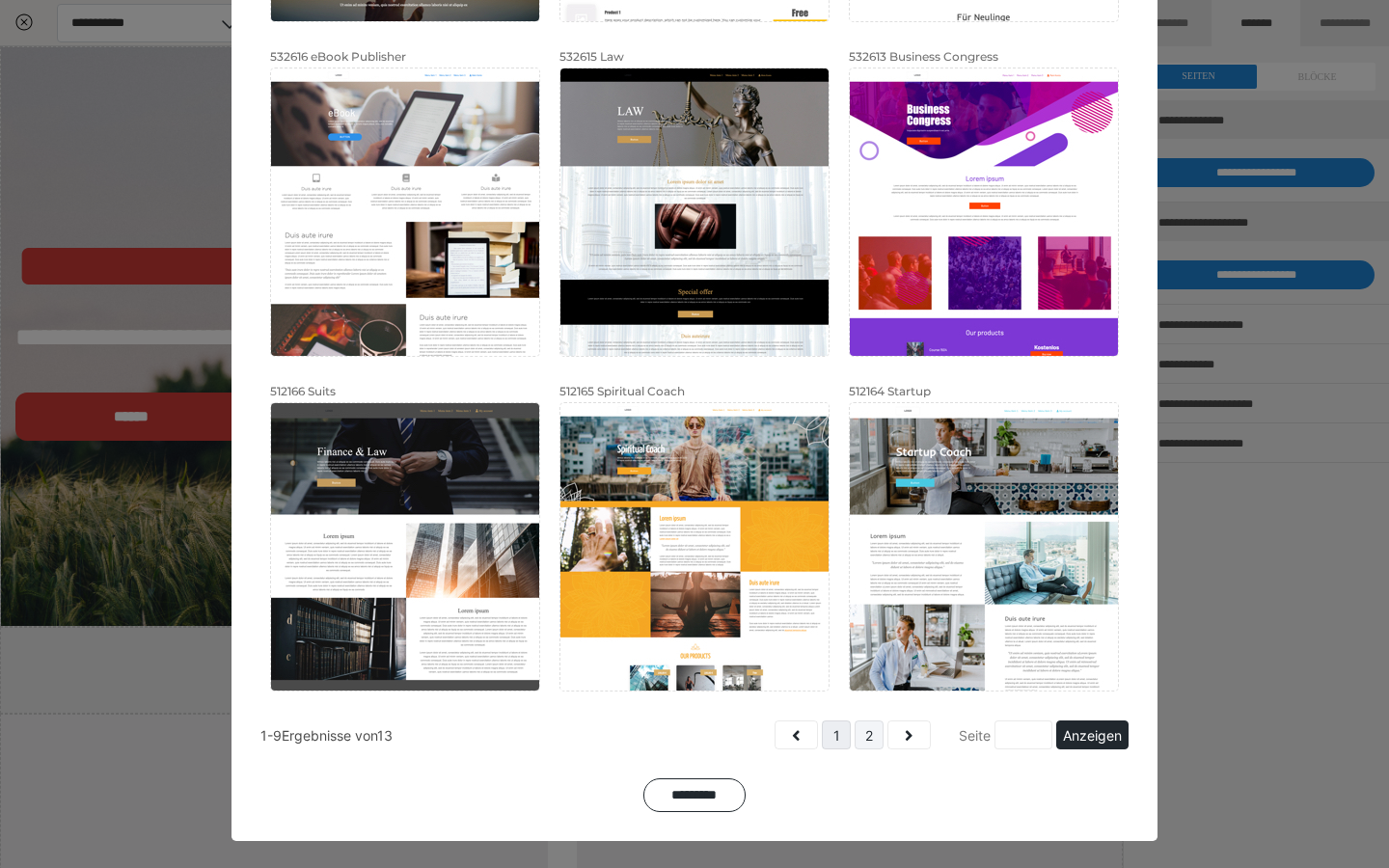 click on "2" at bounding box center [869, 735] 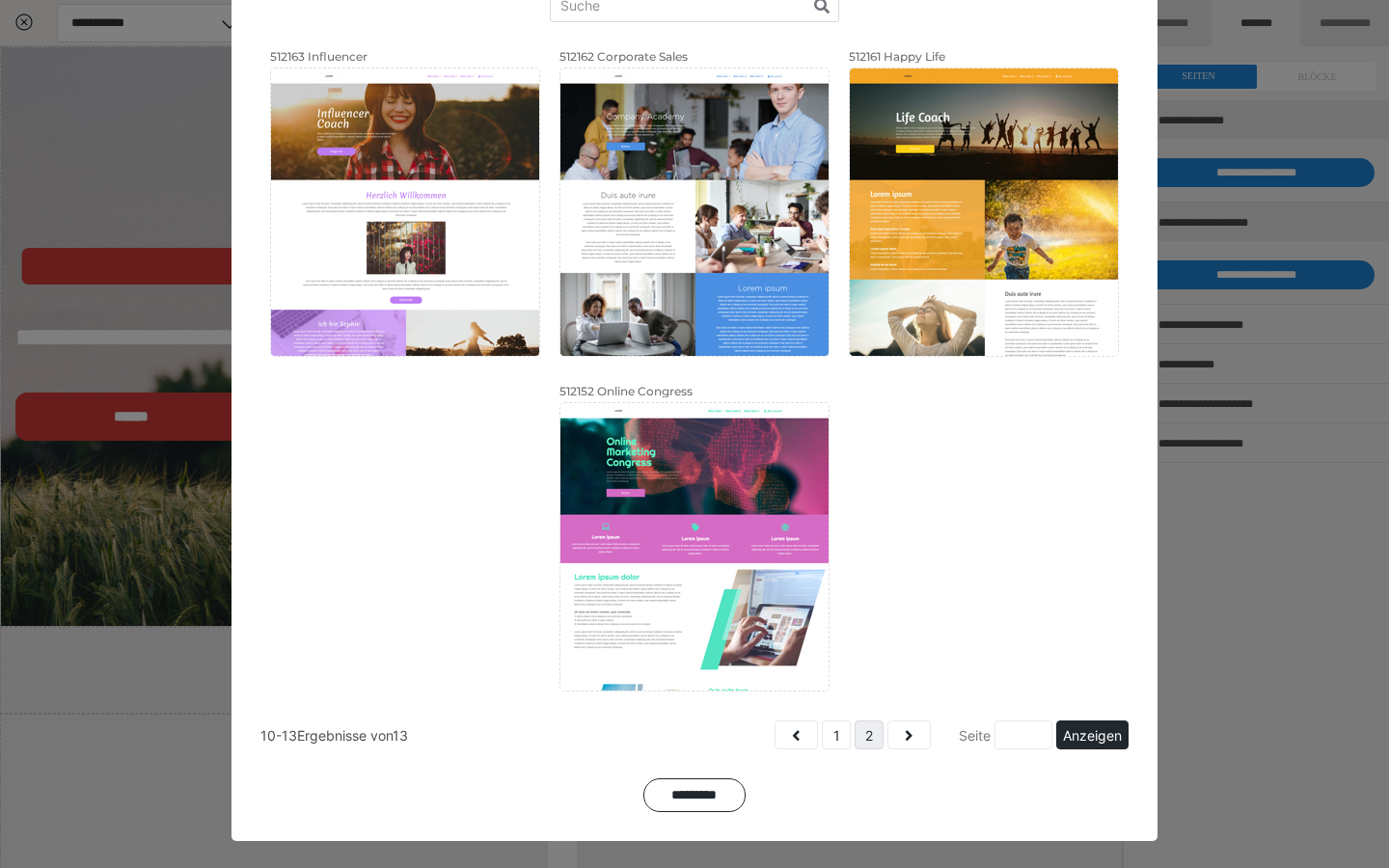 scroll, scrollTop: 142, scrollLeft: 0, axis: vertical 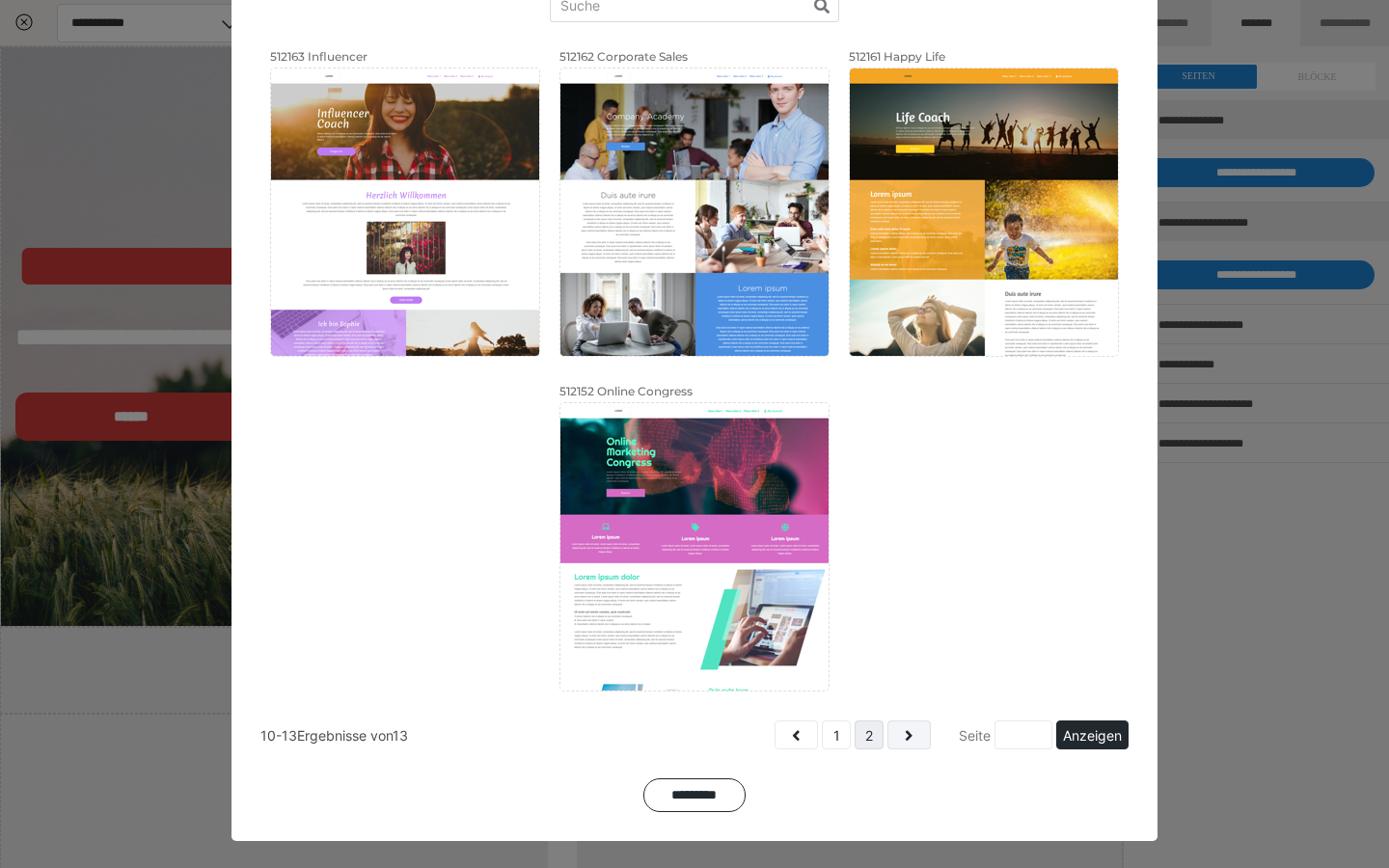 click at bounding box center [909, 735] 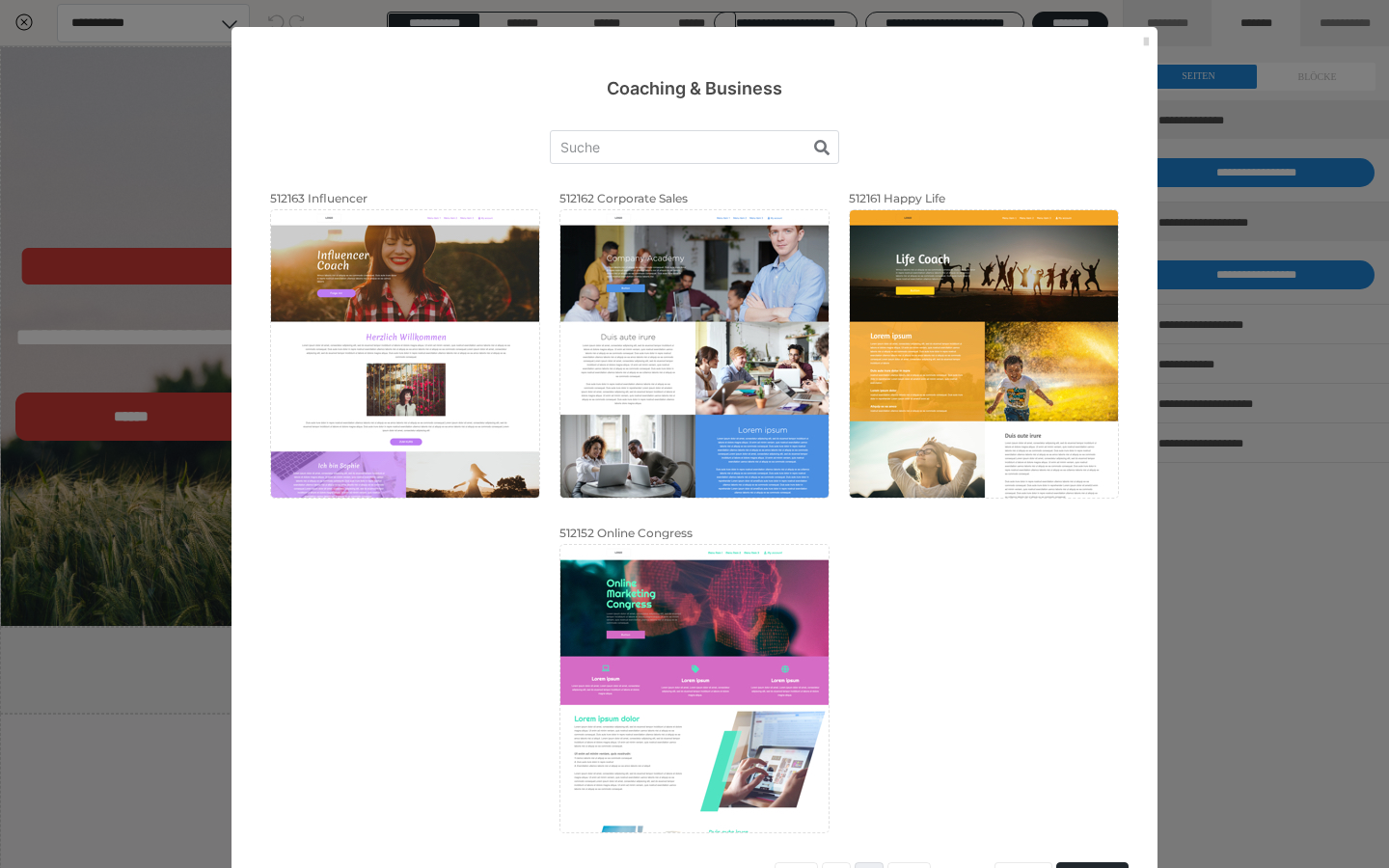 scroll, scrollTop: 0, scrollLeft: 0, axis: both 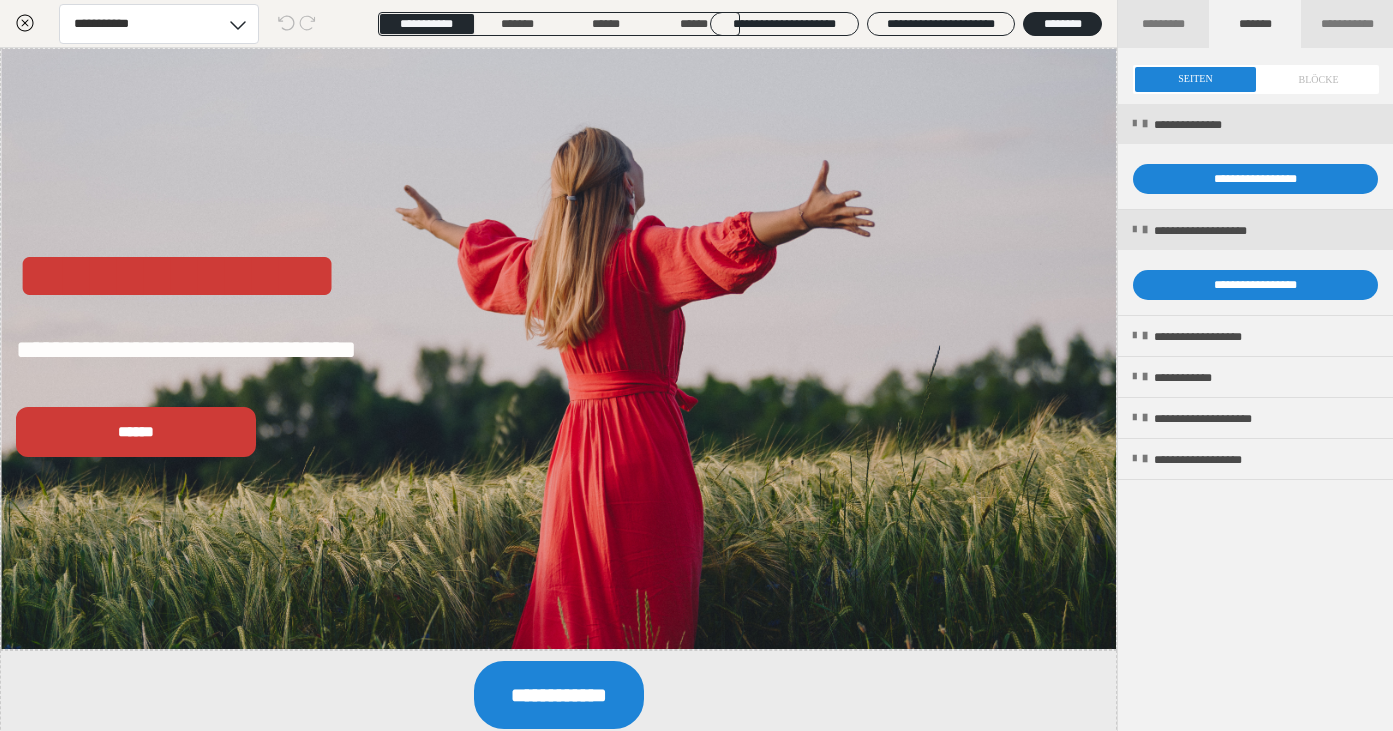 click 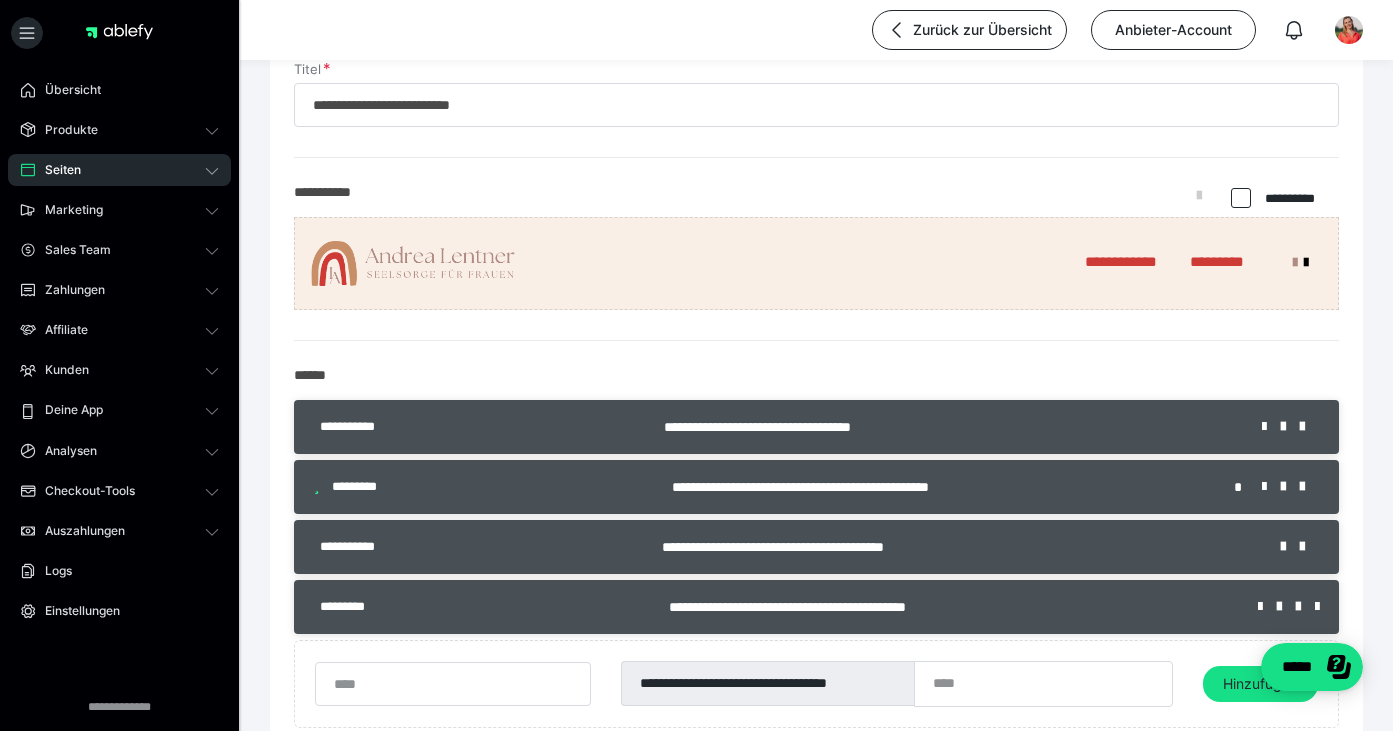click 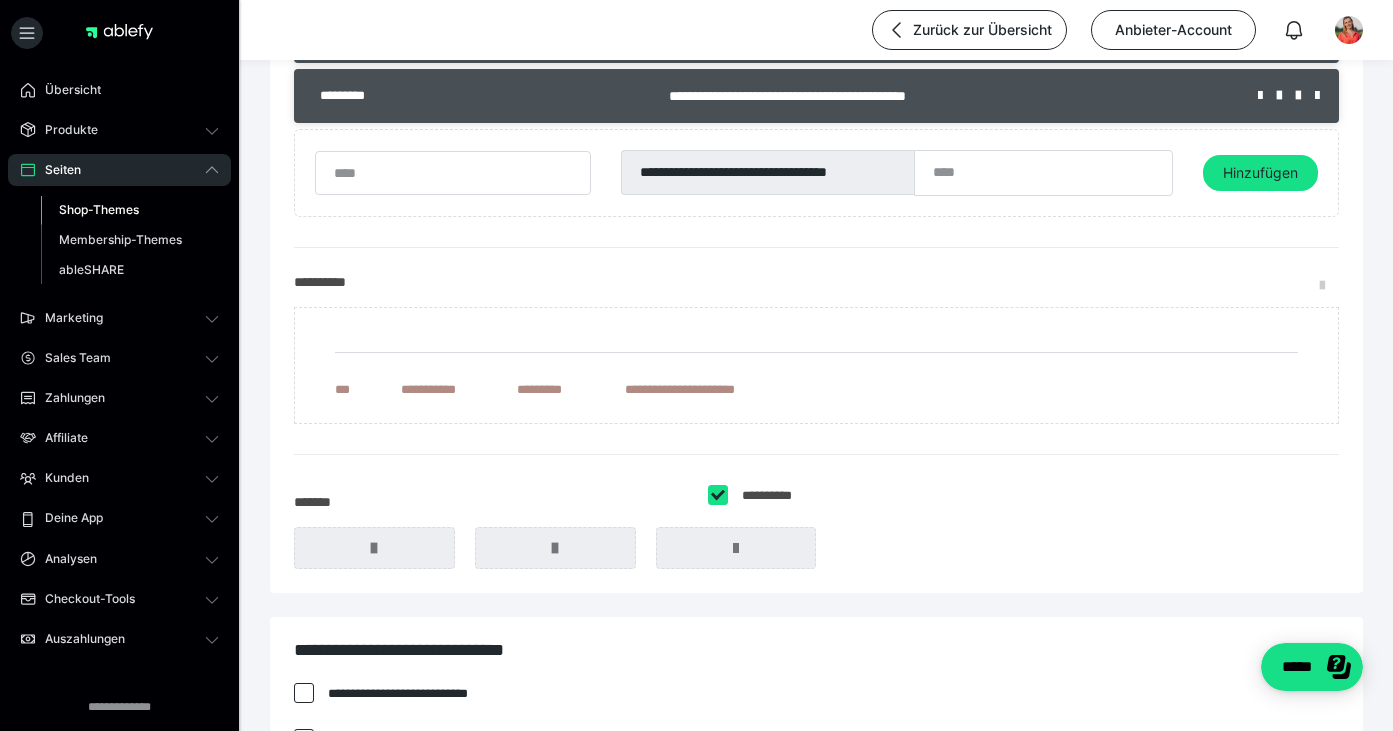 scroll, scrollTop: 610, scrollLeft: 0, axis: vertical 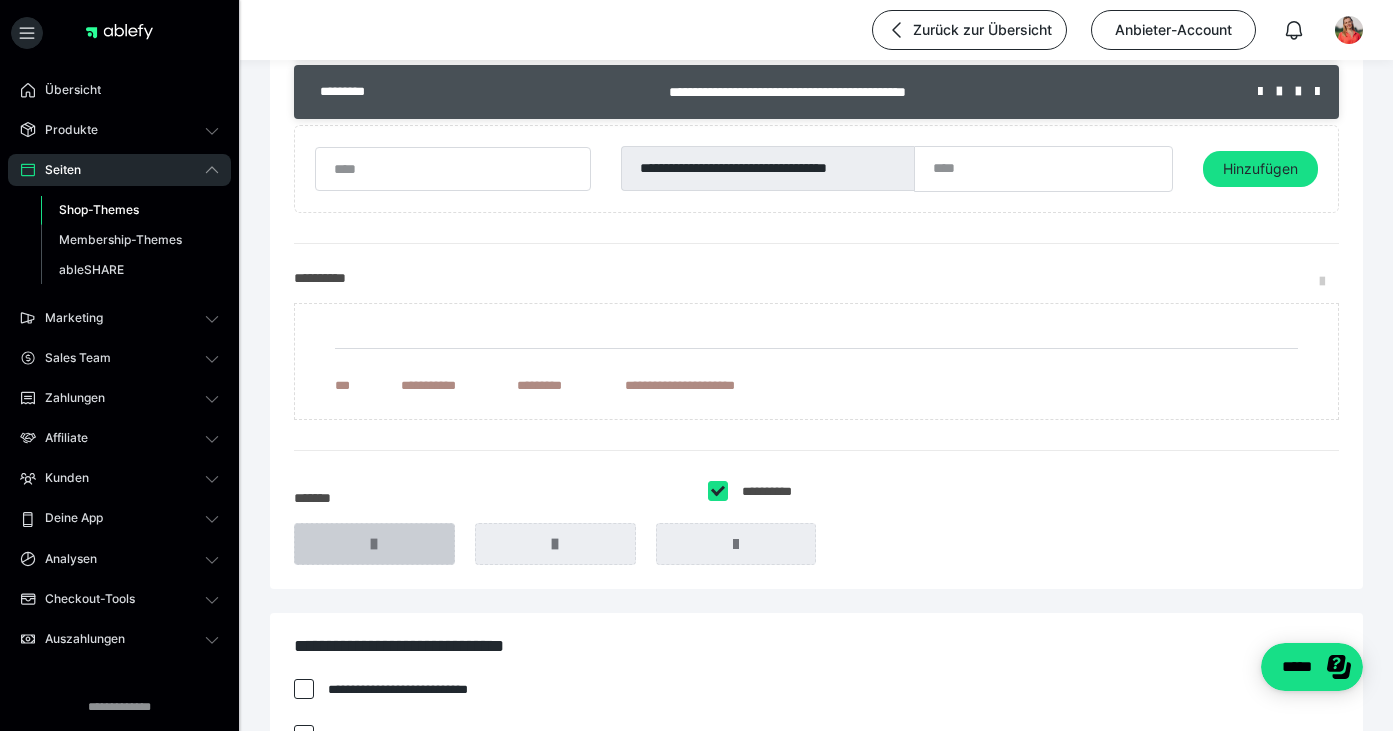 click at bounding box center [374, 544] 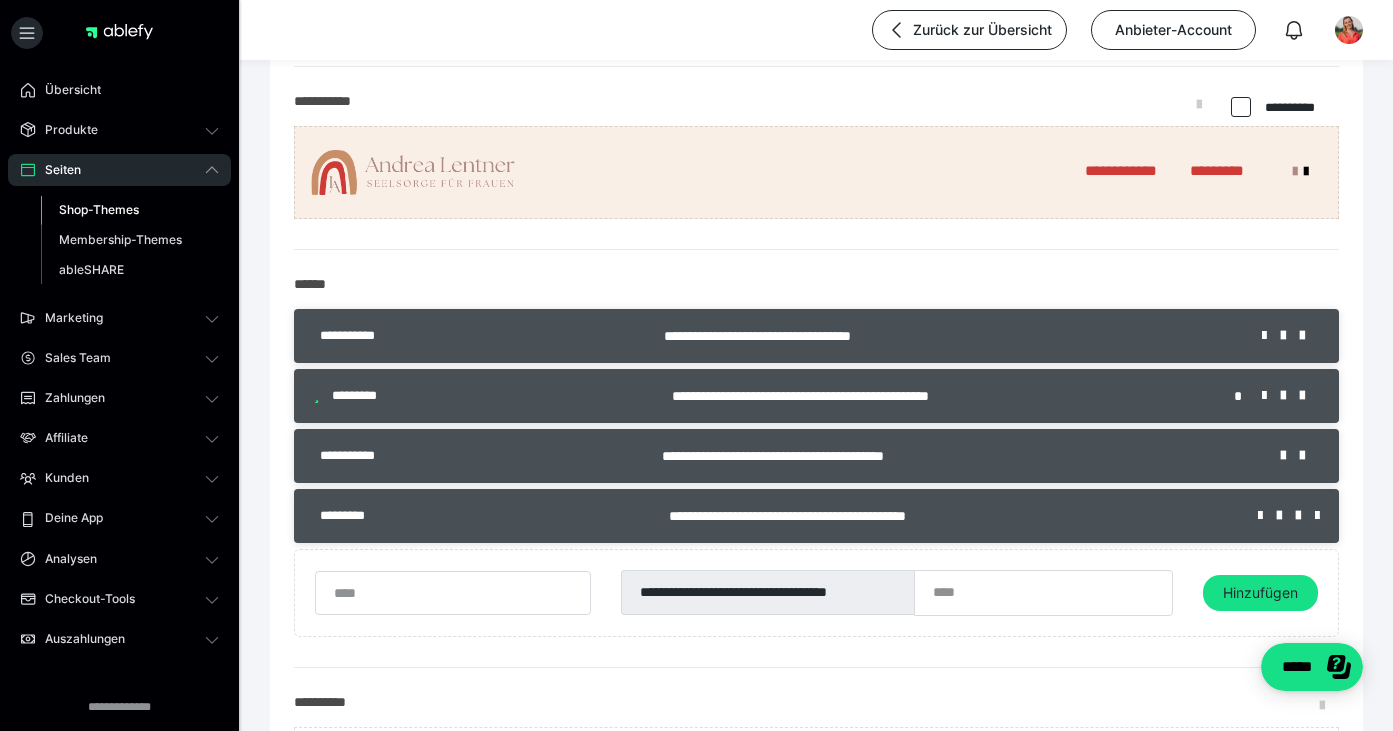 scroll, scrollTop: 185, scrollLeft: 0, axis: vertical 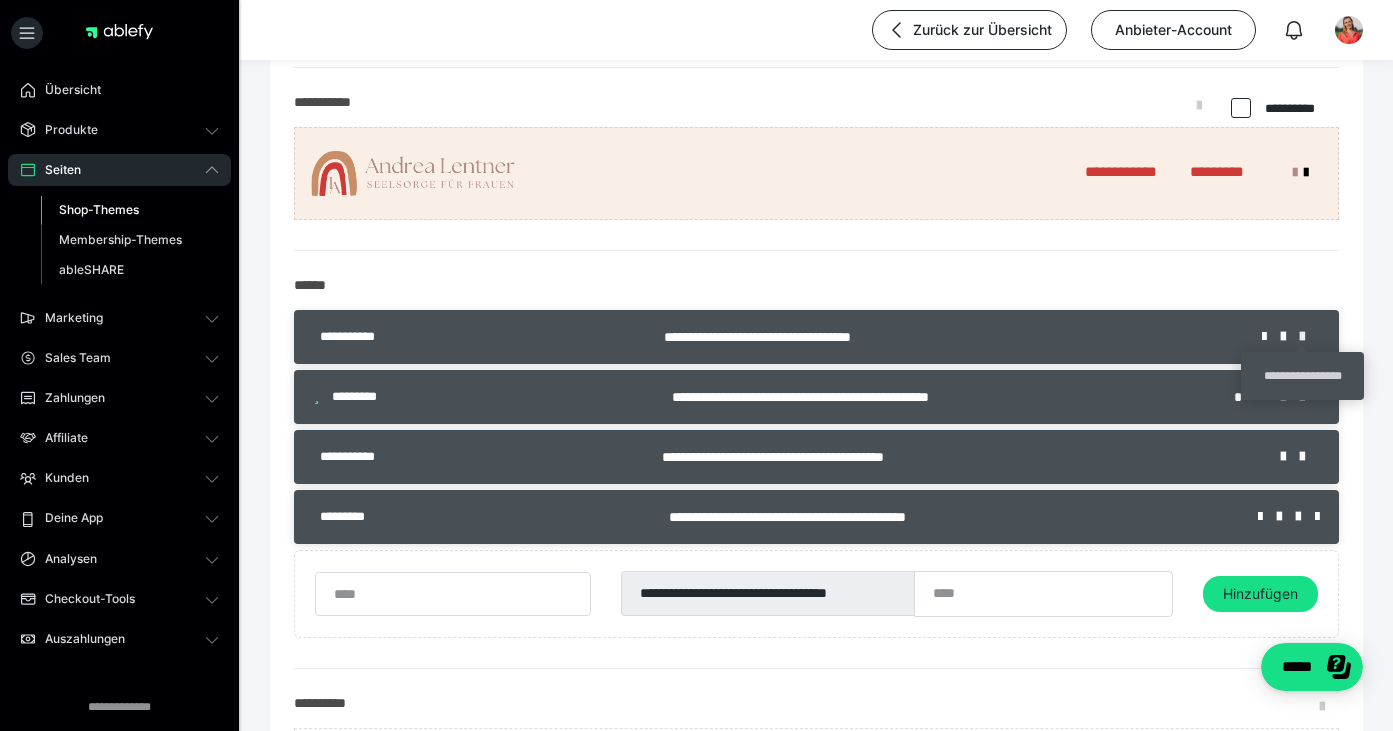 click at bounding box center (1309, 337) 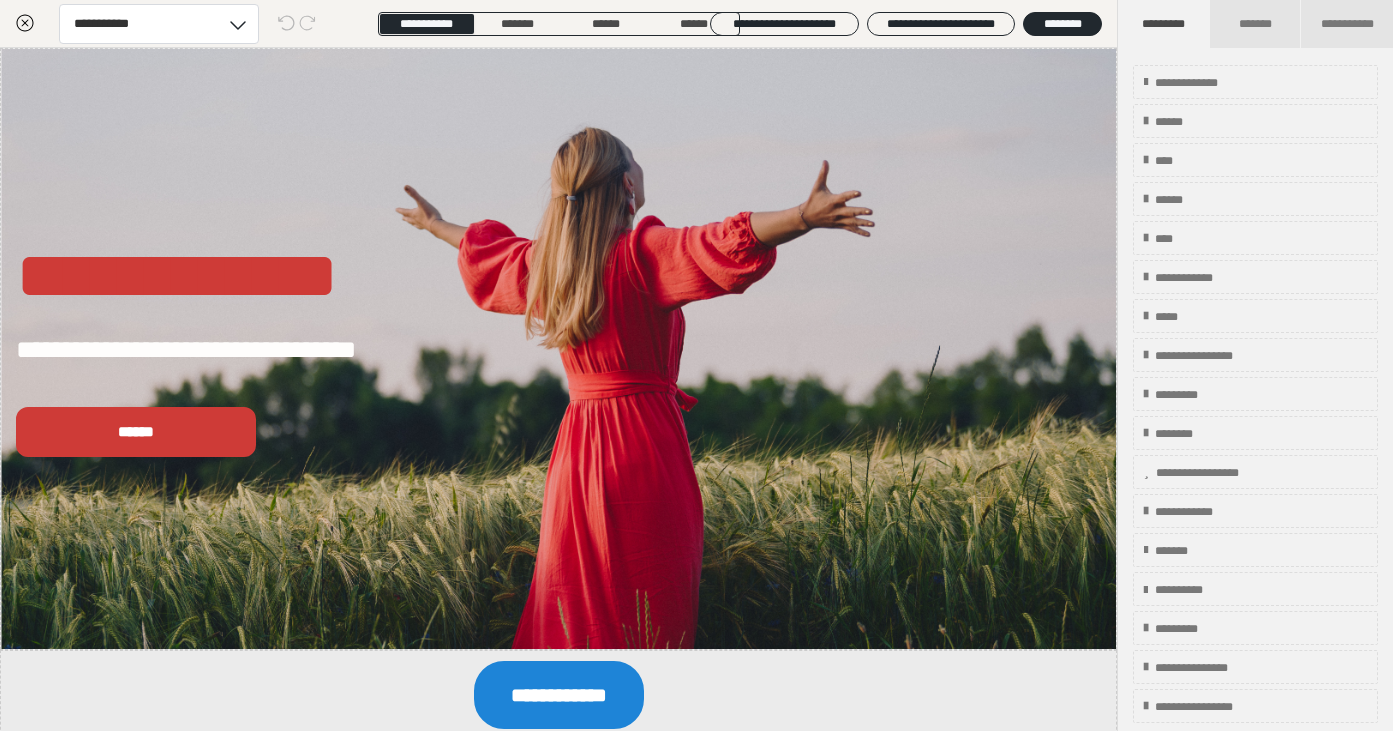 click 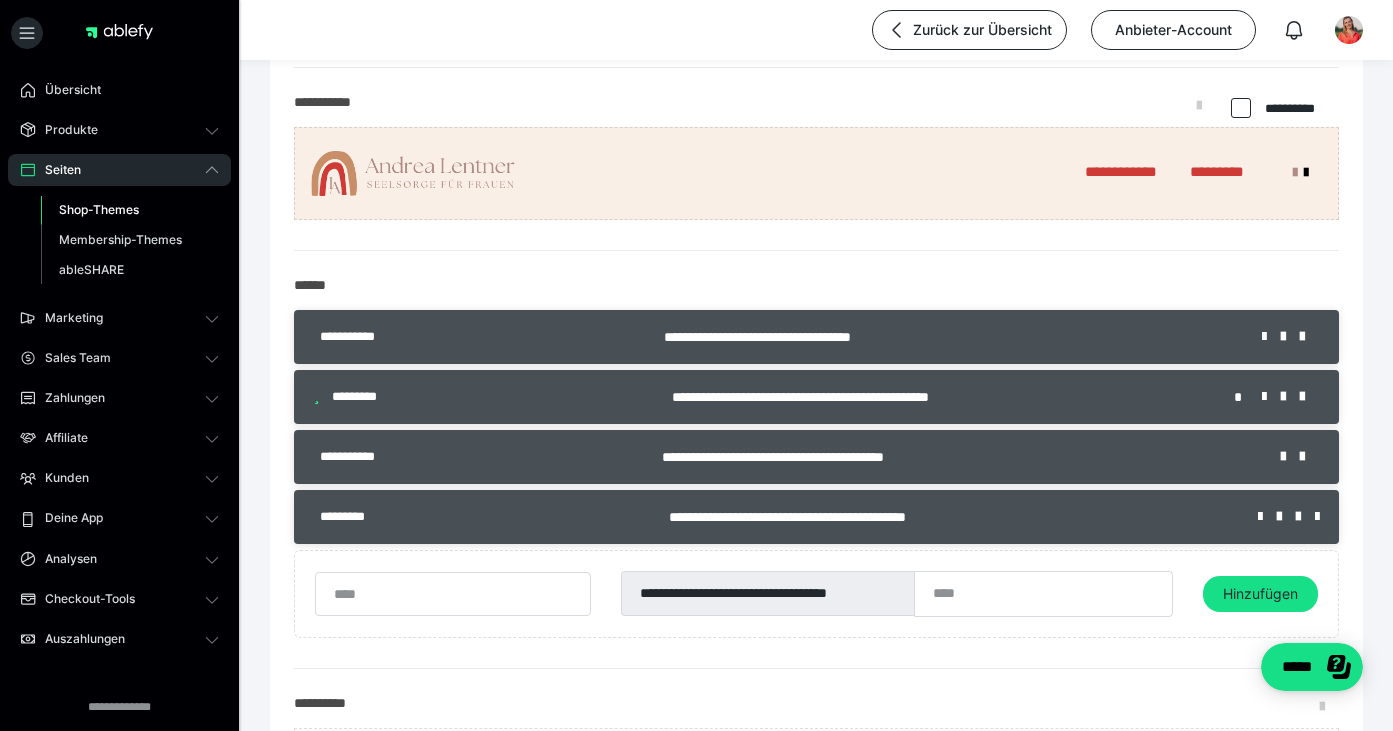 click 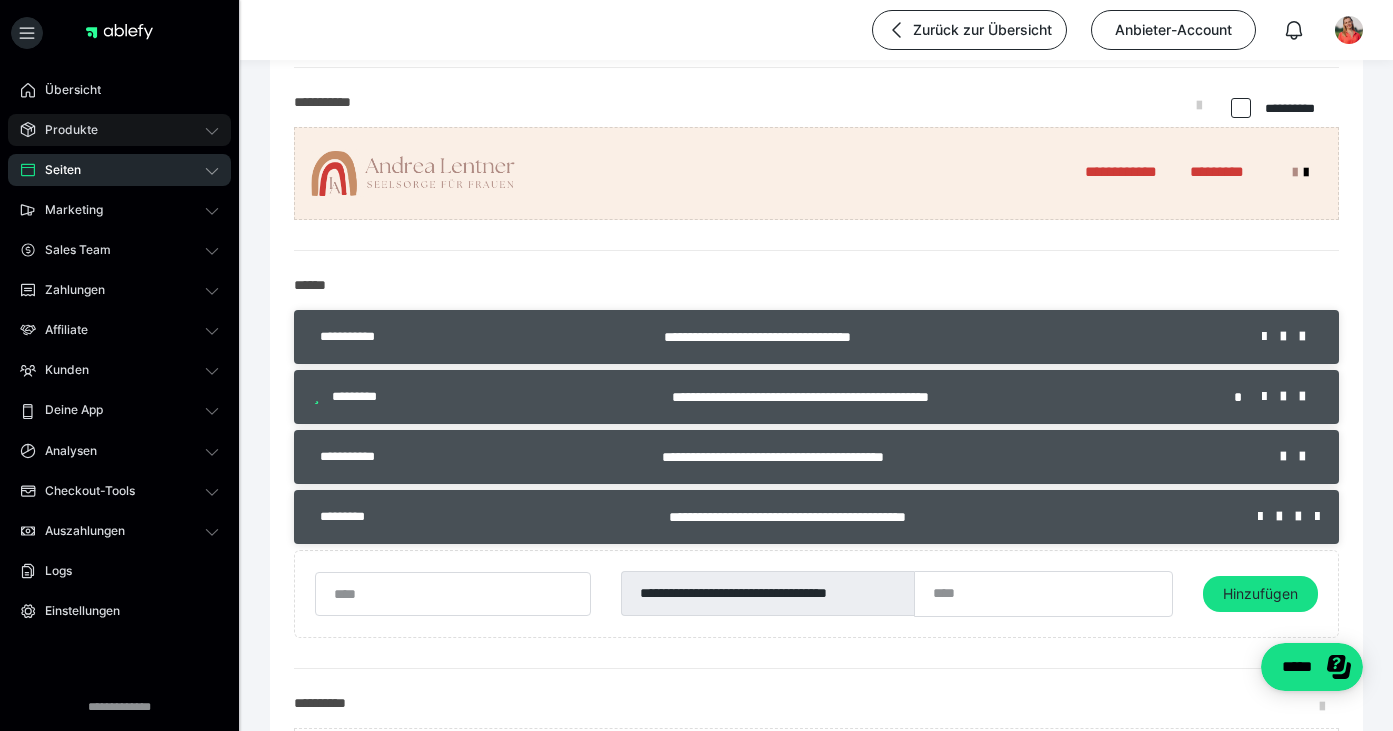 click 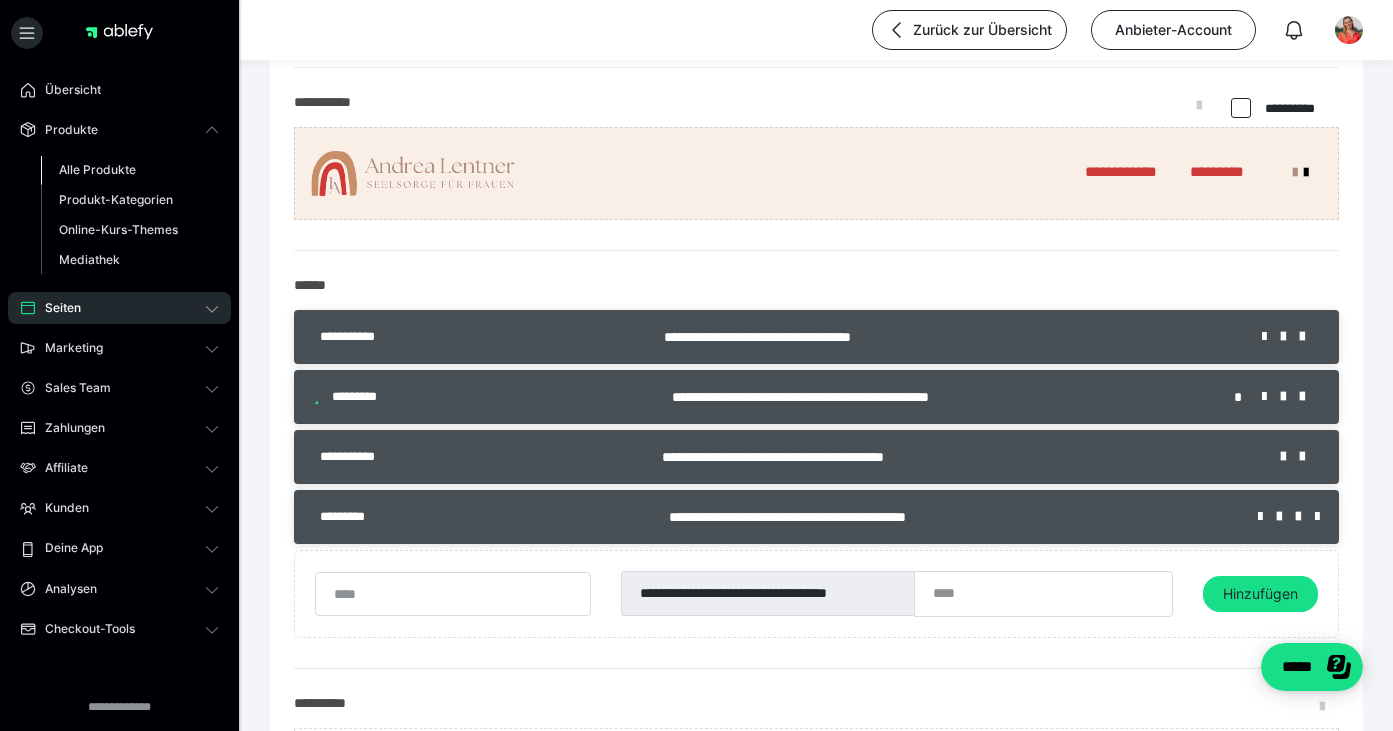 click on "Alle Produkte" at bounding box center [97, 169] 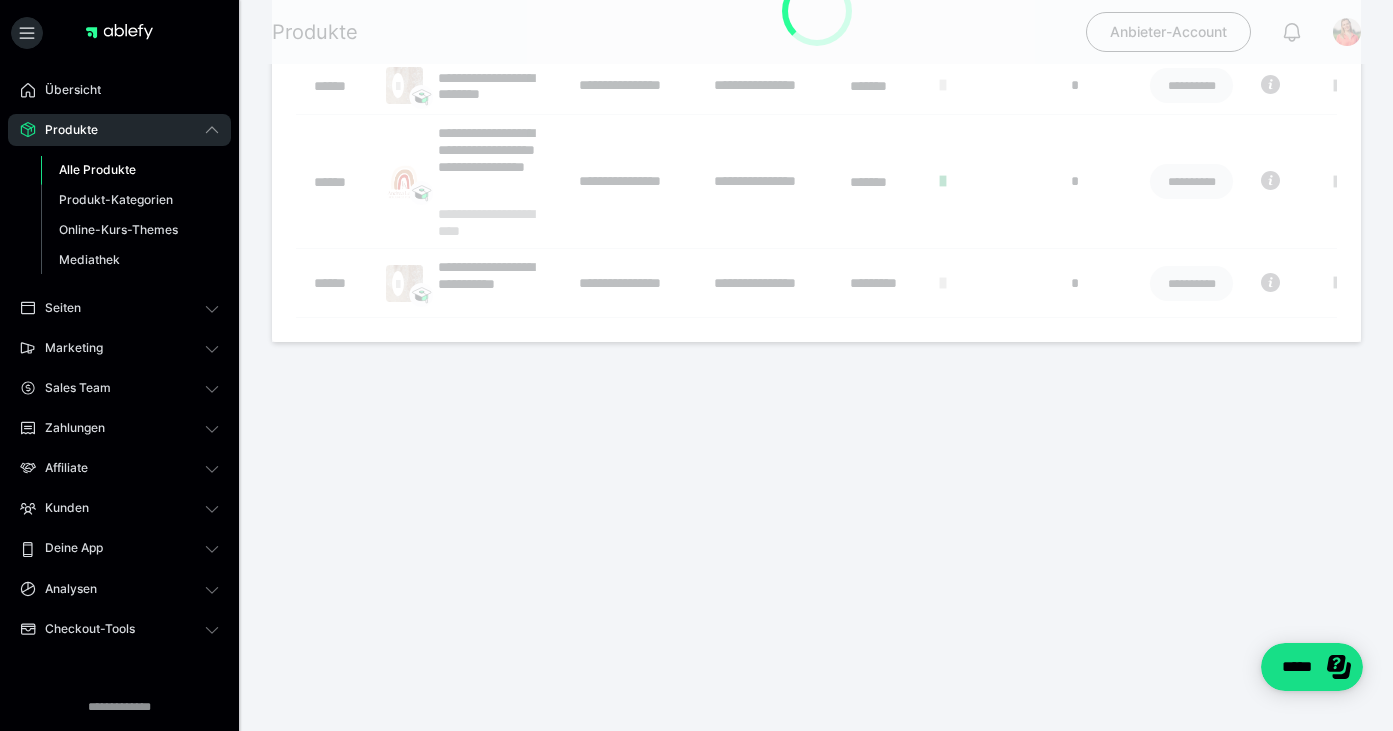 scroll, scrollTop: 0, scrollLeft: 0, axis: both 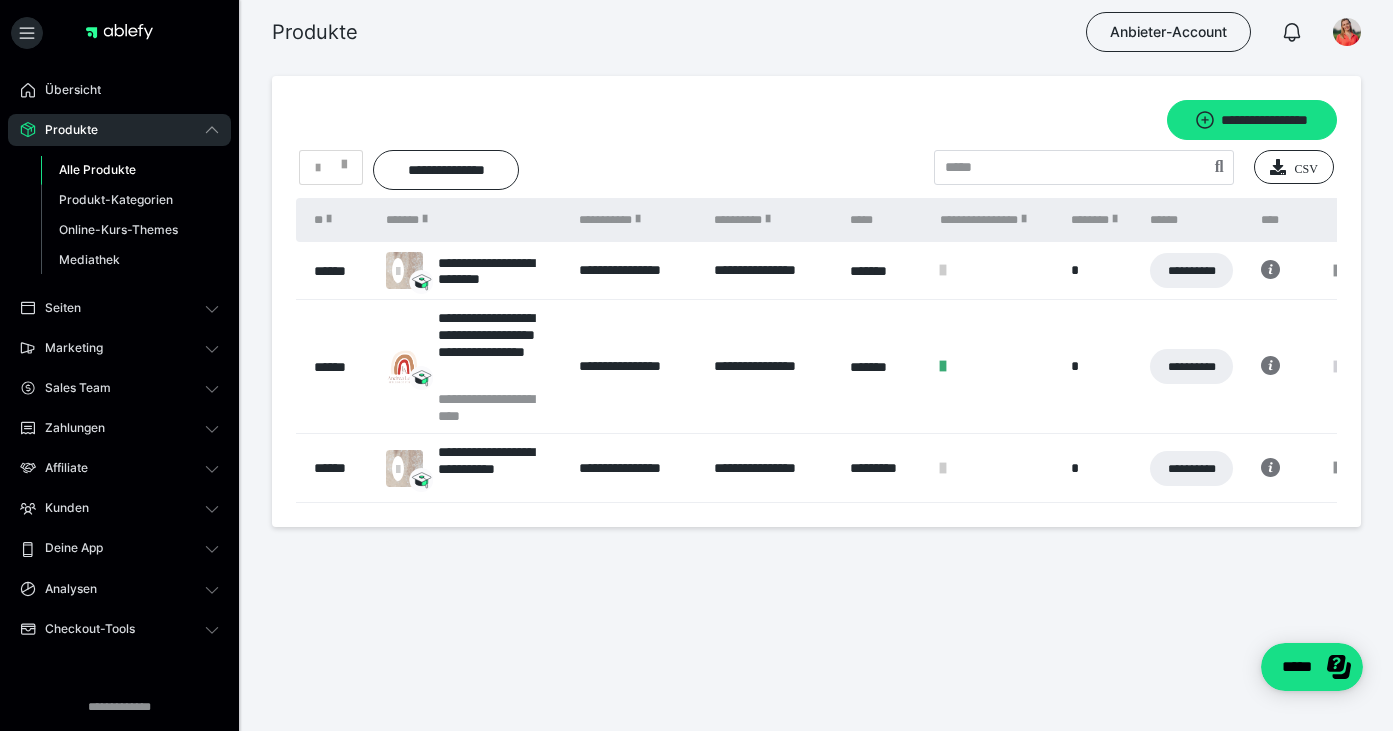 click at bounding box center (1337, 367) 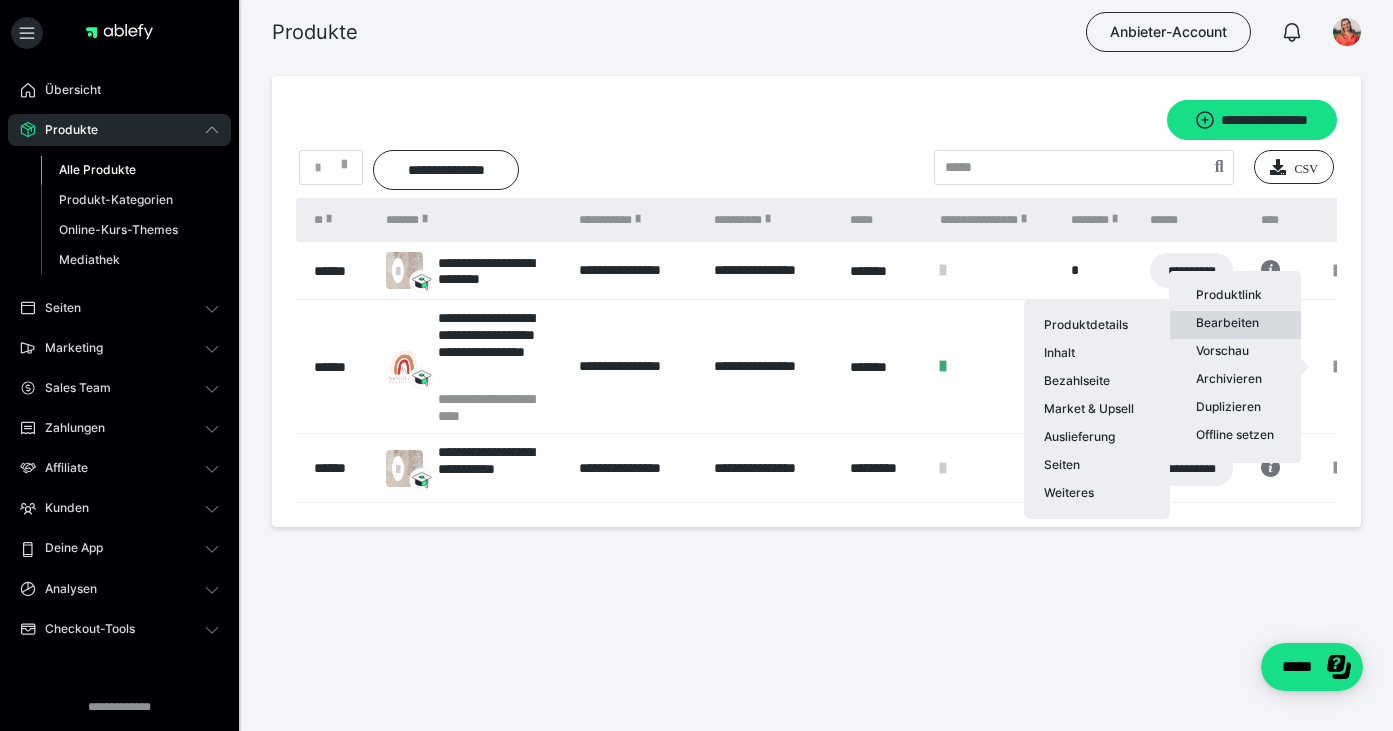 click on "Bearbeiten Produktdetails Inhalt Bezahlseite Market & Upsell Auslieferung Seiten Weiteres" at bounding box center [1235, 325] 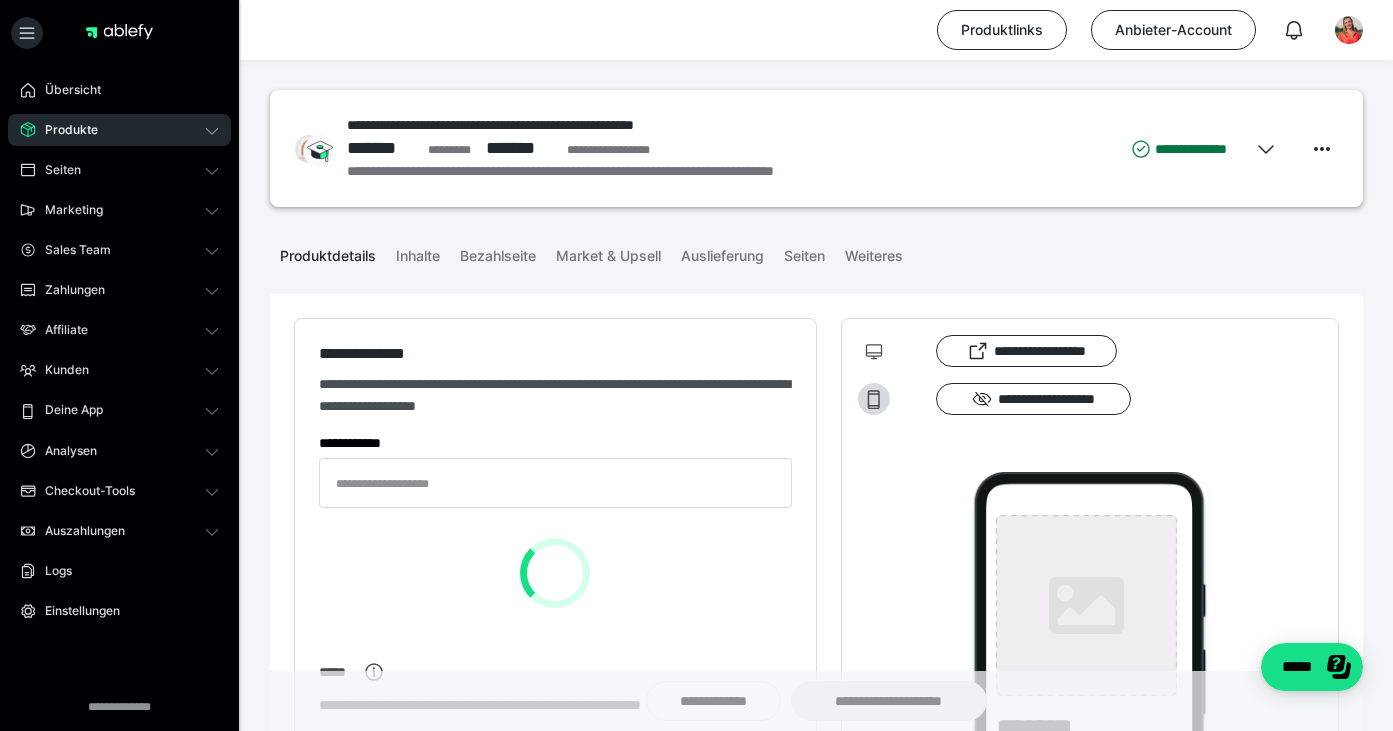 type on "**********" 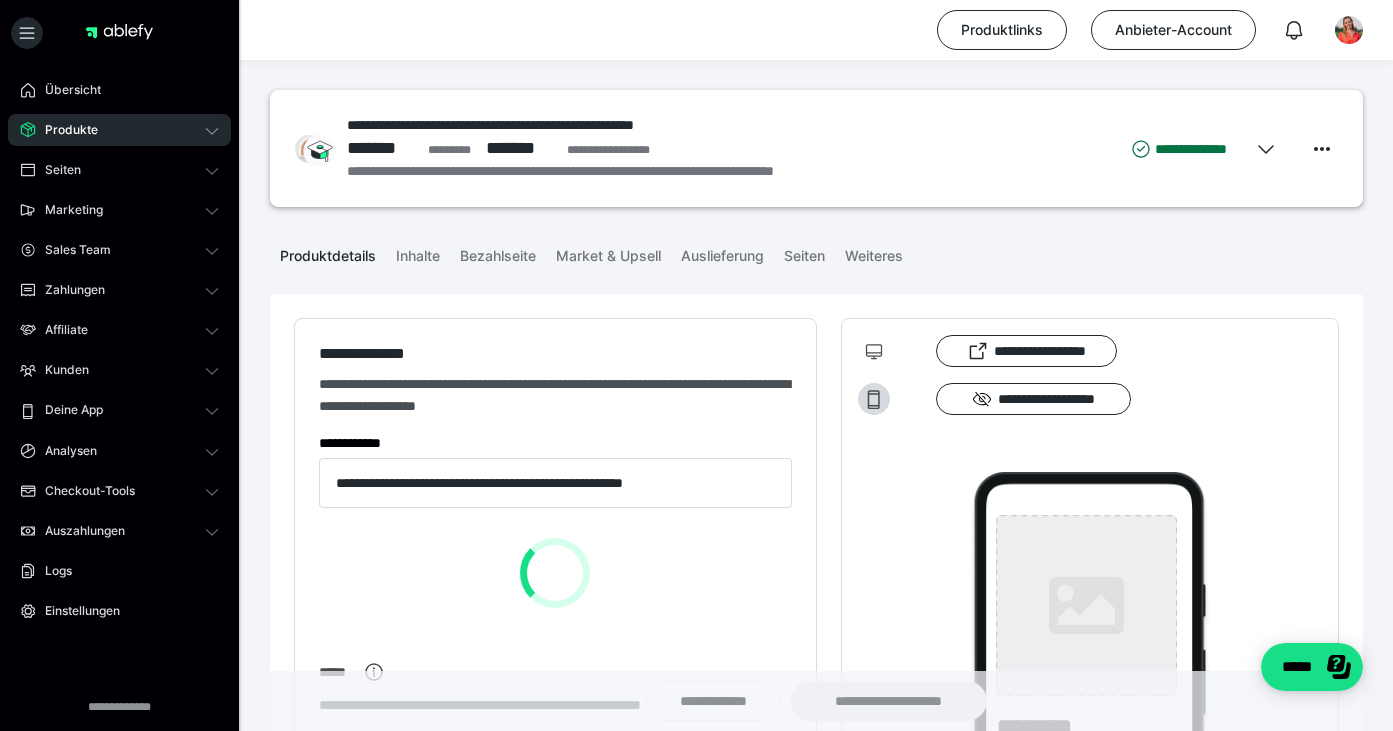 type on "**********" 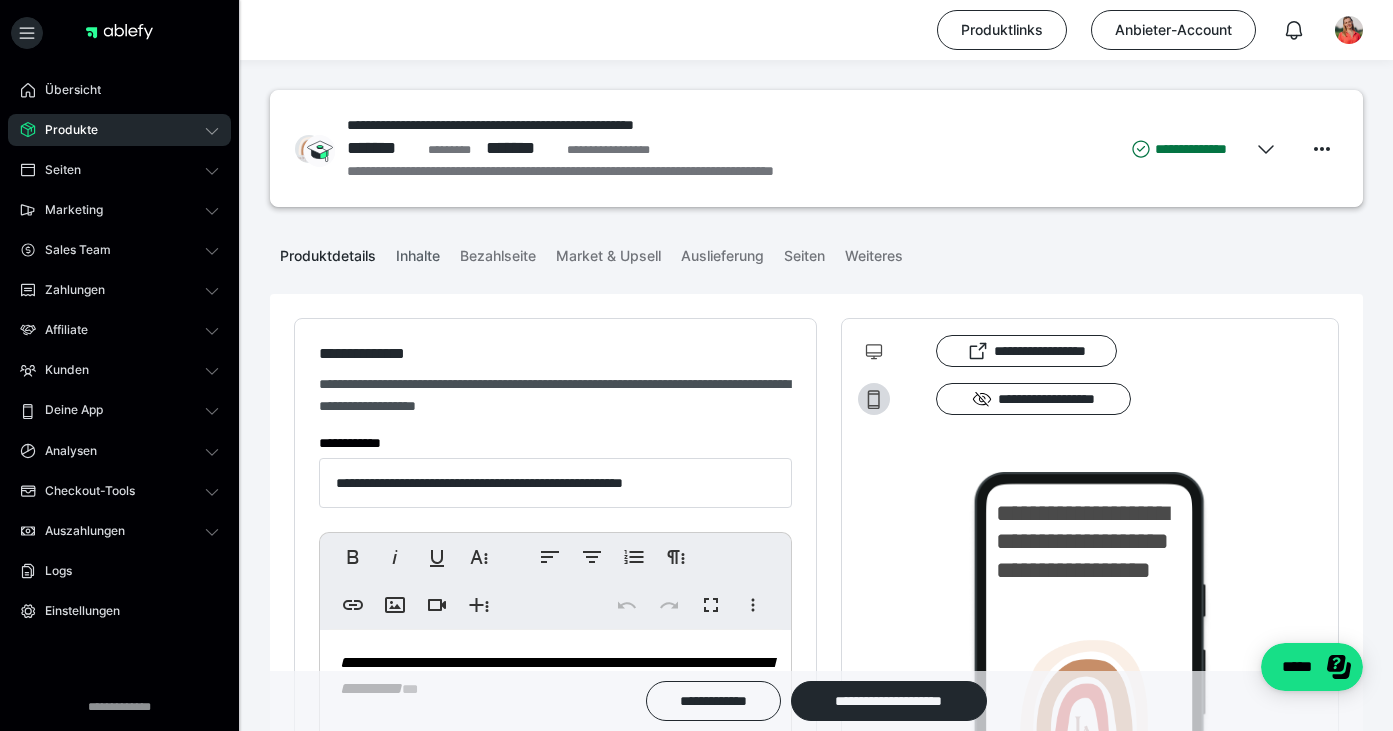 click on "Inhalte" at bounding box center (418, 252) 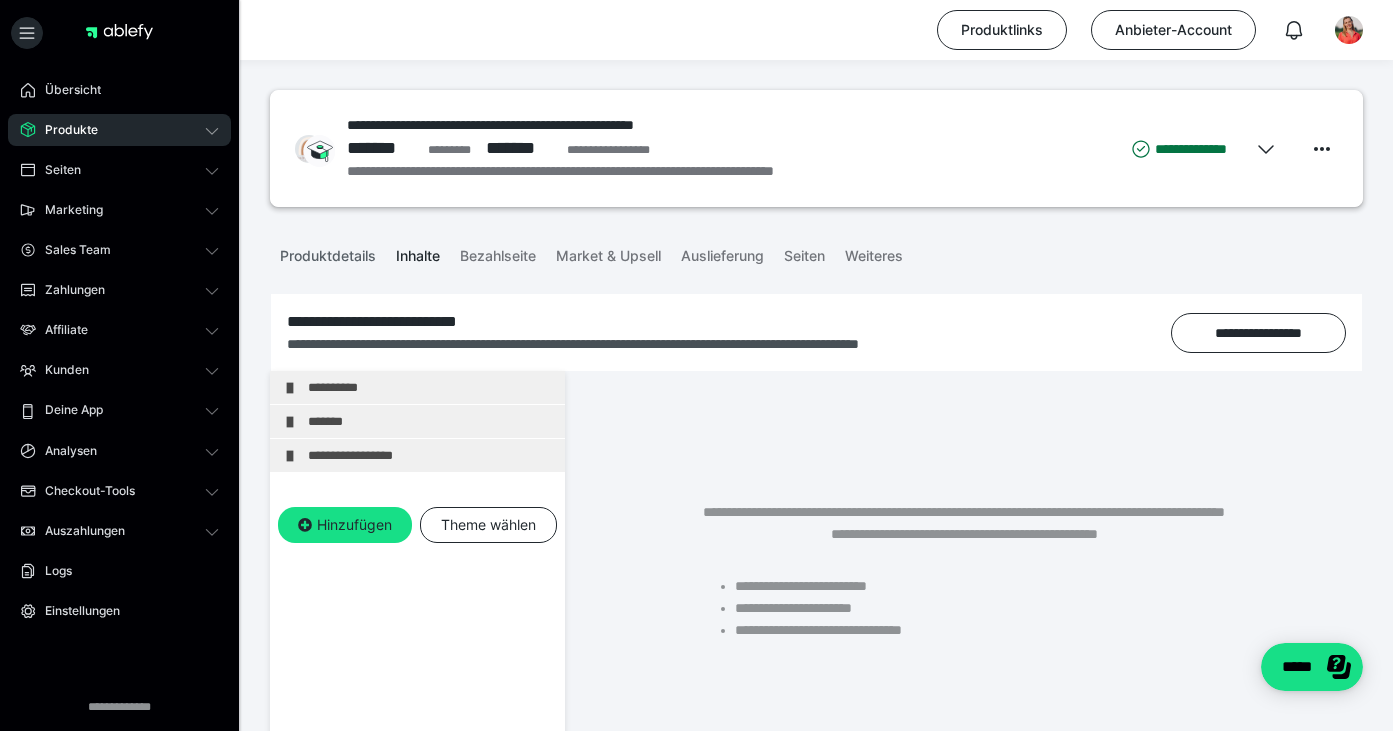 click on "Produktdetails" at bounding box center [328, 252] 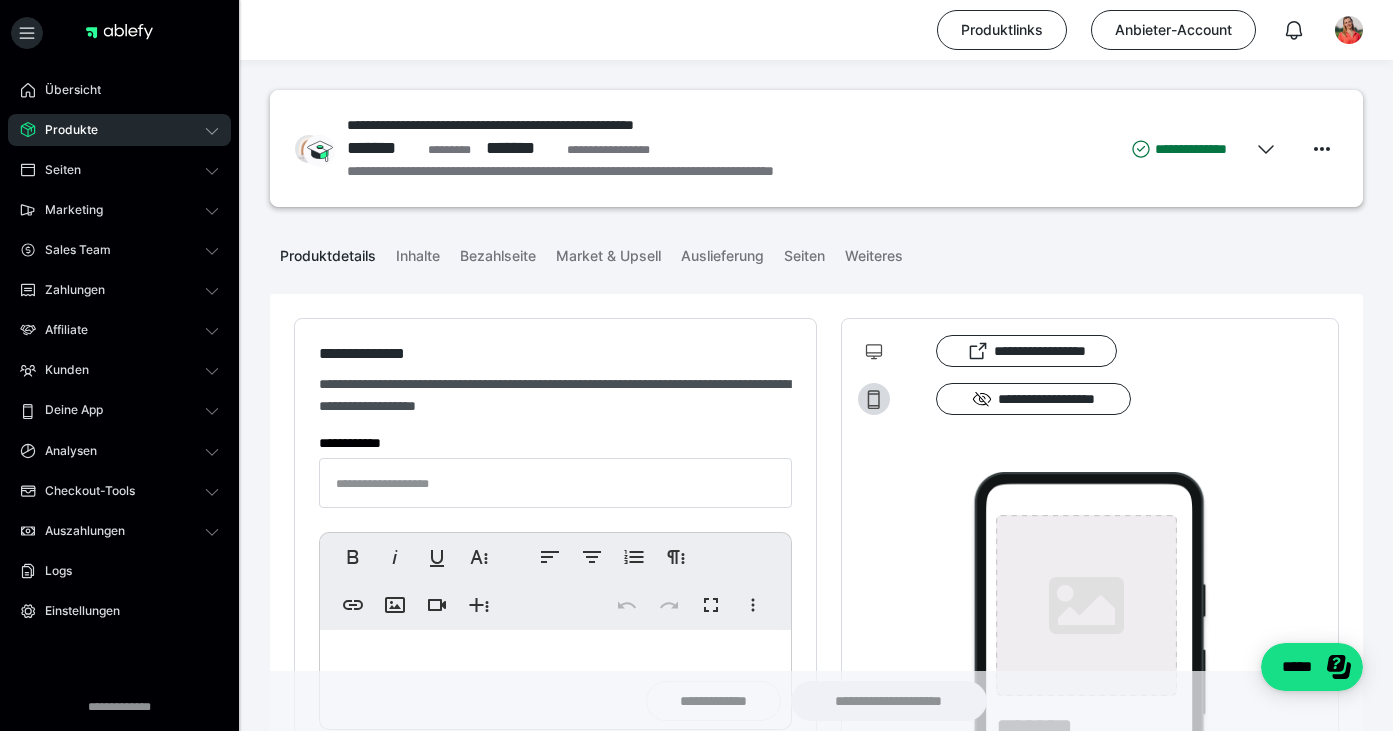 type on "**********" 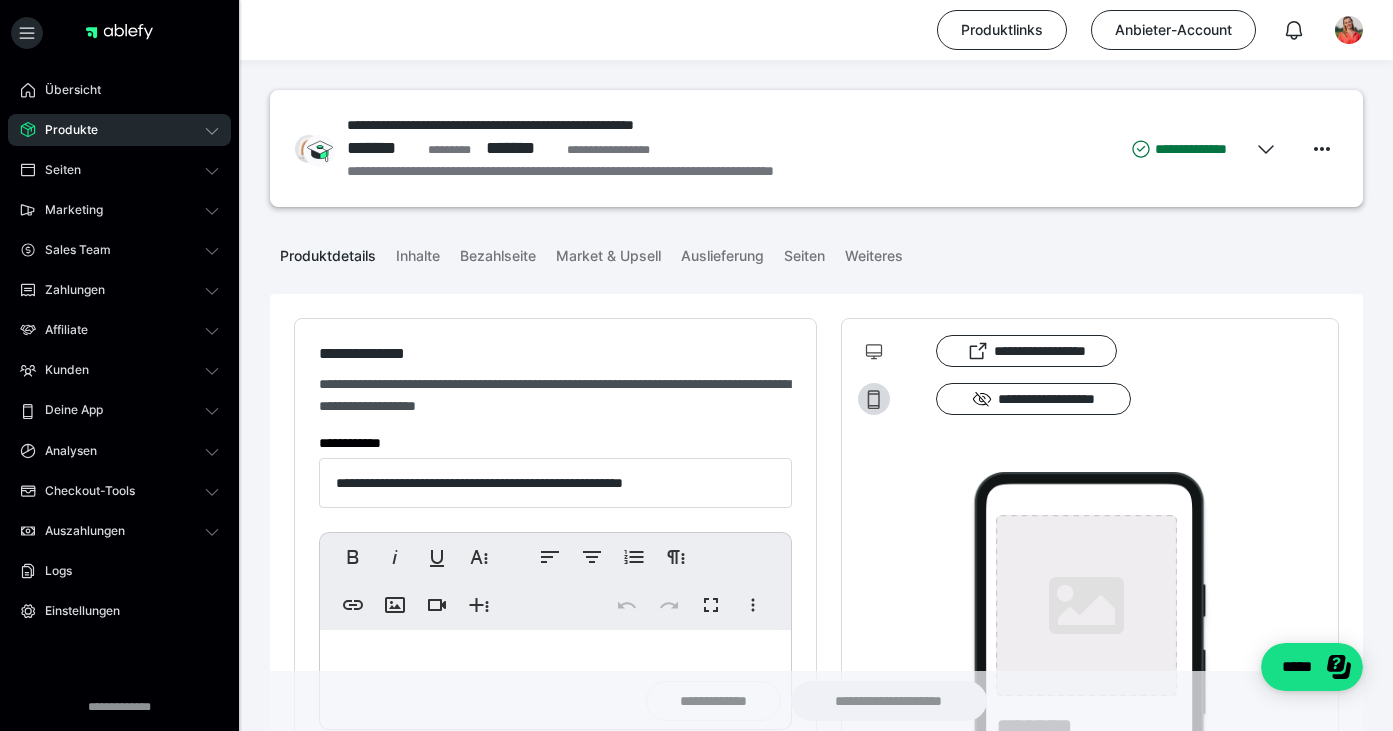 type on "**********" 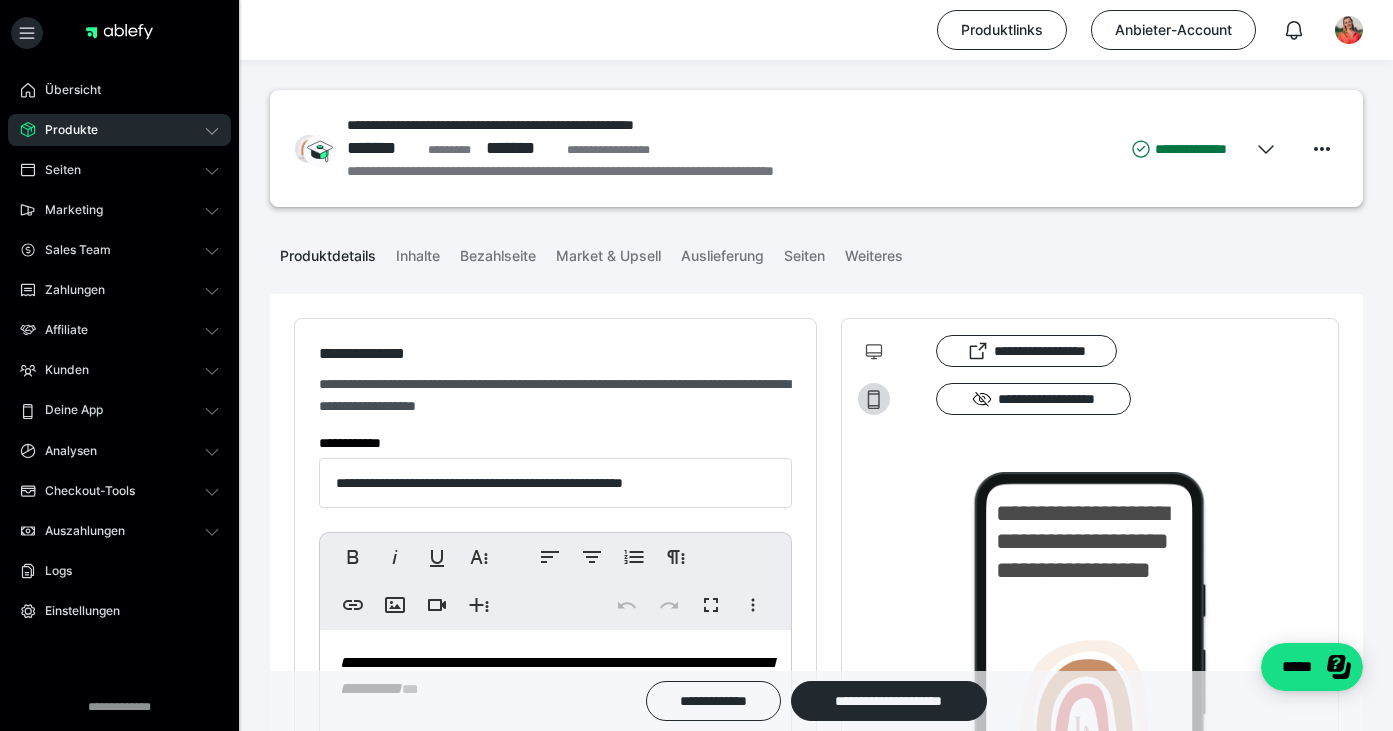 scroll, scrollTop: 0, scrollLeft: 0, axis: both 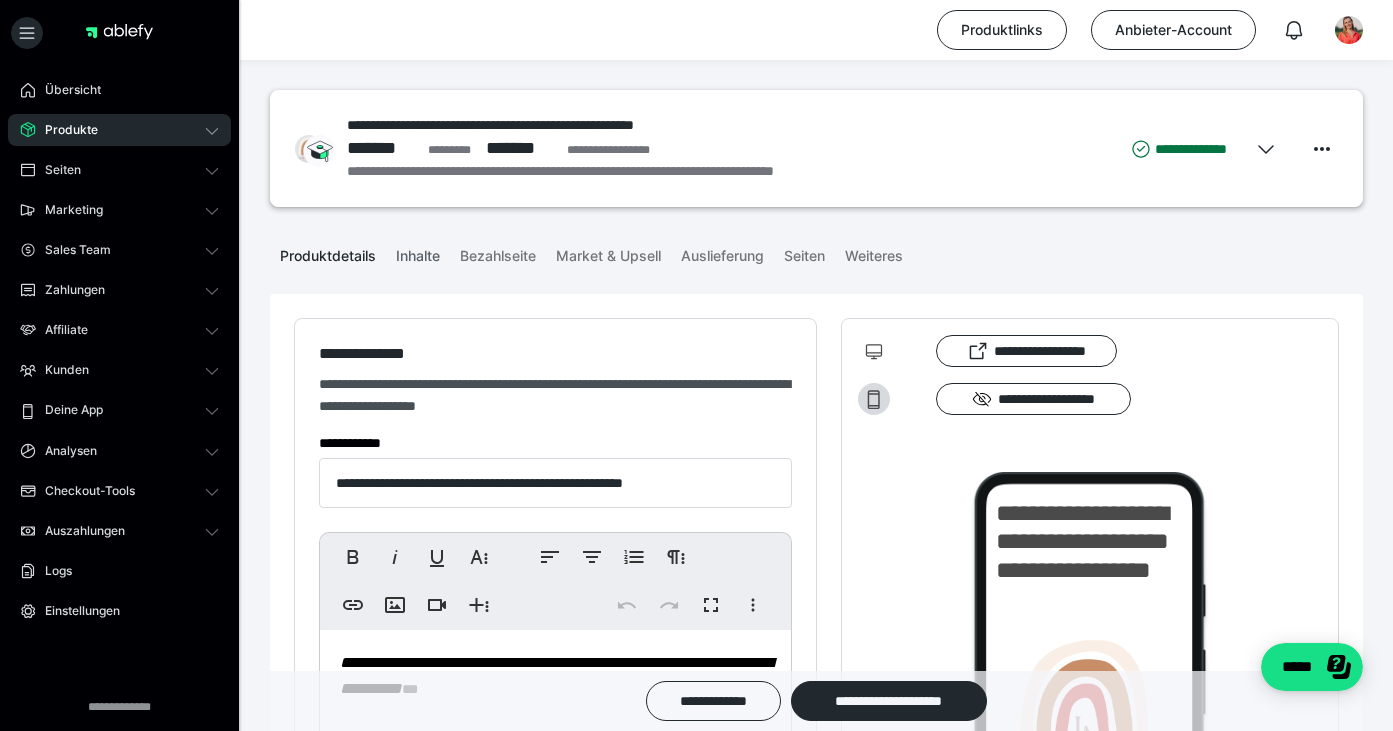 click on "Inhalte" at bounding box center [418, 252] 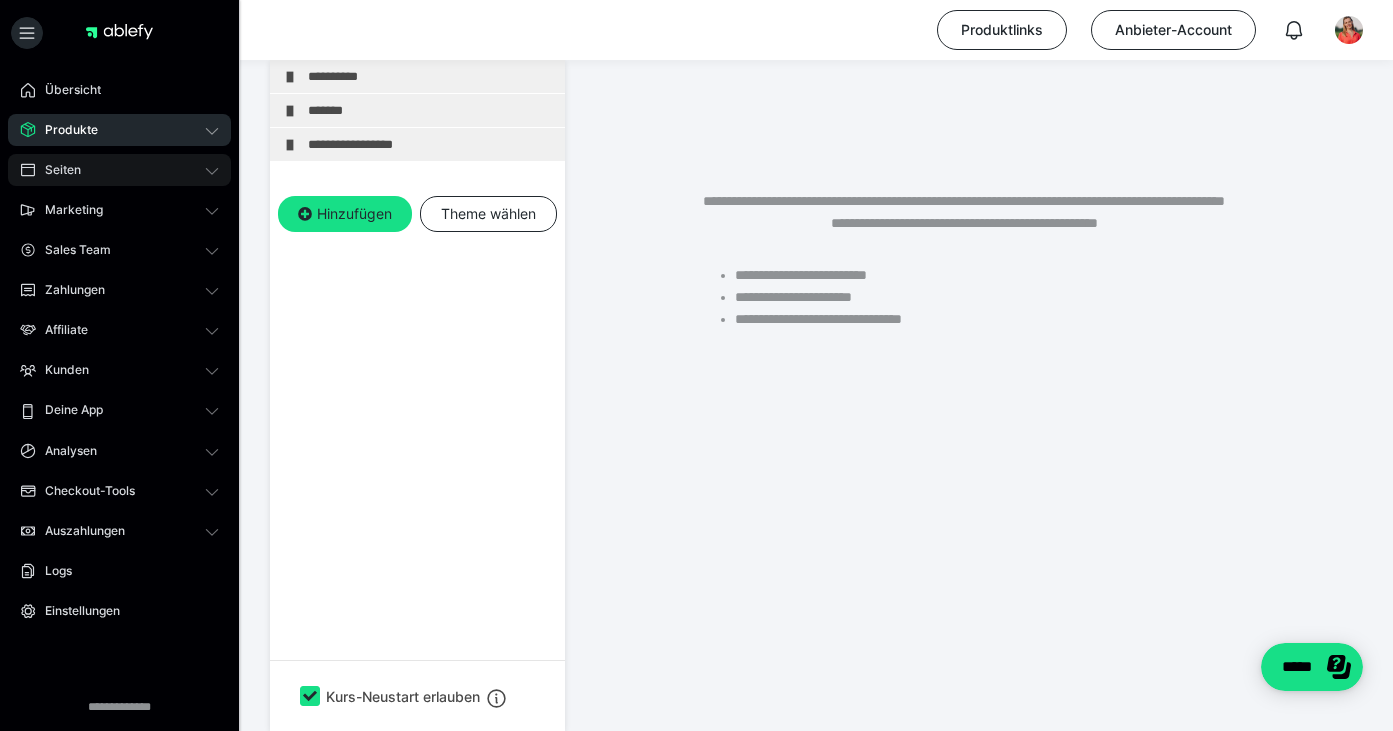 scroll, scrollTop: 311, scrollLeft: 0, axis: vertical 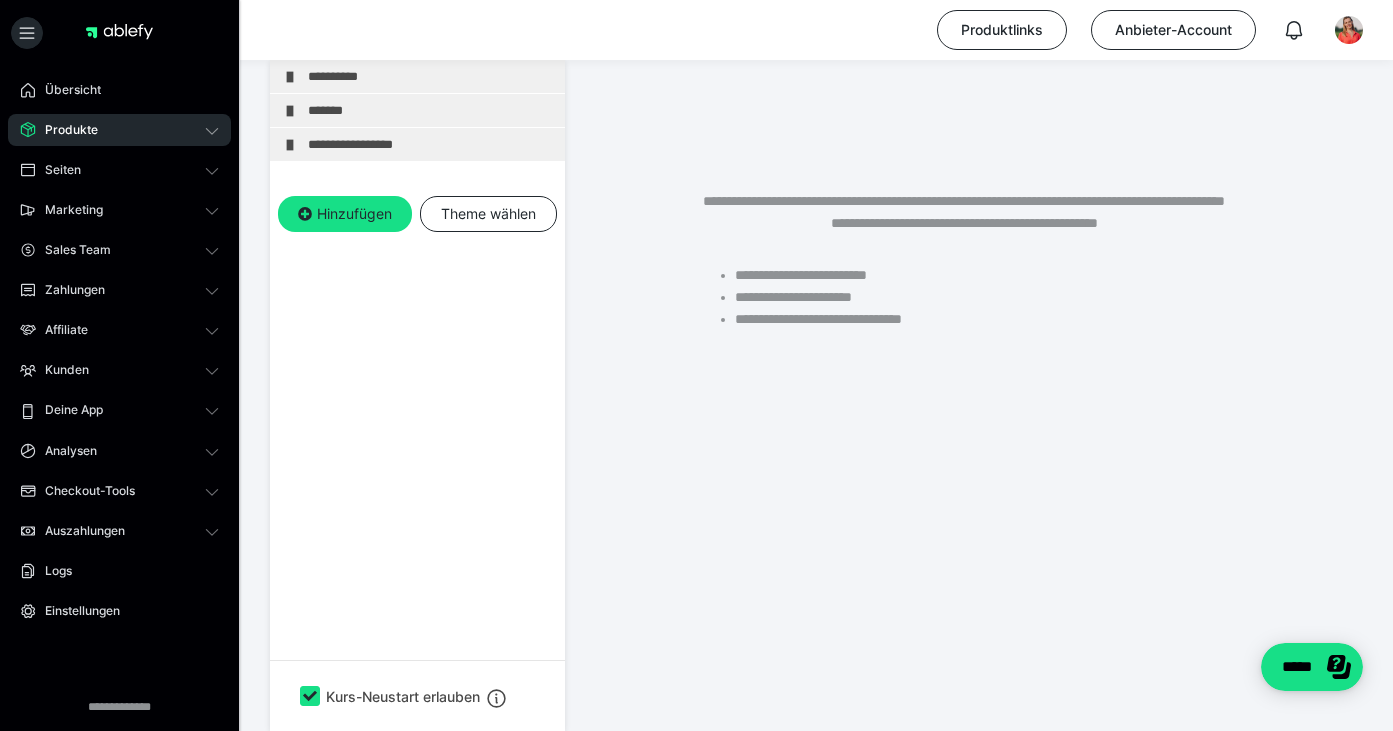 click 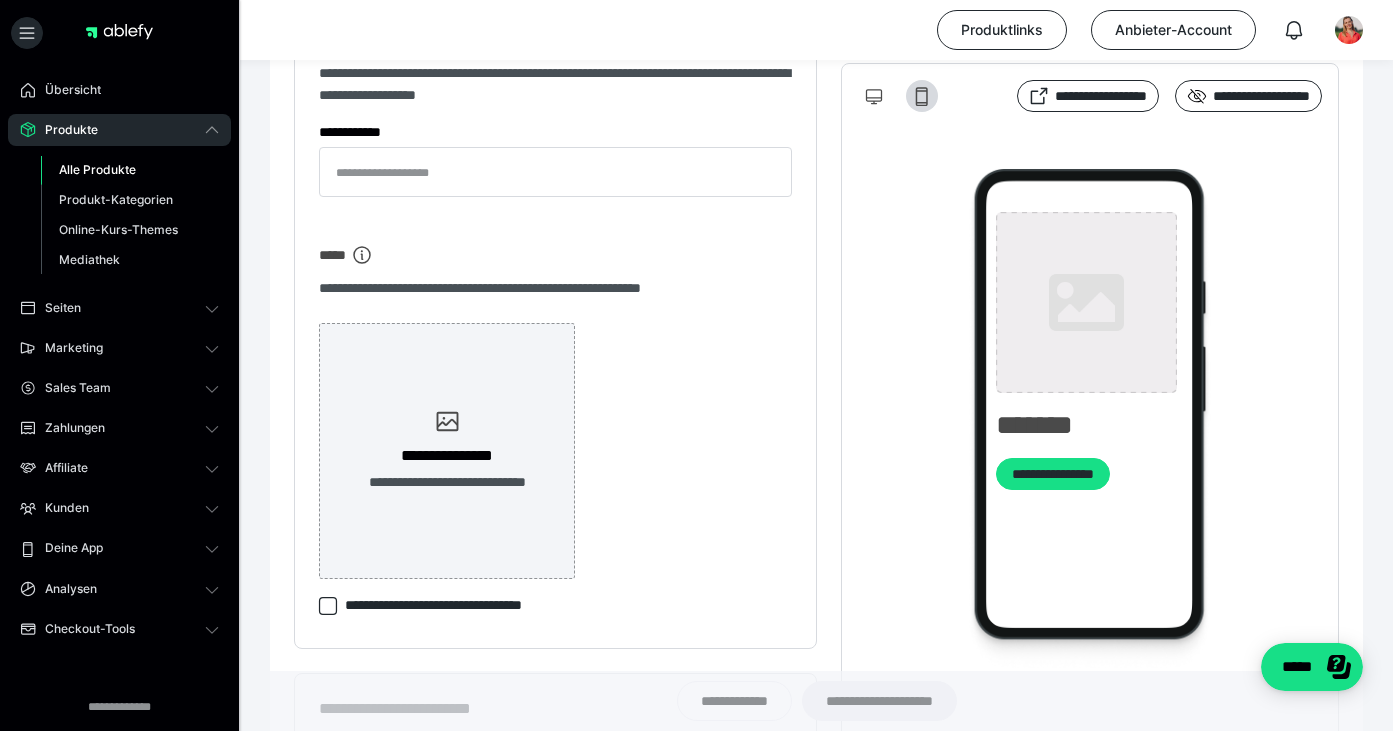 type on "**********" 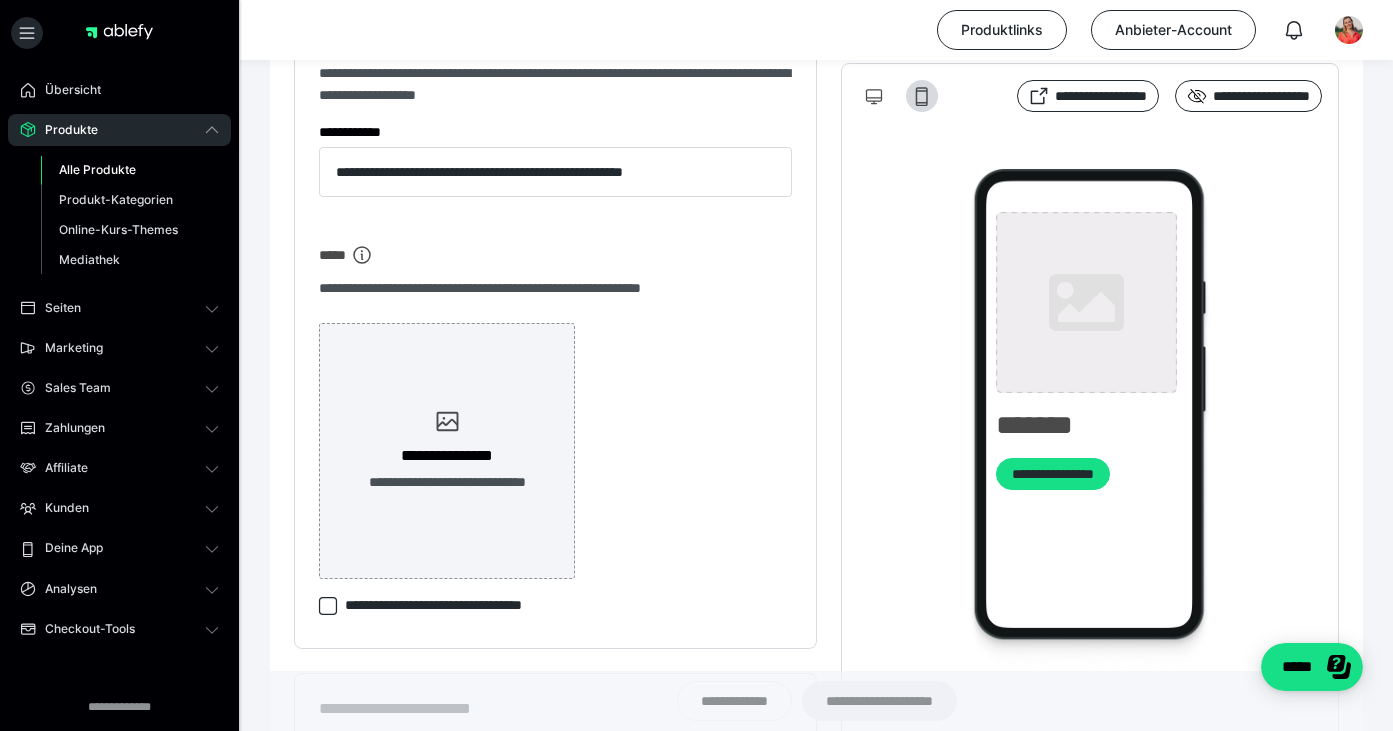 type on "**********" 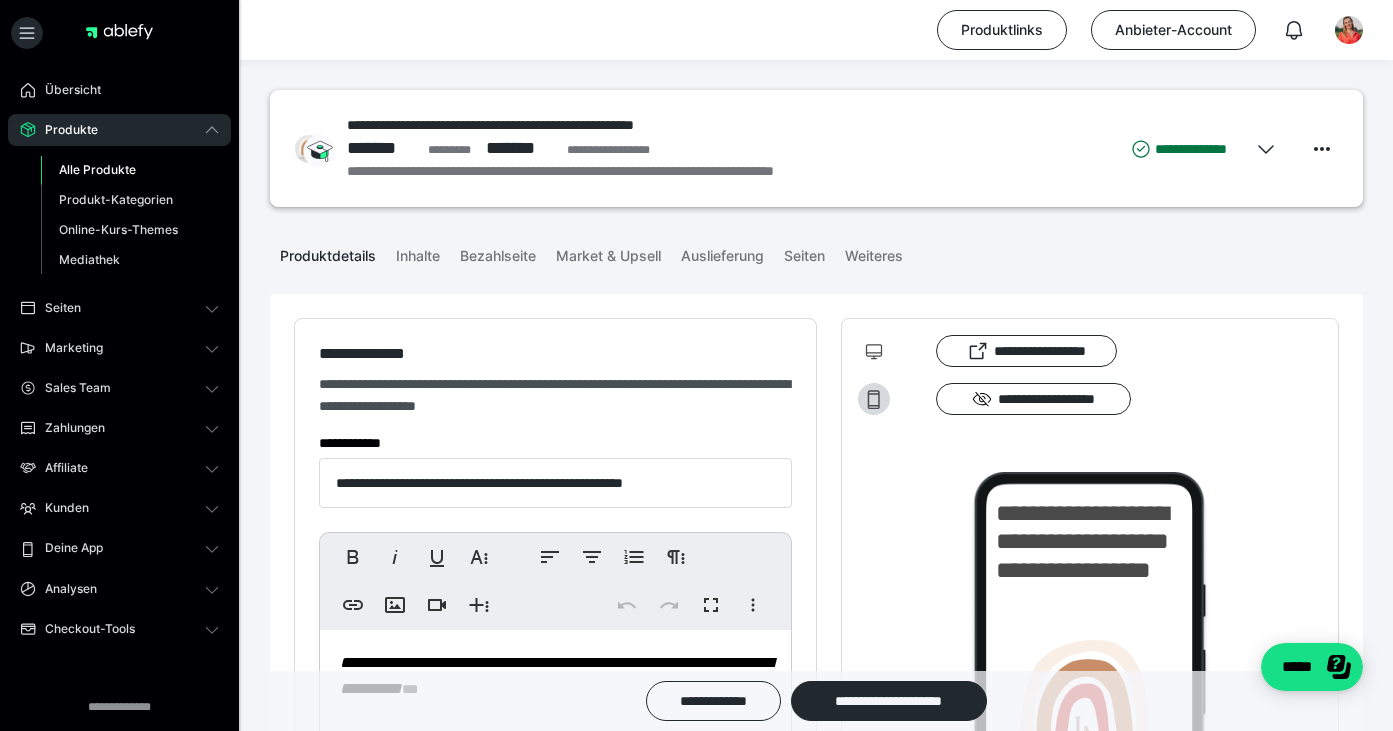 scroll, scrollTop: 0, scrollLeft: 0, axis: both 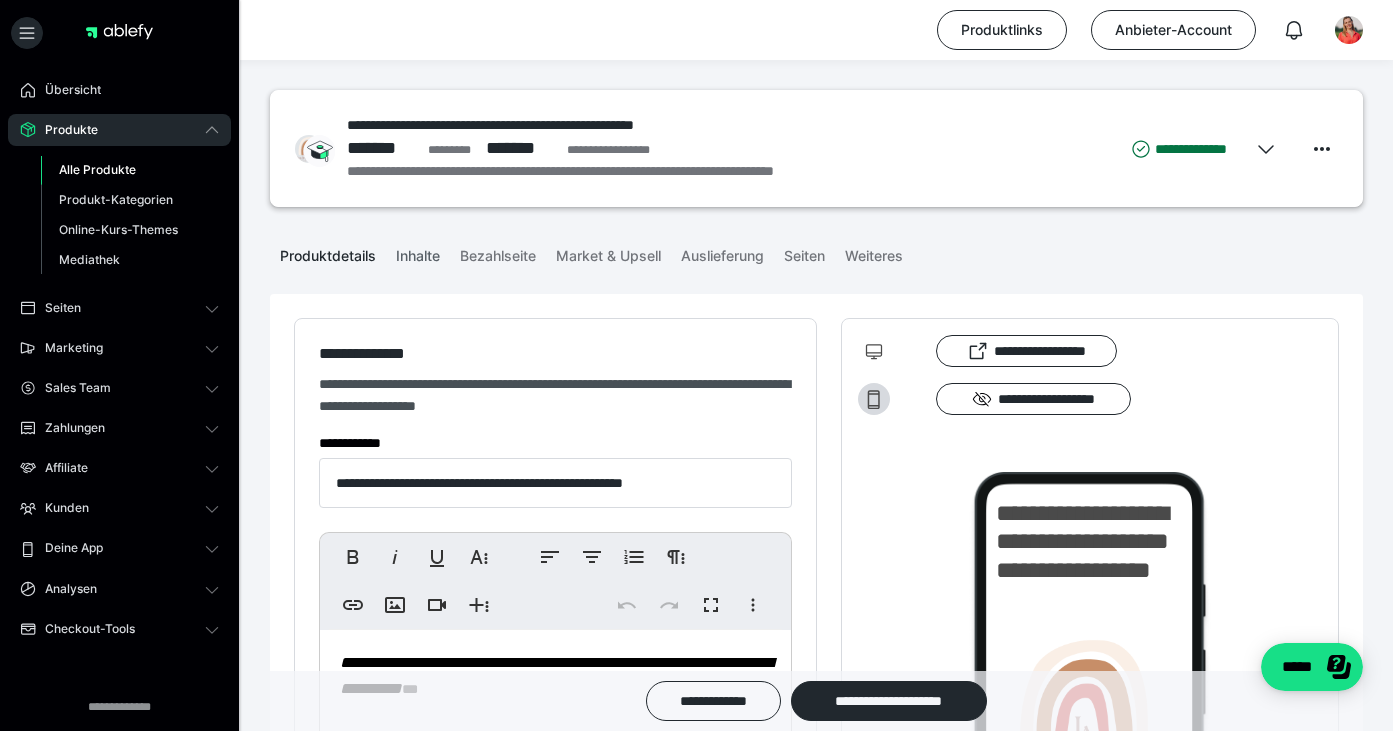 click on "Inhalte" at bounding box center (418, 252) 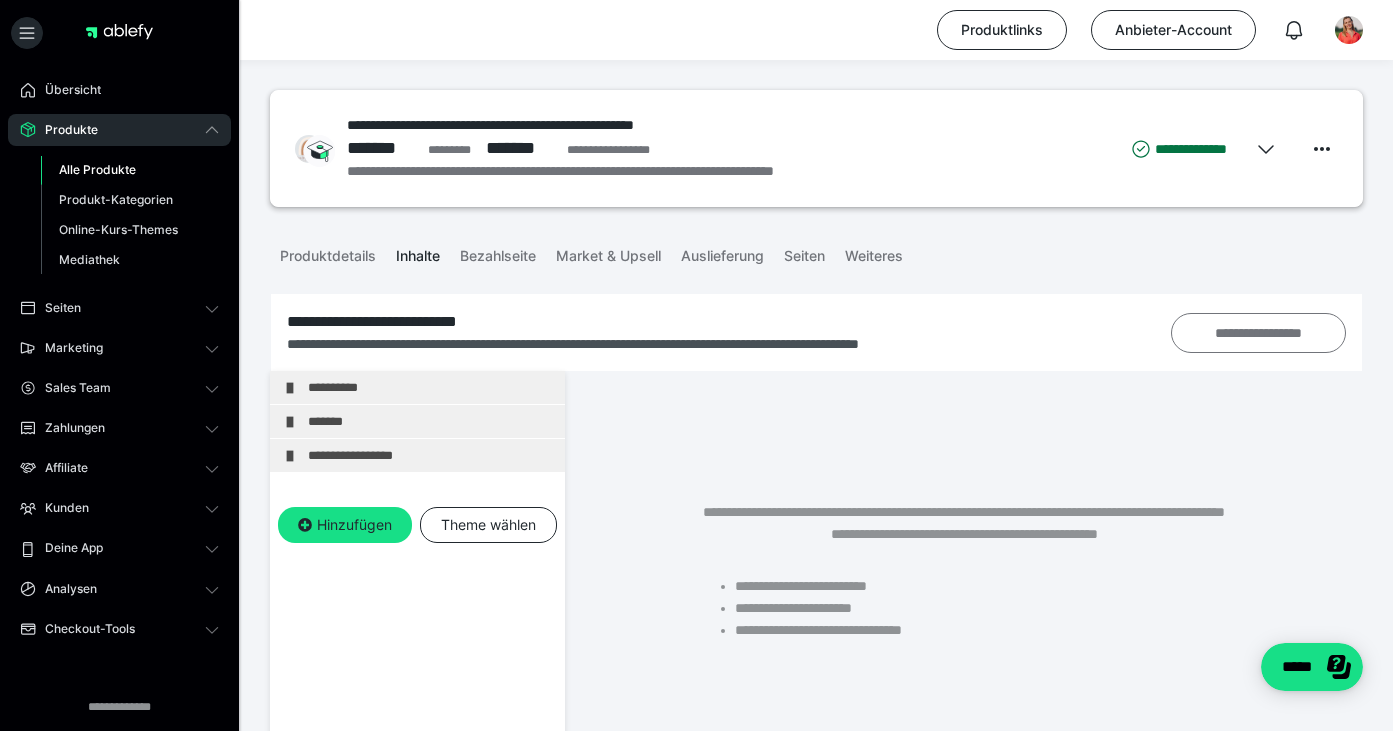 click on "**********" at bounding box center (1259, 333) 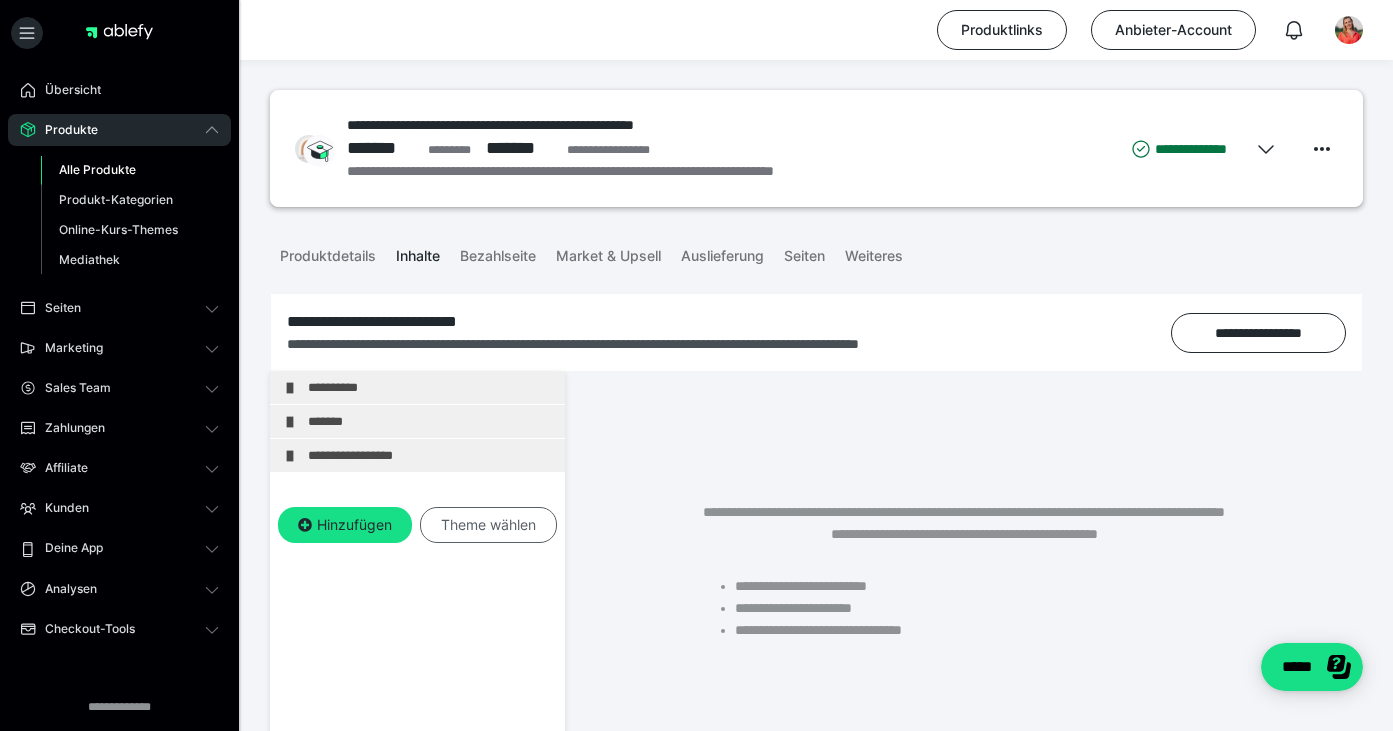 click on "Theme wählen" at bounding box center [488, 525] 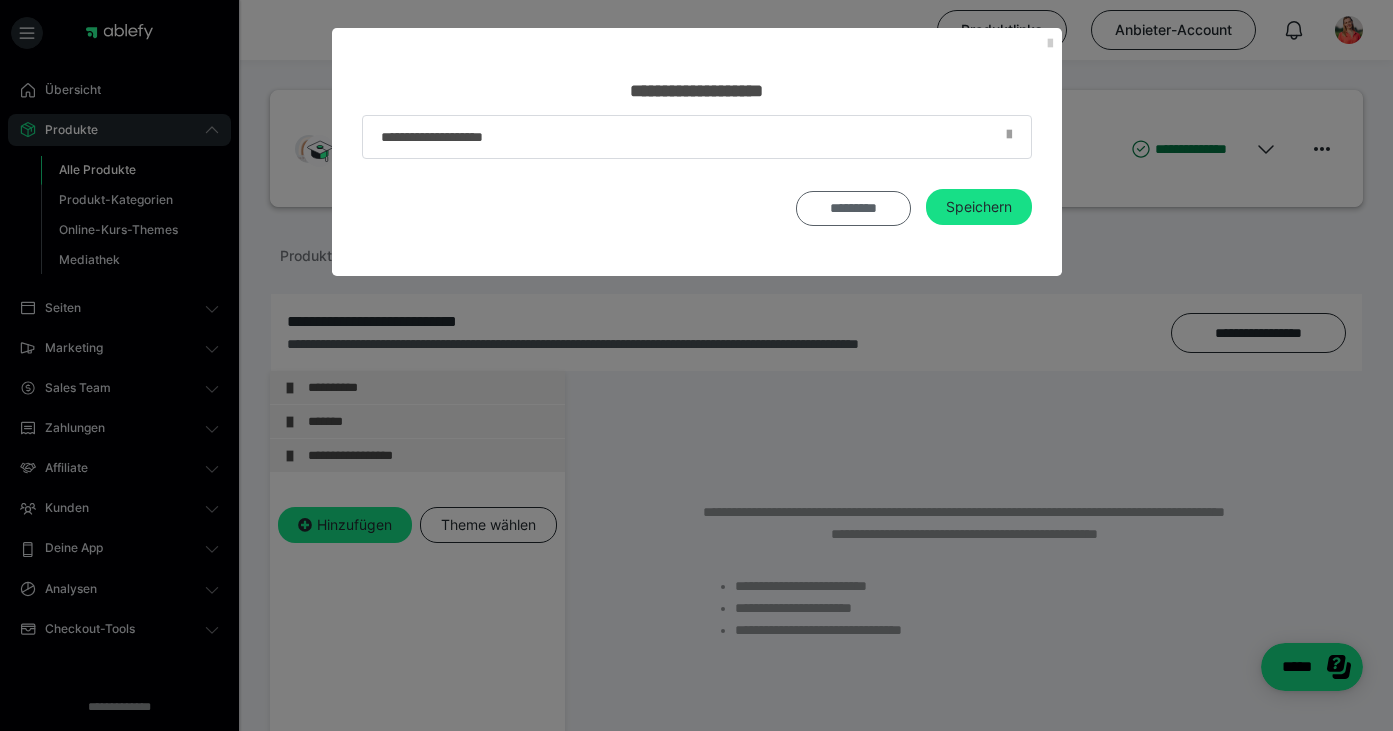 click on "*********" at bounding box center [853, 208] 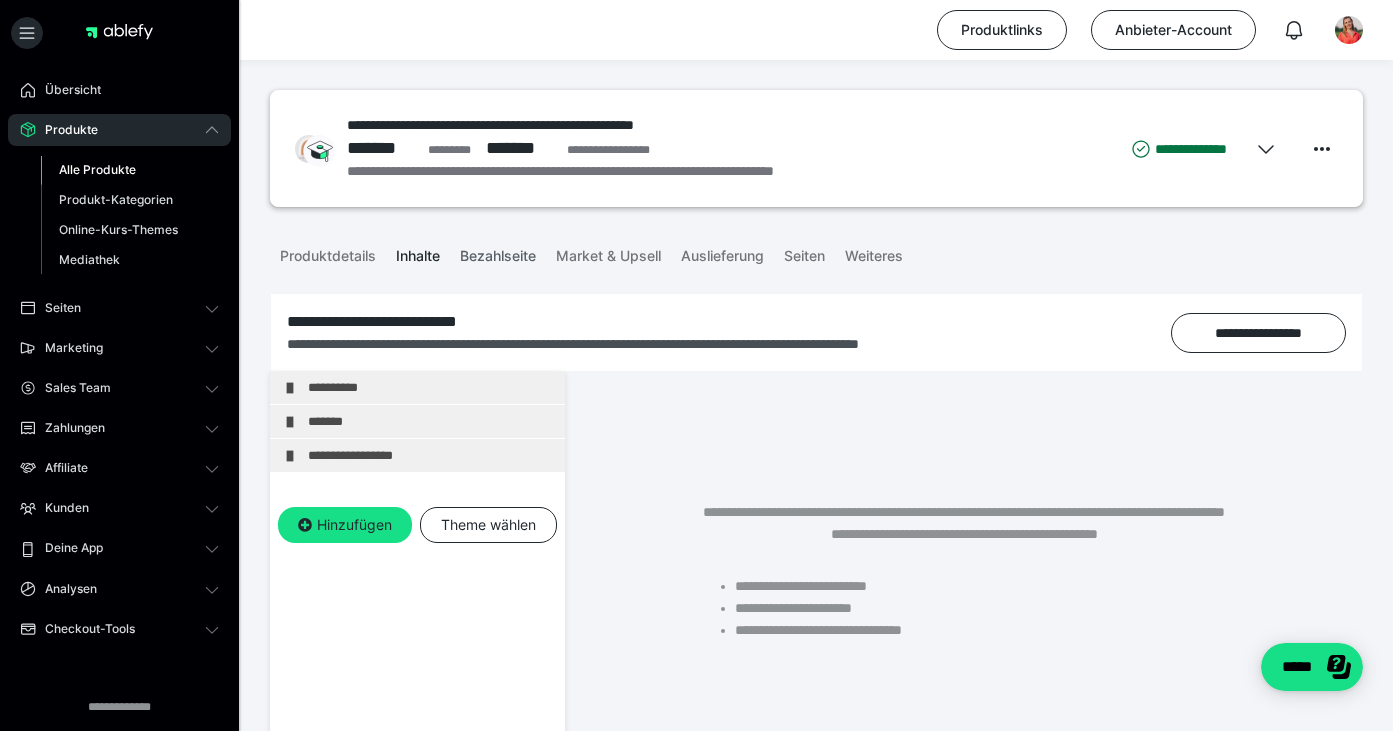 click on "Bezahlseite" at bounding box center (498, 252) 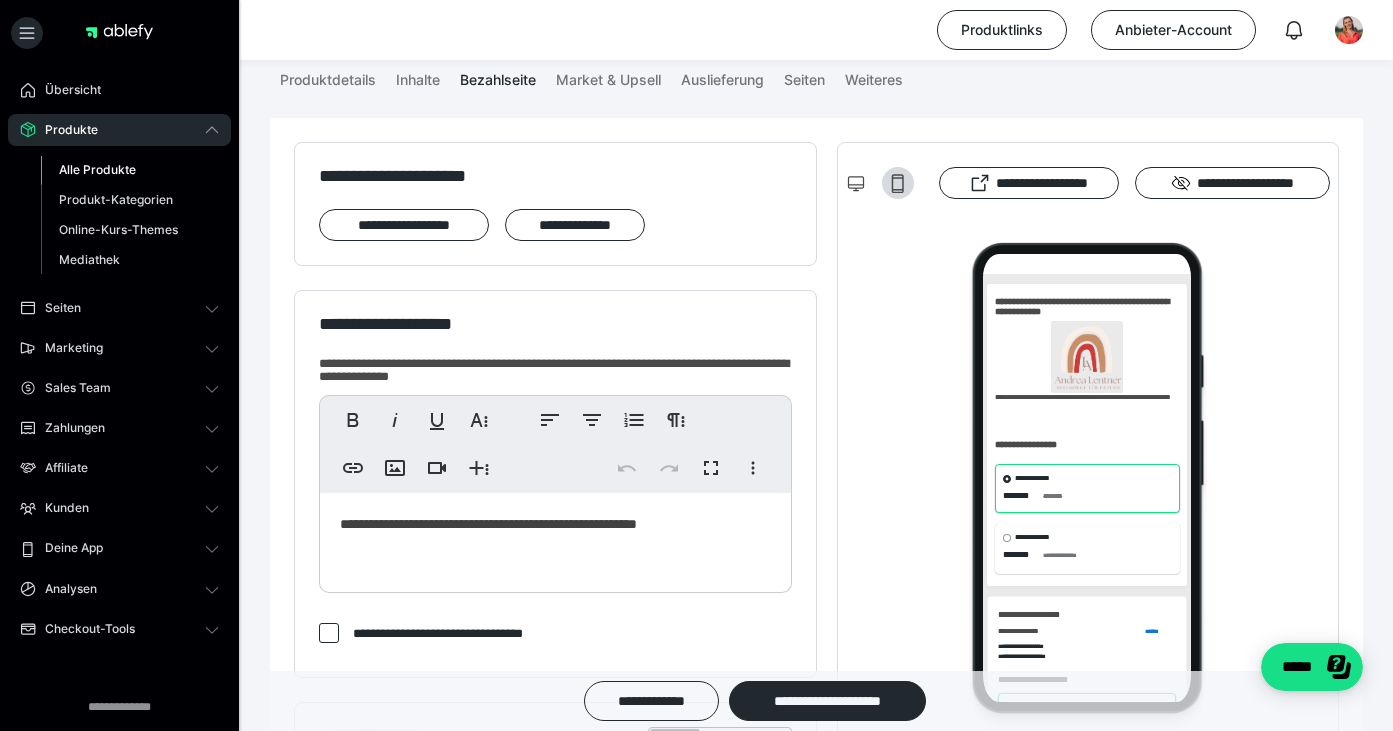scroll, scrollTop: 245, scrollLeft: 0, axis: vertical 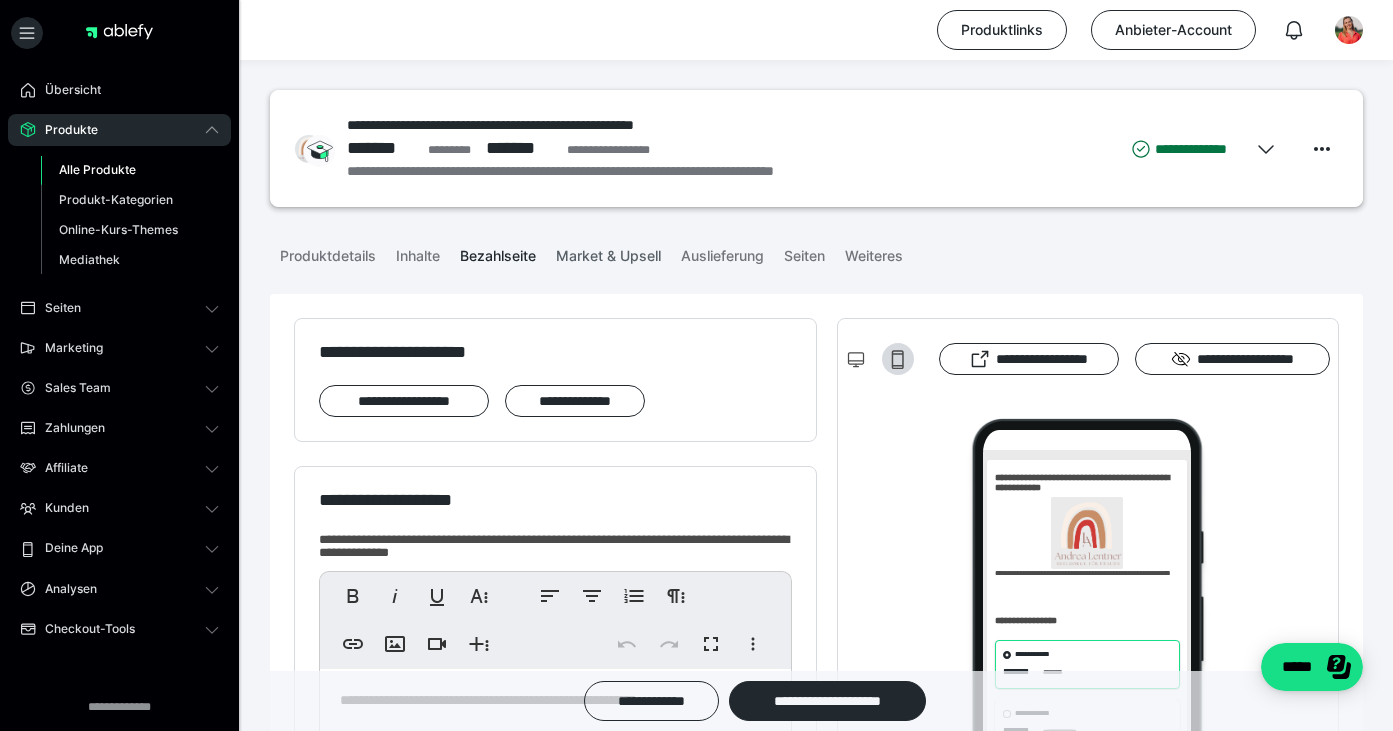 click on "Market & Upsell" at bounding box center (608, 252) 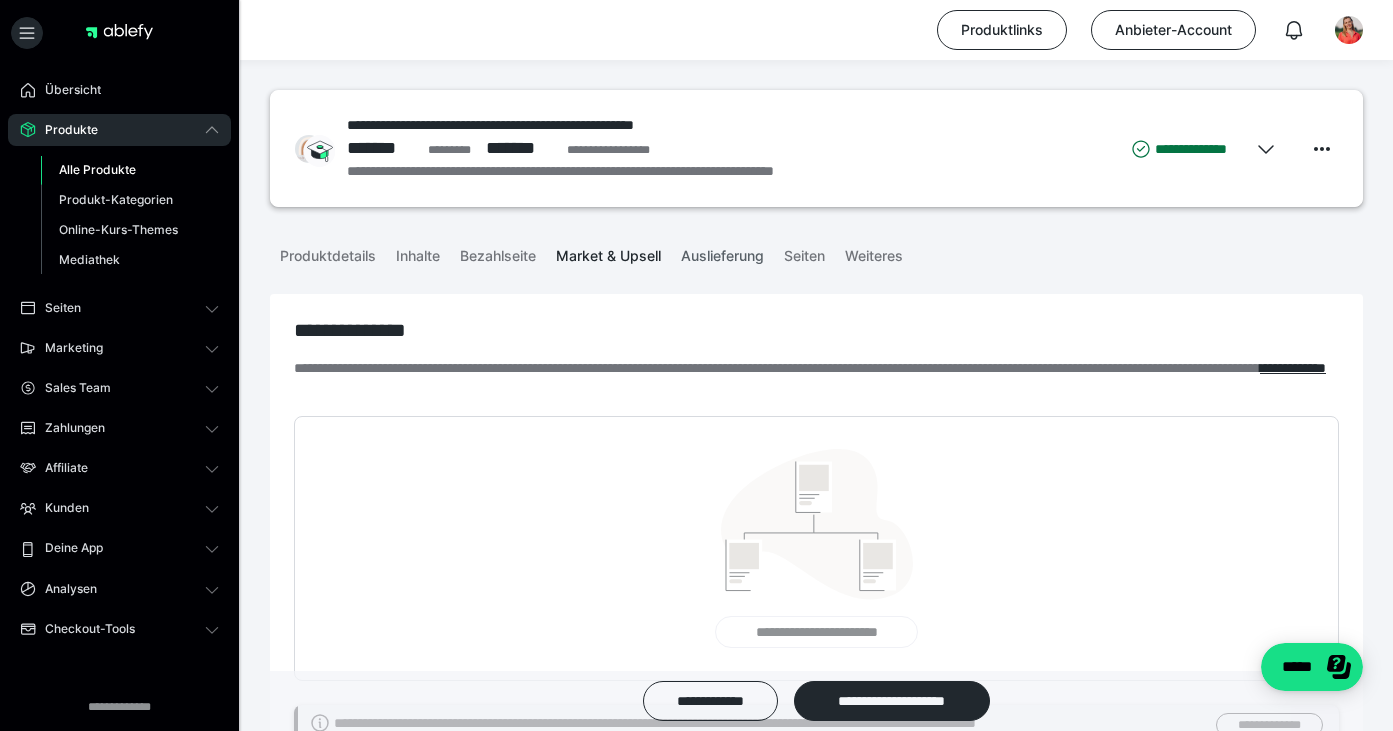 click on "Auslieferung" at bounding box center (722, 252) 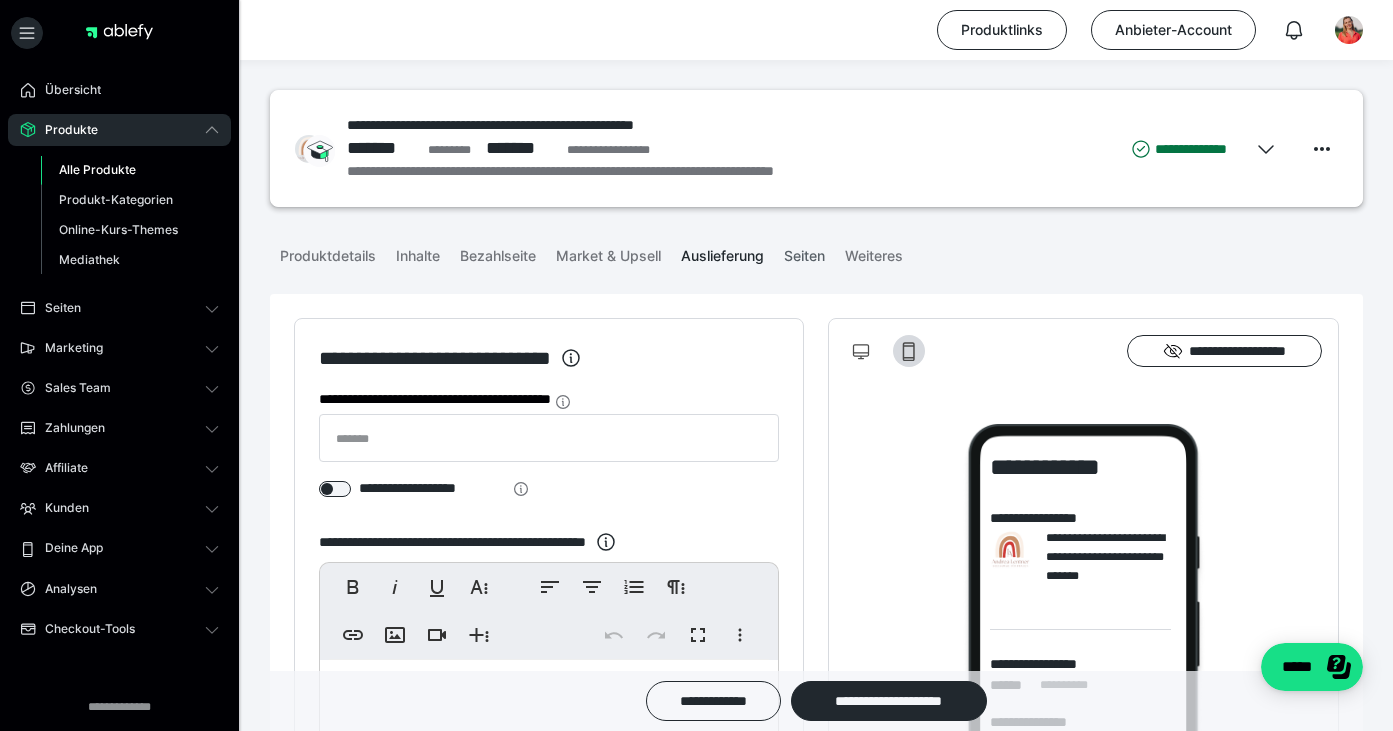 click on "Seiten" at bounding box center [804, 252] 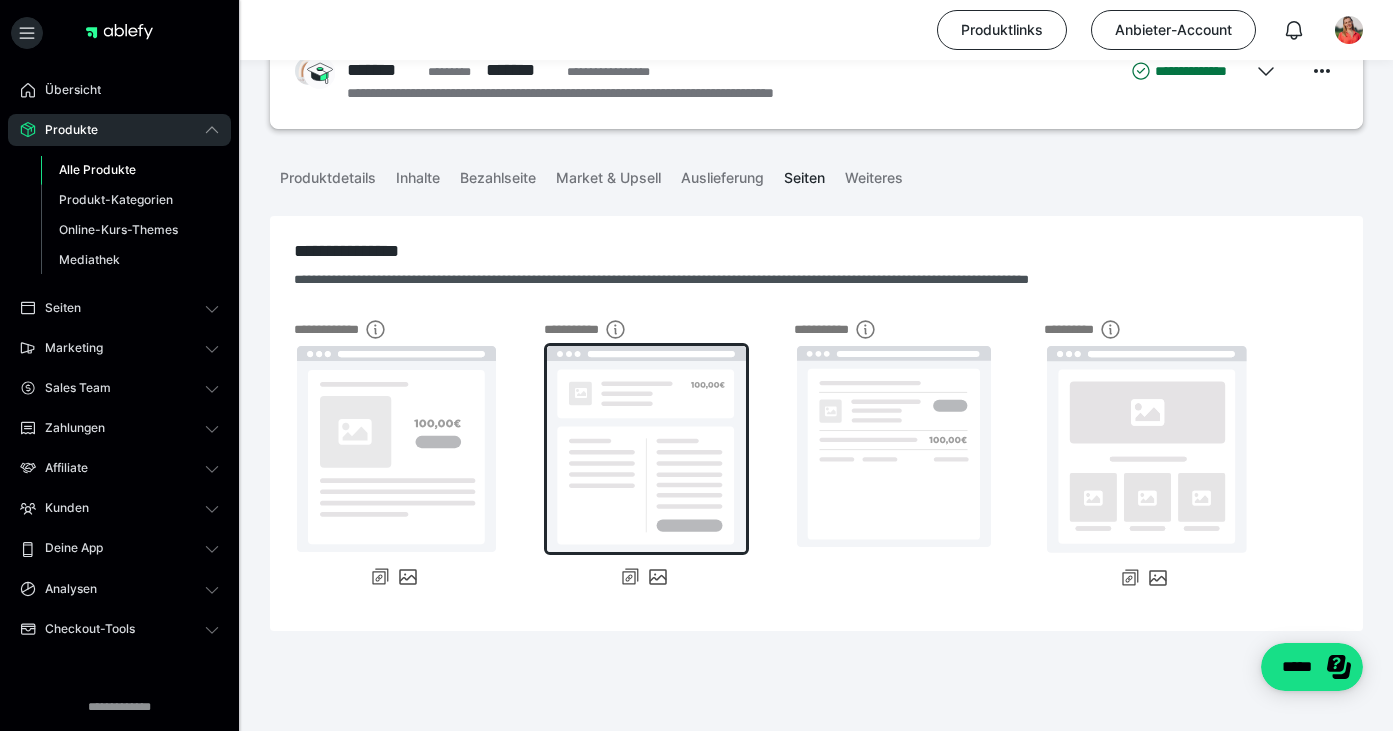 scroll, scrollTop: 78, scrollLeft: 0, axis: vertical 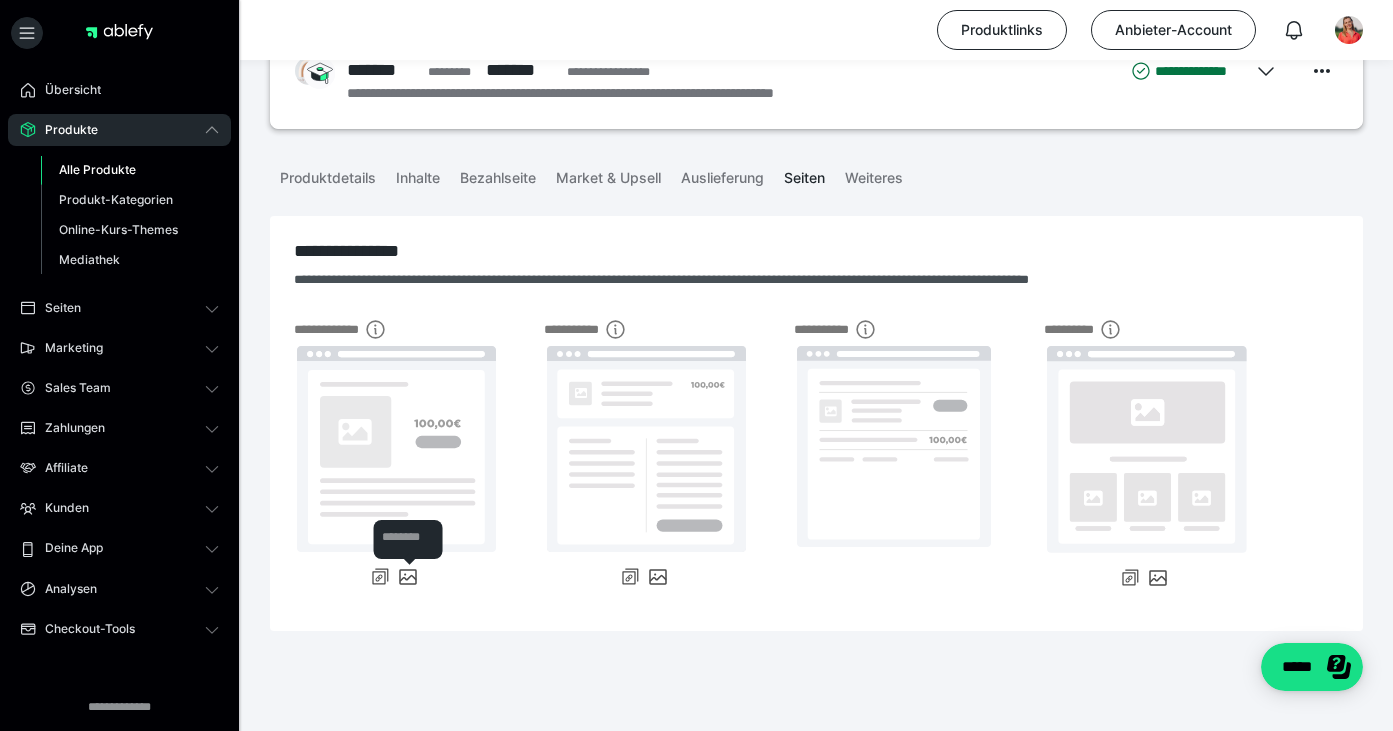 click 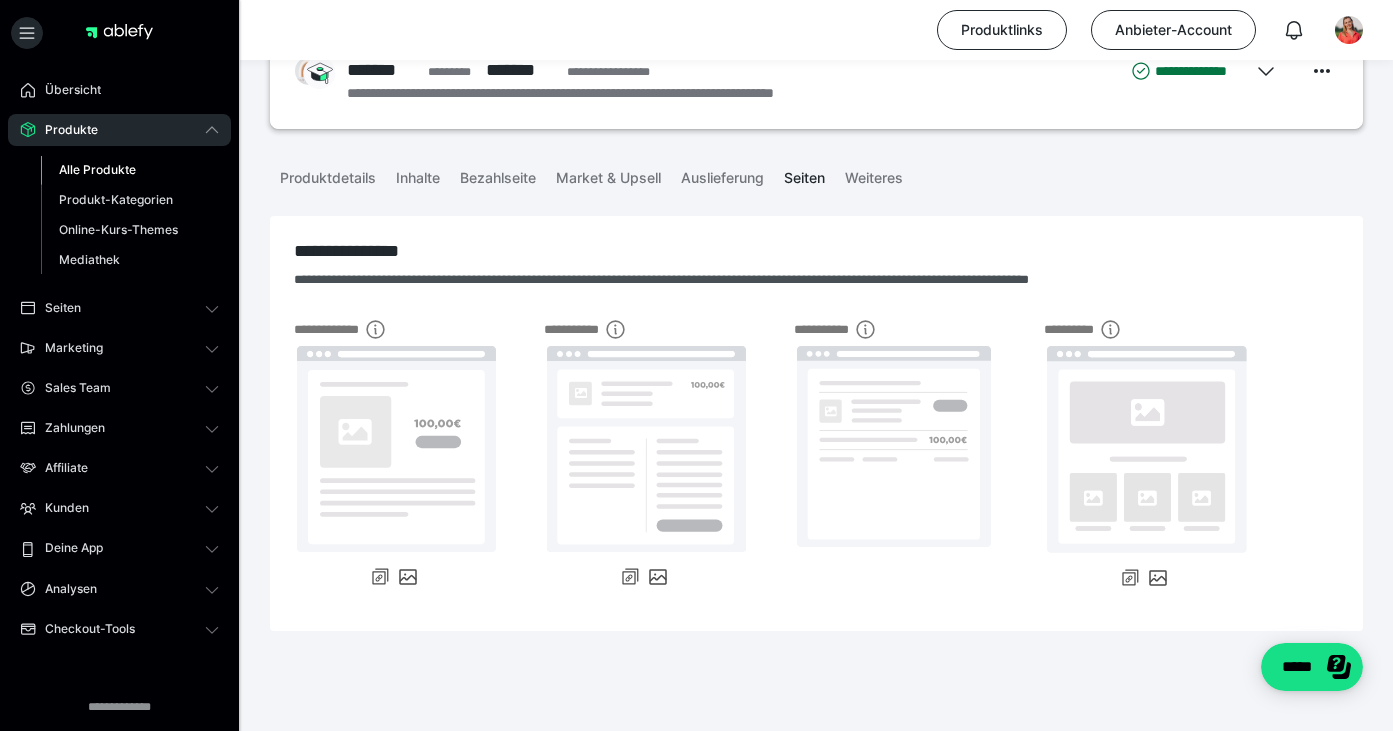 scroll, scrollTop: 78, scrollLeft: 0, axis: vertical 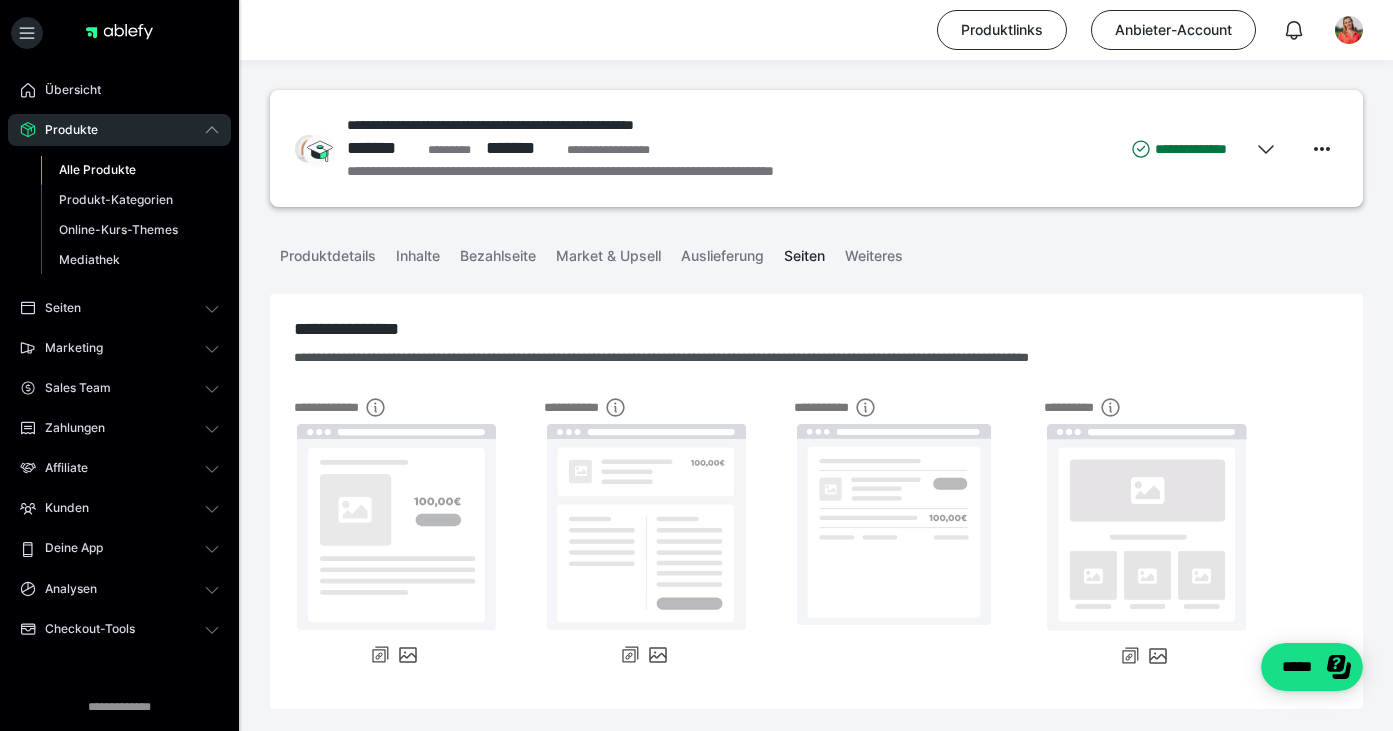 click on "Alle Produkte" at bounding box center [97, 169] 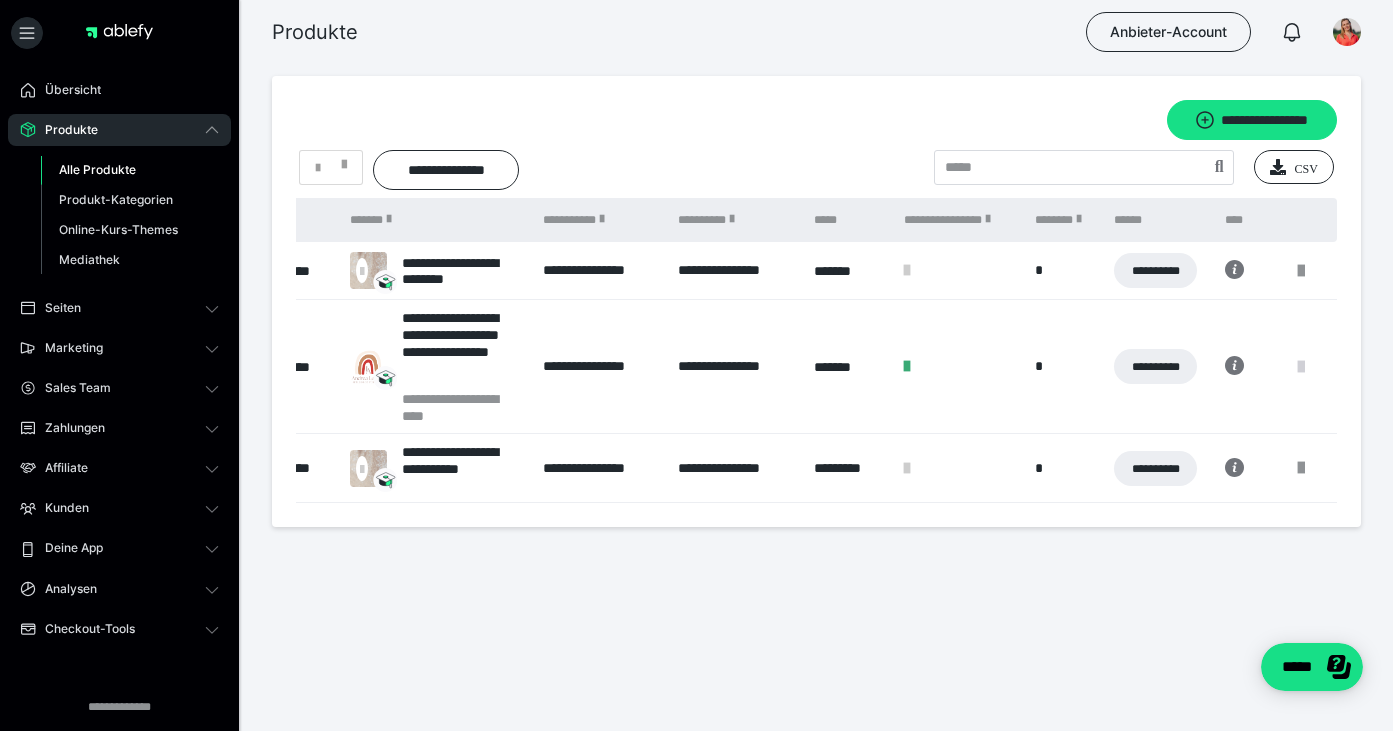 scroll, scrollTop: 0, scrollLeft: 36, axis: horizontal 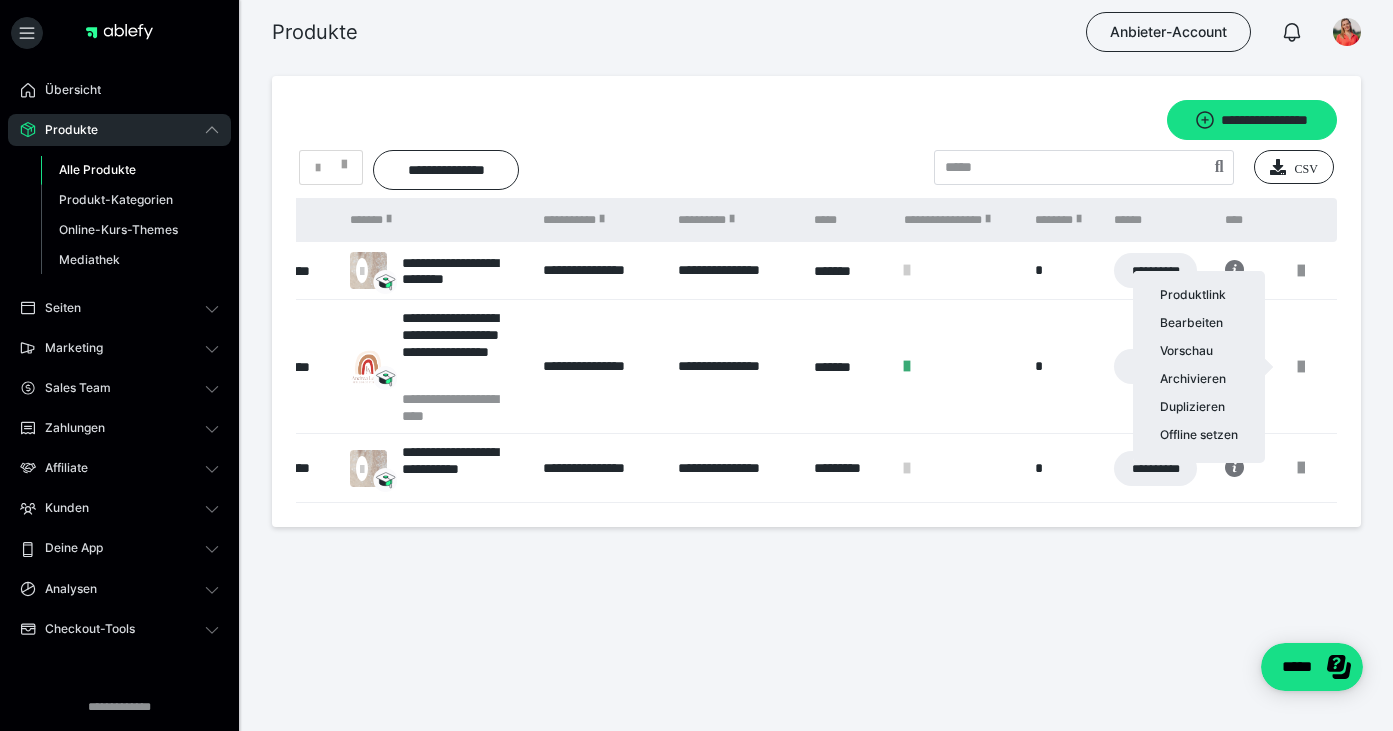 click at bounding box center [696, 365] 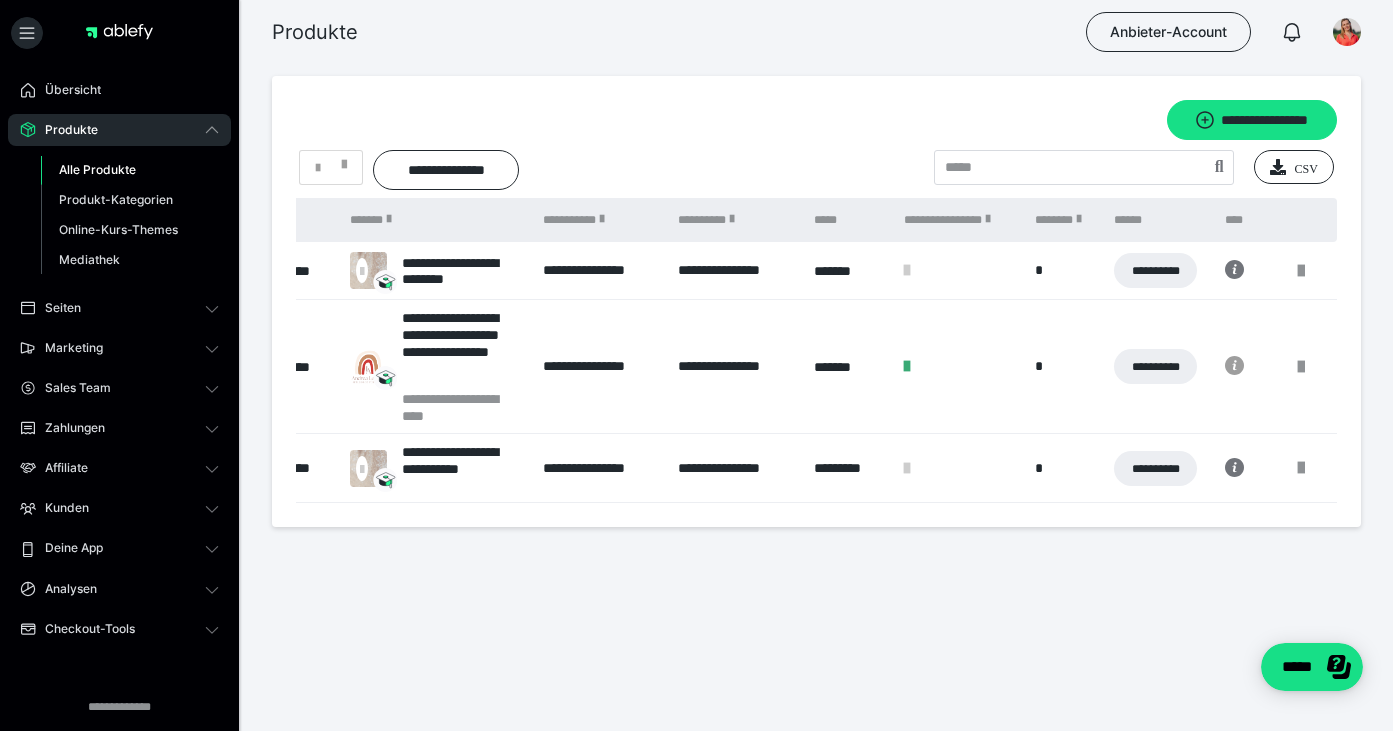 click 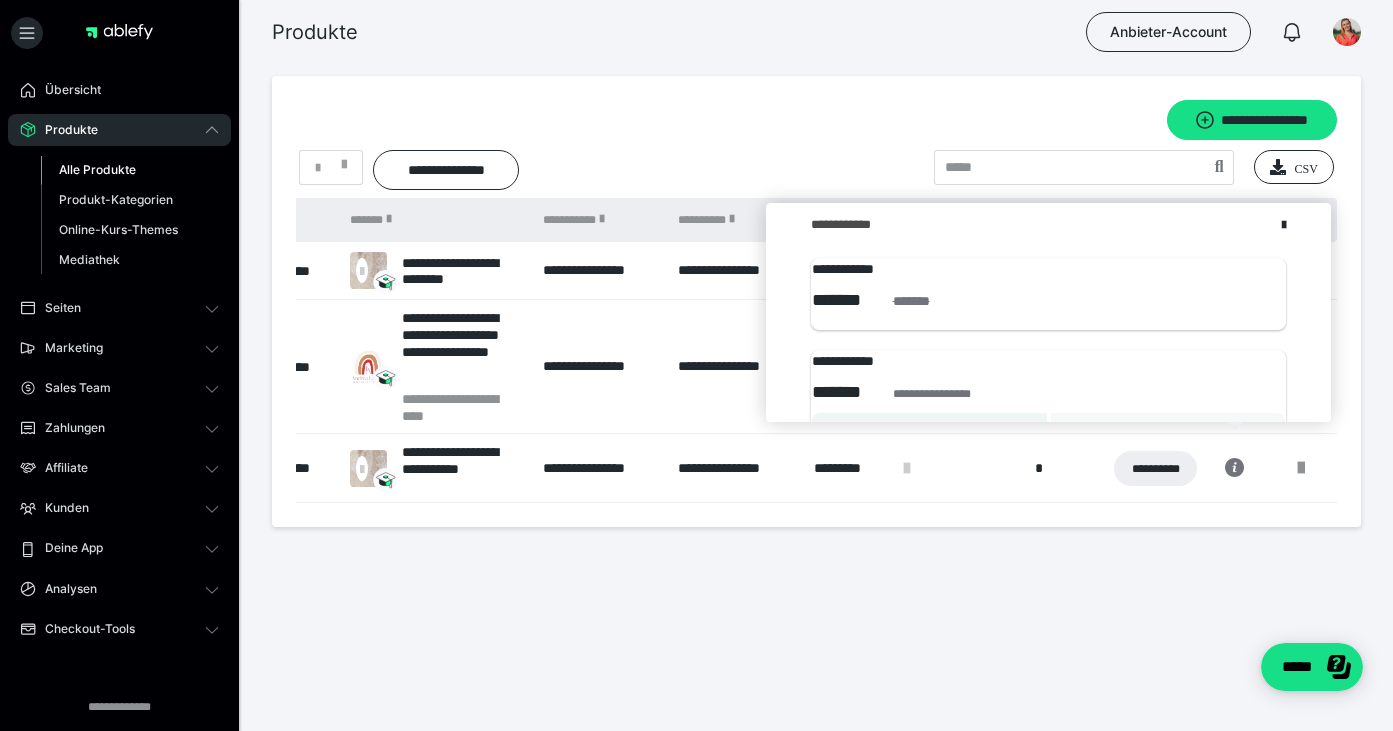 click at bounding box center [1301, 271] 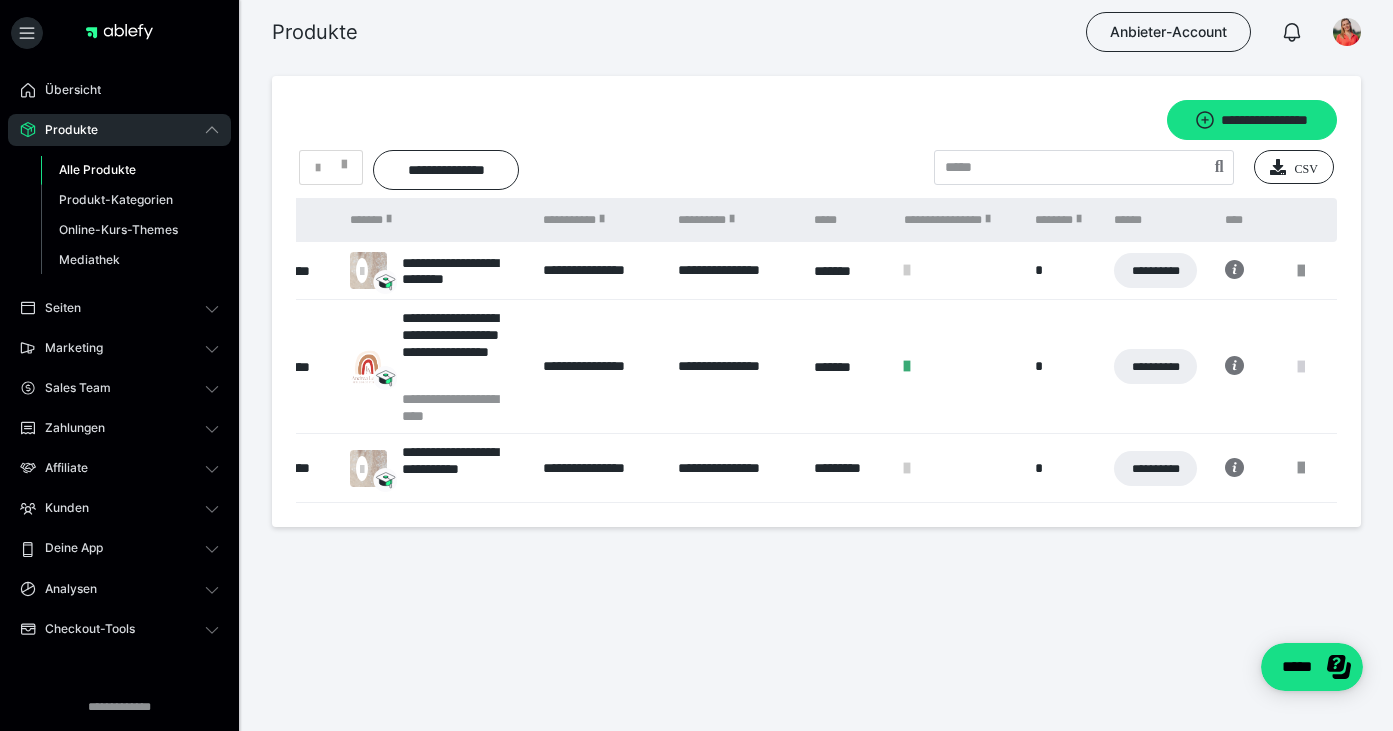 click at bounding box center [1301, 367] 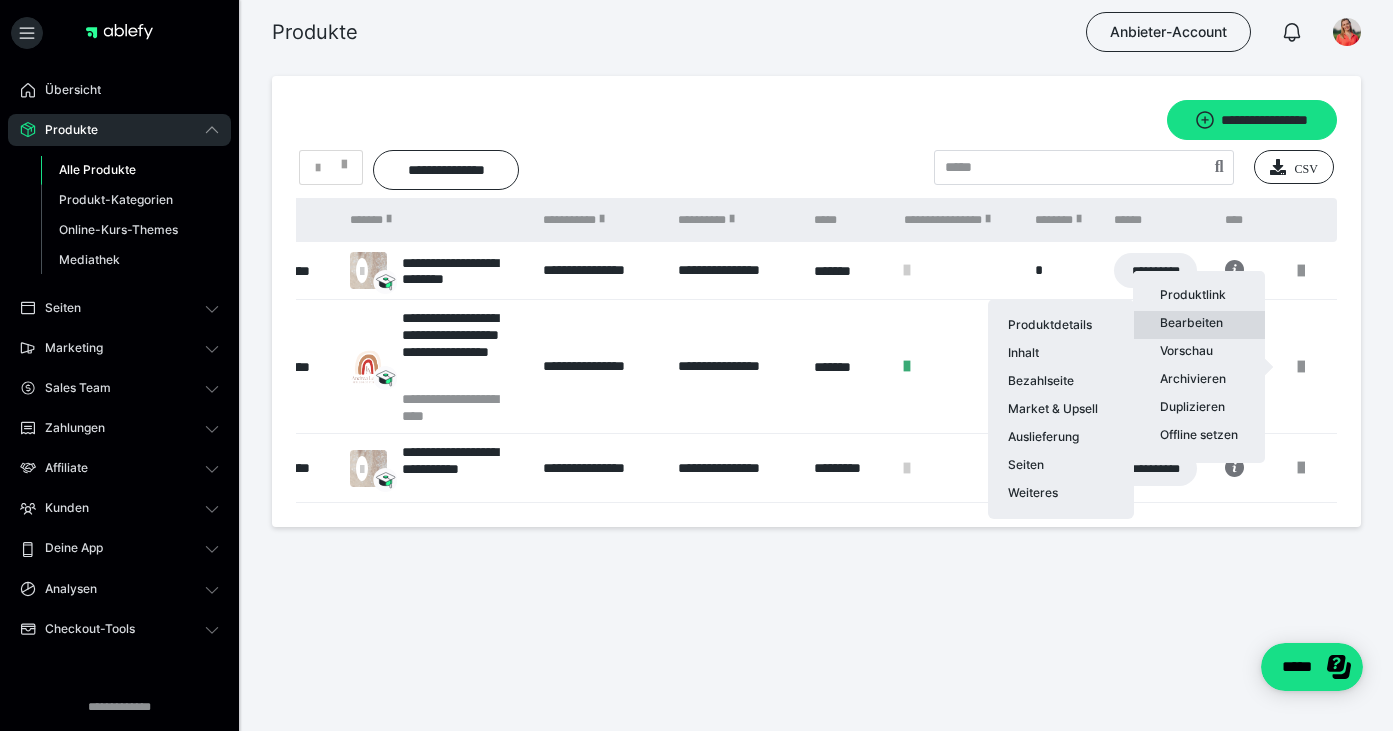 click on "Bearbeiten Produktdetails Inhalt Bezahlseite Market & Upsell Auslieferung Seiten Weiteres" at bounding box center (1199, 325) 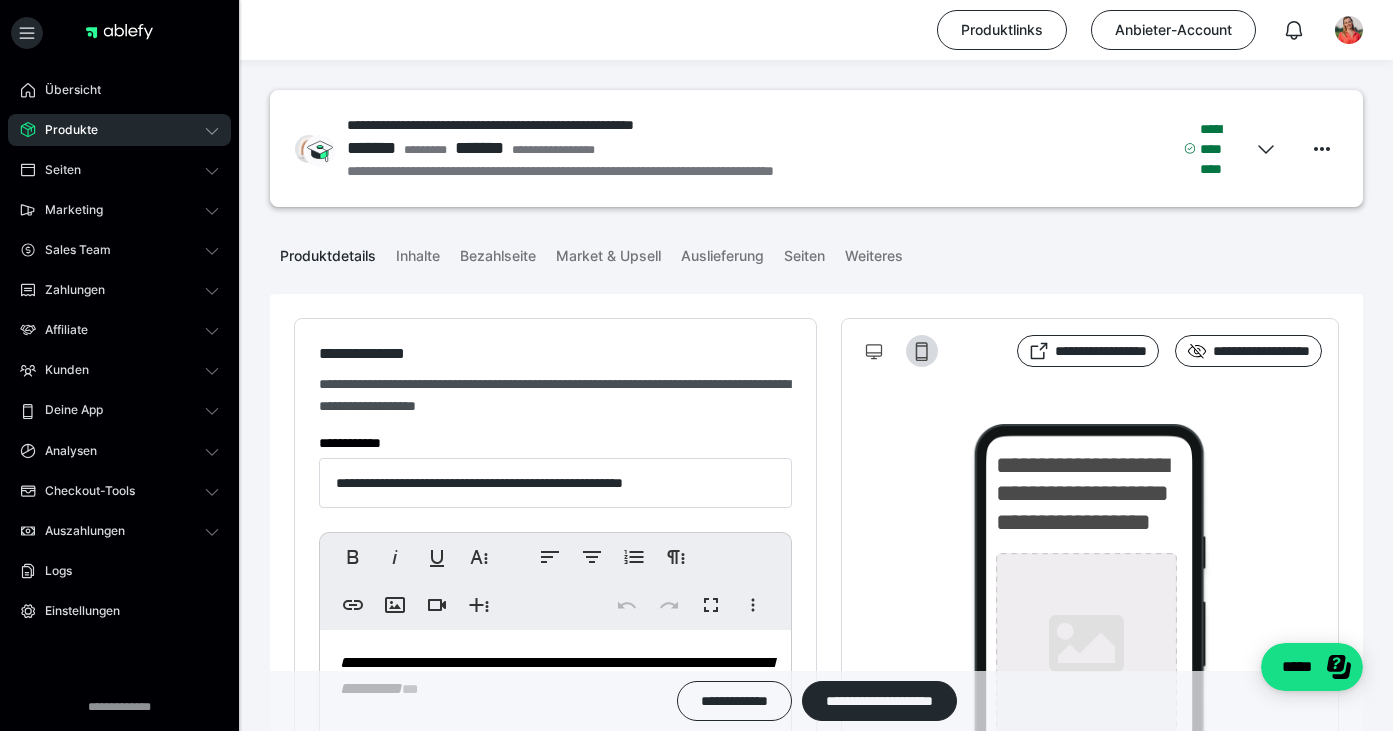 type on "**********" 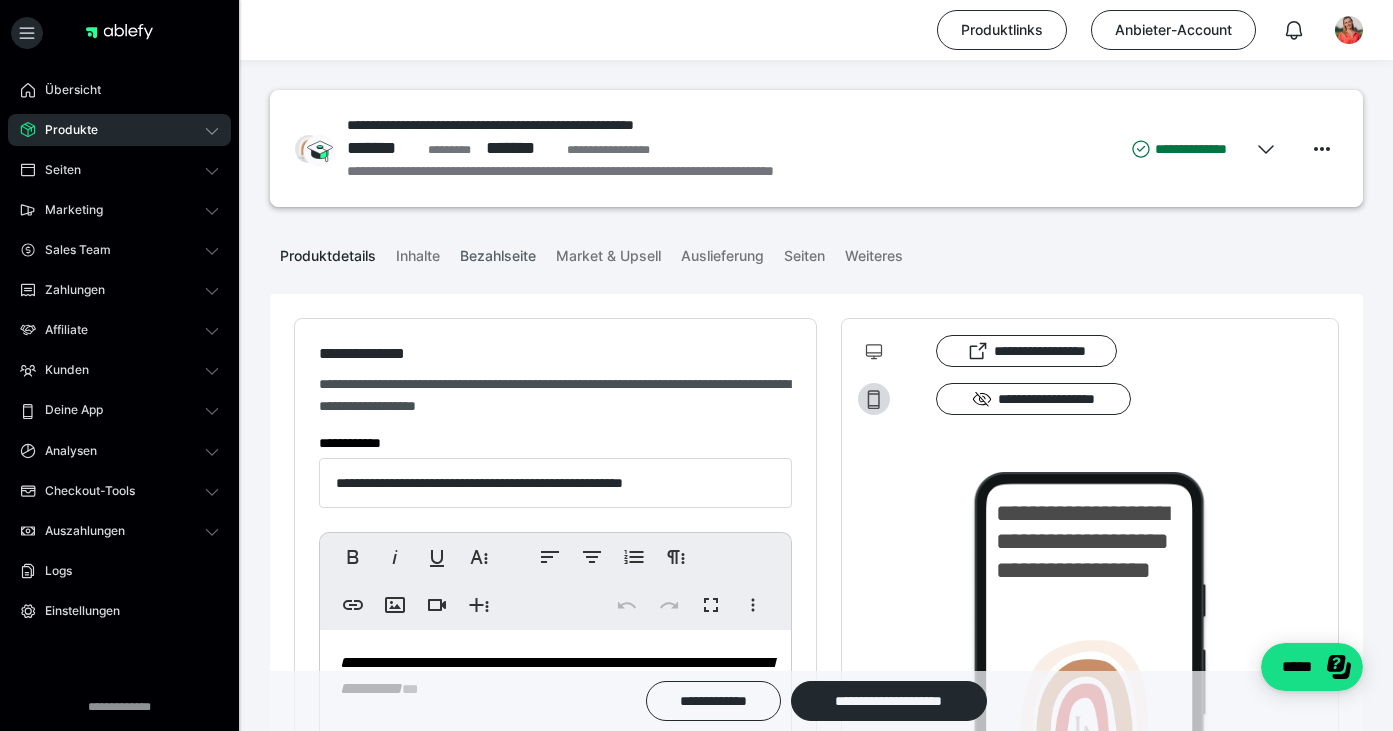scroll, scrollTop: 0, scrollLeft: 0, axis: both 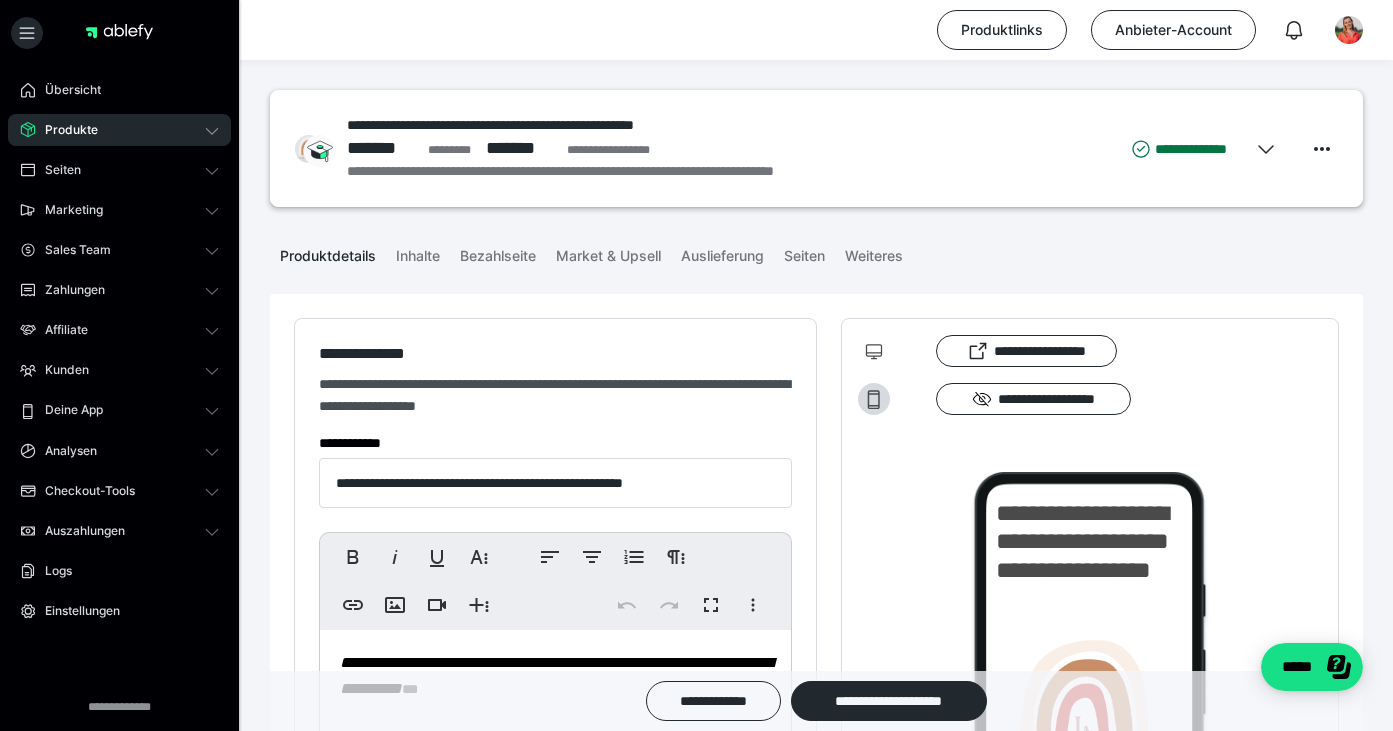 click 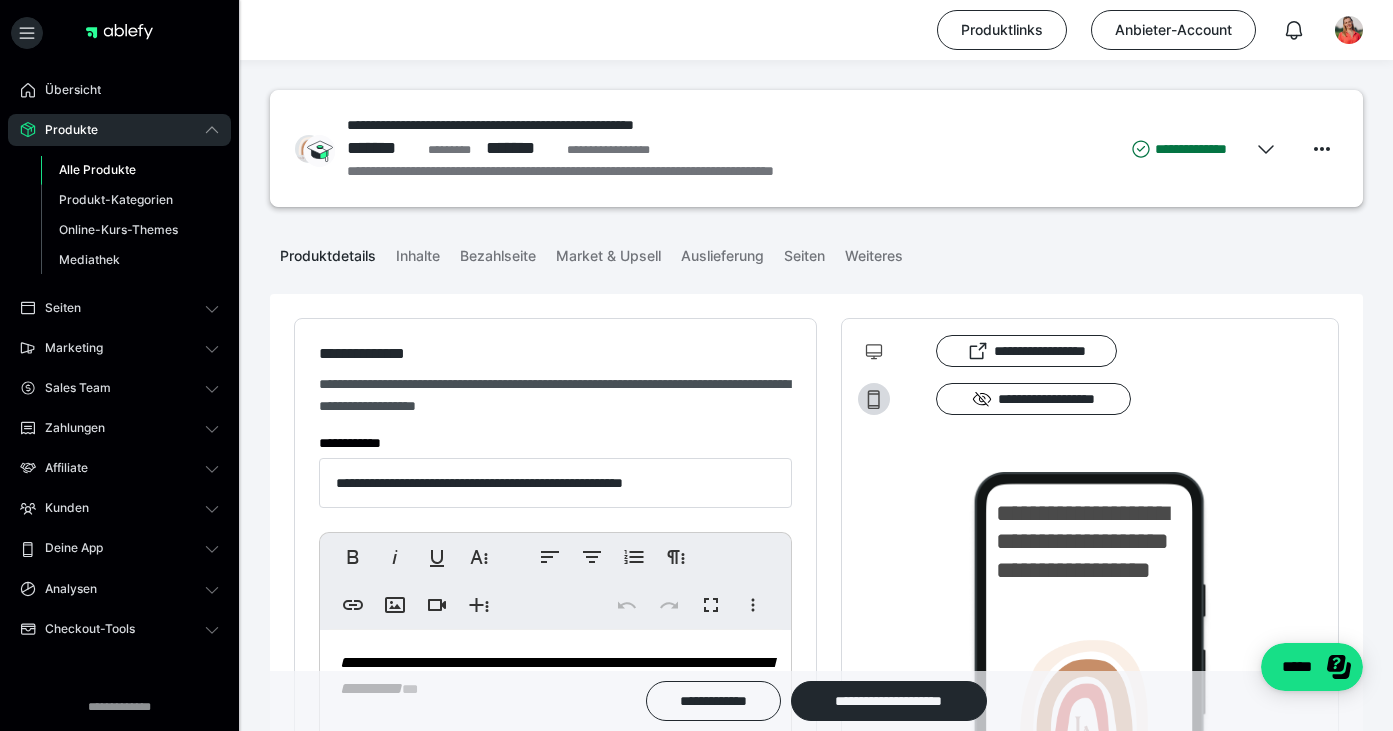 scroll, scrollTop: 0, scrollLeft: 0, axis: both 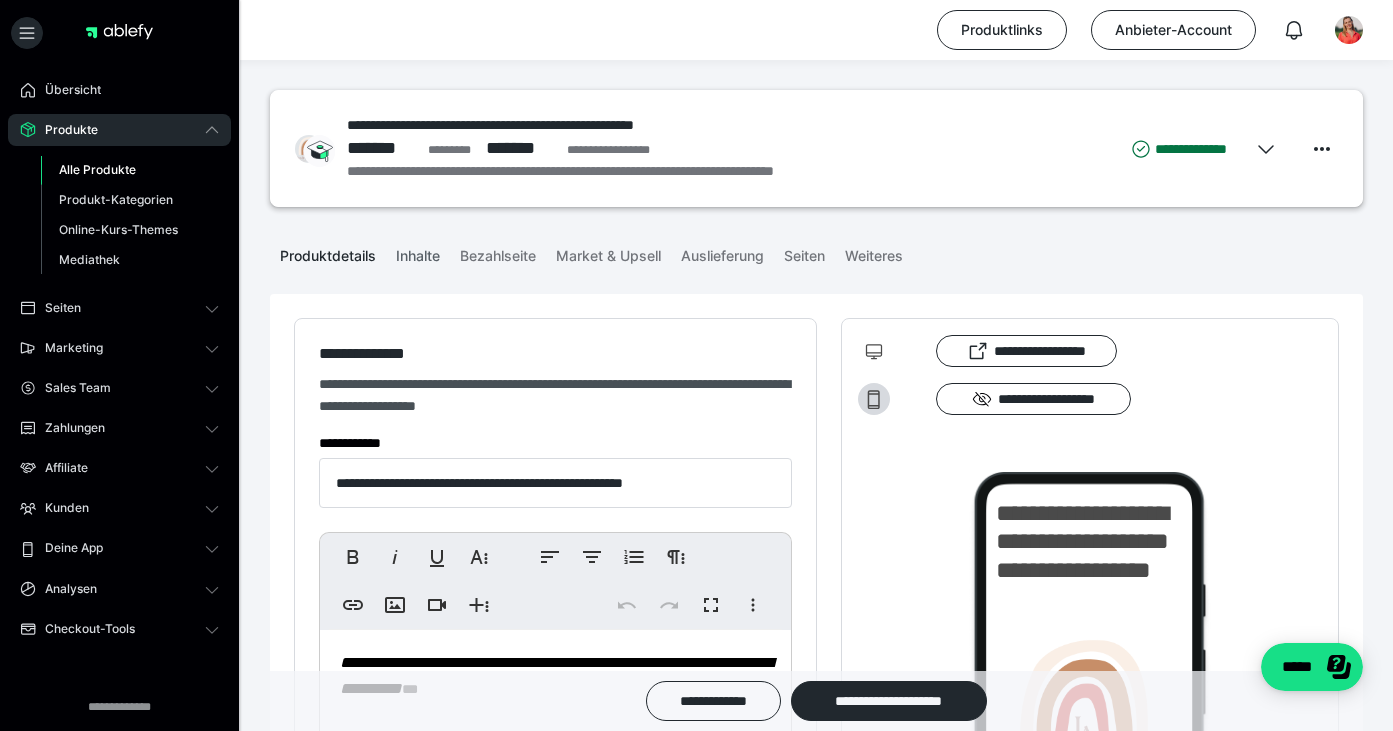 click on "Inhalte" at bounding box center (418, 252) 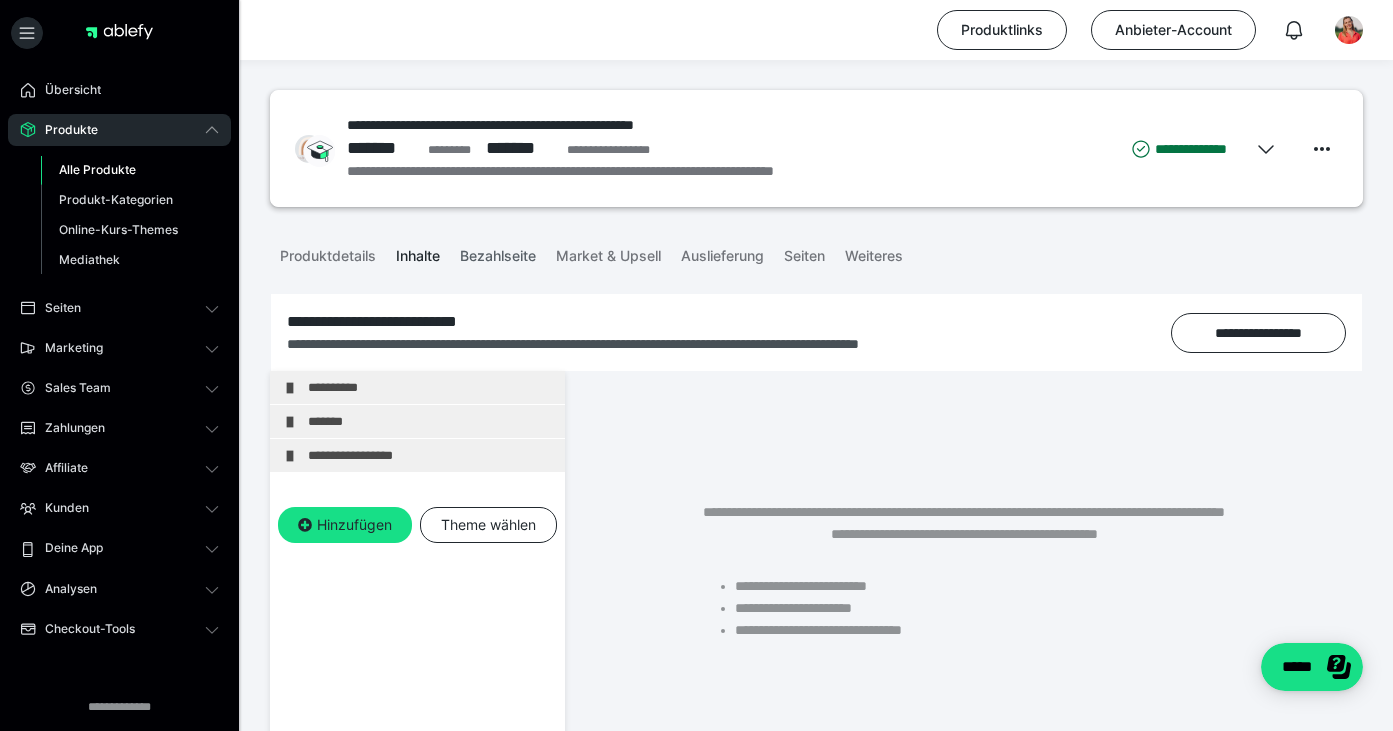 click on "Bezahlseite" at bounding box center (498, 252) 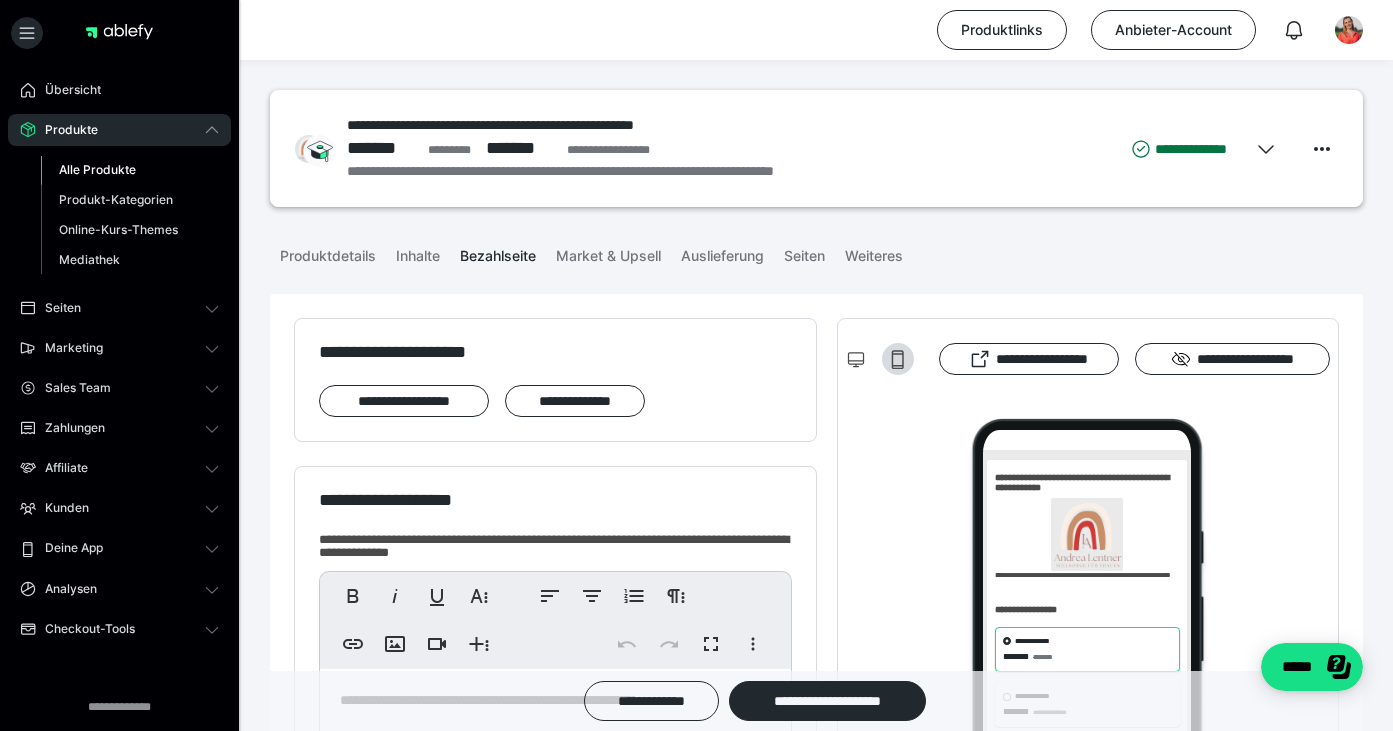 scroll, scrollTop: 0, scrollLeft: 0, axis: both 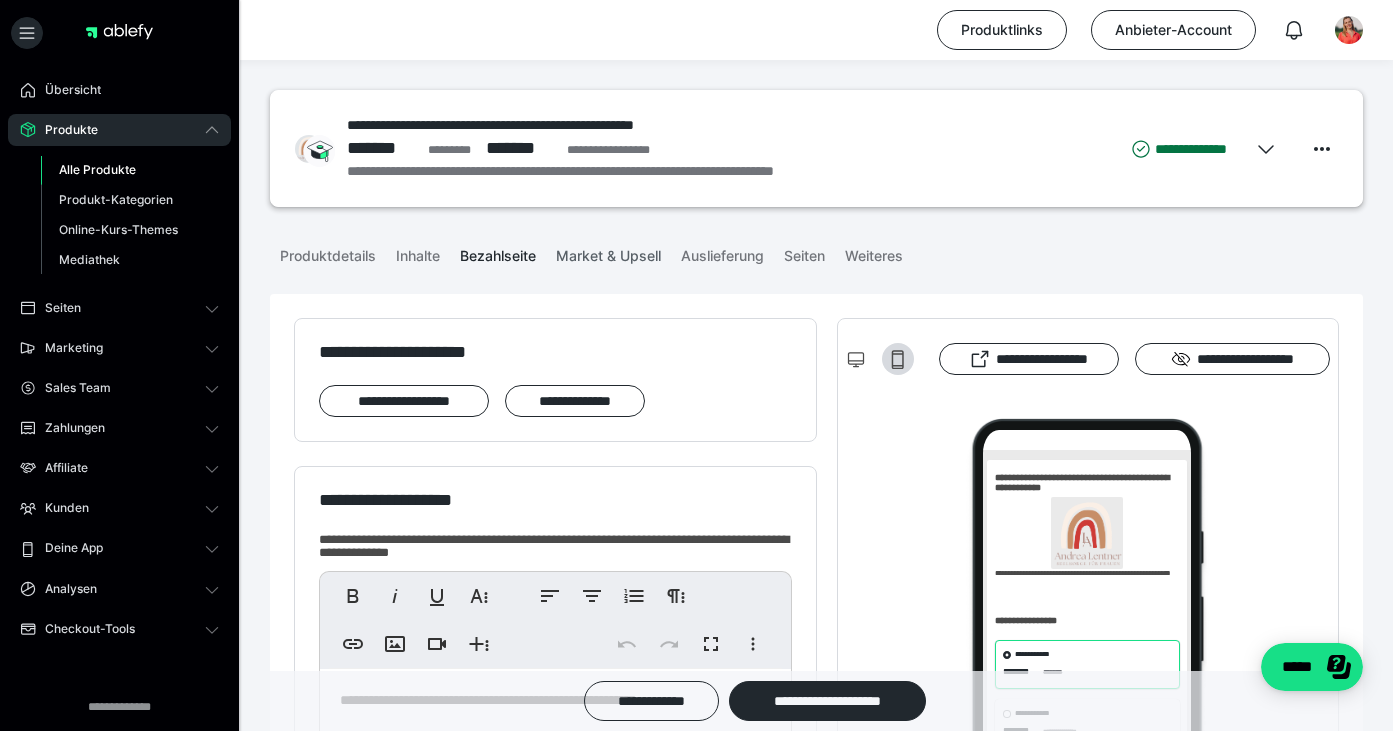click on "Market & Upsell" at bounding box center [608, 252] 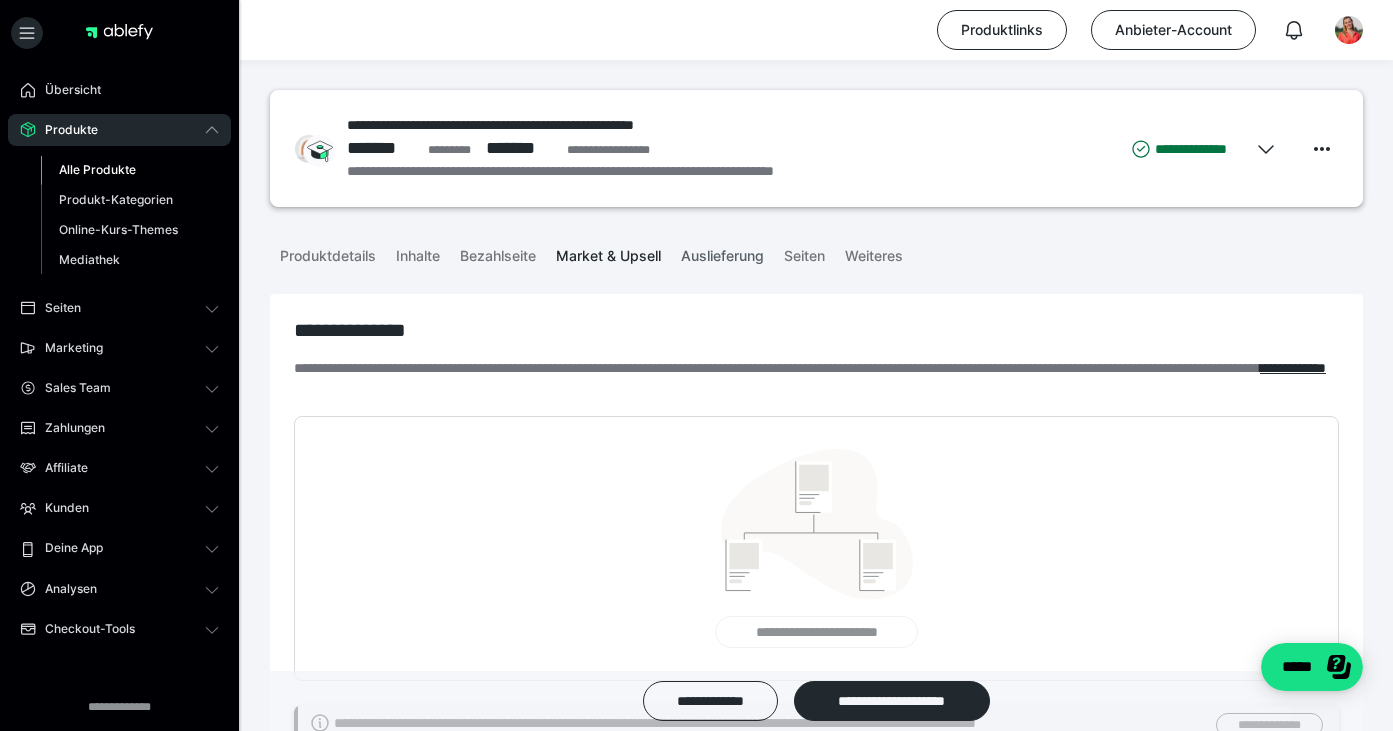 click on "Auslieferung" at bounding box center [722, 252] 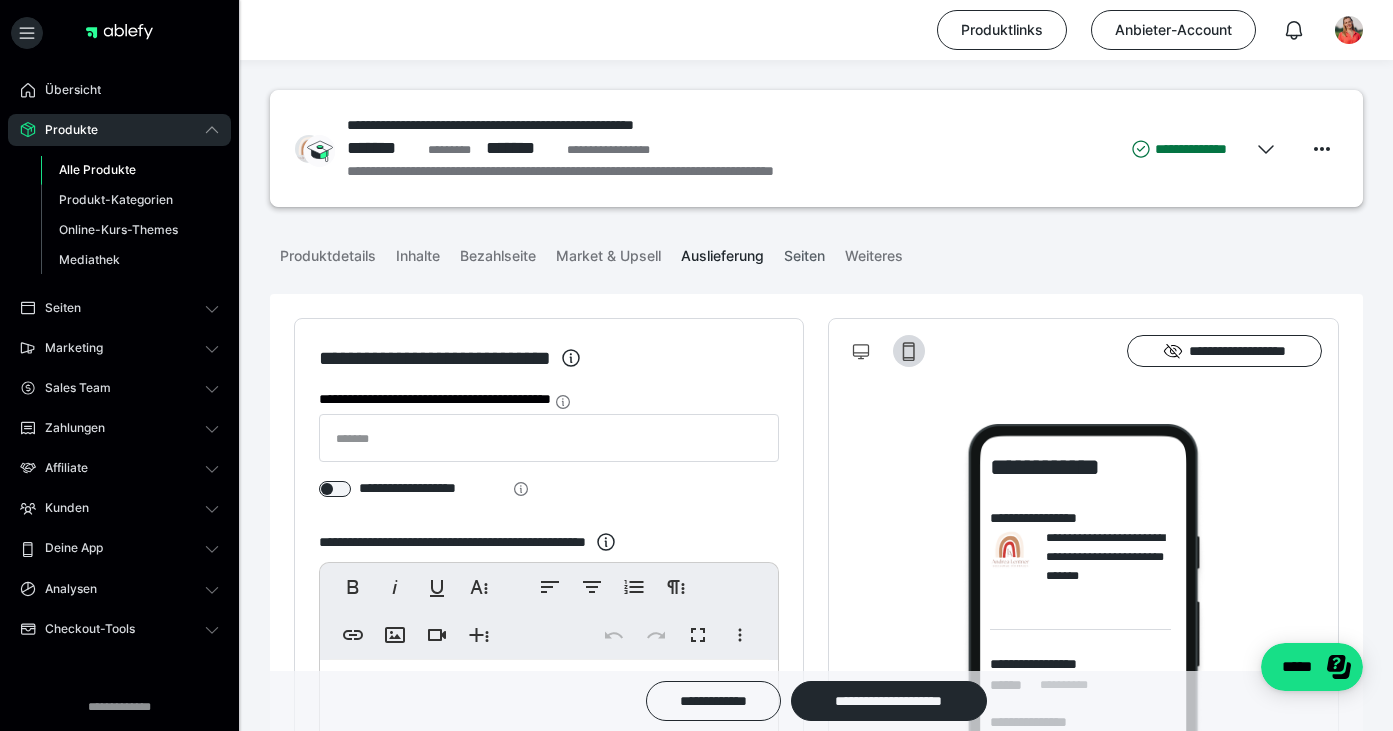 click on "Seiten" at bounding box center (804, 252) 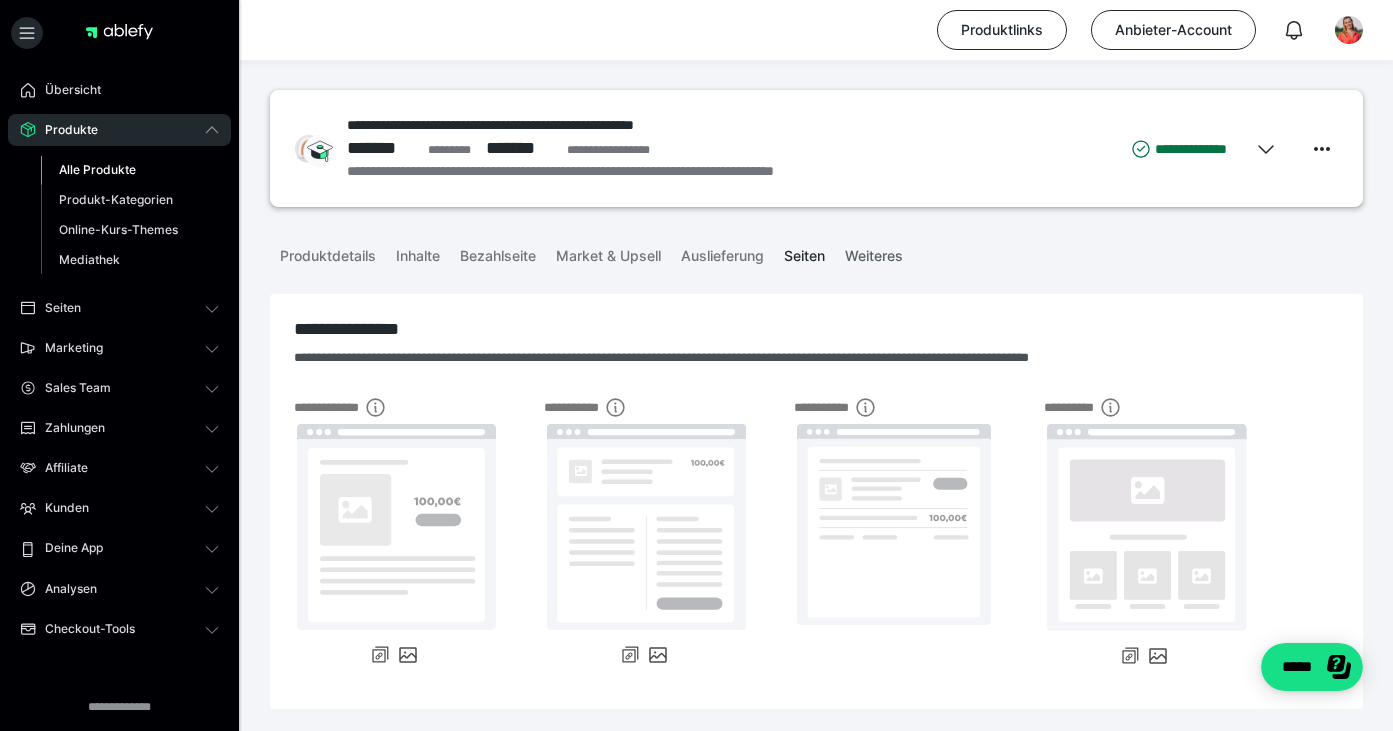 click on "Weiteres" at bounding box center (874, 252) 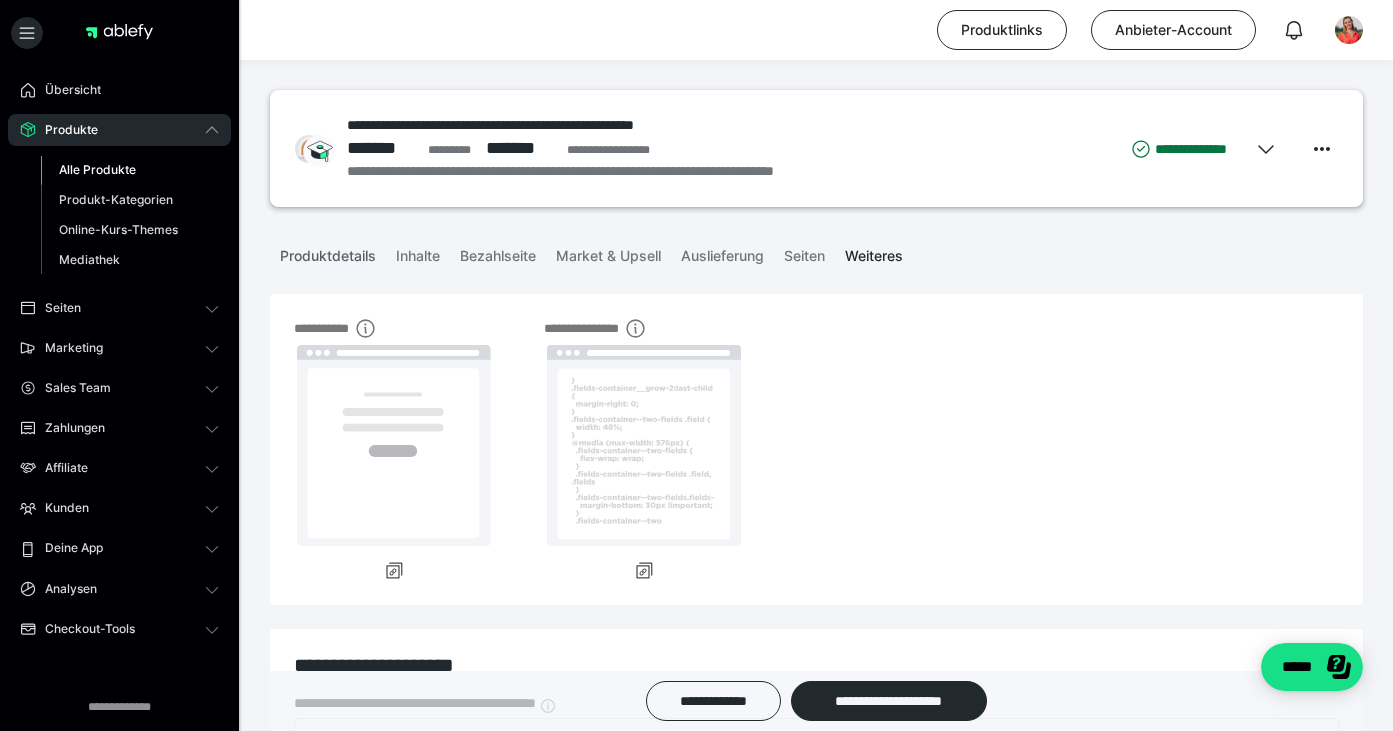 click on "Produktdetails" at bounding box center [328, 252] 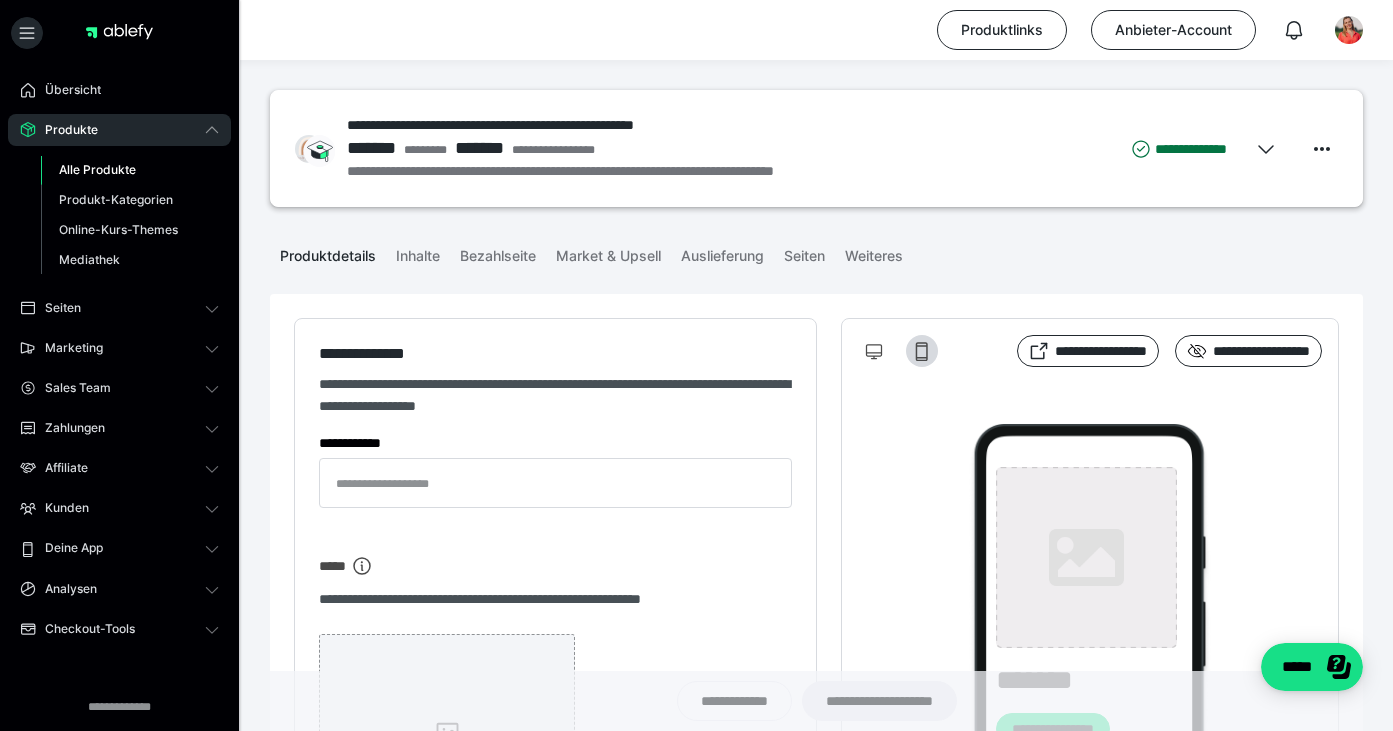 type on "**********" 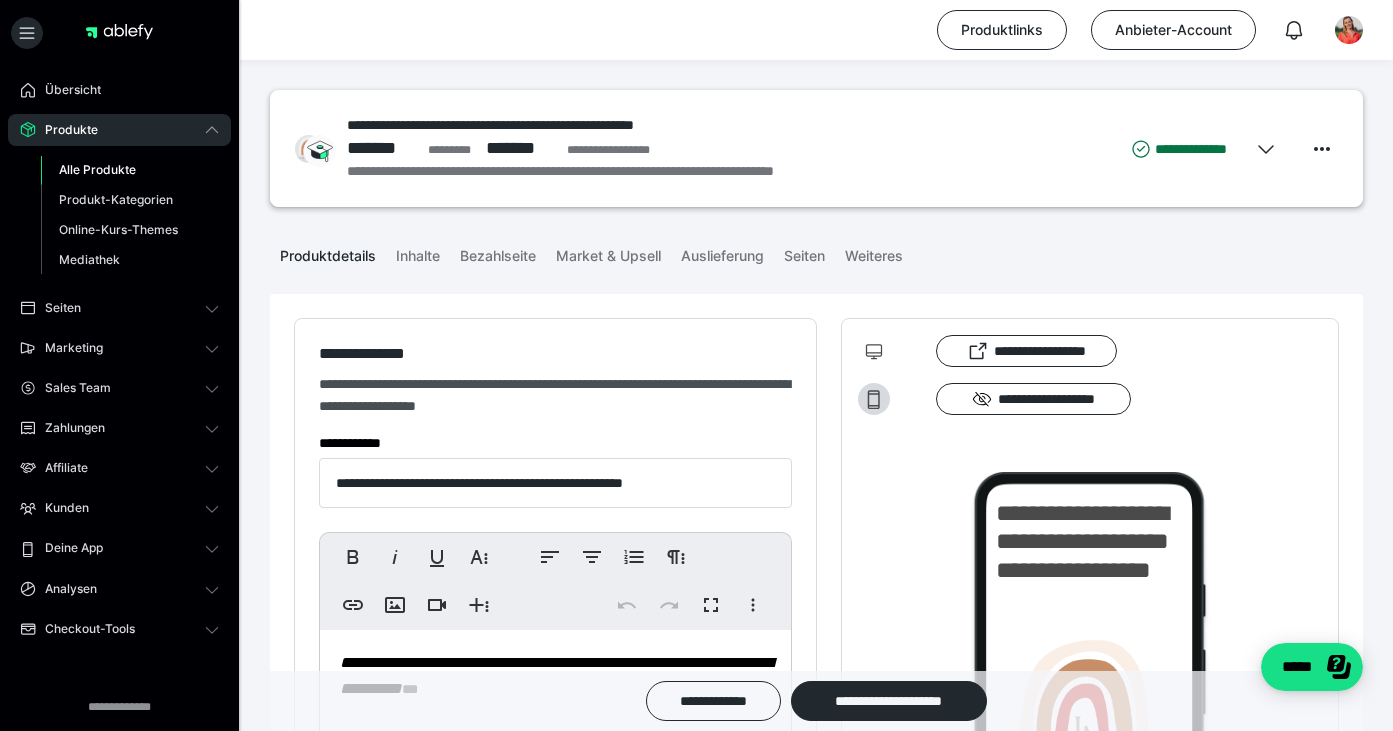 scroll, scrollTop: 0, scrollLeft: 0, axis: both 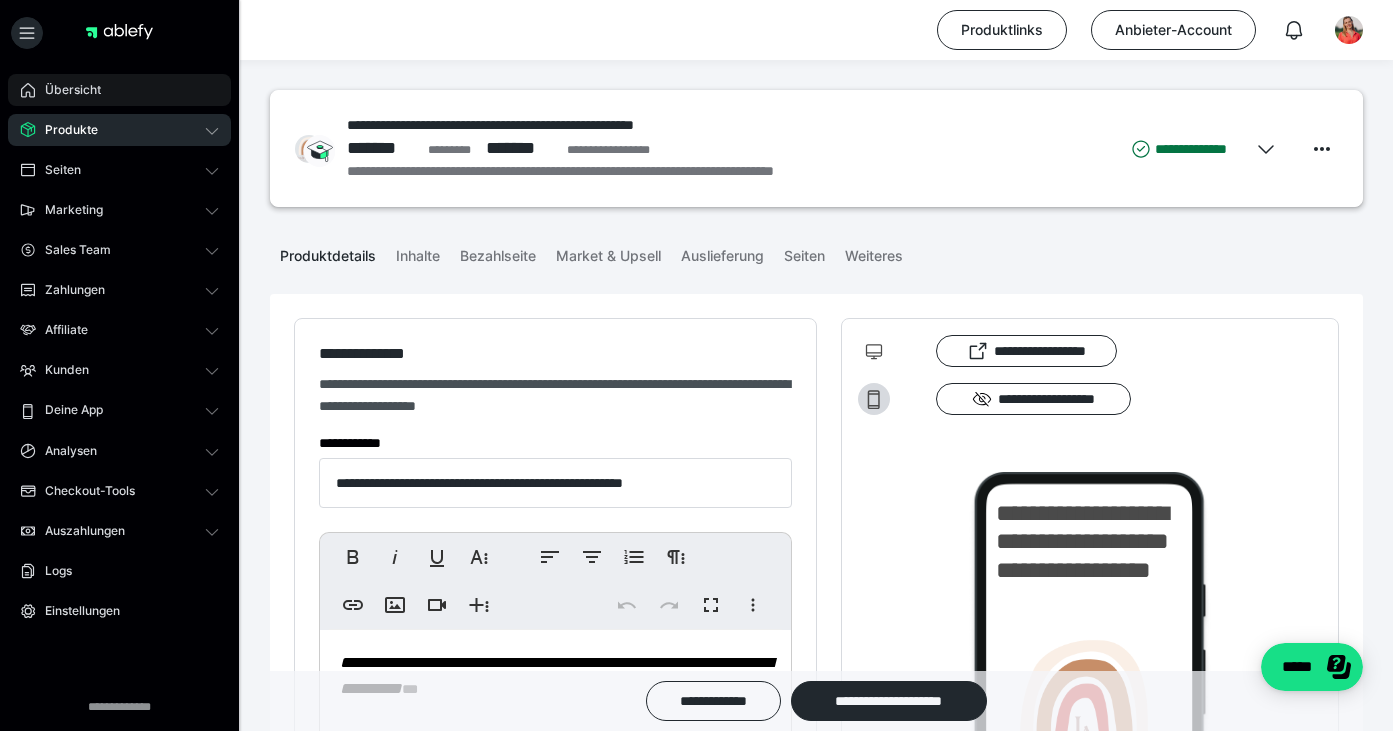click on "Übersicht" at bounding box center (119, 90) 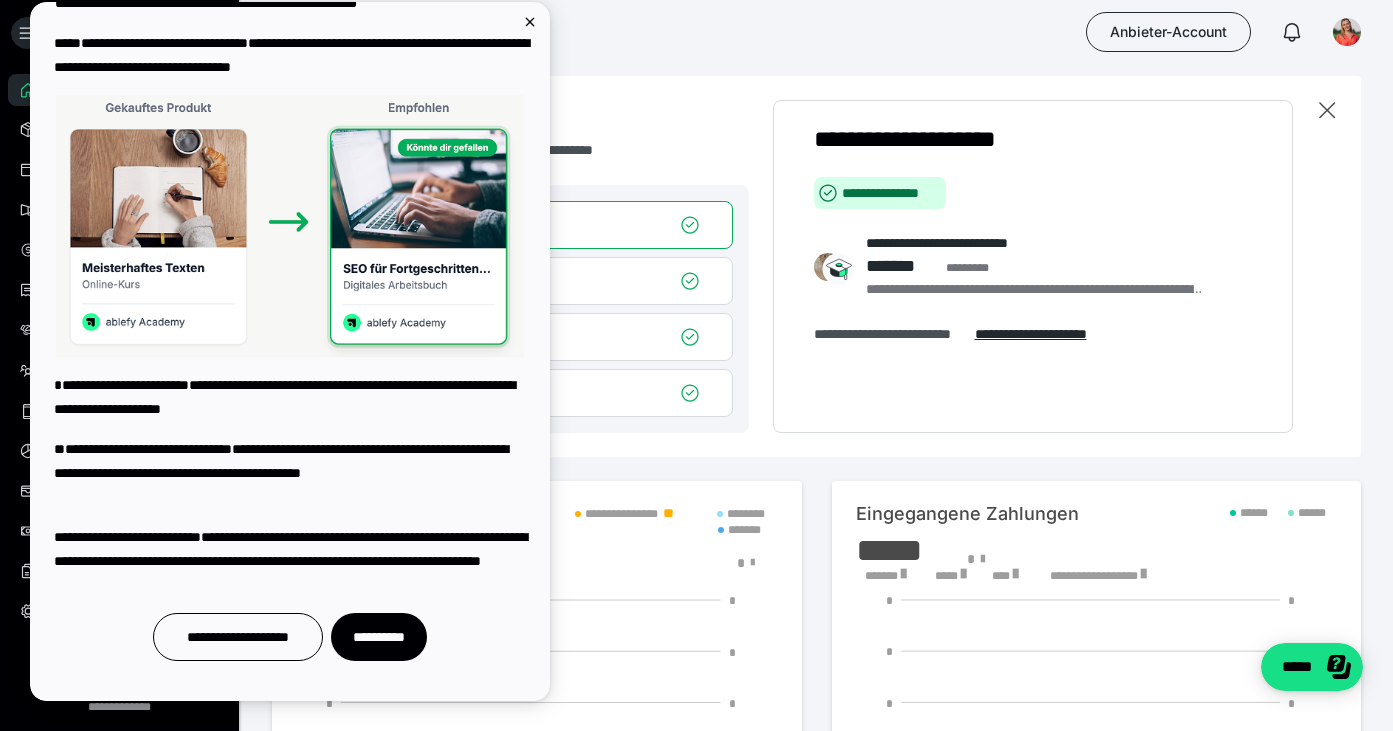 scroll, scrollTop: 38, scrollLeft: 0, axis: vertical 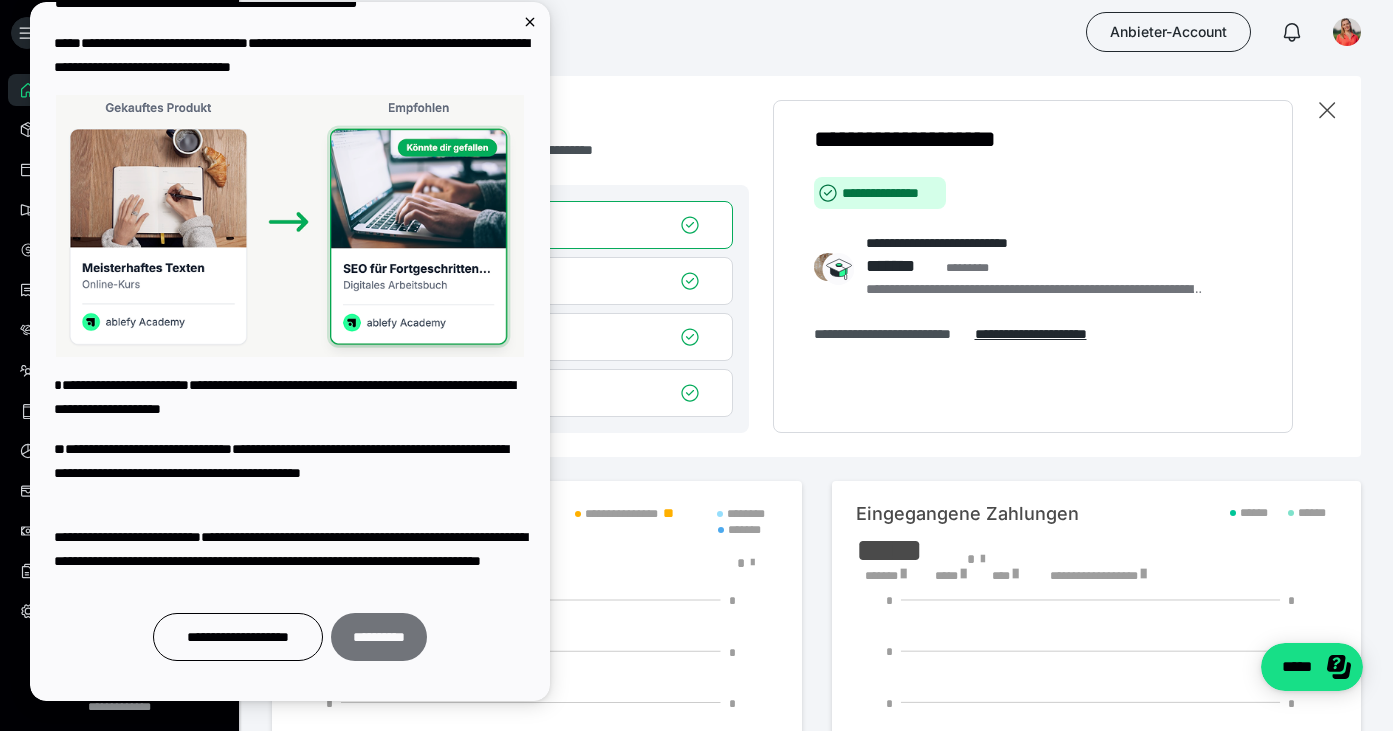 click on "**********" at bounding box center (379, 637) 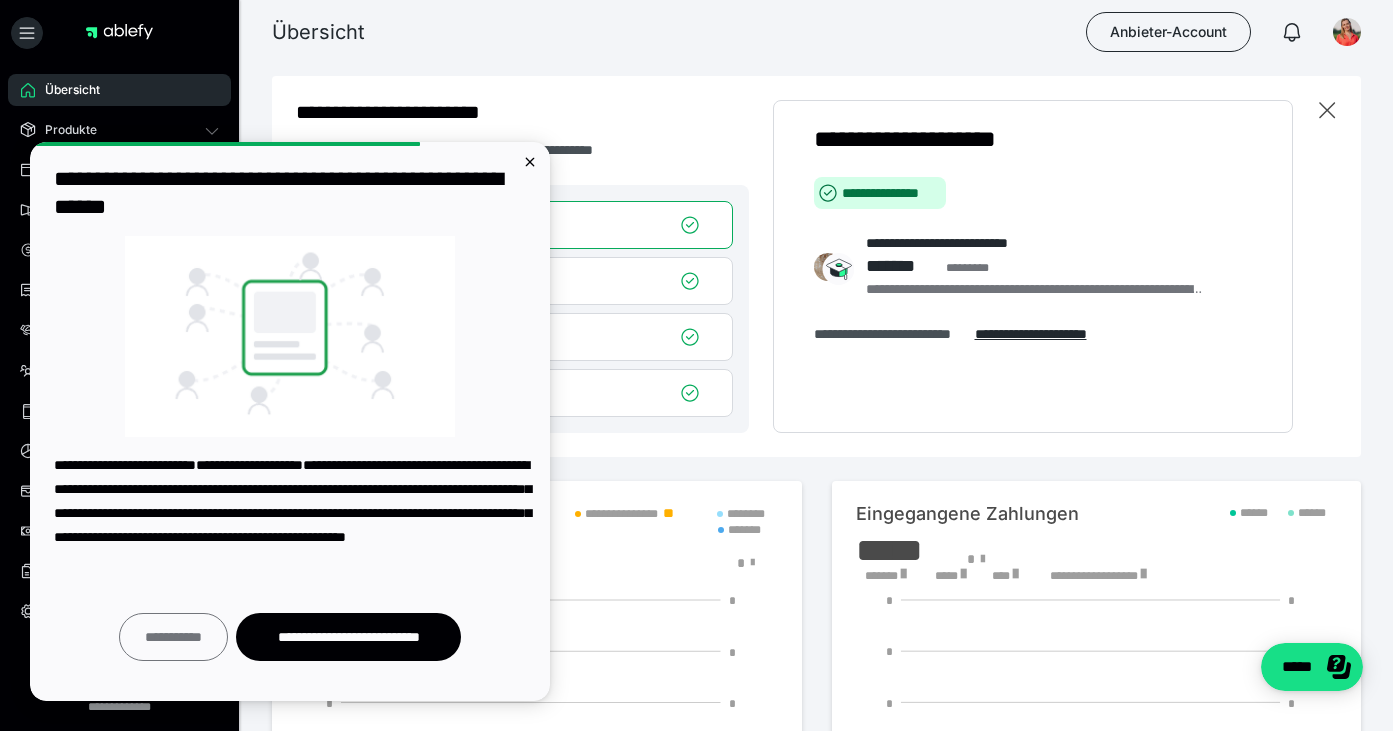click on "**********" at bounding box center (173, 637) 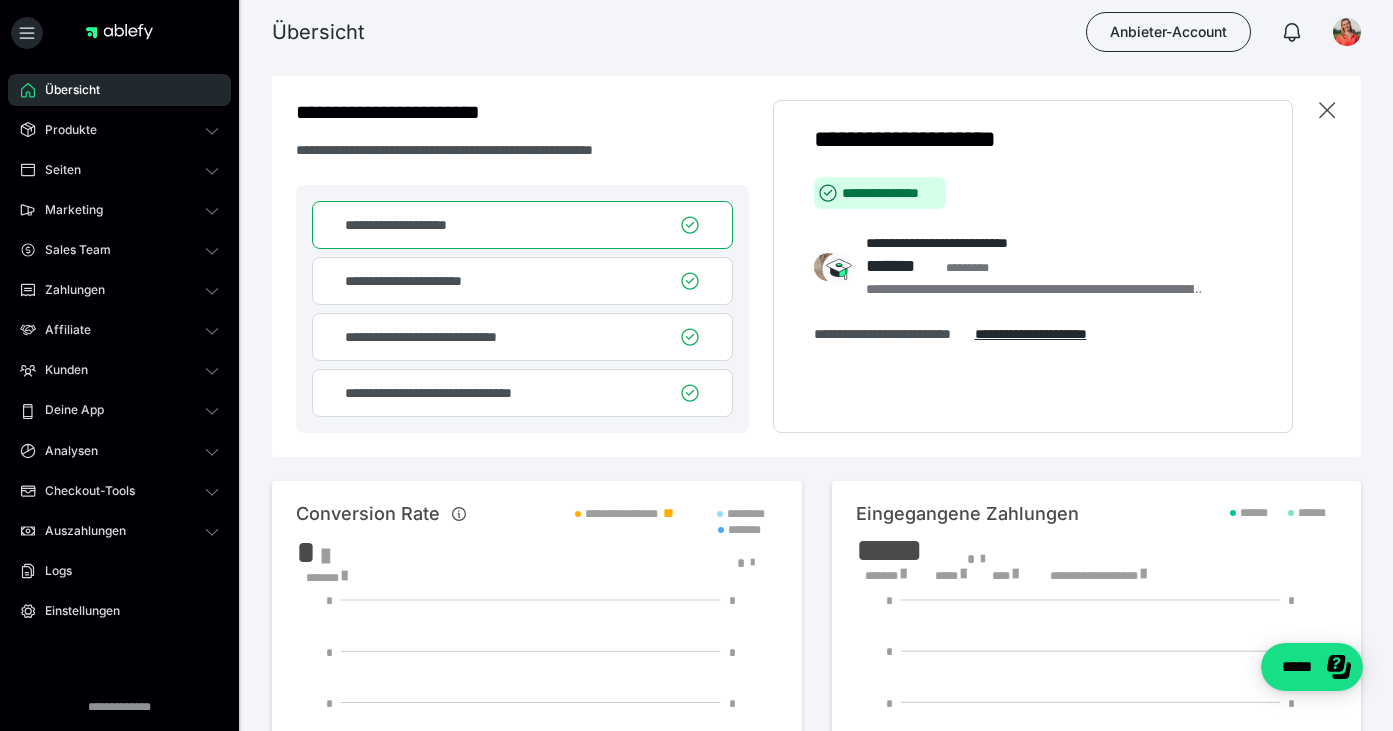scroll, scrollTop: 0, scrollLeft: 0, axis: both 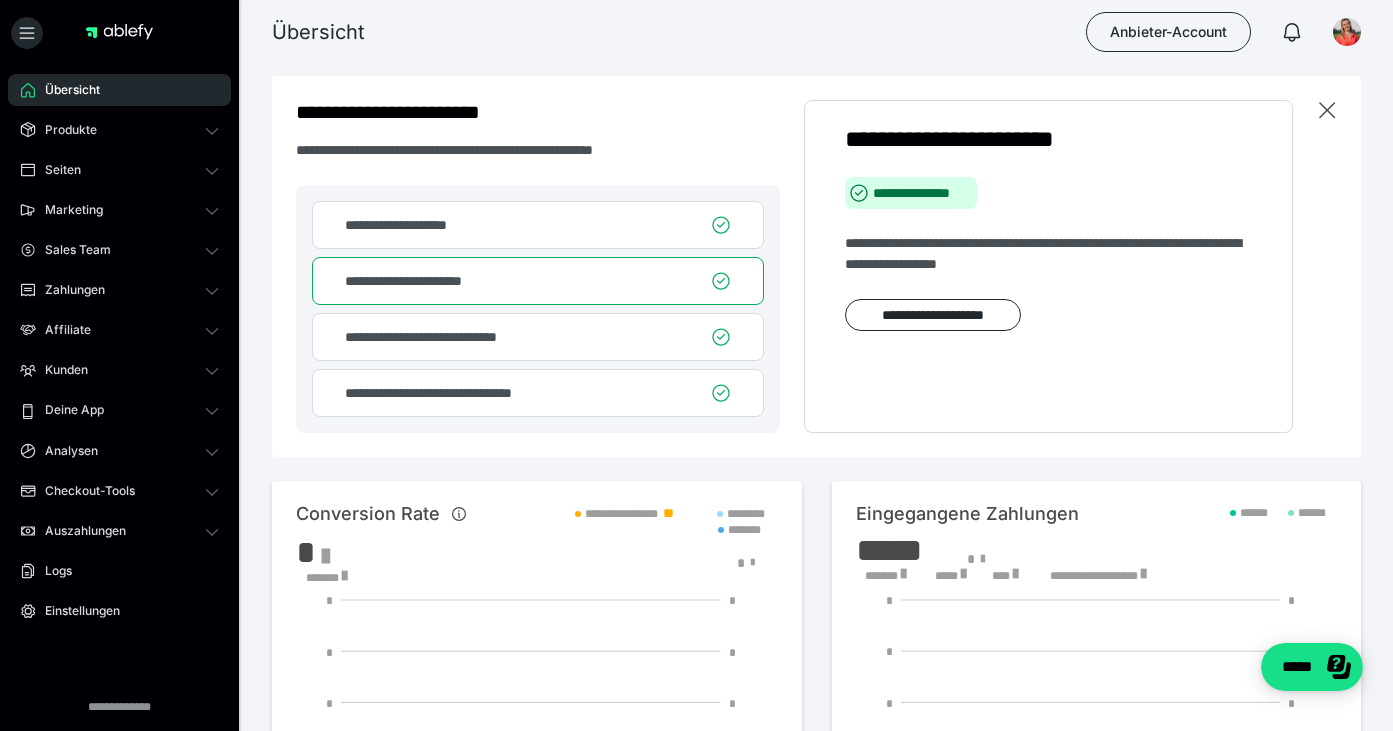 click on "**********" at bounding box center (439, 337) 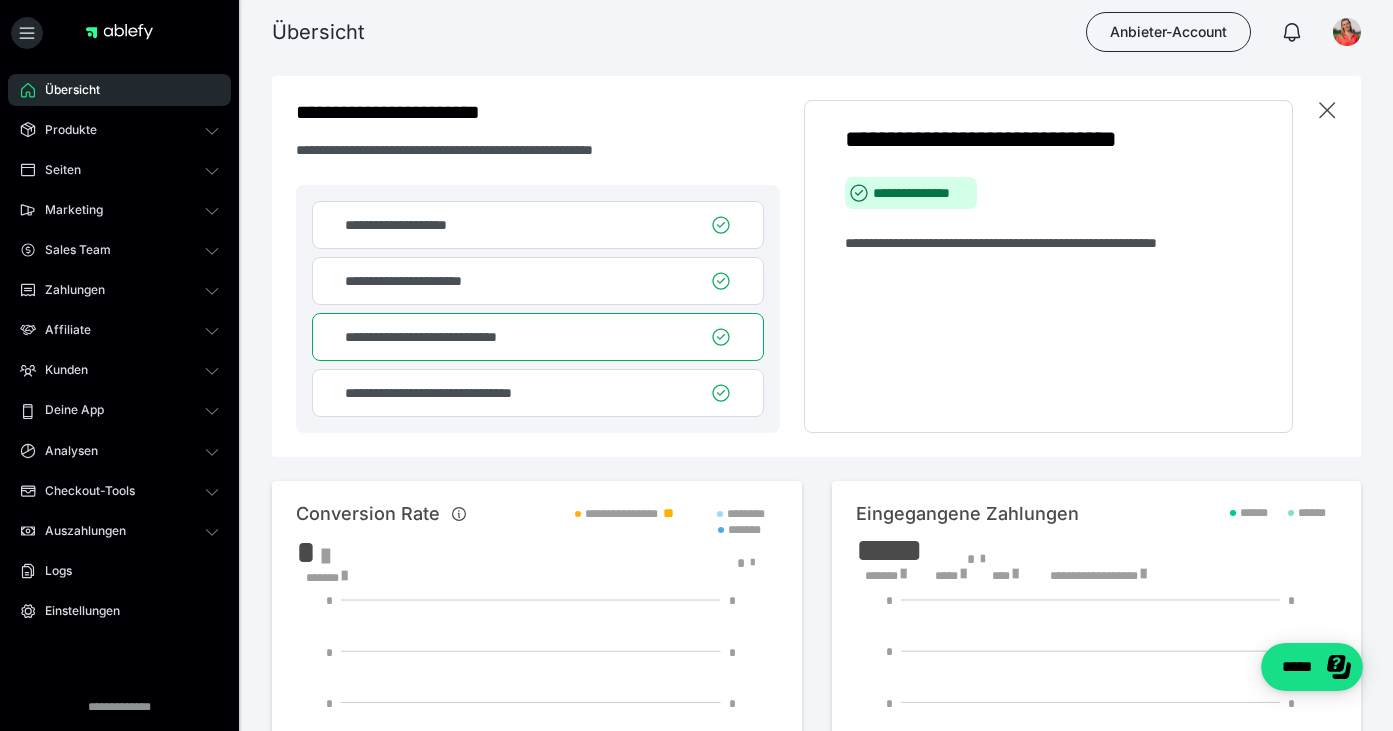 click on "**********" at bounding box center (538, 393) 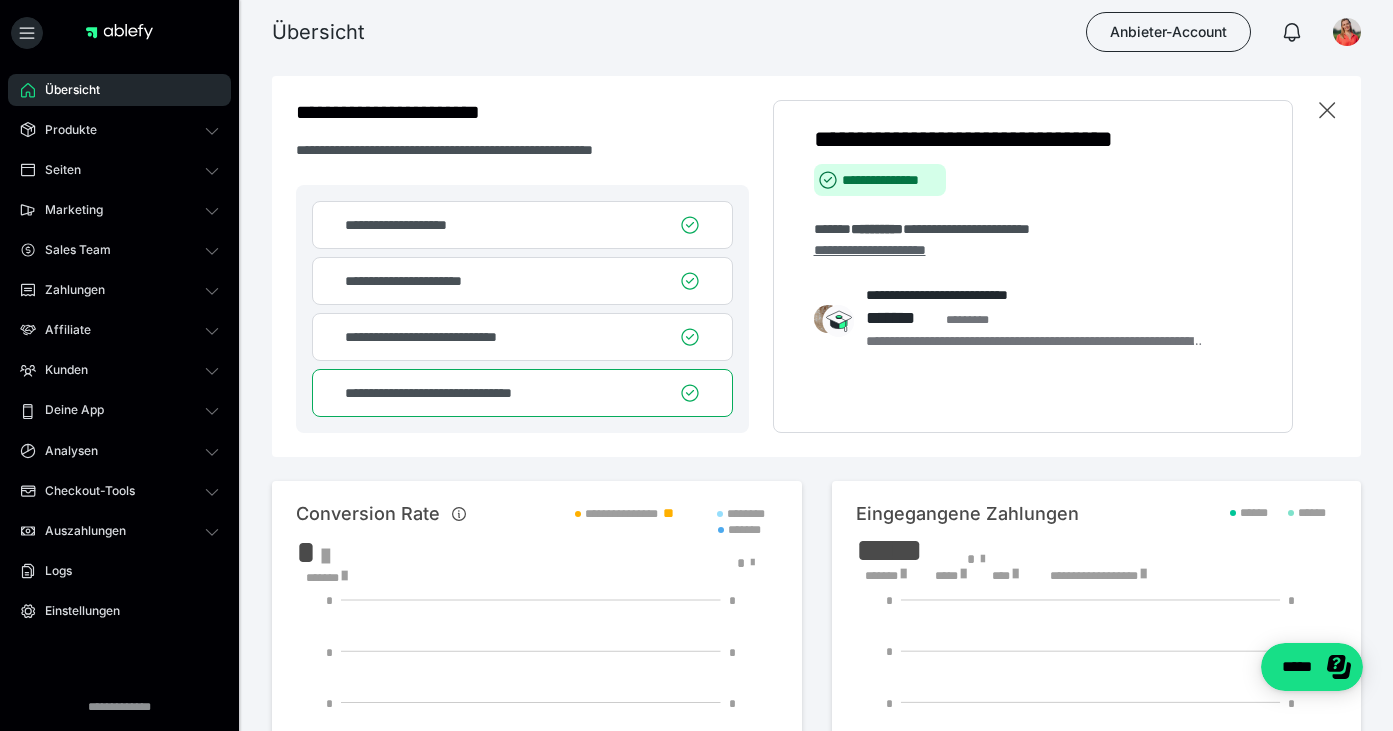 click on "**********" at bounding box center (870, 250) 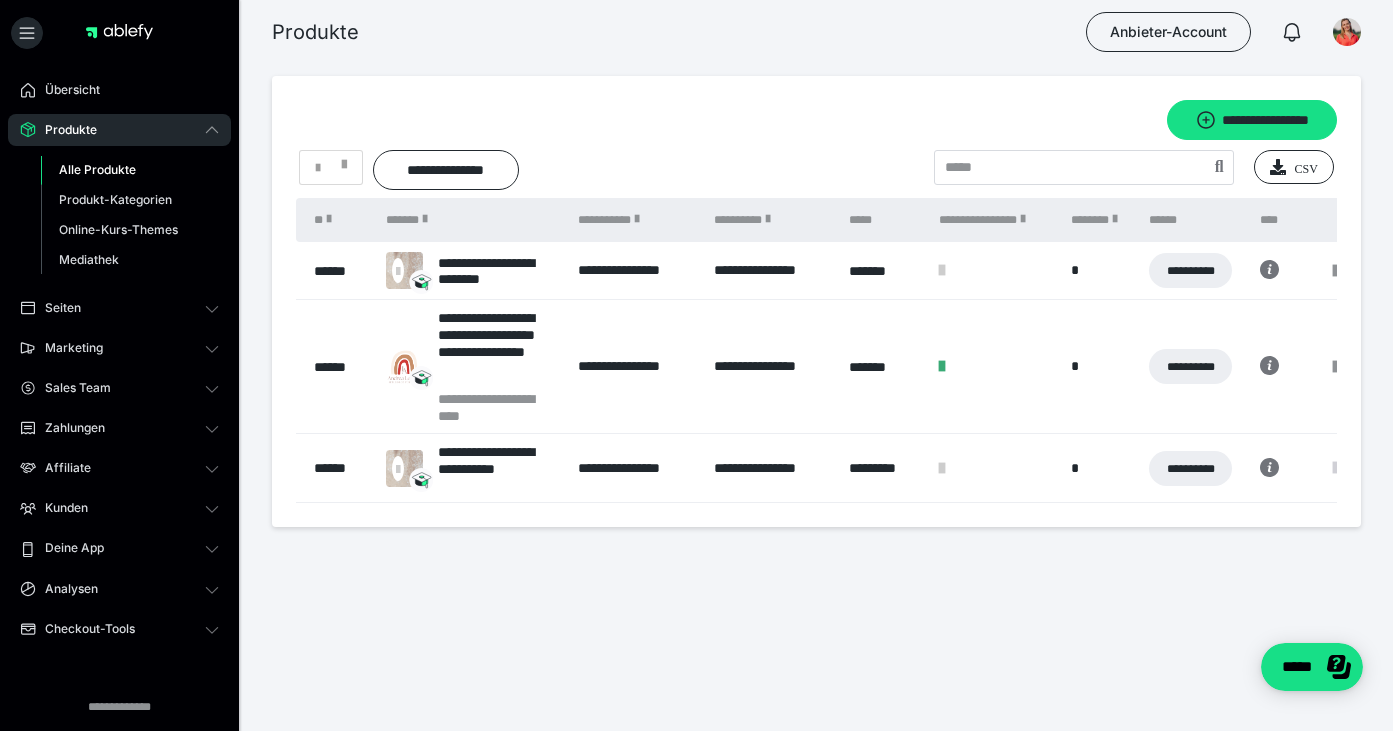 click at bounding box center (1336, 468) 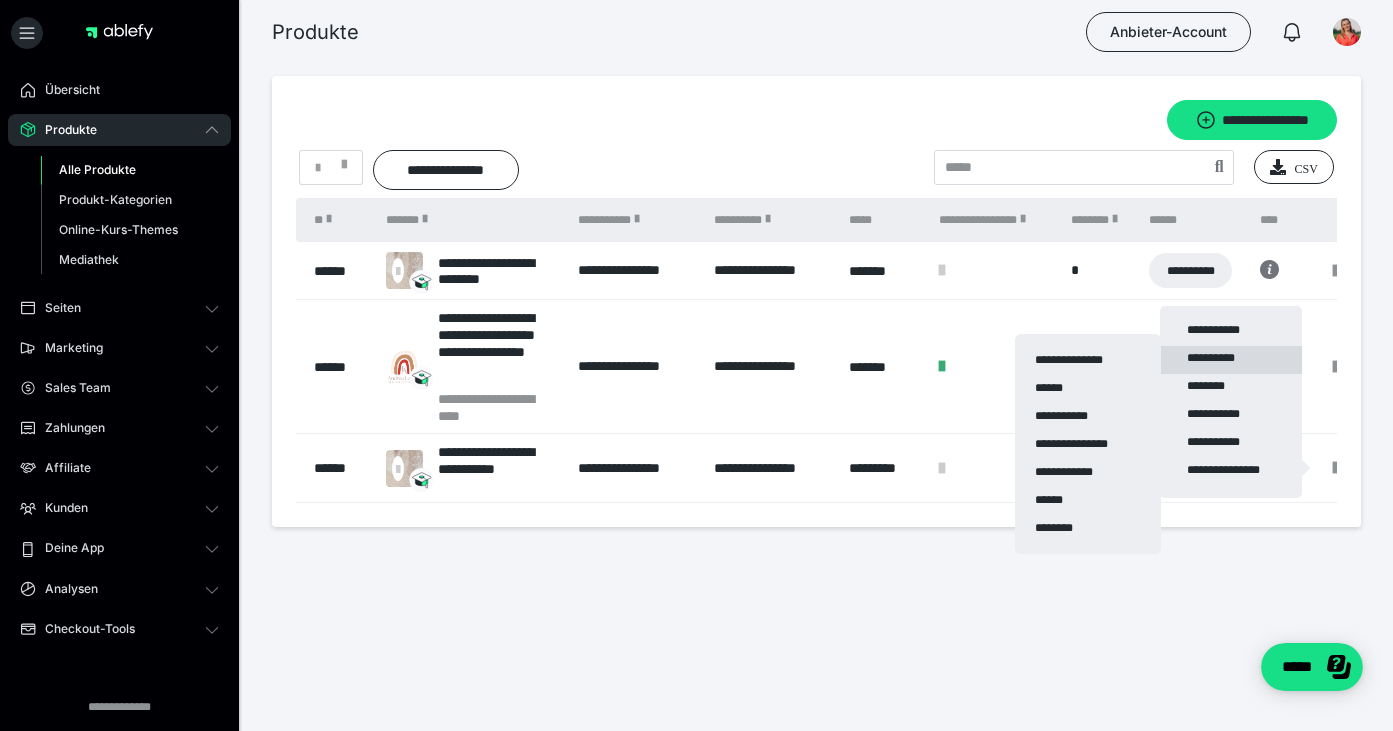 click on "**********" at bounding box center (1231, 360) 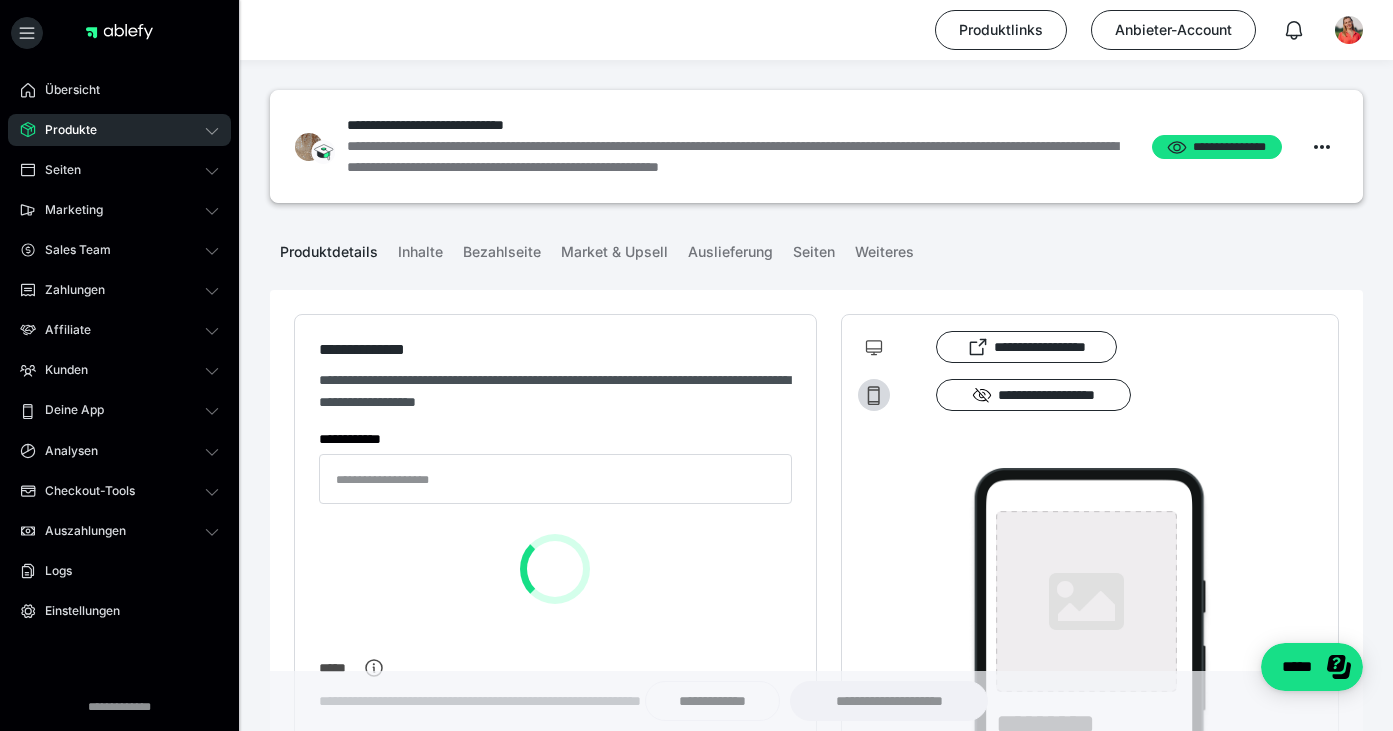 type on "**********" 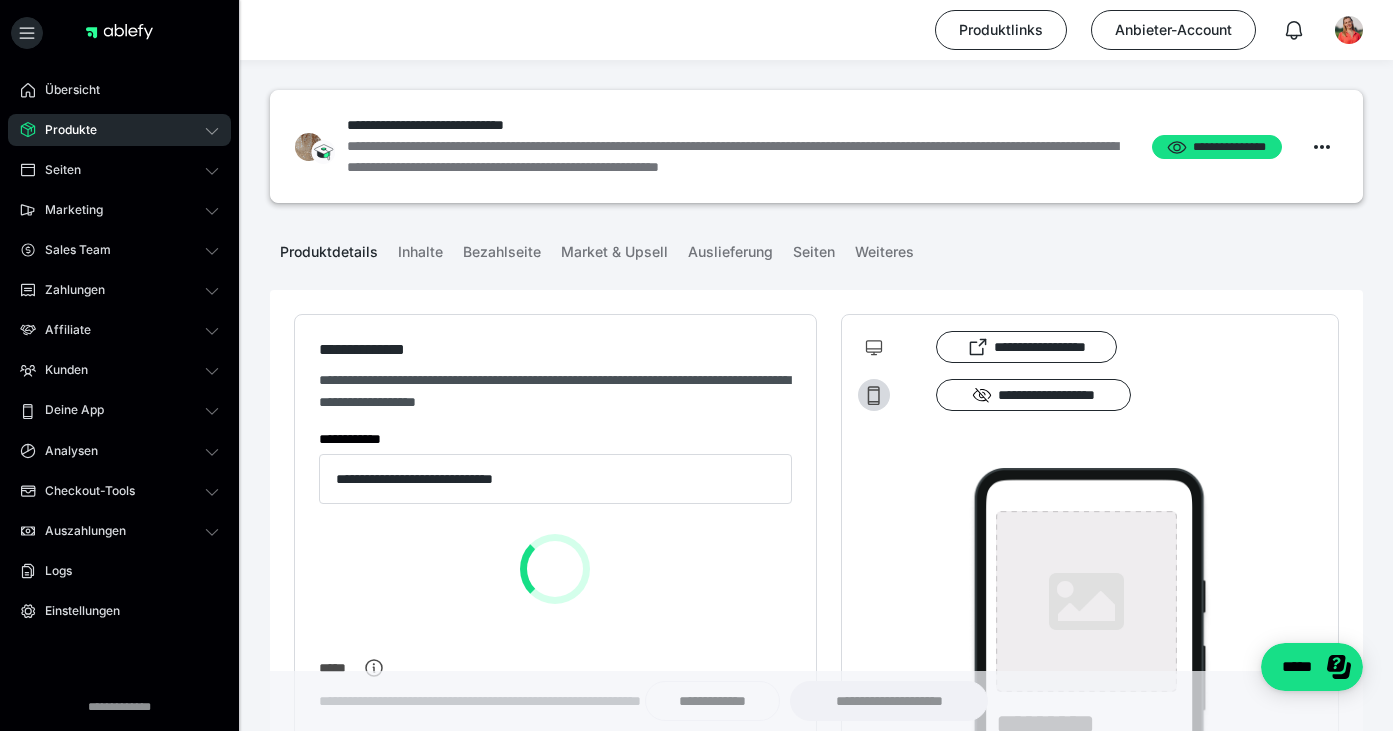 type on "**********" 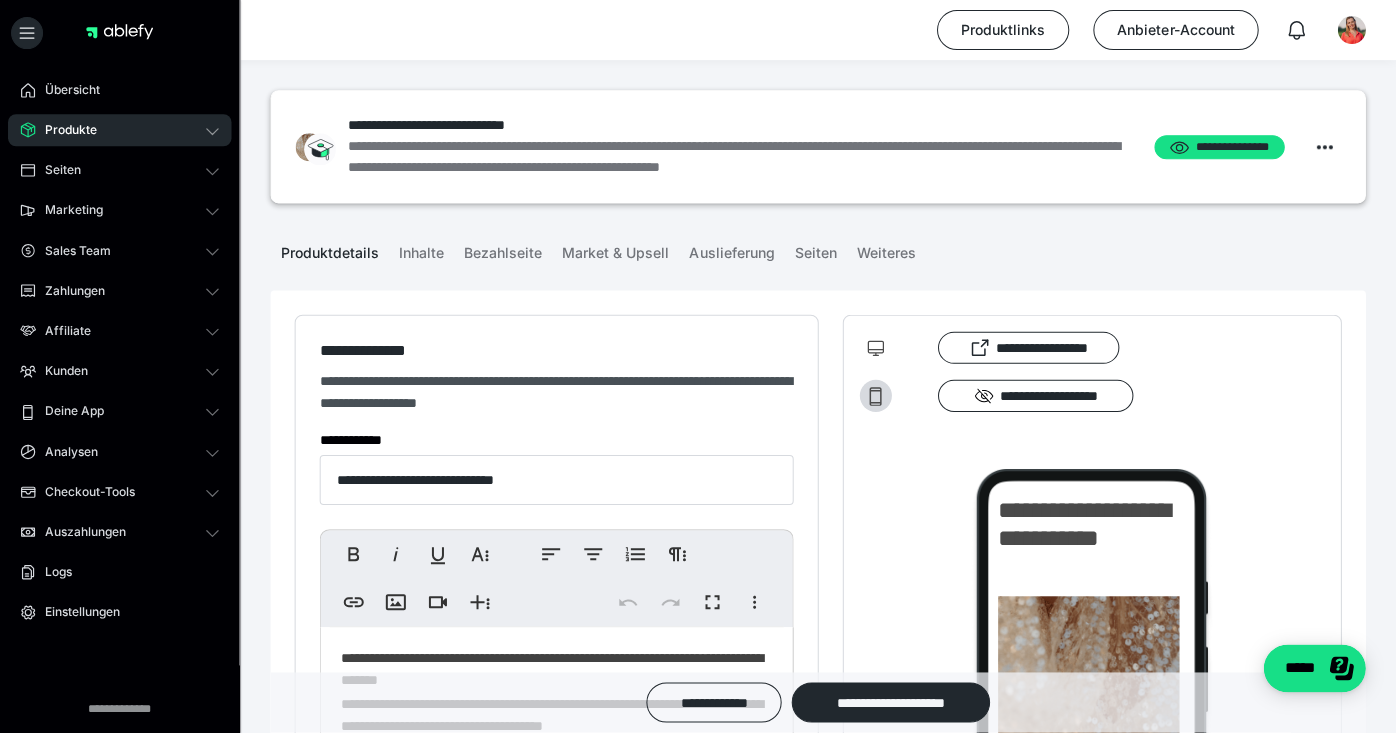 scroll, scrollTop: 0, scrollLeft: 0, axis: both 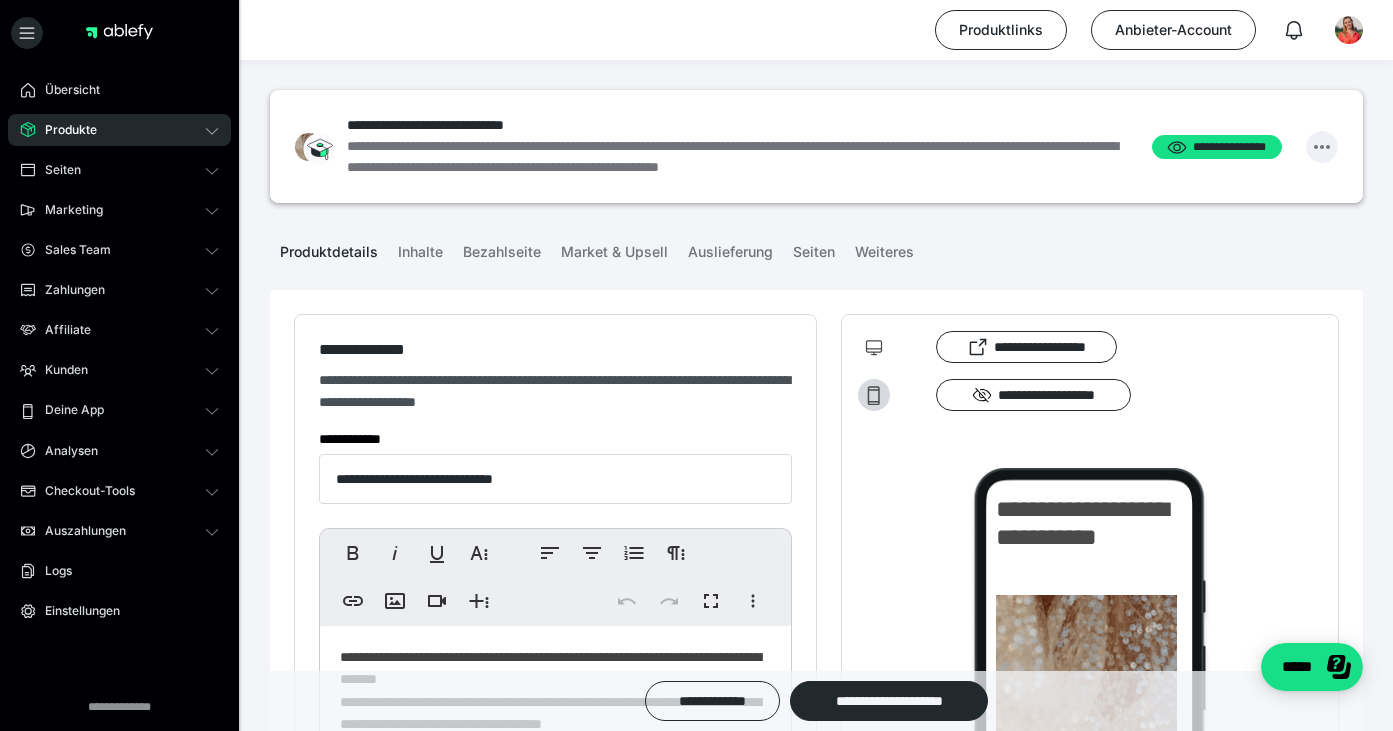 click 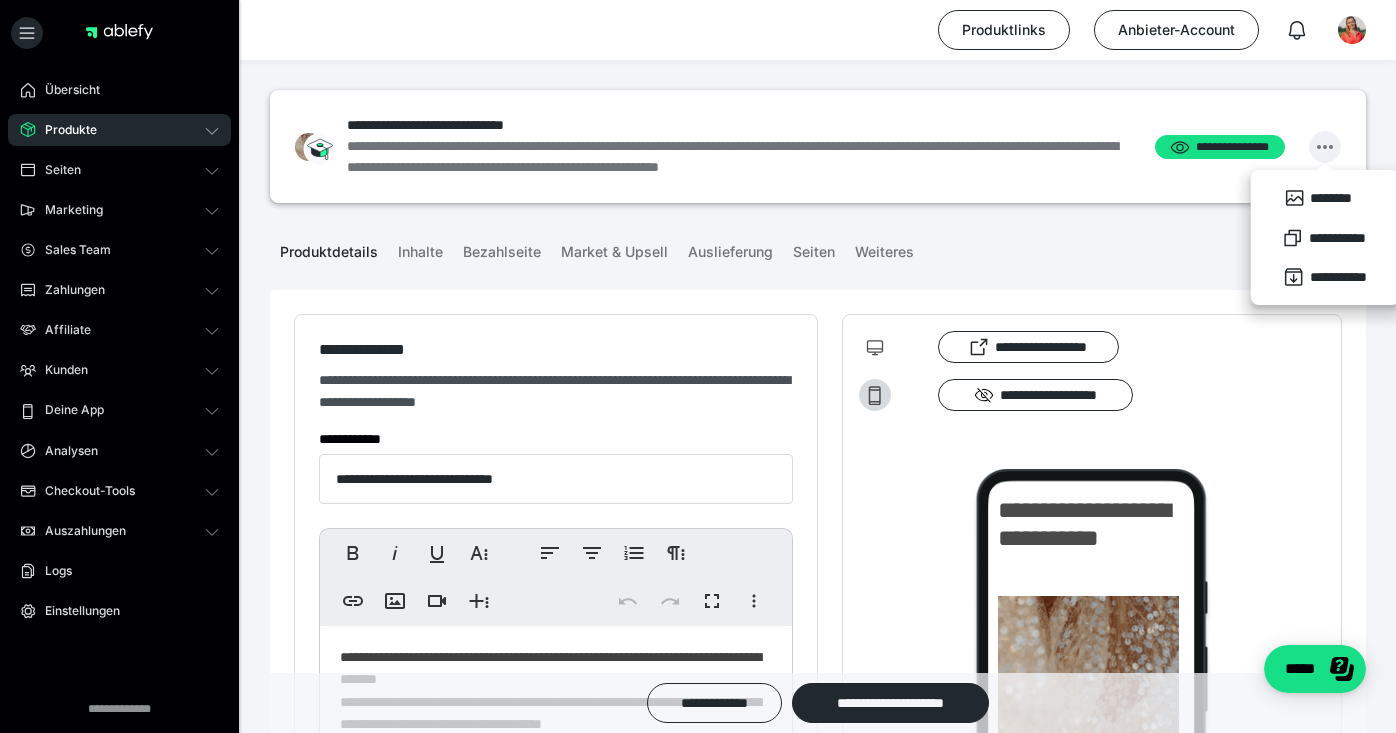 click 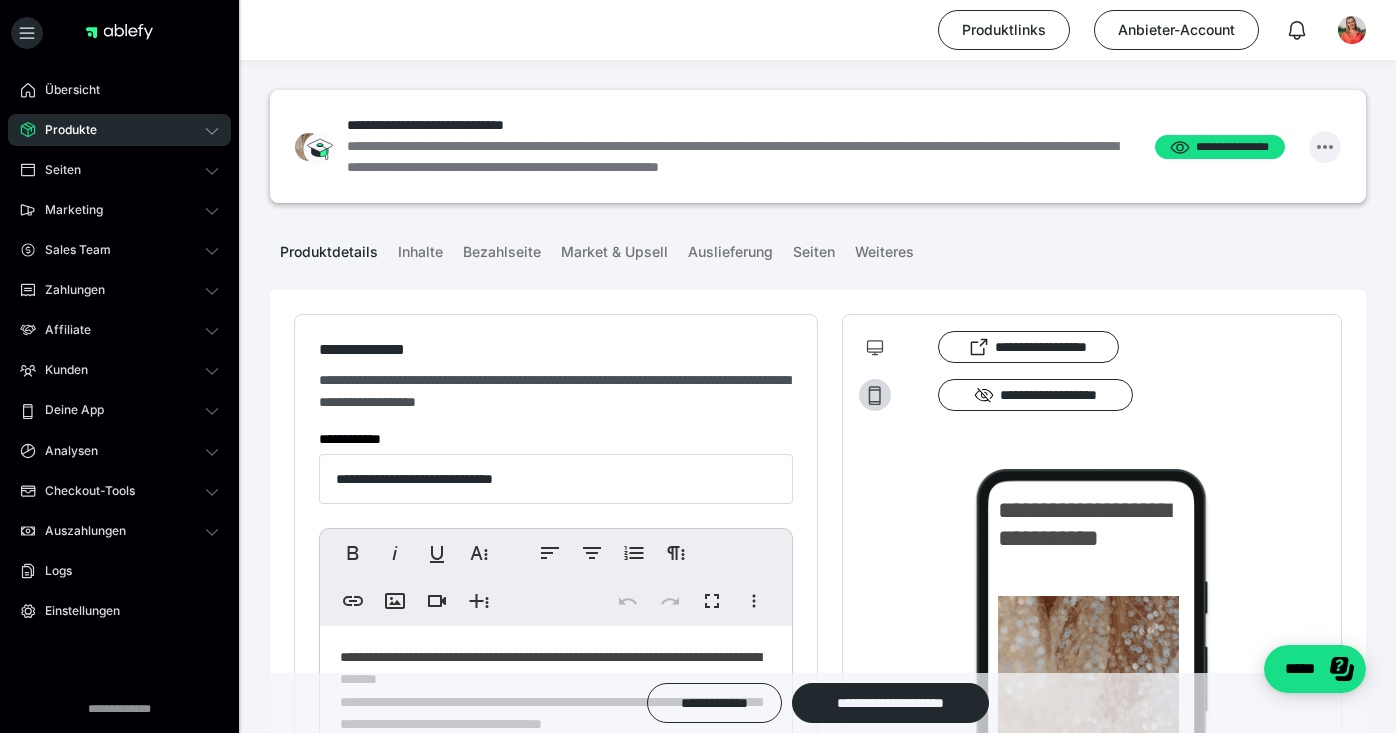 scroll, scrollTop: 0, scrollLeft: 0, axis: both 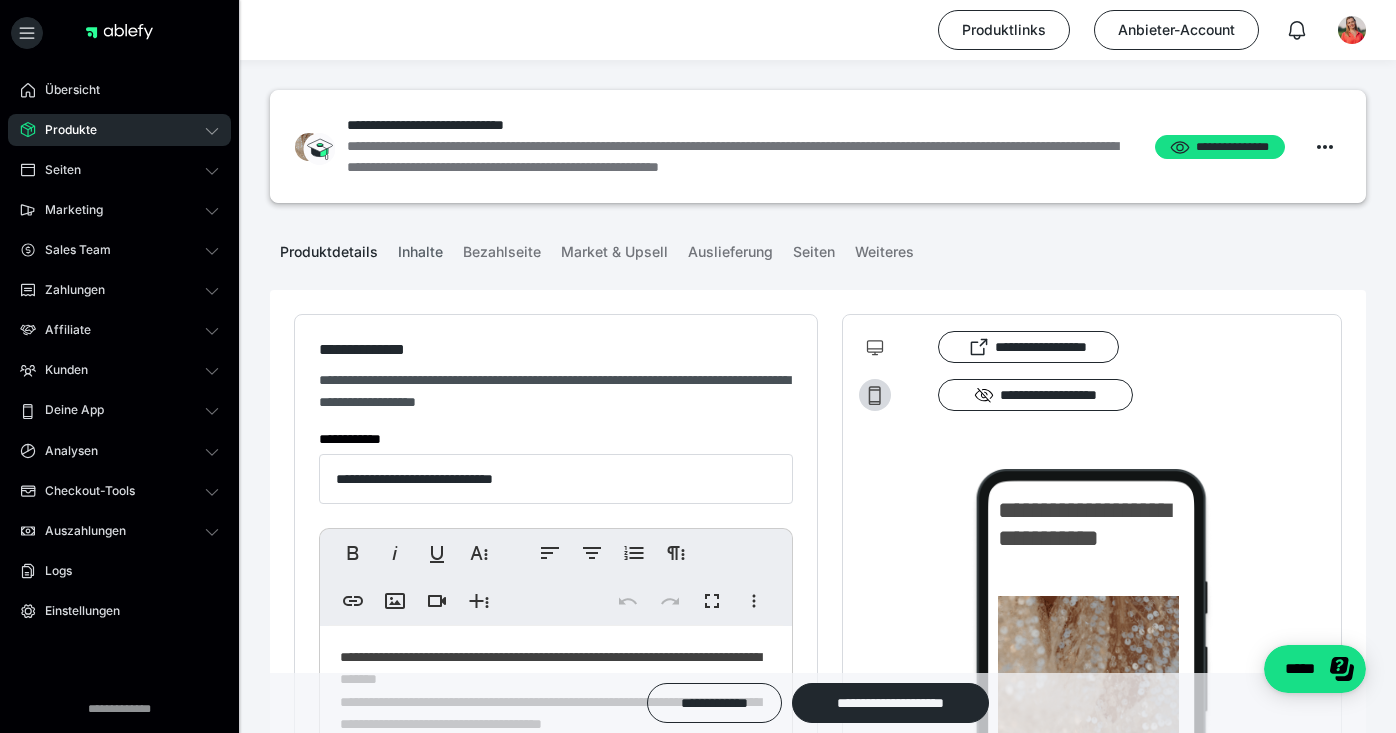 click on "Inhalte" at bounding box center [420, 248] 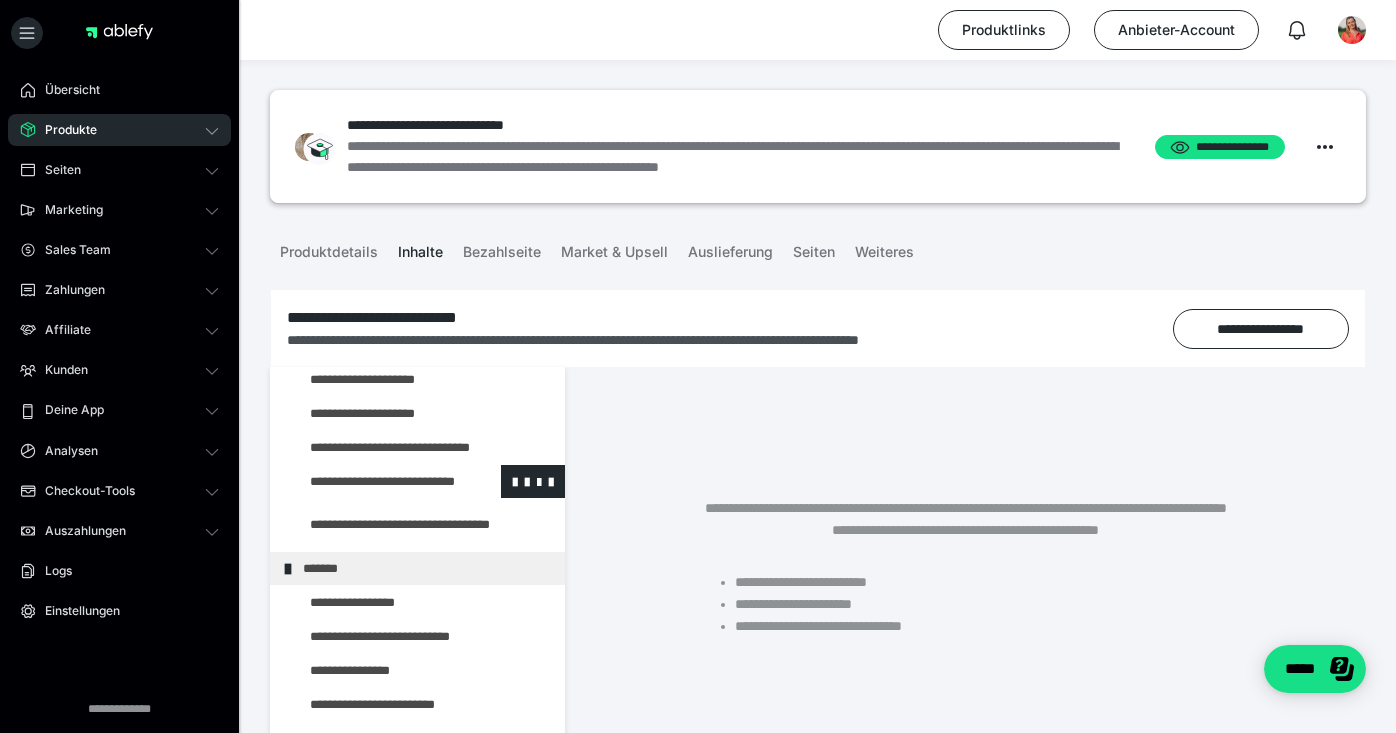 scroll, scrollTop: 173, scrollLeft: 0, axis: vertical 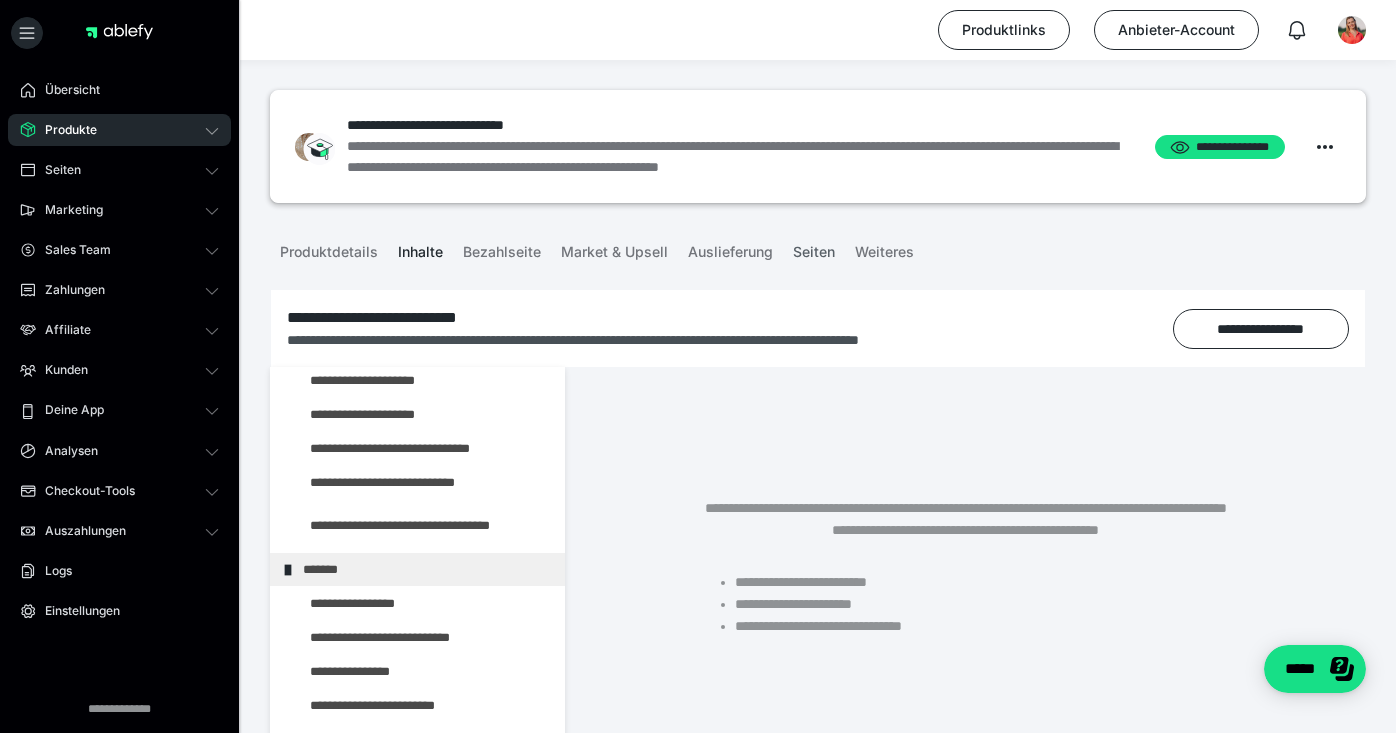 click on "Seiten" at bounding box center (814, 248) 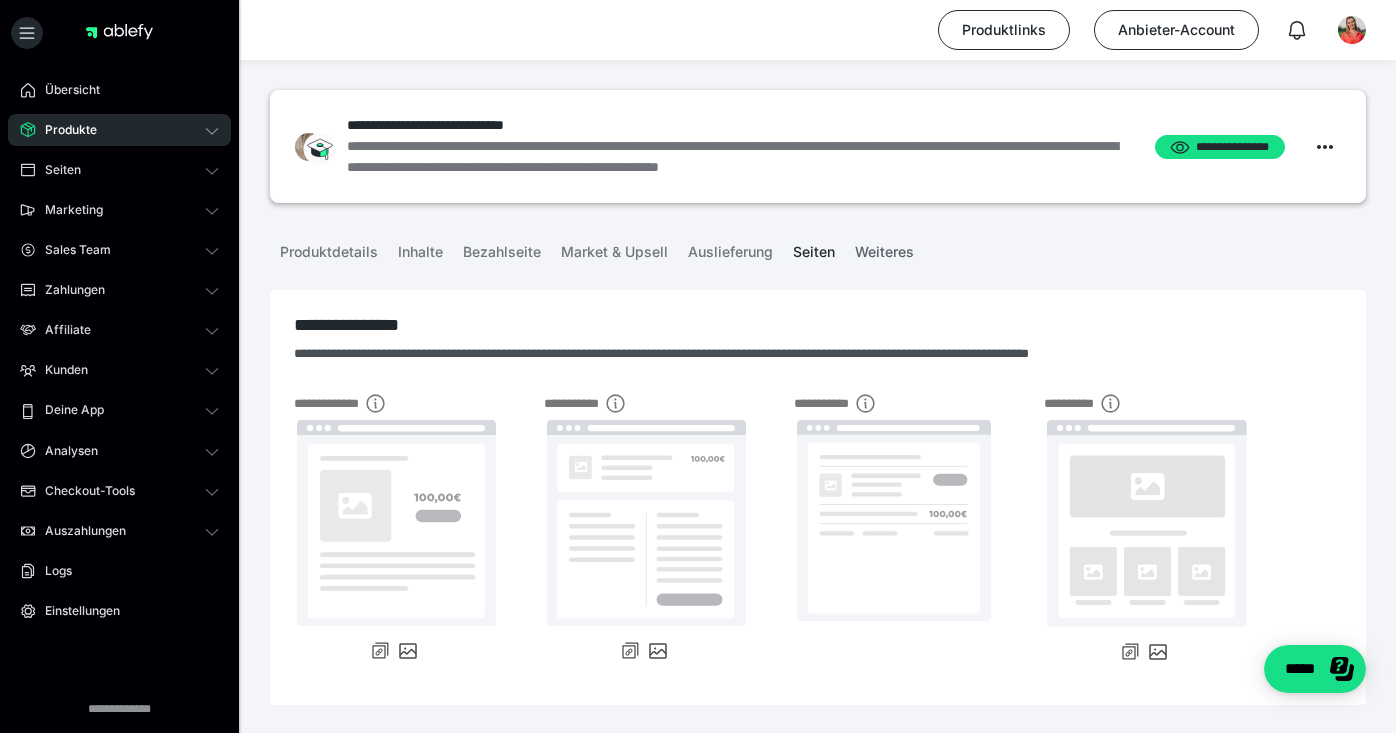 scroll, scrollTop: 0, scrollLeft: 0, axis: both 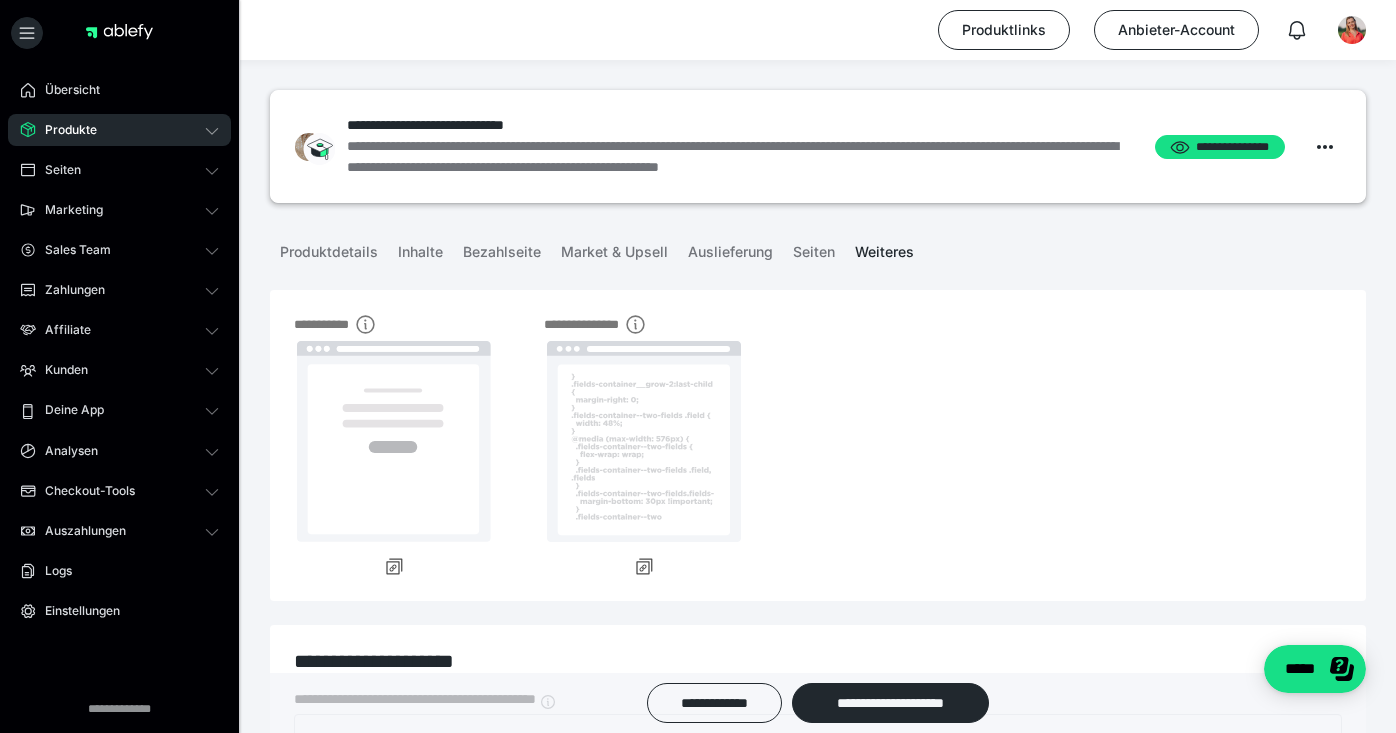 drag, startPoint x: 829, startPoint y: 555, endPoint x: 807, endPoint y: 554, distance: 22.022715 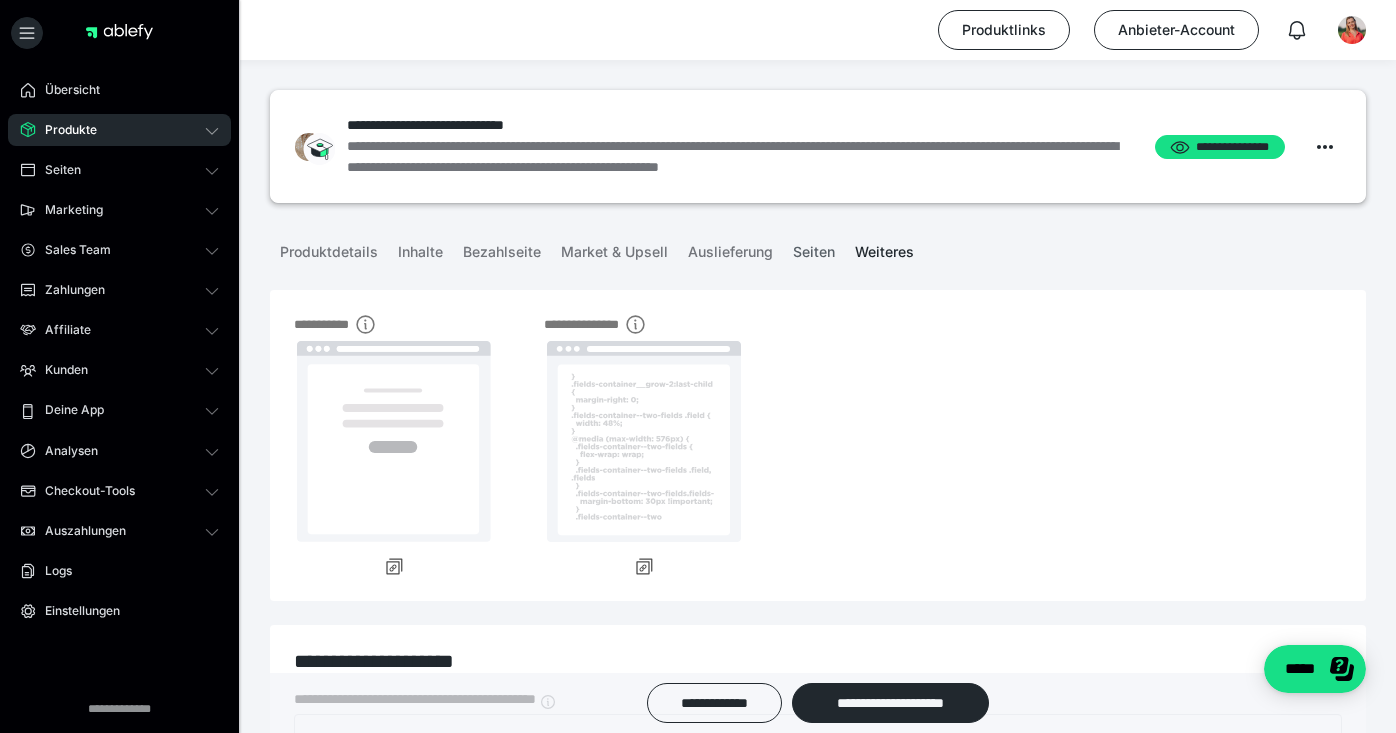 click on "Seiten" at bounding box center [814, 248] 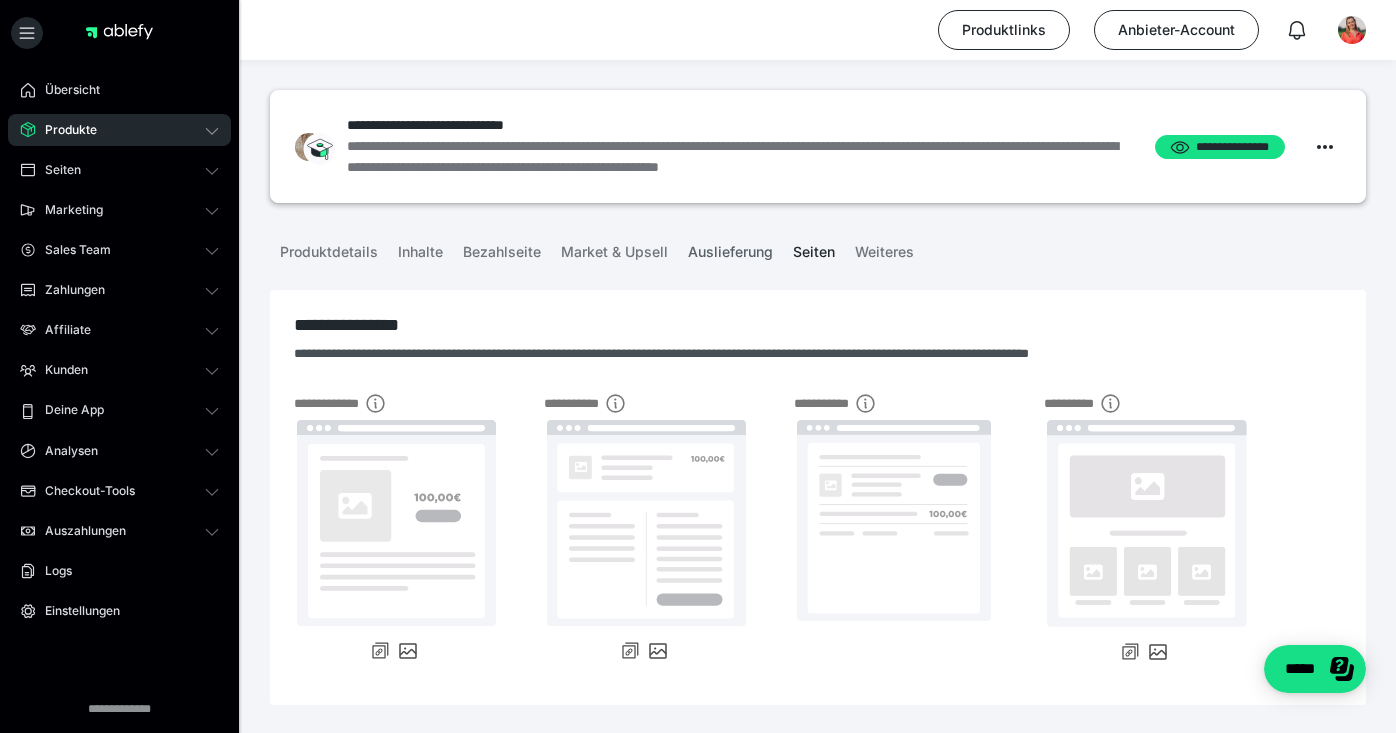 click on "Auslieferung" at bounding box center (730, 248) 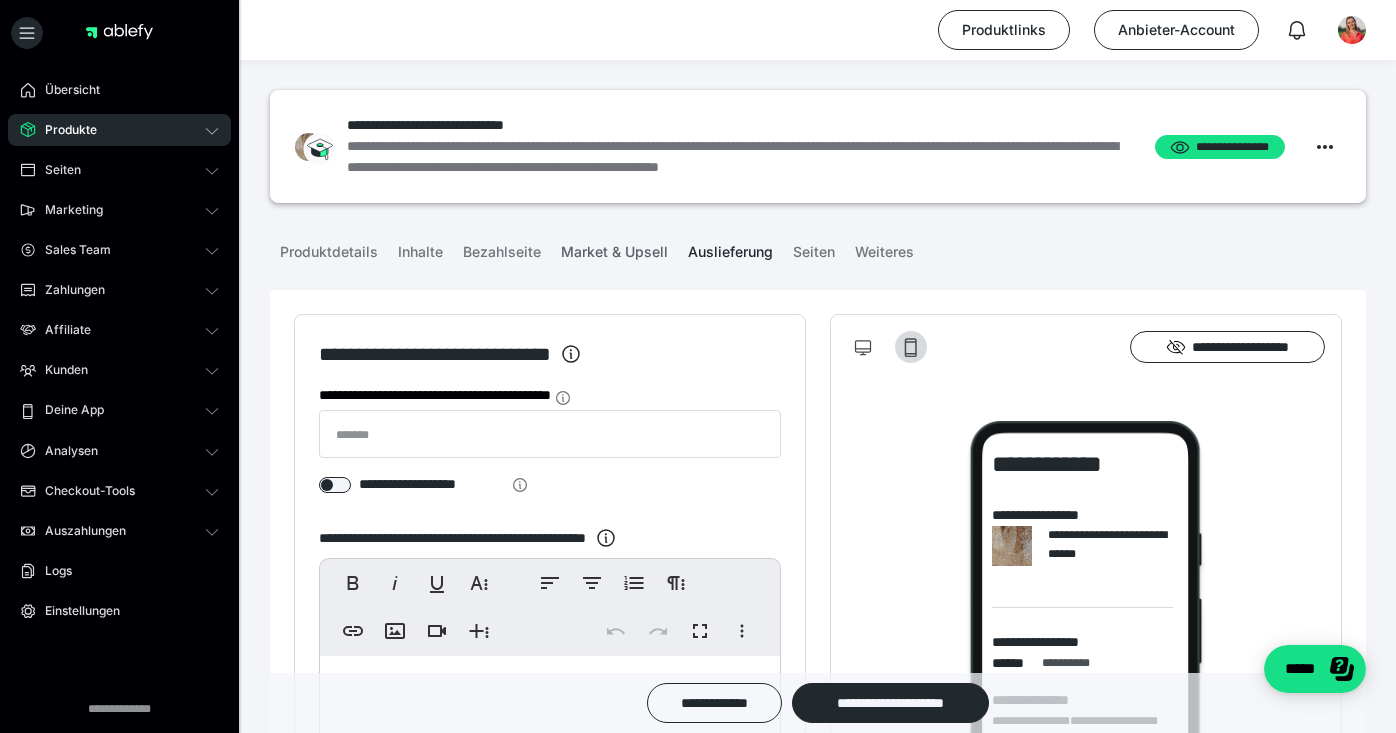 click on "Market & Upsell" at bounding box center (614, 248) 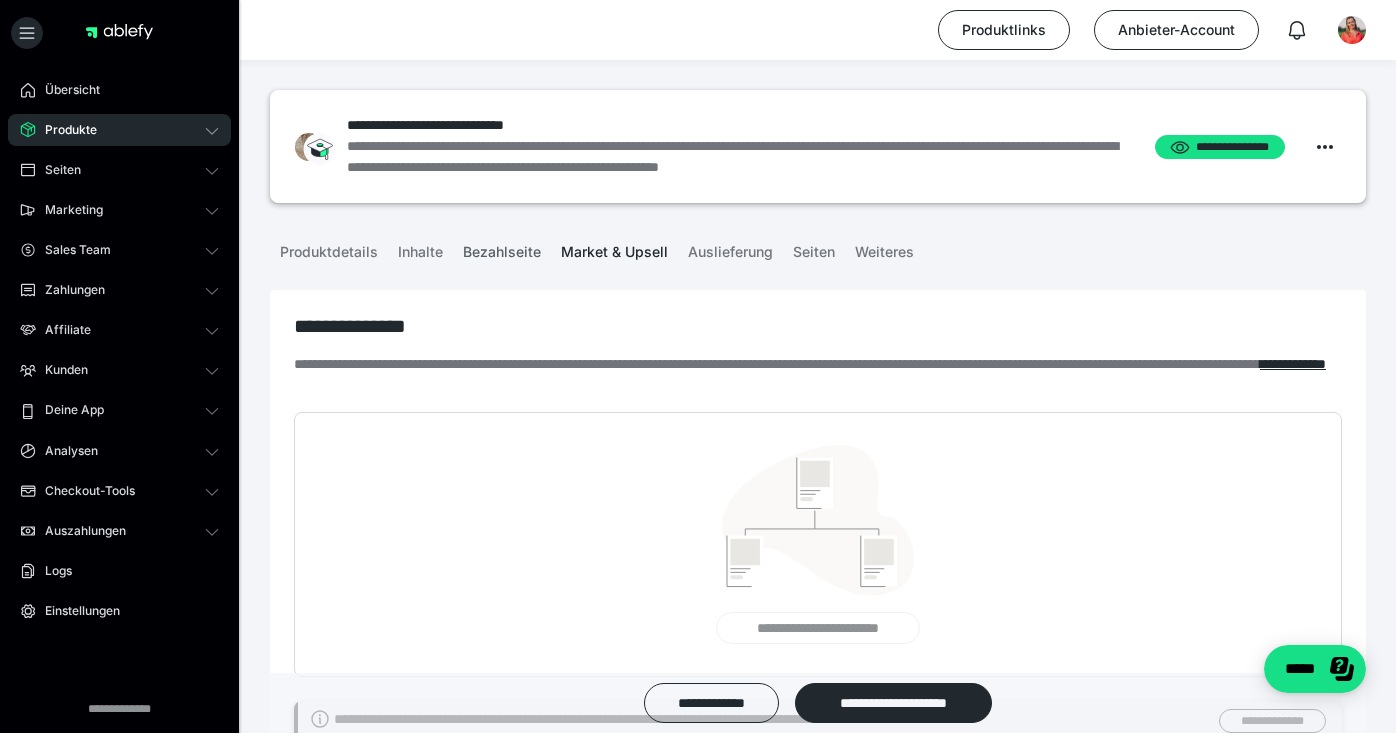 click on "Bezahlseite" at bounding box center (502, 248) 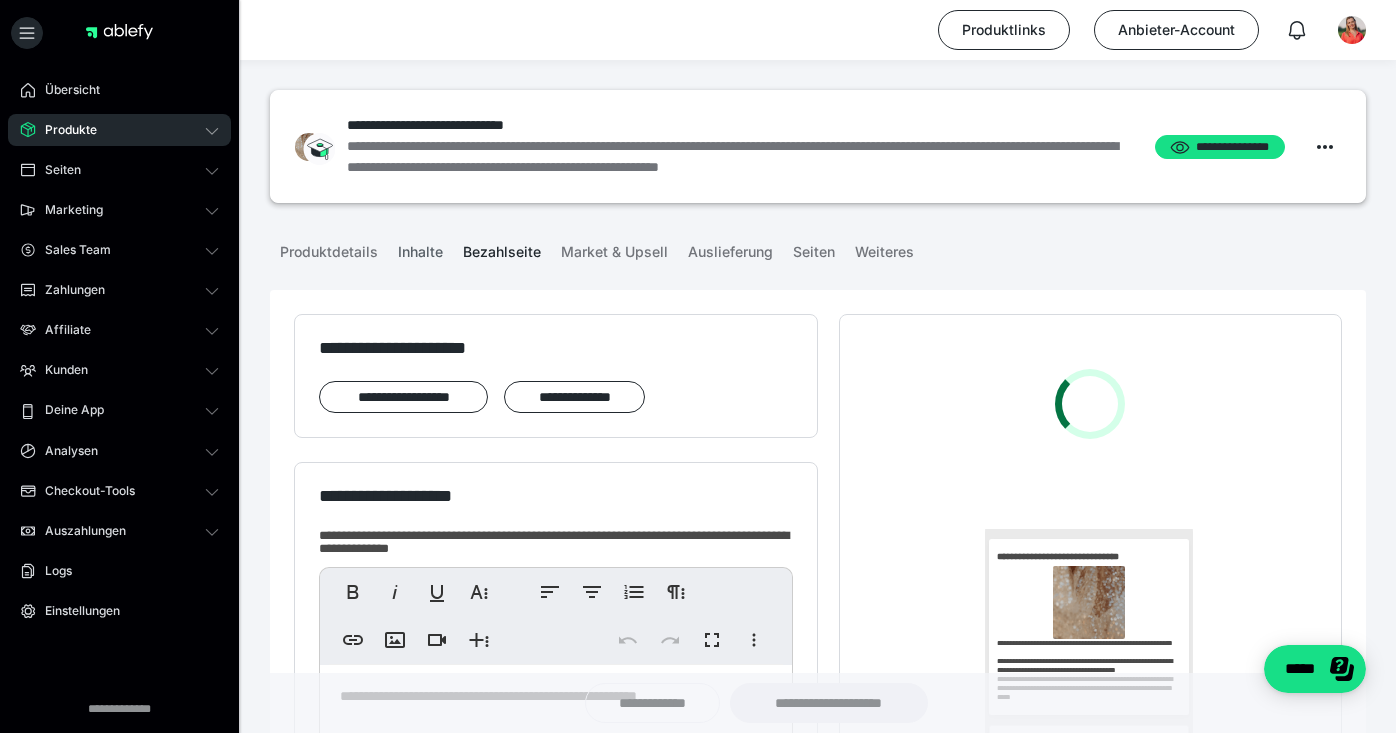 scroll, scrollTop: 0, scrollLeft: 0, axis: both 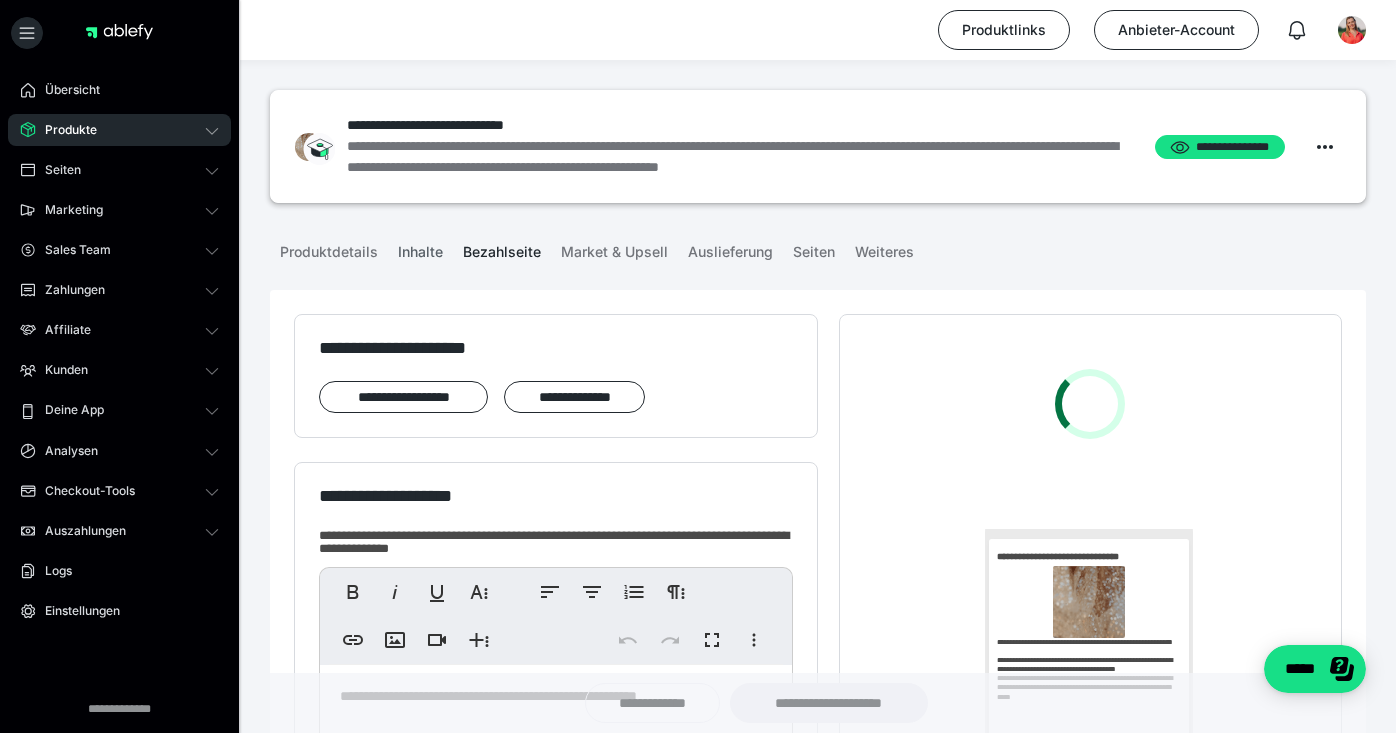 click on "Inhalte" at bounding box center (420, 248) 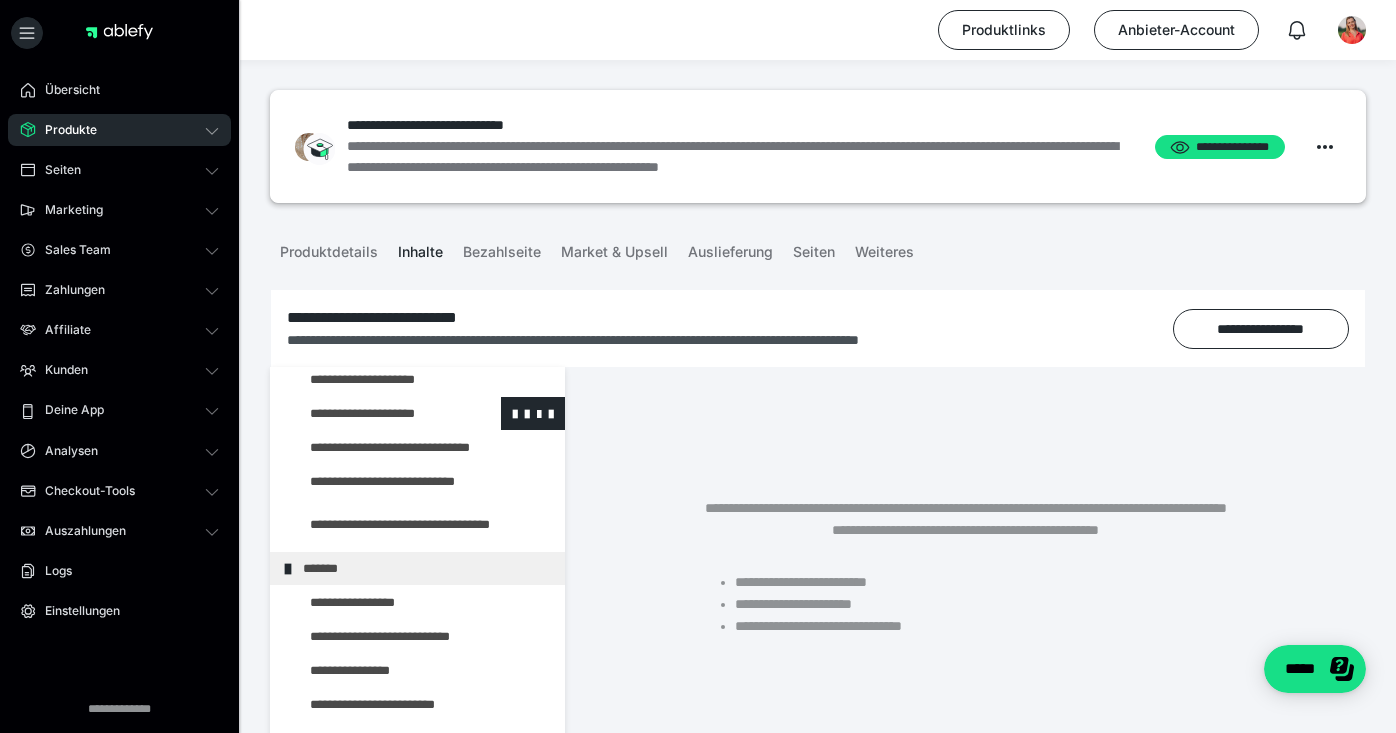scroll, scrollTop: 173, scrollLeft: 0, axis: vertical 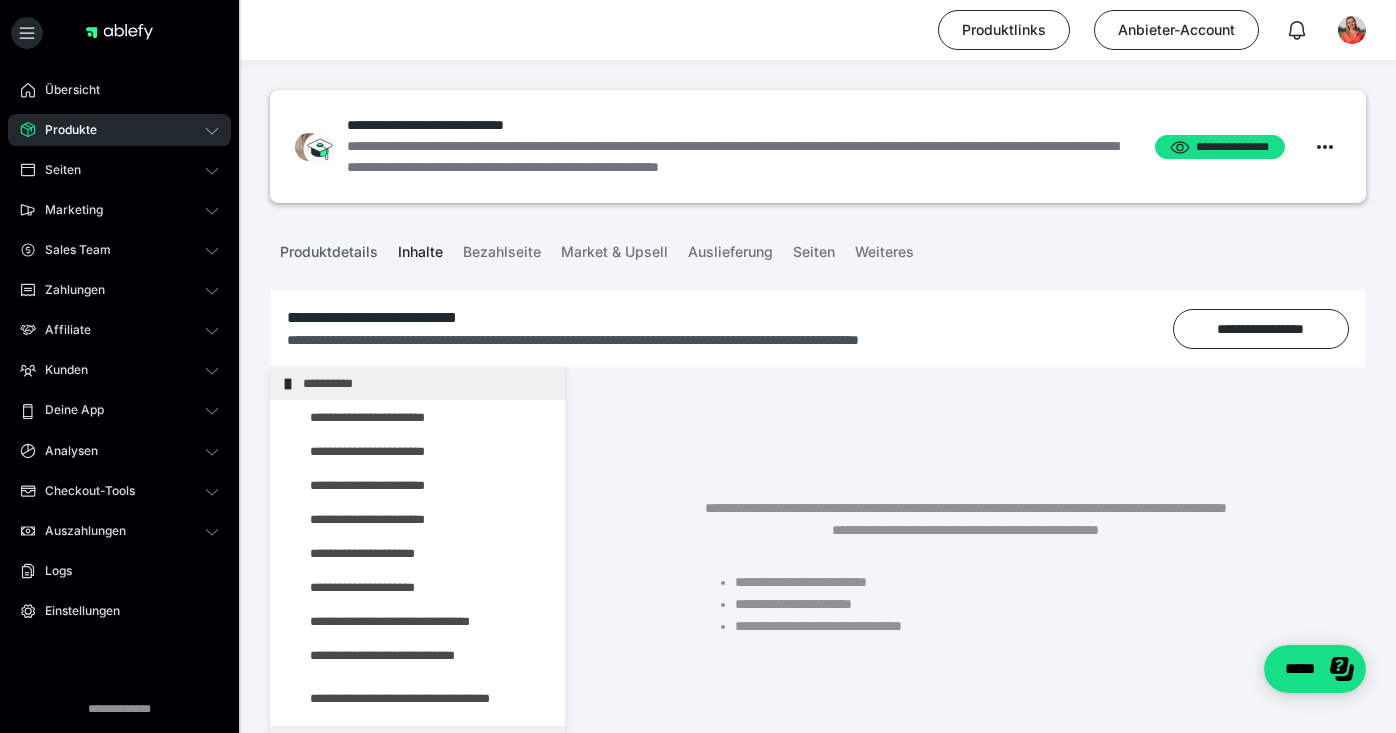 click on "Produktdetails" at bounding box center (329, 248) 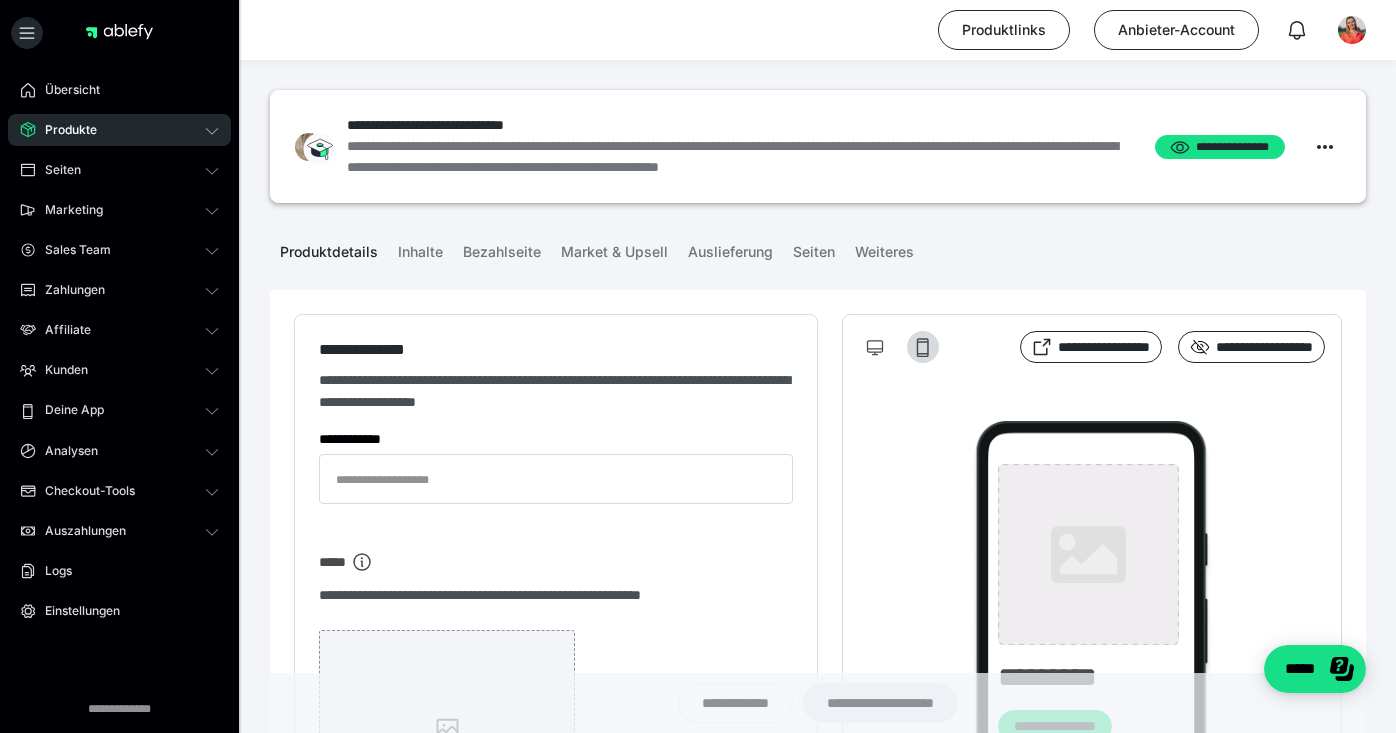 type on "**********" 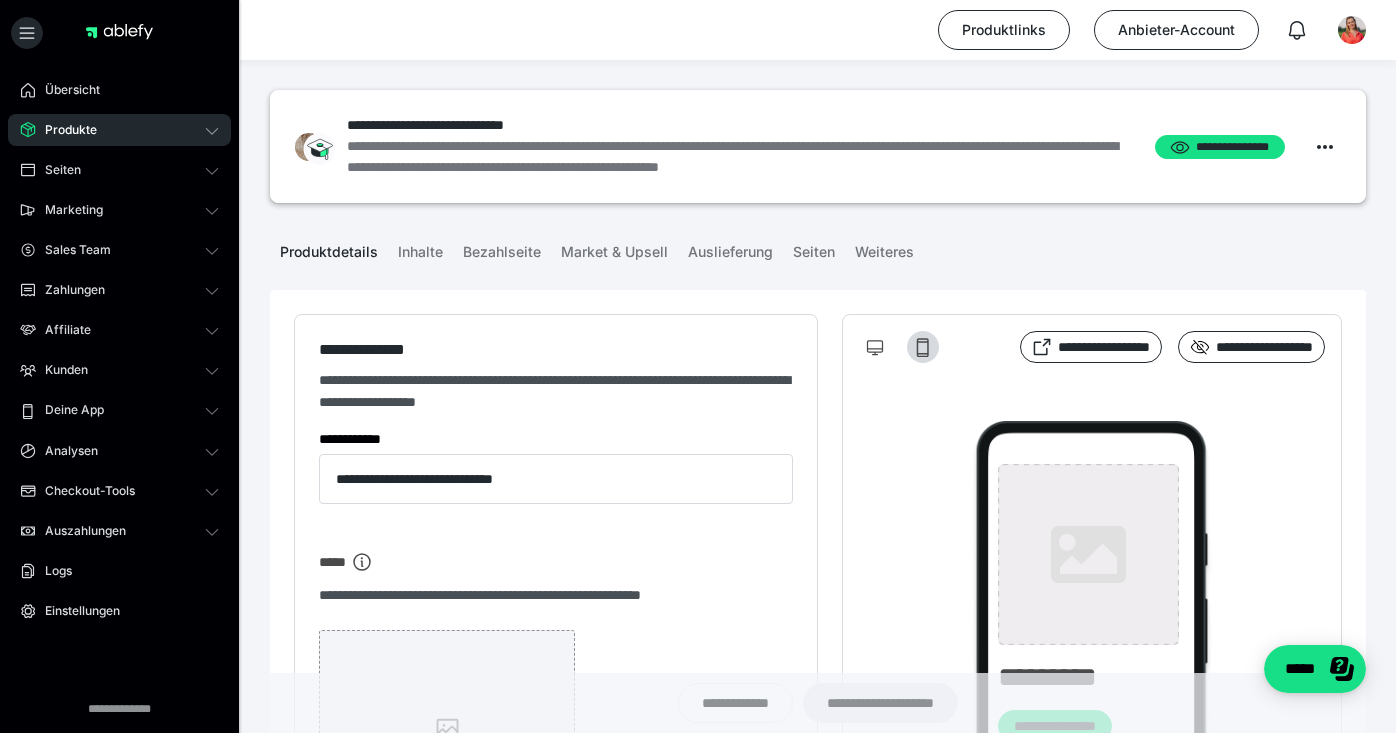 type on "**********" 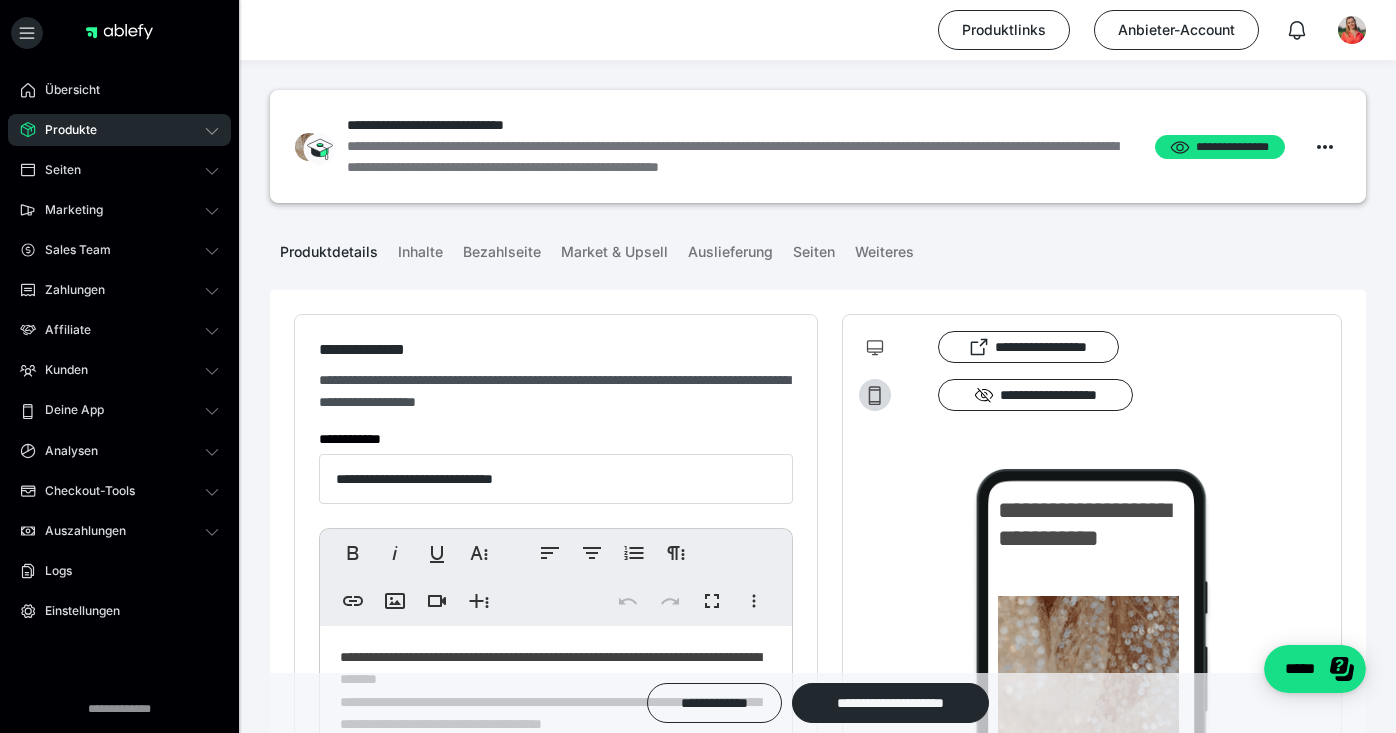 click on "Produkte" at bounding box center (119, 130) 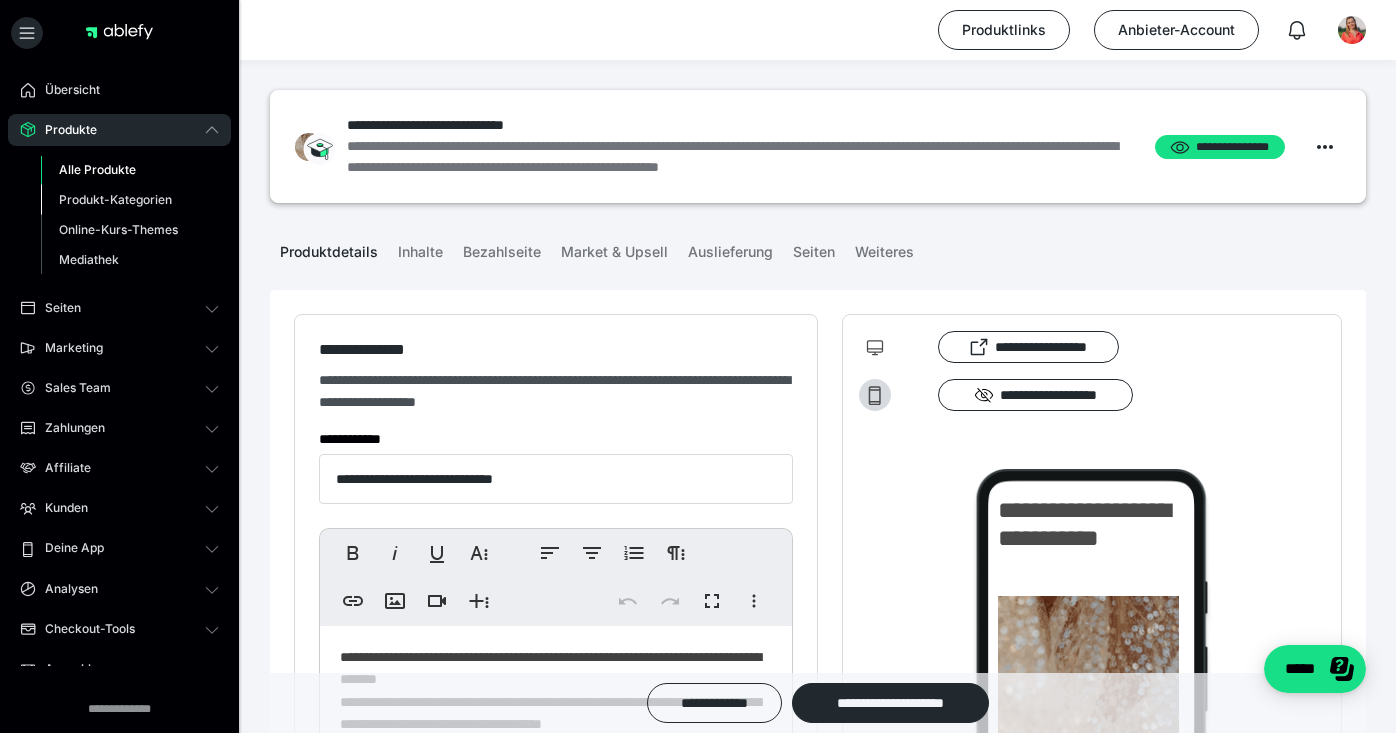 click on "Produkt-Kategorien" at bounding box center [115, 199] 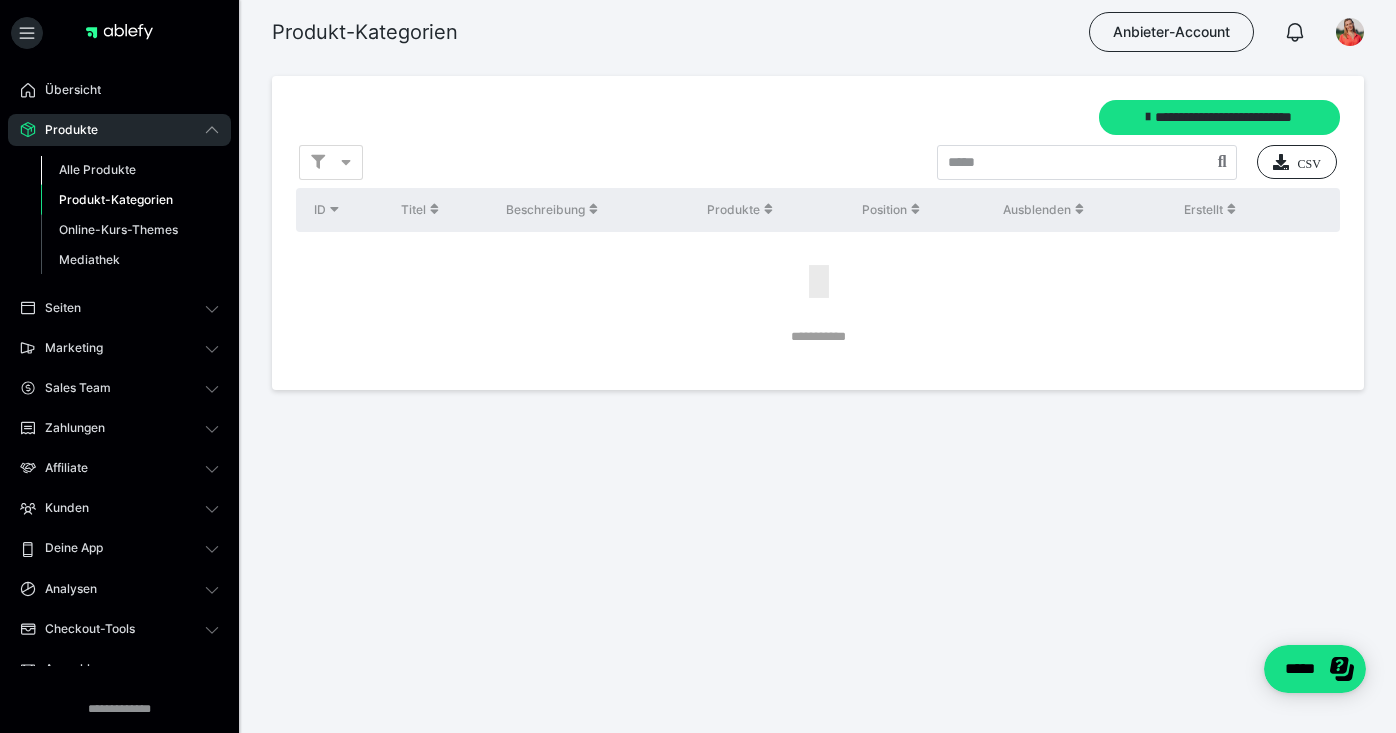 click on "Alle Produkte" at bounding box center (97, 169) 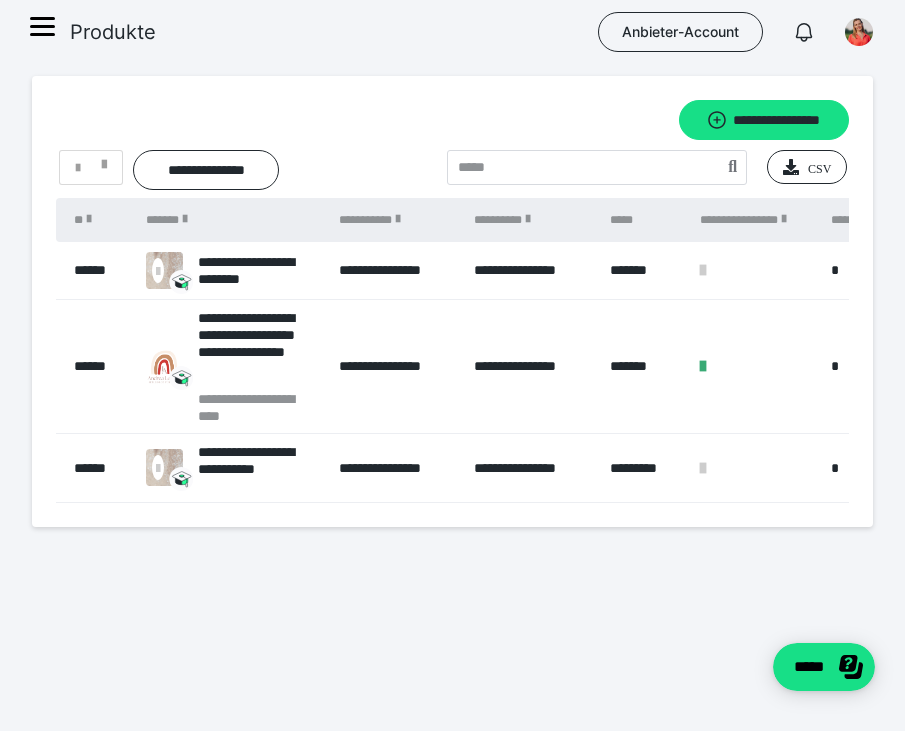 click 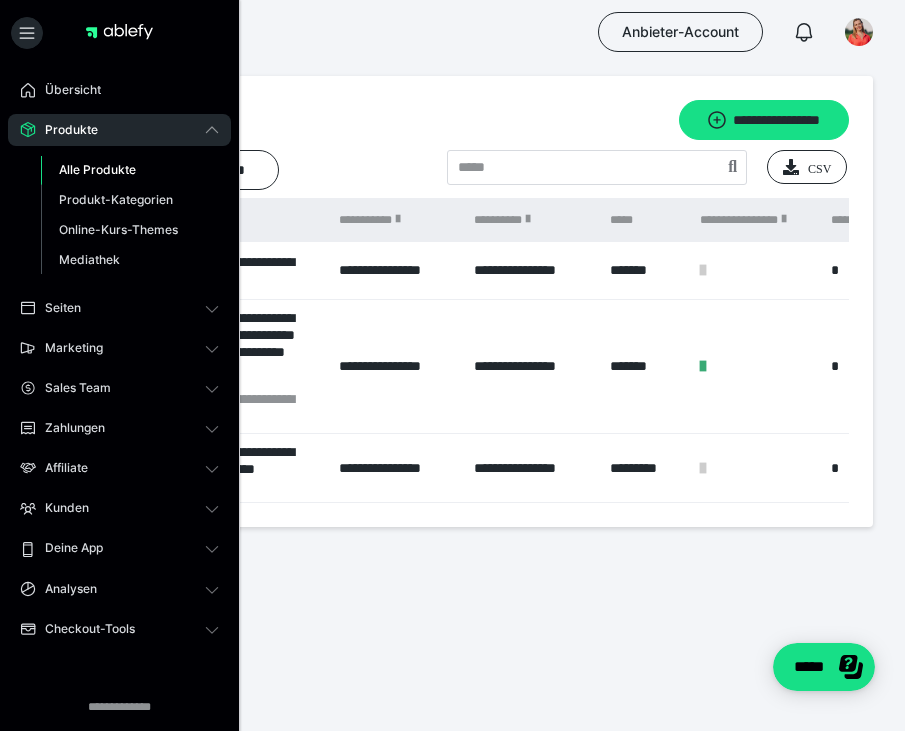 click at bounding box center (125, 32) 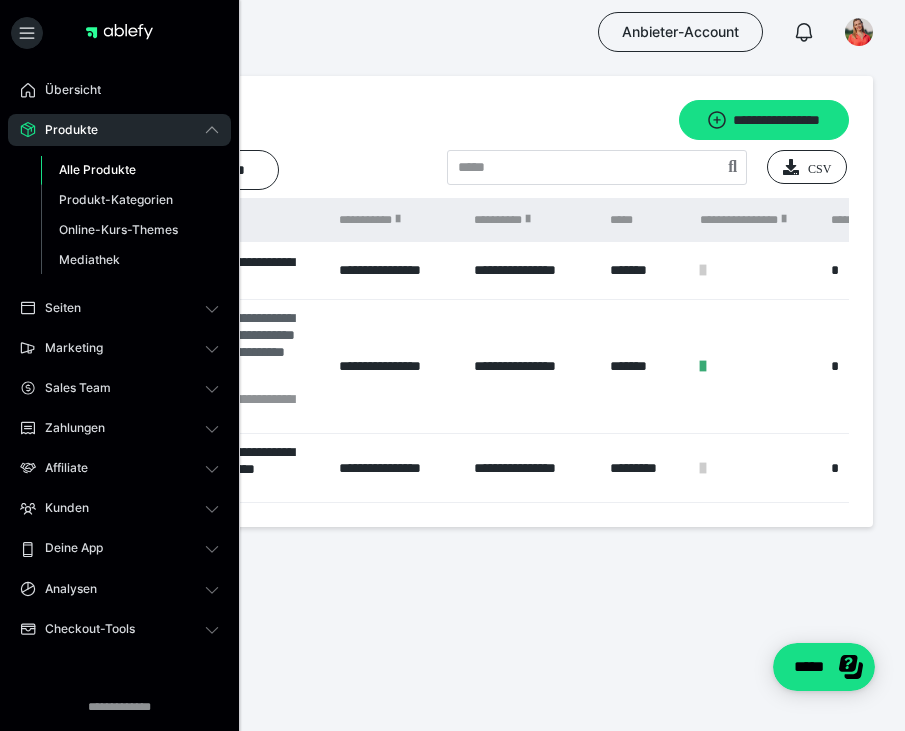 click on "**********" at bounding box center [258, 350] 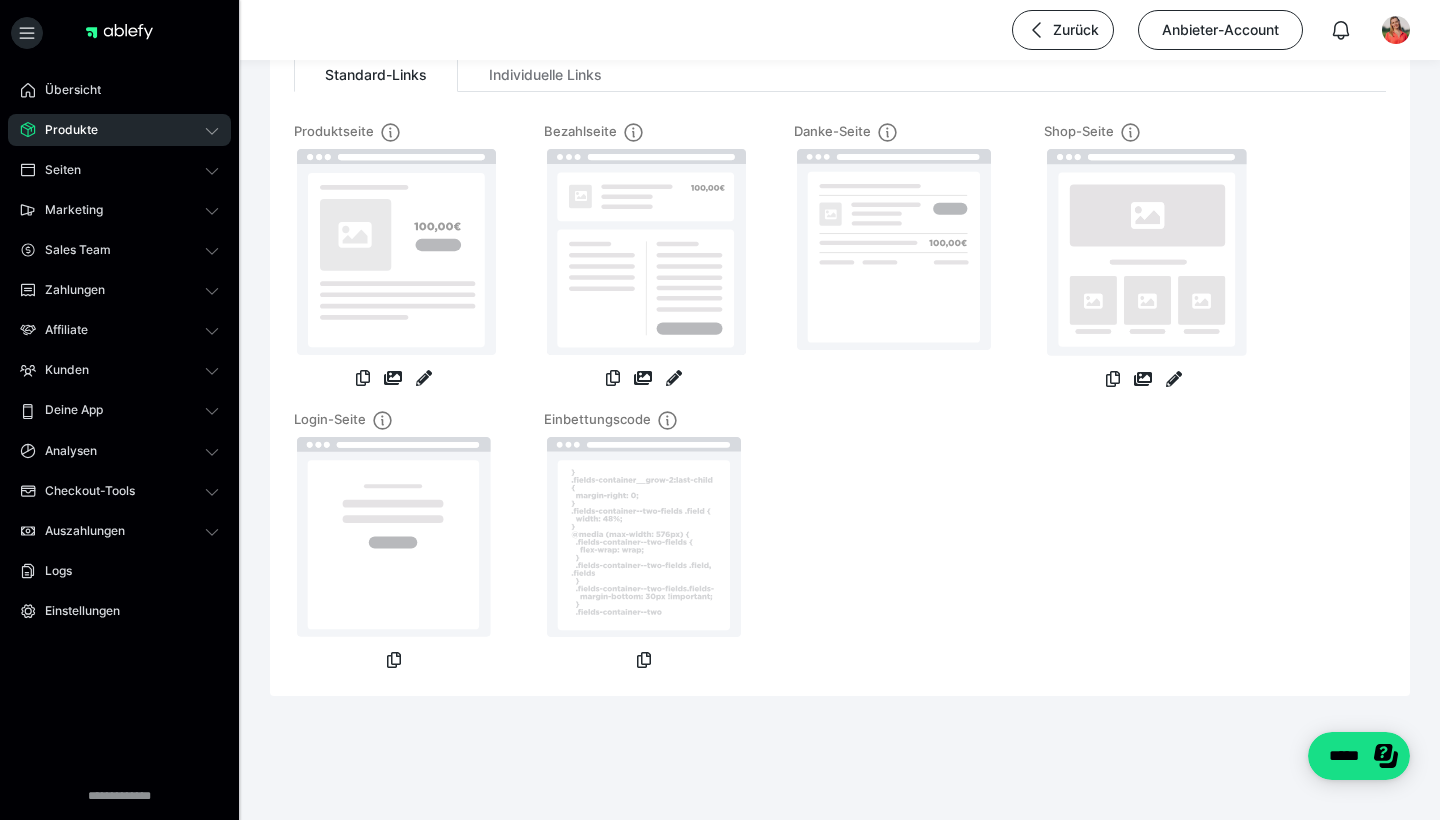scroll, scrollTop: 224, scrollLeft: 0, axis: vertical 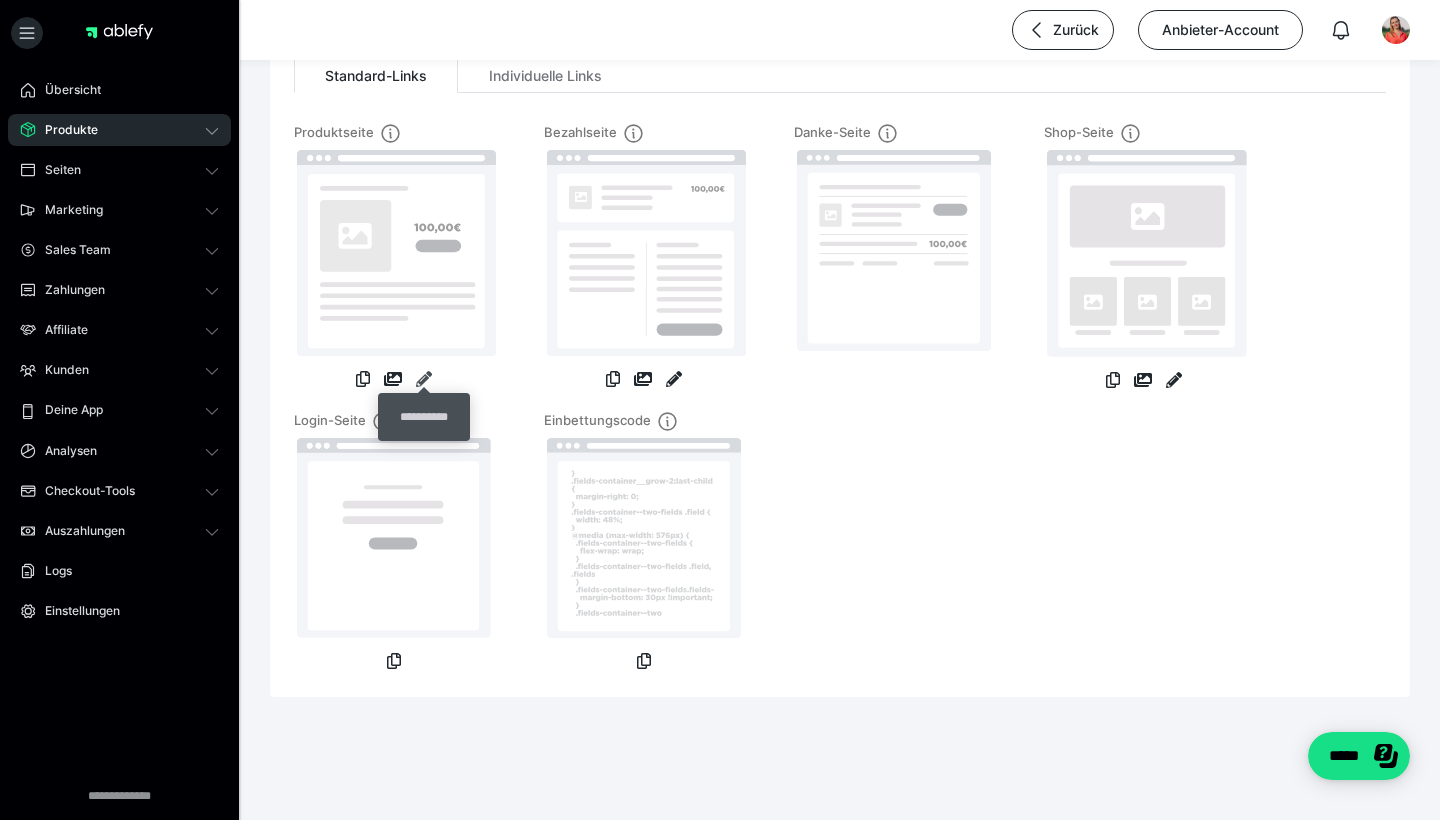 click at bounding box center [424, 379] 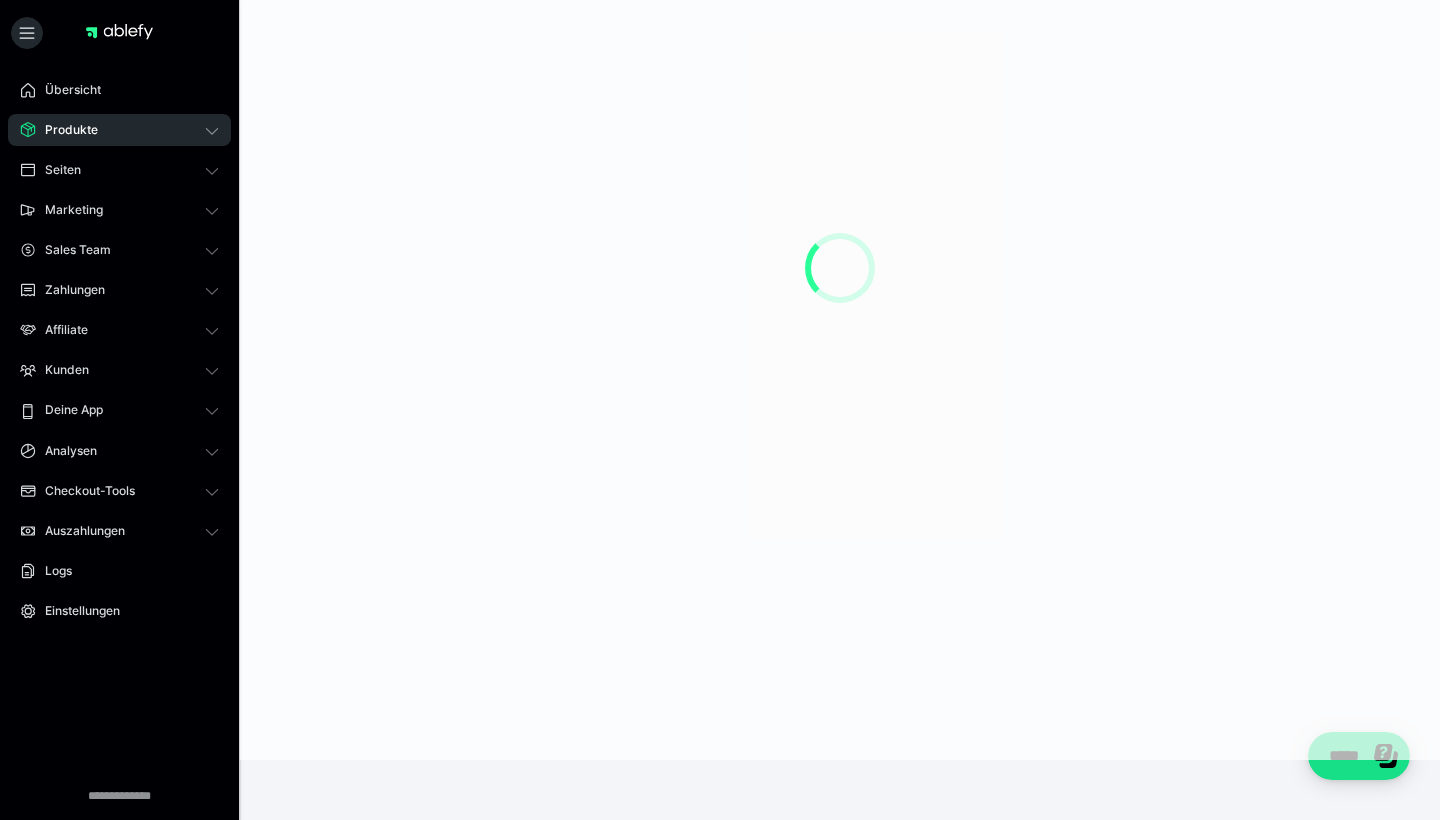 scroll, scrollTop: 0, scrollLeft: 0, axis: both 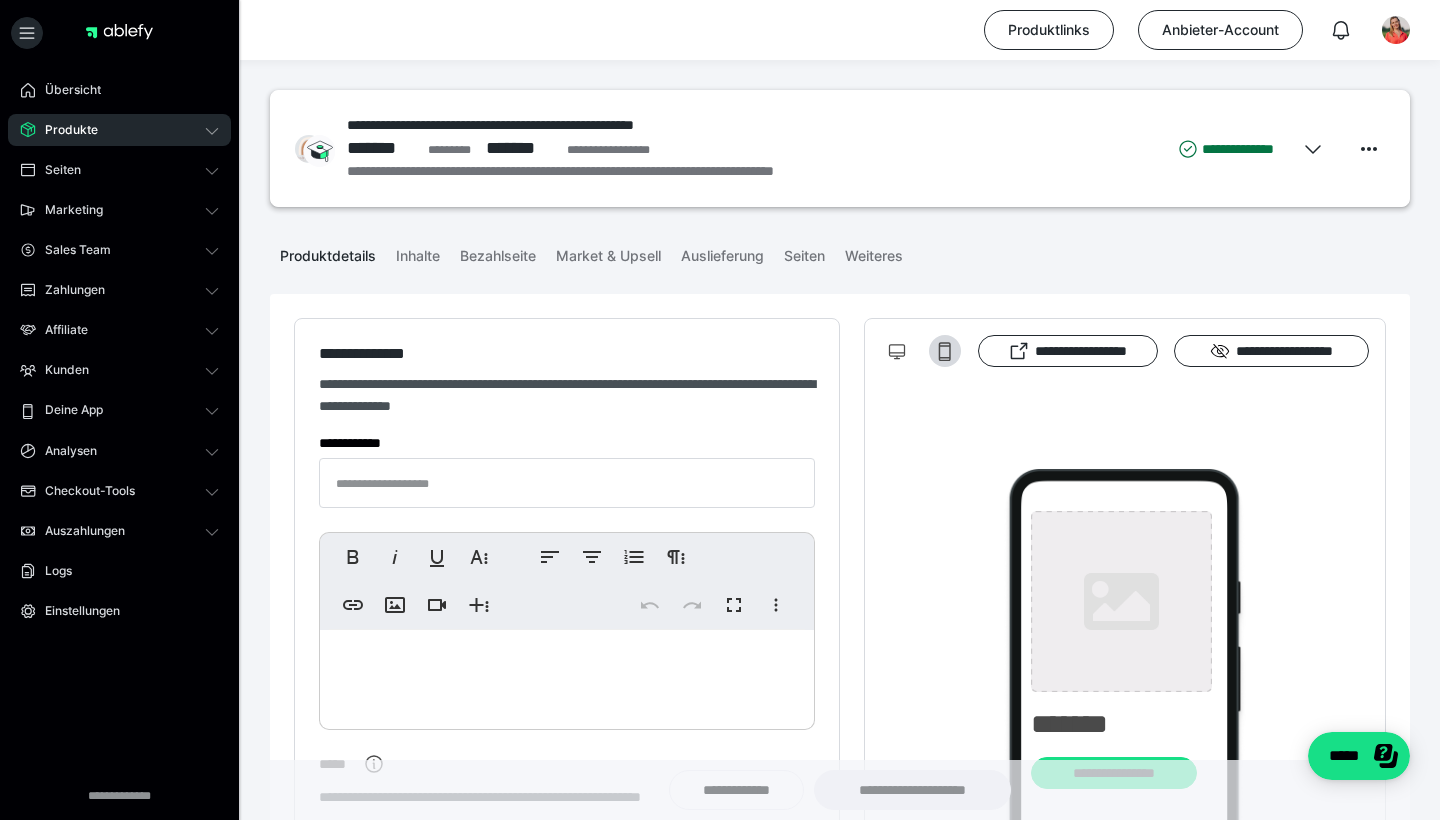 type on "**********" 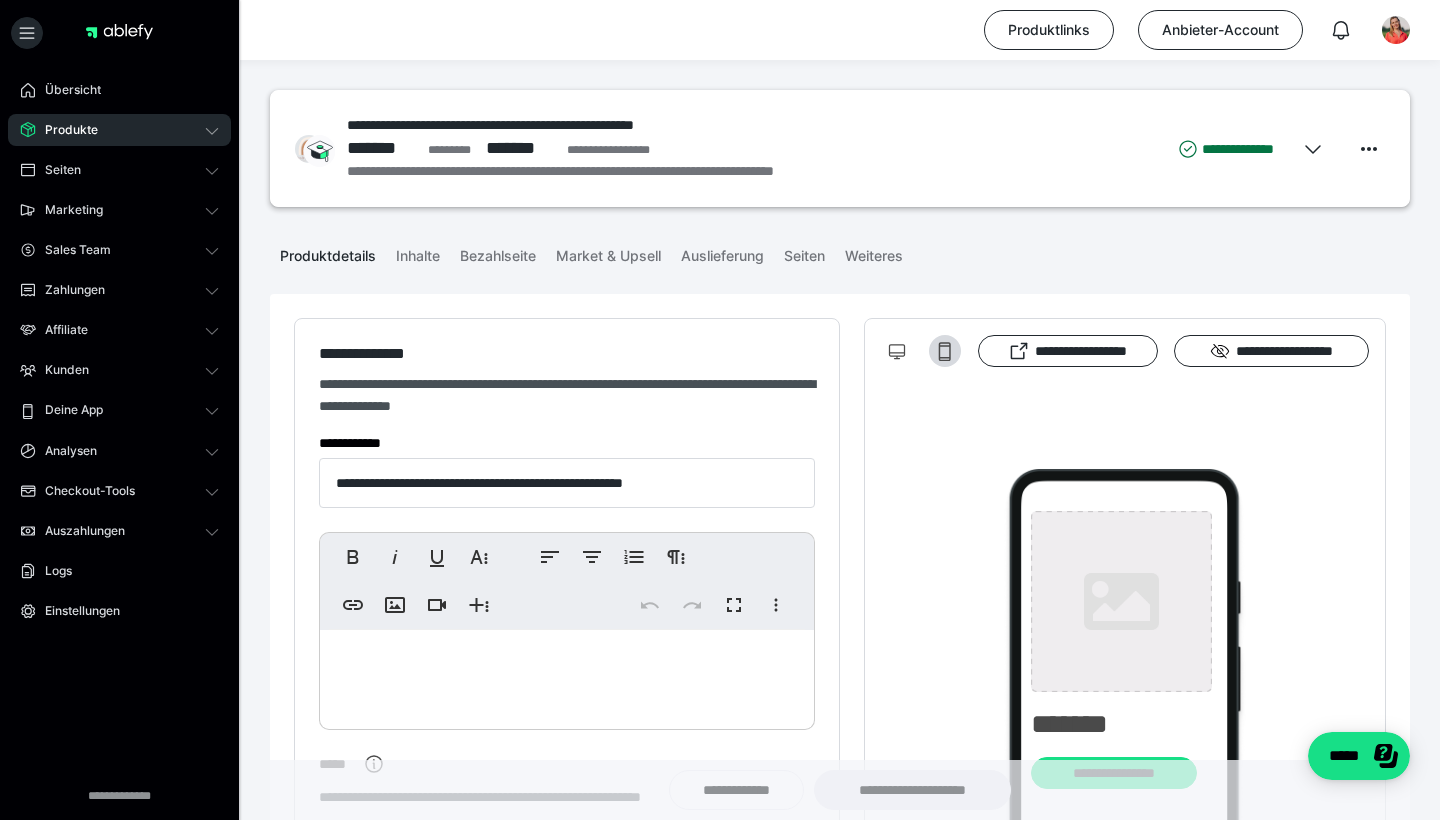 type on "**********" 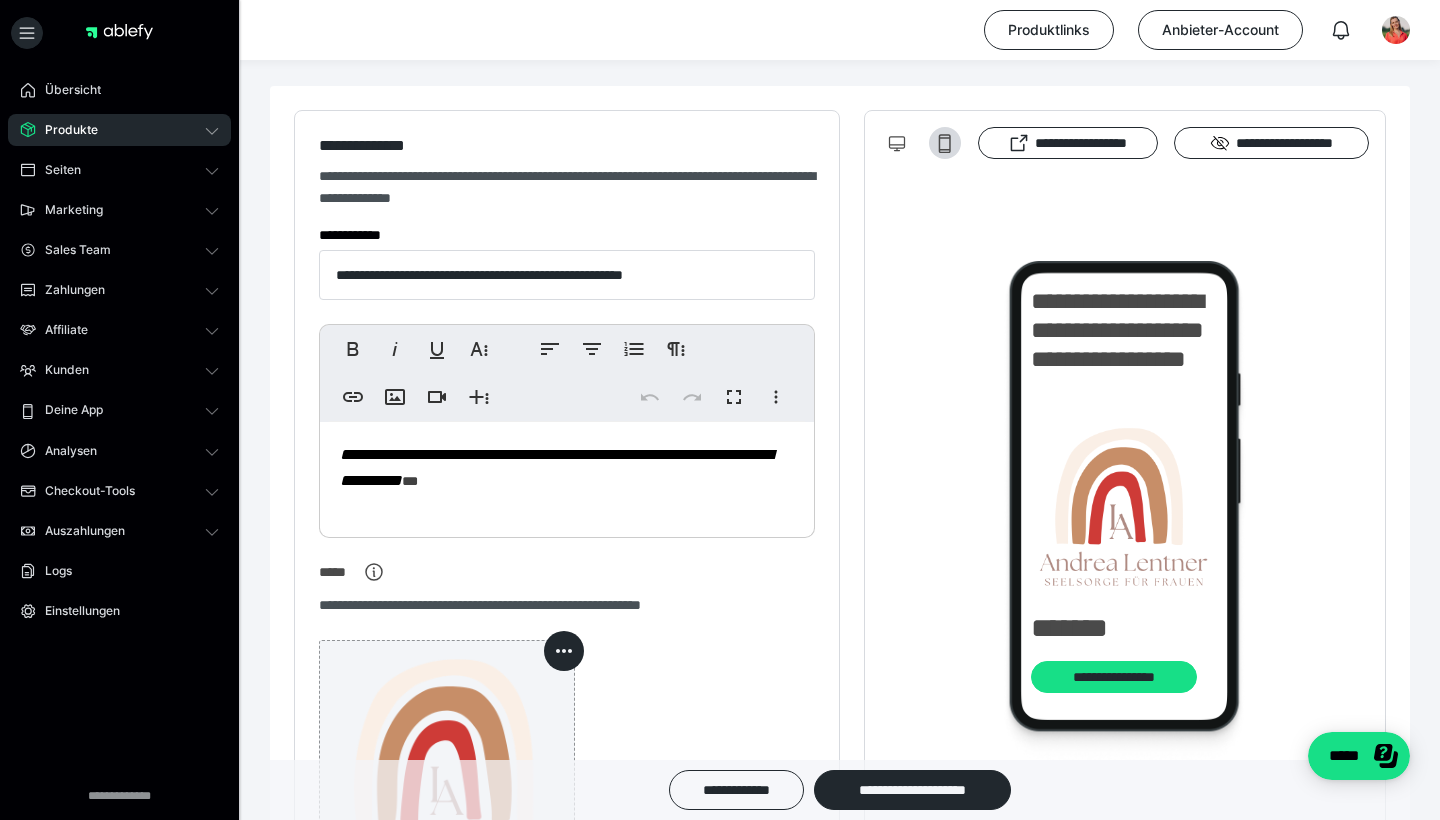 scroll, scrollTop: 213, scrollLeft: 0, axis: vertical 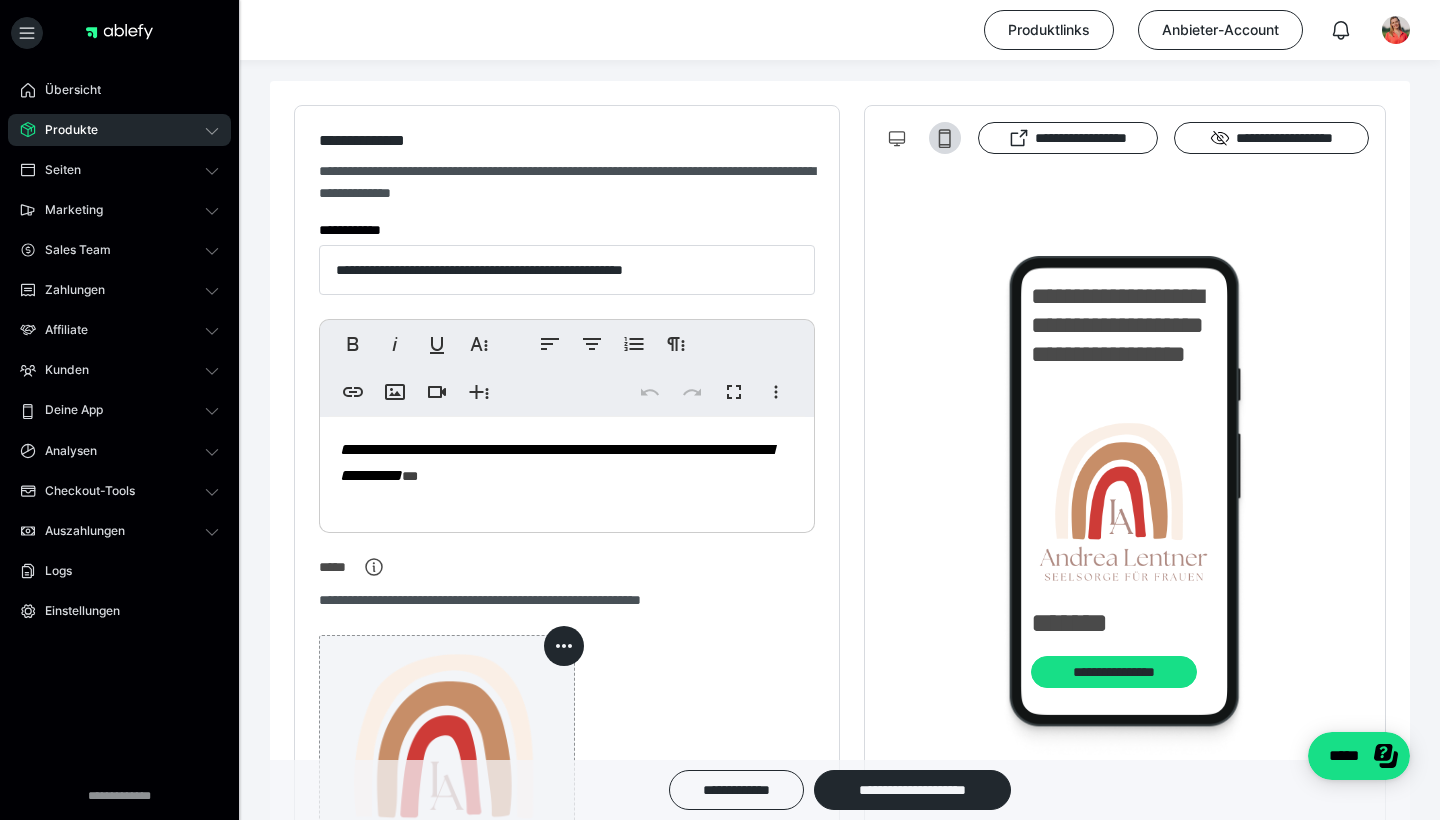 click on "**********" at bounding box center [567, 462] 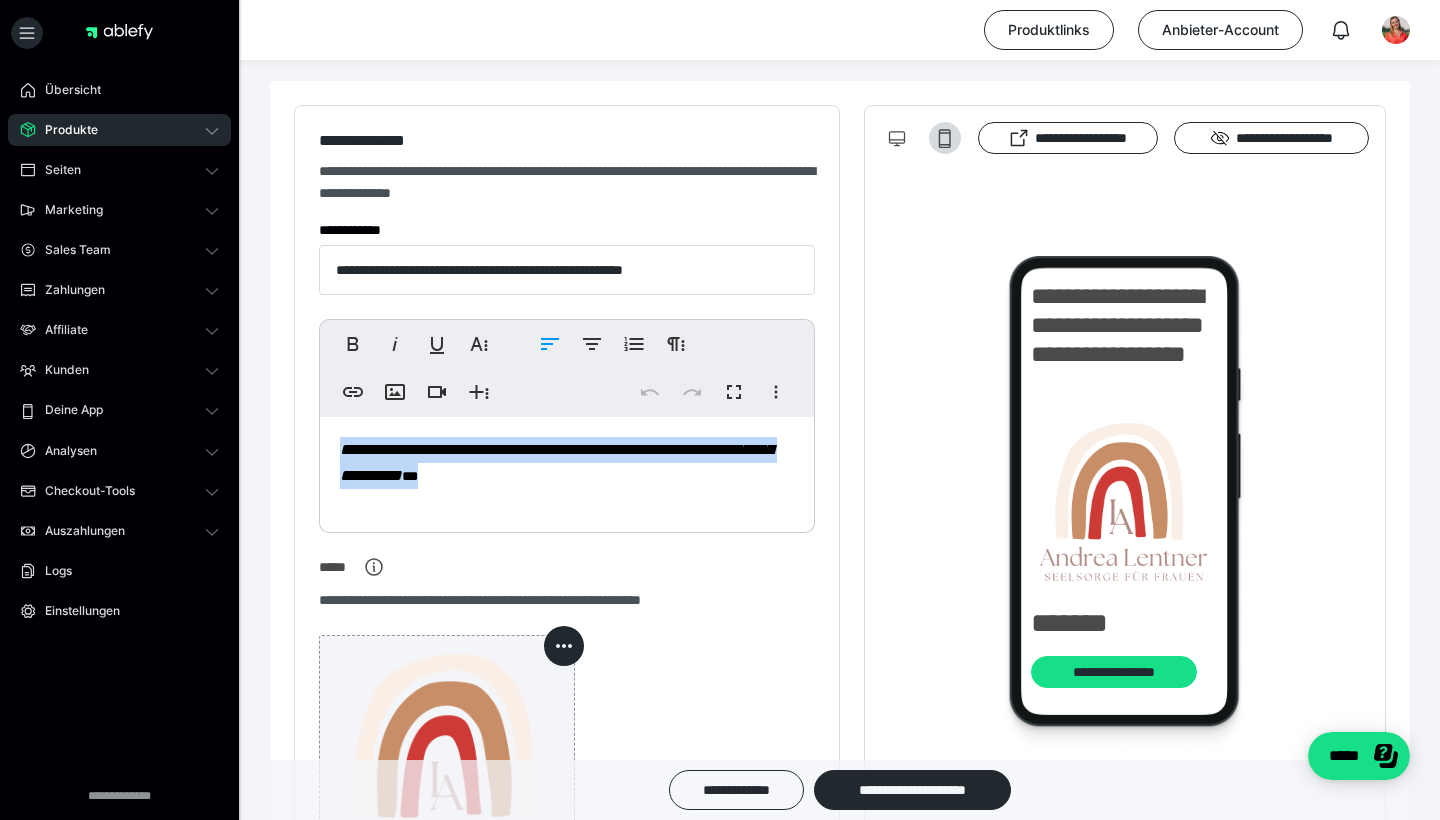 click on "**********" at bounding box center [567, 462] 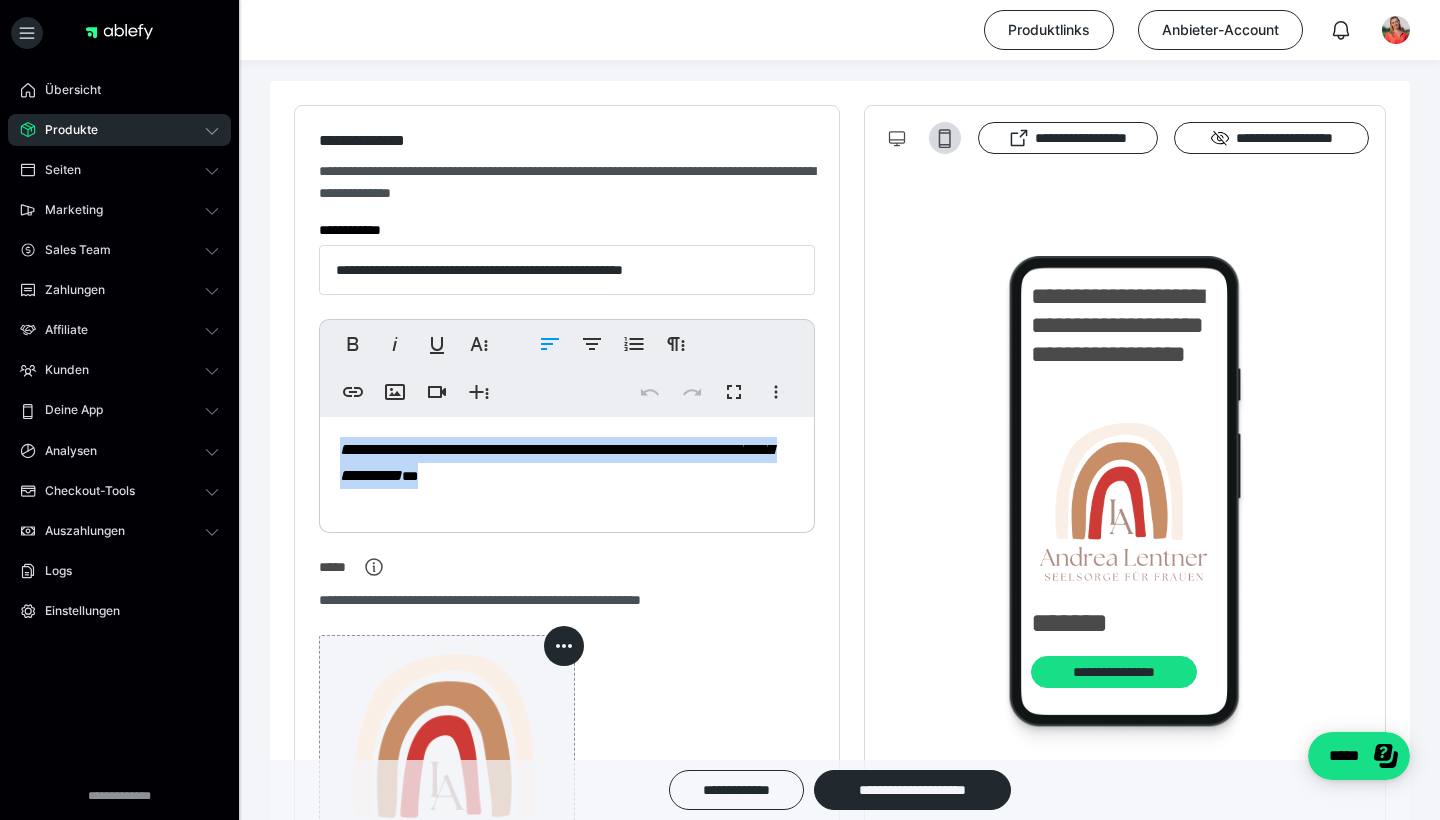 click on "**********" at bounding box center (567, 462) 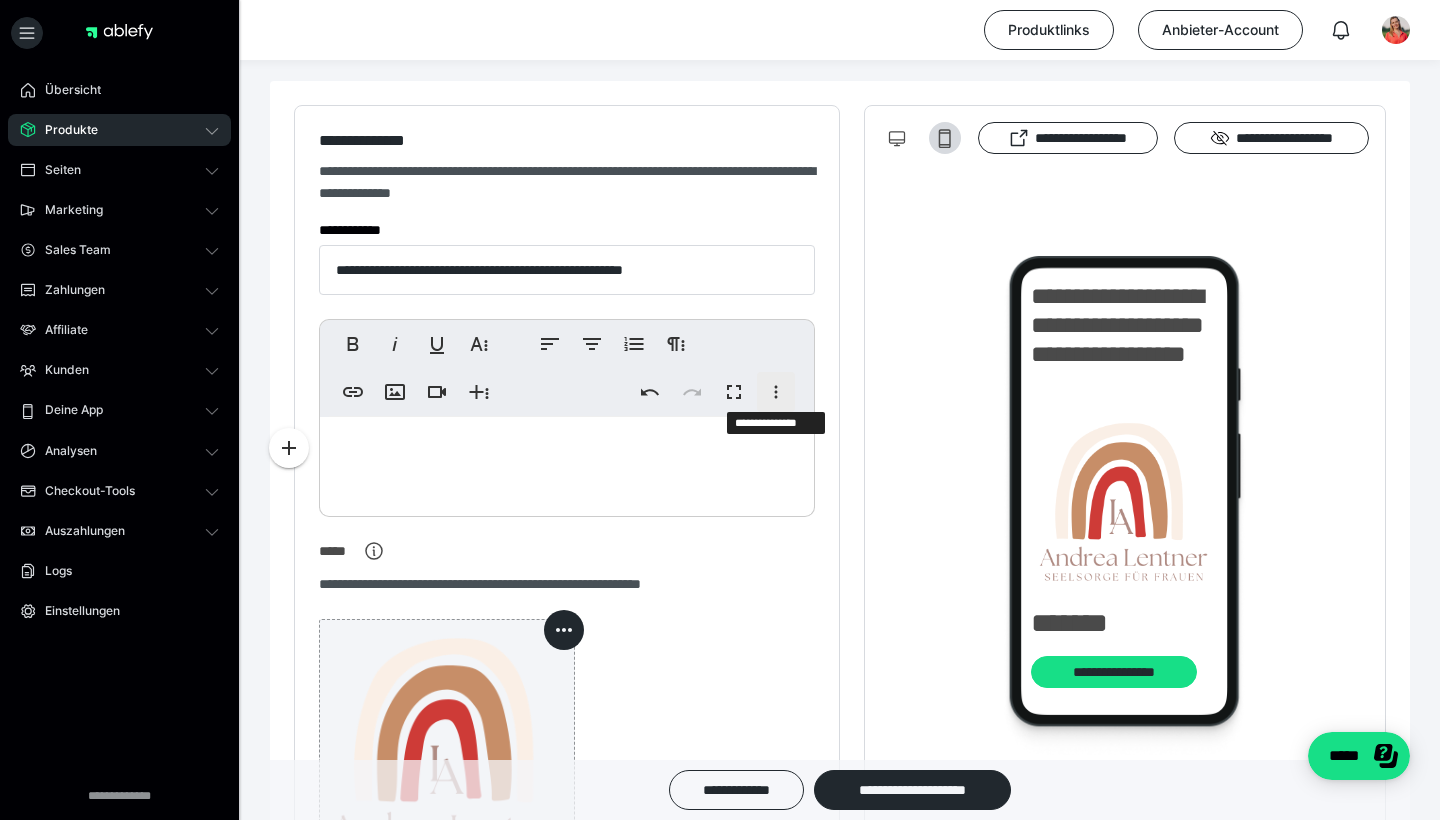 click 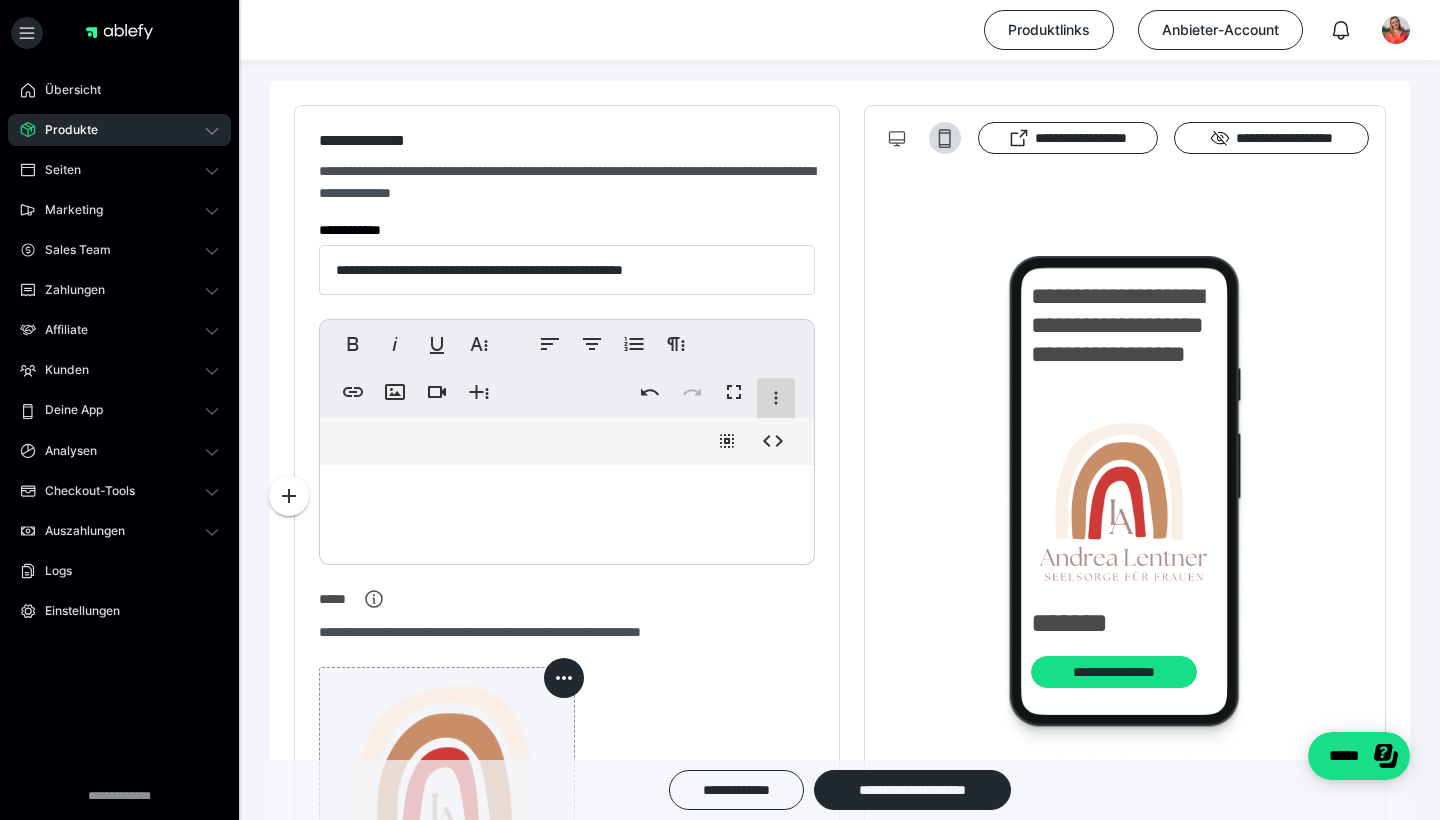 click 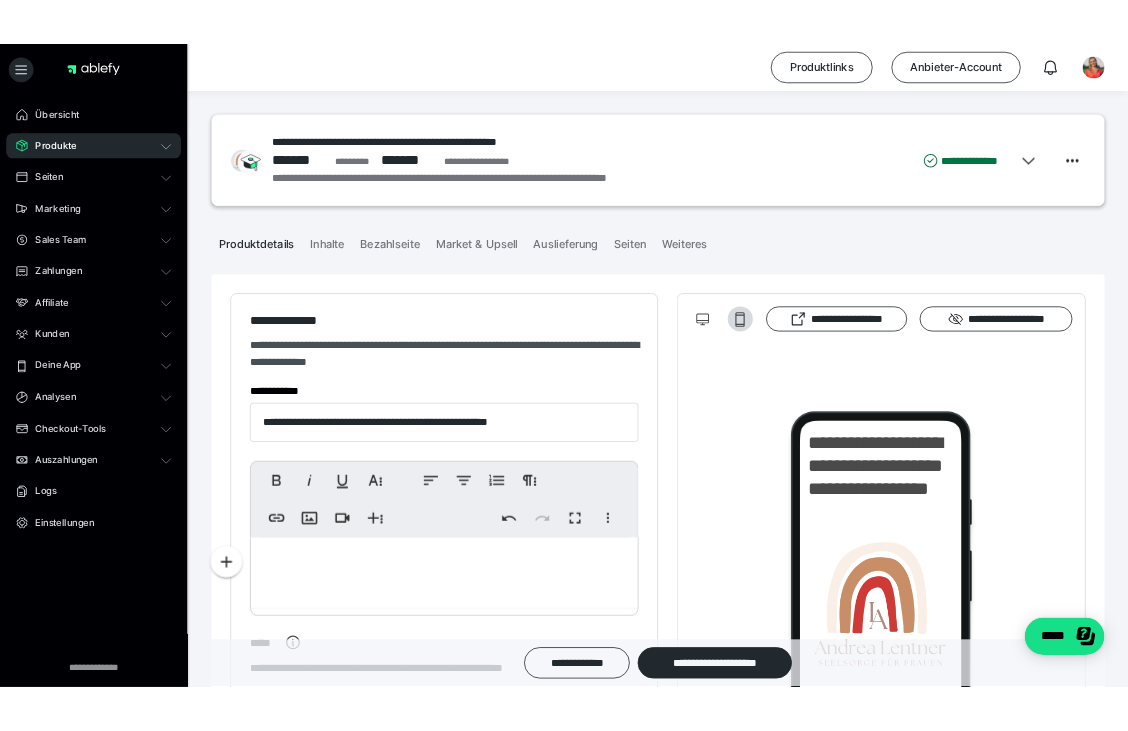 scroll, scrollTop: 0, scrollLeft: 0, axis: both 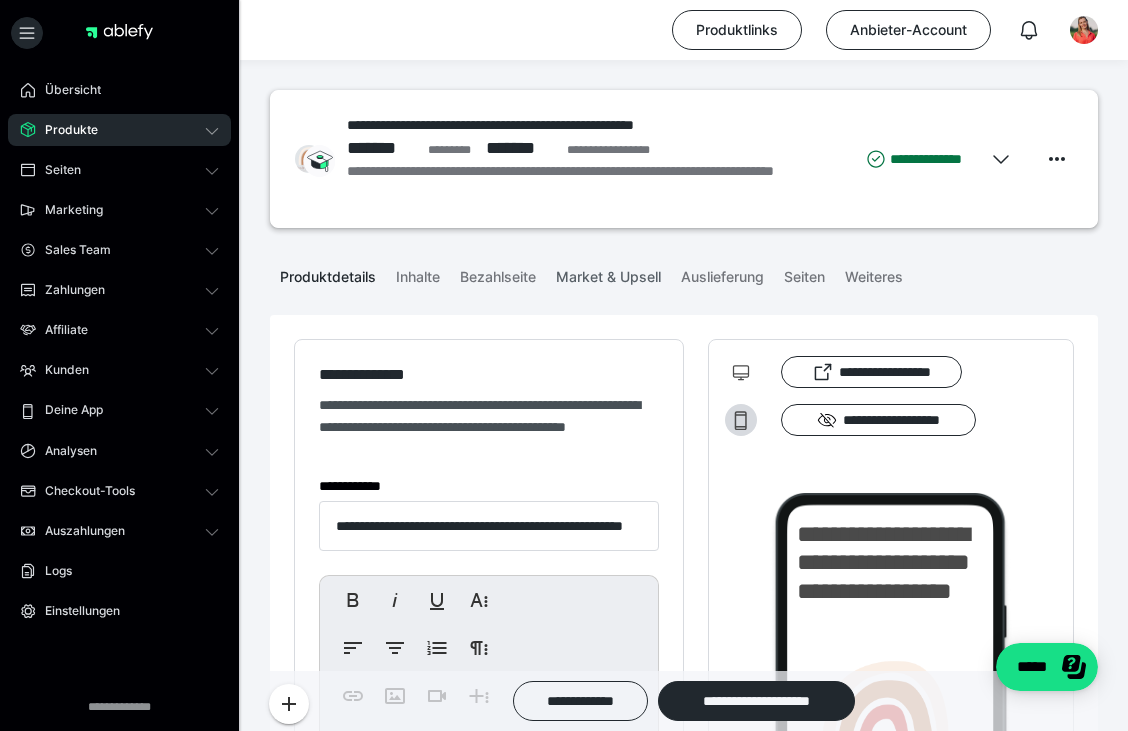 click on "Market & Upsell" at bounding box center (608, 273) 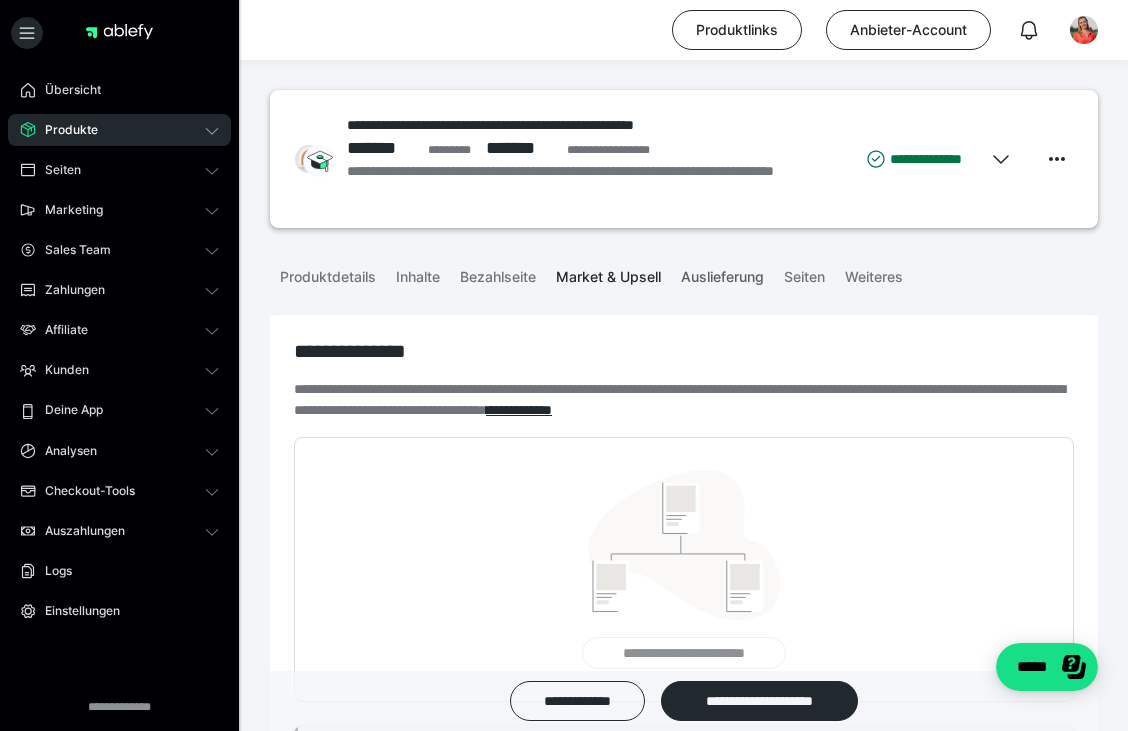click on "Auslieferung" at bounding box center (722, 273) 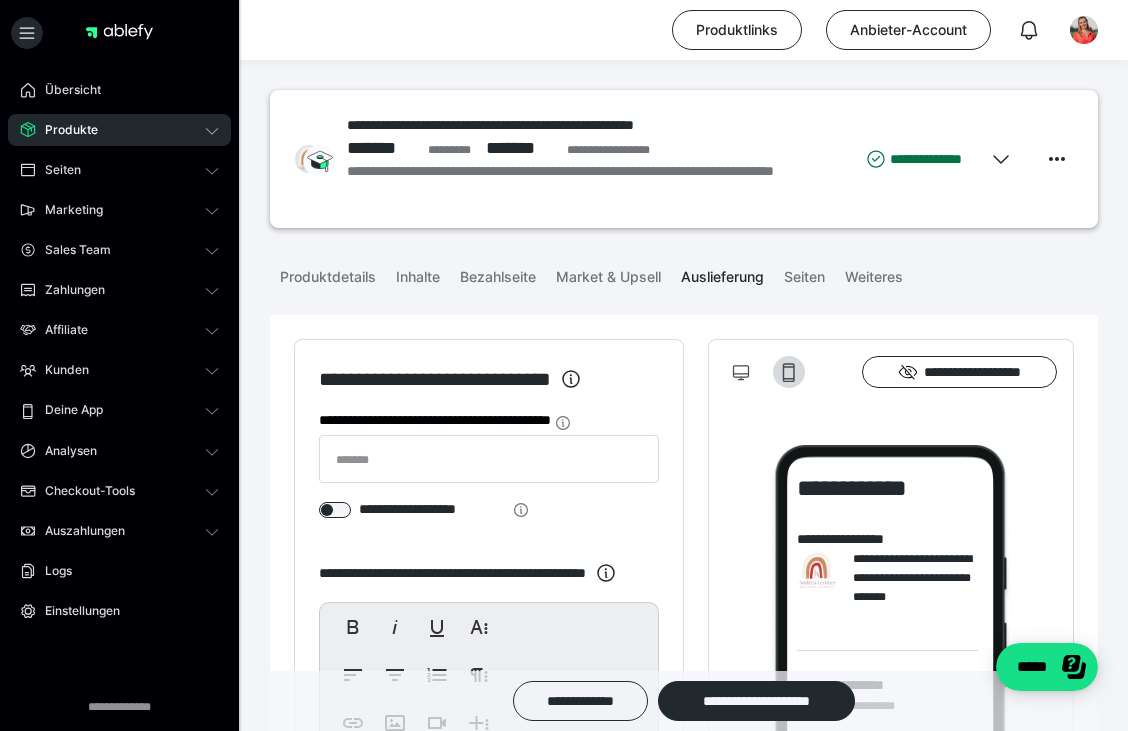 scroll, scrollTop: 0, scrollLeft: 0, axis: both 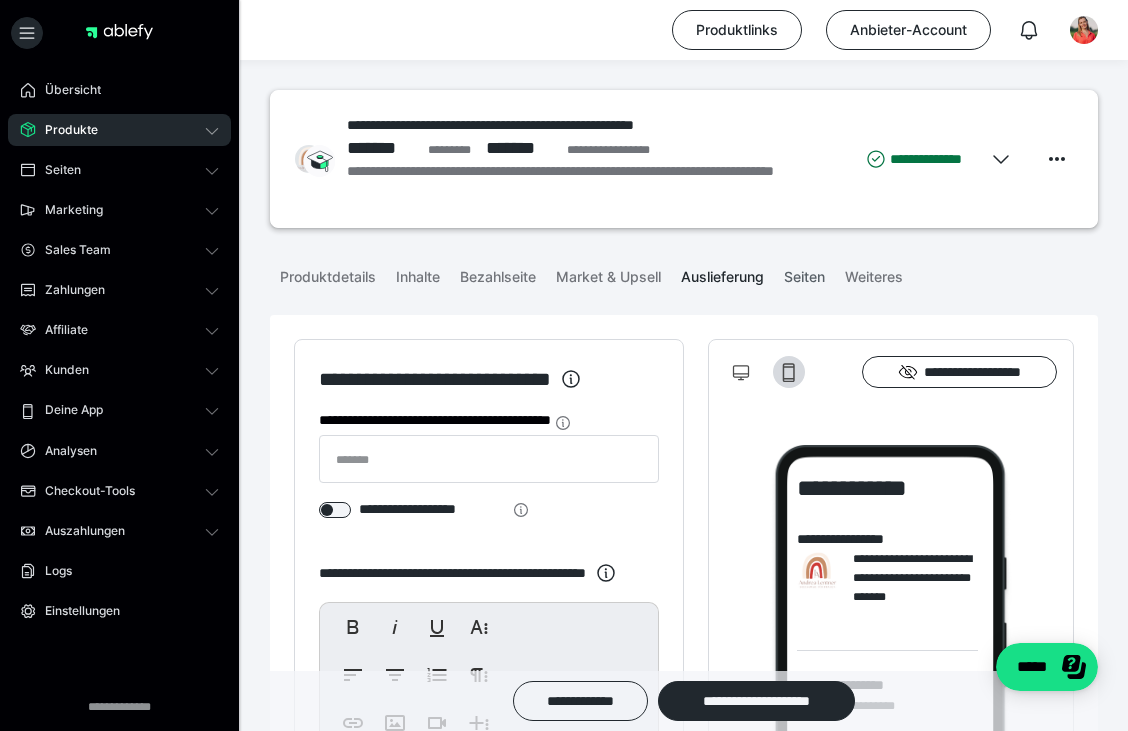 click on "Seiten" at bounding box center [804, 273] 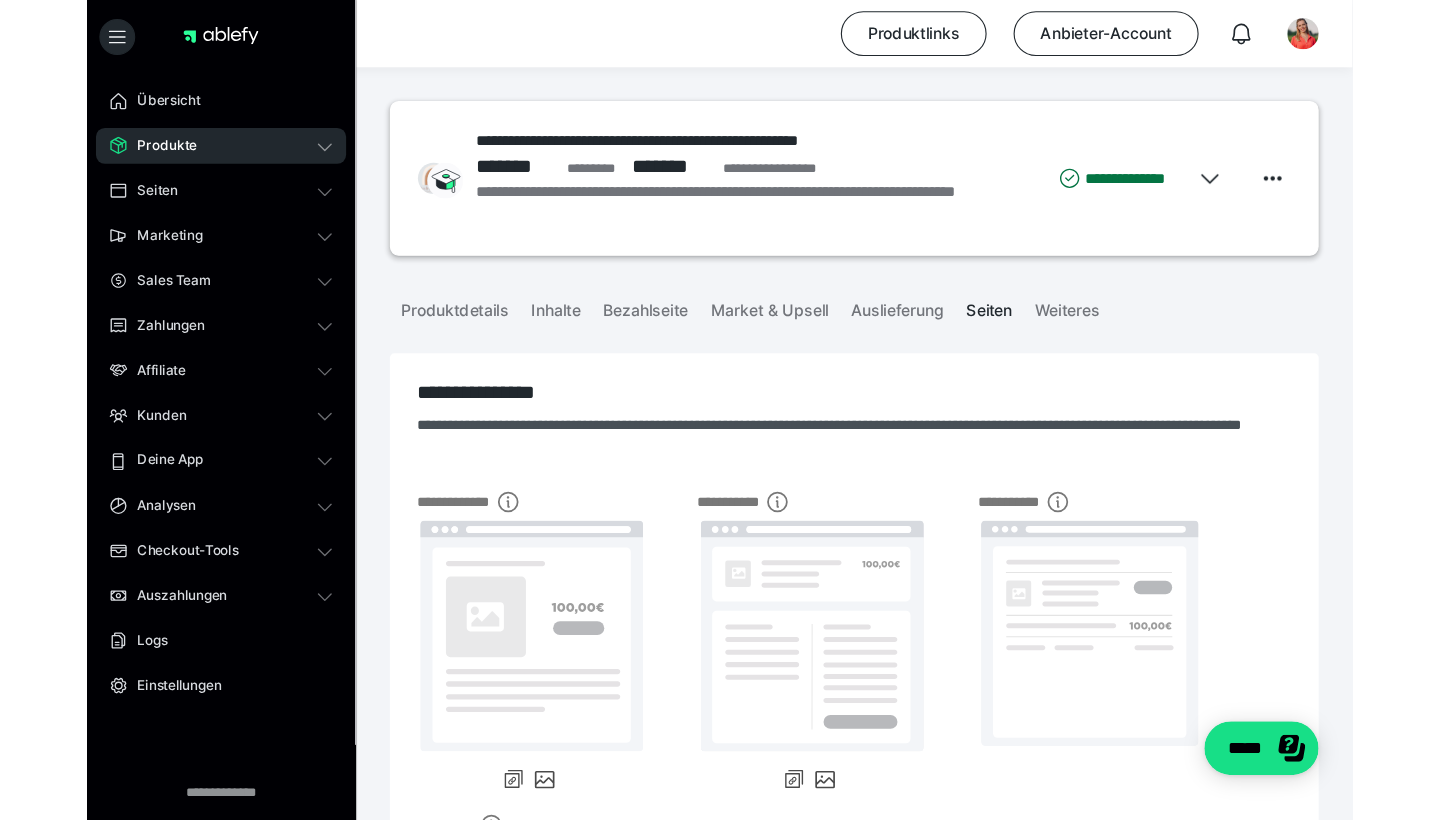 scroll, scrollTop: 0, scrollLeft: 0, axis: both 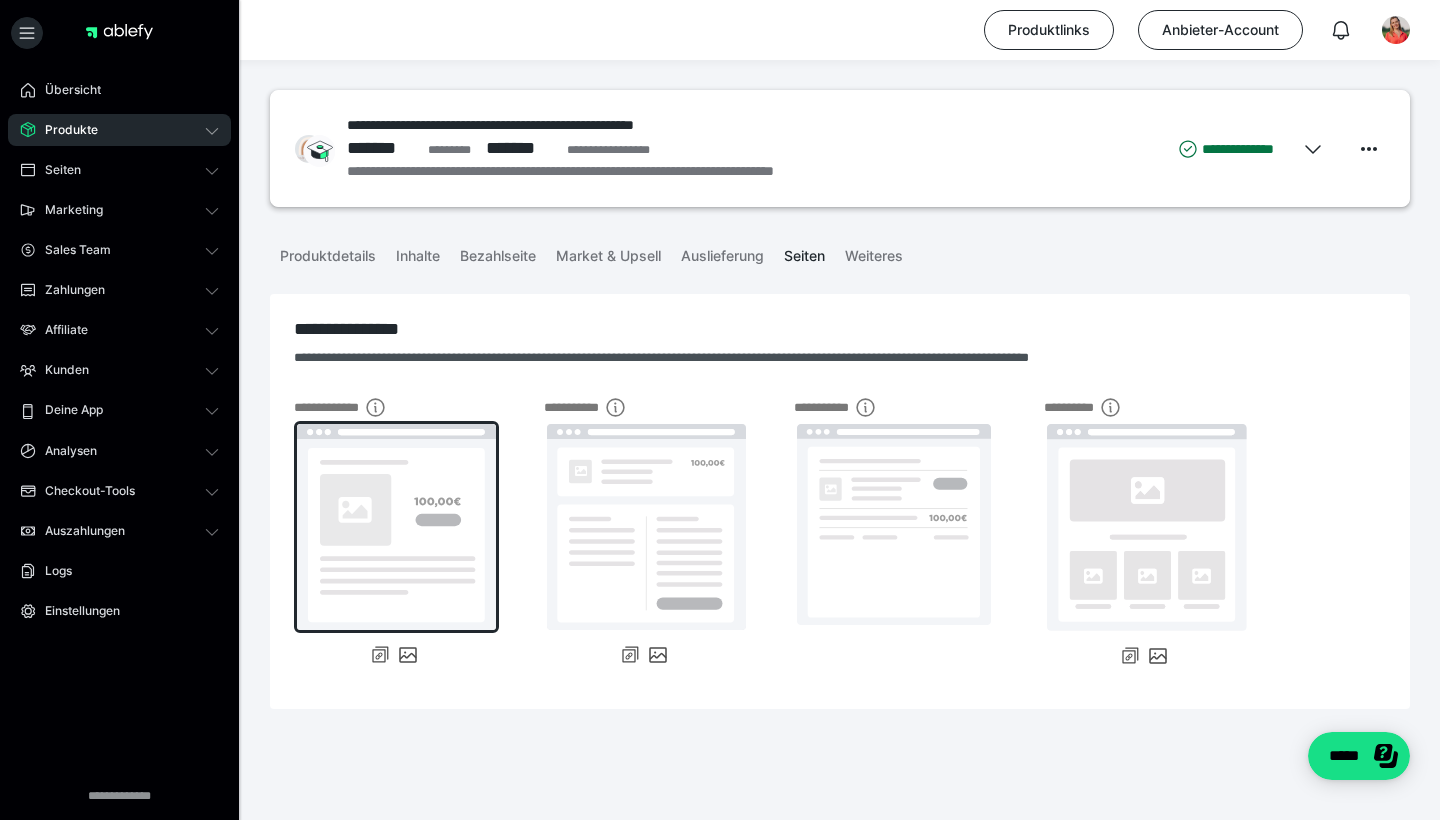 click at bounding box center [396, 527] 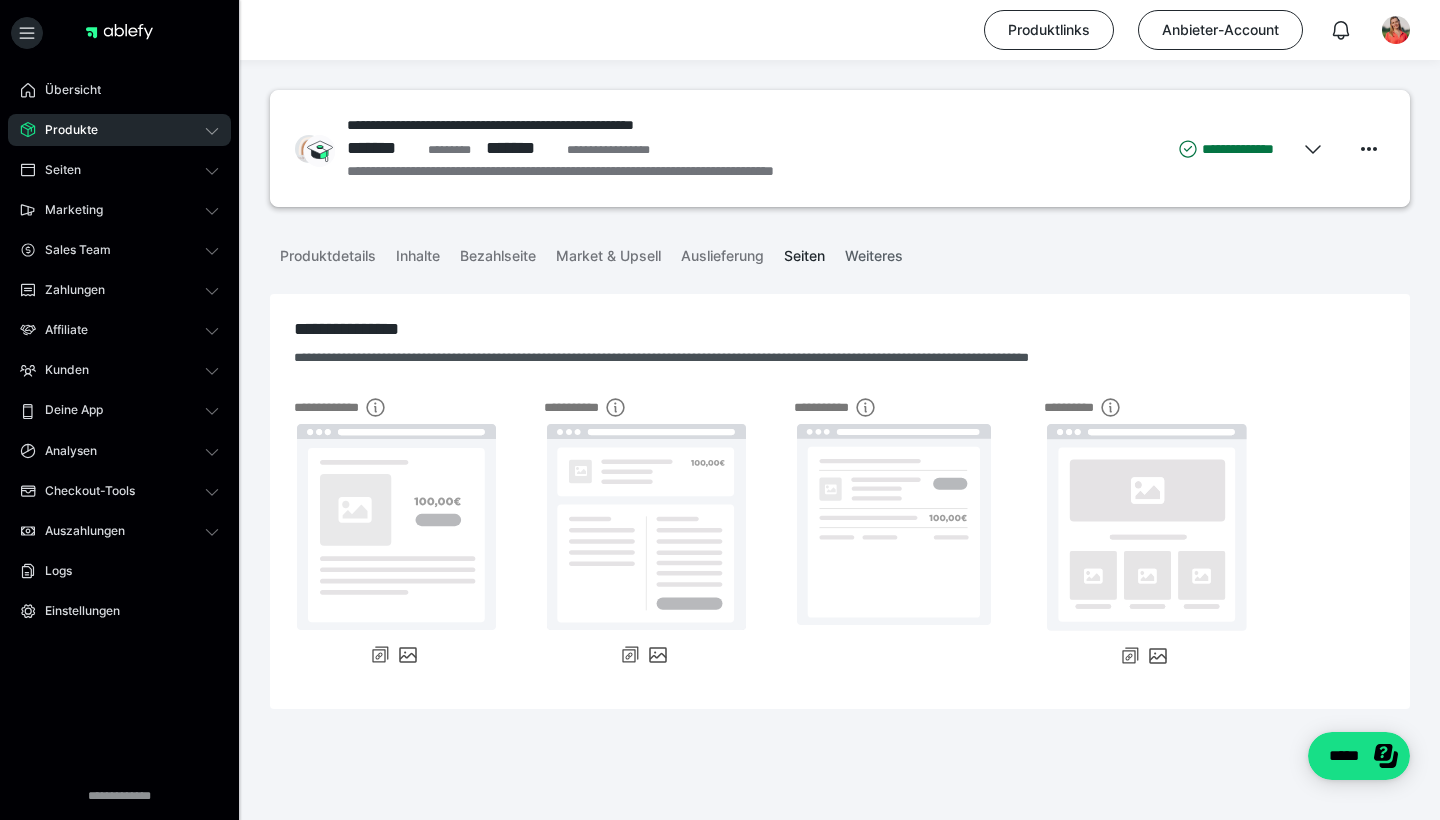click on "Weiteres" at bounding box center (874, 252) 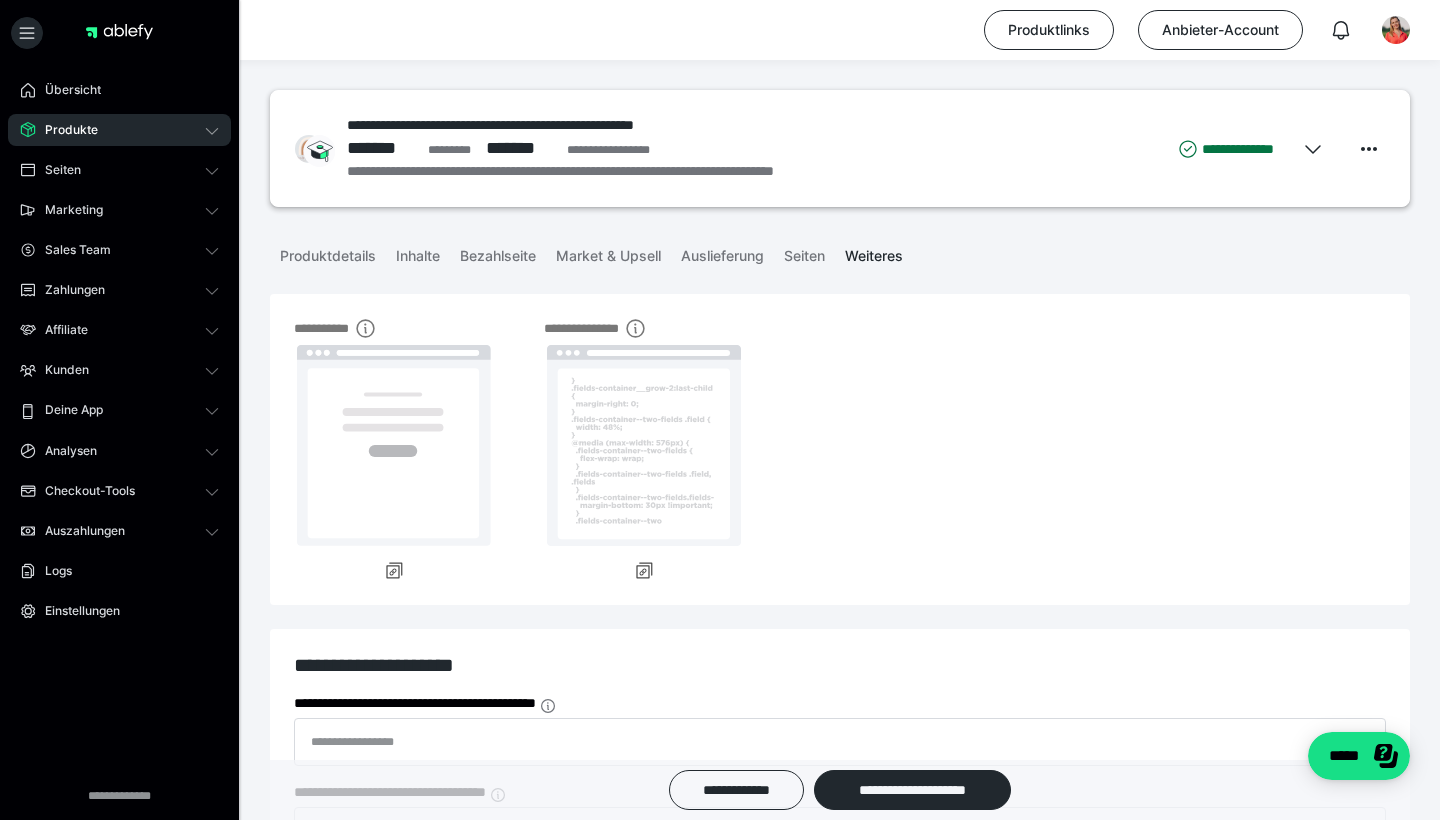 scroll, scrollTop: 0, scrollLeft: 0, axis: both 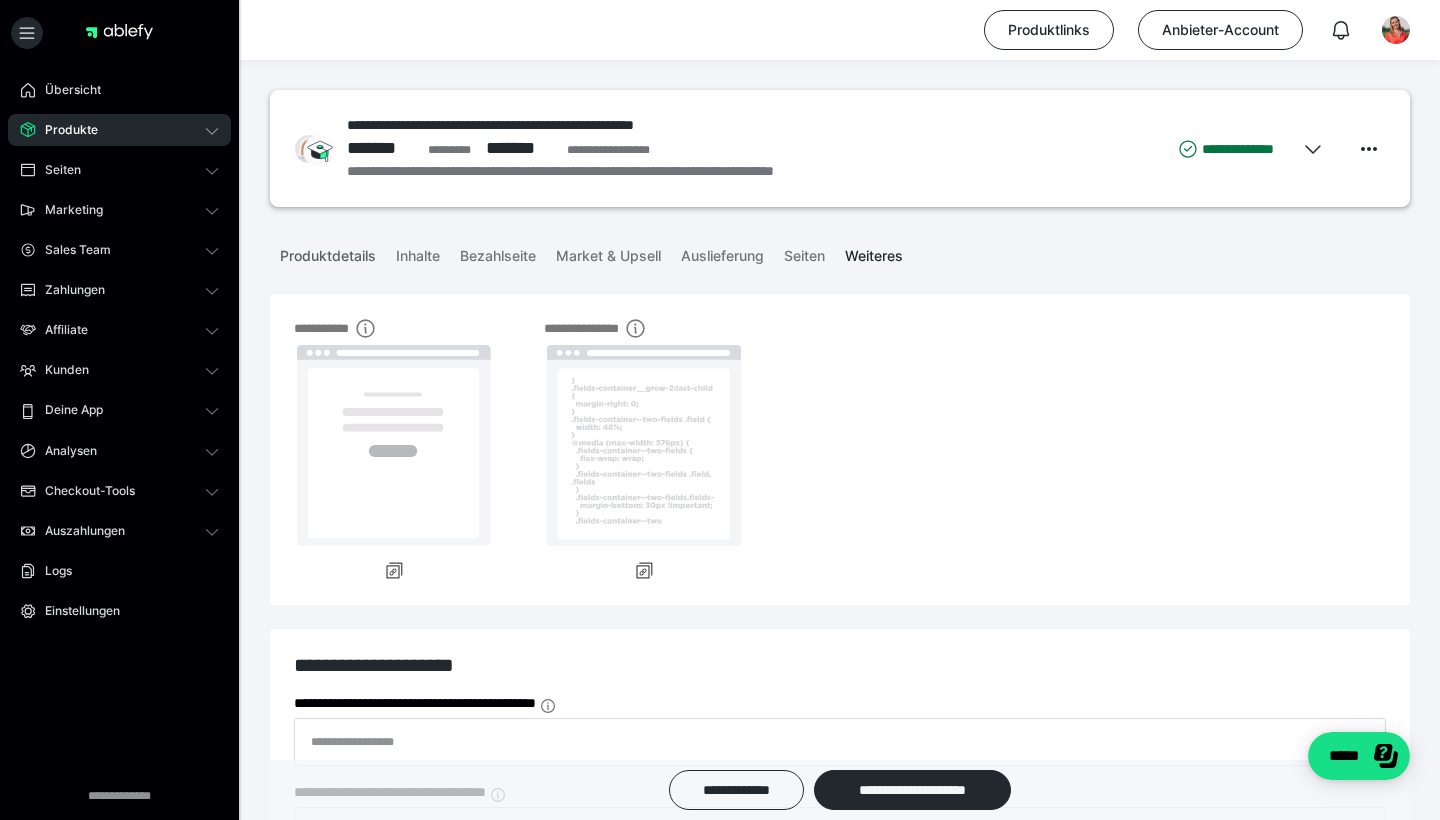 click on "Produktdetails" at bounding box center (328, 252) 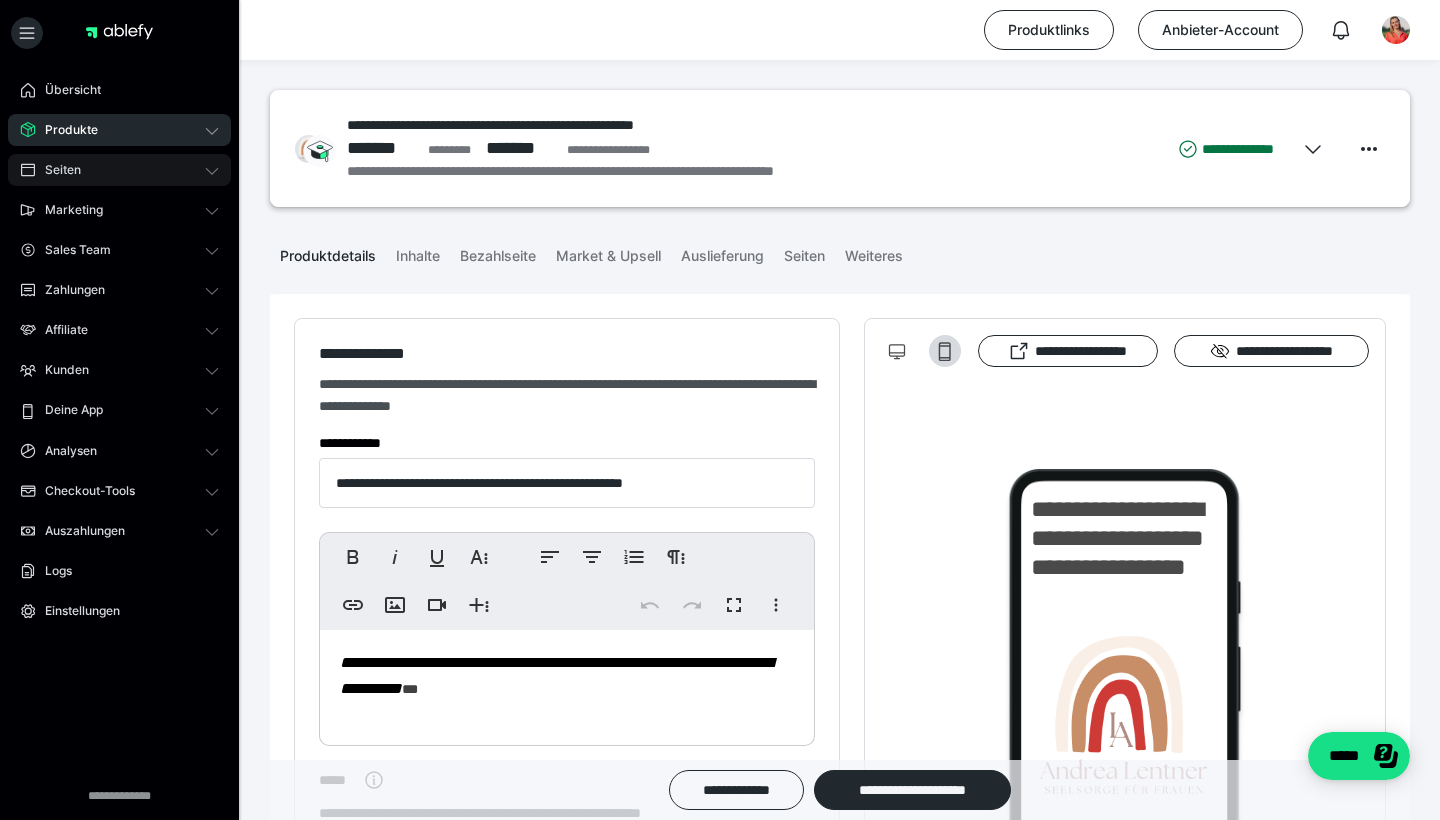 click 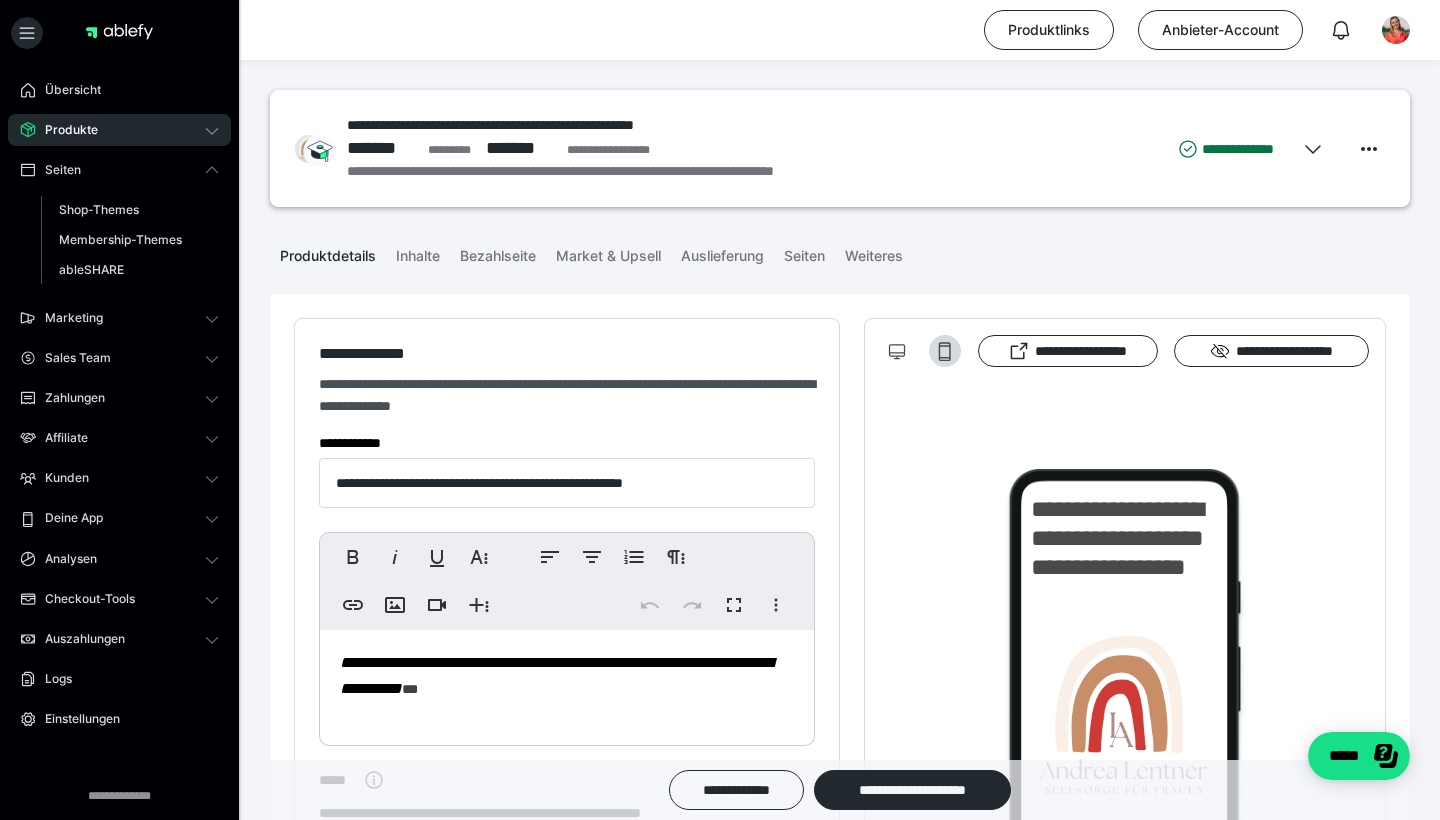 click 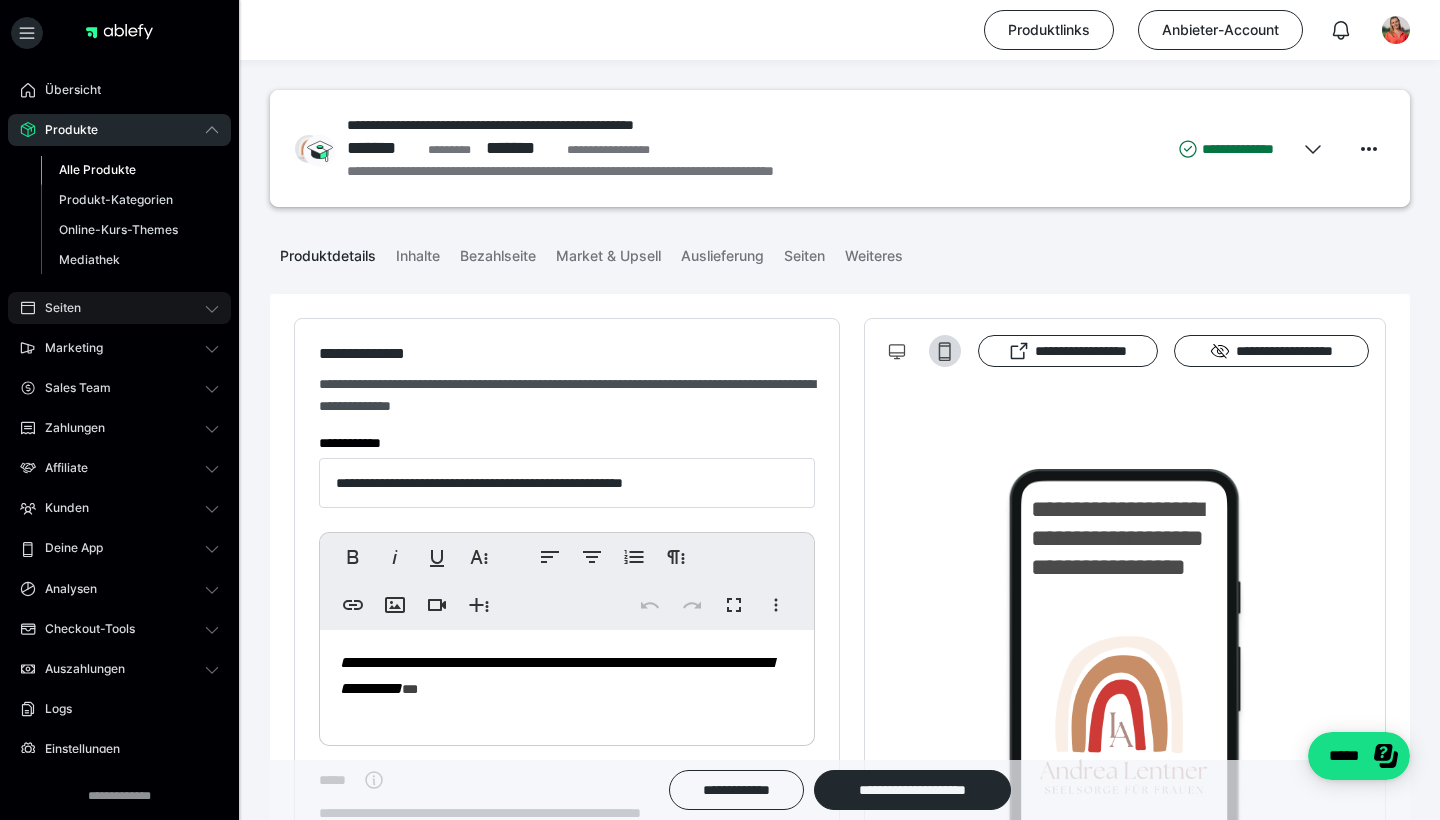 click 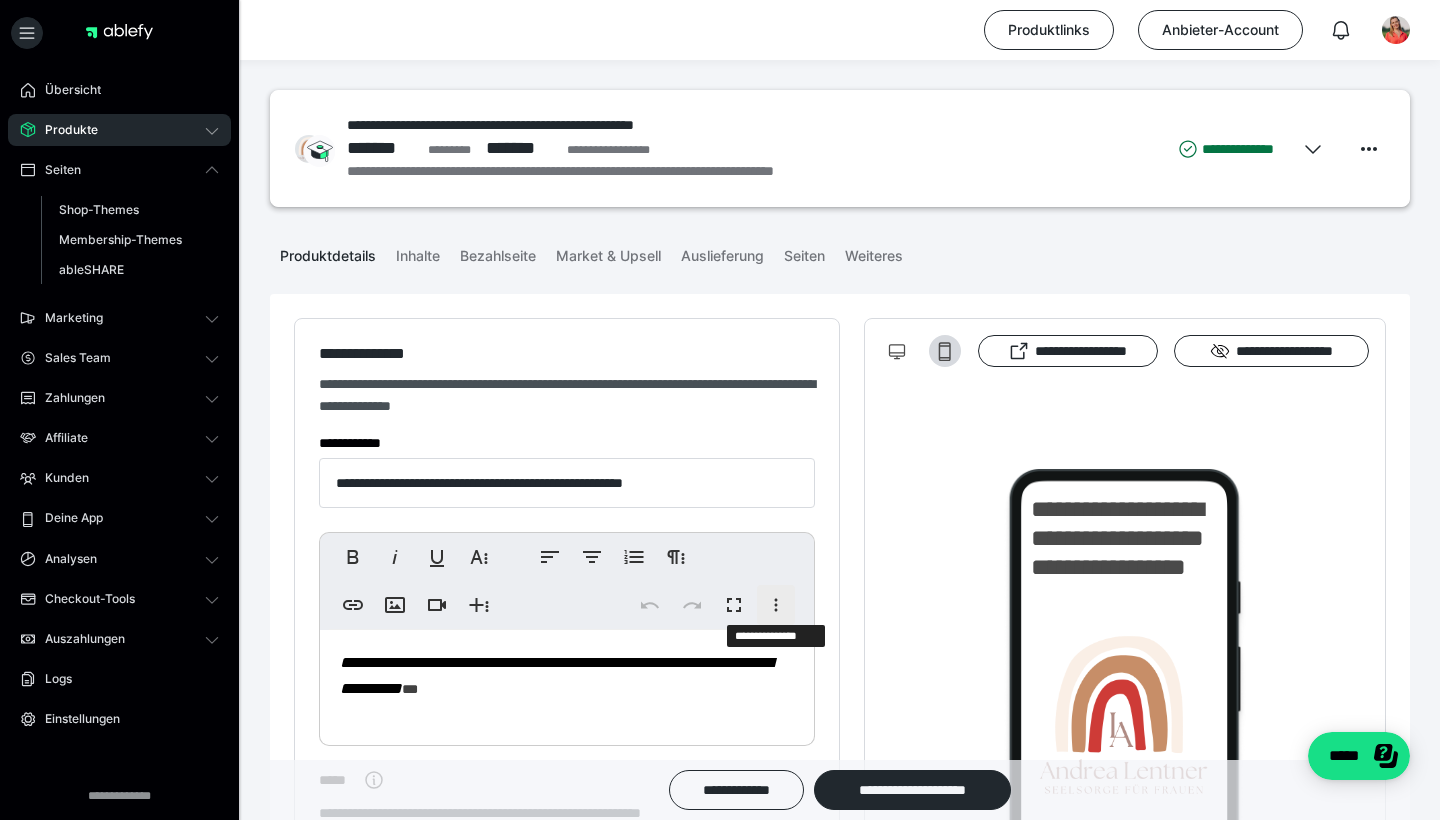 click on "**********" at bounding box center [776, 605] 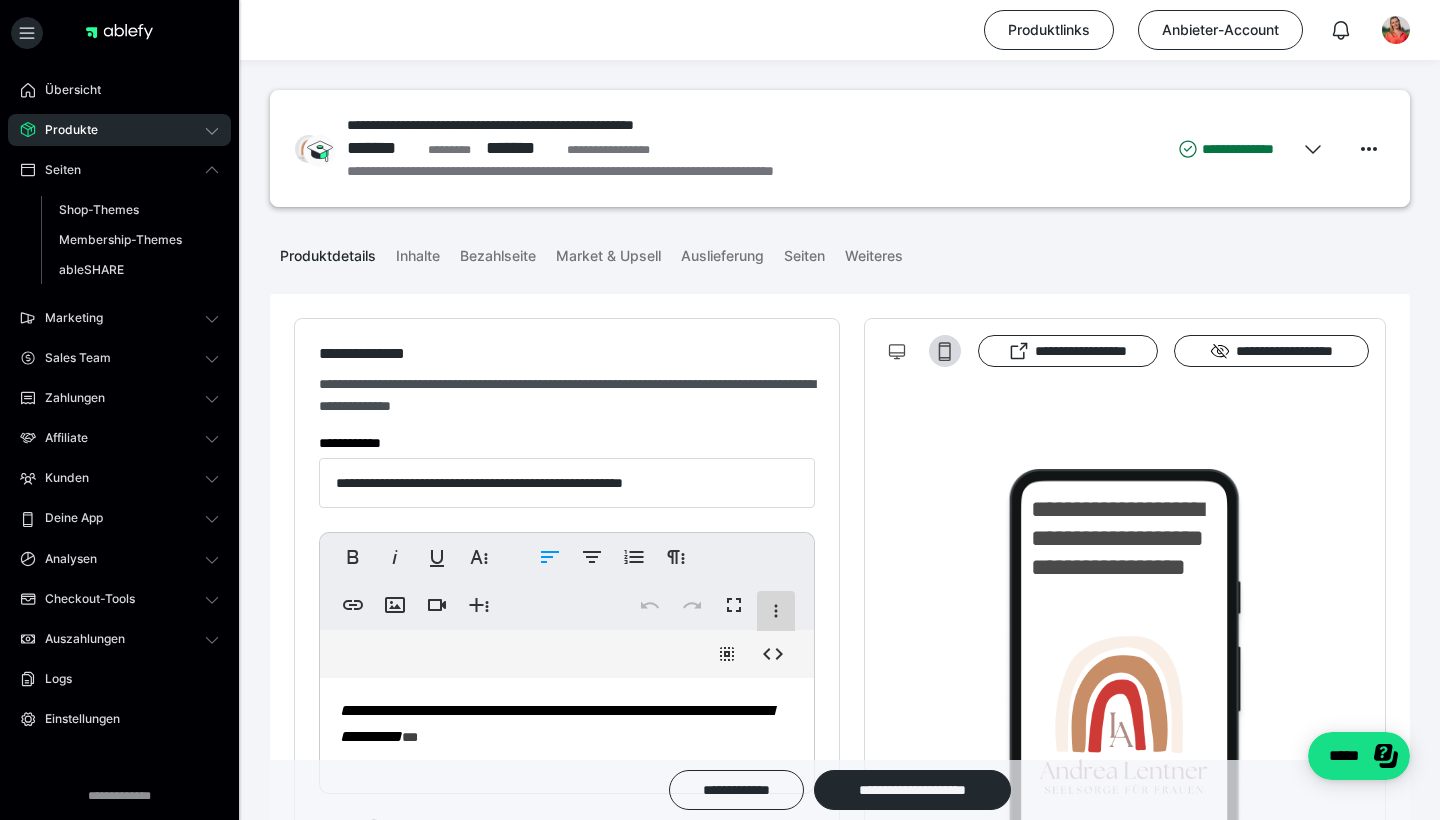 click 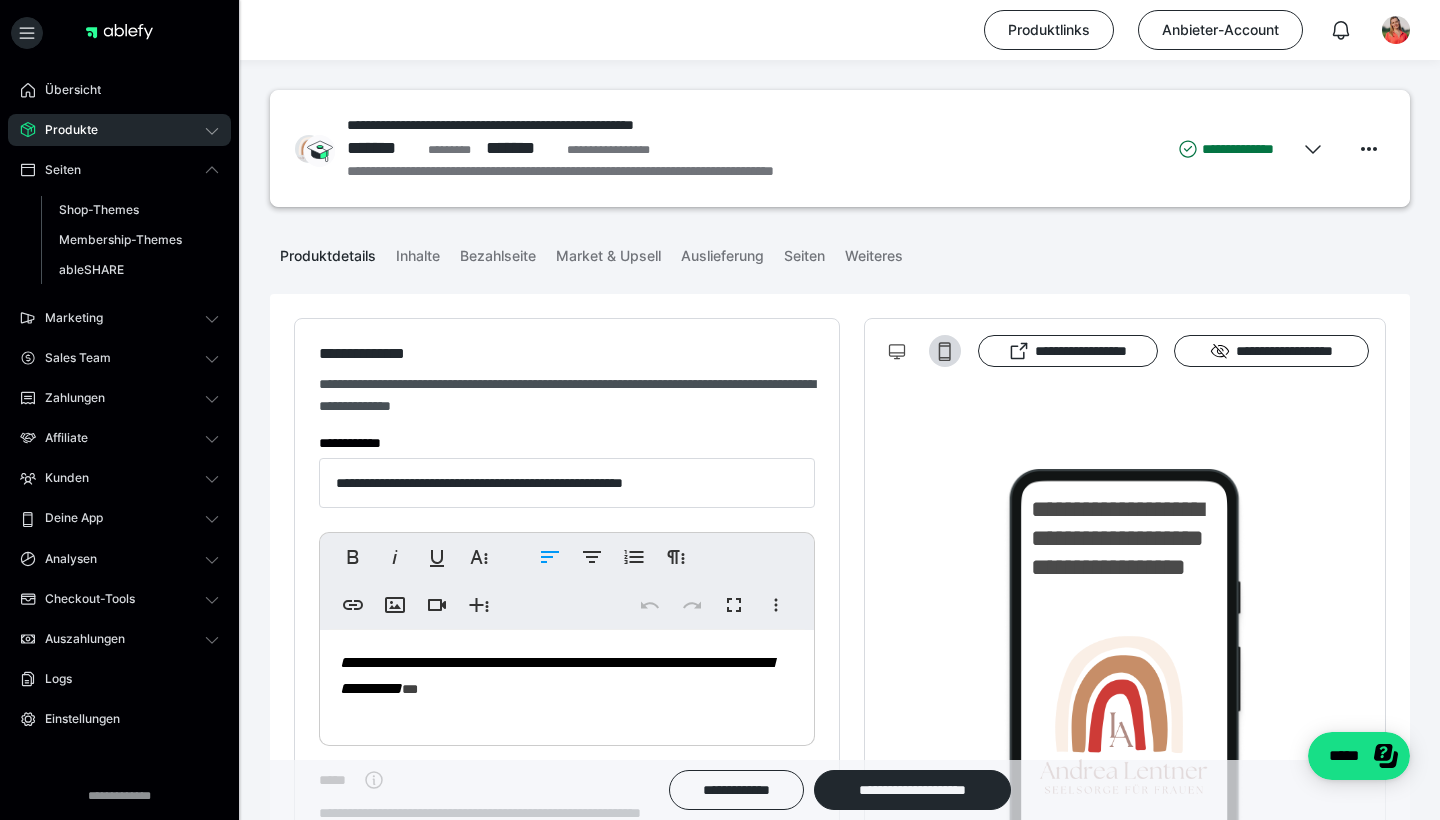 scroll, scrollTop: 0, scrollLeft: 0, axis: both 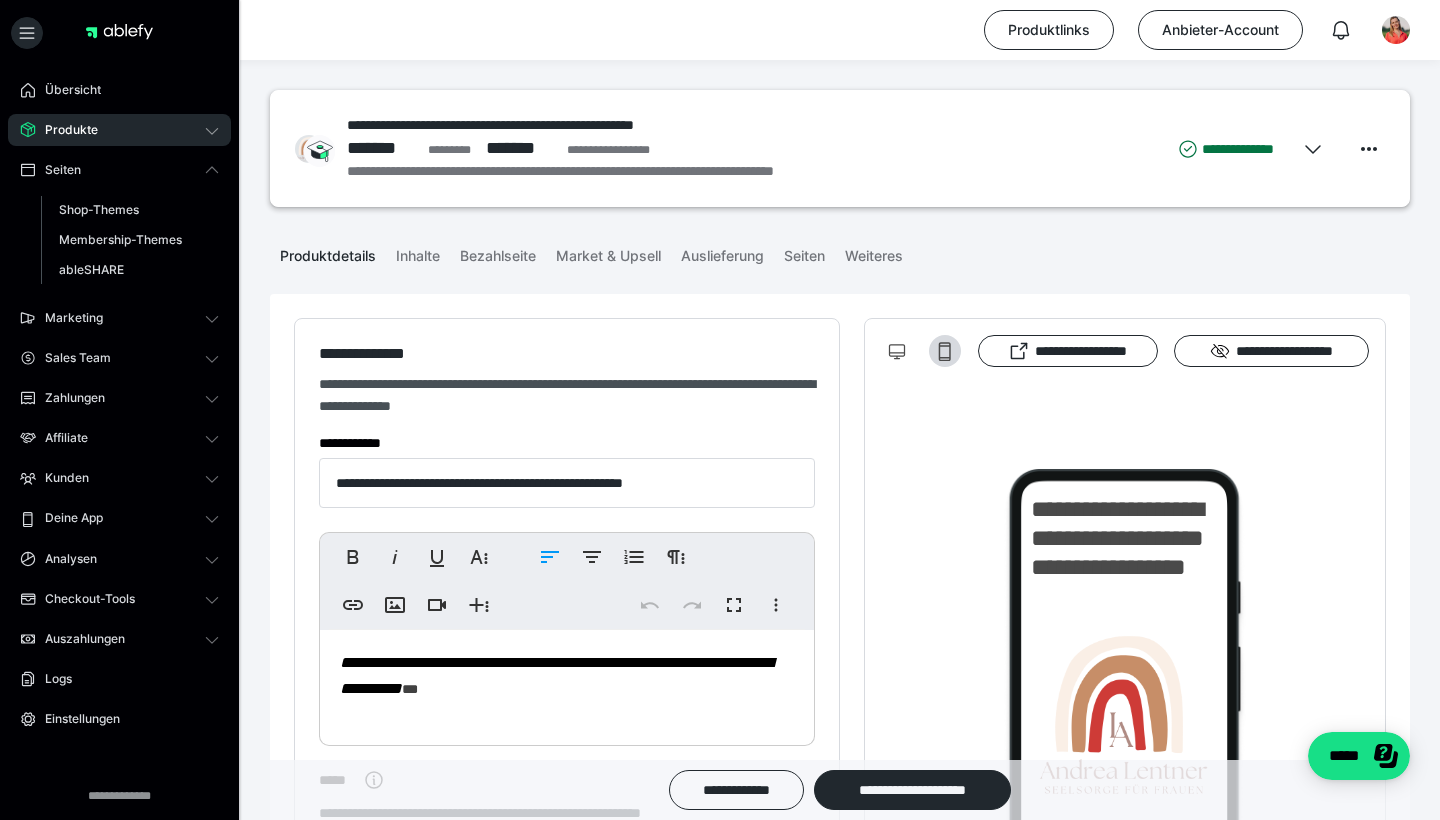 click on "**********" at bounding box center (567, 675) 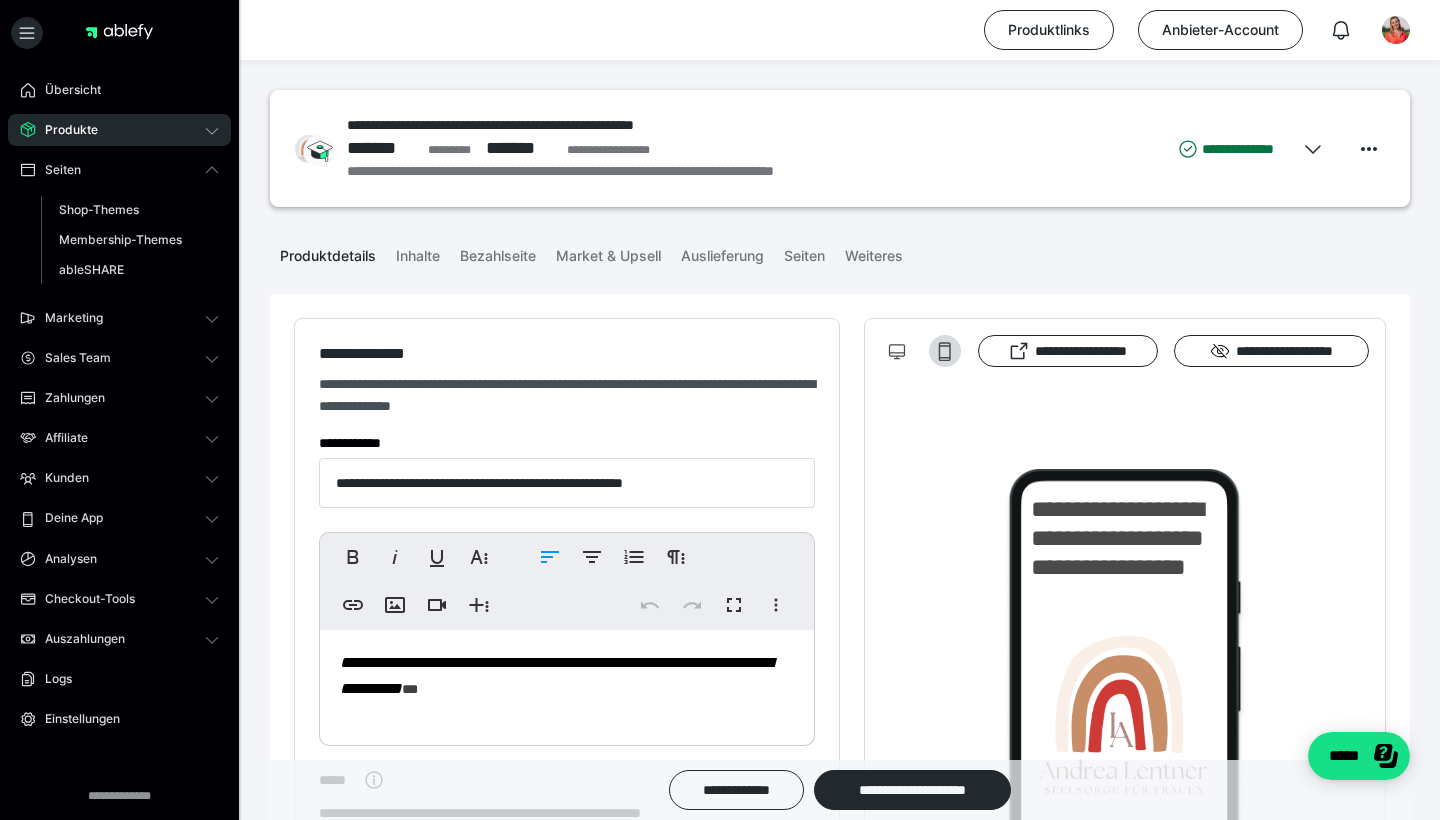 click on "**********" at bounding box center (567, 675) 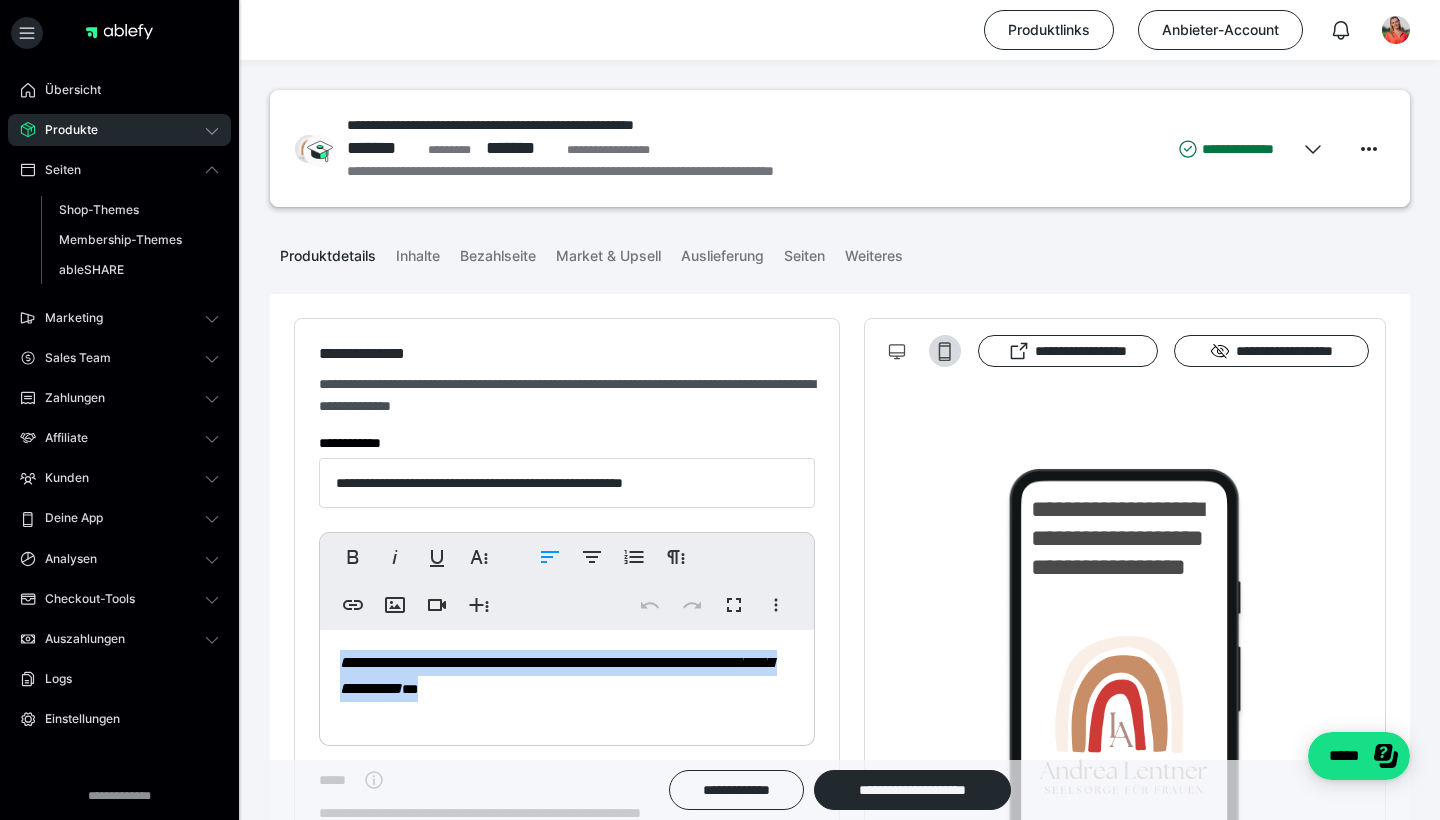 click on "**********" at bounding box center (567, 675) 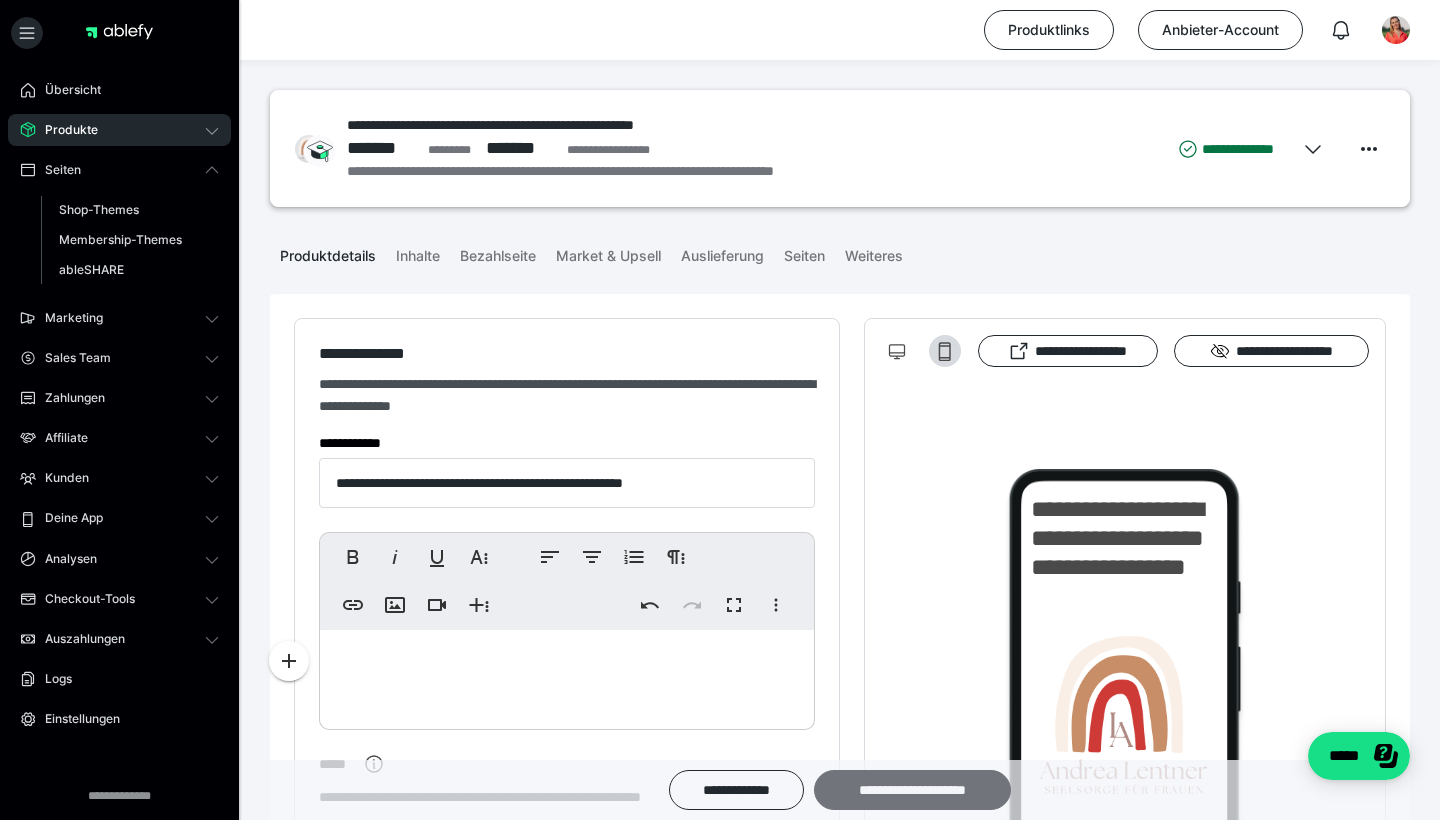 click on "**********" at bounding box center [912, 790] 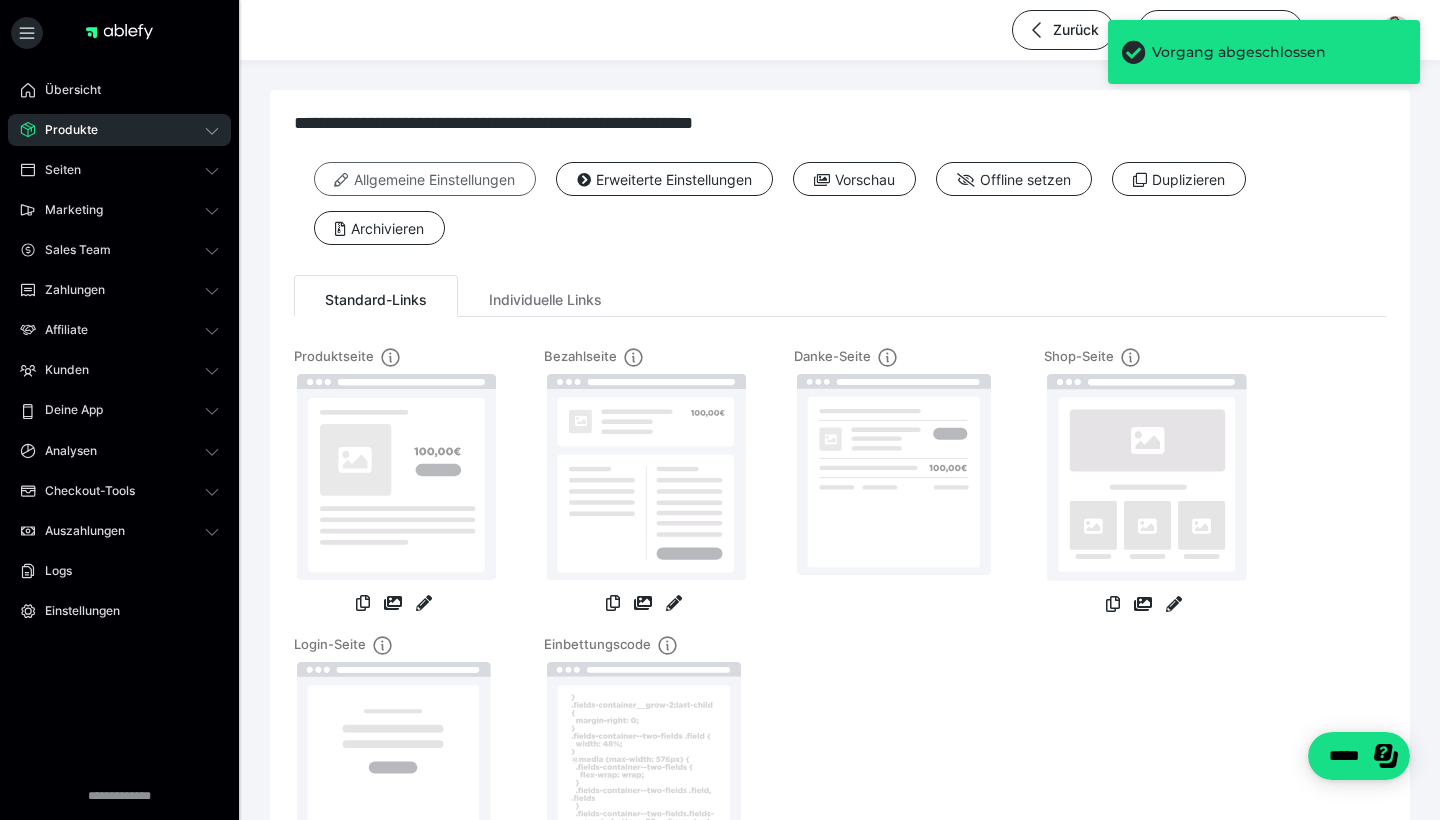 click on "Allgemeine Einstellungen" at bounding box center [425, 179] 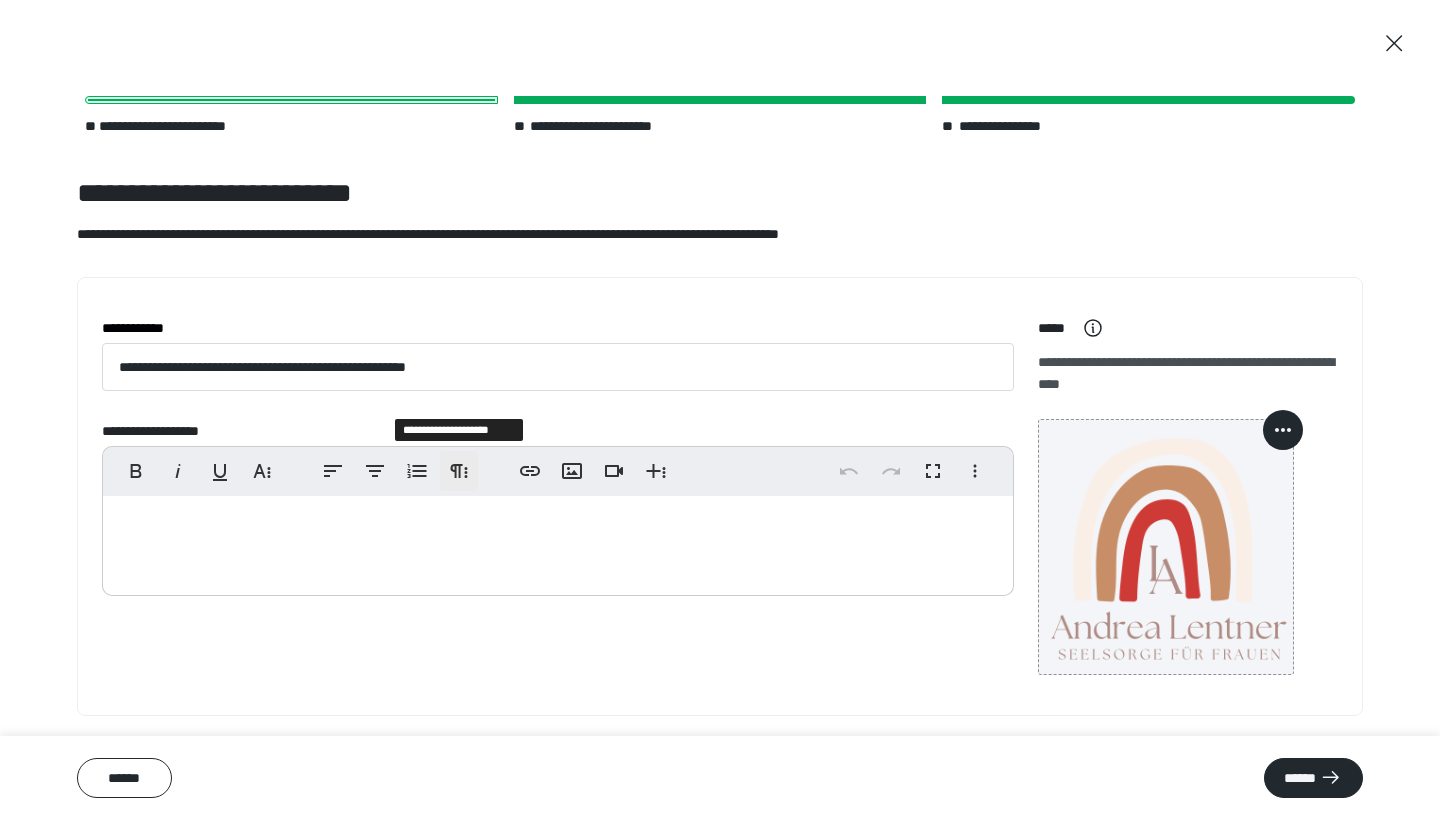 scroll, scrollTop: 0, scrollLeft: 0, axis: both 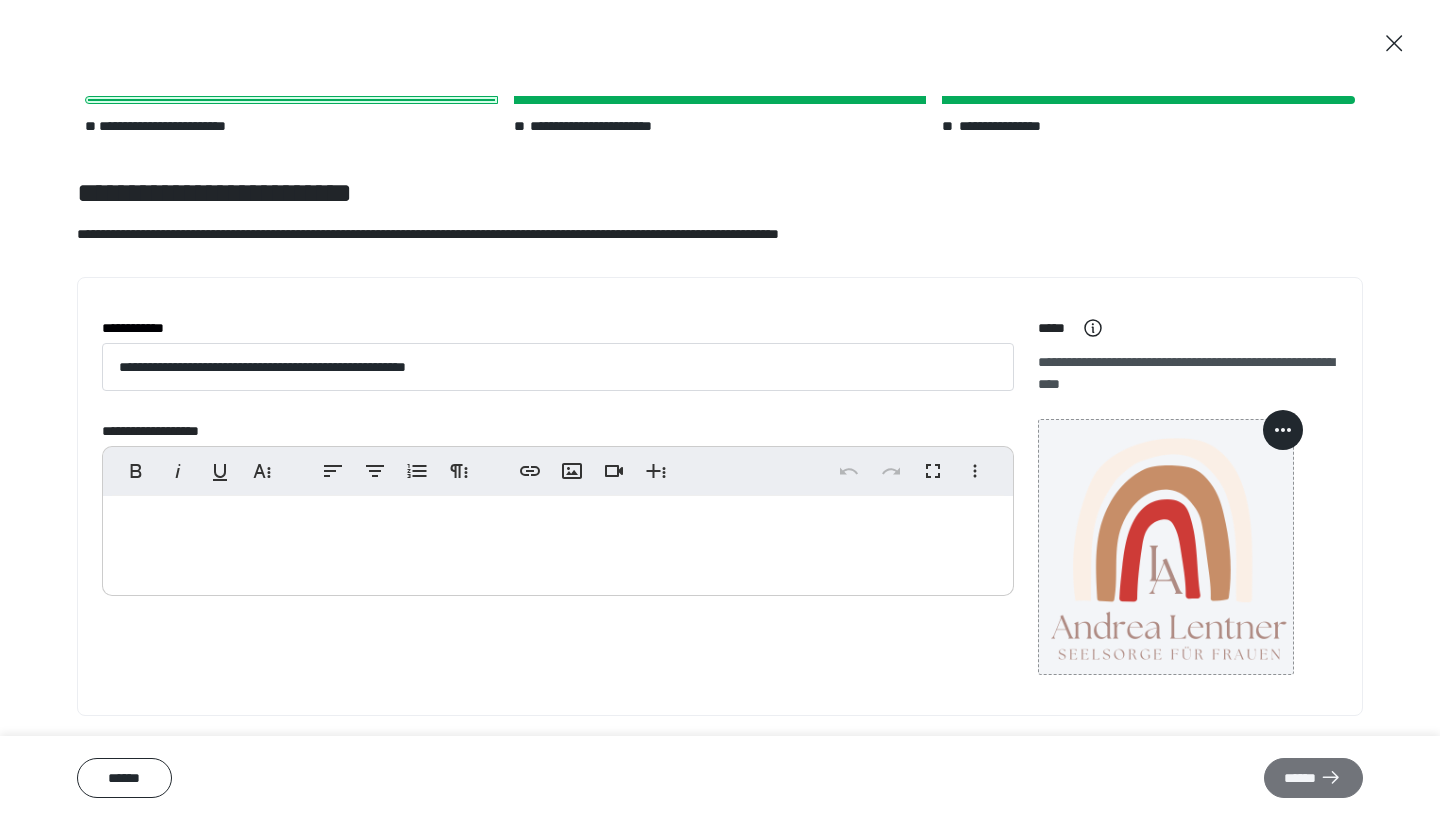 click on "******" at bounding box center [1313, 778] 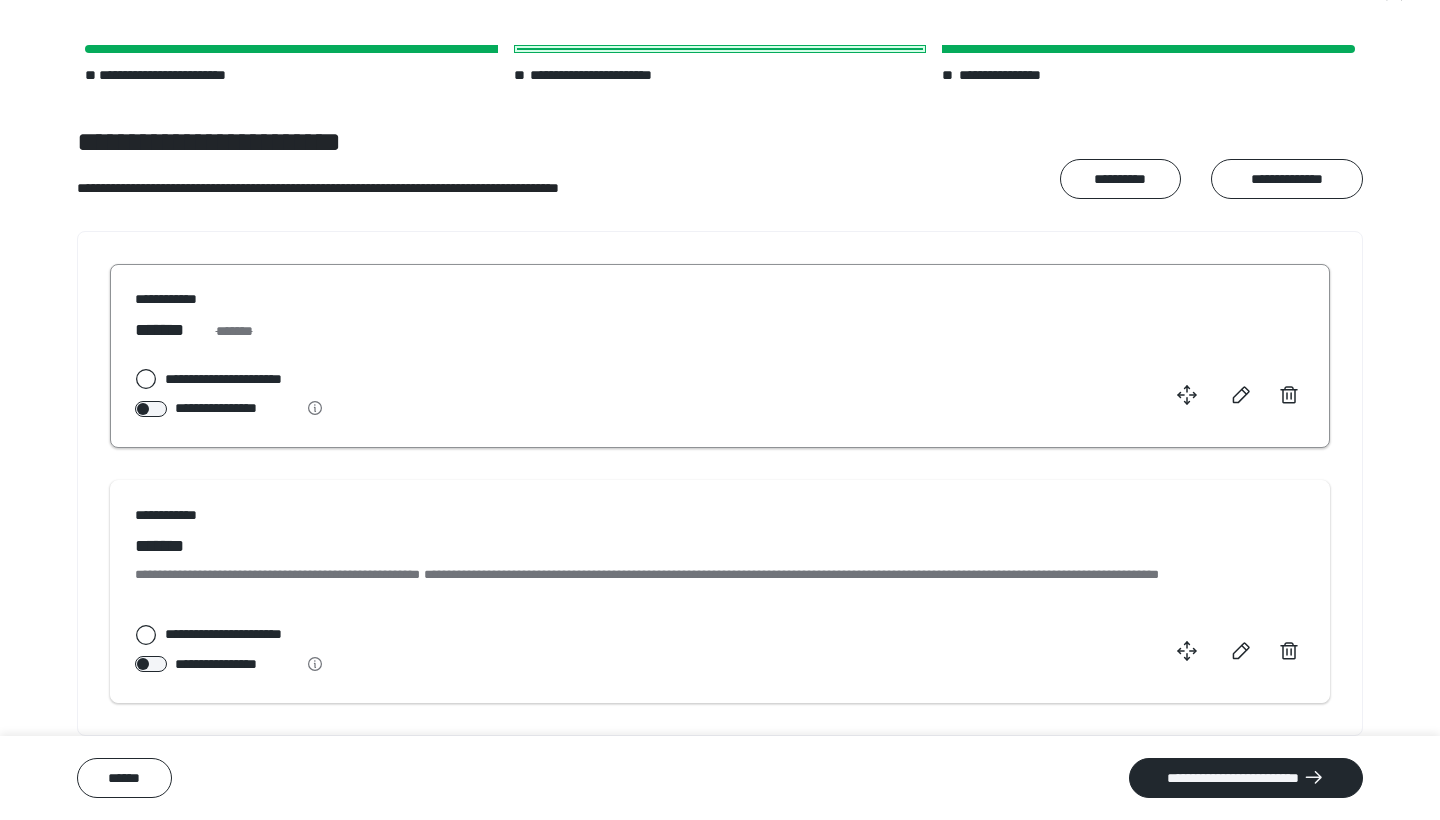 scroll, scrollTop: 50, scrollLeft: 0, axis: vertical 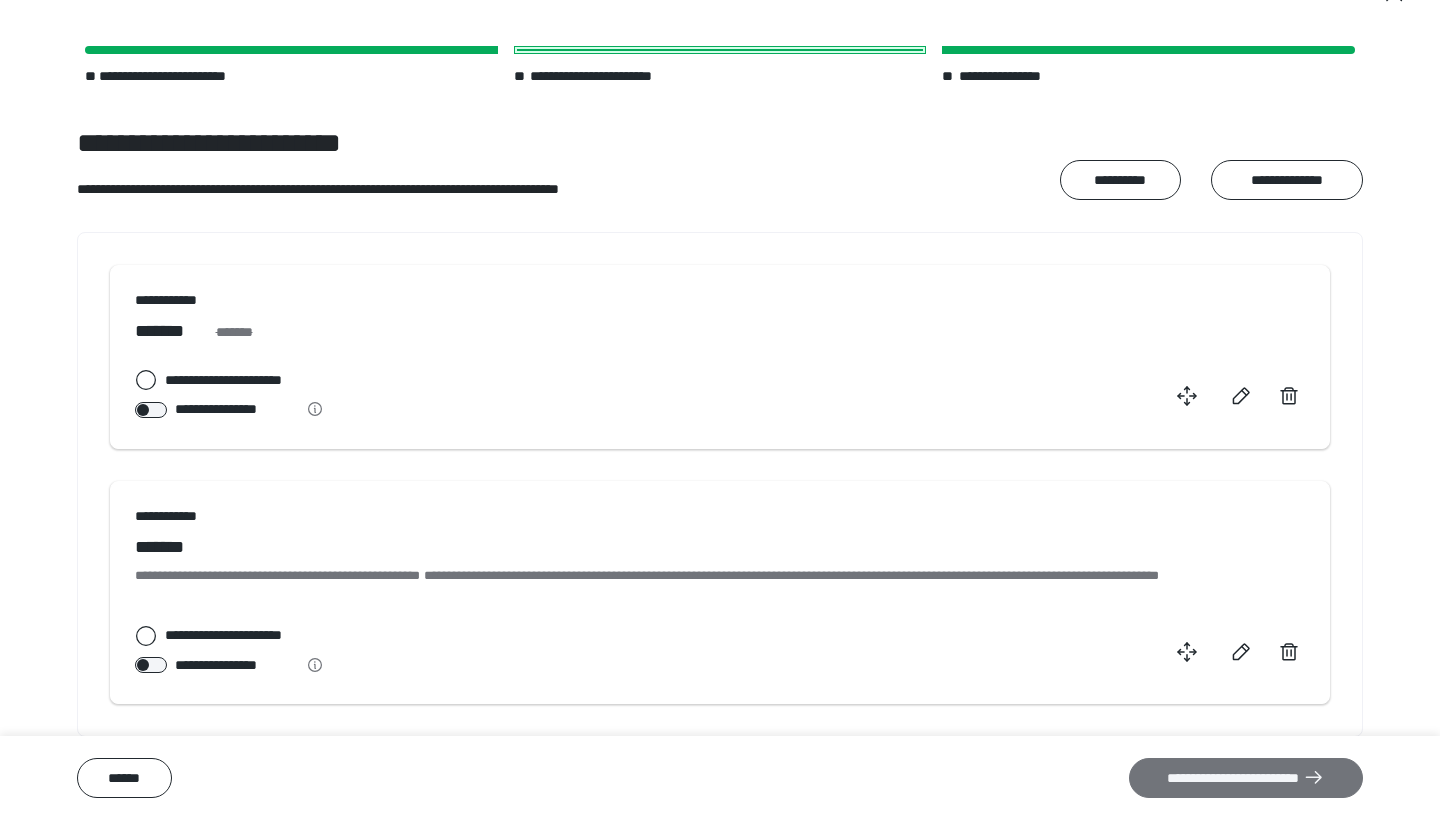 click on "**********" at bounding box center (1246, 778) 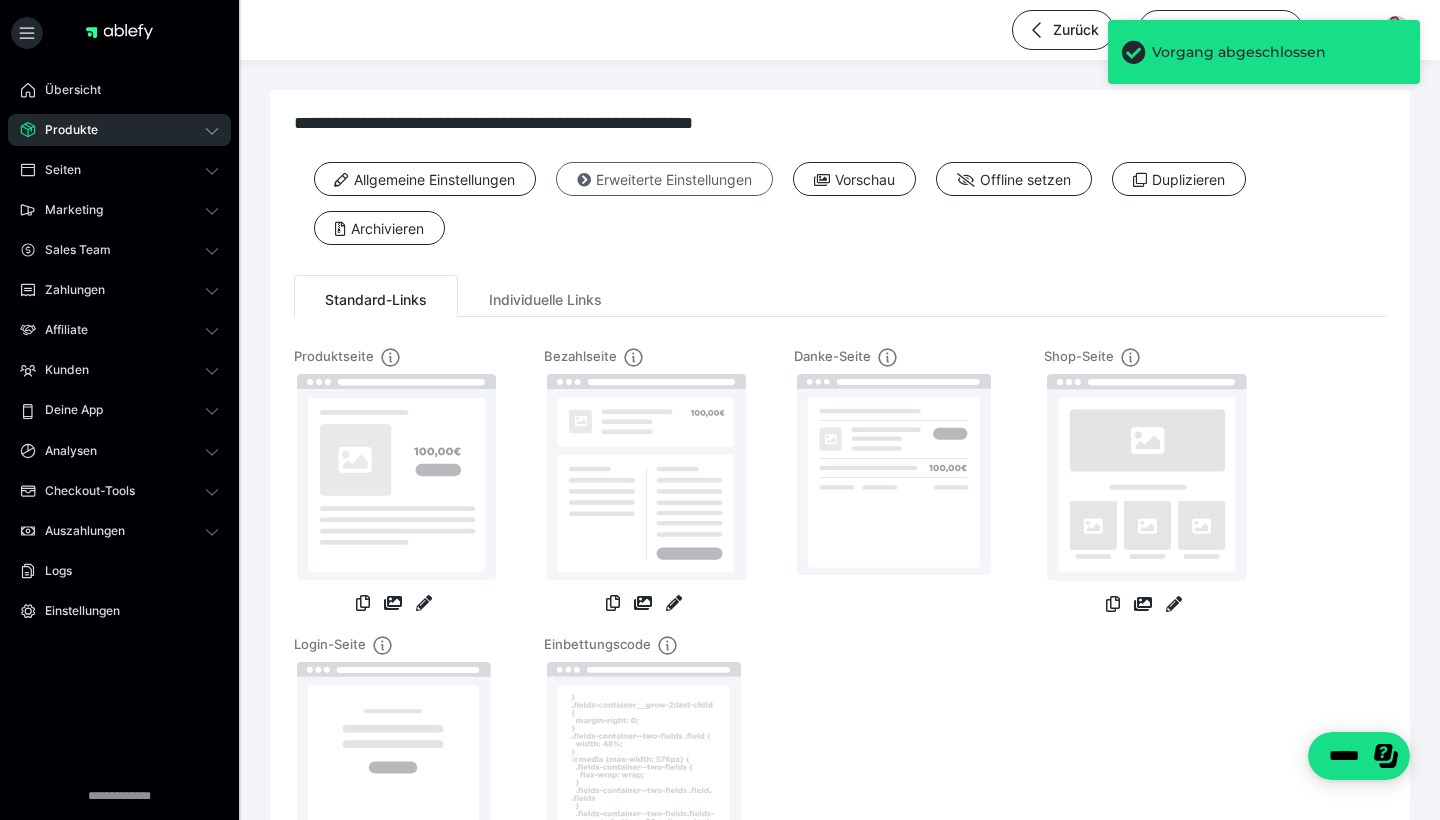 click on "Erweiterte Einstellungen" at bounding box center [664, 179] 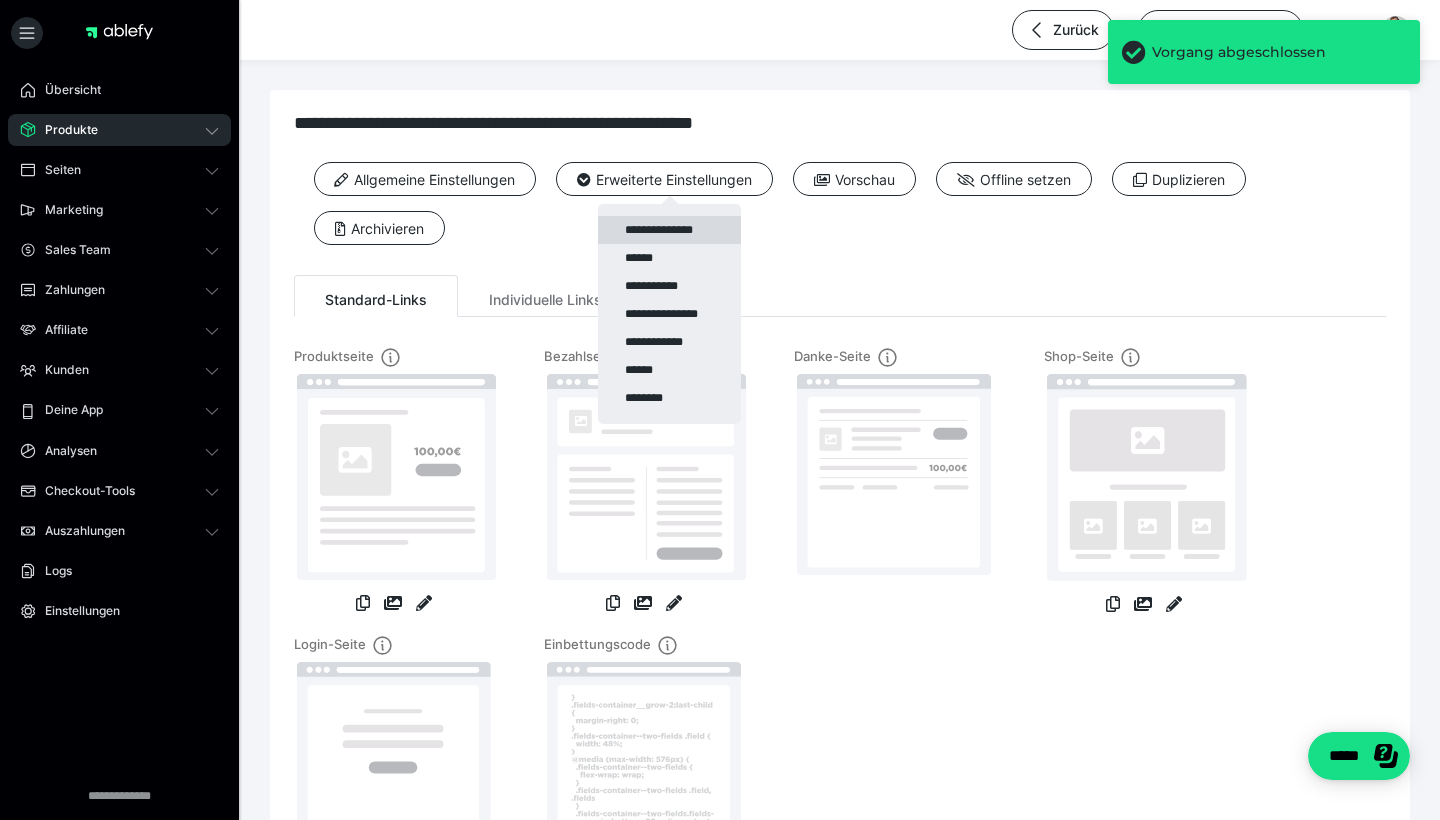 click on "**********" at bounding box center [669, 230] 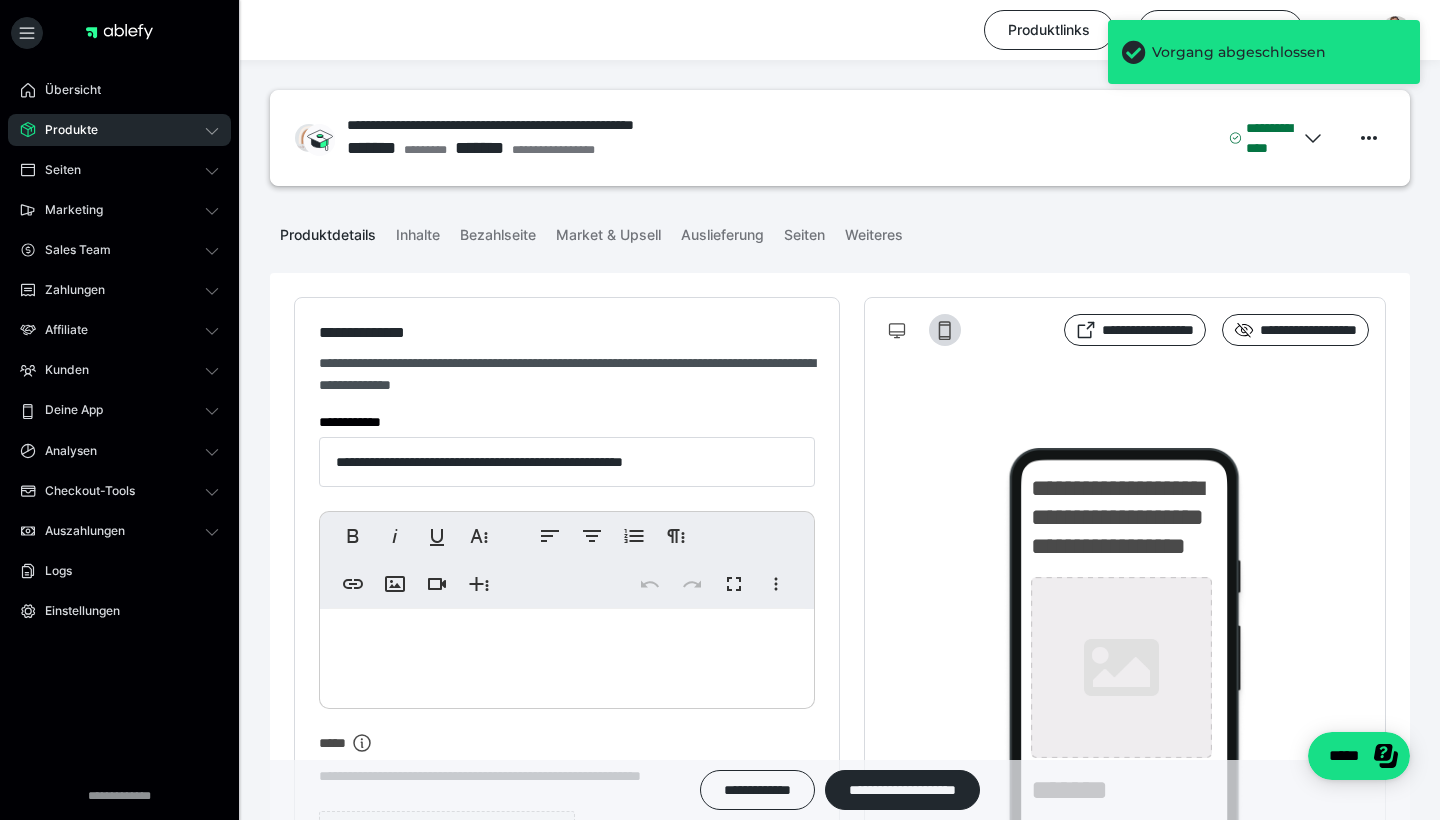 type on "**********" 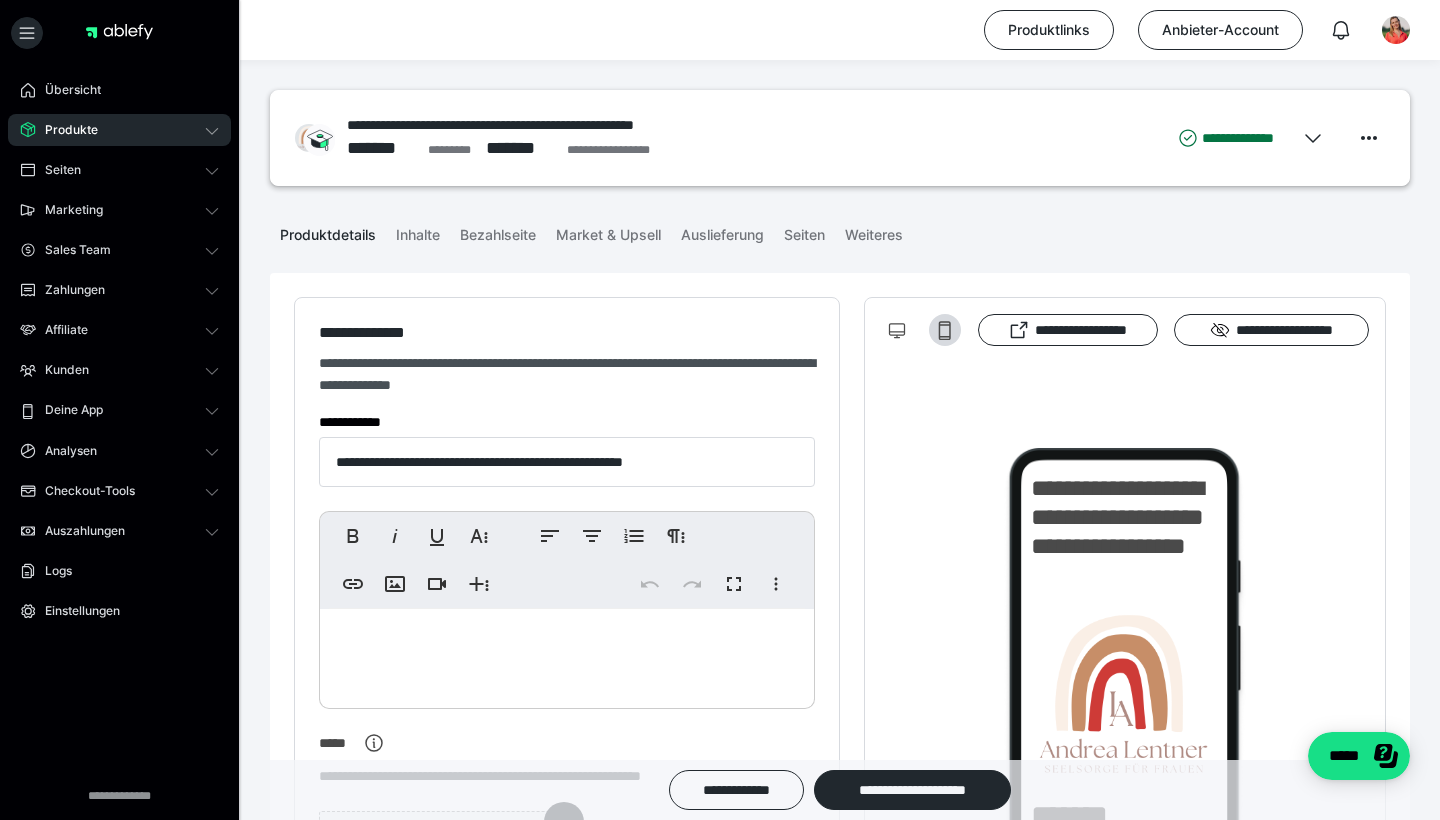 scroll, scrollTop: 0, scrollLeft: 0, axis: both 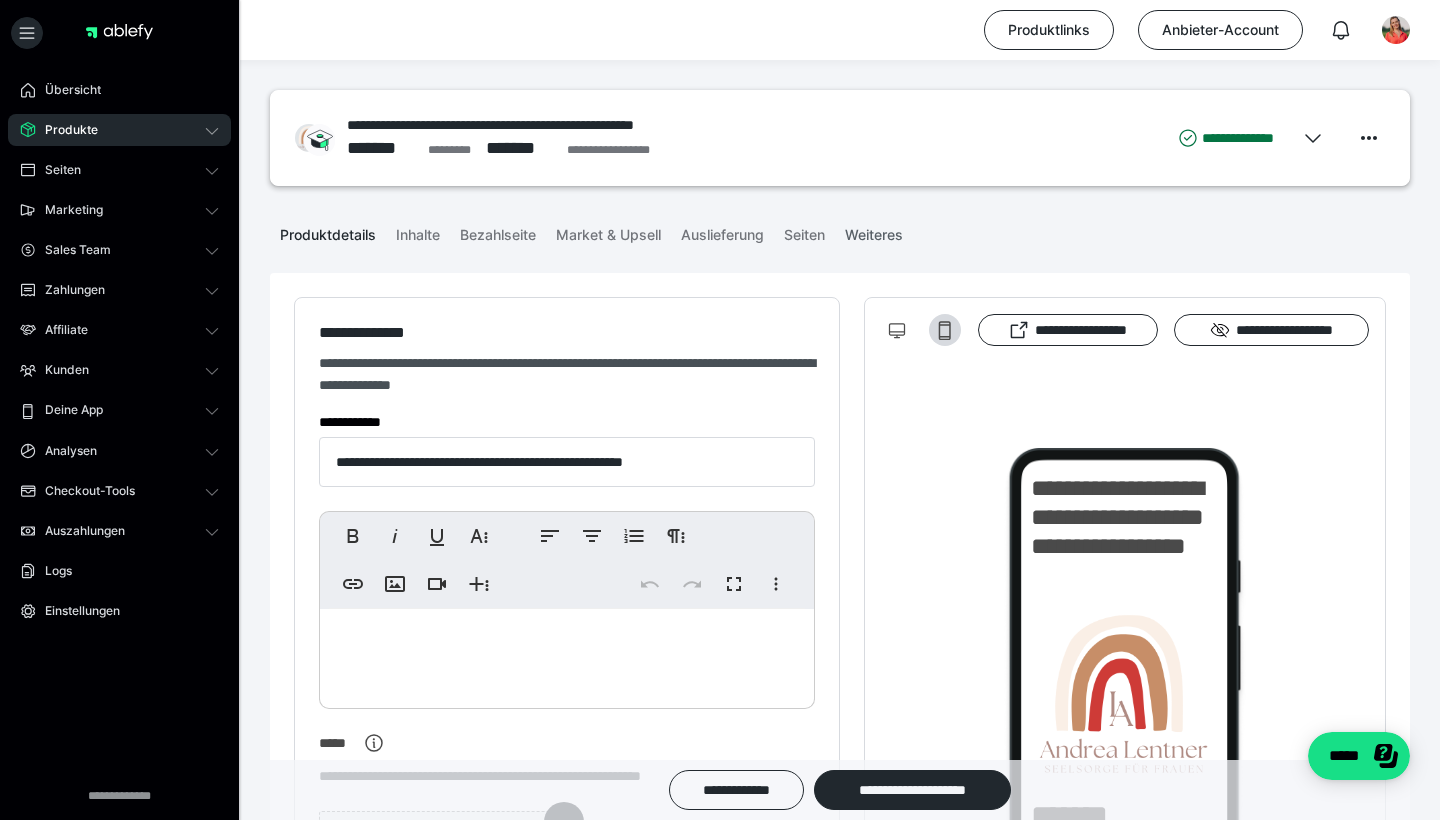 click on "Weiteres" at bounding box center (874, 231) 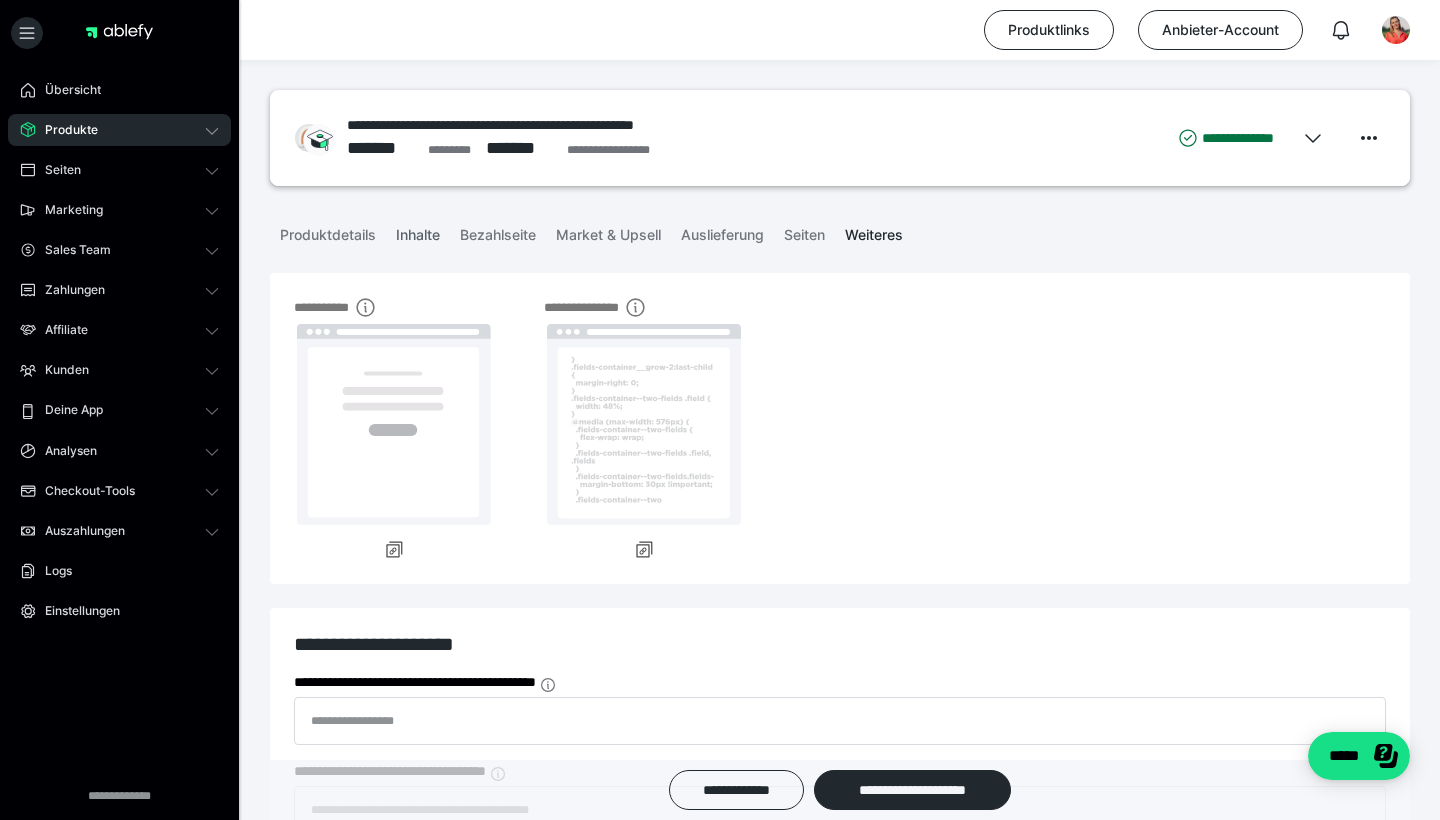 click on "Inhalte" at bounding box center [418, 231] 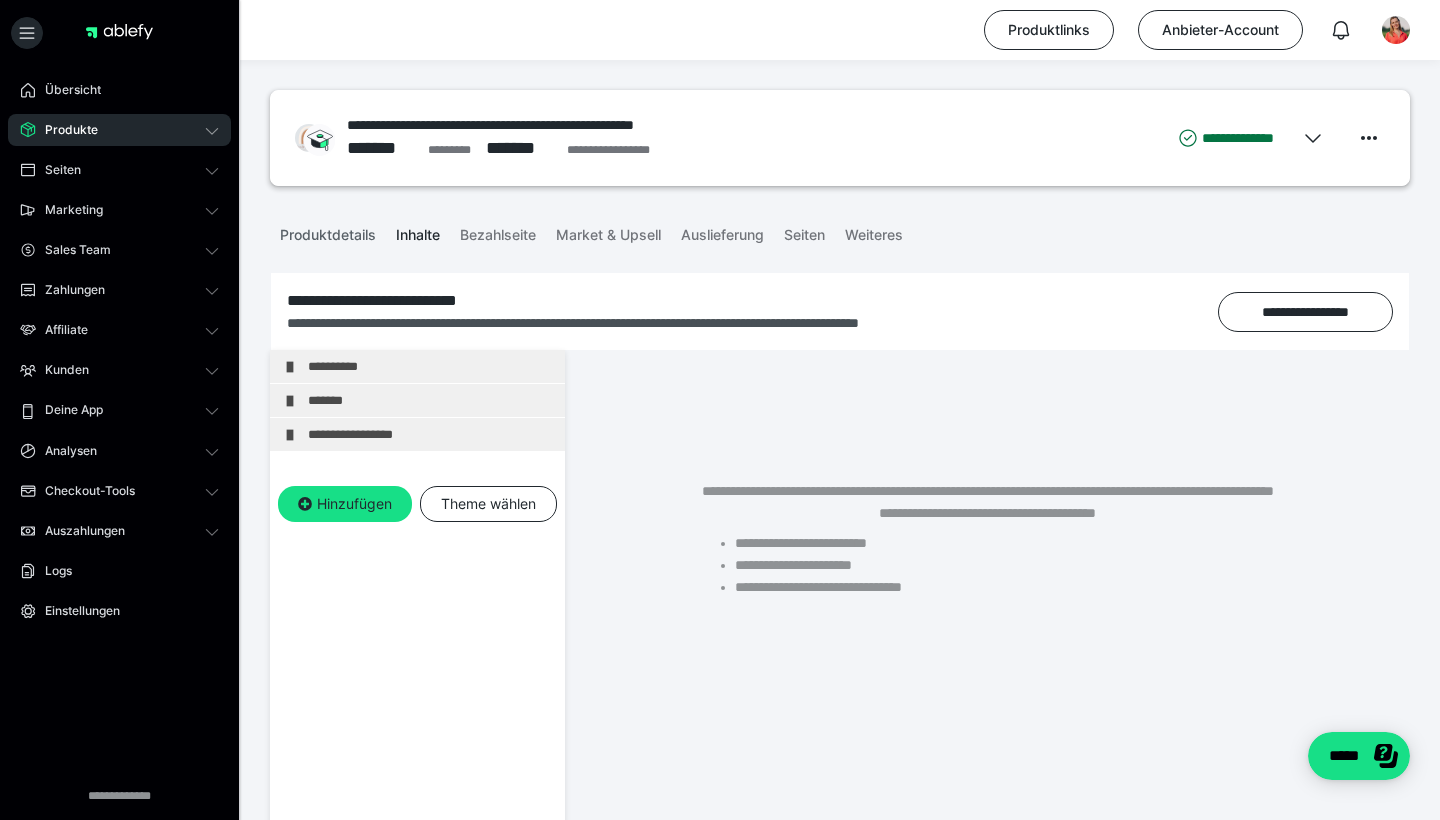 click on "Produktdetails" at bounding box center [328, 231] 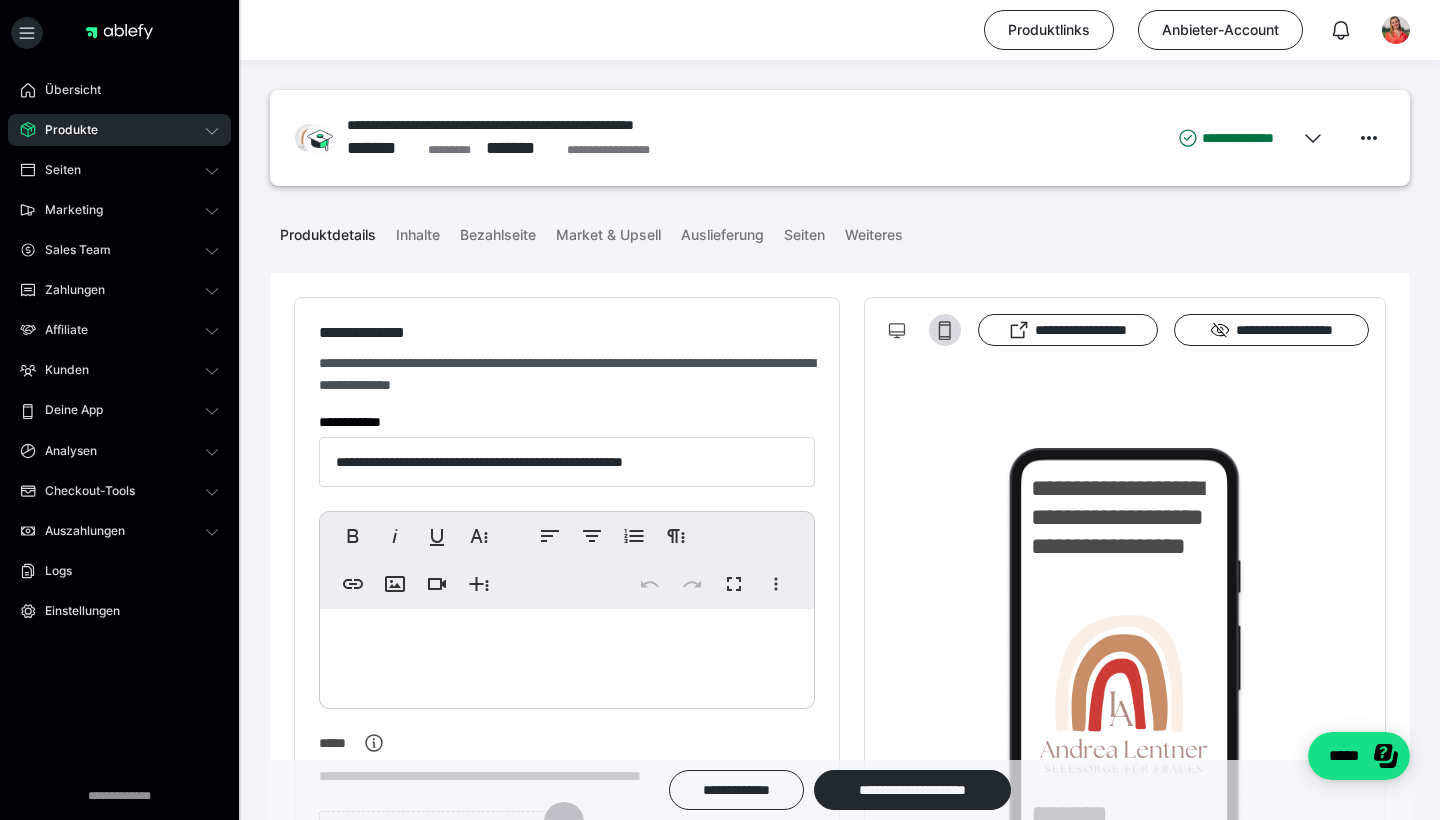 scroll, scrollTop: 0, scrollLeft: 0, axis: both 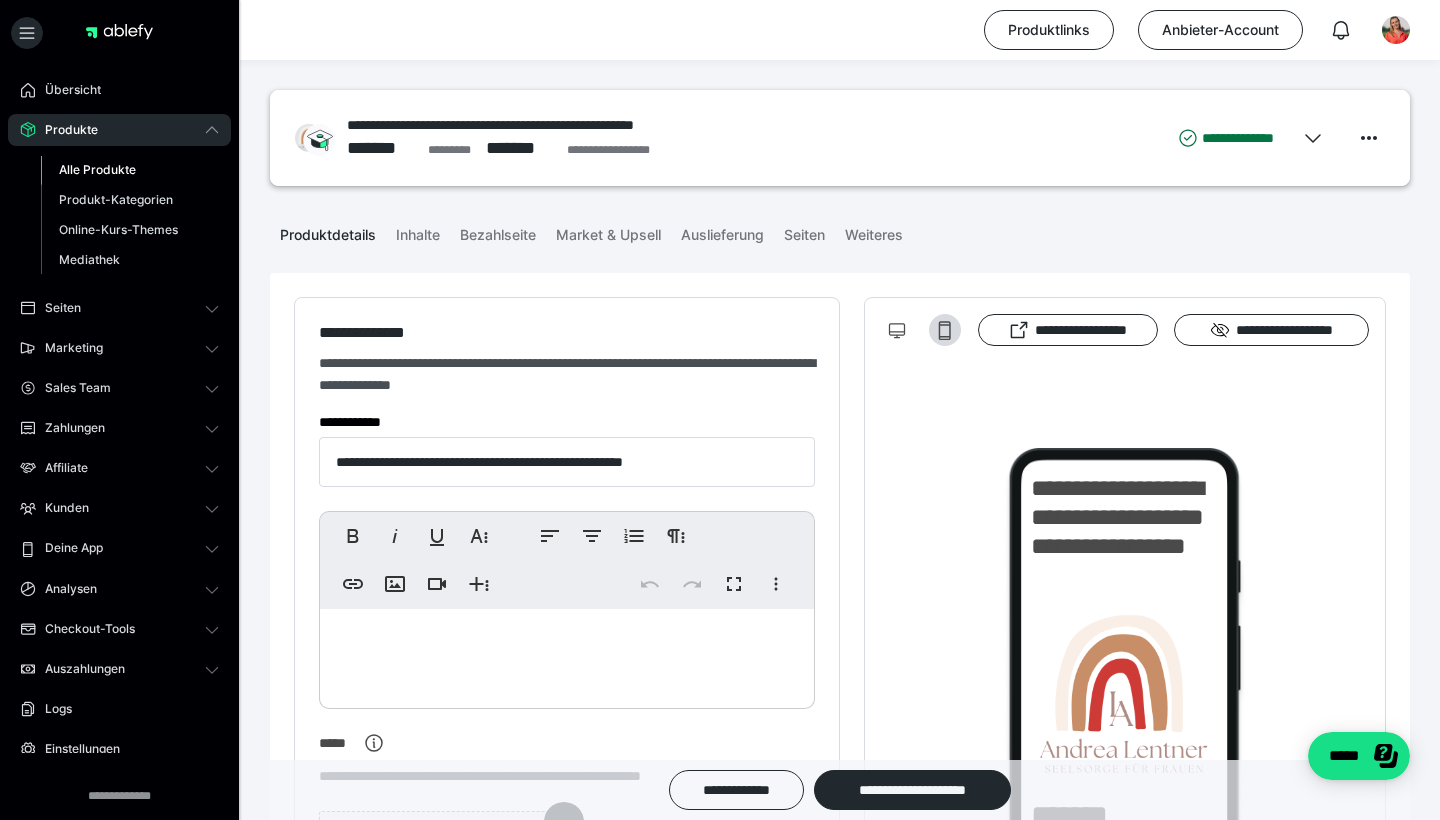 click on "Alle Produkte" at bounding box center (97, 169) 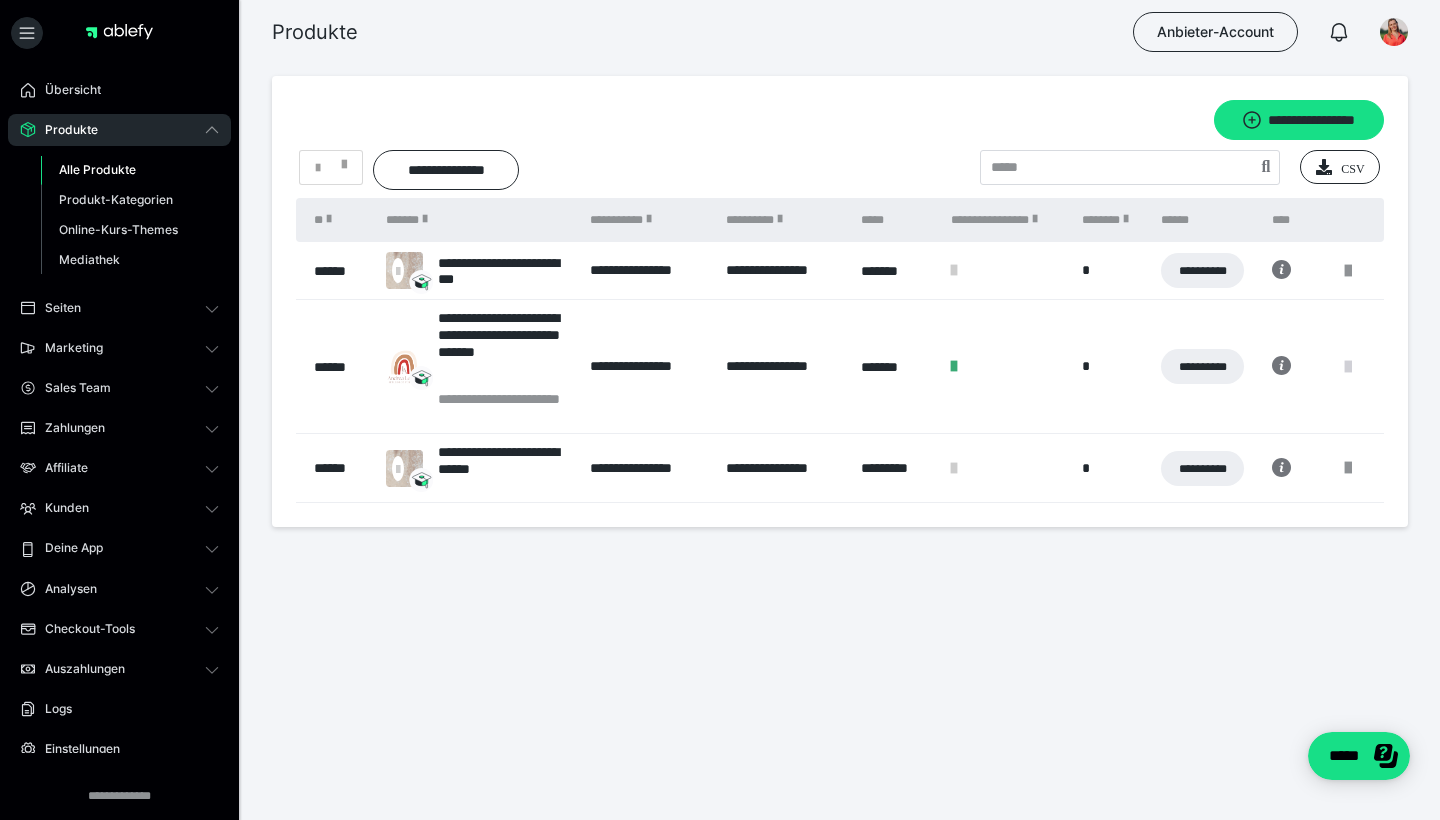 click at bounding box center [1348, 367] 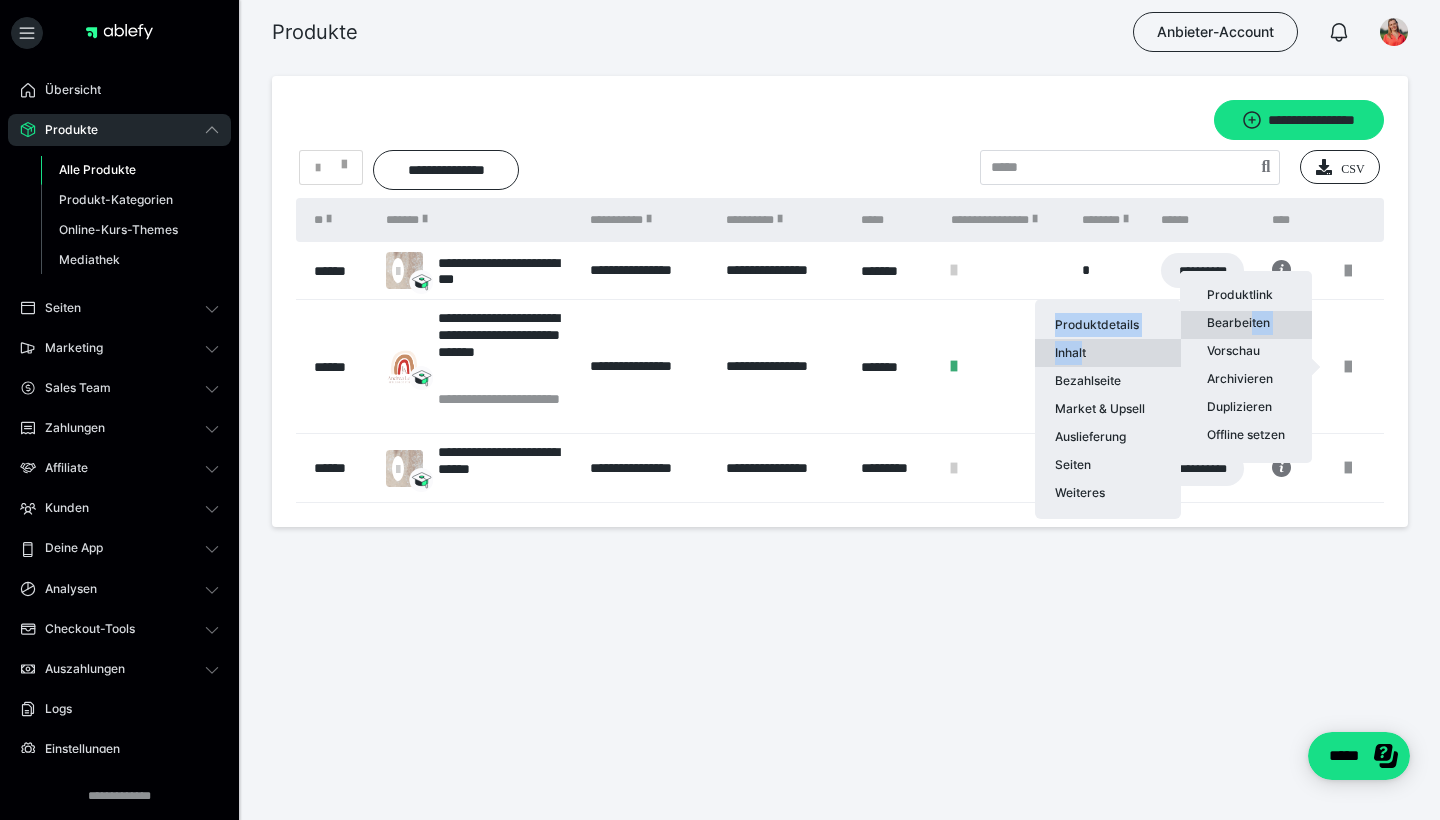 drag, startPoint x: 1251, startPoint y: 316, endPoint x: 1083, endPoint y: 351, distance: 171.60712 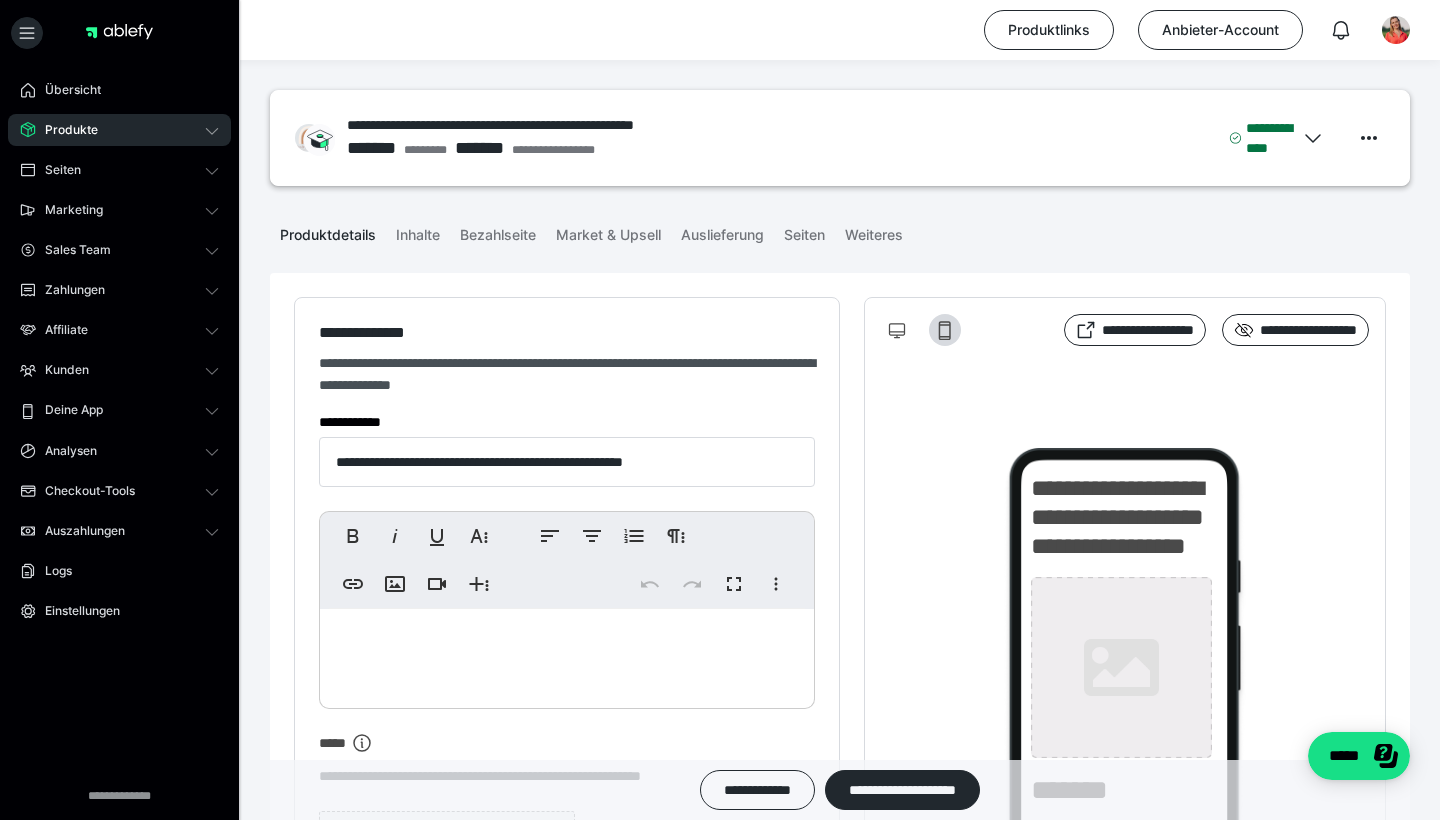 type on "**********" 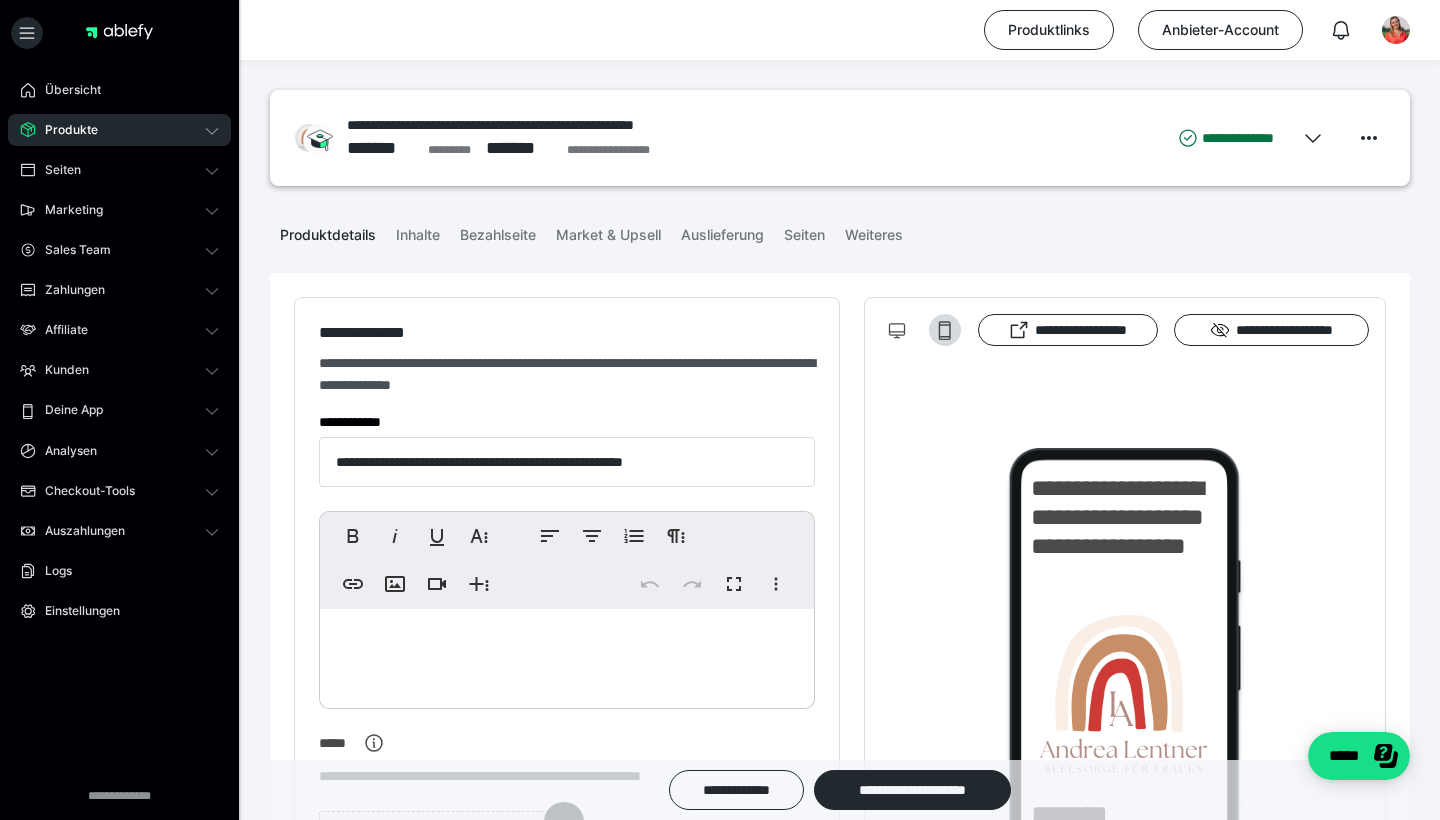 click 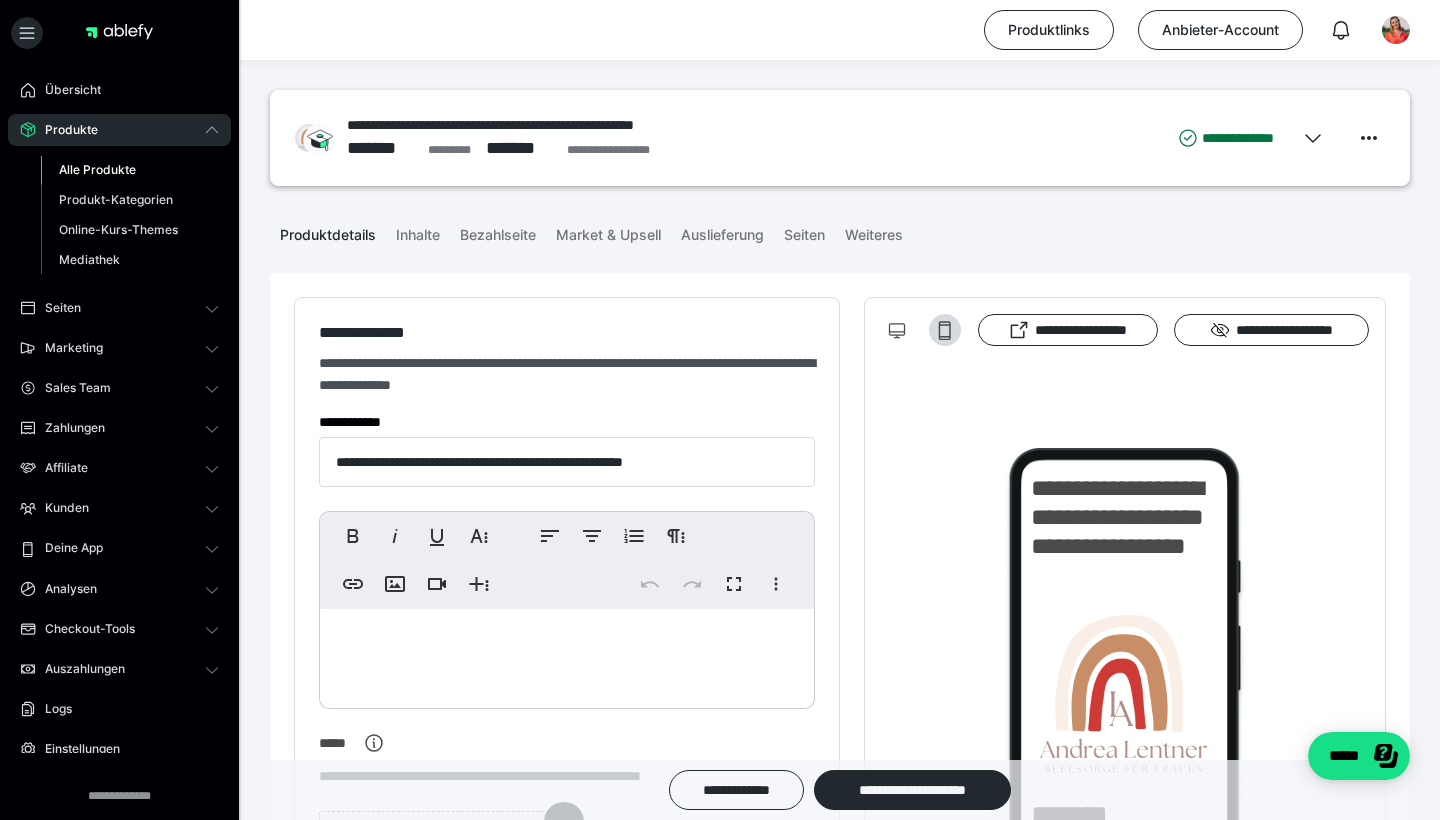 click on "Alle Produkte" at bounding box center [97, 169] 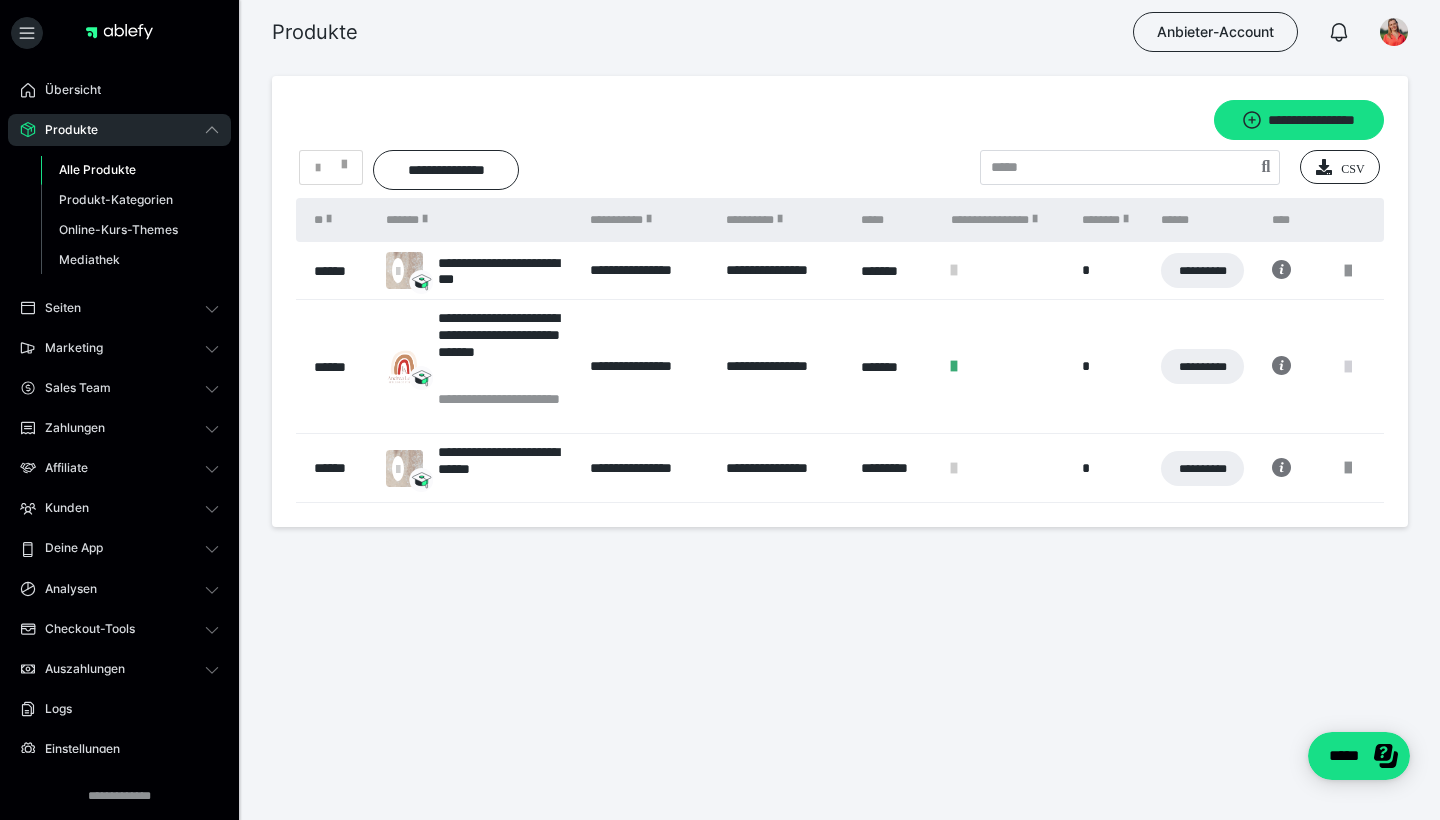 click at bounding box center (1348, 367) 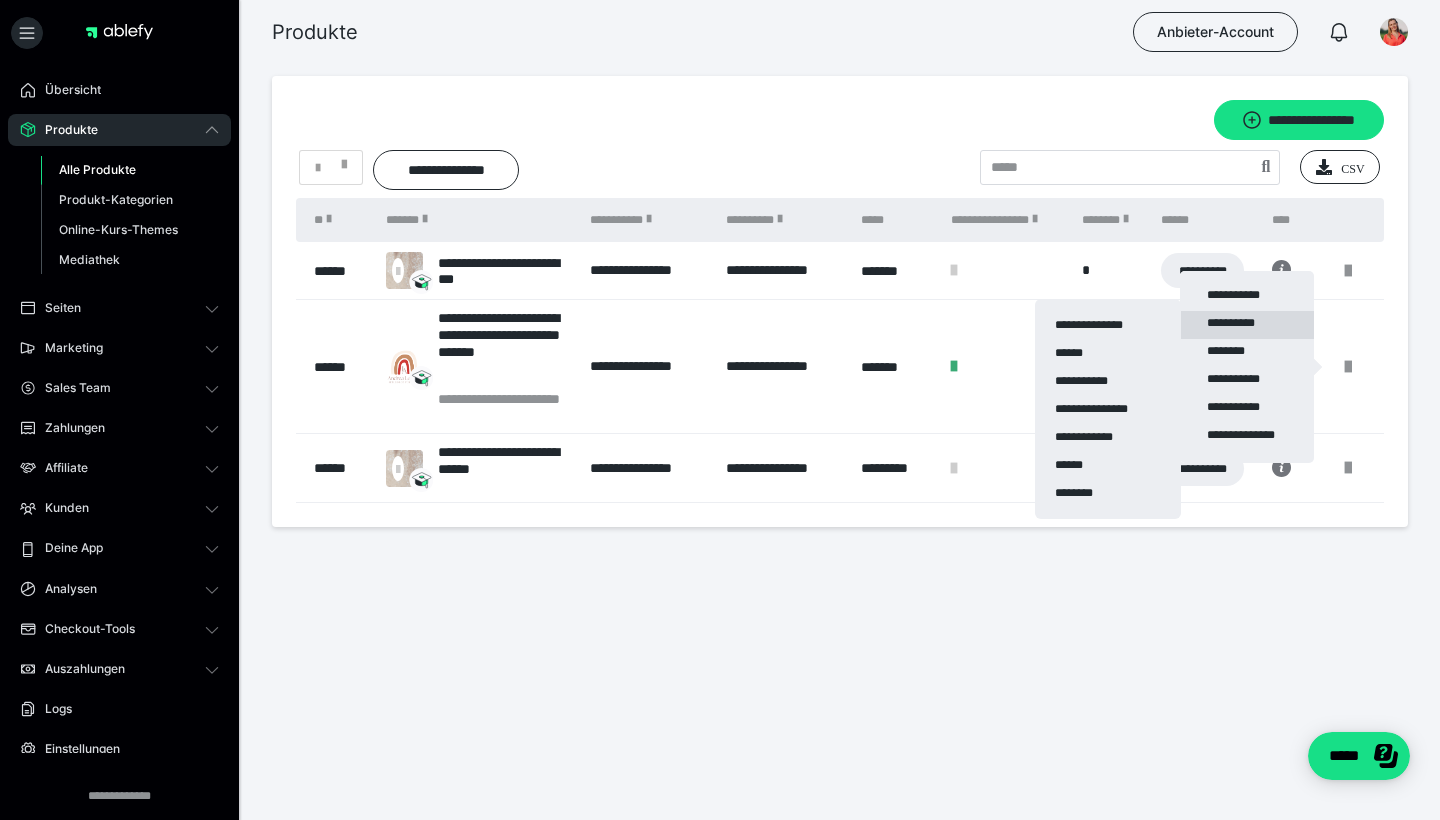 click on "**********" at bounding box center (1247, 325) 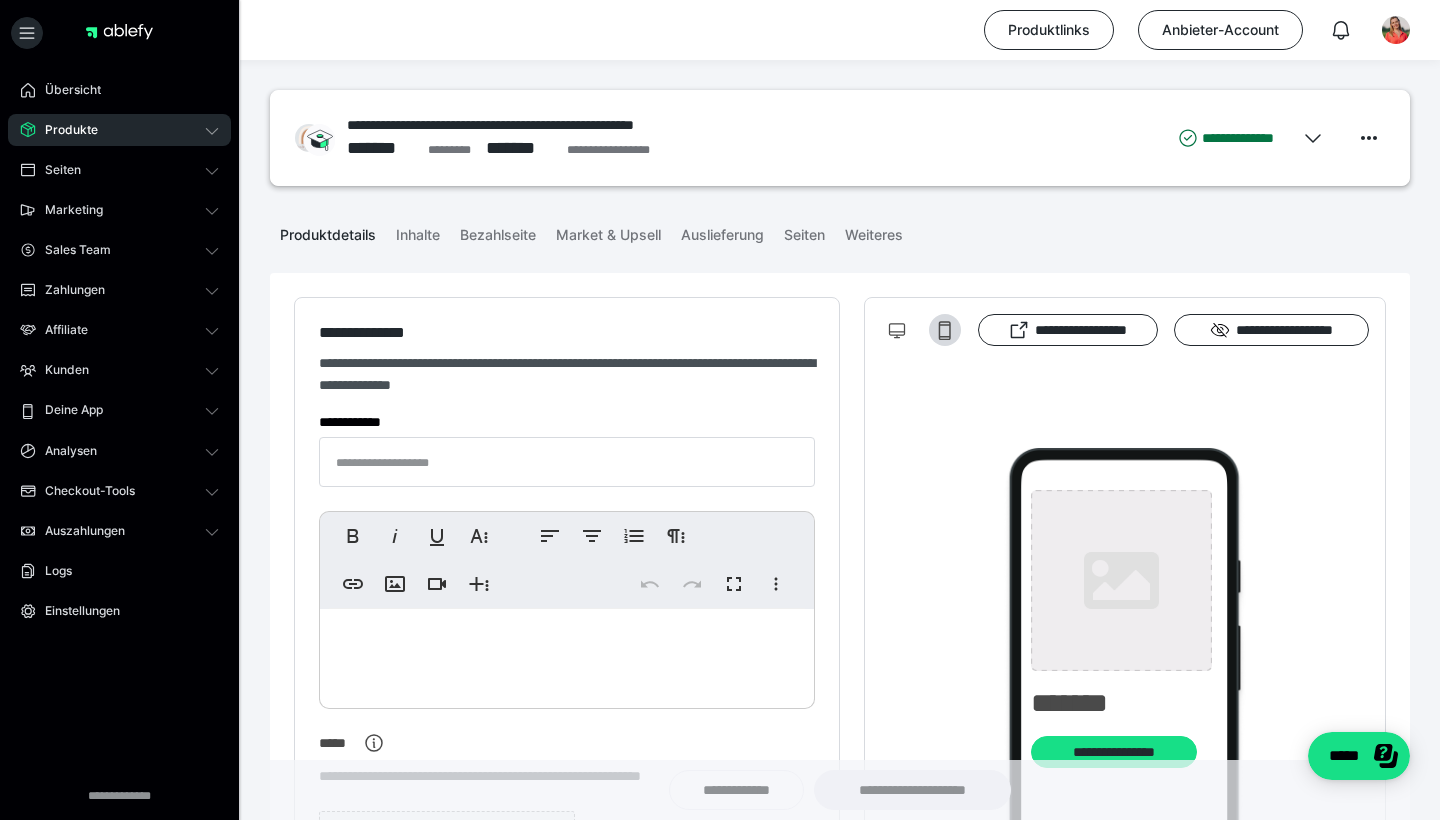 type on "**********" 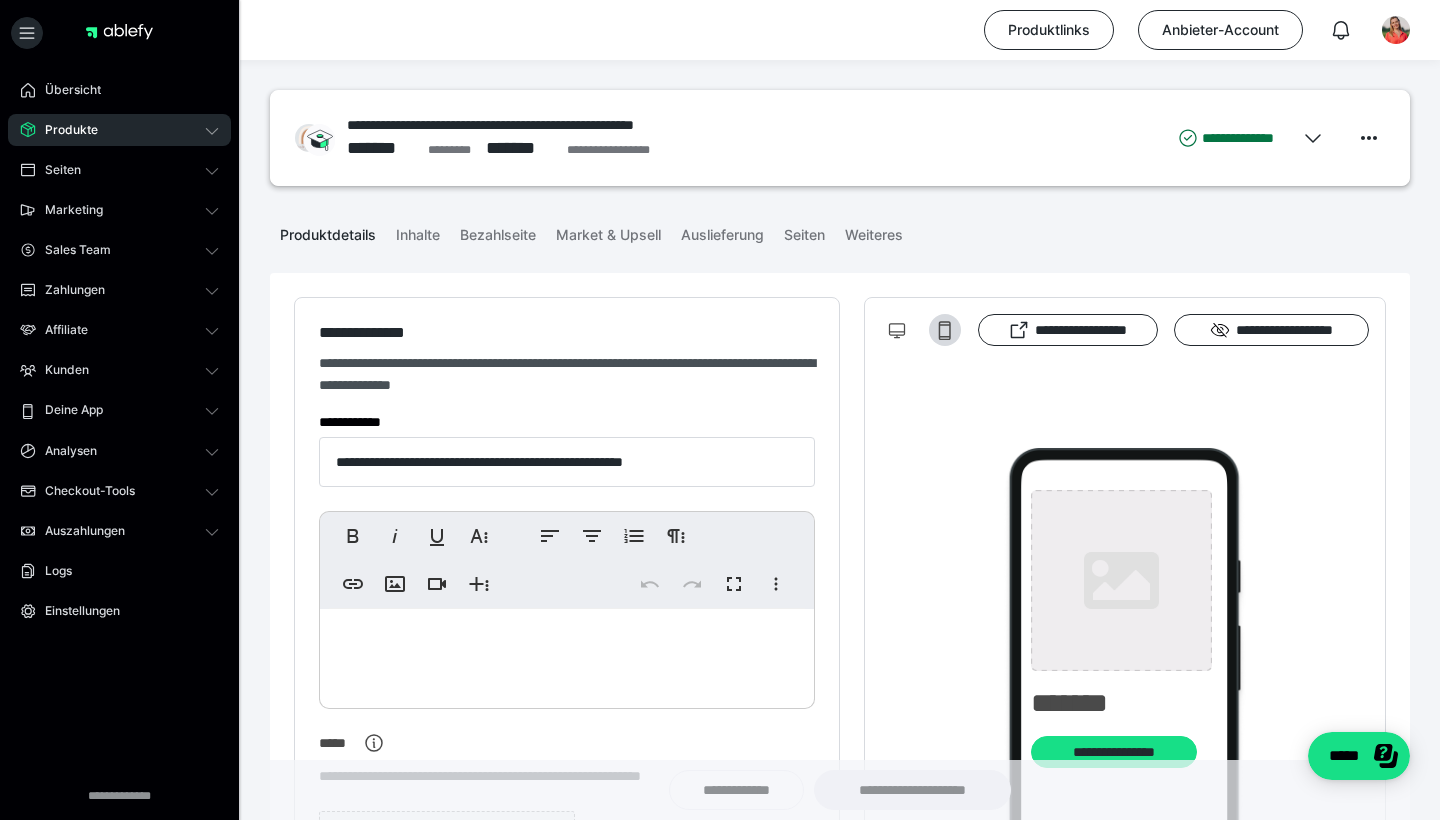 type on "**********" 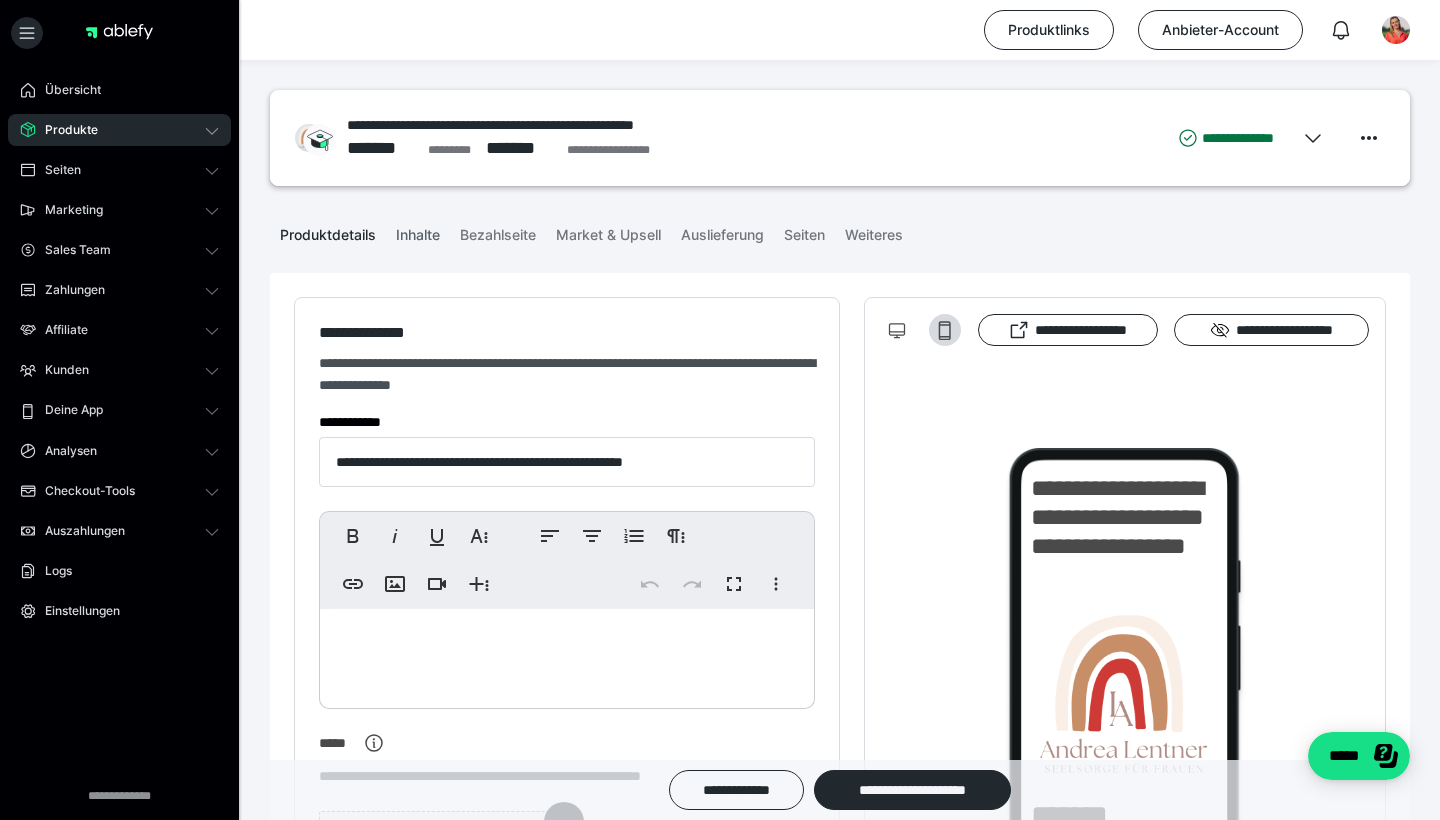 click on "Inhalte" at bounding box center (418, 231) 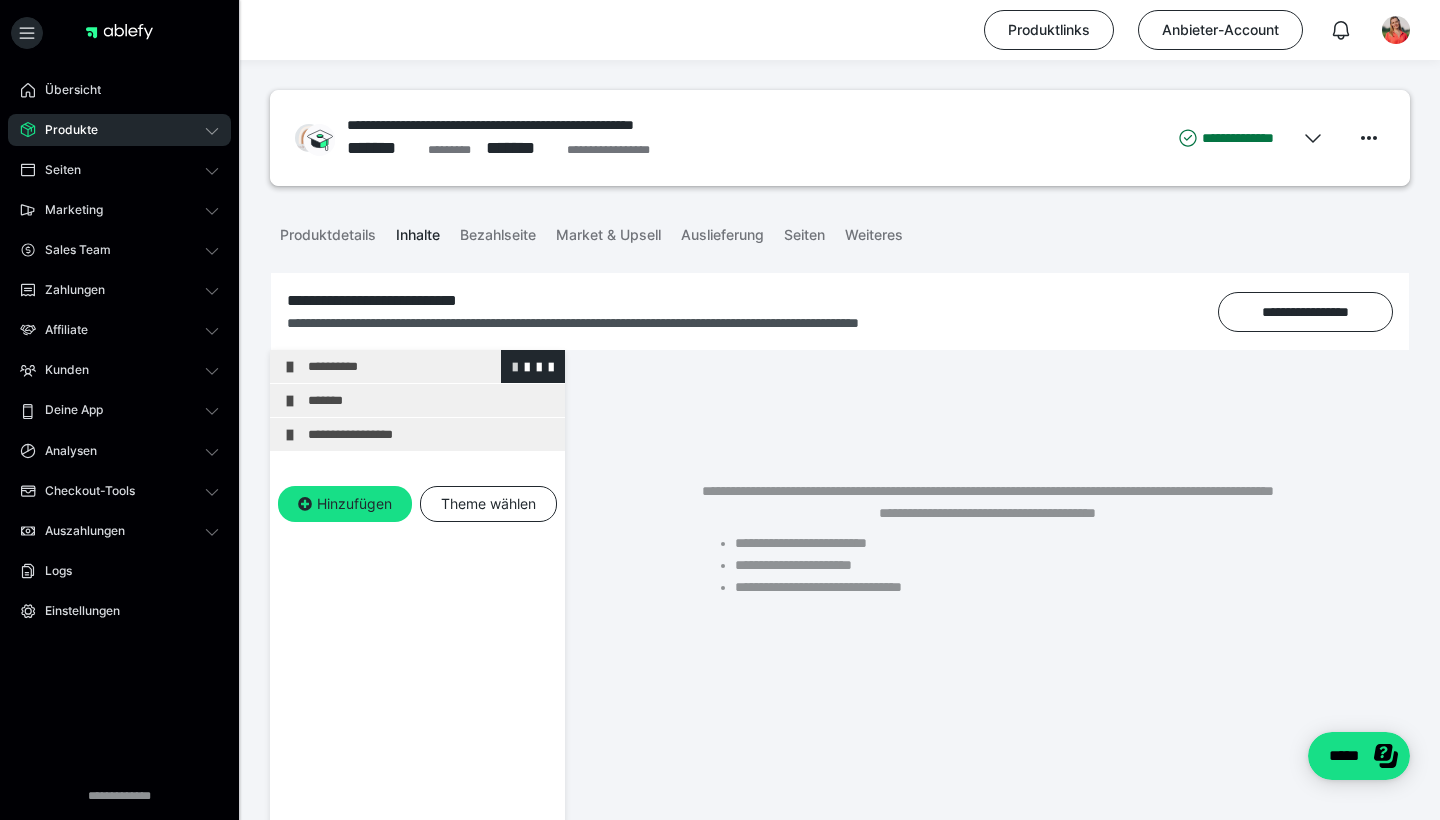 click at bounding box center (515, 366) 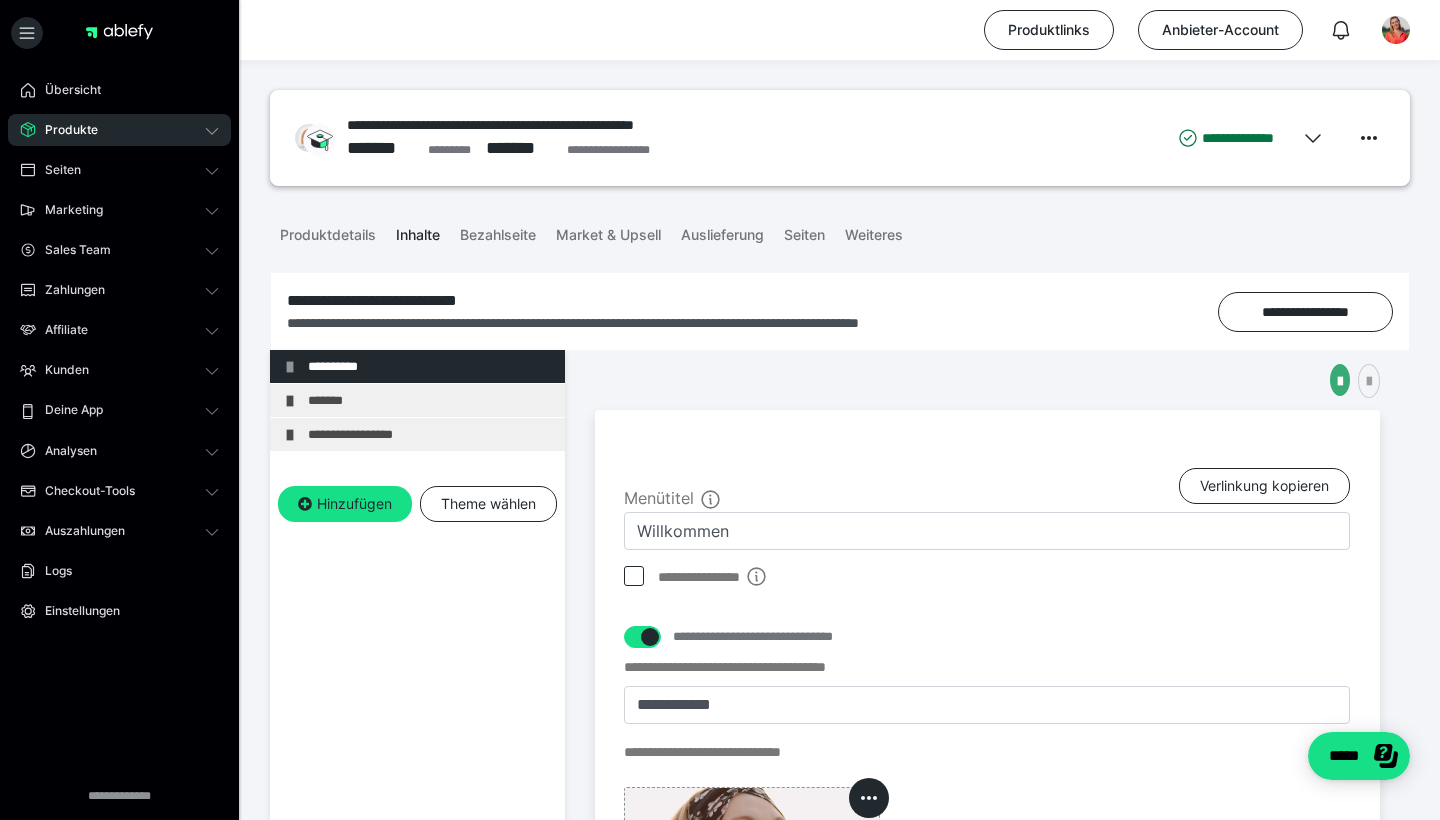 scroll, scrollTop: 0, scrollLeft: 0, axis: both 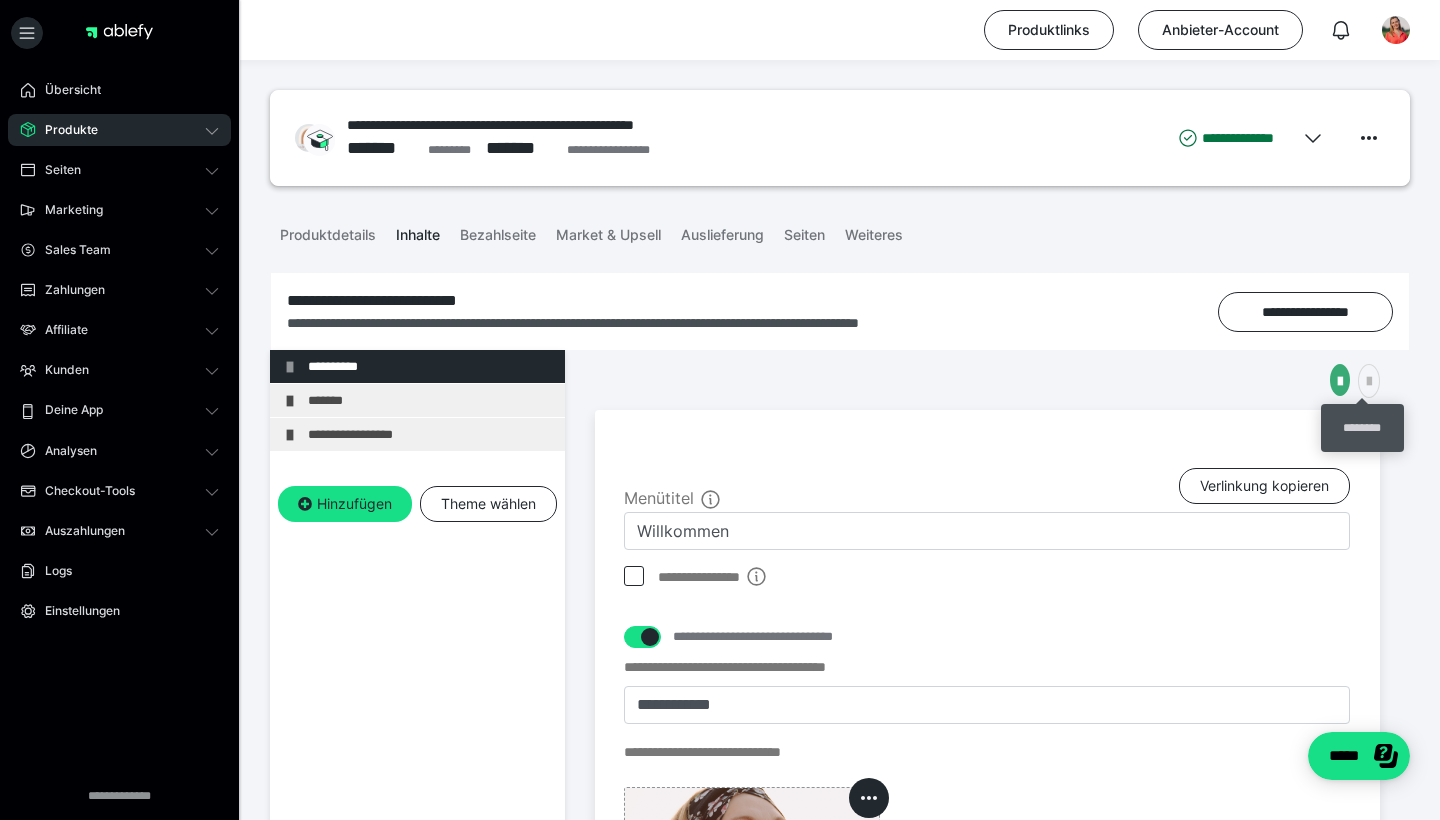 click at bounding box center (1369, 381) 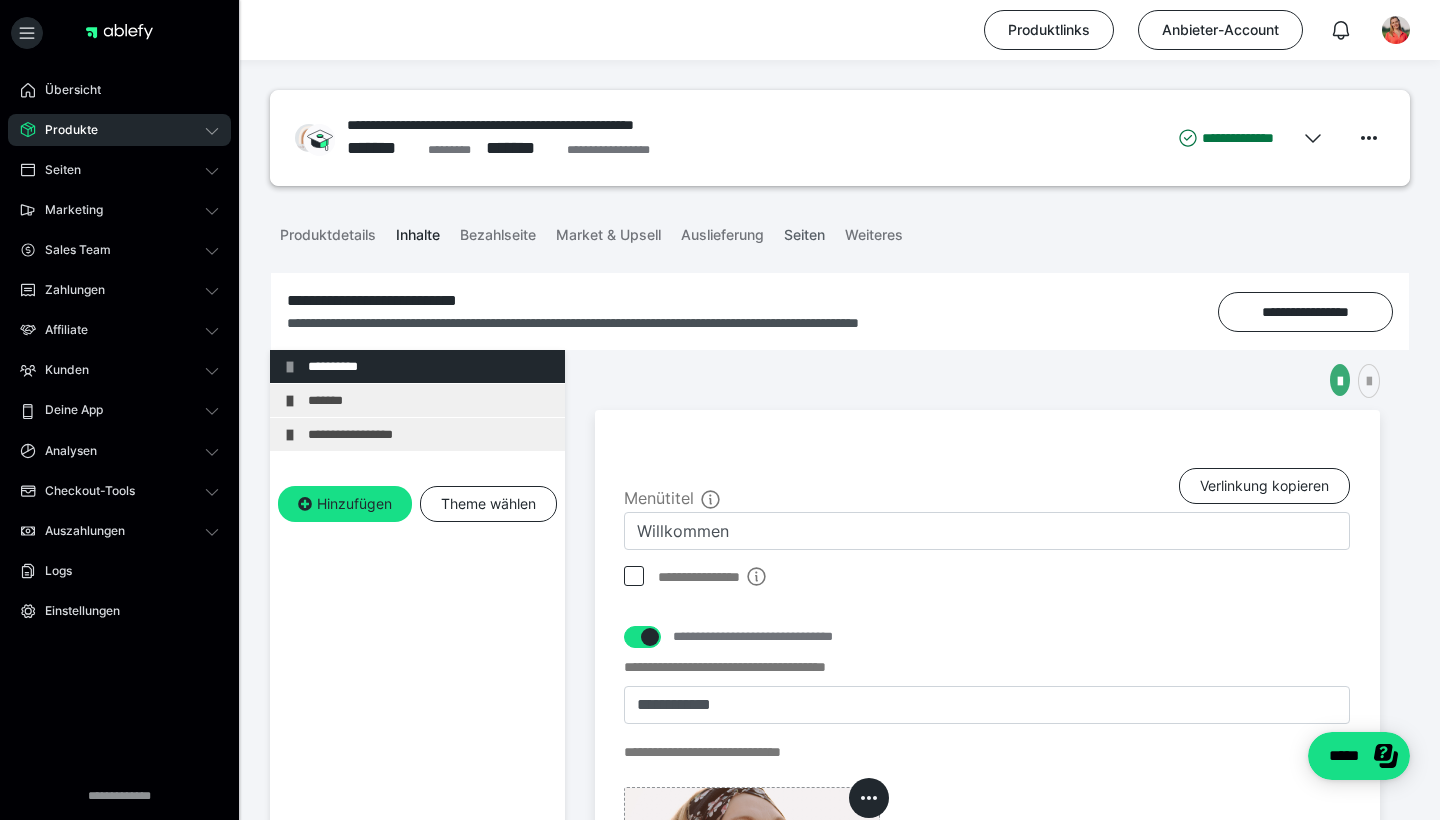 click on "Seiten" at bounding box center (804, 231) 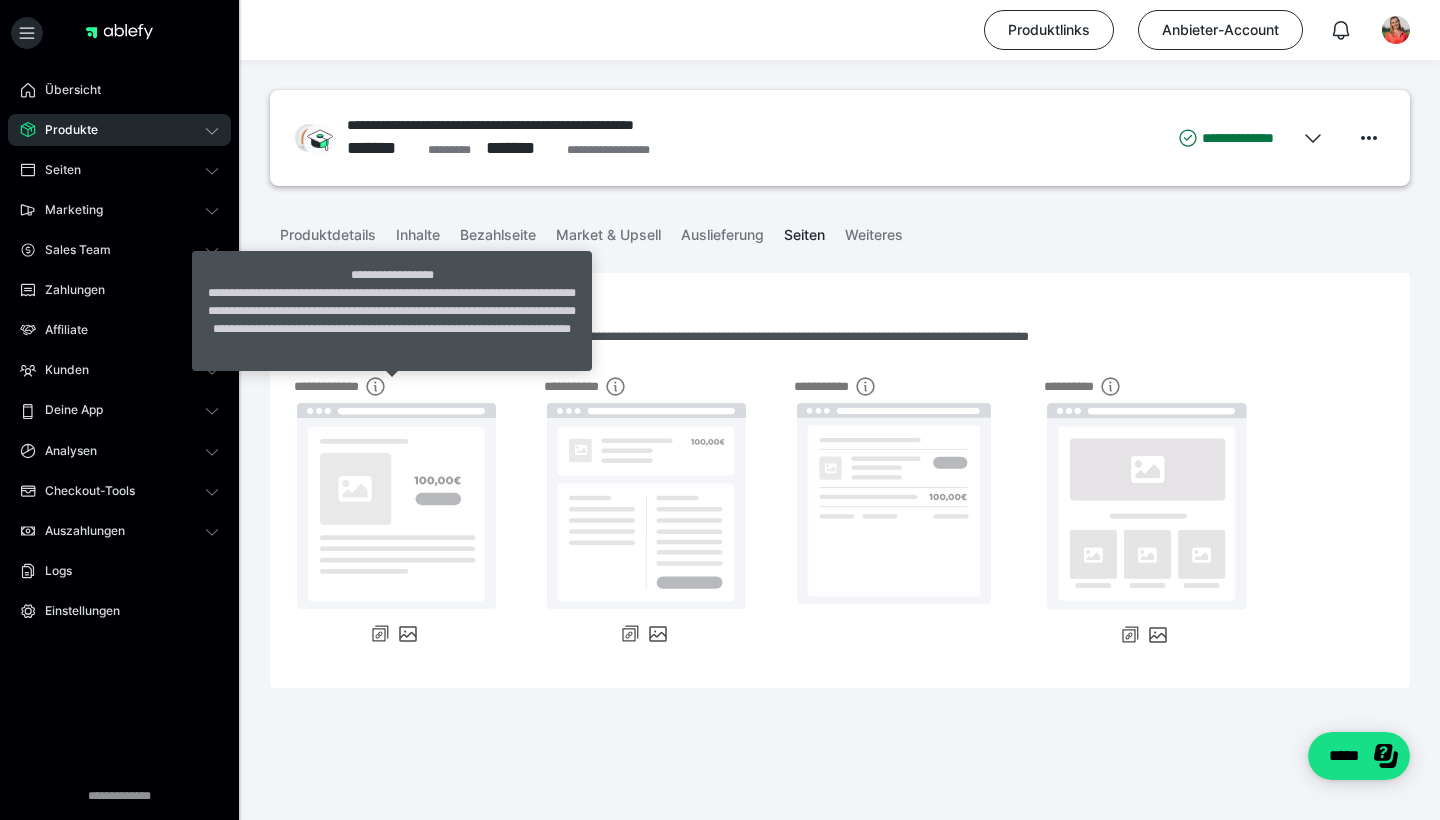 click 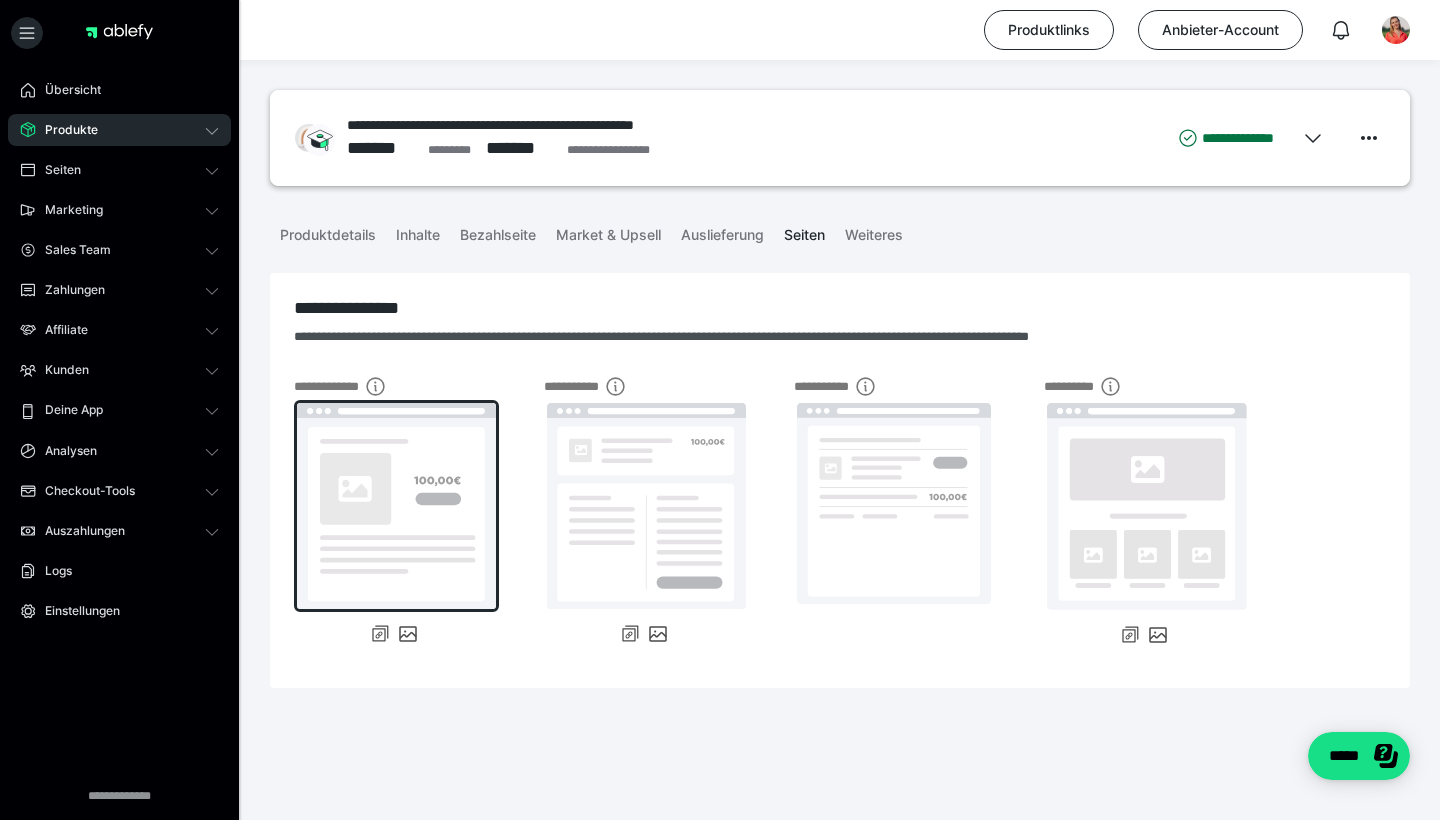 click at bounding box center (396, 506) 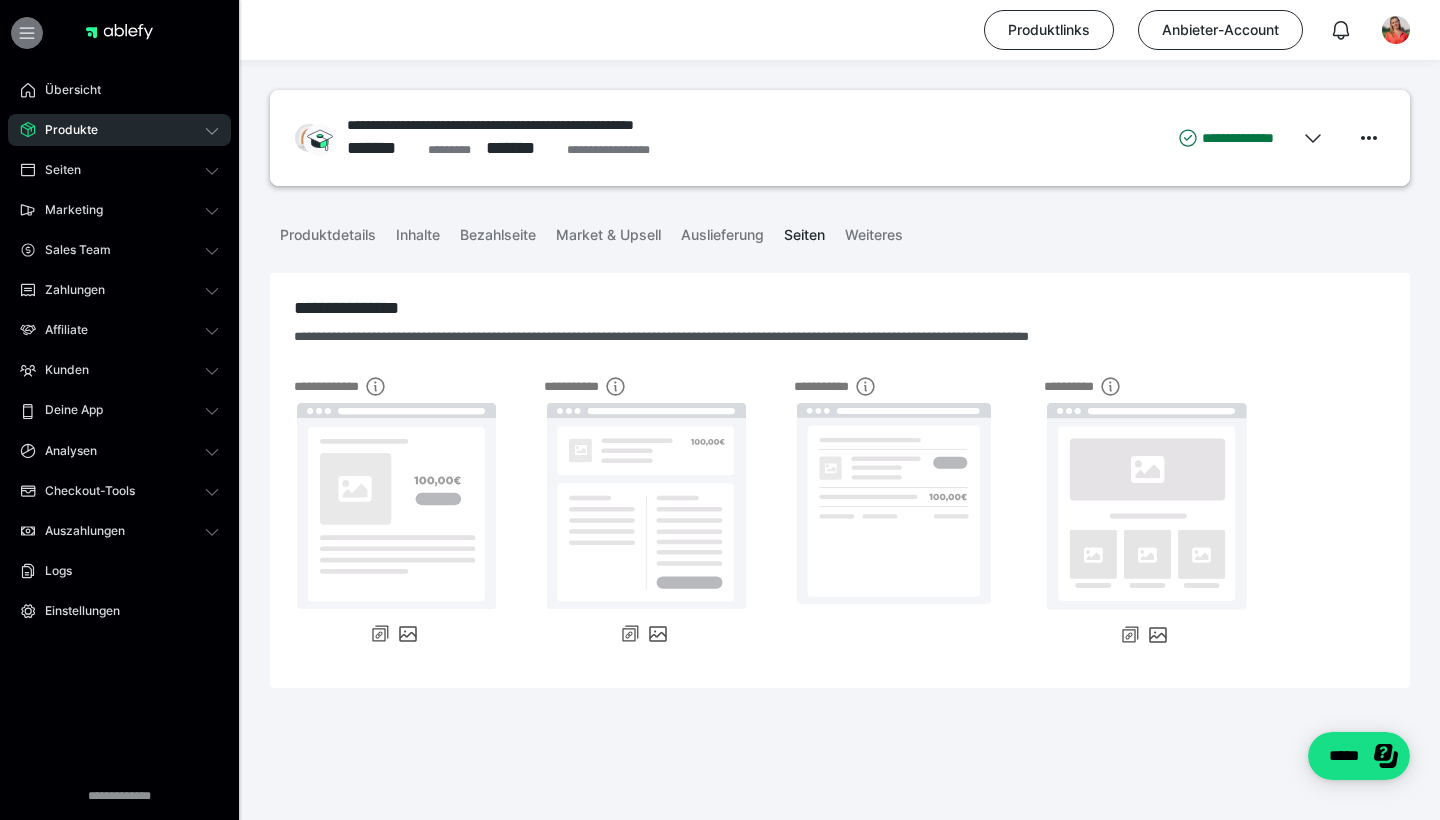 click 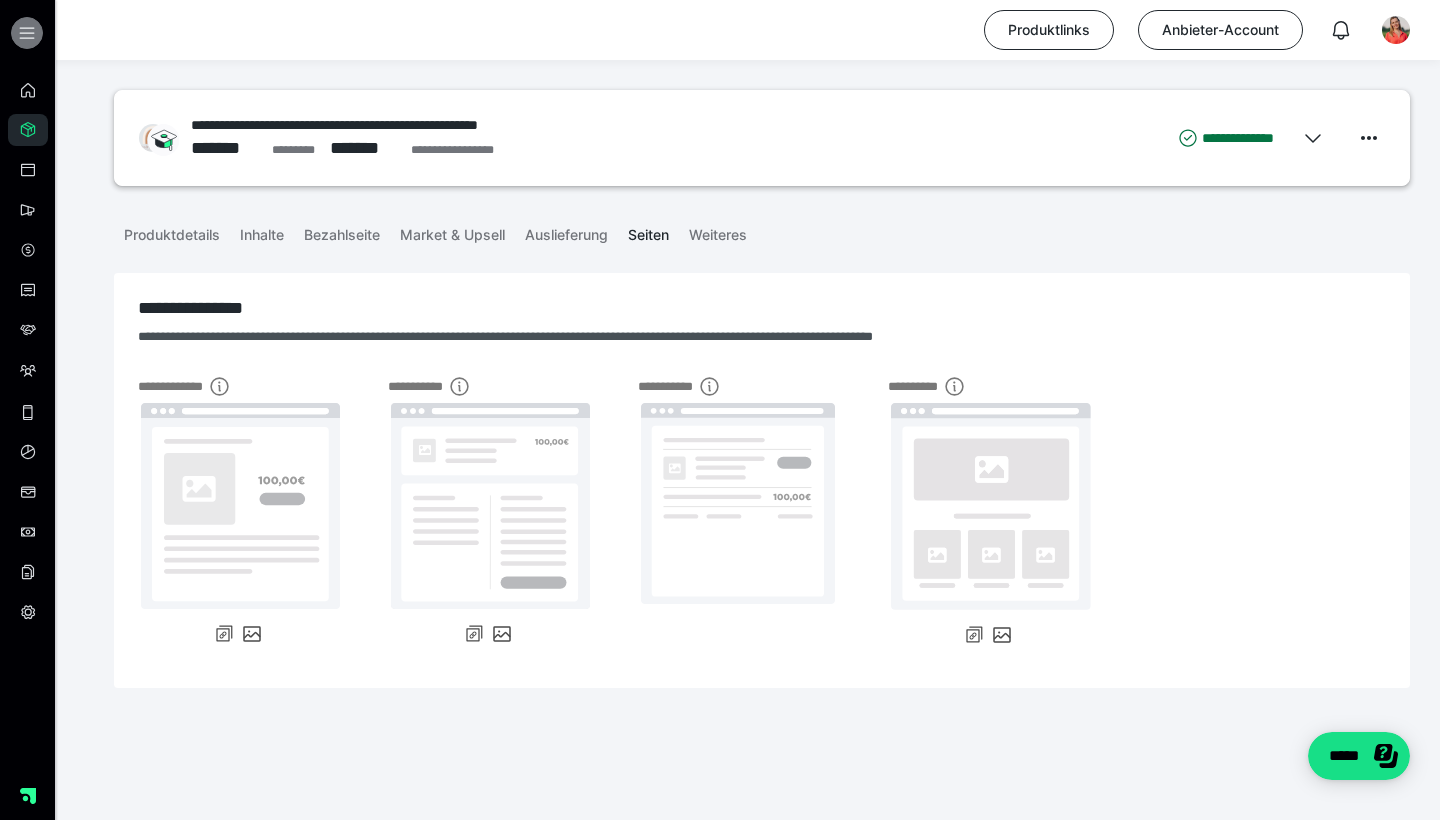 click 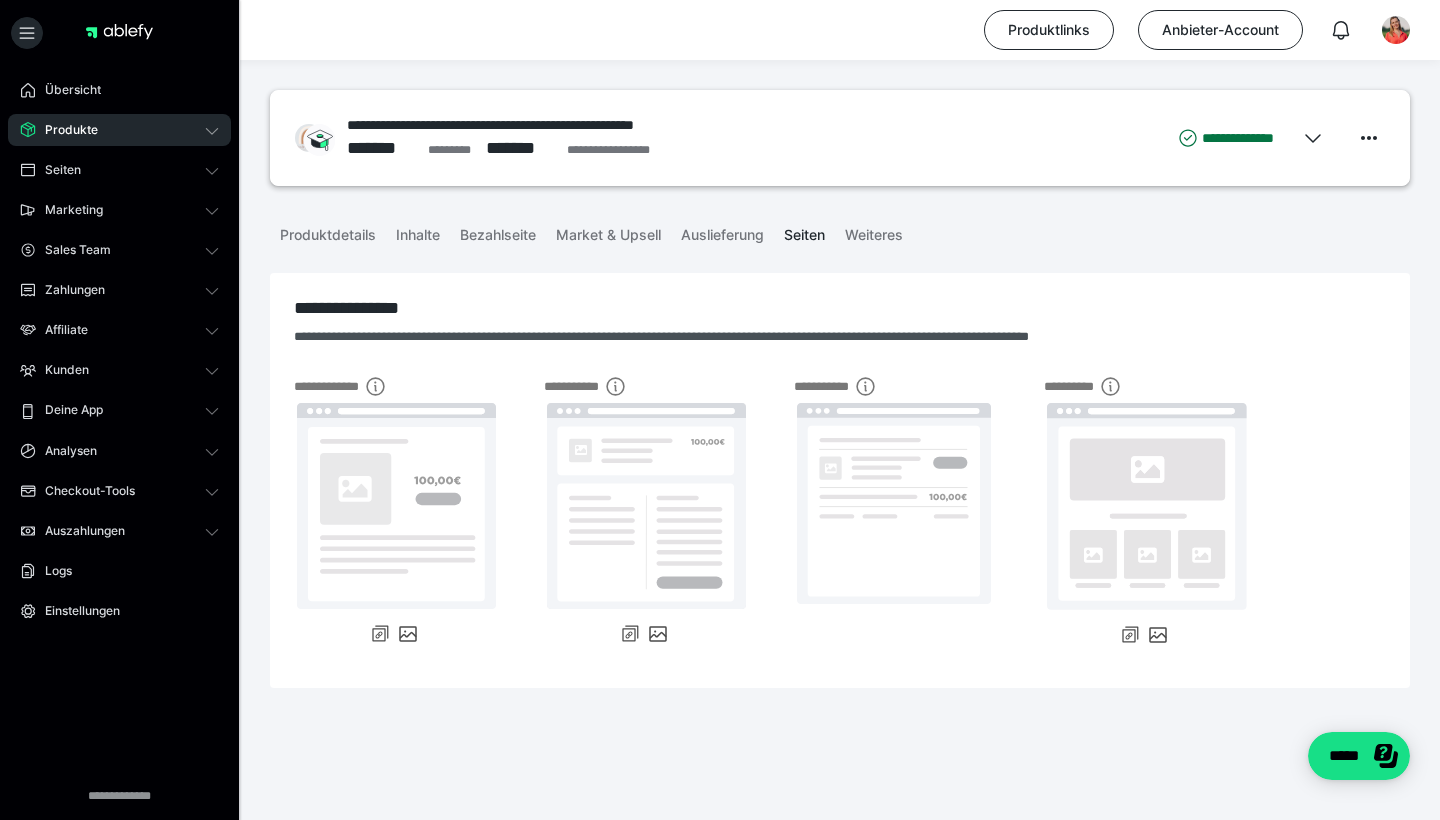click on "**********" at bounding box center [119, 796] 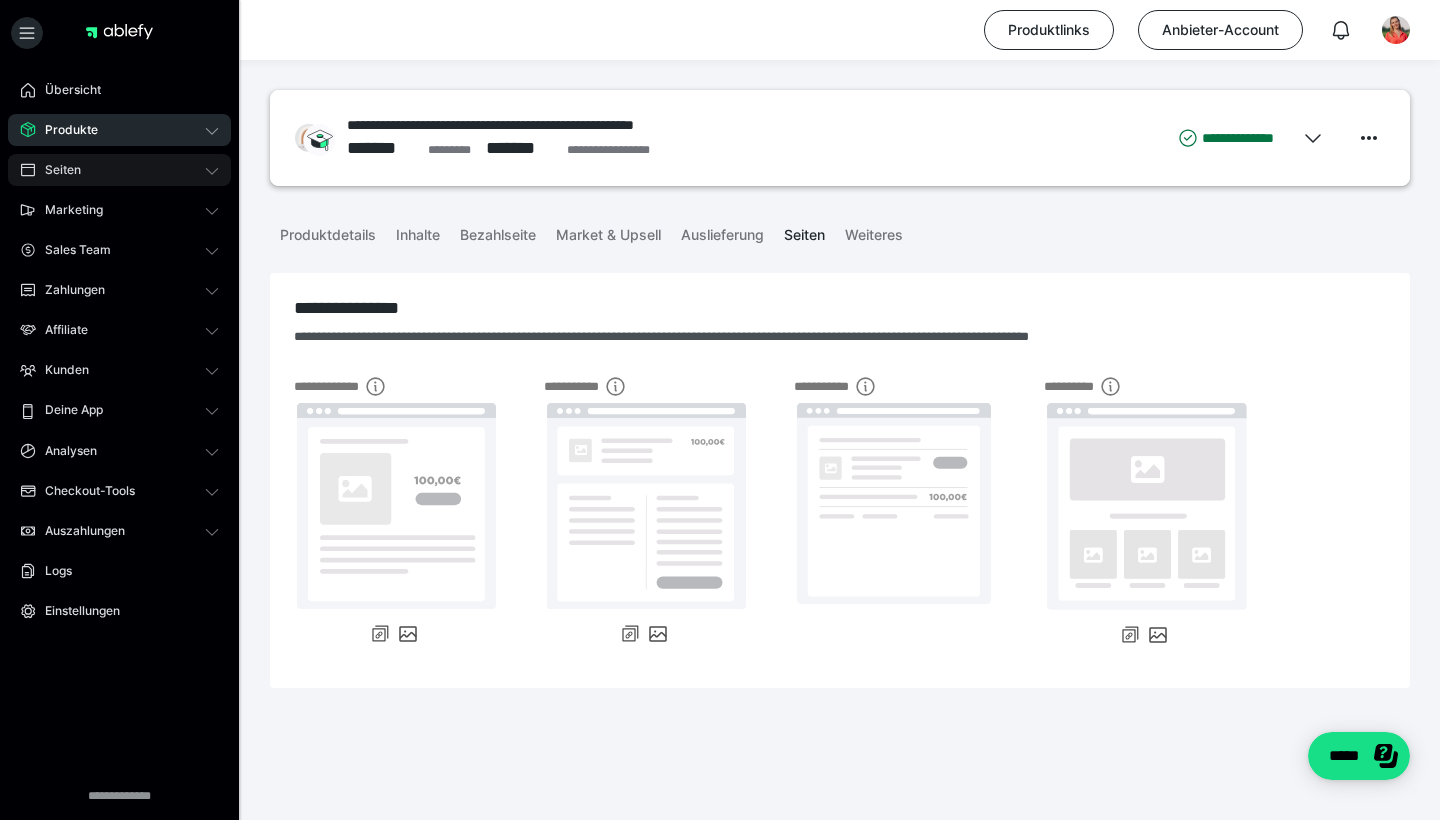 click on "Seiten" at bounding box center (119, 170) 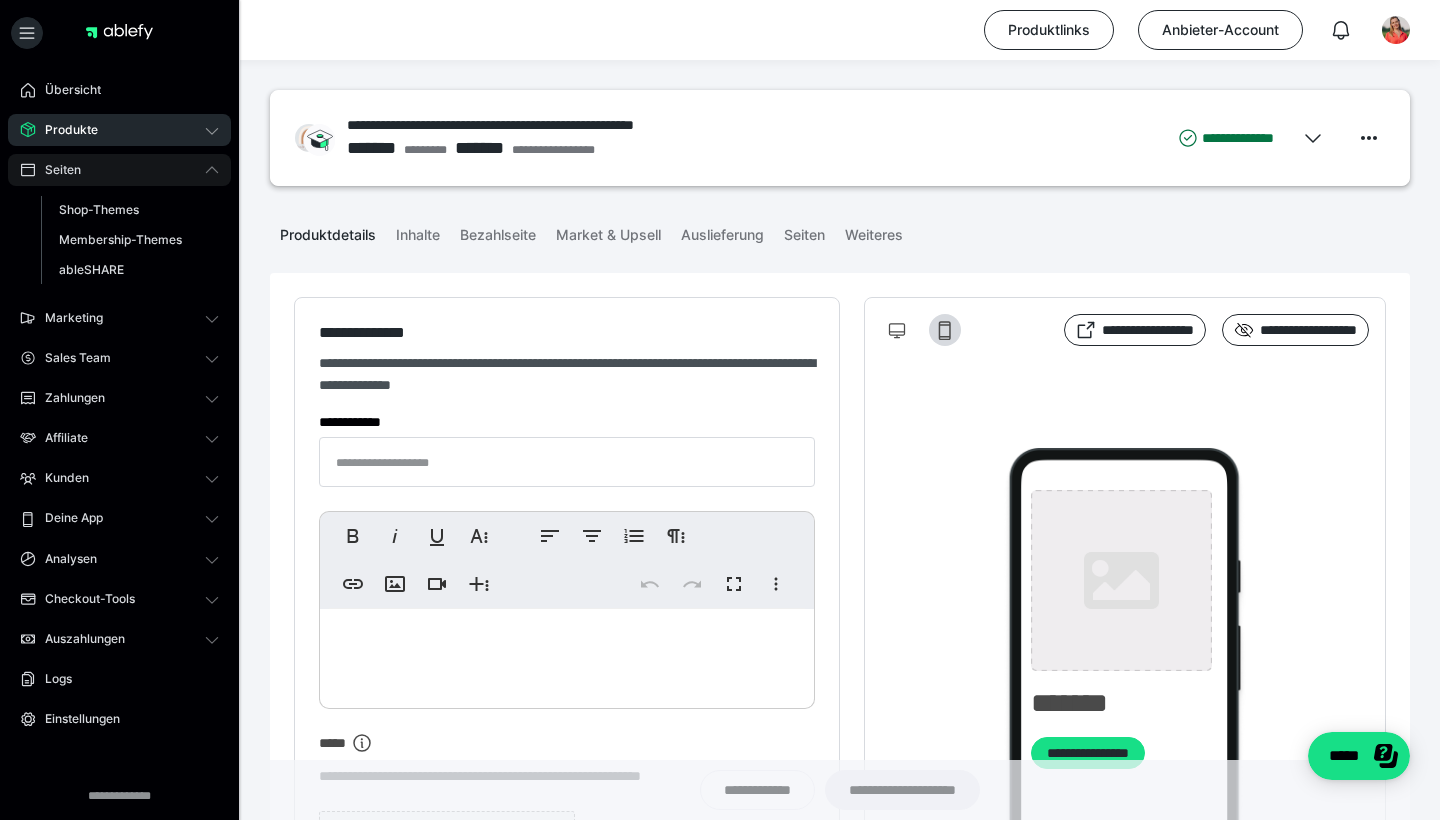 type on "**********" 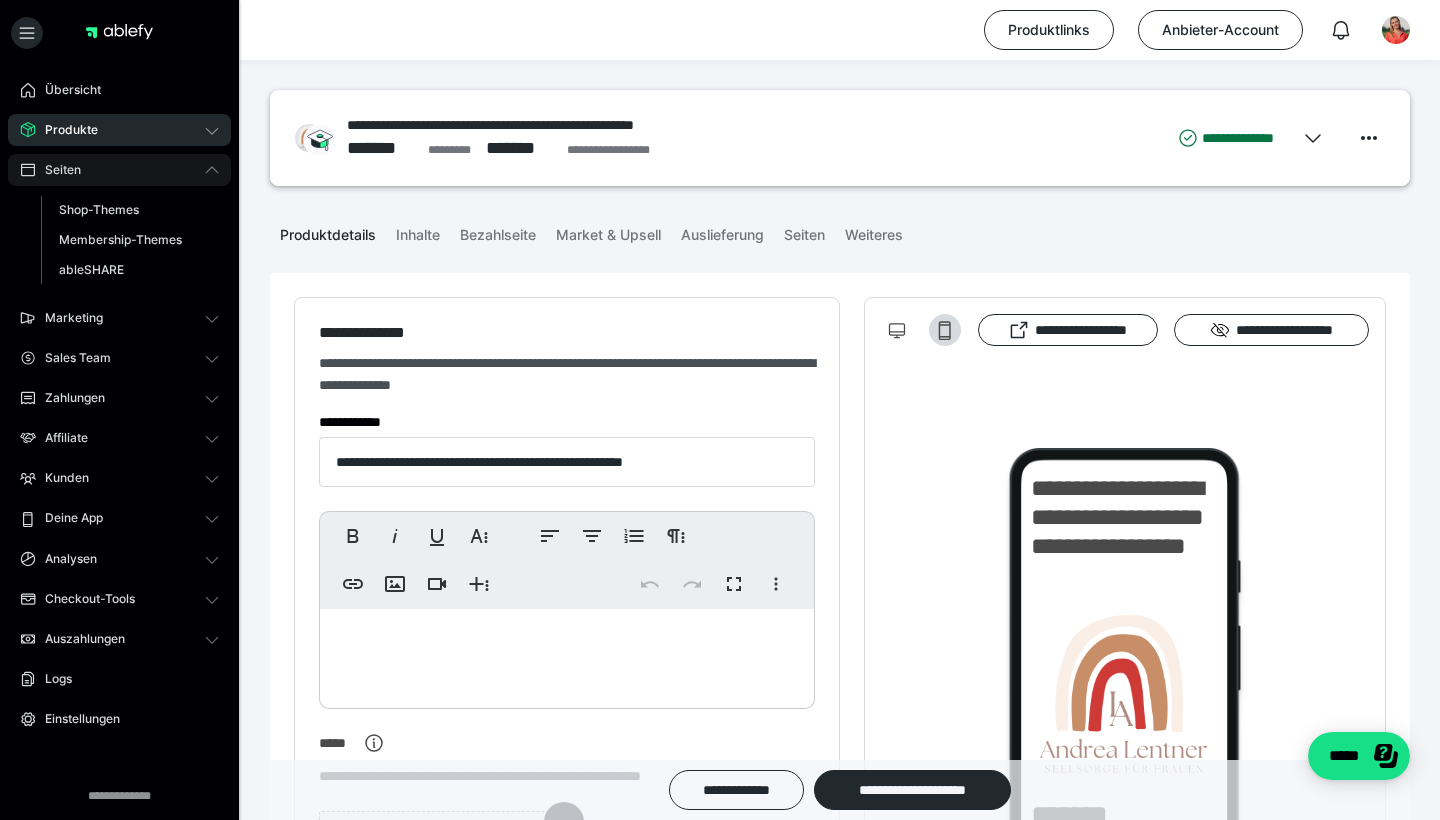 click 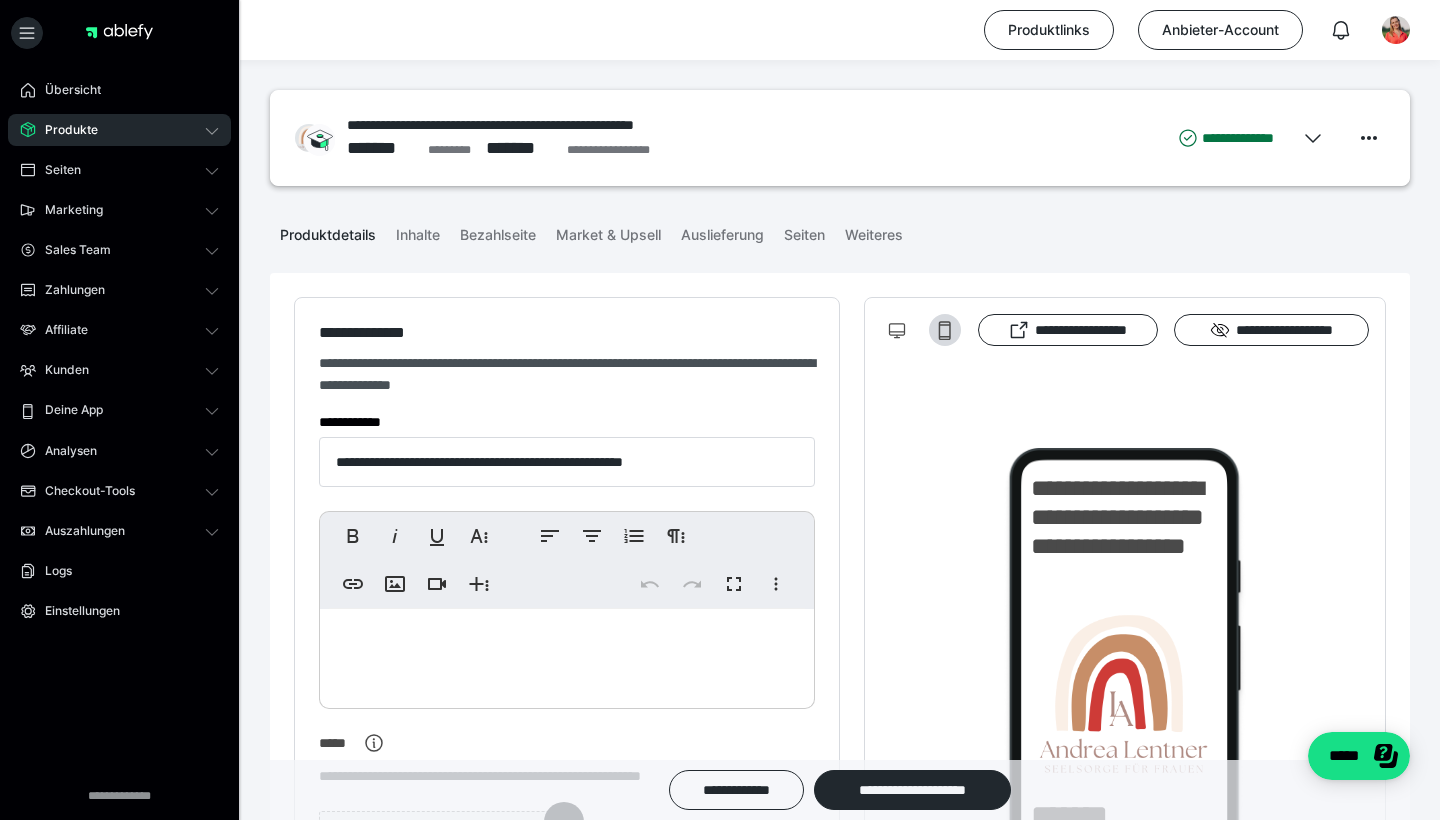 click 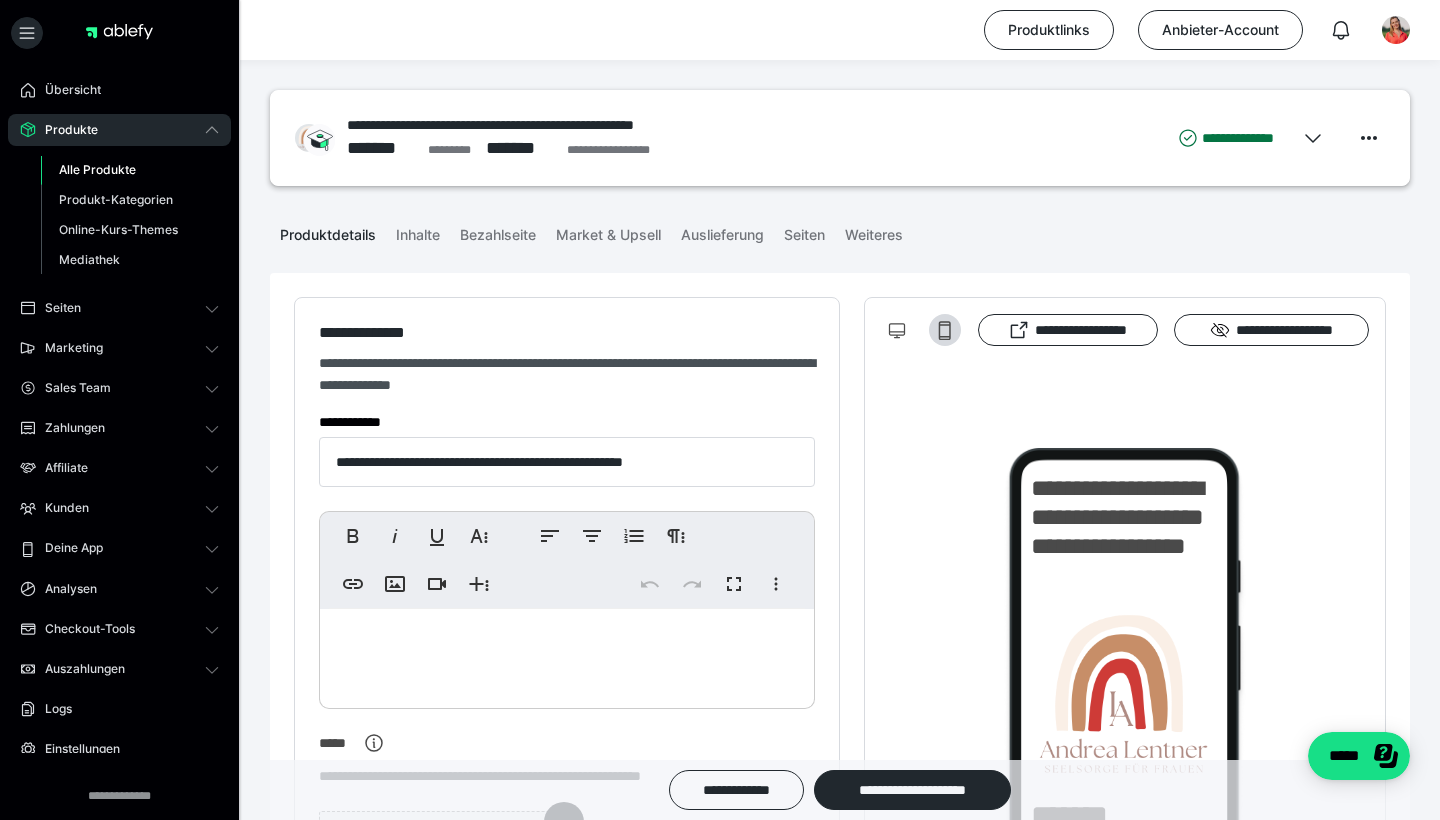 click on "Alle Produkte" at bounding box center (97, 169) 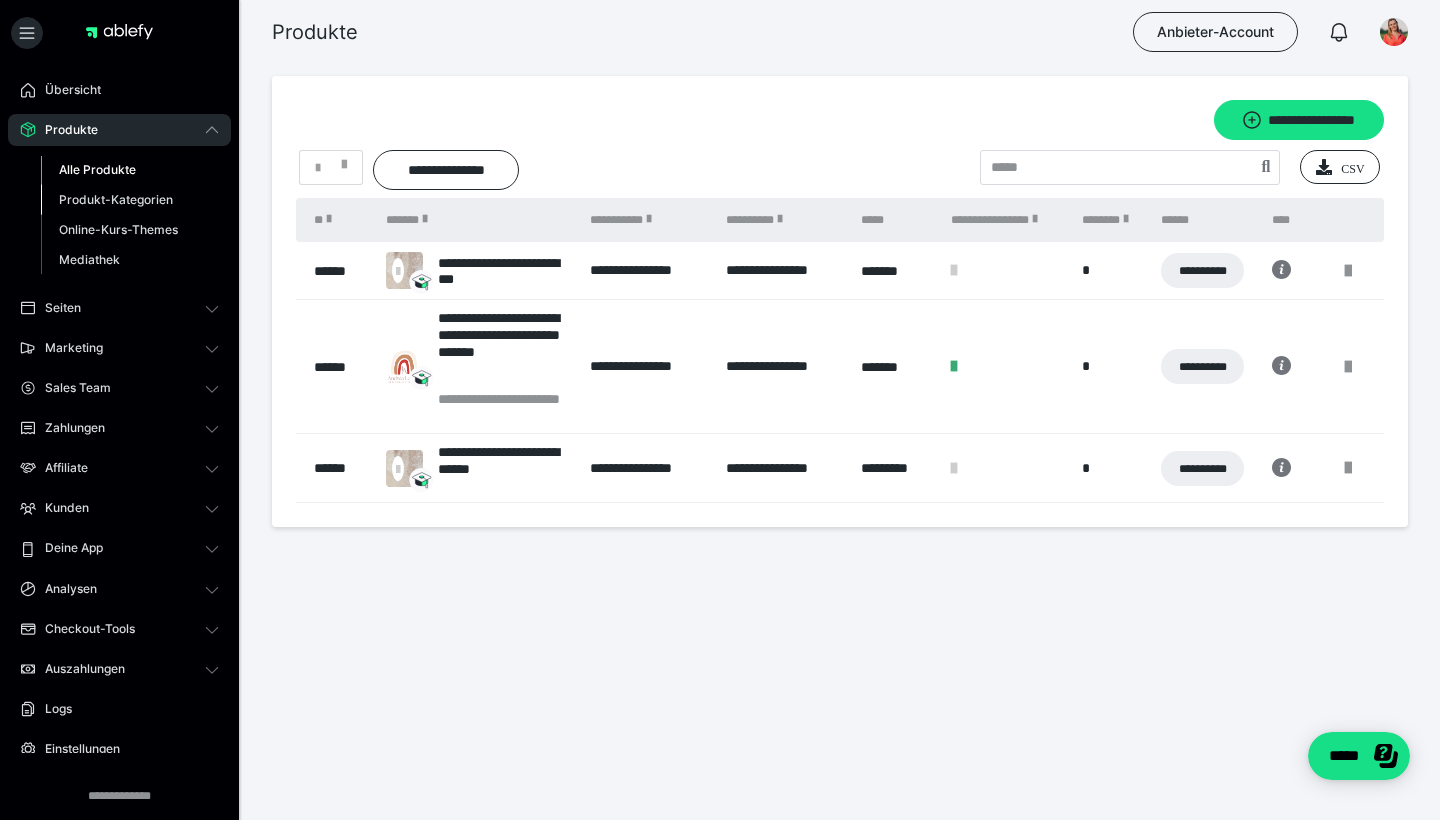 click on "Produkt-Kategorien" at bounding box center [116, 199] 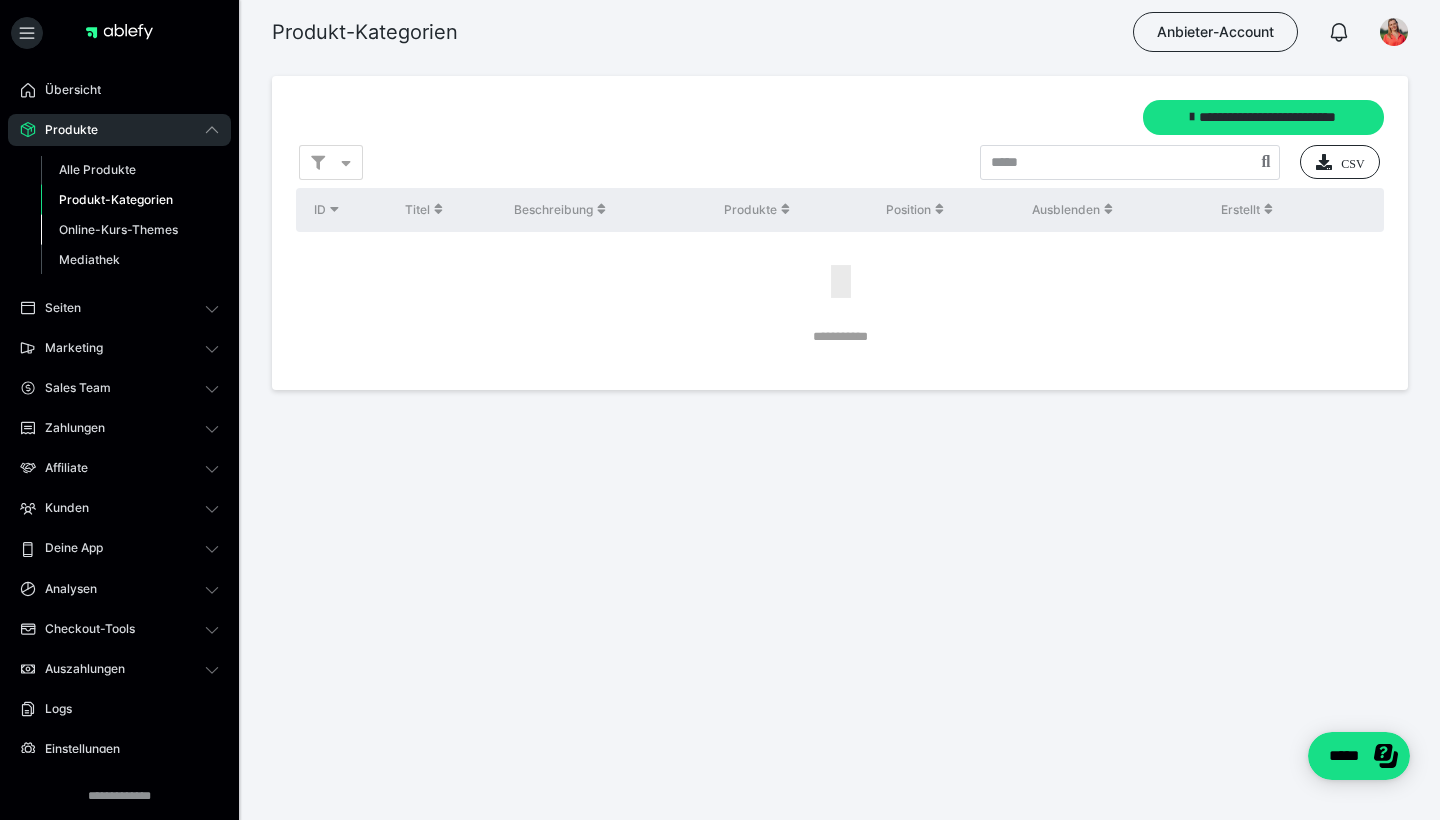 click on "Online-Kurs-Themes" at bounding box center [118, 229] 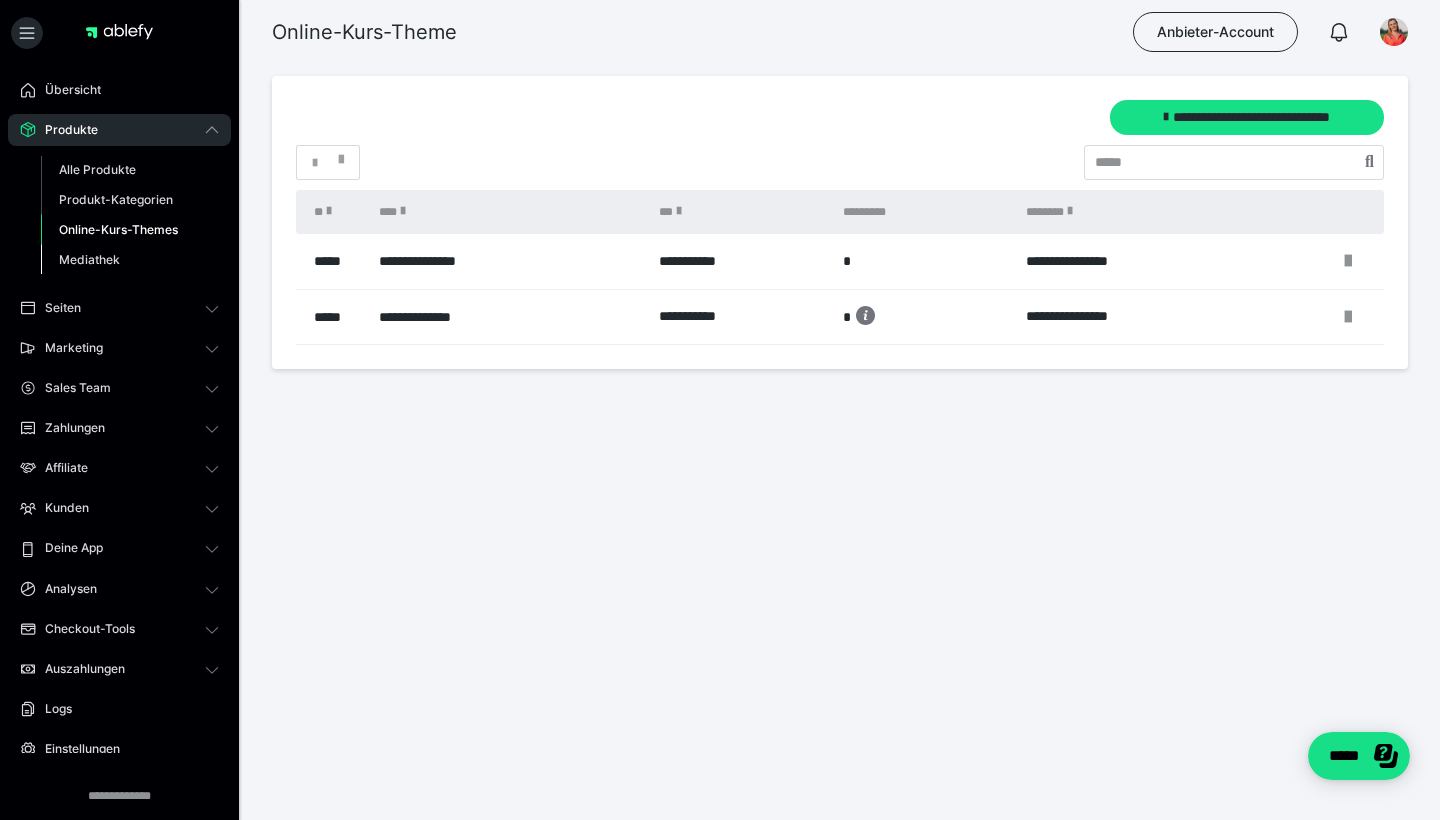 click on "Mediathek" at bounding box center [89, 259] 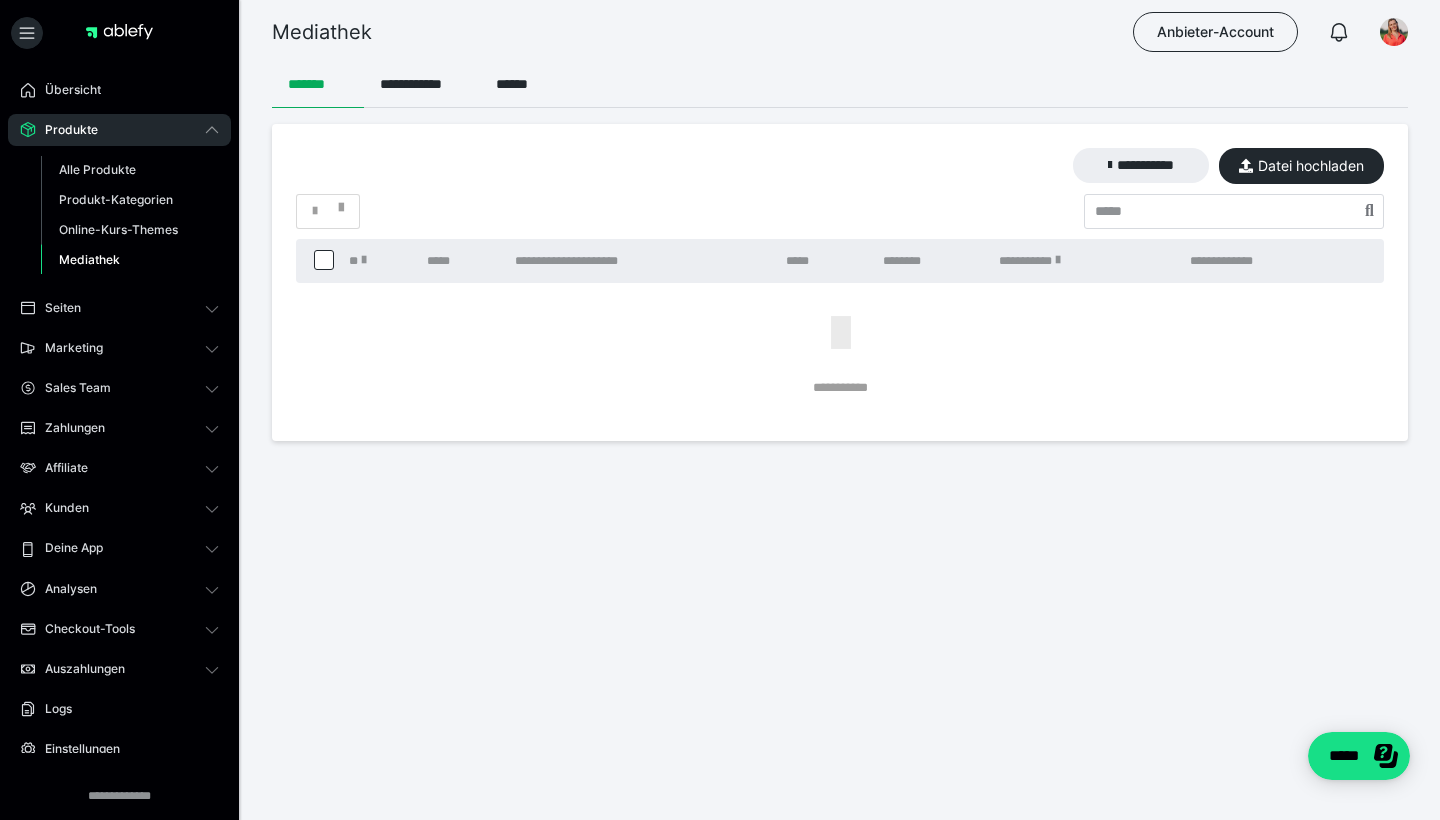 click on "Produkte" at bounding box center (64, 130) 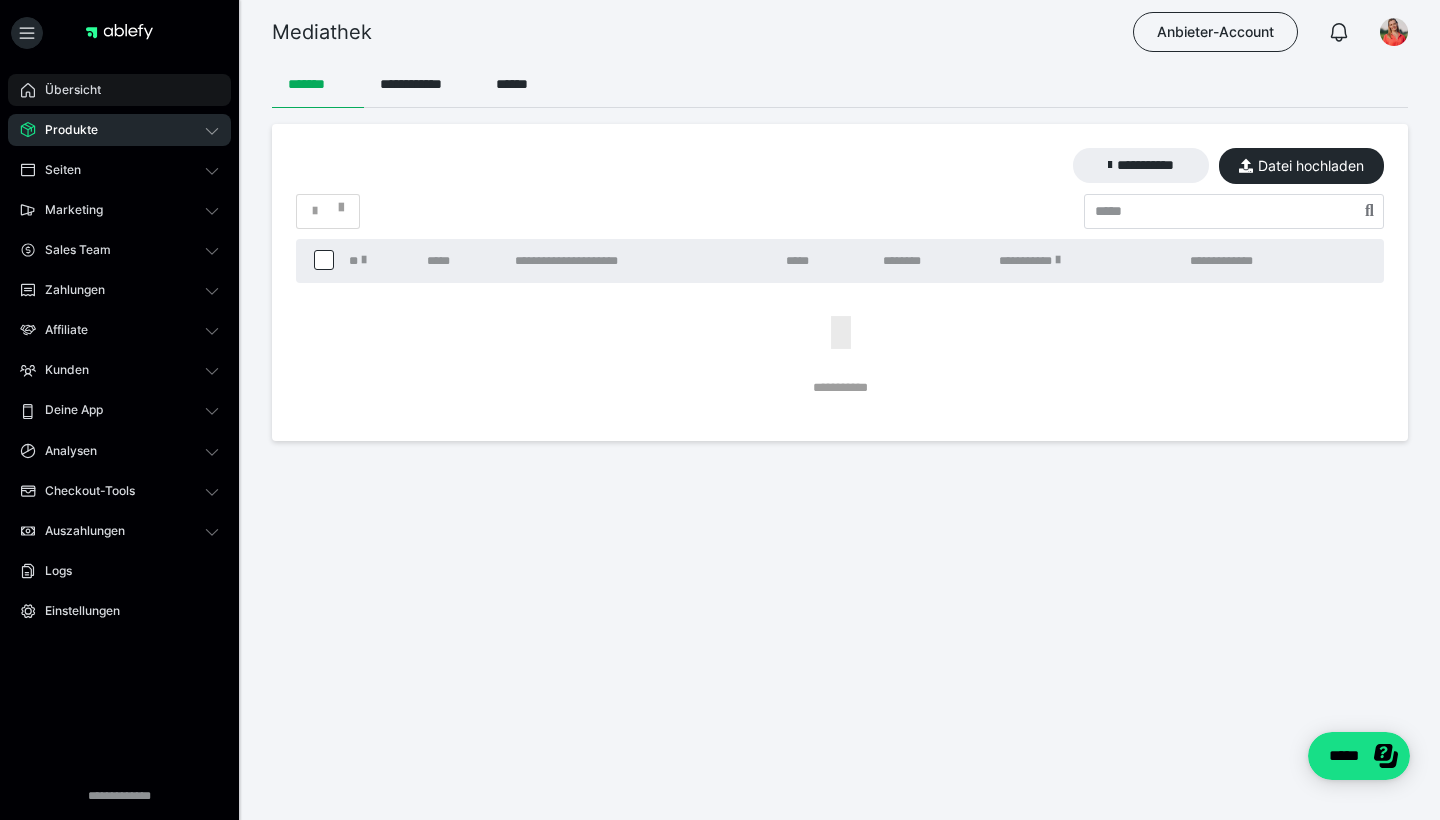click on "Übersicht" at bounding box center [119, 90] 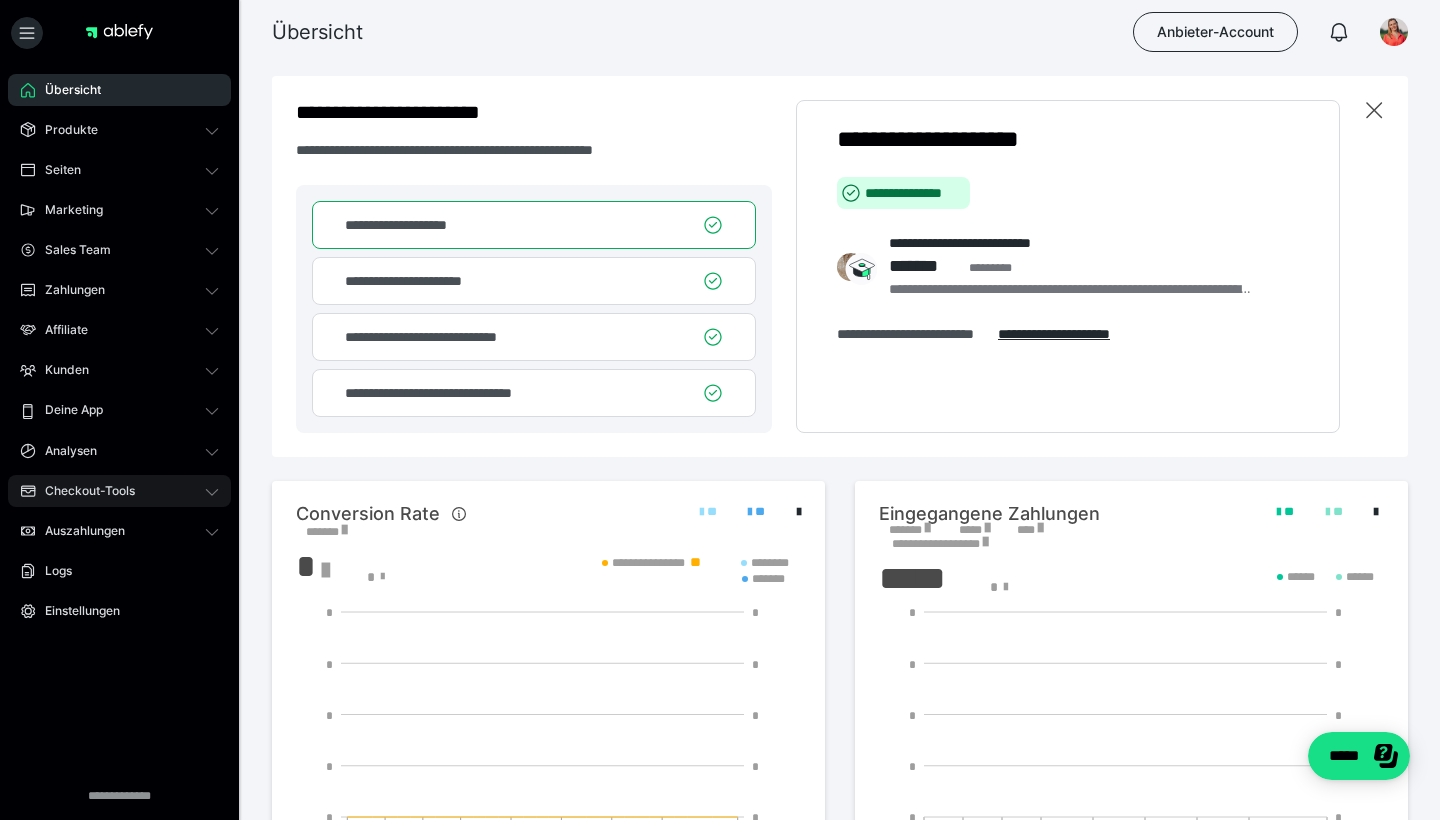 click on "Checkout-Tools" at bounding box center [83, 491] 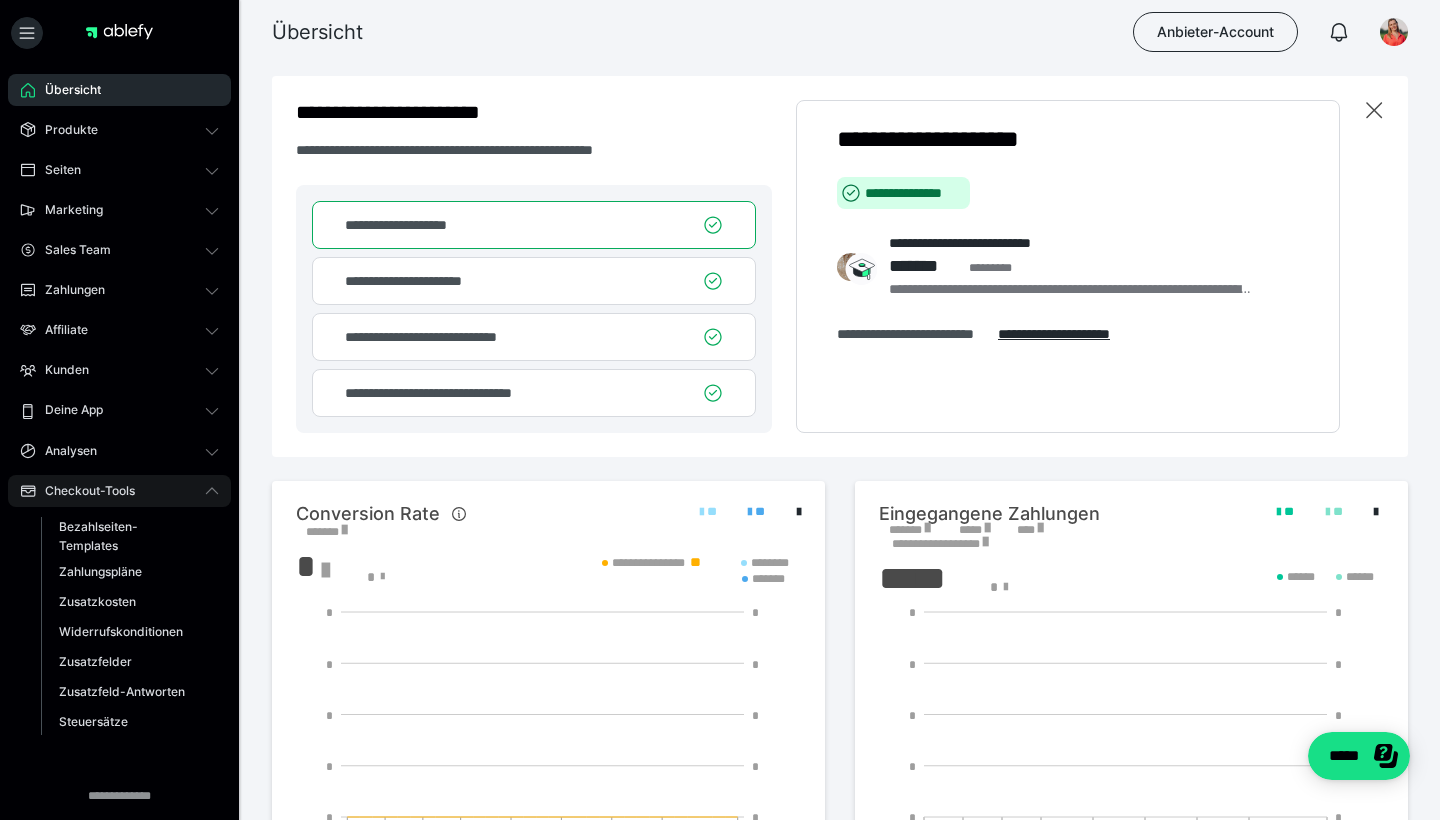 click on "Checkout-Tools" at bounding box center [83, 491] 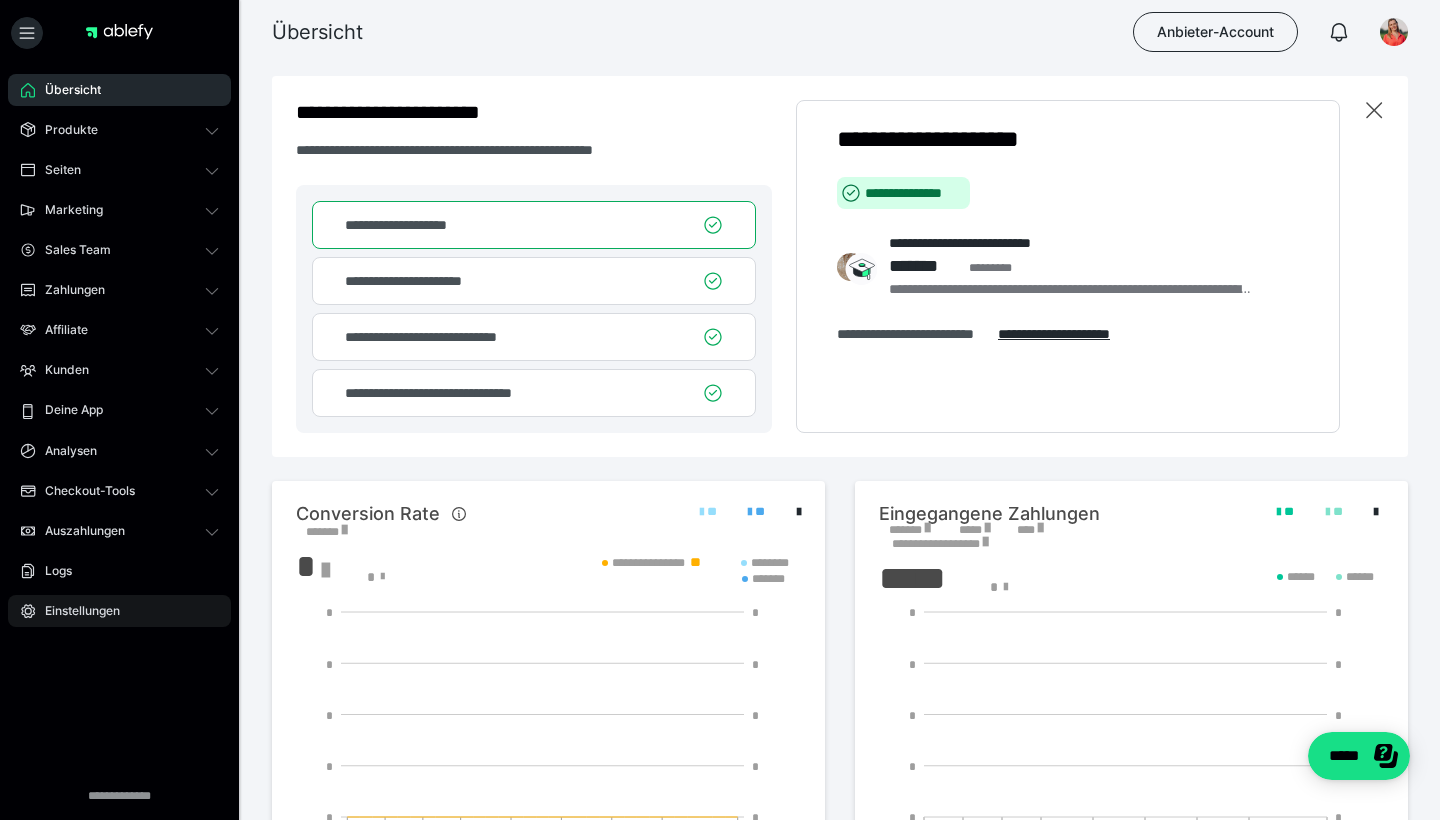 click on "Einstellungen" at bounding box center (75, 611) 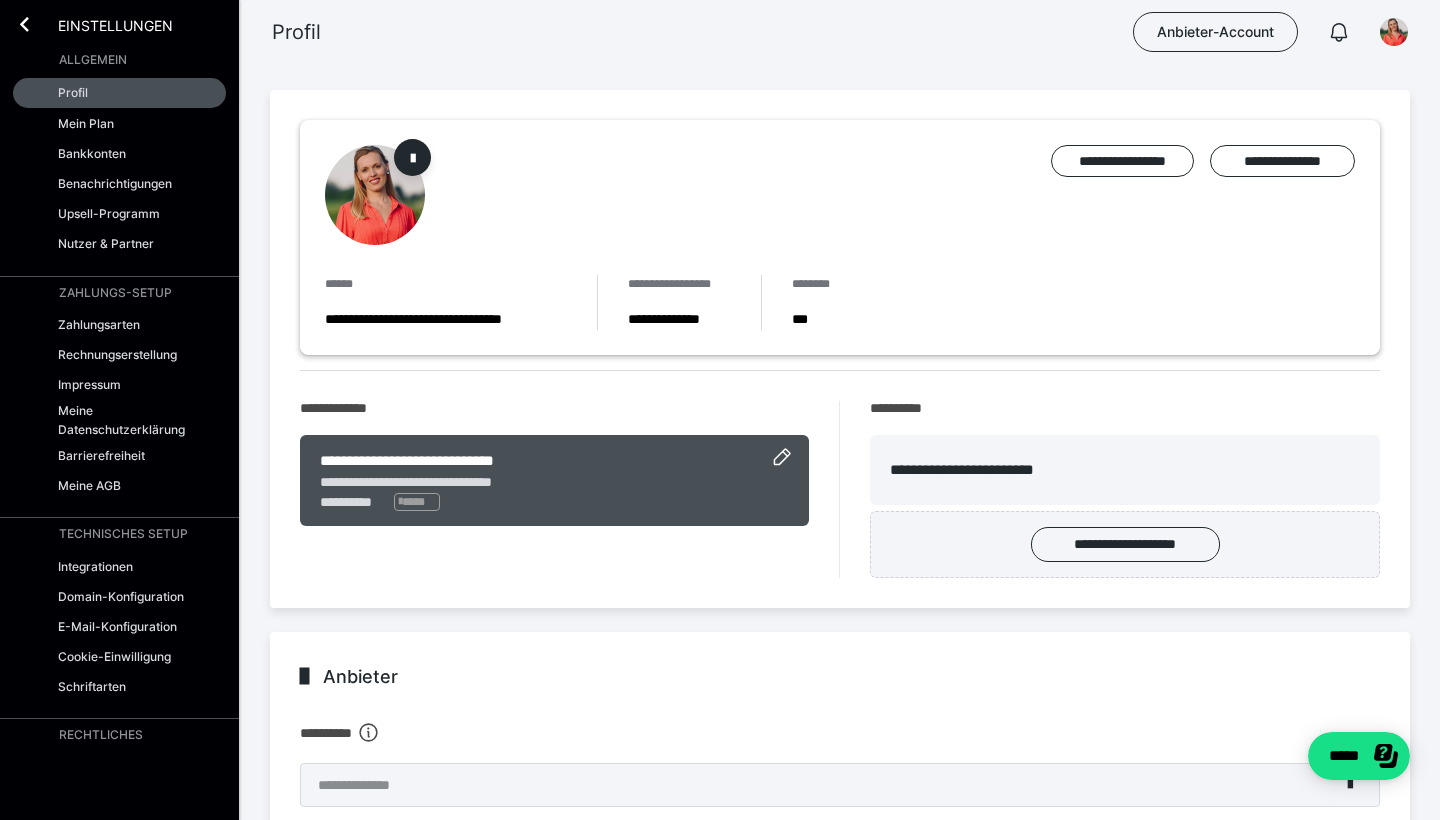 scroll, scrollTop: 0, scrollLeft: 0, axis: both 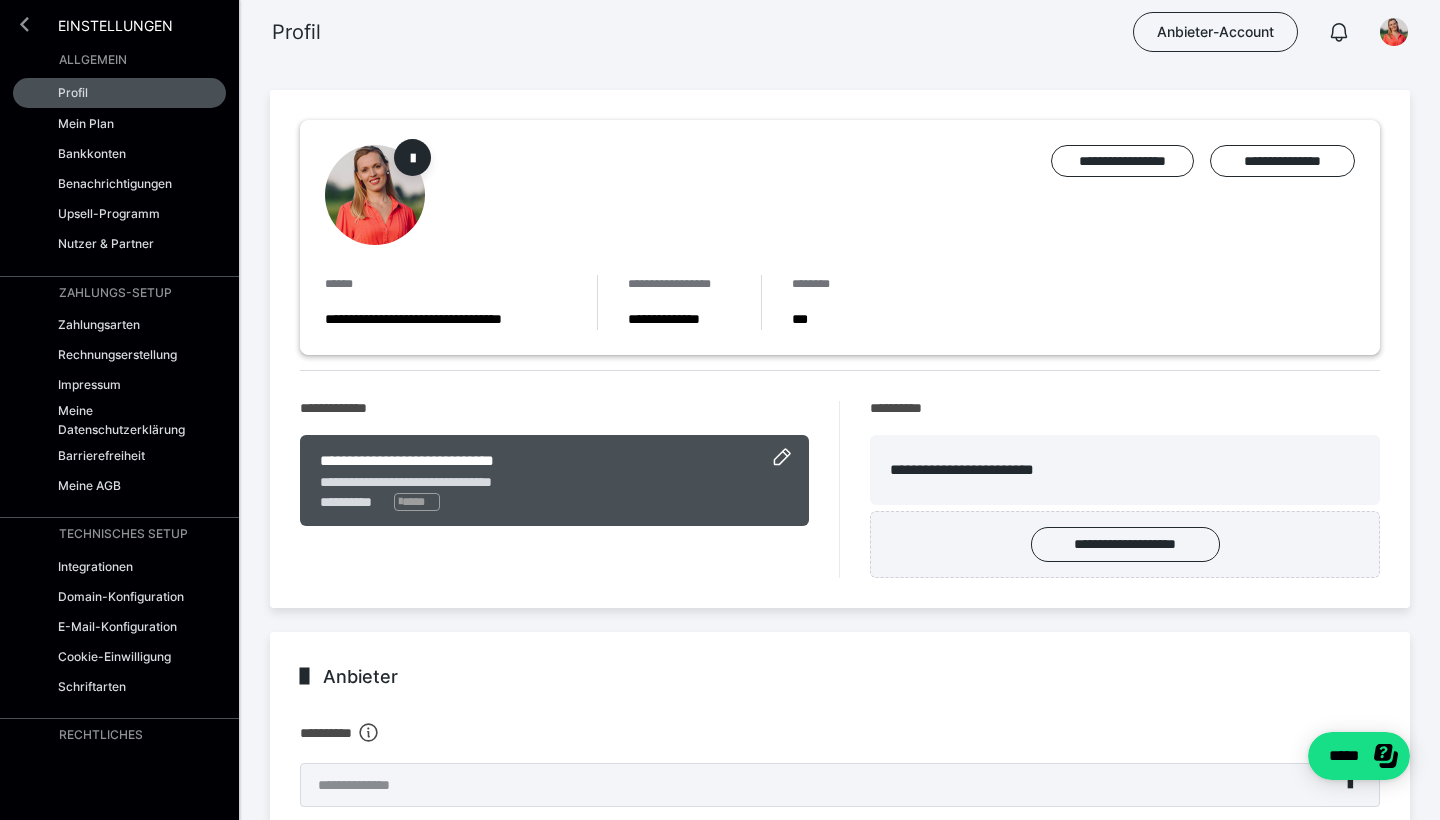 click at bounding box center (24, 24) 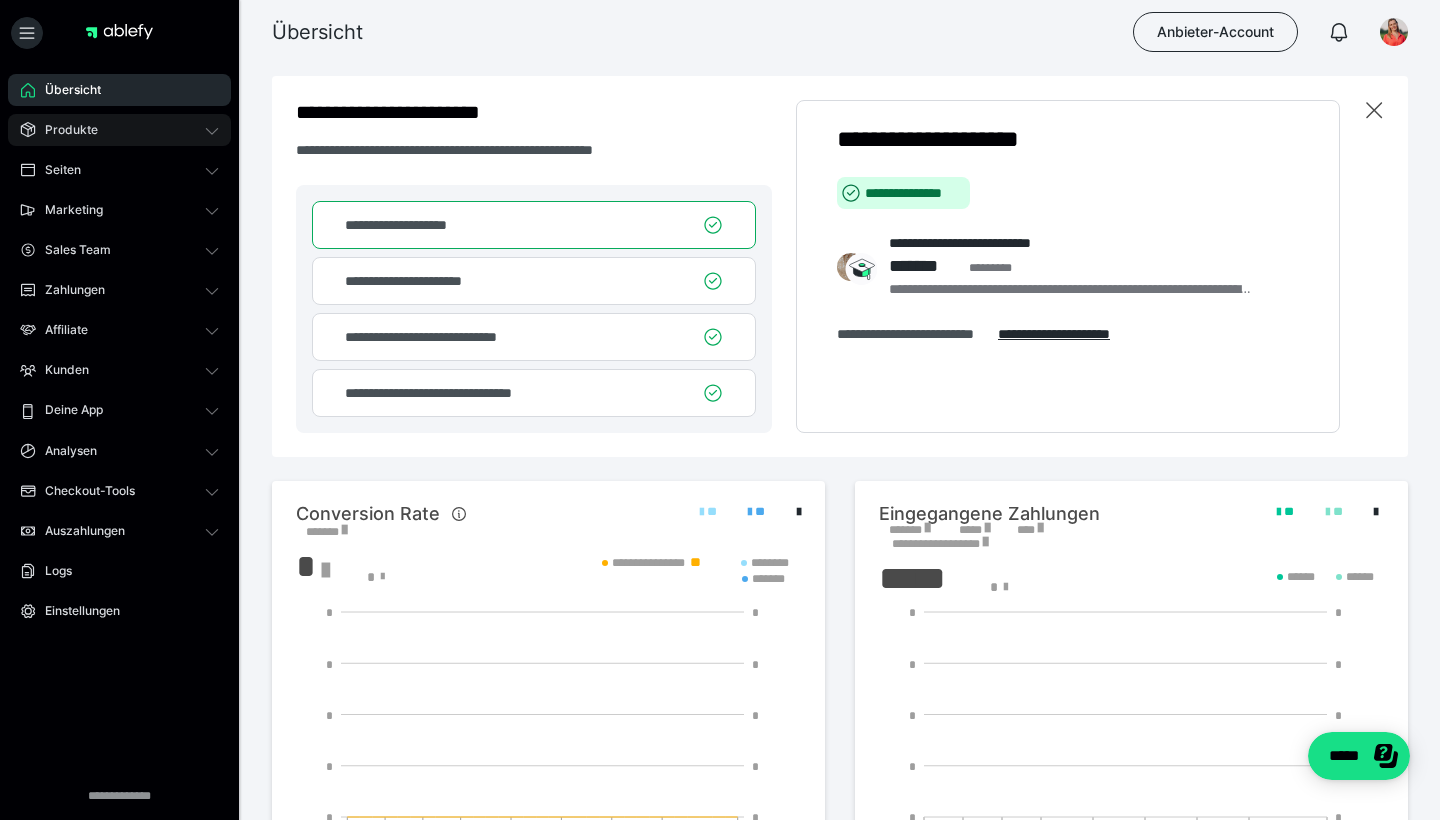 click 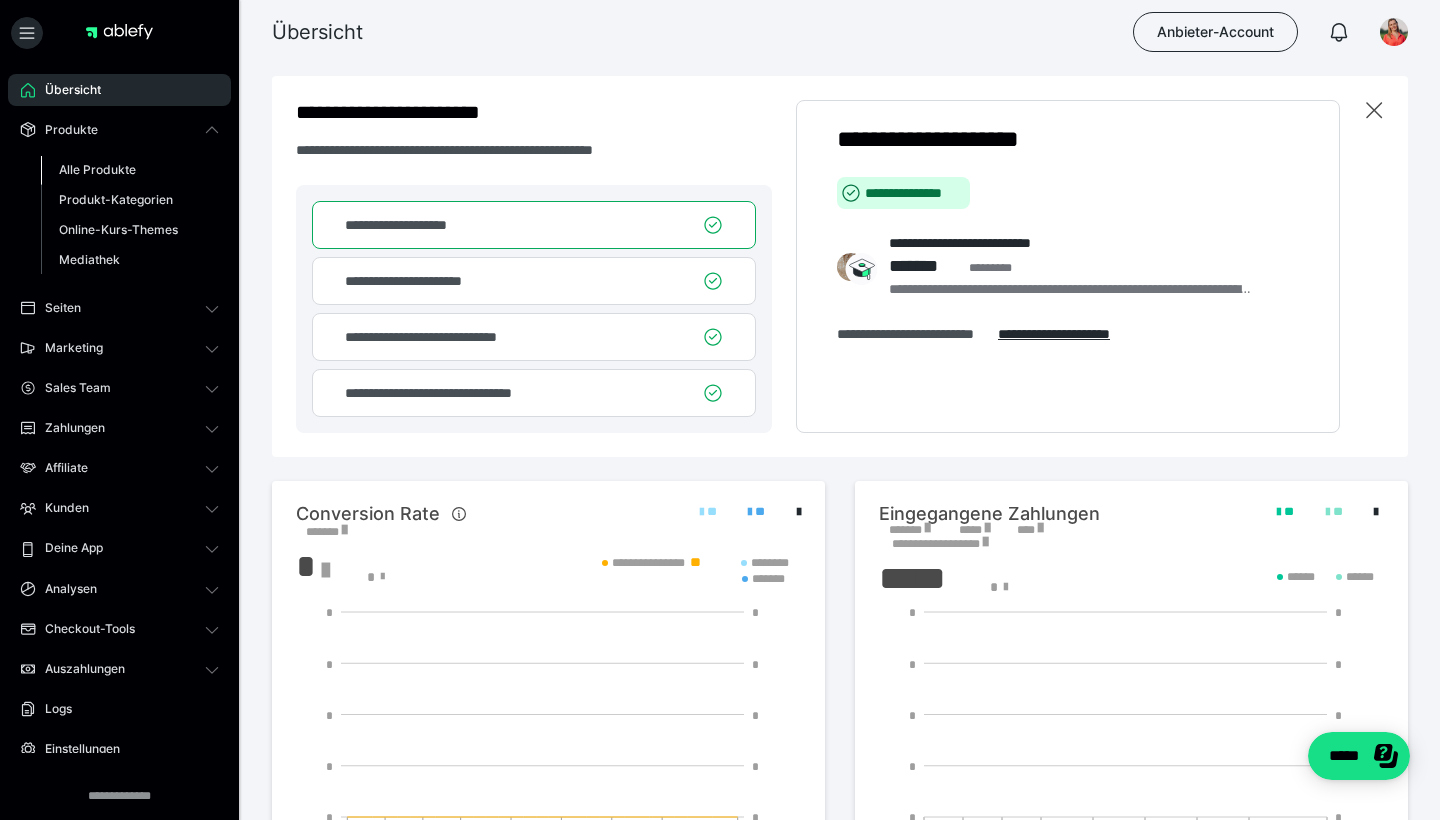 click on "Alle Produkte" at bounding box center [130, 170] 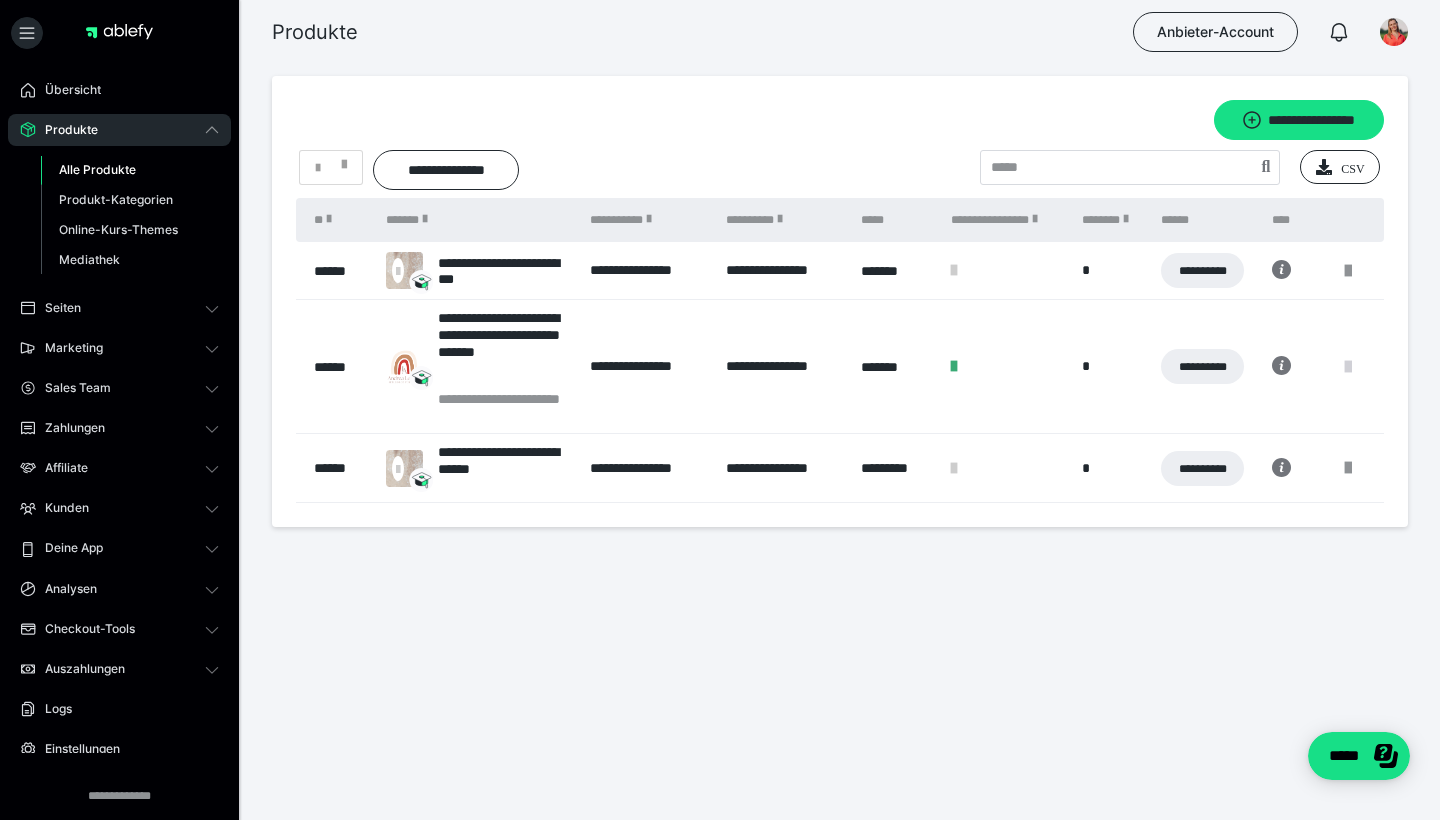 click at bounding box center [1348, 367] 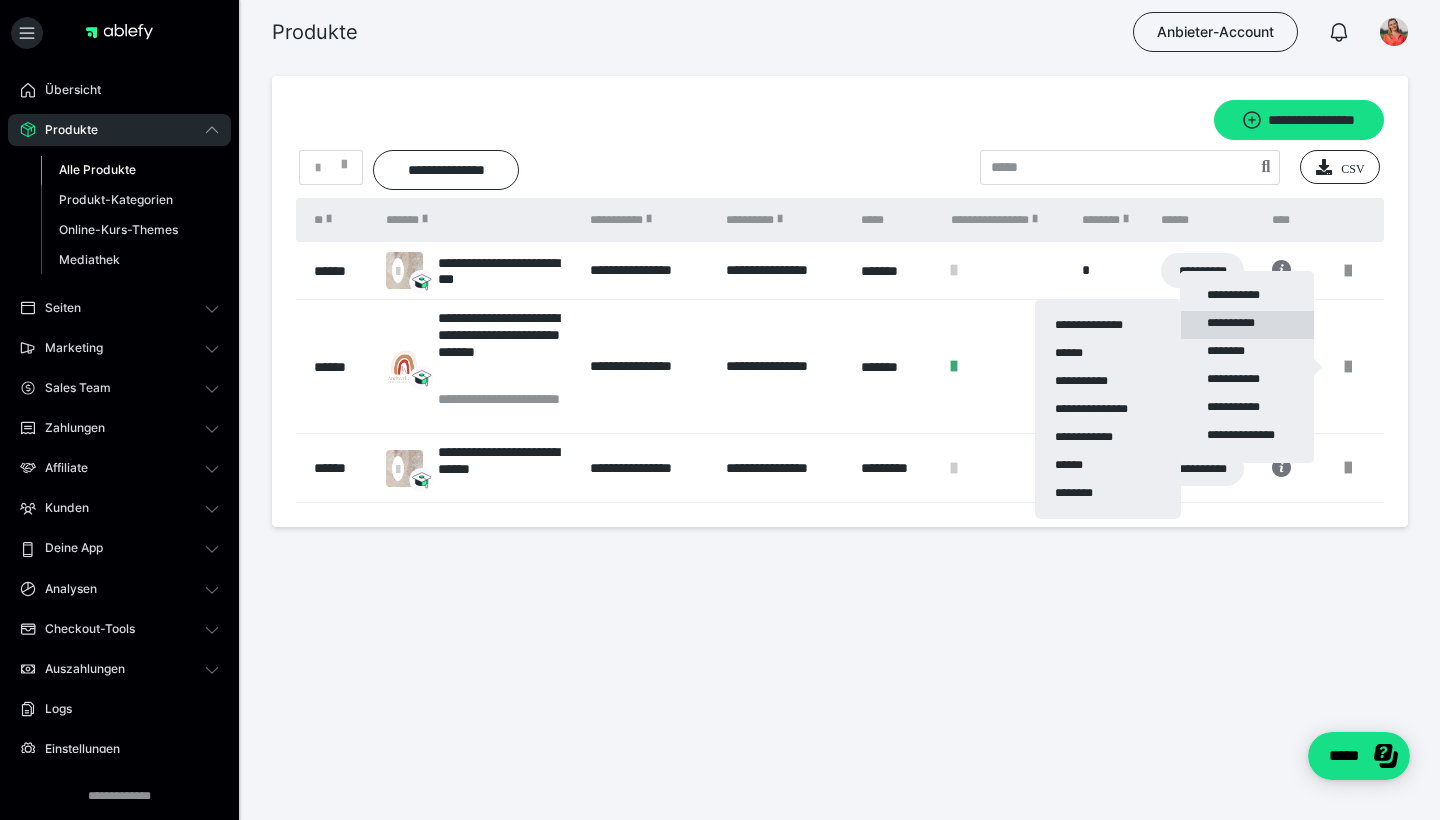 click on "**********" at bounding box center [1247, 325] 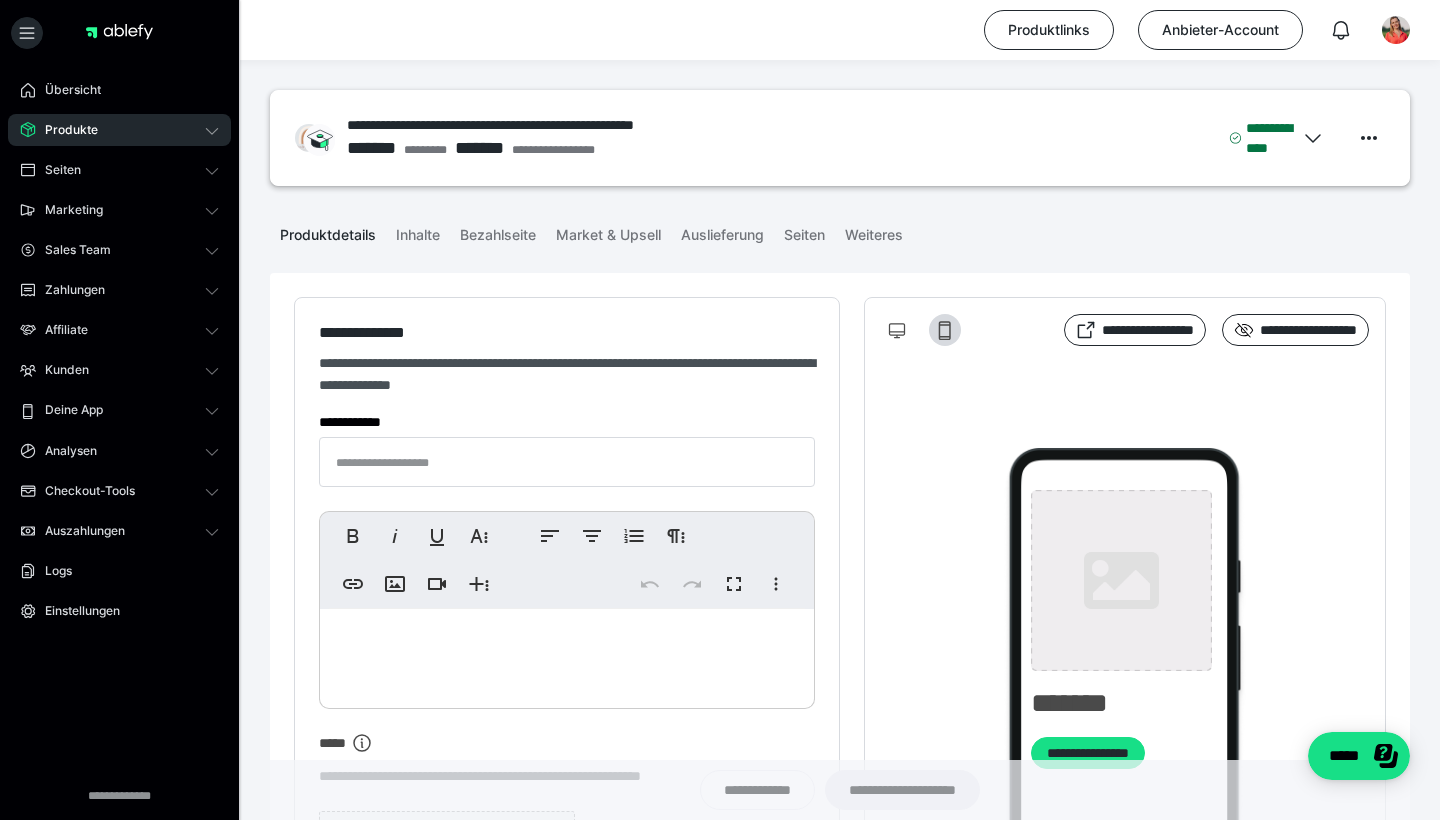 type on "**********" 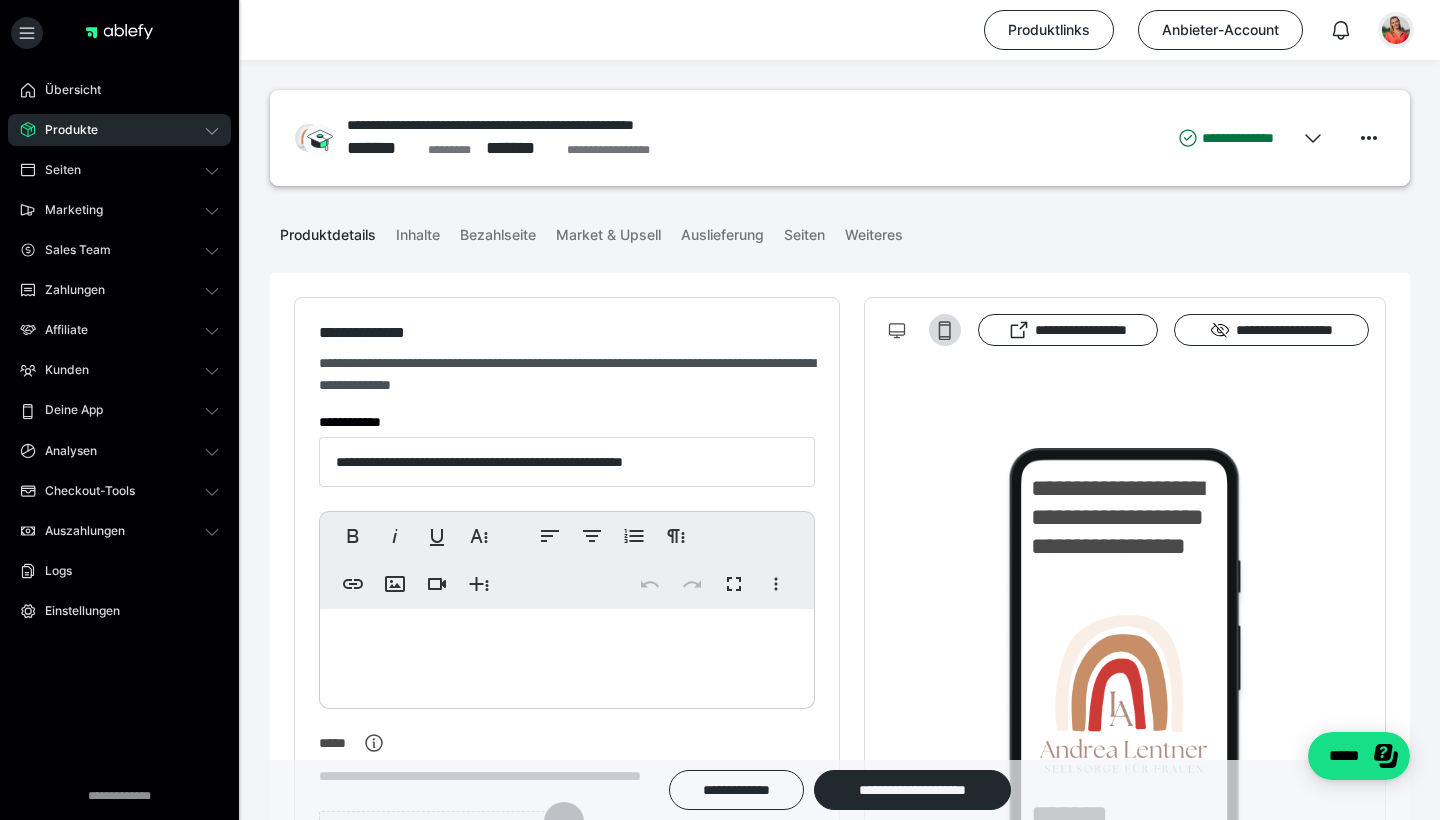 click at bounding box center [1396, 30] 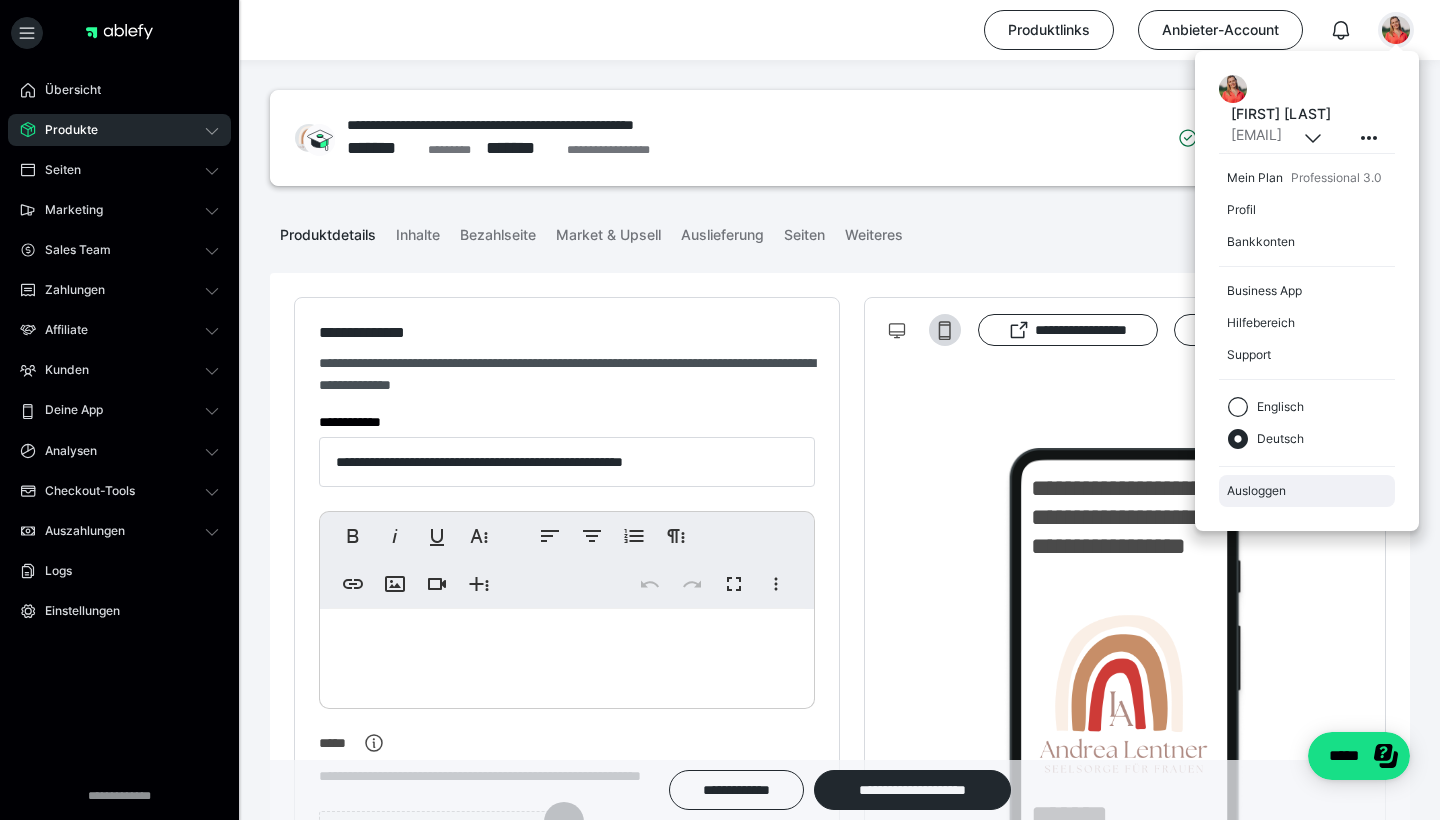 click on "Ausloggen" at bounding box center (1307, 491) 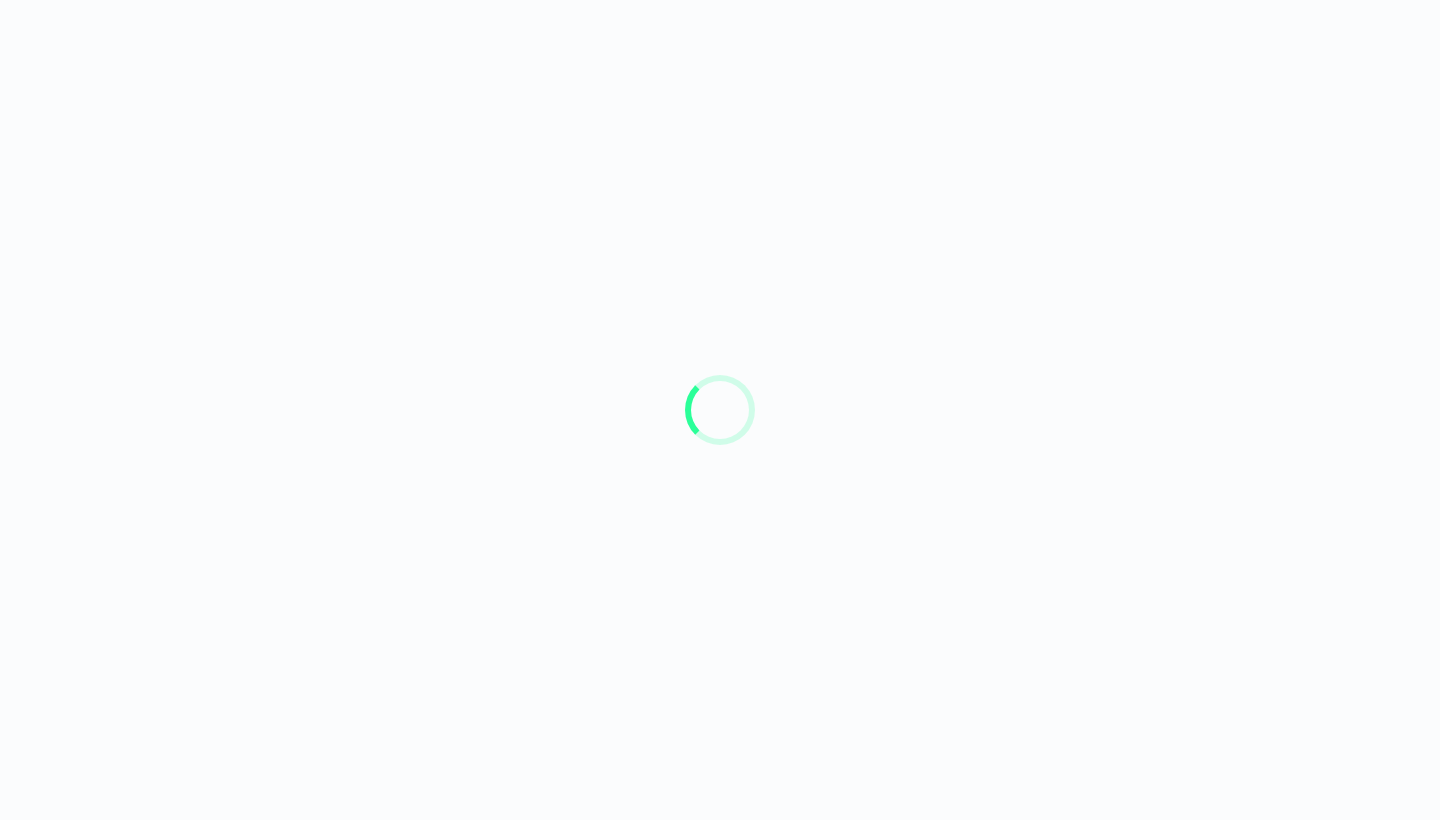 scroll, scrollTop: 0, scrollLeft: 0, axis: both 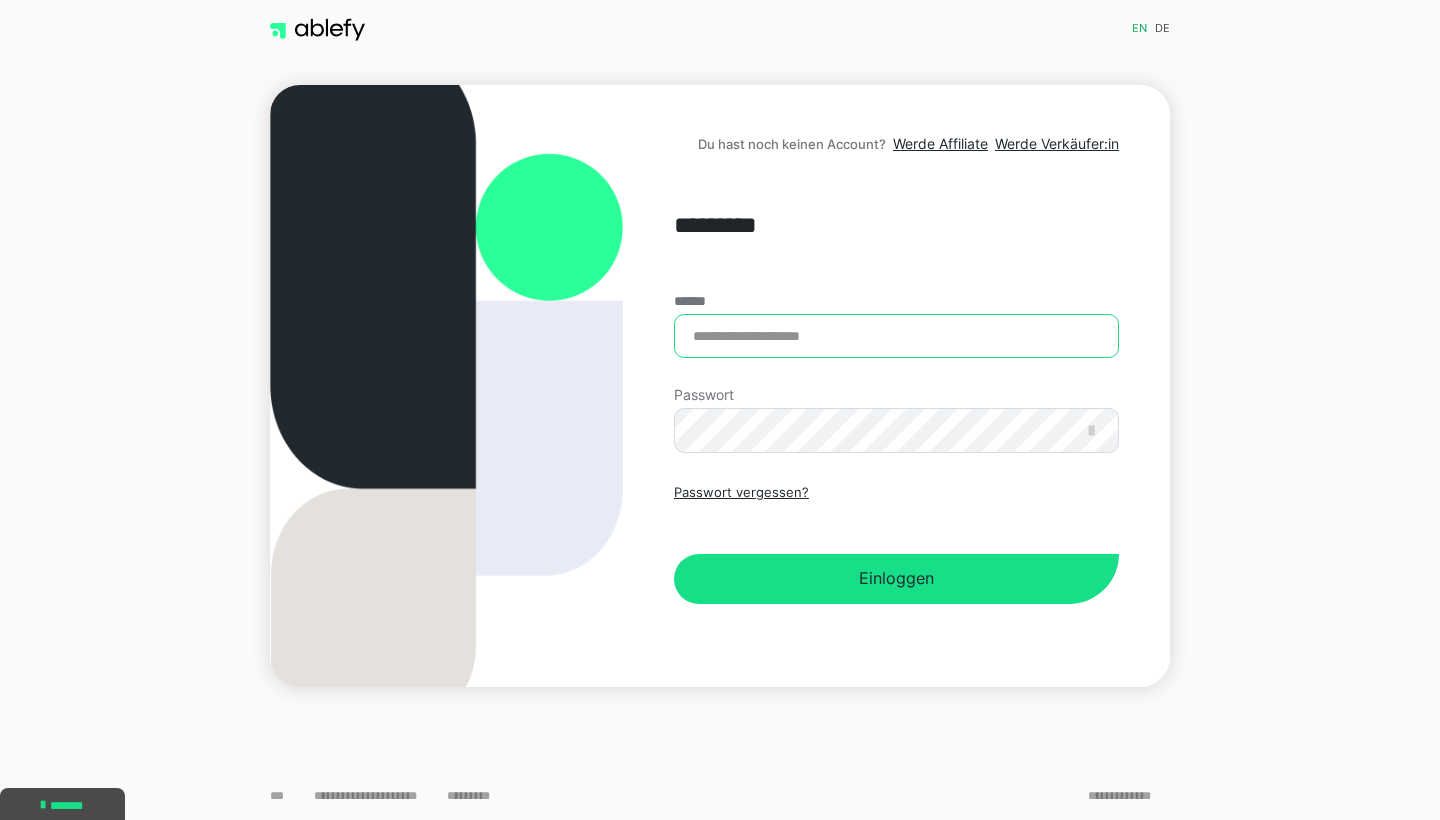 type on "**********" 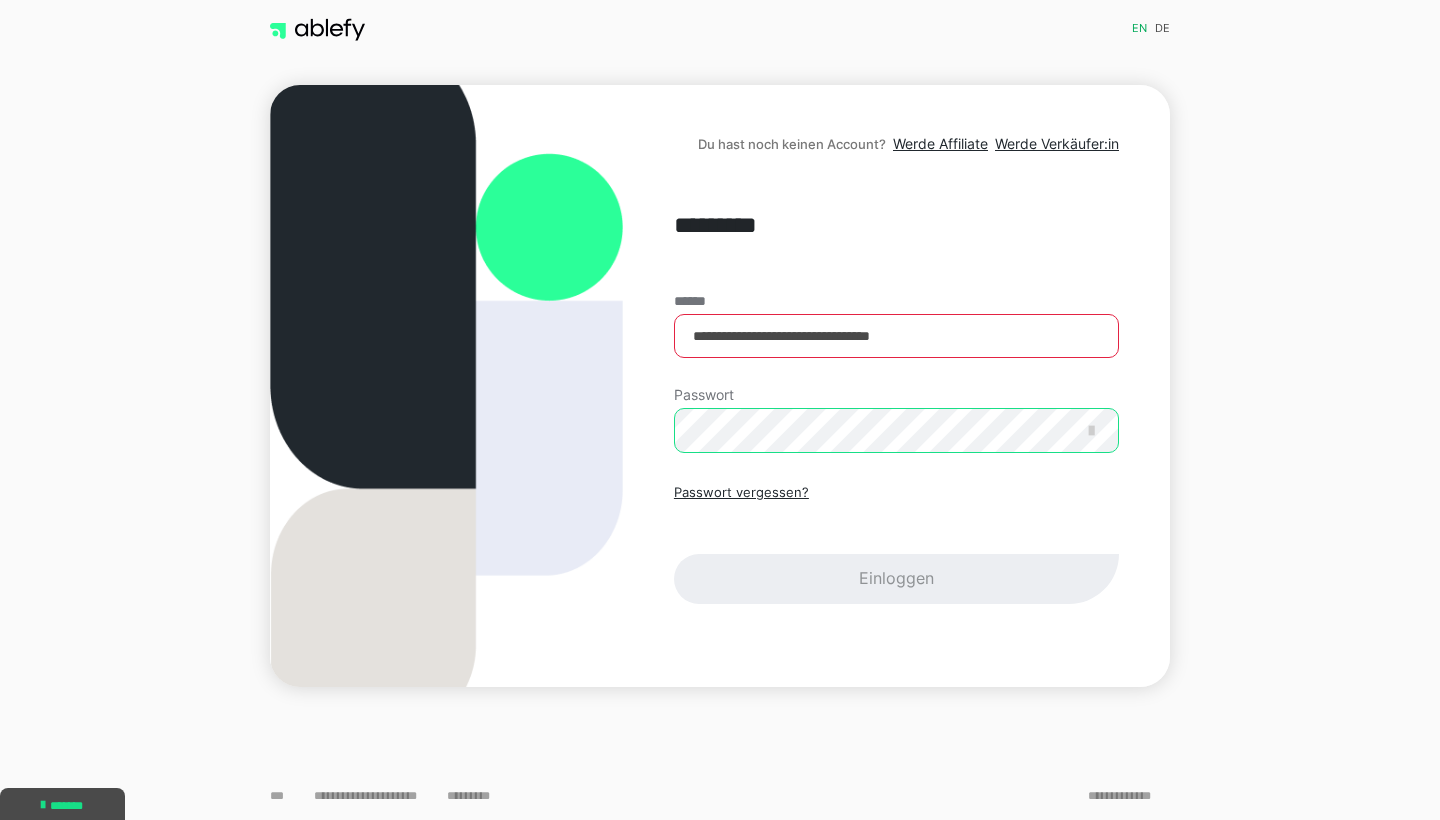 click on "Einloggen" at bounding box center (896, 579) 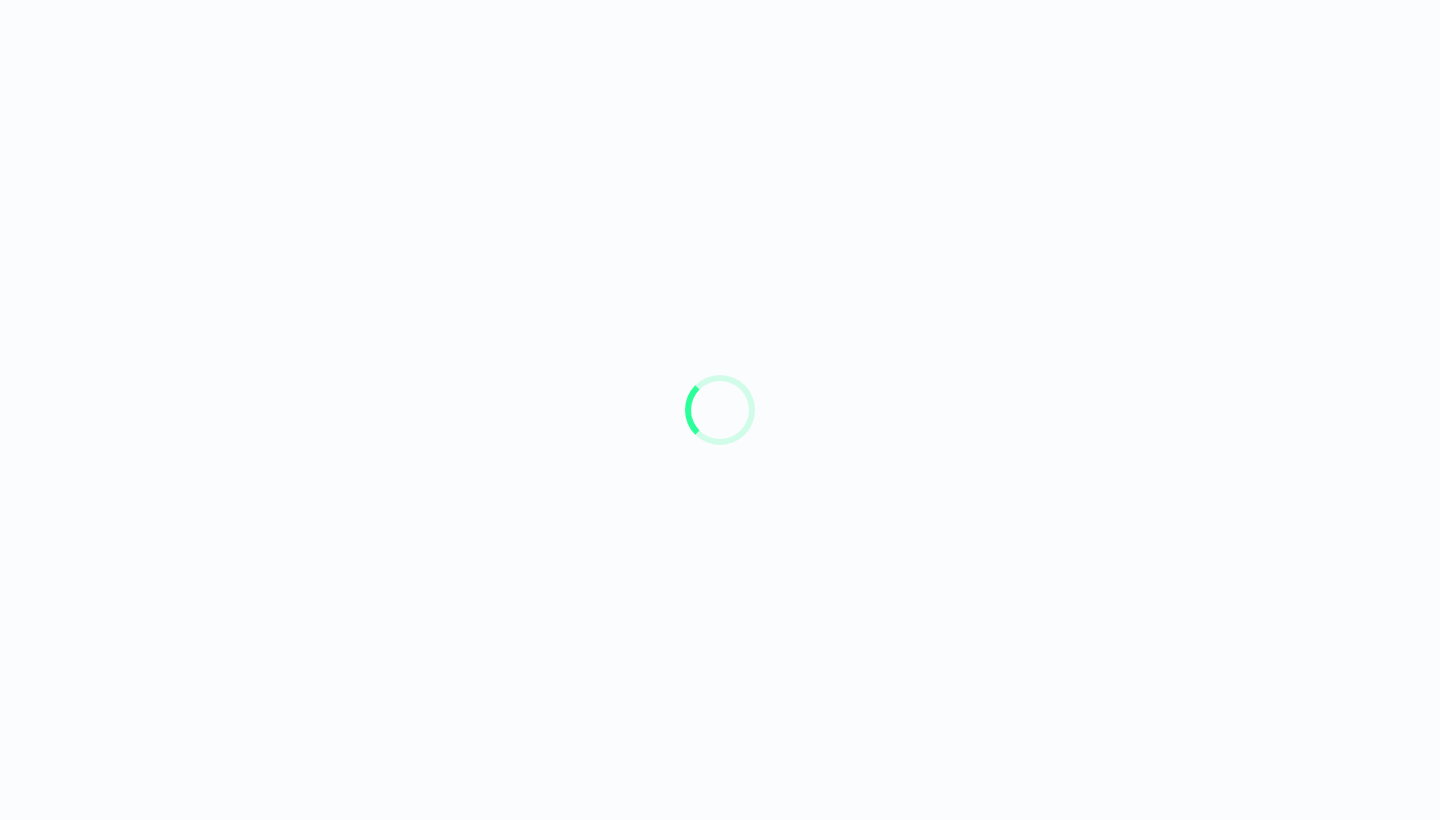 scroll, scrollTop: 0, scrollLeft: 0, axis: both 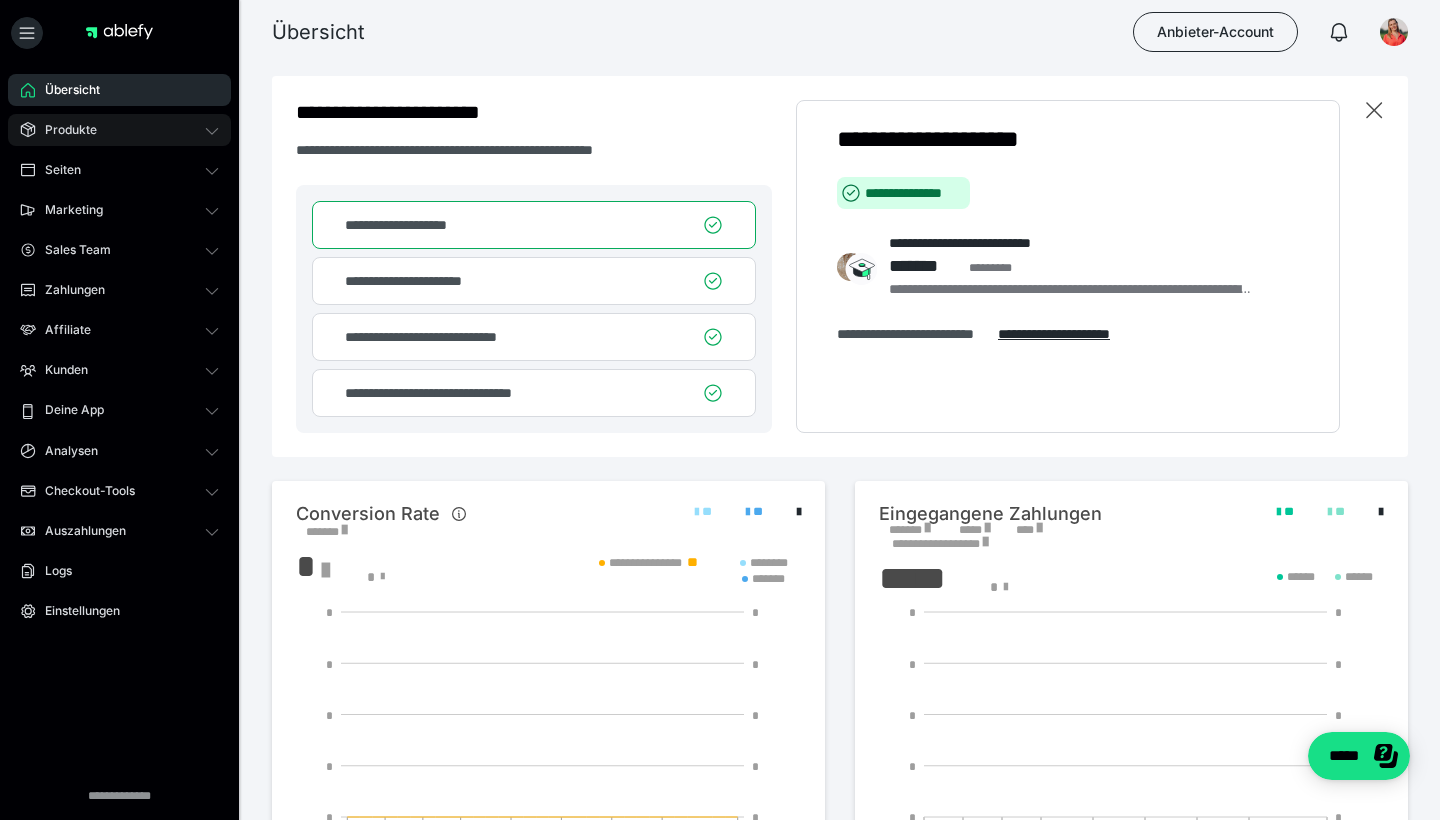 click on "Produkte" at bounding box center [119, 130] 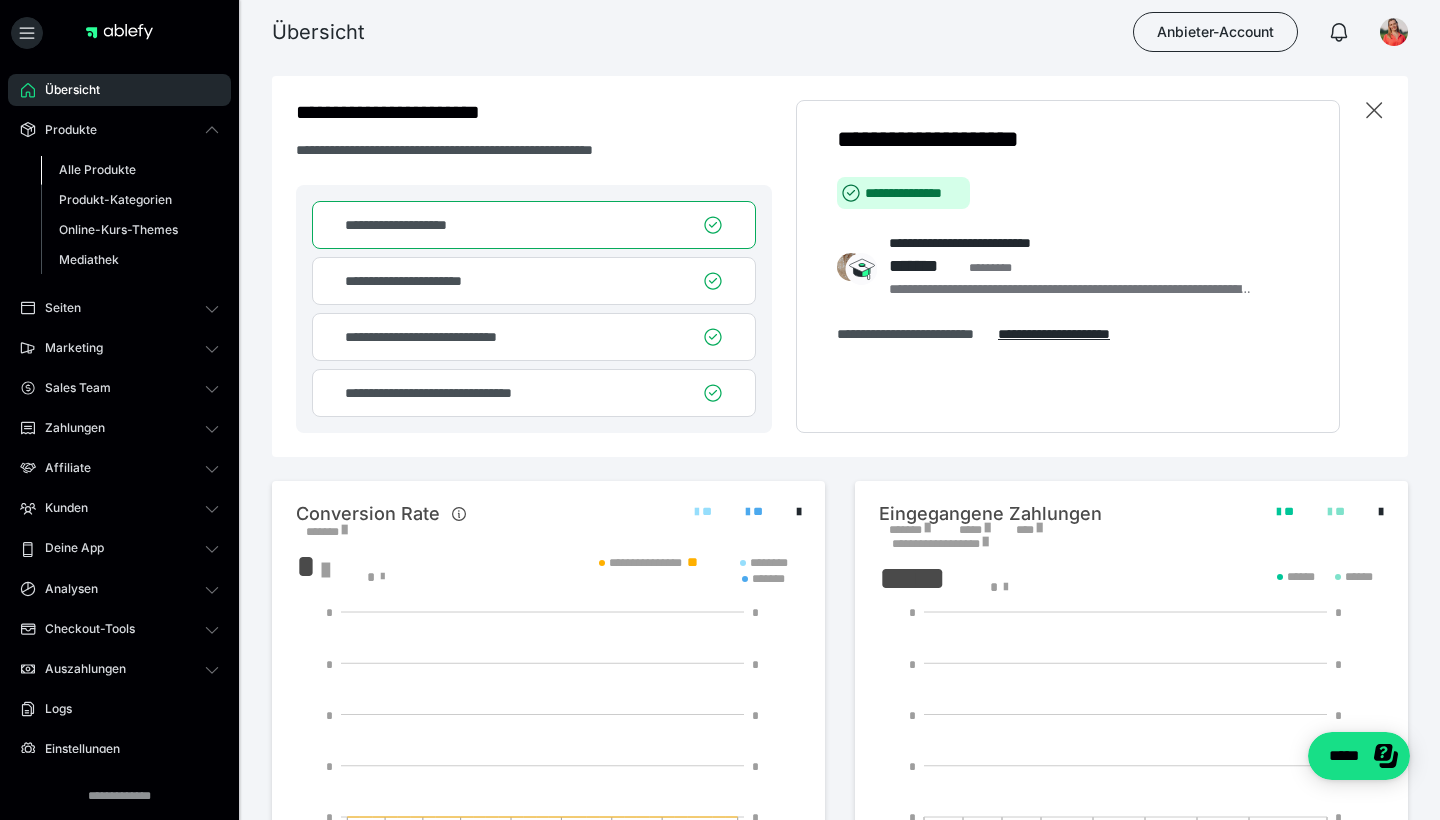 click on "Alle Produkte" at bounding box center [97, 169] 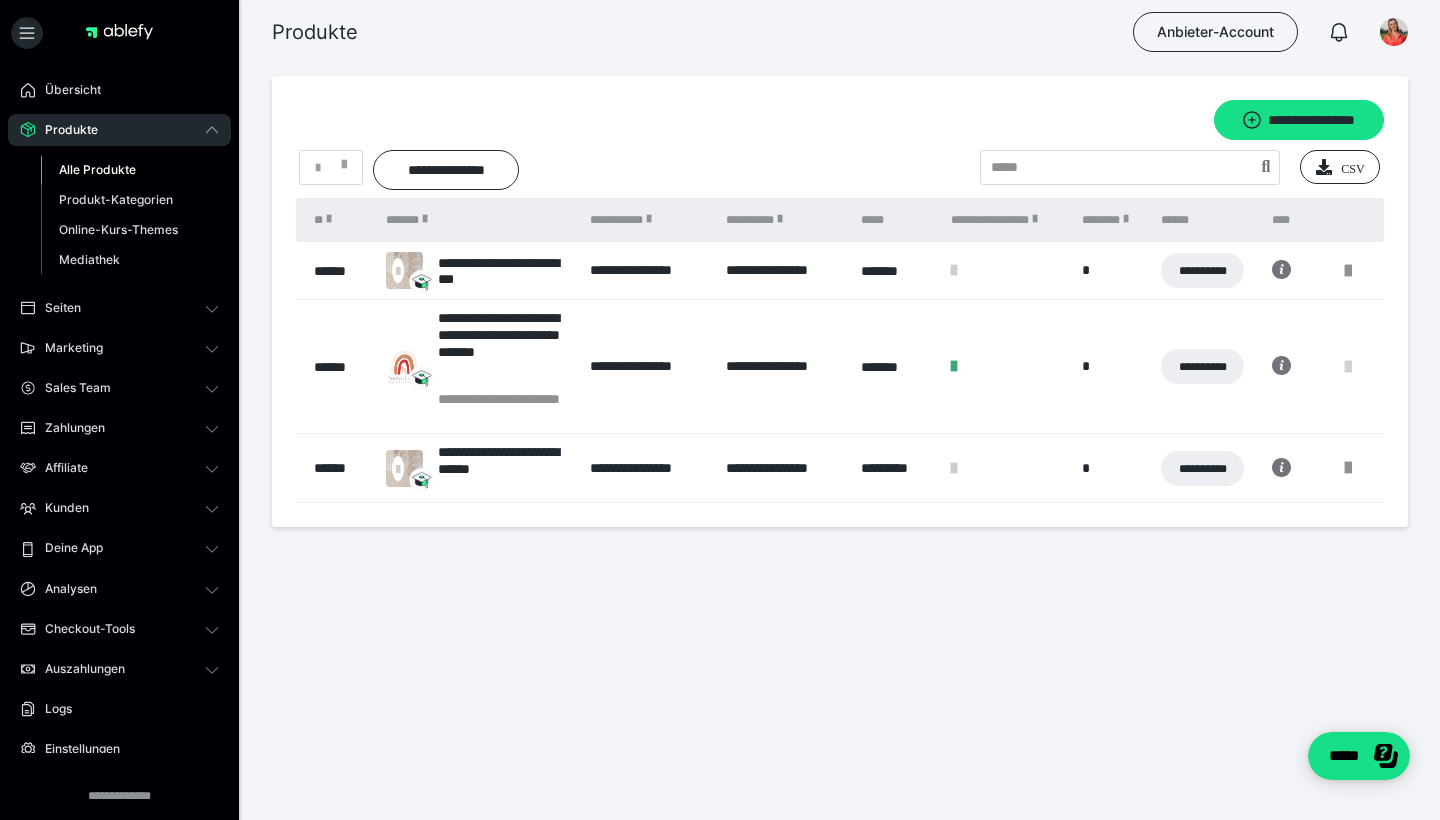 click at bounding box center (1348, 367) 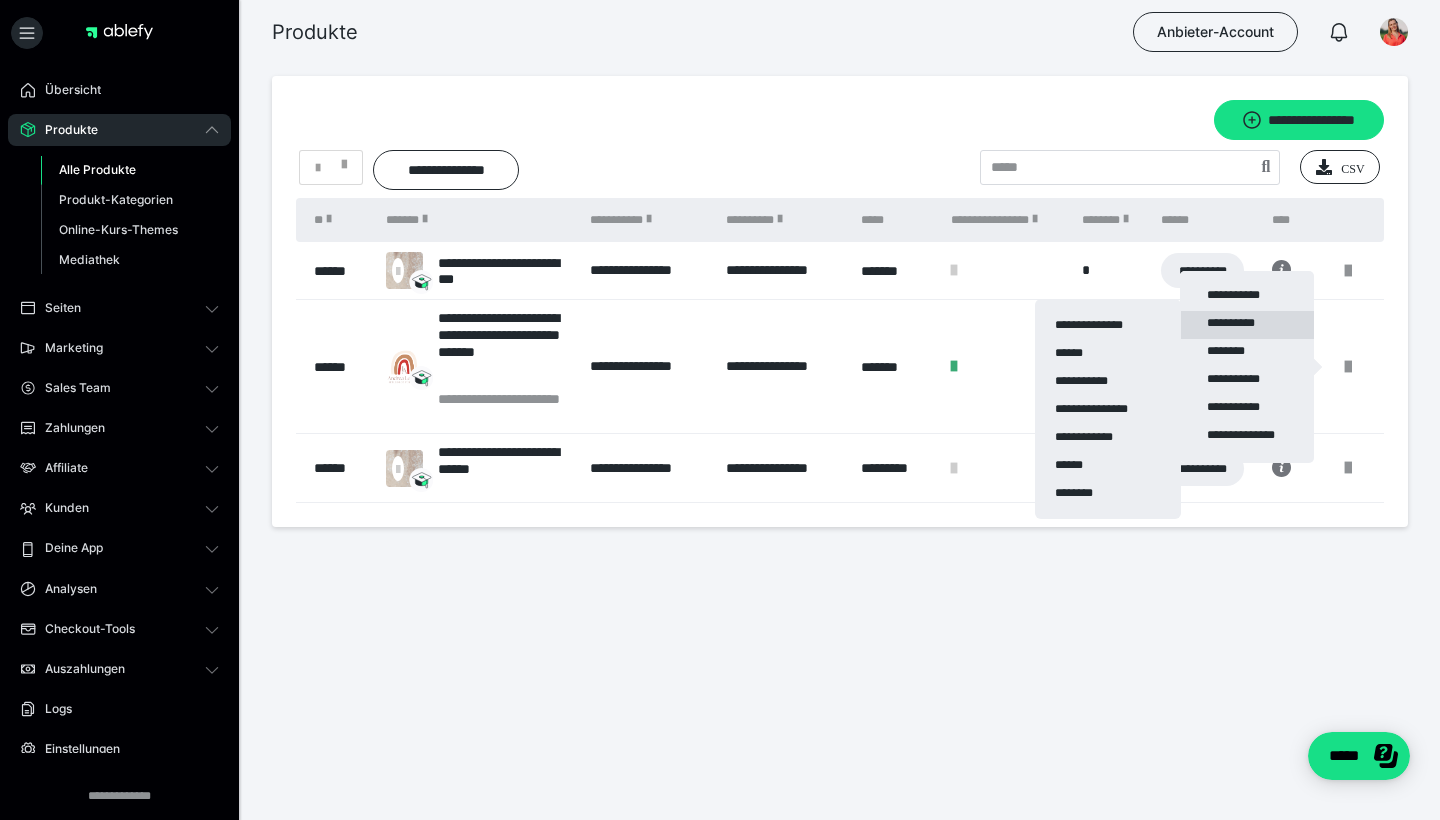 click on "**********" at bounding box center [1247, 325] 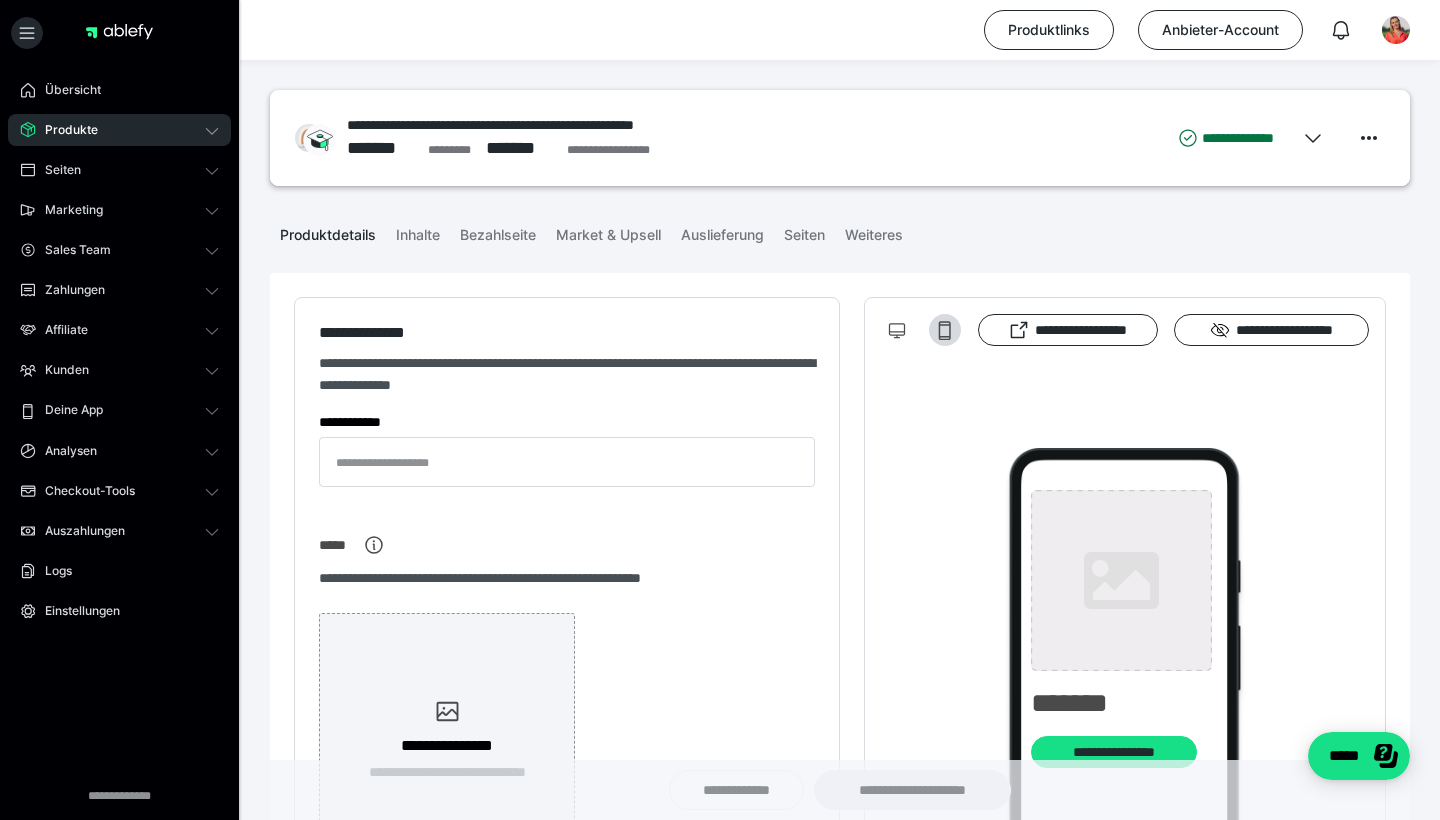 type on "**********" 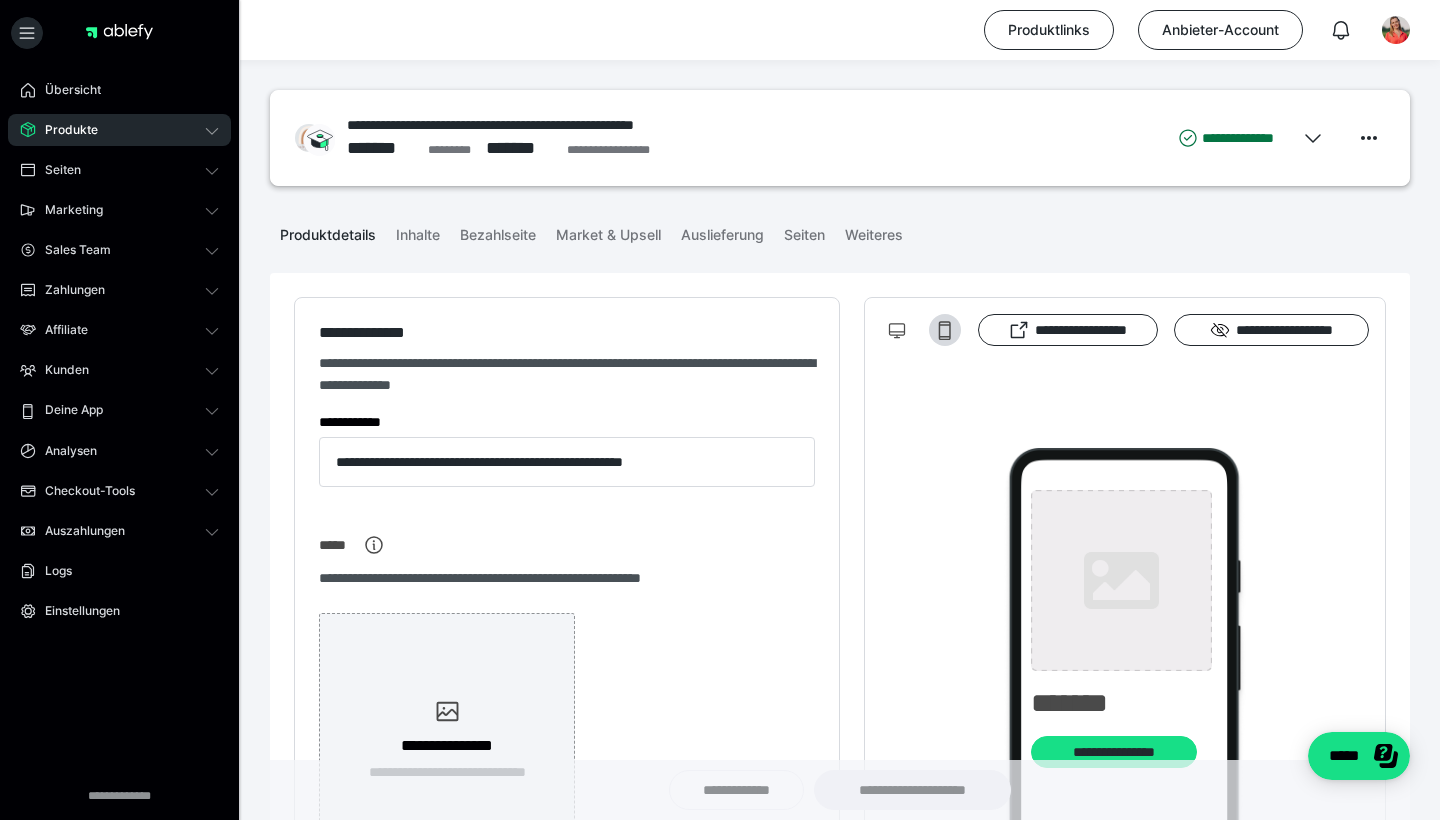 type on "**********" 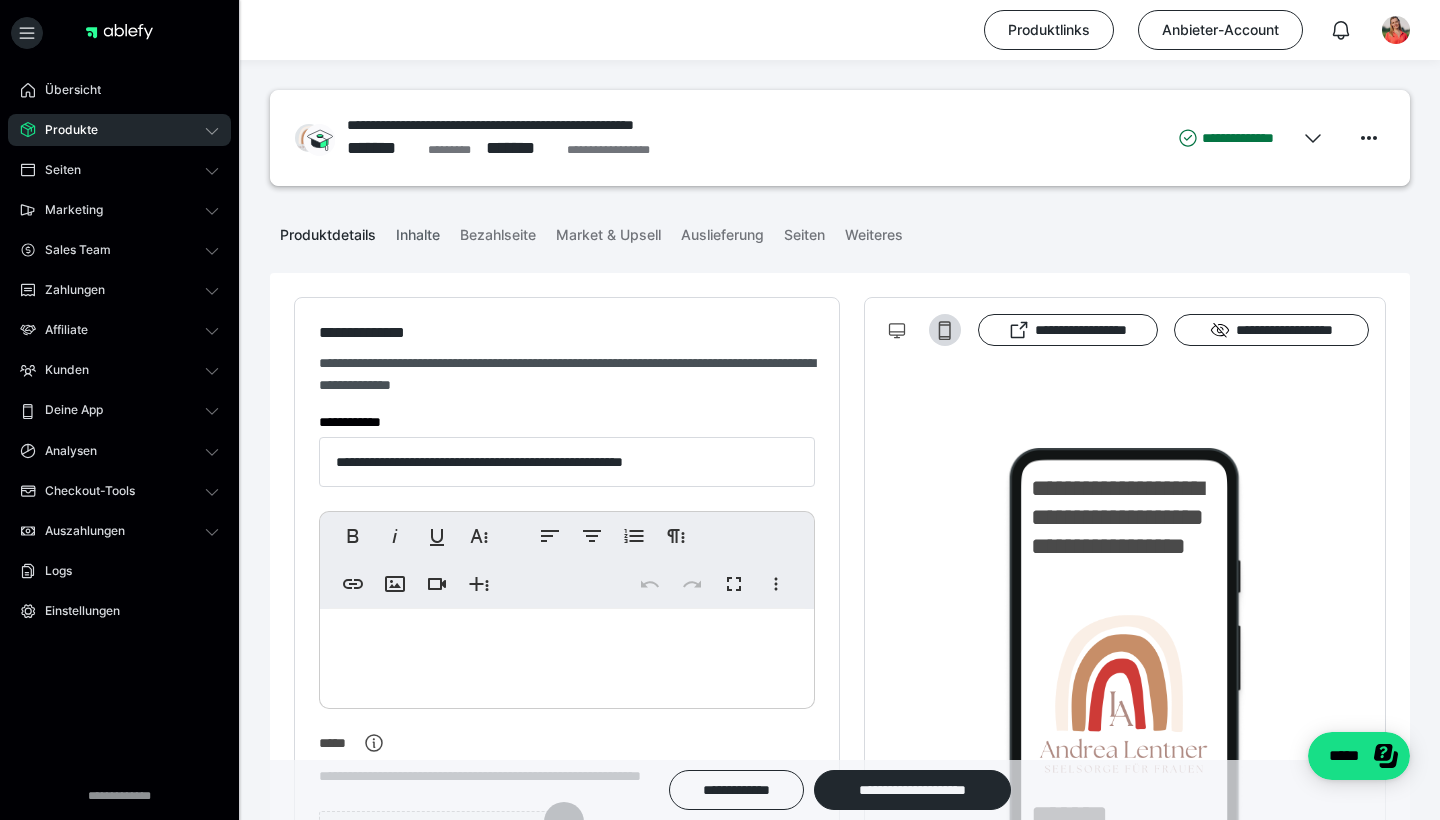 click on "Inhalte" at bounding box center [418, 231] 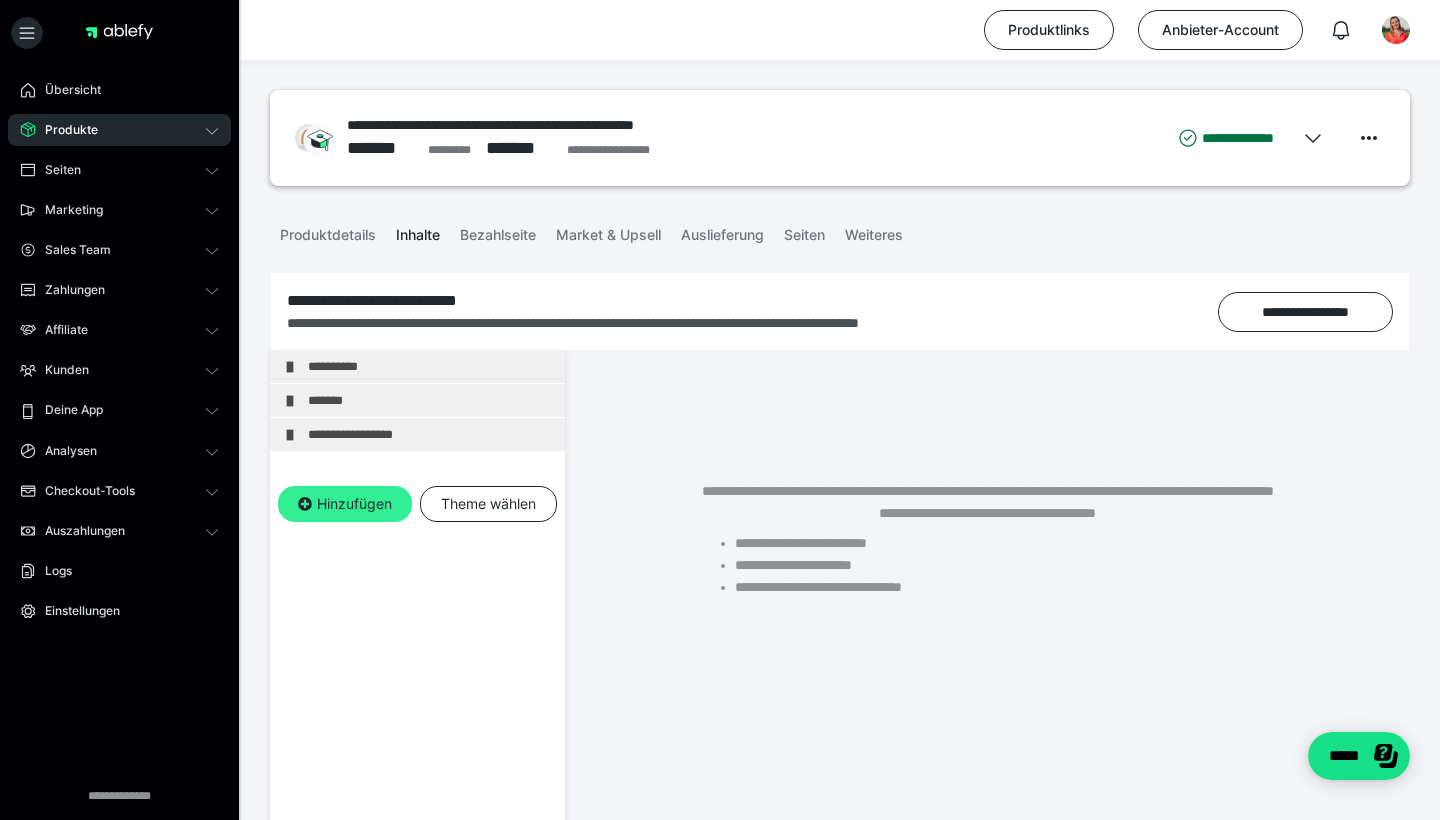 click on "Hinzufügen" at bounding box center (345, 504) 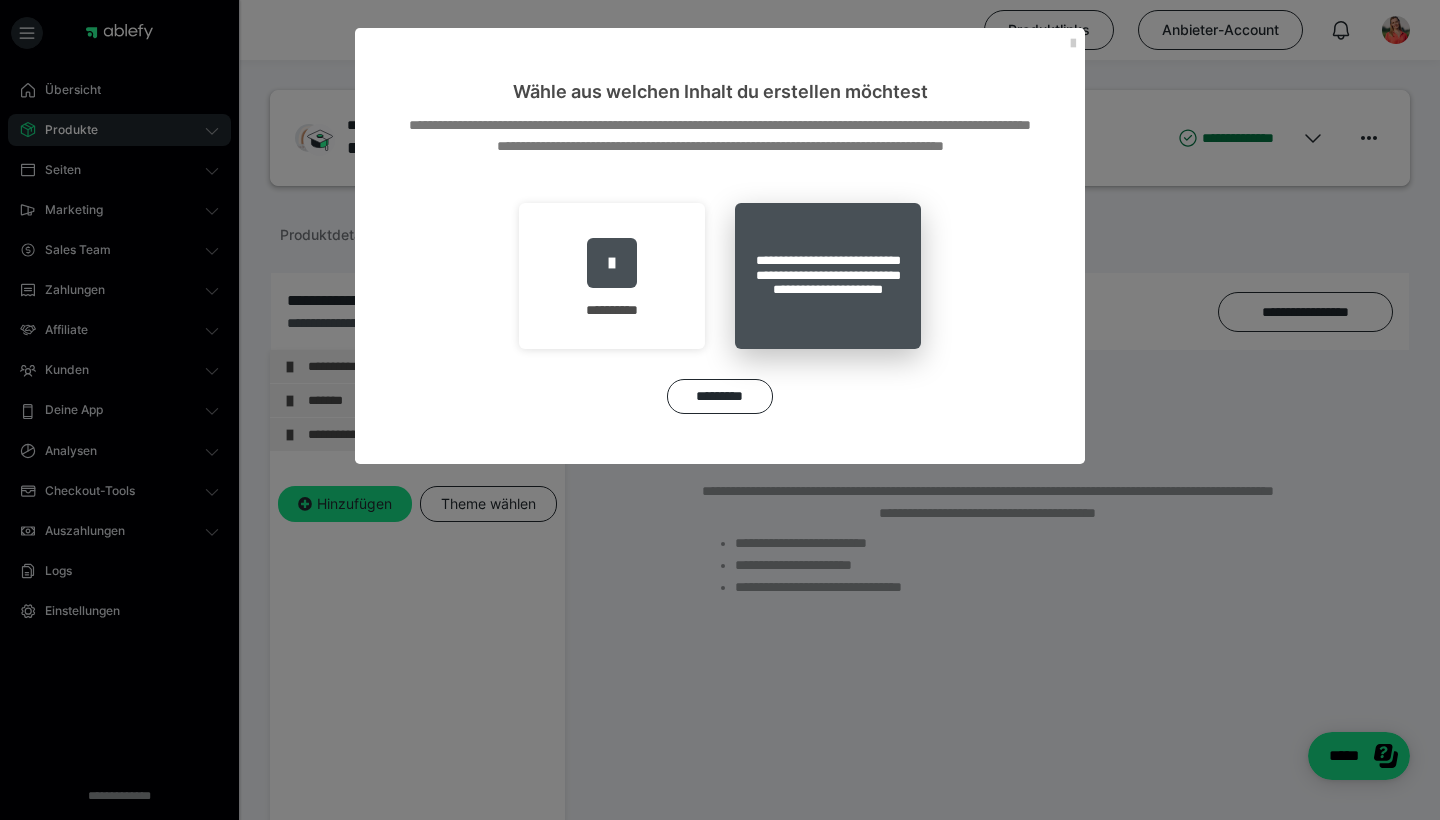 click on "**********" at bounding box center [828, 276] 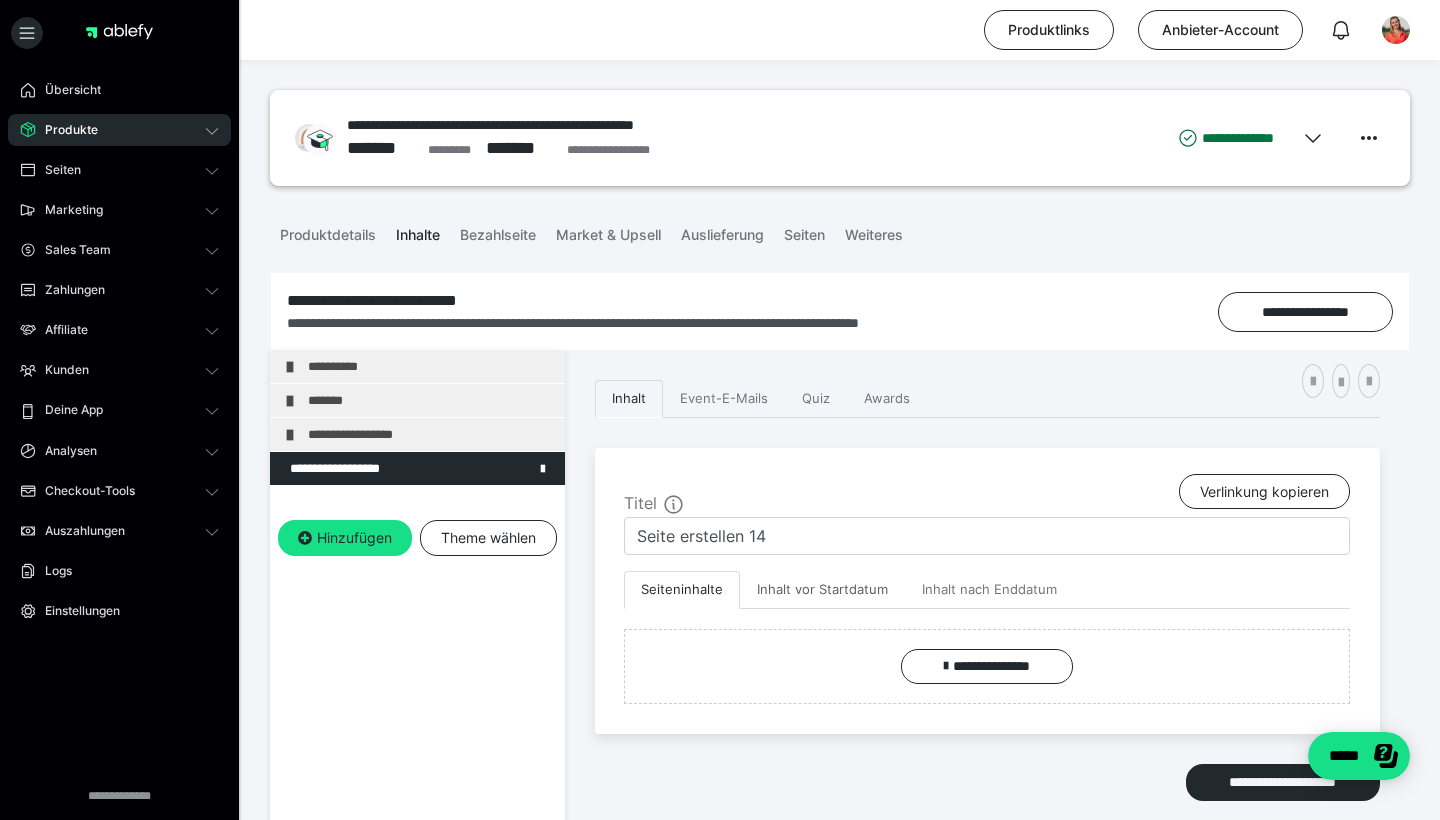 click on "Inhalt vor Startdatum" at bounding box center (822, 590) 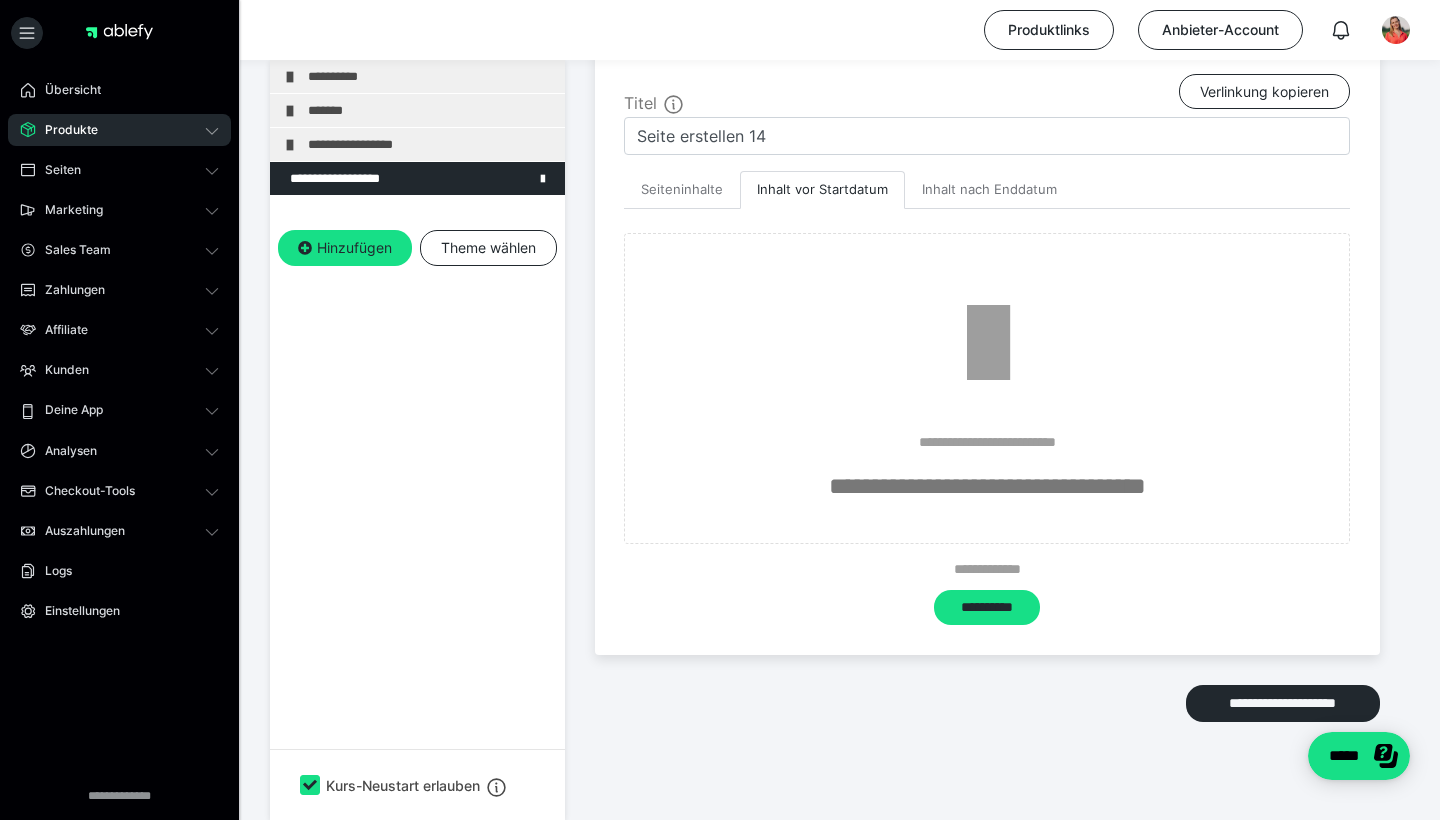 scroll, scrollTop: 381, scrollLeft: 0, axis: vertical 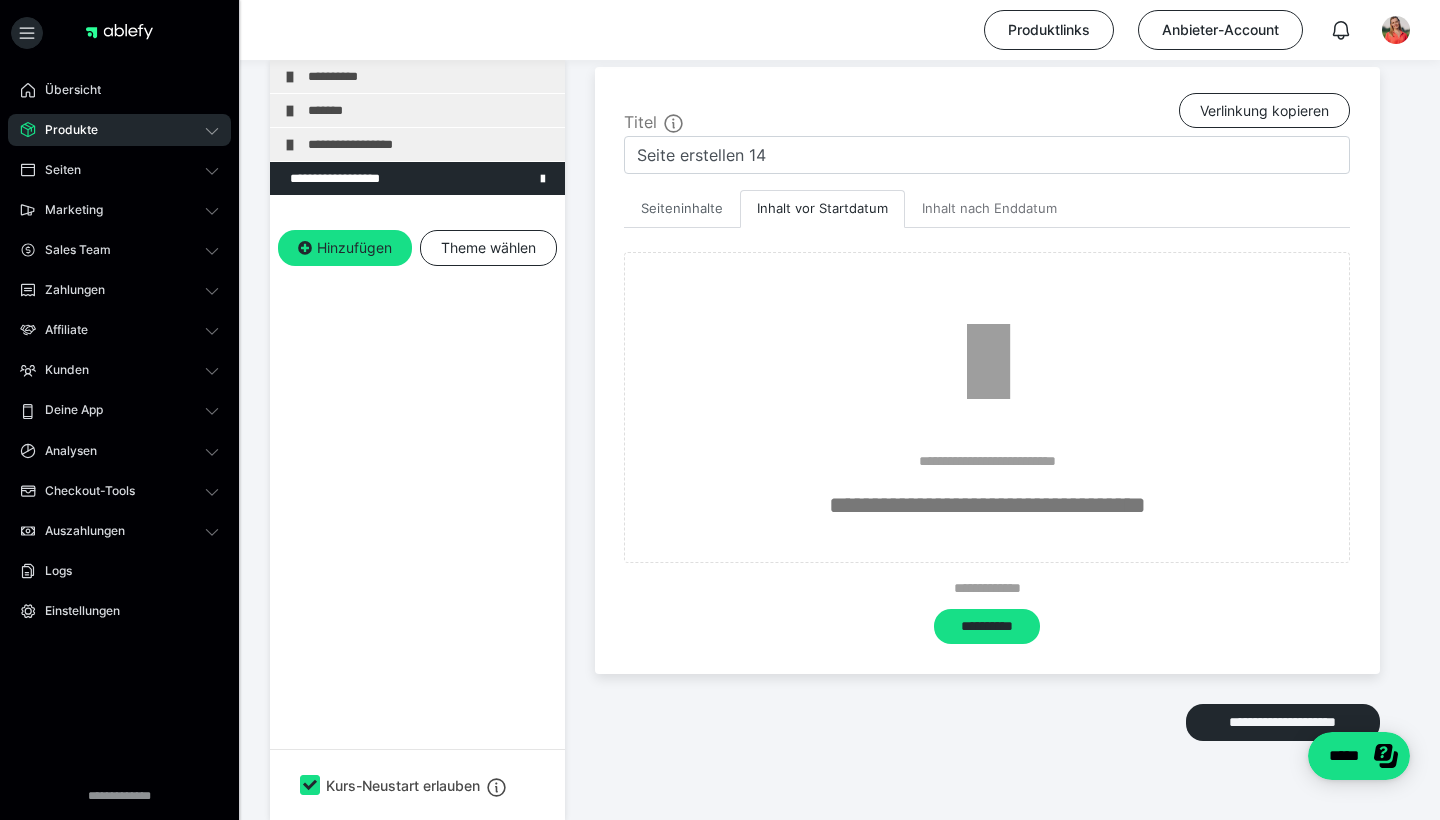 click on "Seiteninhalte" at bounding box center [682, 209] 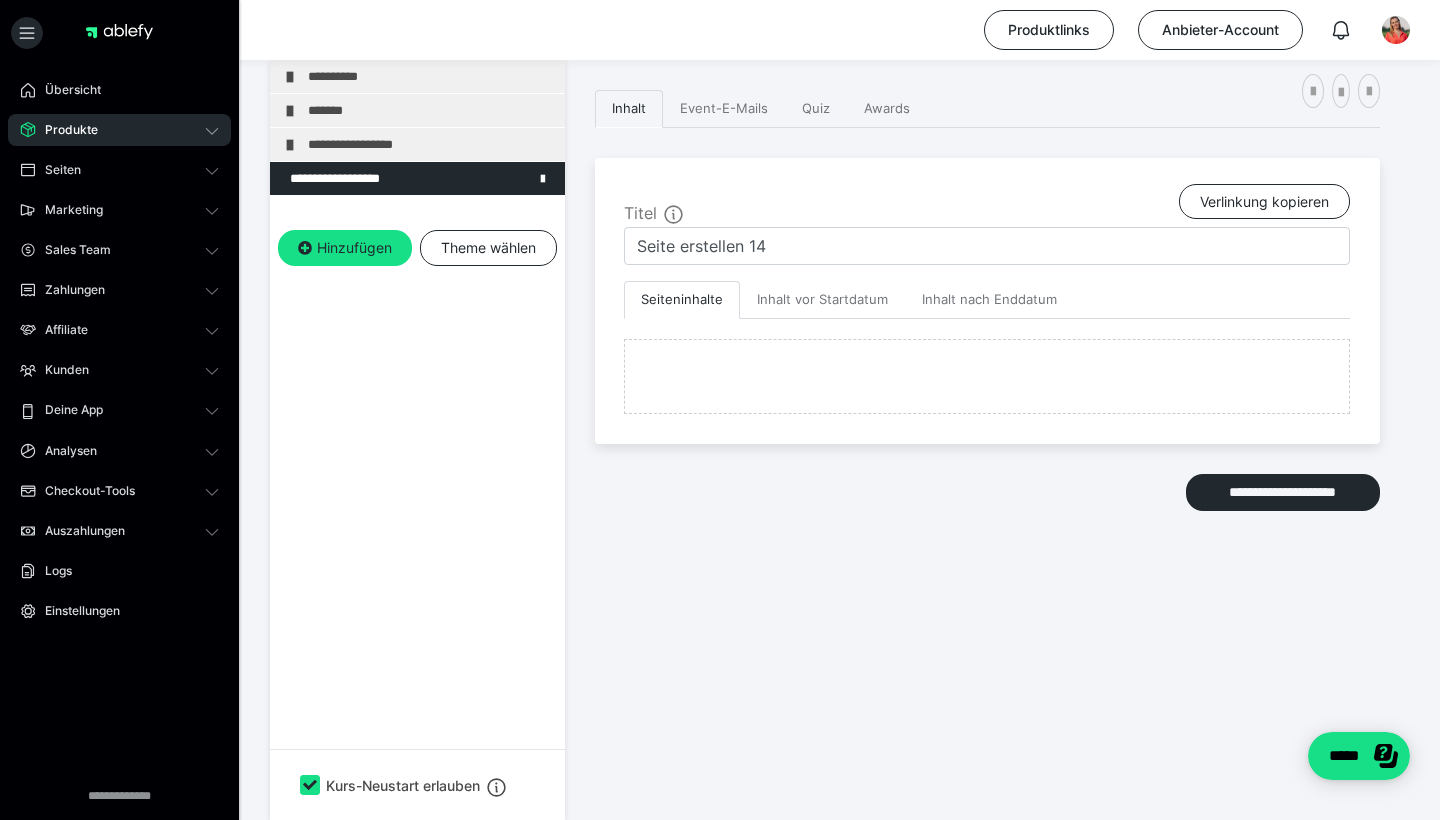 scroll, scrollTop: 290, scrollLeft: 0, axis: vertical 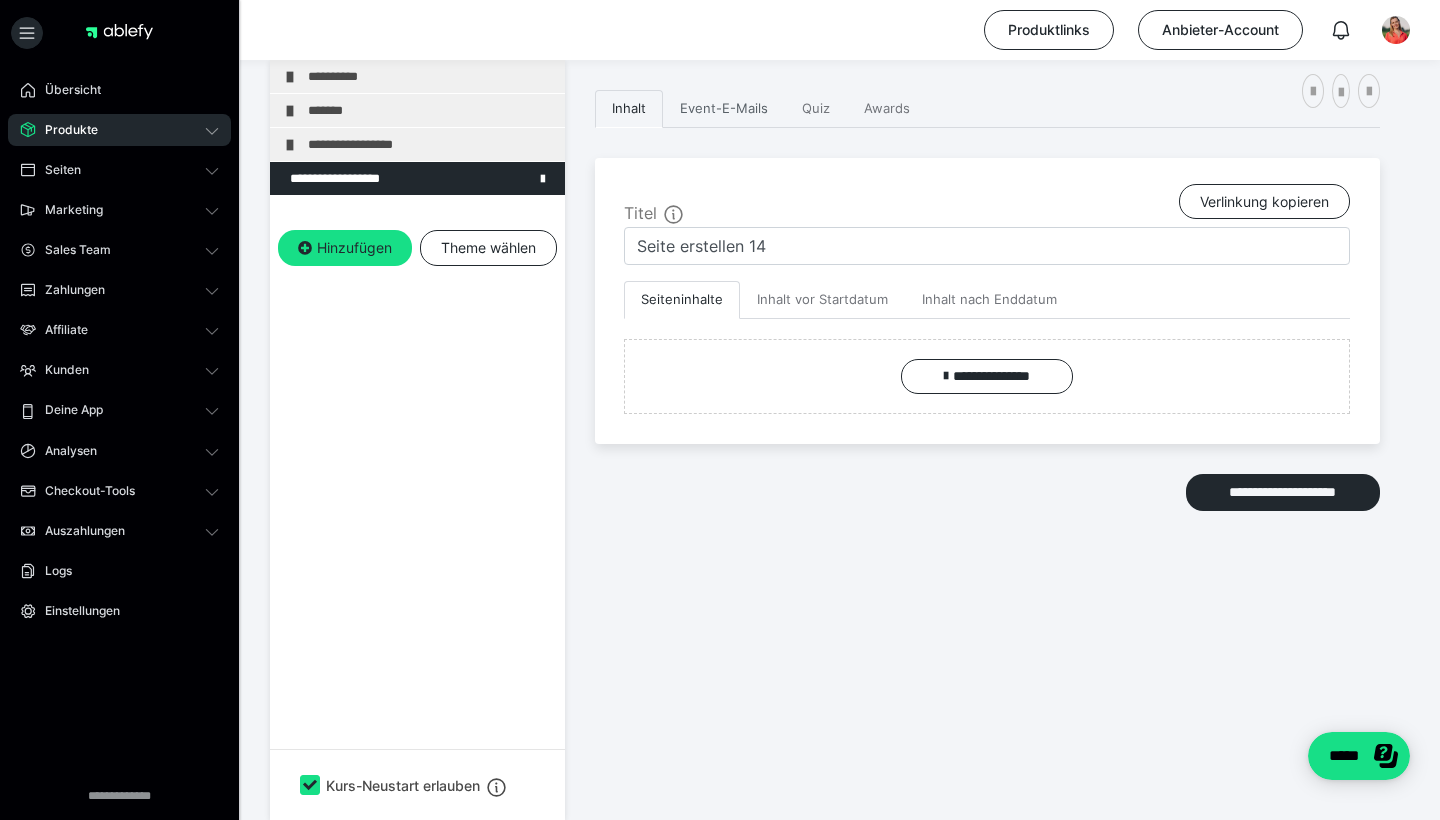 click on "Event-E-Mails" at bounding box center [724, 109] 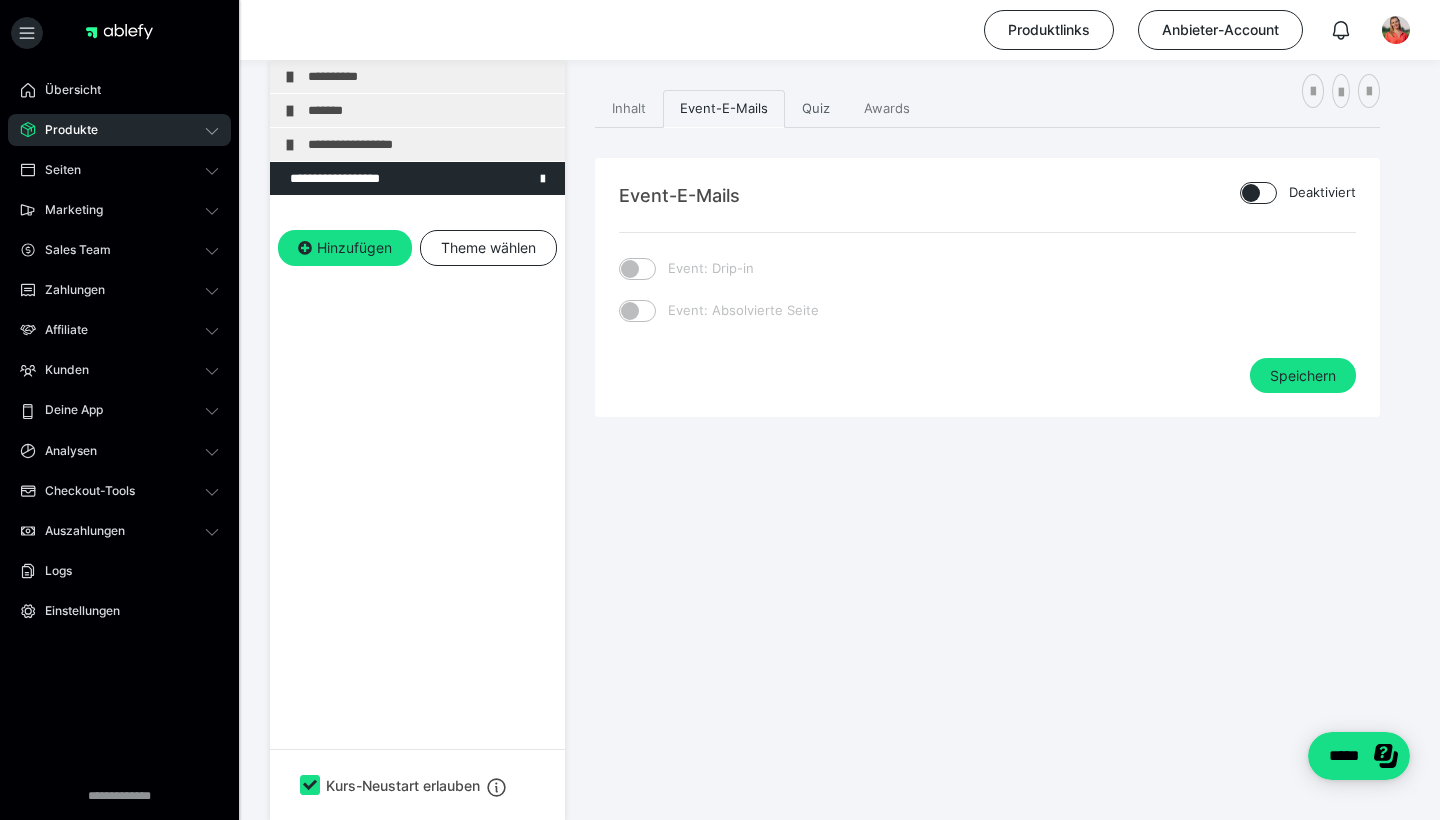 click on "Quiz" at bounding box center [816, 109] 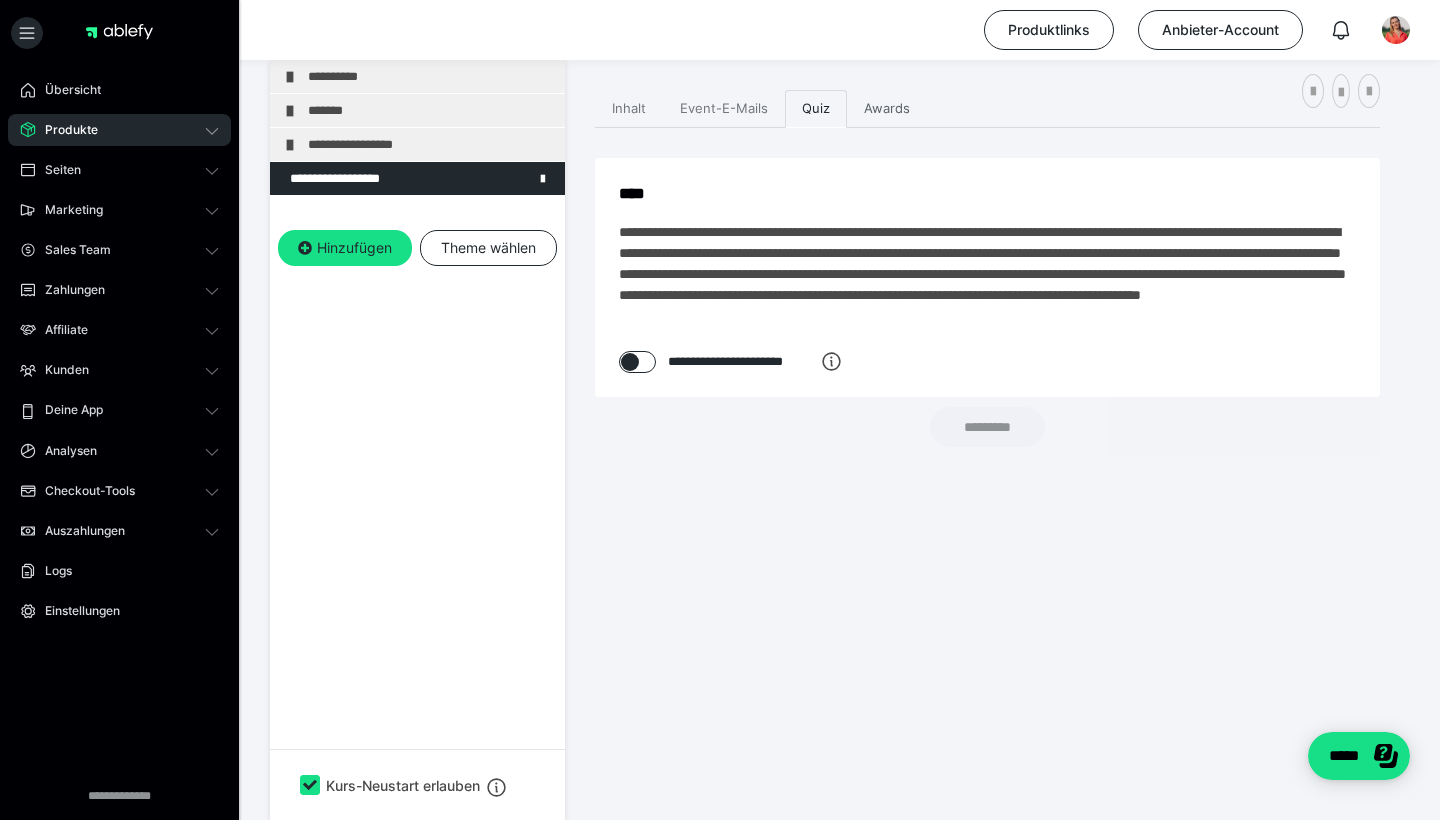 click on "Awards" at bounding box center (887, 109) 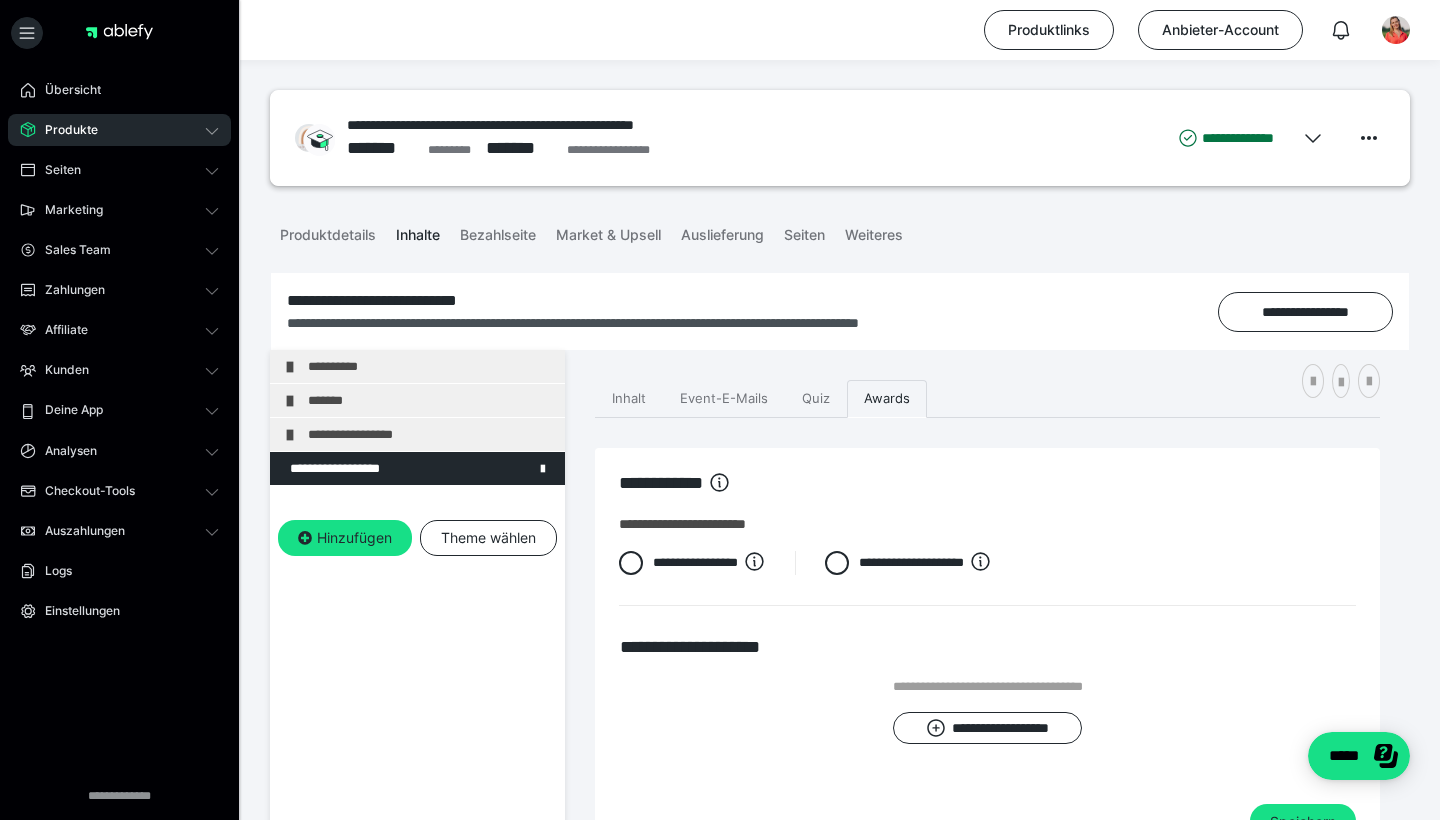 scroll, scrollTop: 0, scrollLeft: 0, axis: both 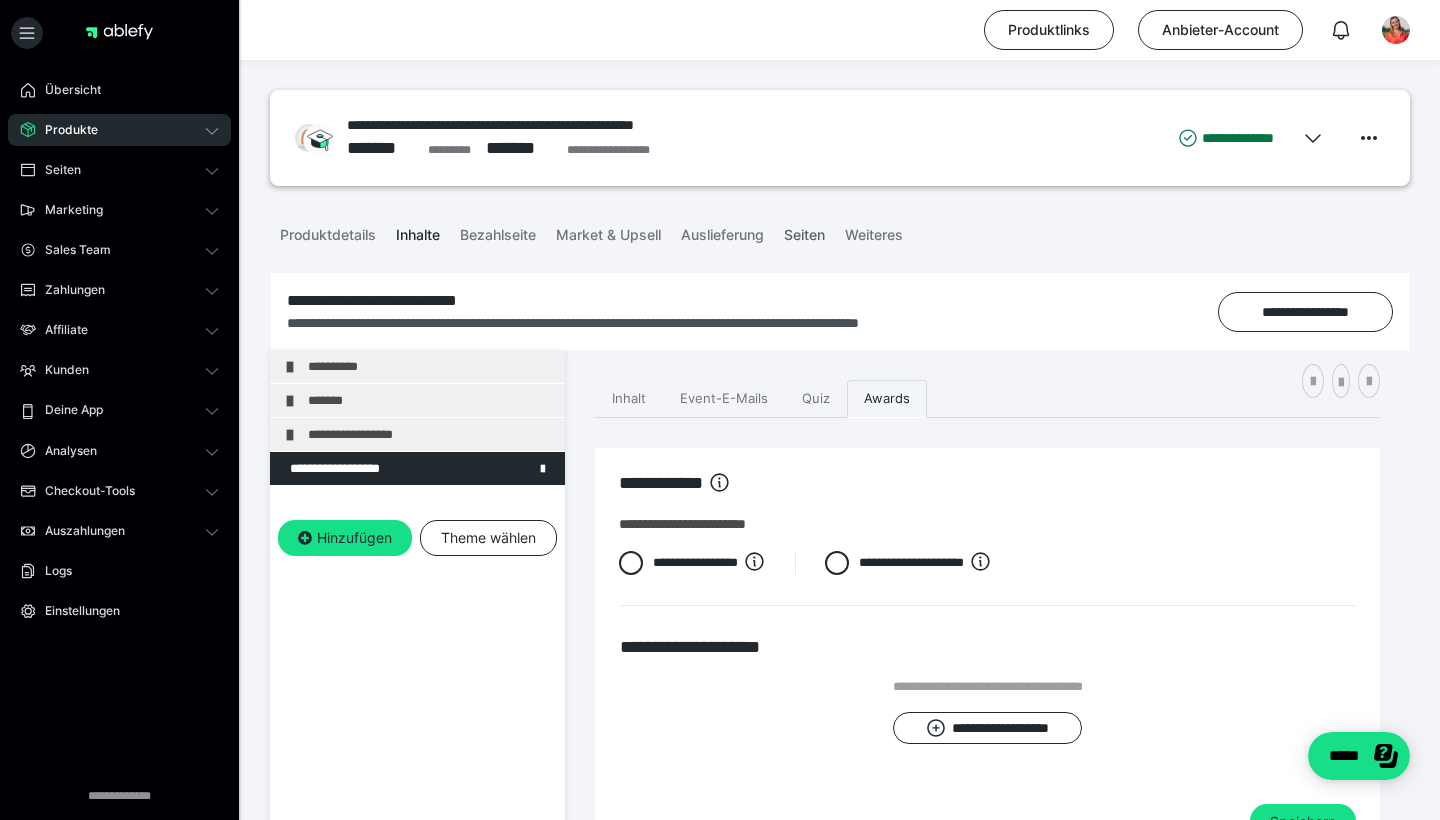 click on "Seiten" at bounding box center [804, 231] 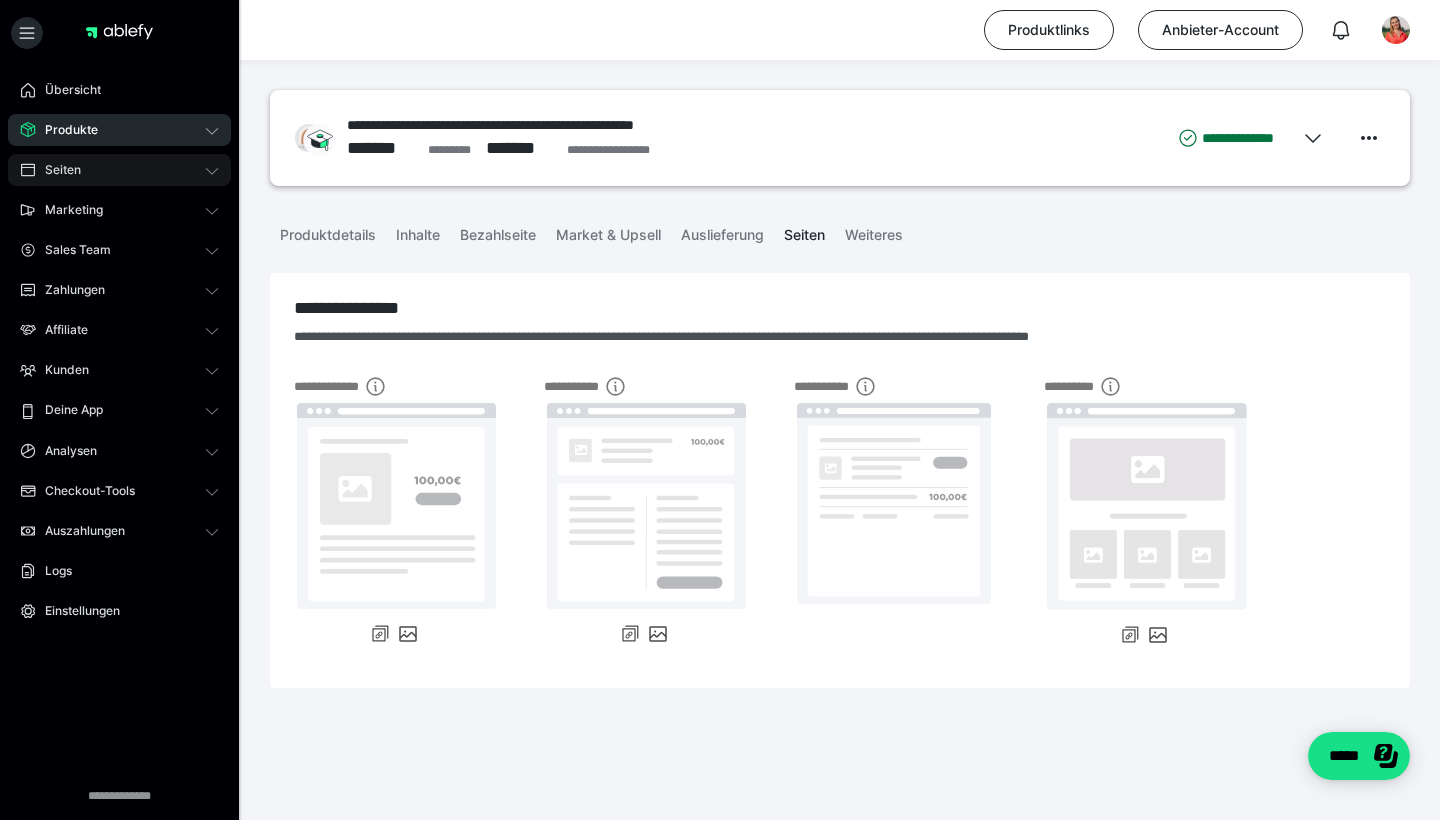 click on "Seiten" at bounding box center (119, 170) 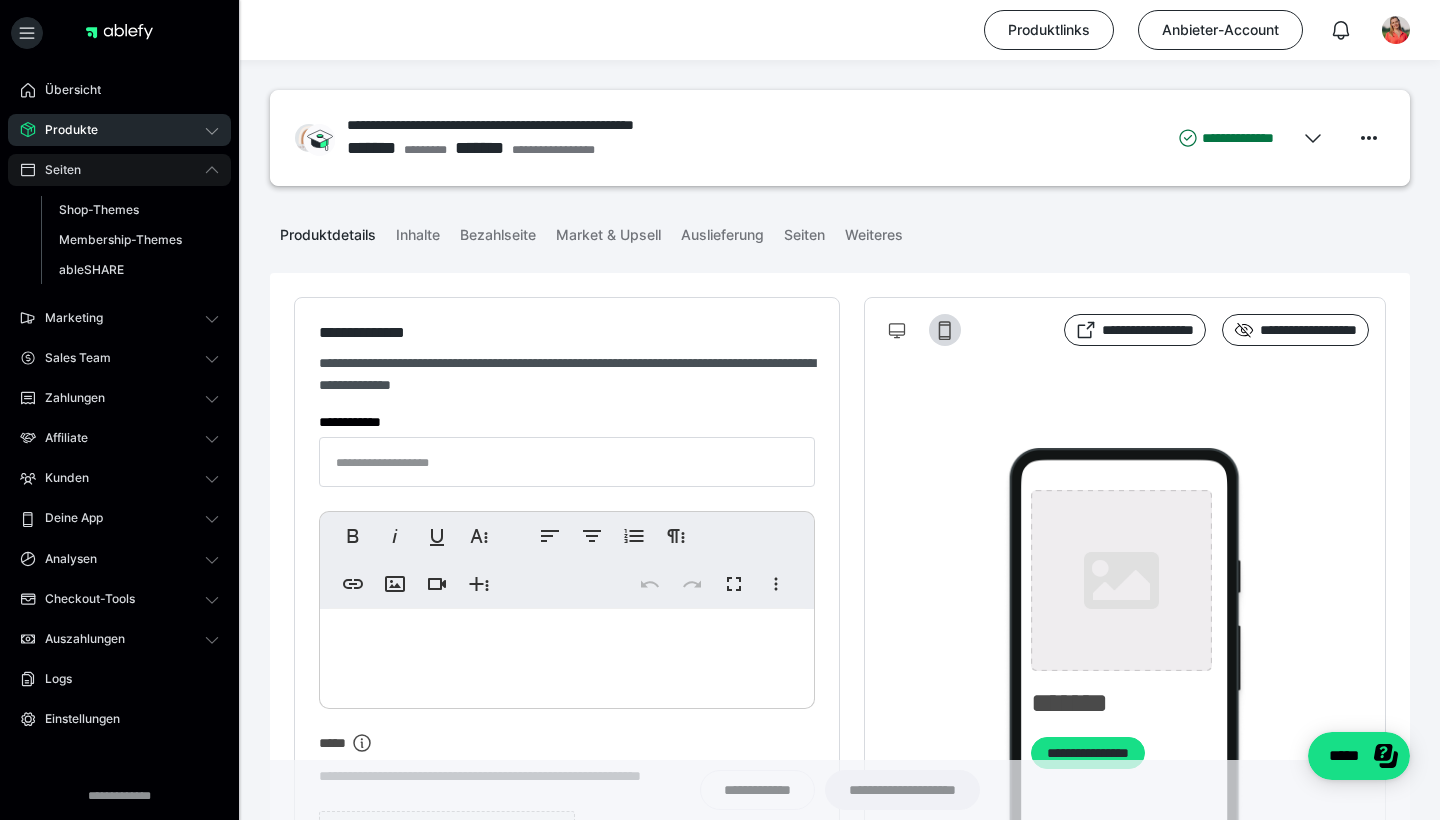 type on "**********" 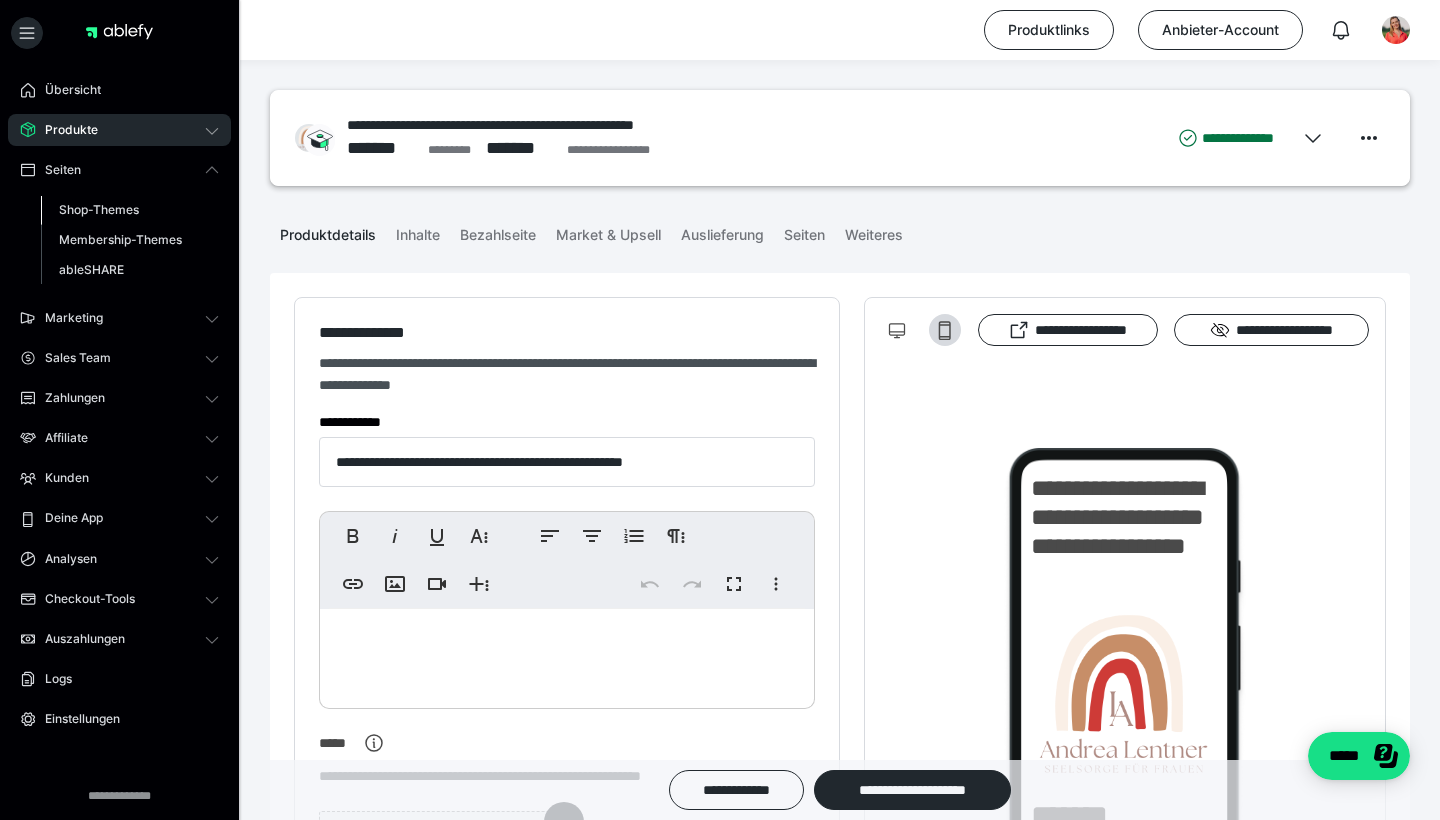 click on "Shop-Themes" at bounding box center (99, 209) 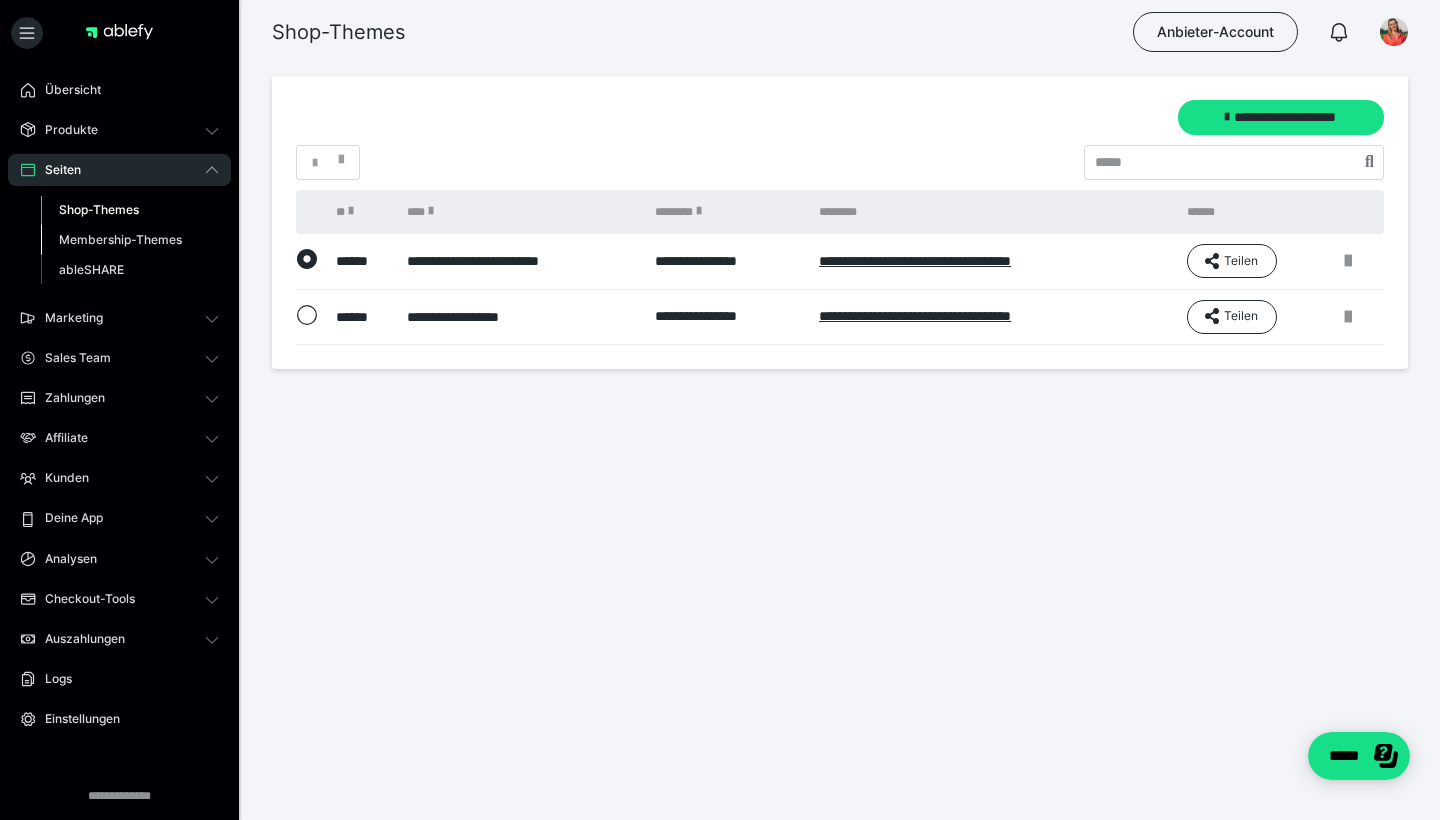 click on "Membership-Themes" at bounding box center [120, 239] 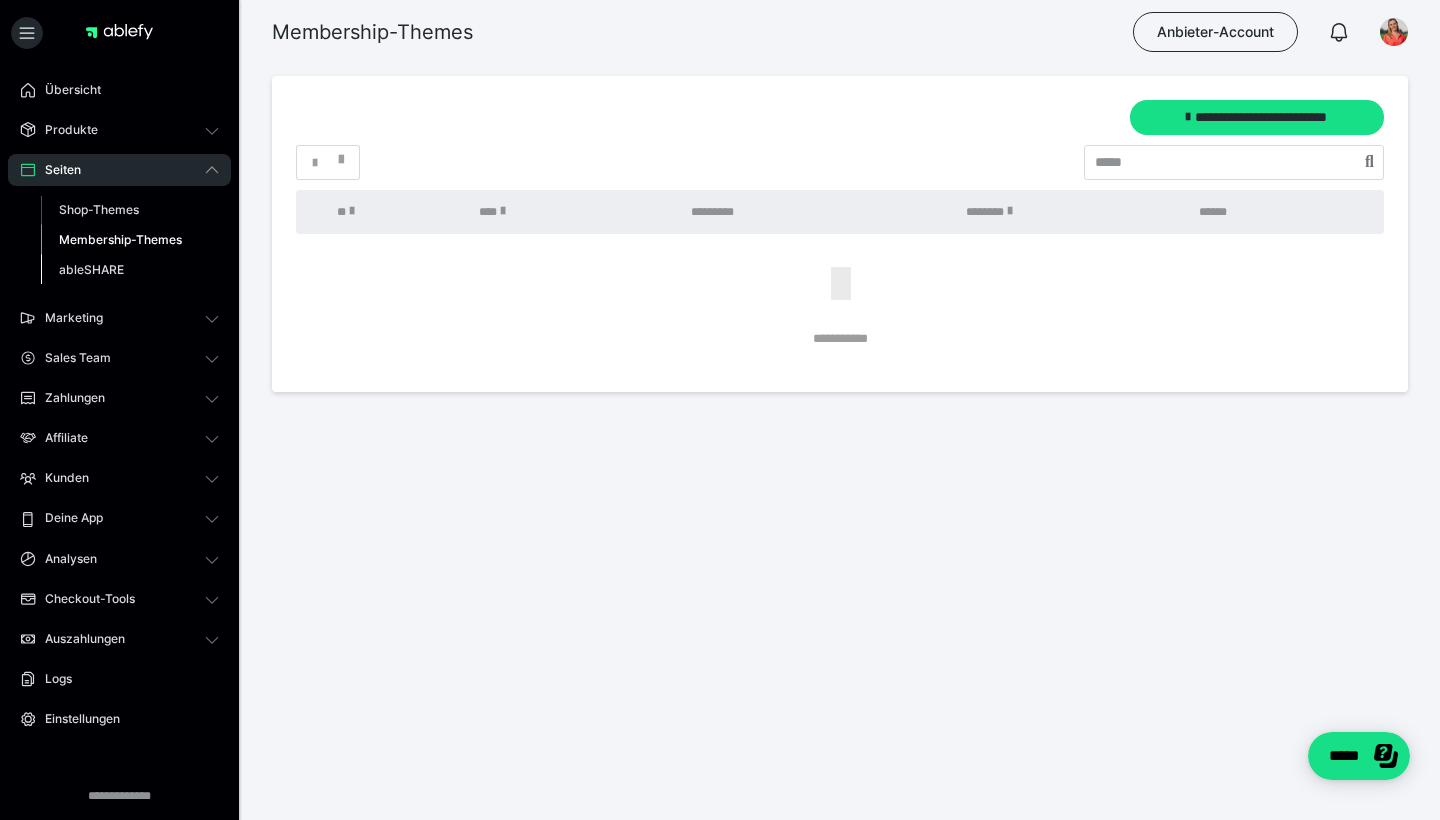 click on "ableSHARE" at bounding box center (91, 269) 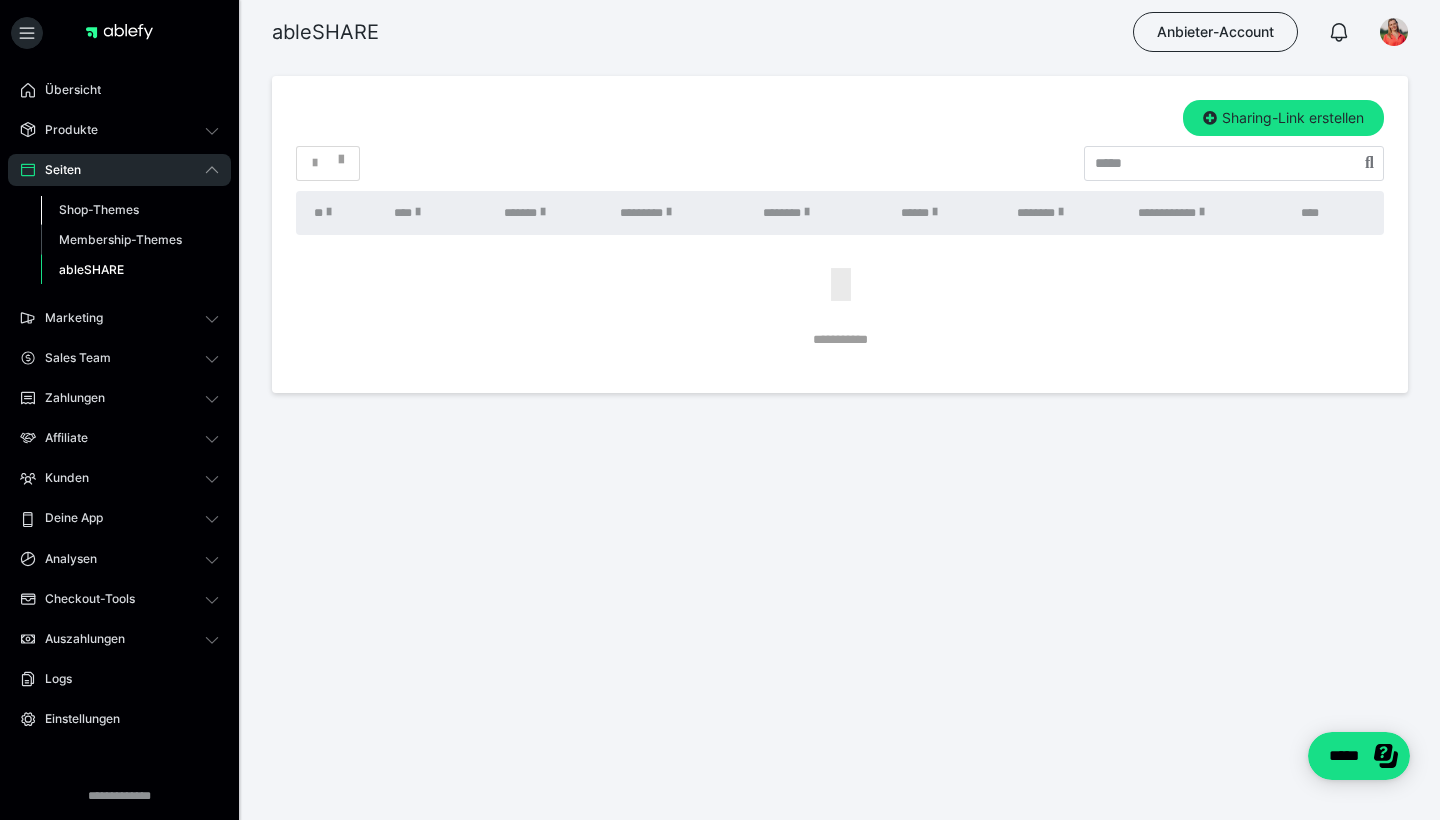 click on "Shop-Themes" at bounding box center [99, 209] 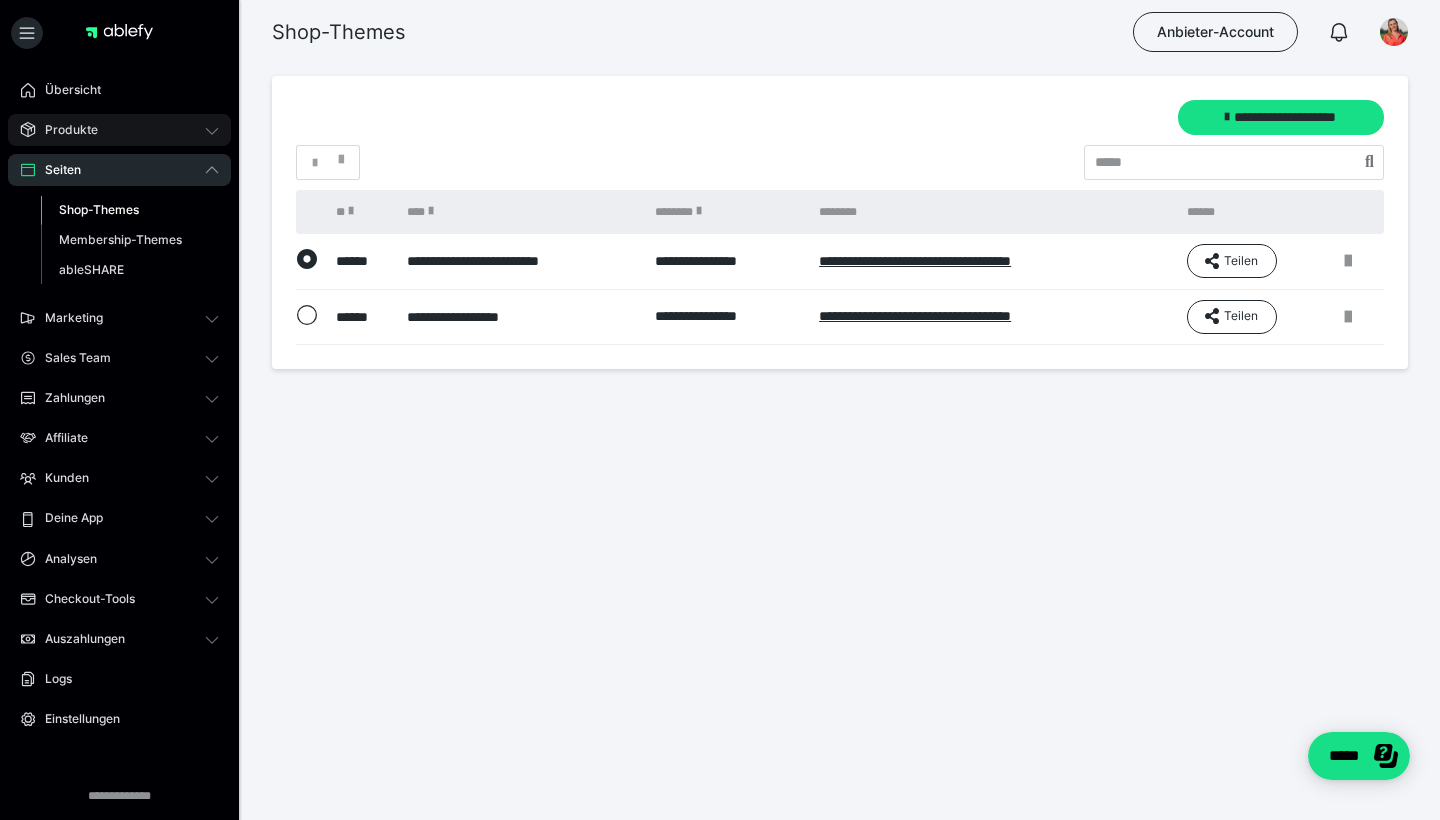 click 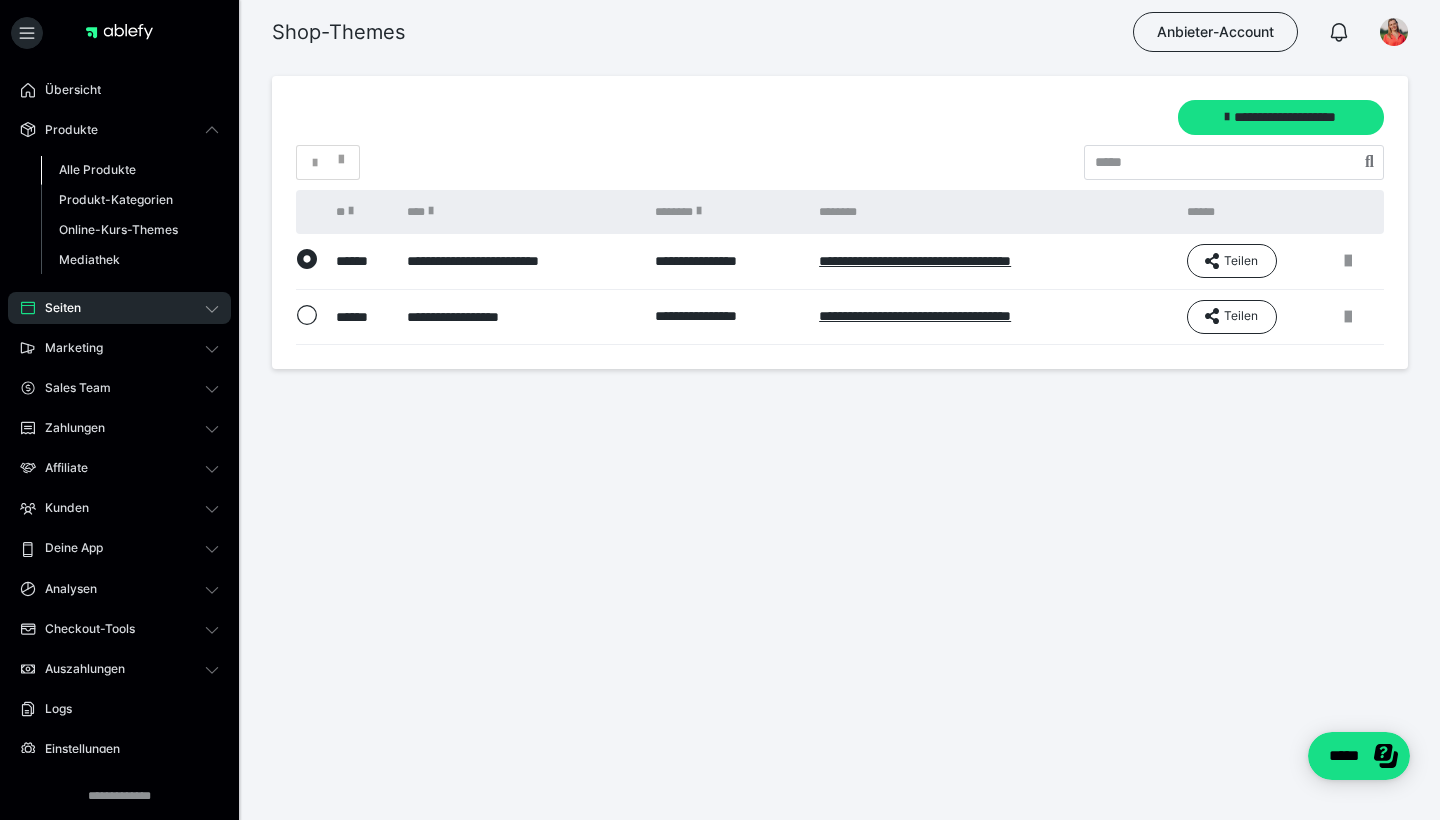 click on "Alle Produkte" at bounding box center [130, 170] 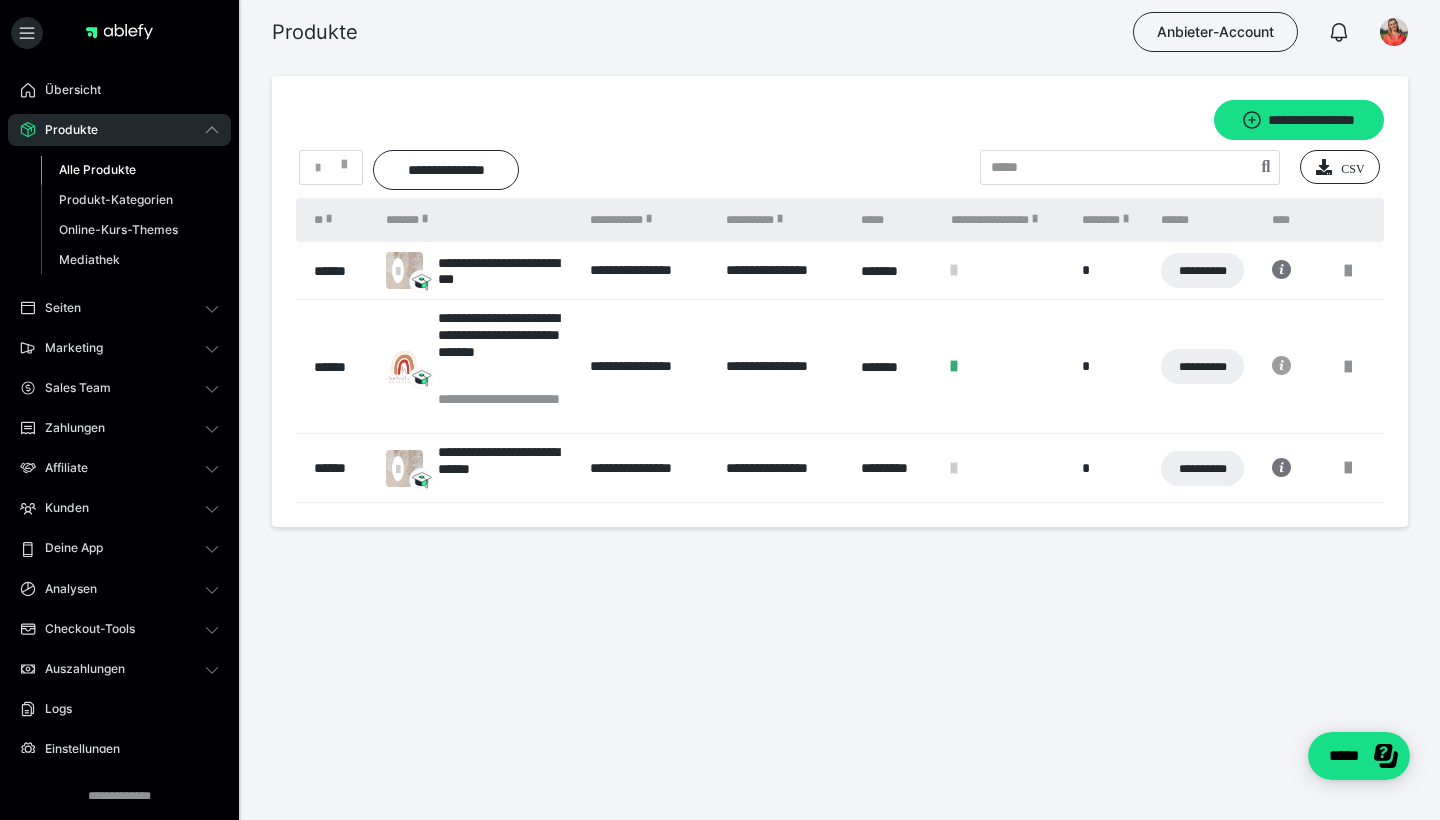 click 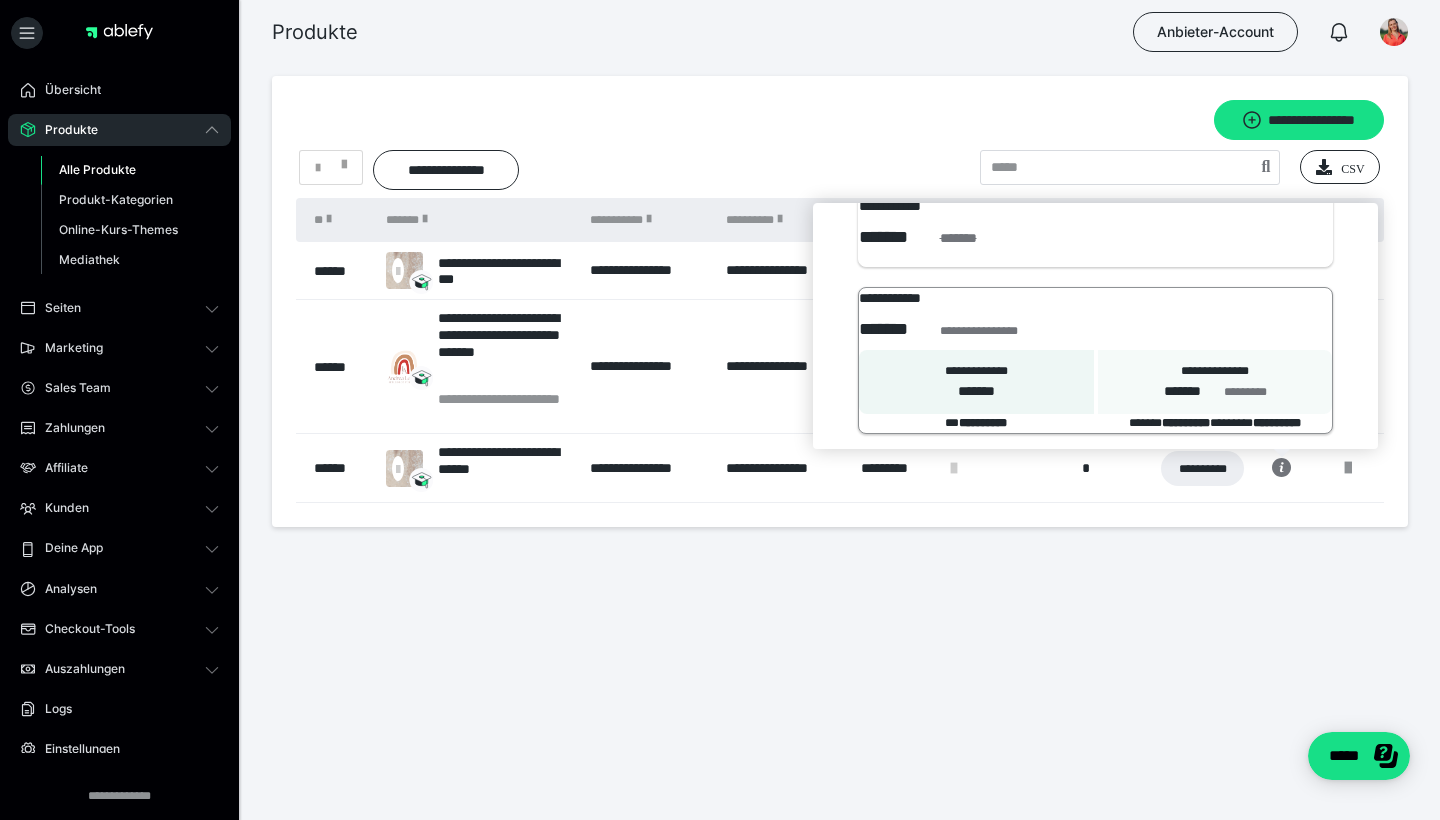 scroll, scrollTop: 63, scrollLeft: 0, axis: vertical 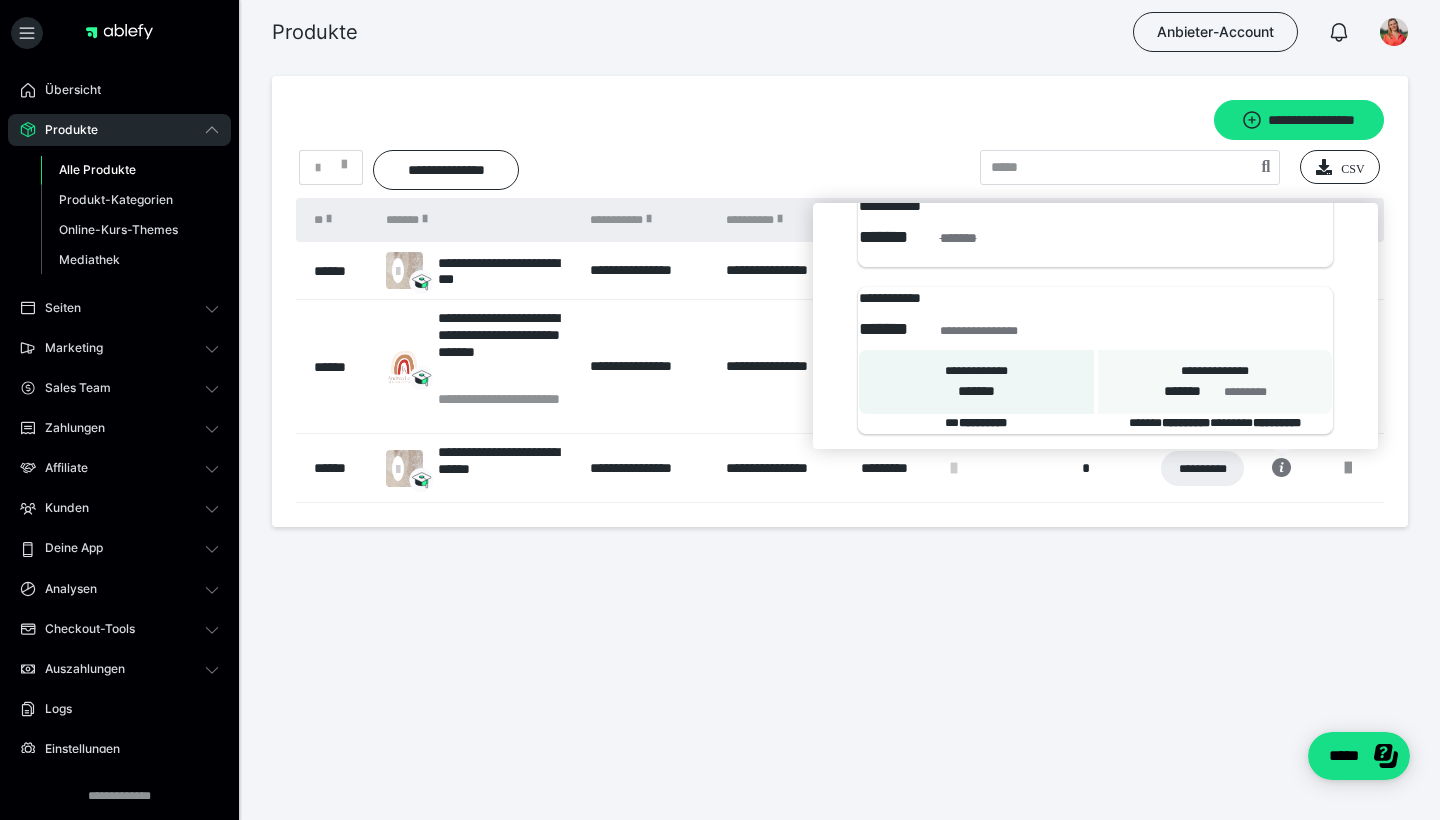 click on "**********" at bounding box center (840, 301) 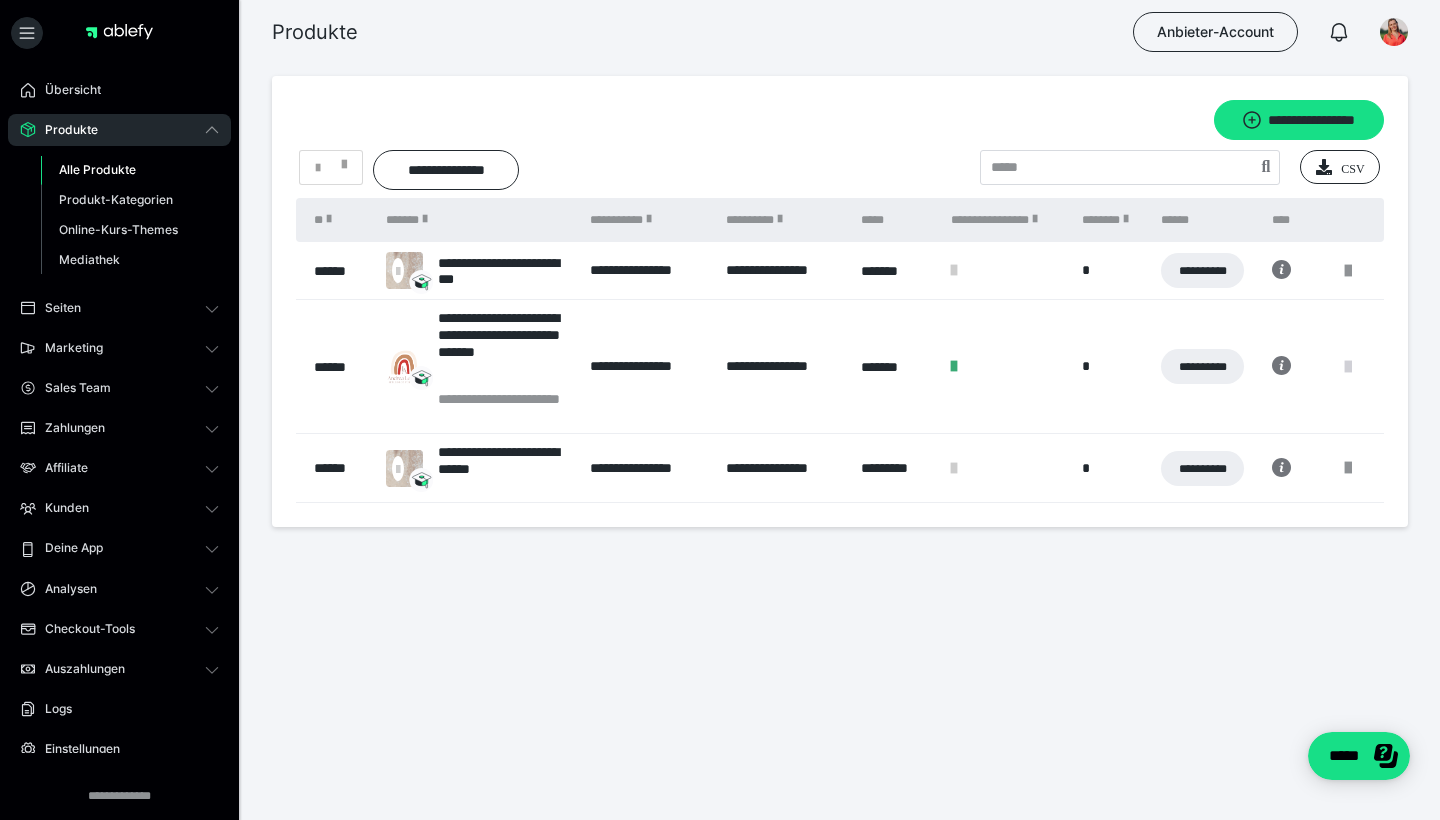 click at bounding box center (1348, 367) 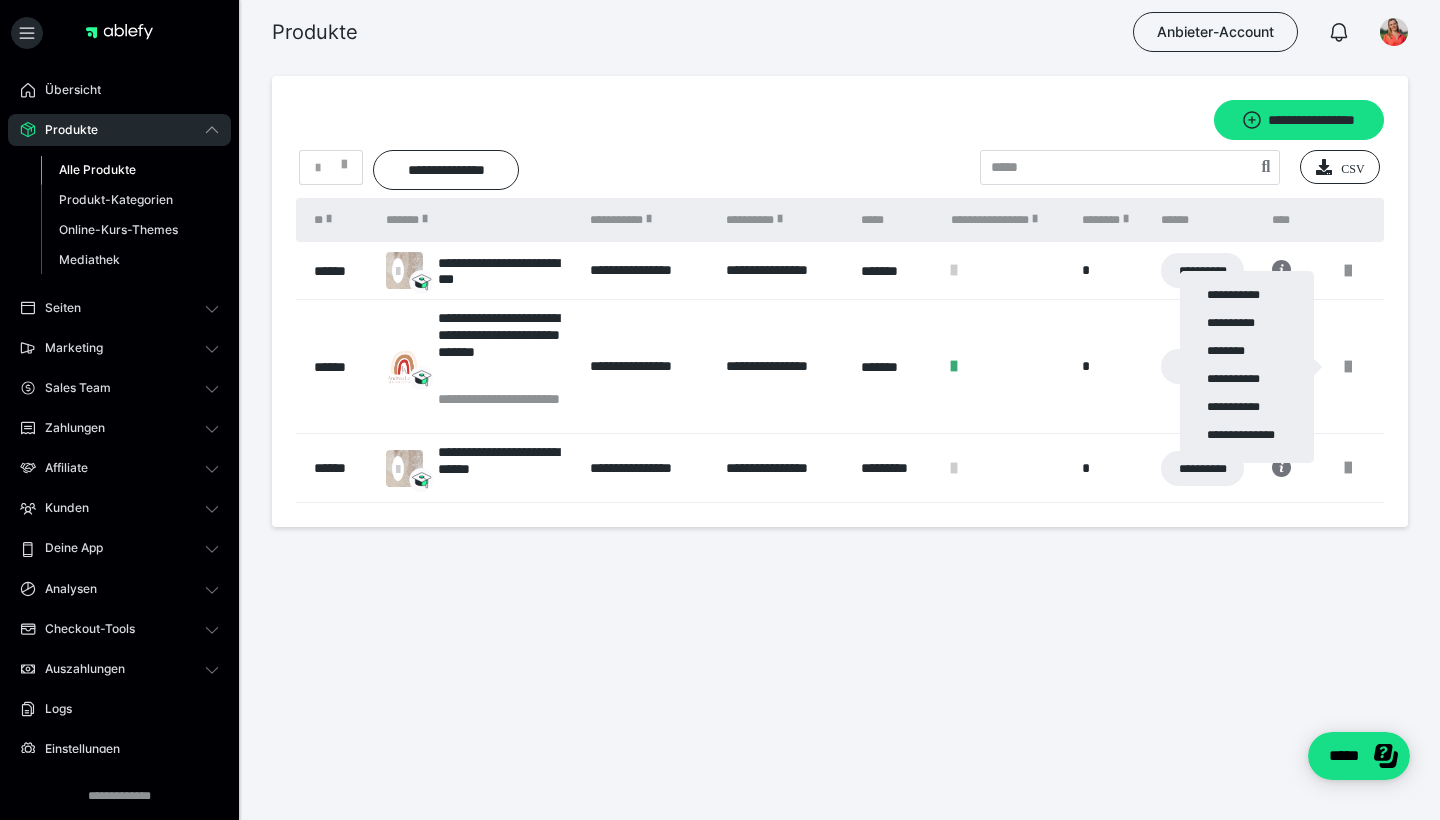 click at bounding box center [720, 410] 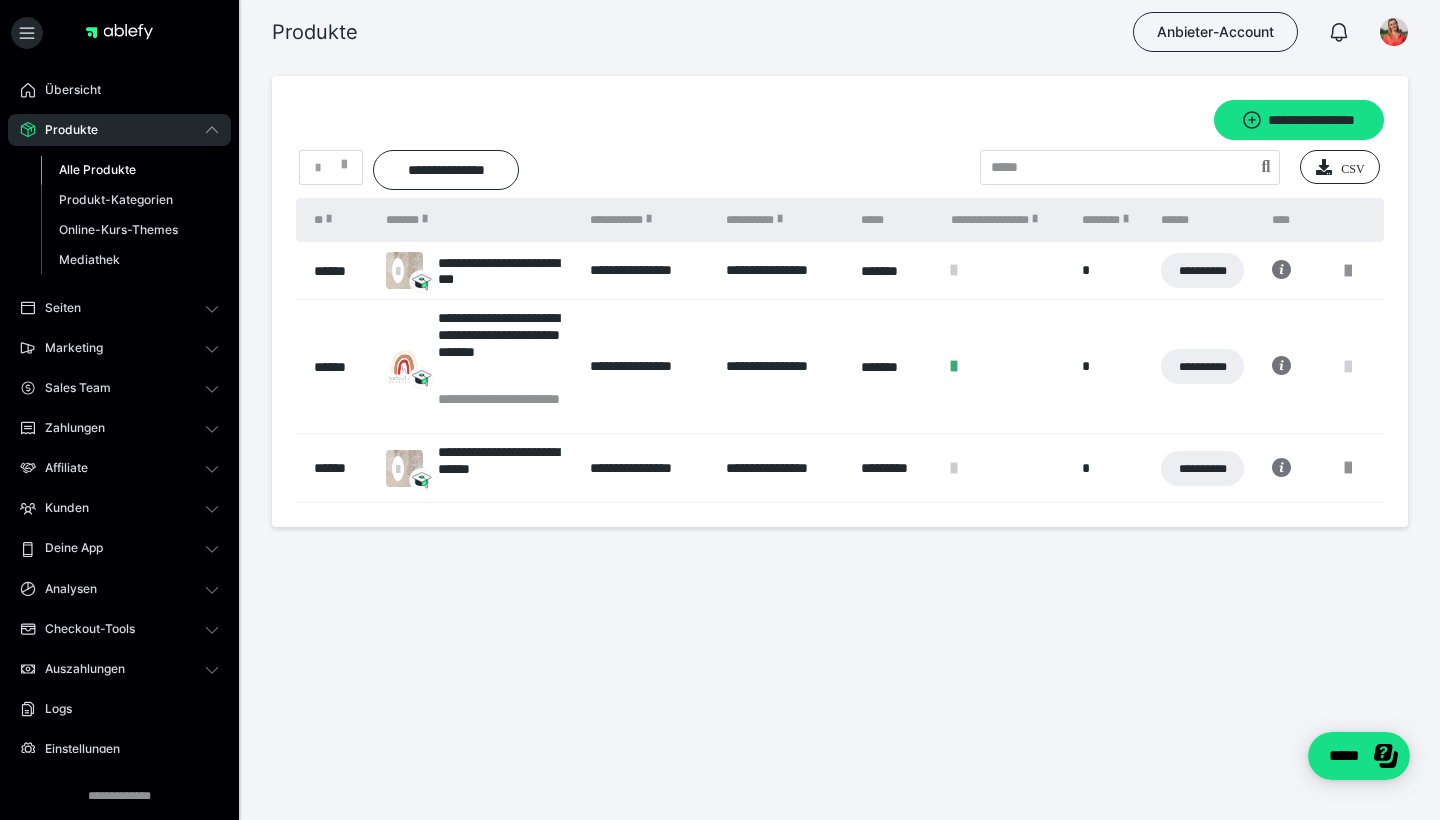 click at bounding box center (1348, 367) 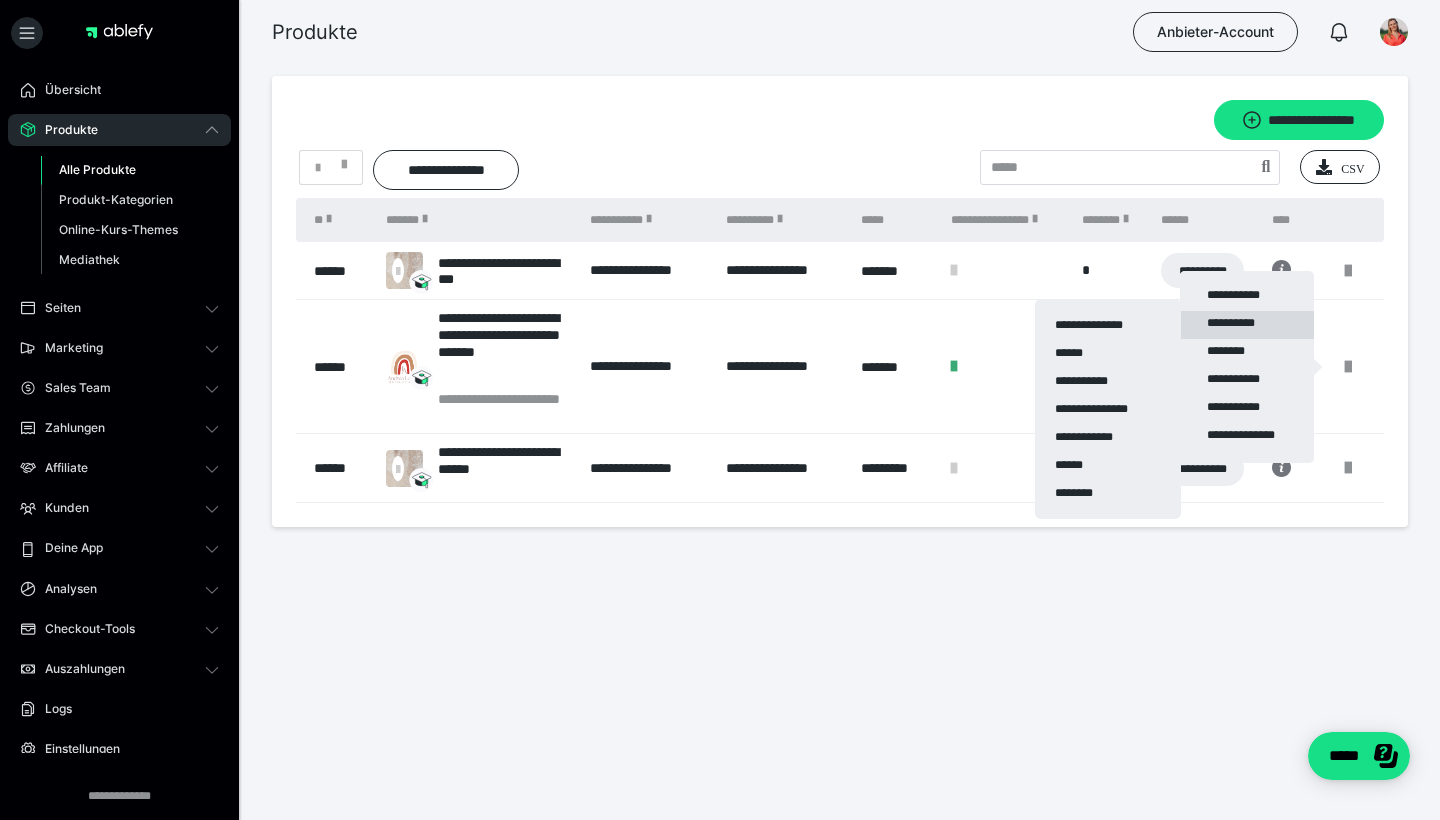 click on "**********" at bounding box center [1247, 325] 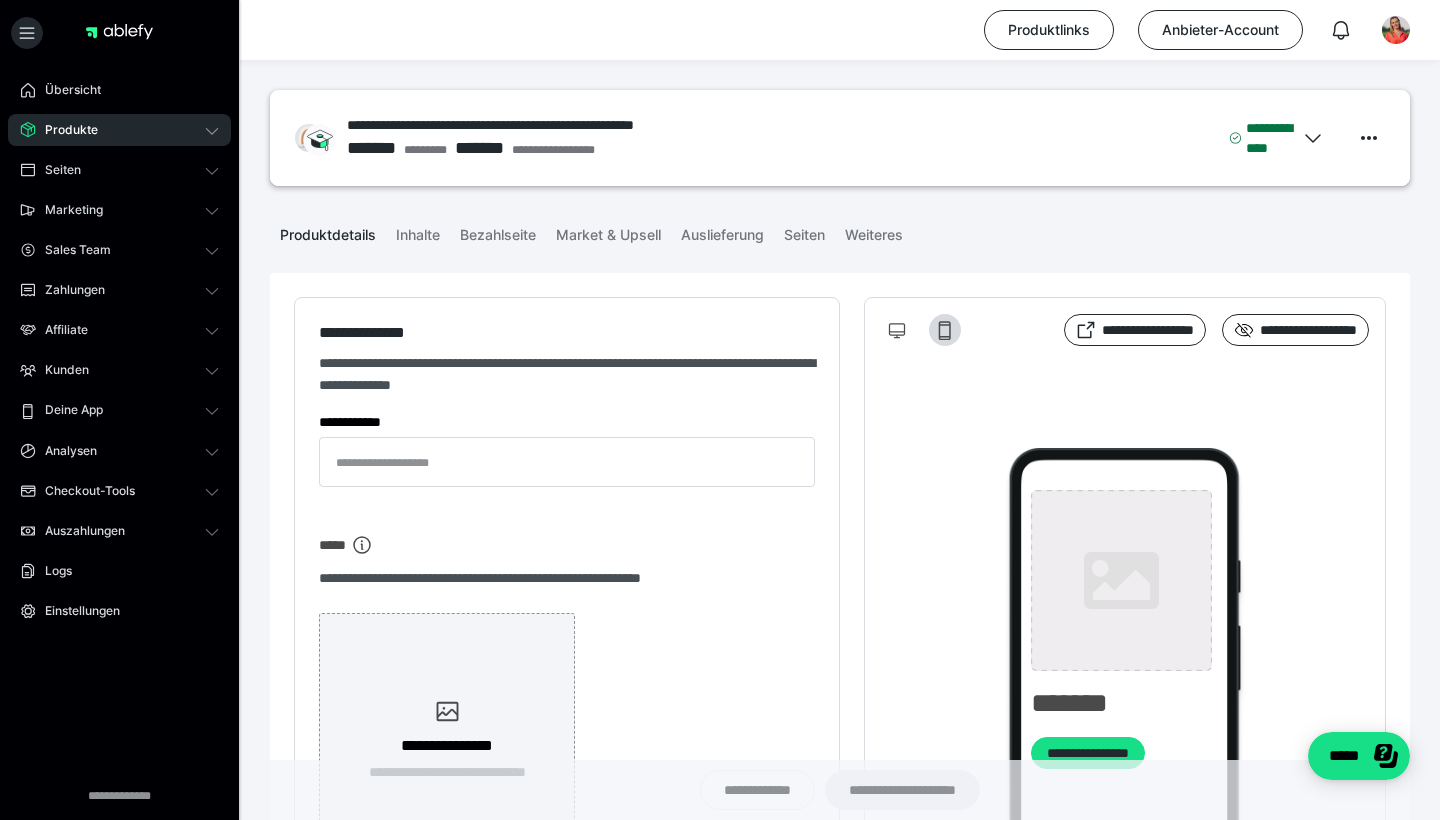 type on "**********" 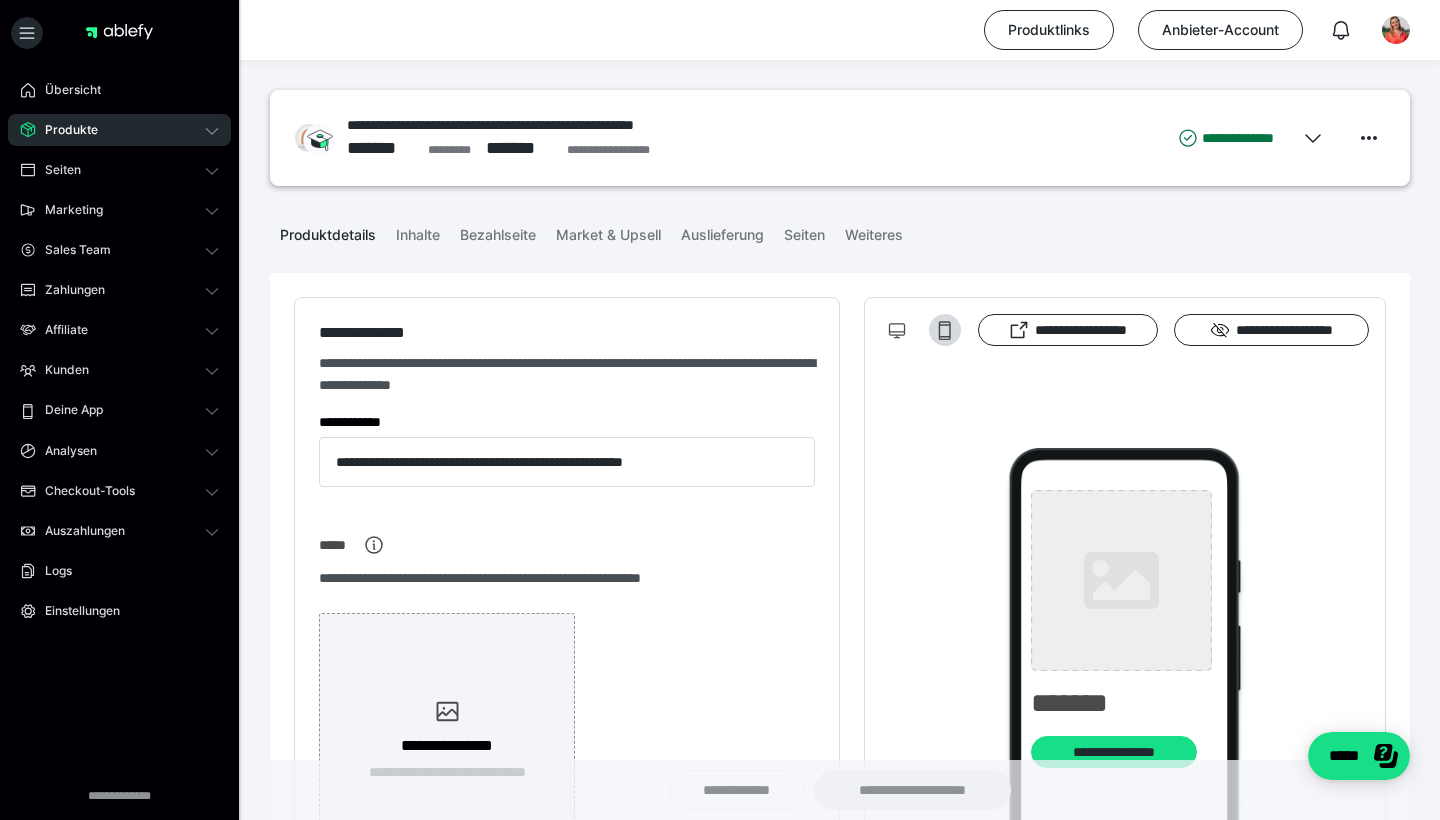 type on "**********" 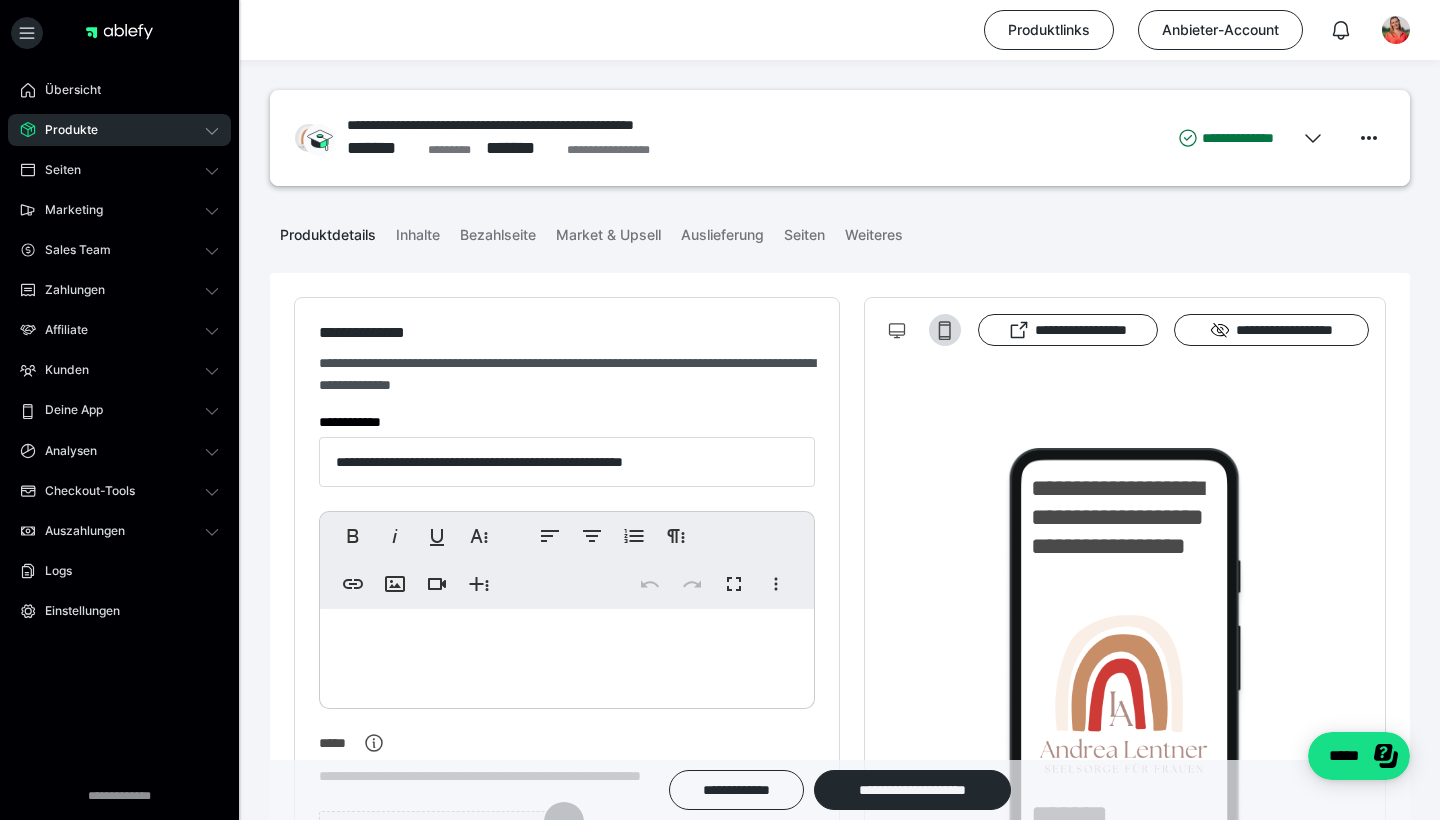 scroll, scrollTop: 13, scrollLeft: 0, axis: vertical 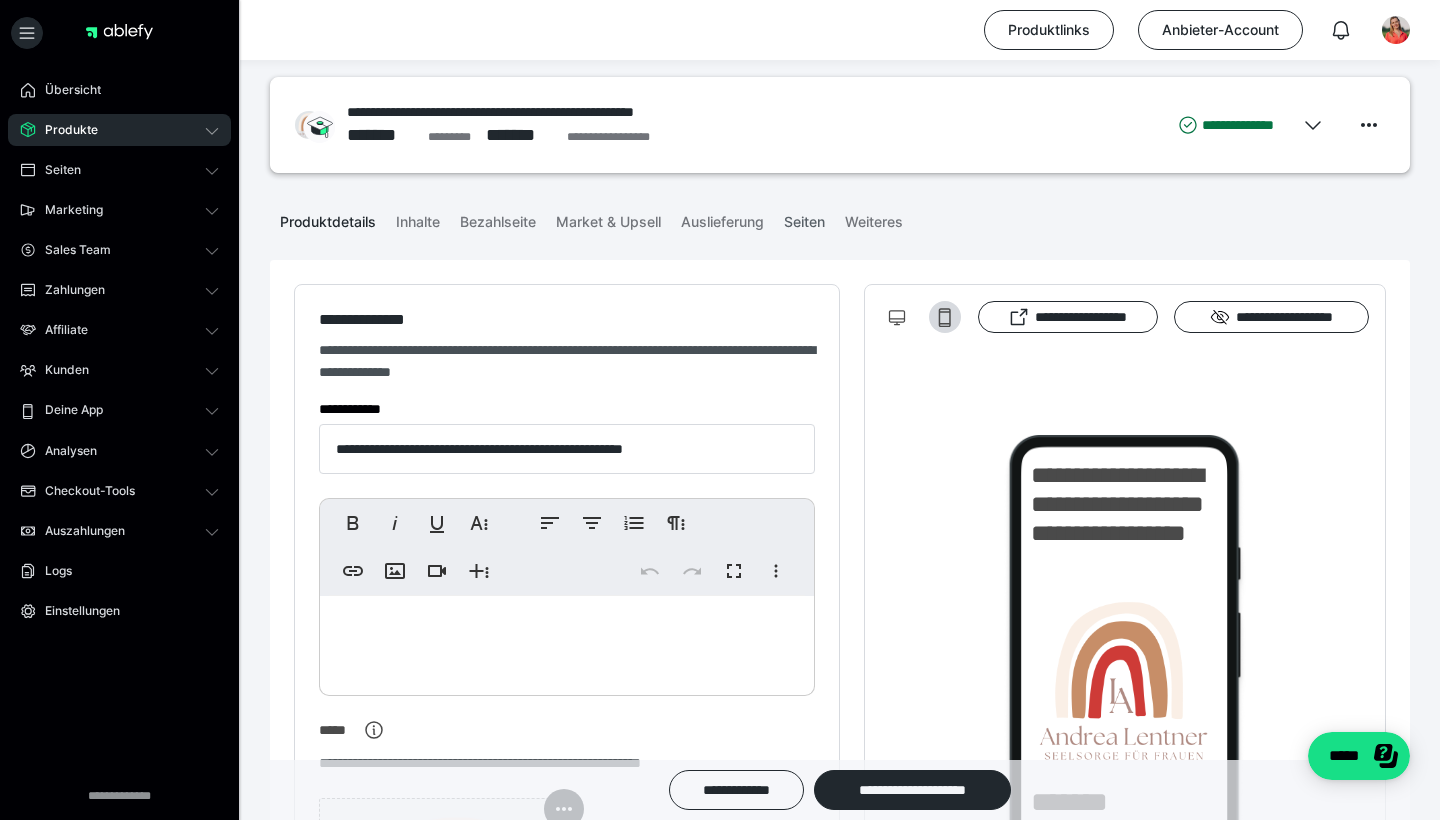 click on "Seiten" at bounding box center (804, 218) 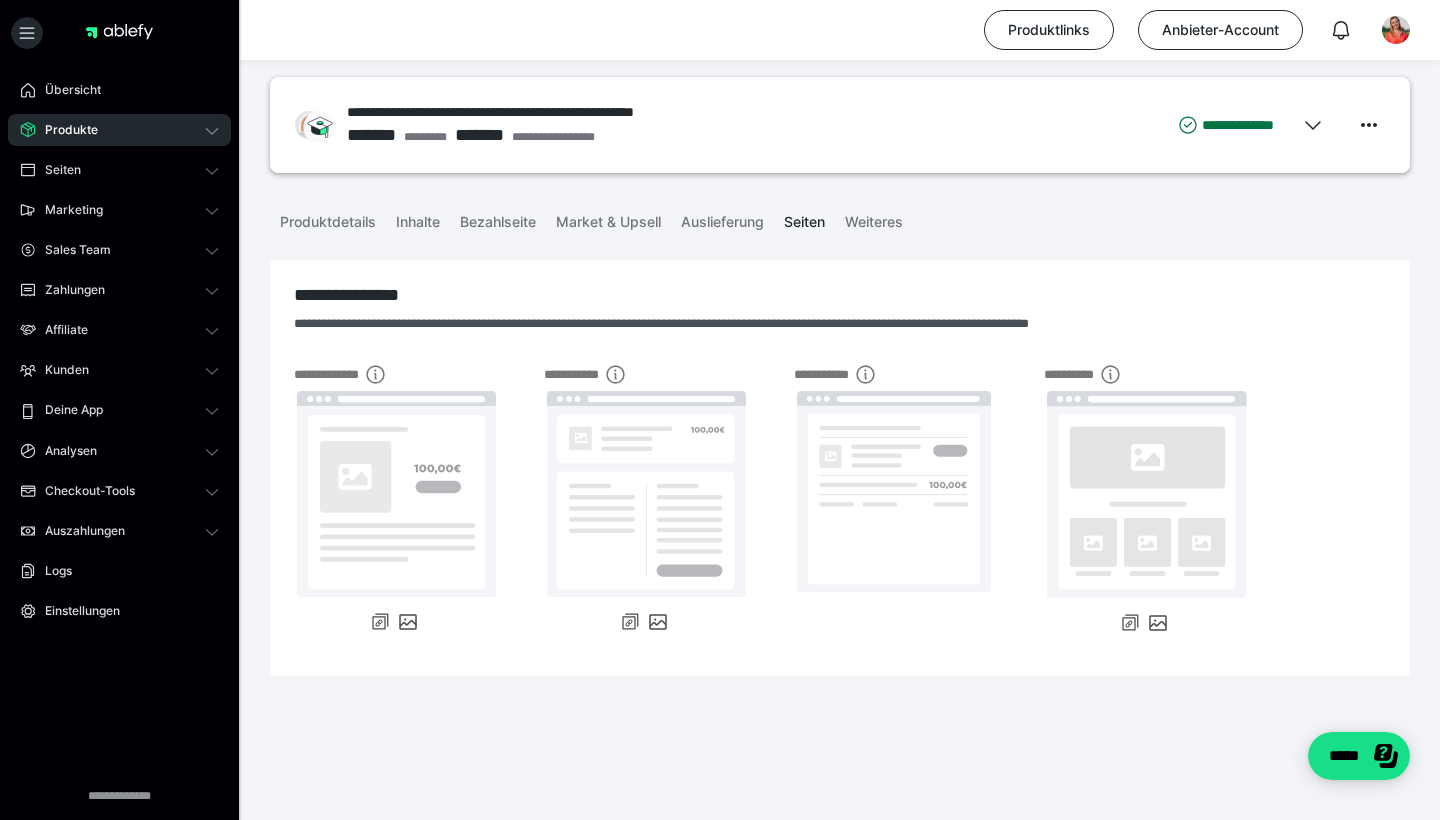 scroll, scrollTop: 0, scrollLeft: 0, axis: both 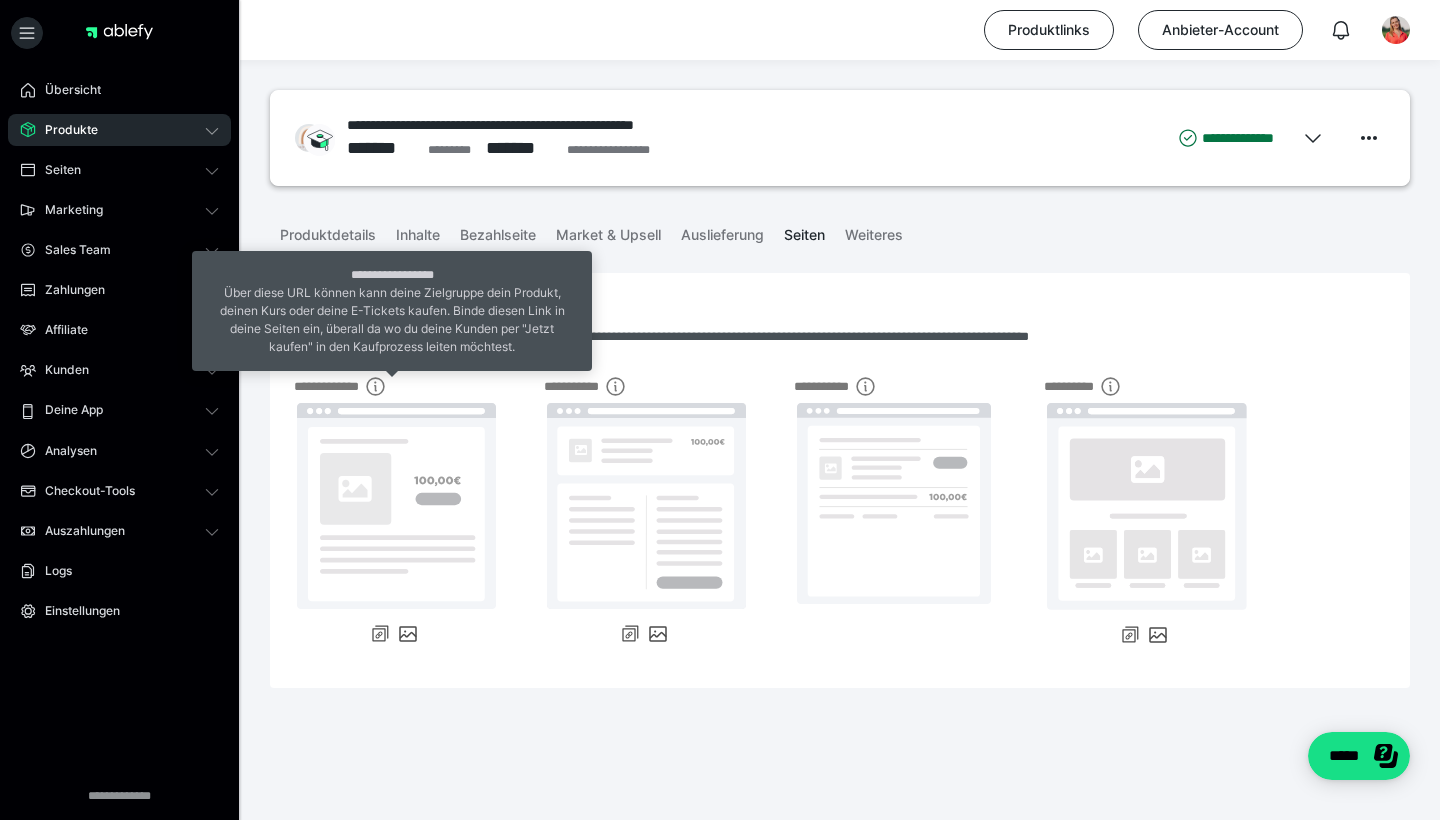 click 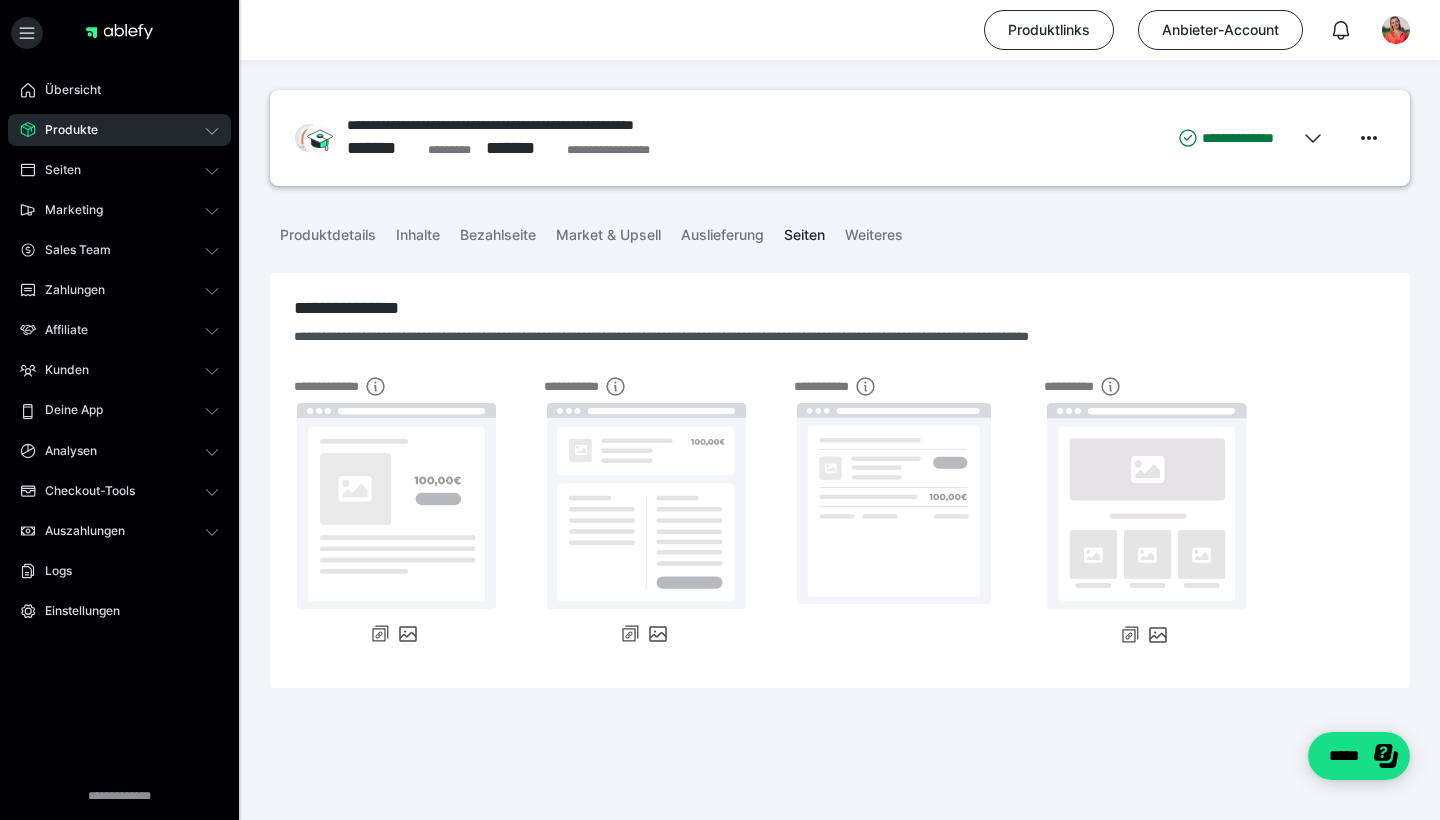 click on "Produktlinks Anbieter-Account" at bounding box center [720, 30] 